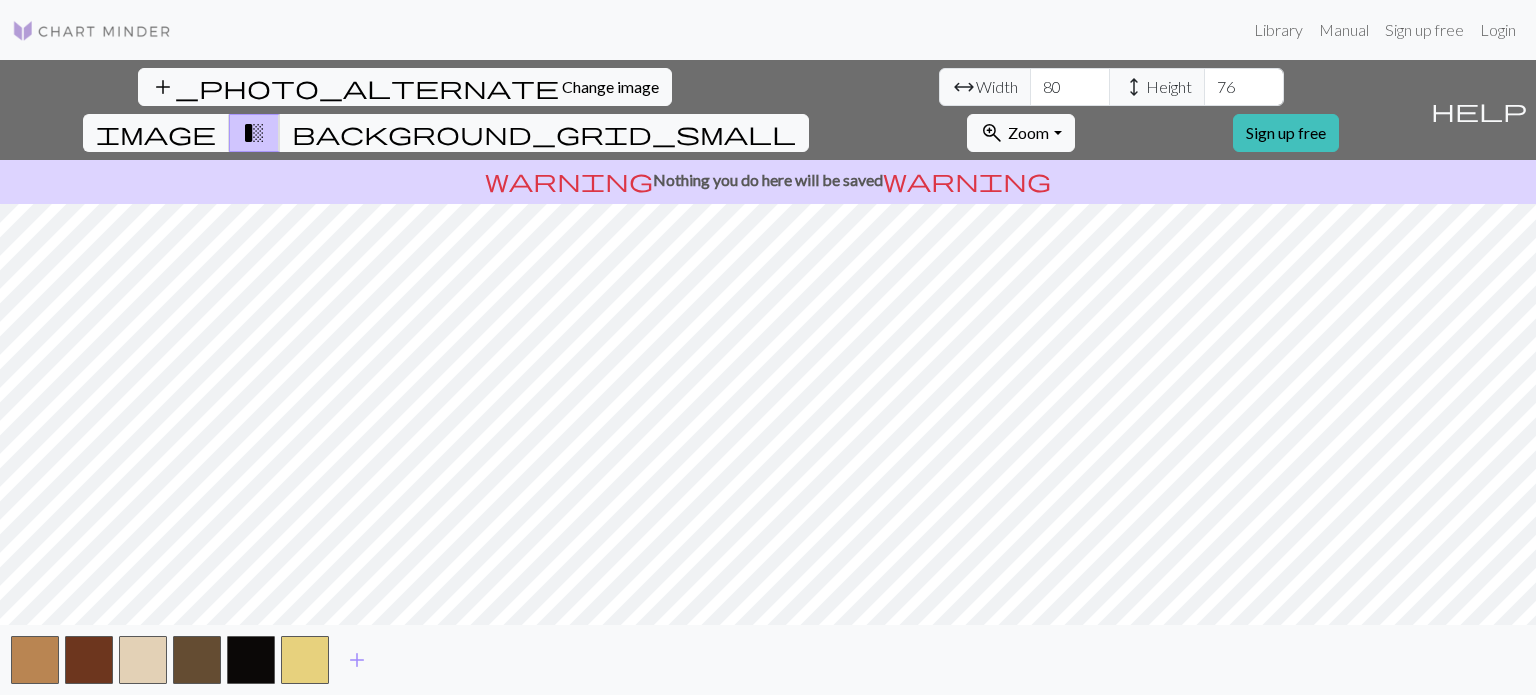 scroll, scrollTop: 0, scrollLeft: 0, axis: both 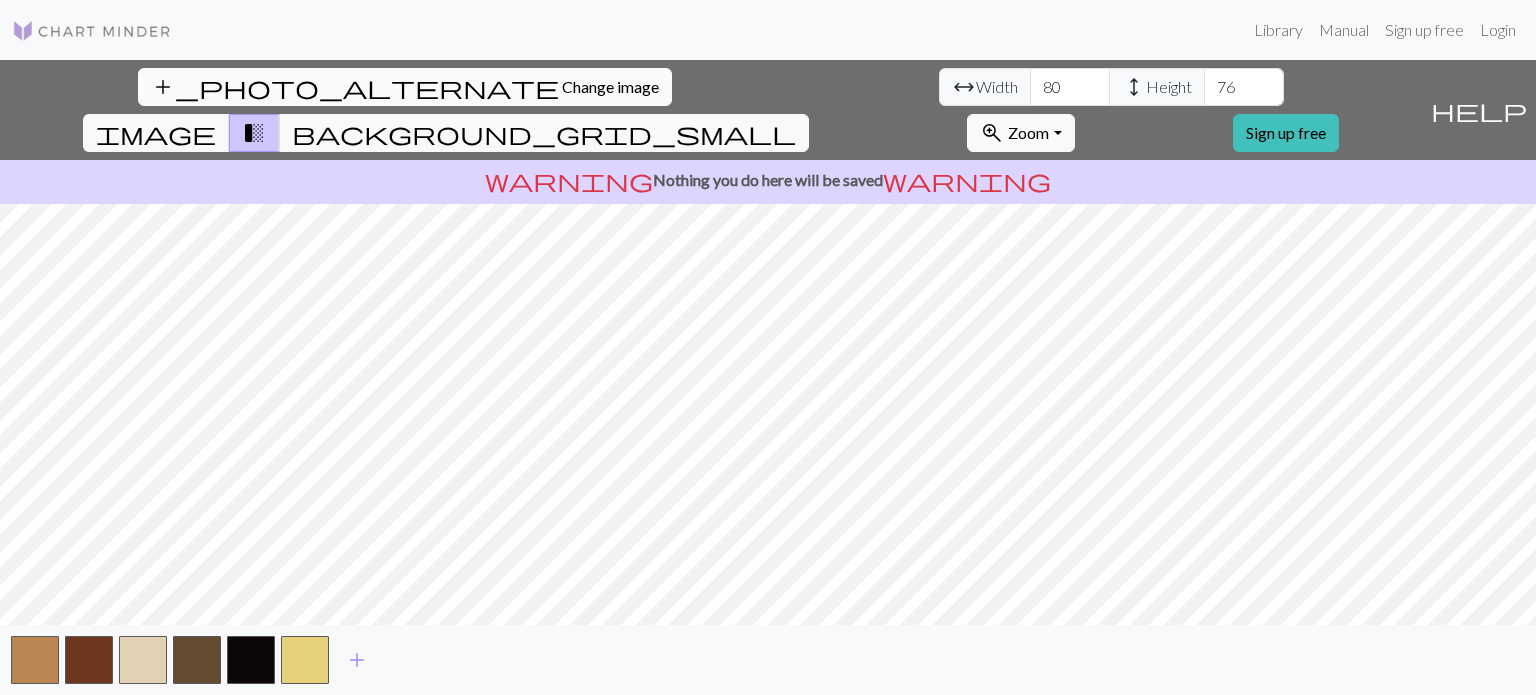 click on "Change image" at bounding box center [610, 86] 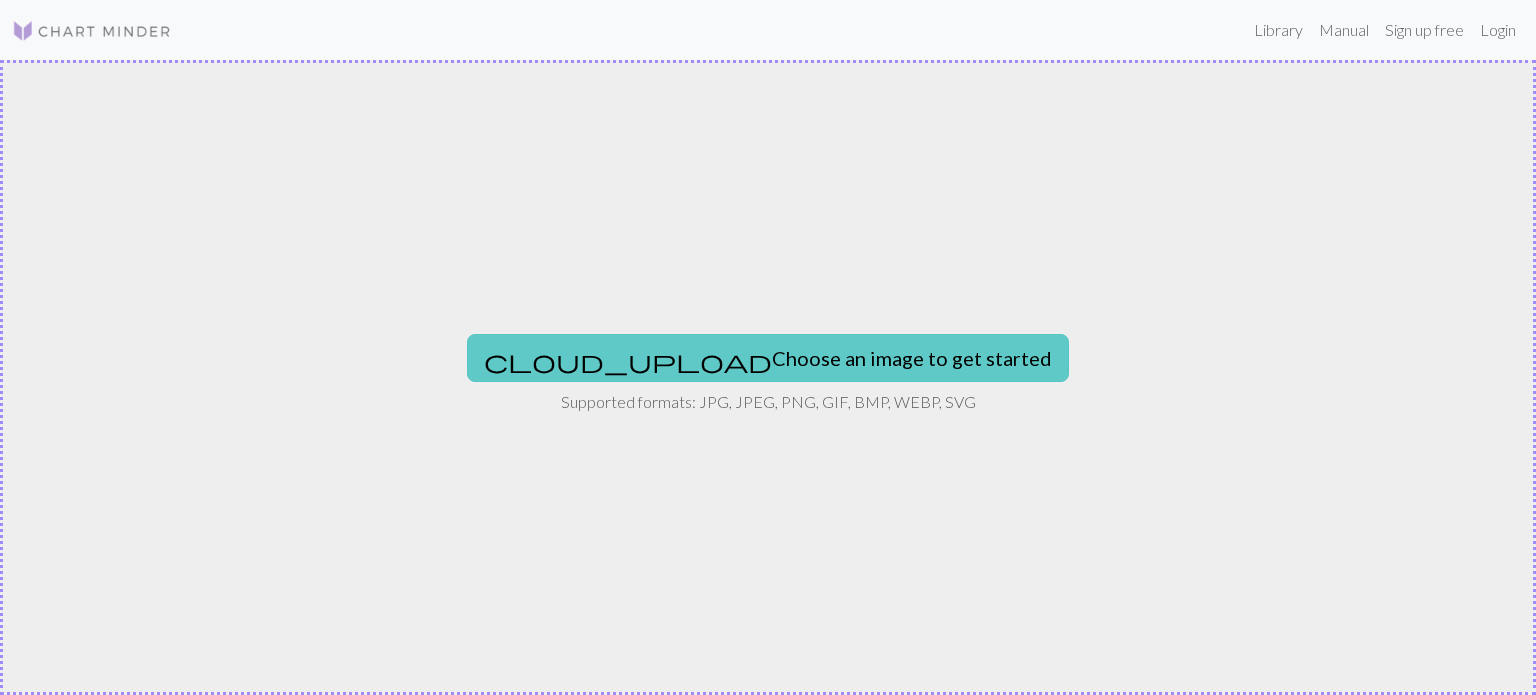 click on "cloud_upload  Choose an image to get started" at bounding box center [768, 358] 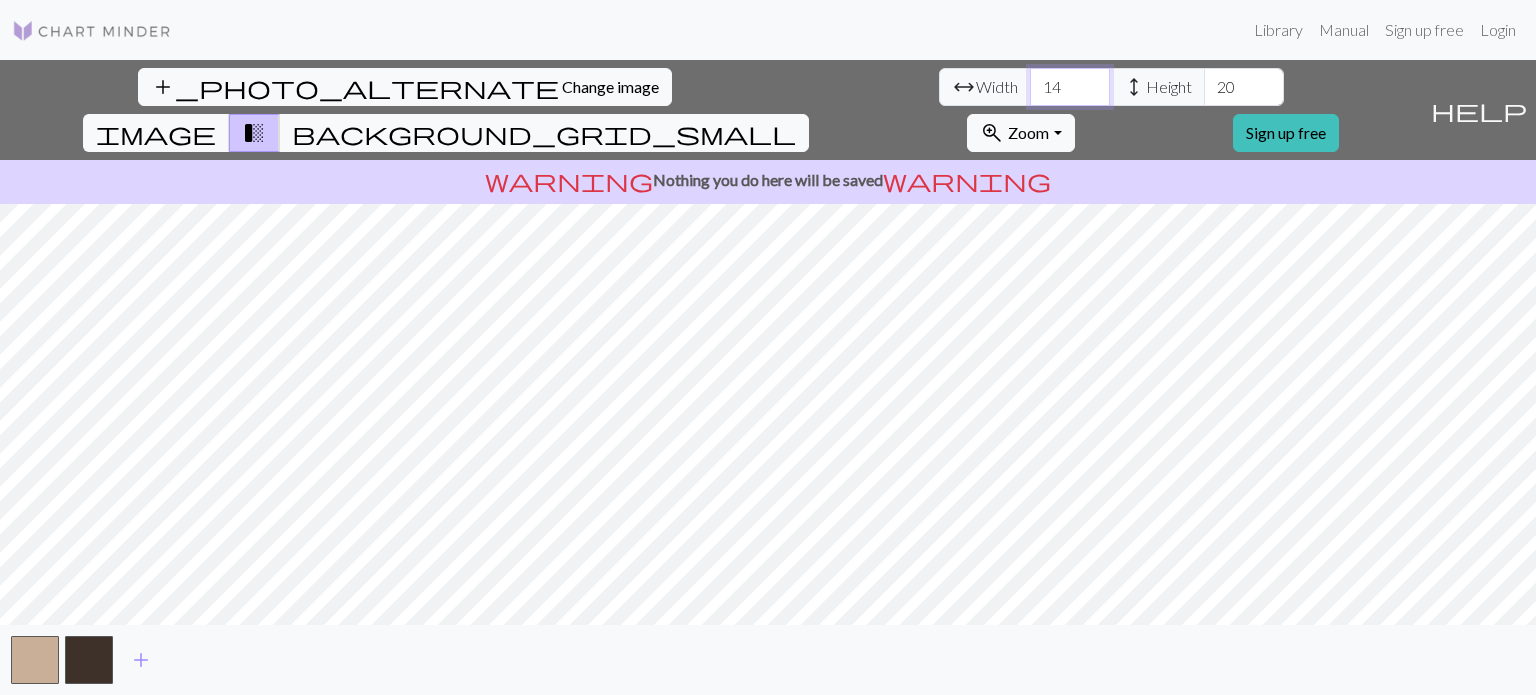 click on "14" at bounding box center (1070, 87) 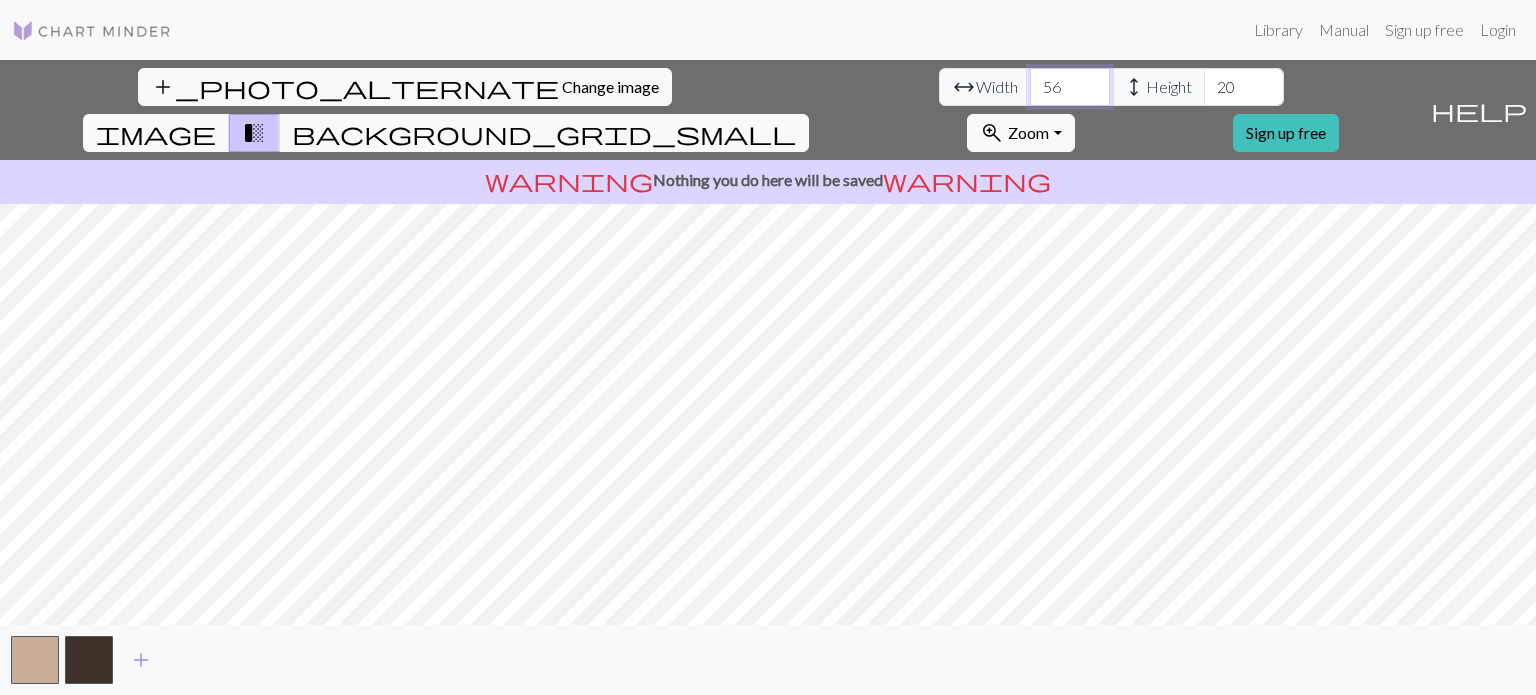 type on "56" 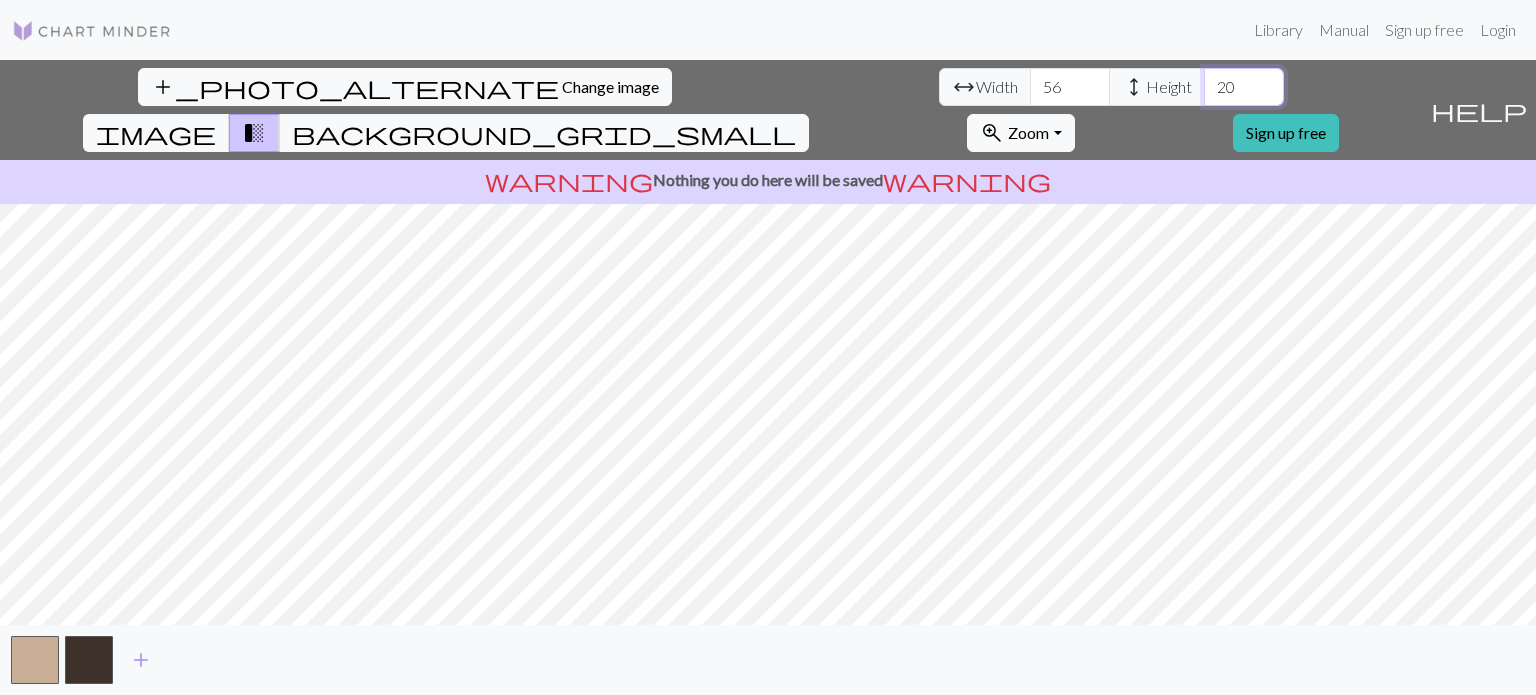 click on "20" at bounding box center (1244, 87) 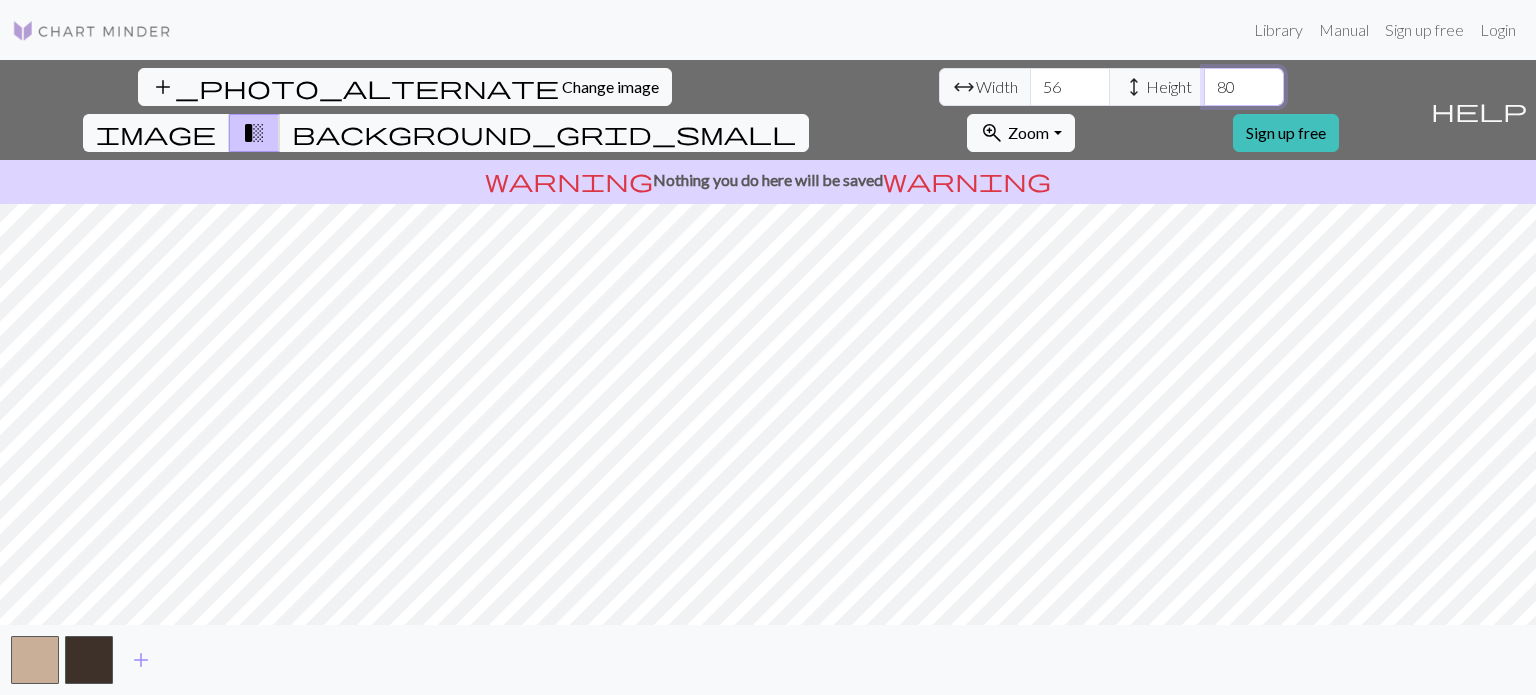 type on "80" 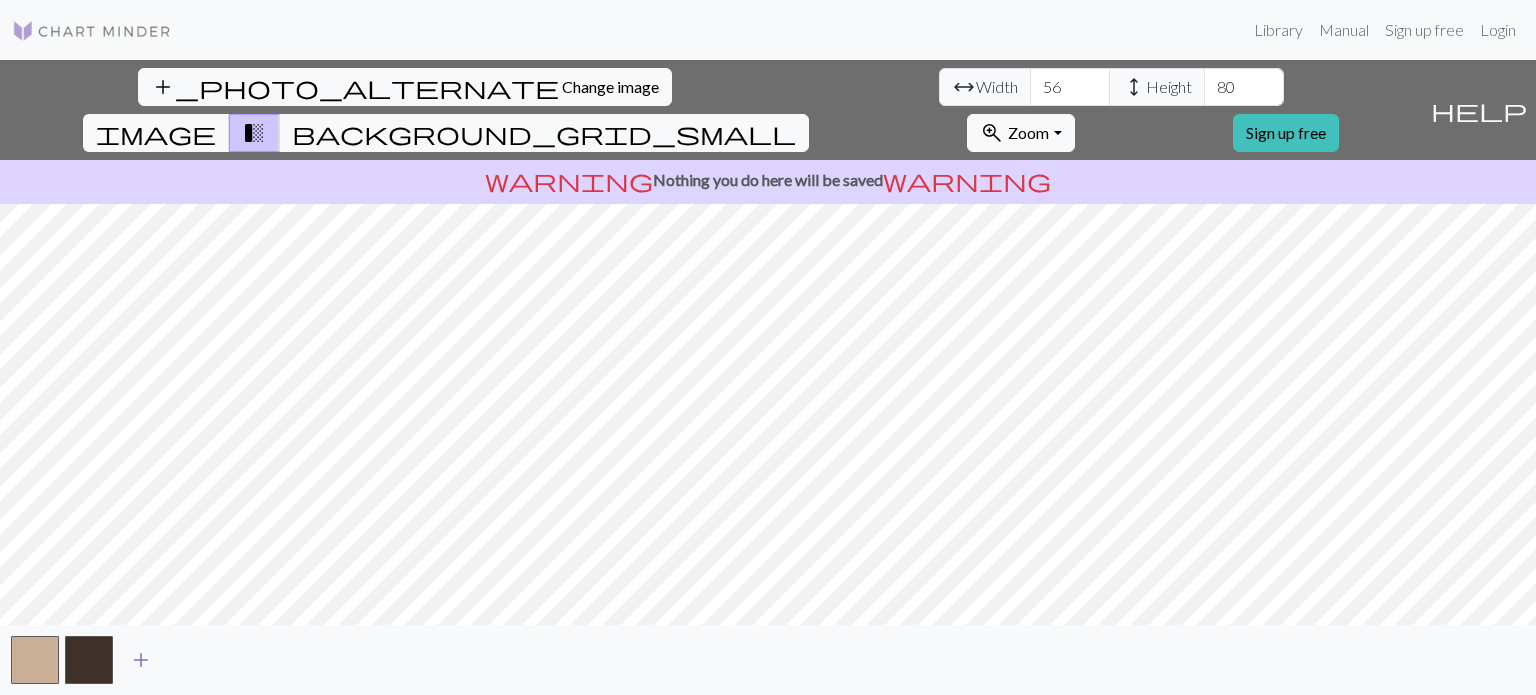click on "add" at bounding box center (141, 660) 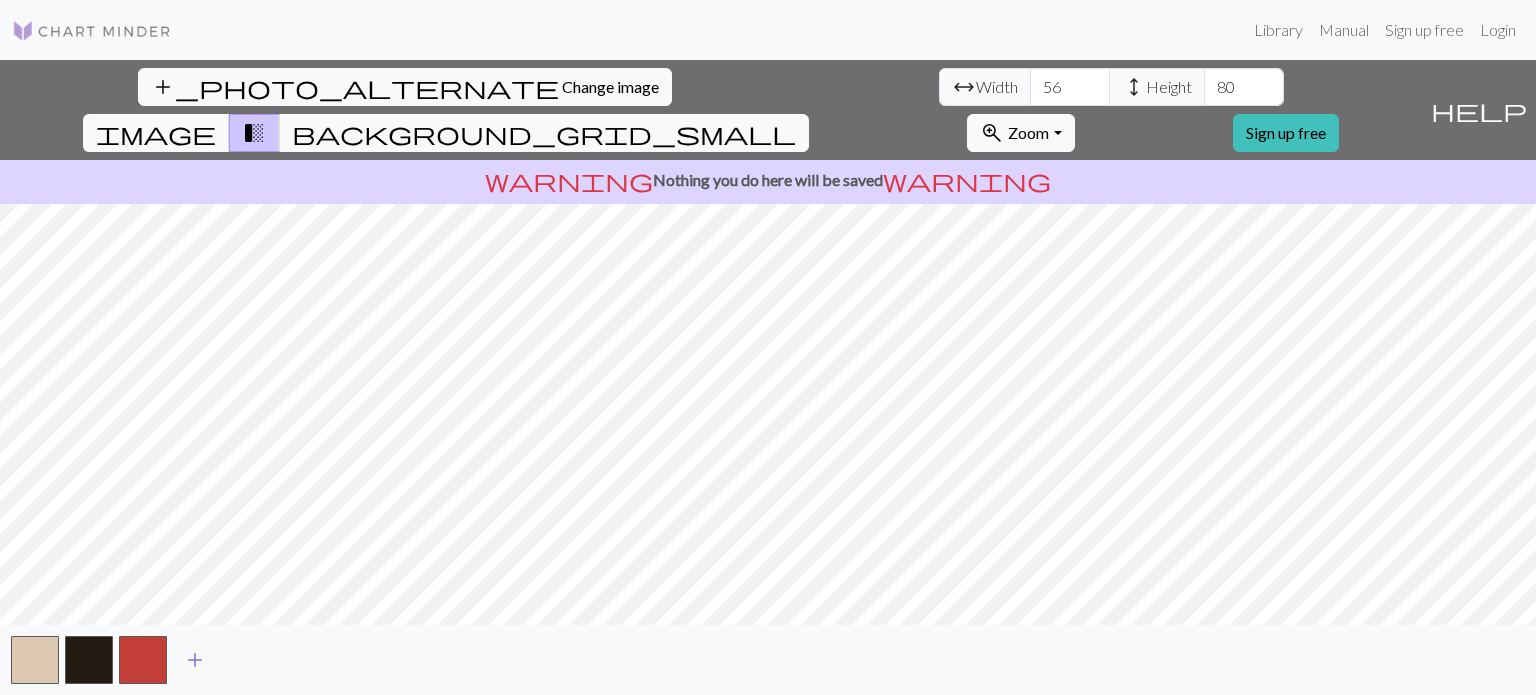 click on "add" at bounding box center [195, 660] 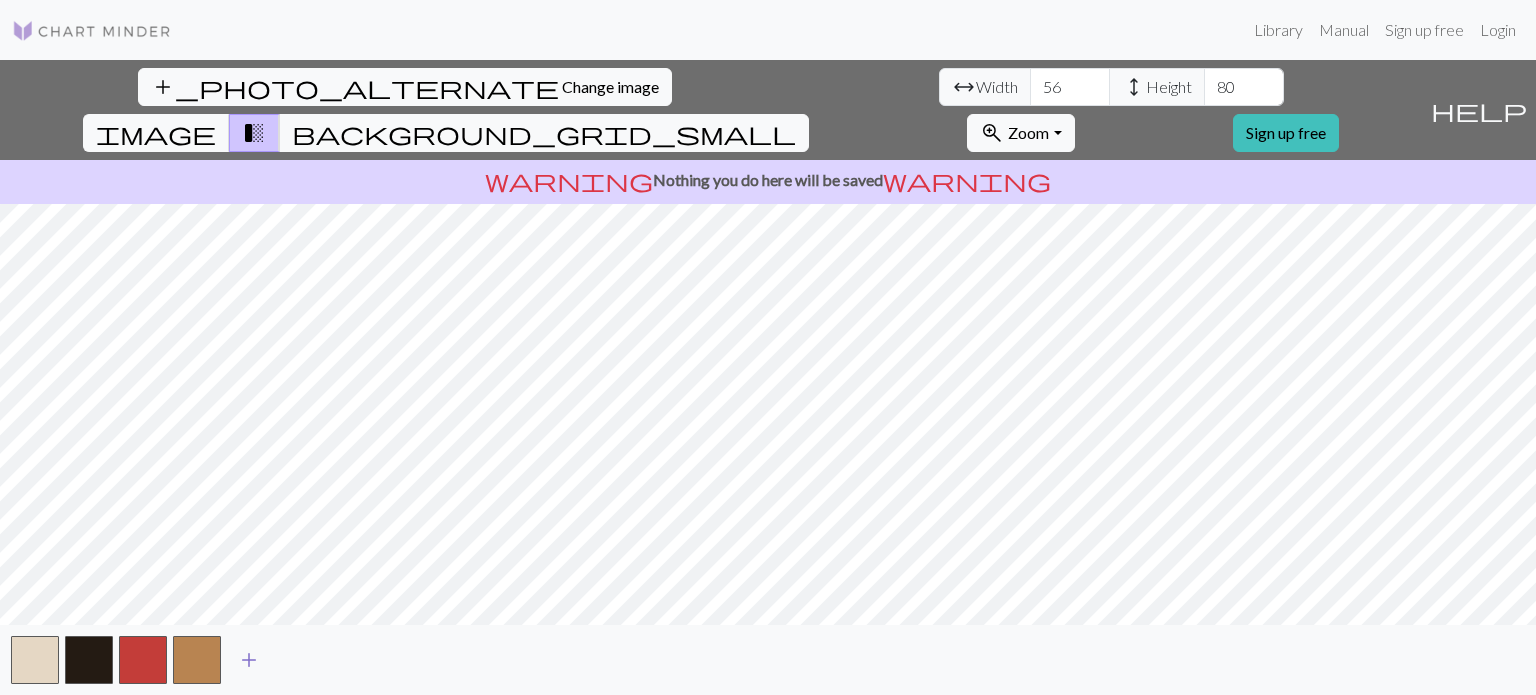 click on "add" at bounding box center (249, 660) 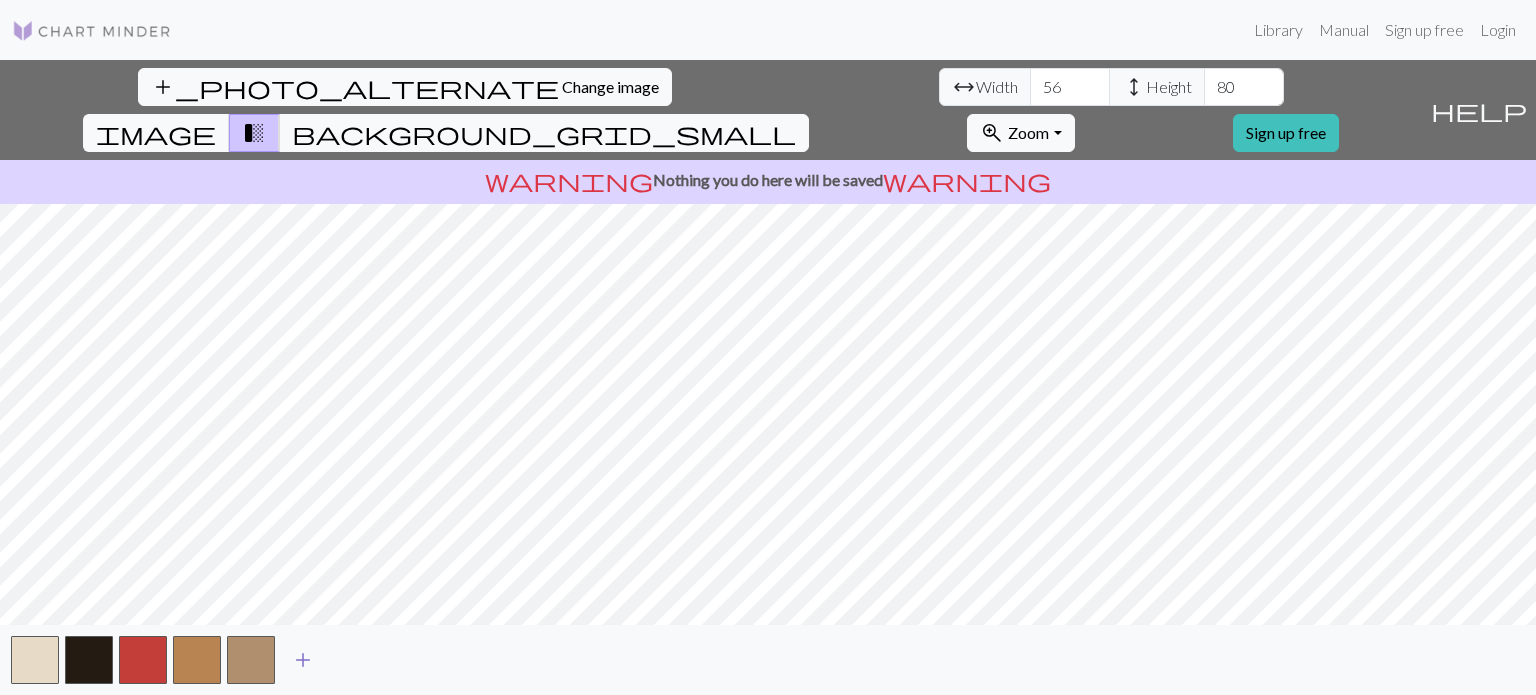 click on "add" at bounding box center (303, 660) 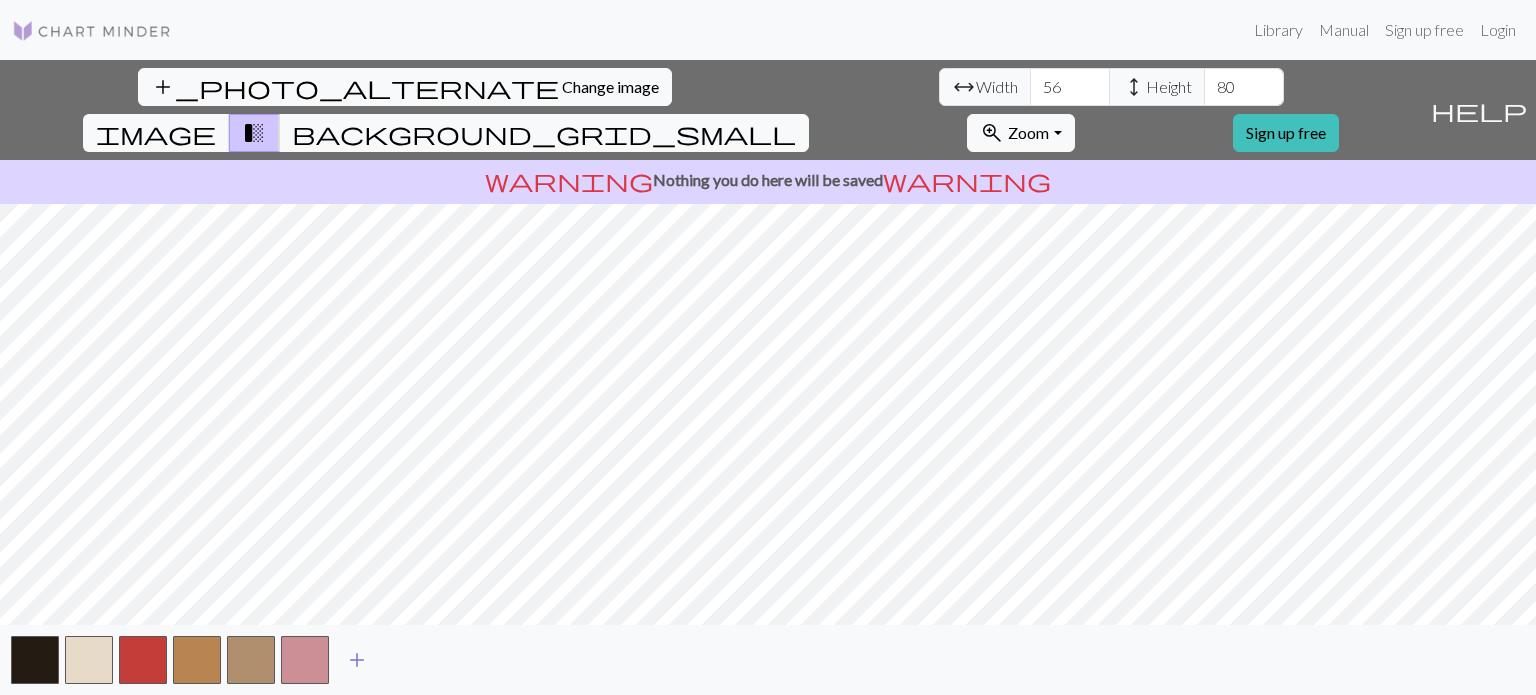click on "add" at bounding box center (357, 660) 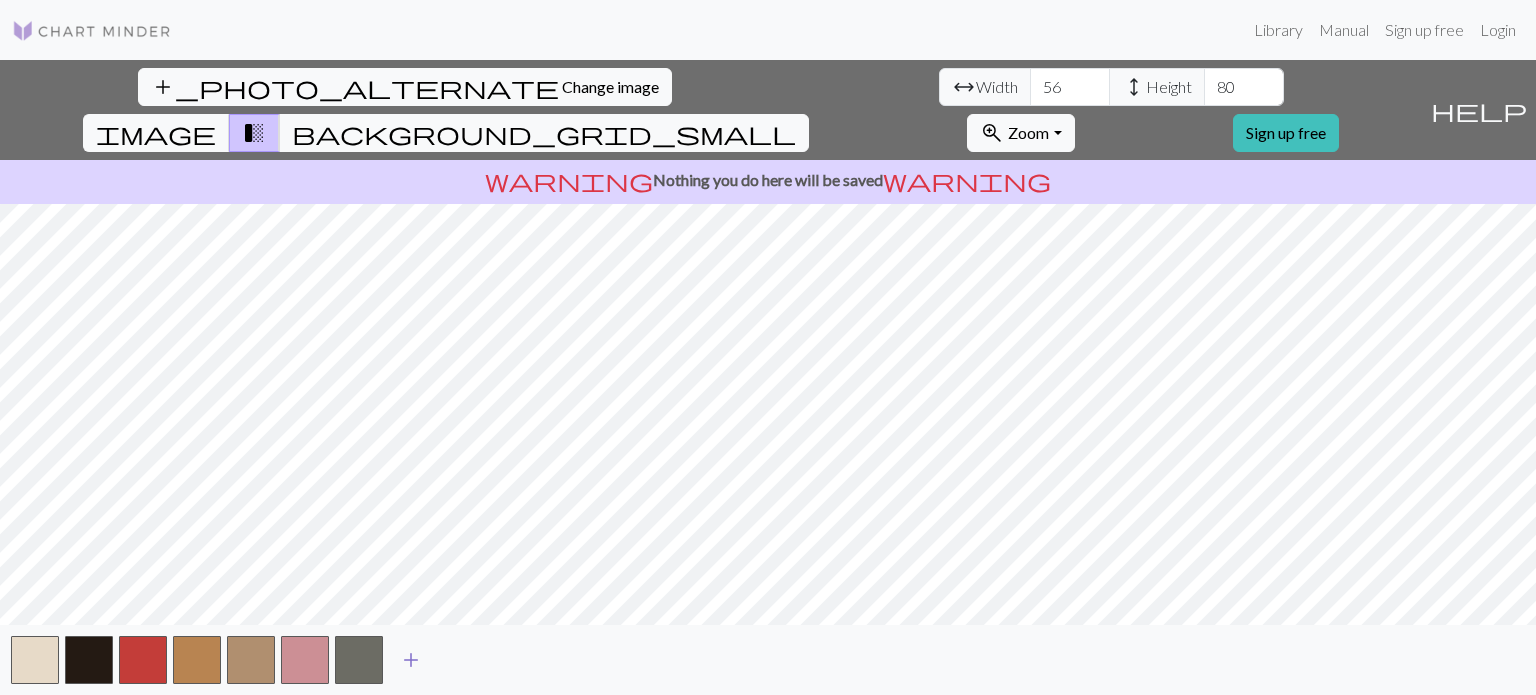 click on "add" at bounding box center [411, 660] 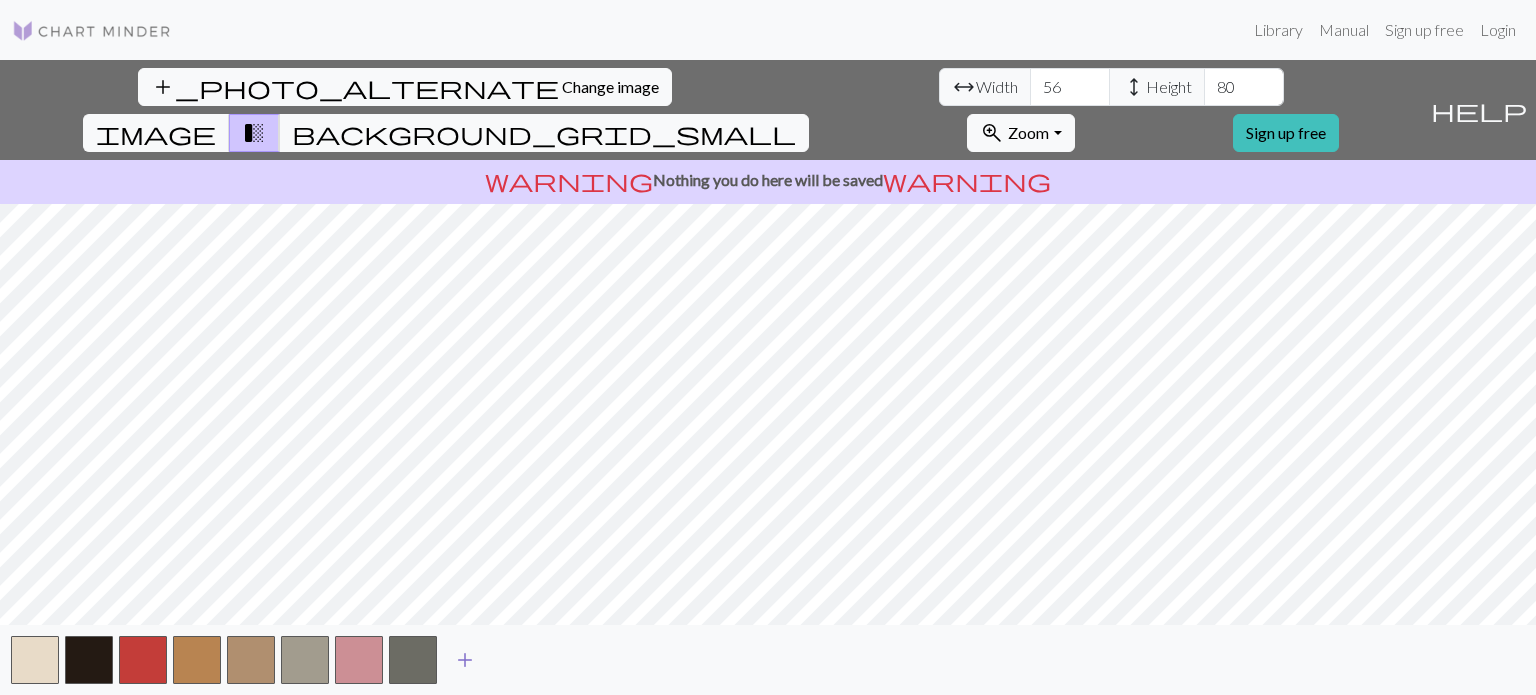 click on "add" at bounding box center (465, 660) 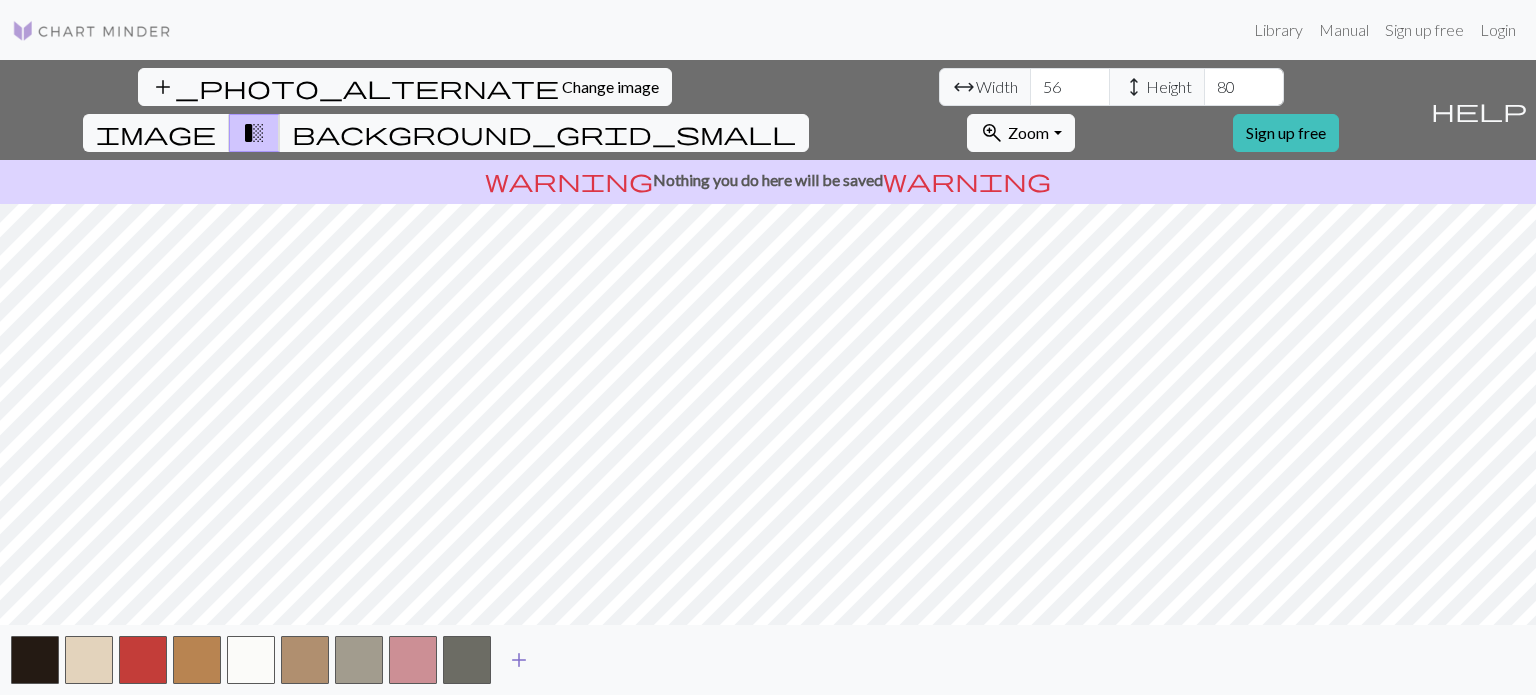 click on "add" at bounding box center (519, 660) 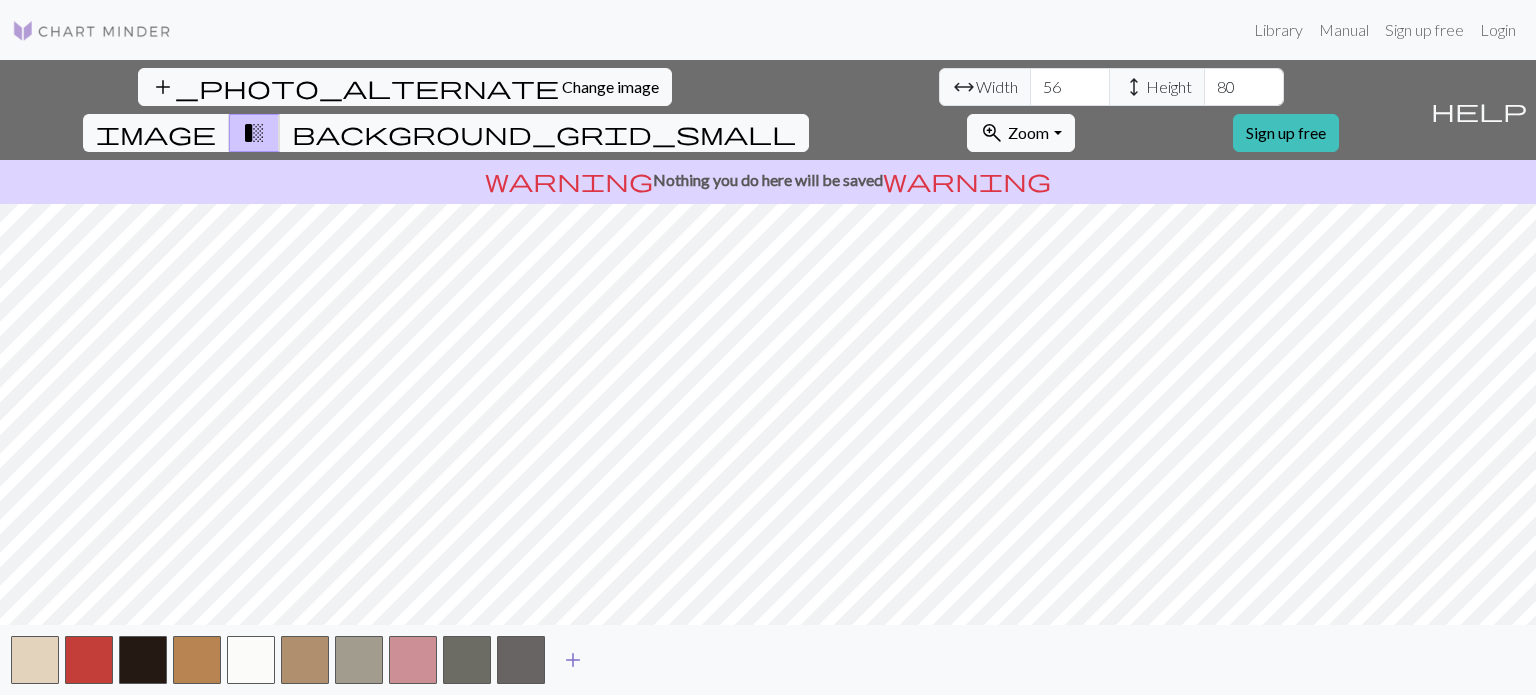 click on "add" at bounding box center [573, 660] 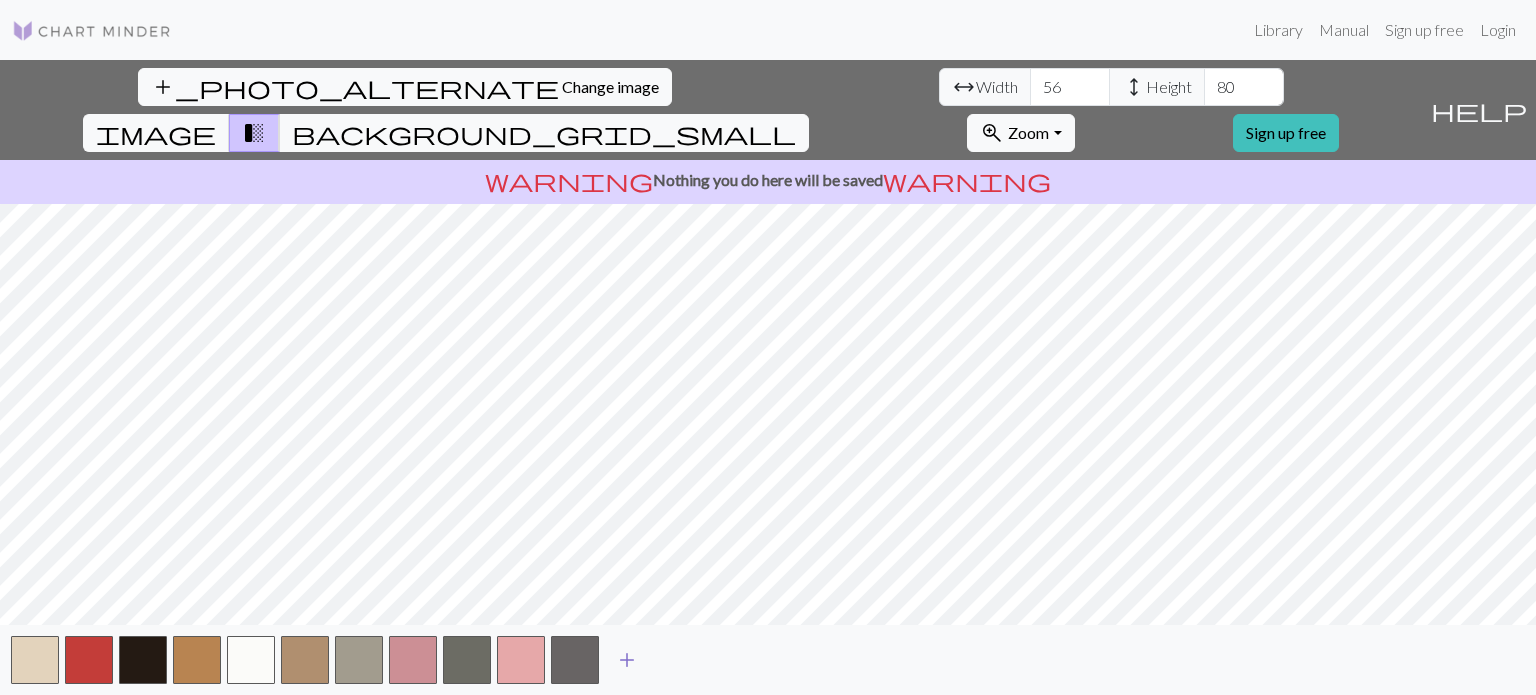 click on "add" at bounding box center (627, 660) 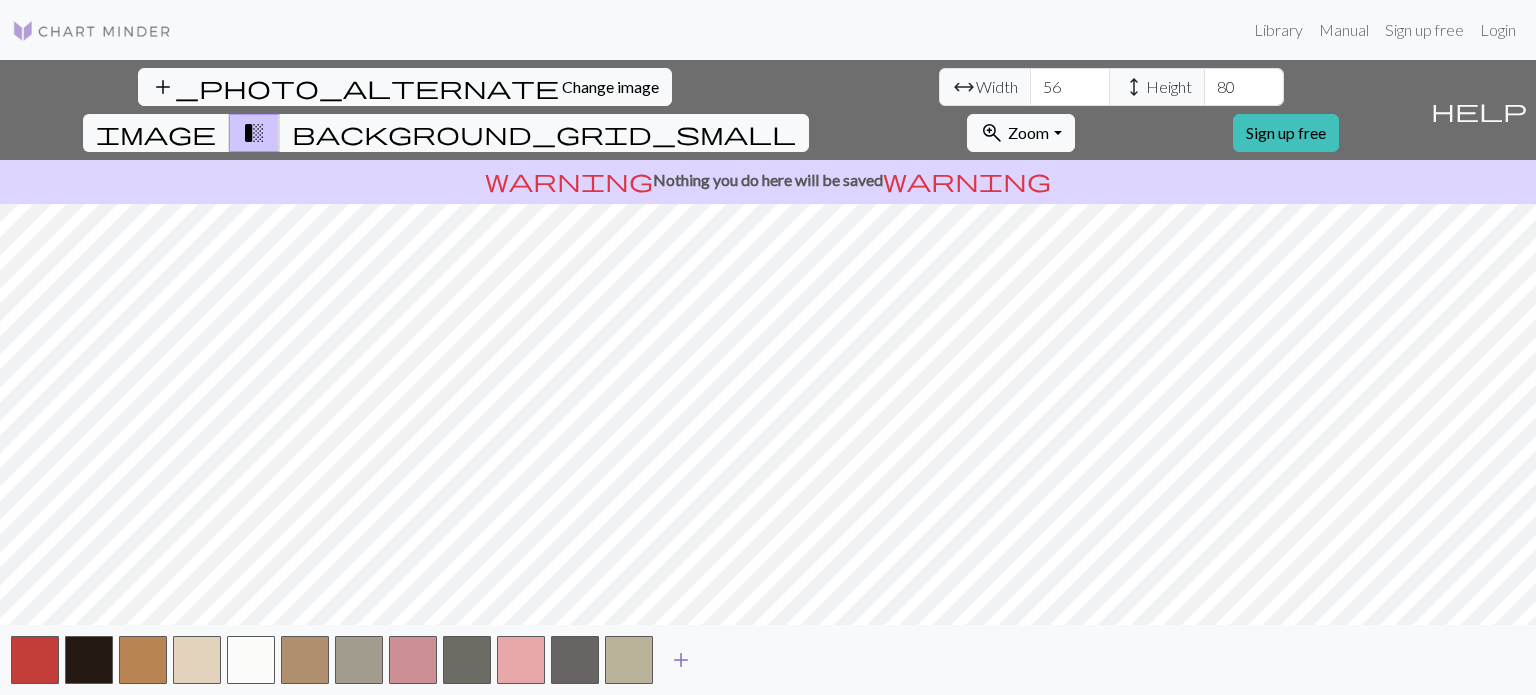 click on "add" at bounding box center [681, 660] 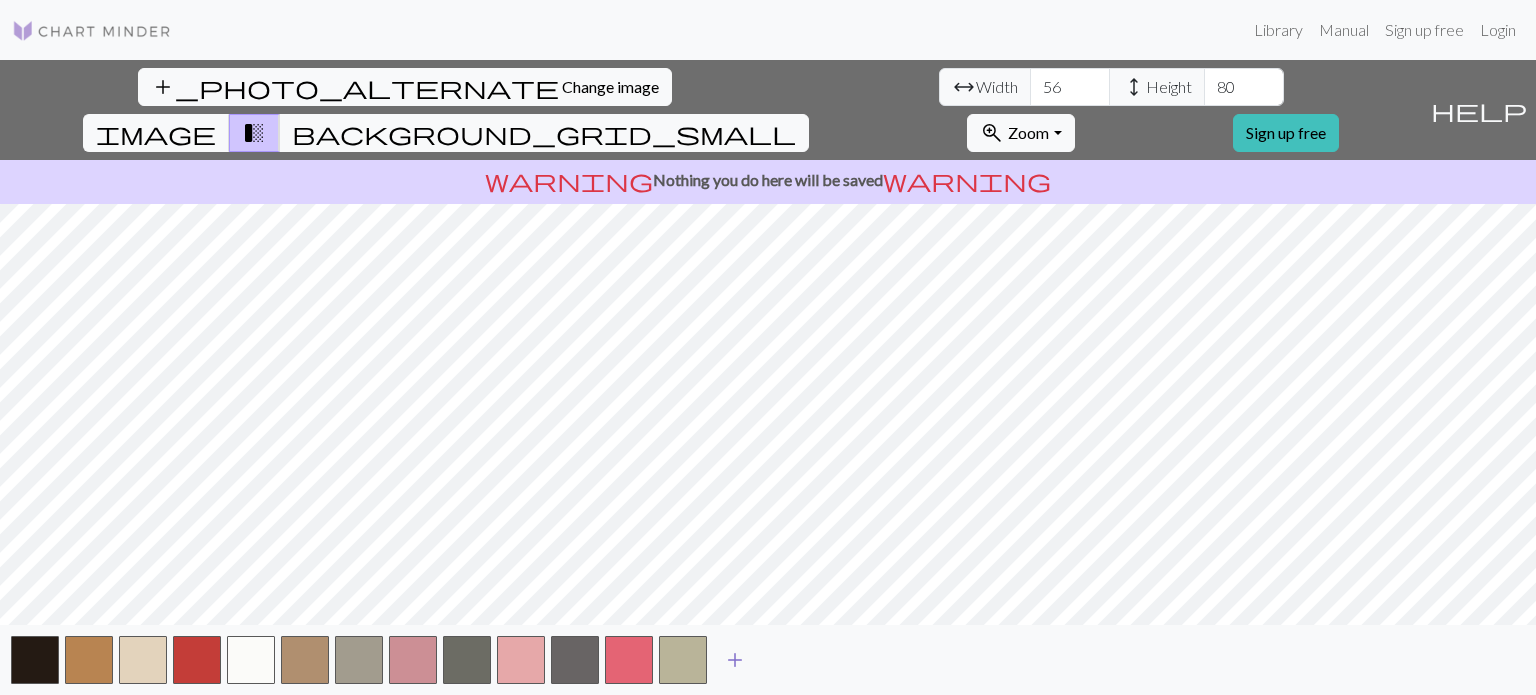 click on "add" at bounding box center [735, 660] 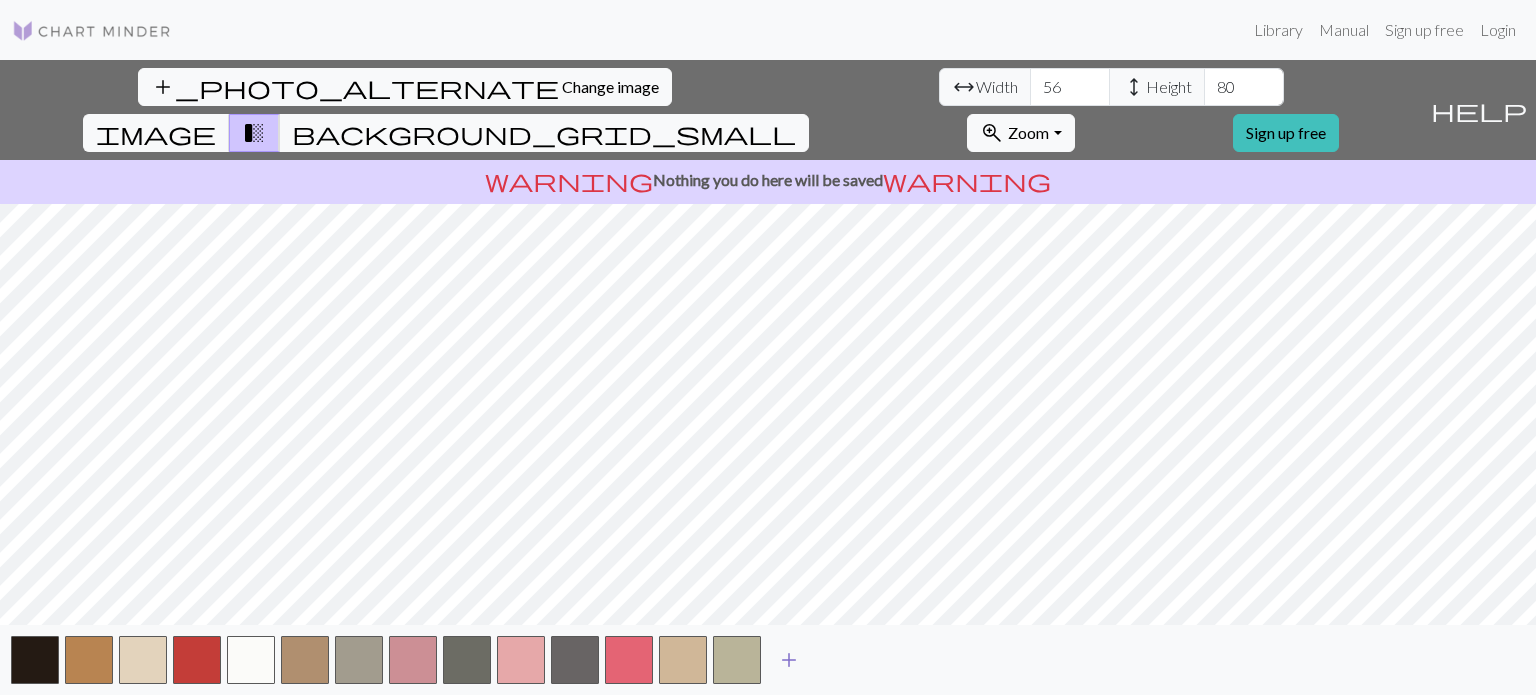 click on "add" at bounding box center [789, 660] 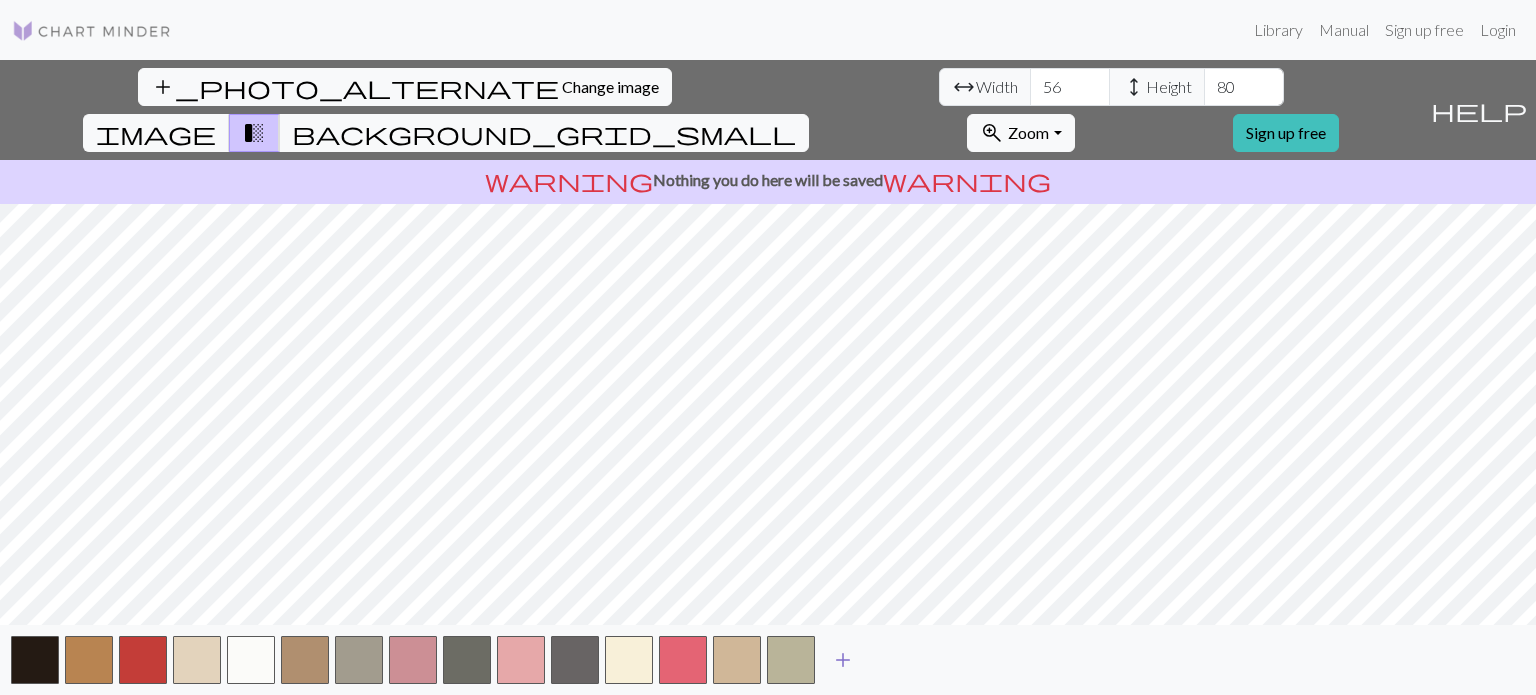 click on "add" at bounding box center [843, 660] 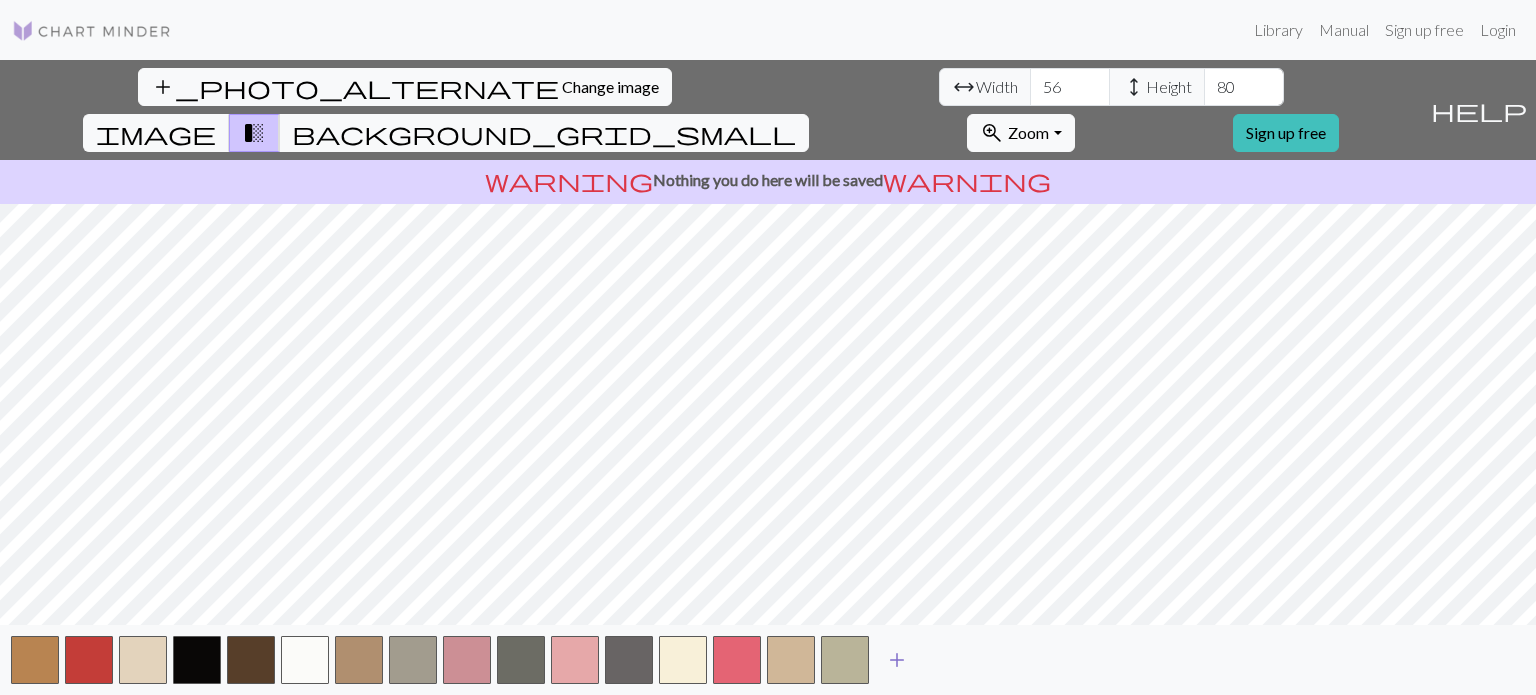 click on "add" at bounding box center [897, 660] 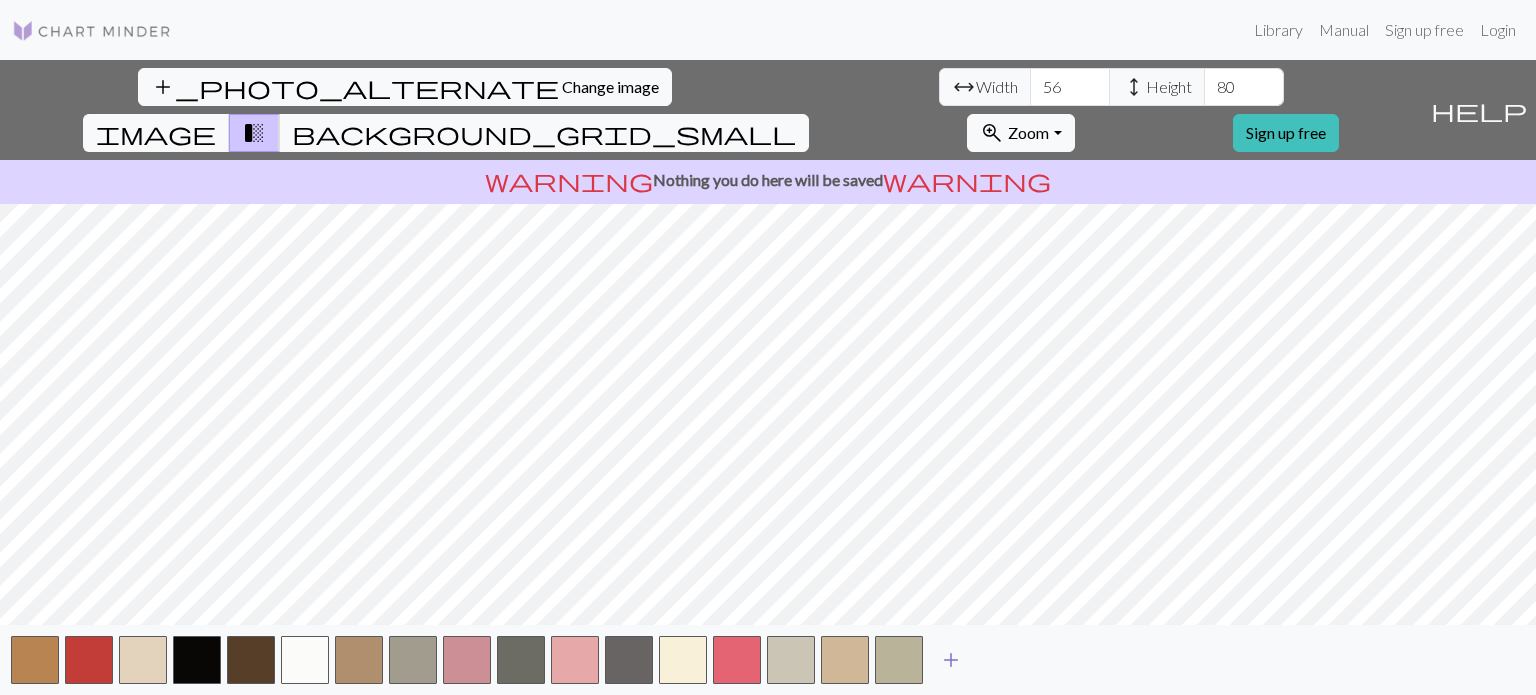 click on "add" at bounding box center [951, 660] 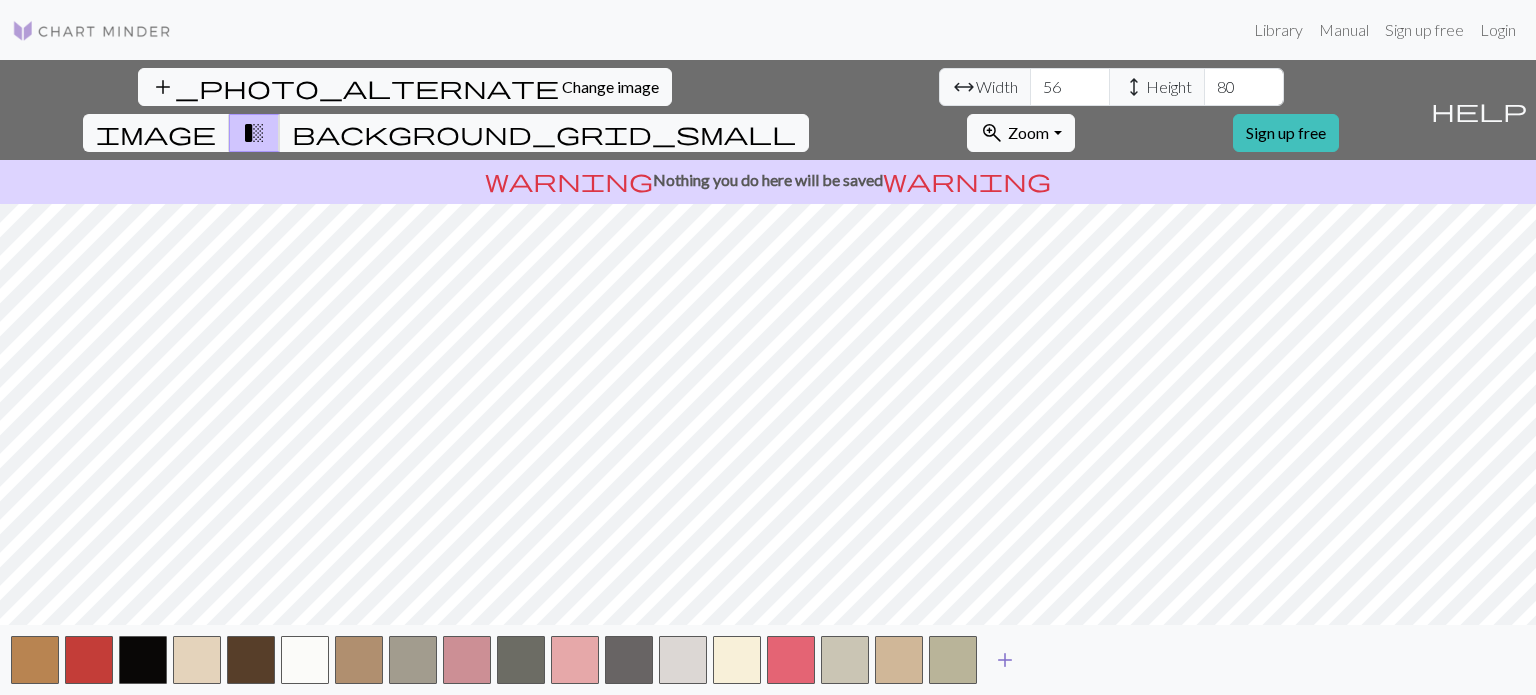 click on "add" at bounding box center (1005, 660) 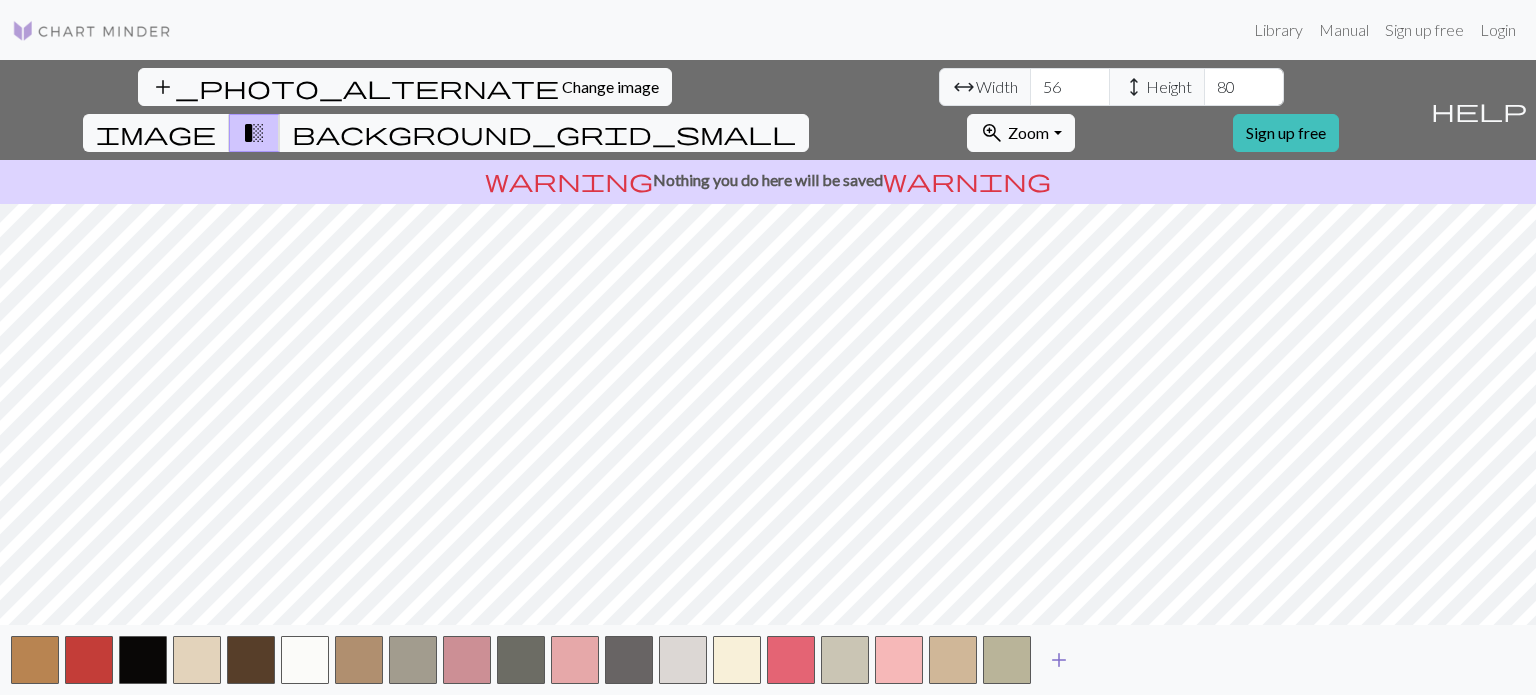 click on "add" at bounding box center (1059, 660) 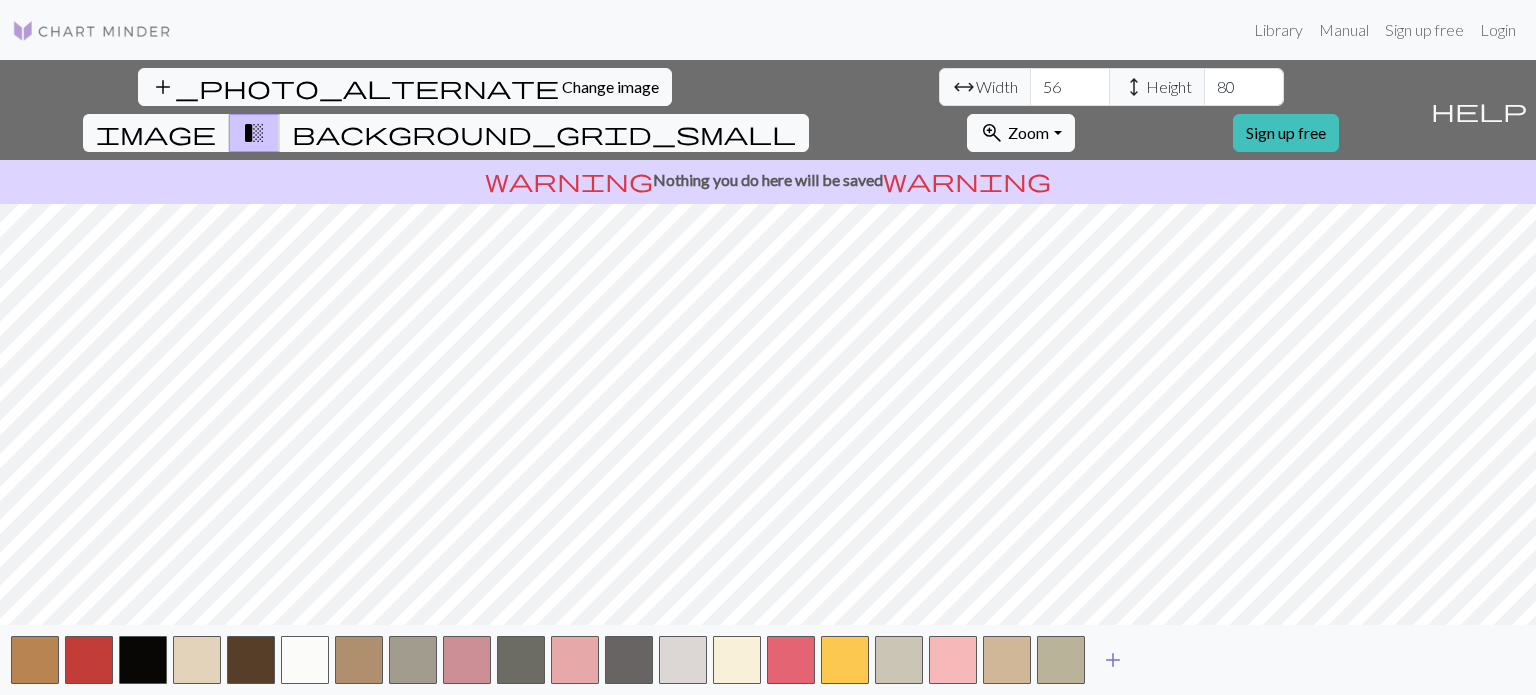 click on "add" at bounding box center [1113, 660] 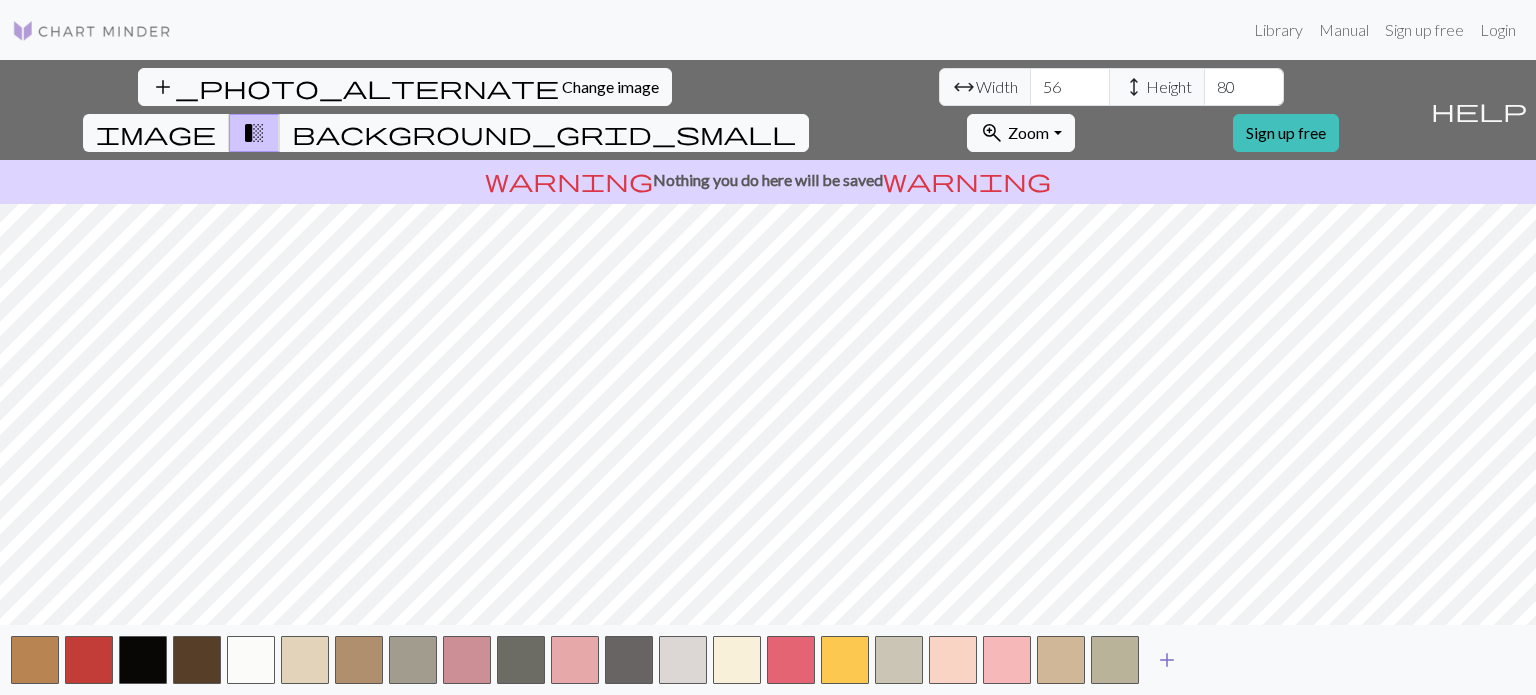 click on "add" at bounding box center [1167, 660] 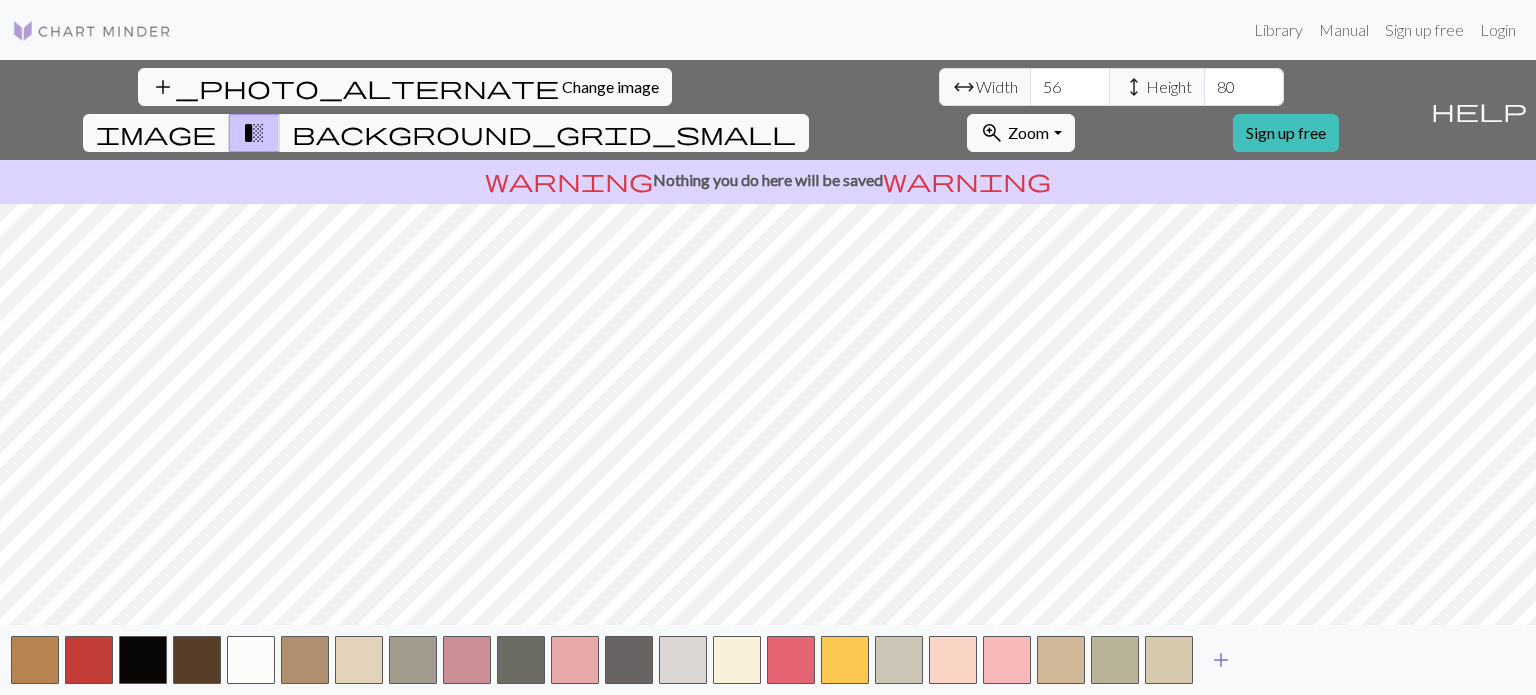 click on "add" at bounding box center (1221, 660) 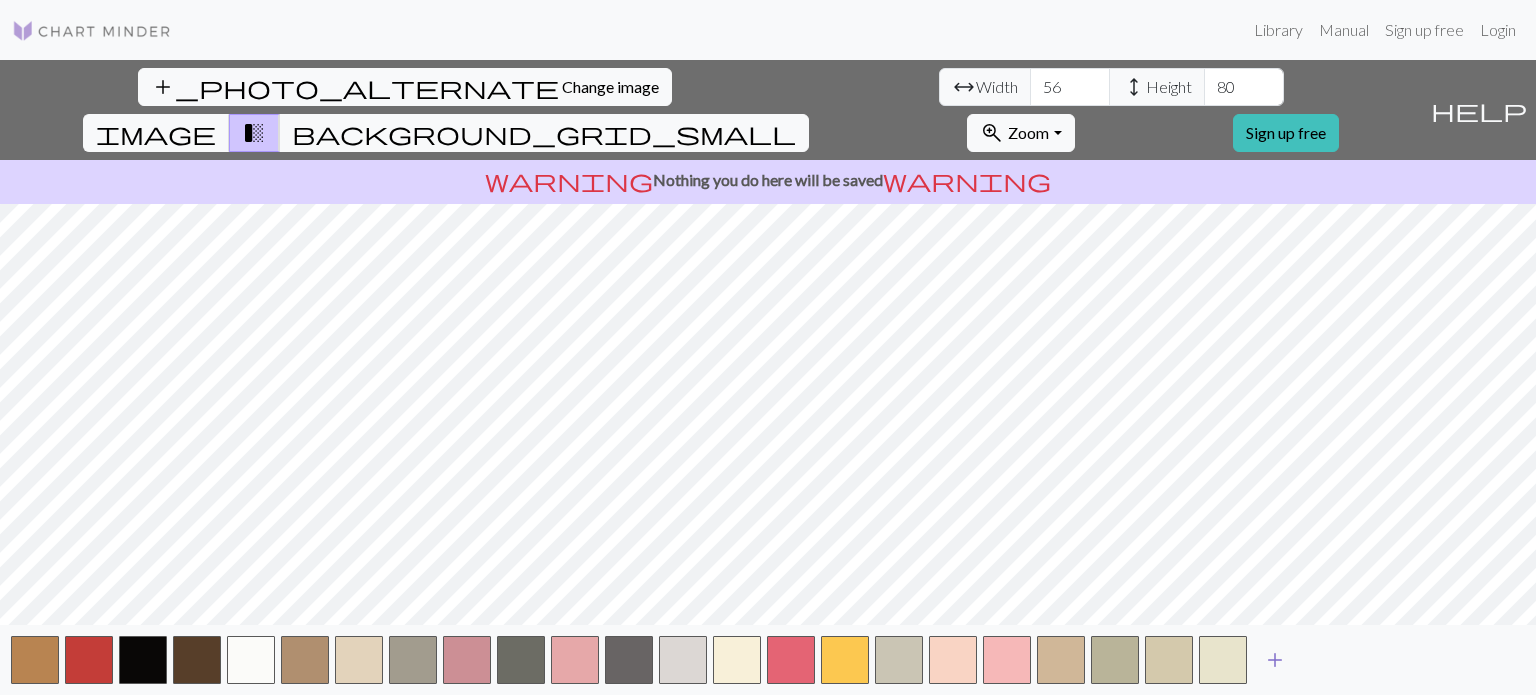 click on "add" at bounding box center (1275, 660) 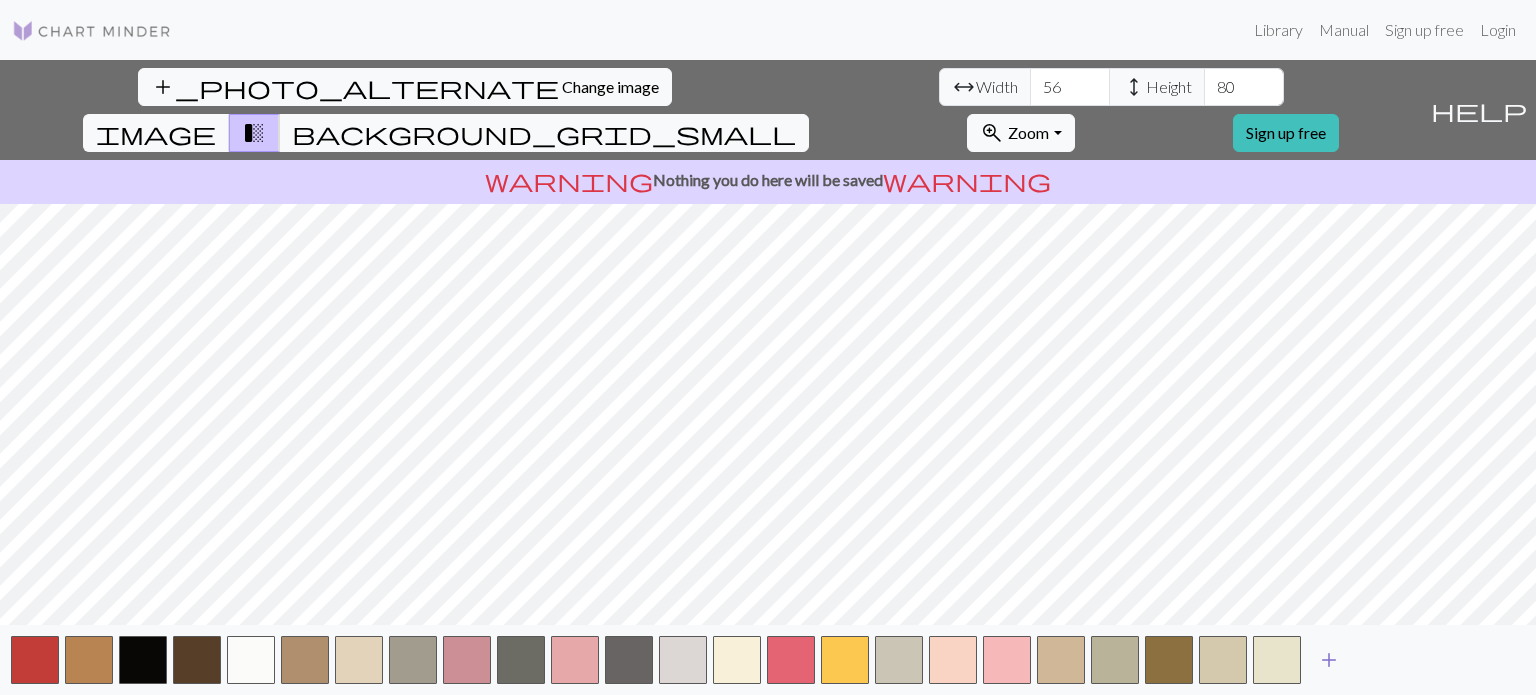 click on "add" at bounding box center (1329, 660) 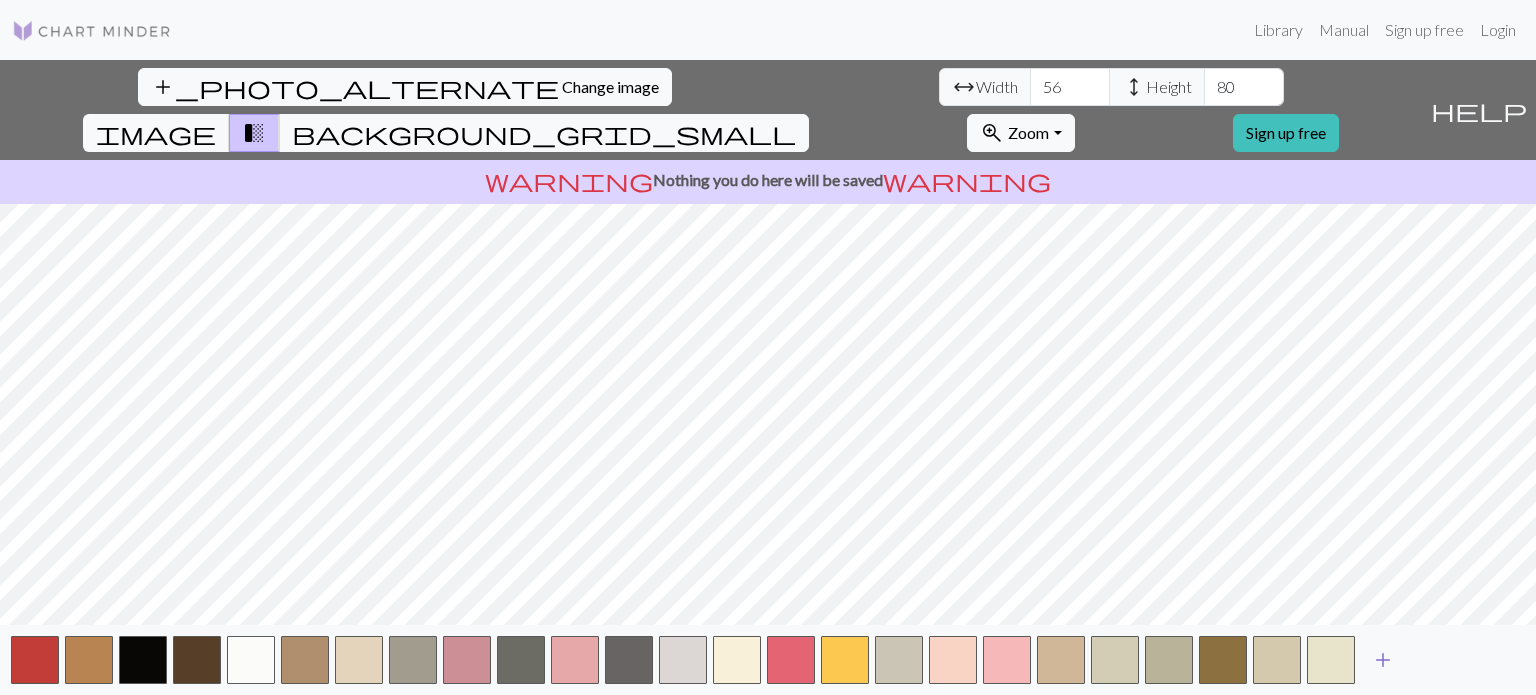 click on "add" at bounding box center [1383, 660] 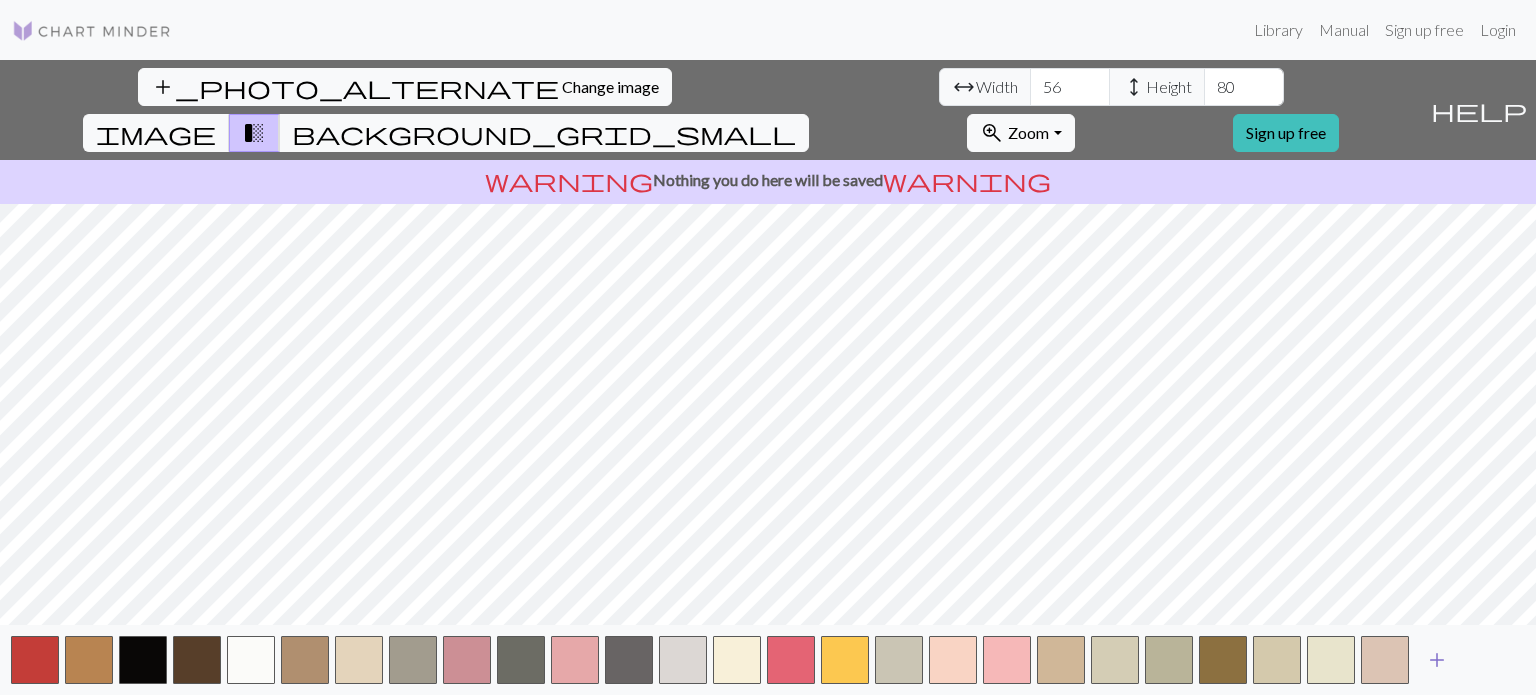 click on "add" at bounding box center (1437, 660) 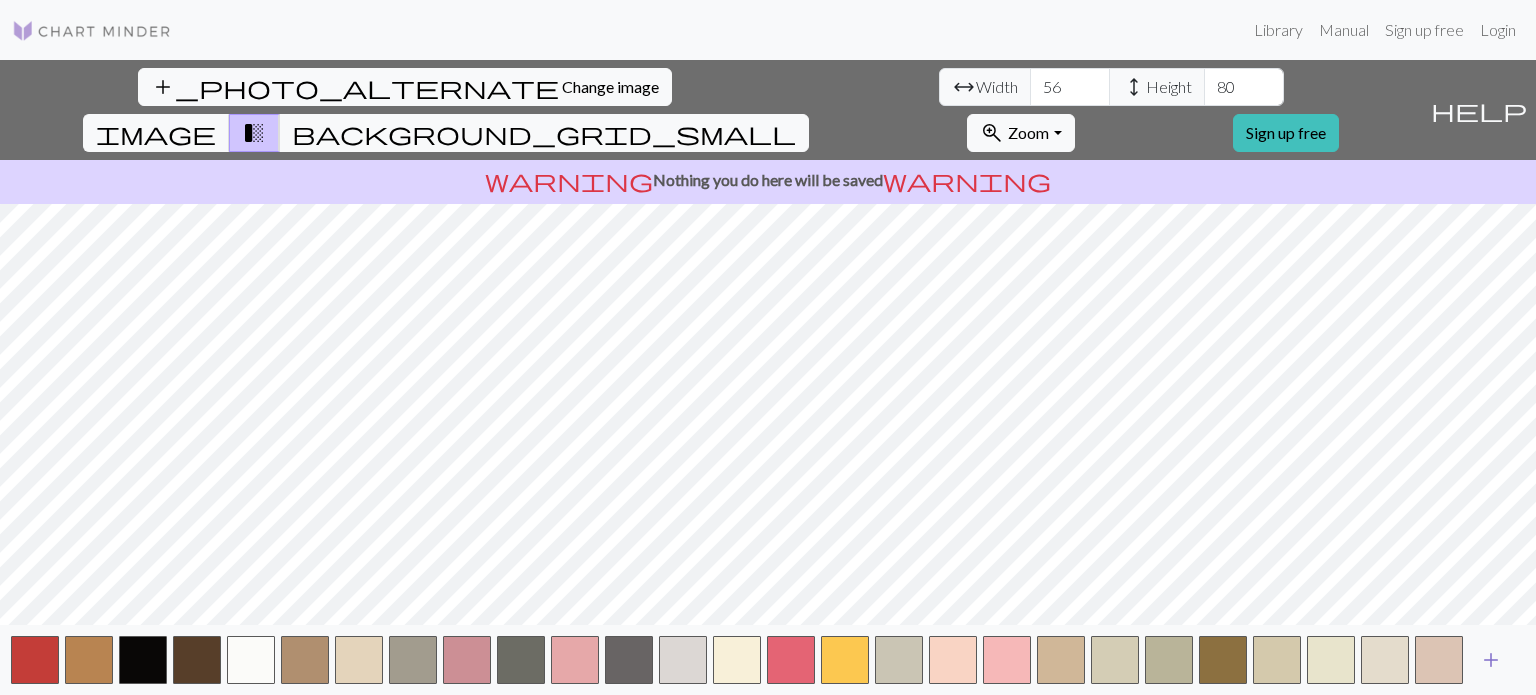 click on "add" at bounding box center [1491, 660] 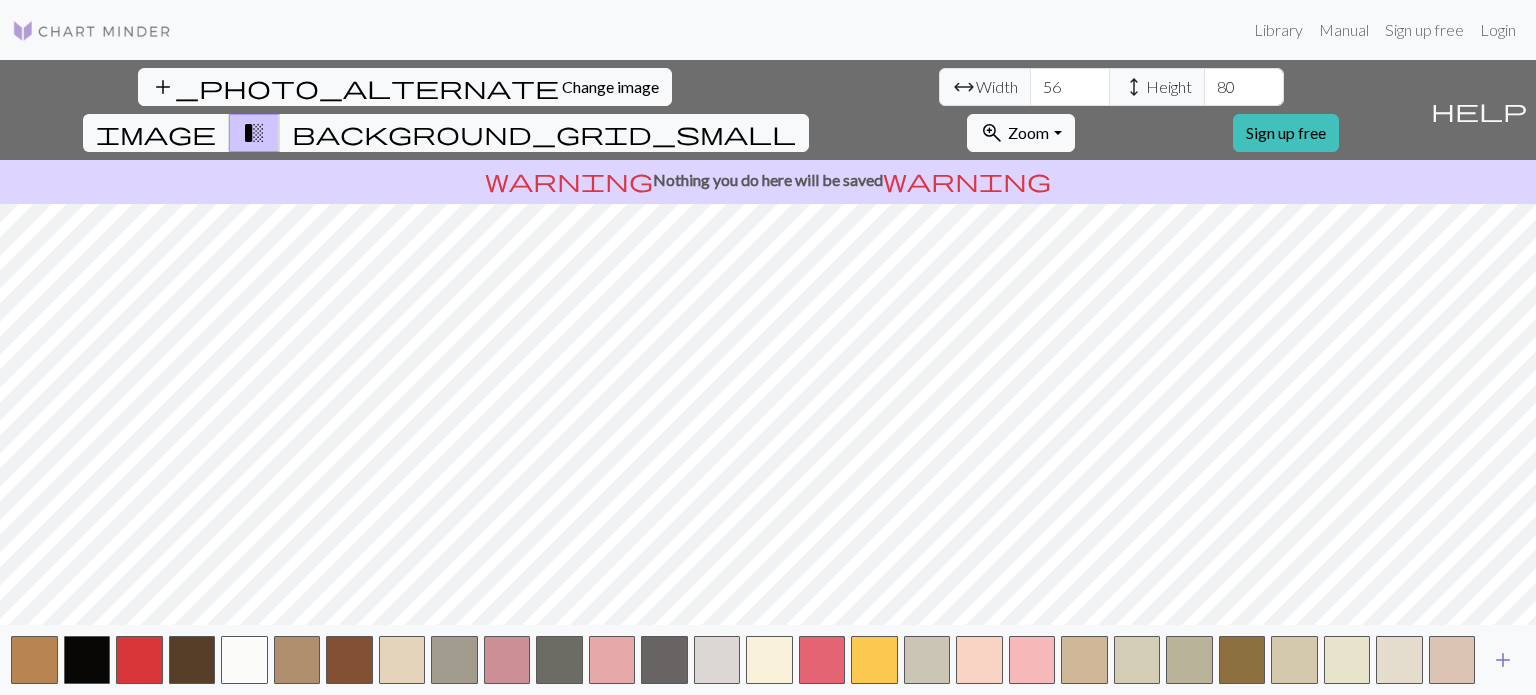 click on "add" at bounding box center [1503, 660] 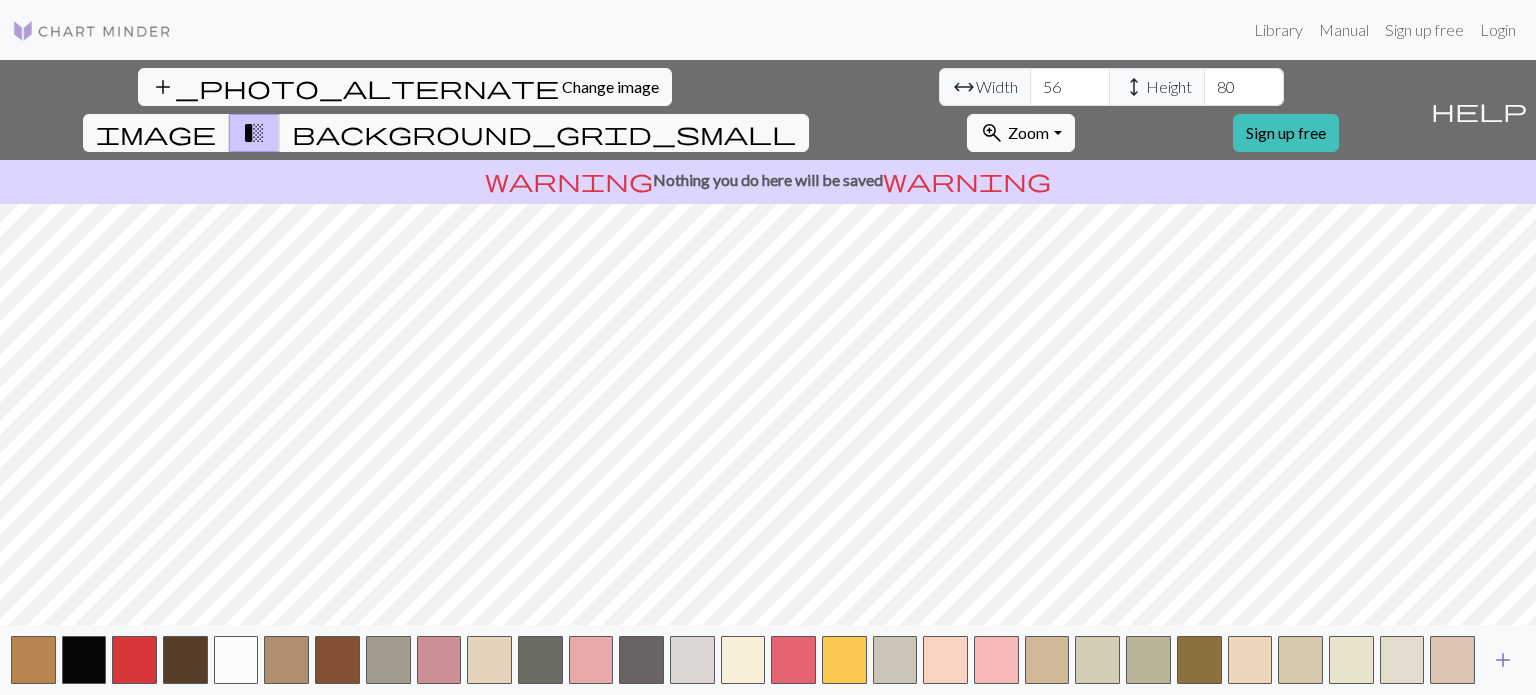 click on "add" at bounding box center (1503, 660) 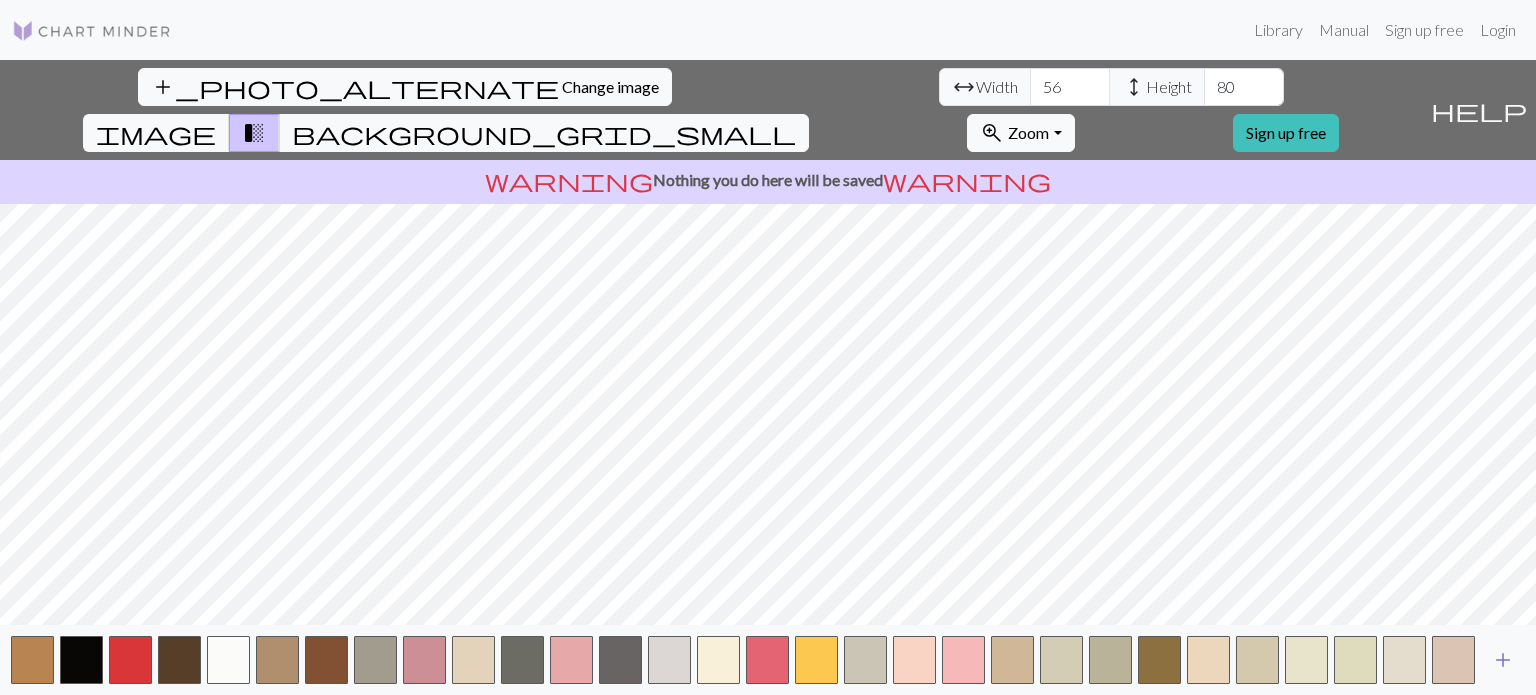 click on "add" at bounding box center [1503, 660] 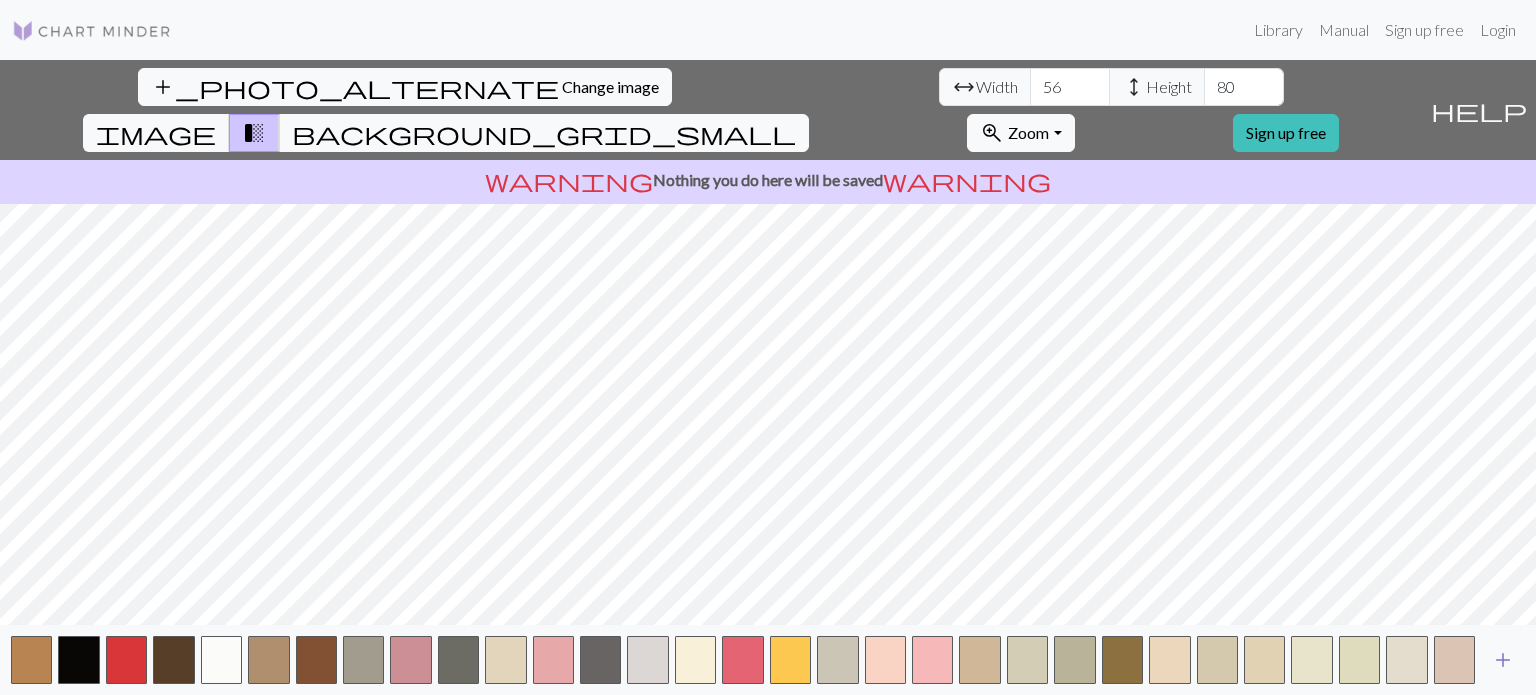 click on "add" at bounding box center (1503, 660) 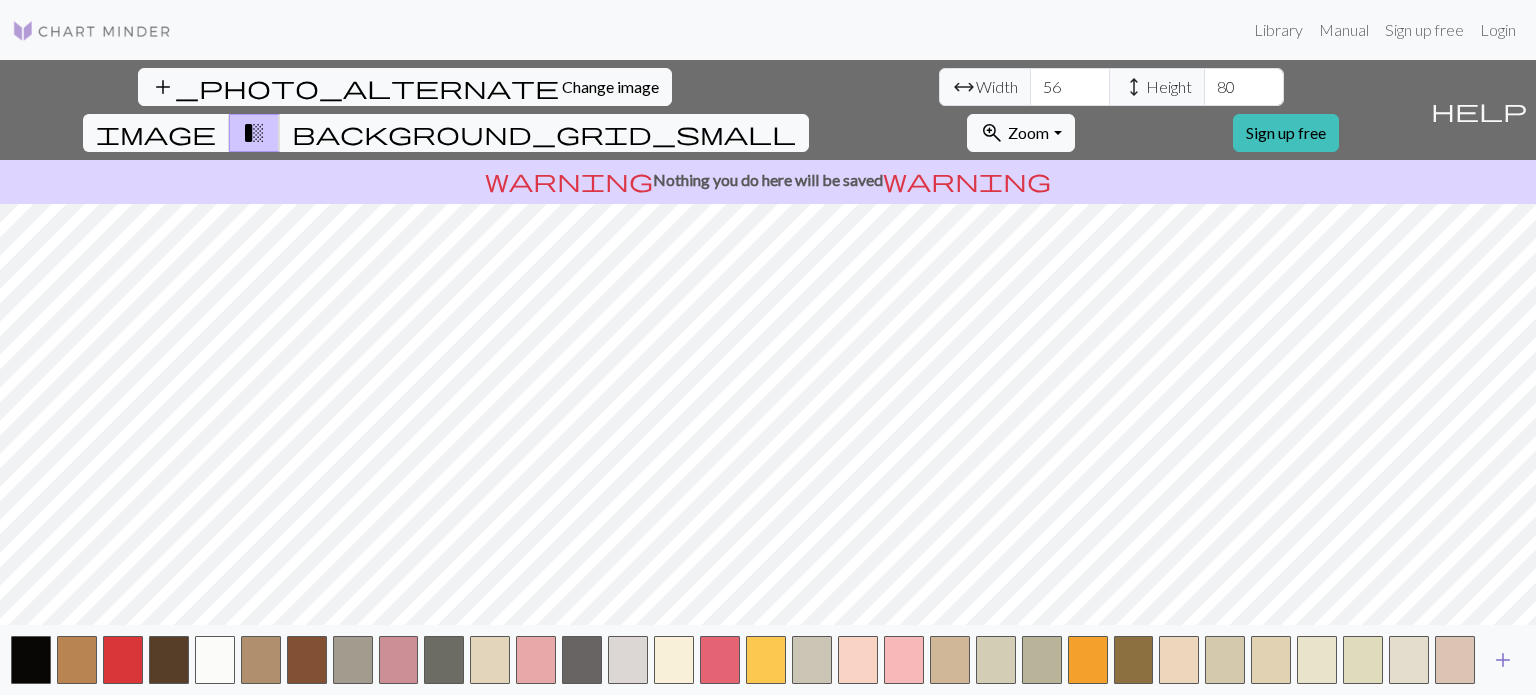 click on "add" at bounding box center [1503, 660] 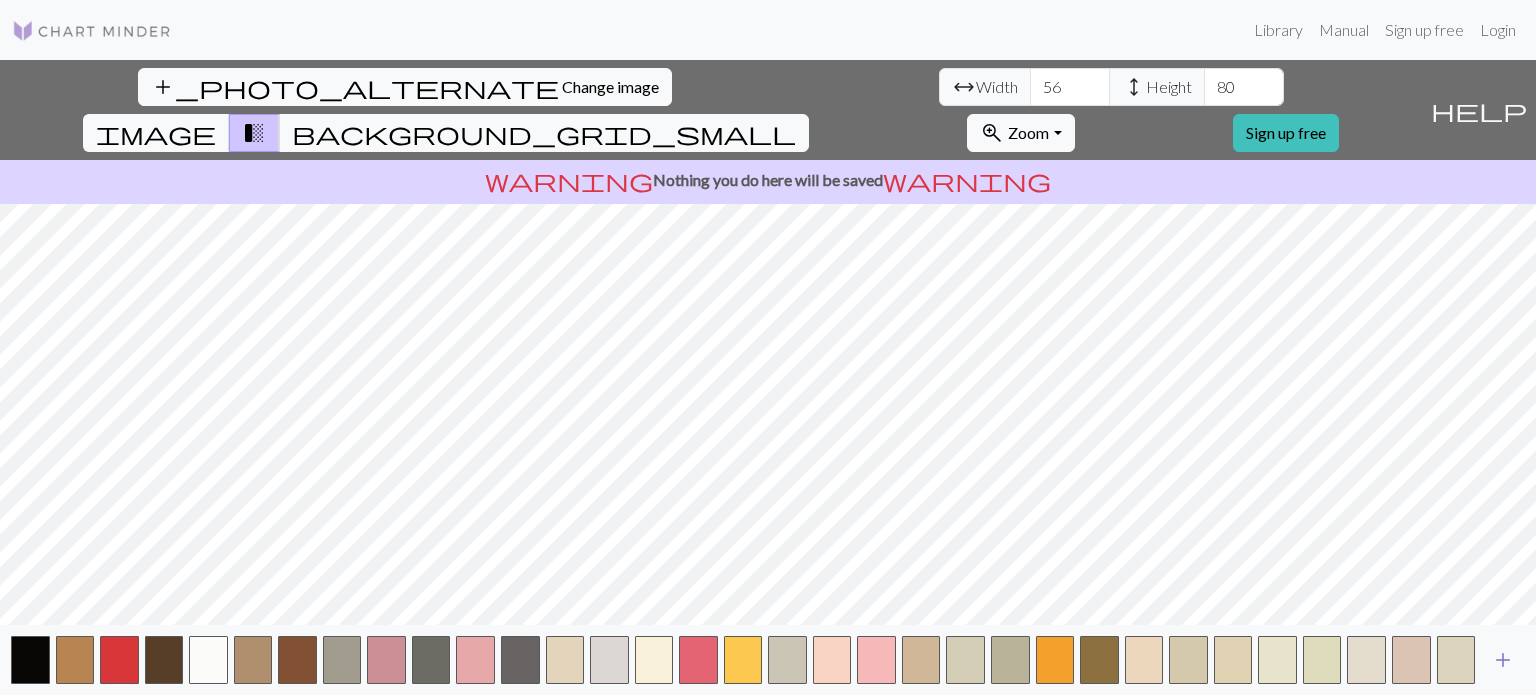 click on "add" at bounding box center [1503, 660] 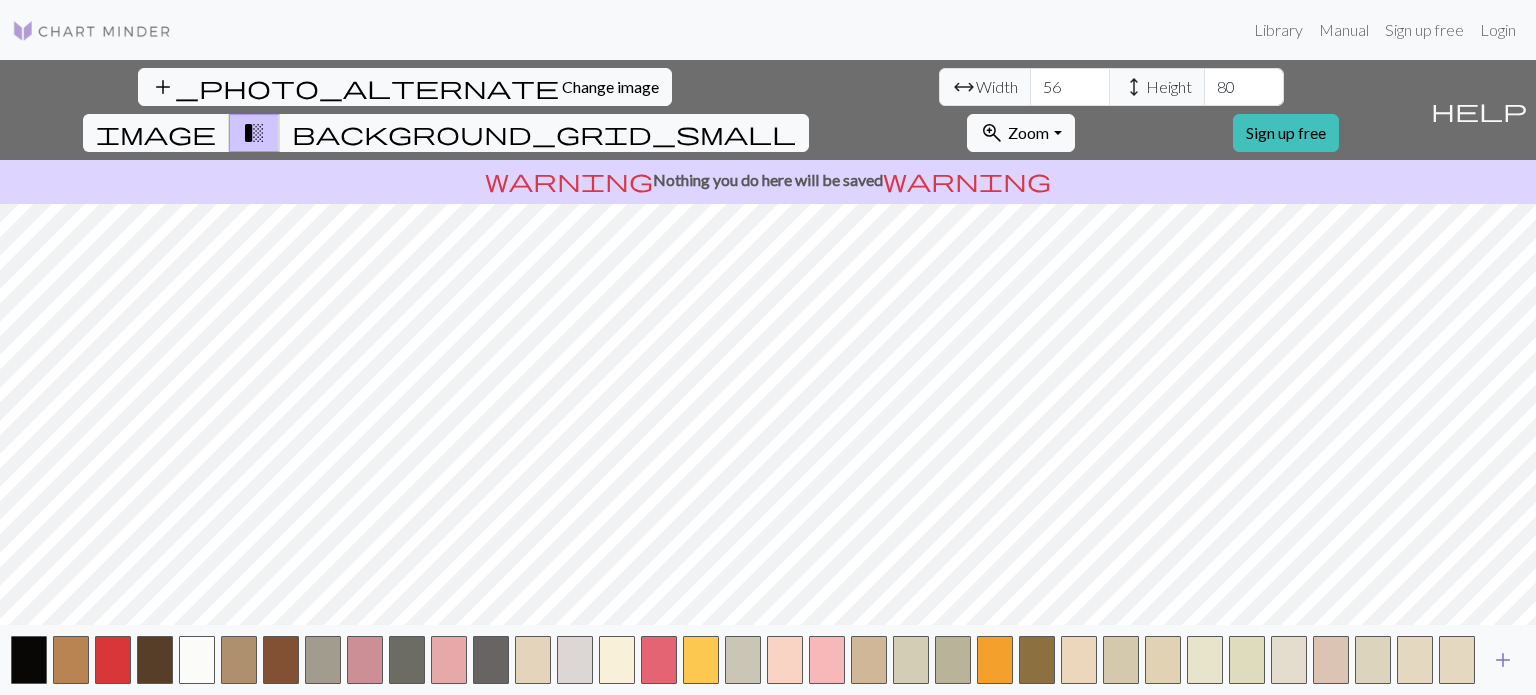 click on "add" at bounding box center (1503, 660) 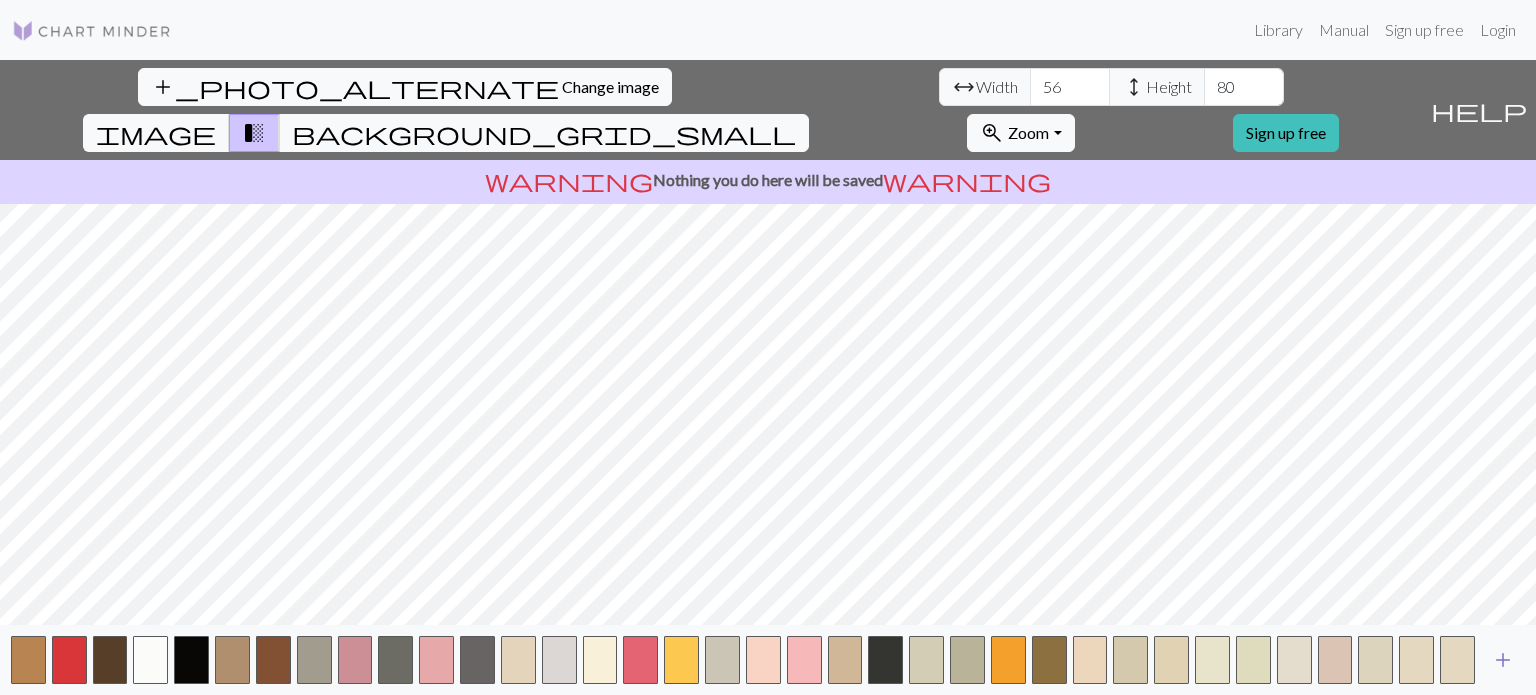 click on "add" at bounding box center [1503, 660] 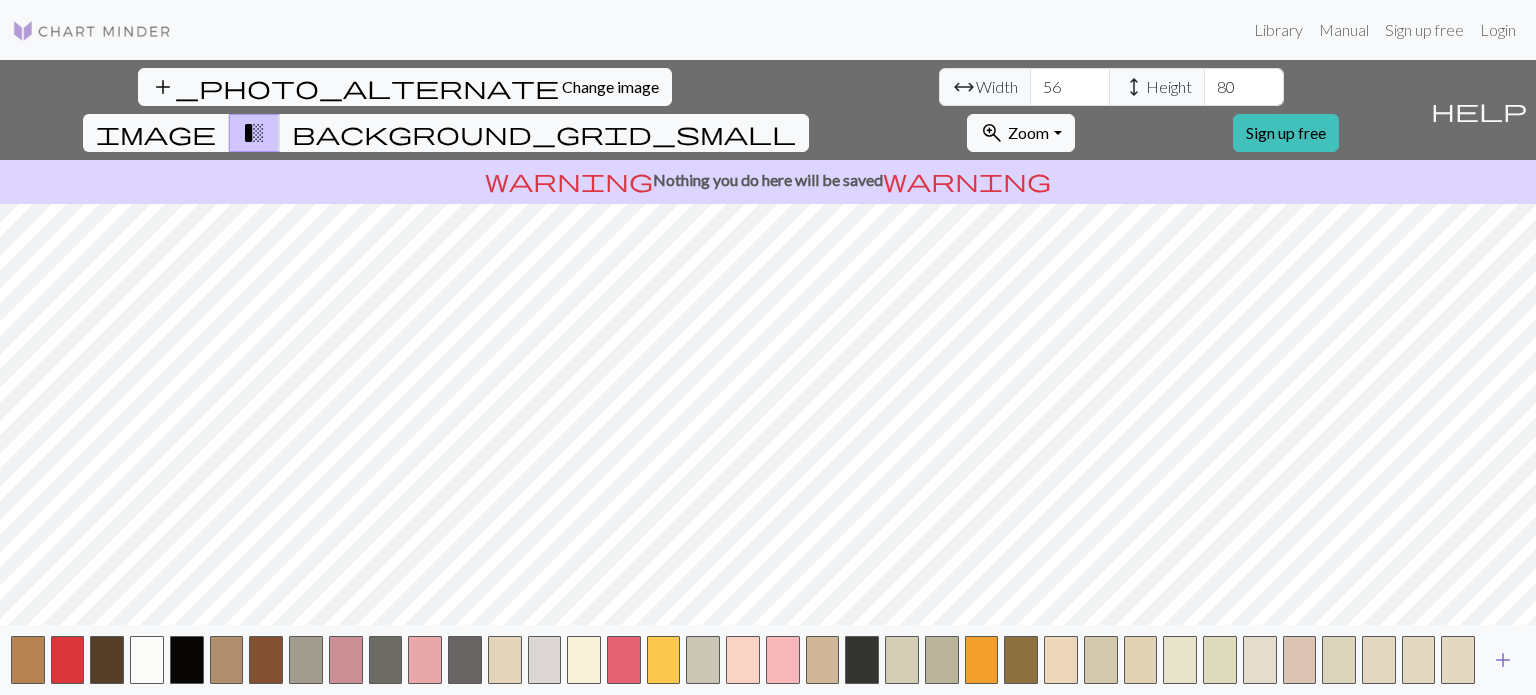 click on "add" at bounding box center [1503, 660] 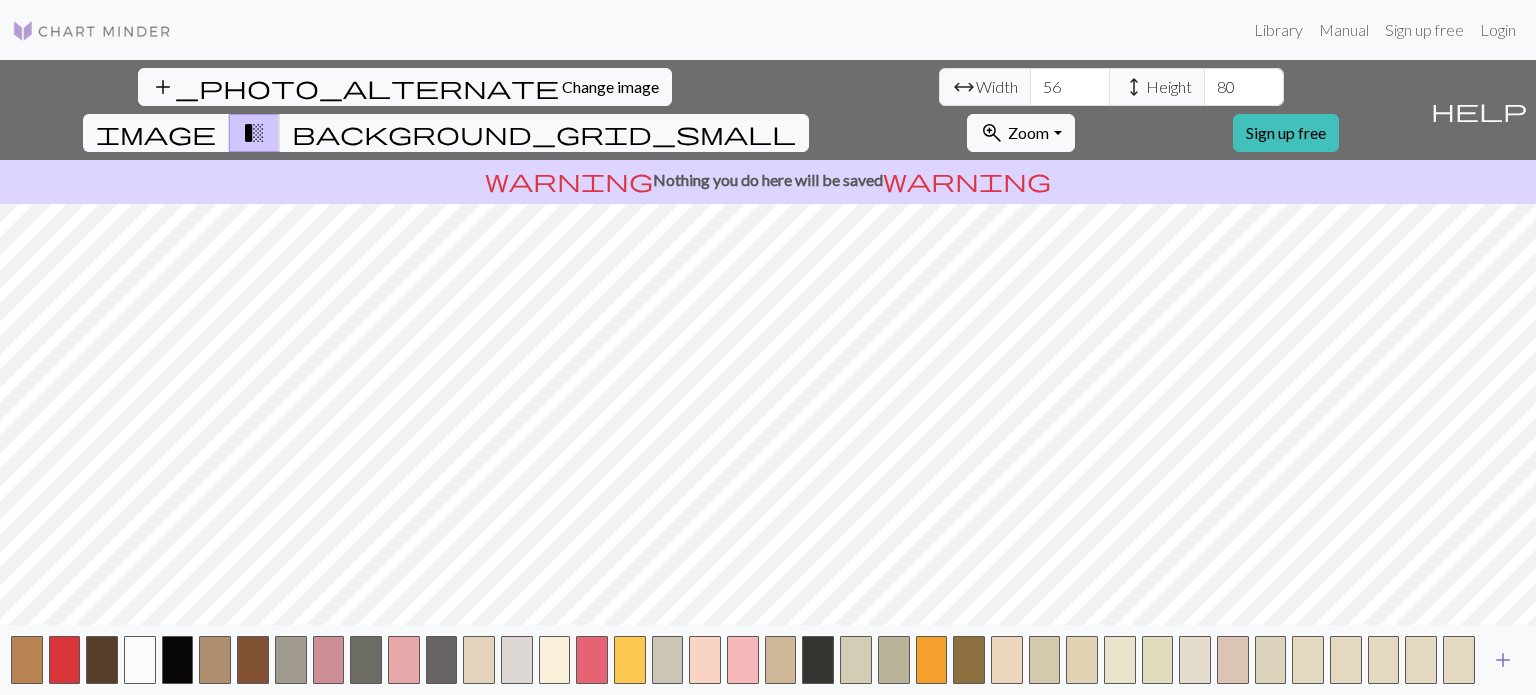click on "add" at bounding box center [1503, 660] 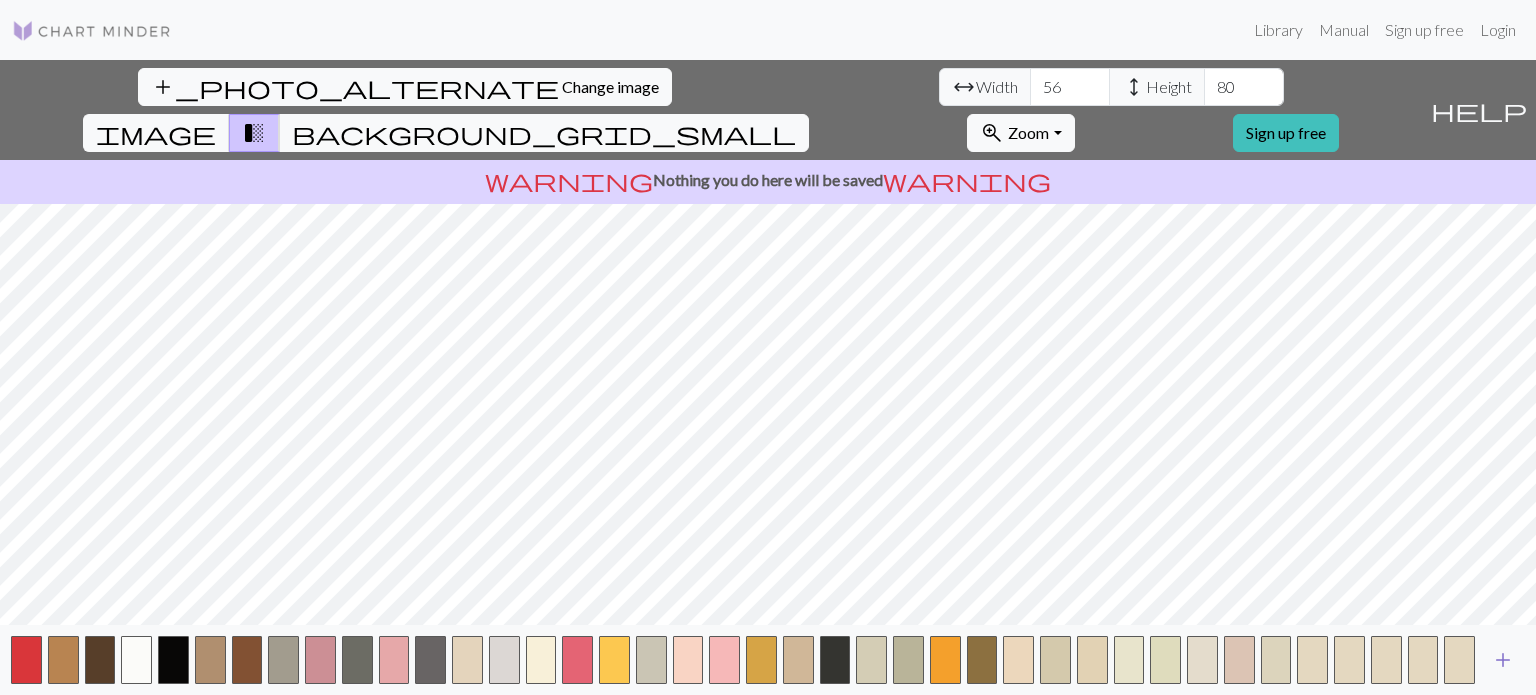 click on "add" at bounding box center (1503, 660) 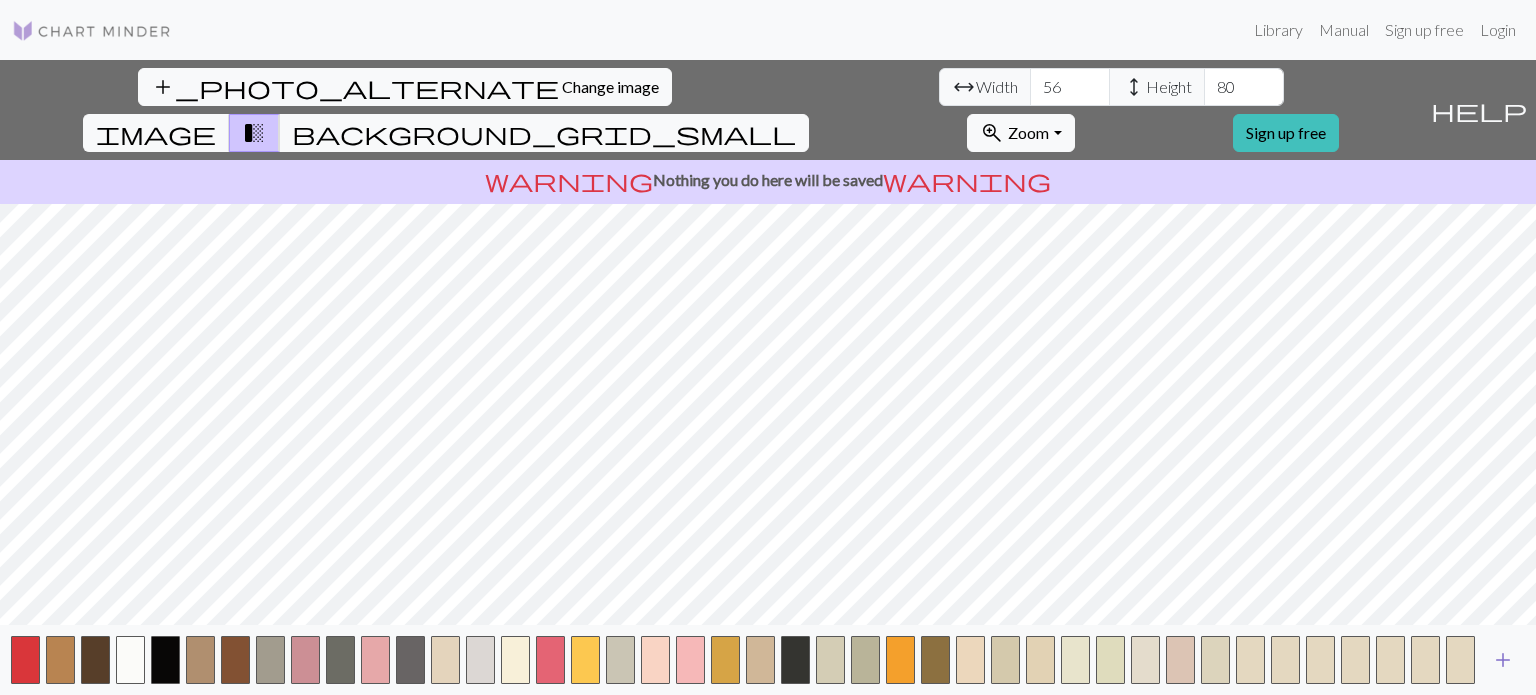 click on "add" at bounding box center (1503, 660) 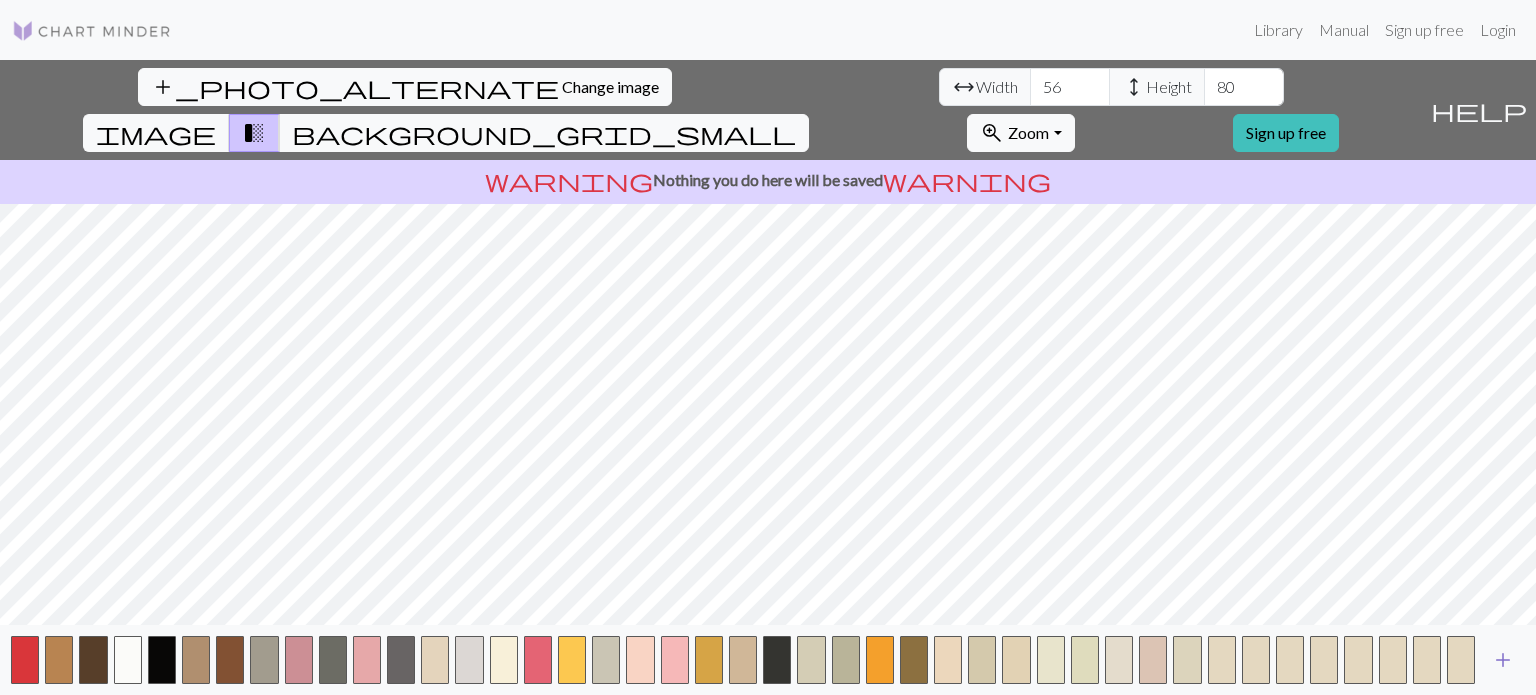 click on "add" at bounding box center (1503, 660) 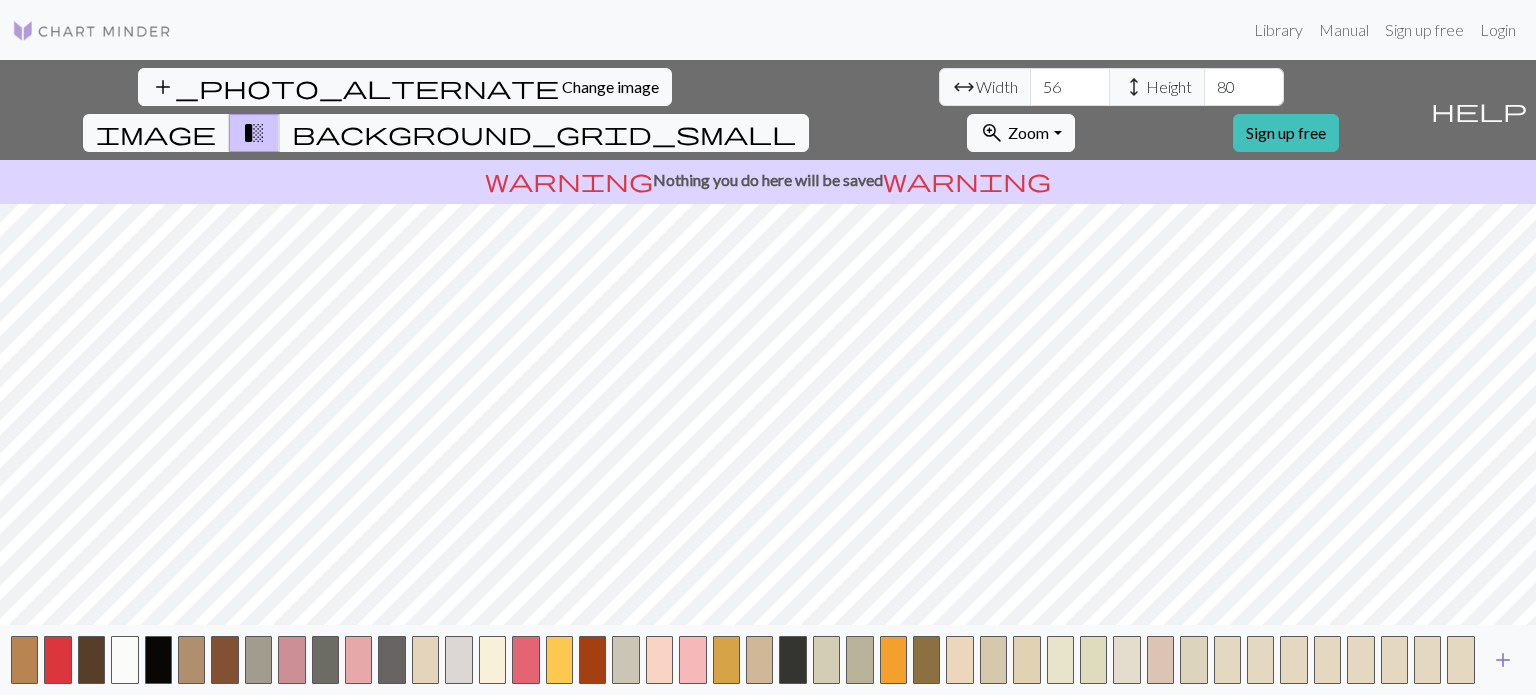 click on "add" at bounding box center (1503, 660) 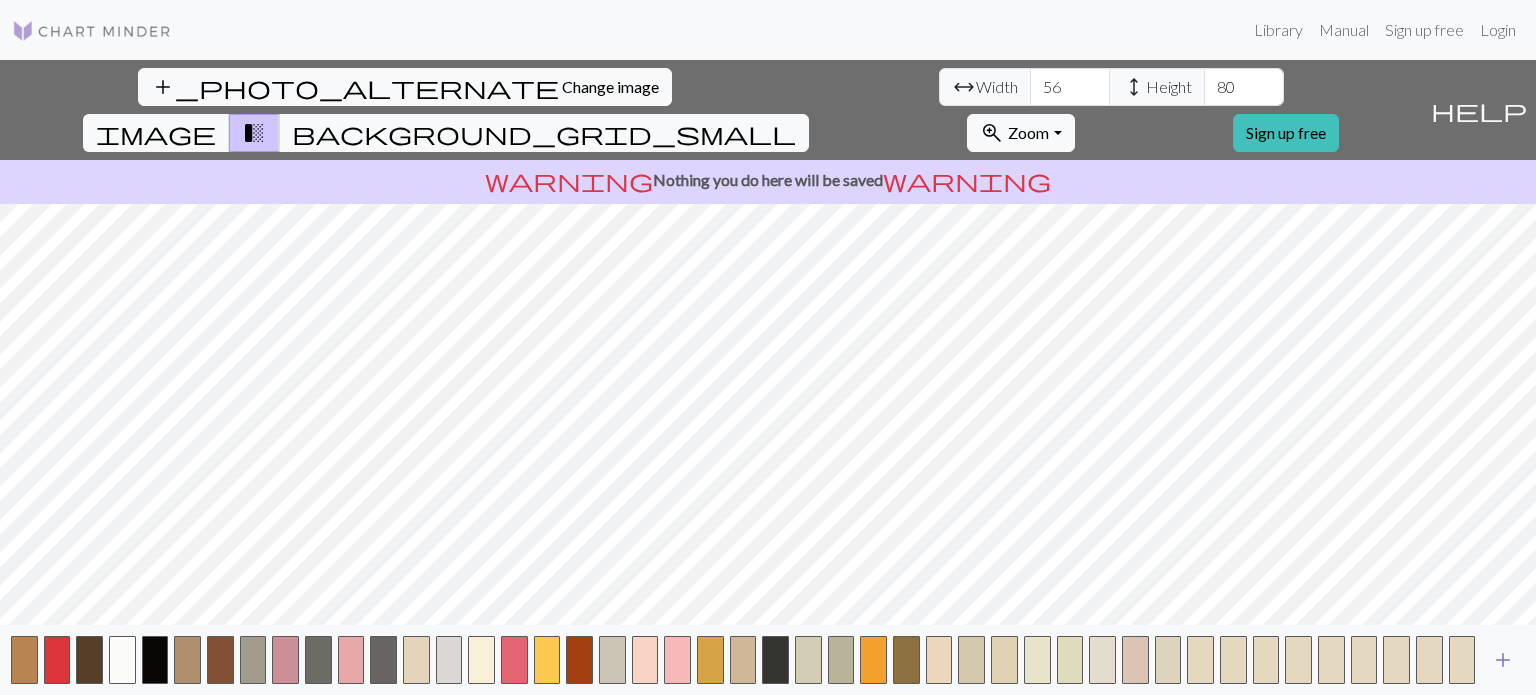 click on "add" at bounding box center [1503, 660] 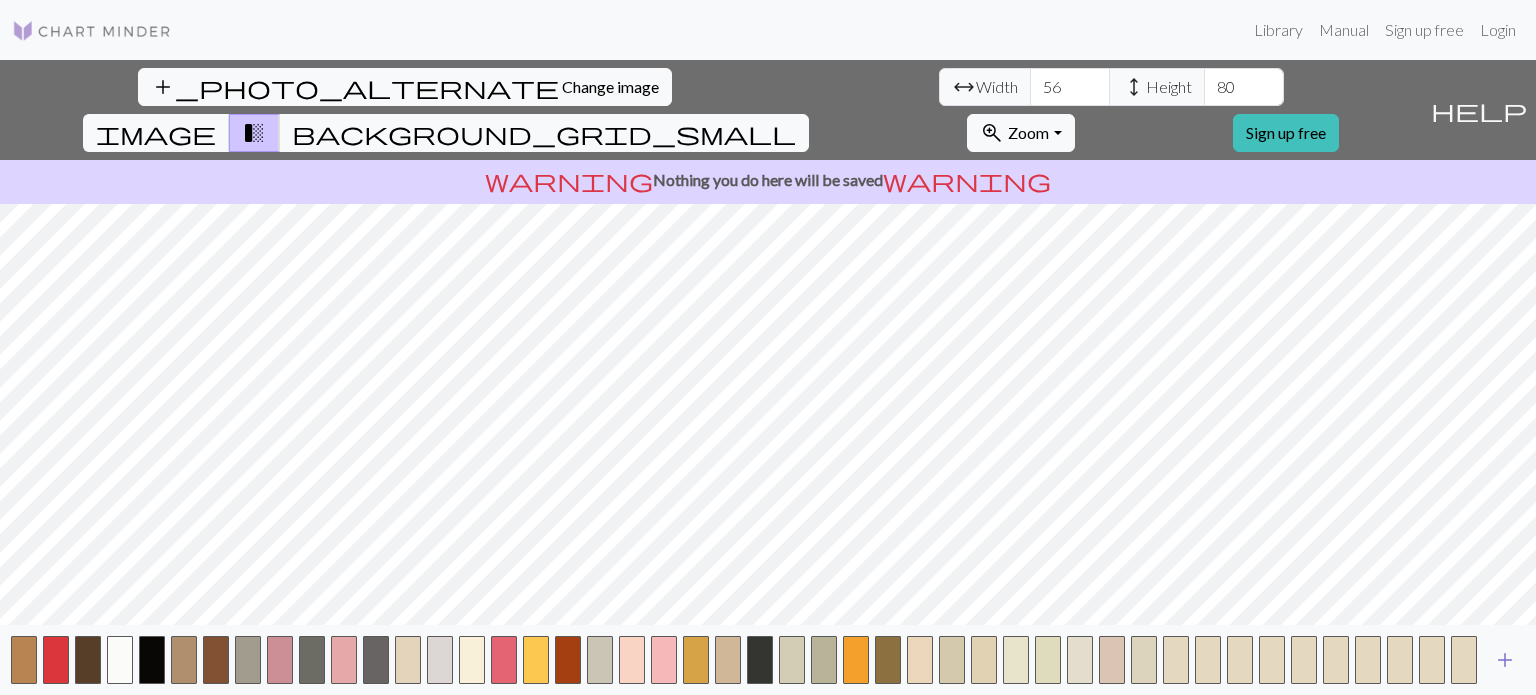 click on "add" at bounding box center (1505, 660) 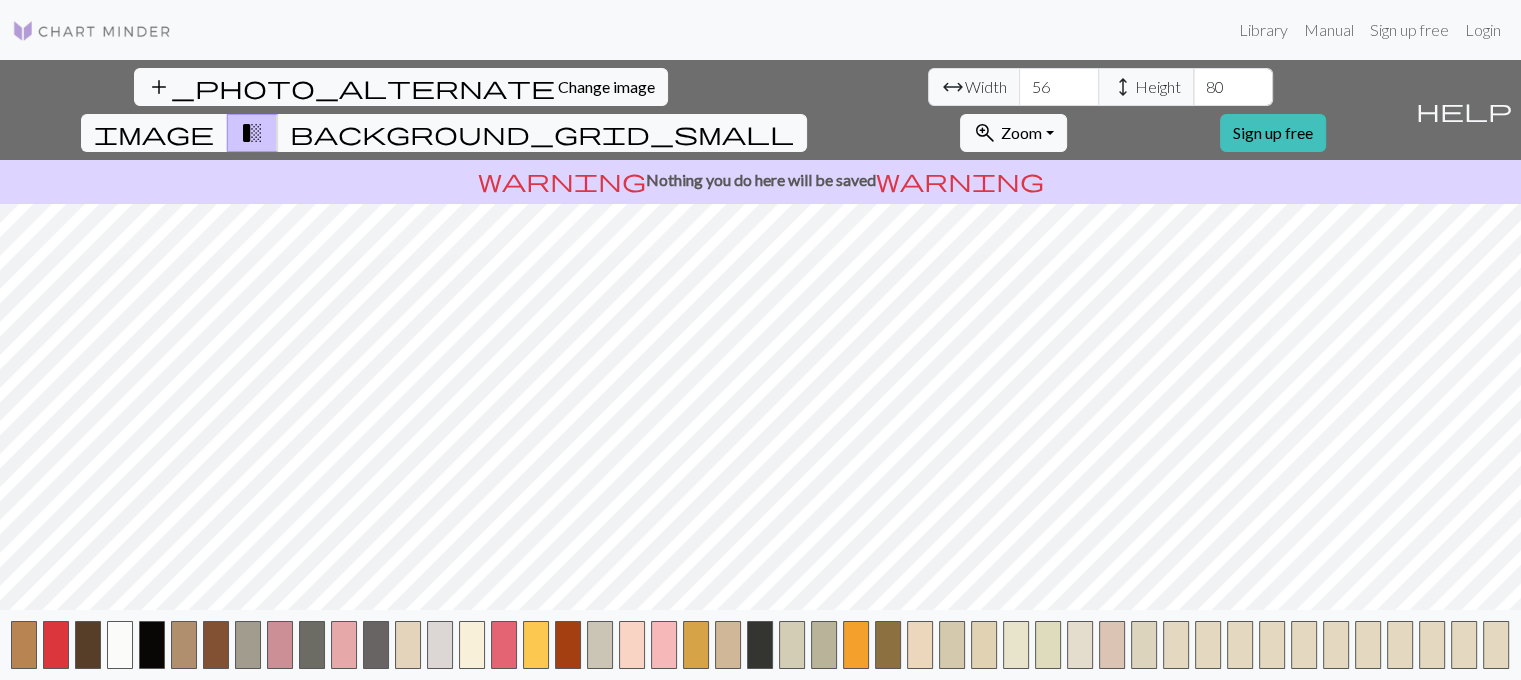 click on "add" at bounding box center (1537, 645) 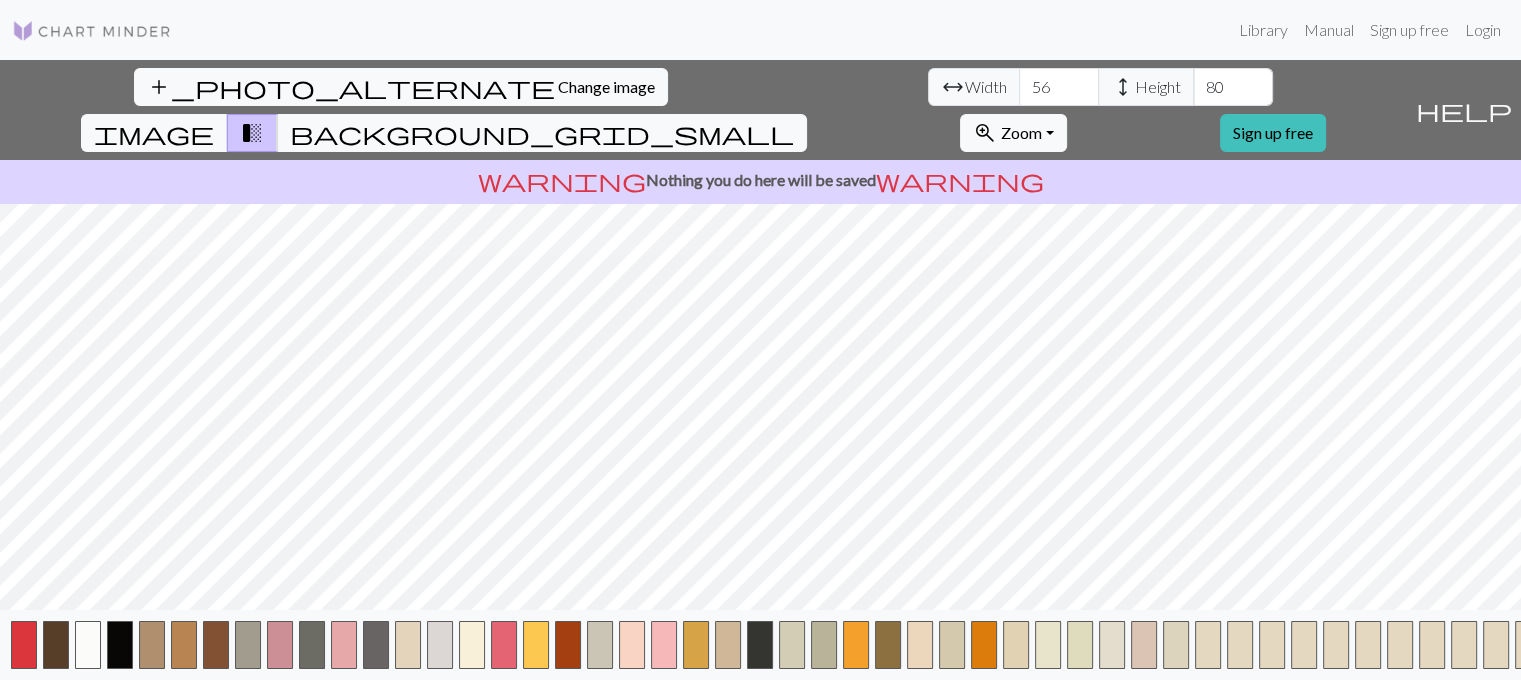 click at bounding box center [1528, 645] 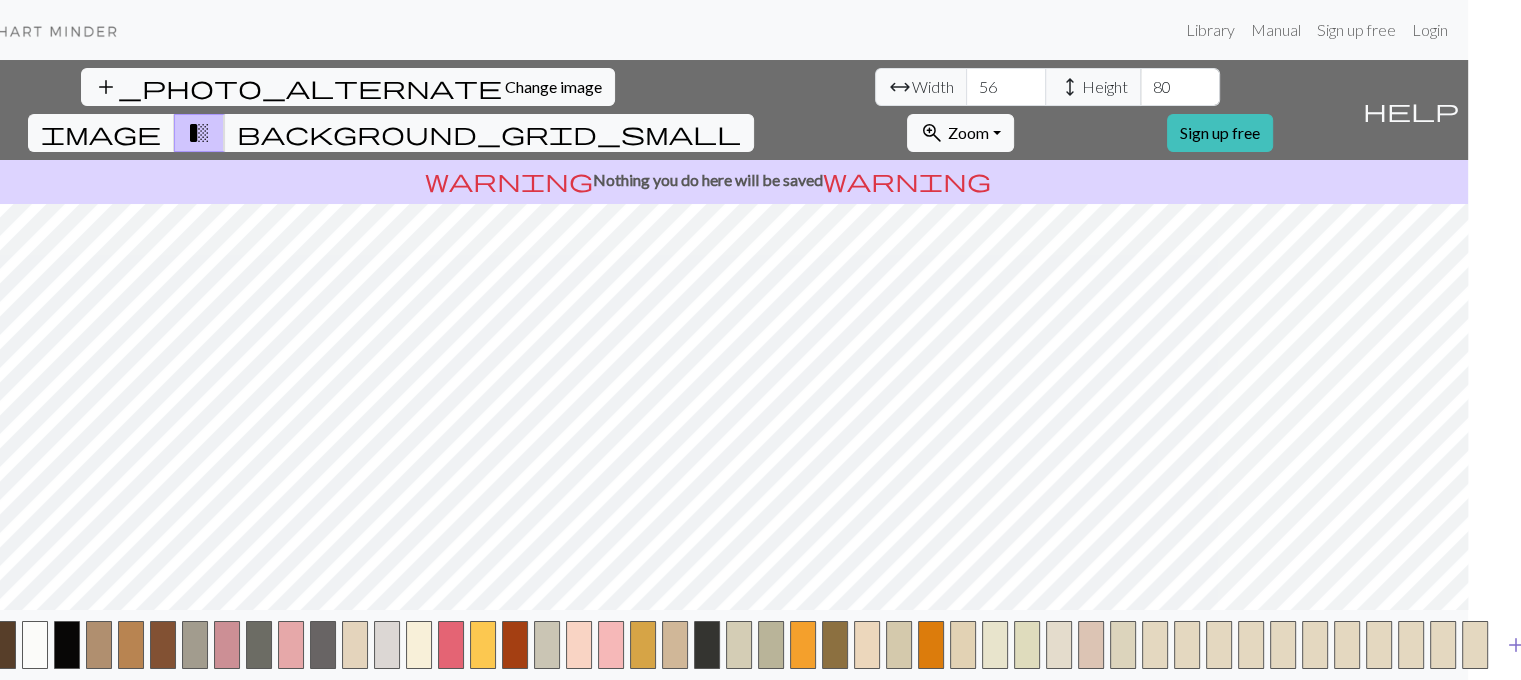 scroll, scrollTop: 0, scrollLeft: 50, axis: horizontal 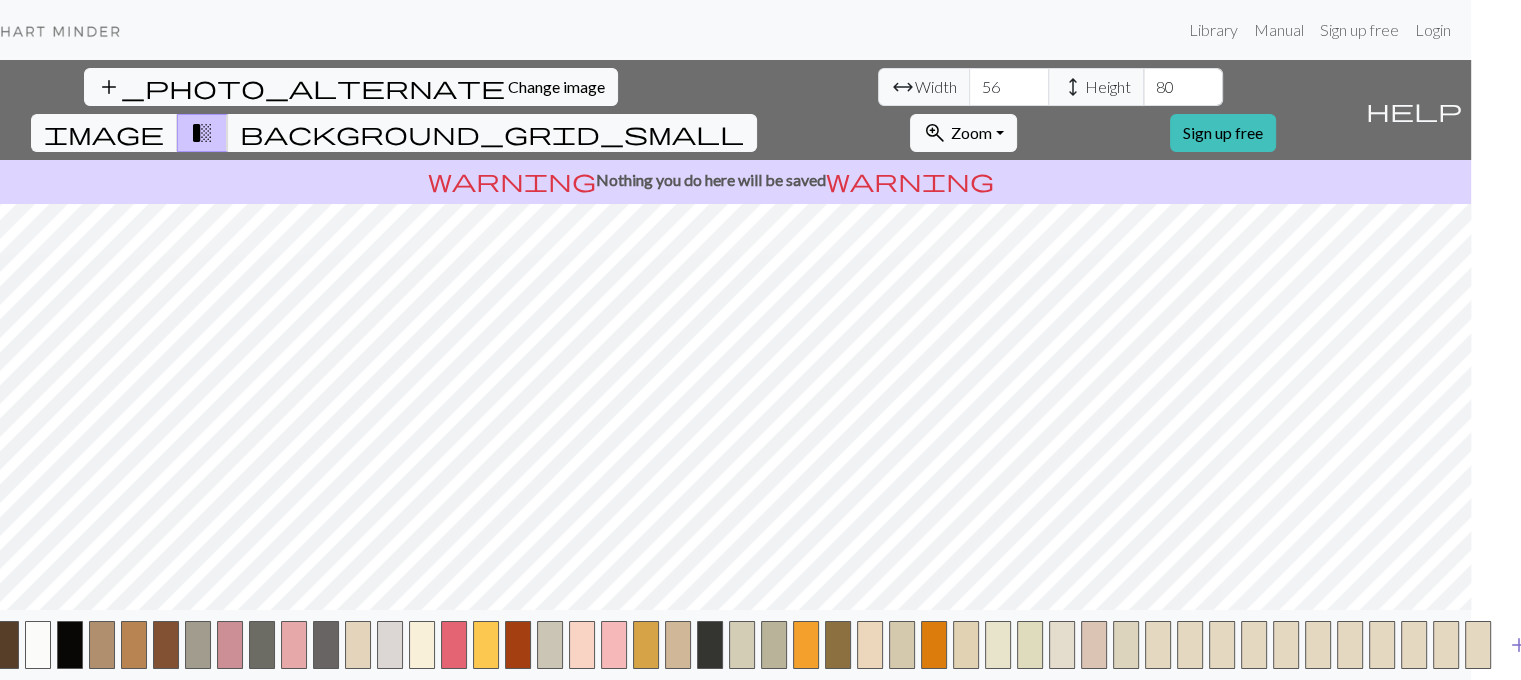 click on "add" at bounding box center (1519, 645) 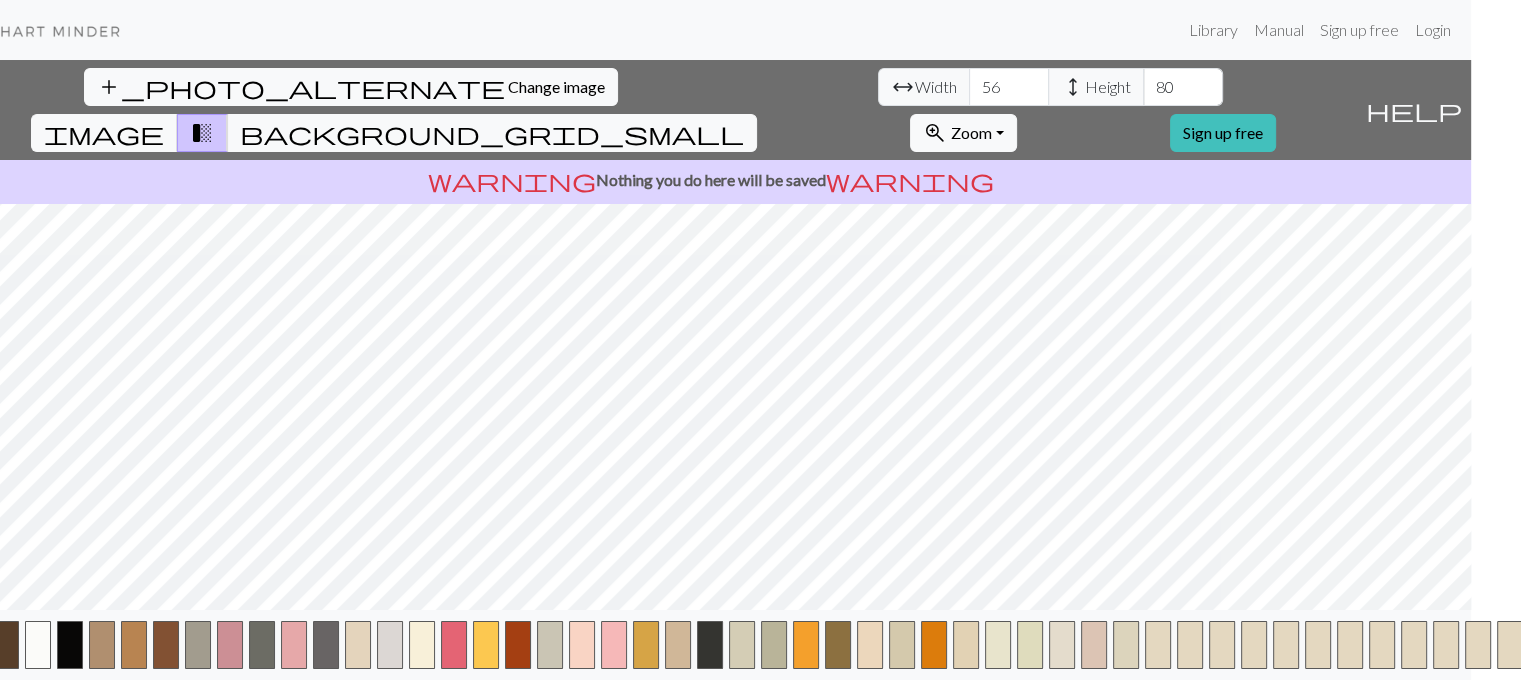 click on "This website uses cookies to ensure you get the best experience on our website.  Learn more Got it! Library Manual Sign up free Login add_photo_alternate   Change image arrow_range   Width 56 height   Height 80 image transition_fade background_grid_small zoom_in Zoom Zoom Fit all Fit width Fit height 50% 100% 150% 200% Sign up free help Show me around warning  Nothing you do here will be saved  warning add Make knitting charts for free | Chart Minder" at bounding box center (710, 340) 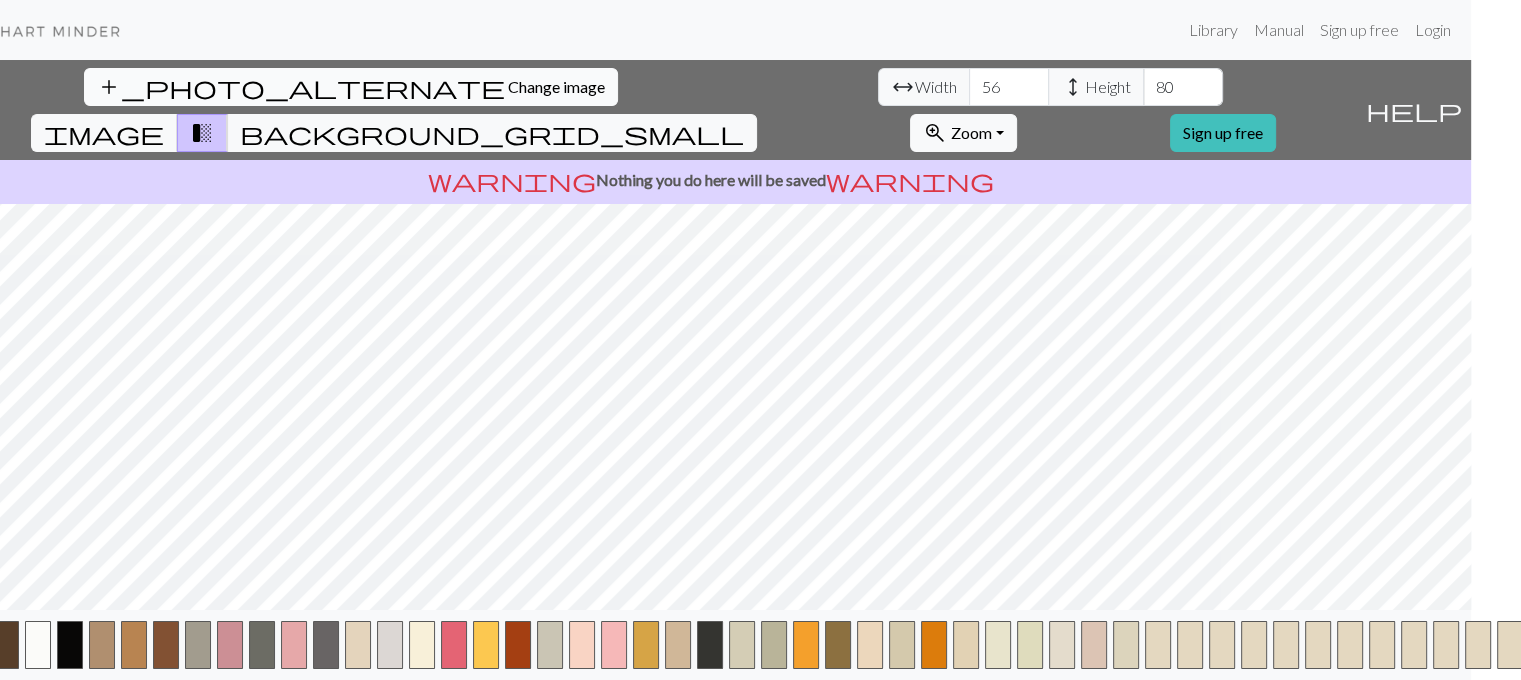 click on "add_photo_alternate   Change image" at bounding box center [351, 87] 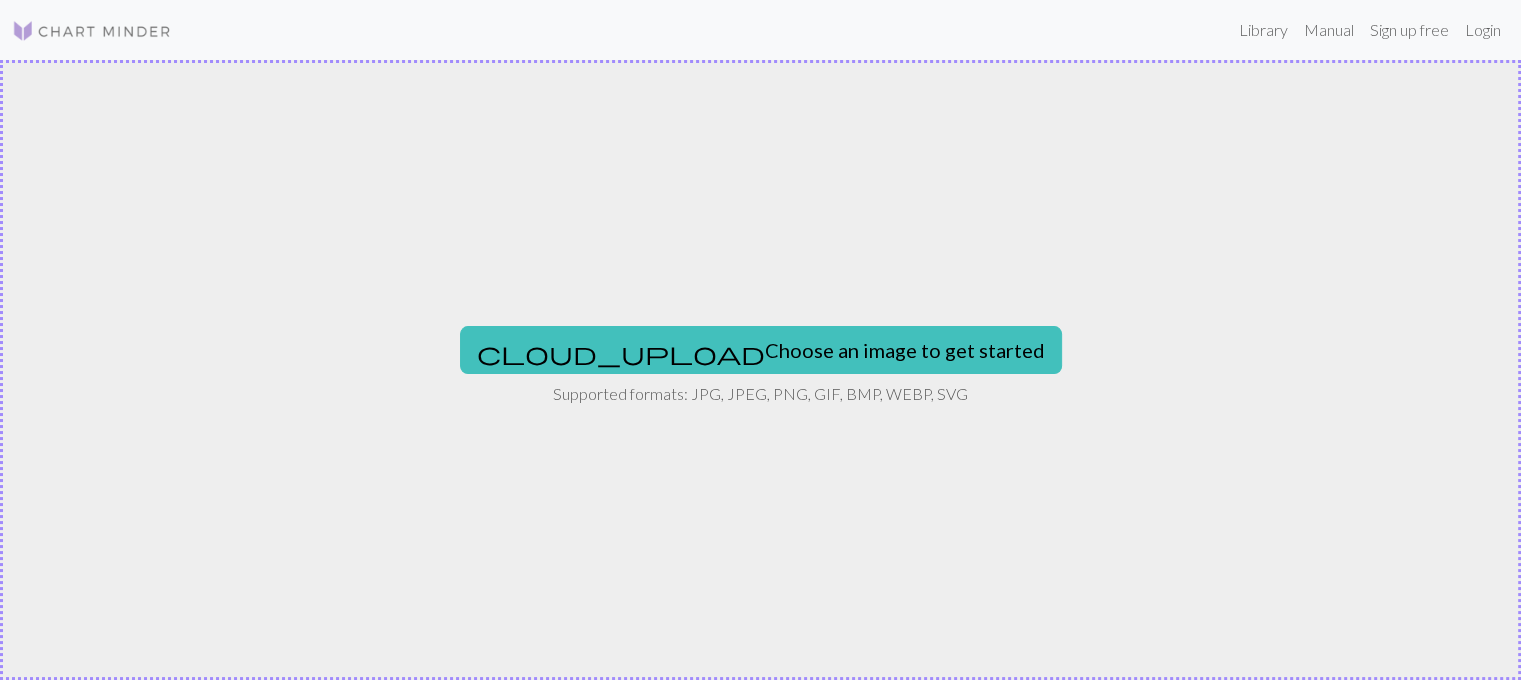scroll, scrollTop: 0, scrollLeft: 0, axis: both 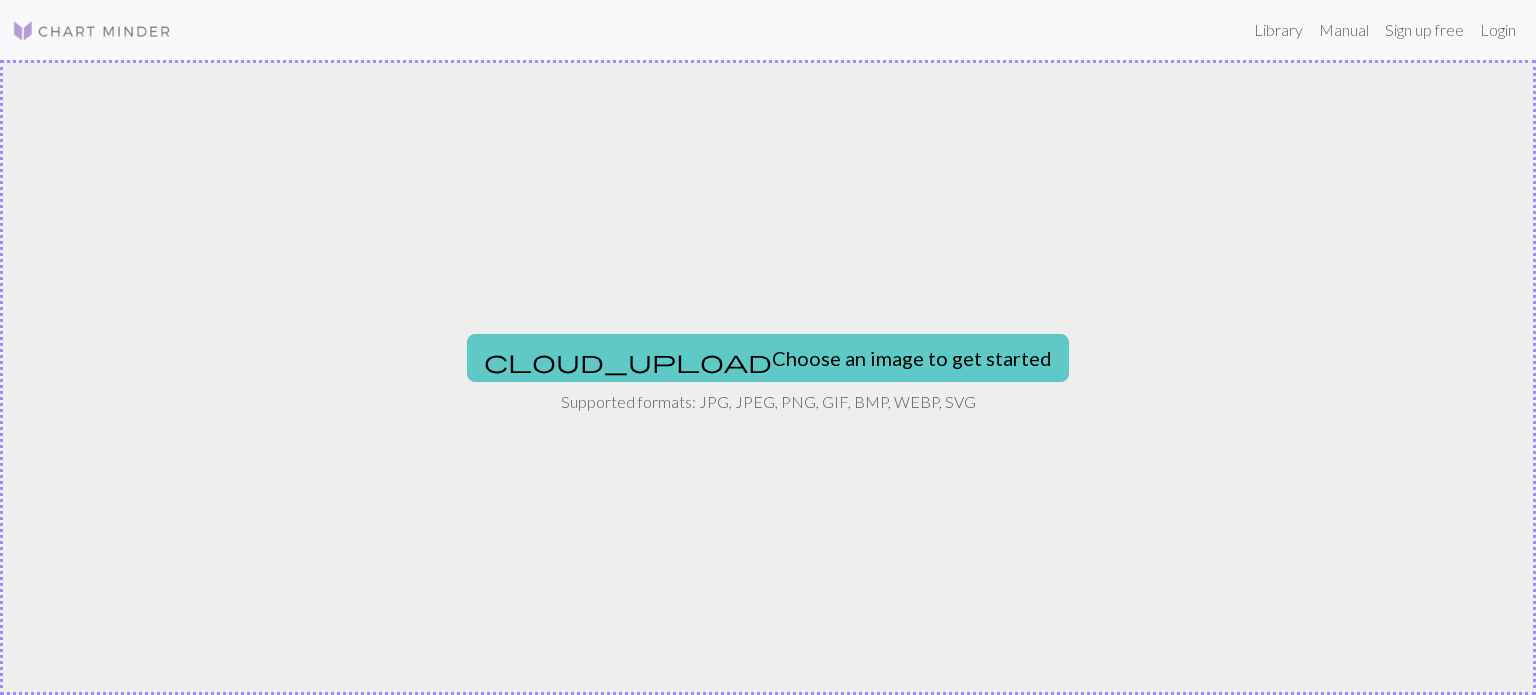 click on "cloud_upload  Choose an image to get started" at bounding box center (768, 358) 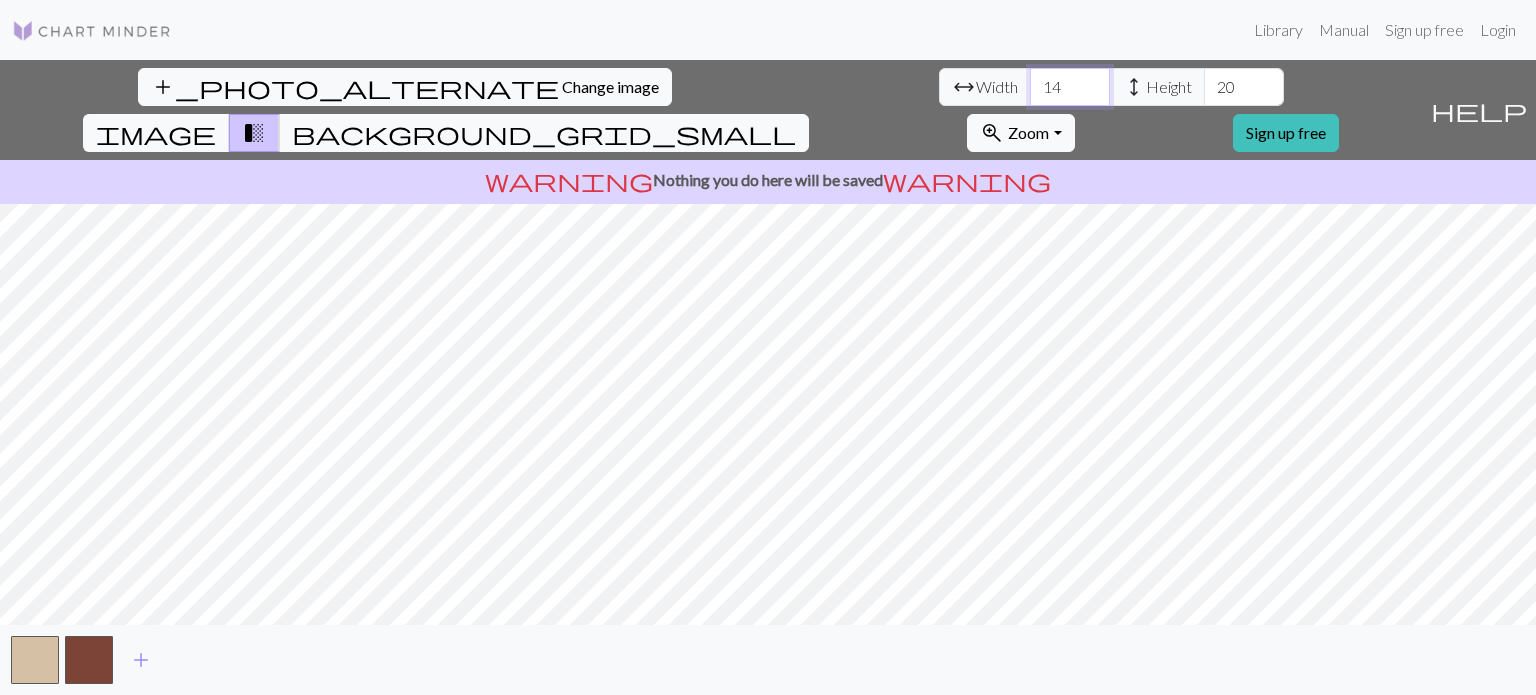 click on "14" at bounding box center [1070, 87] 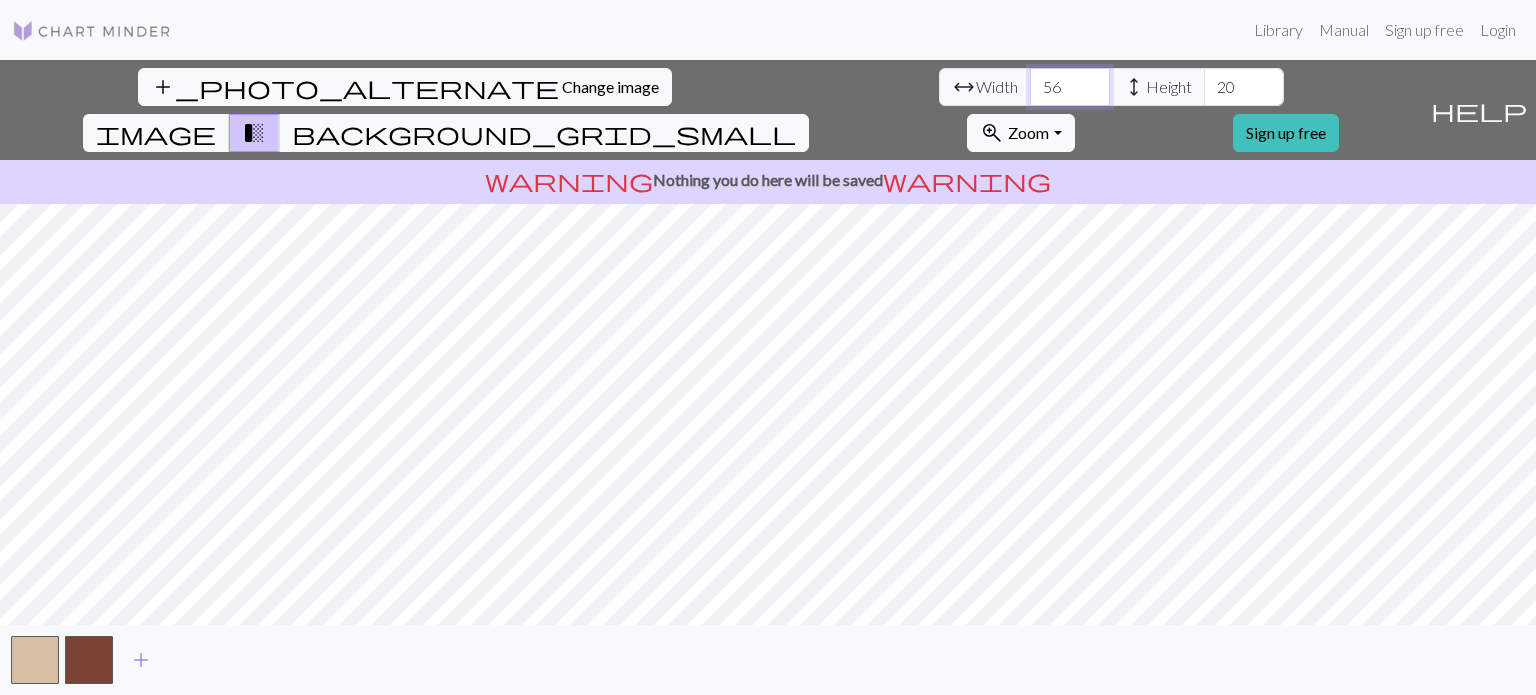type on "56" 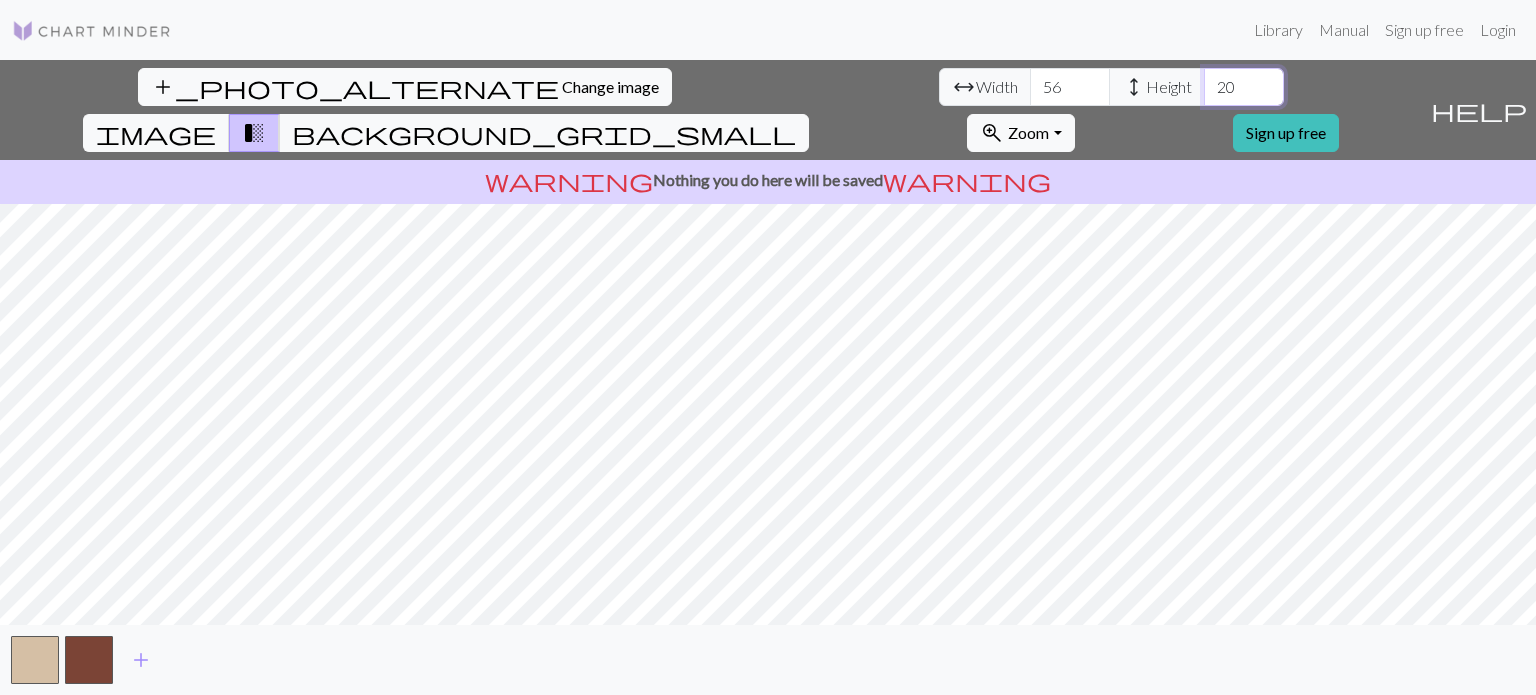 click on "20" at bounding box center (1244, 87) 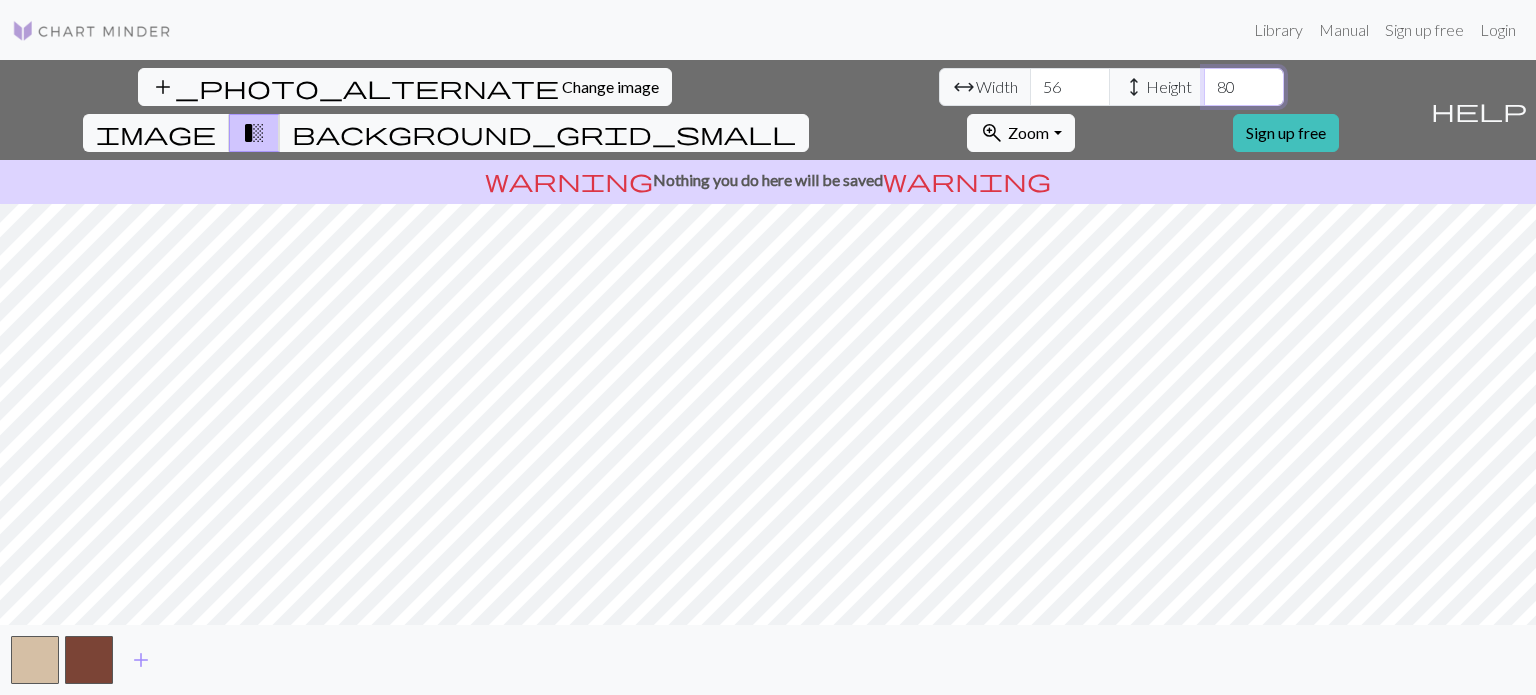 type on "80" 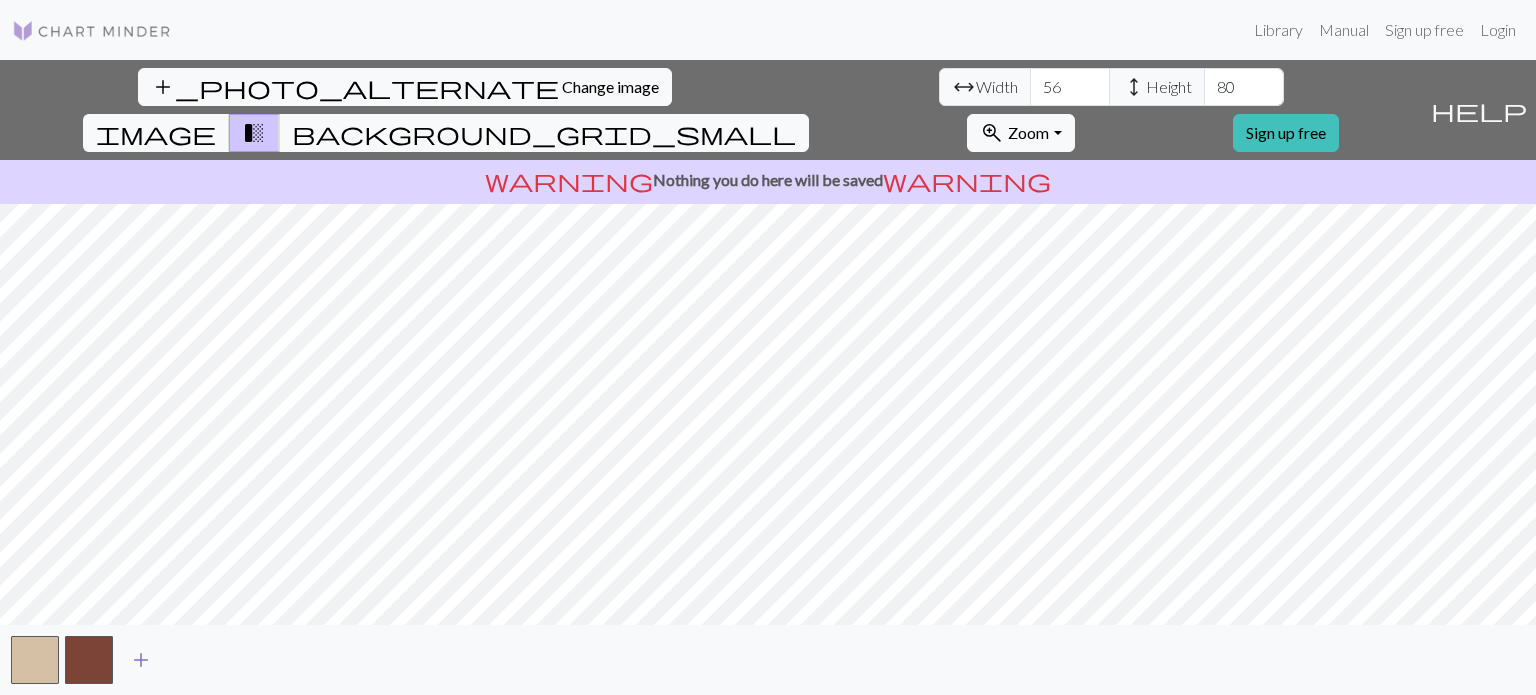 click on "add" at bounding box center [141, 660] 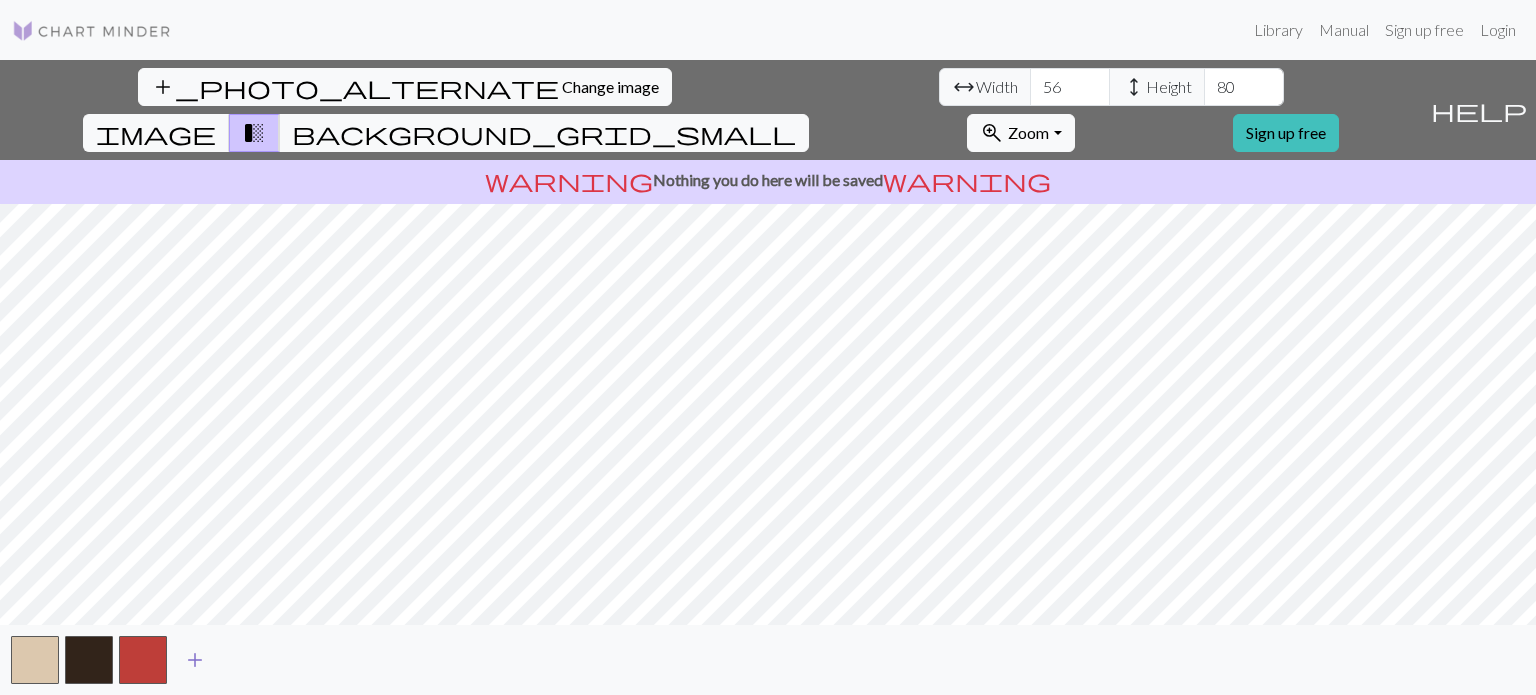 click on "add" at bounding box center (195, 660) 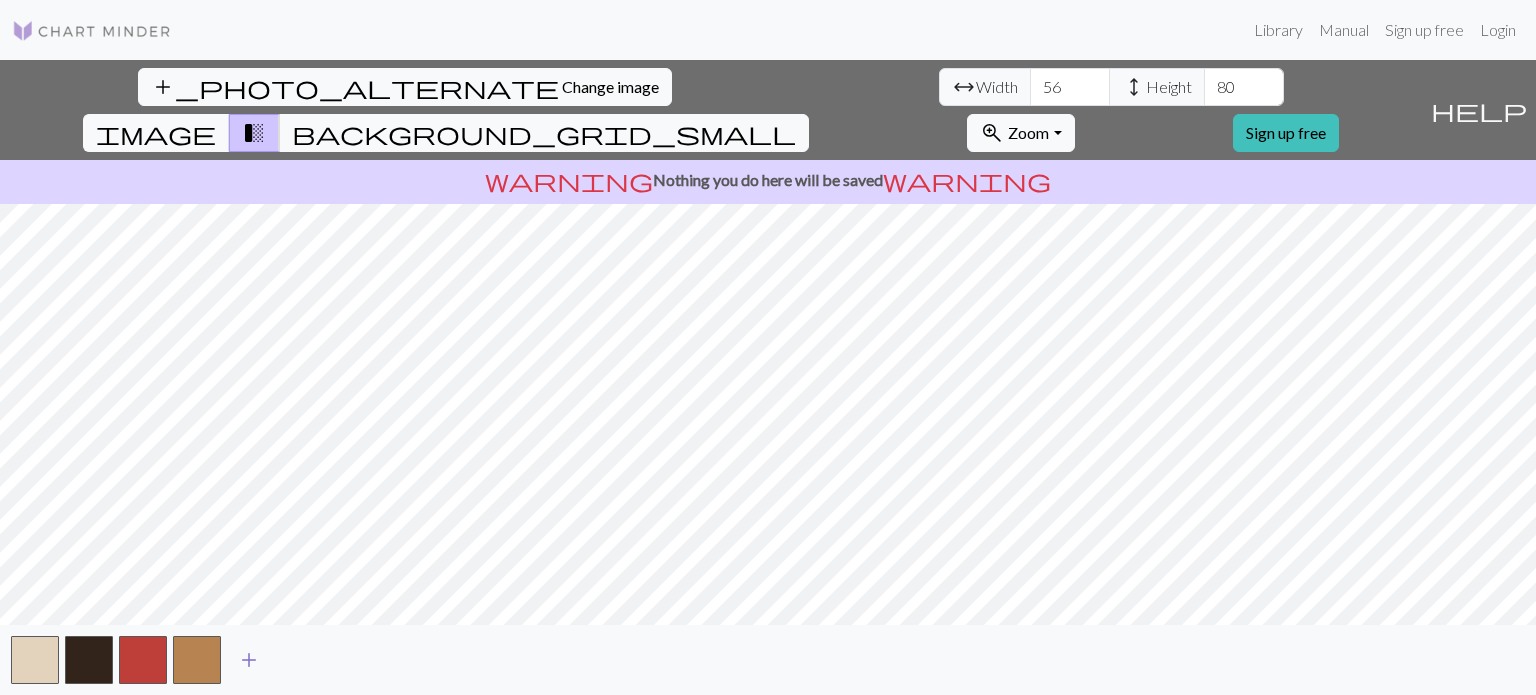 click on "add" at bounding box center [249, 660] 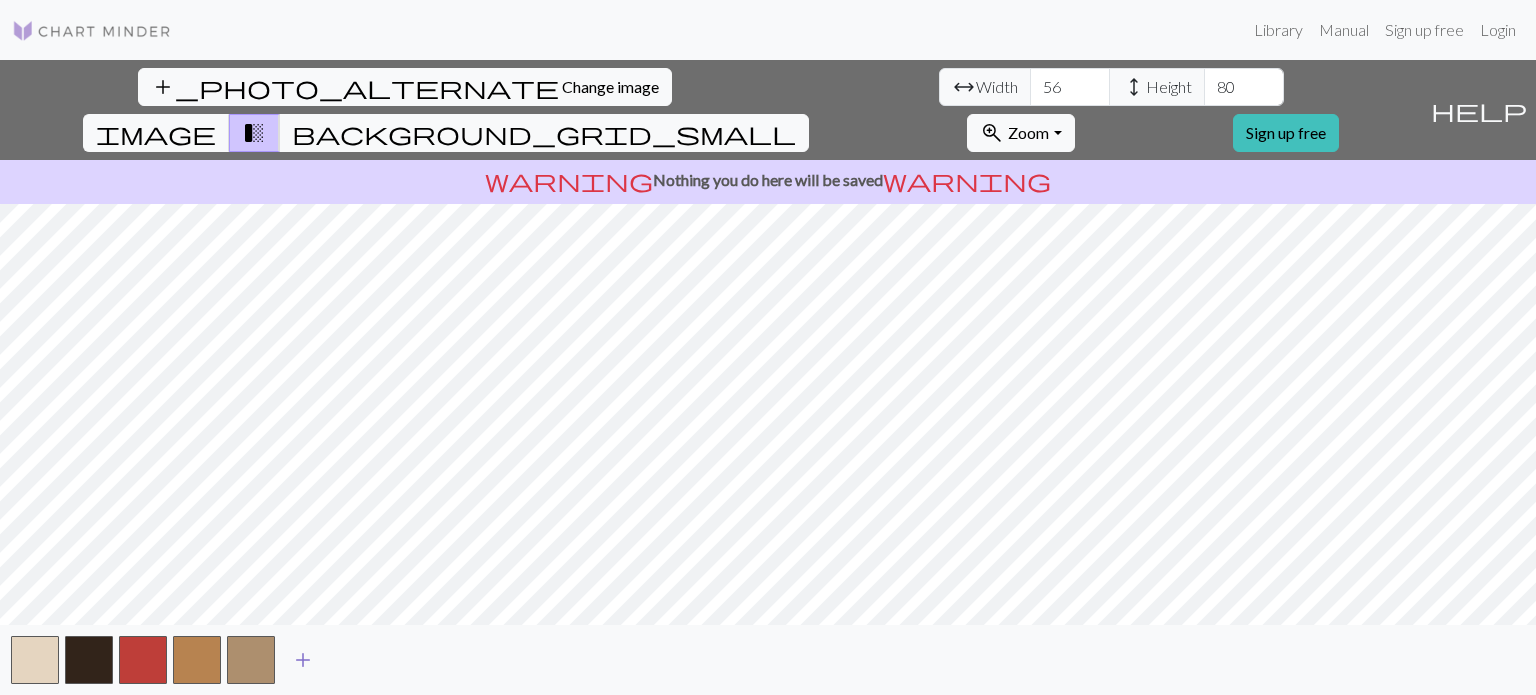 click on "add" at bounding box center (303, 660) 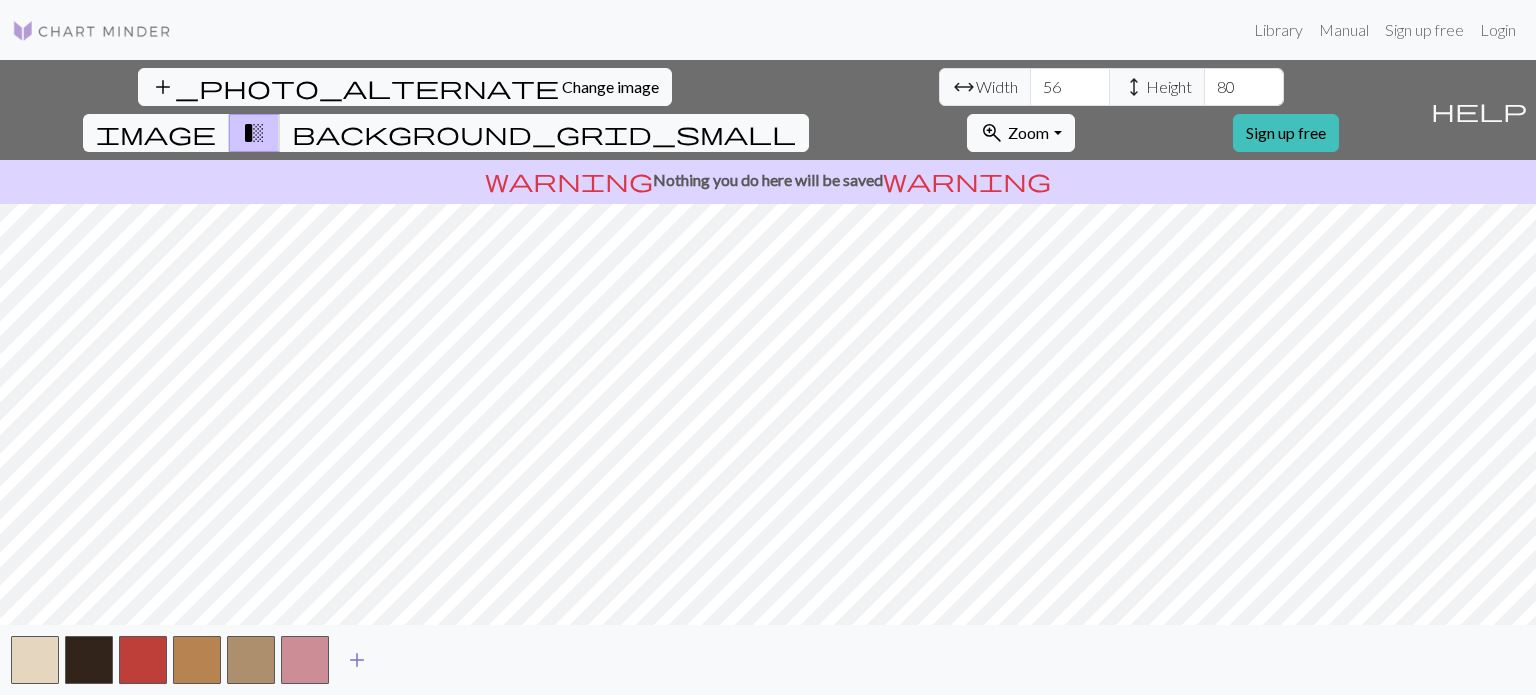 click on "add" at bounding box center [357, 660] 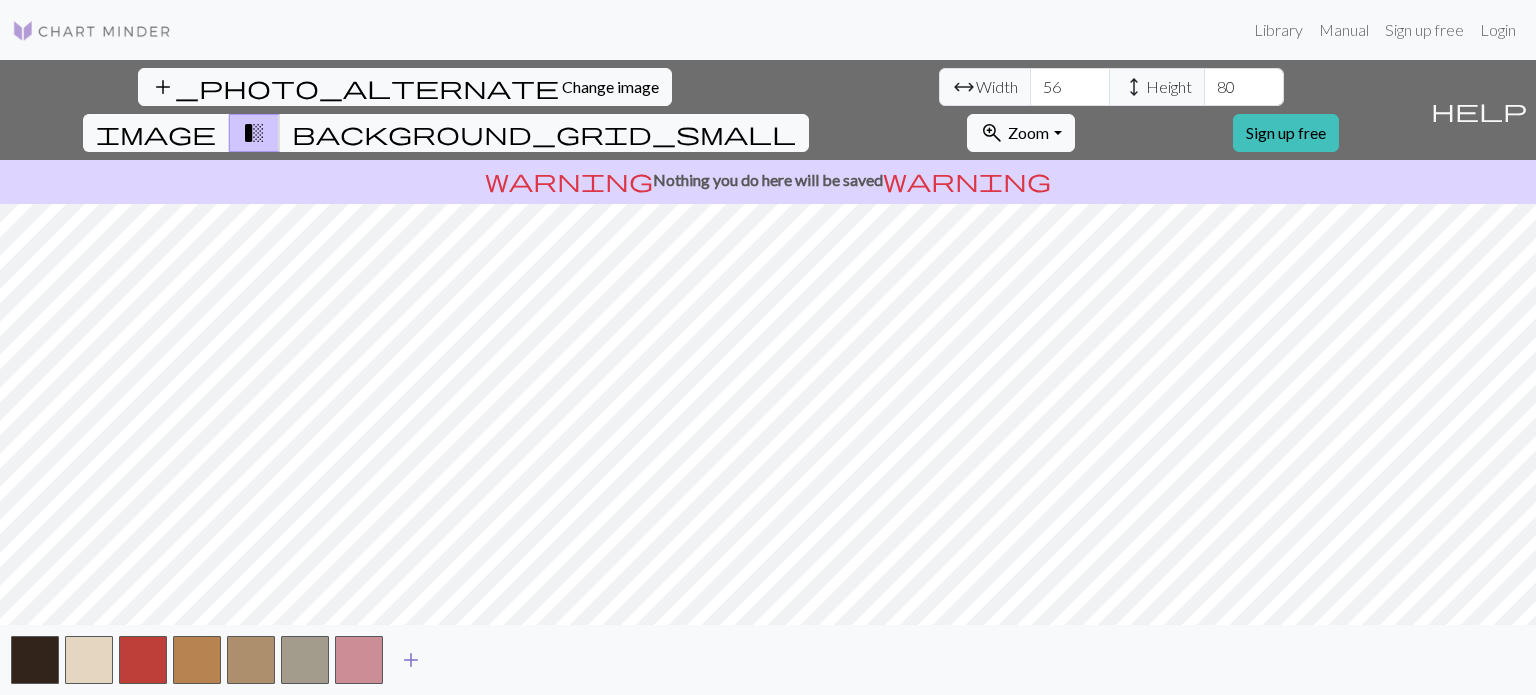 click on "add" at bounding box center [411, 660] 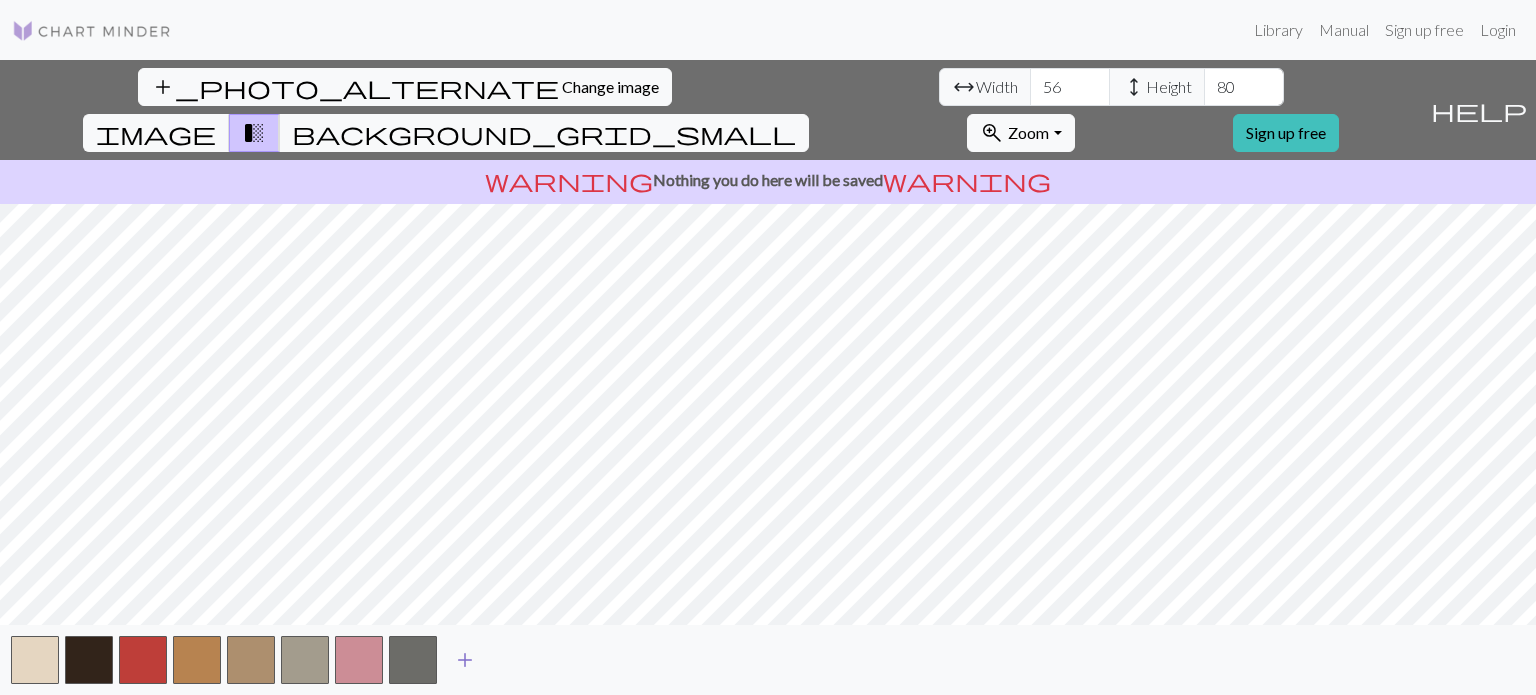 click on "add" at bounding box center (465, 660) 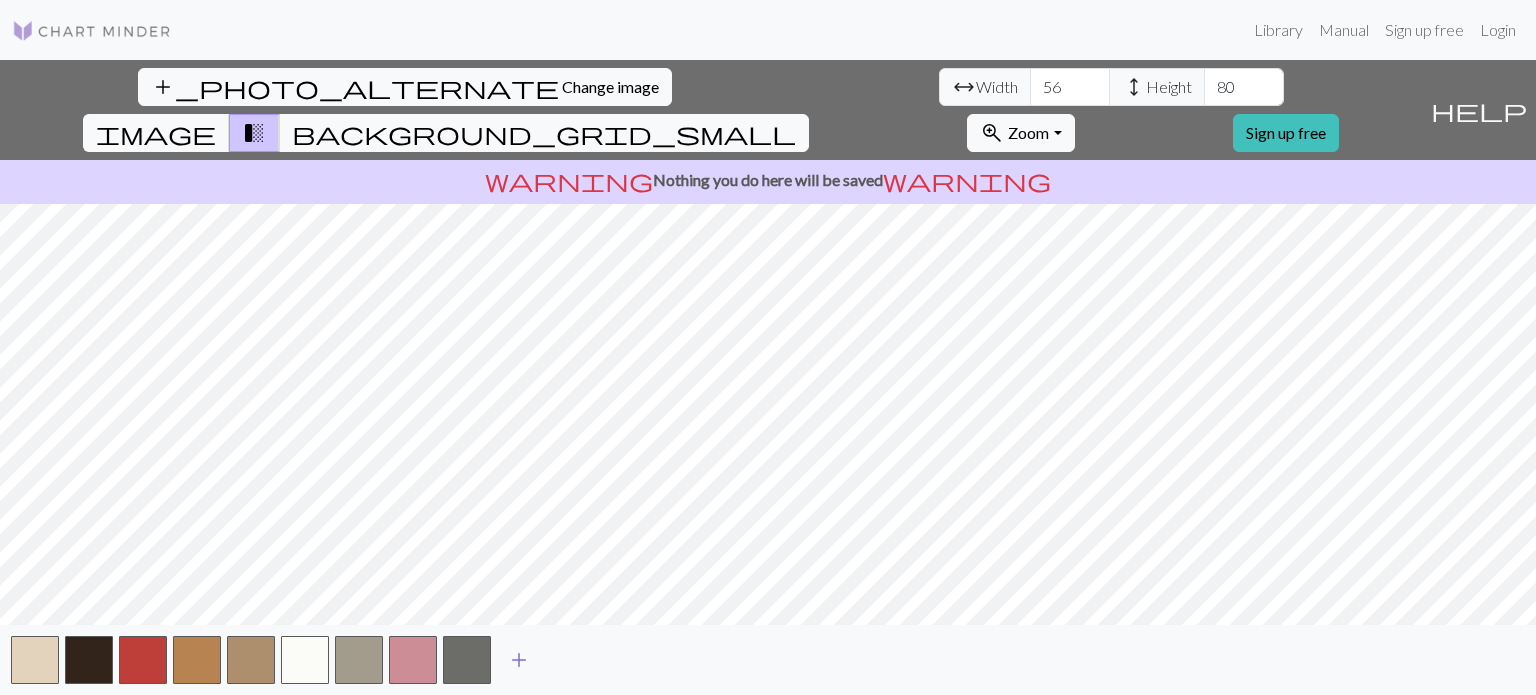click on "add" at bounding box center [519, 660] 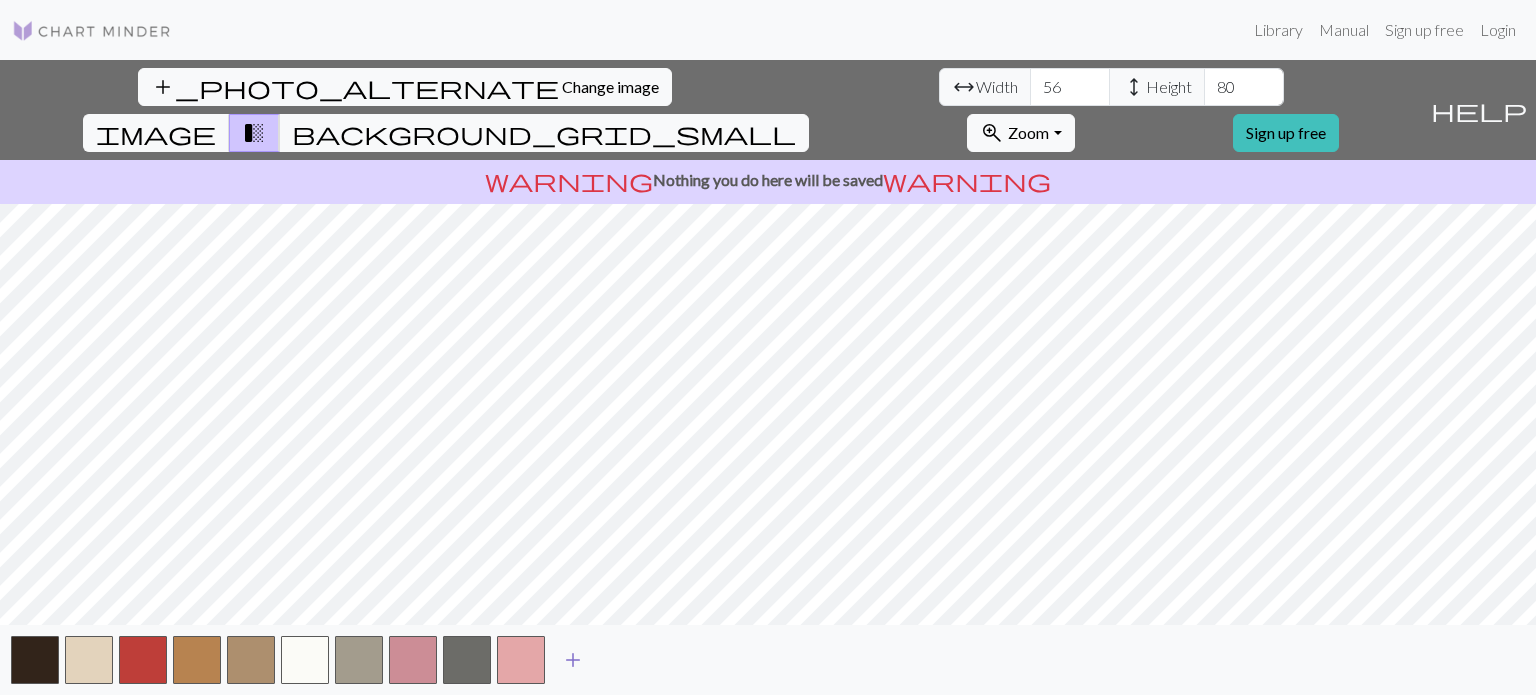 click on "add" at bounding box center (573, 660) 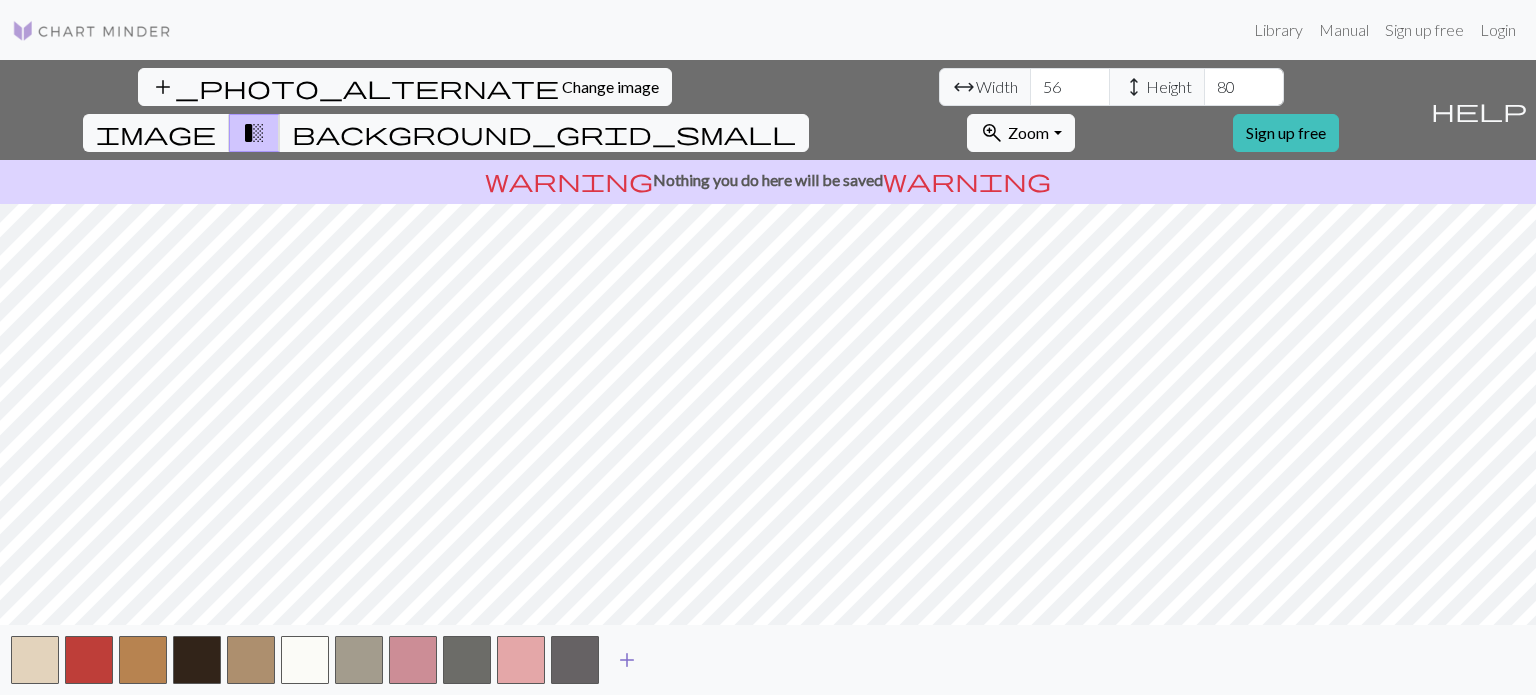 click on "add" at bounding box center (627, 660) 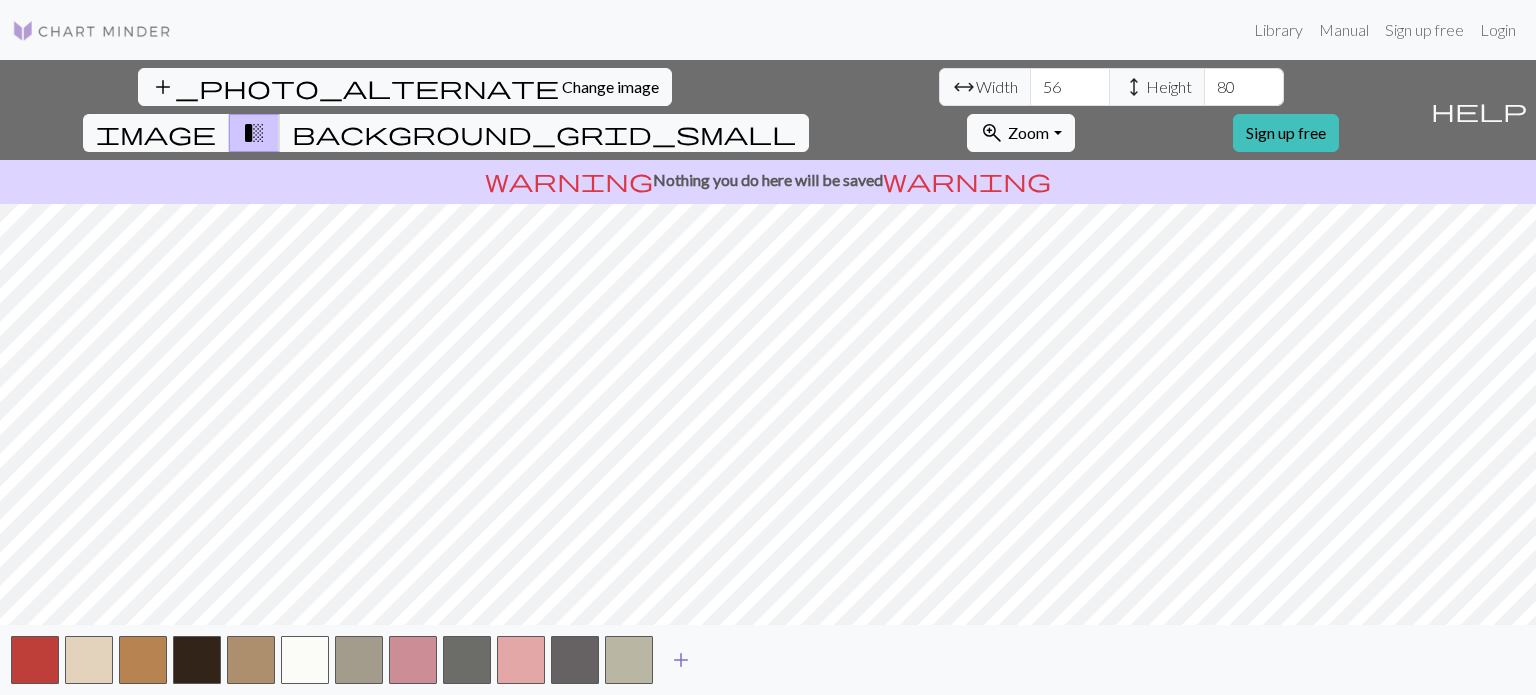 click on "add" at bounding box center [681, 660] 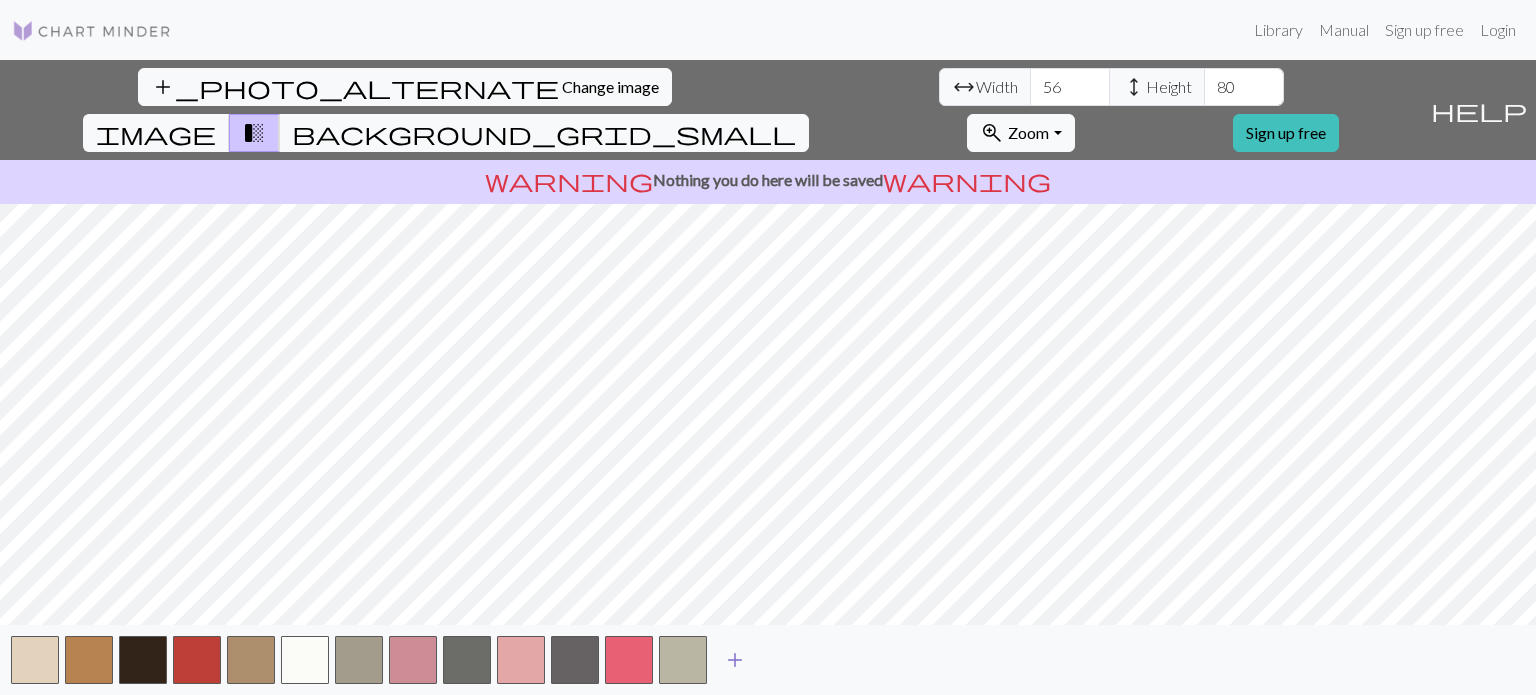 click on "add" at bounding box center [735, 660] 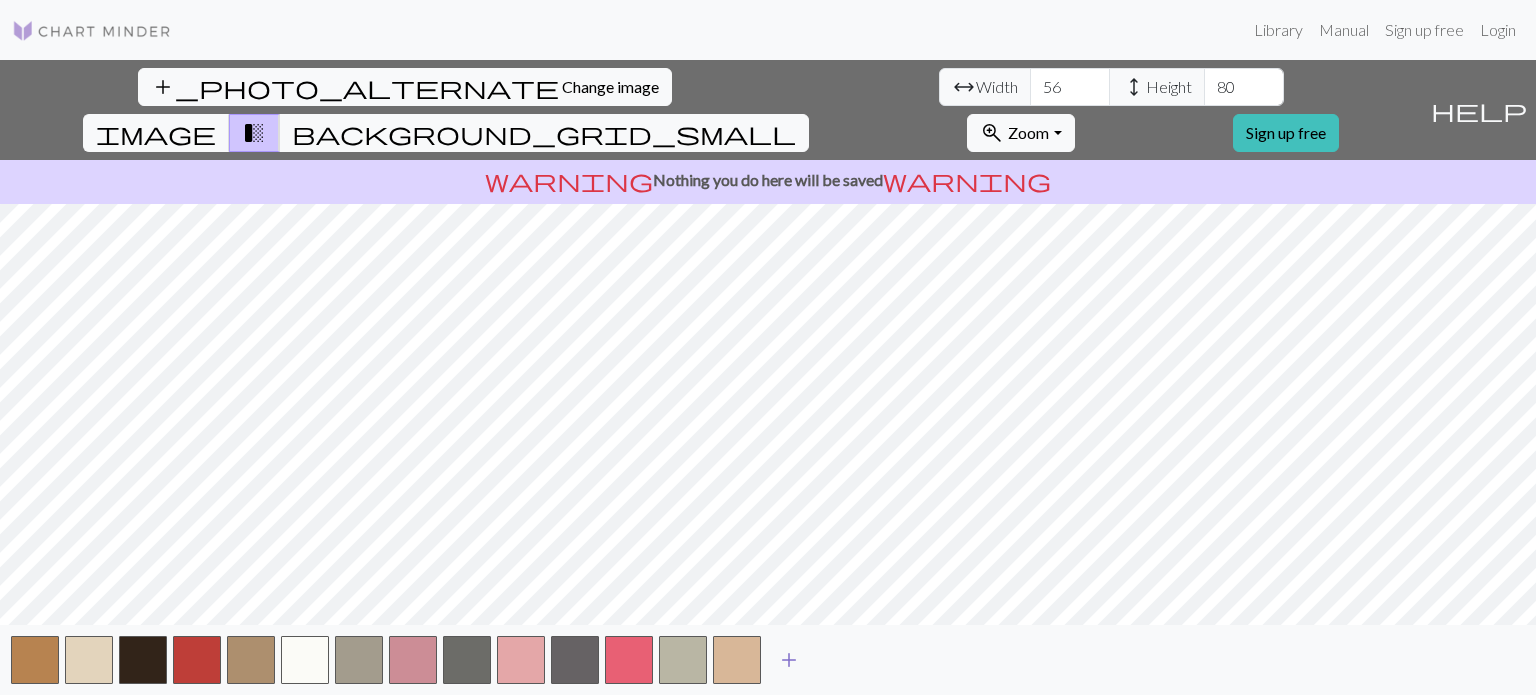 click on "add" at bounding box center (789, 660) 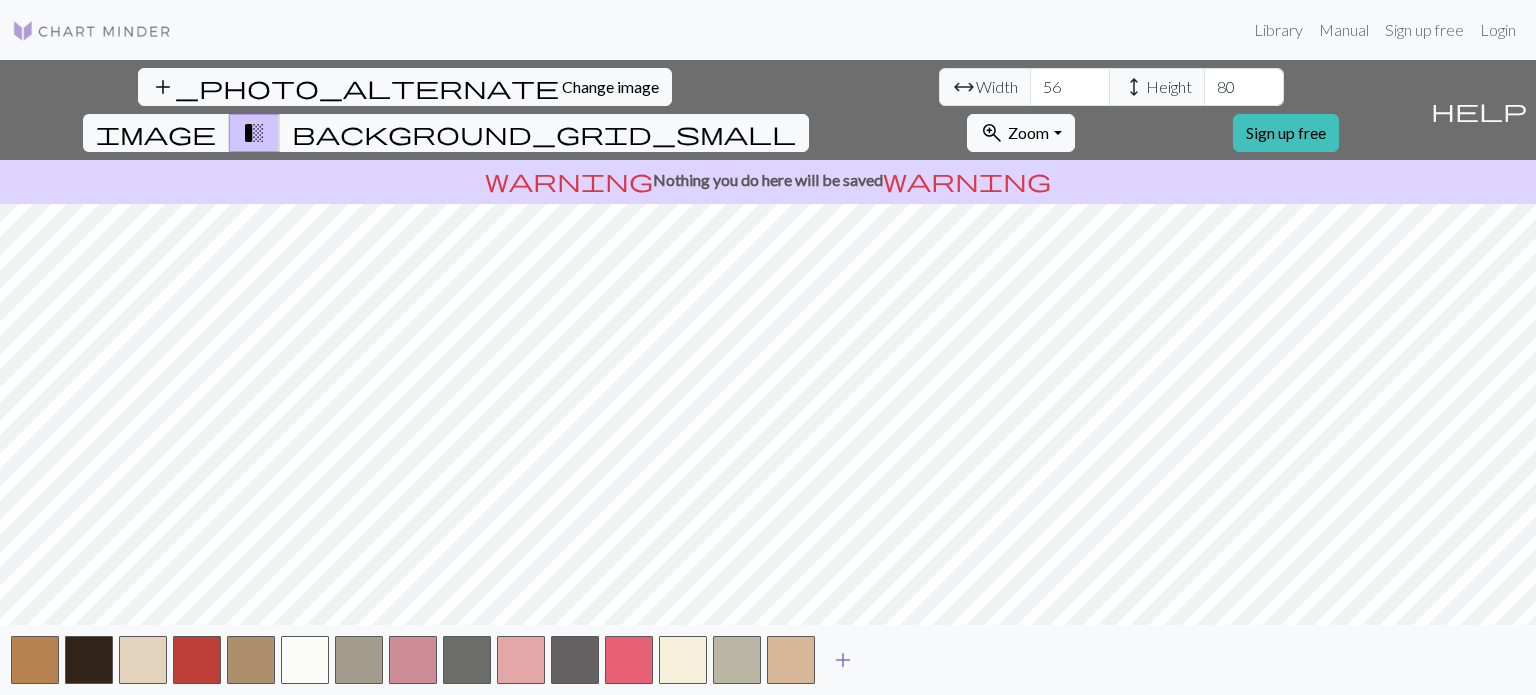 click on "add" at bounding box center (843, 660) 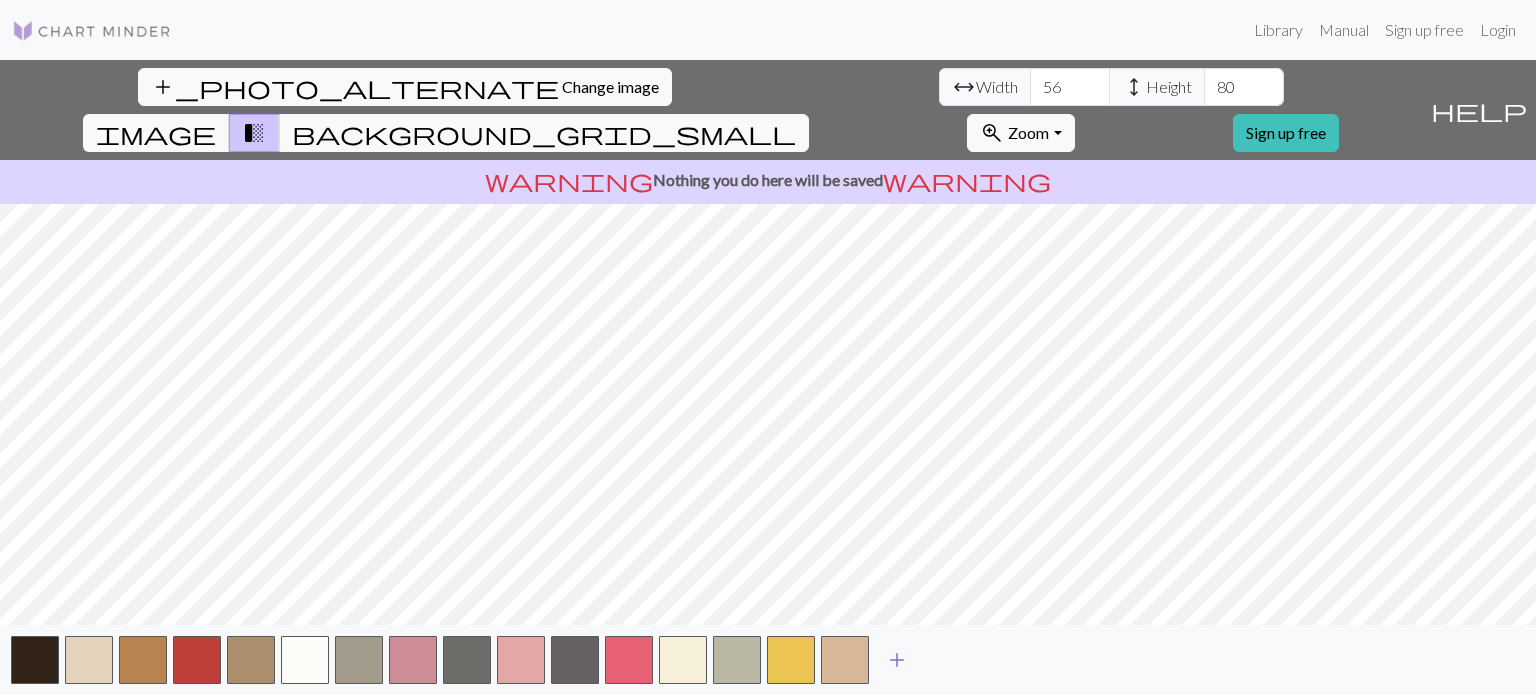 click on "add" at bounding box center (897, 660) 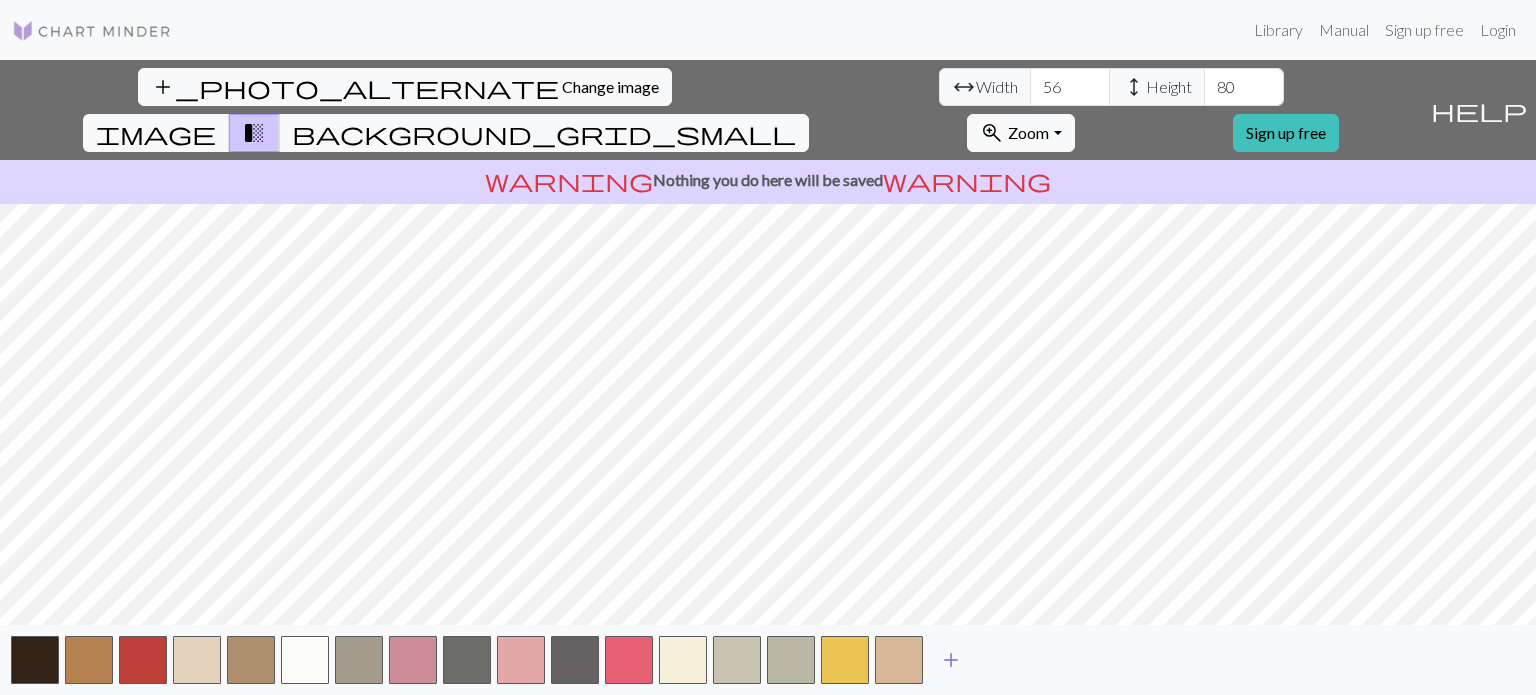 click on "add" at bounding box center [951, 660] 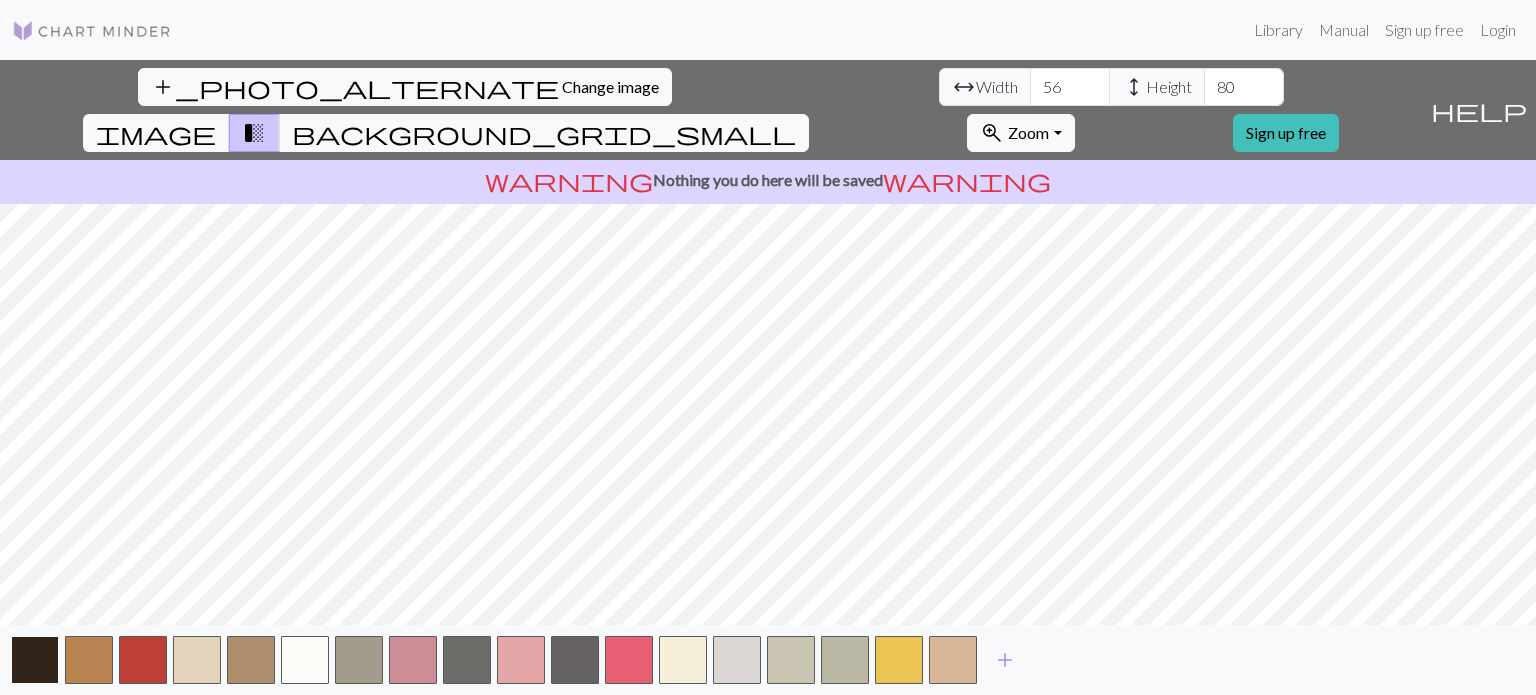 click at bounding box center [35, 660] 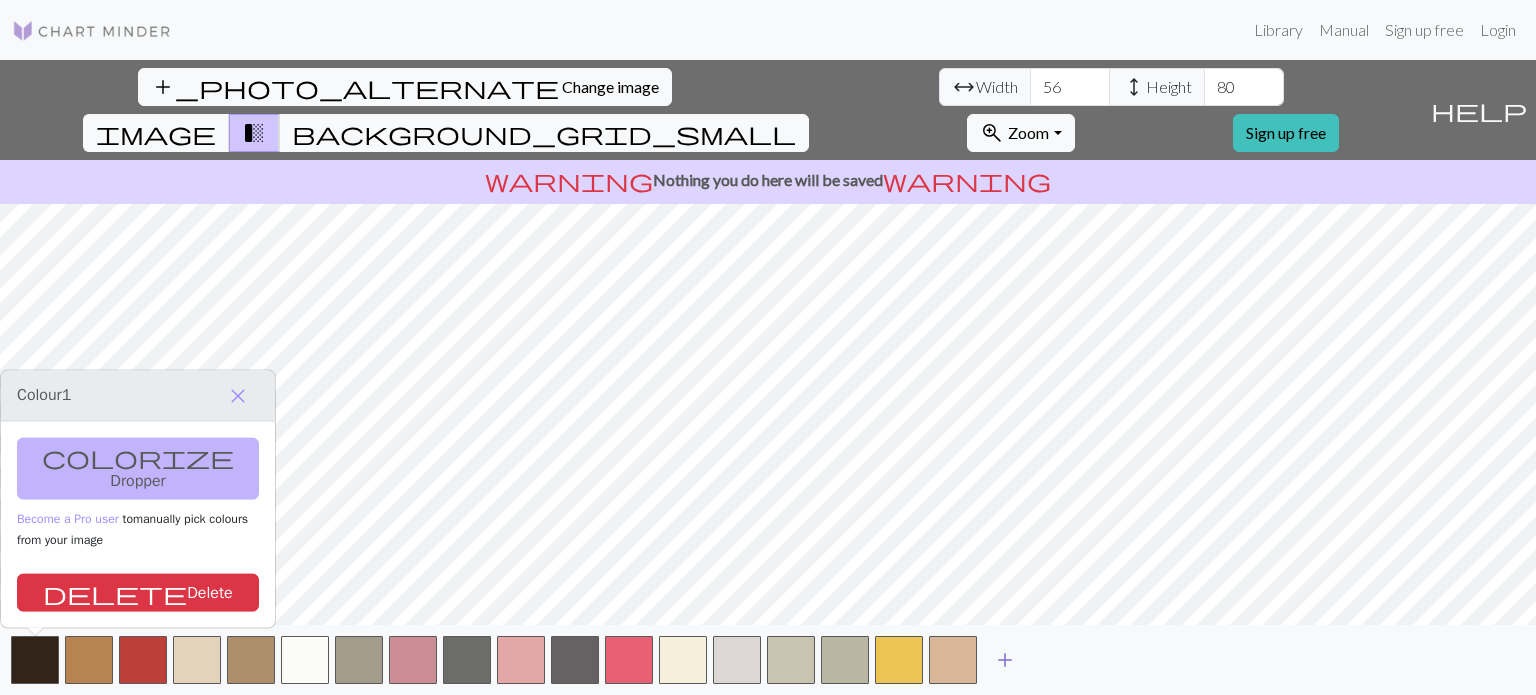 click on "add" at bounding box center [1005, 660] 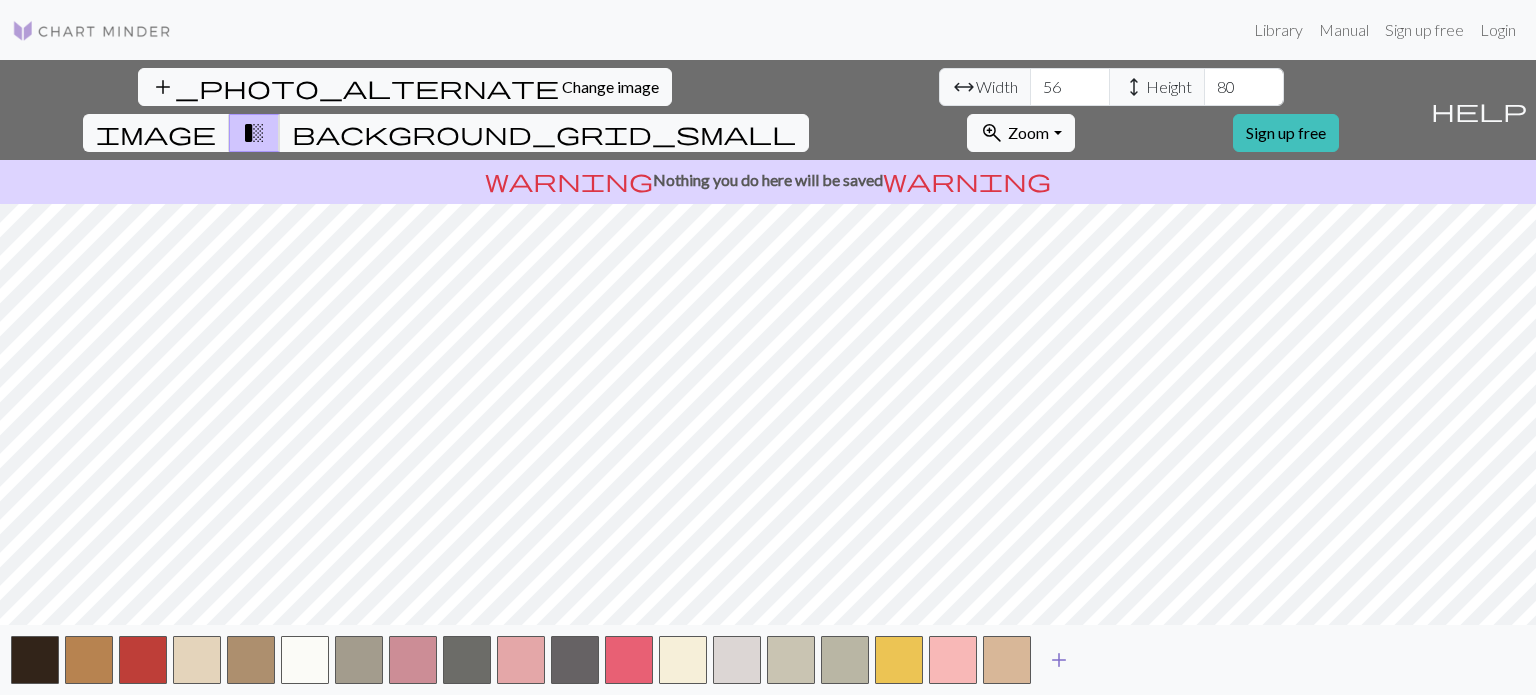 click on "add" at bounding box center (1059, 660) 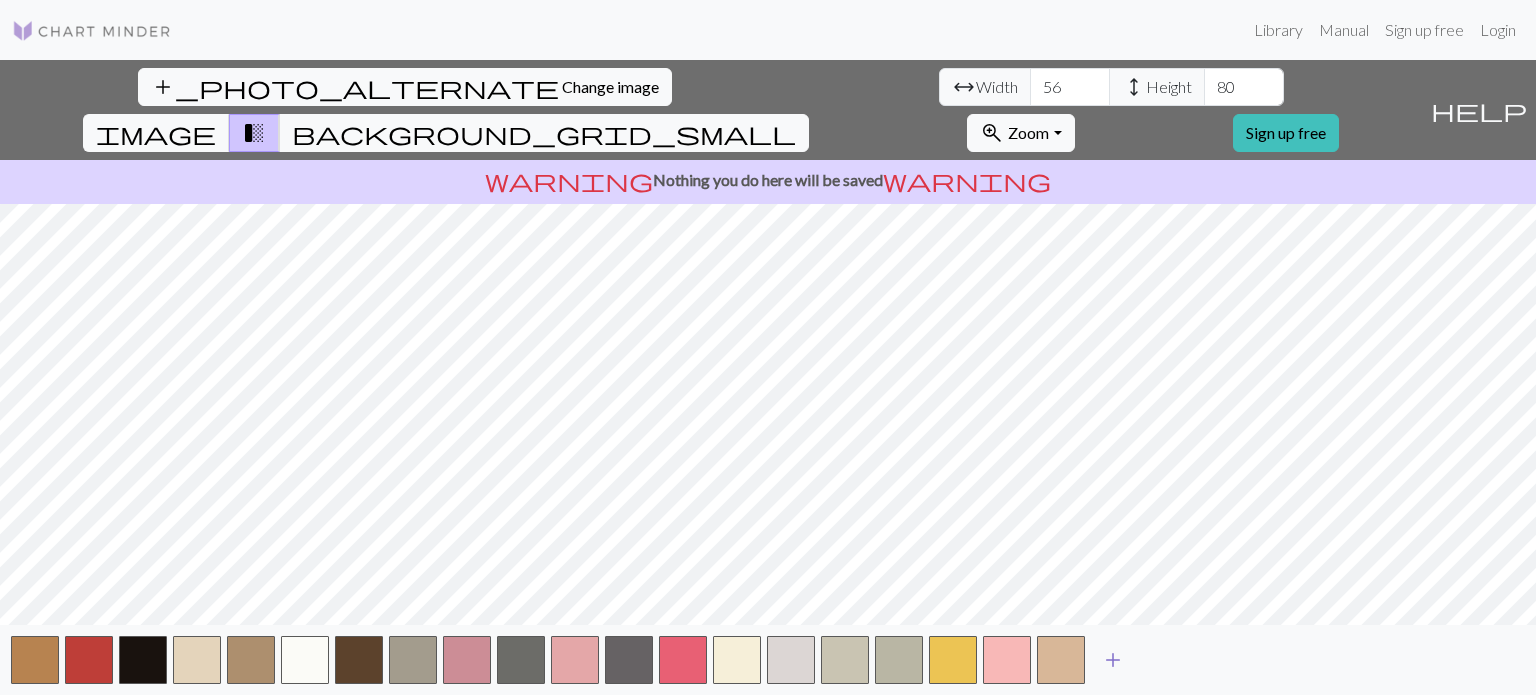 click on "add" at bounding box center [1113, 660] 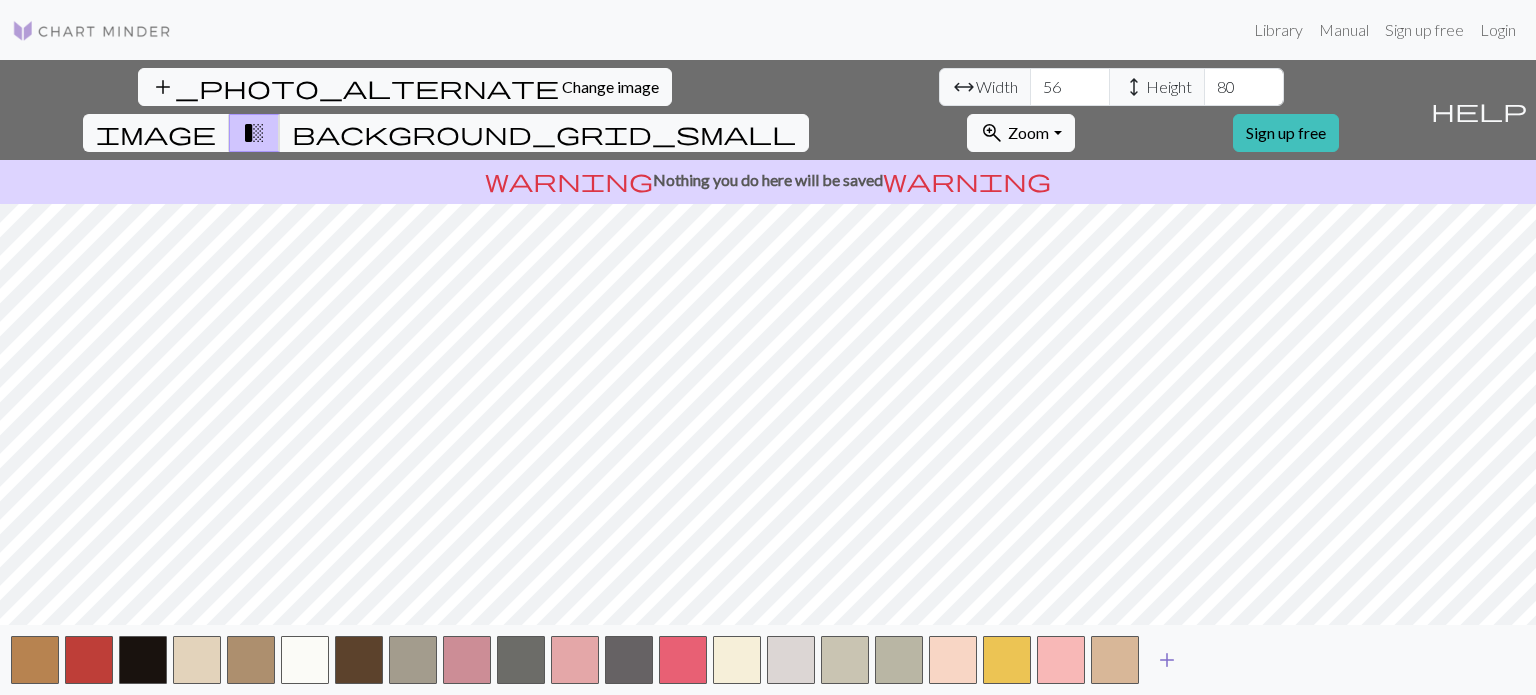 click on "add" at bounding box center [1167, 660] 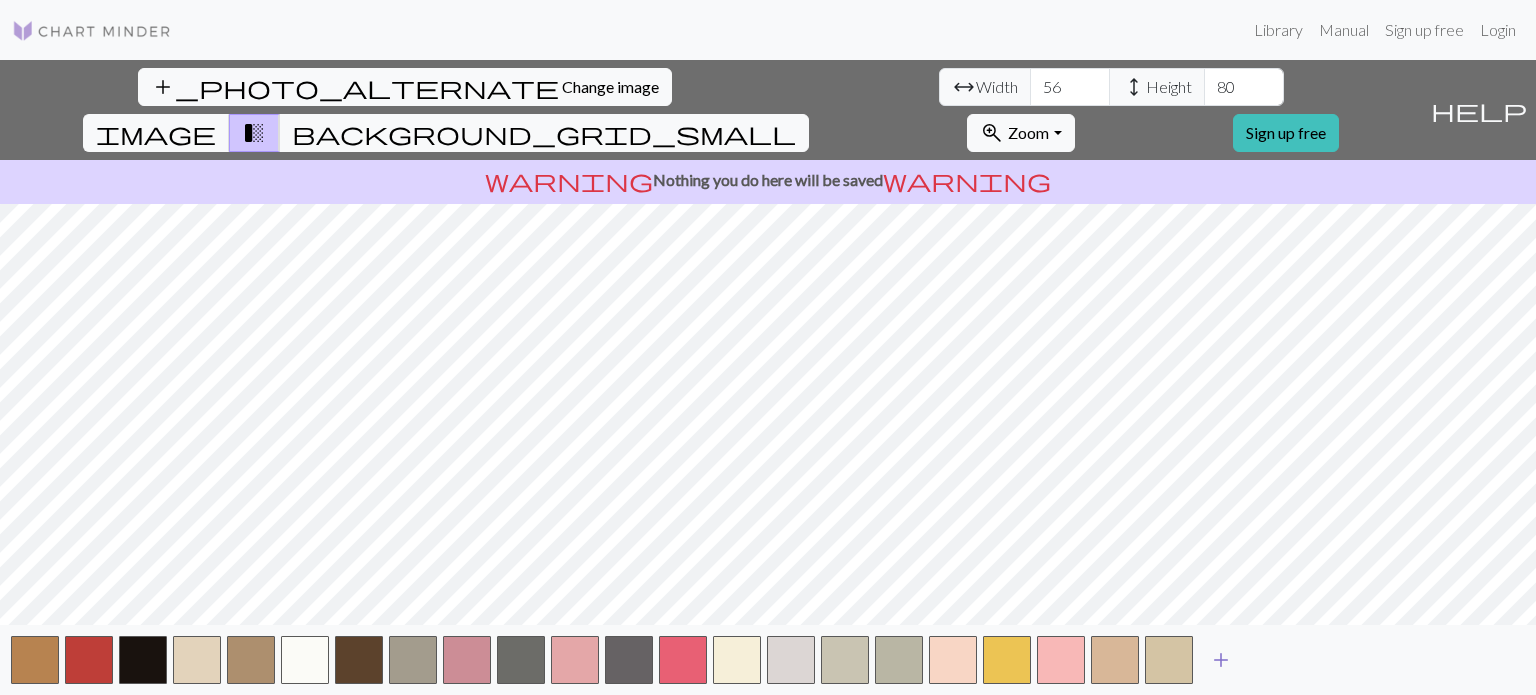 click on "add" at bounding box center [1221, 660] 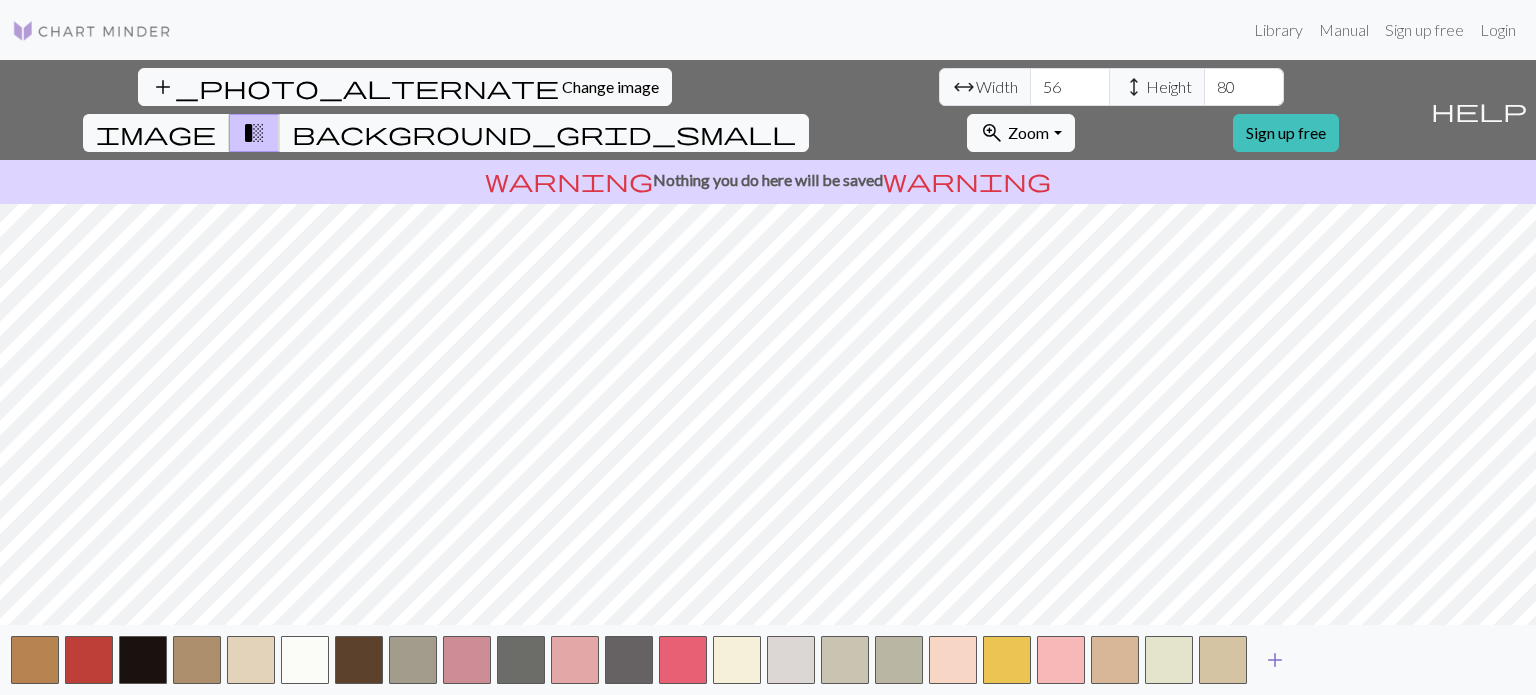 click on "add" at bounding box center (1275, 660) 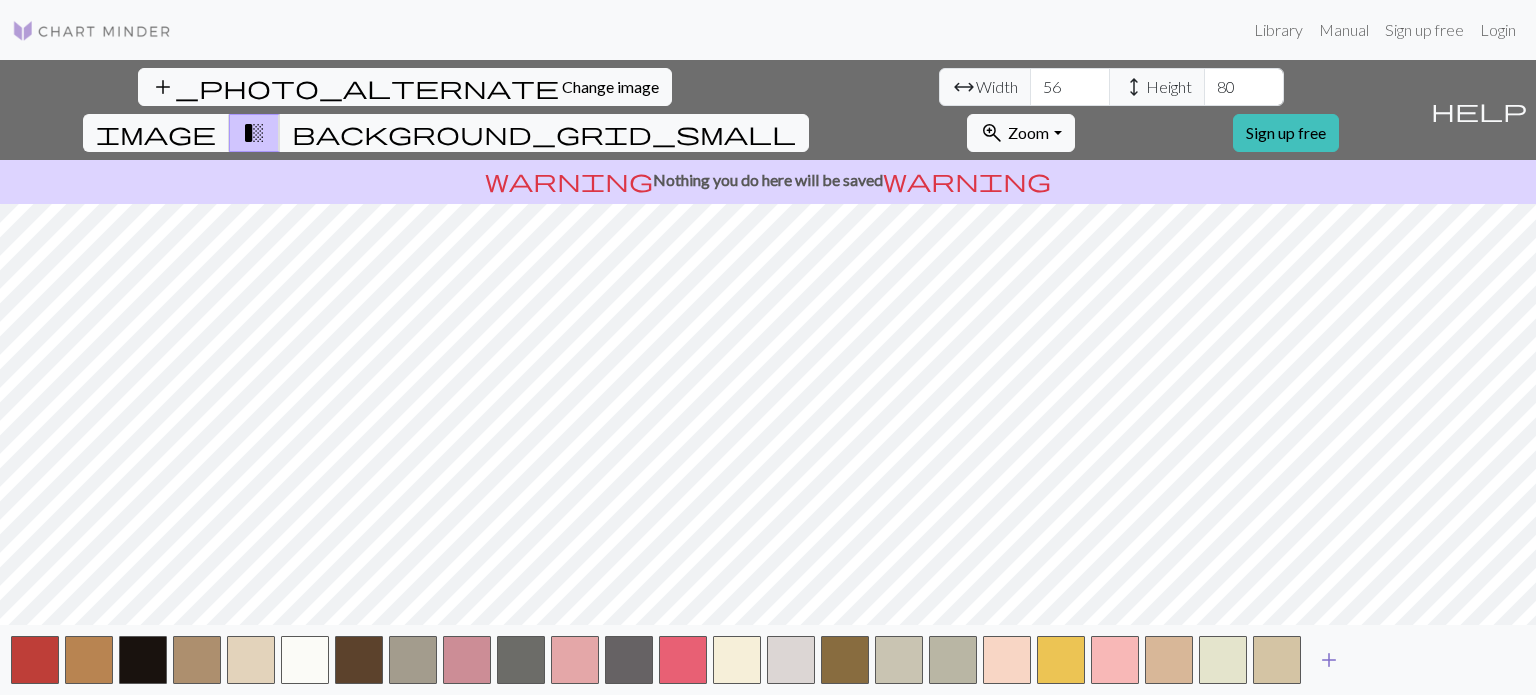 click on "add" at bounding box center (1329, 660) 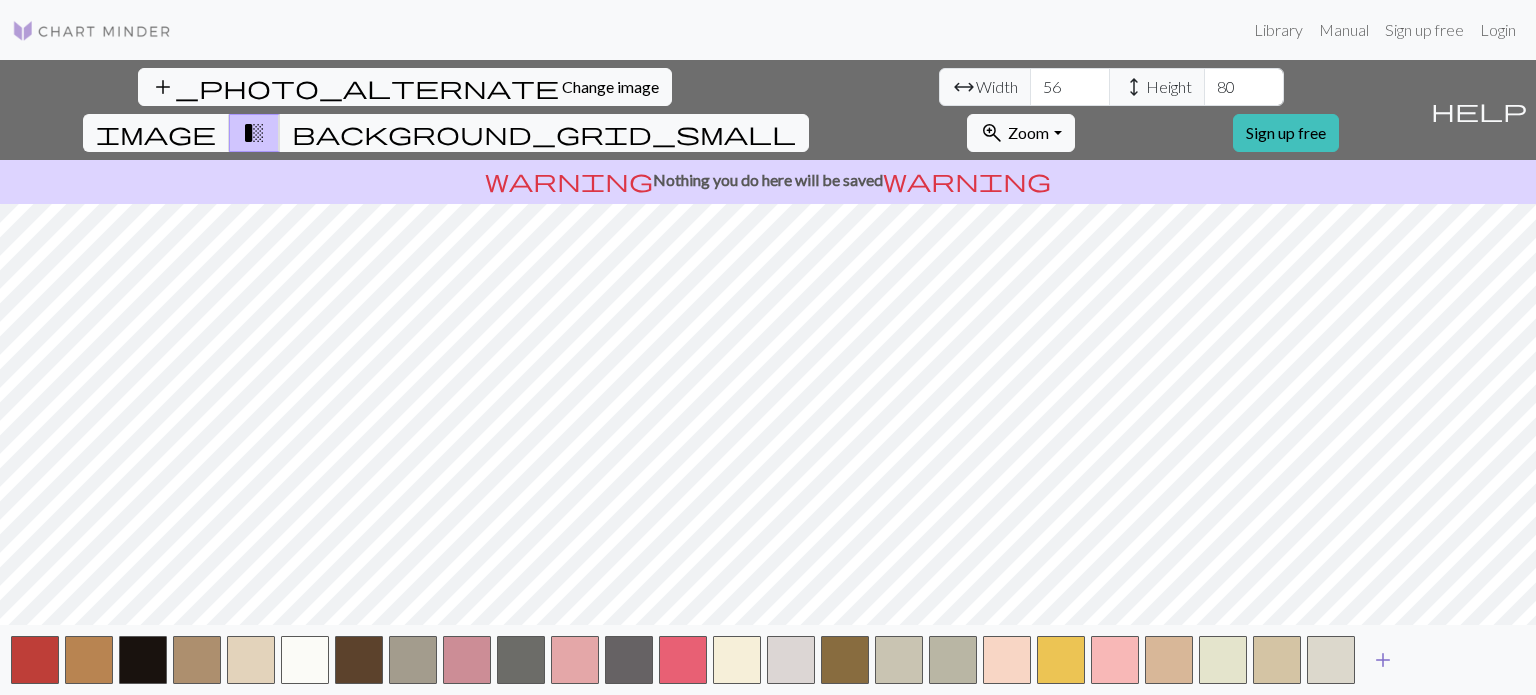 click on "add" at bounding box center [1383, 660] 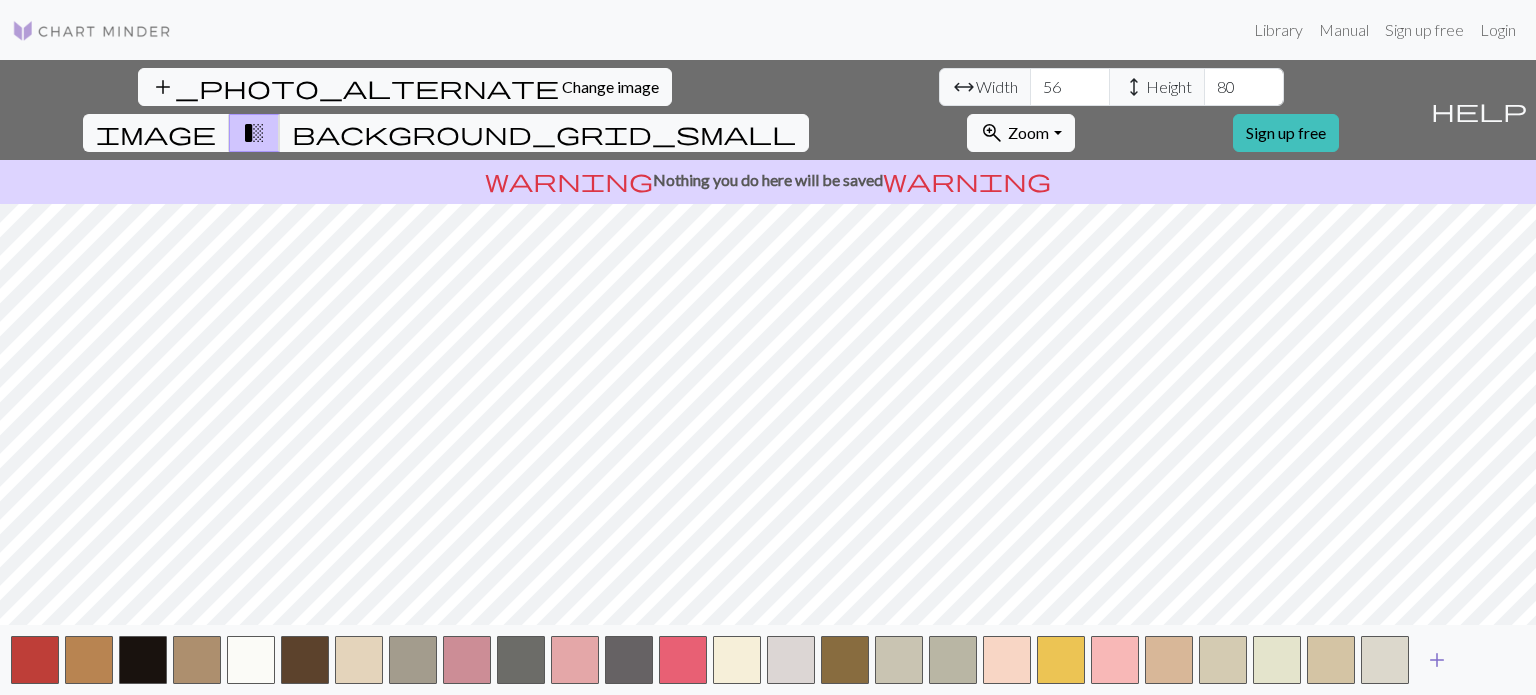 click on "add" at bounding box center (1437, 660) 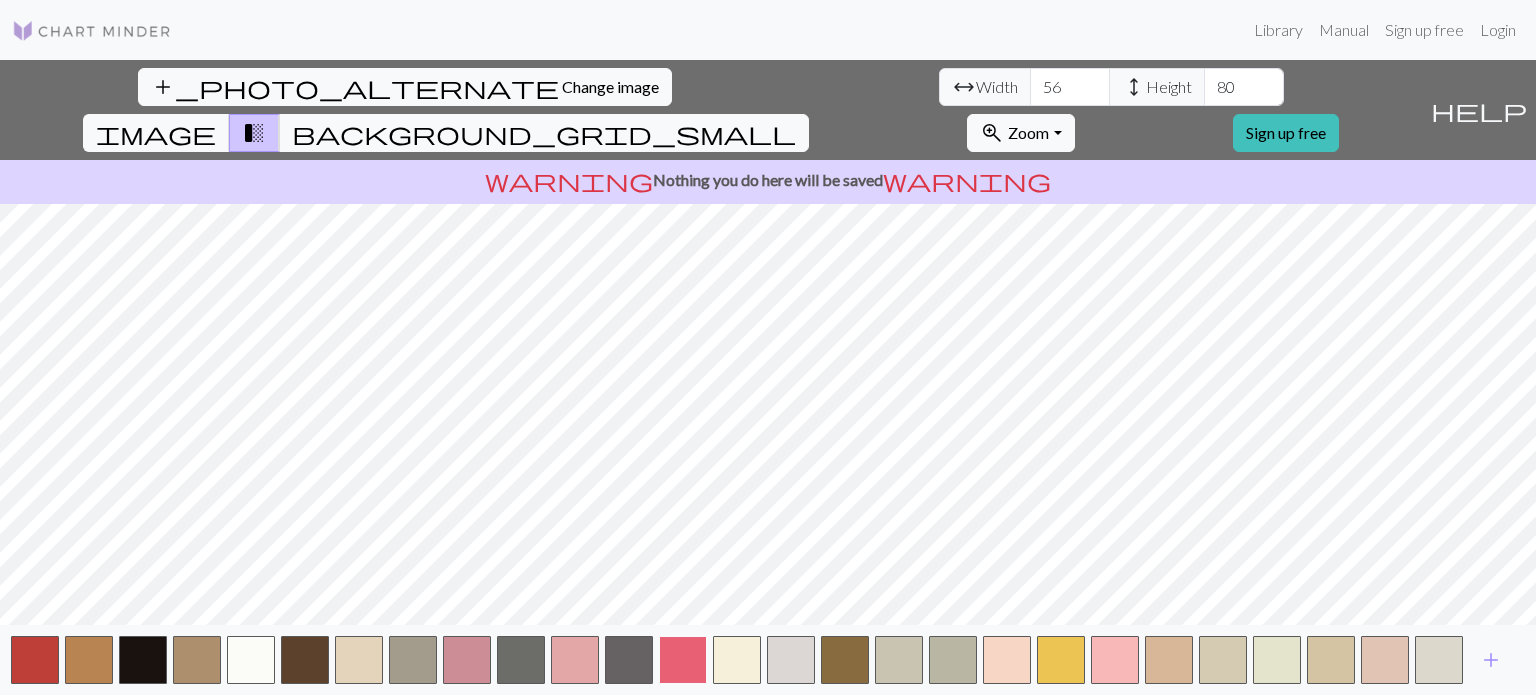 click at bounding box center [683, 660] 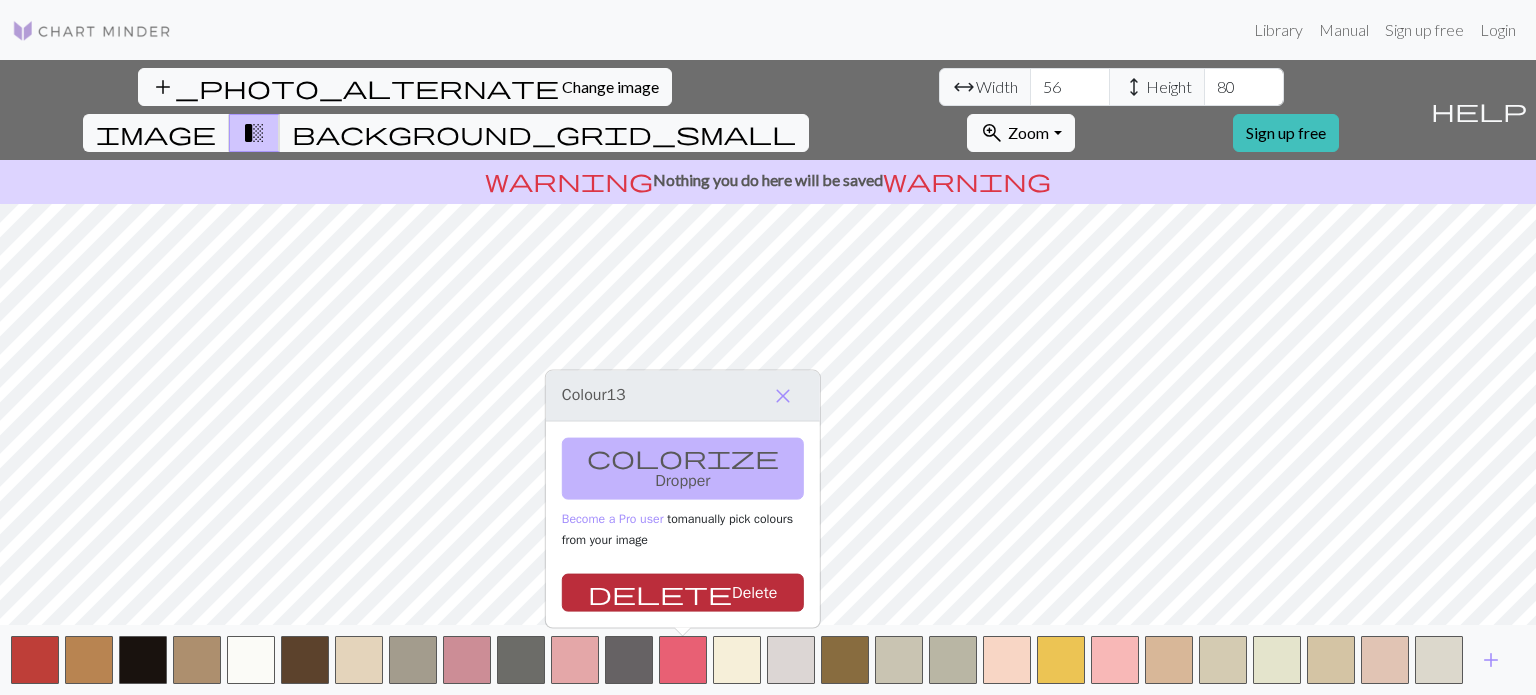 click on "delete" at bounding box center [660, 593] 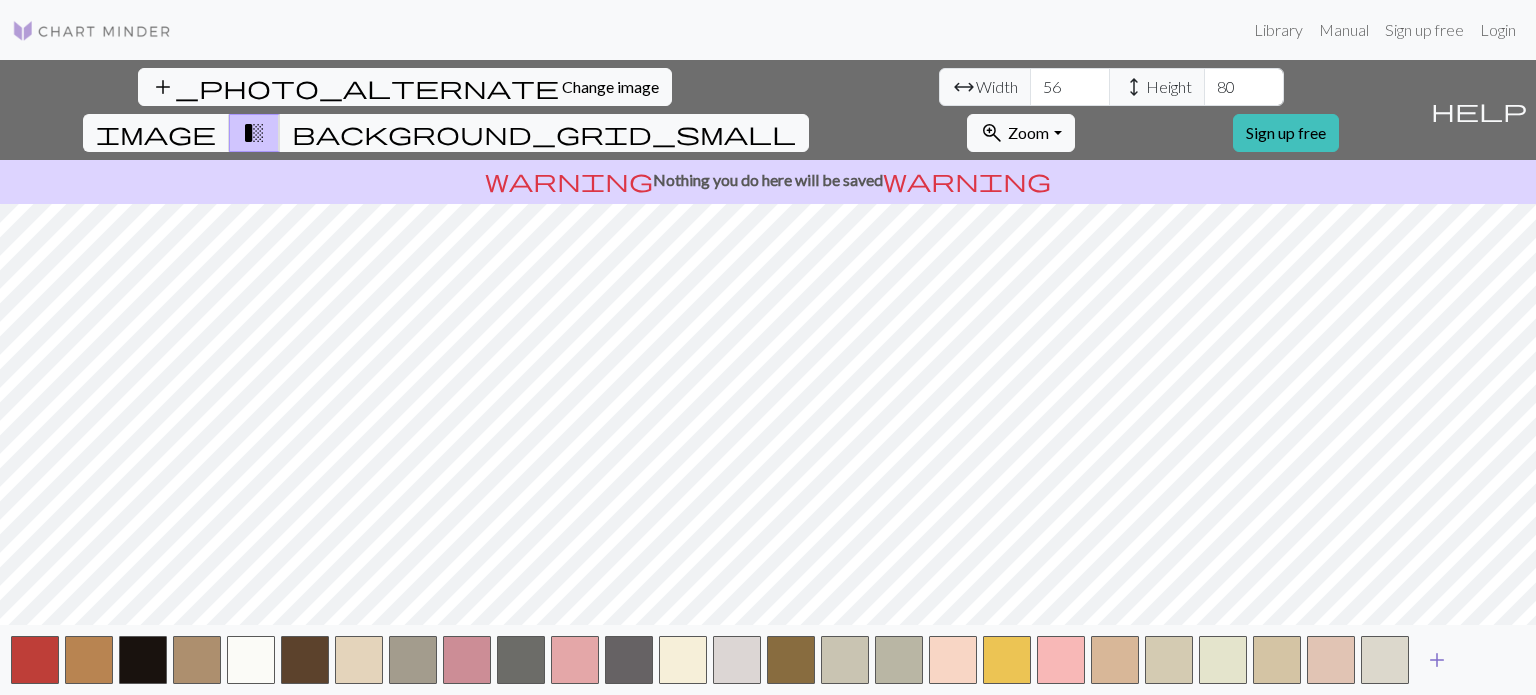 click on "add" at bounding box center (1437, 660) 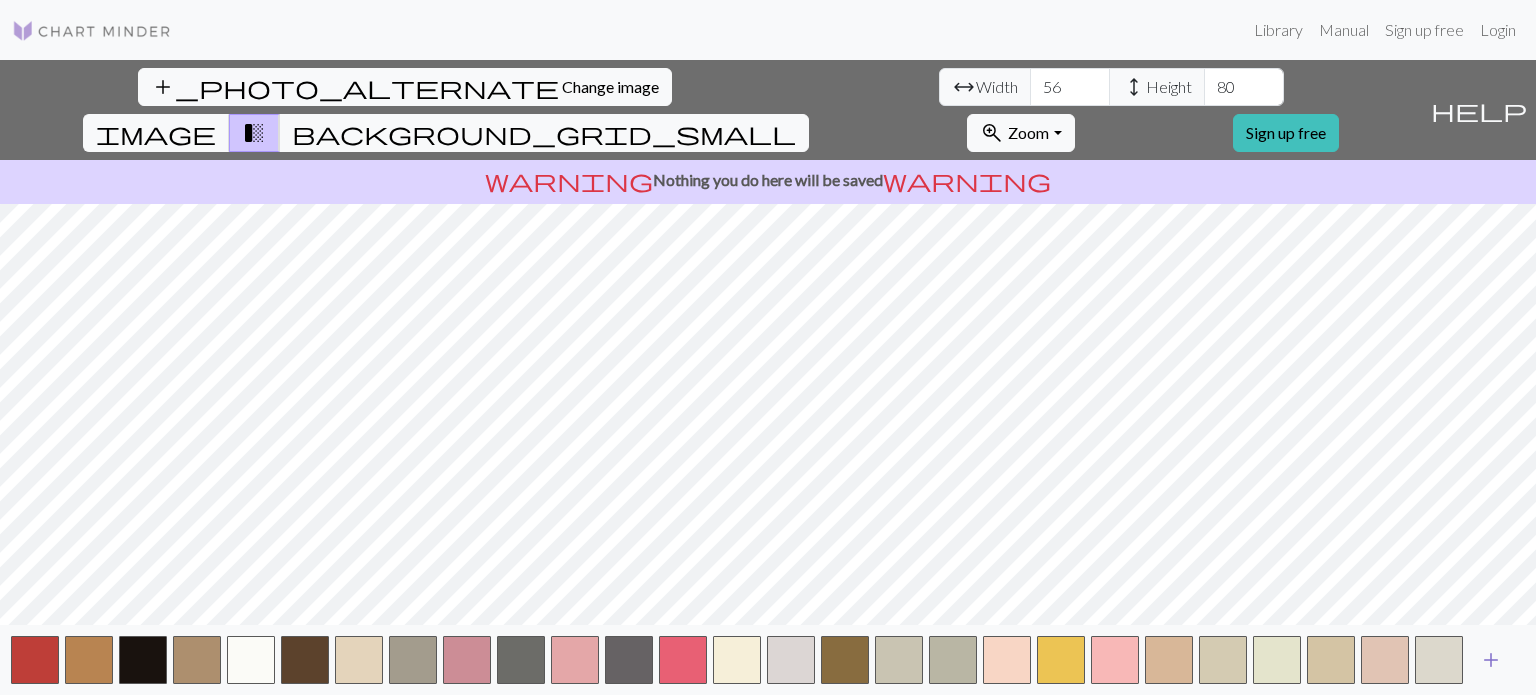 click on "add" at bounding box center [1491, 660] 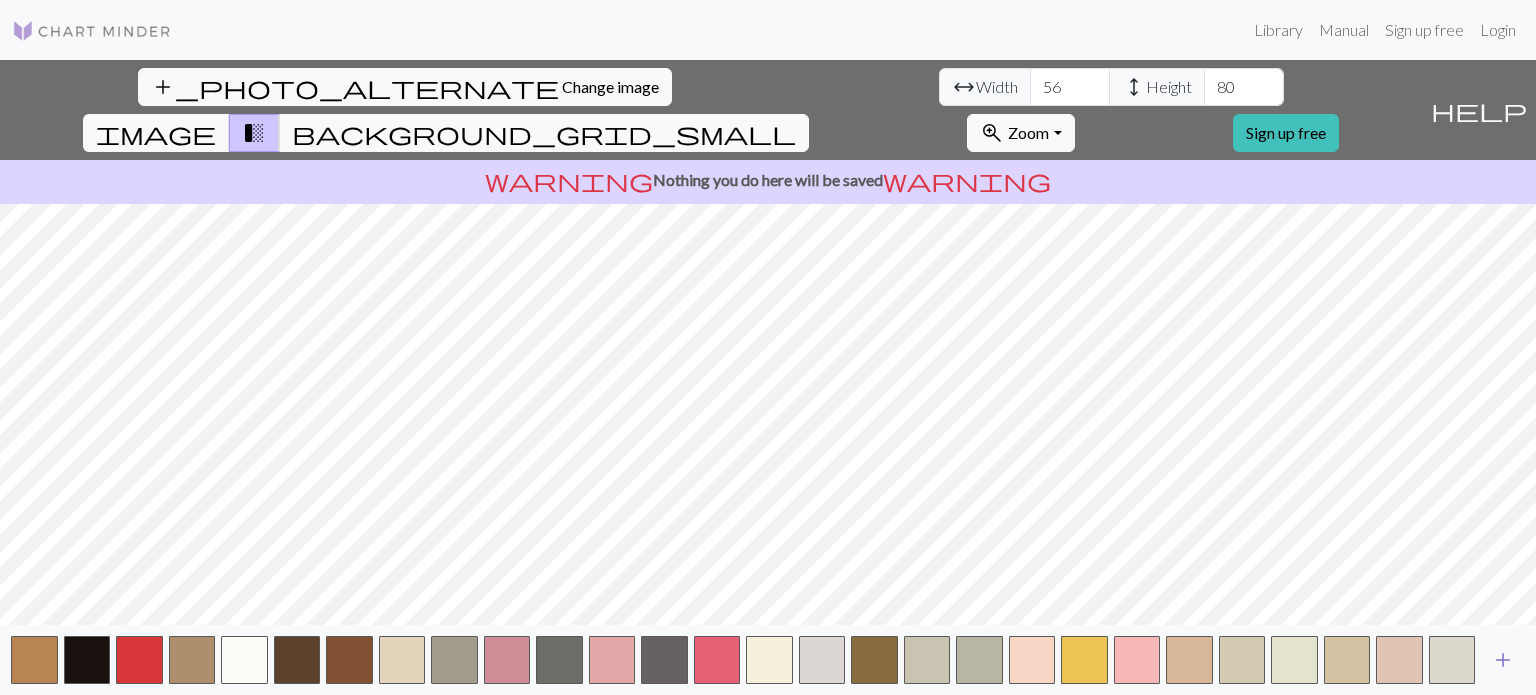 click on "add" at bounding box center [1503, 660] 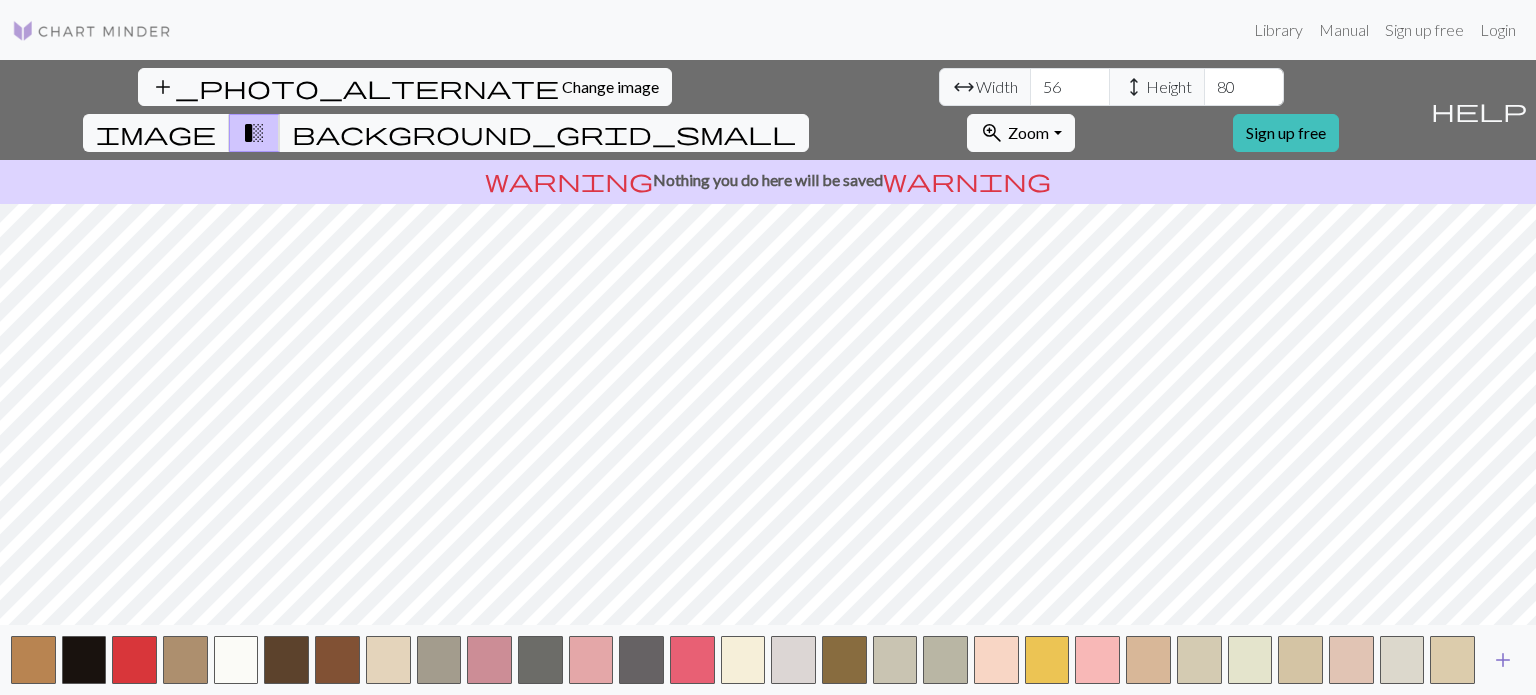 click on "add" at bounding box center [1503, 660] 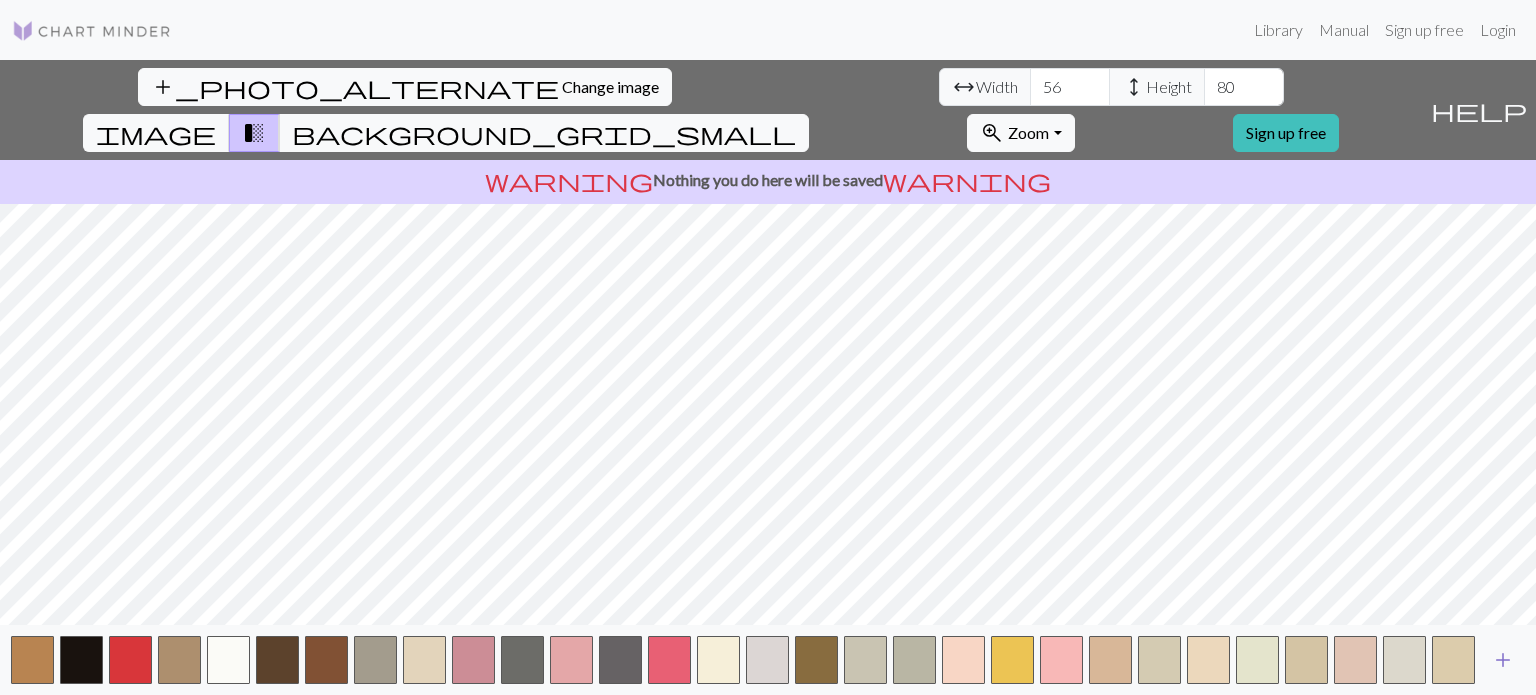 click on "add" at bounding box center (1503, 660) 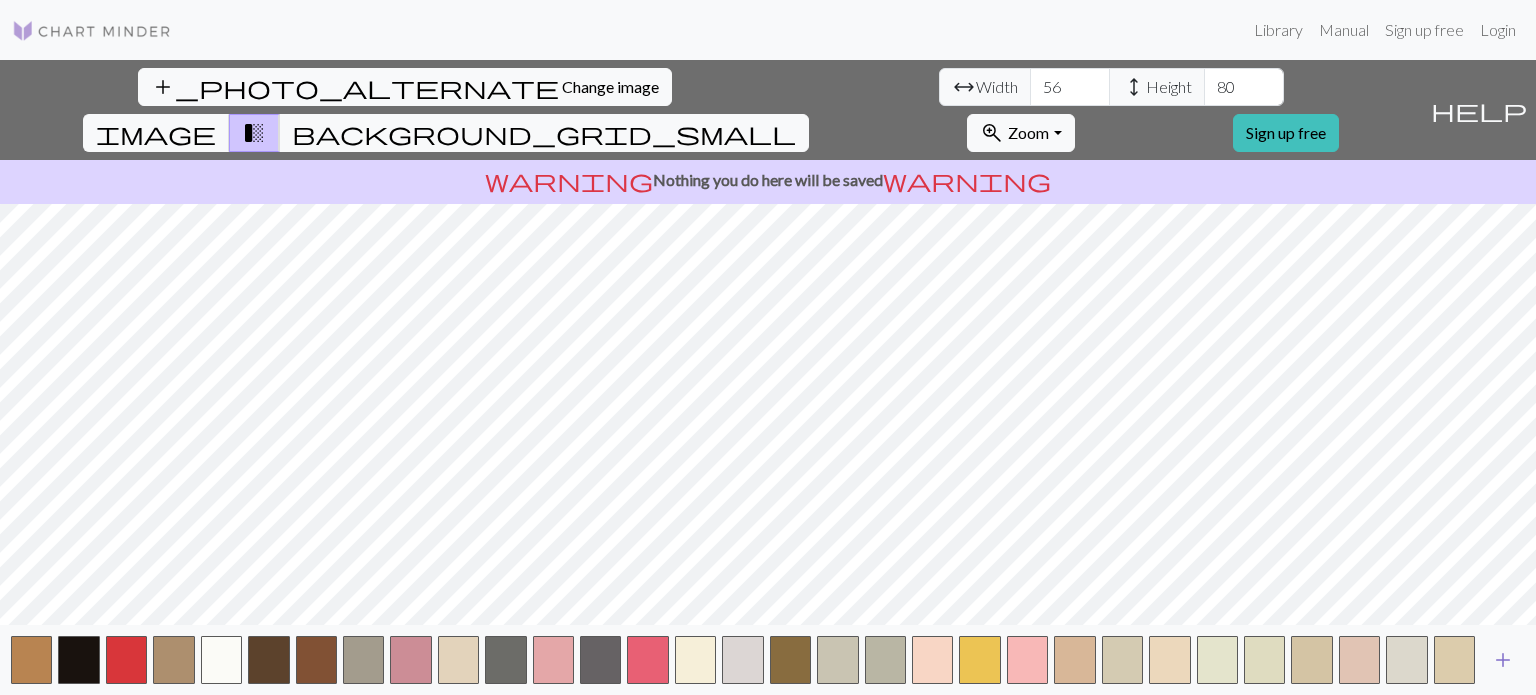 click on "add" at bounding box center (1503, 660) 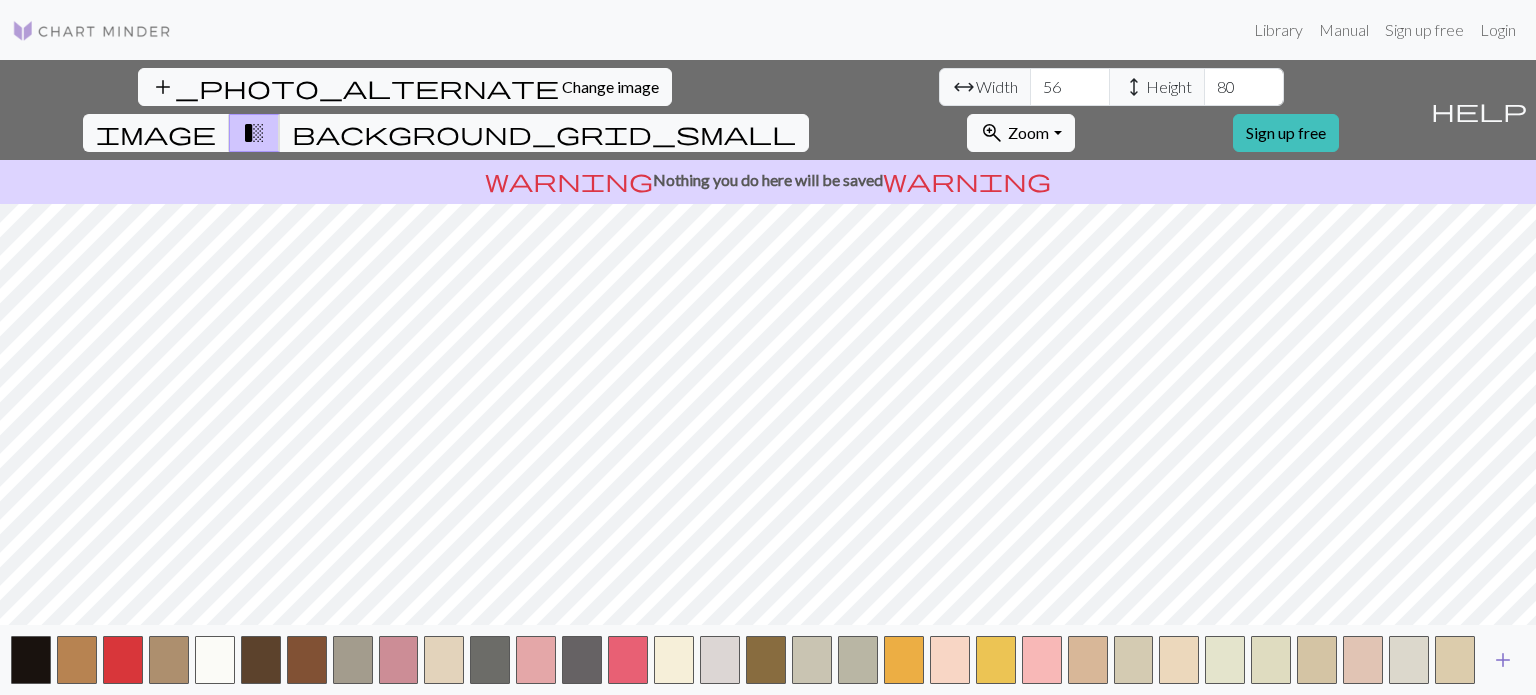 click on "add" at bounding box center [1503, 660] 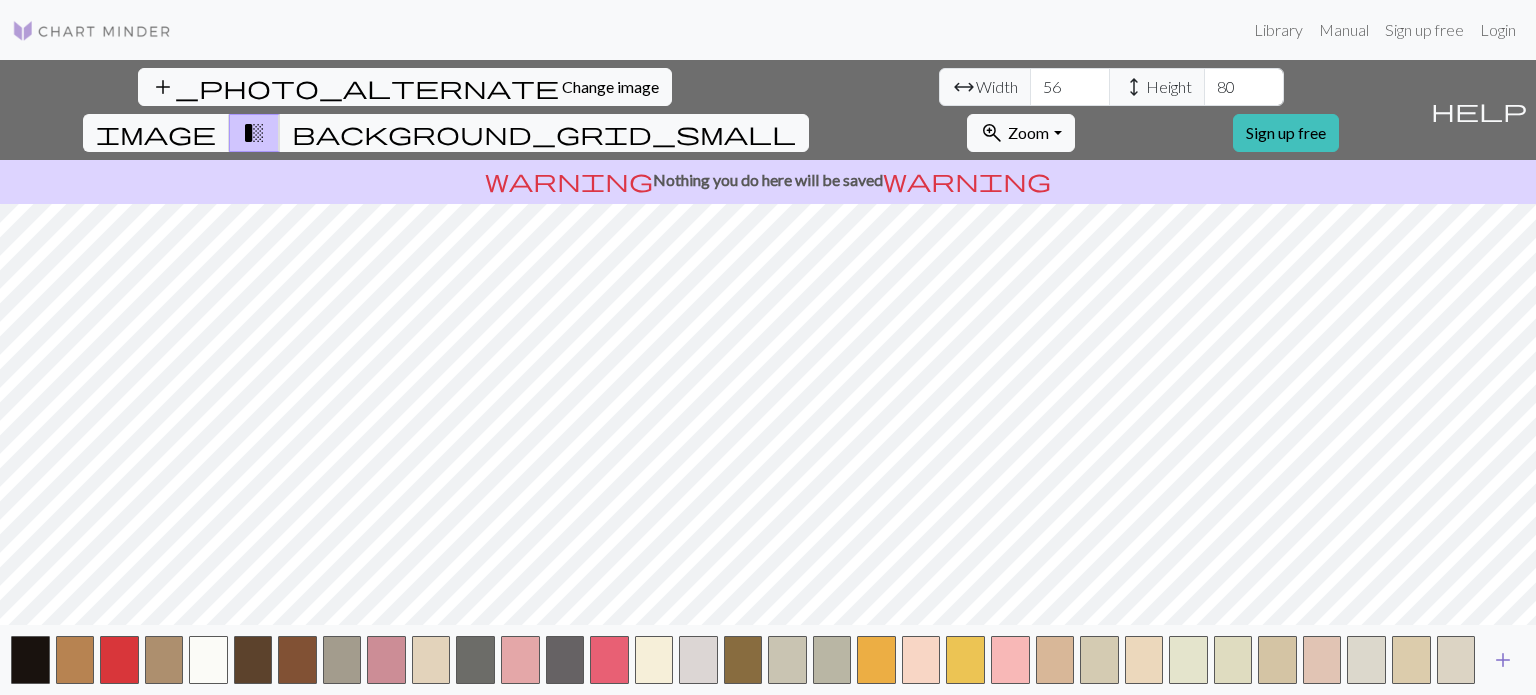 click on "add" at bounding box center [1503, 660] 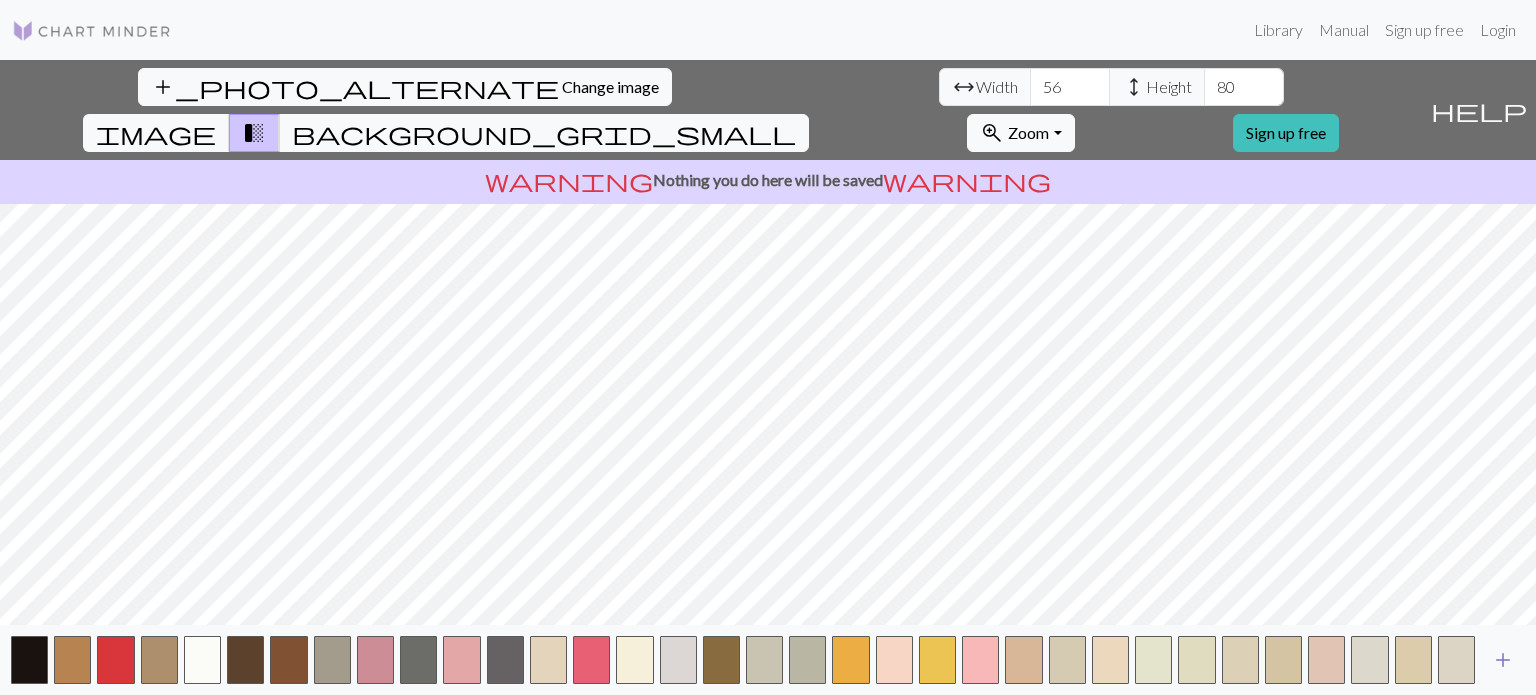 click on "add" at bounding box center (1503, 660) 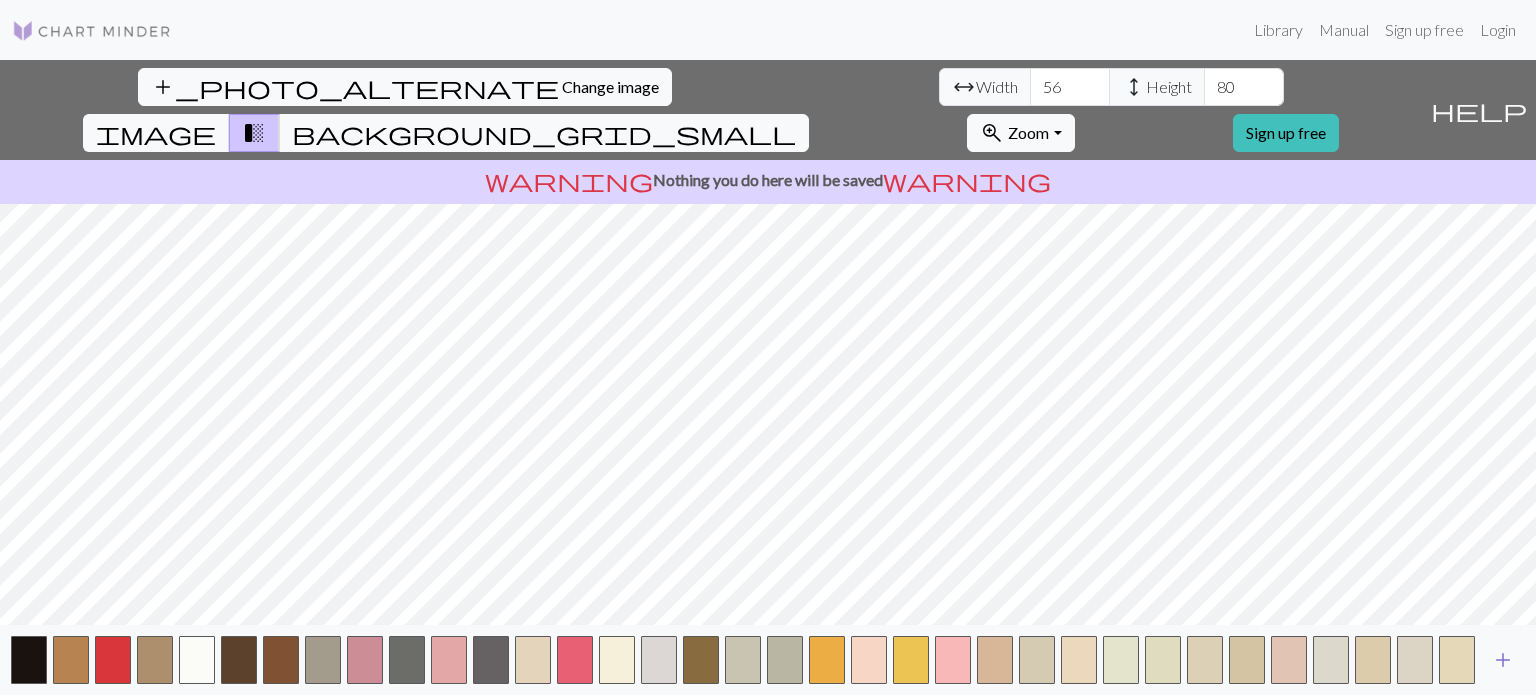 click on "add" at bounding box center (1503, 660) 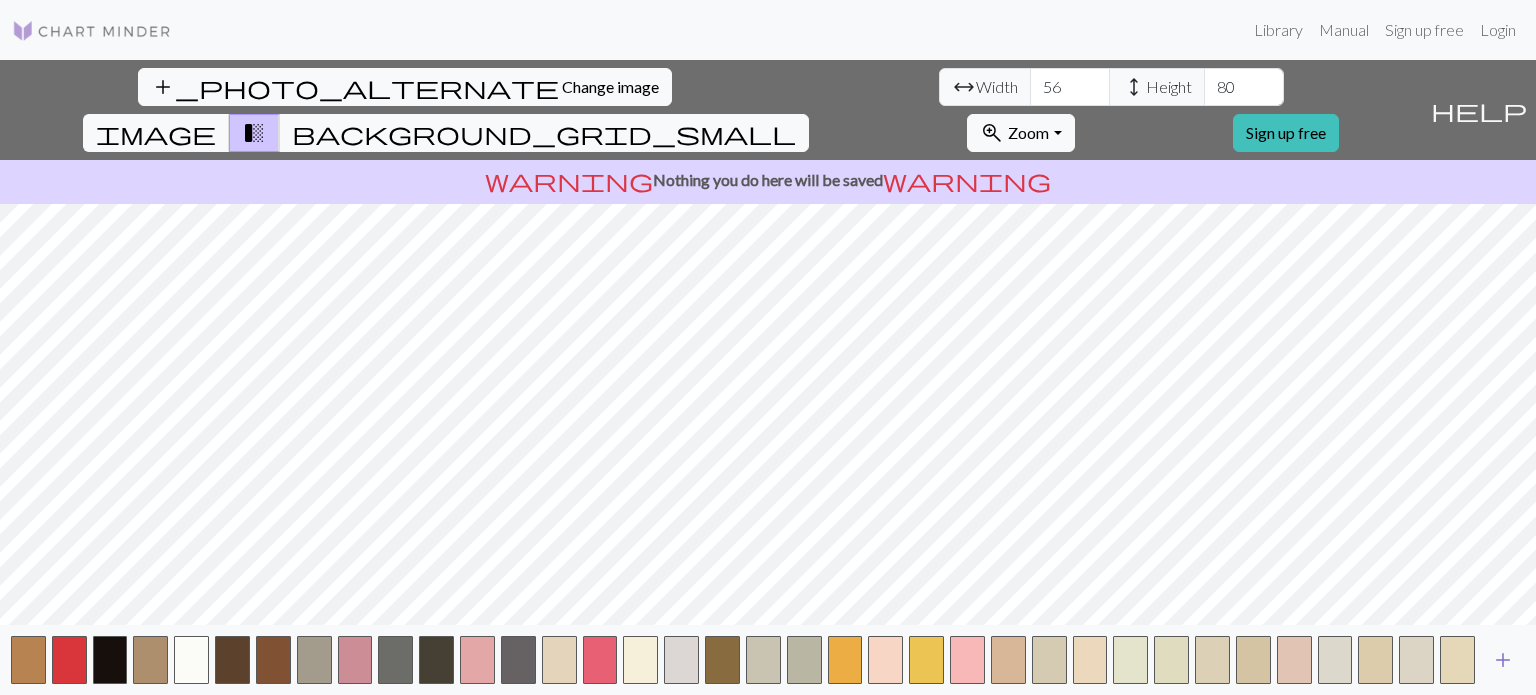 click on "add" at bounding box center (1503, 660) 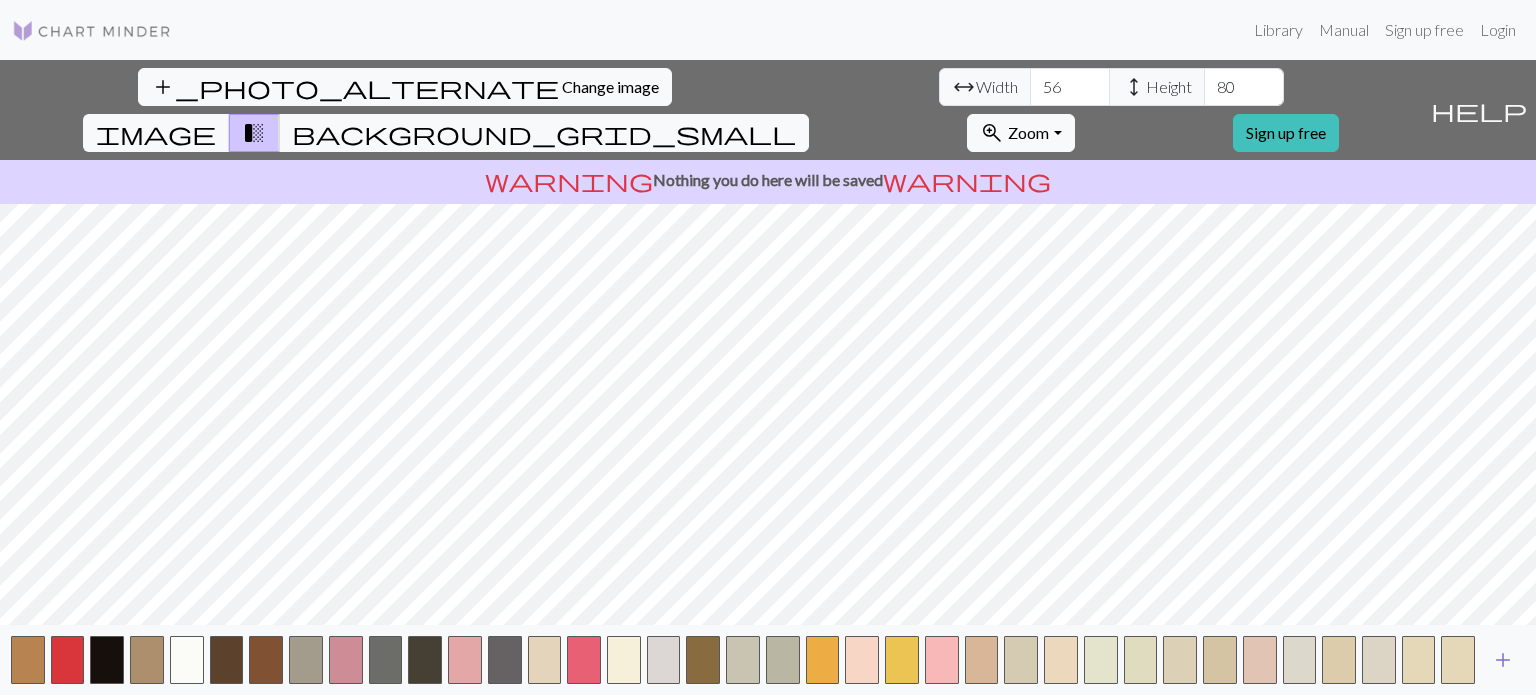 click on "add" at bounding box center (1503, 660) 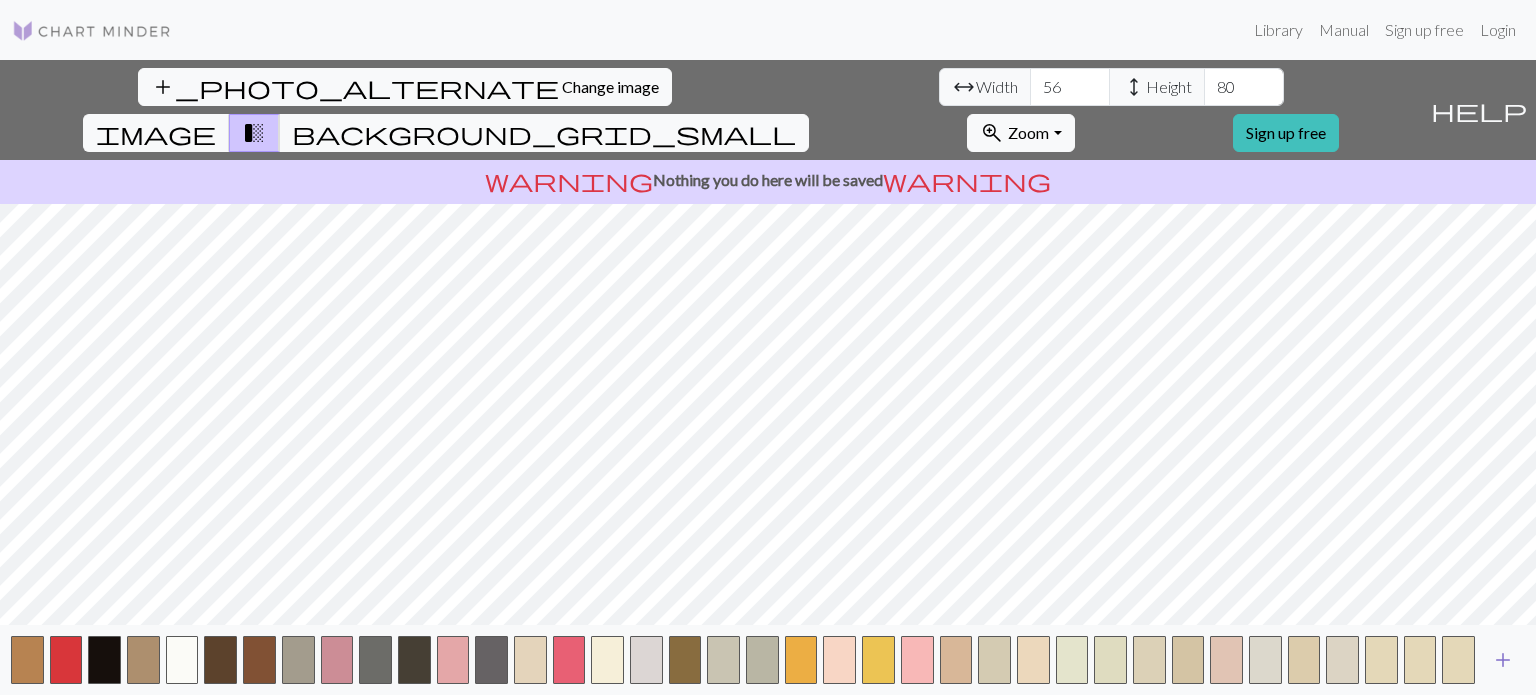 click on "add" at bounding box center (1503, 660) 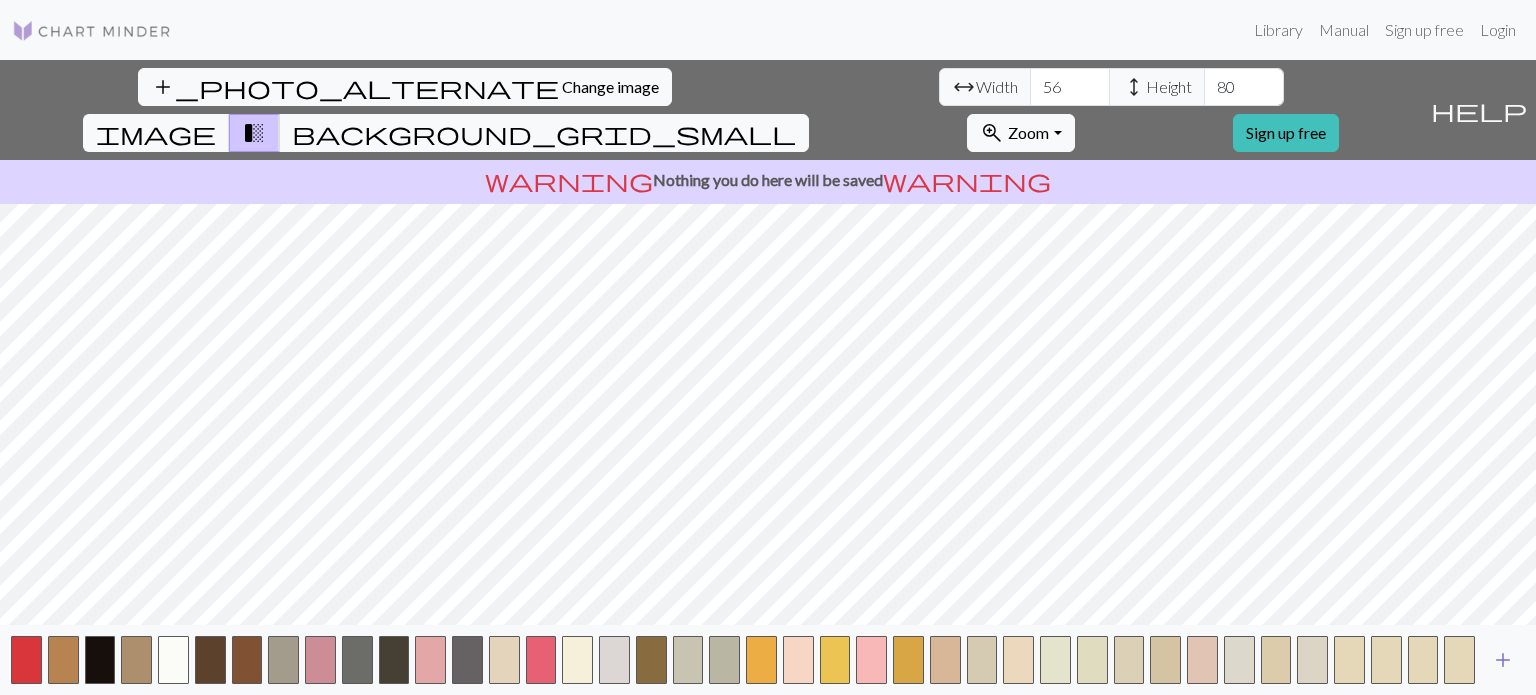 click on "add" at bounding box center (1503, 660) 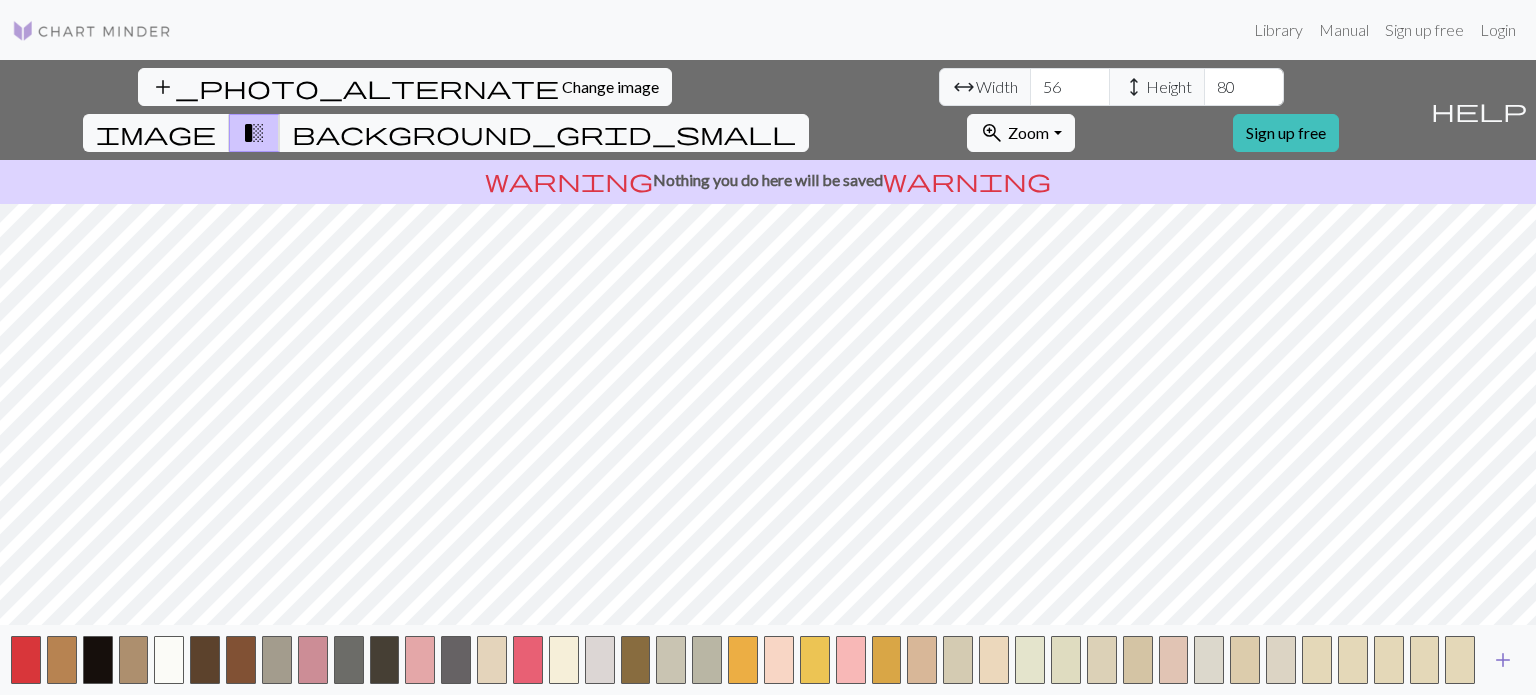 click on "add" at bounding box center (1503, 660) 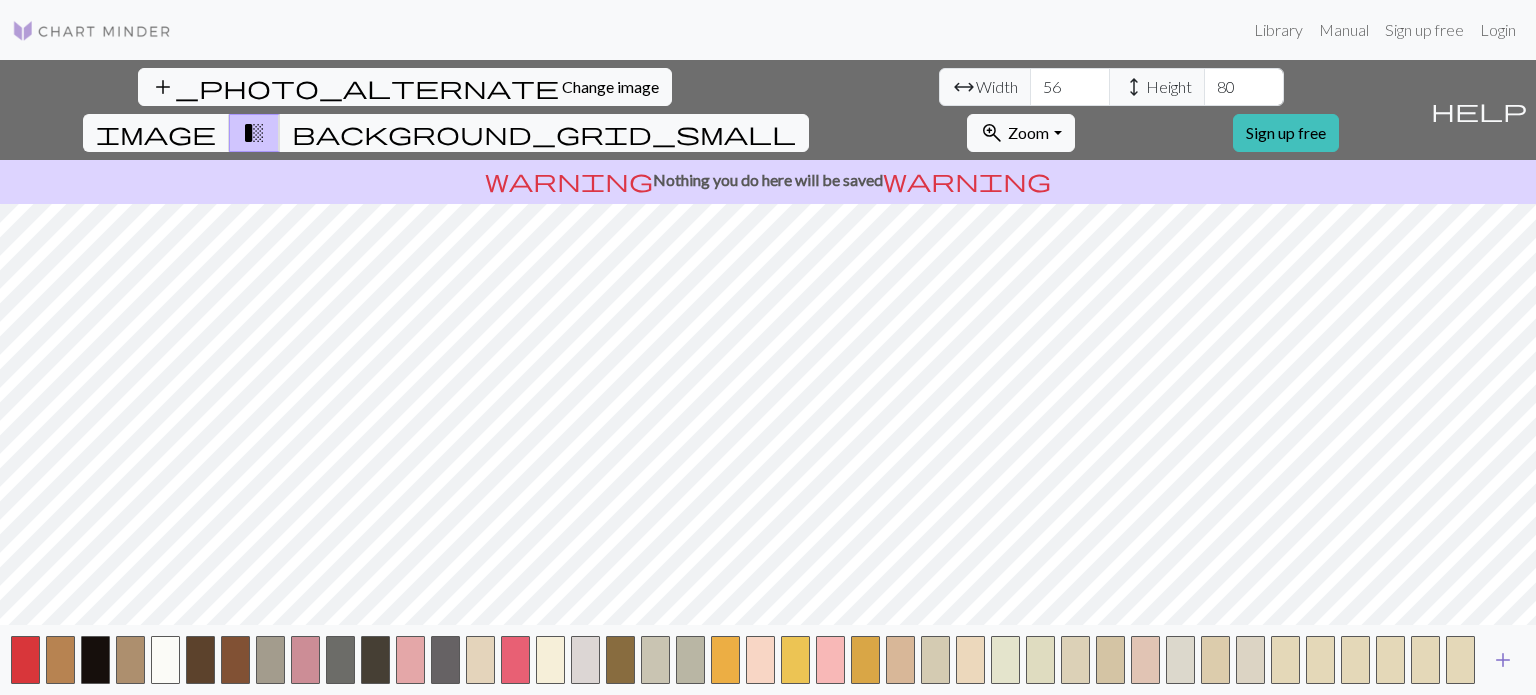click on "add" at bounding box center [1503, 660] 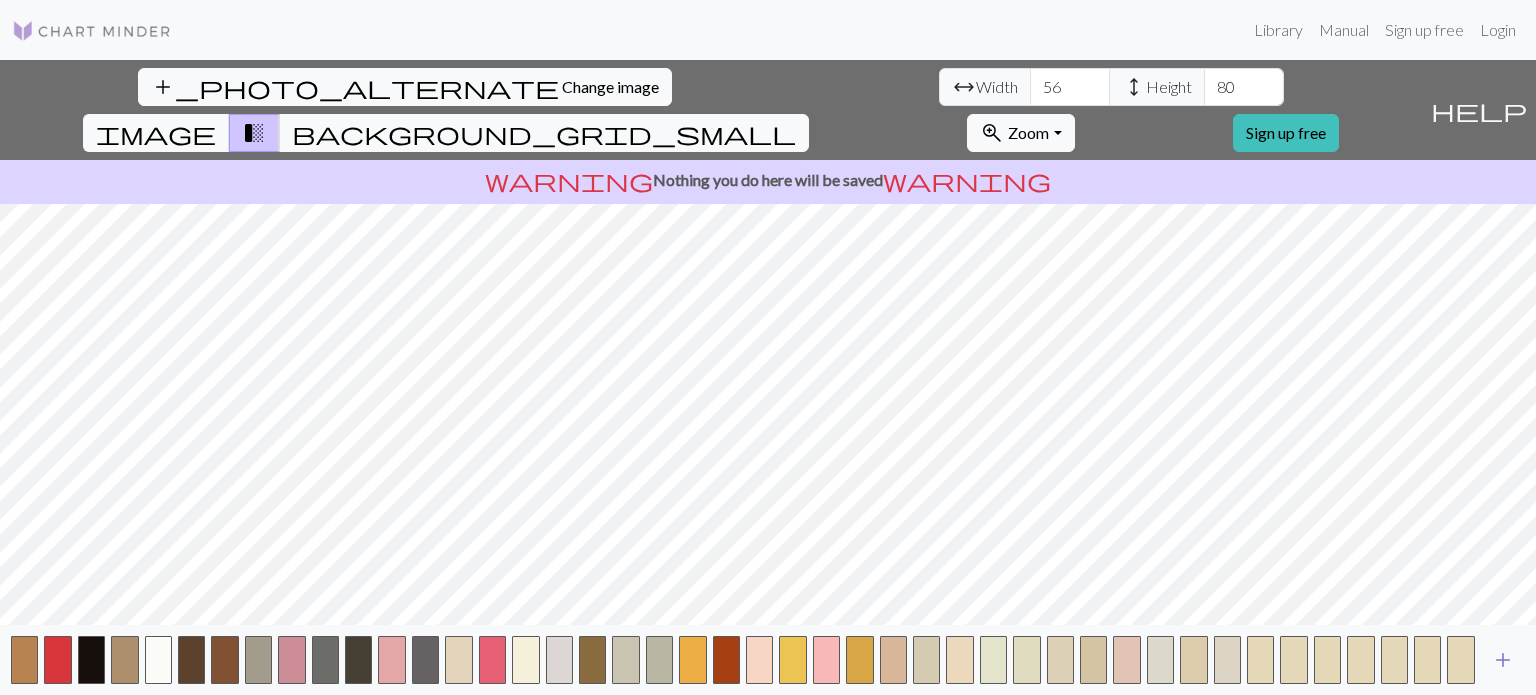 click on "add" at bounding box center [1503, 660] 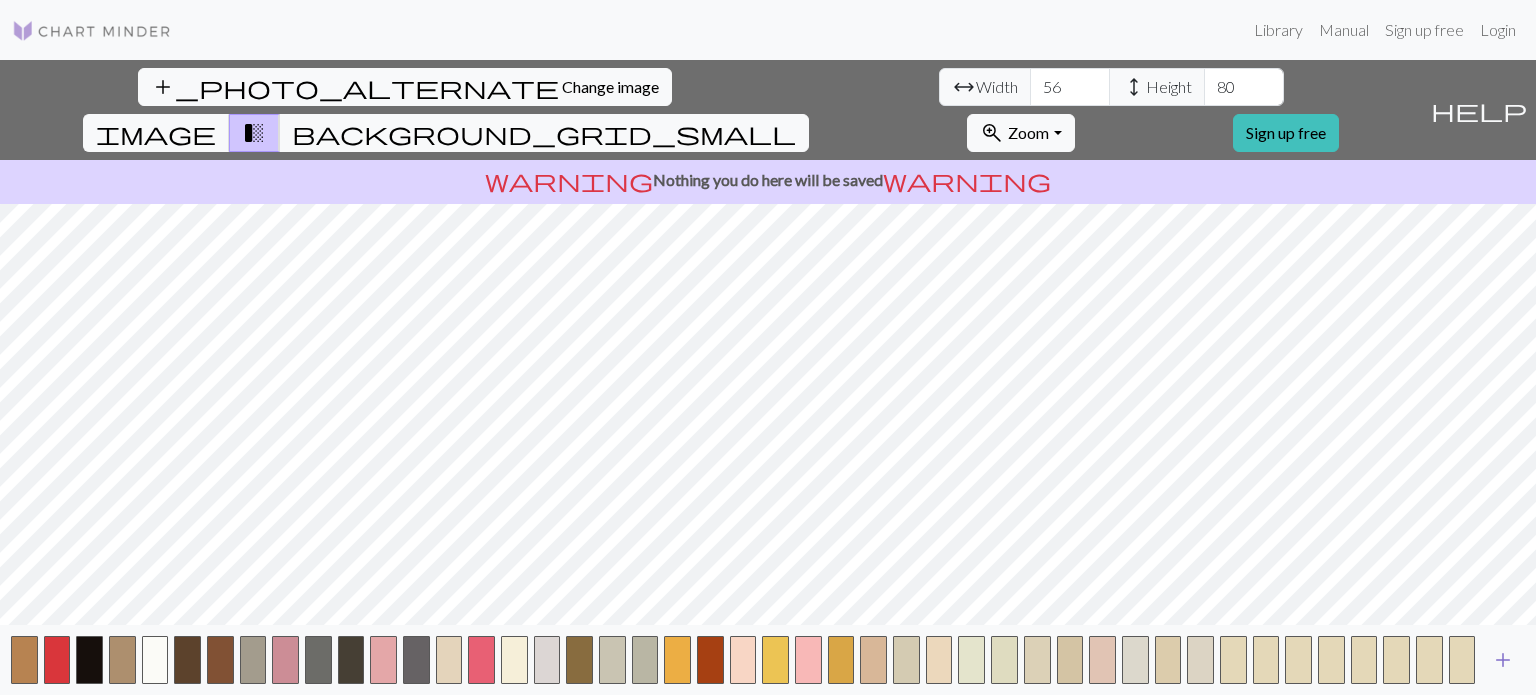 click on "add" at bounding box center [1503, 660] 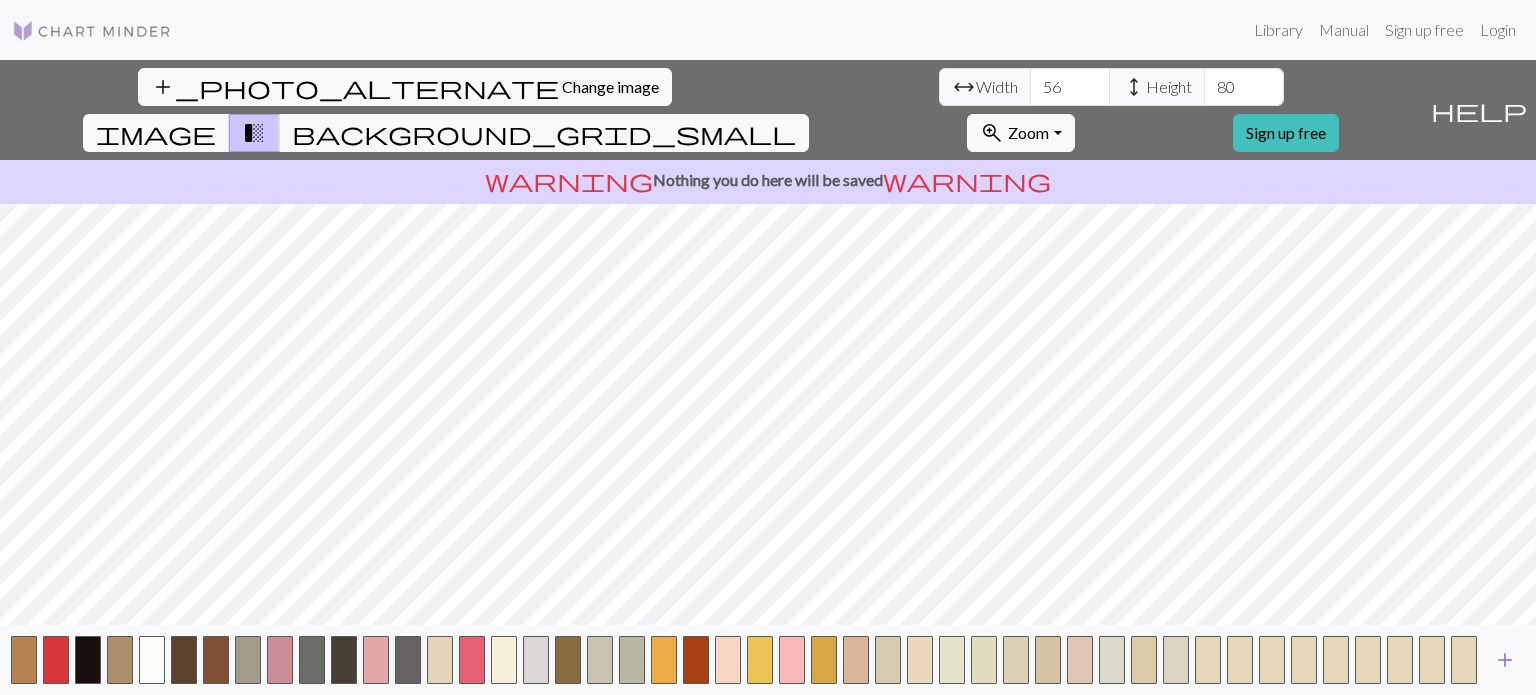 click on "add" at bounding box center (1505, 660) 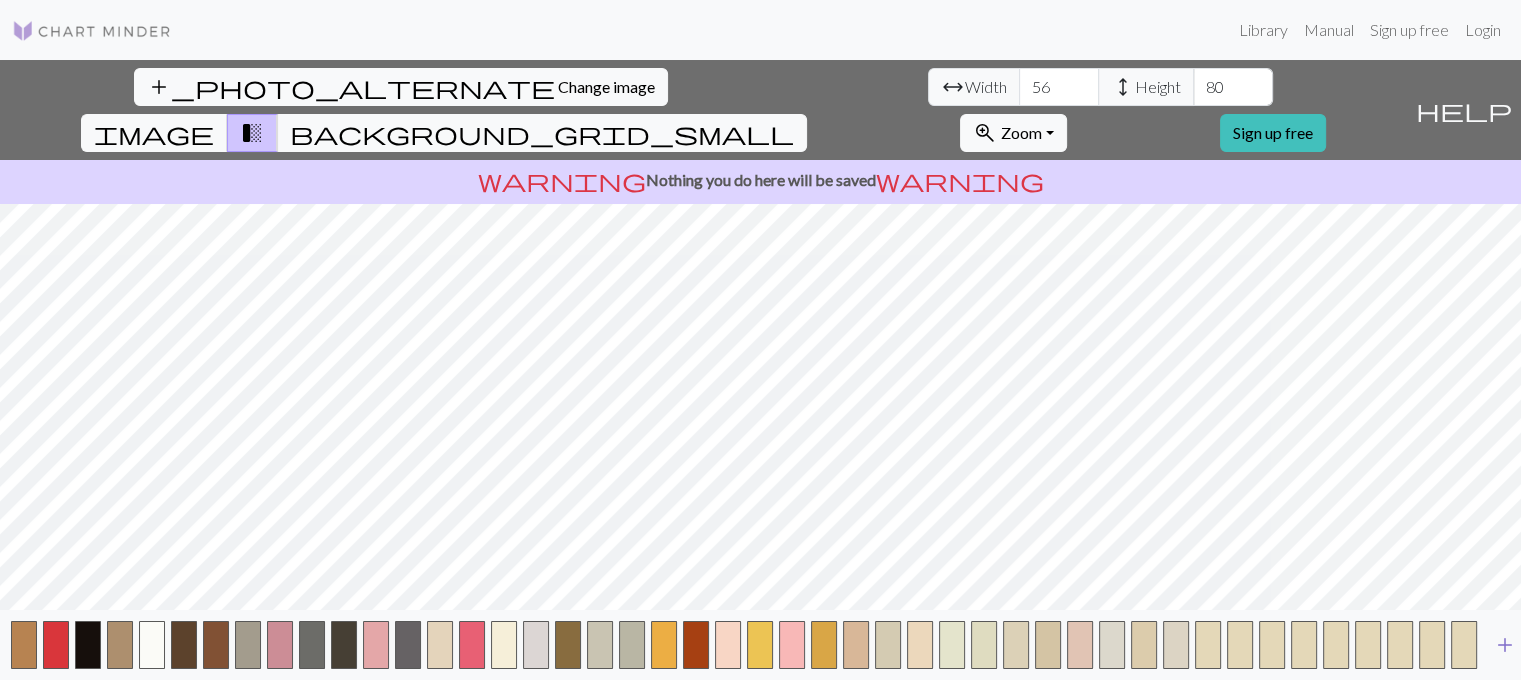 click on "add" at bounding box center [1505, 645] 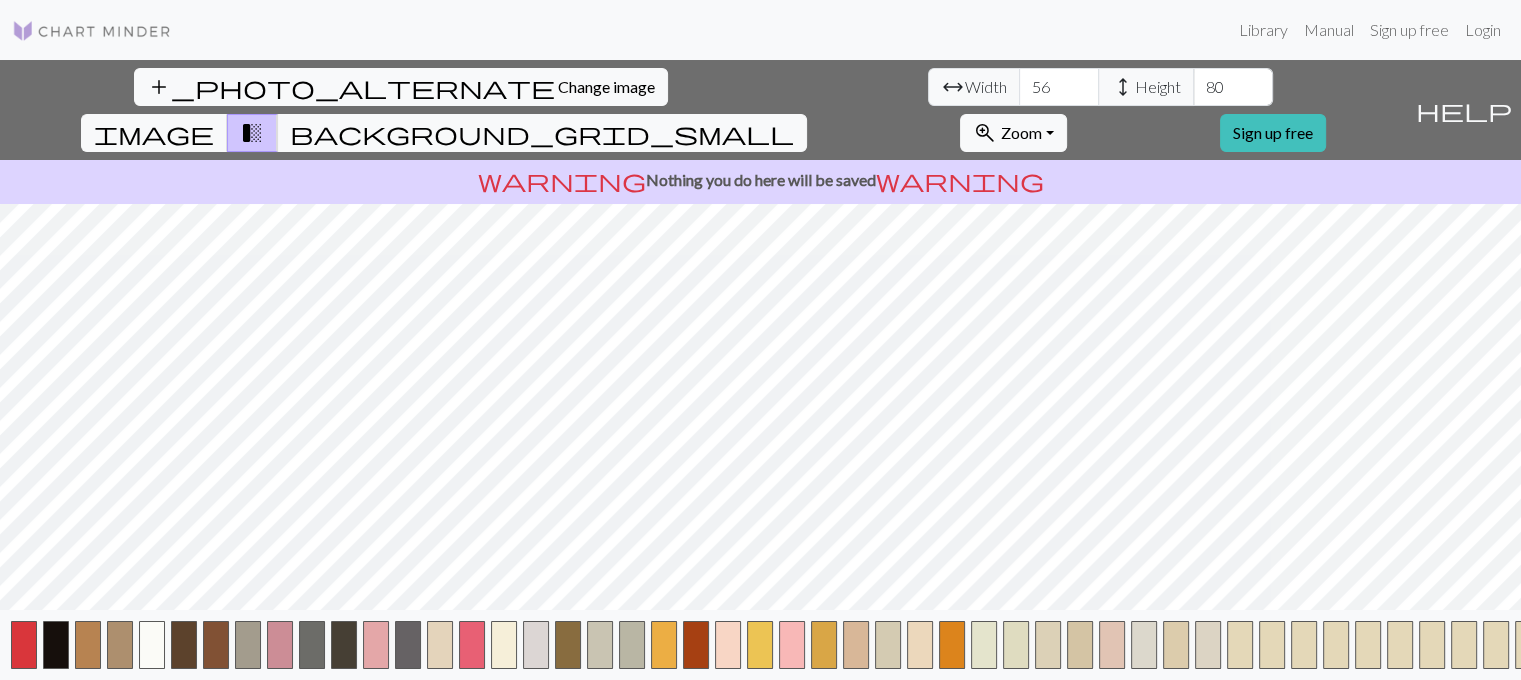 click at bounding box center [1528, 645] 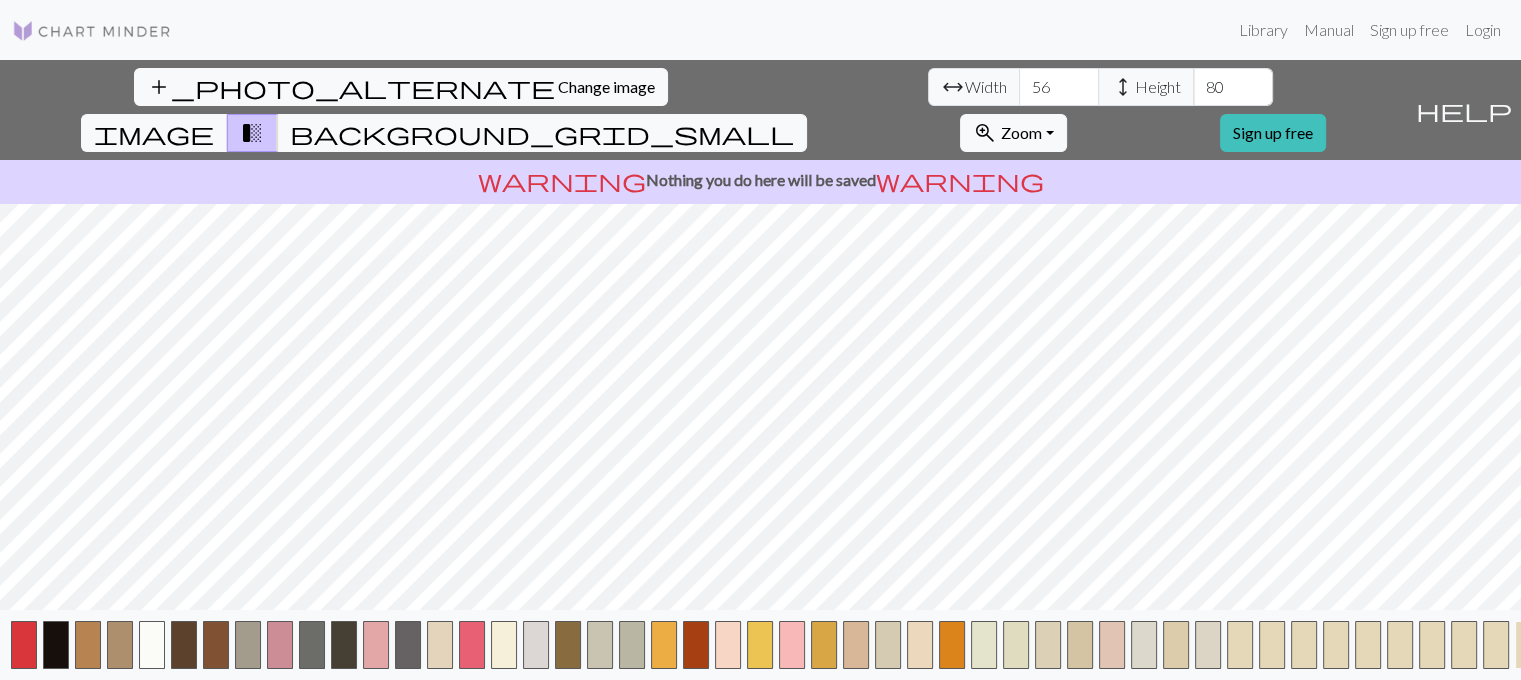scroll, scrollTop: 0, scrollLeft: 53, axis: horizontal 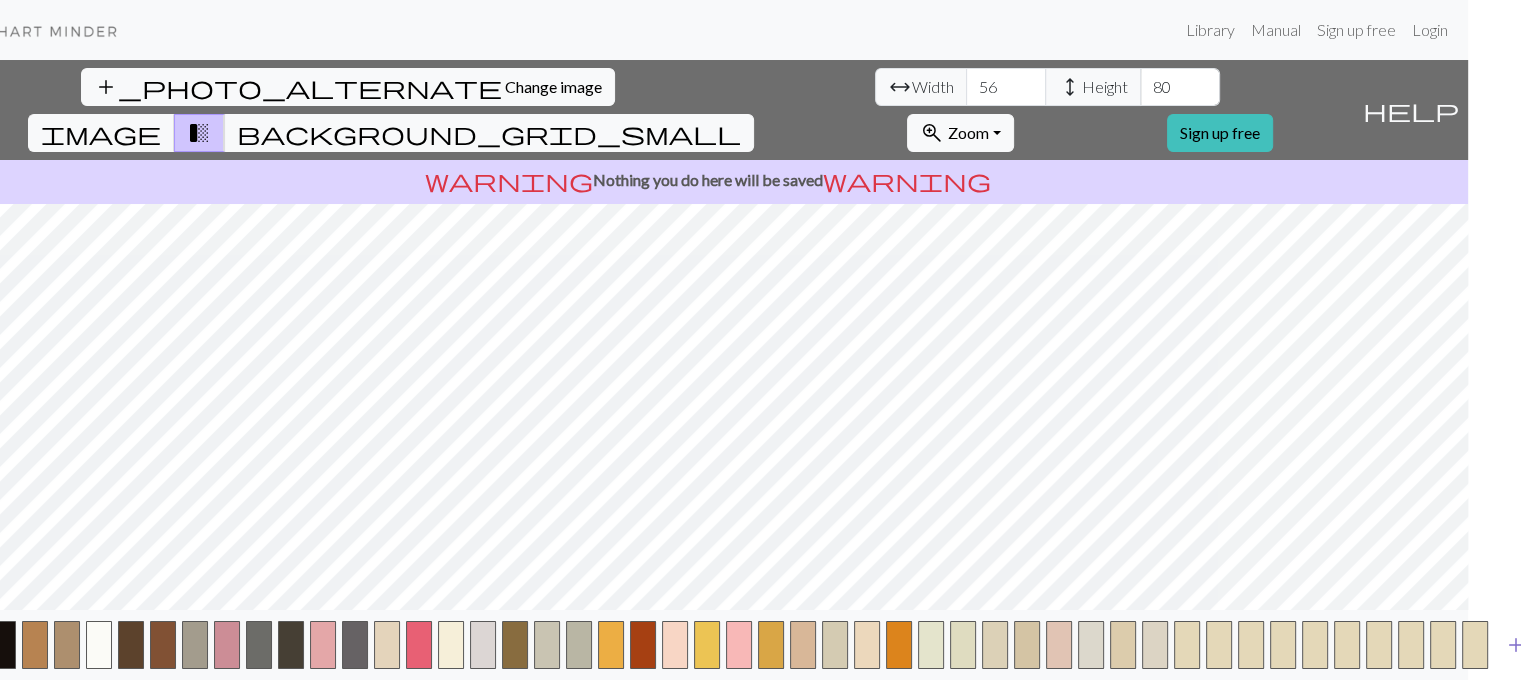click on "add" at bounding box center (1516, 645) 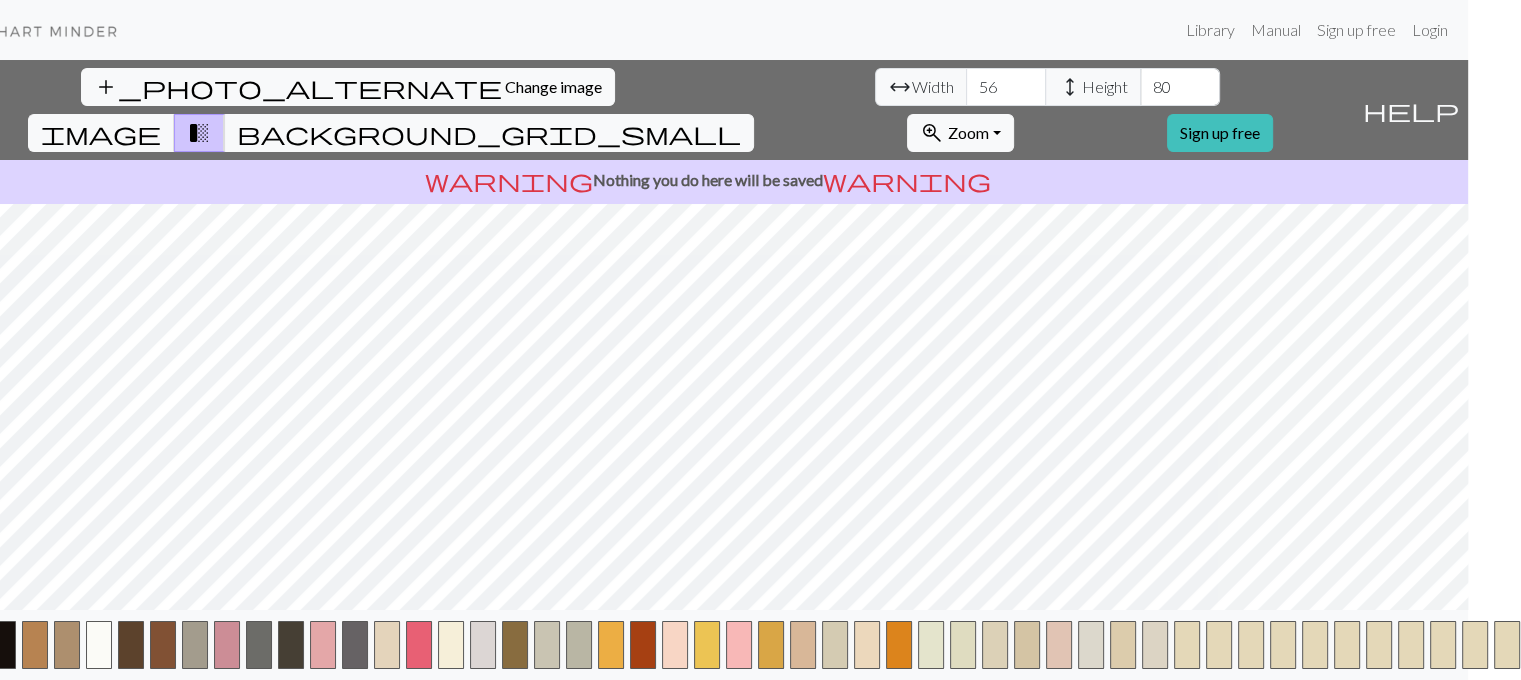 scroll, scrollTop: 0, scrollLeft: 85, axis: horizontal 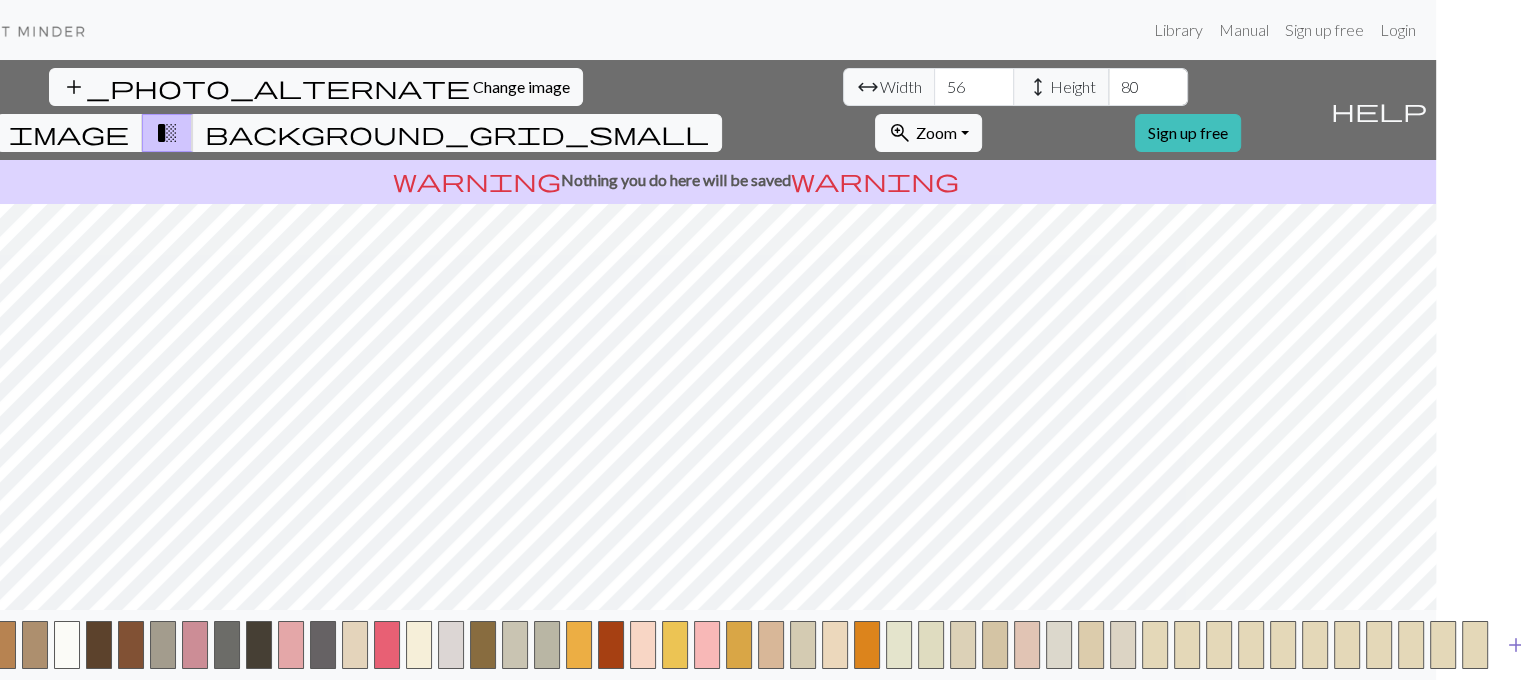 click on "add" at bounding box center [1516, 645] 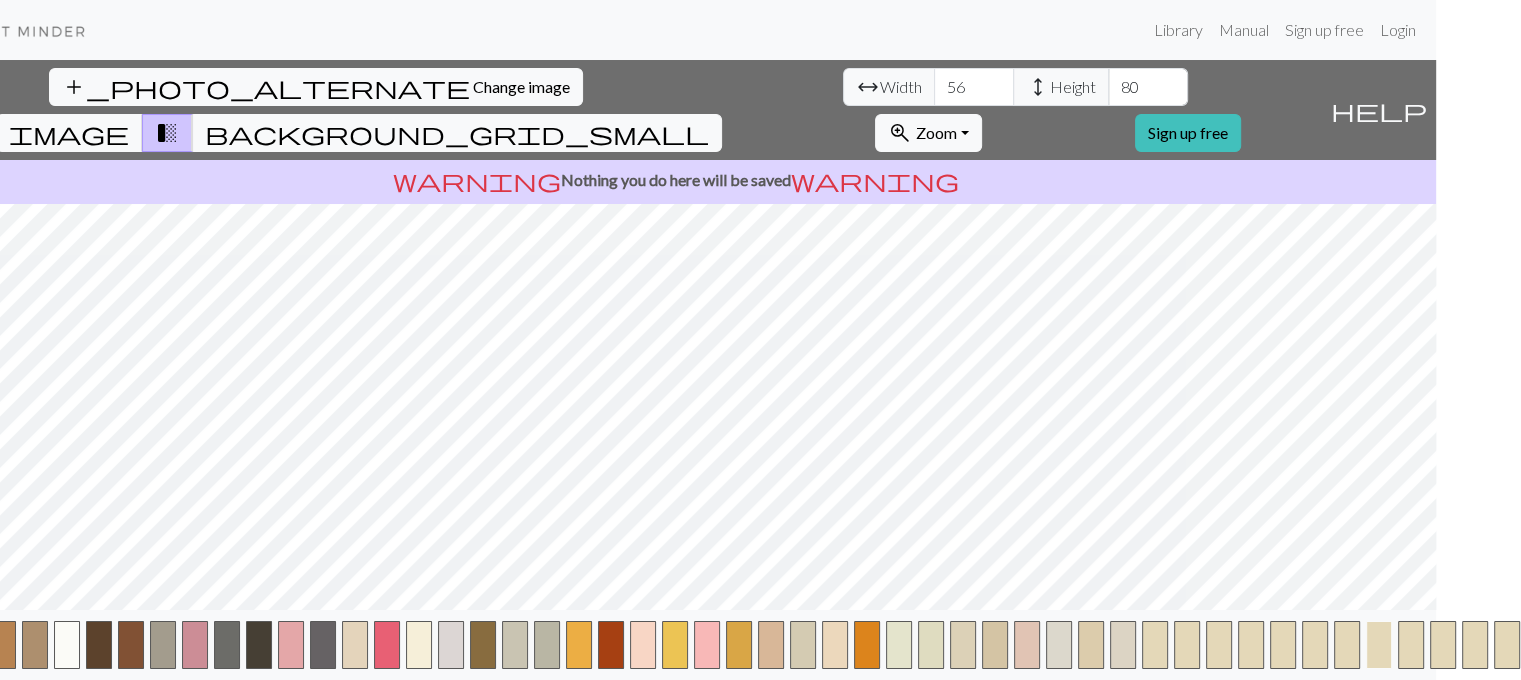 click at bounding box center [1379, 645] 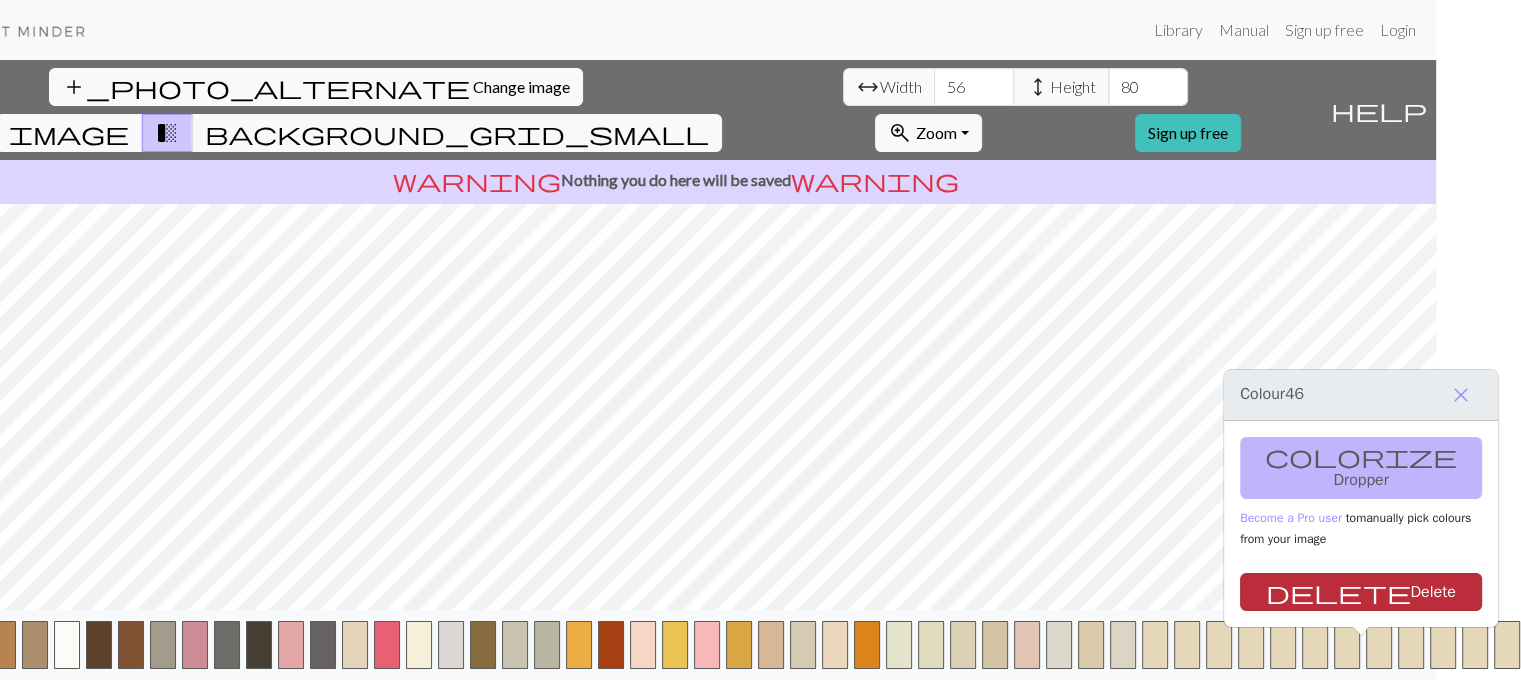click on "delete" at bounding box center [1338, 592] 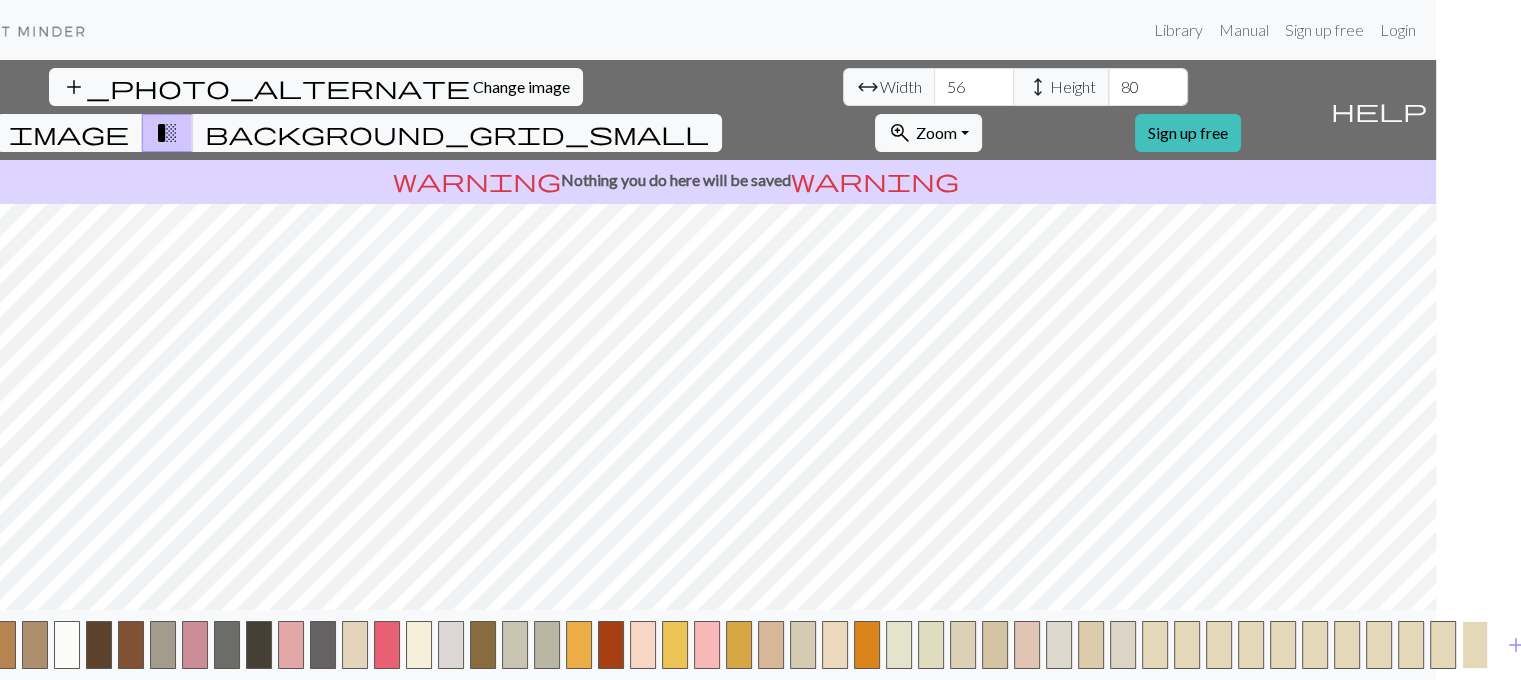 click at bounding box center [1475, 645] 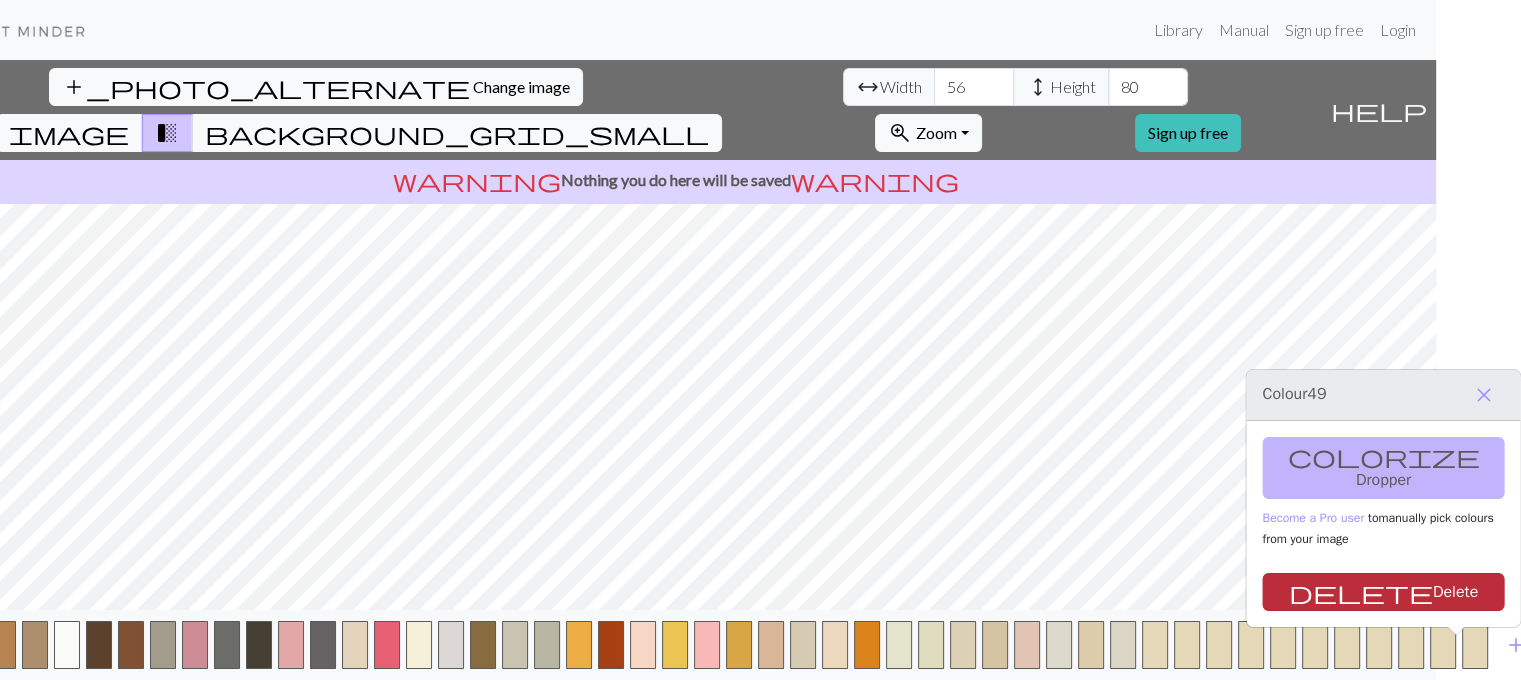 click on "delete Delete" at bounding box center [1383, 592] 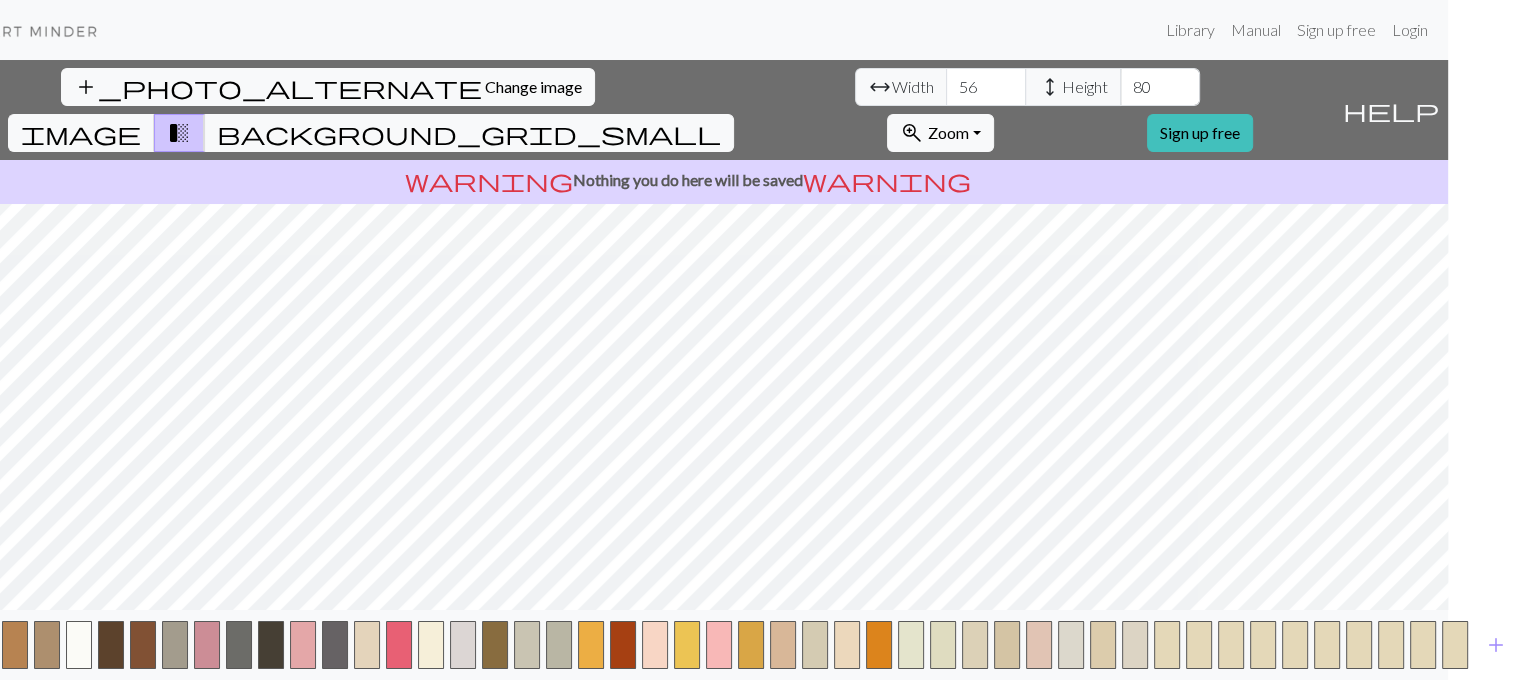 scroll, scrollTop: 0, scrollLeft: 53, axis: horizontal 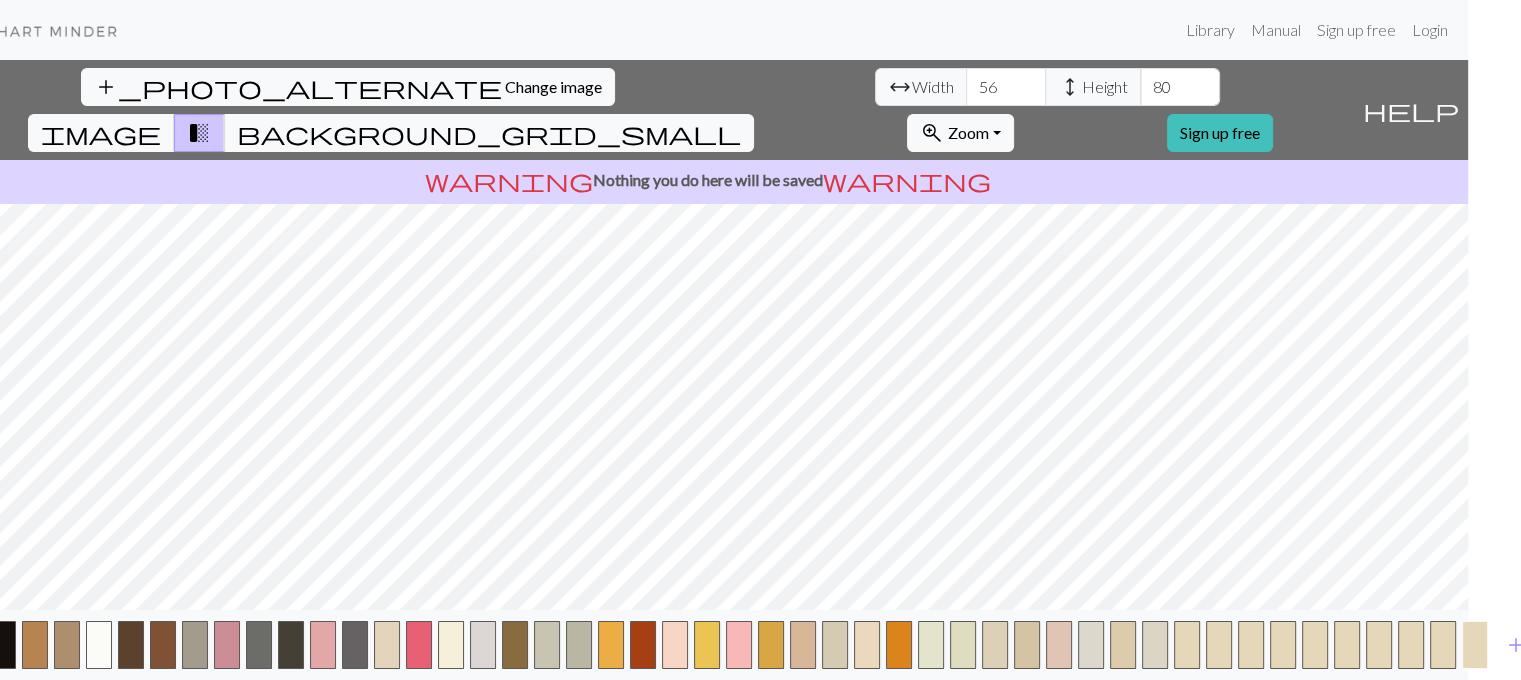 click at bounding box center [1475, 645] 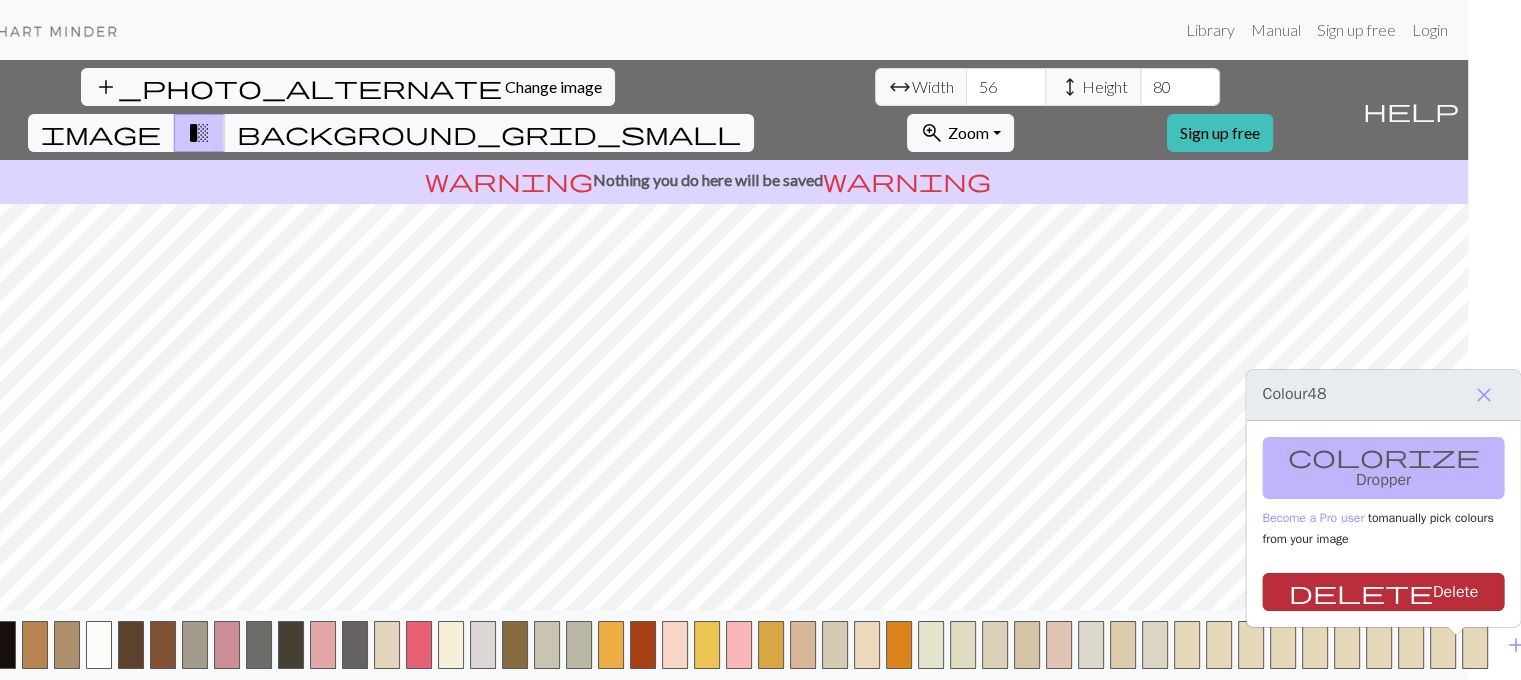 click on "delete Delete" at bounding box center [1383, 592] 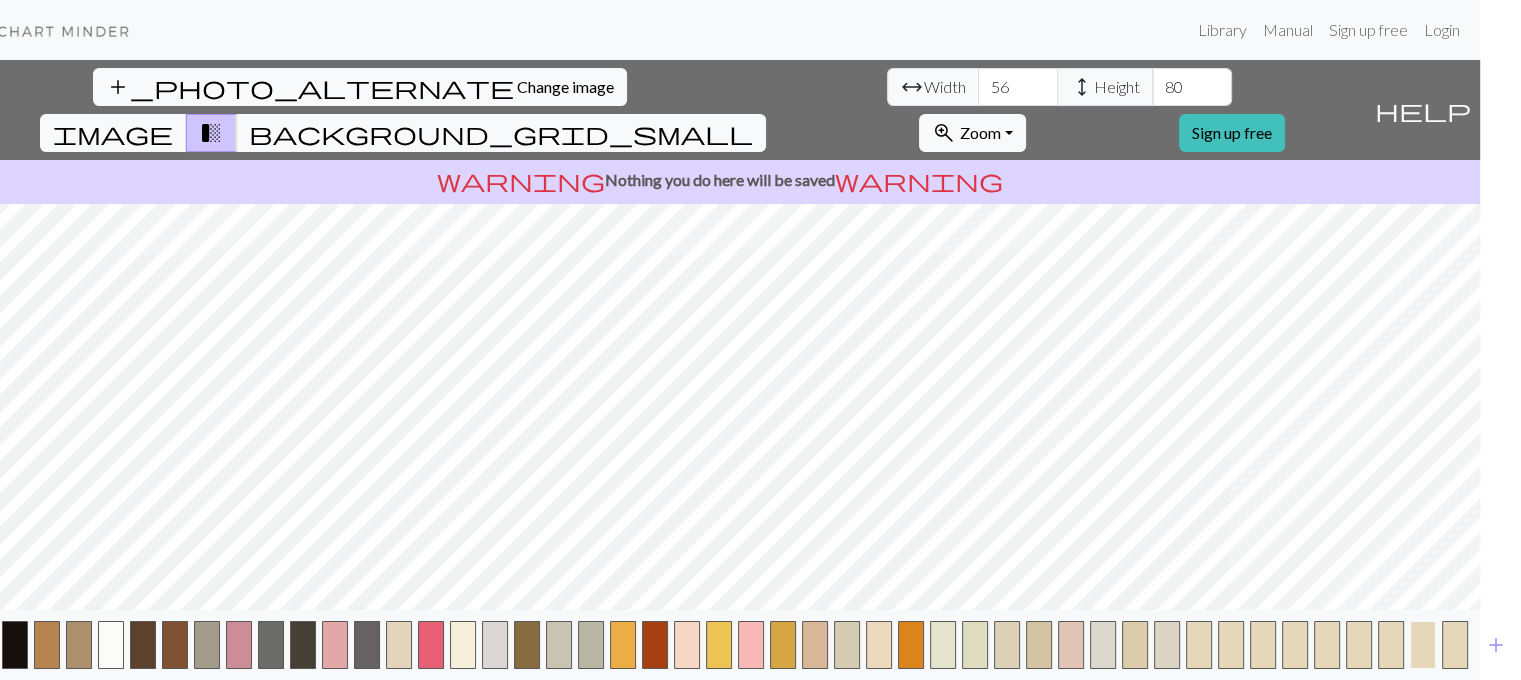 scroll, scrollTop: 0, scrollLeft: 22, axis: horizontal 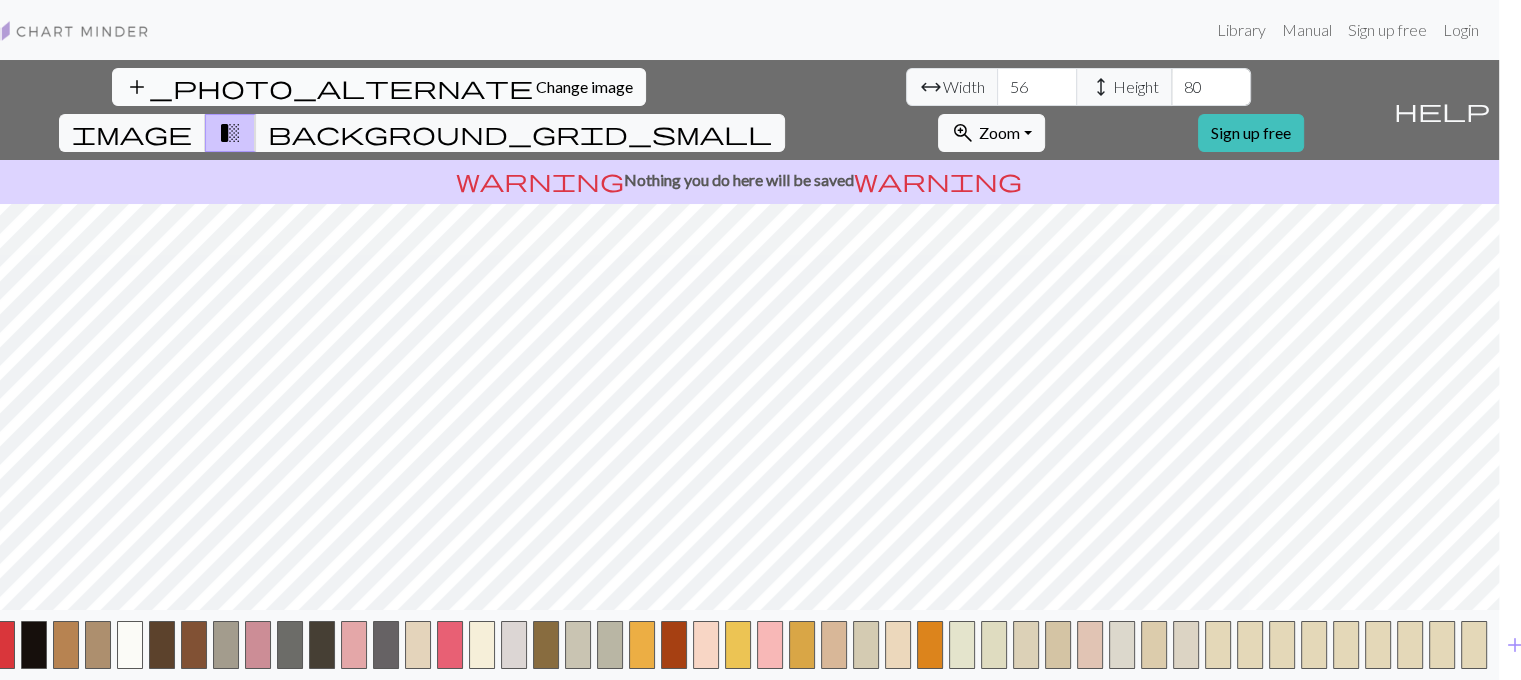 click on "Change image" at bounding box center [584, 86] 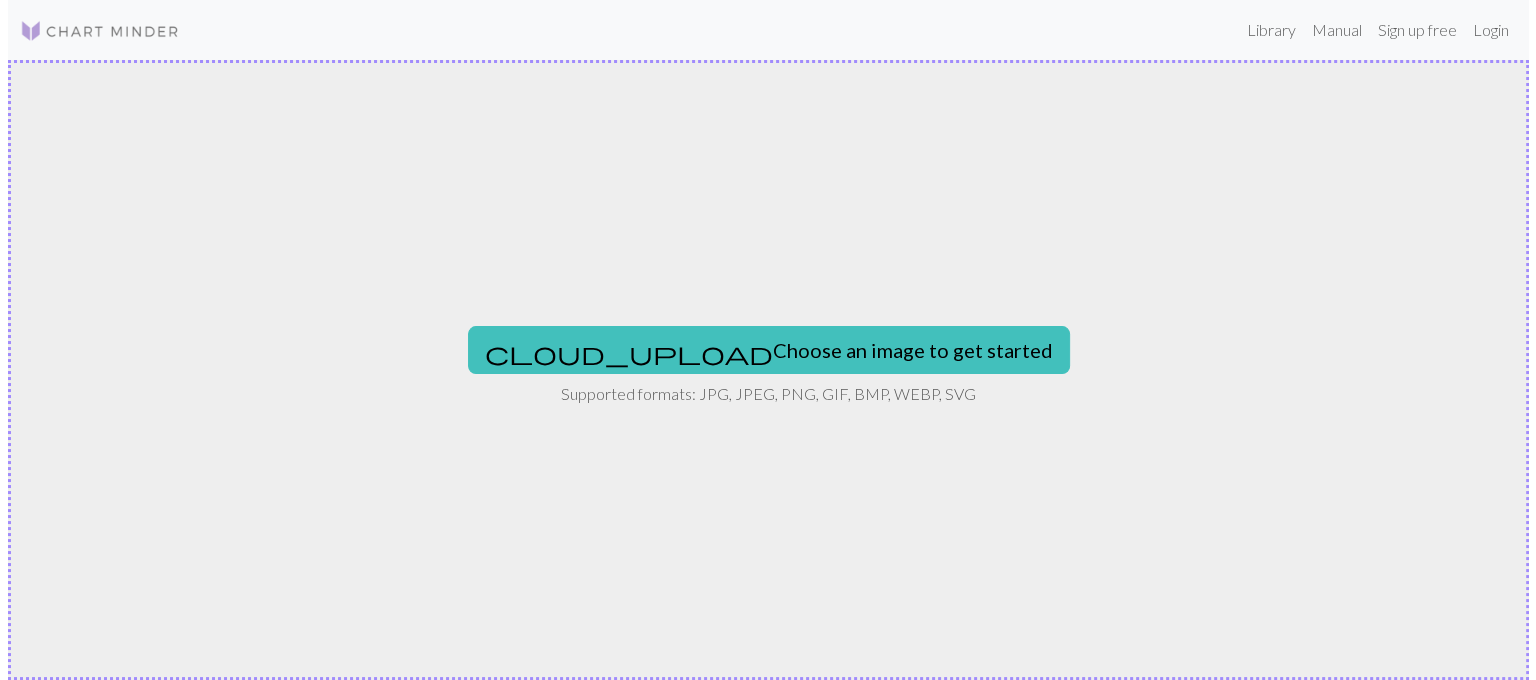 scroll, scrollTop: 0, scrollLeft: 0, axis: both 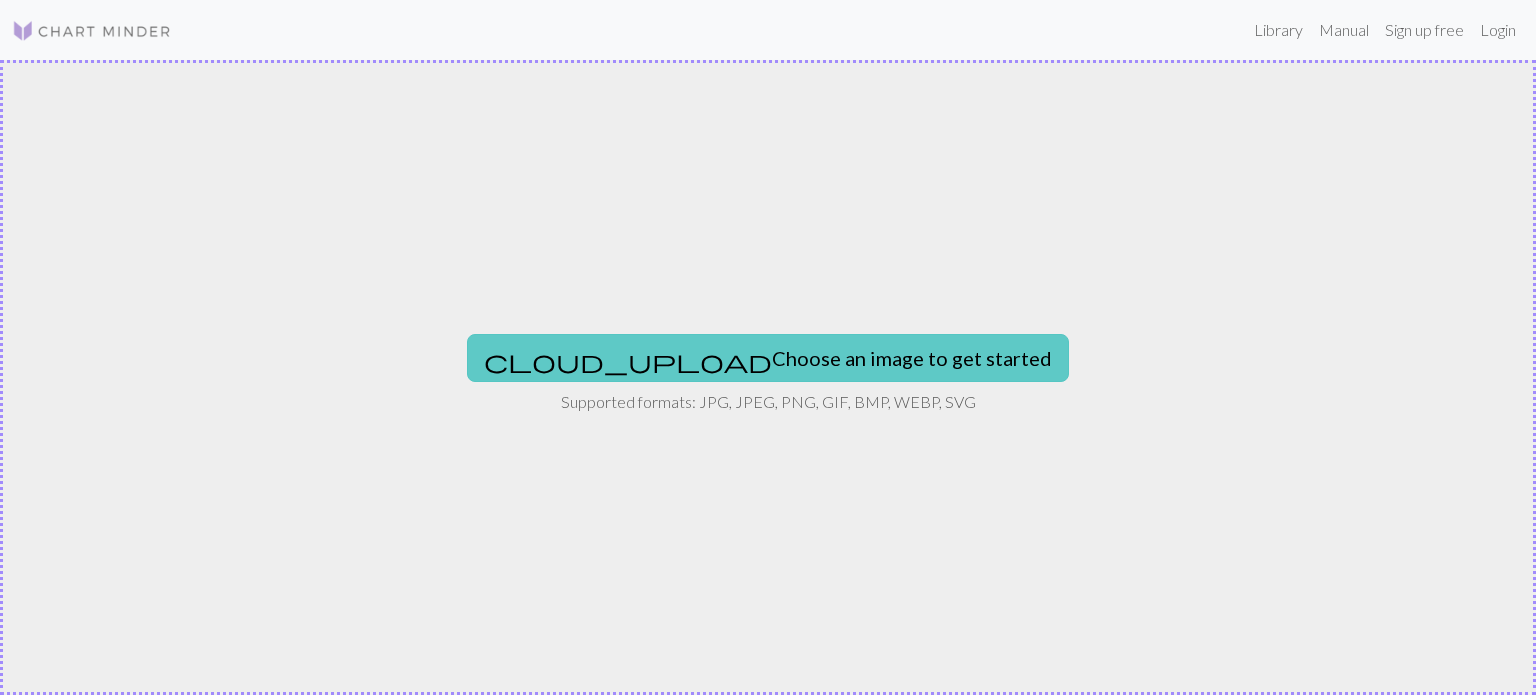 click on "cloud_upload  Choose an image to get started" at bounding box center (768, 358) 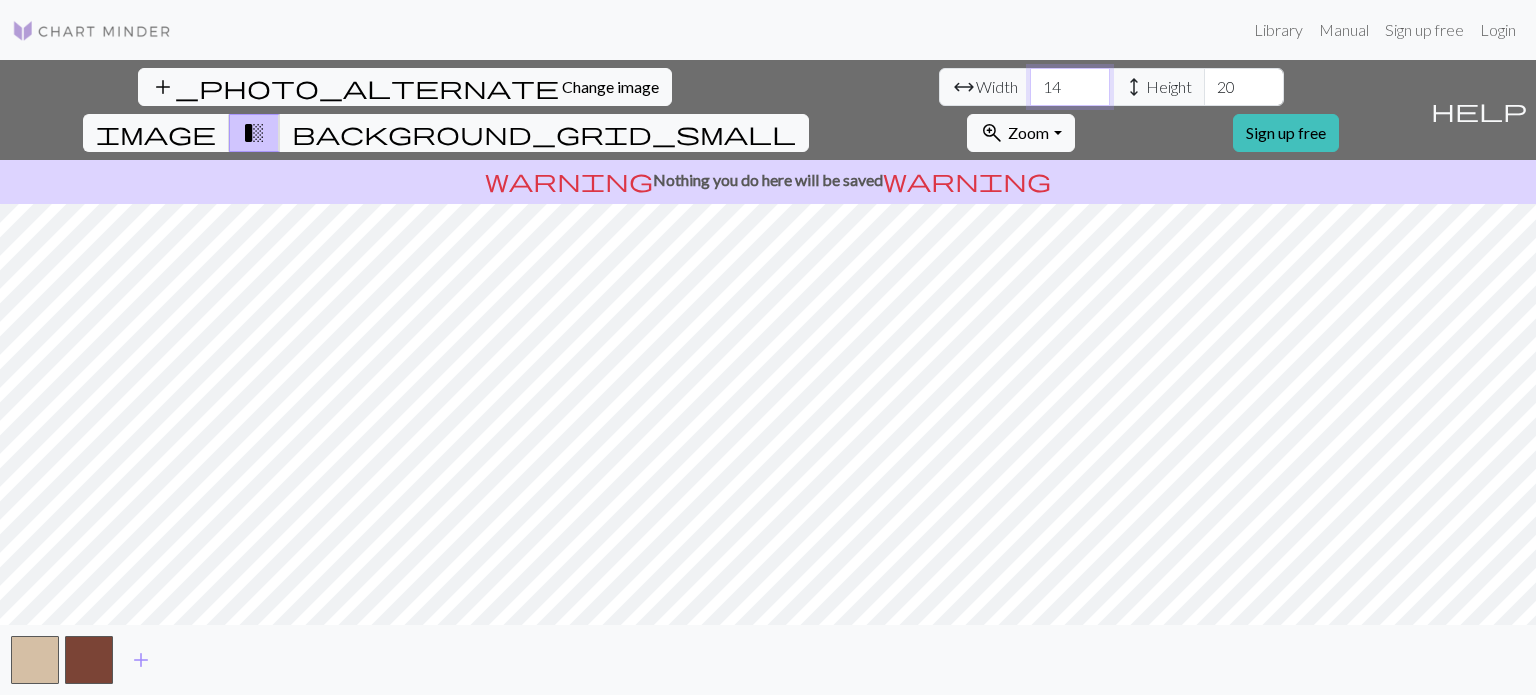 click on "14" at bounding box center [1070, 87] 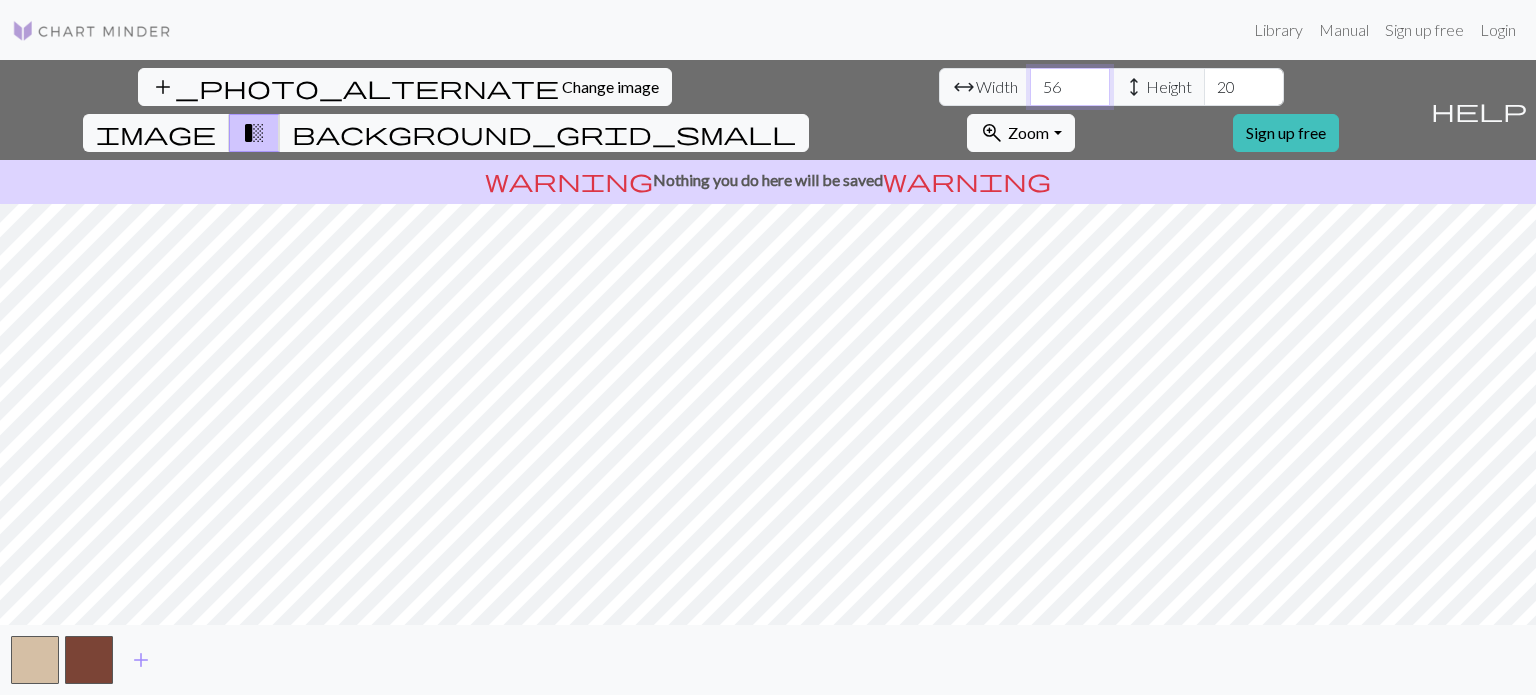 type on "56" 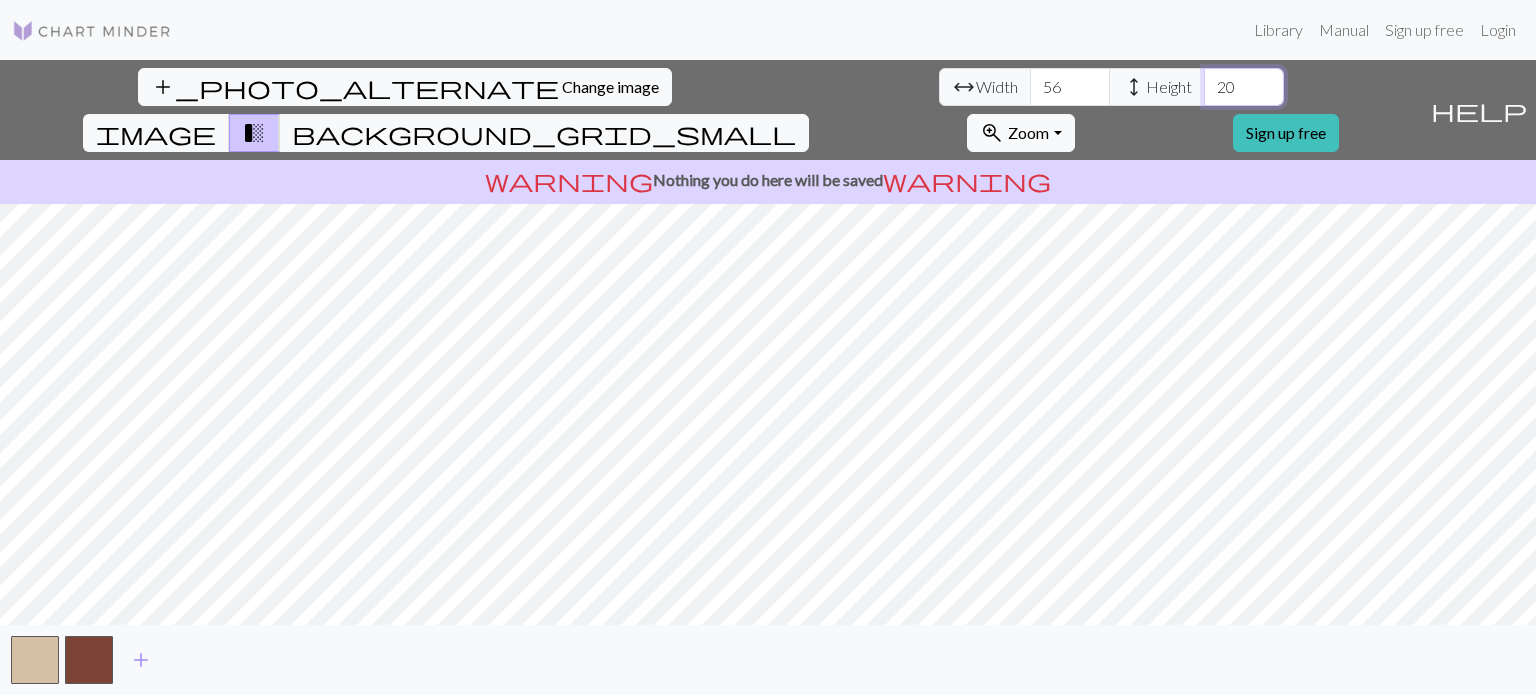 click on "20" at bounding box center (1244, 87) 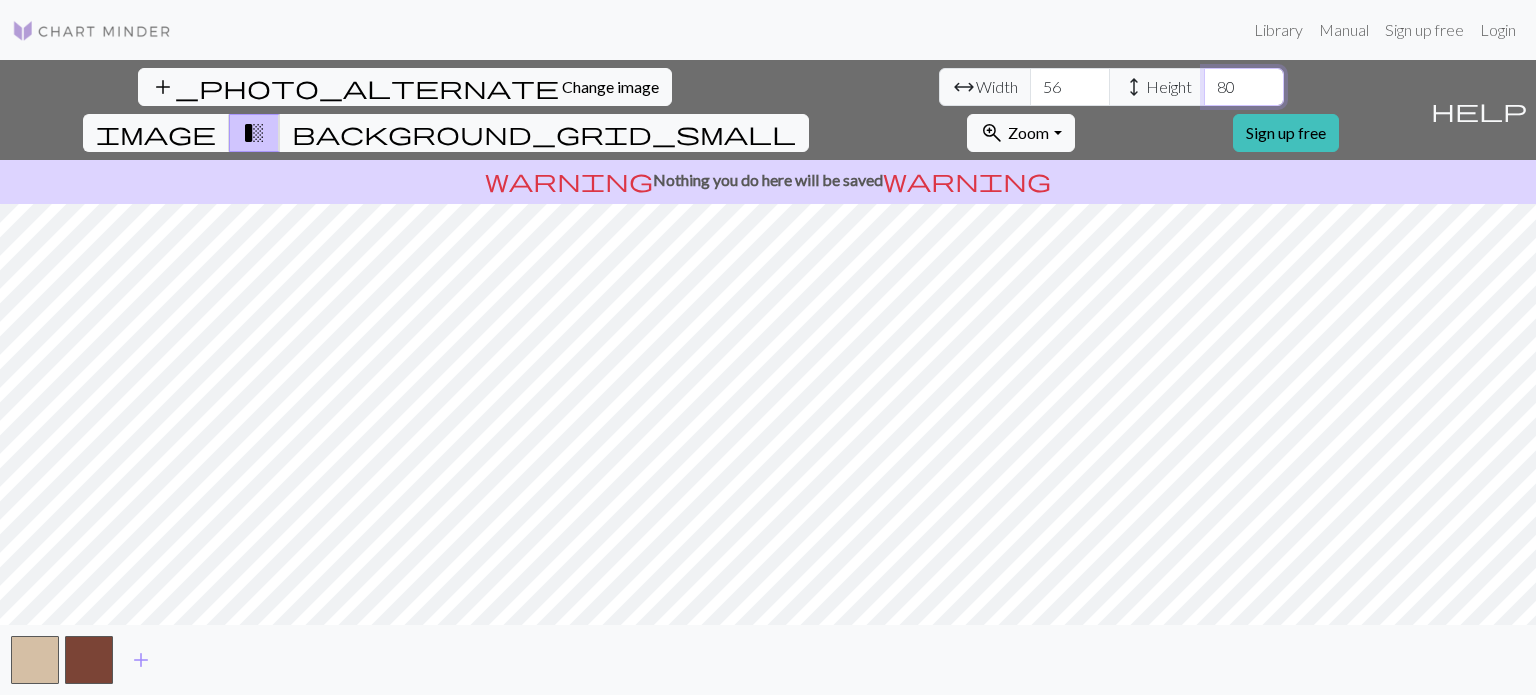 type on "80" 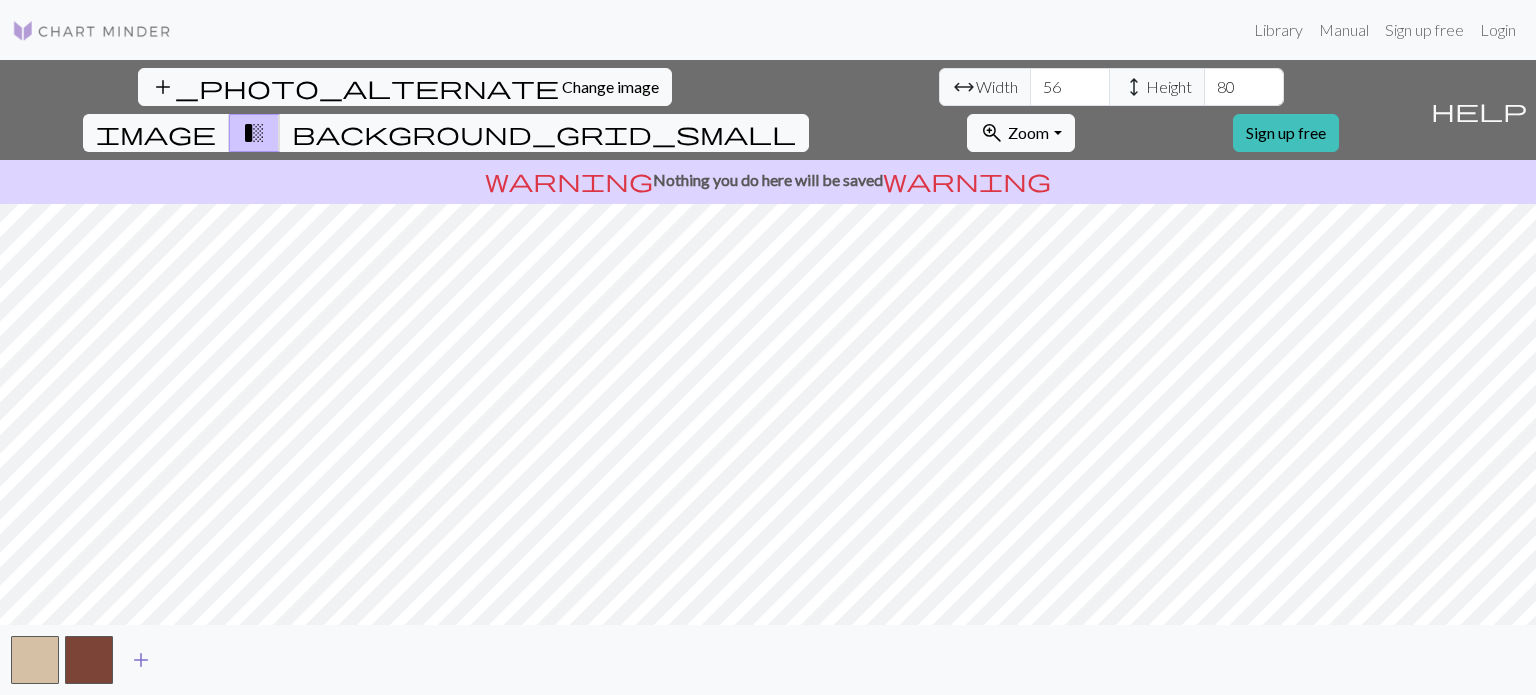 click on "add" at bounding box center [141, 660] 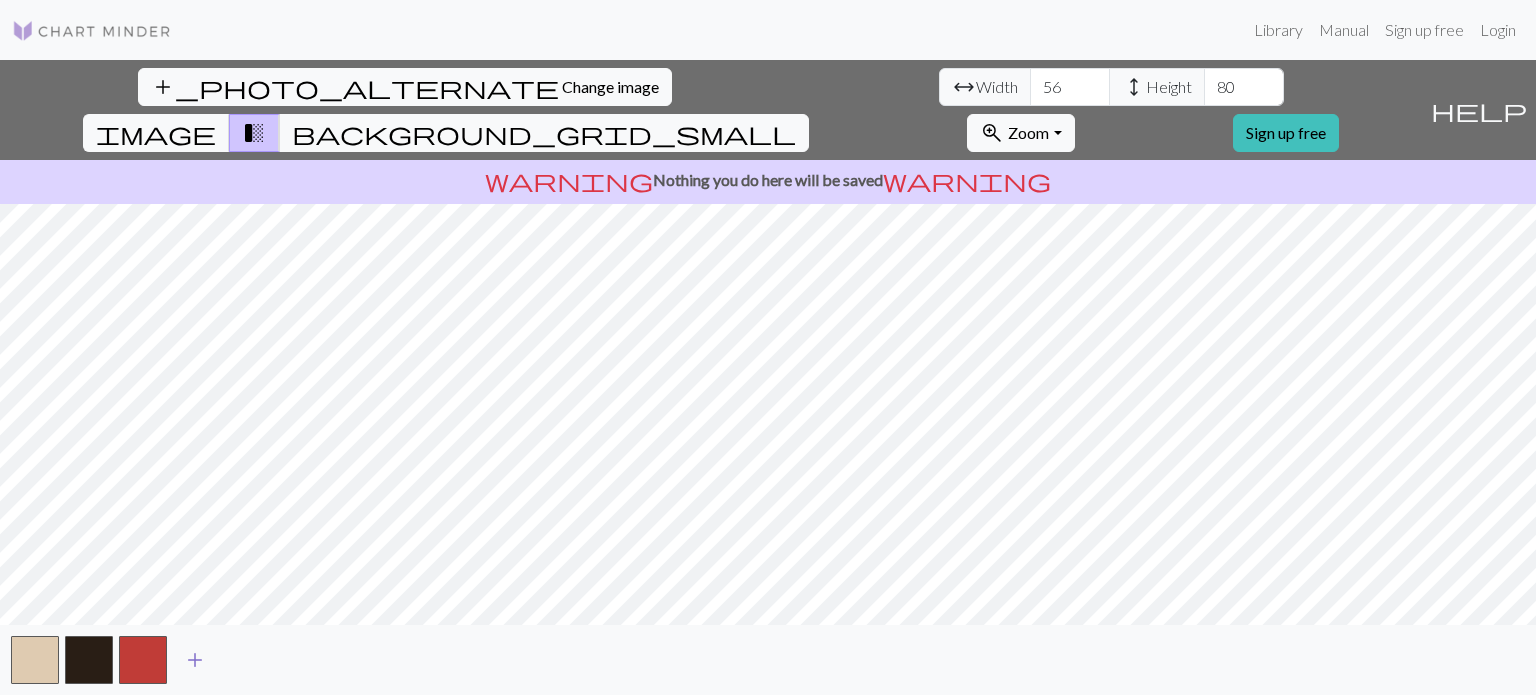 click on "add" at bounding box center [195, 660] 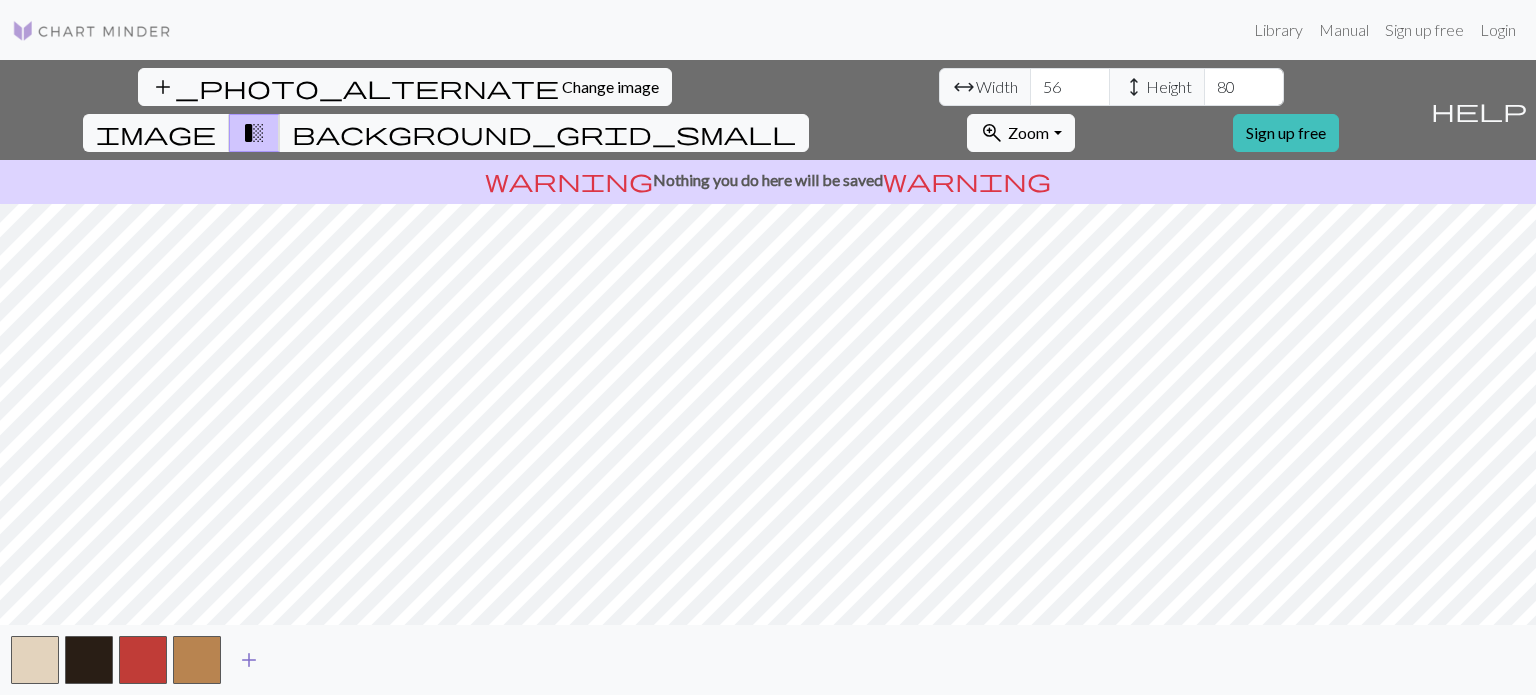 click on "add" at bounding box center (249, 660) 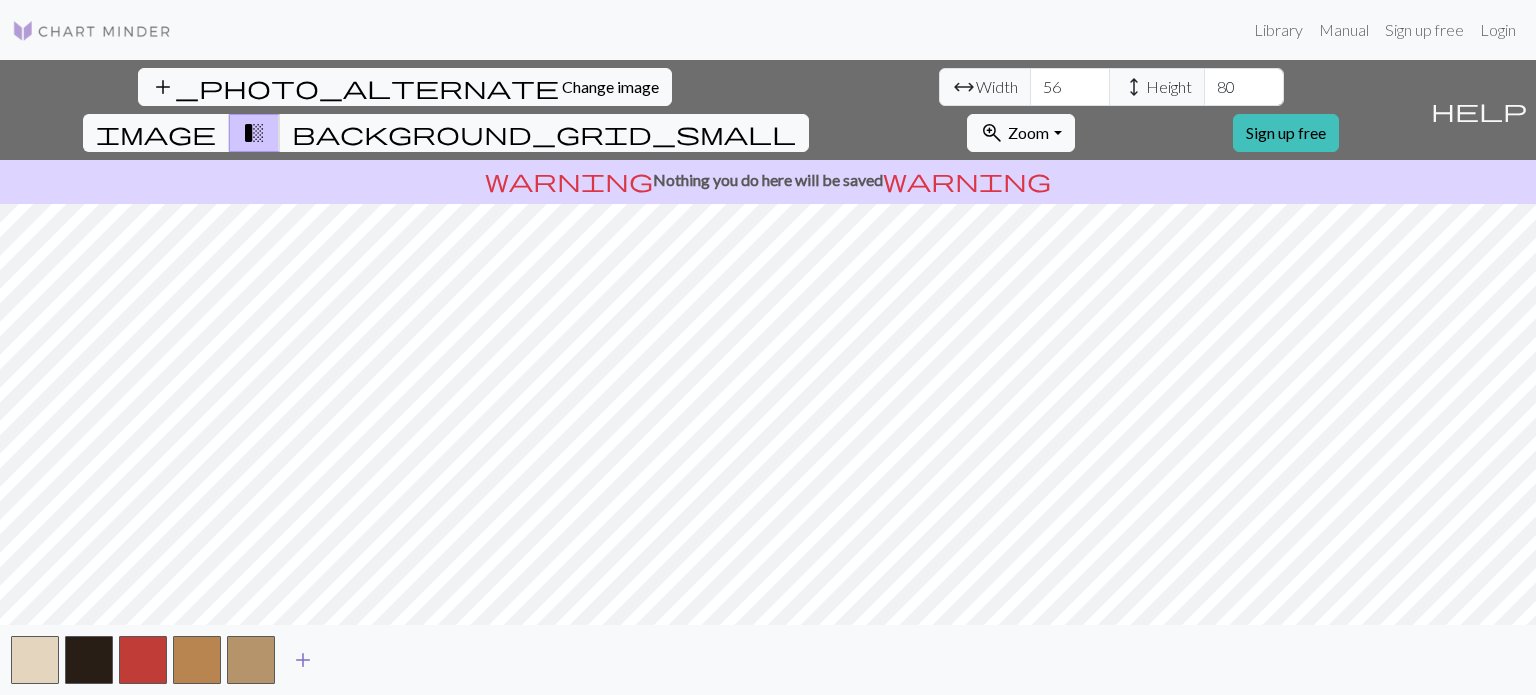 click on "add" at bounding box center [303, 660] 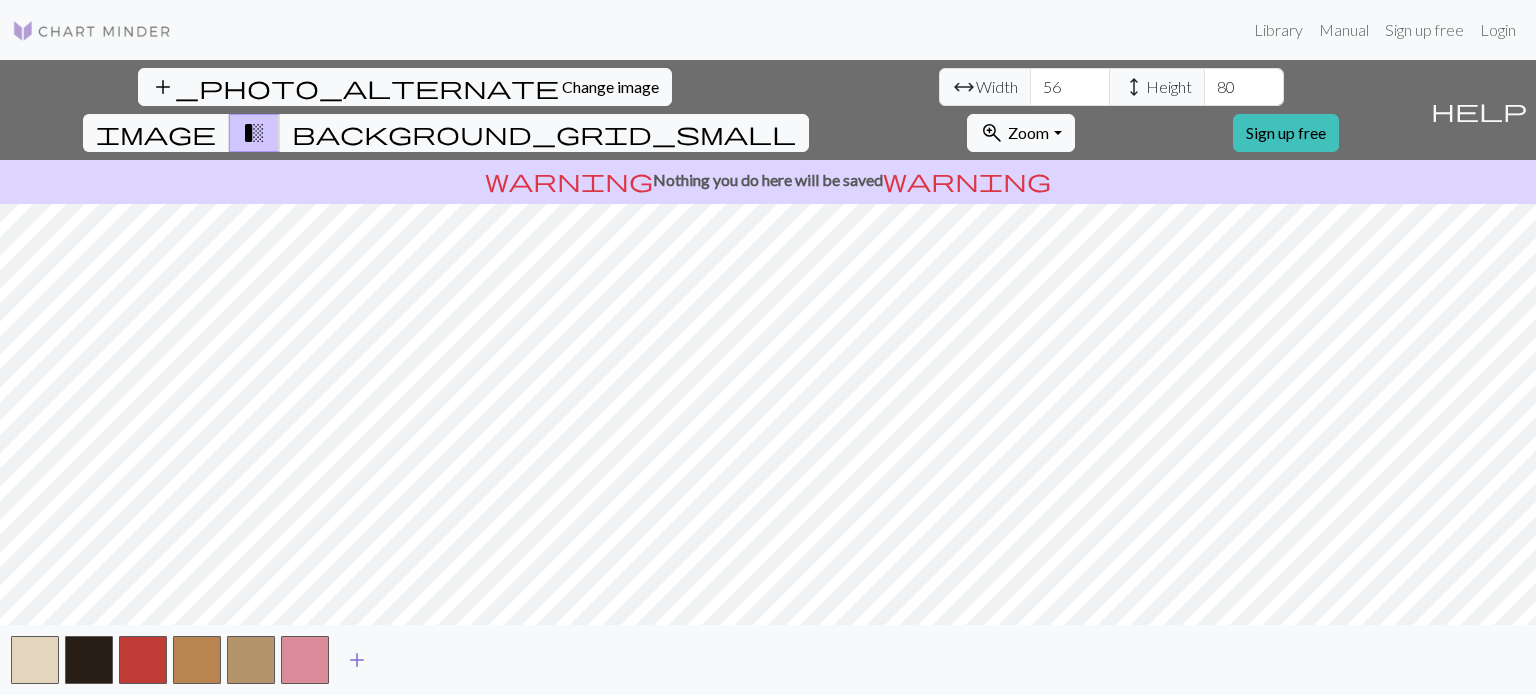 click on "add" at bounding box center [357, 660] 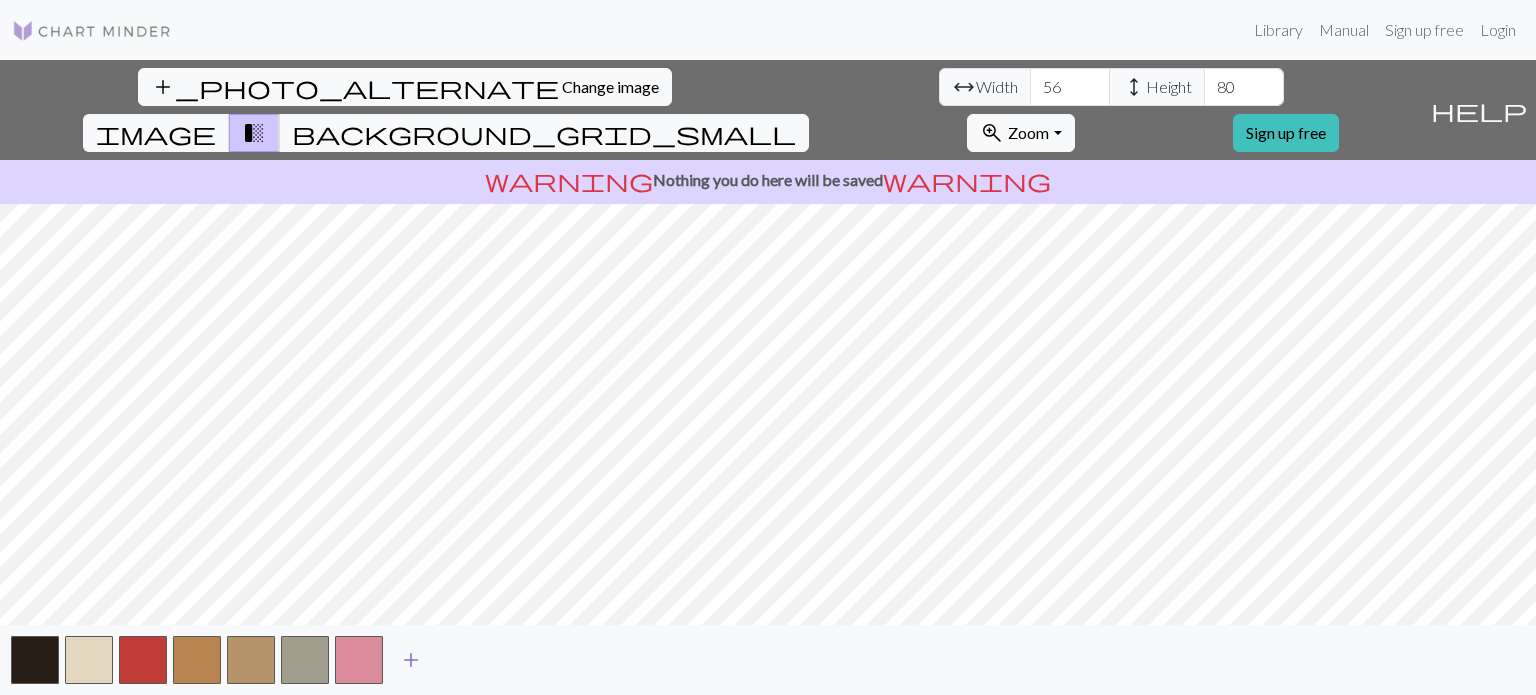 click on "add" at bounding box center (411, 660) 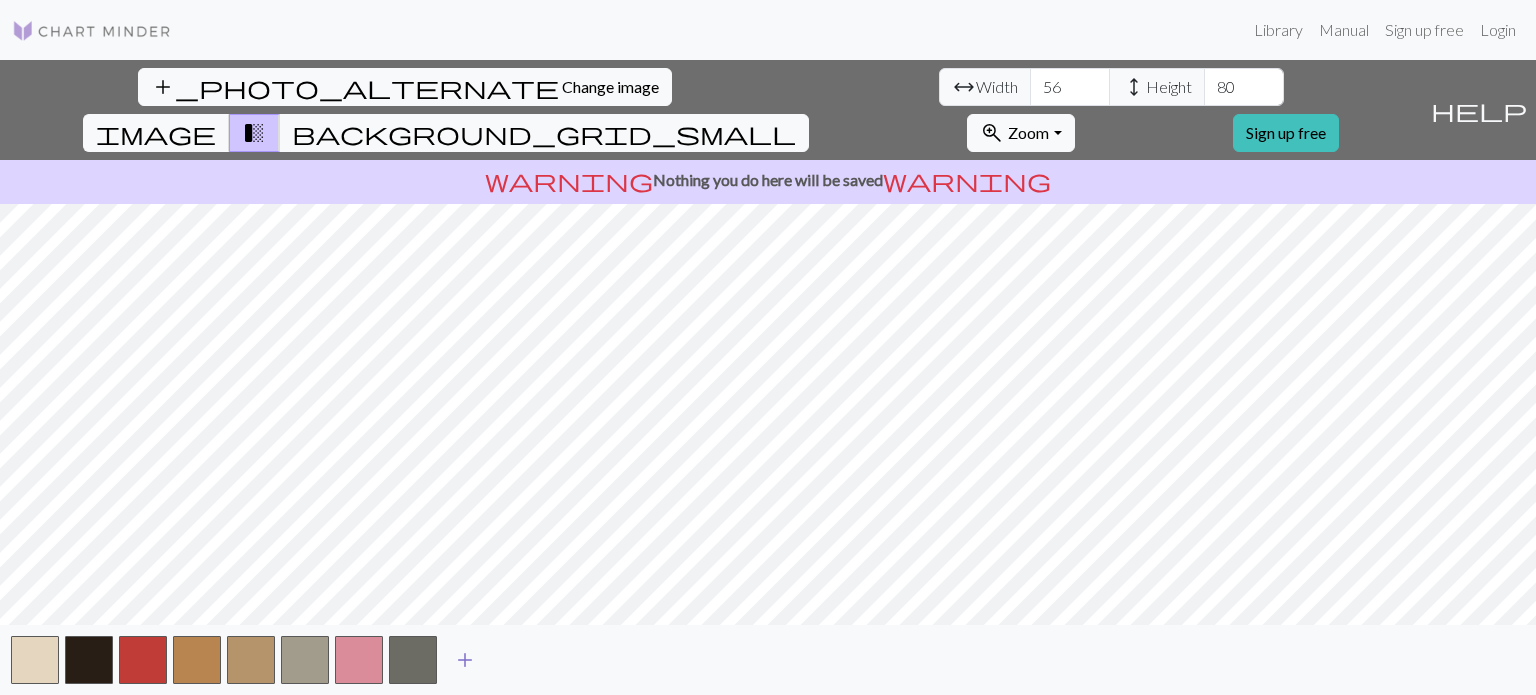 click on "add" at bounding box center [465, 660] 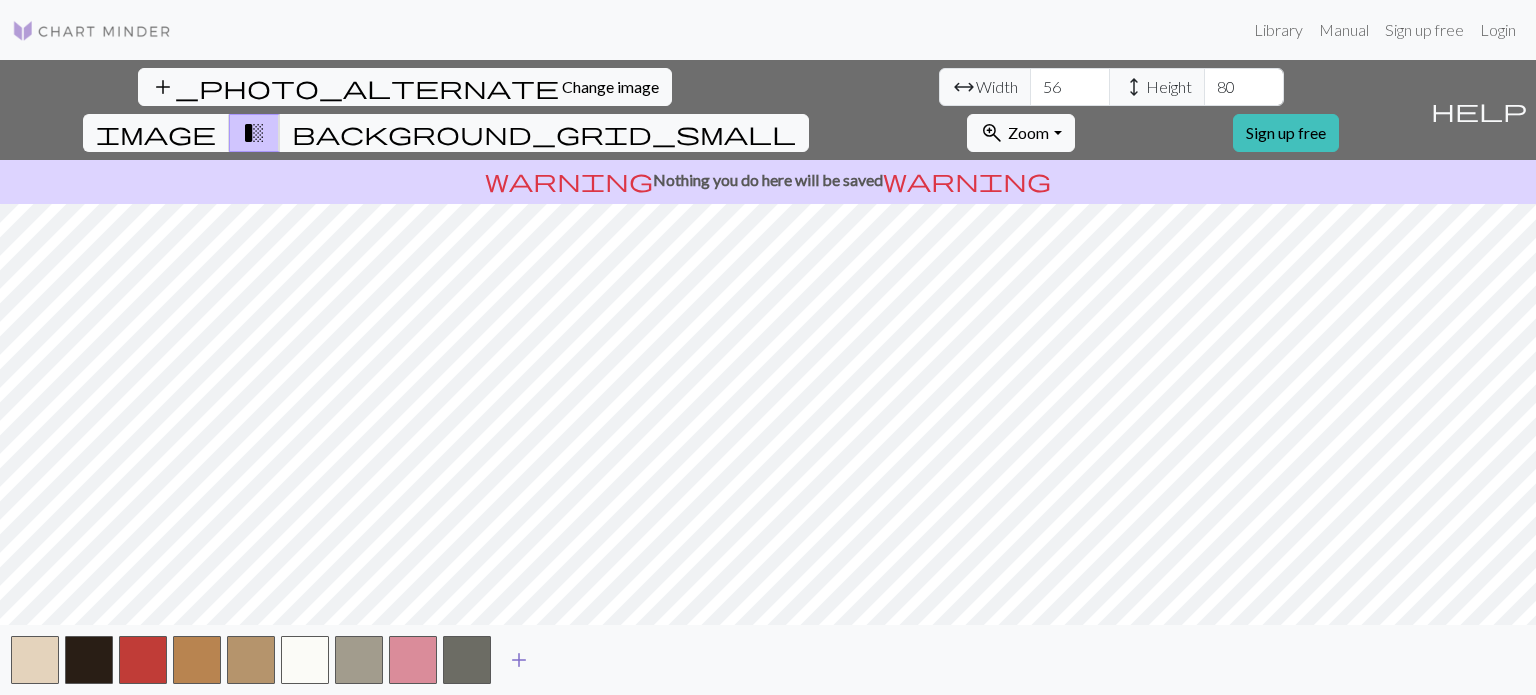 click on "add" at bounding box center [519, 660] 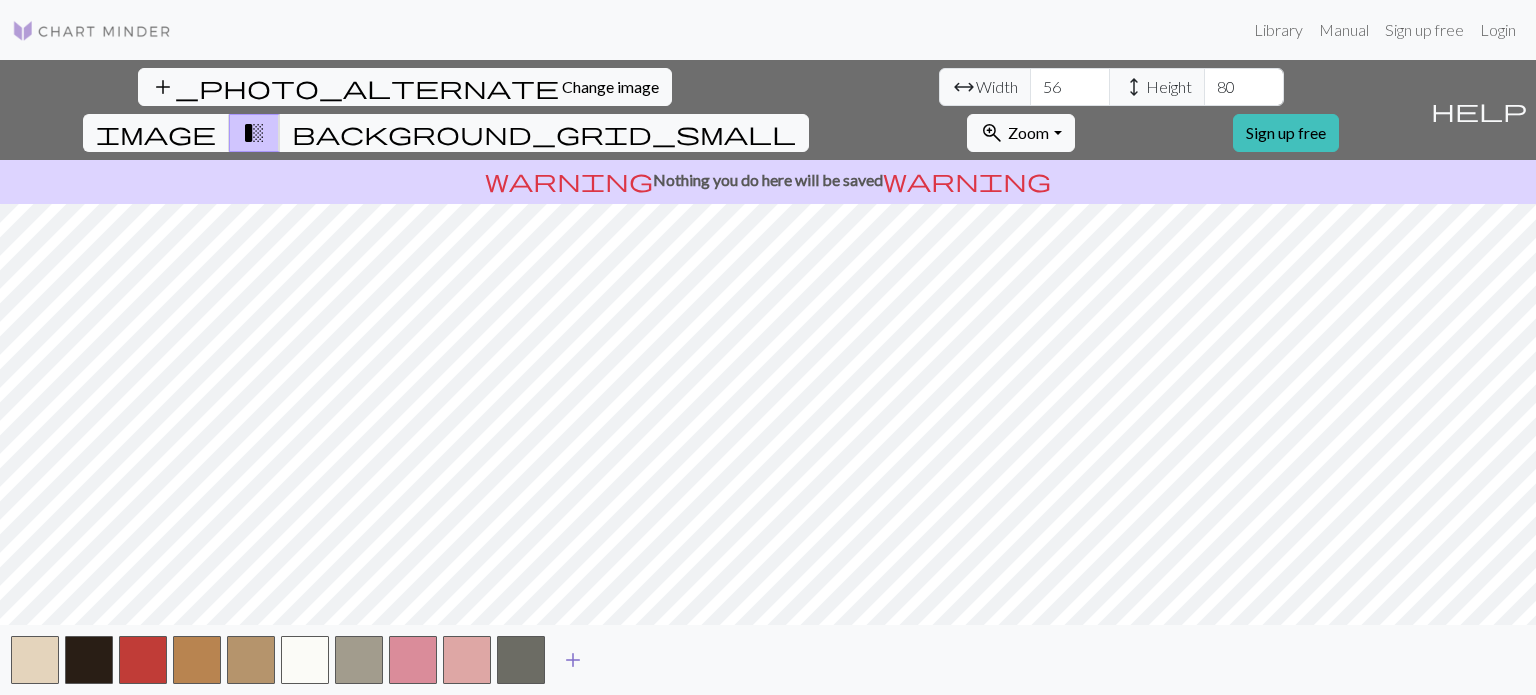 click on "add" at bounding box center [573, 660] 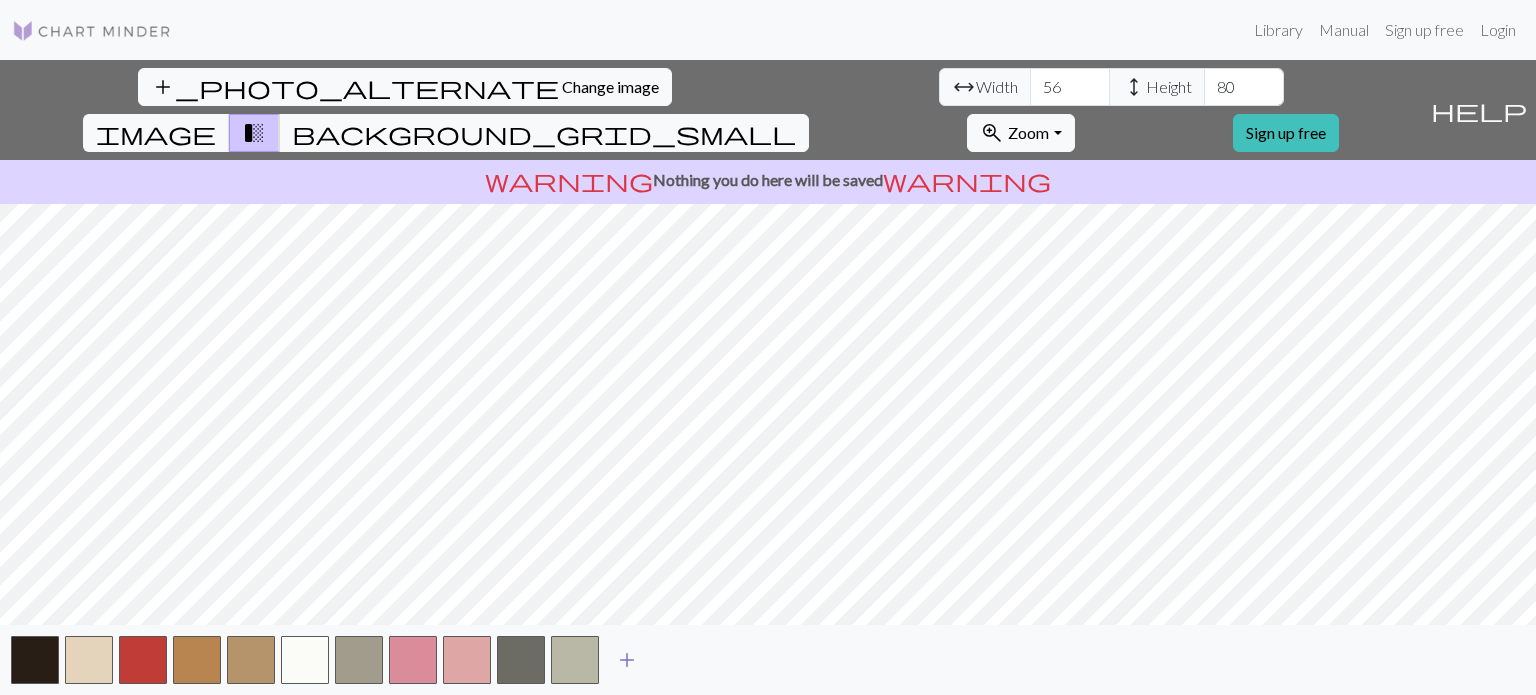 click on "add" at bounding box center [627, 660] 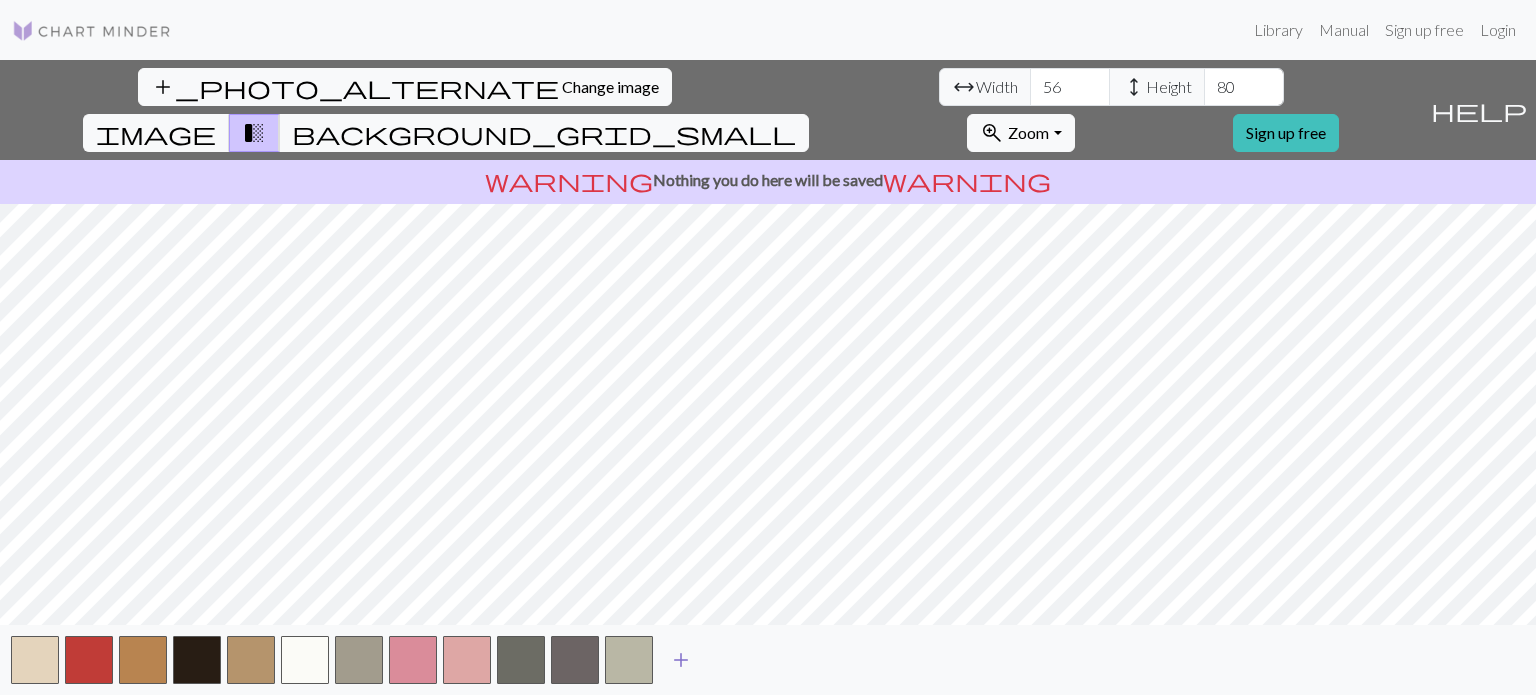 click on "add" at bounding box center [681, 660] 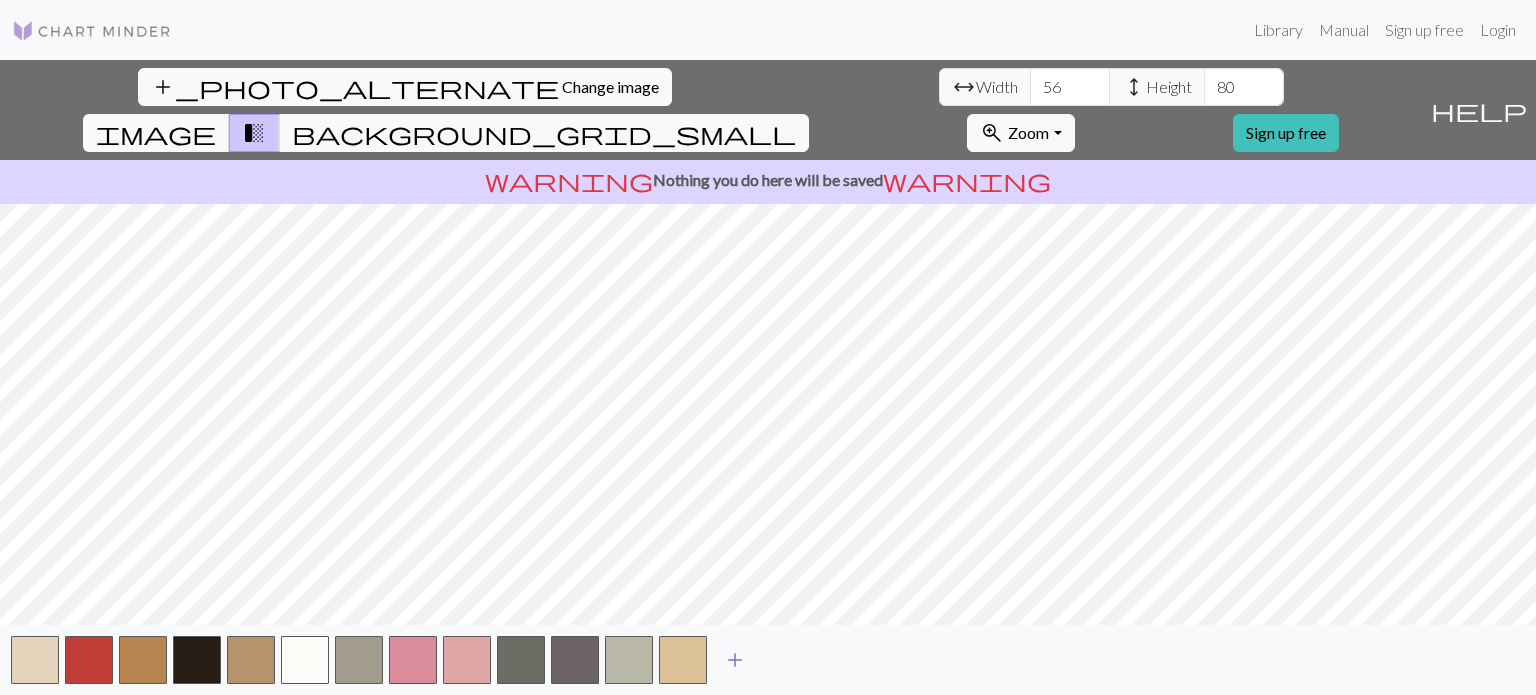 click on "add" at bounding box center (735, 660) 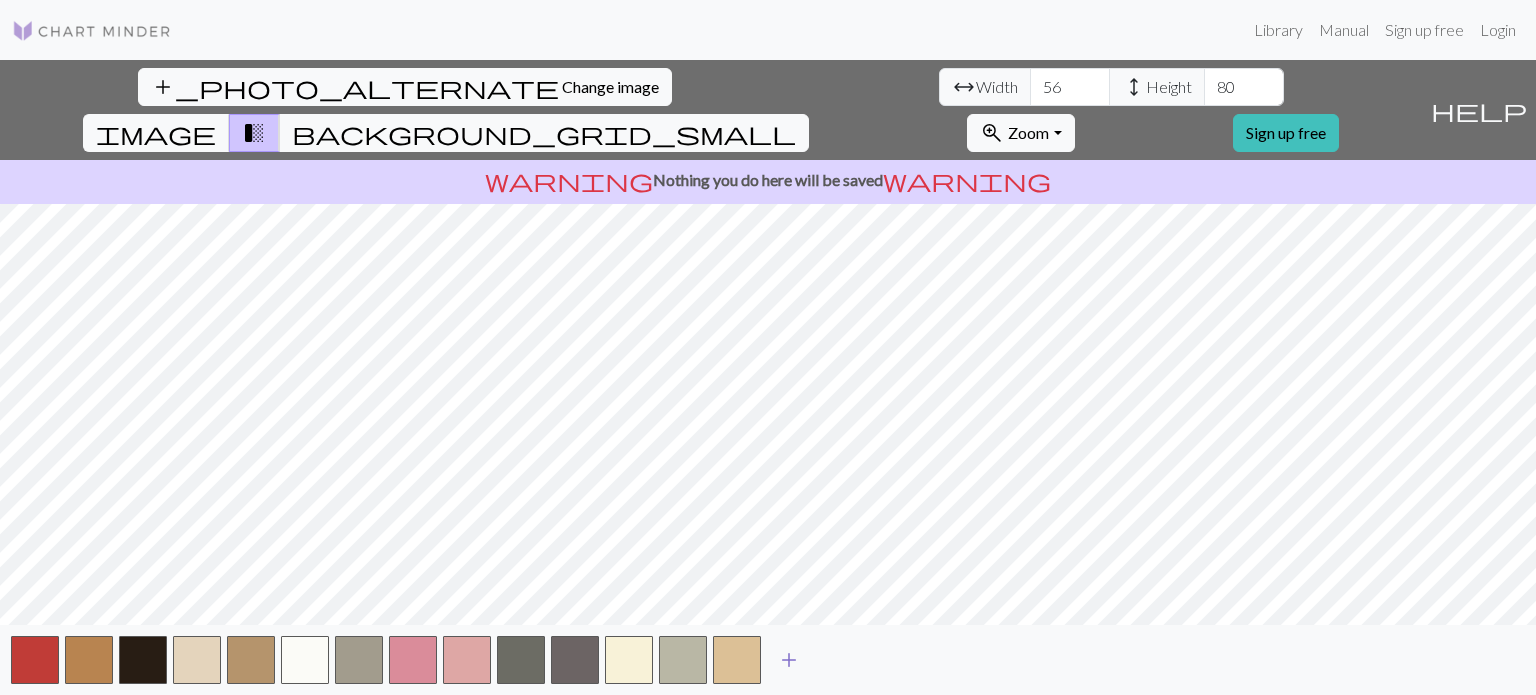 click on "add" at bounding box center (789, 660) 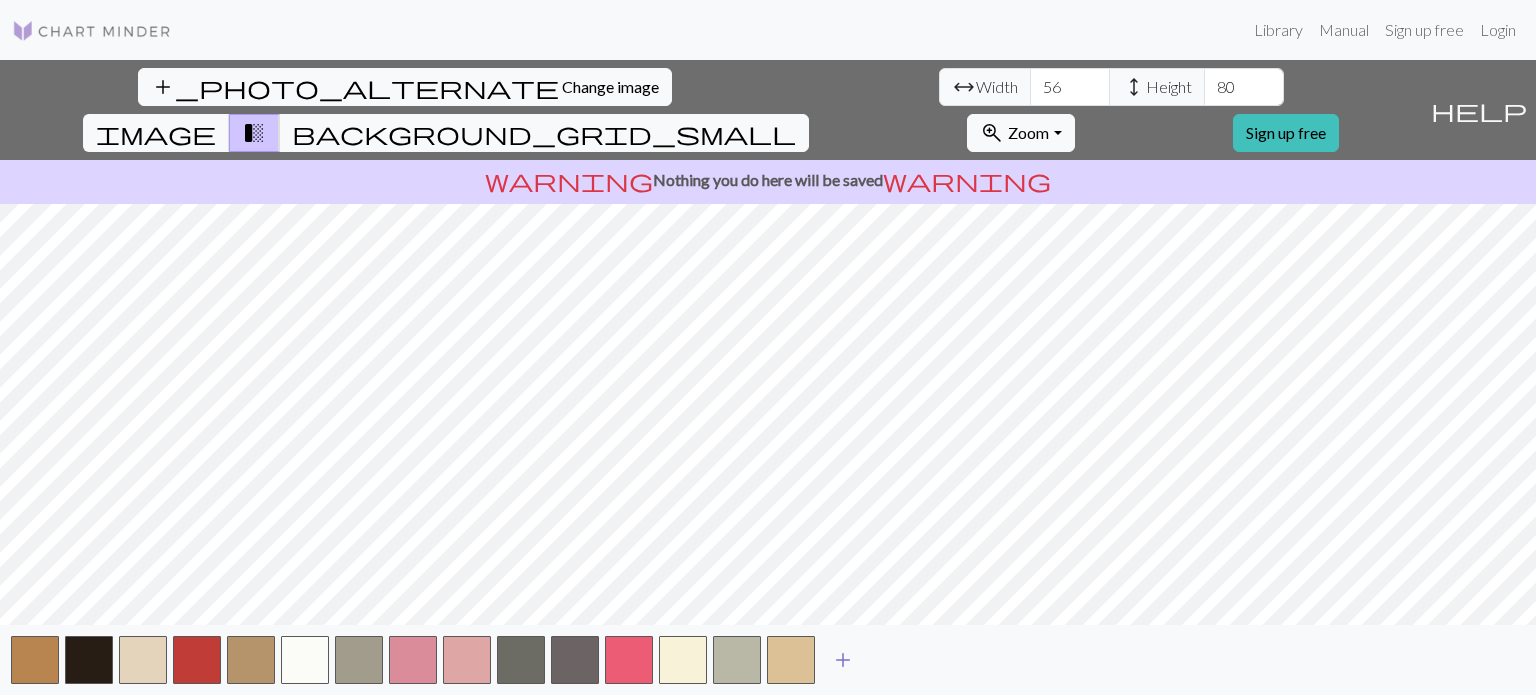 click on "add" at bounding box center (843, 660) 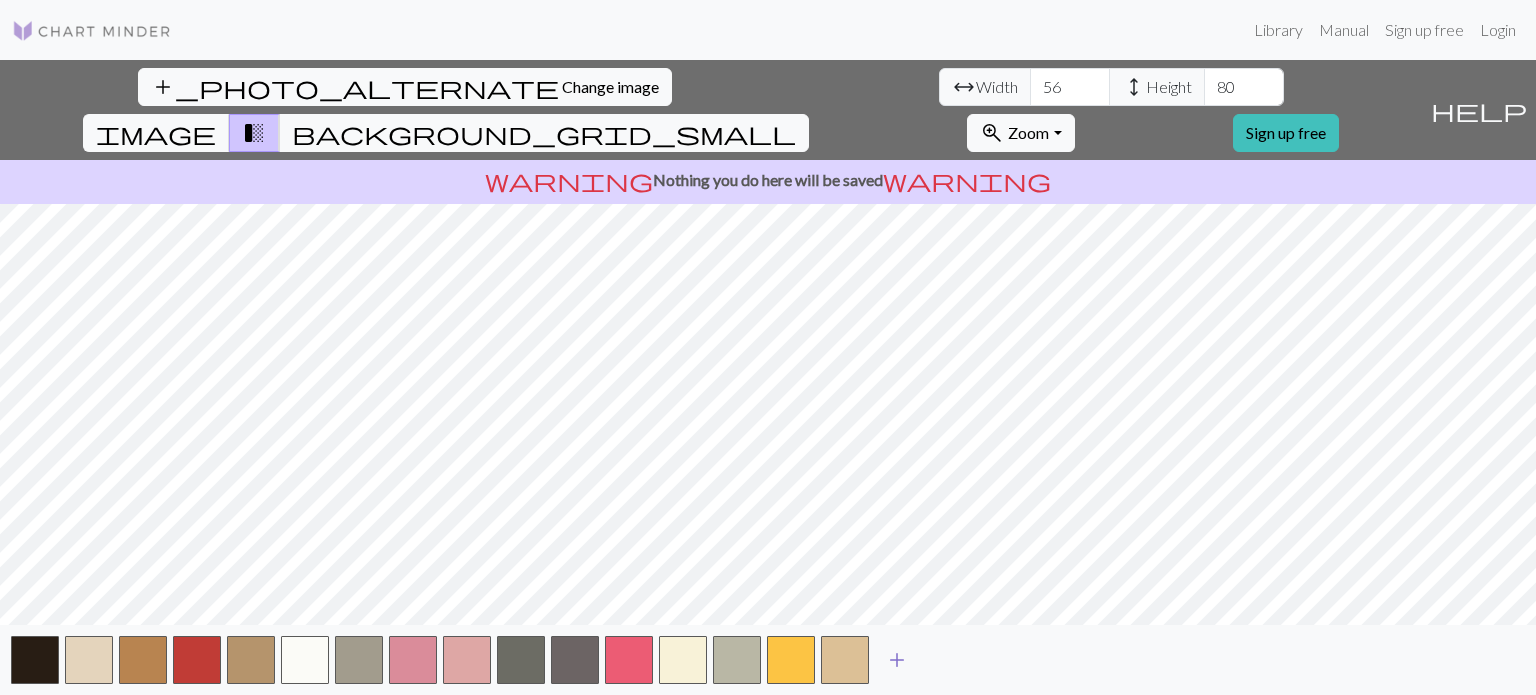 click on "add" at bounding box center (897, 660) 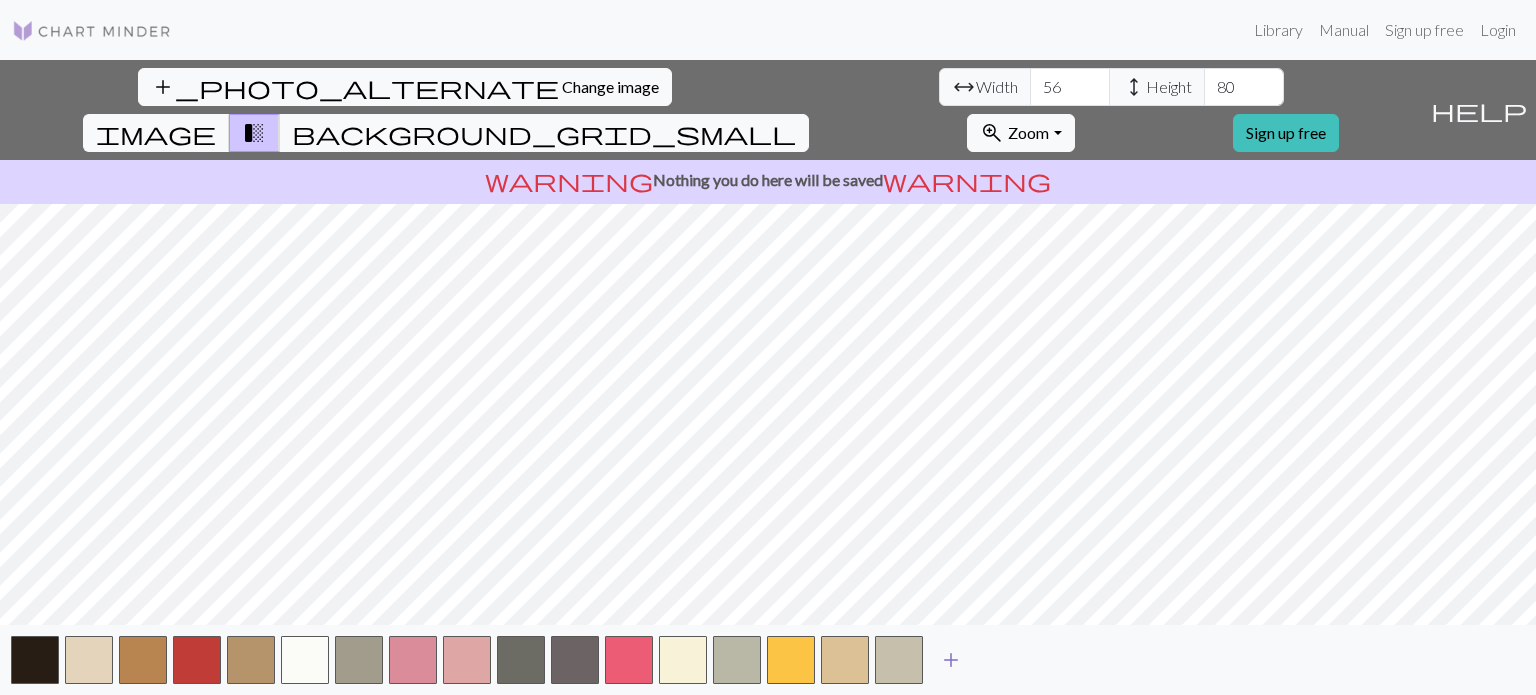 click on "add" at bounding box center (951, 660) 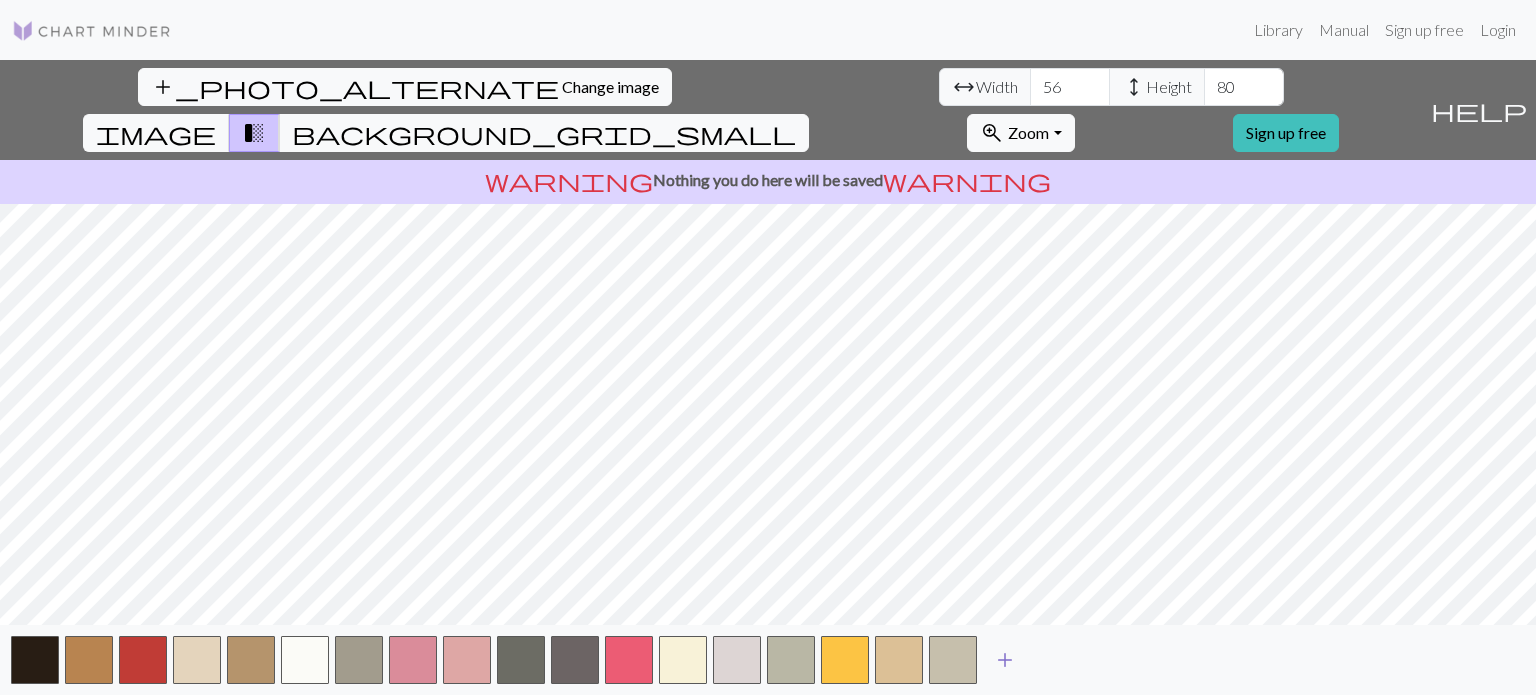 click on "add" at bounding box center (1005, 660) 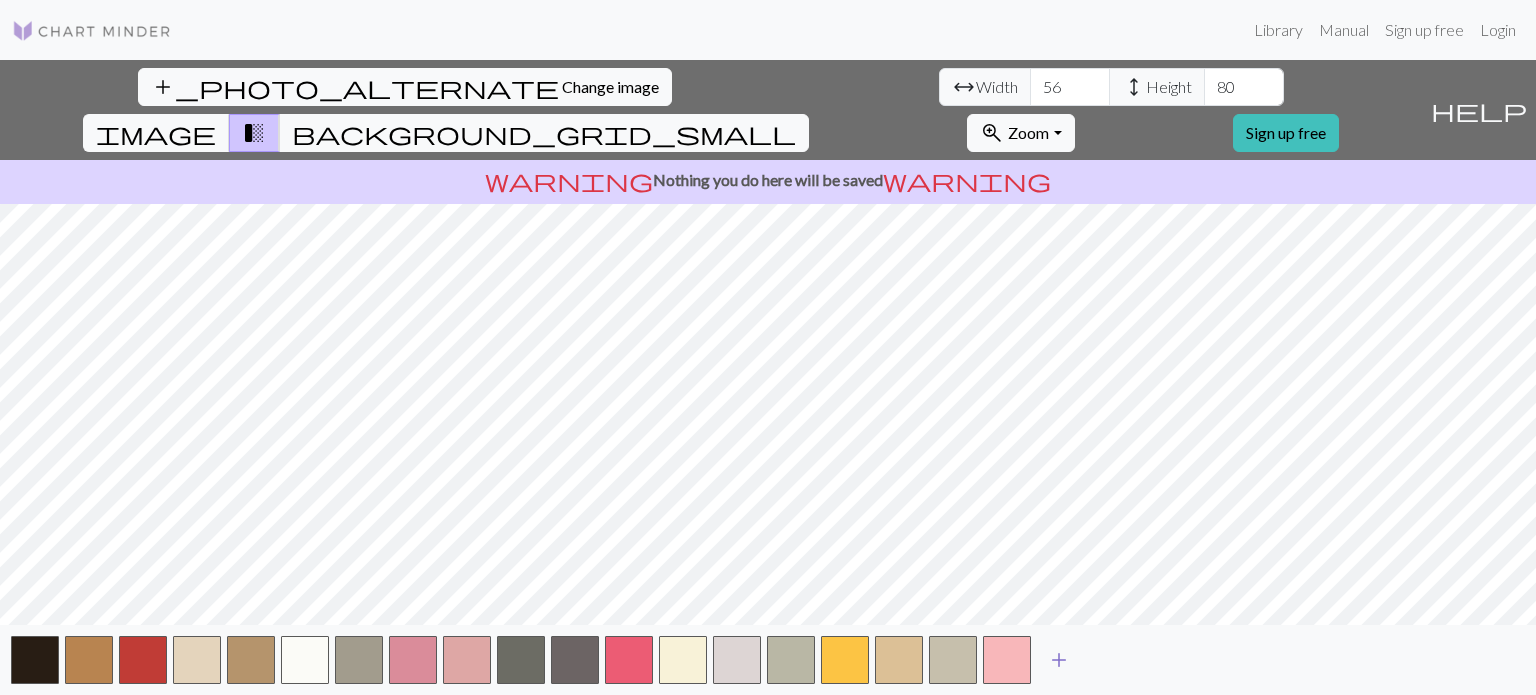 click on "add" at bounding box center [1059, 660] 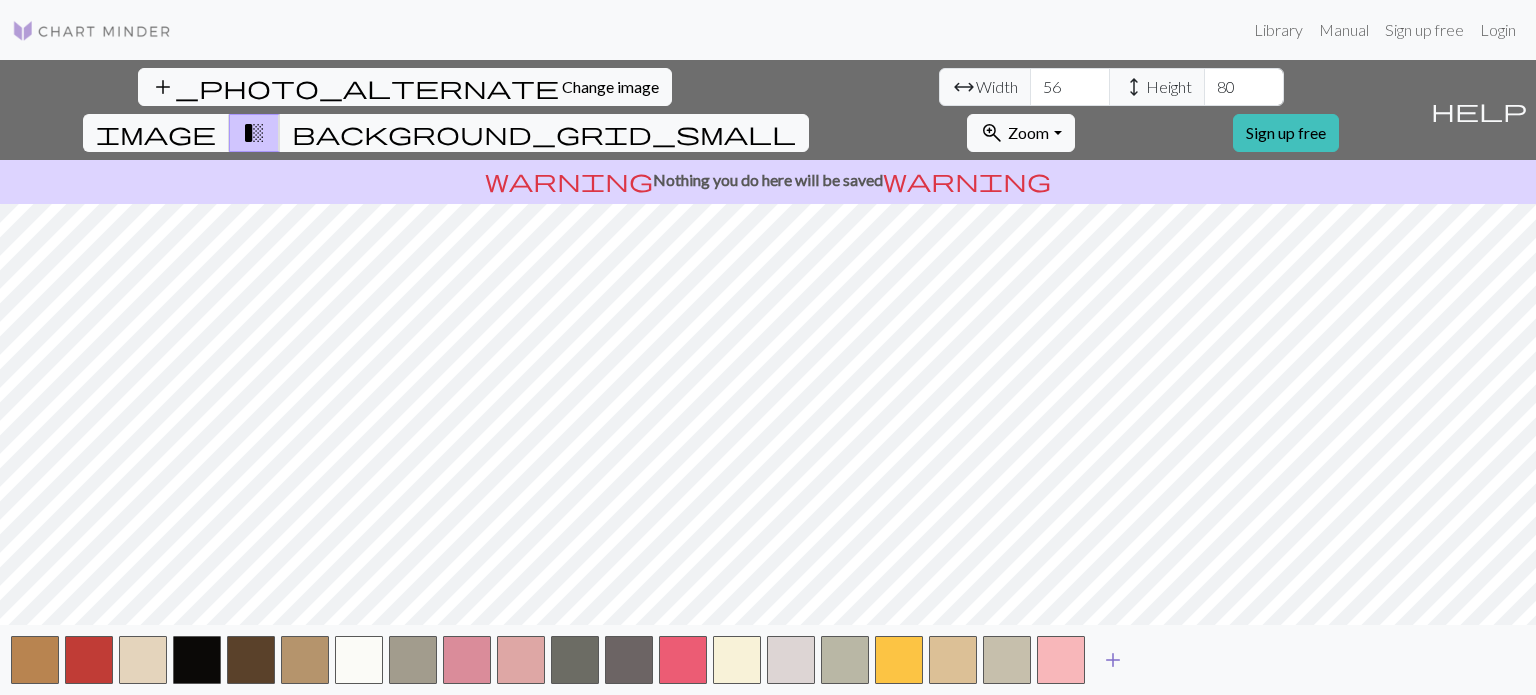 click on "add" at bounding box center [1113, 660] 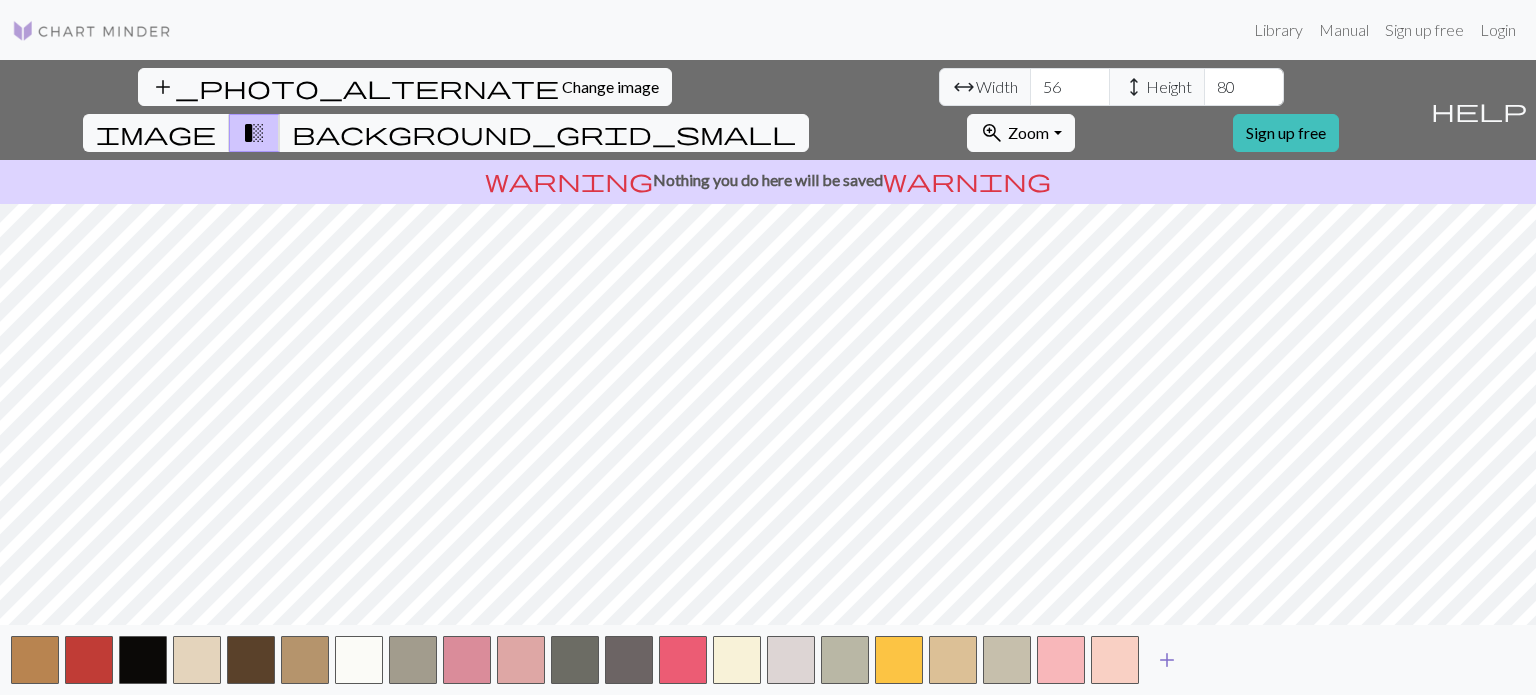 click on "add" at bounding box center [1167, 660] 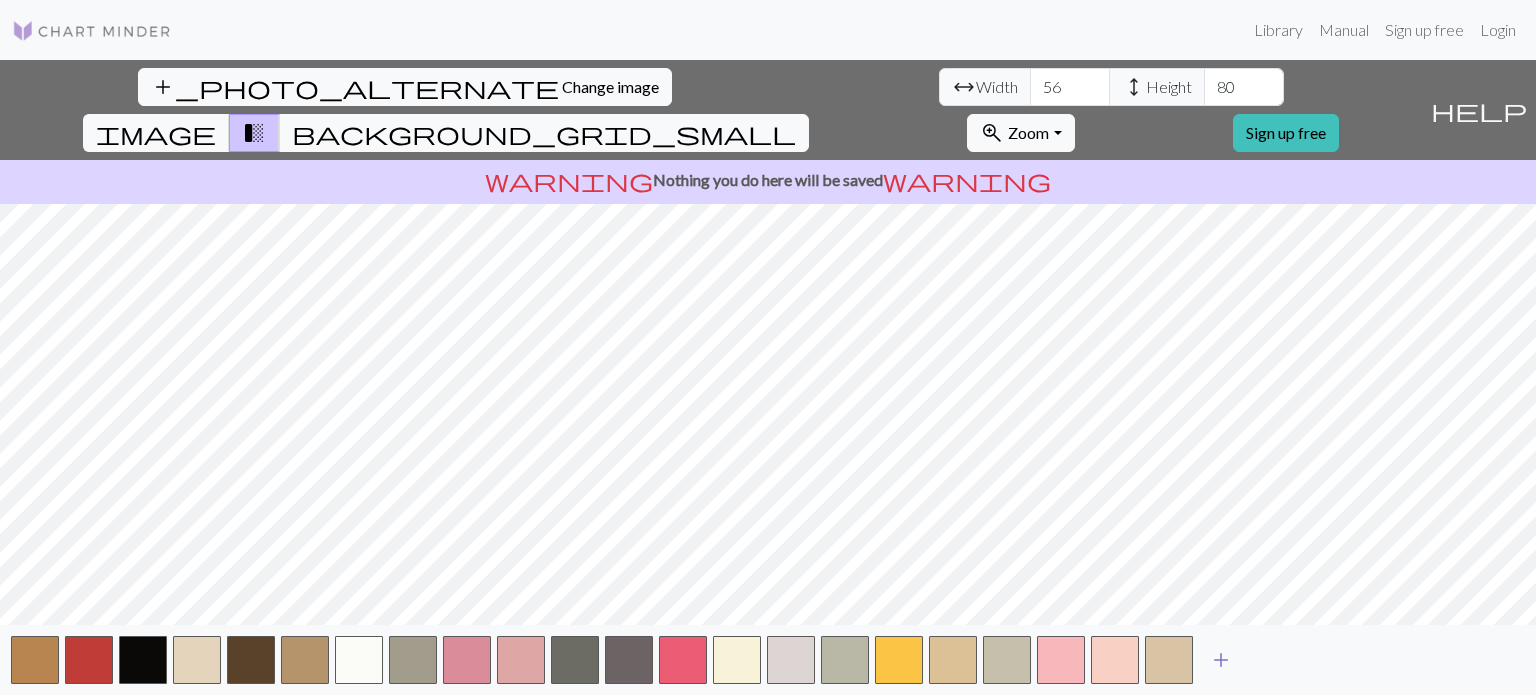 click on "add" at bounding box center (1221, 660) 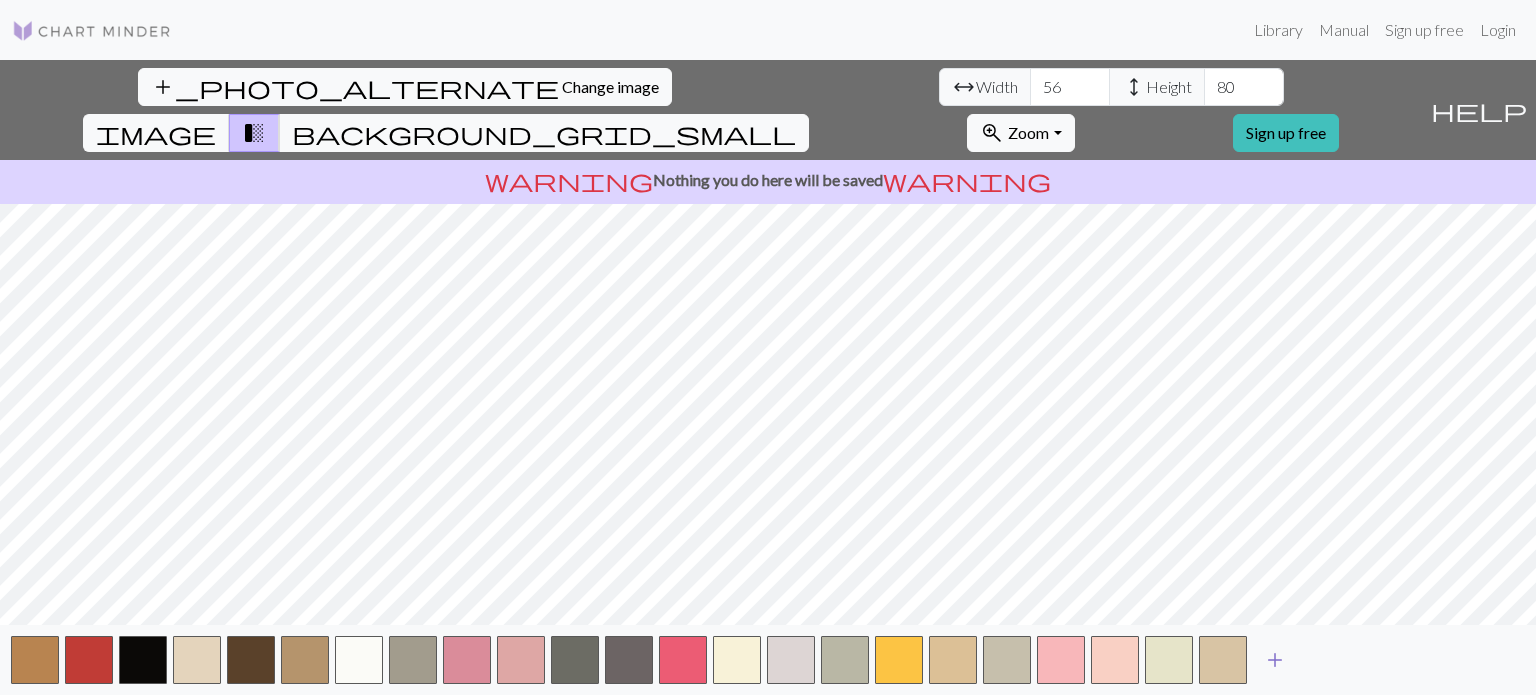 click on "add" at bounding box center (1275, 660) 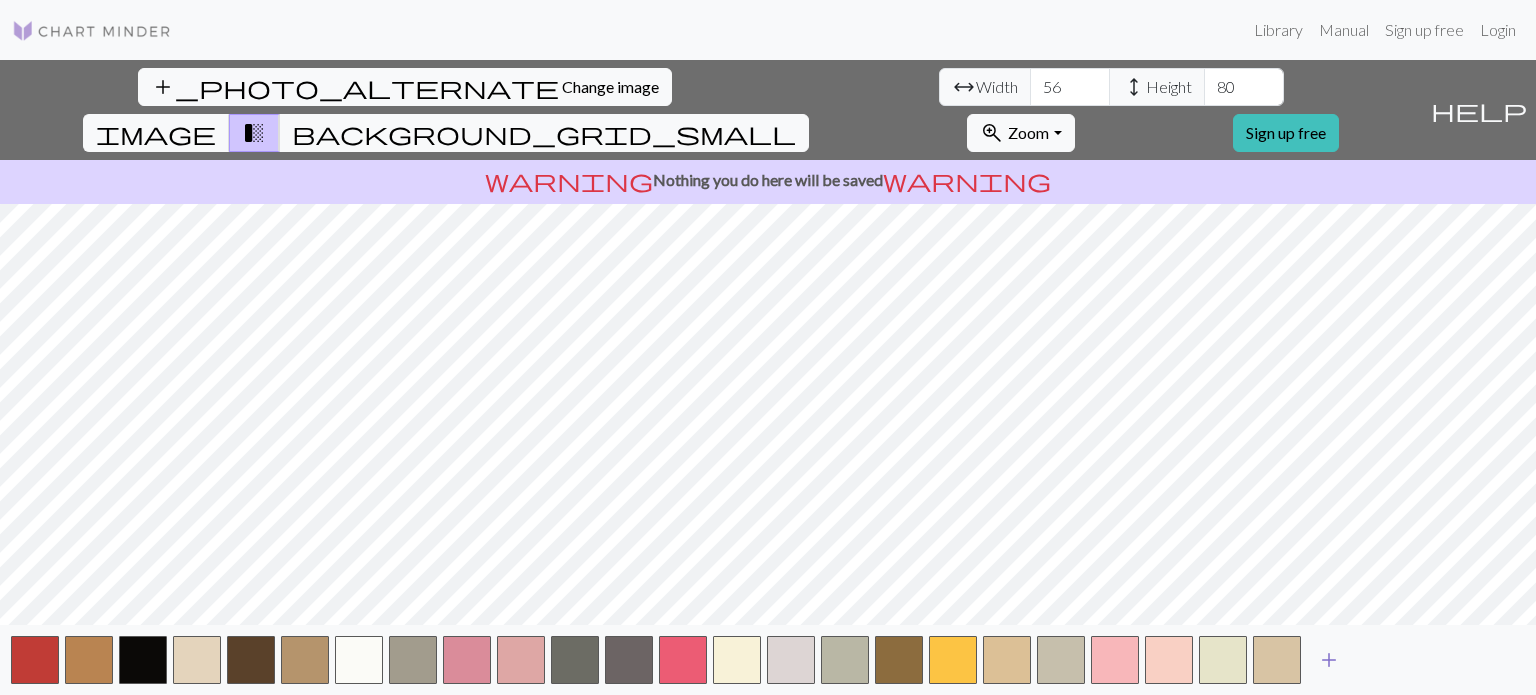 click on "add" at bounding box center (1329, 660) 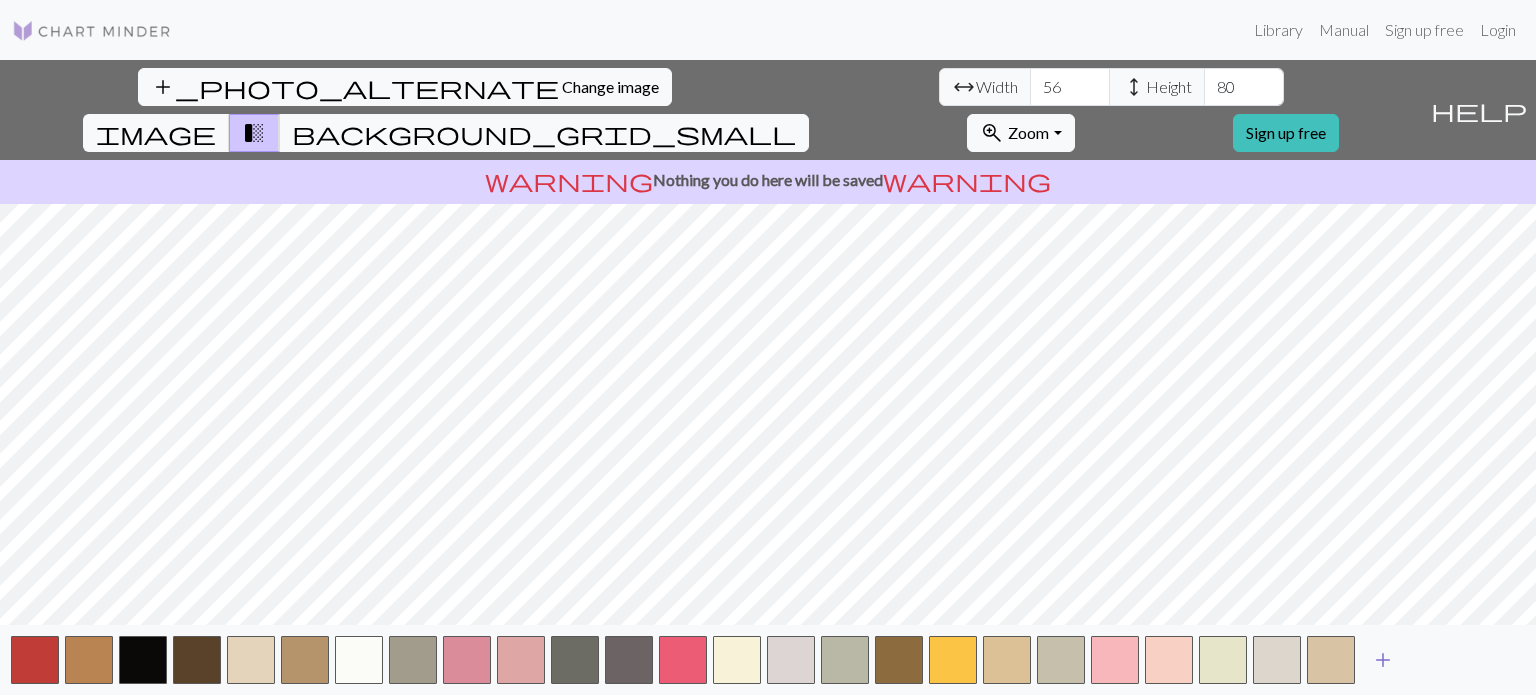 click on "add" at bounding box center (1383, 660) 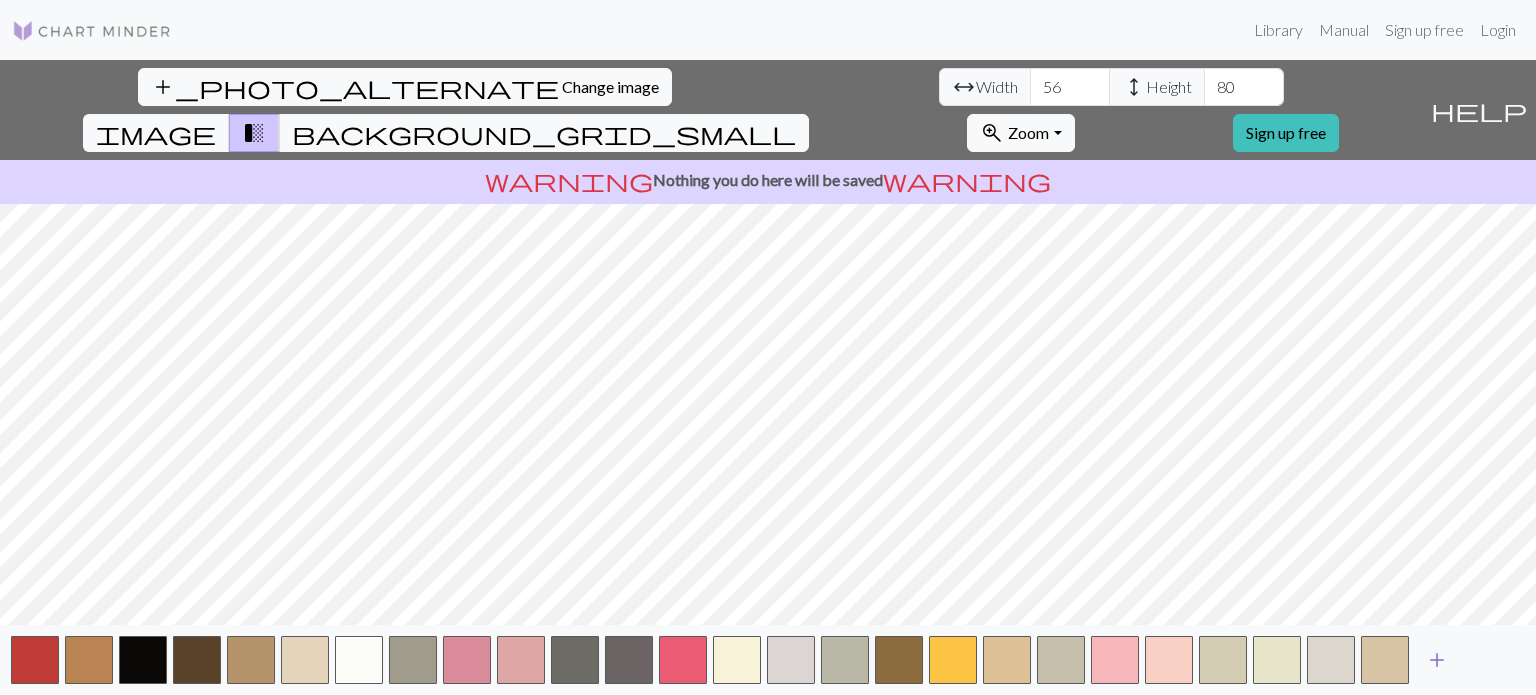 click on "add" at bounding box center [1437, 660] 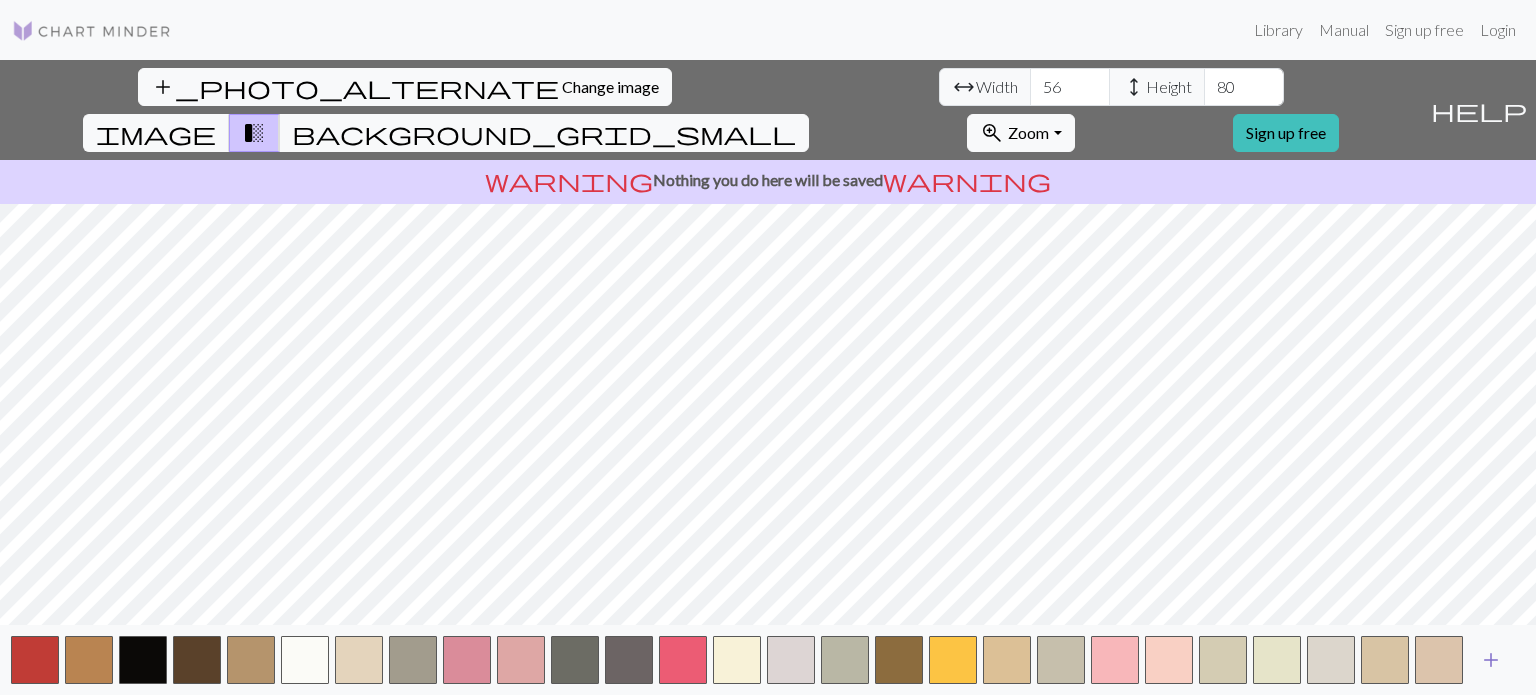 click on "add" at bounding box center (1491, 660) 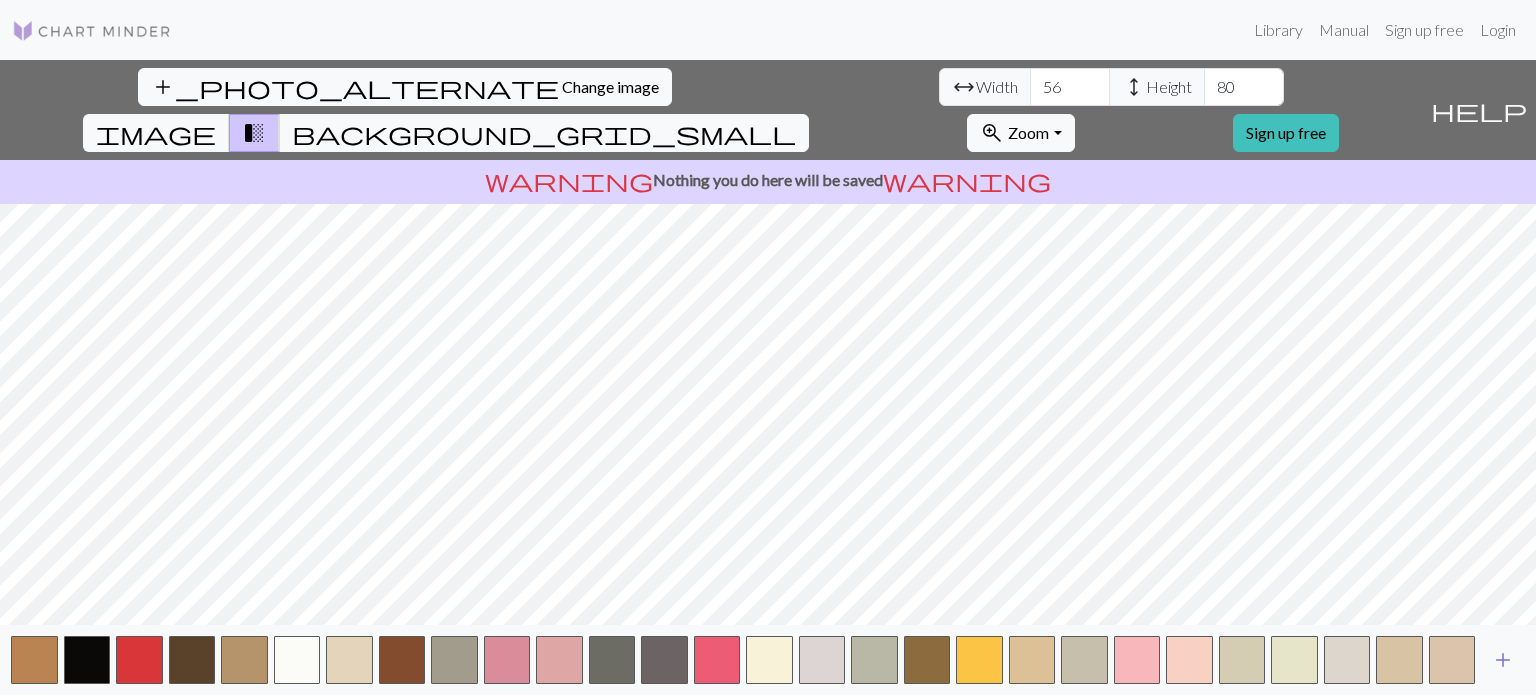 click on "add" at bounding box center (1503, 660) 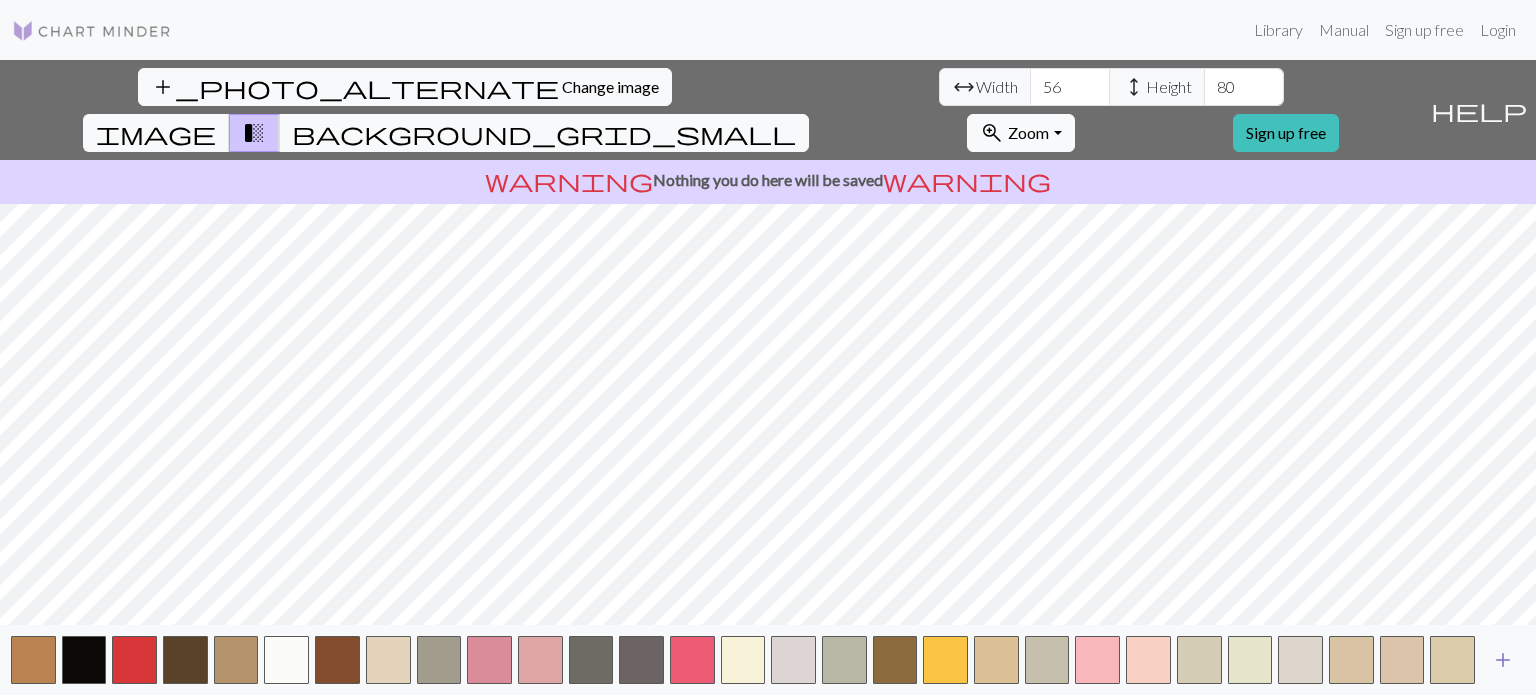 click on "add" at bounding box center [1503, 660] 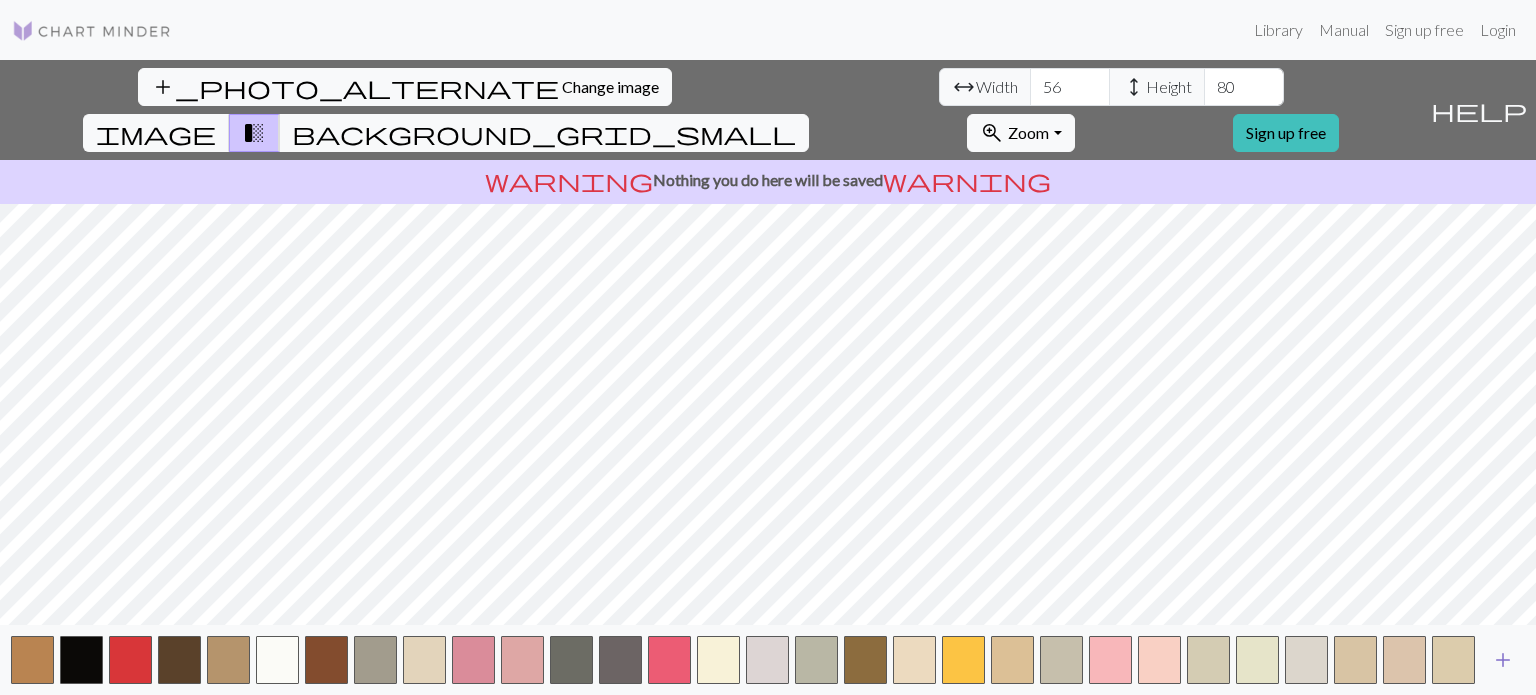 click on "add" at bounding box center [1503, 660] 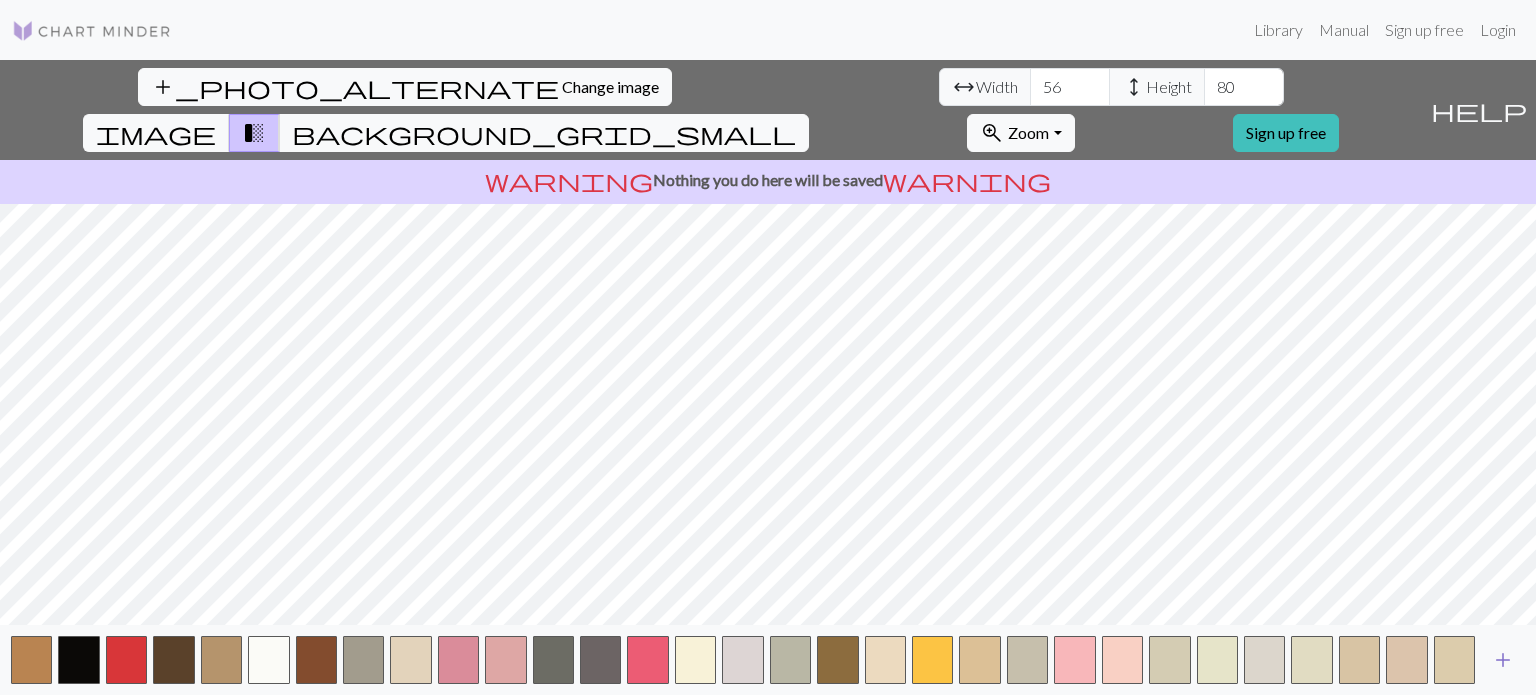 click on "add" at bounding box center [1503, 660] 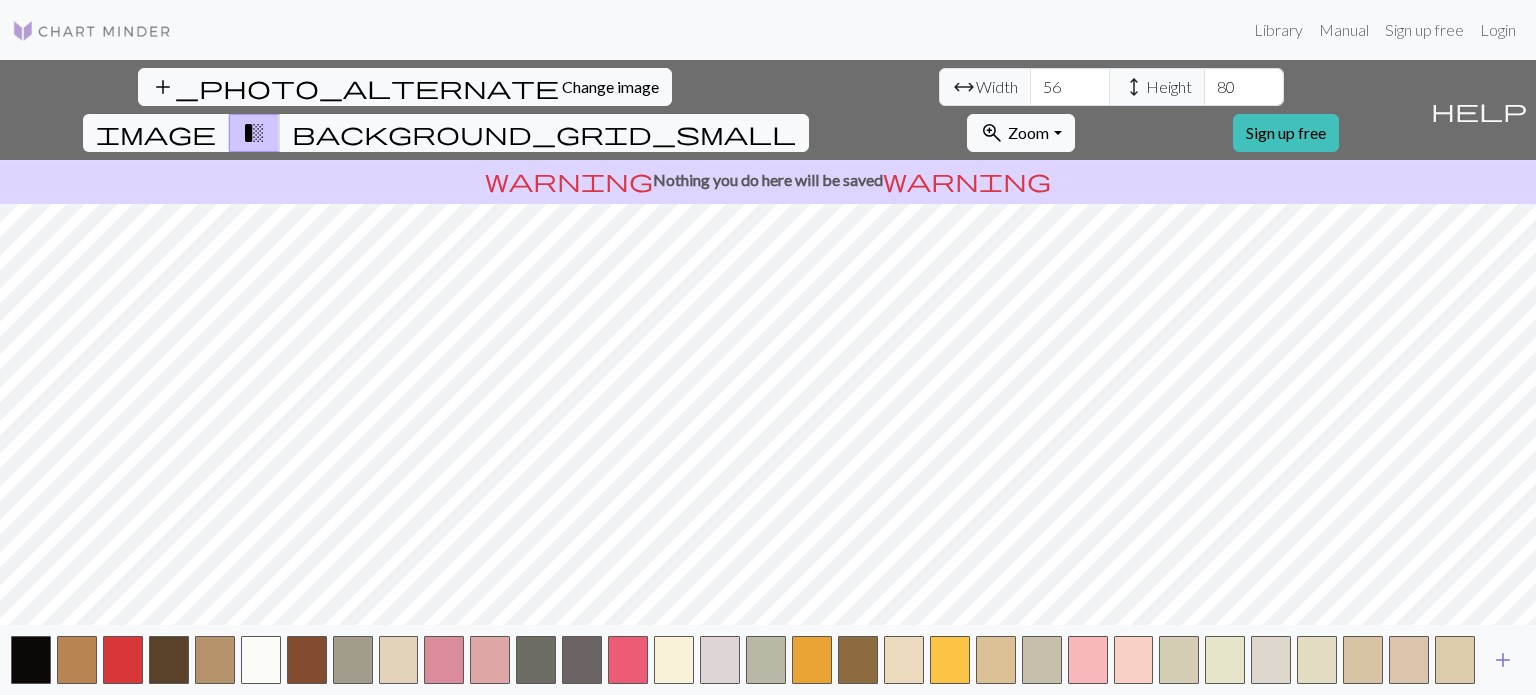 click on "add" at bounding box center (1503, 660) 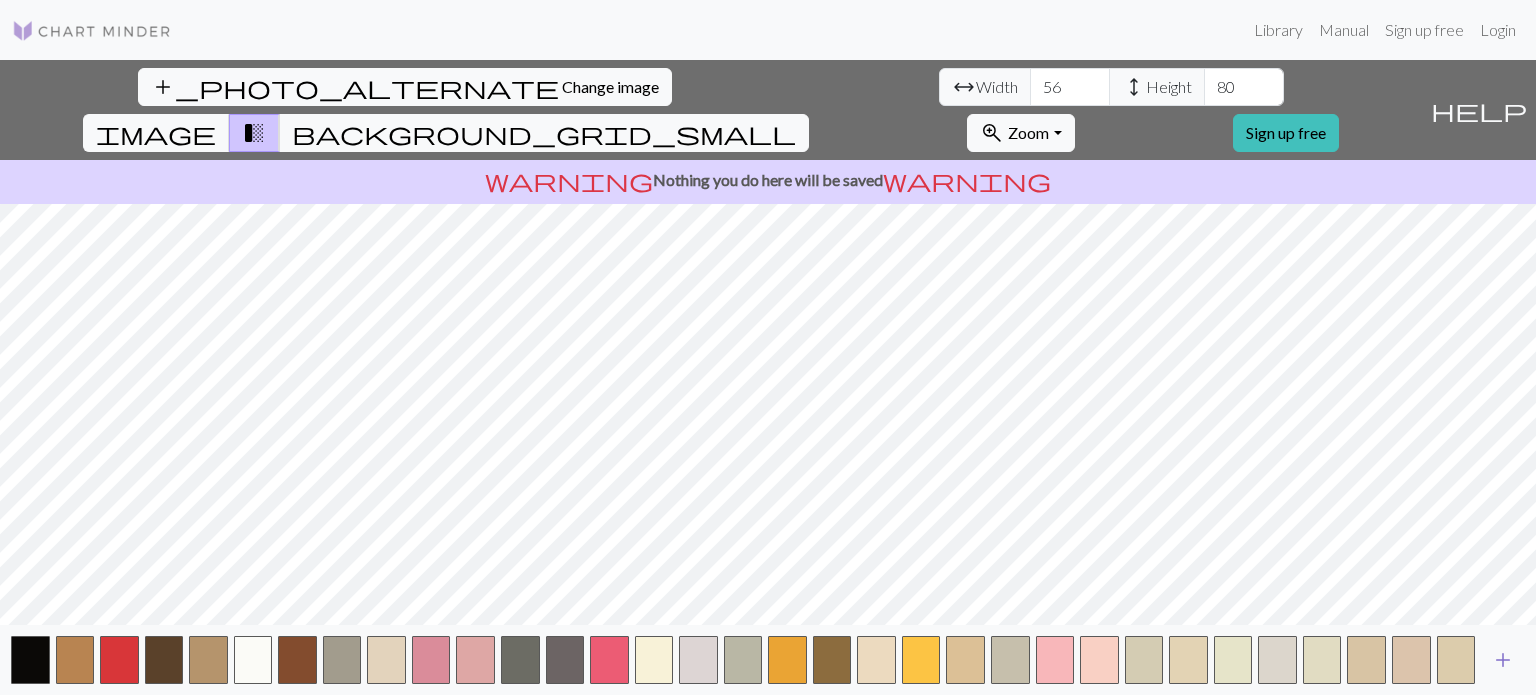 click on "add" at bounding box center [1503, 660] 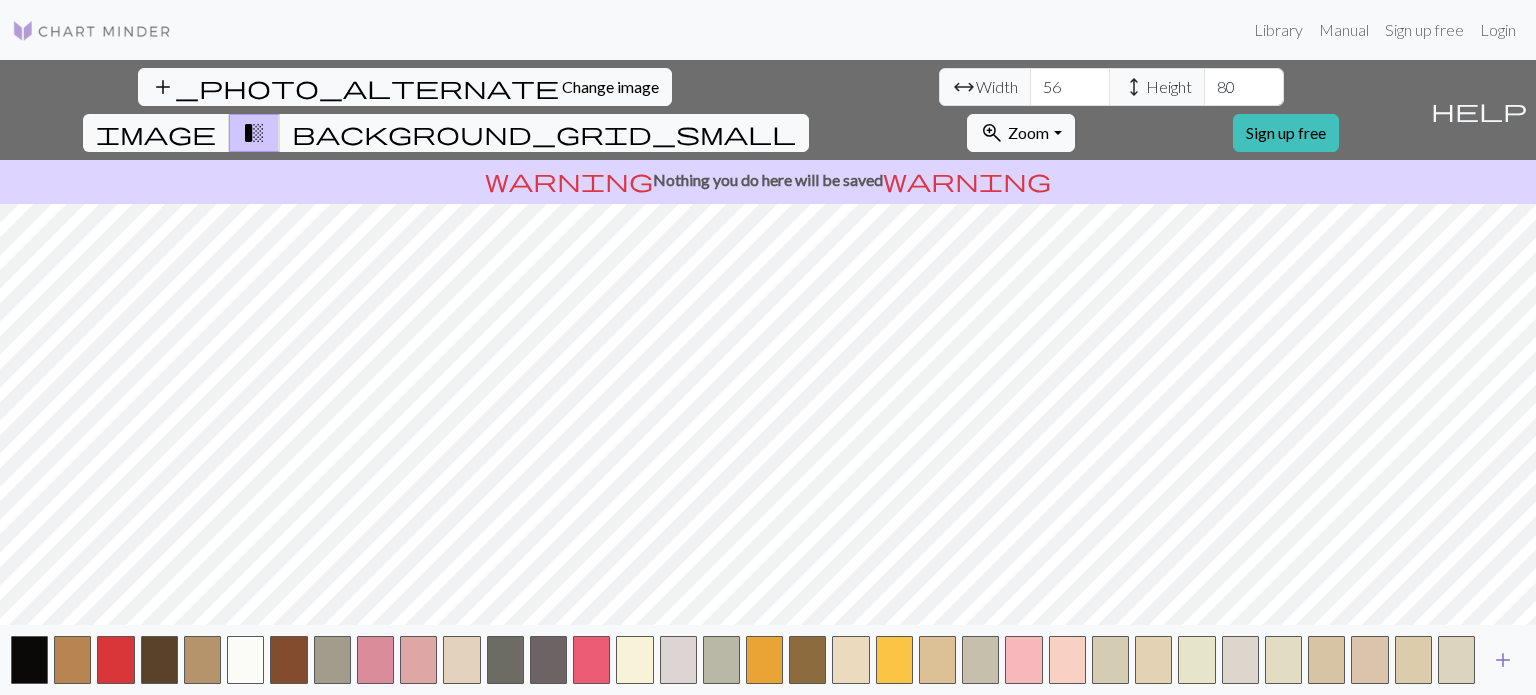 click on "add" at bounding box center (1503, 660) 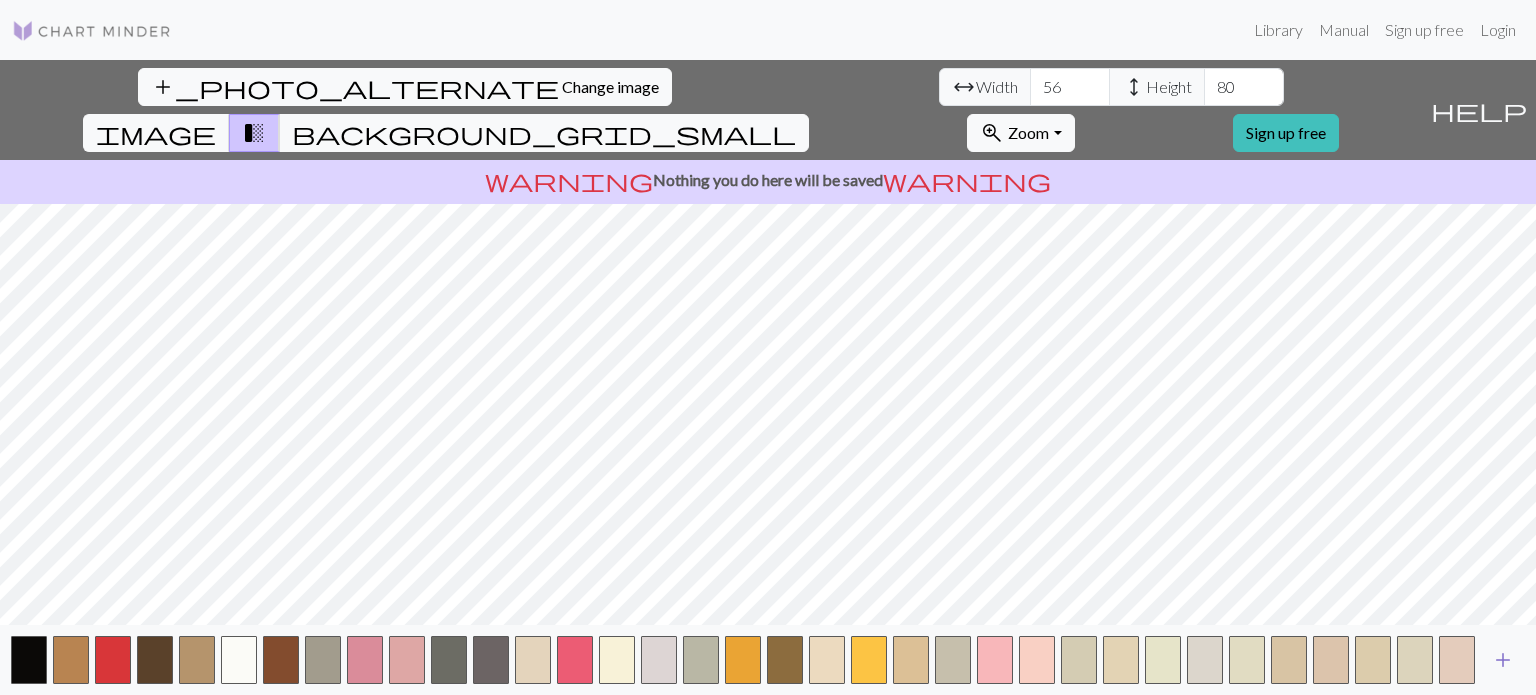 click on "add" at bounding box center [1503, 660] 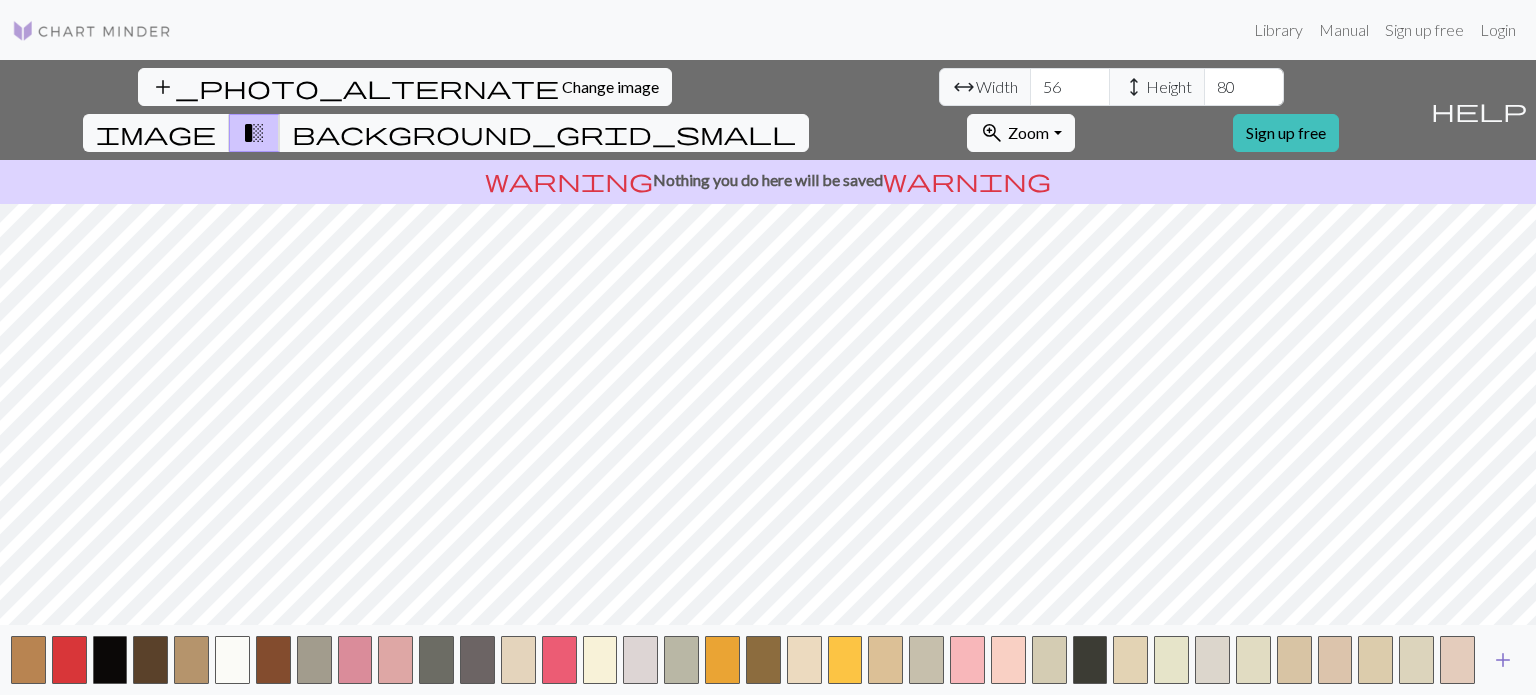 click on "add" at bounding box center [1503, 660] 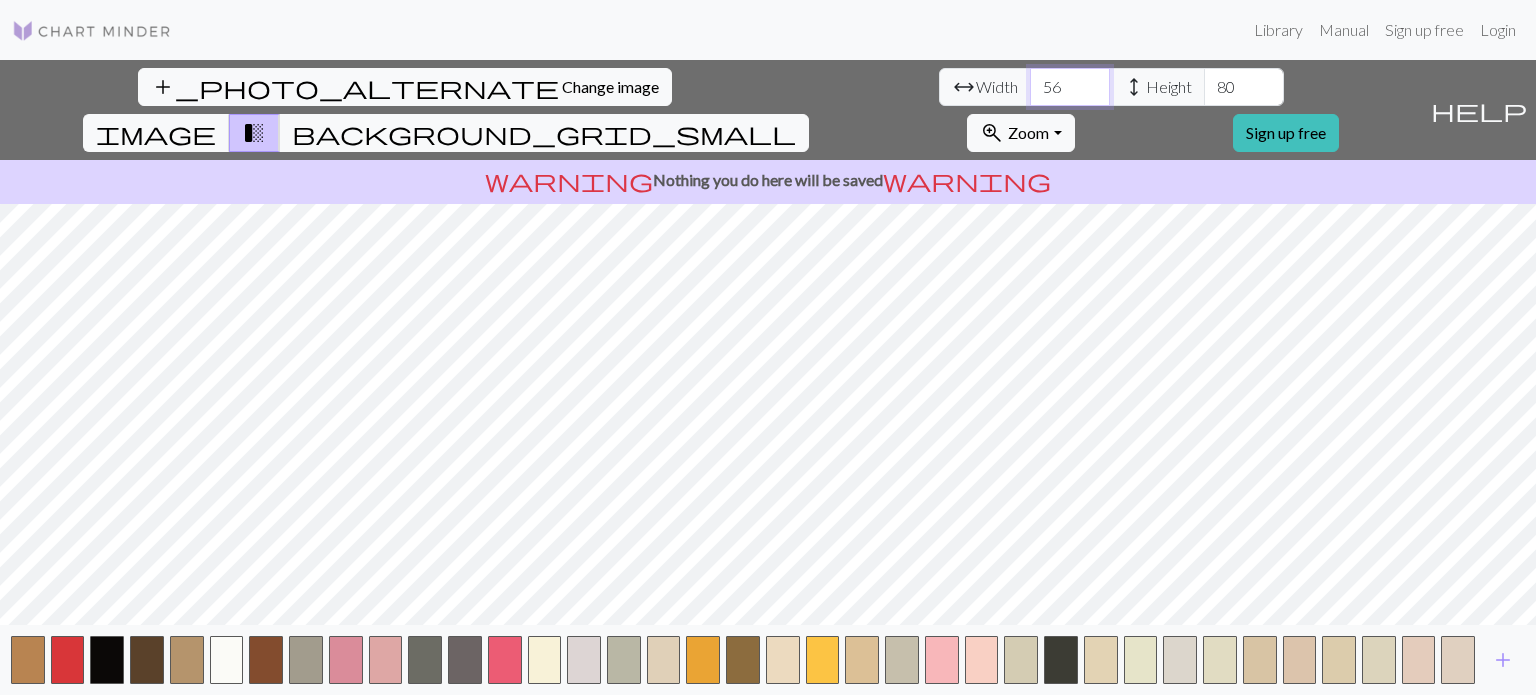 click on "56" at bounding box center (1070, 87) 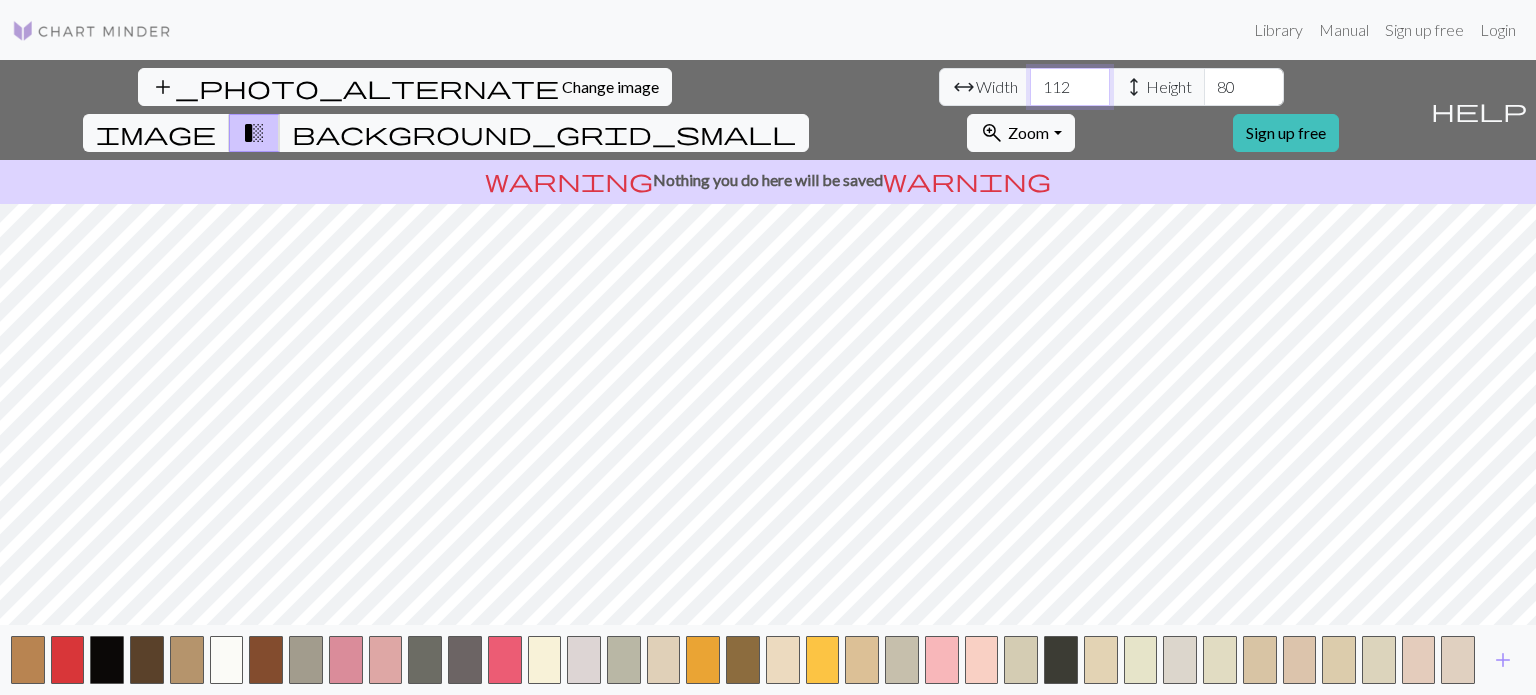 type on "112" 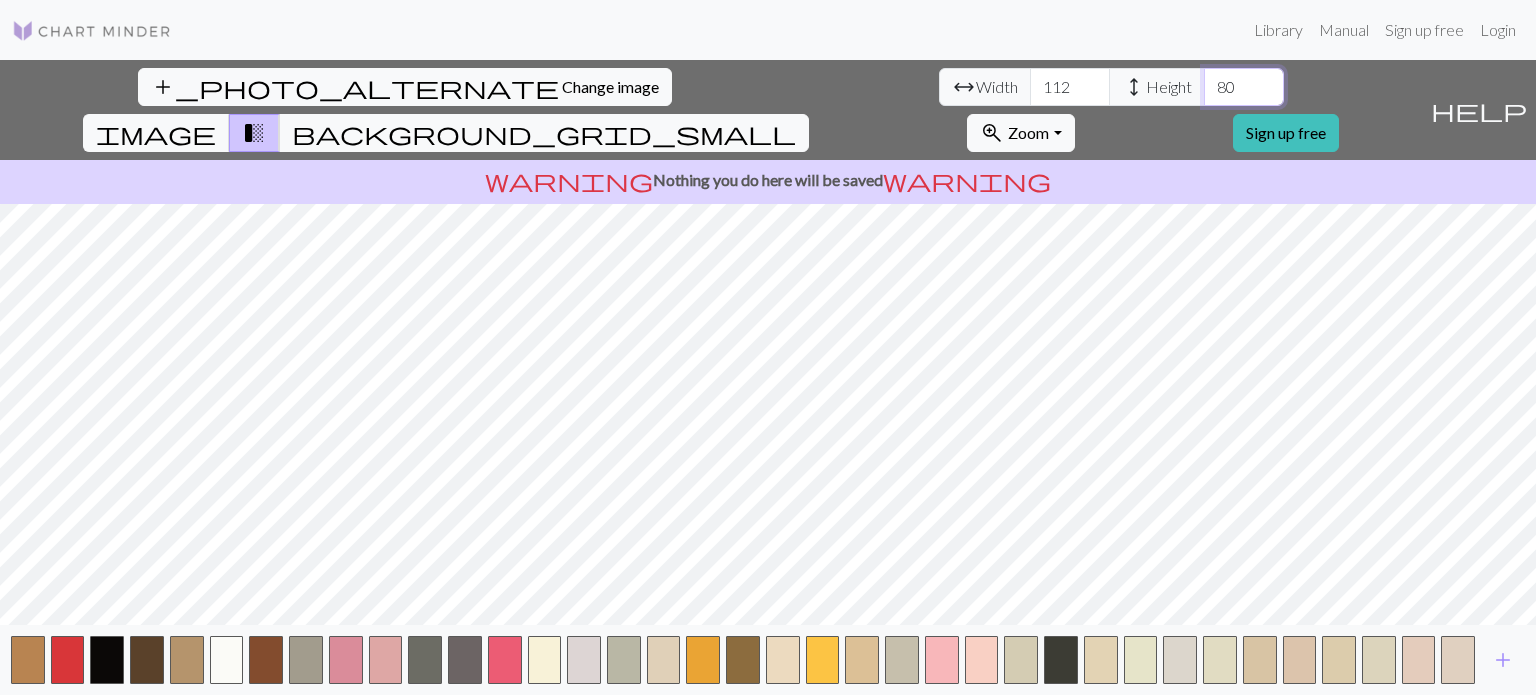click on "80" at bounding box center (1244, 87) 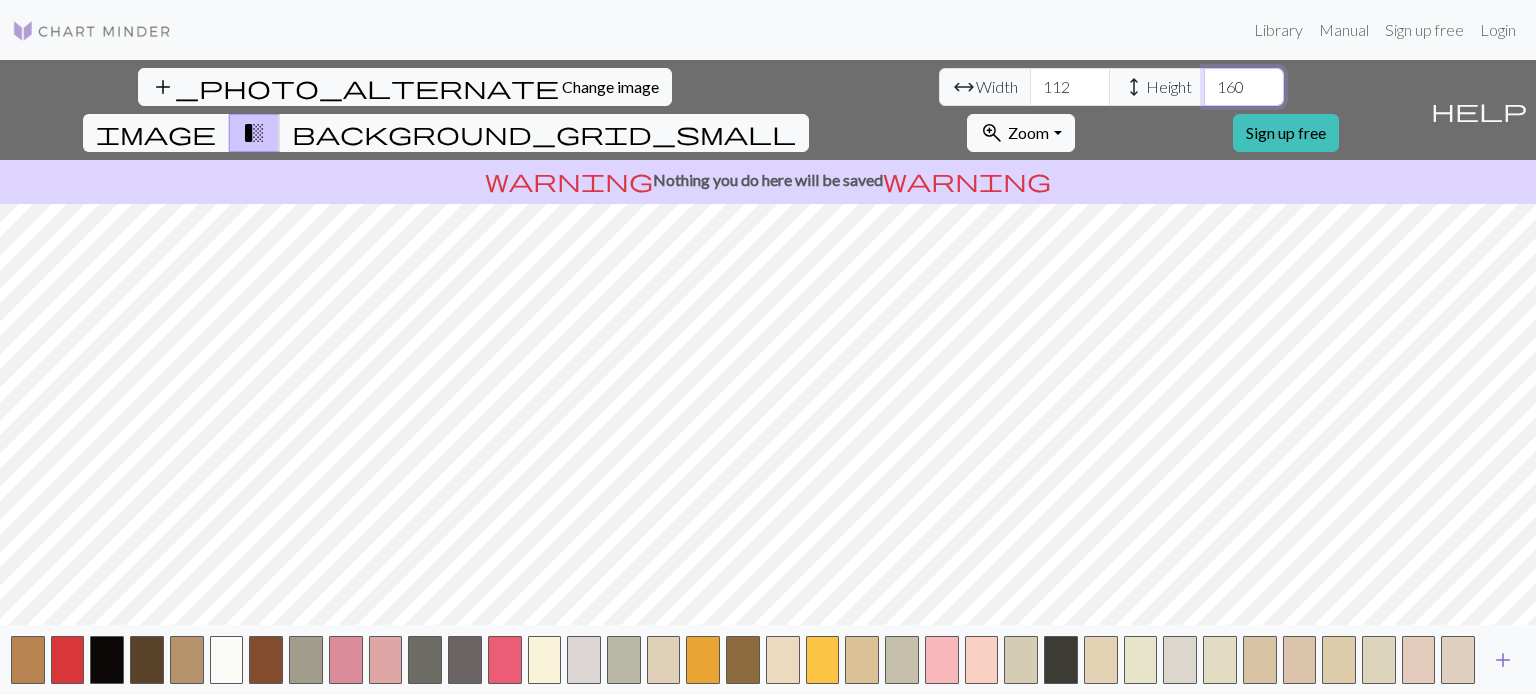 type on "160" 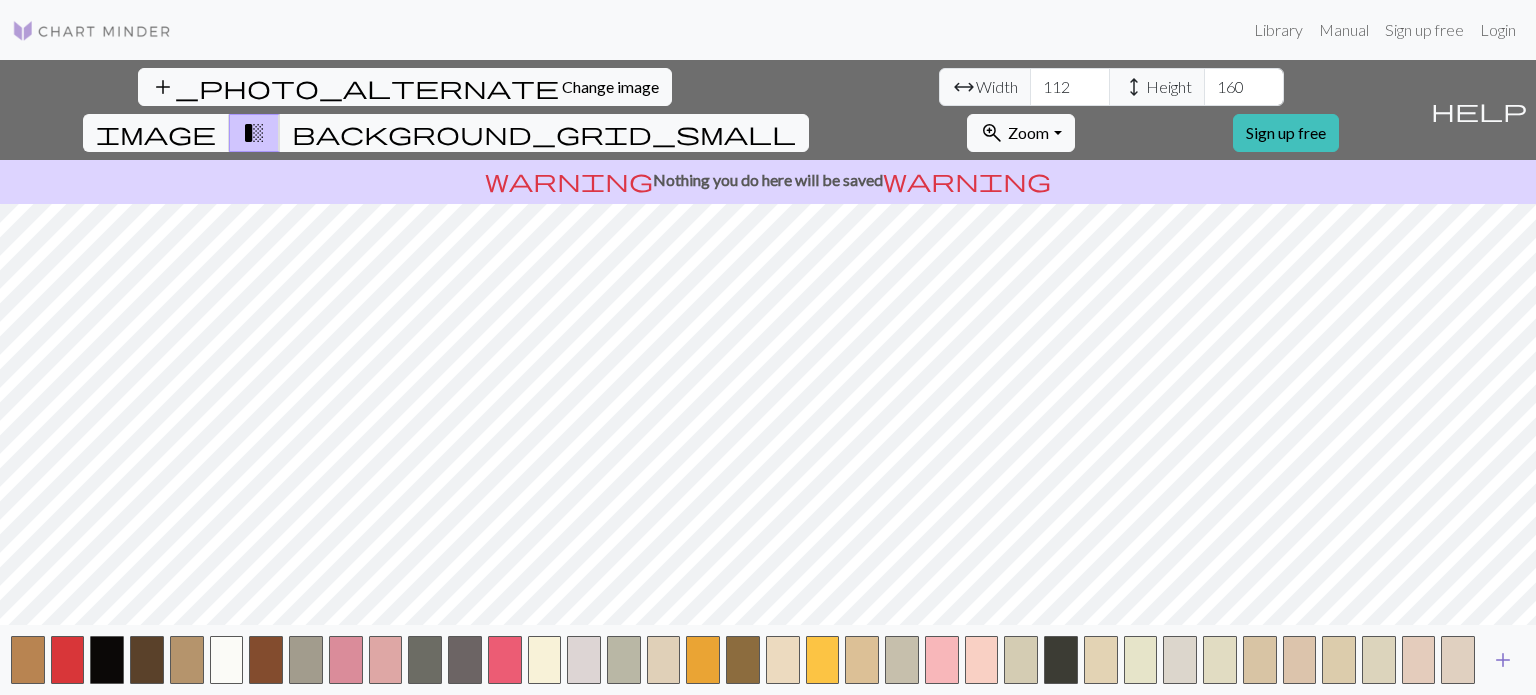 click on "add" at bounding box center [1503, 660] 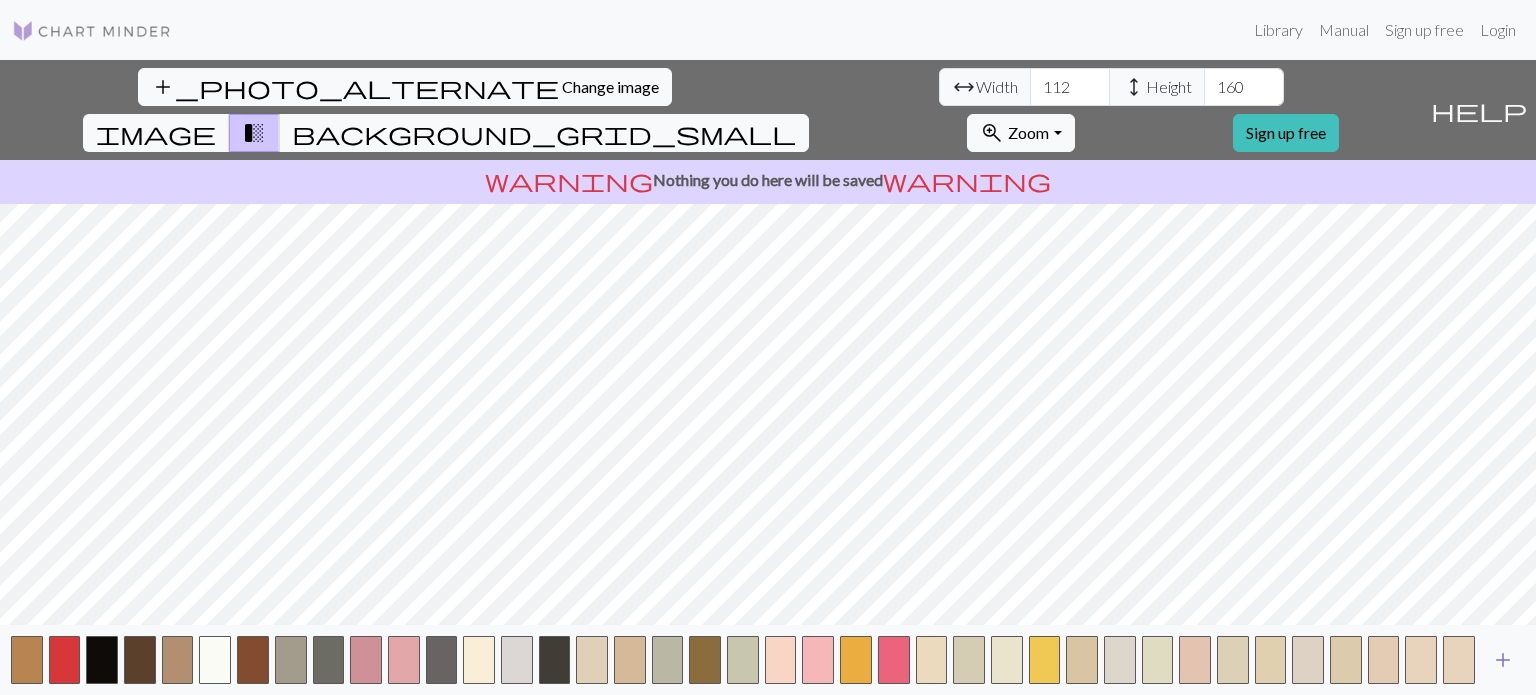 click on "add" at bounding box center (1503, 660) 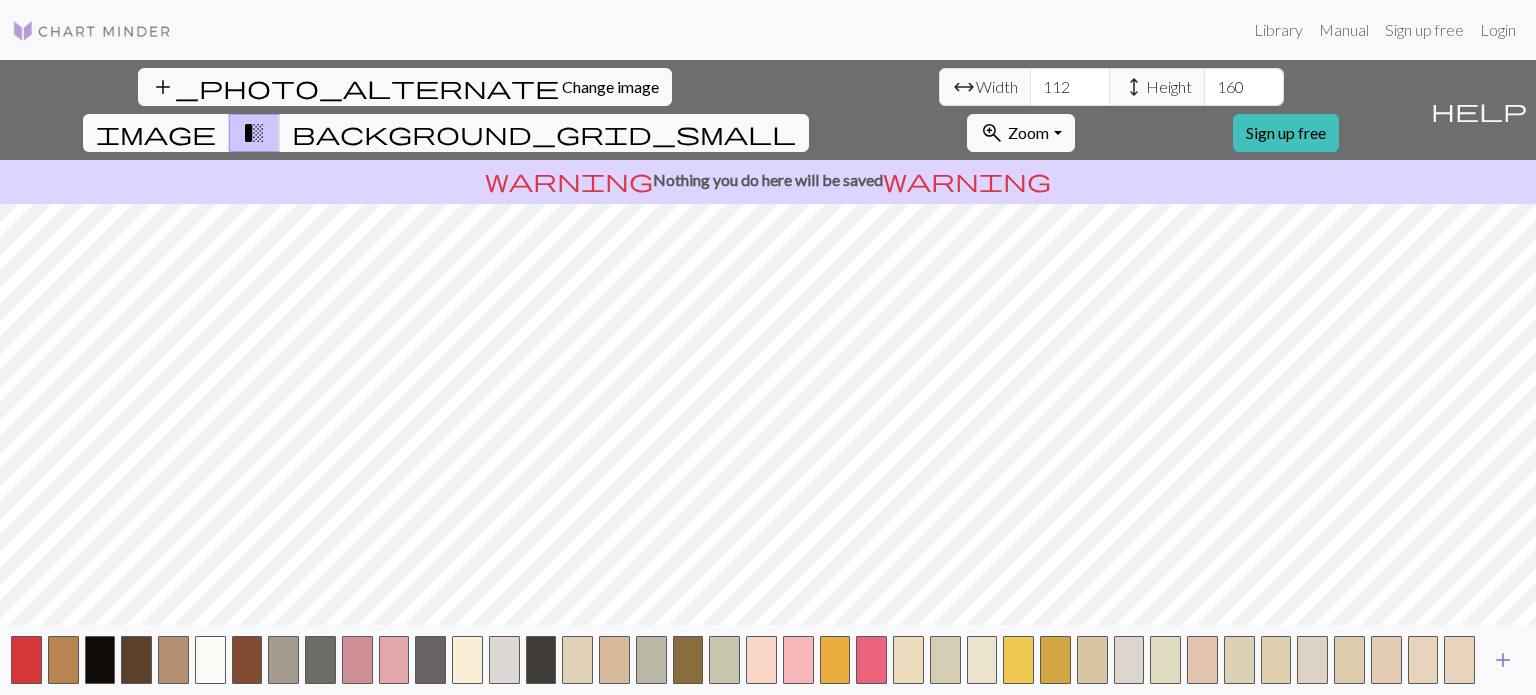 click on "add" at bounding box center [1503, 660] 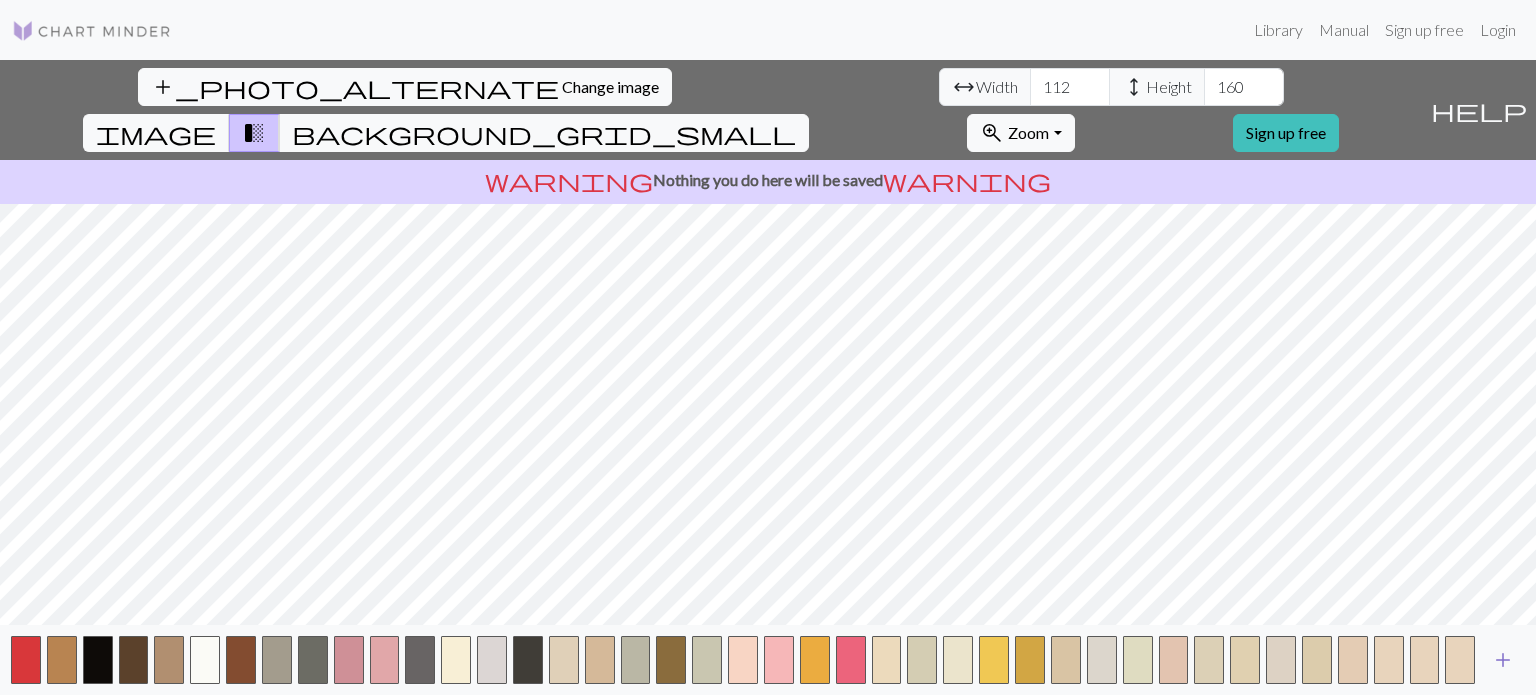 click on "add" at bounding box center (1503, 660) 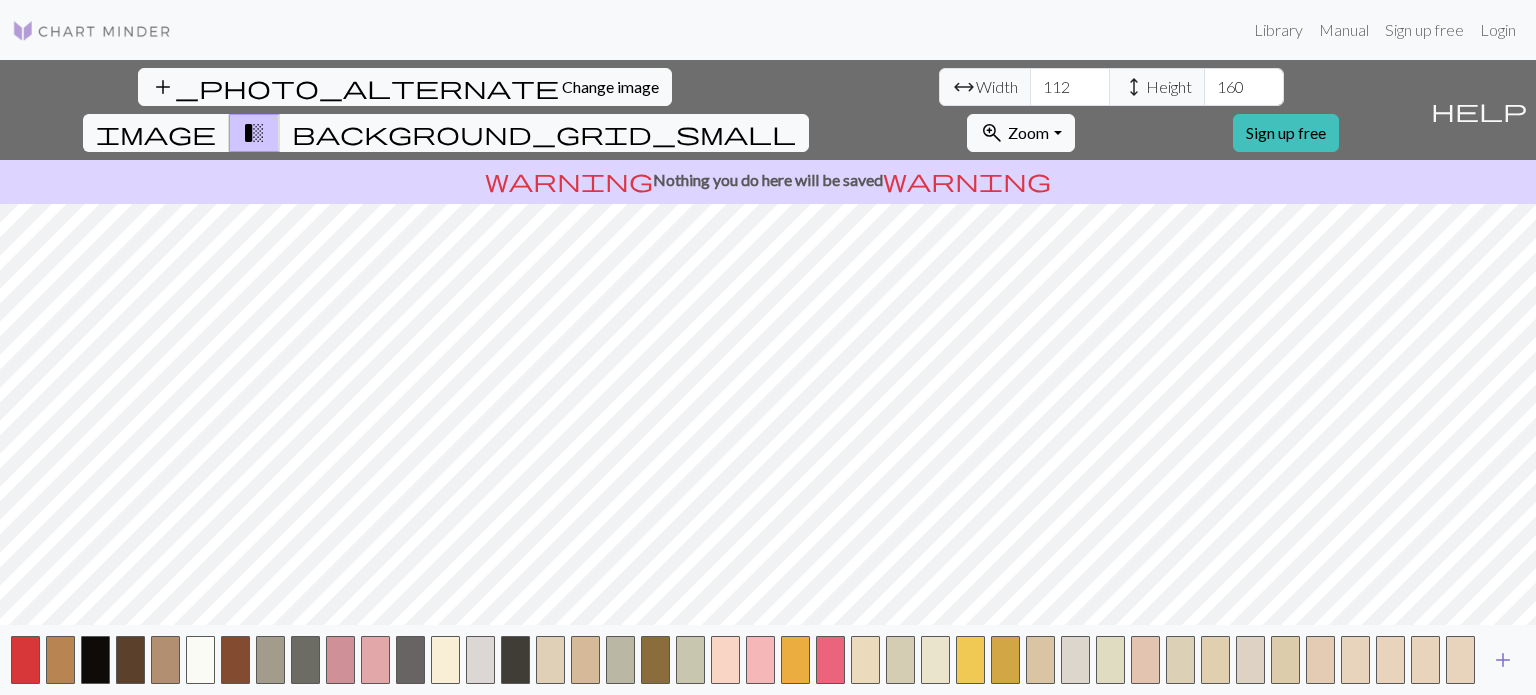 click on "add" at bounding box center [1503, 660] 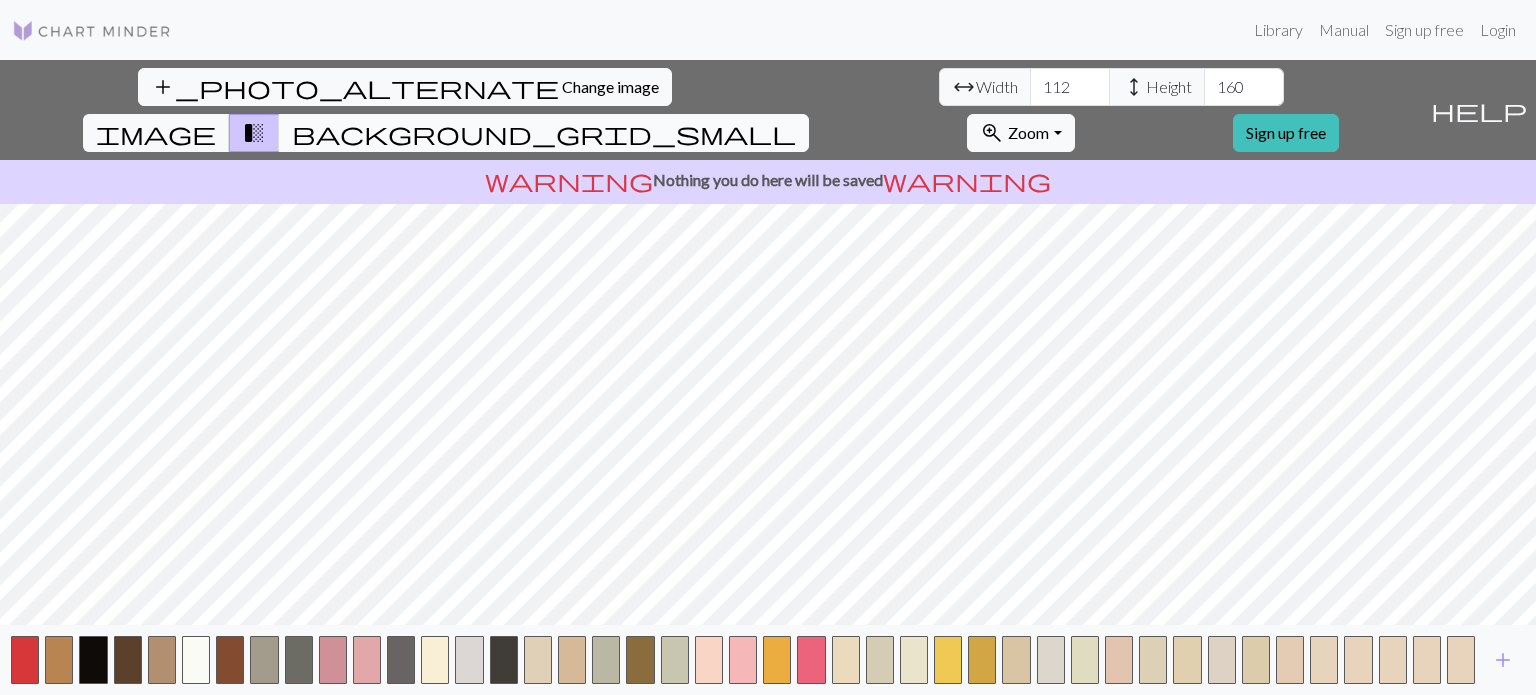 click on "background_grid_small" at bounding box center [544, 133] 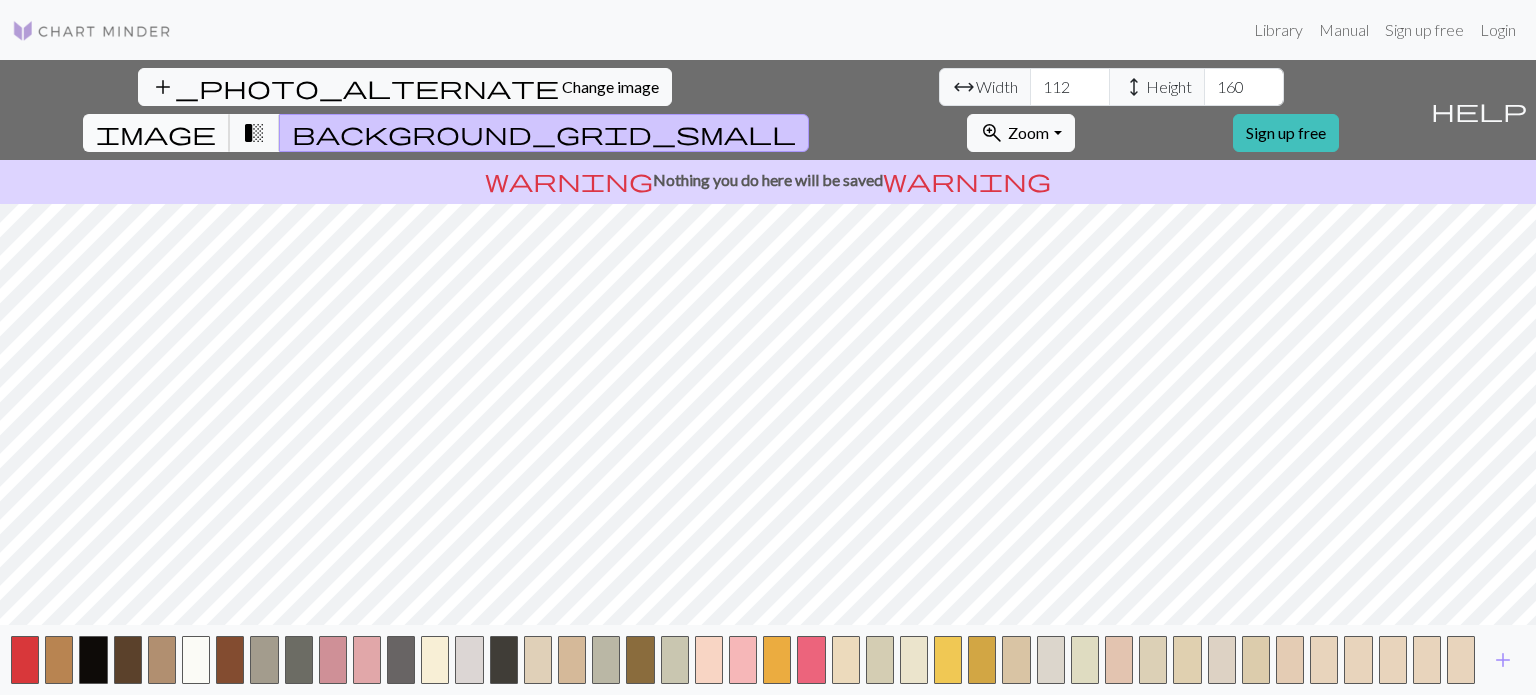 click on "image" at bounding box center [156, 133] 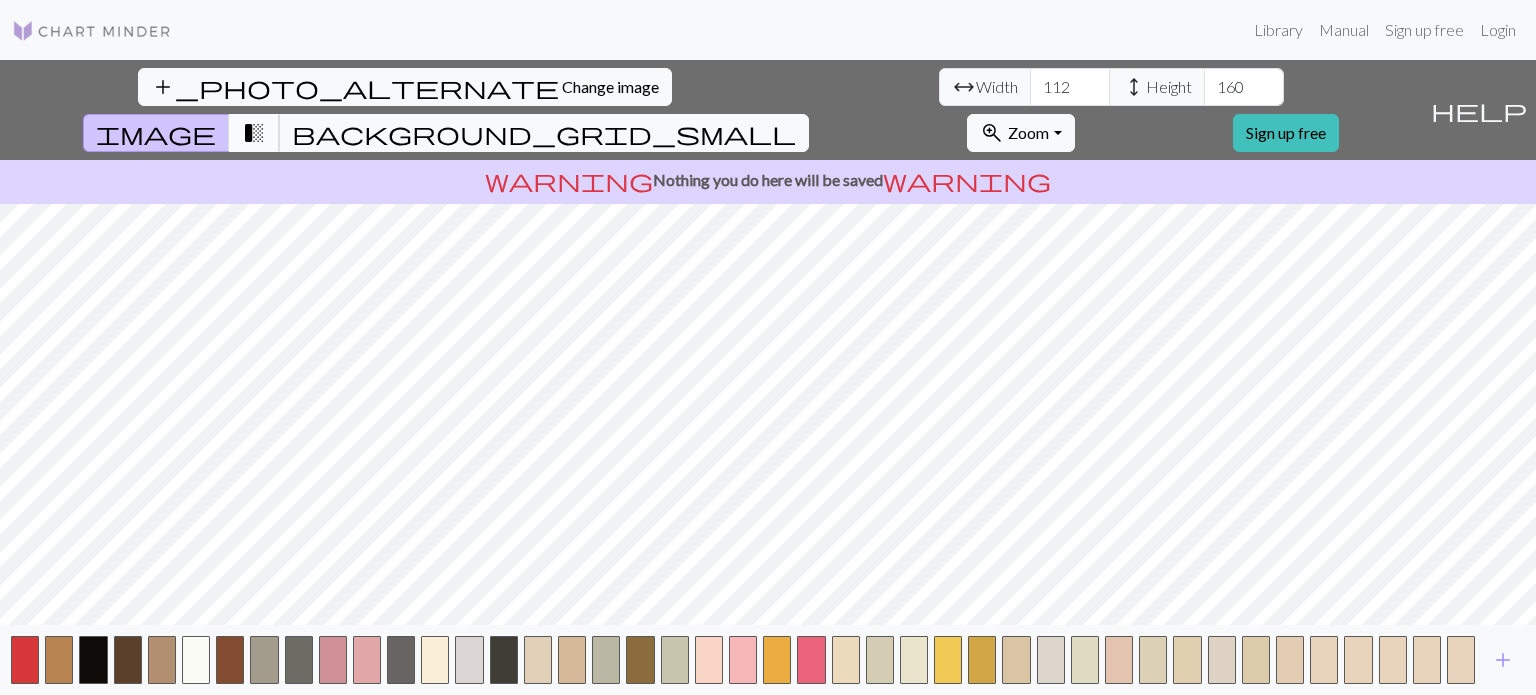 click on "transition_fade" at bounding box center [254, 133] 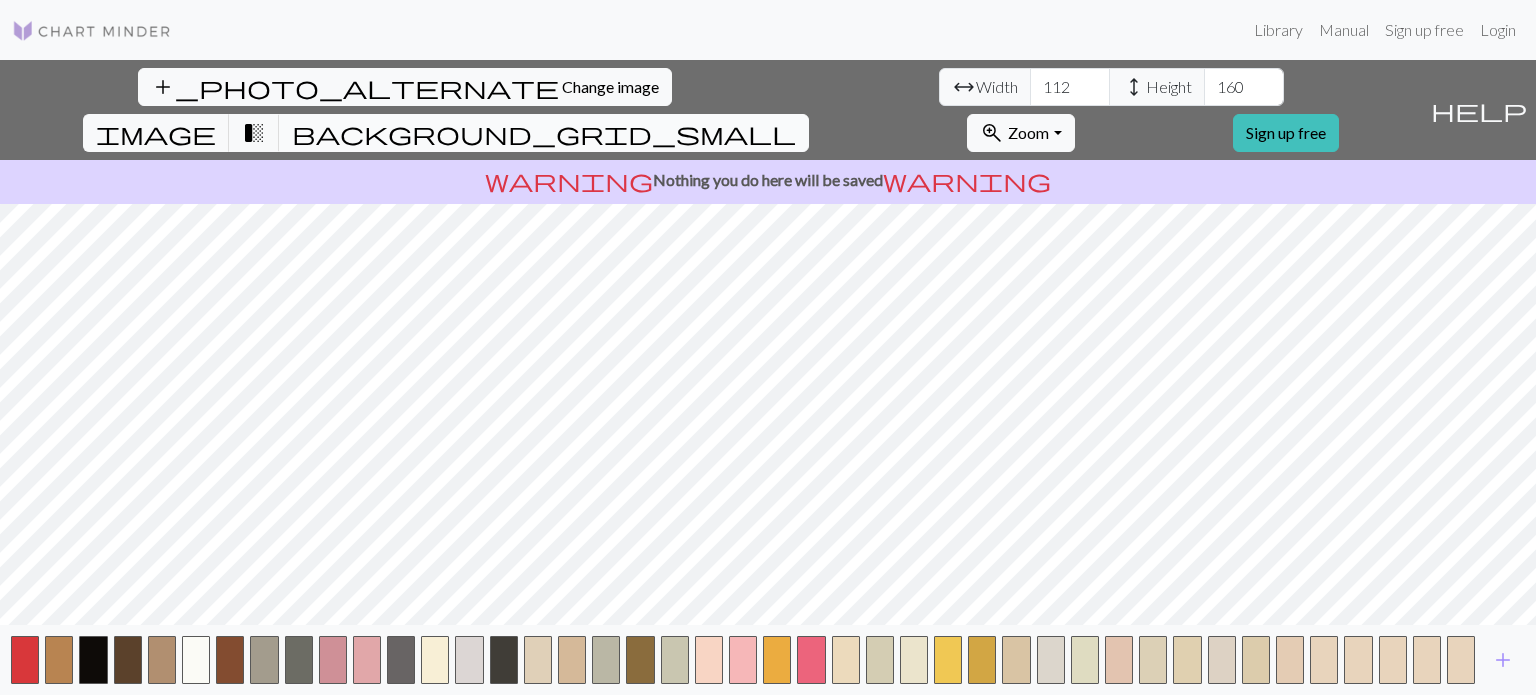 click on "background_grid_small" at bounding box center [544, 133] 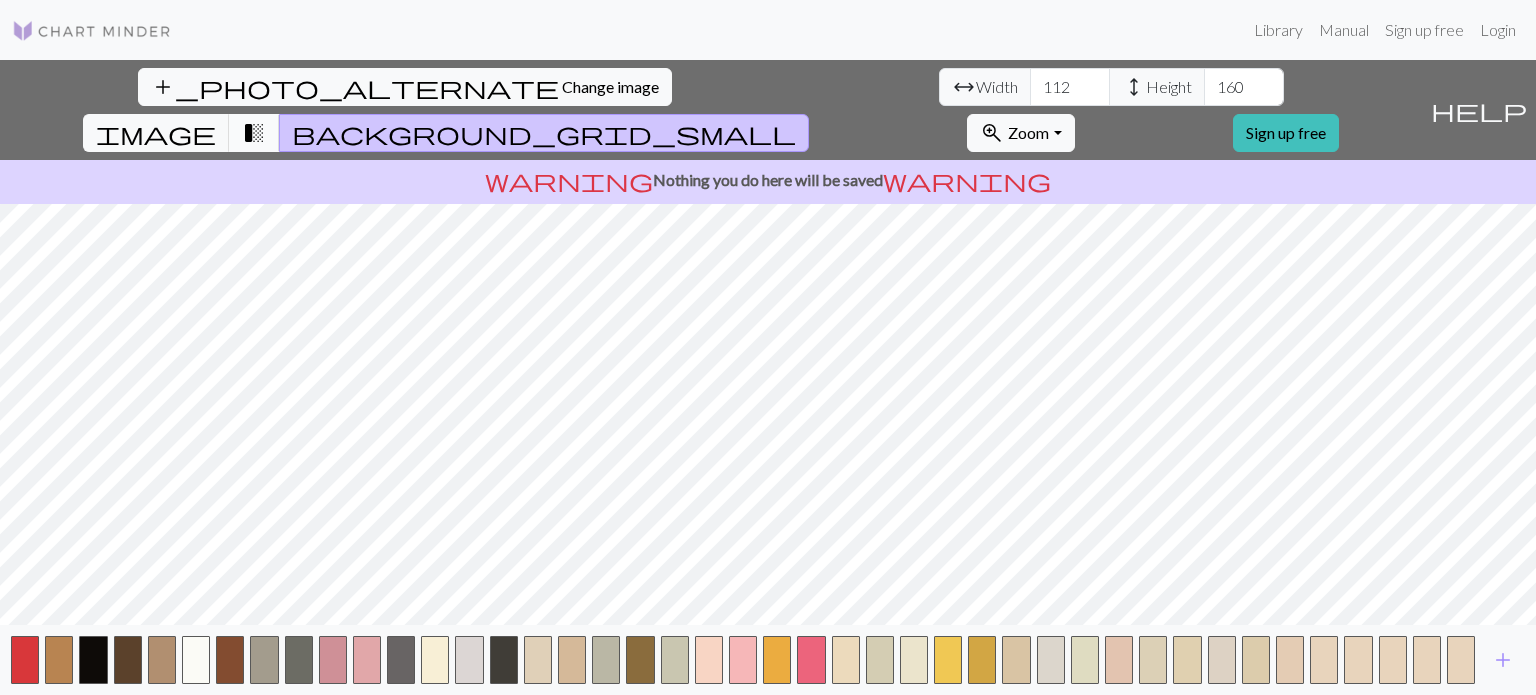 click on "transition_fade" at bounding box center [254, 133] 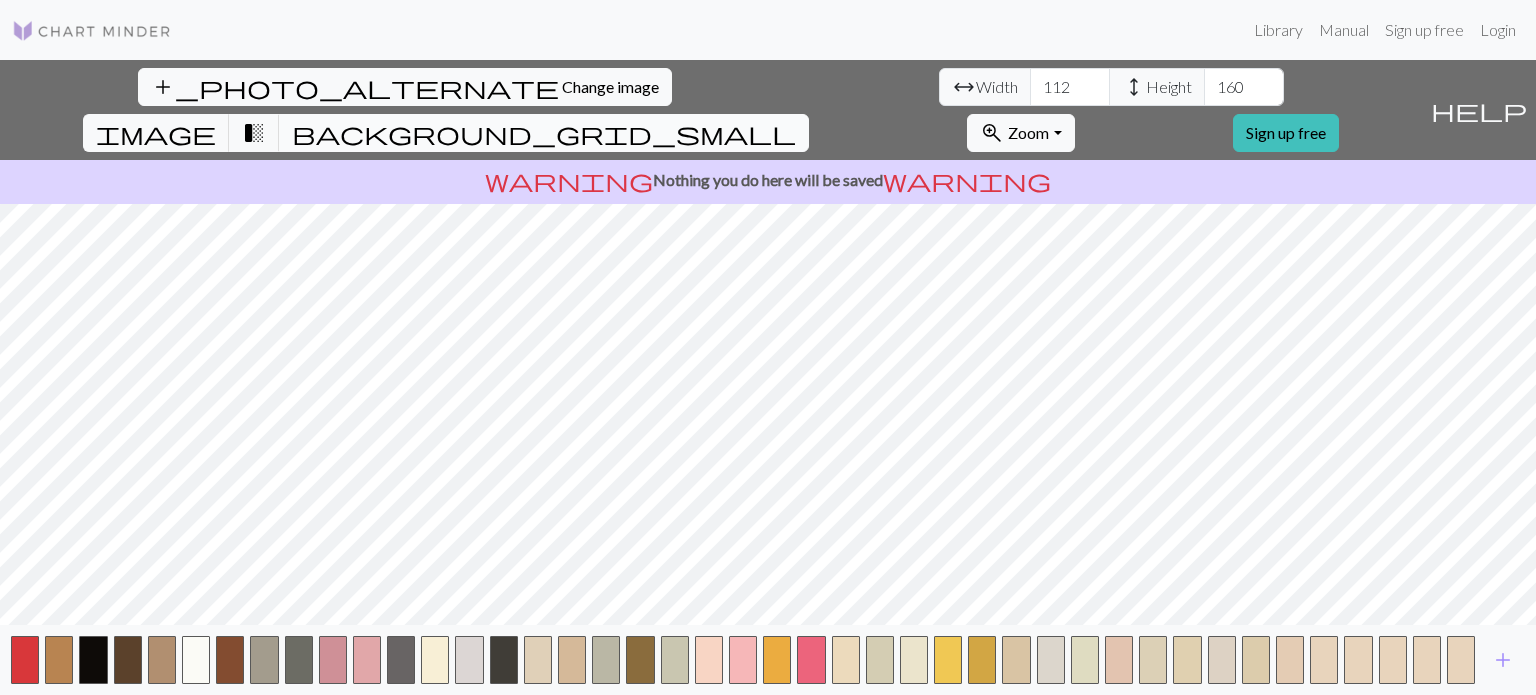click on "background_grid_small" at bounding box center (544, 133) 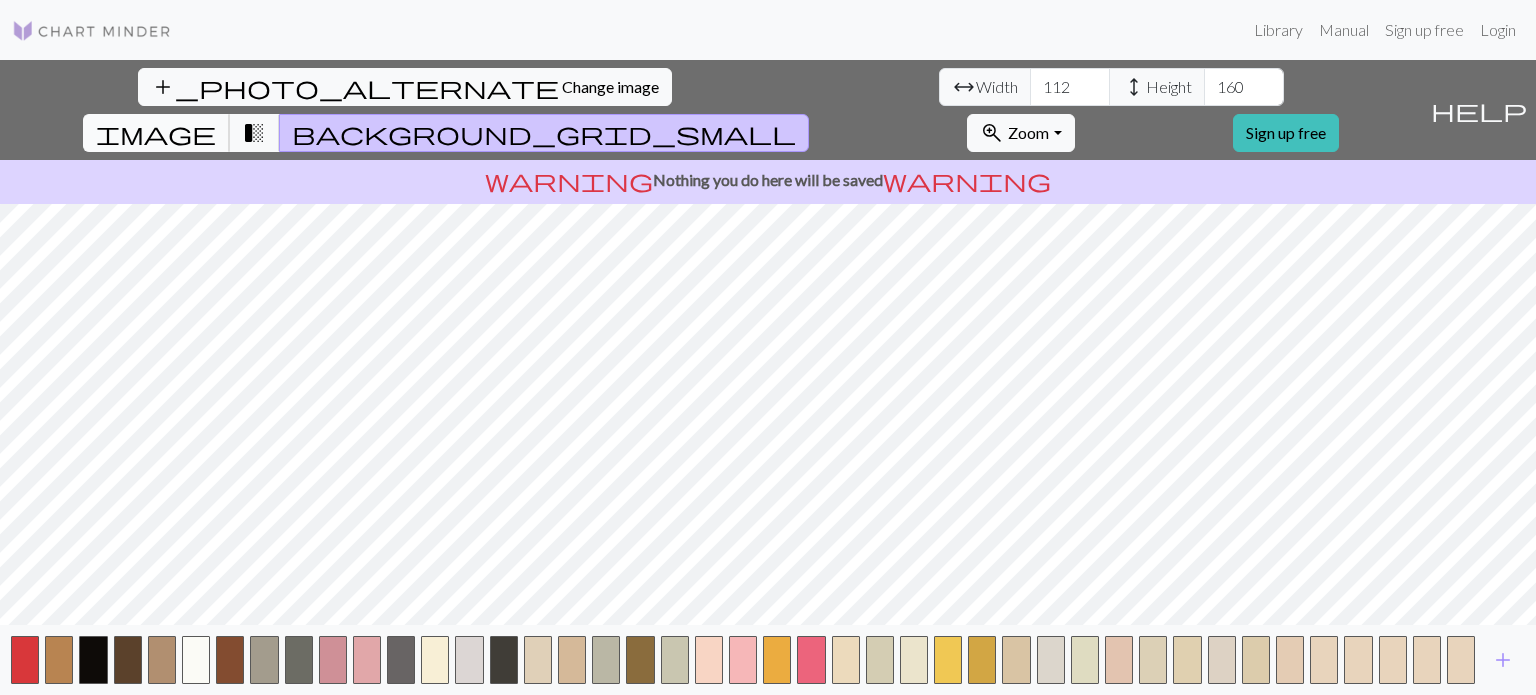 click on "image" at bounding box center [156, 133] 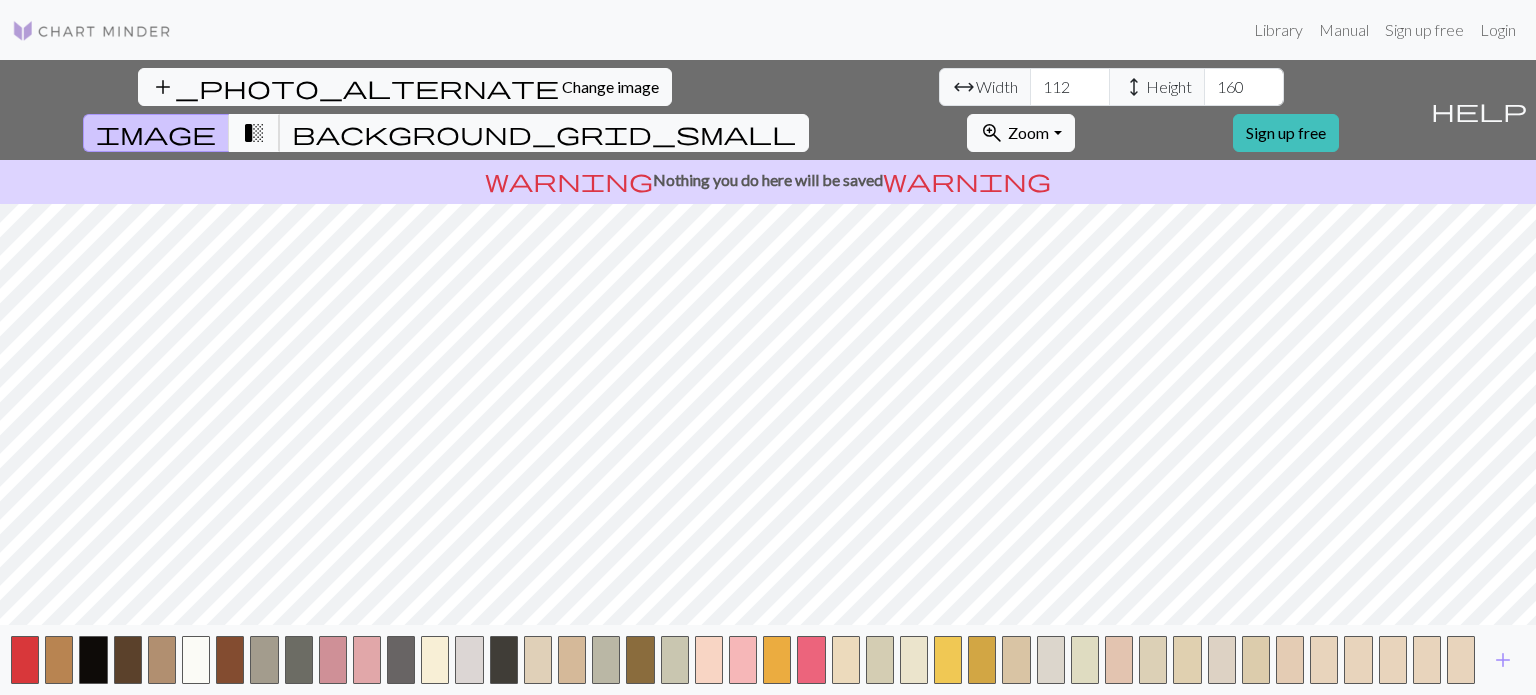 click on "transition_fade" at bounding box center (254, 133) 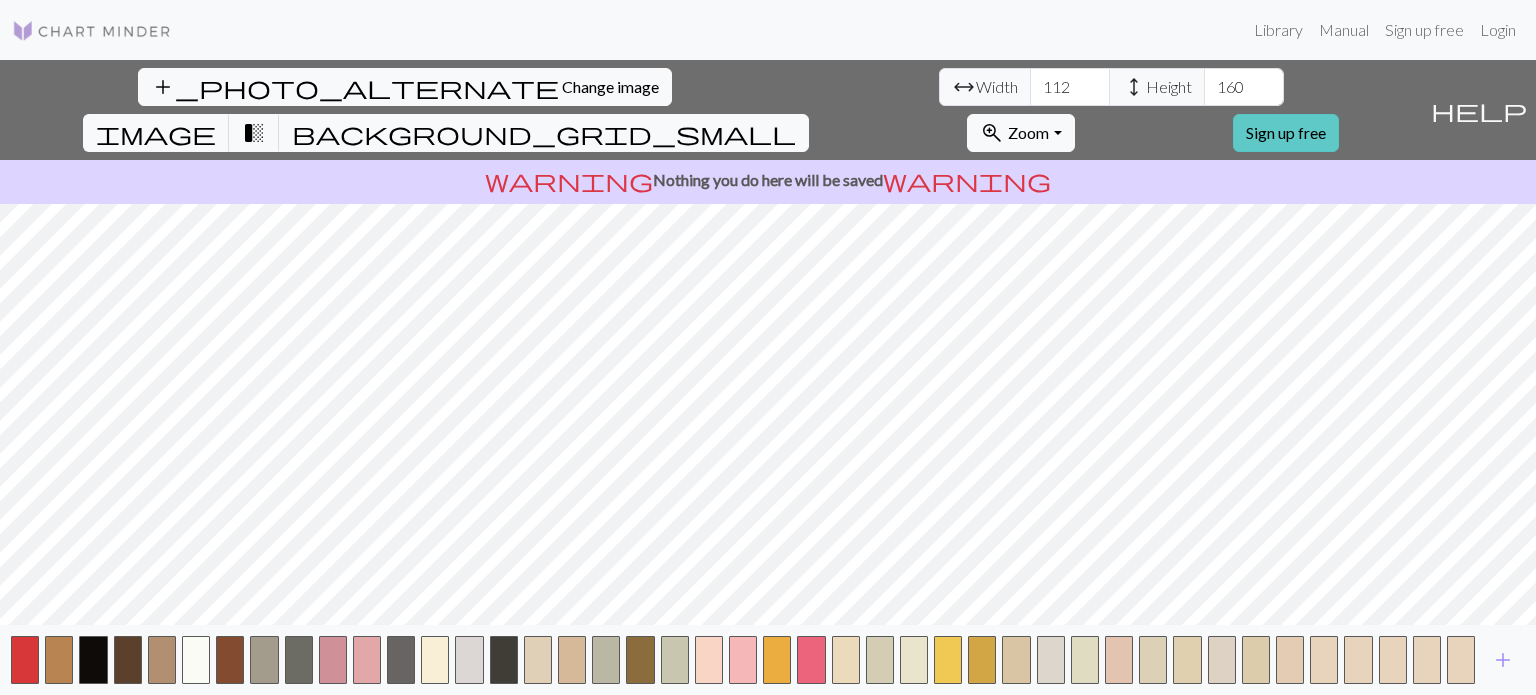 click on "Sign up free" at bounding box center (1286, 133) 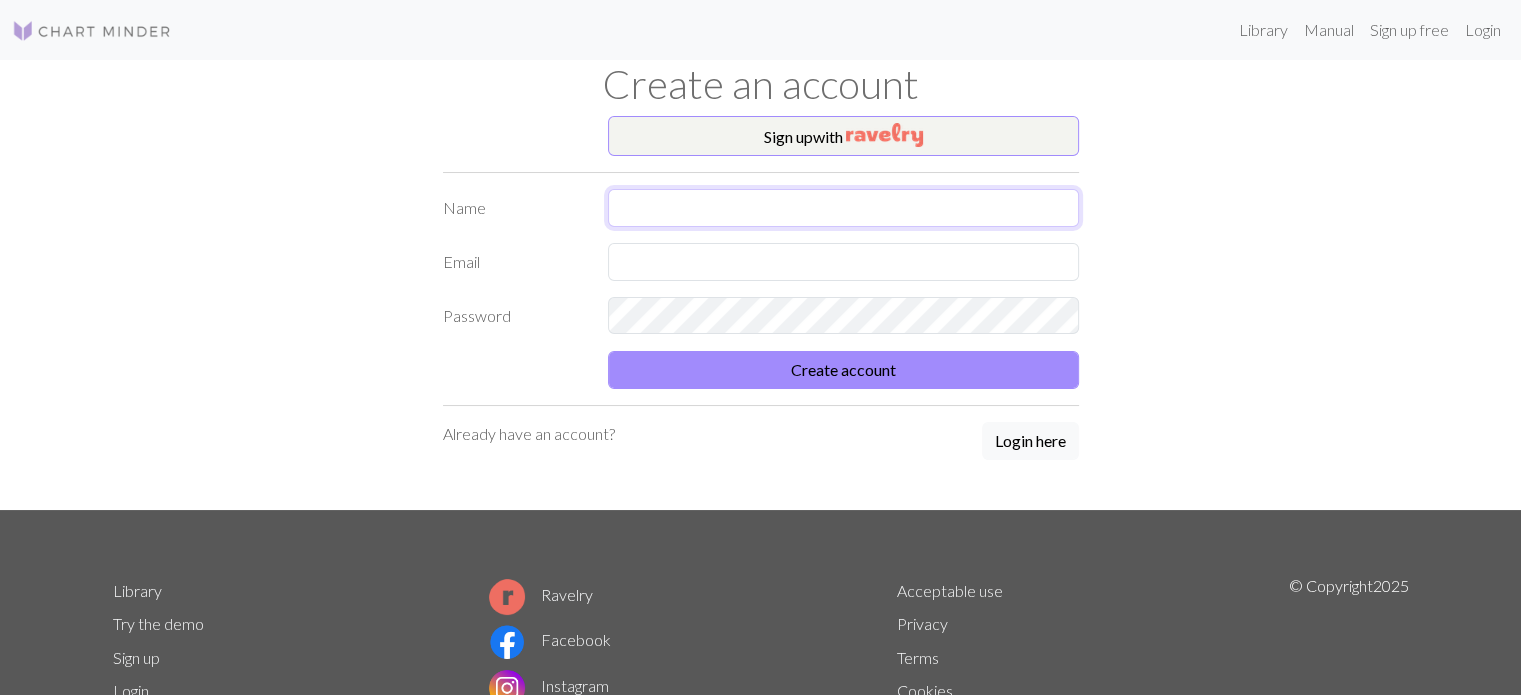 click at bounding box center [843, 208] 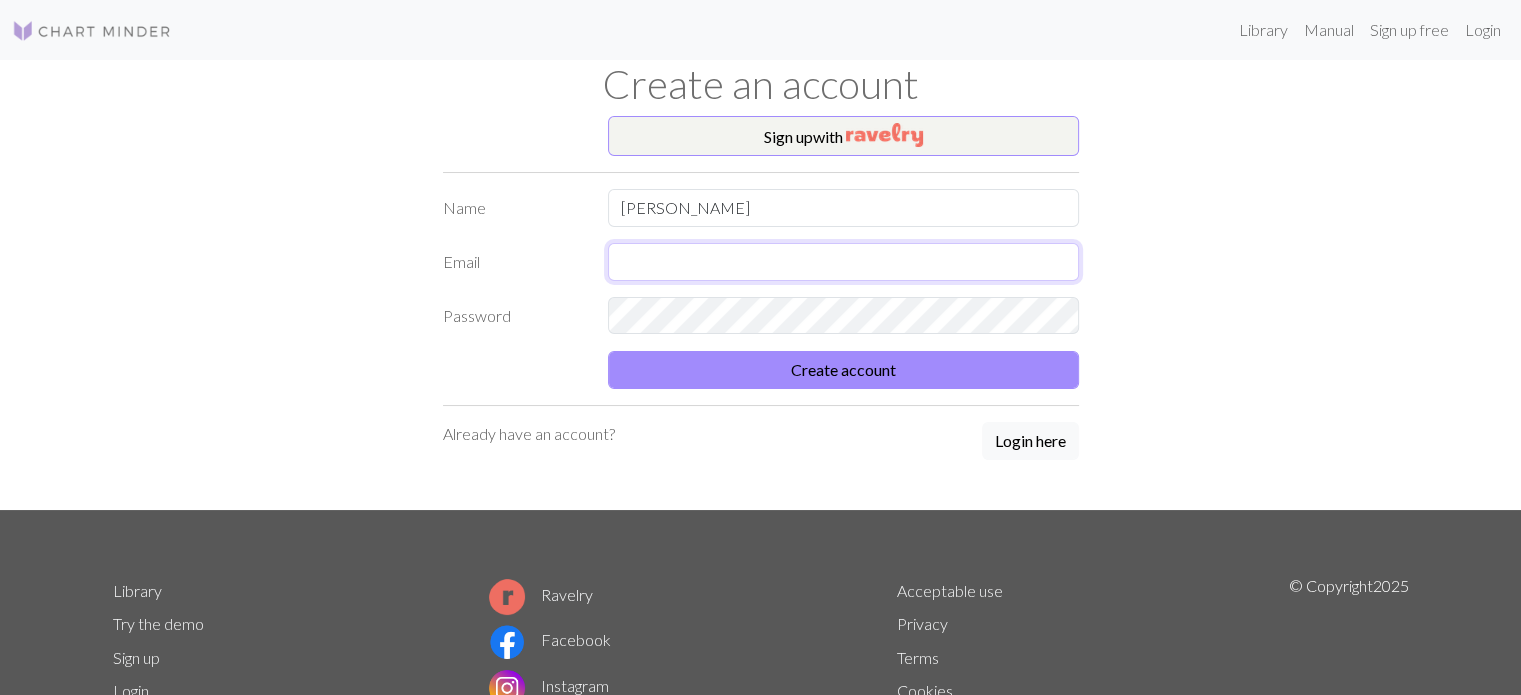 click at bounding box center [843, 262] 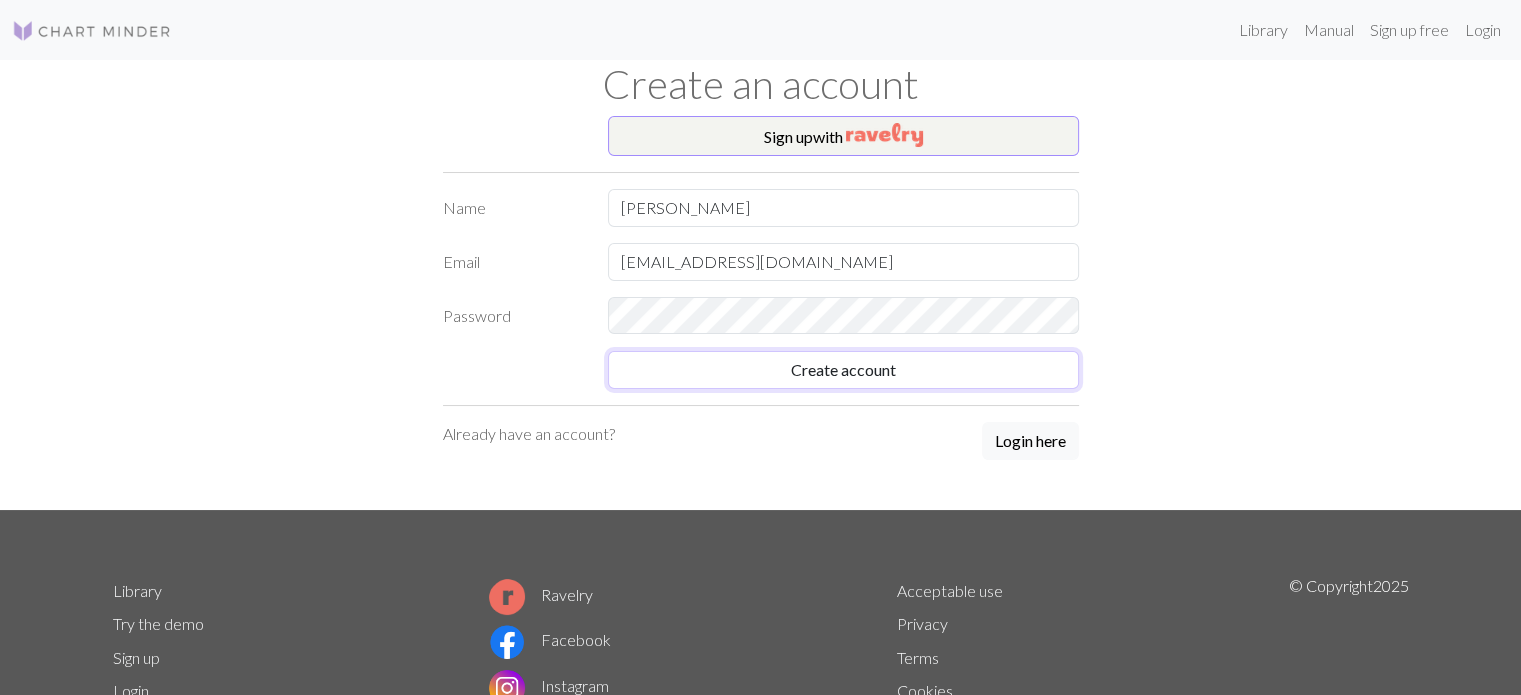 click on "Name Harley Grant Email harley23567@gmail.com Password Create account" at bounding box center [761, 289] 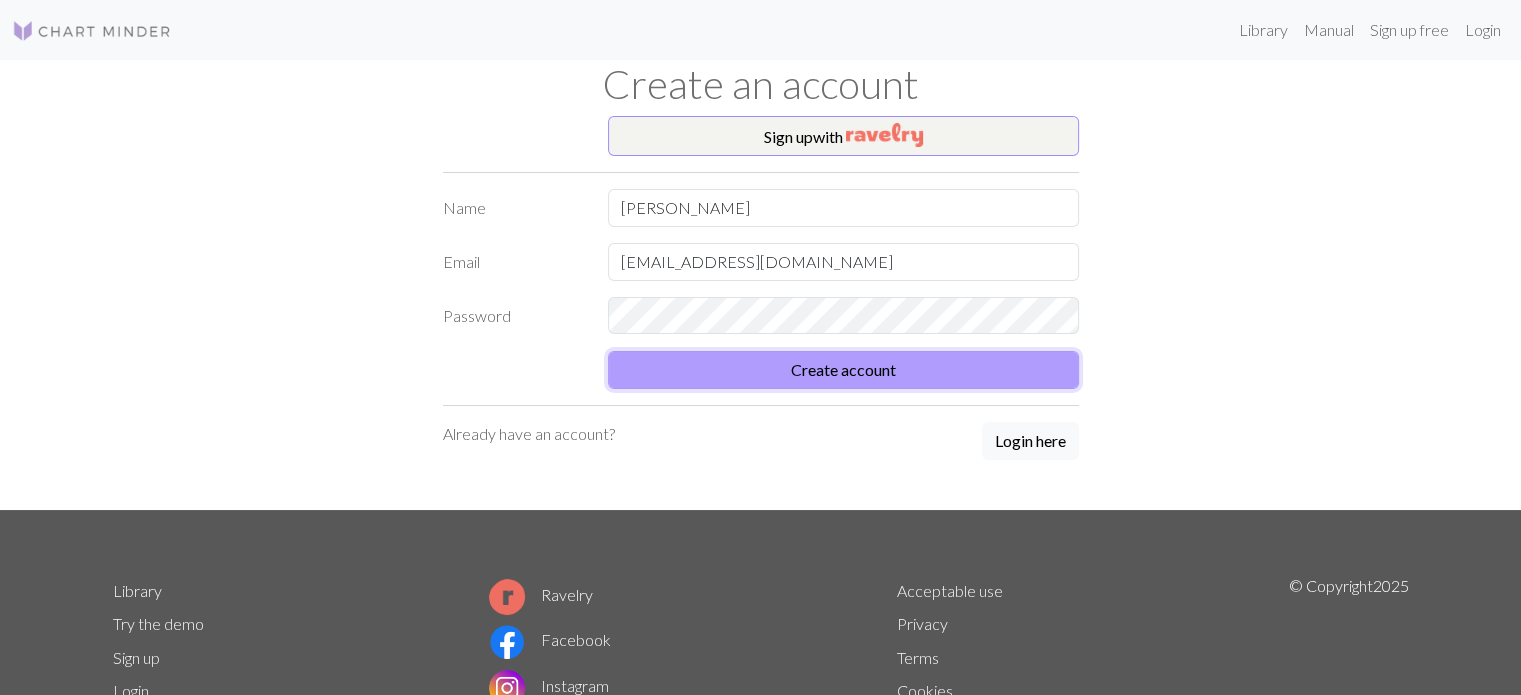 click on "Create account" at bounding box center [843, 370] 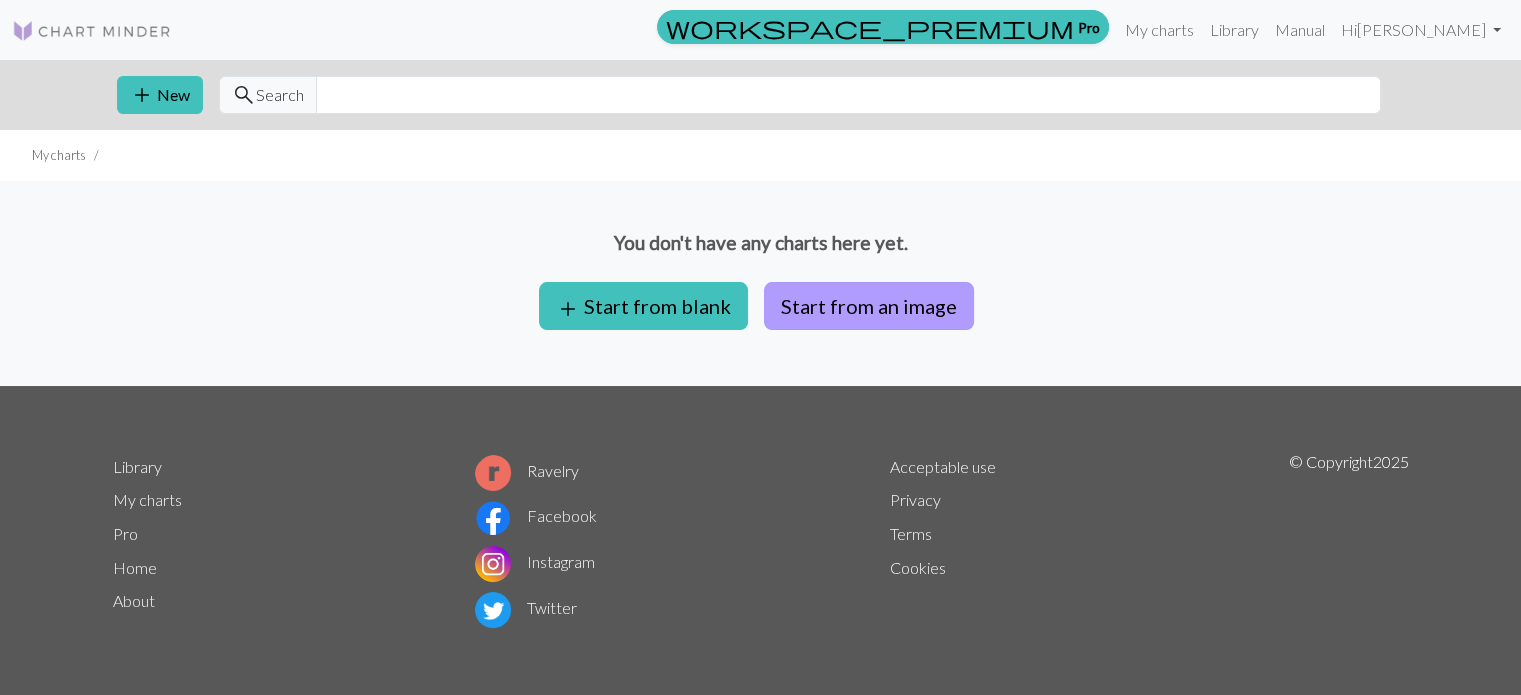 click on "Start from an image" at bounding box center [869, 306] 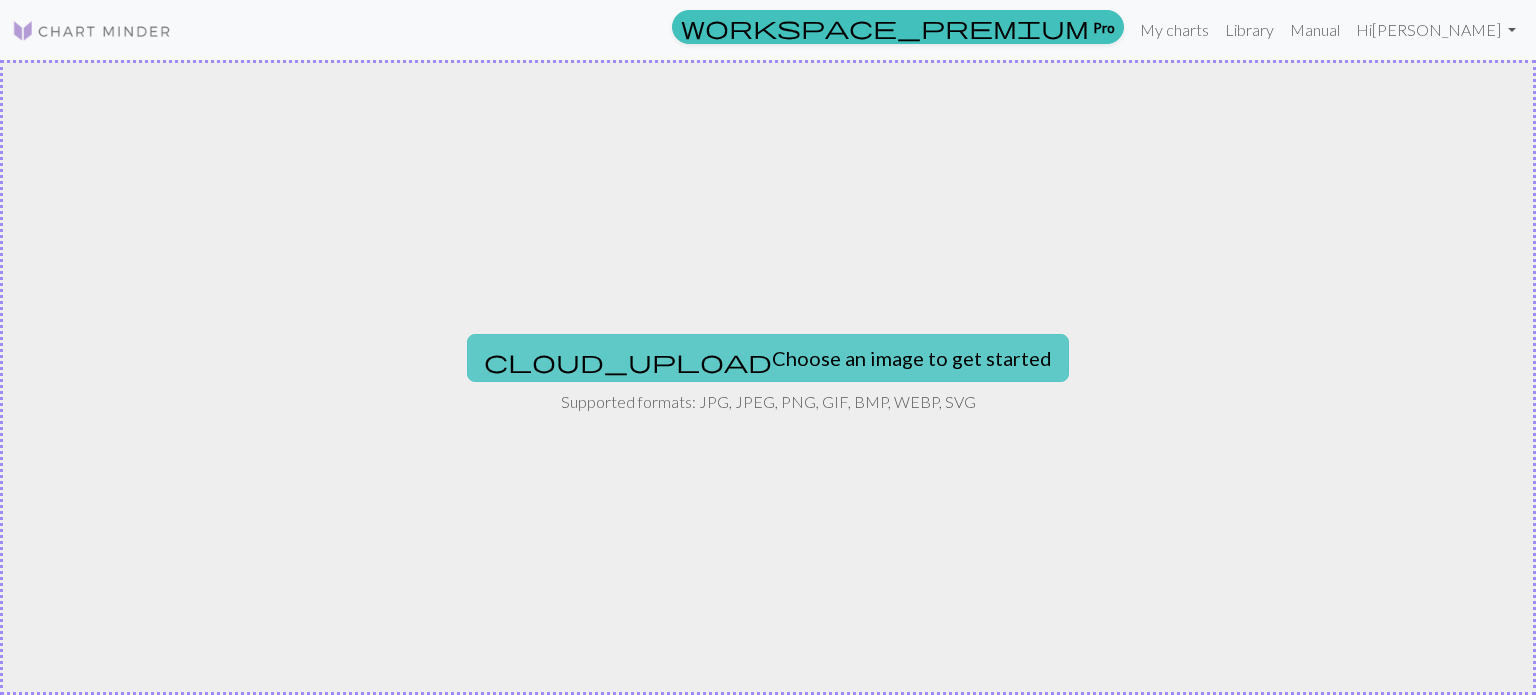 click on "cloud_upload  Choose an image to get started" at bounding box center (768, 358) 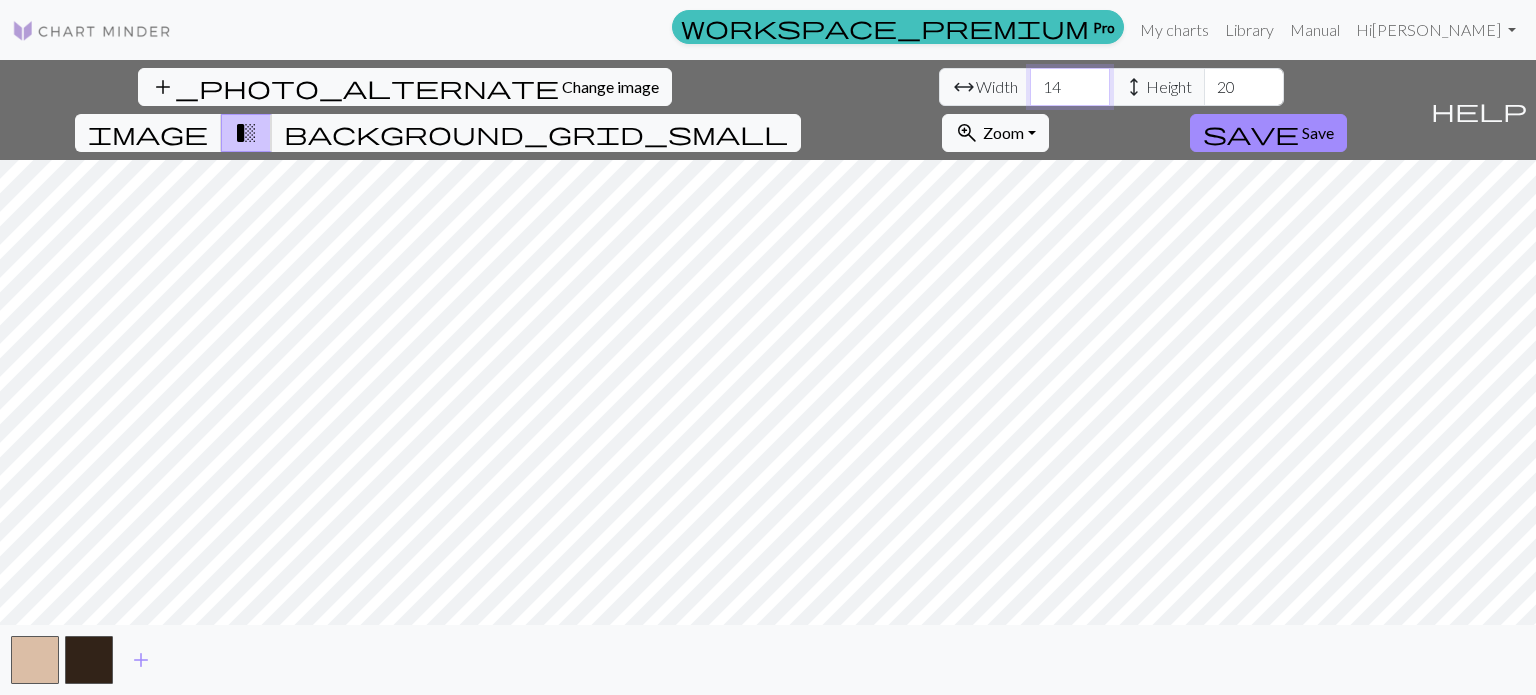 click on "14" at bounding box center [1070, 87] 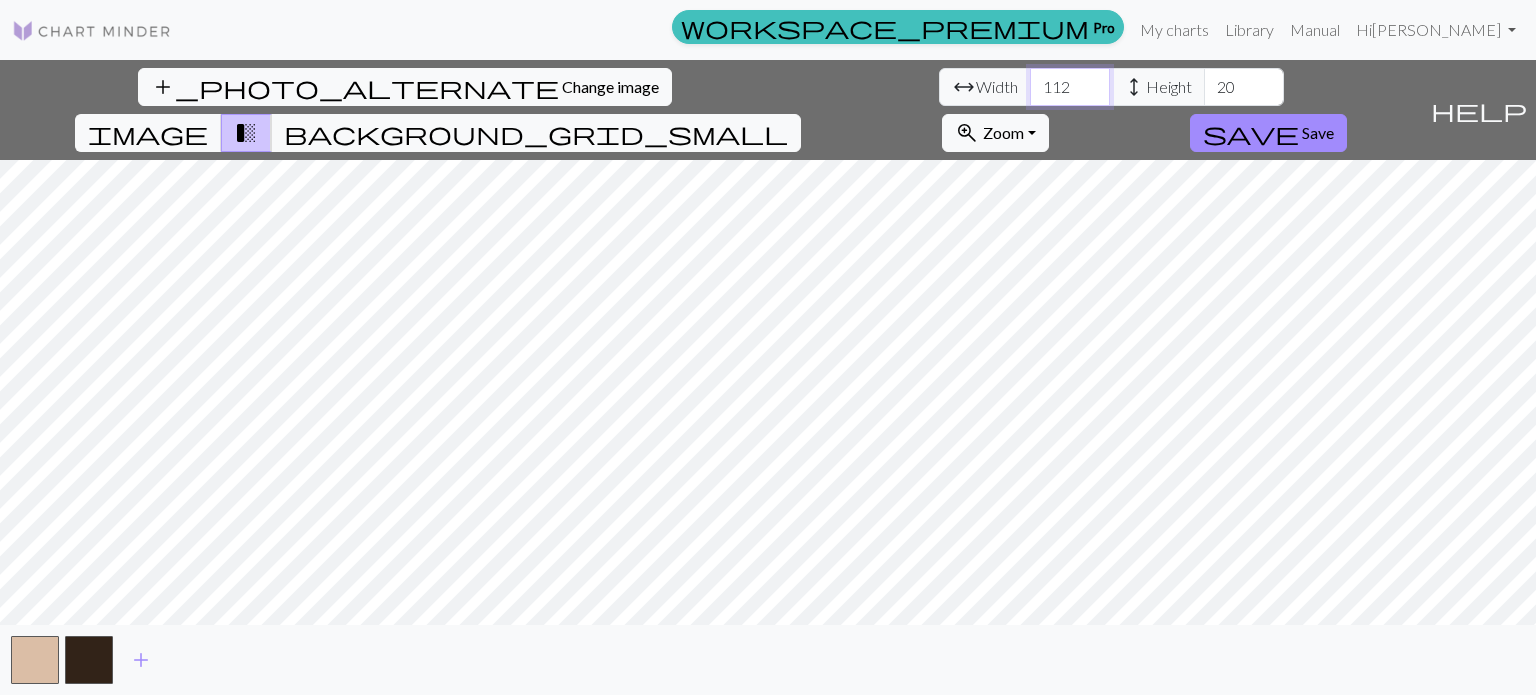 type on "112" 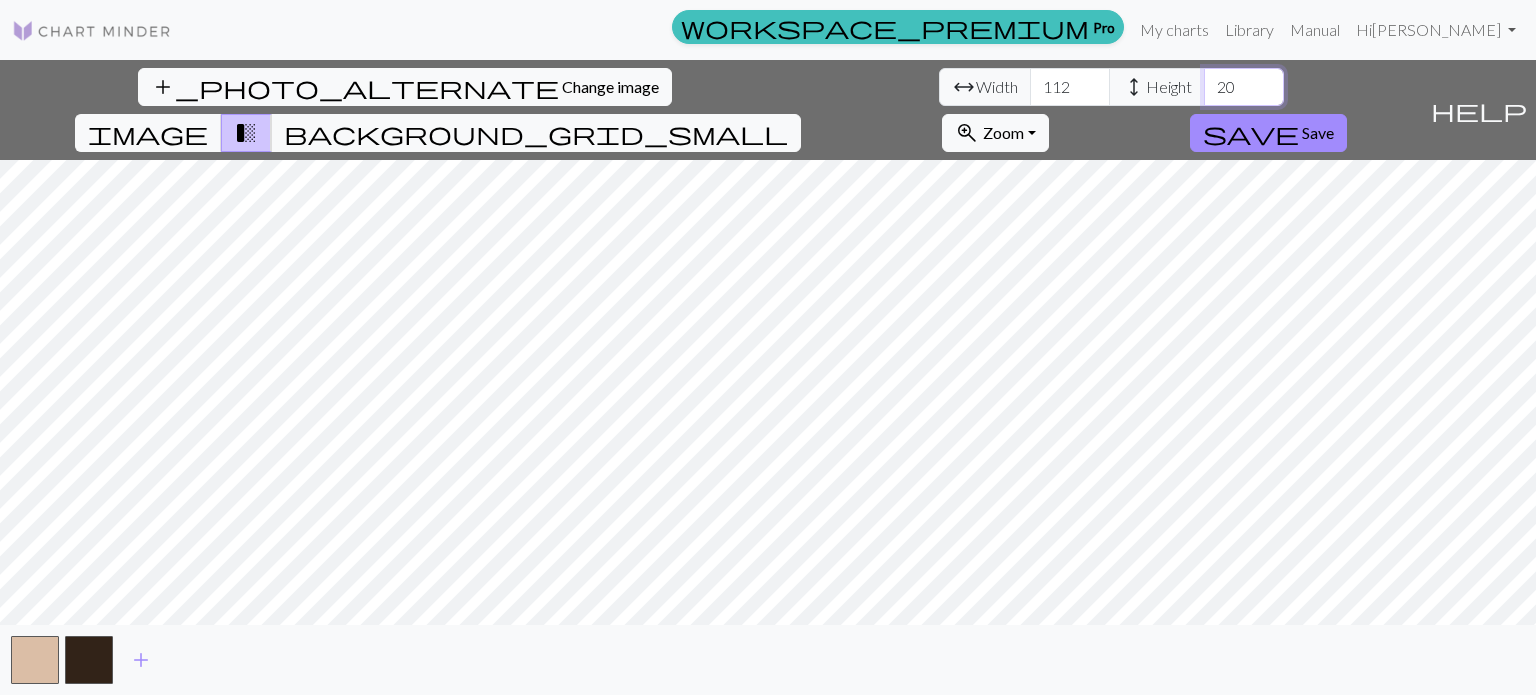 click on "20" at bounding box center (1244, 87) 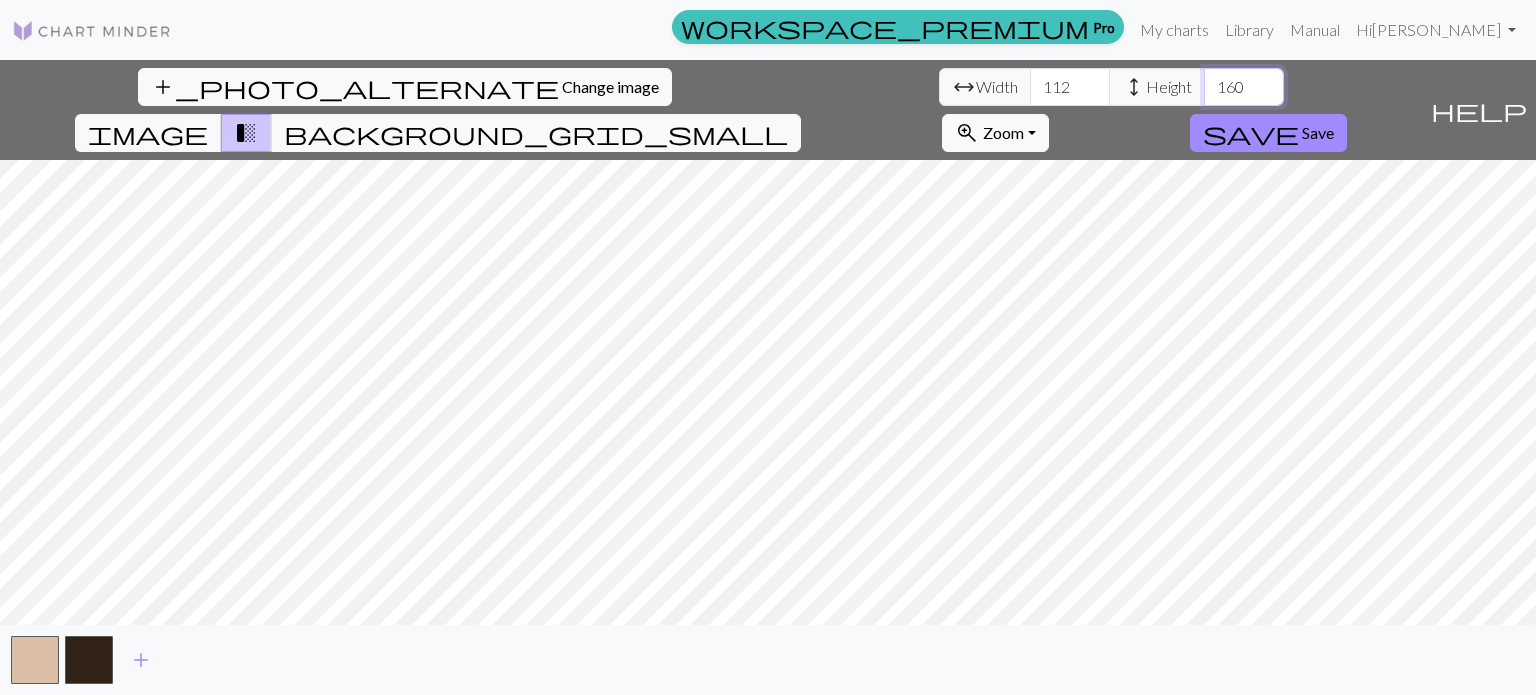 type on "160" 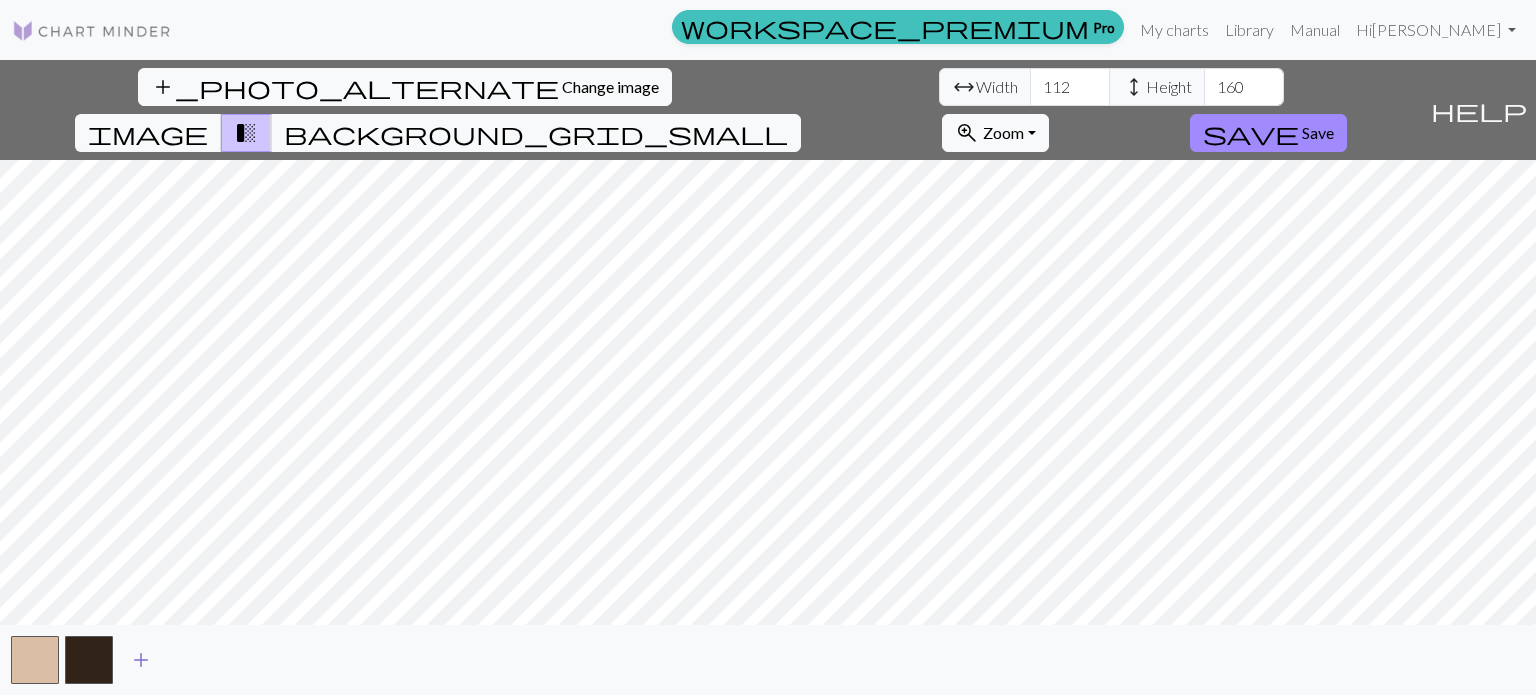 click on "add" at bounding box center [141, 660] 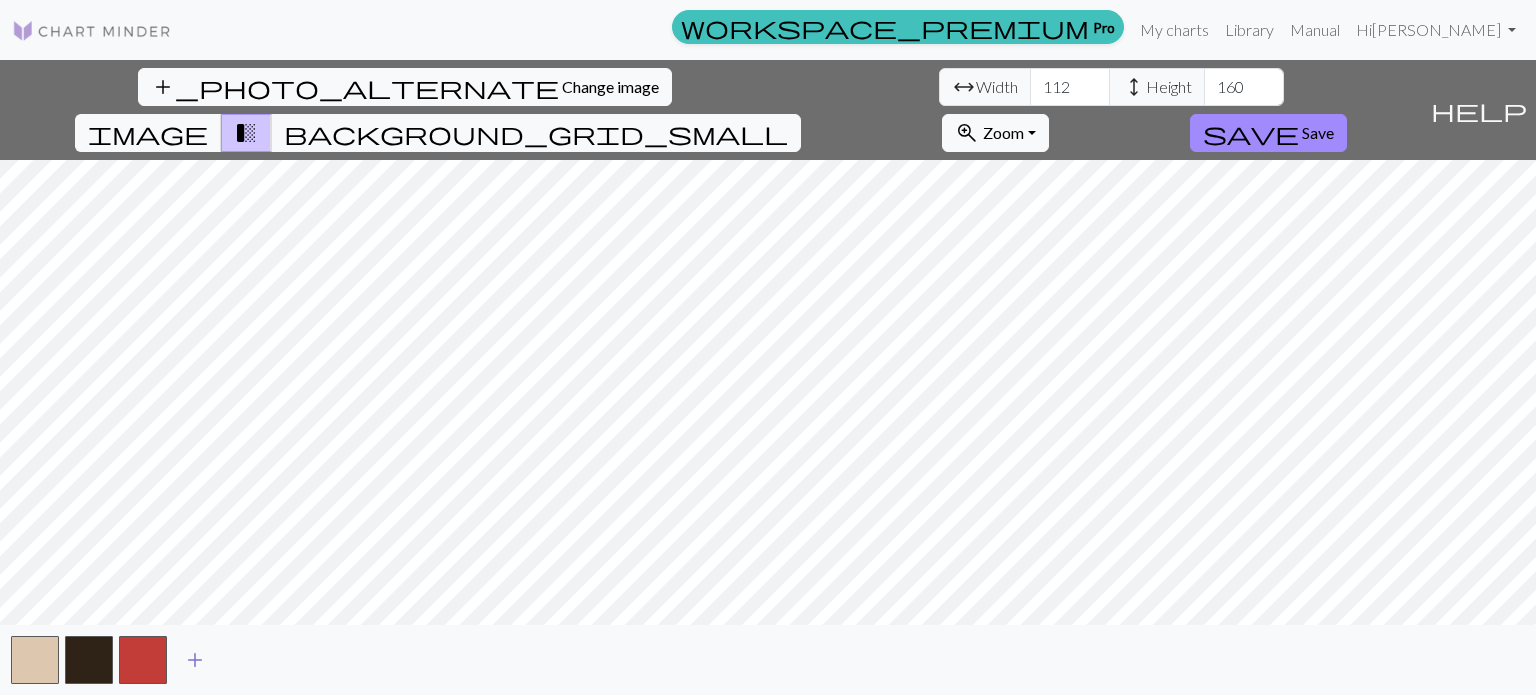 click on "add" at bounding box center (195, 660) 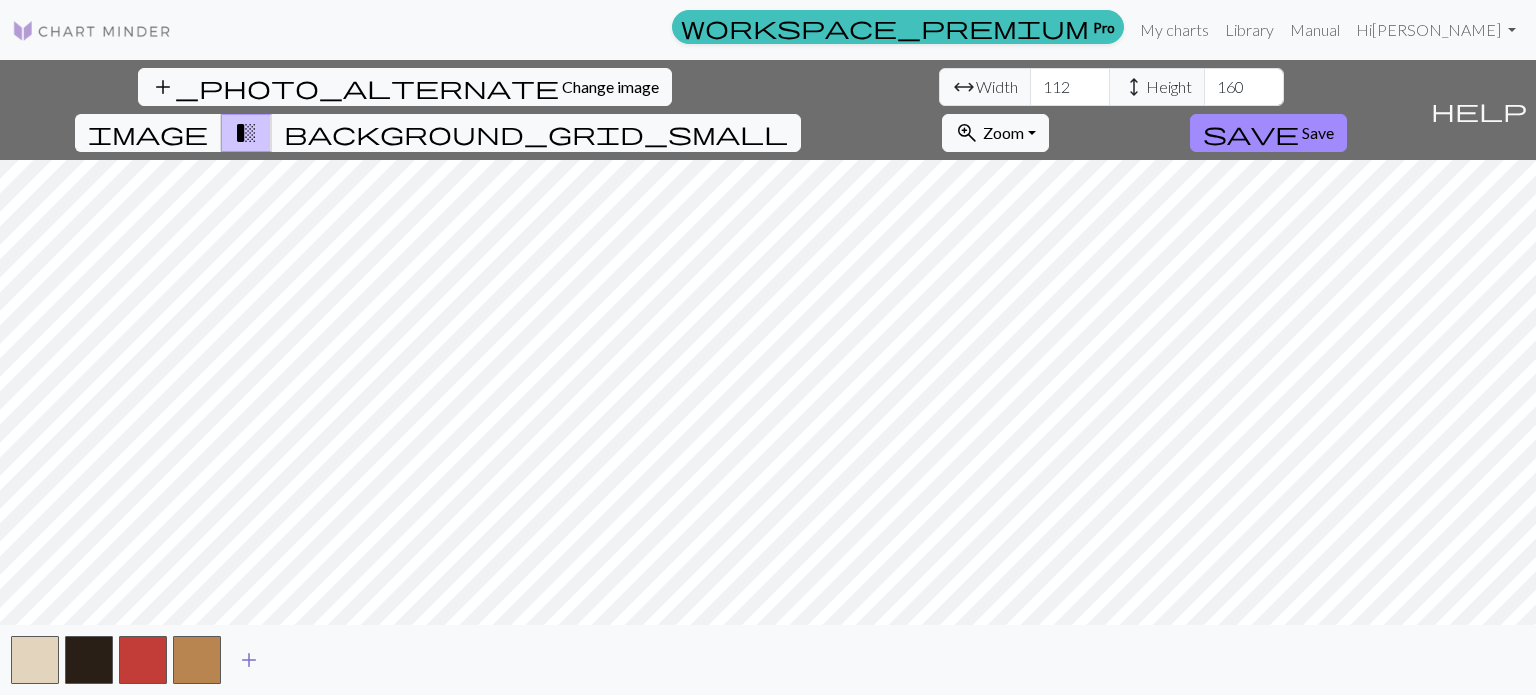 click on "add" at bounding box center (249, 660) 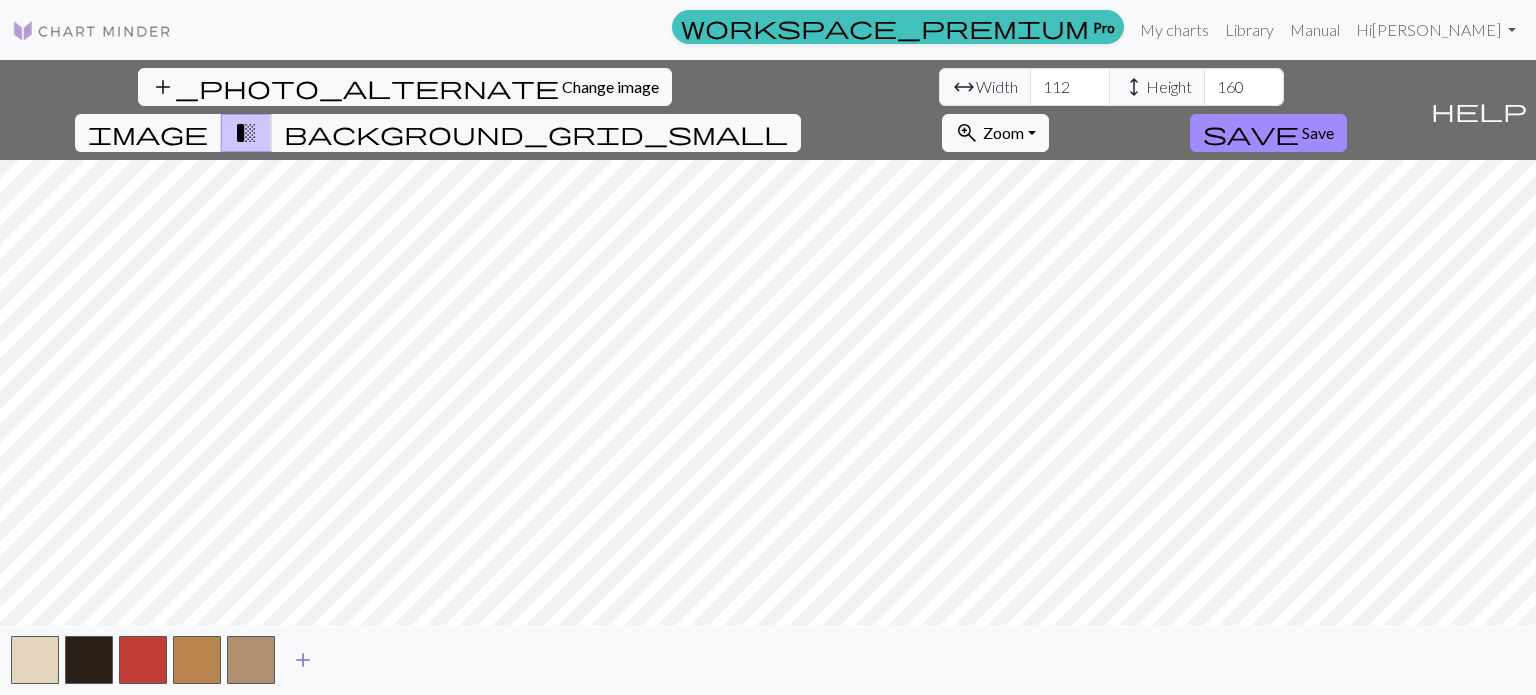 click on "add" at bounding box center [303, 660] 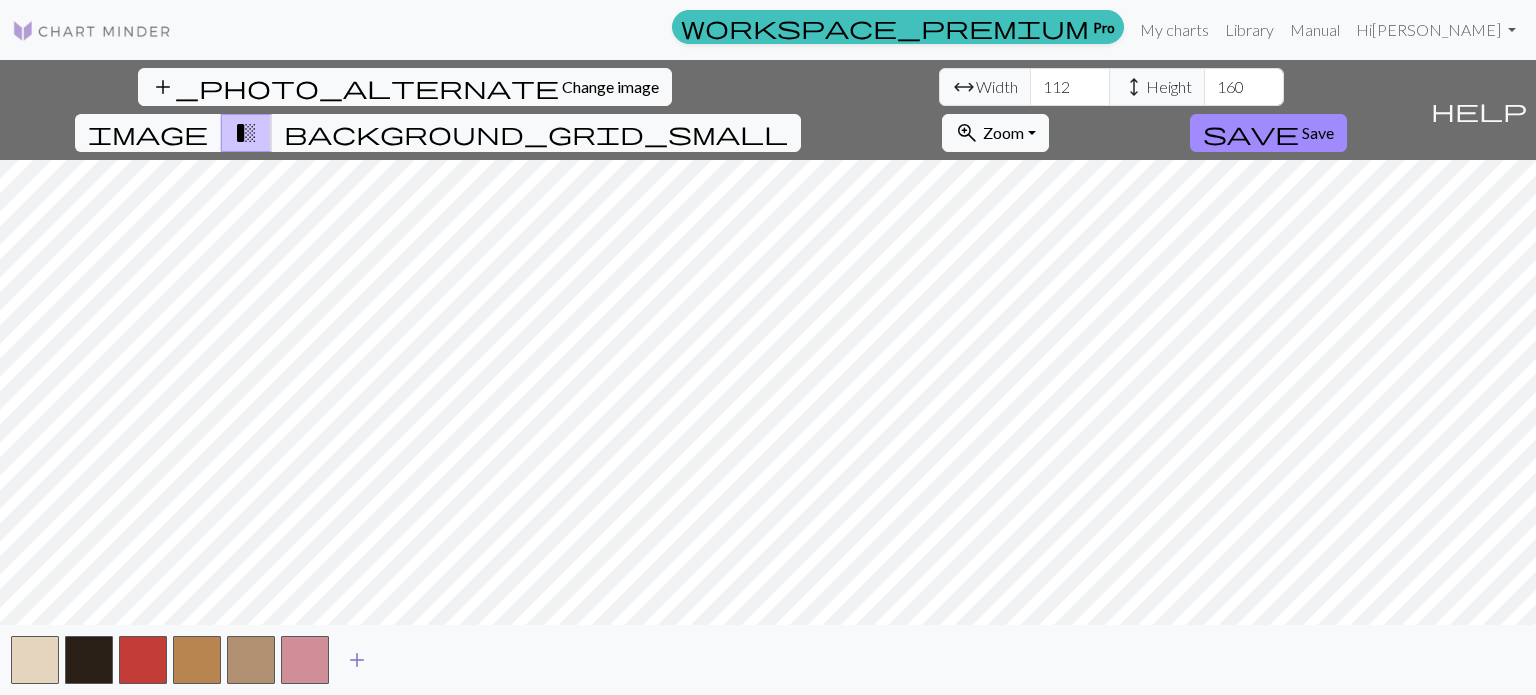 click on "add" at bounding box center (357, 660) 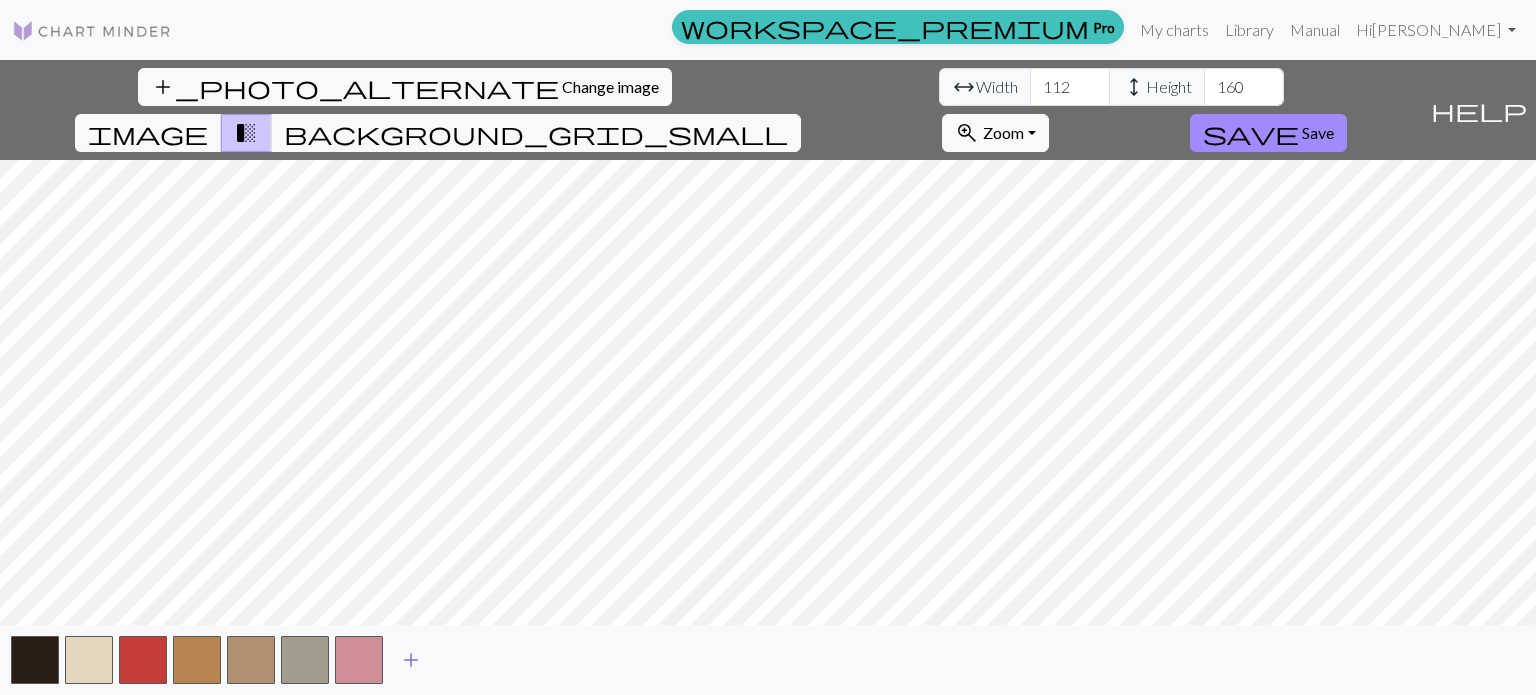 click on "add" at bounding box center (411, 660) 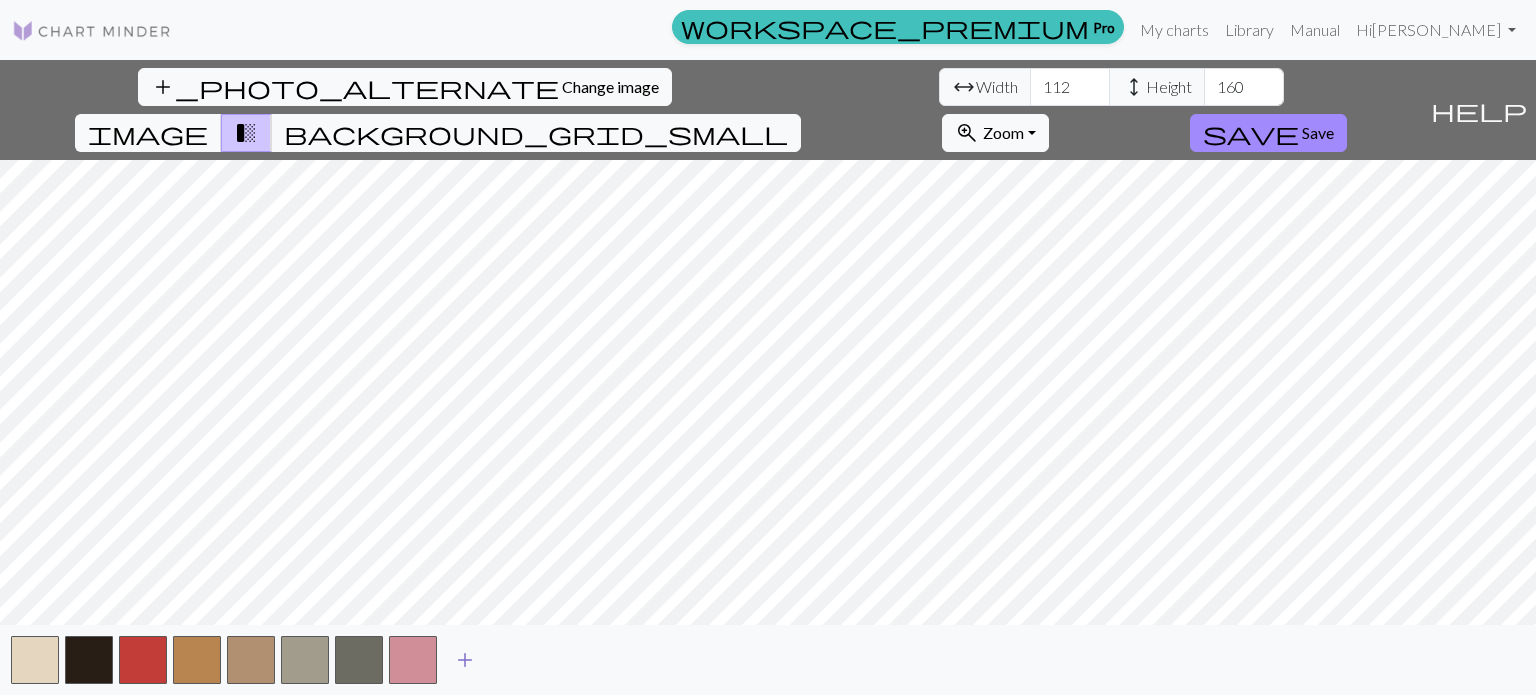 click on "add" at bounding box center (465, 660) 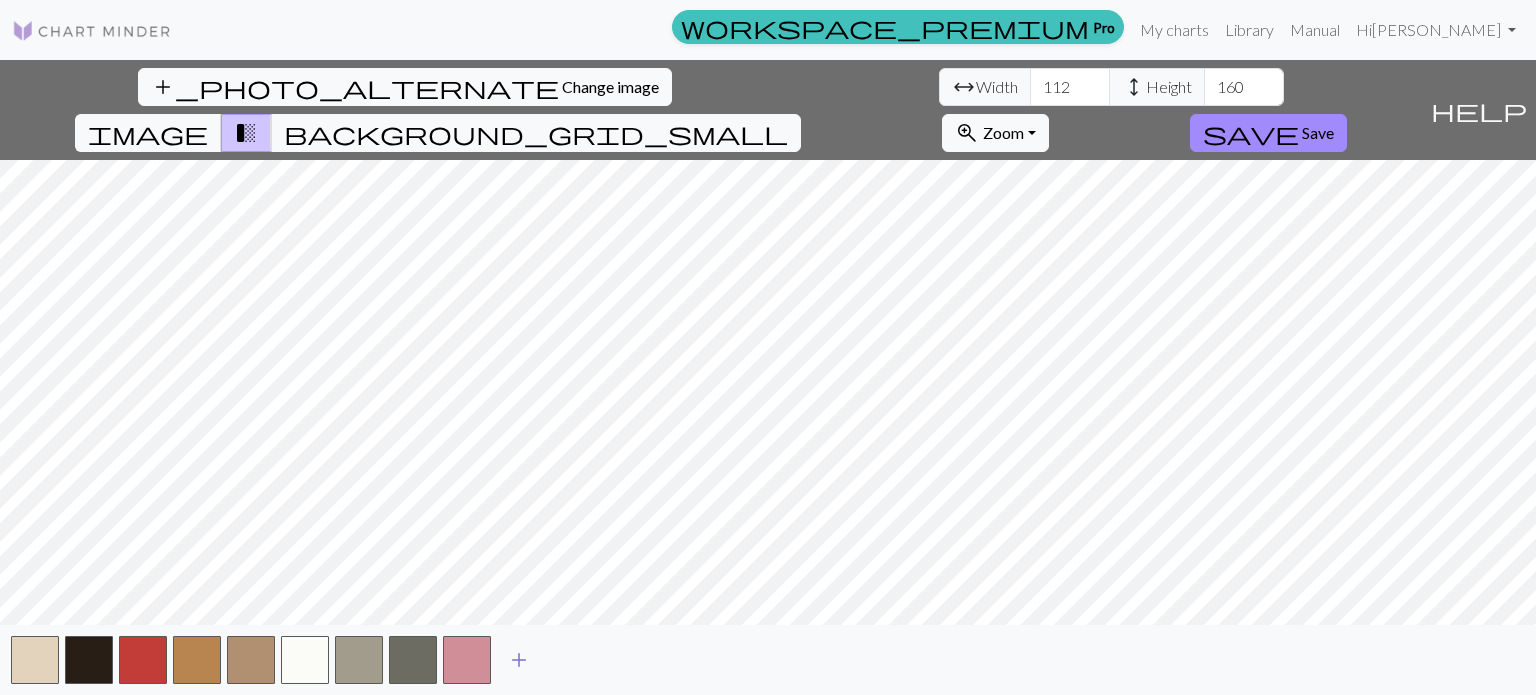 click on "add" at bounding box center (519, 660) 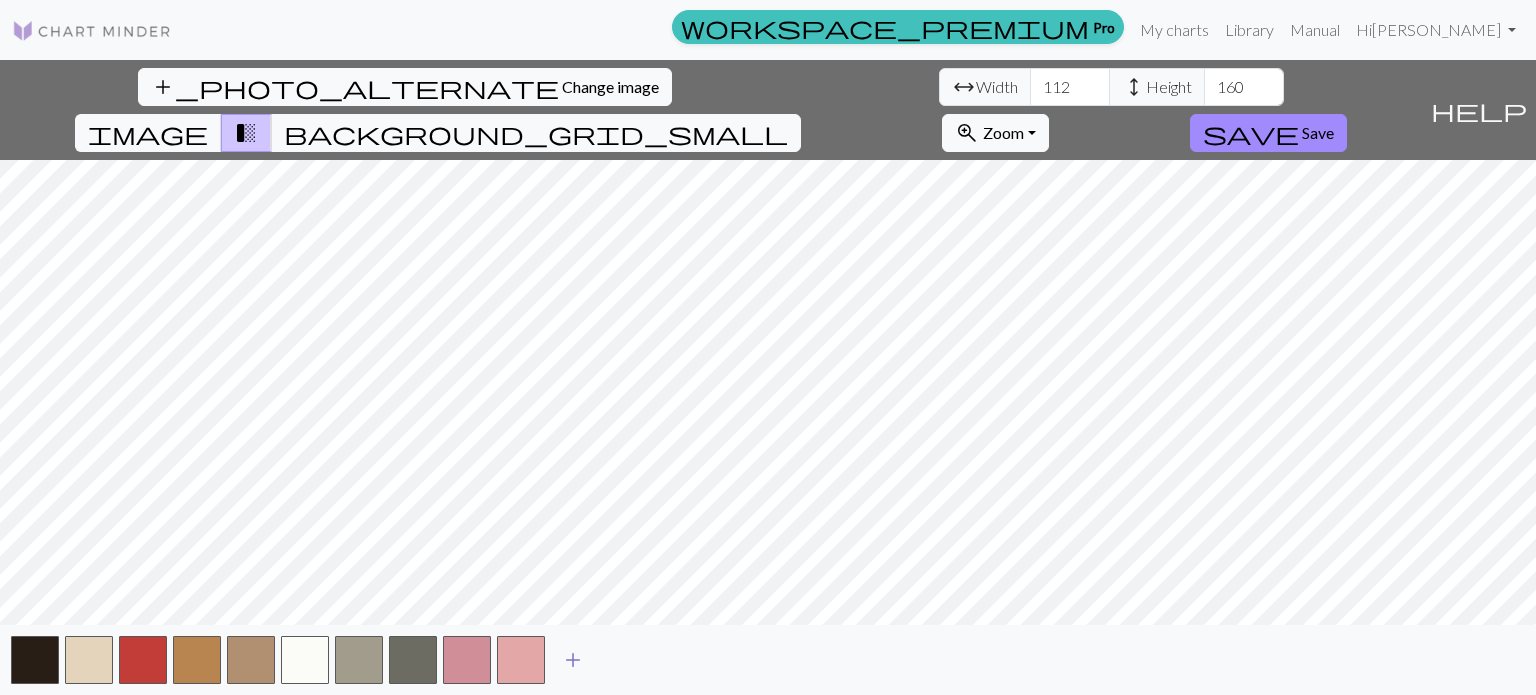 click on "add" at bounding box center (573, 660) 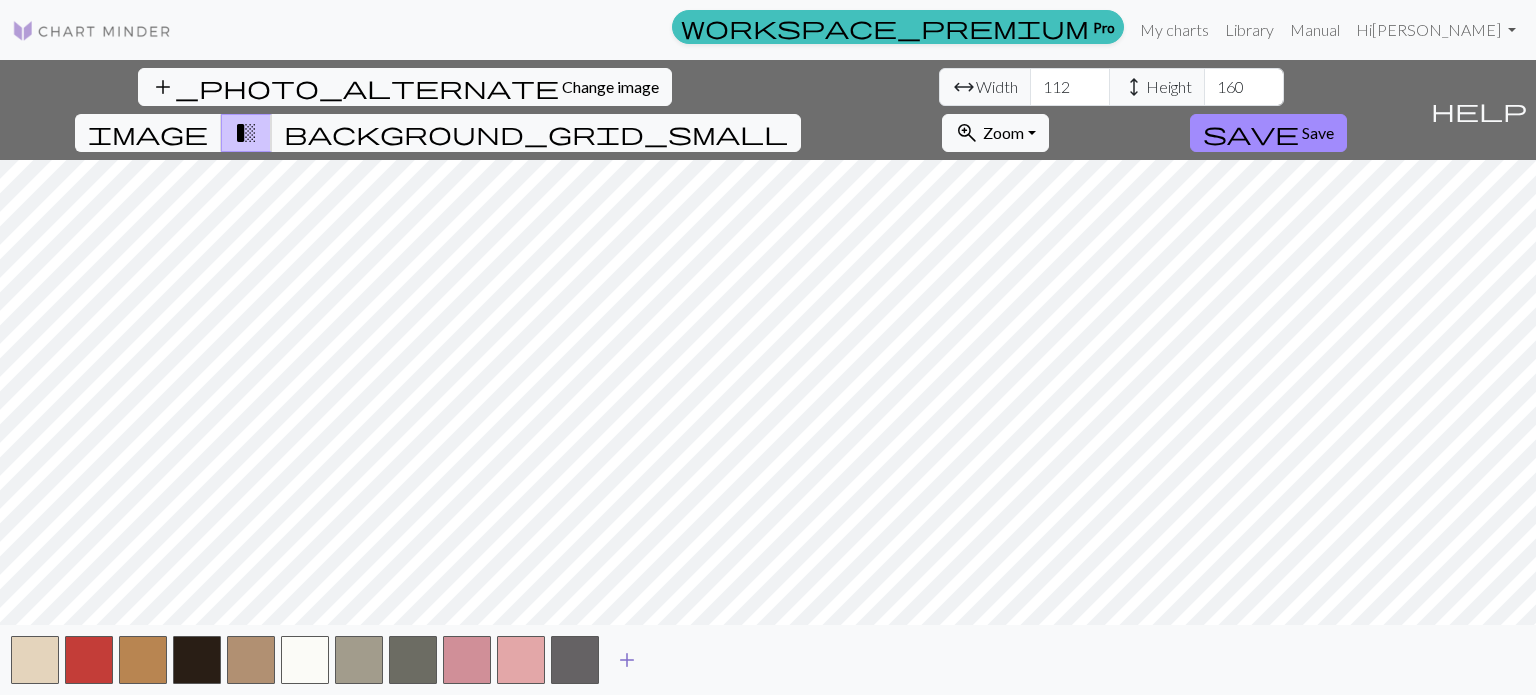 click on "add" at bounding box center [627, 660] 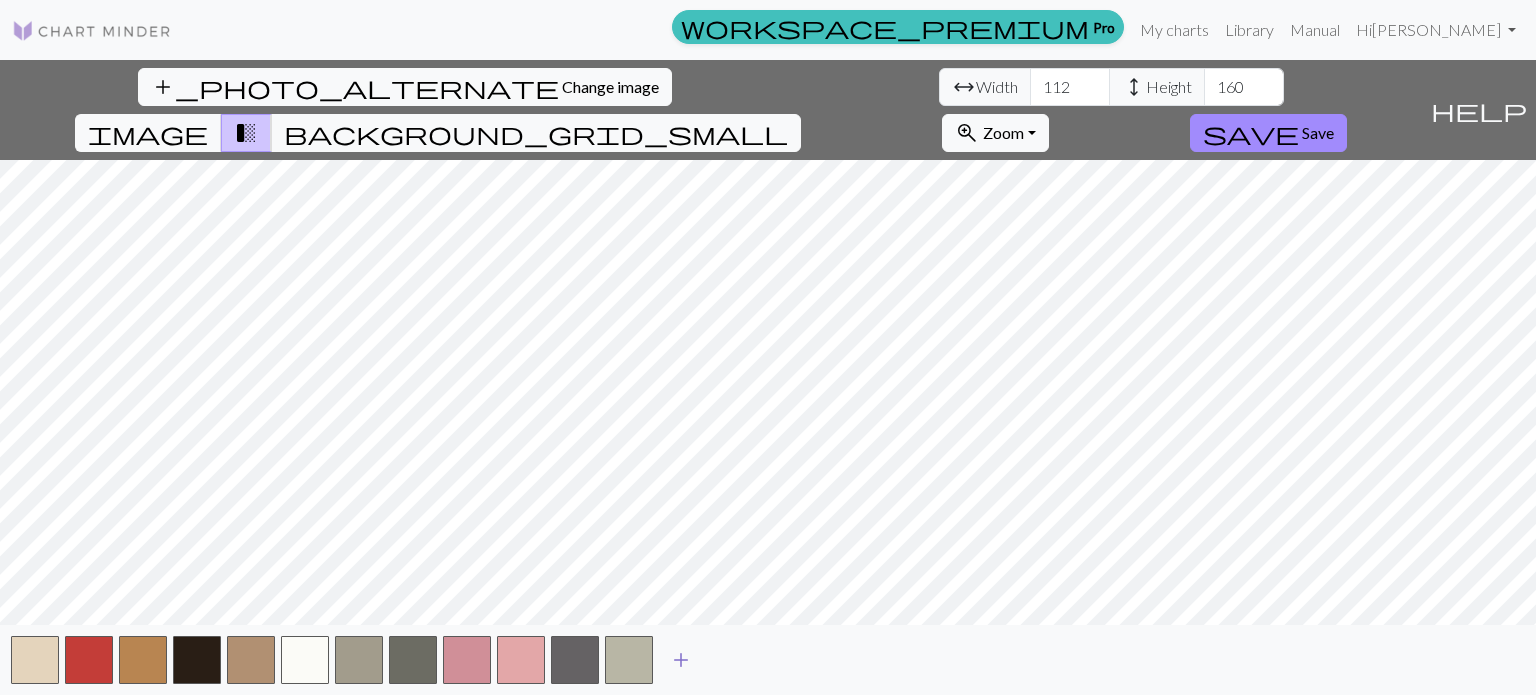 click on "add" at bounding box center (681, 660) 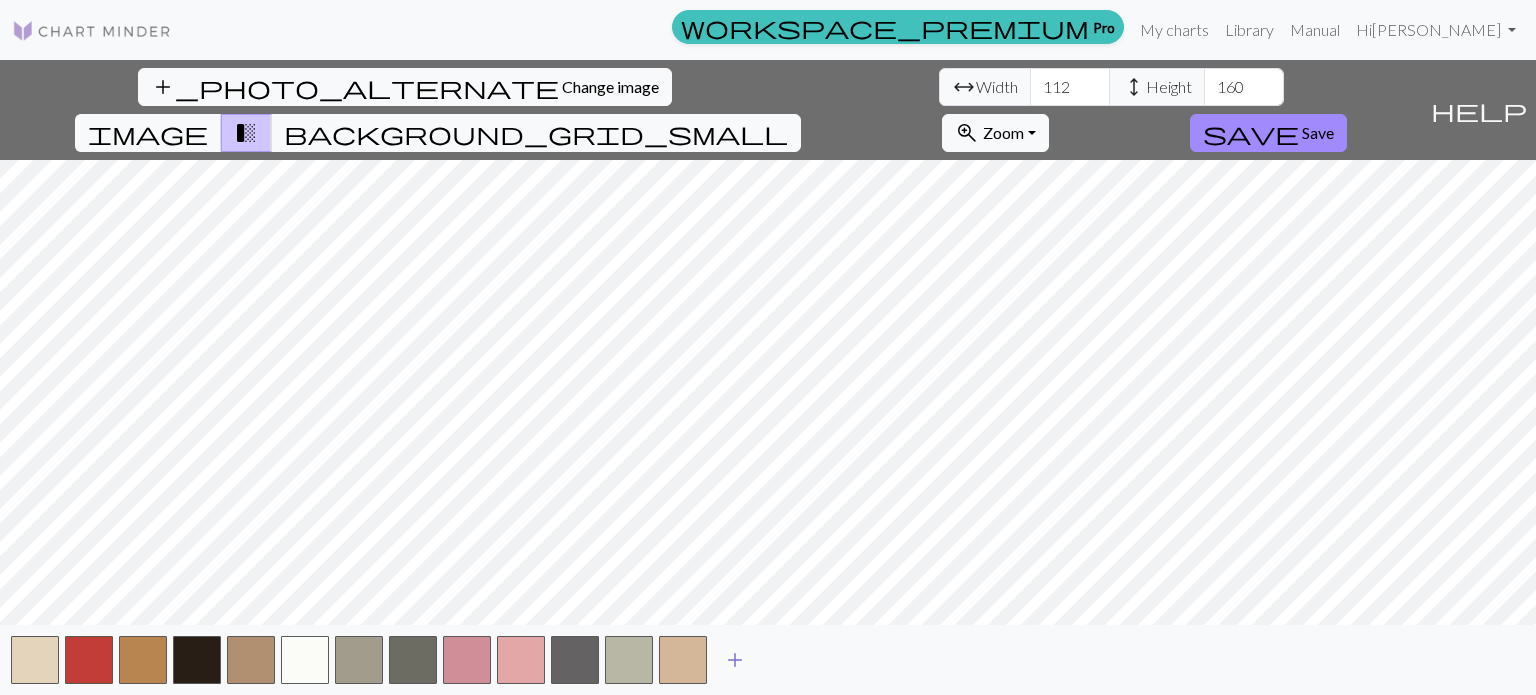 click on "add" at bounding box center (735, 660) 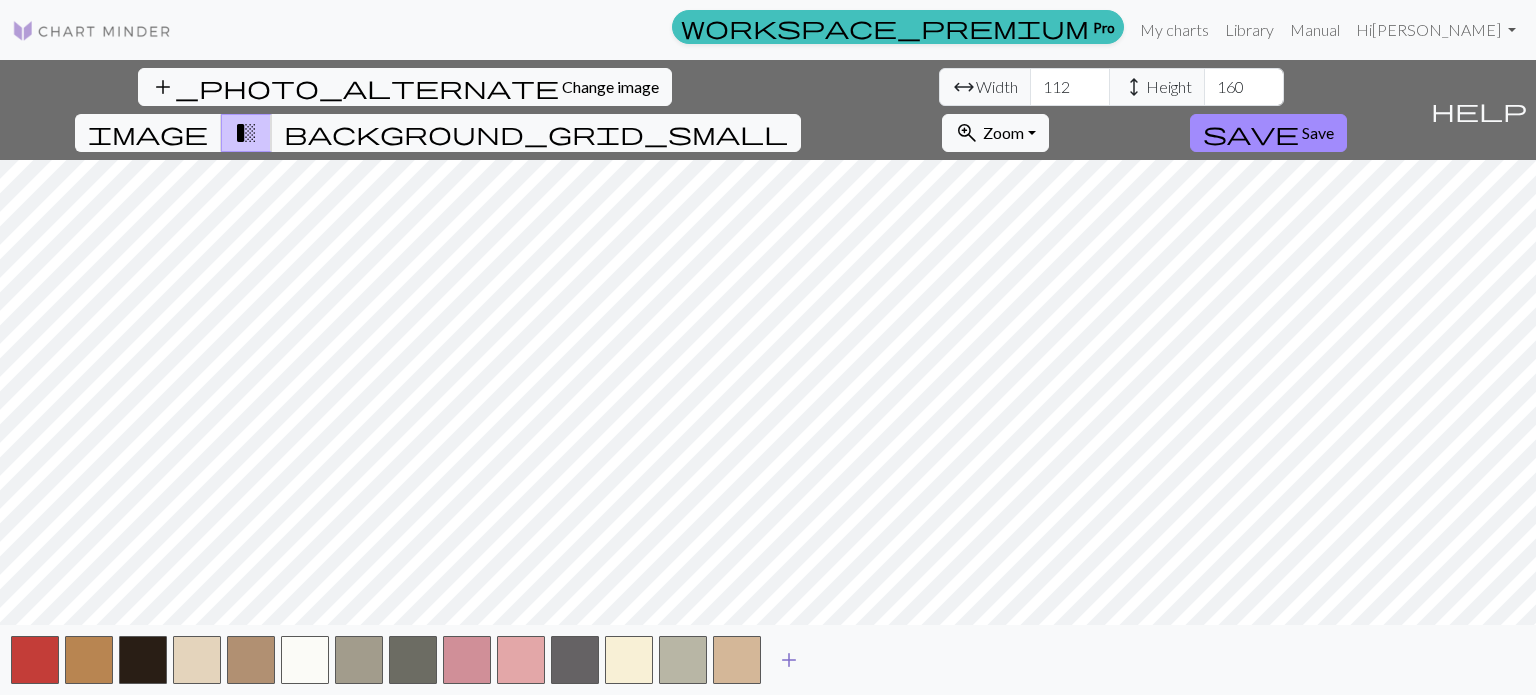 click on "add" at bounding box center (789, 660) 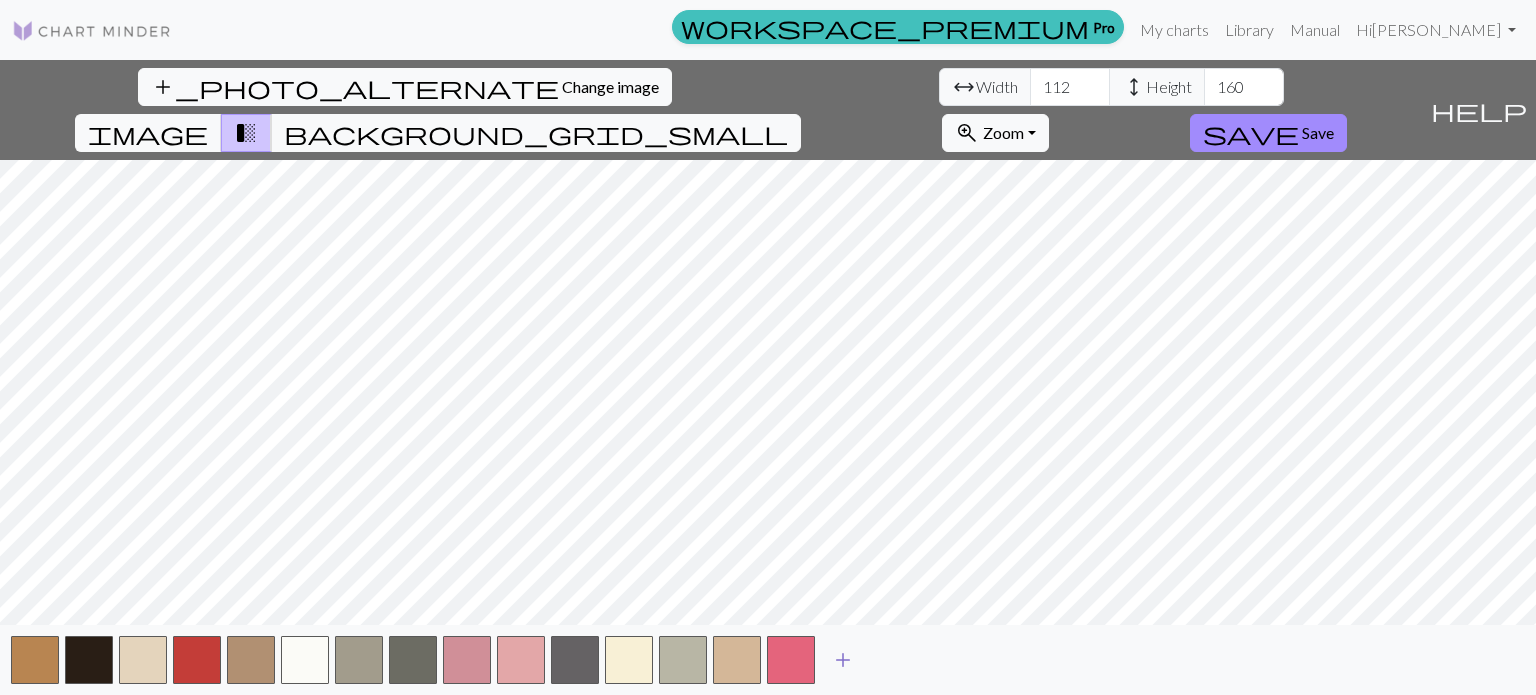 click on "add" at bounding box center (843, 660) 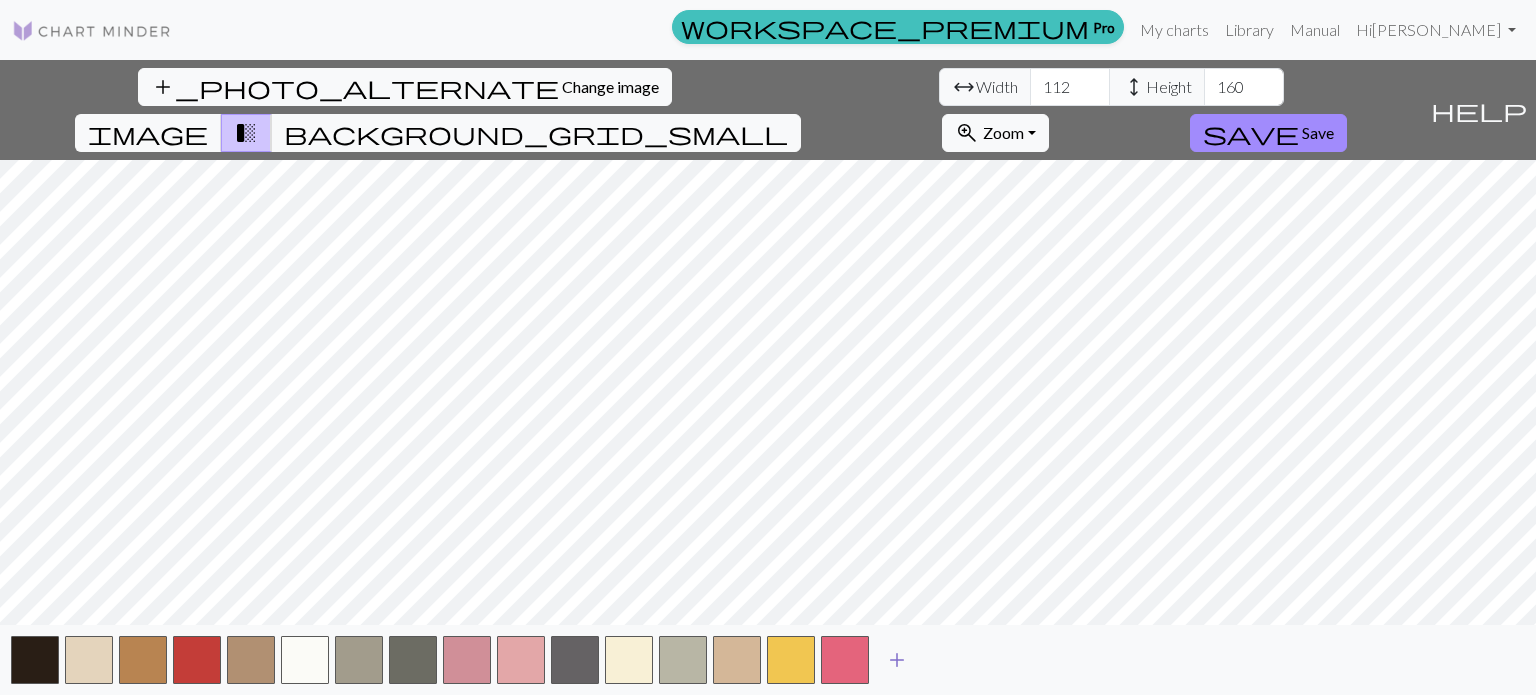 click on "add" at bounding box center [897, 660] 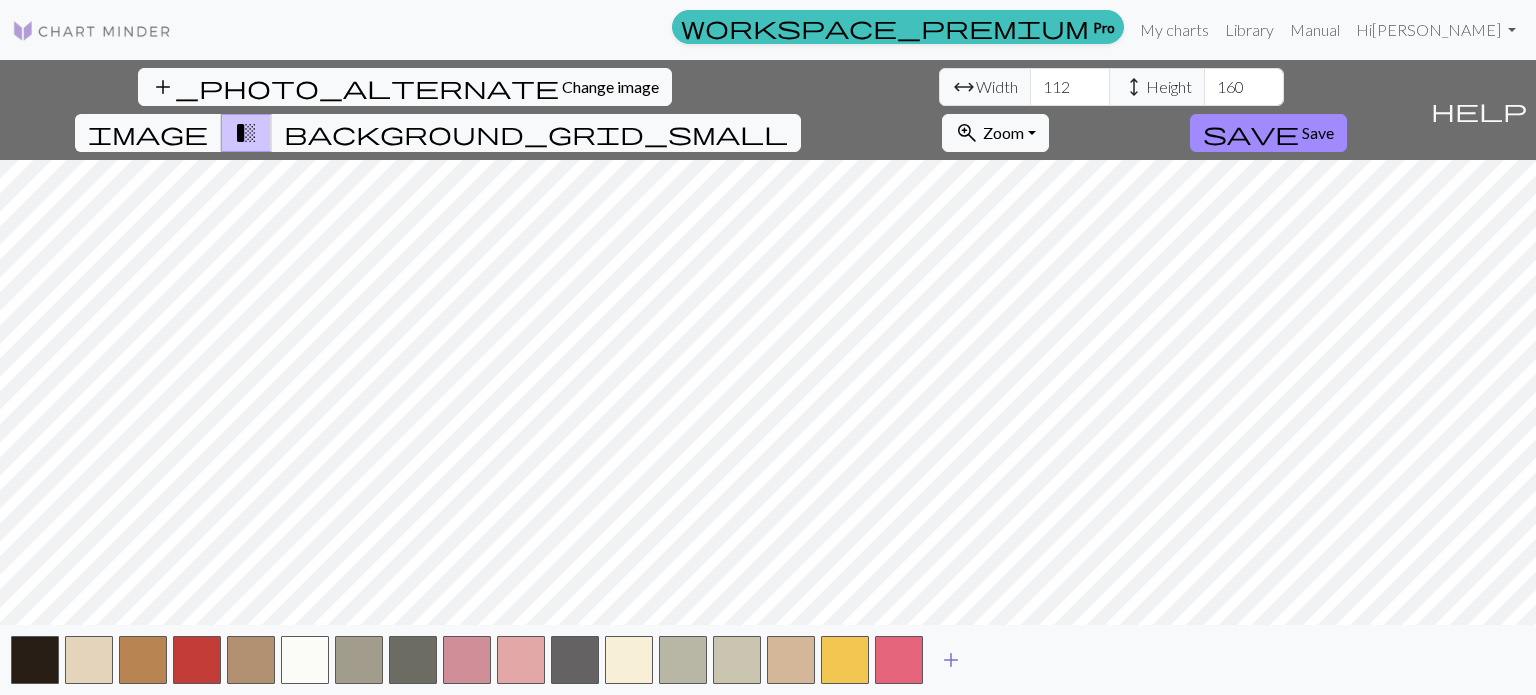 click on "add" at bounding box center [951, 660] 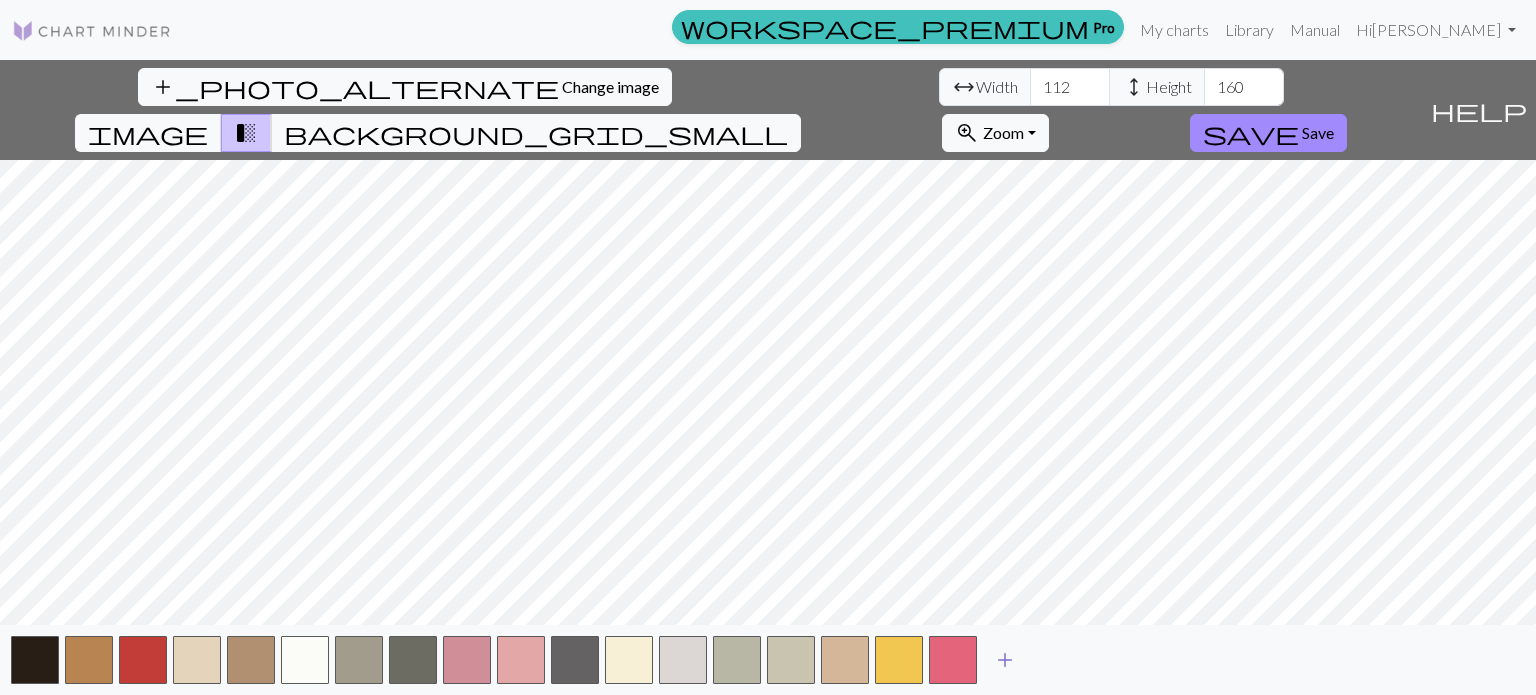 click on "add" at bounding box center [1005, 660] 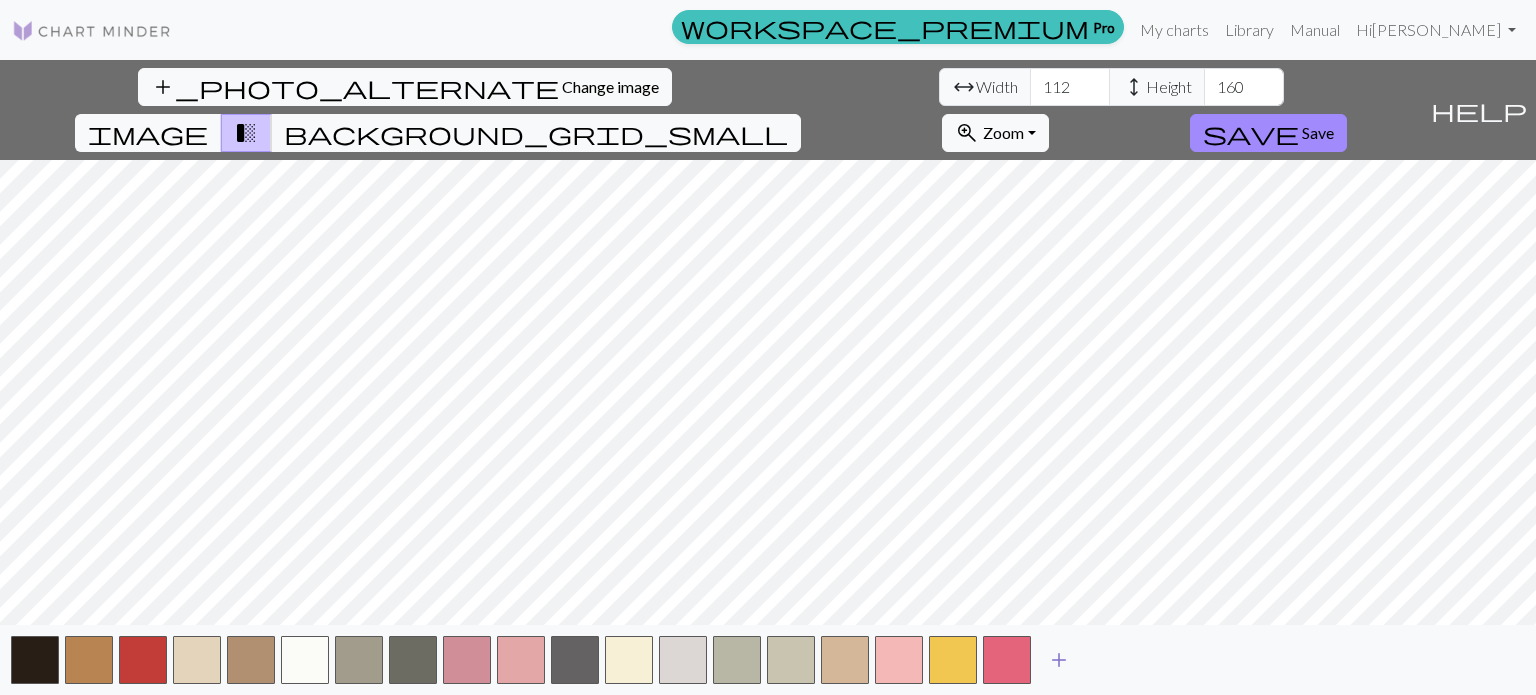 click on "add" at bounding box center (1059, 660) 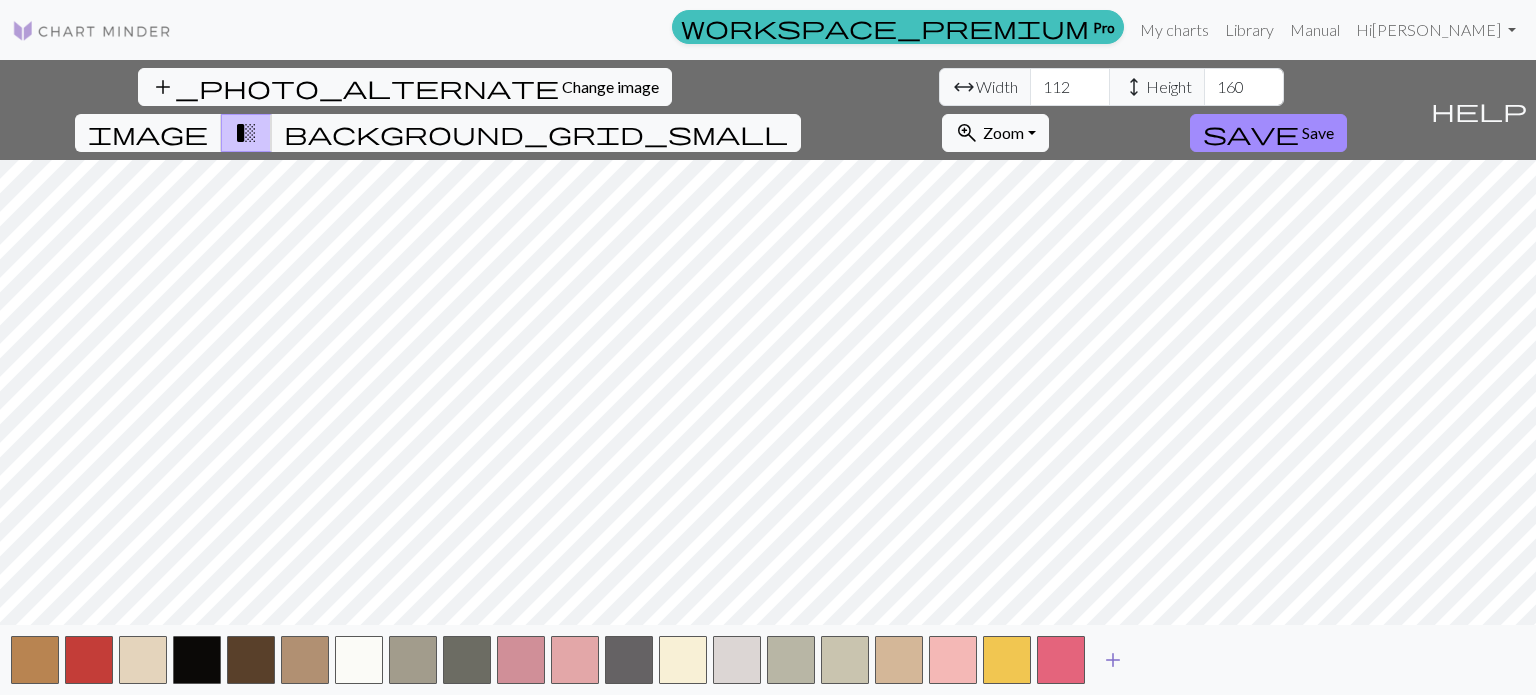click on "add" at bounding box center [1113, 660] 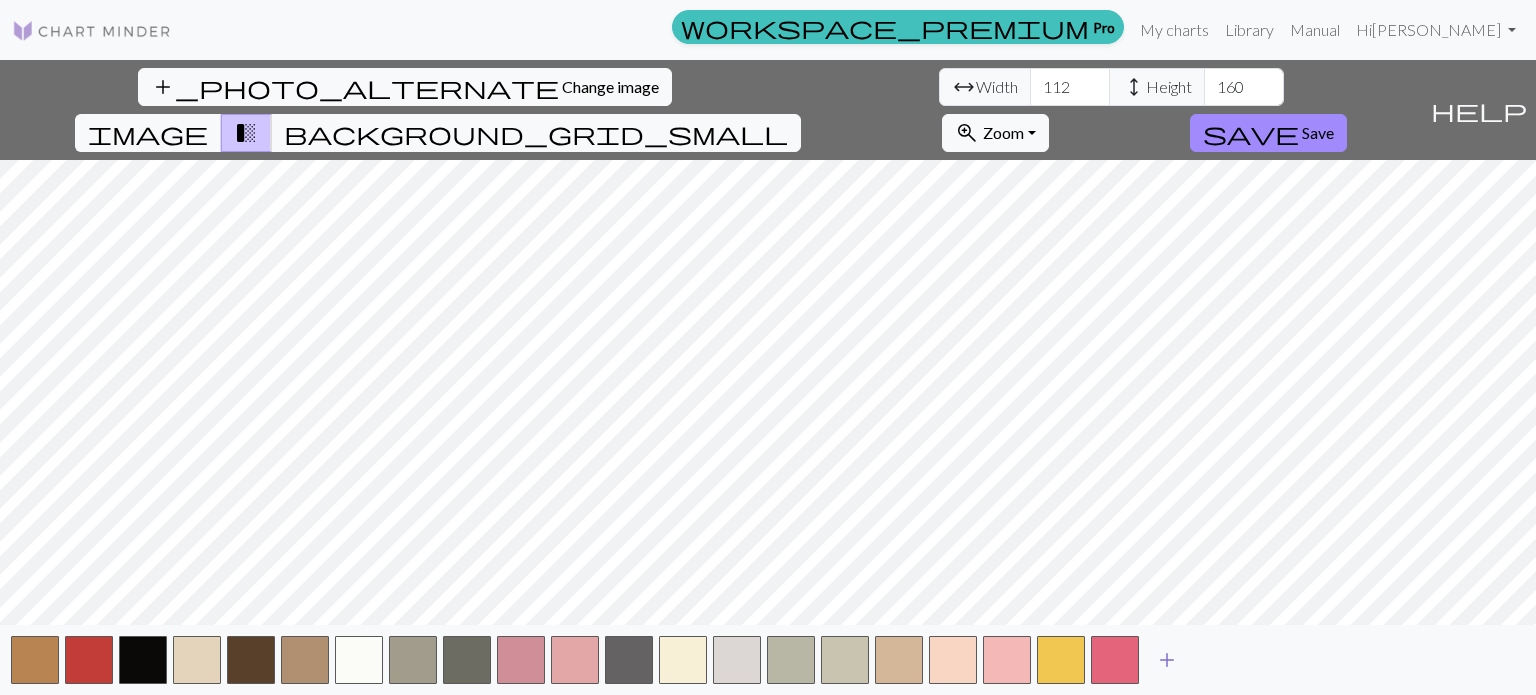 click on "add" at bounding box center [1167, 660] 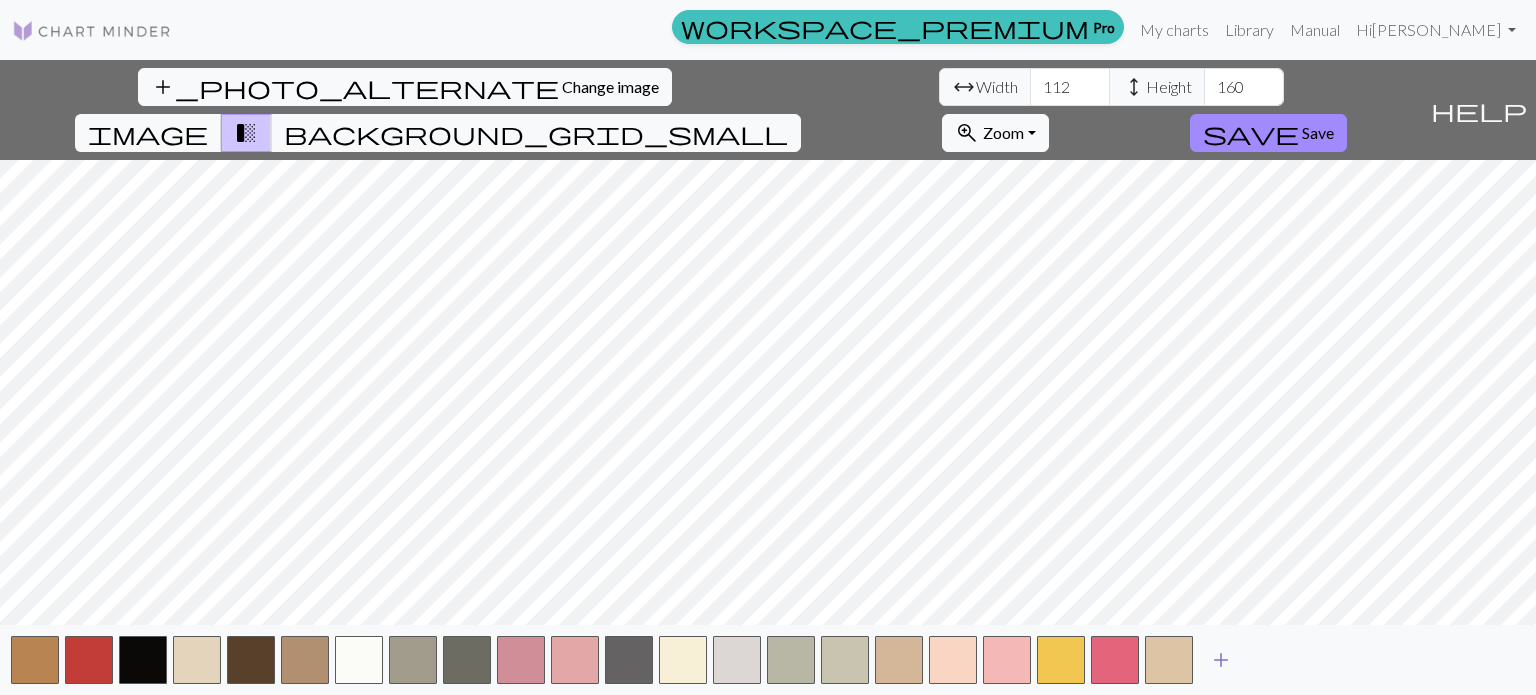 click on "add" at bounding box center [1221, 660] 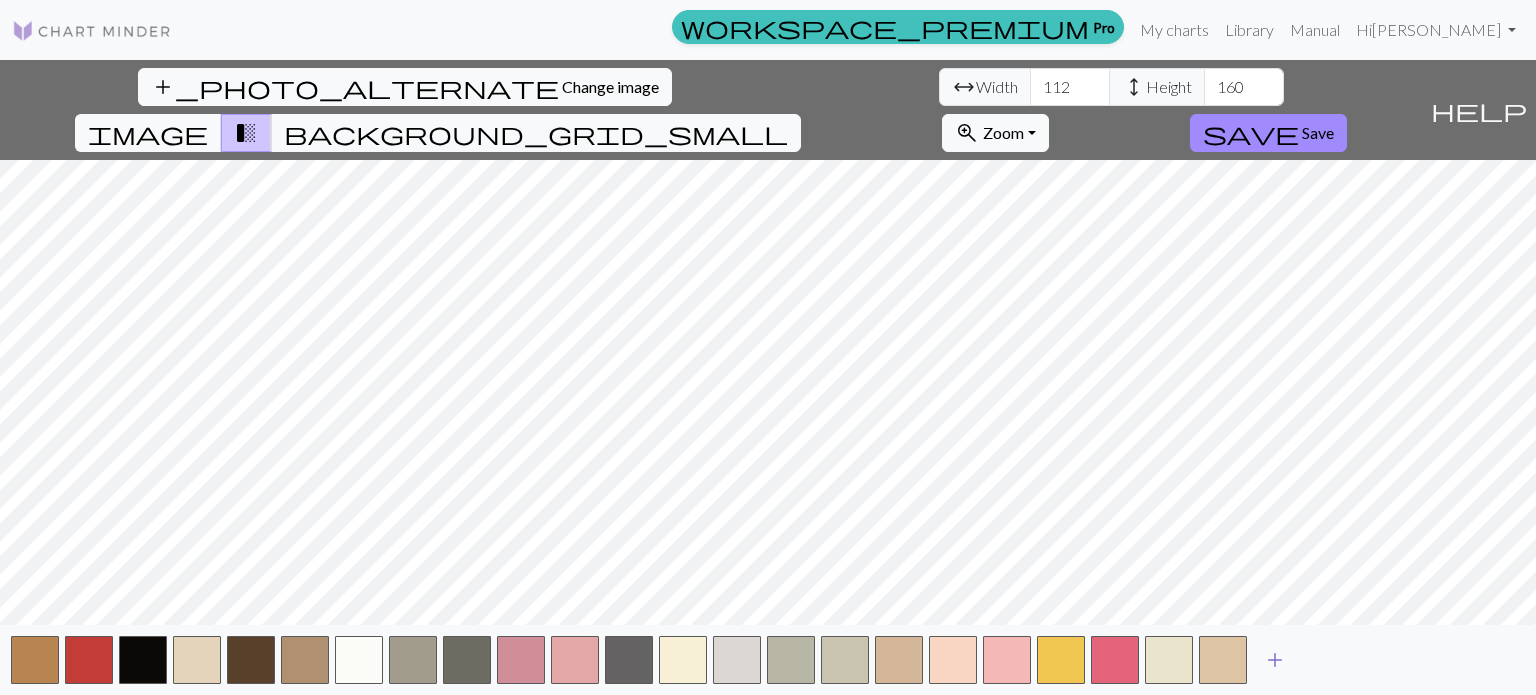 click on "add" at bounding box center (1275, 660) 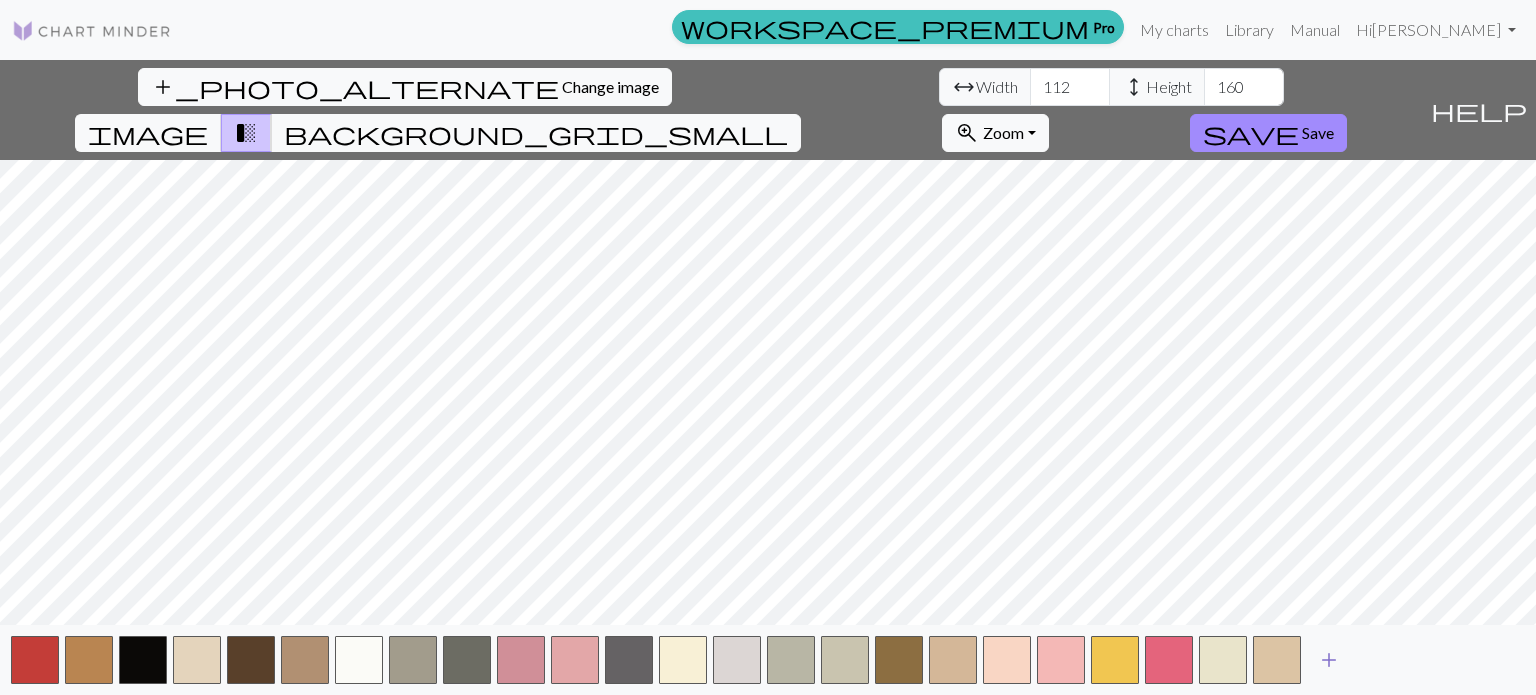 click on "add" at bounding box center (1329, 660) 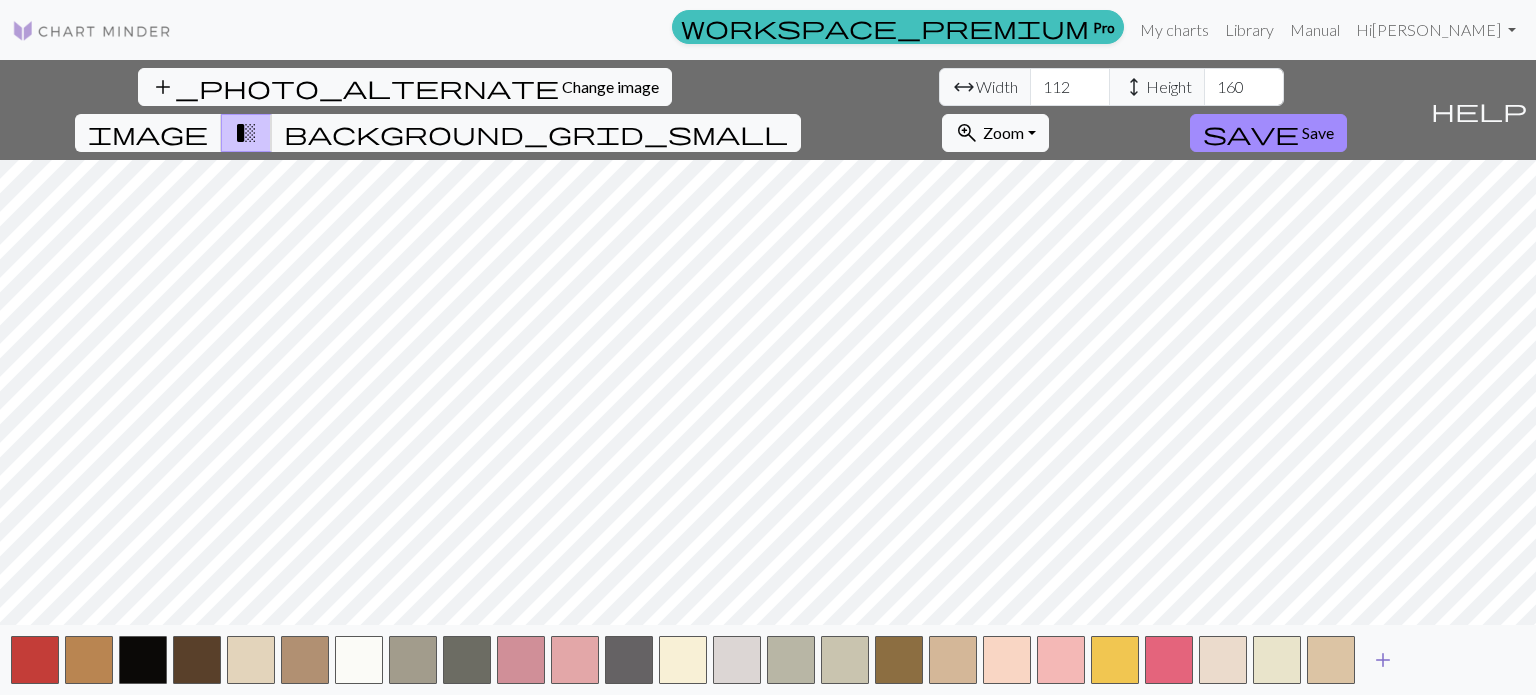 click on "add" at bounding box center (1383, 660) 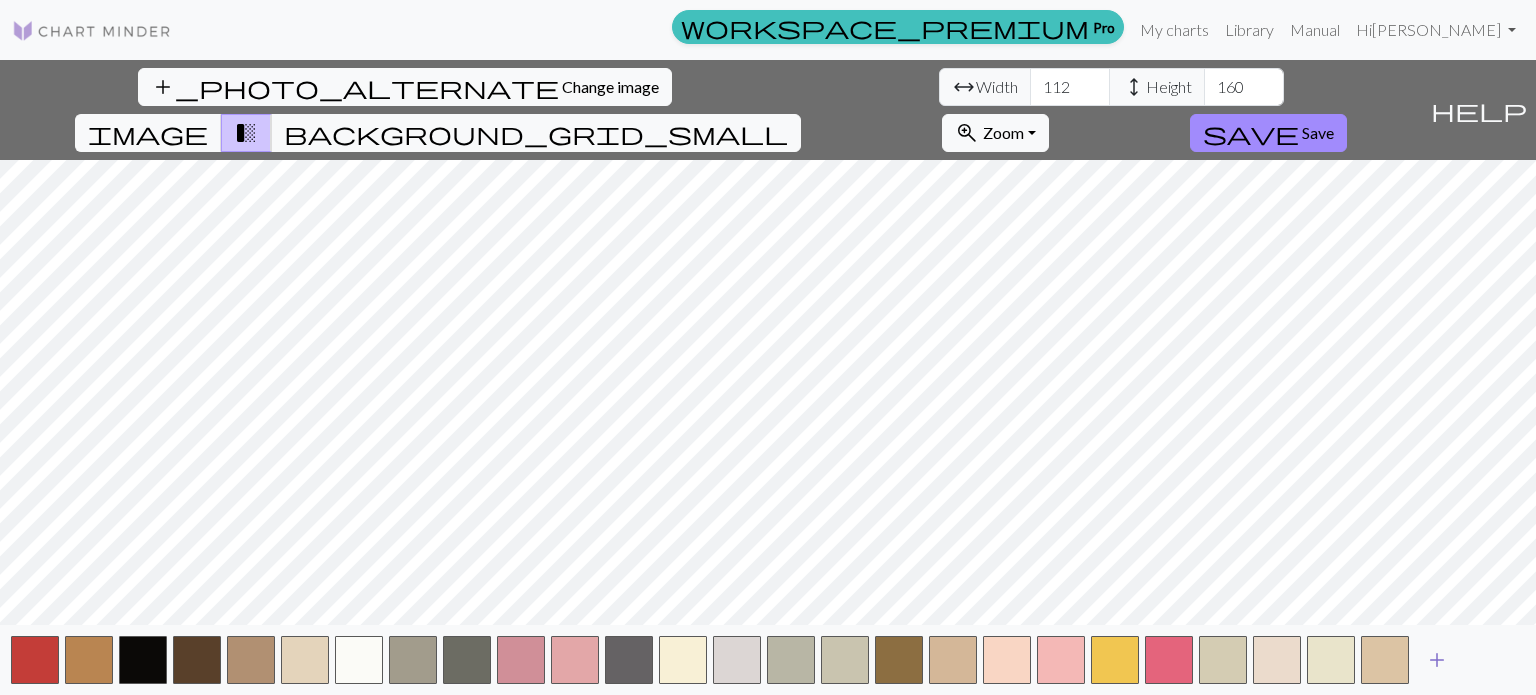 click on "add" at bounding box center (1437, 660) 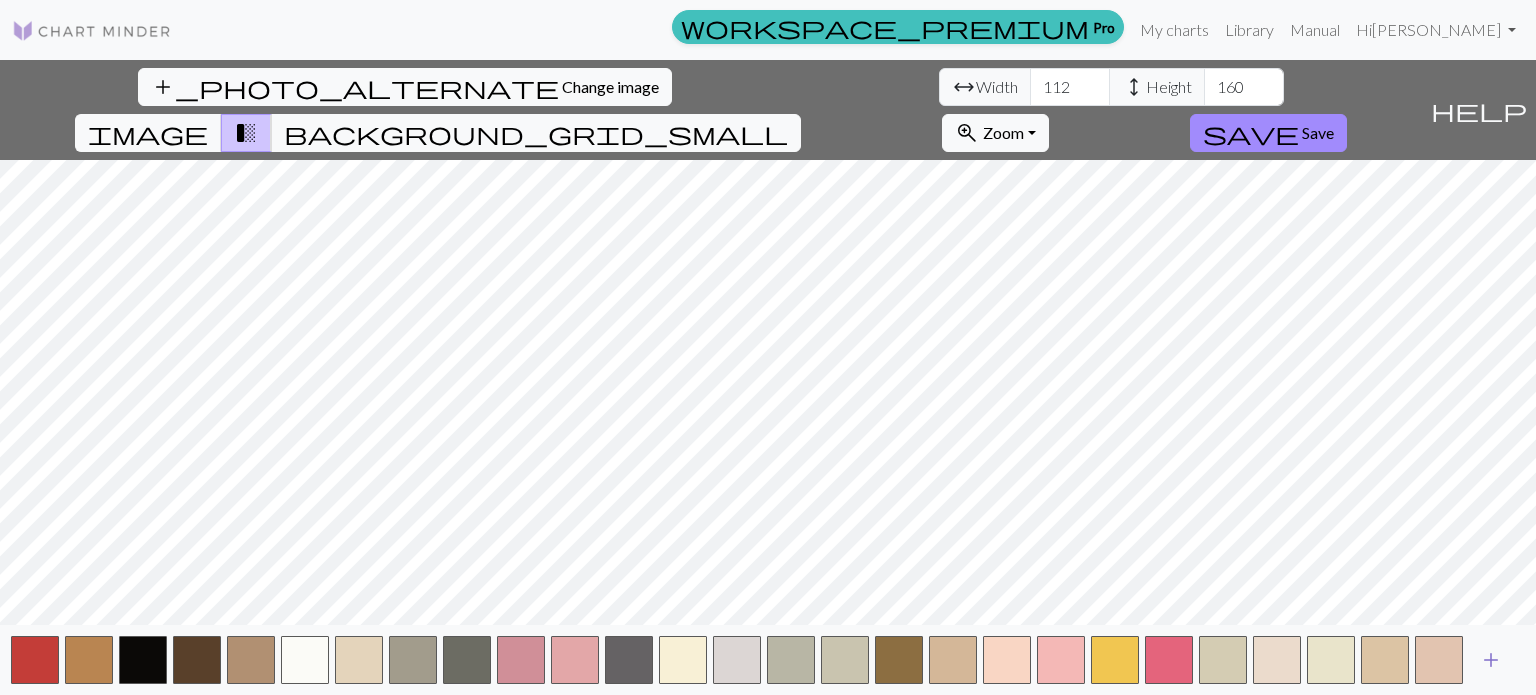 click on "add" at bounding box center (1491, 660) 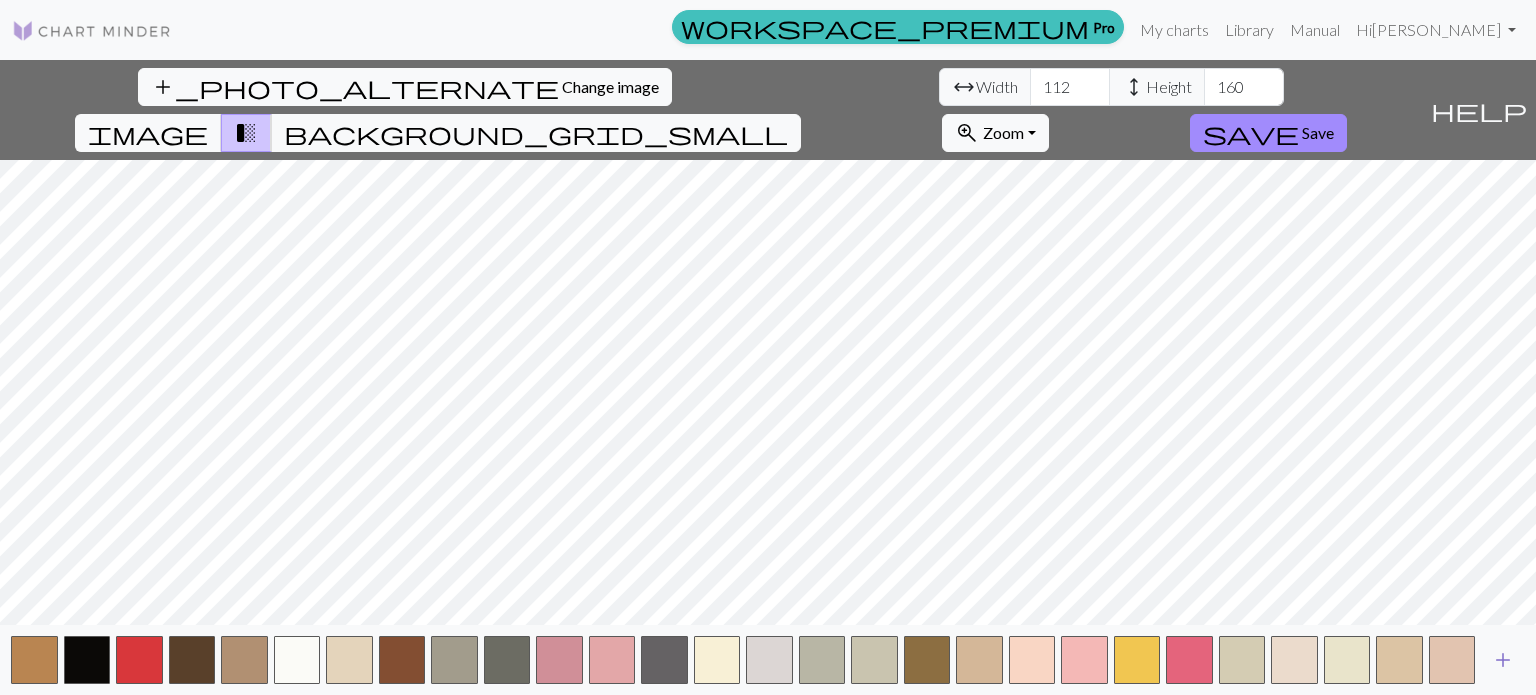 click on "add" at bounding box center (1503, 660) 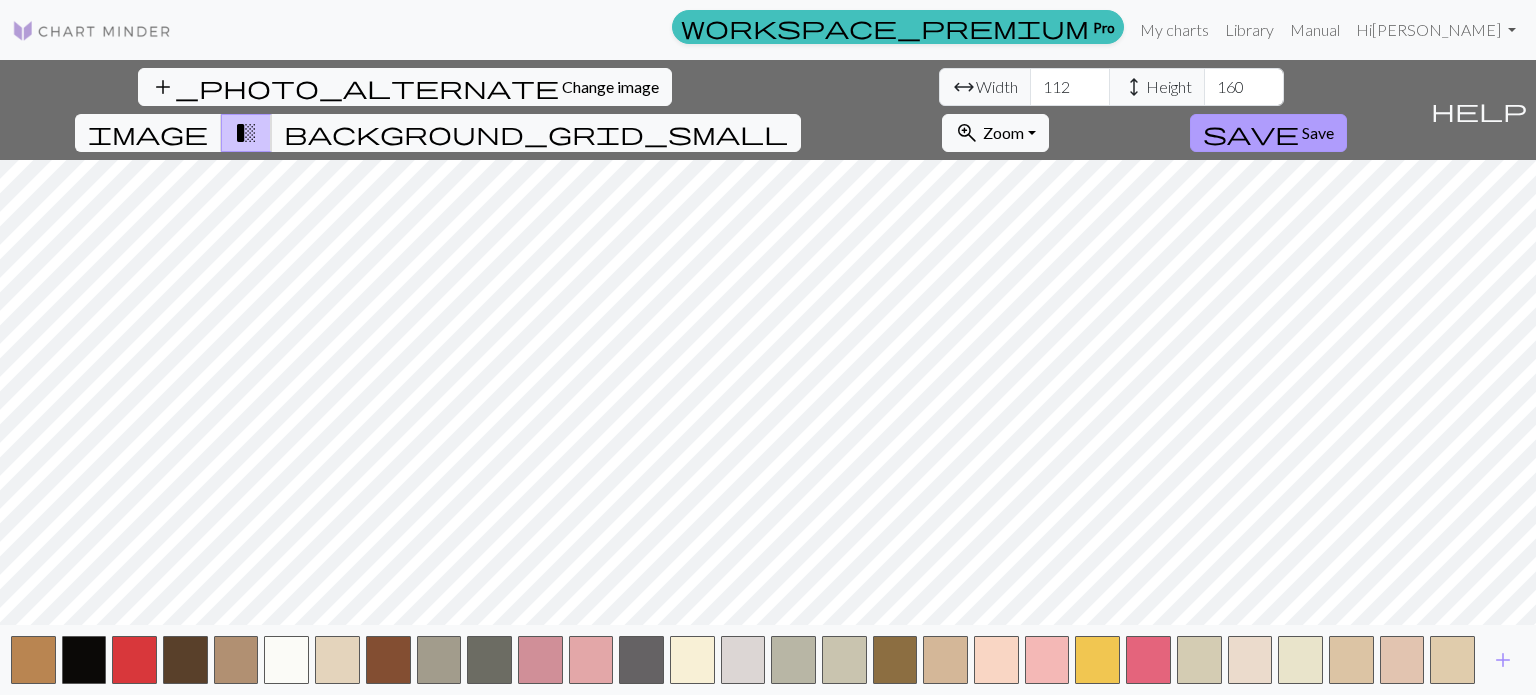 click on "save   Save" at bounding box center [1268, 133] 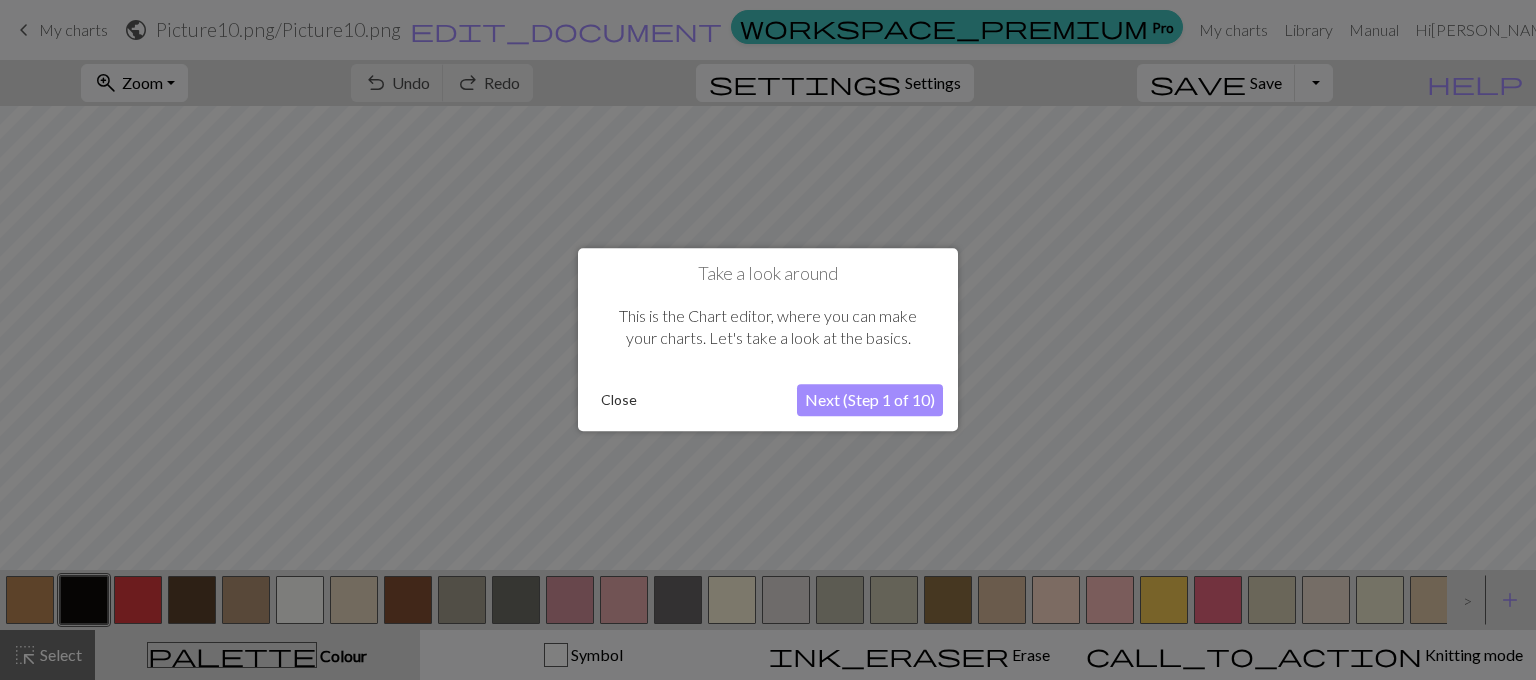 click on "Next (Step 1 of 10)" at bounding box center (870, 401) 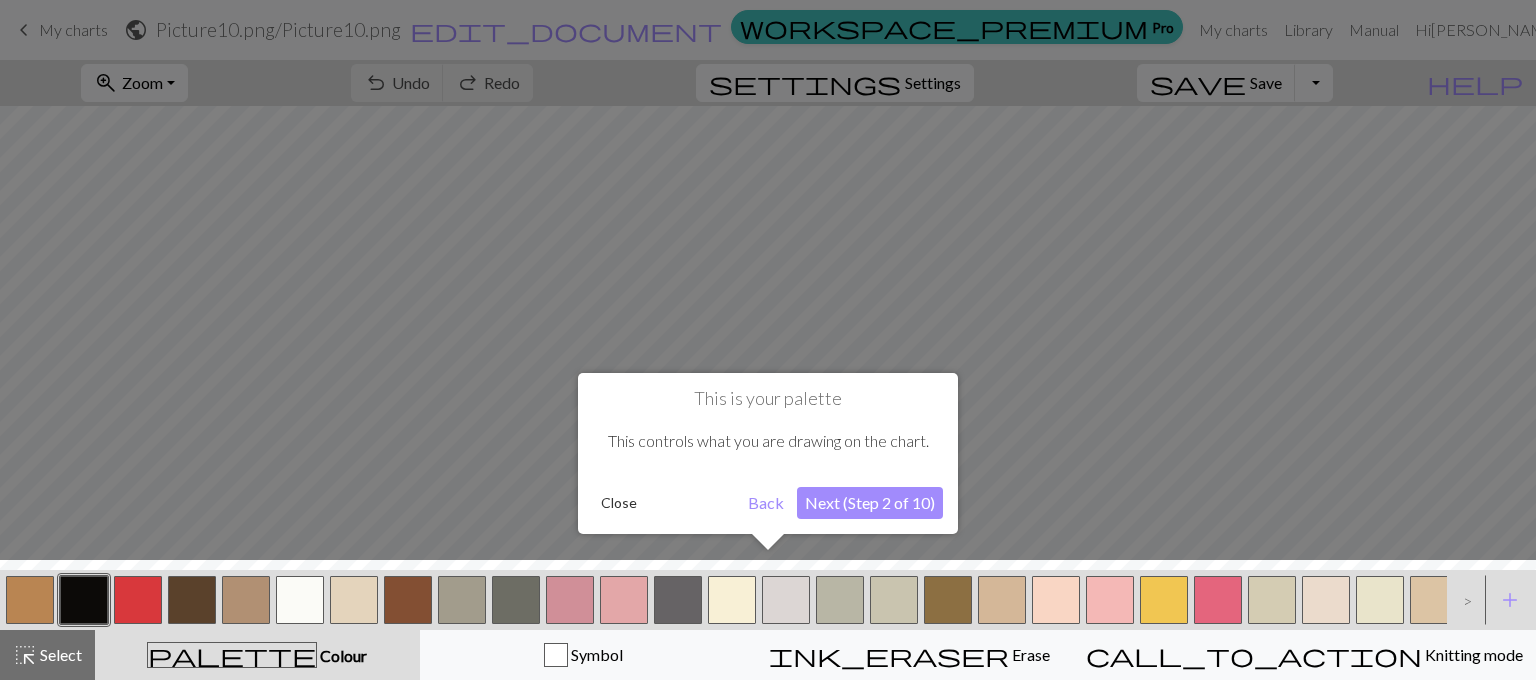 click on "Next (Step 2 of 10)" at bounding box center (870, 503) 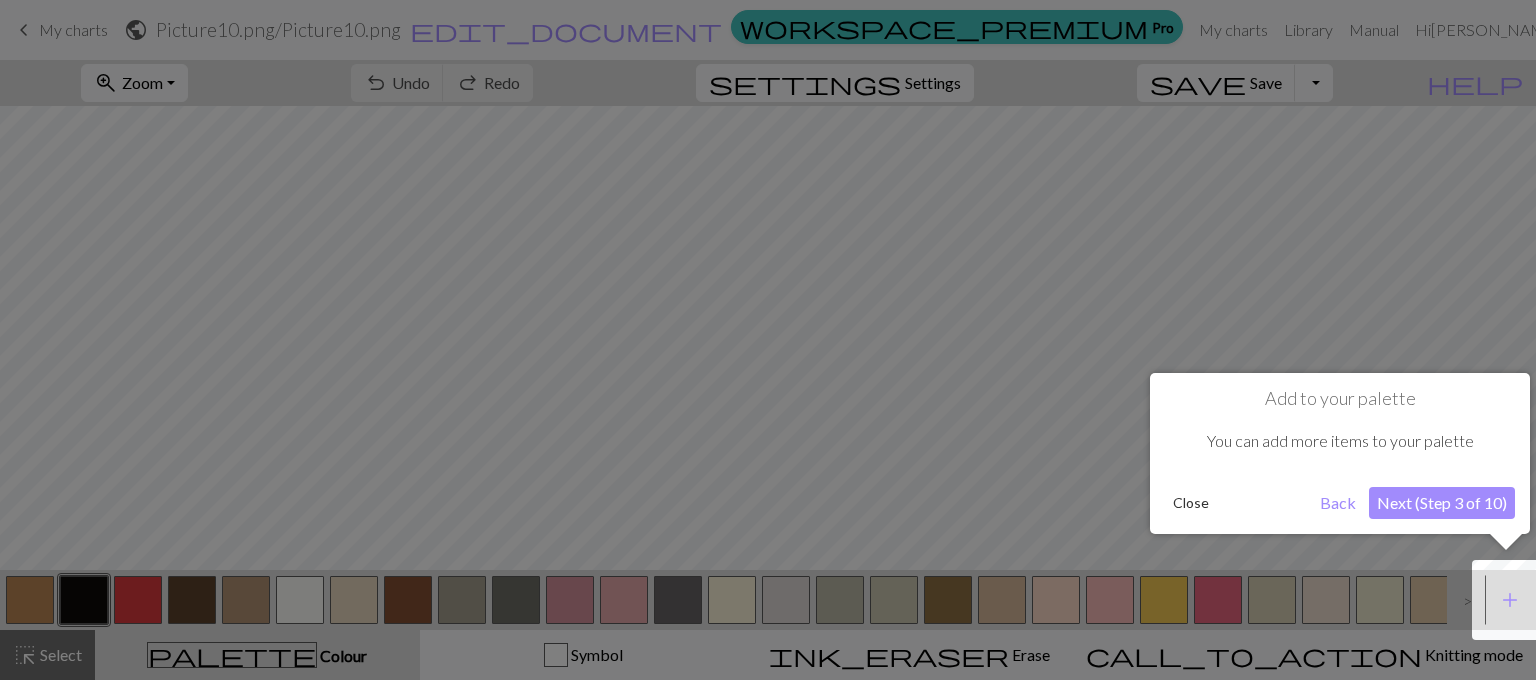 click on "Next (Step 3 of 10)" at bounding box center (1442, 503) 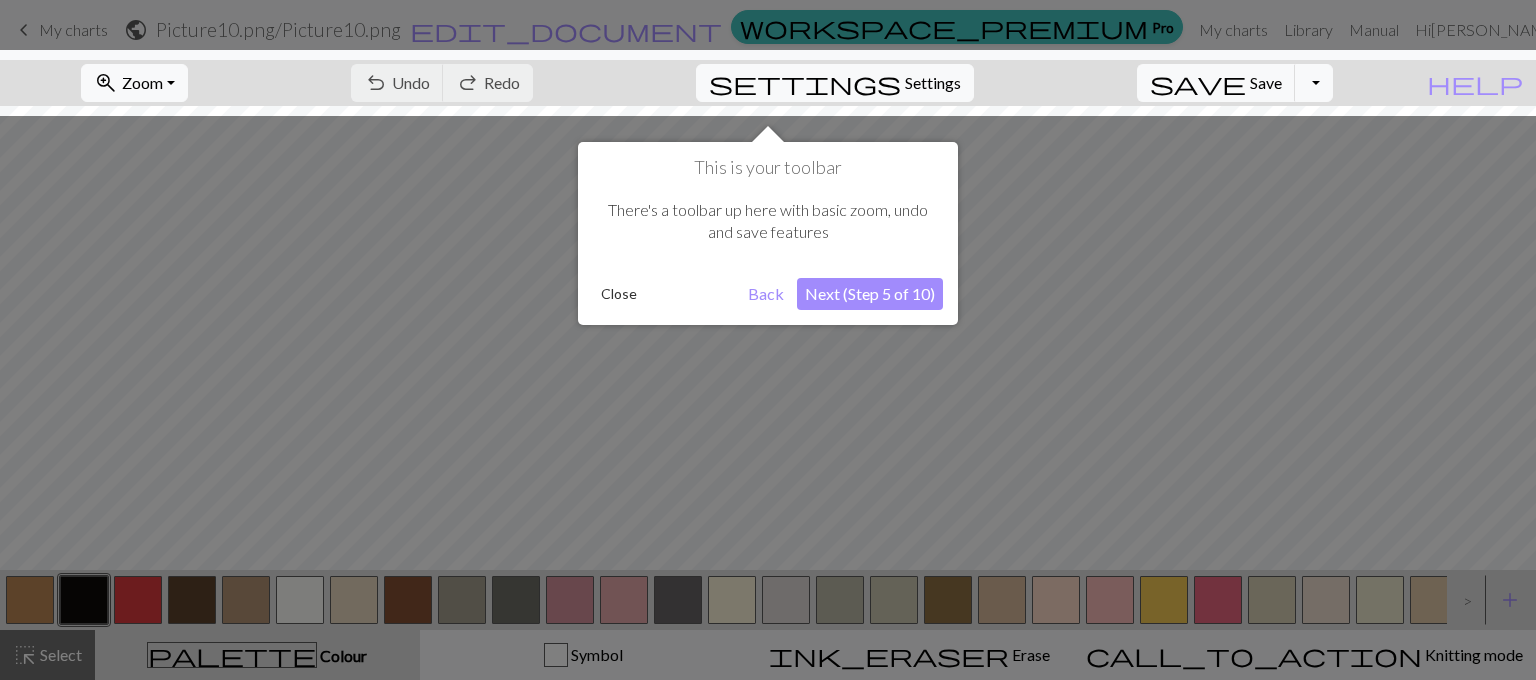 click on "Next (Step 5 of 10)" at bounding box center (870, 294) 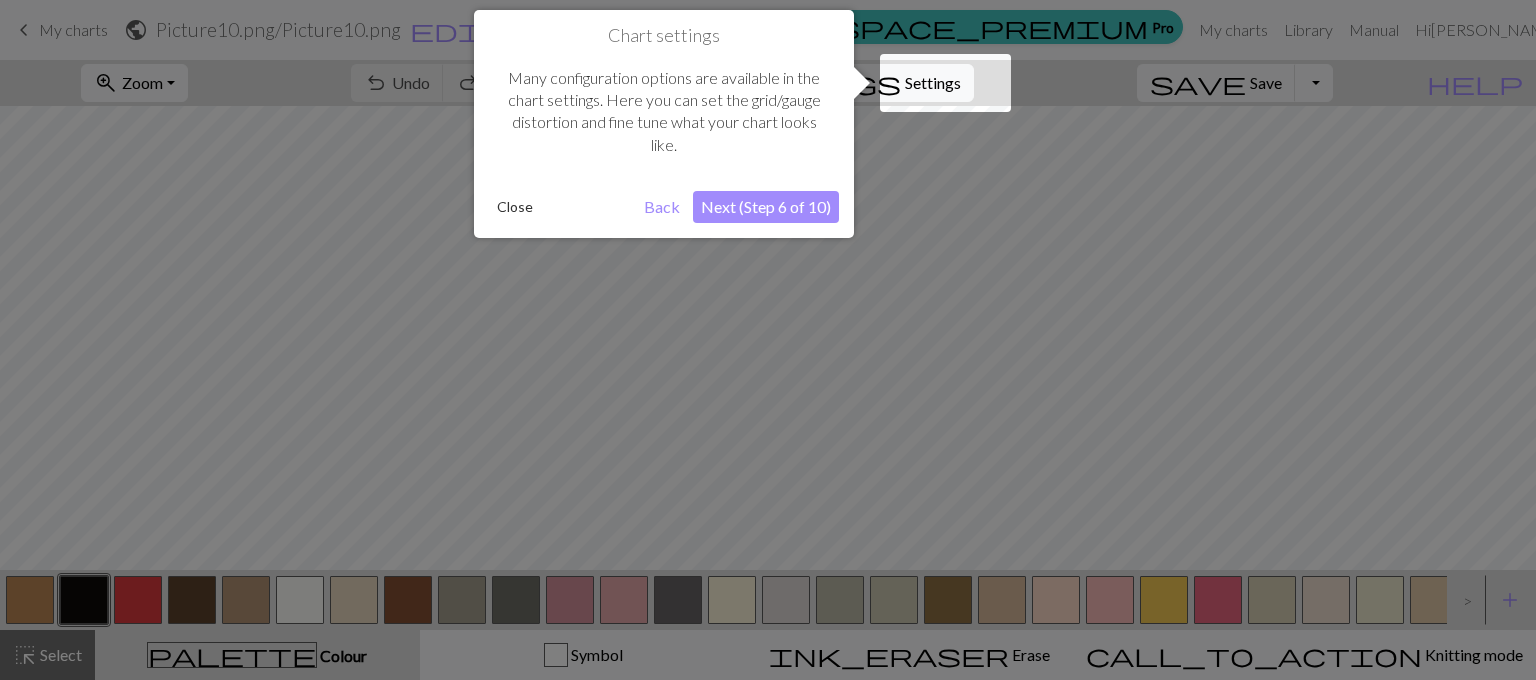 click on "Close" at bounding box center [515, 207] 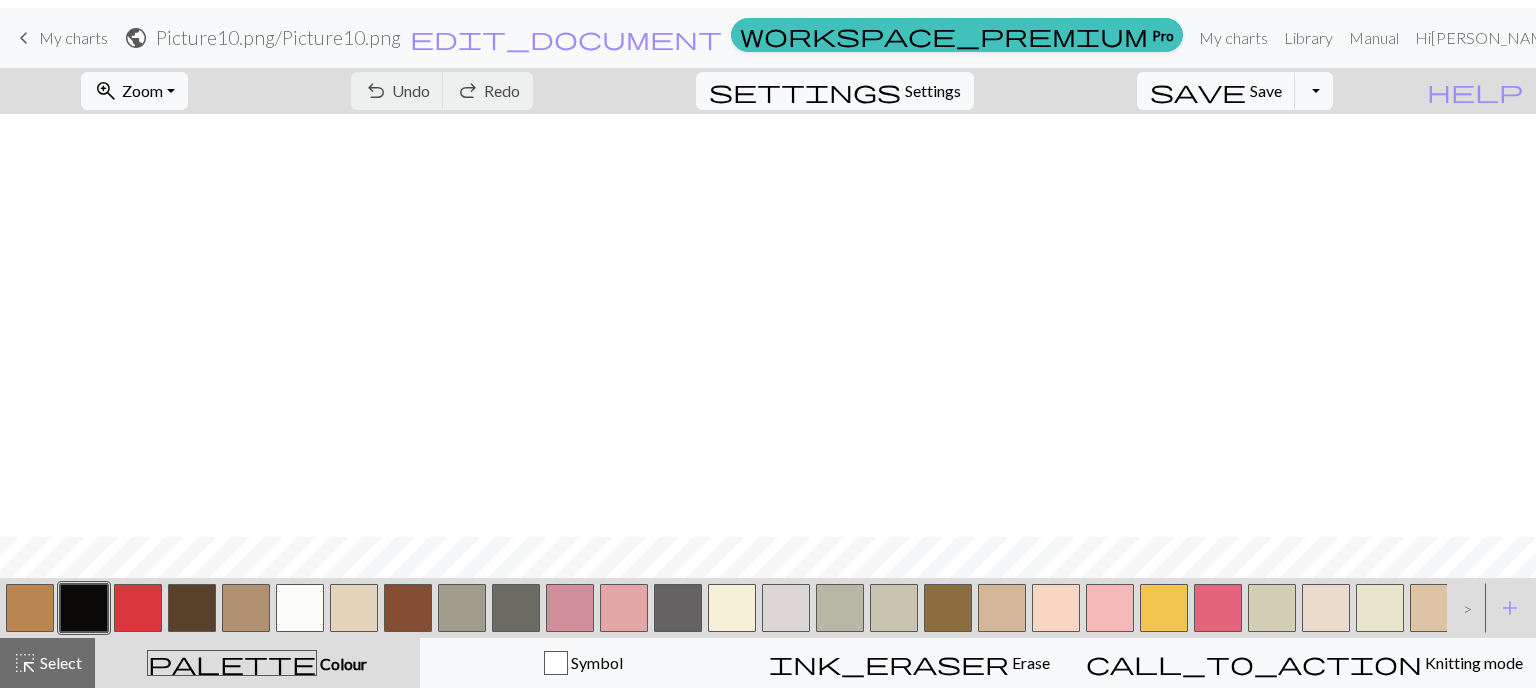 scroll, scrollTop: 1868, scrollLeft: 0, axis: vertical 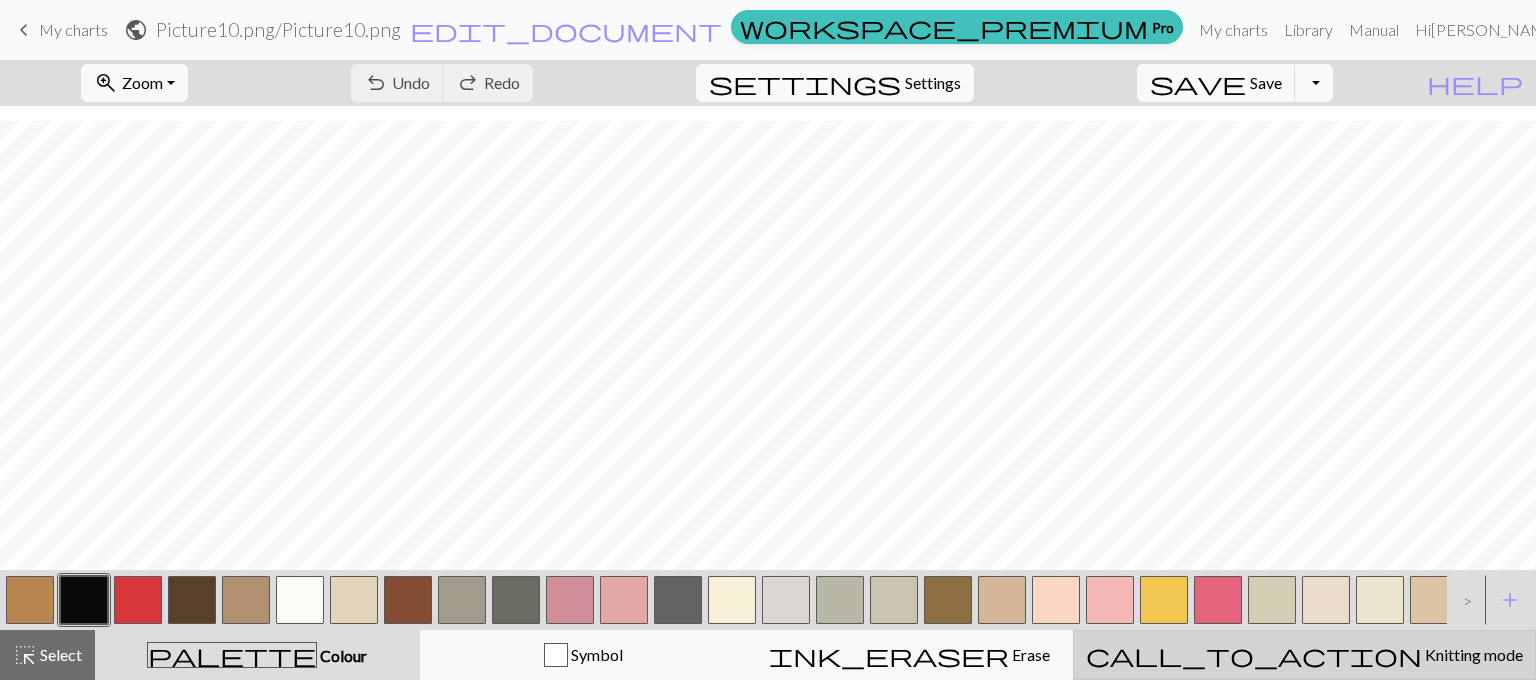 click on "Knitting mode" at bounding box center (1472, 654) 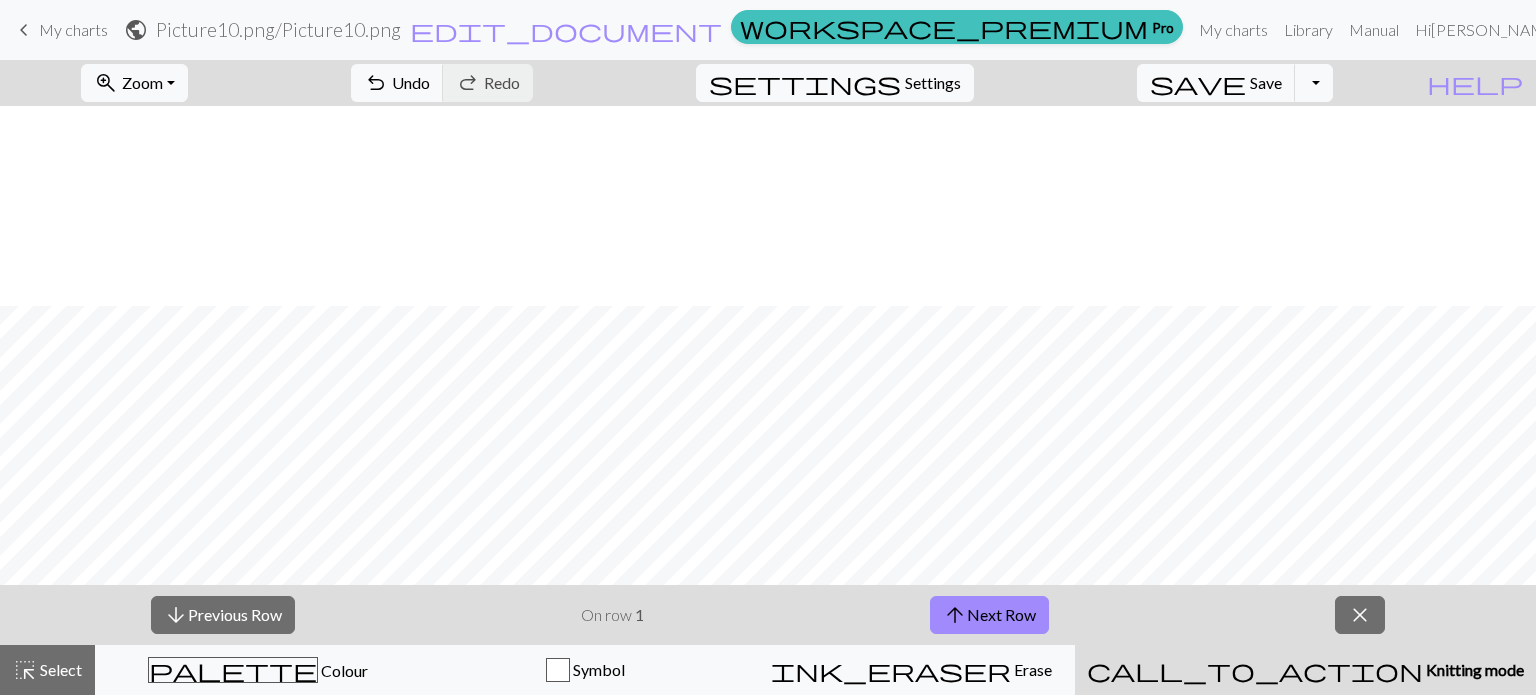 scroll, scrollTop: 1392, scrollLeft: 64, axis: both 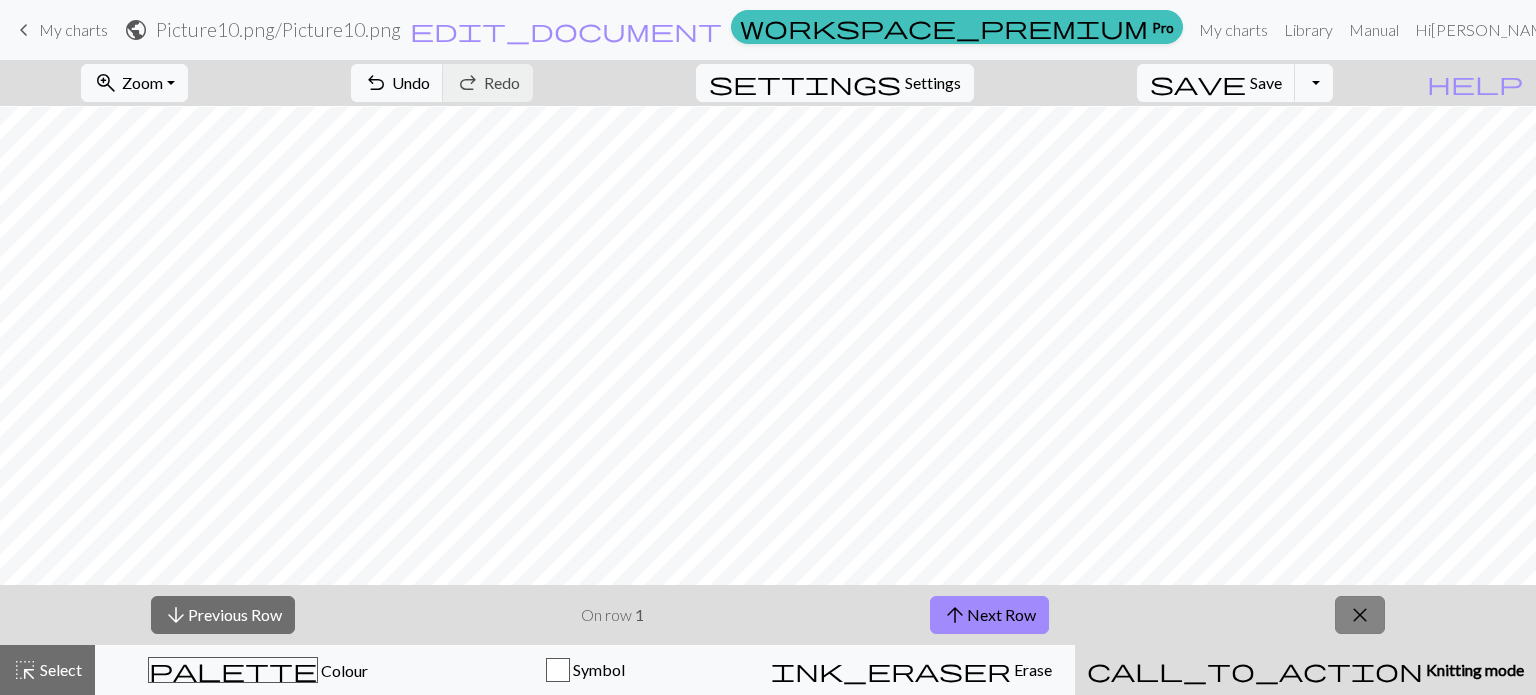 click on "close" at bounding box center [1360, 615] 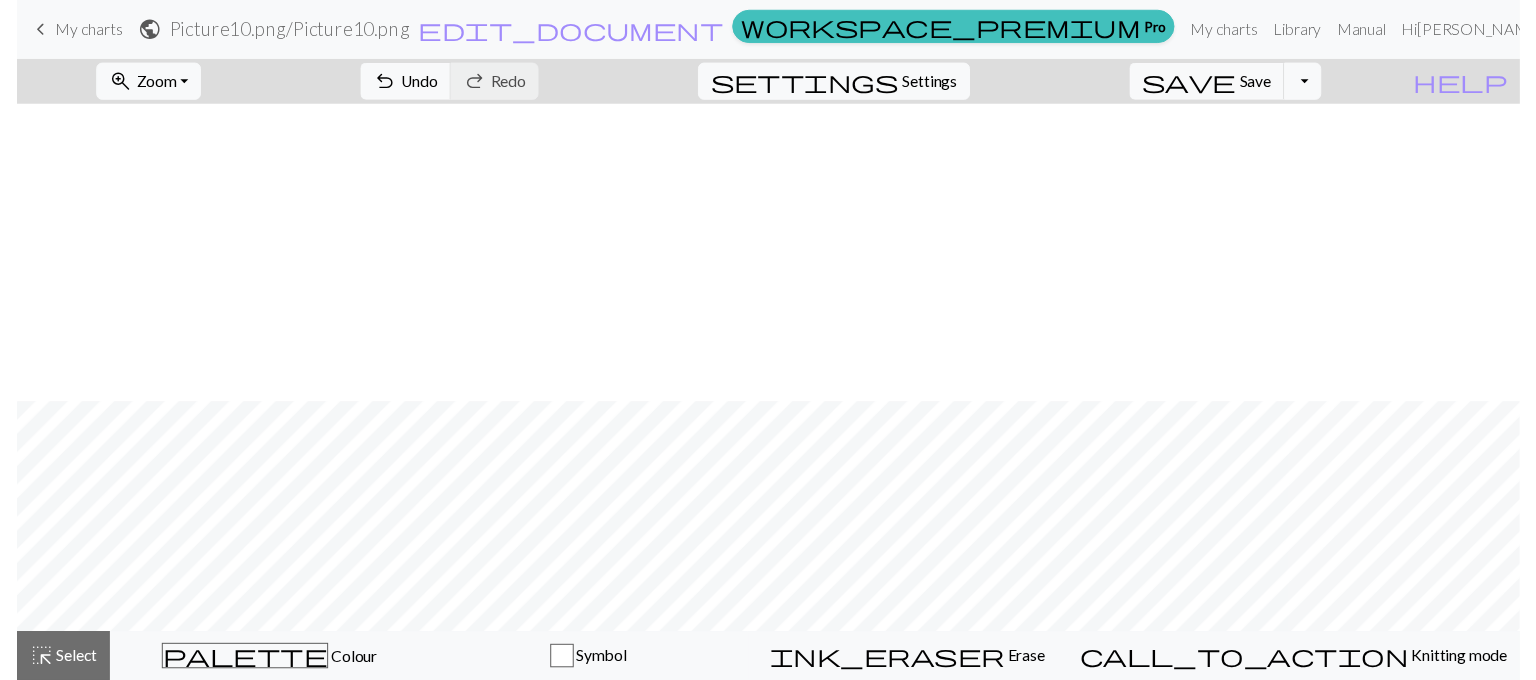scroll, scrollTop: 1696, scrollLeft: 64, axis: both 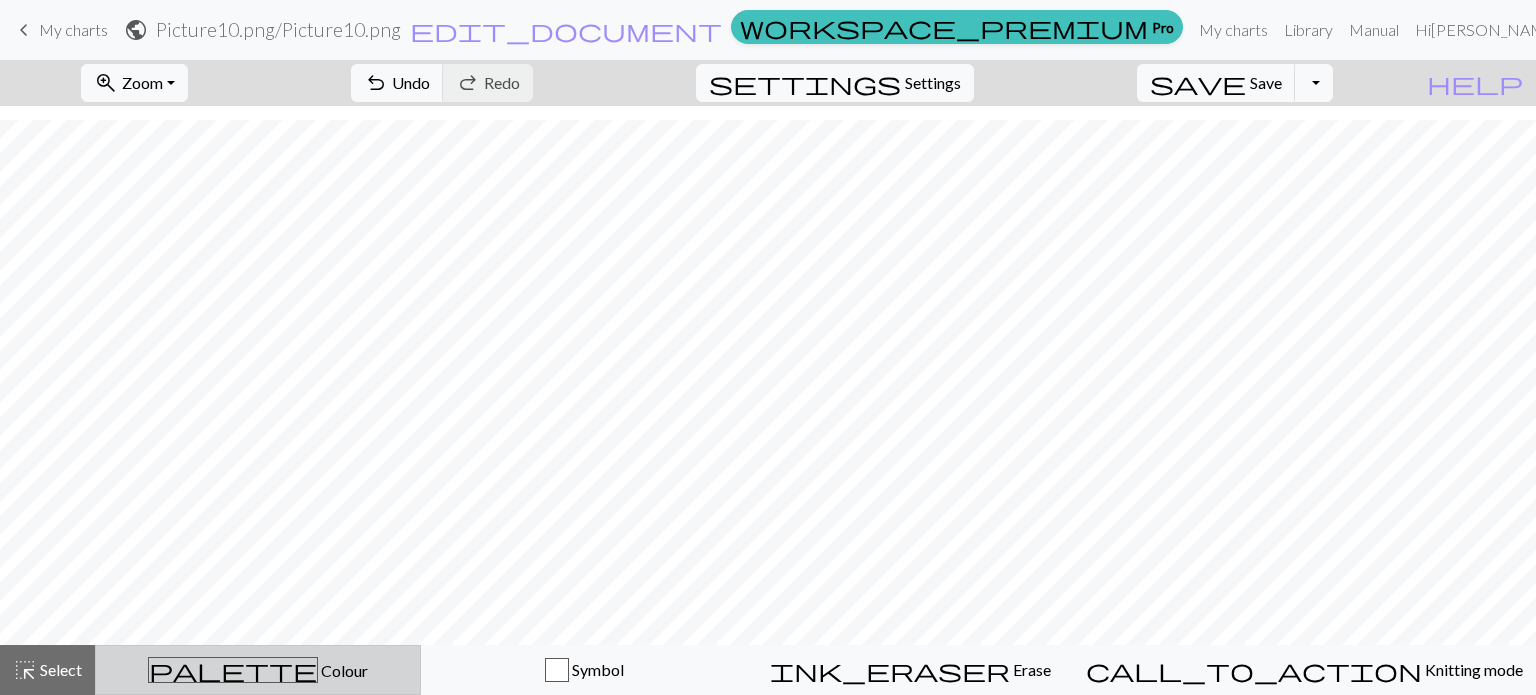 click on "palette   Colour   Colour" at bounding box center [258, 670] 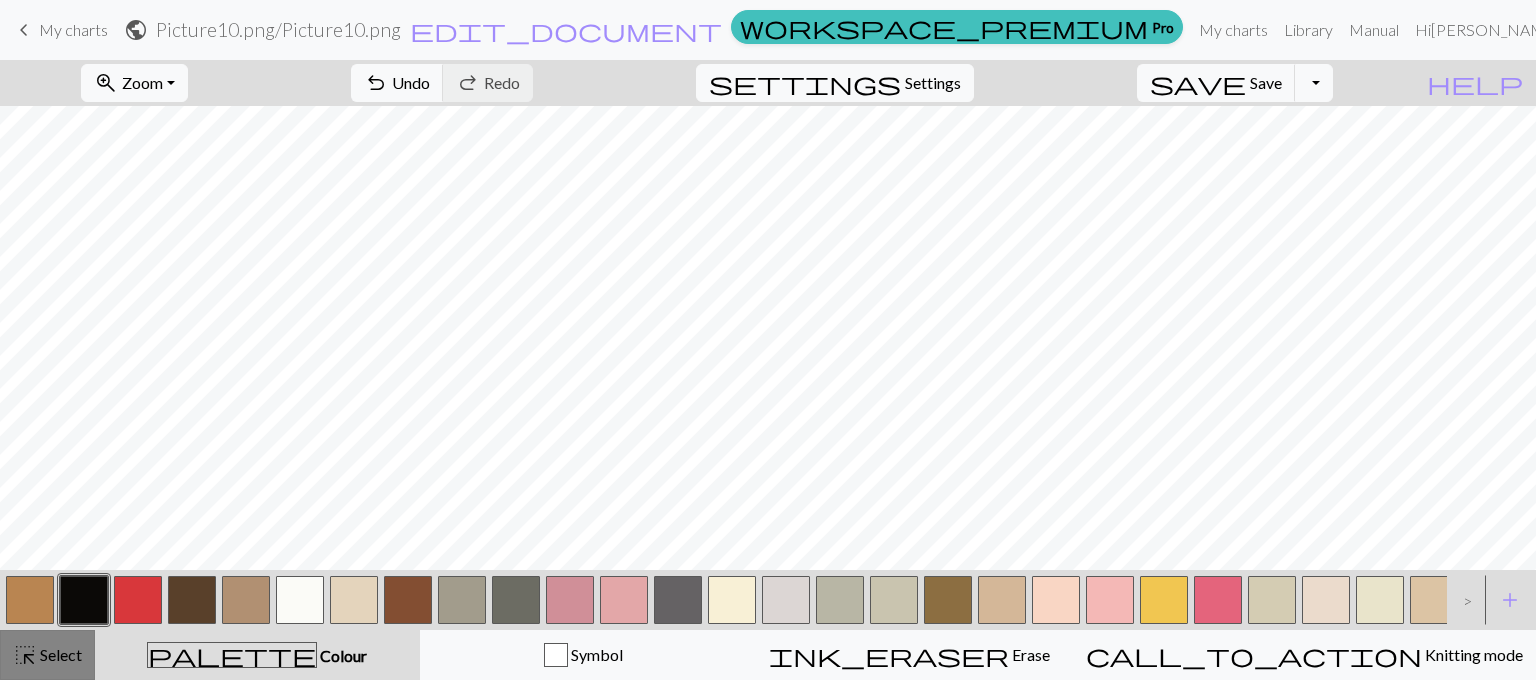 click on "Select" at bounding box center (59, 654) 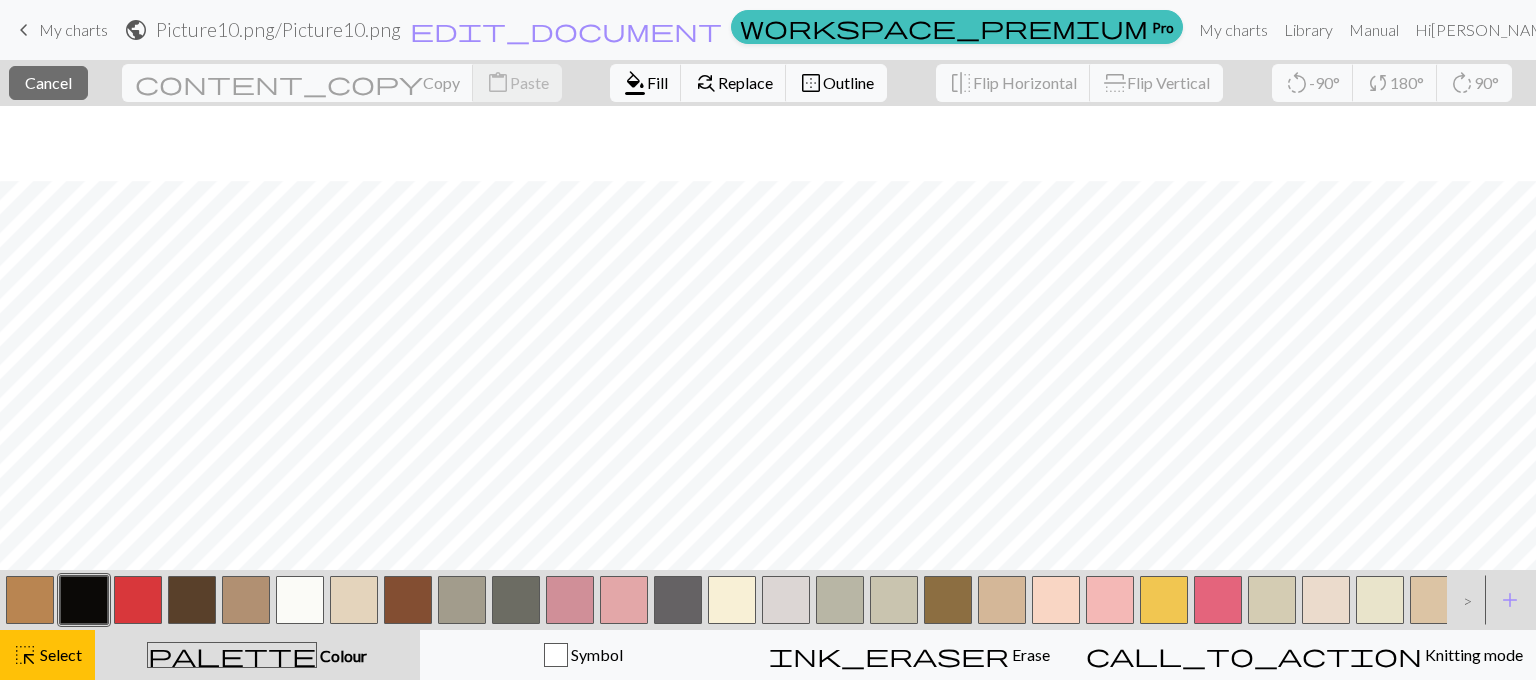 scroll, scrollTop: 1771, scrollLeft: 64, axis: both 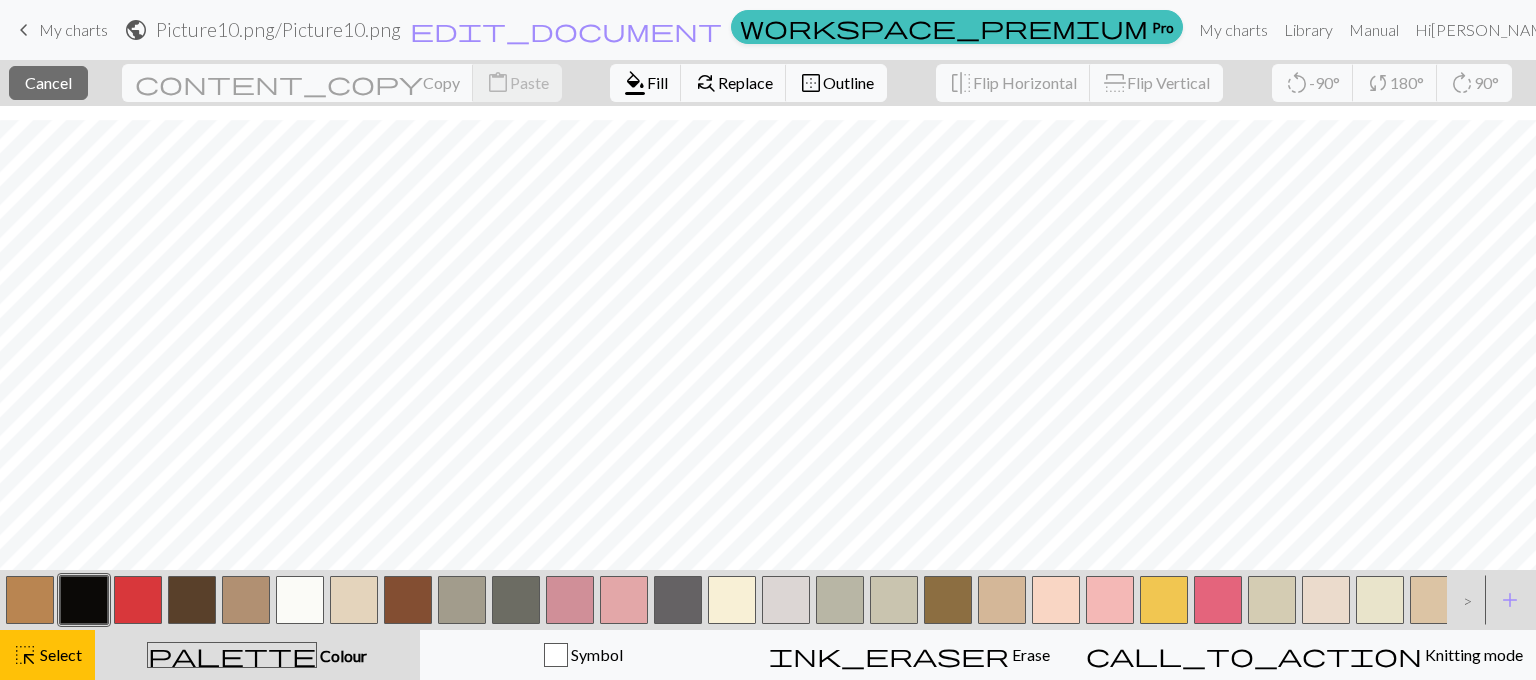 click at bounding box center [354, 600] 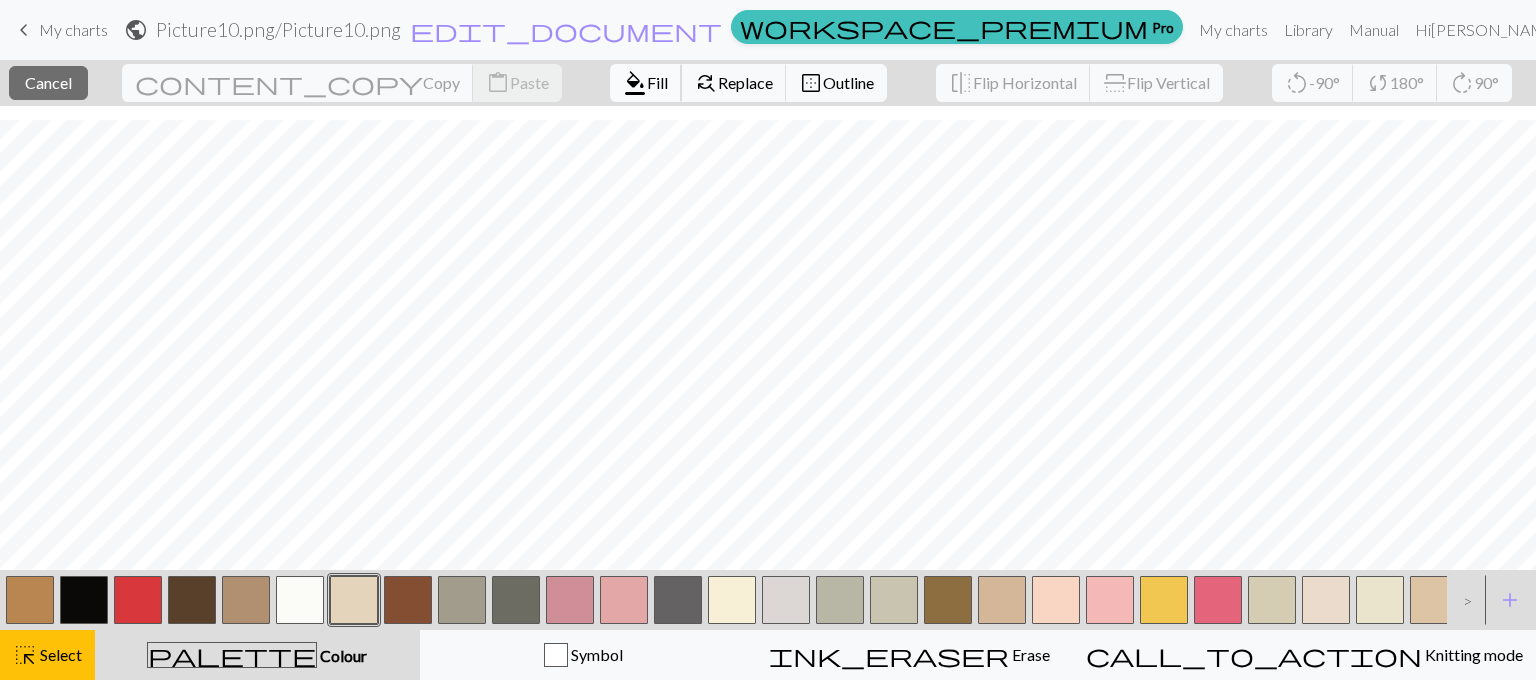 click on "Fill" at bounding box center [657, 82] 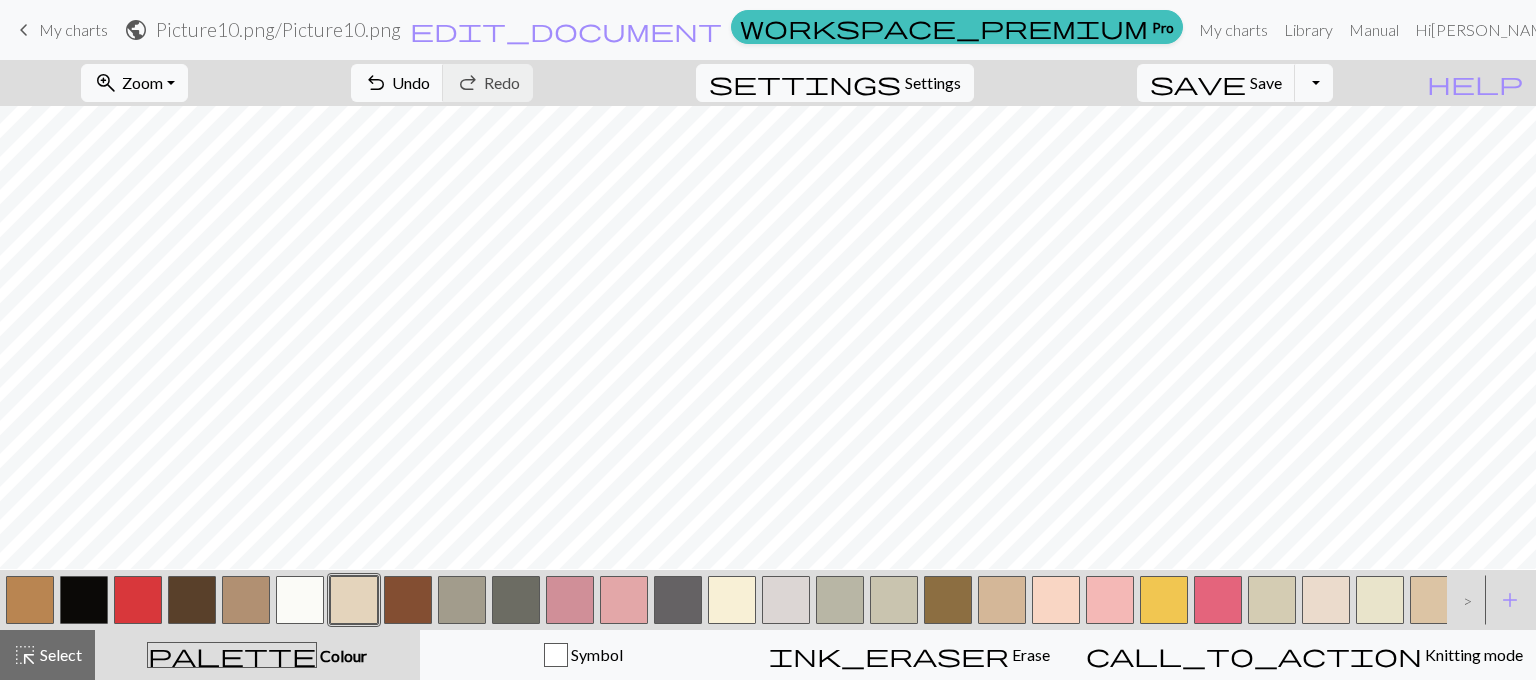 scroll, scrollTop: 1364, scrollLeft: 64, axis: both 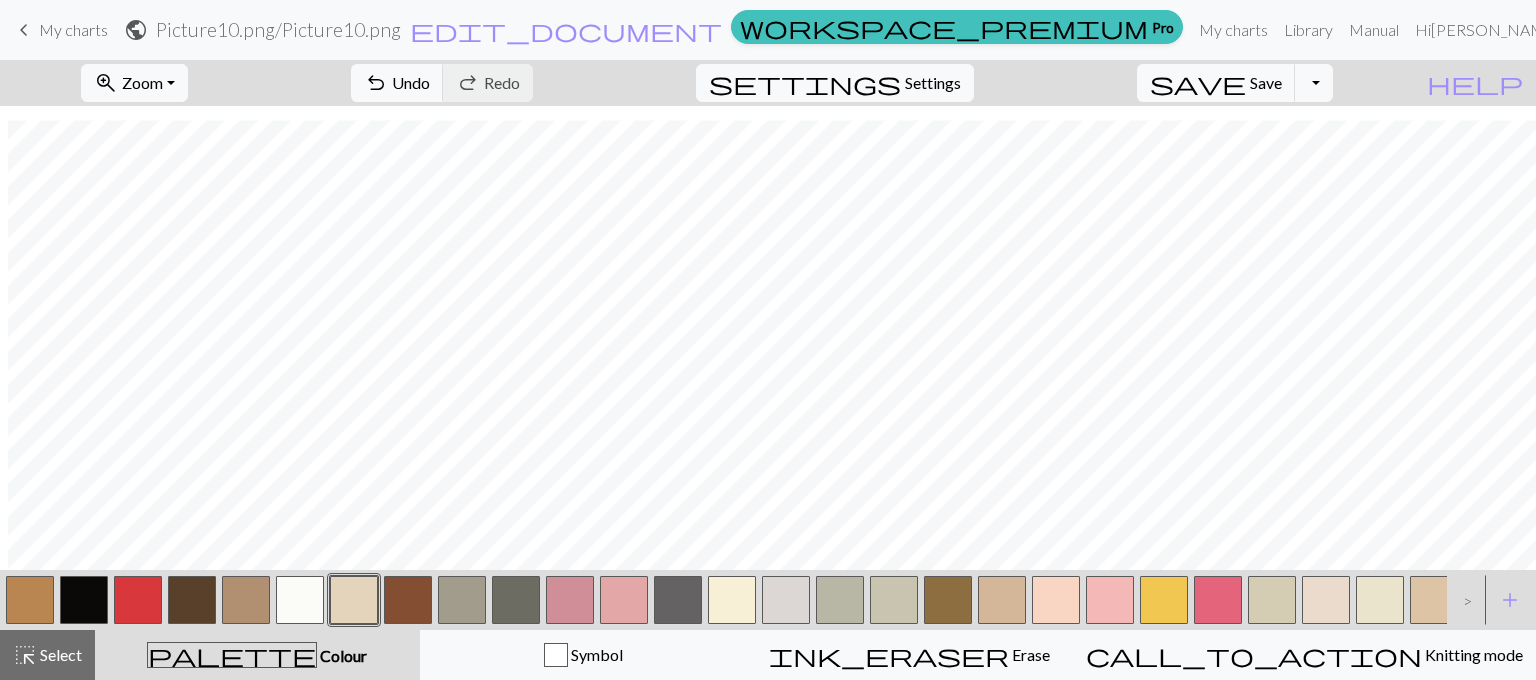 click on "My charts" at bounding box center [73, 29] 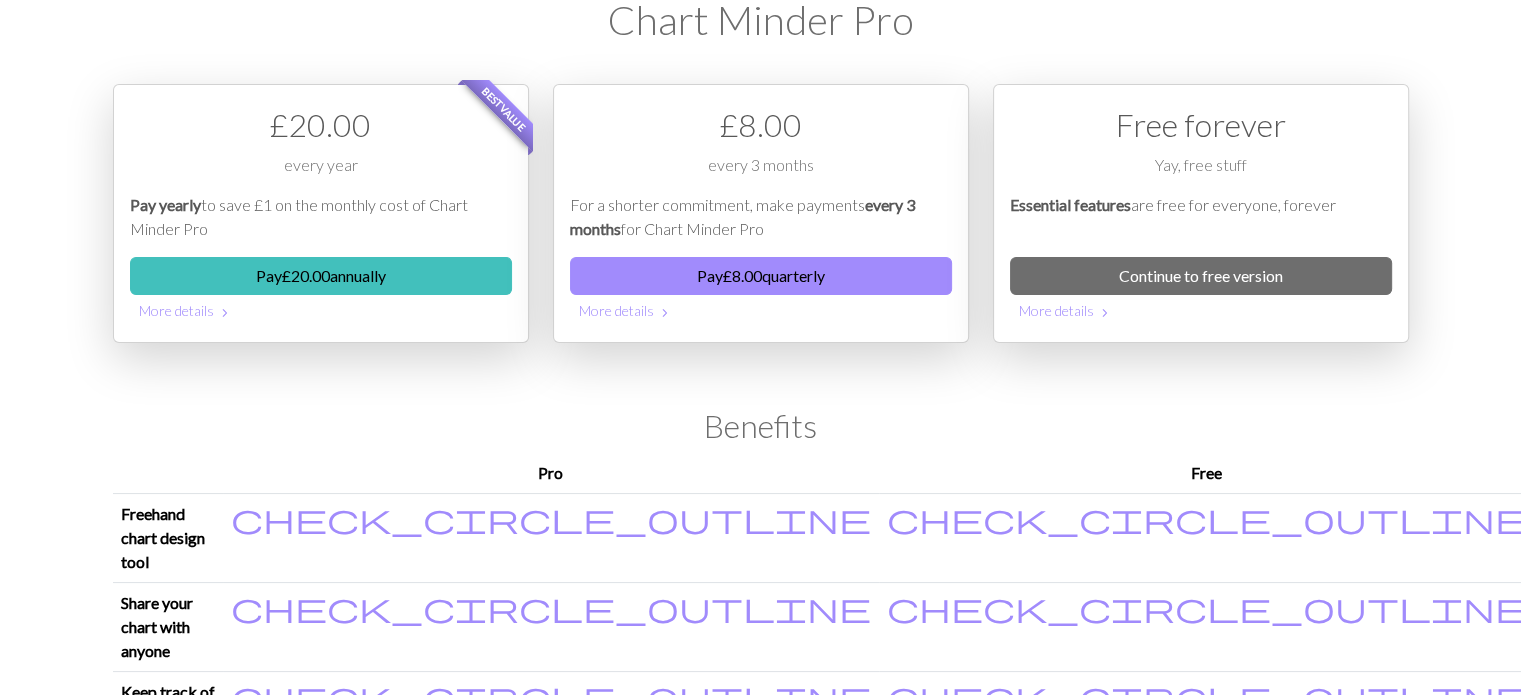 scroll, scrollTop: 0, scrollLeft: 0, axis: both 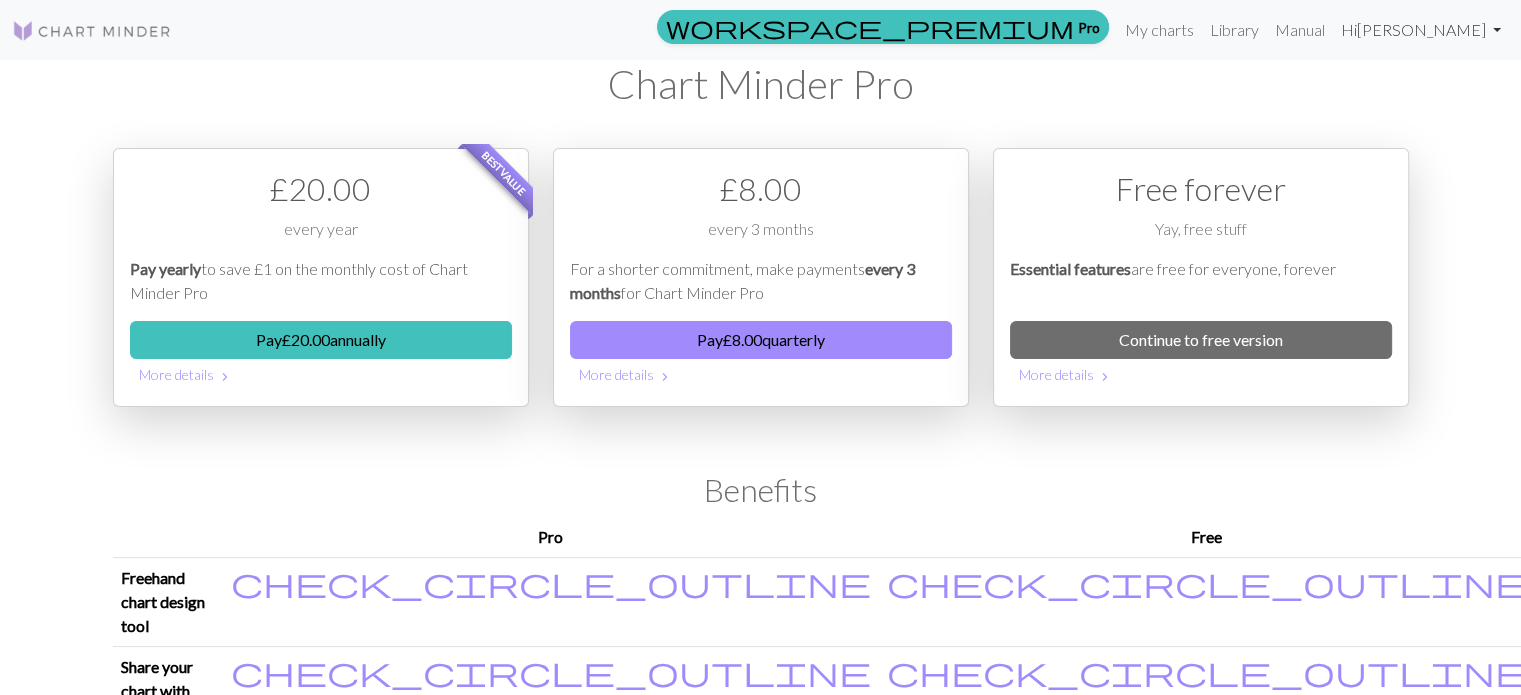 click on "Hi  Harley Grant" at bounding box center [1421, 30] 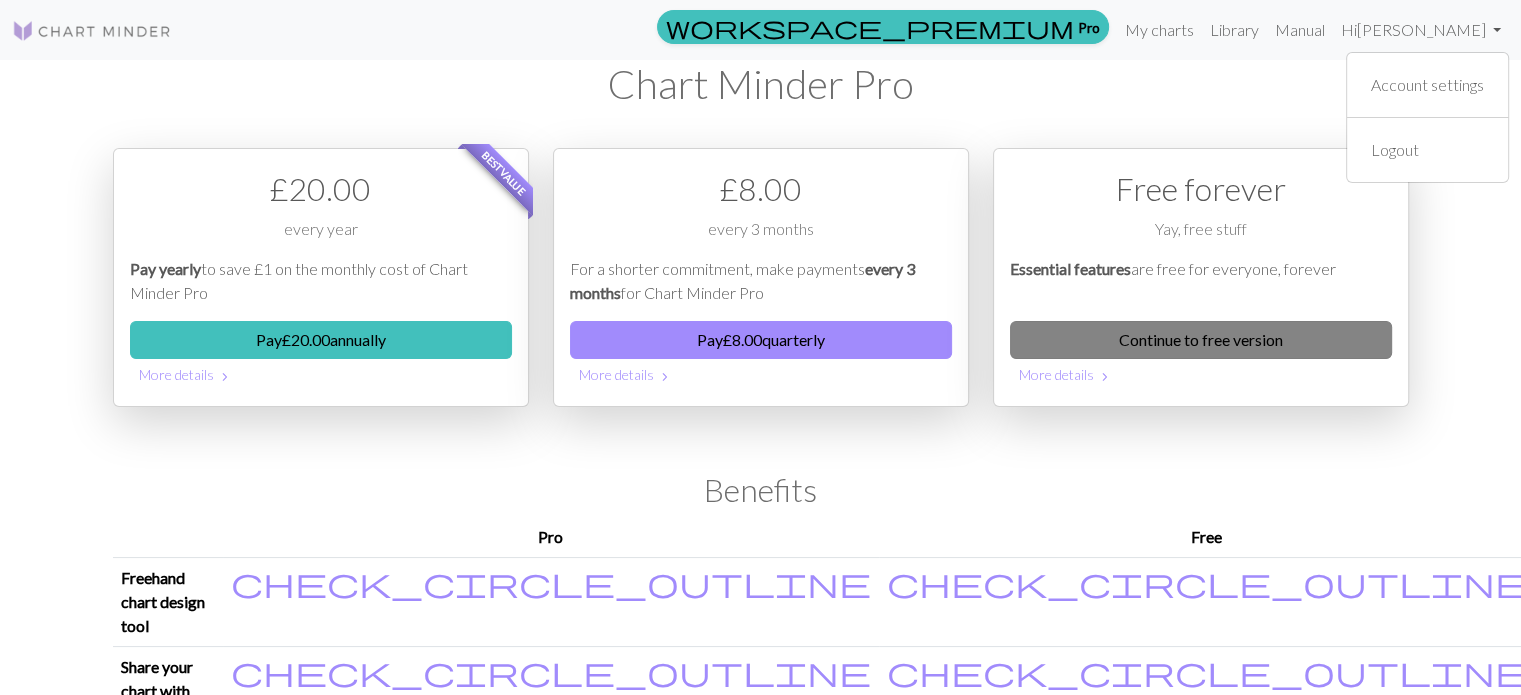 click on "Continue to free version" at bounding box center (1201, 340) 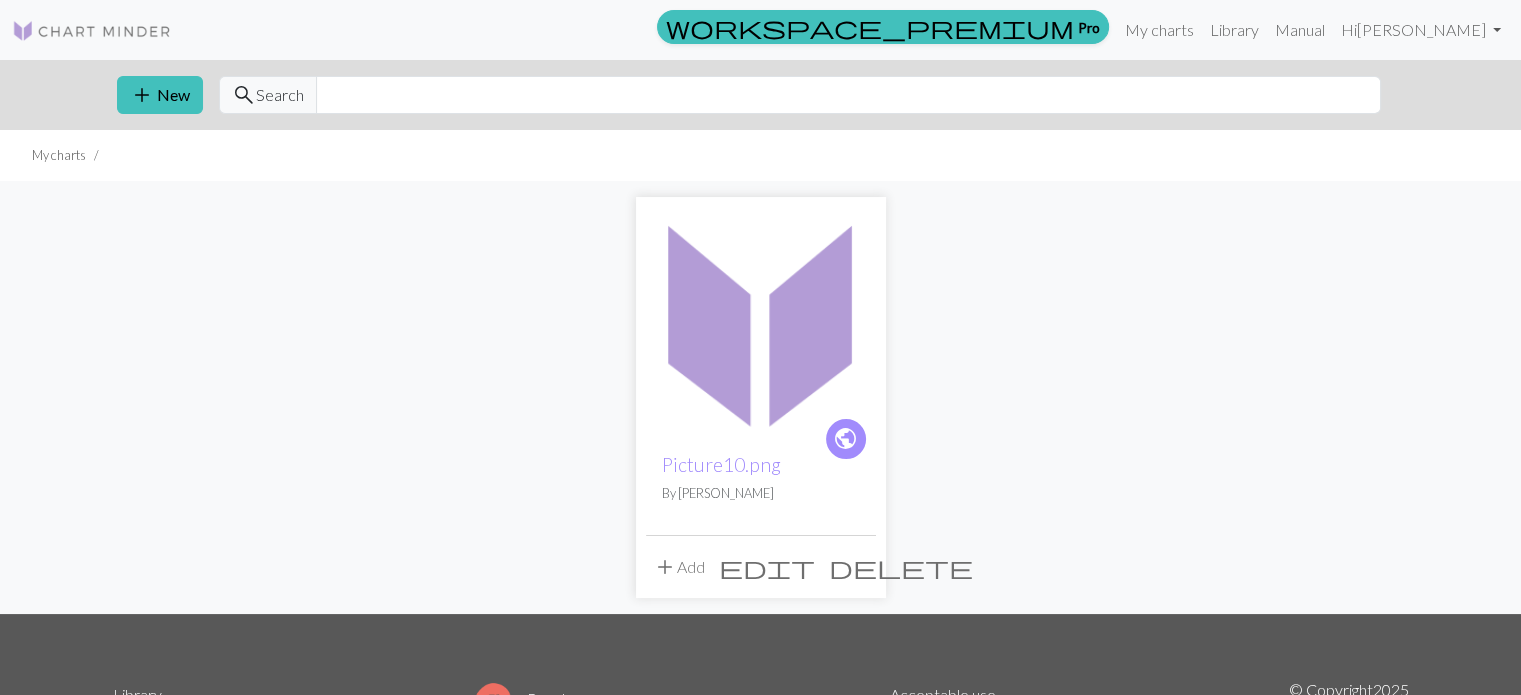 click on "delete" at bounding box center [901, 567] 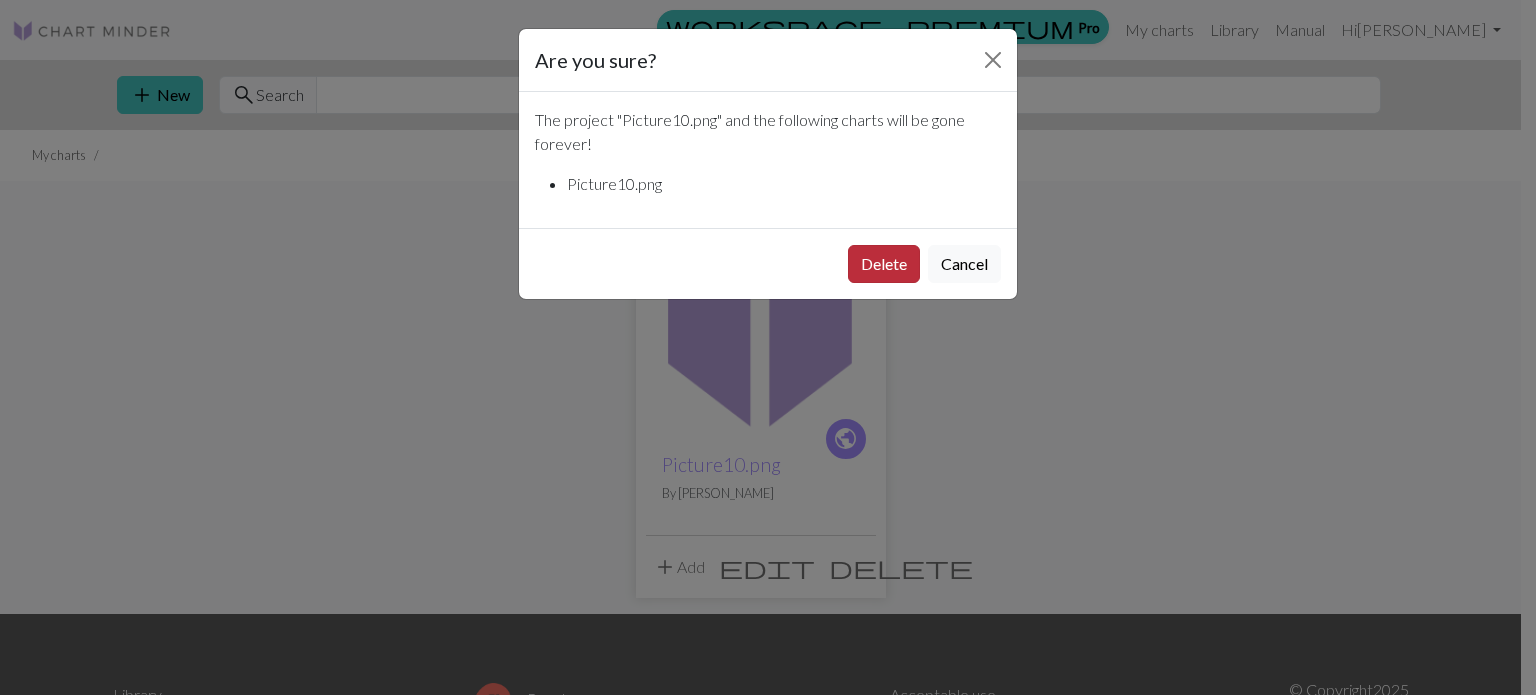 click on "Delete" at bounding box center (884, 264) 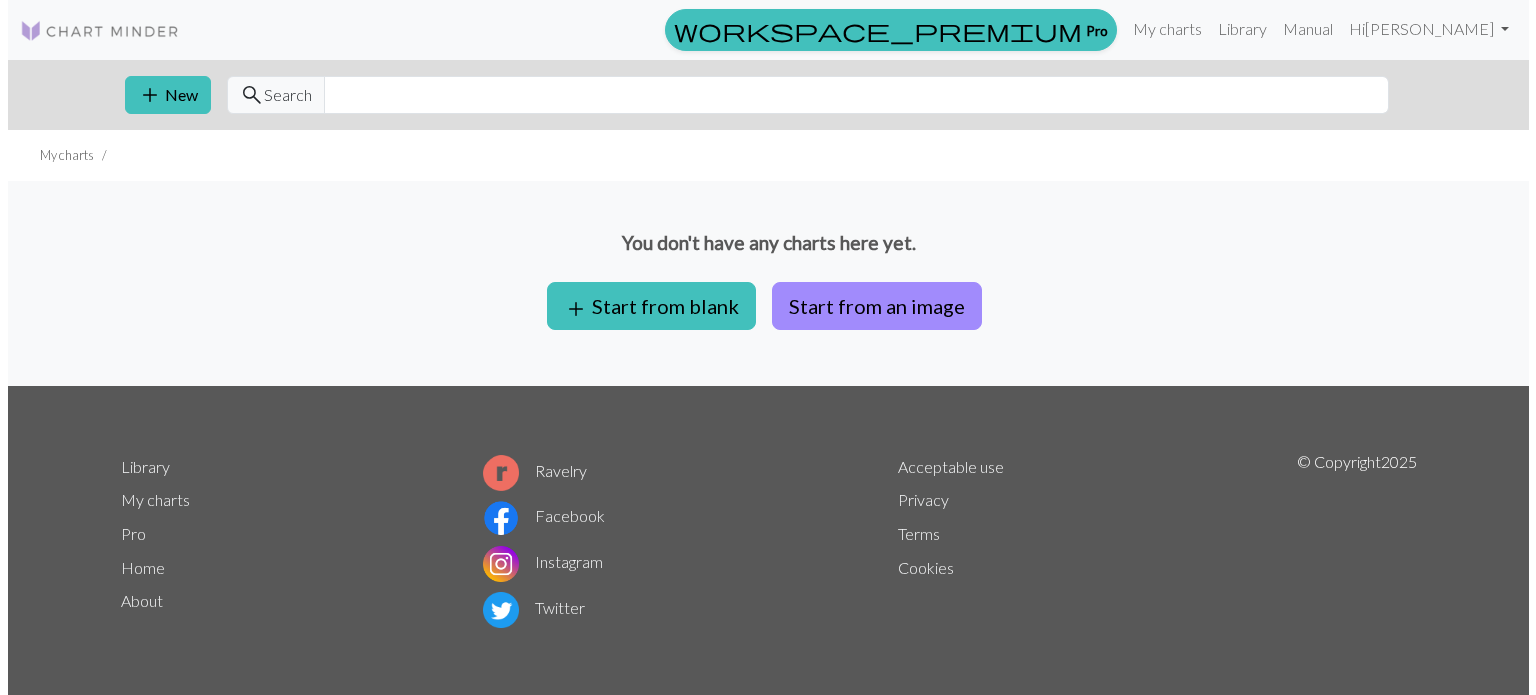 scroll, scrollTop: 0, scrollLeft: 0, axis: both 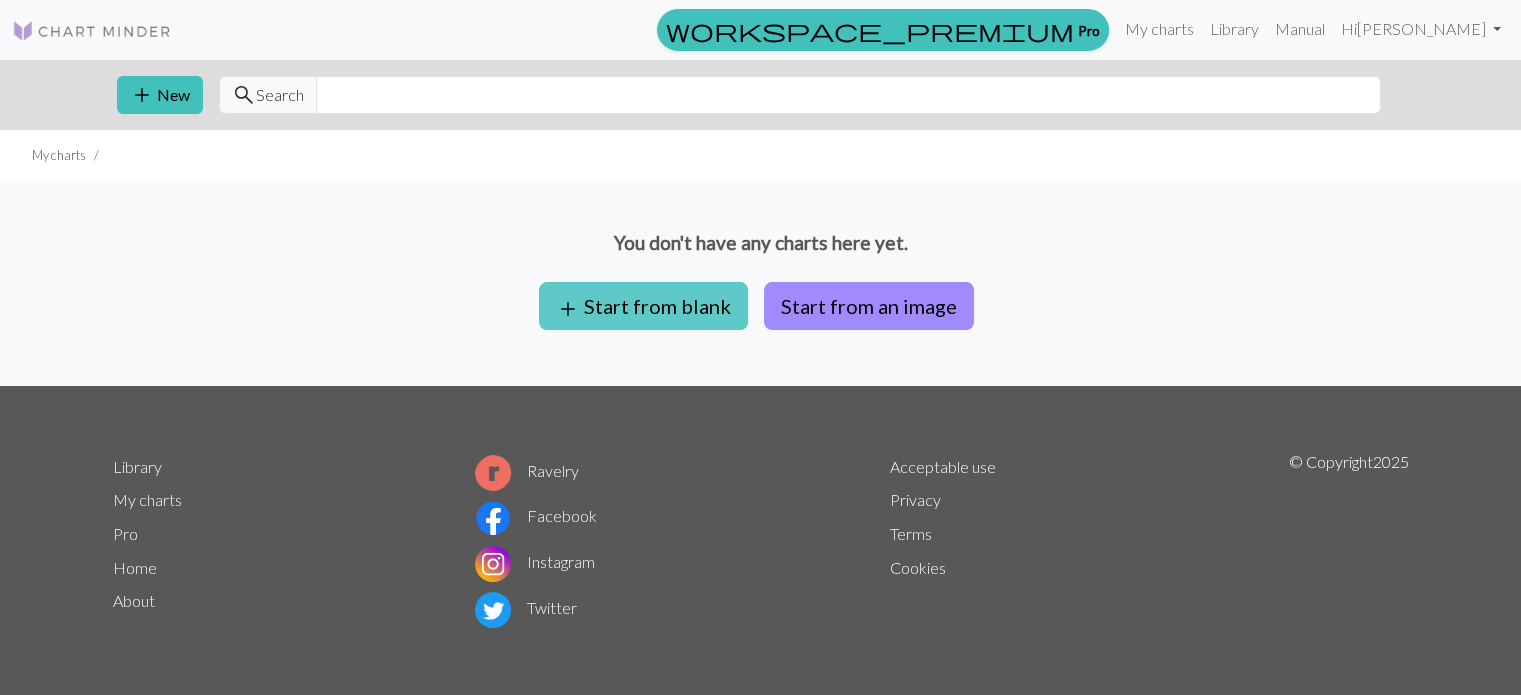 click on "add   Start from blank" at bounding box center [643, 306] 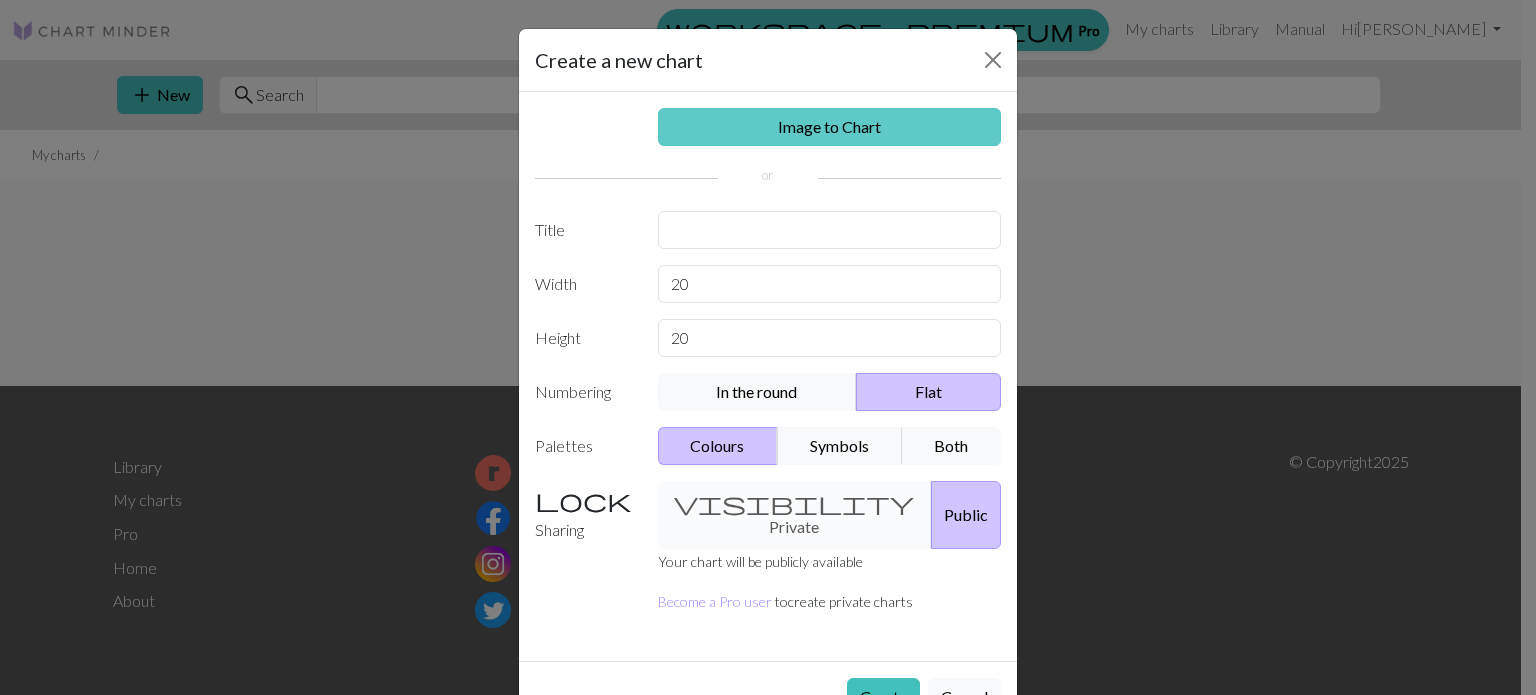 click on "Image to Chart" at bounding box center (830, 127) 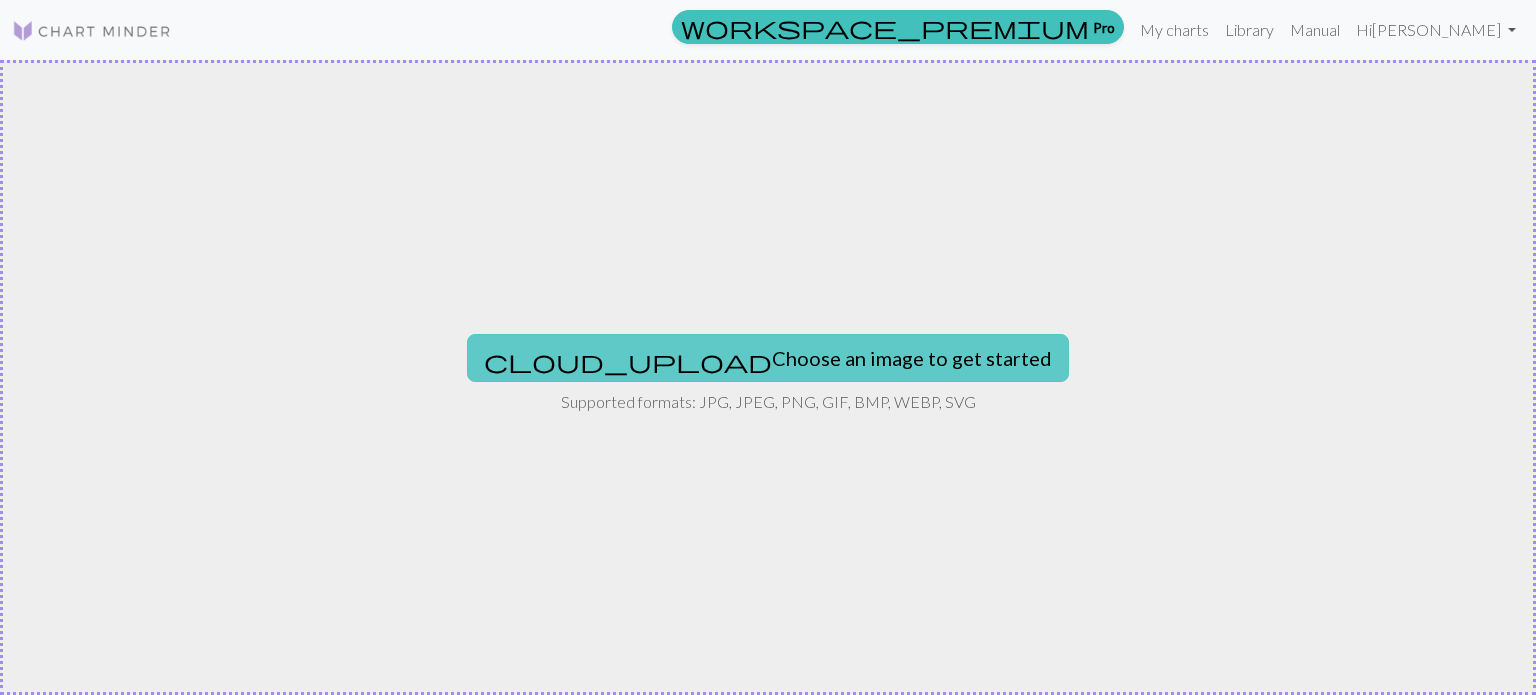 click on "cloud_upload  Choose an image to get started" at bounding box center [768, 358] 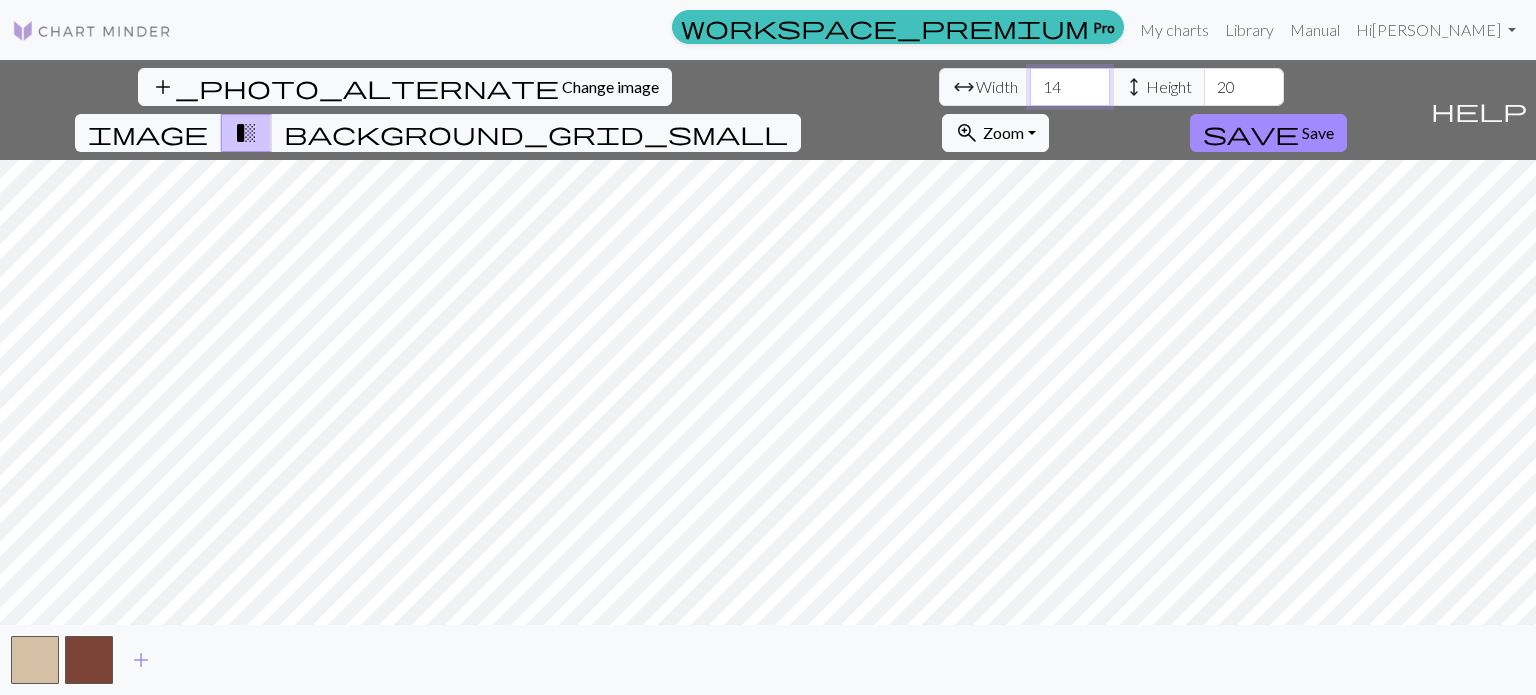 click on "14" at bounding box center [1070, 87] 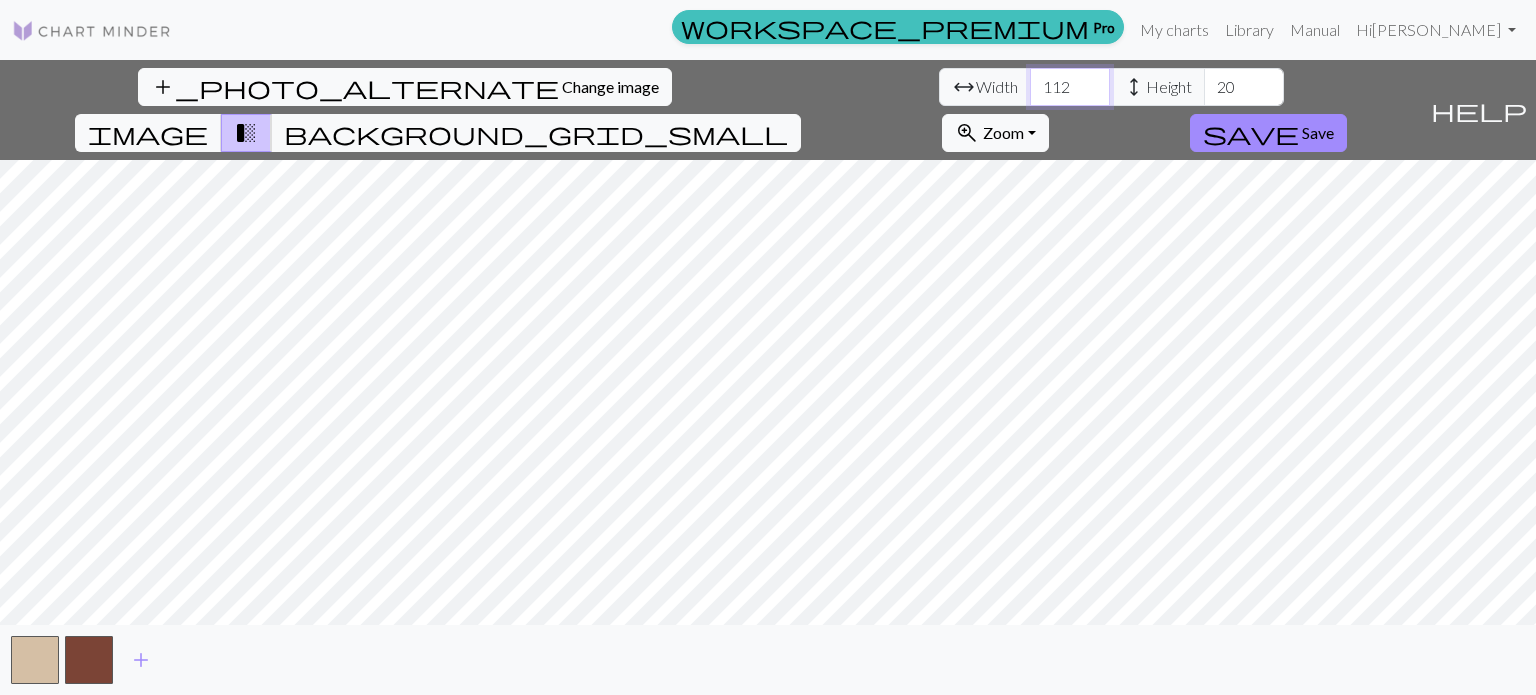 type on "112" 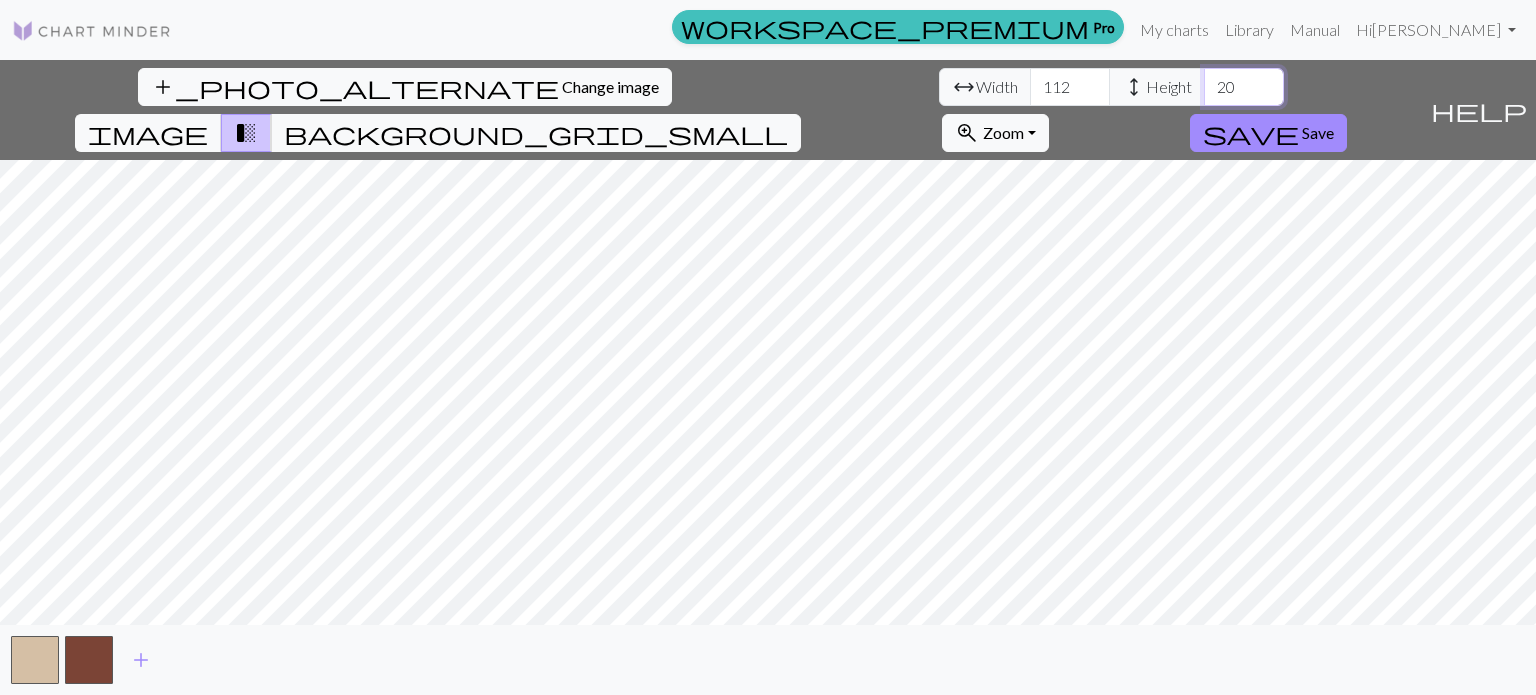 click on "20" at bounding box center (1244, 87) 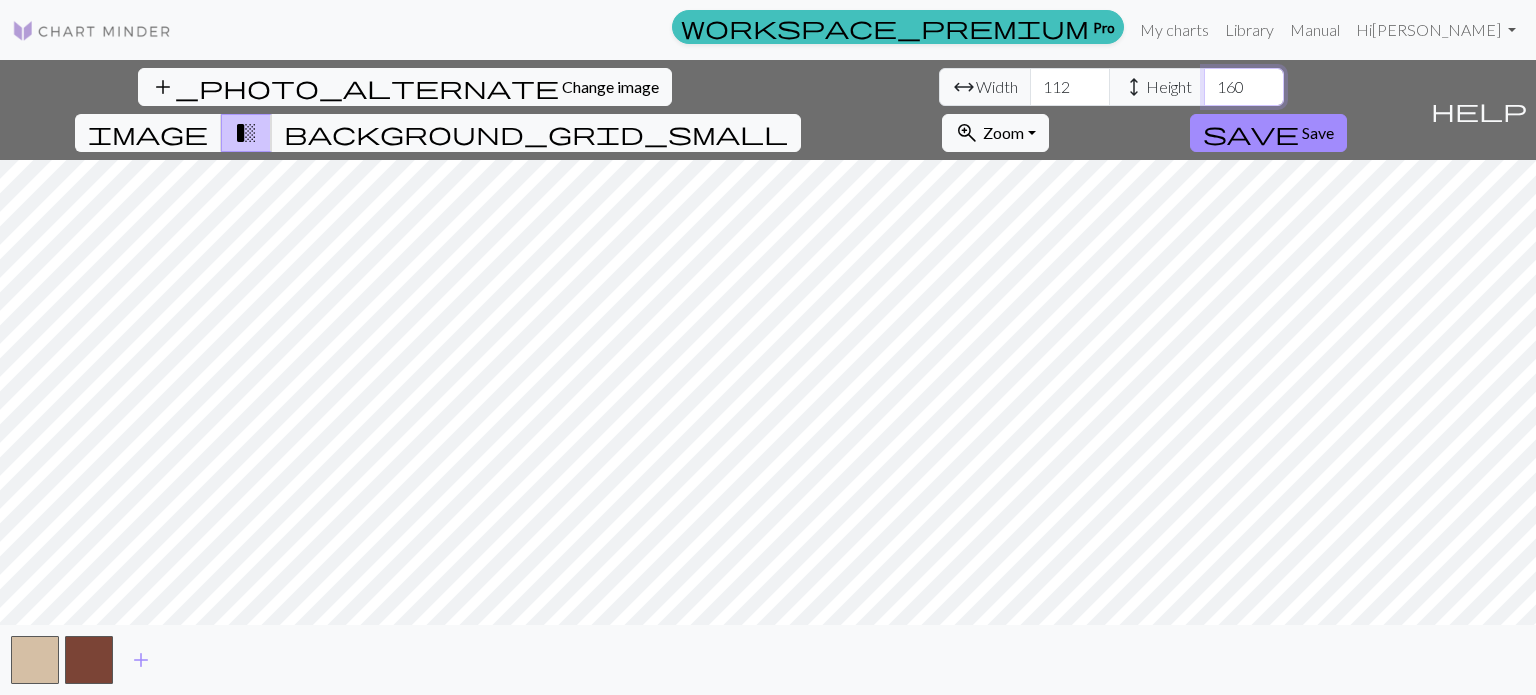 type on "160" 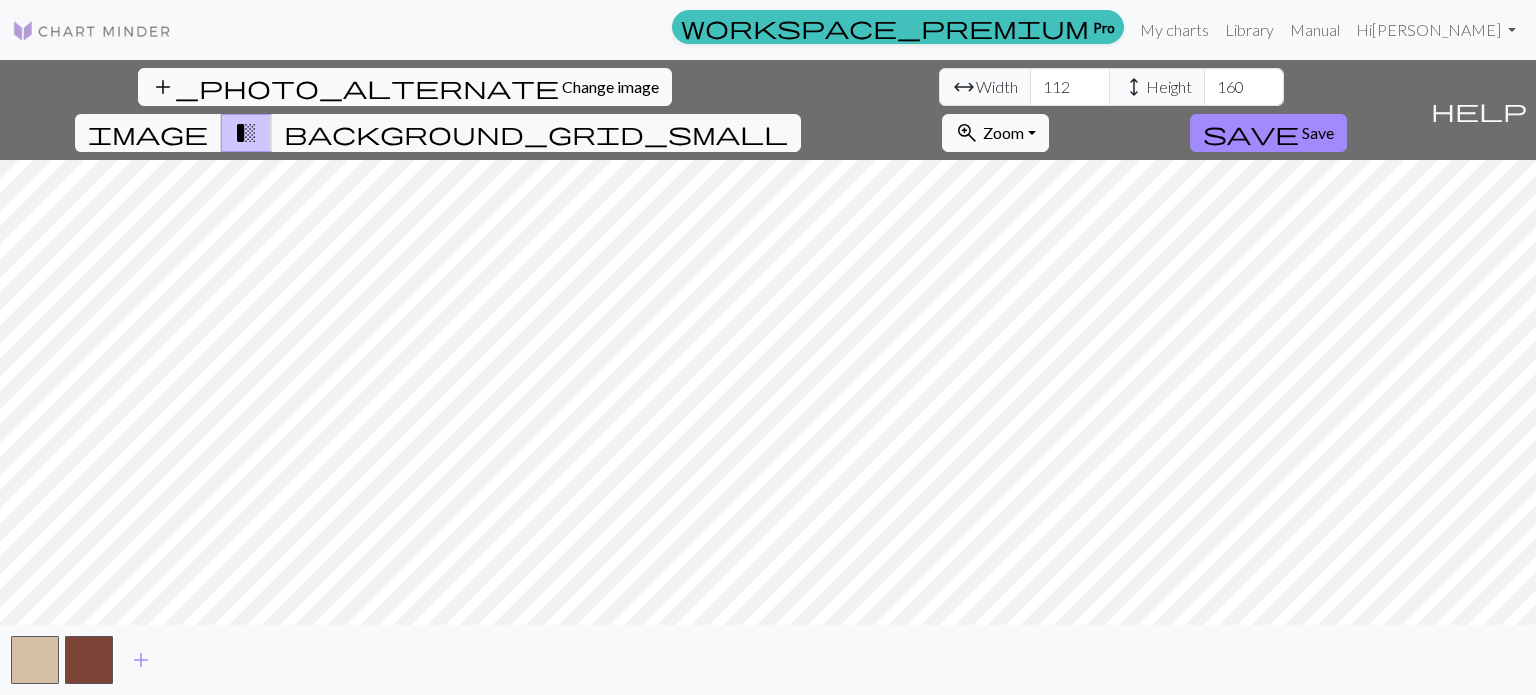 click on "Change image" at bounding box center (610, 86) 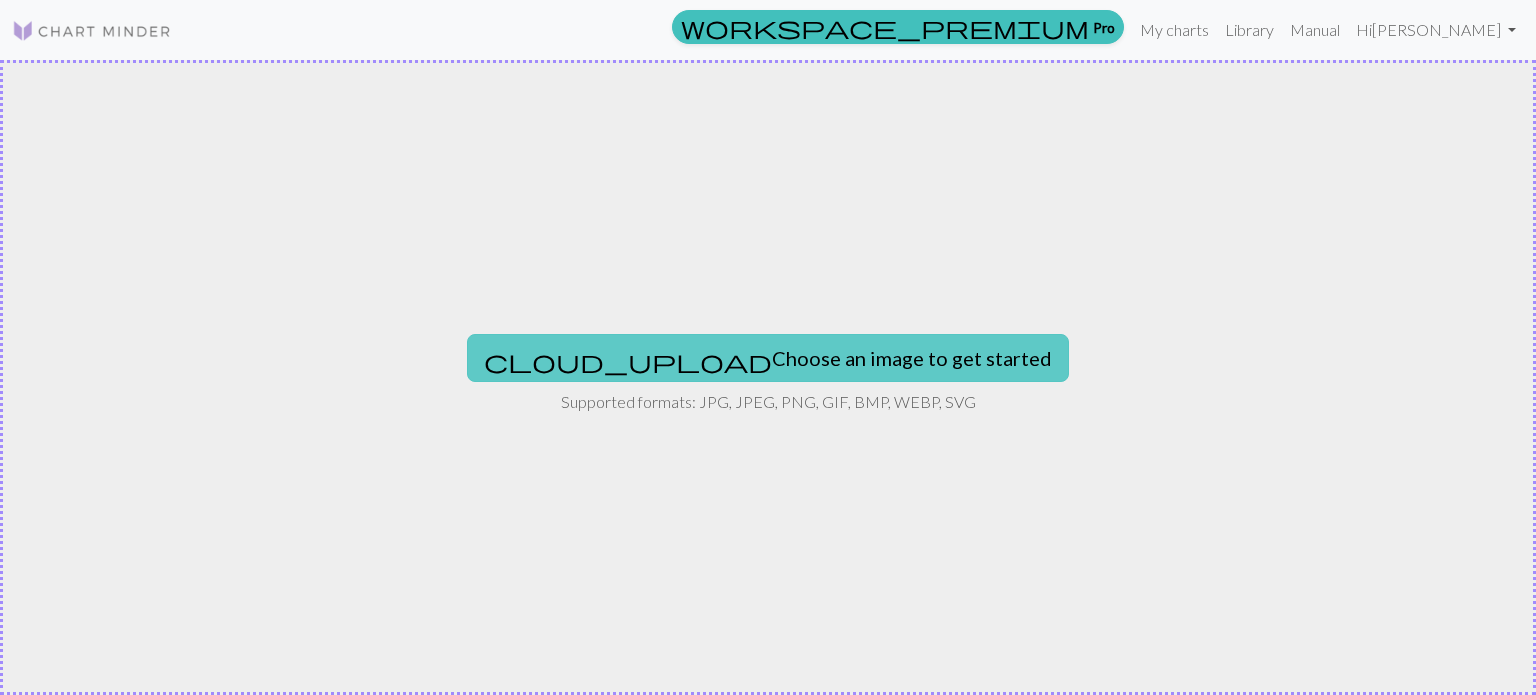 click on "cloud_upload  Choose an image to get started" at bounding box center (768, 358) 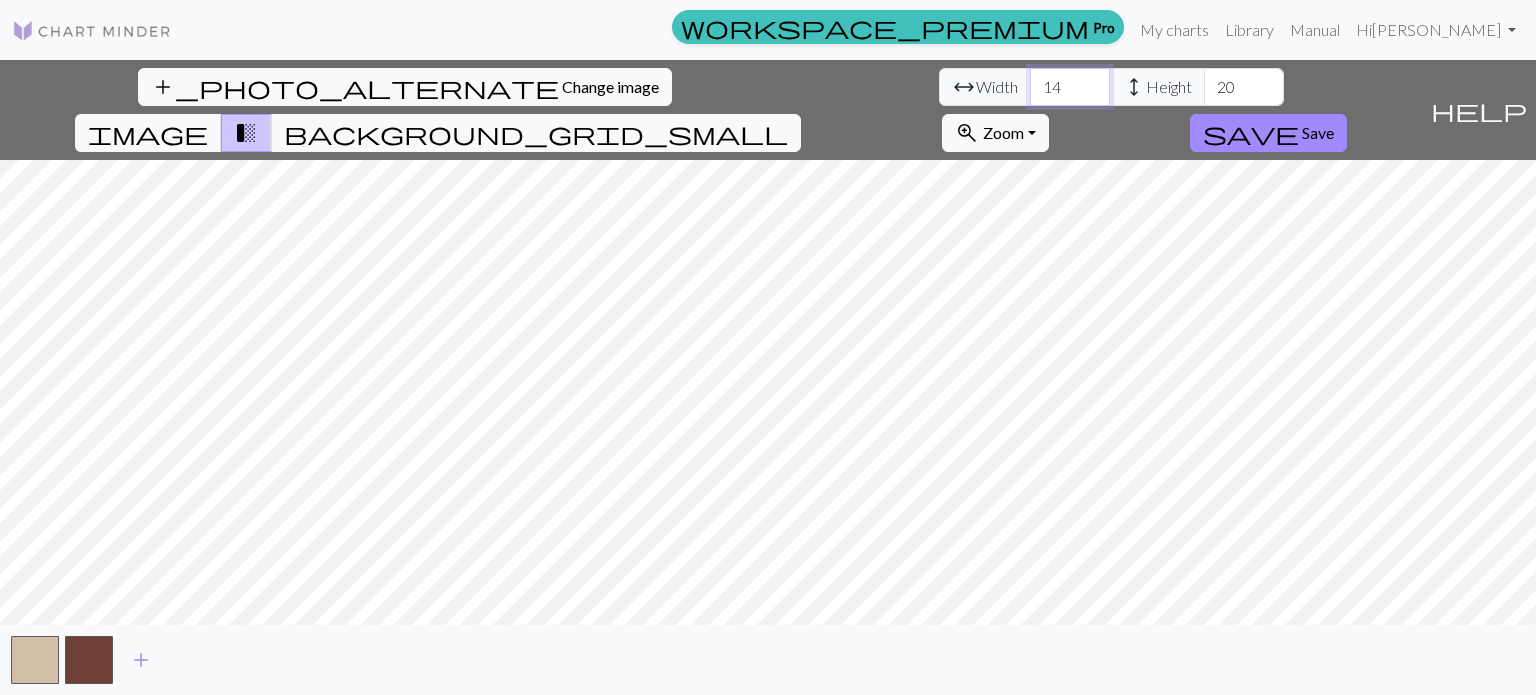 click on "14" at bounding box center (1070, 87) 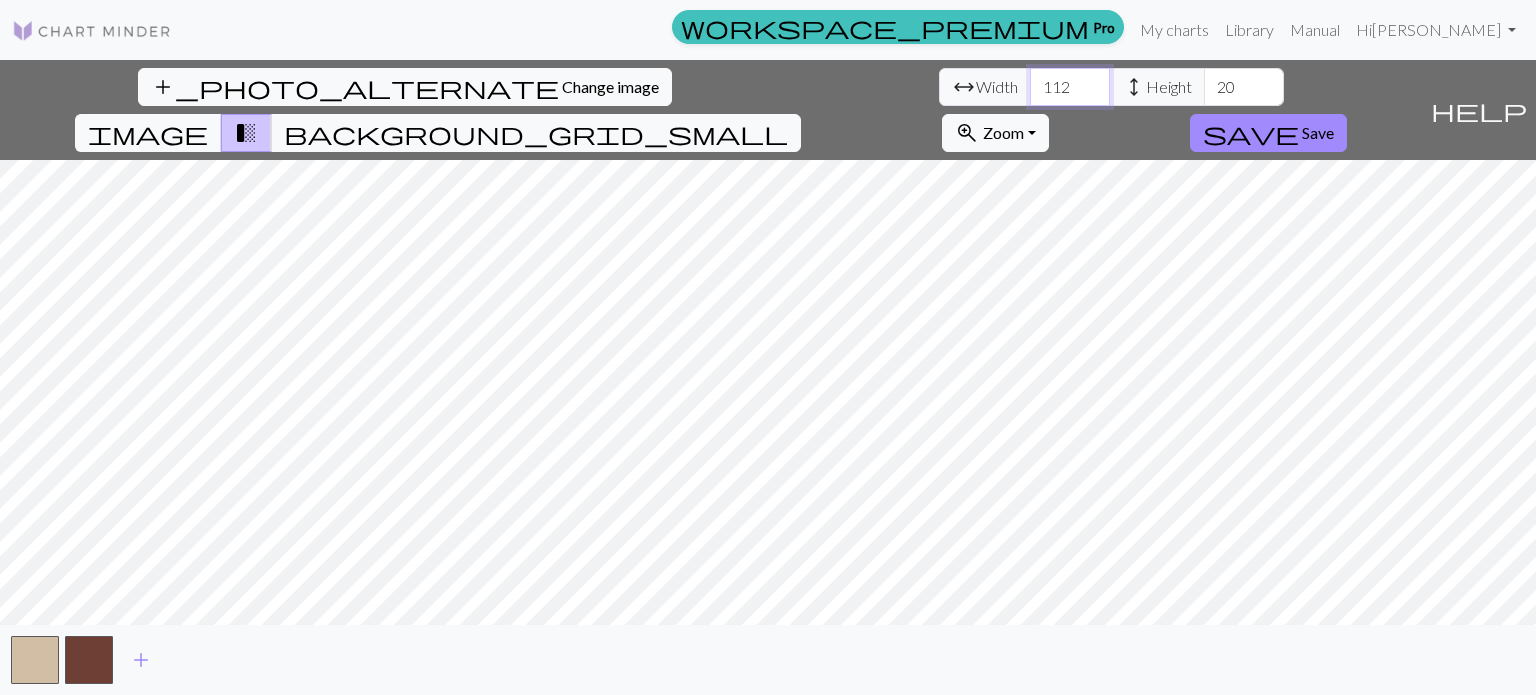 type on "112" 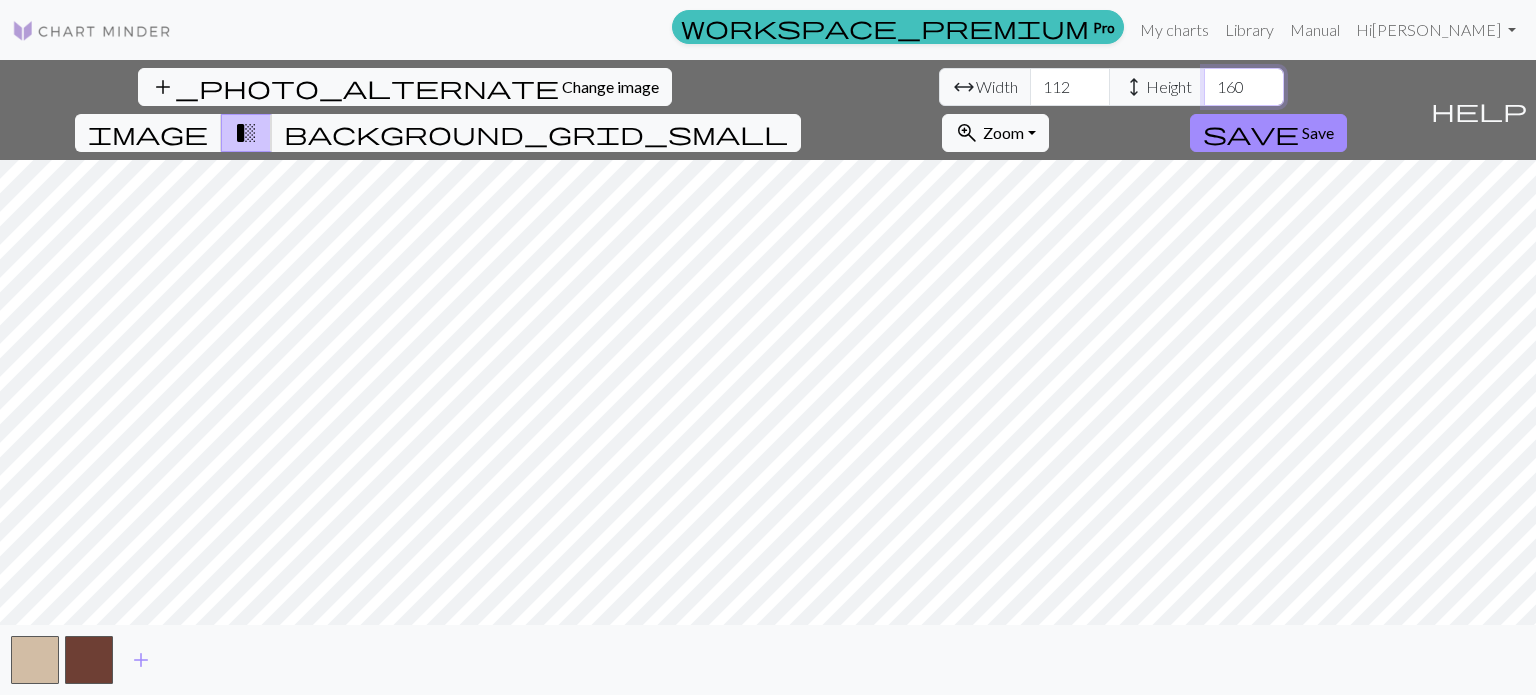 type on "160" 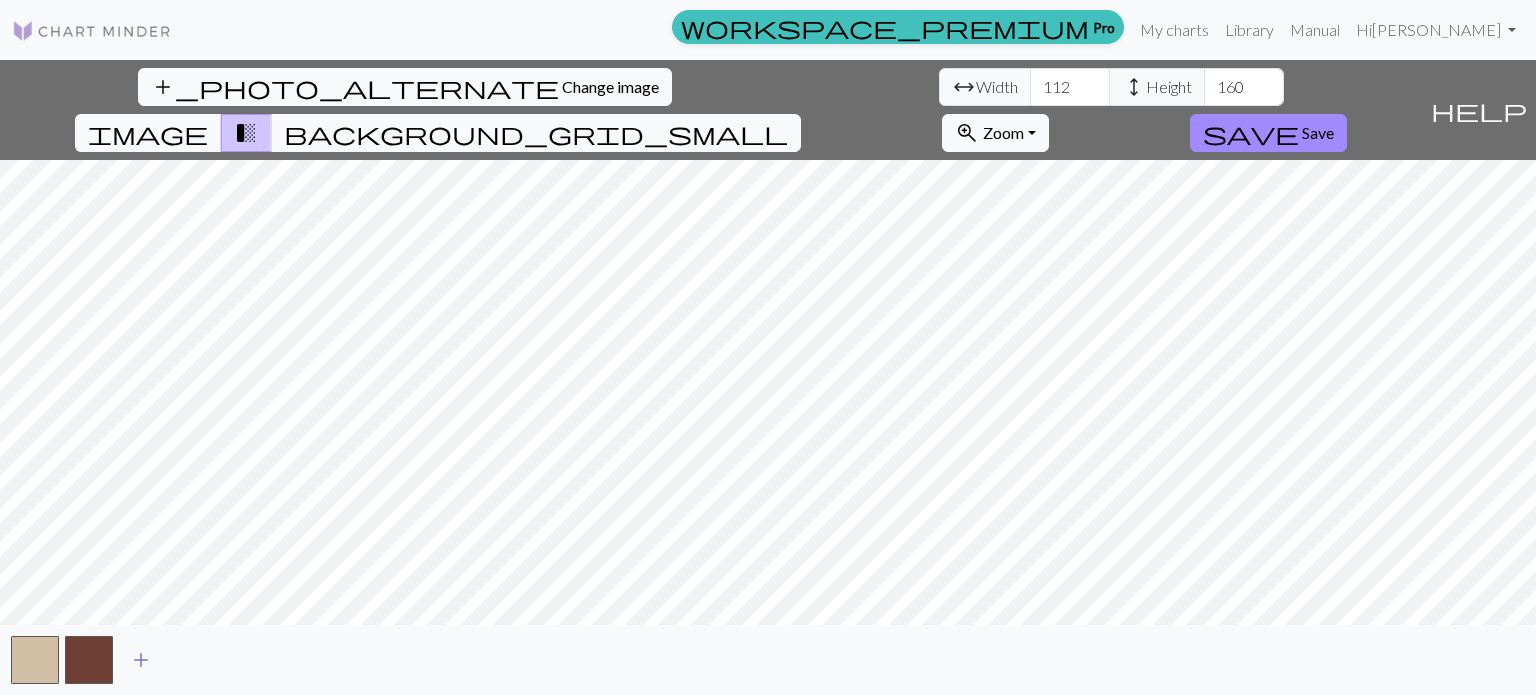 click on "add" at bounding box center (141, 660) 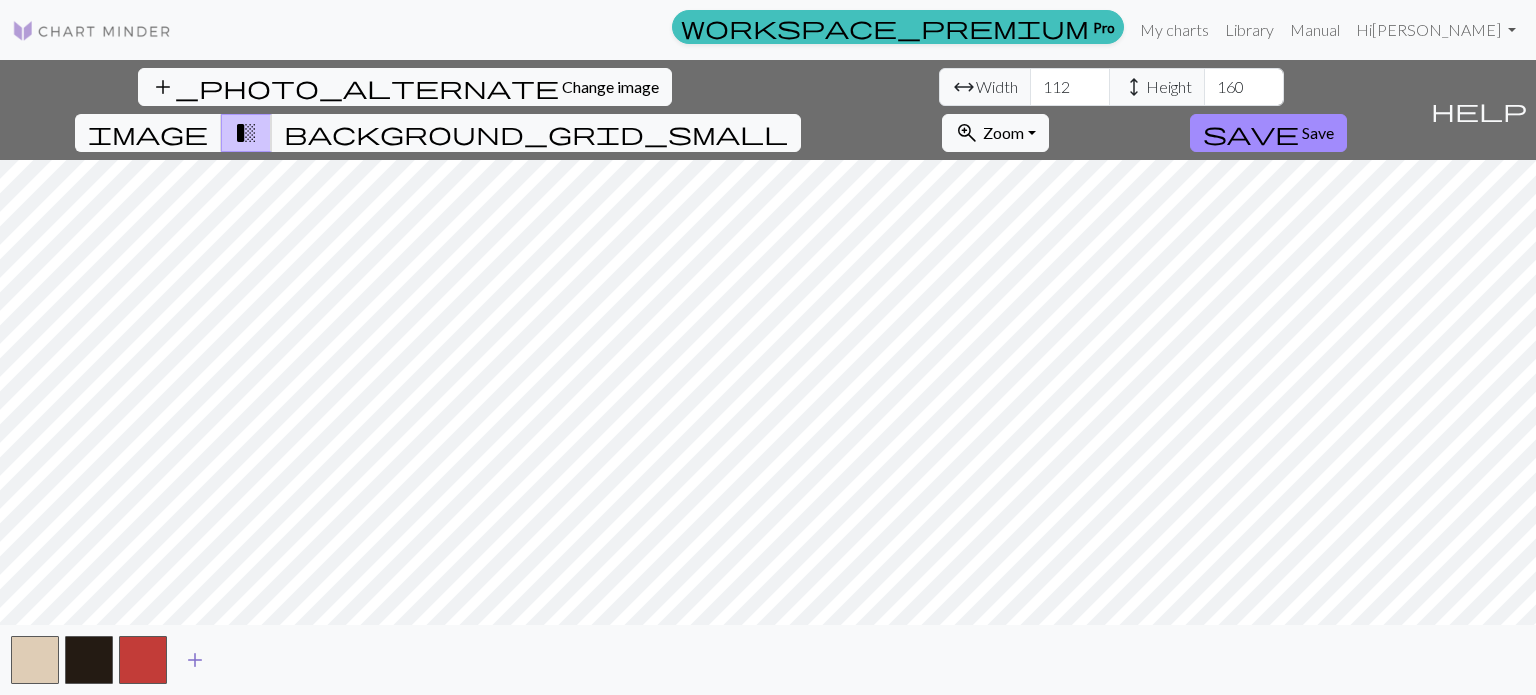 click on "add" at bounding box center (195, 660) 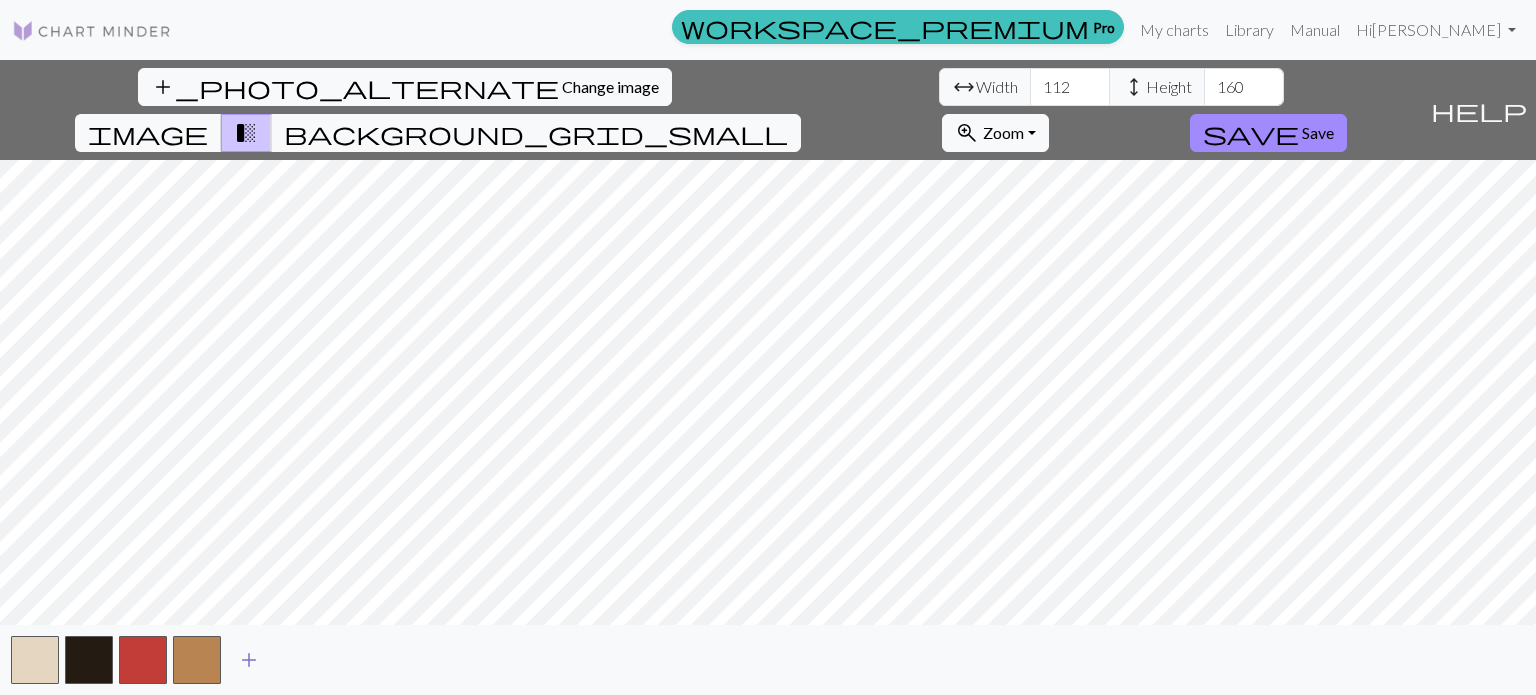 click on "add" at bounding box center (249, 660) 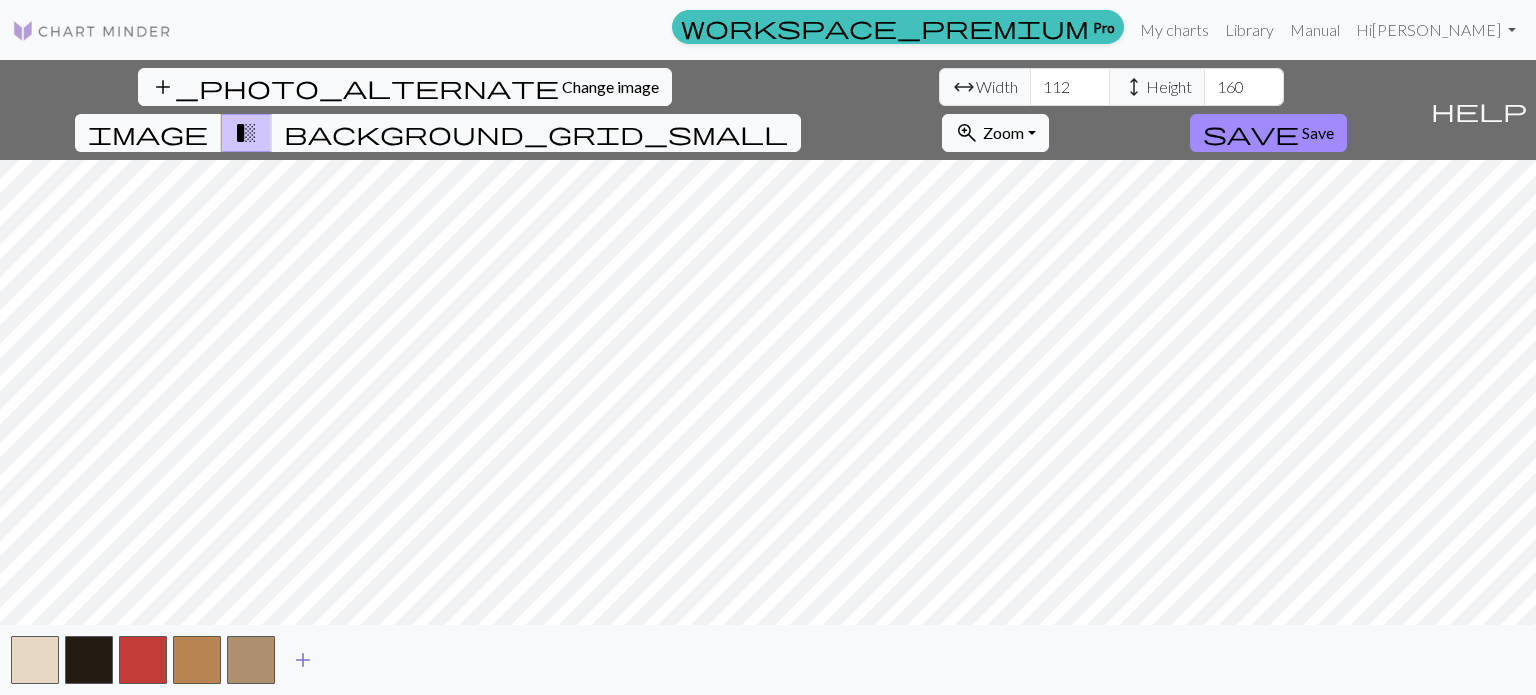 click on "add" at bounding box center (303, 660) 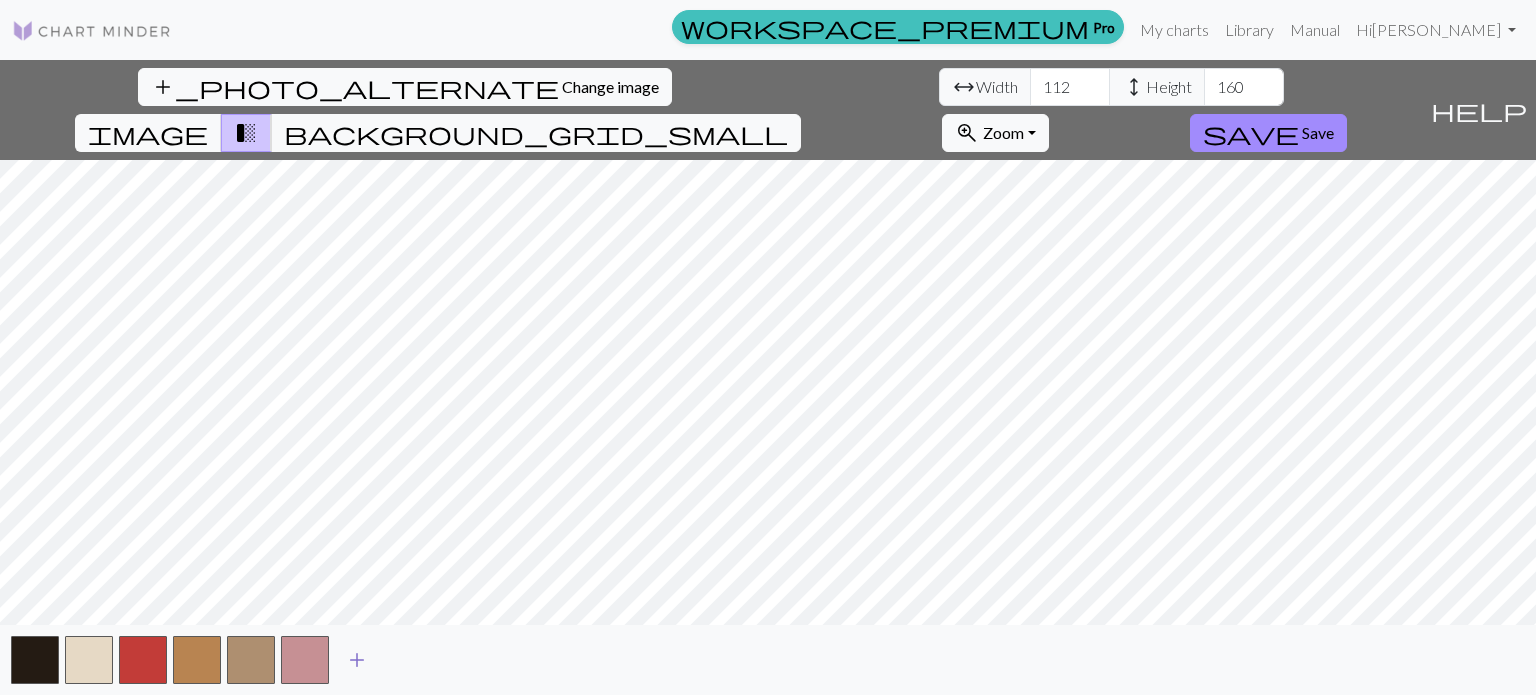 click on "add" at bounding box center (357, 660) 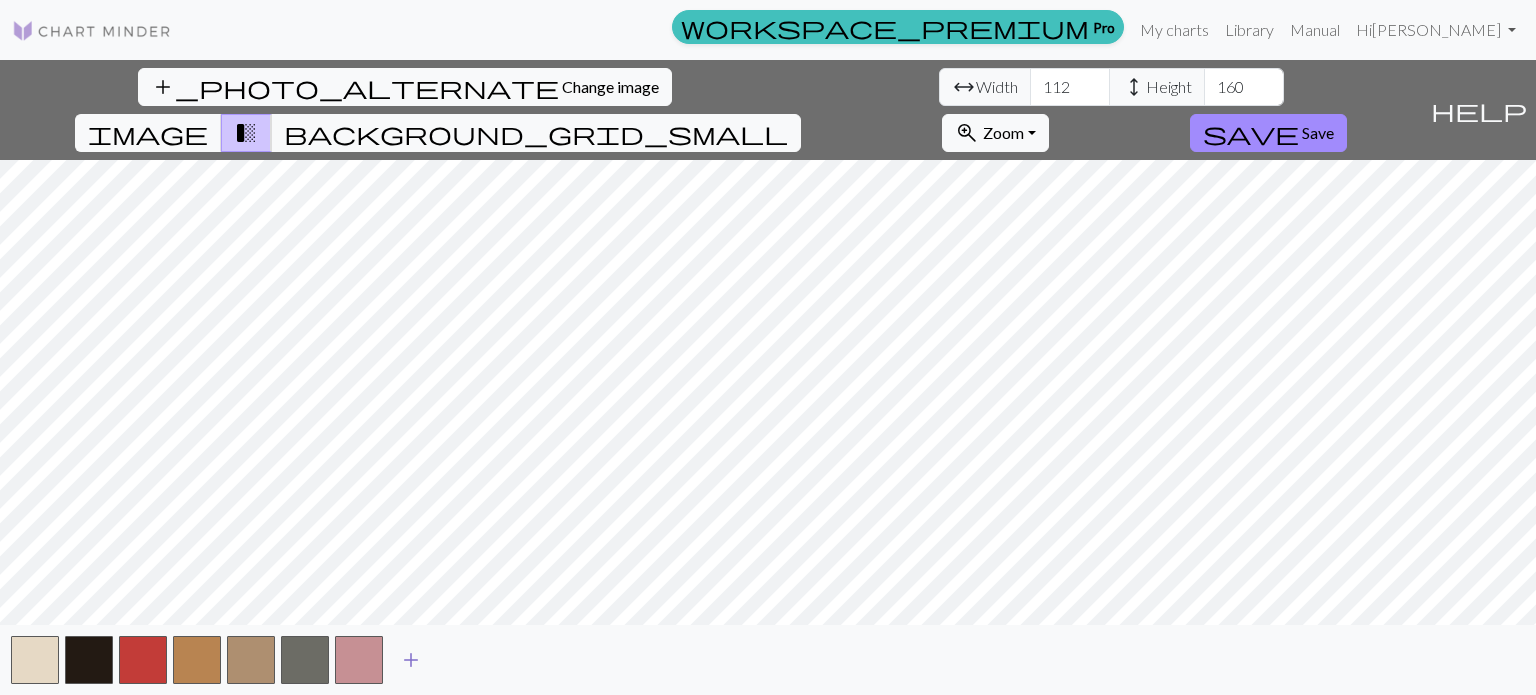 click on "add" at bounding box center [411, 660] 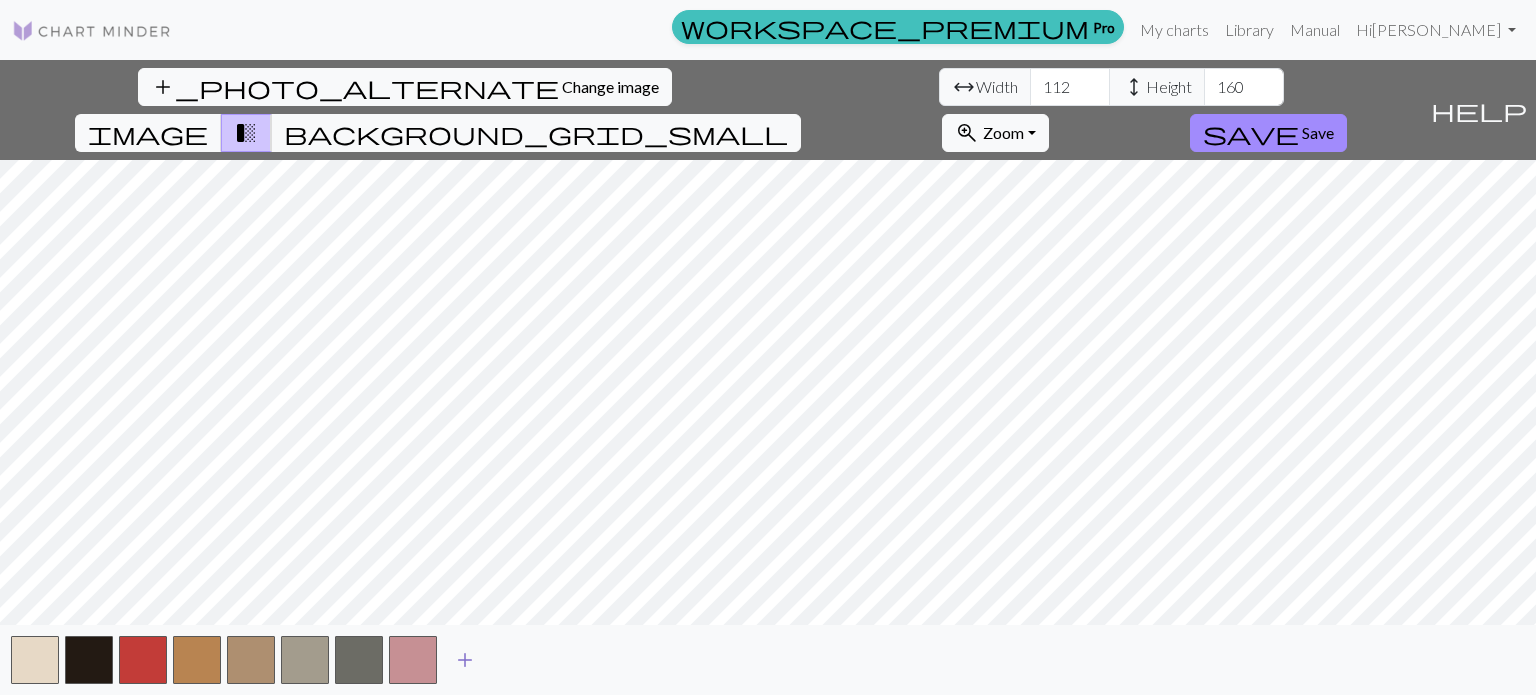 type 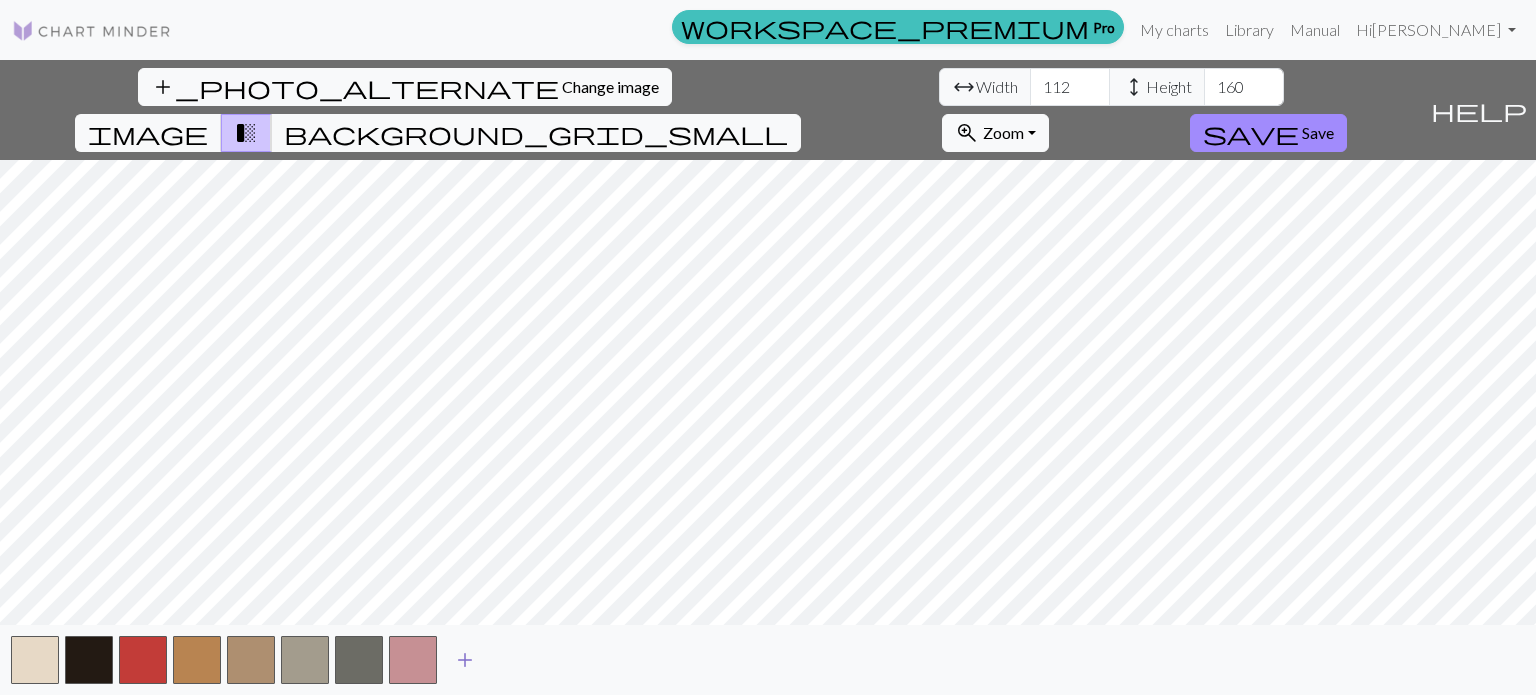 click on "add" at bounding box center [465, 660] 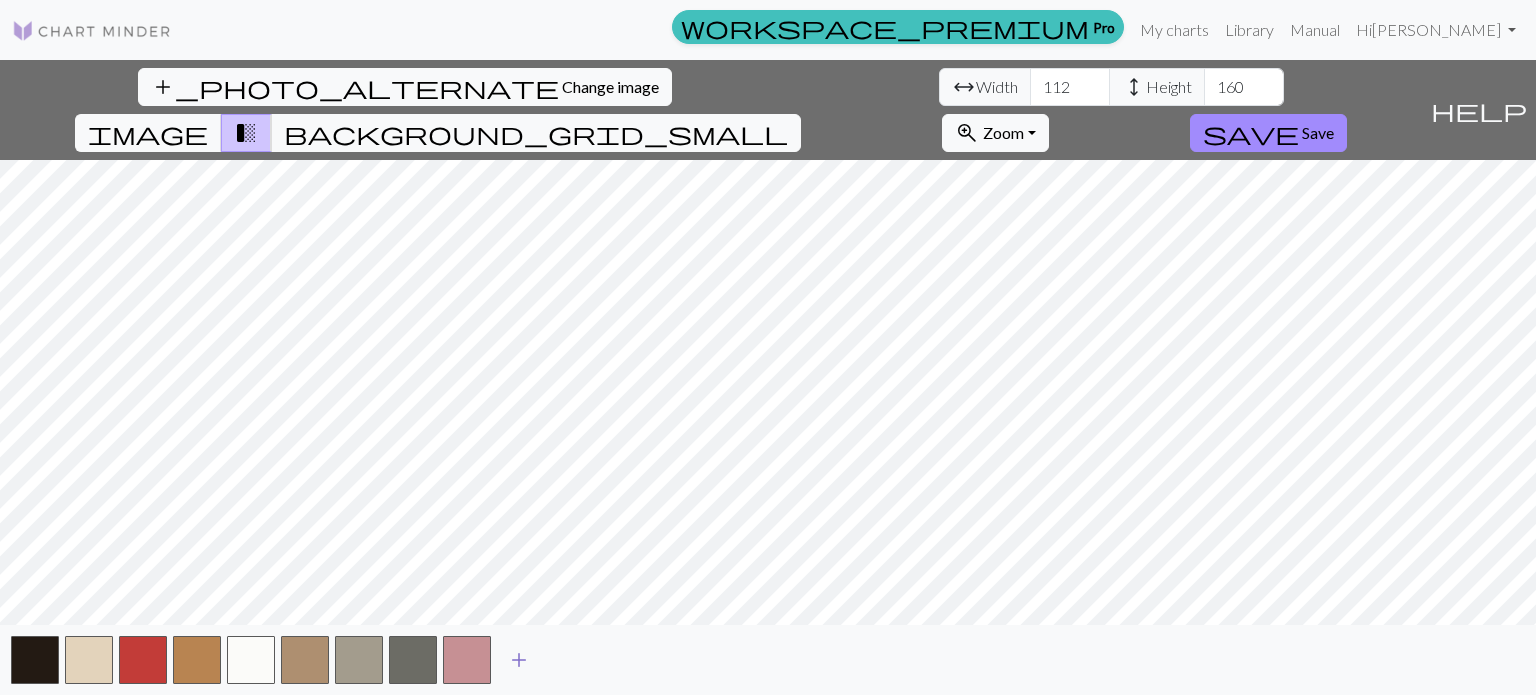 click on "add" at bounding box center [519, 660] 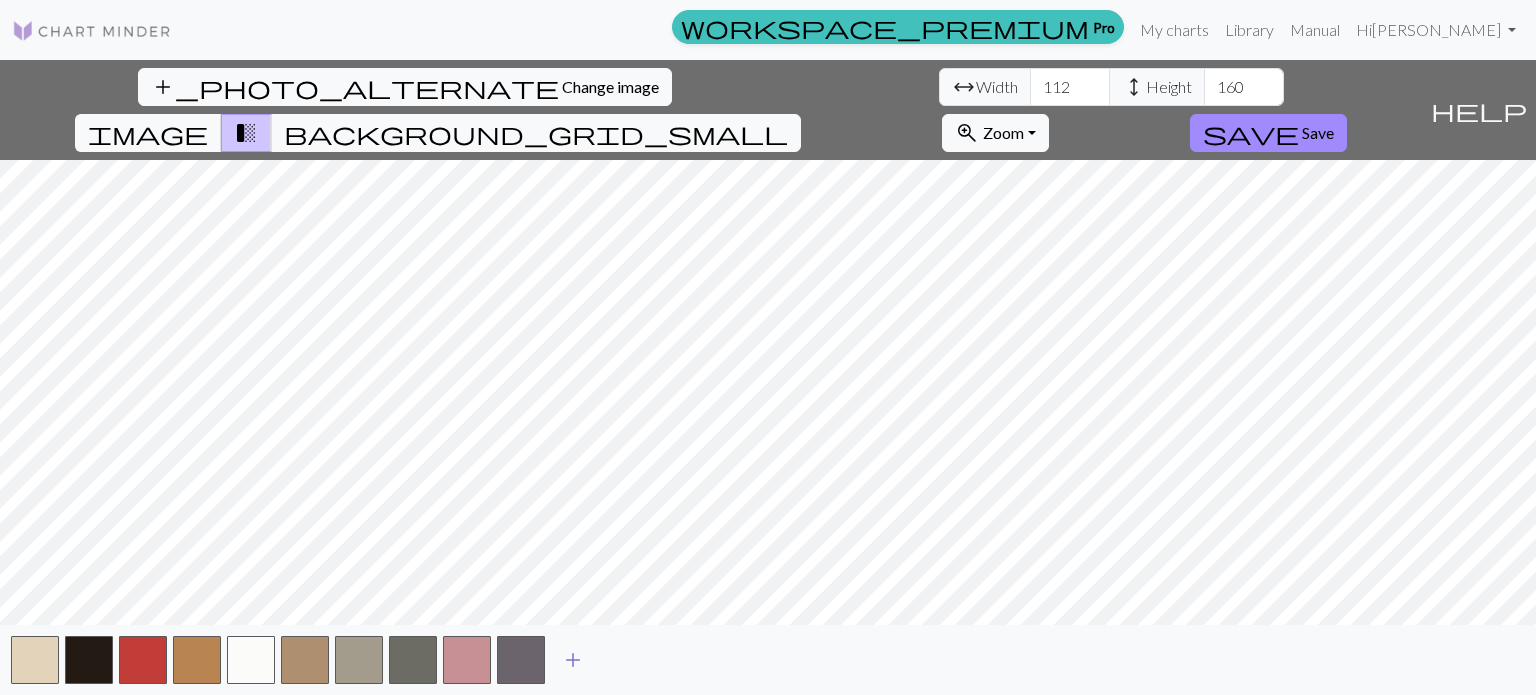 click on "add" at bounding box center (573, 660) 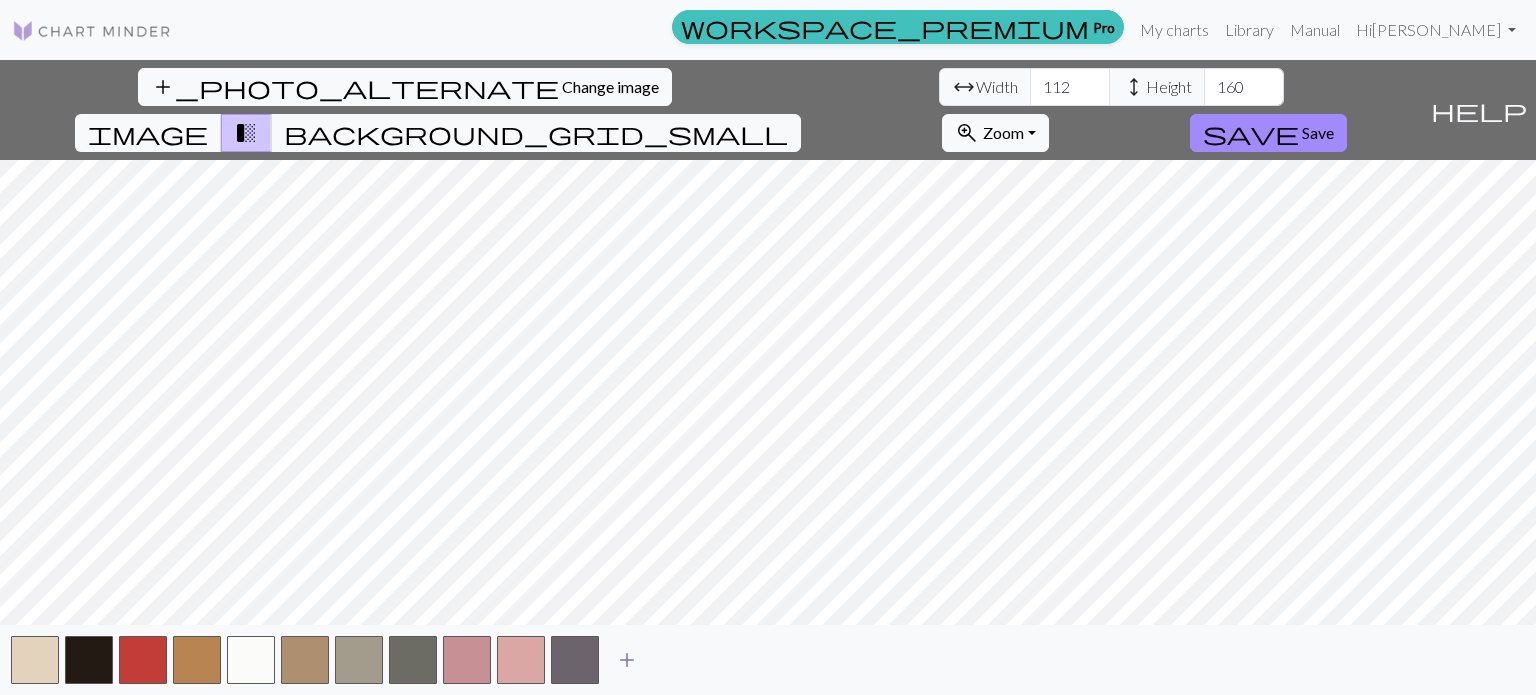 click on "add" at bounding box center [627, 660] 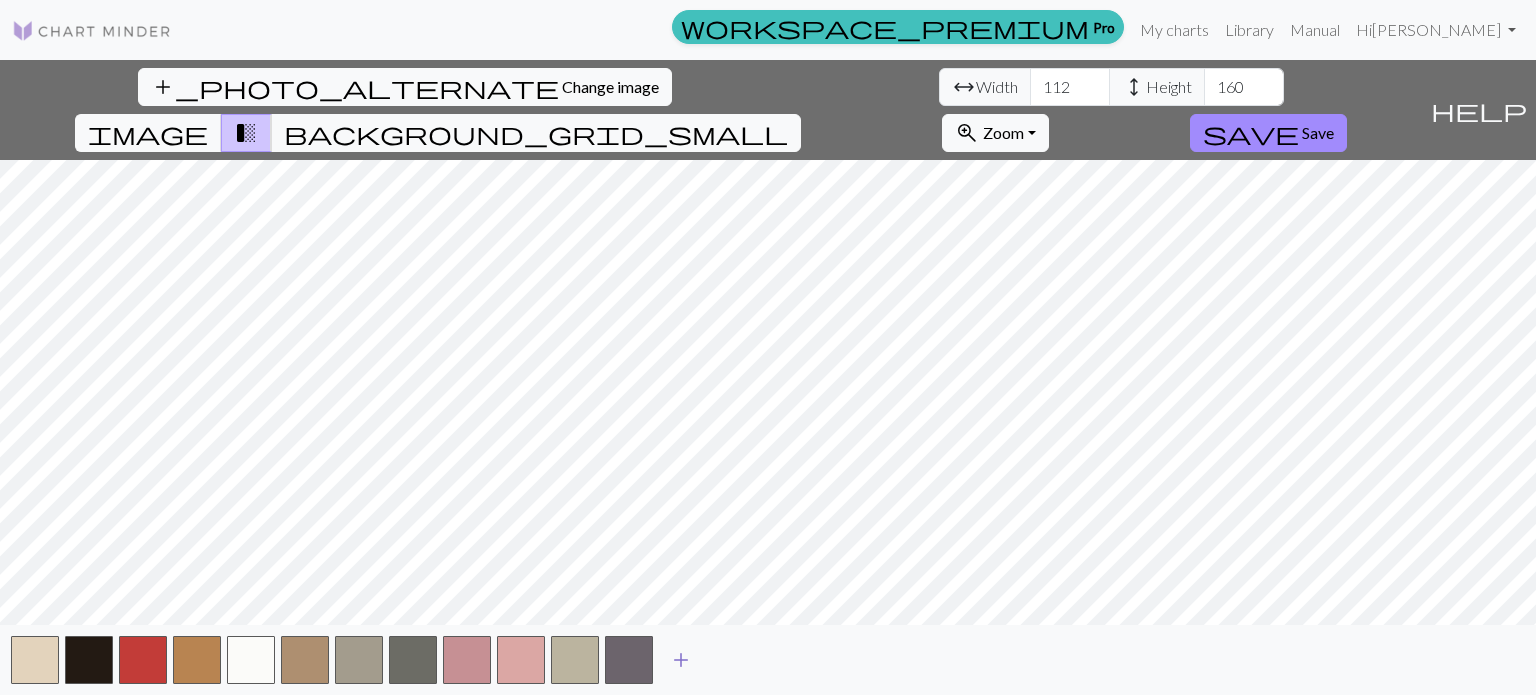 click on "add" at bounding box center (681, 660) 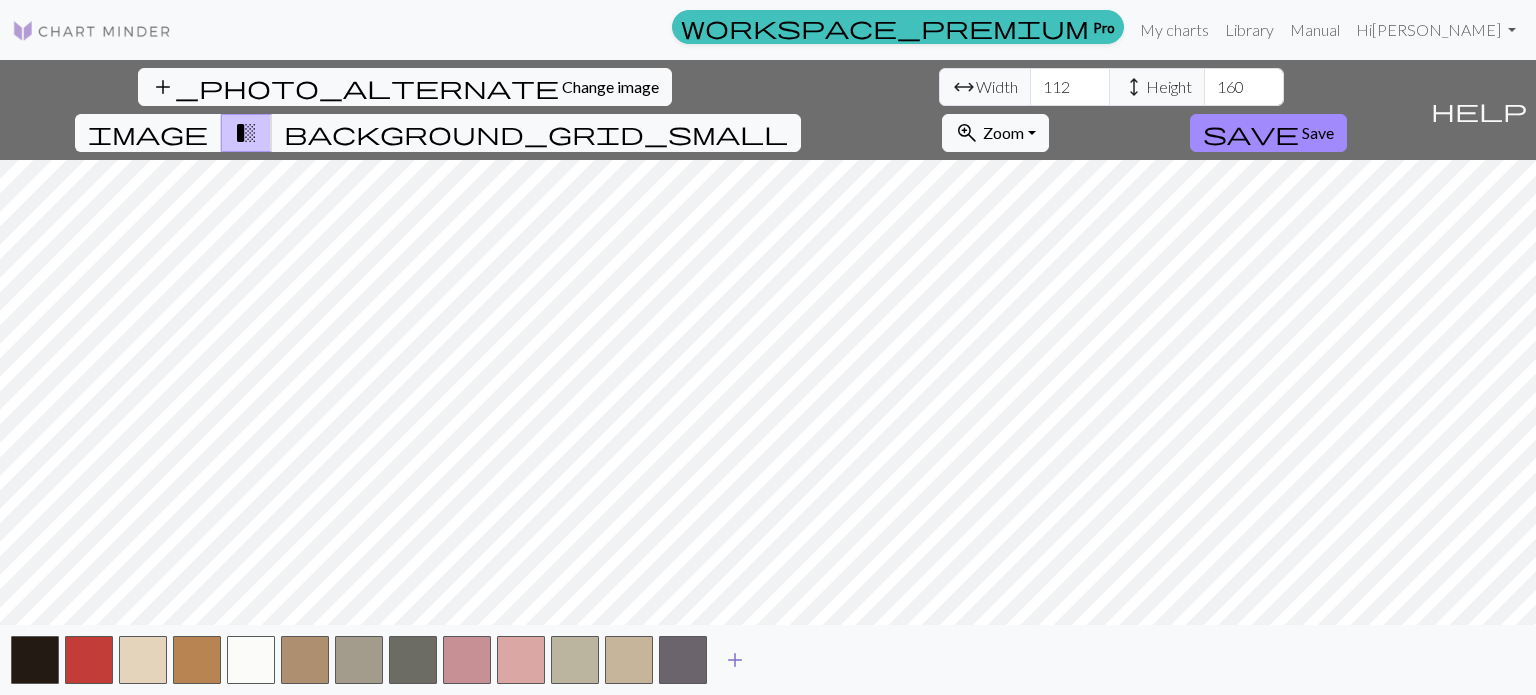 click on "add" at bounding box center (735, 660) 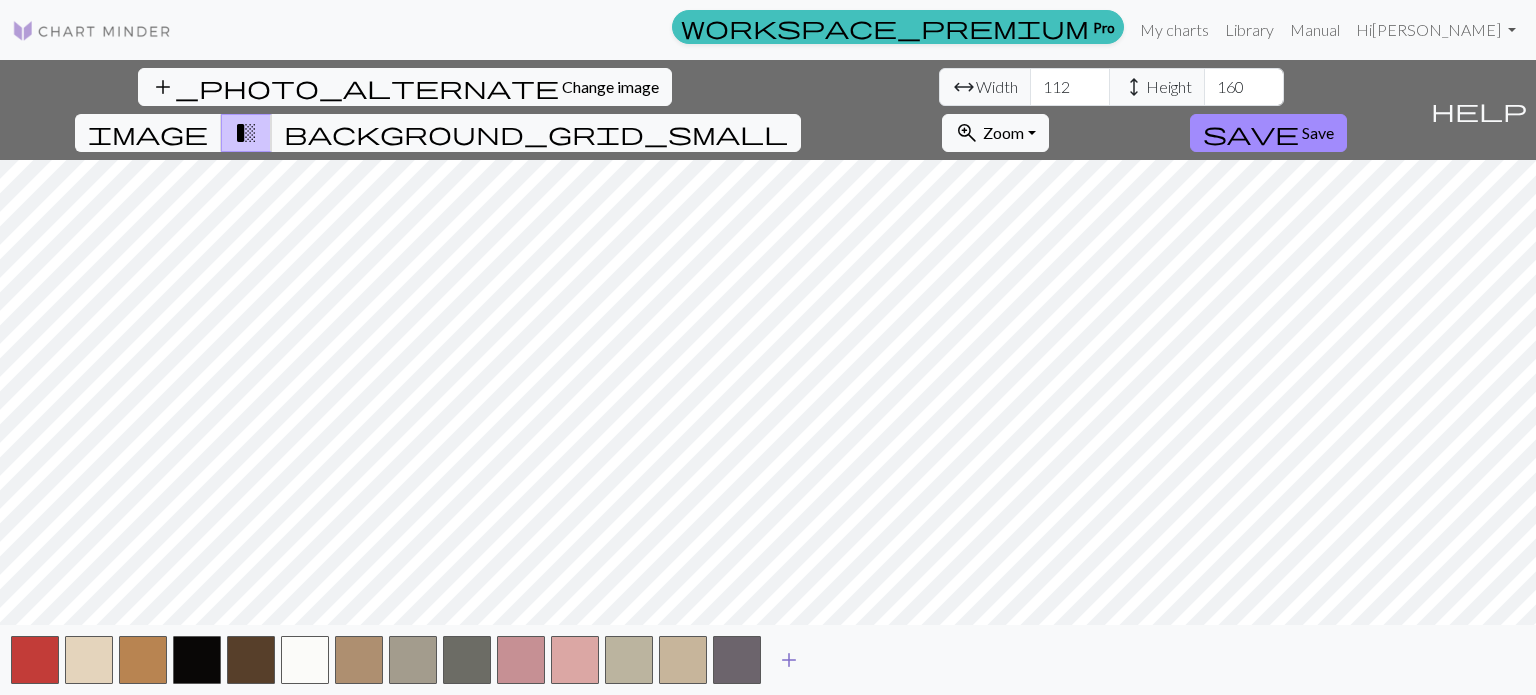 click on "add" at bounding box center [789, 660] 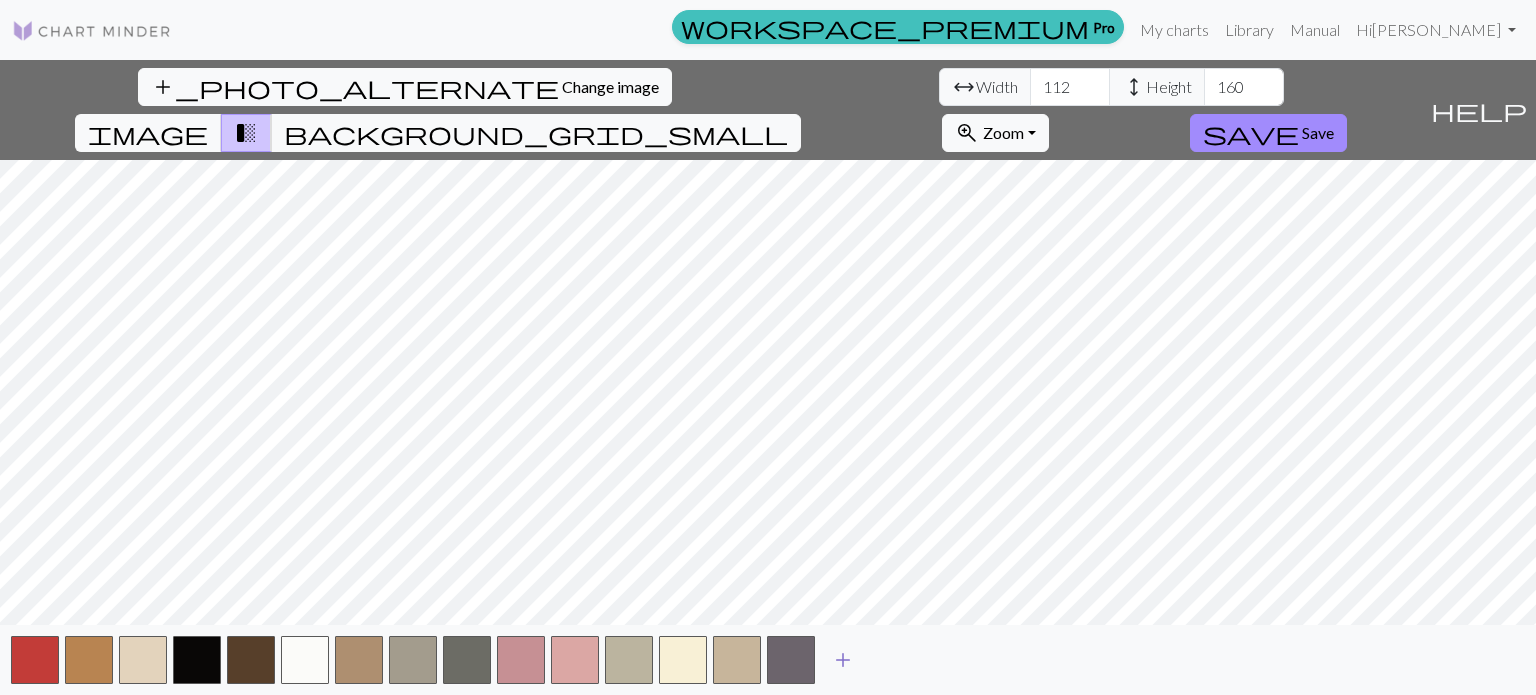 click on "add" at bounding box center (843, 660) 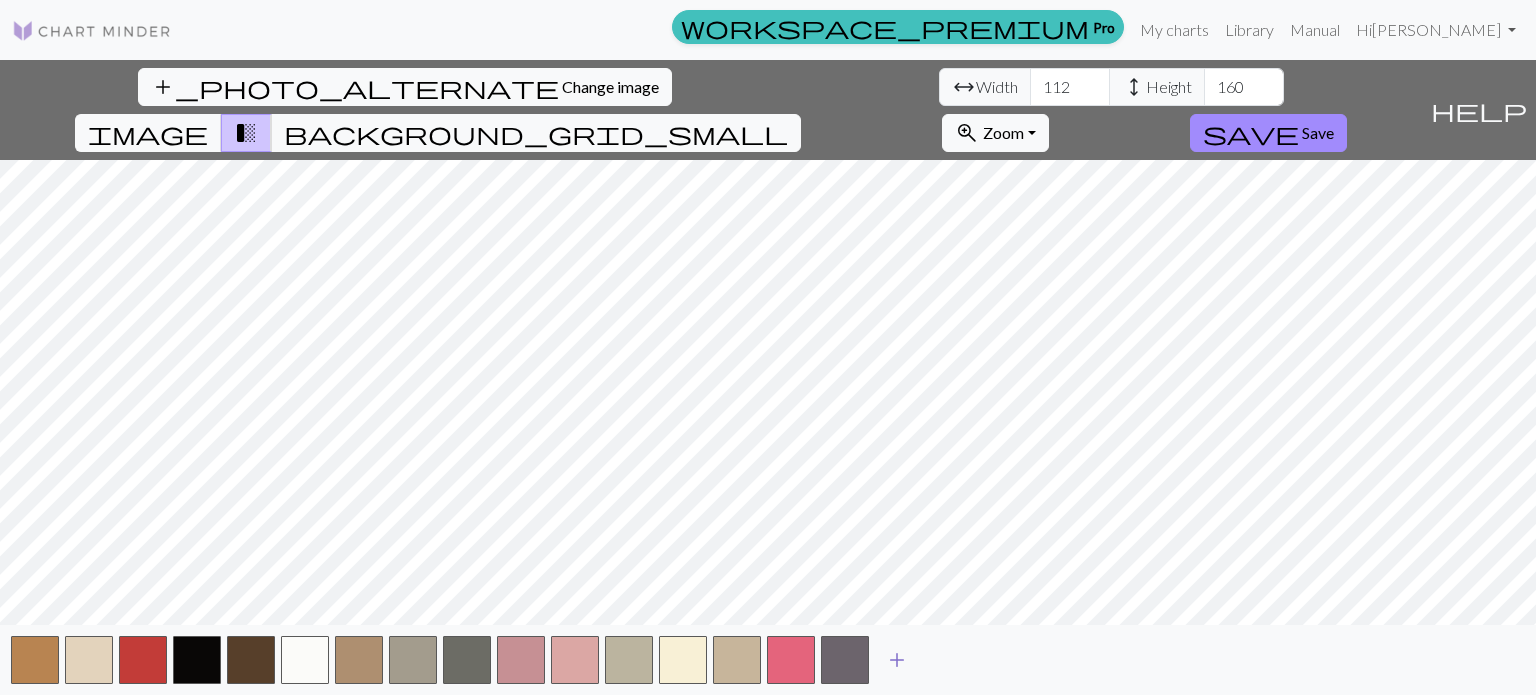 click on "add" at bounding box center [897, 660] 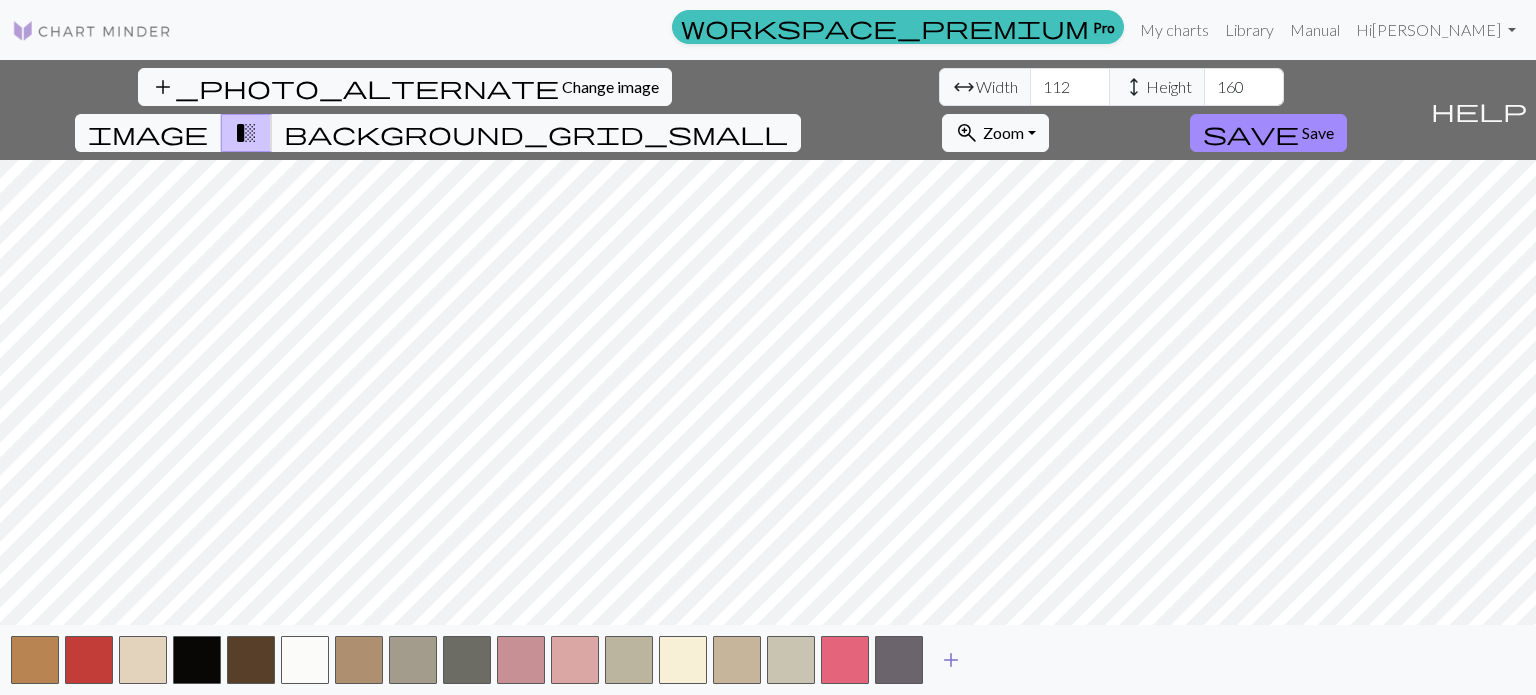 click on "add" at bounding box center [951, 660] 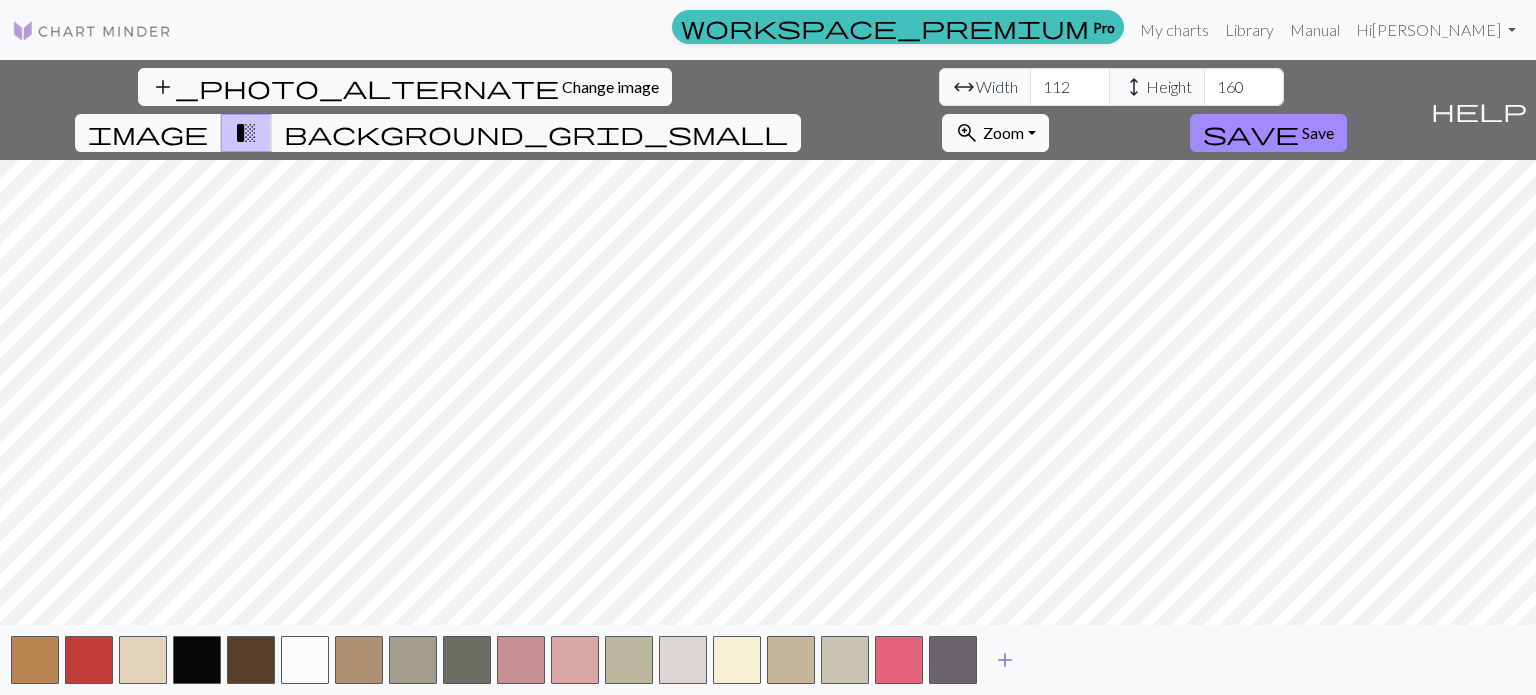 click on "add" at bounding box center [1005, 660] 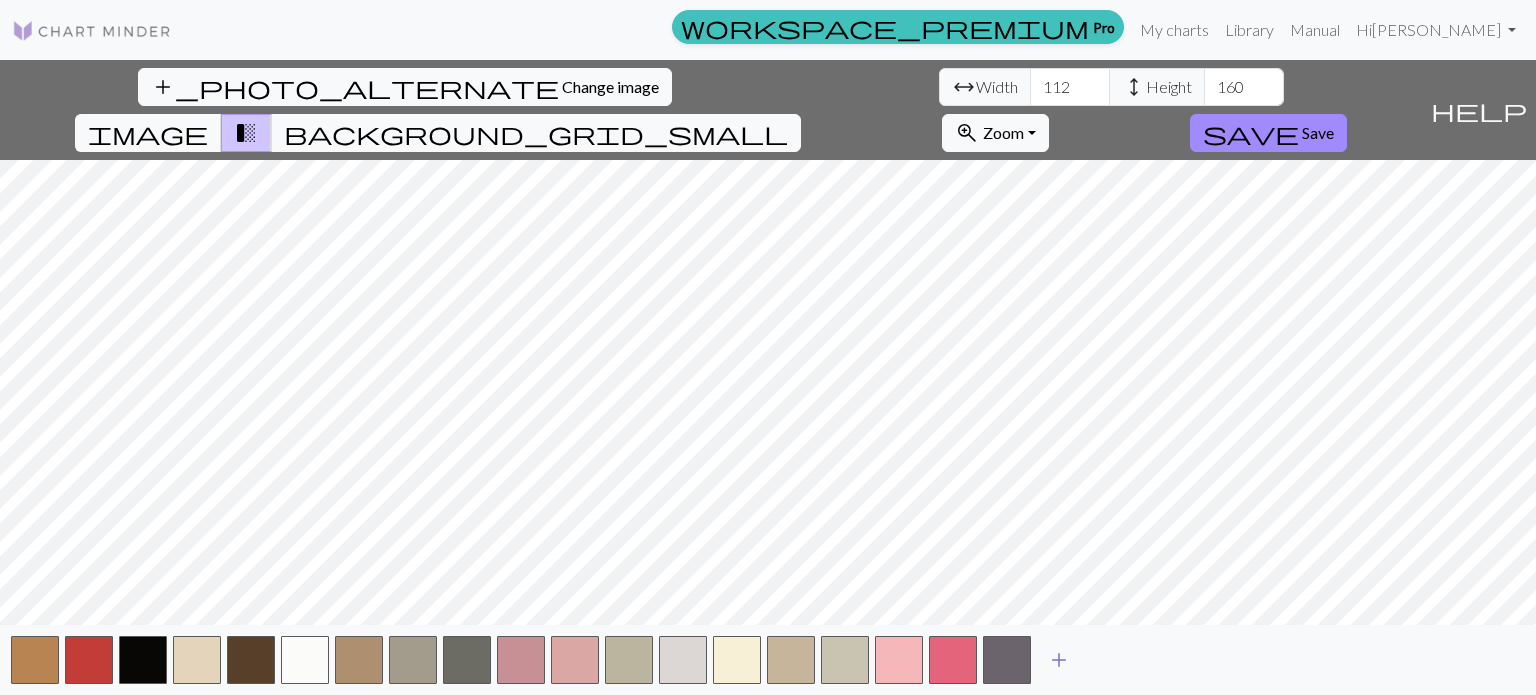 click on "add" at bounding box center [1059, 660] 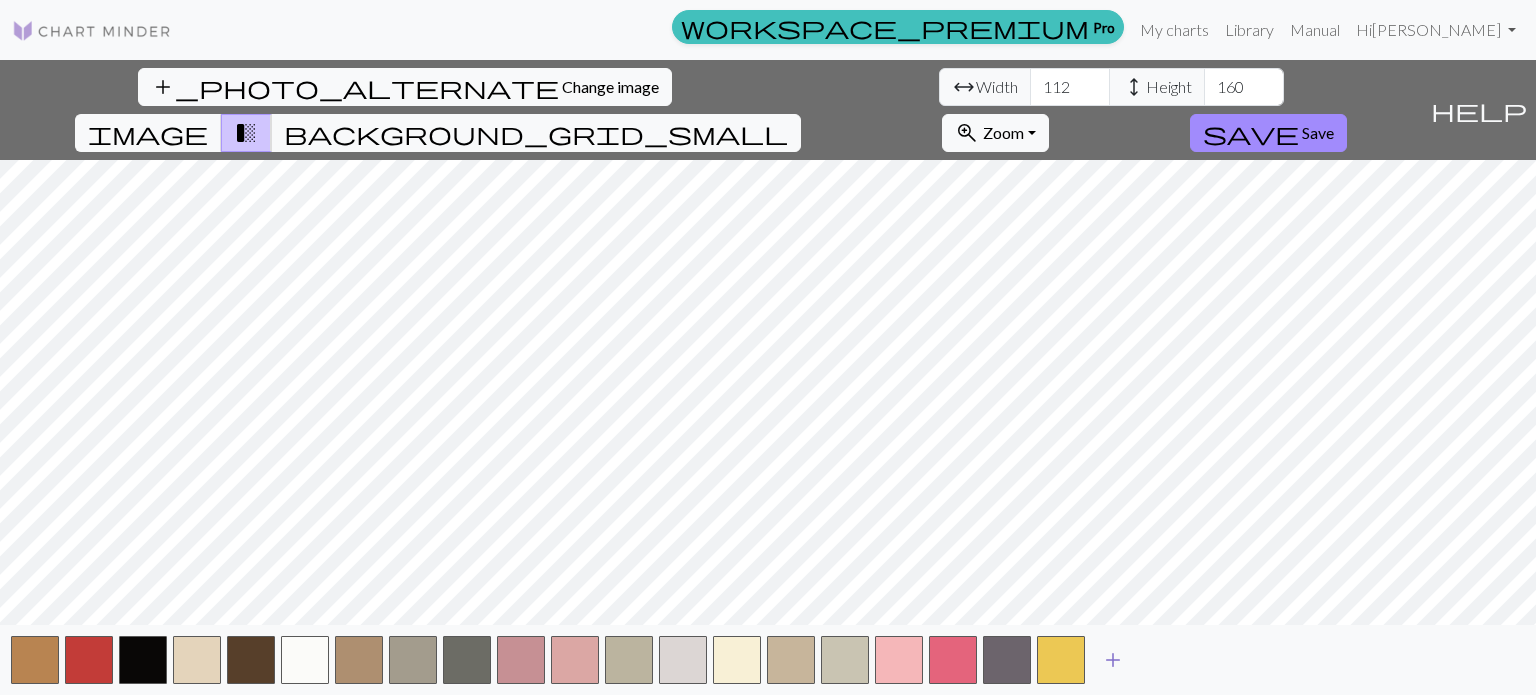 click on "add" at bounding box center (1113, 660) 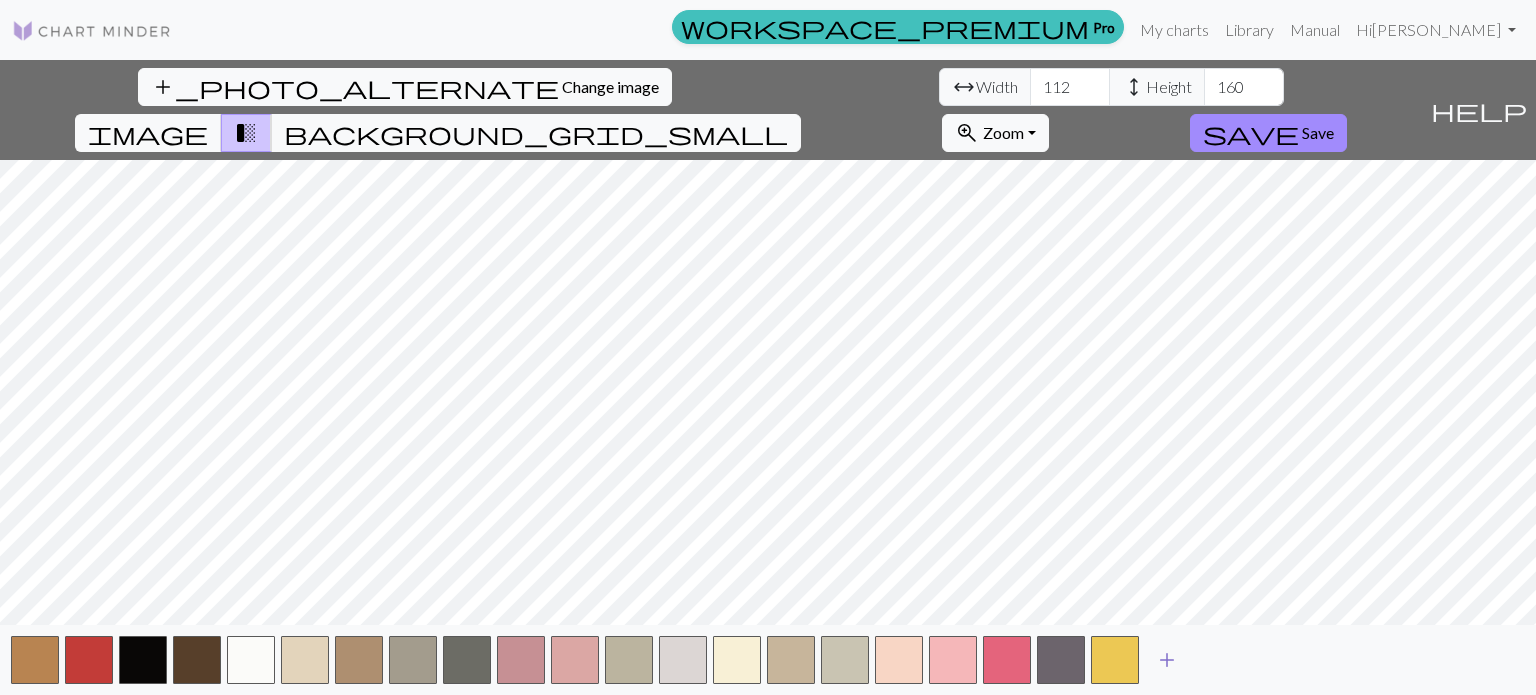 click on "add" at bounding box center (1167, 660) 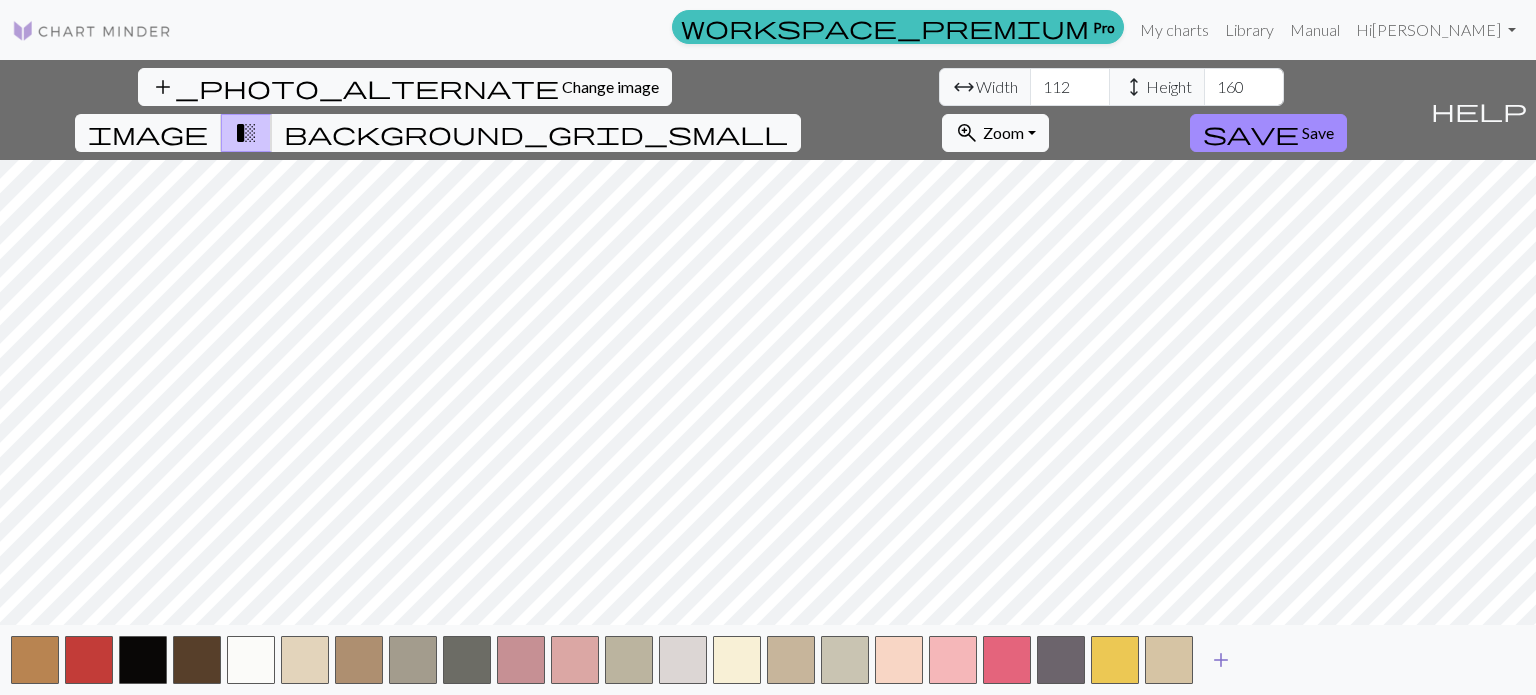 click on "add" at bounding box center (1221, 660) 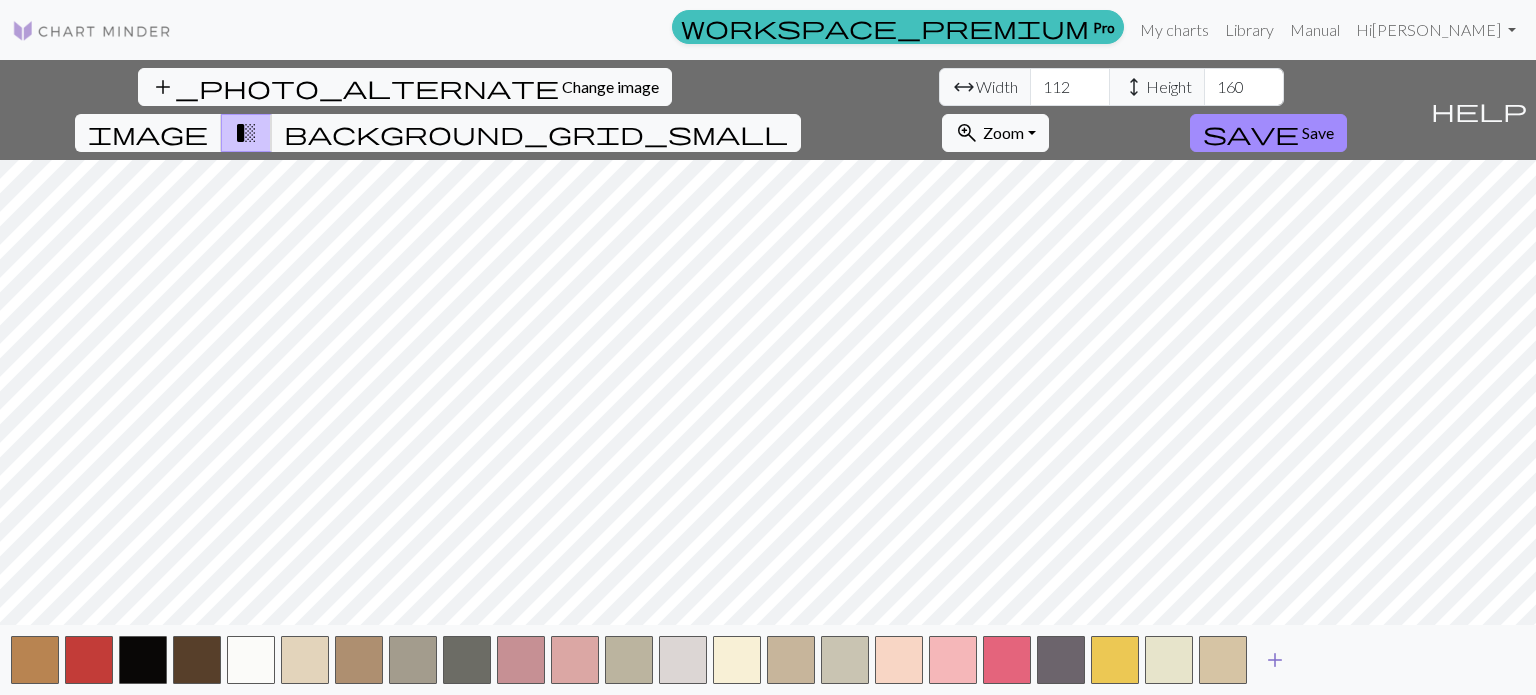 click on "add" at bounding box center (1275, 660) 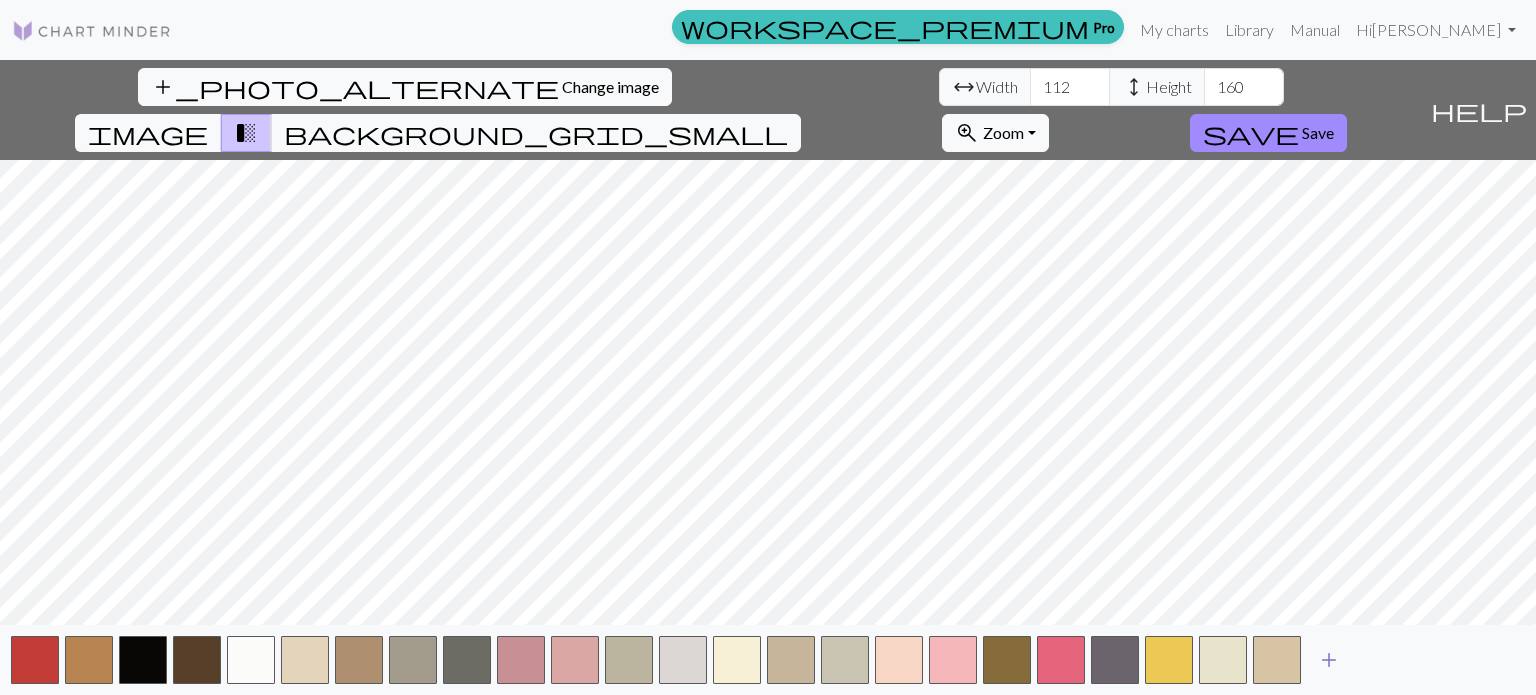 click on "add" at bounding box center [1329, 660] 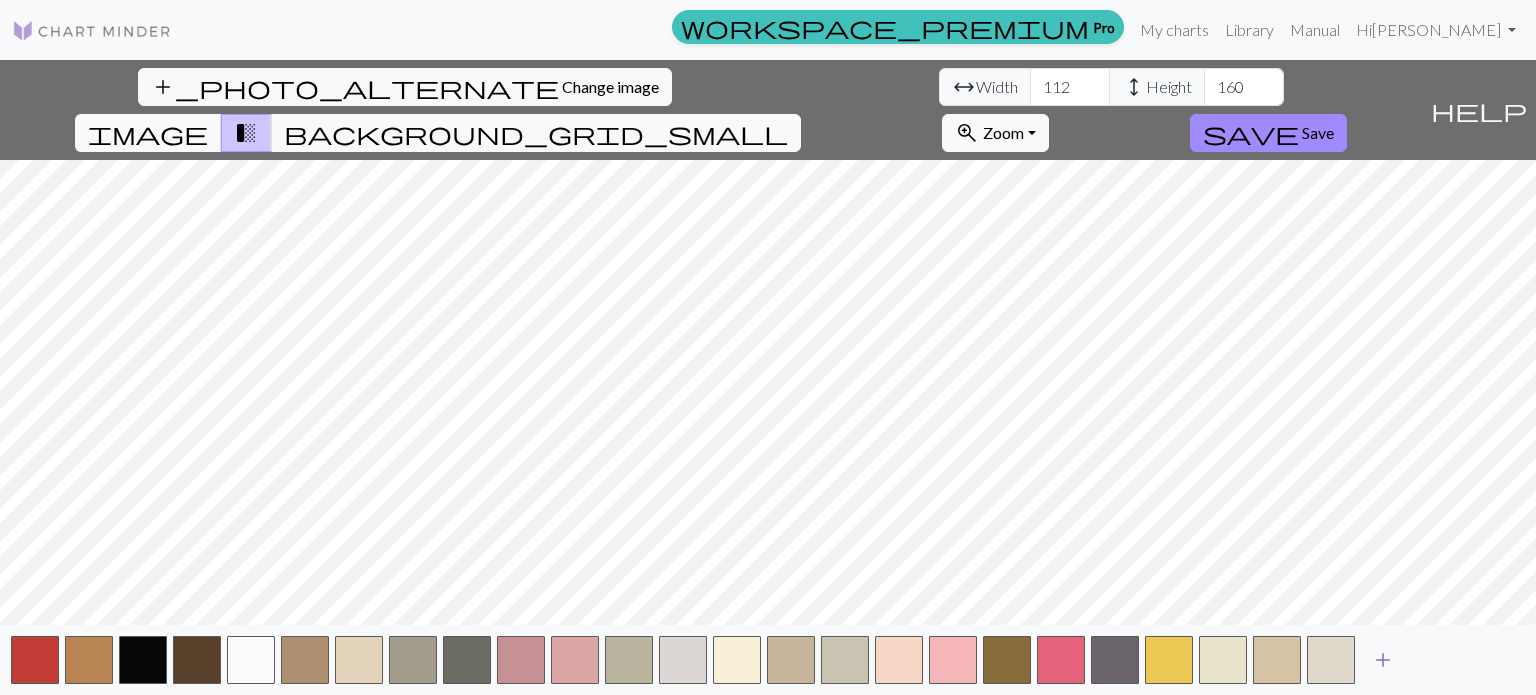 click on "add" at bounding box center (1383, 660) 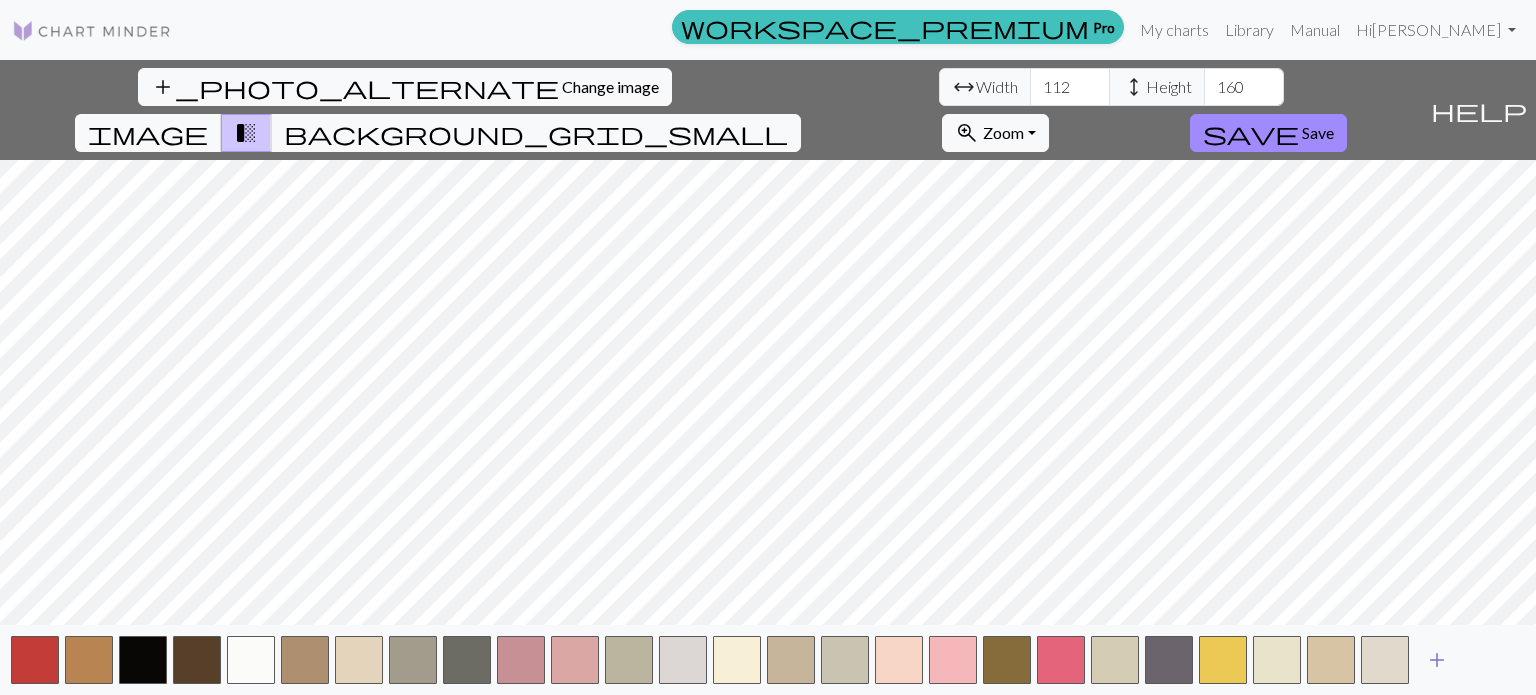 click on "add" at bounding box center (1437, 660) 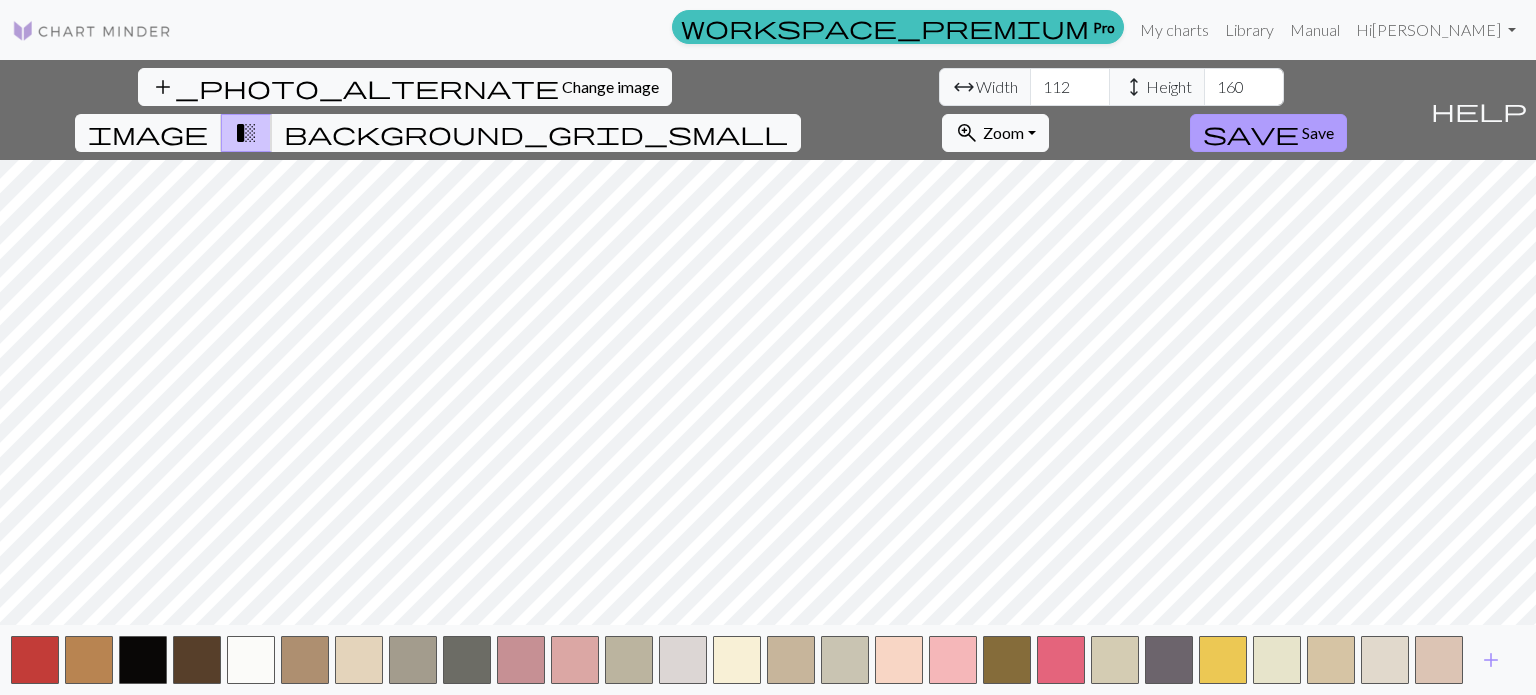 click on "save" at bounding box center (1251, 133) 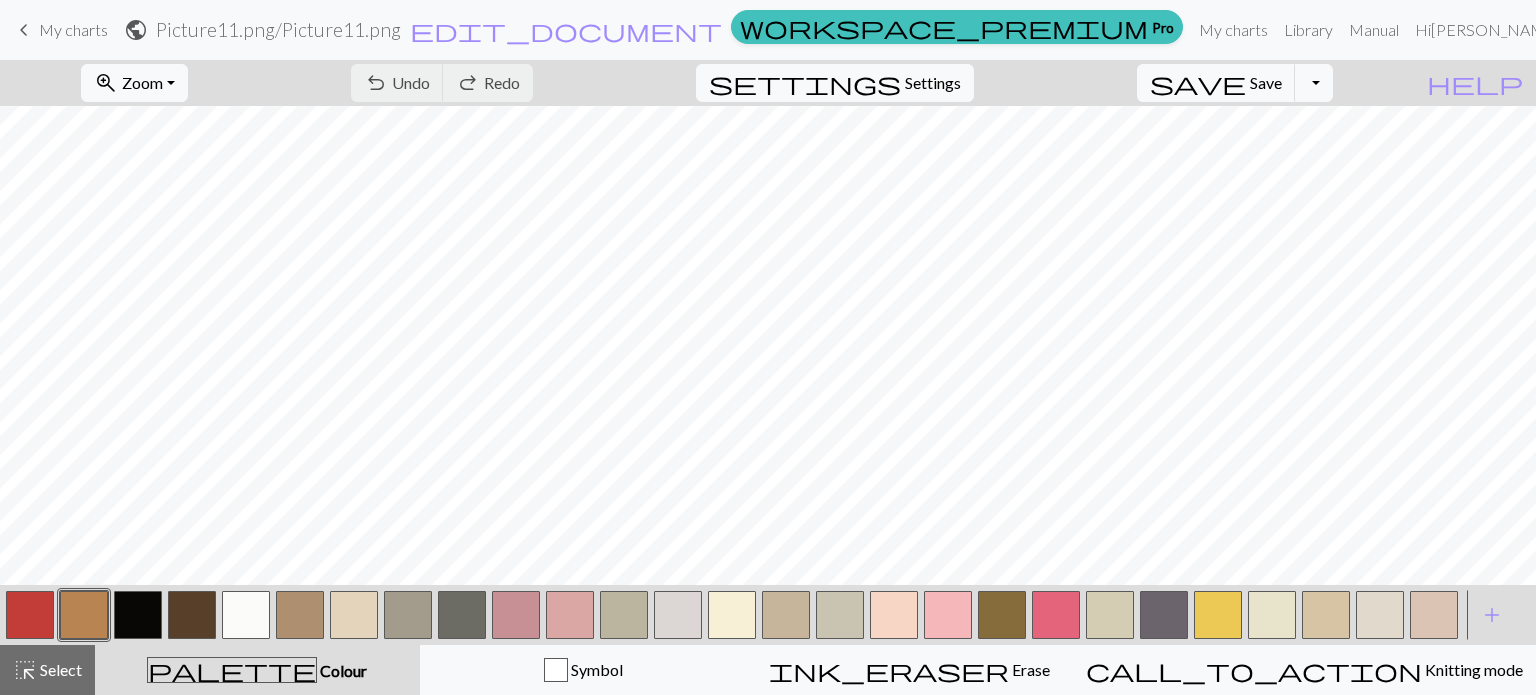 scroll, scrollTop: 0, scrollLeft: 0, axis: both 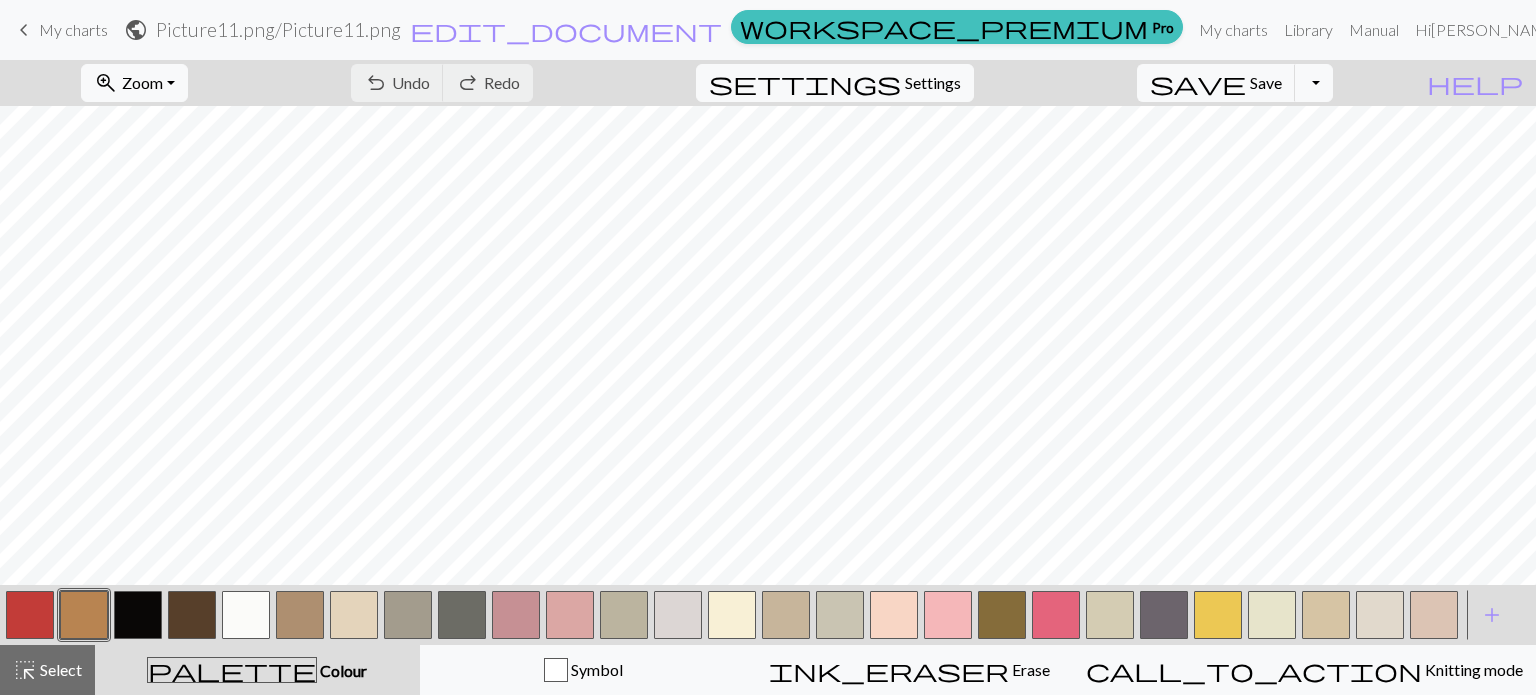 click at bounding box center [138, 615] 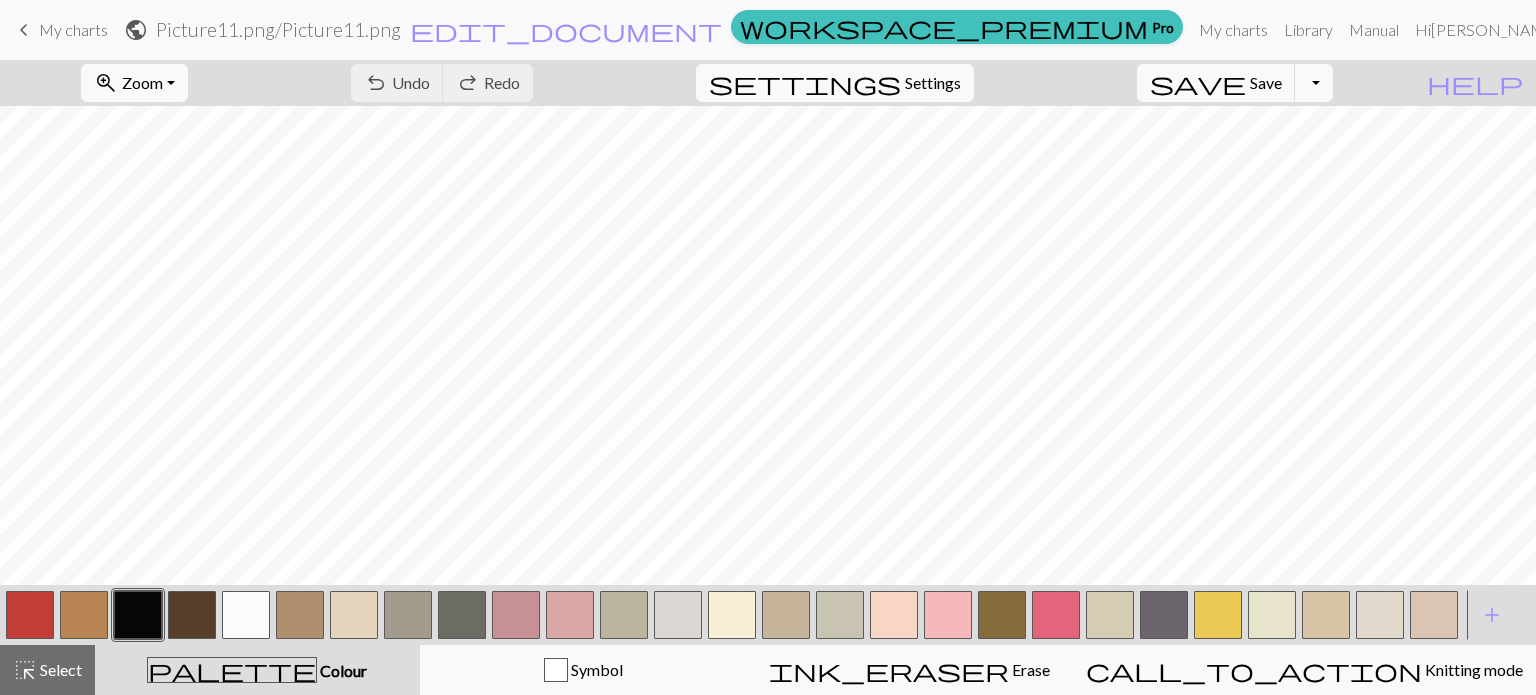 click at bounding box center [138, 615] 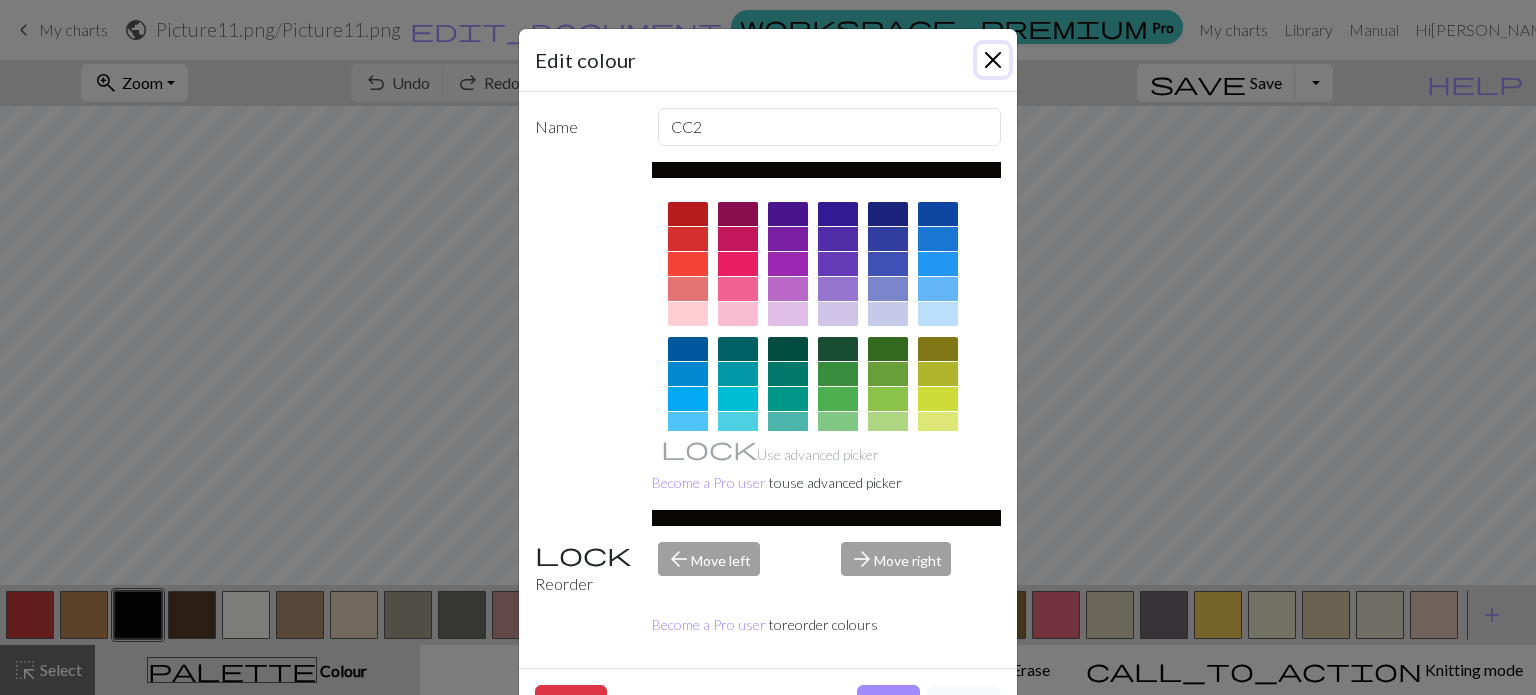 click at bounding box center (993, 60) 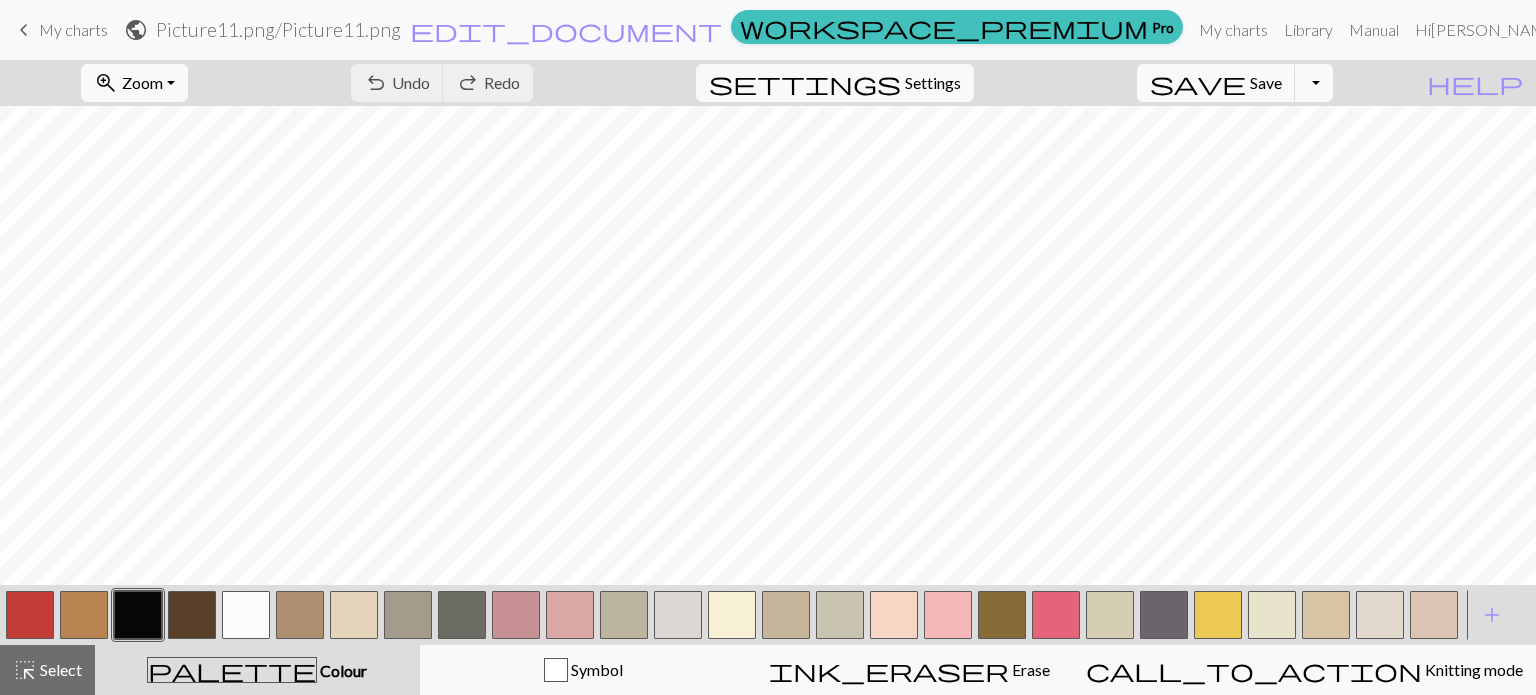 click on "palette" at bounding box center [232, 670] 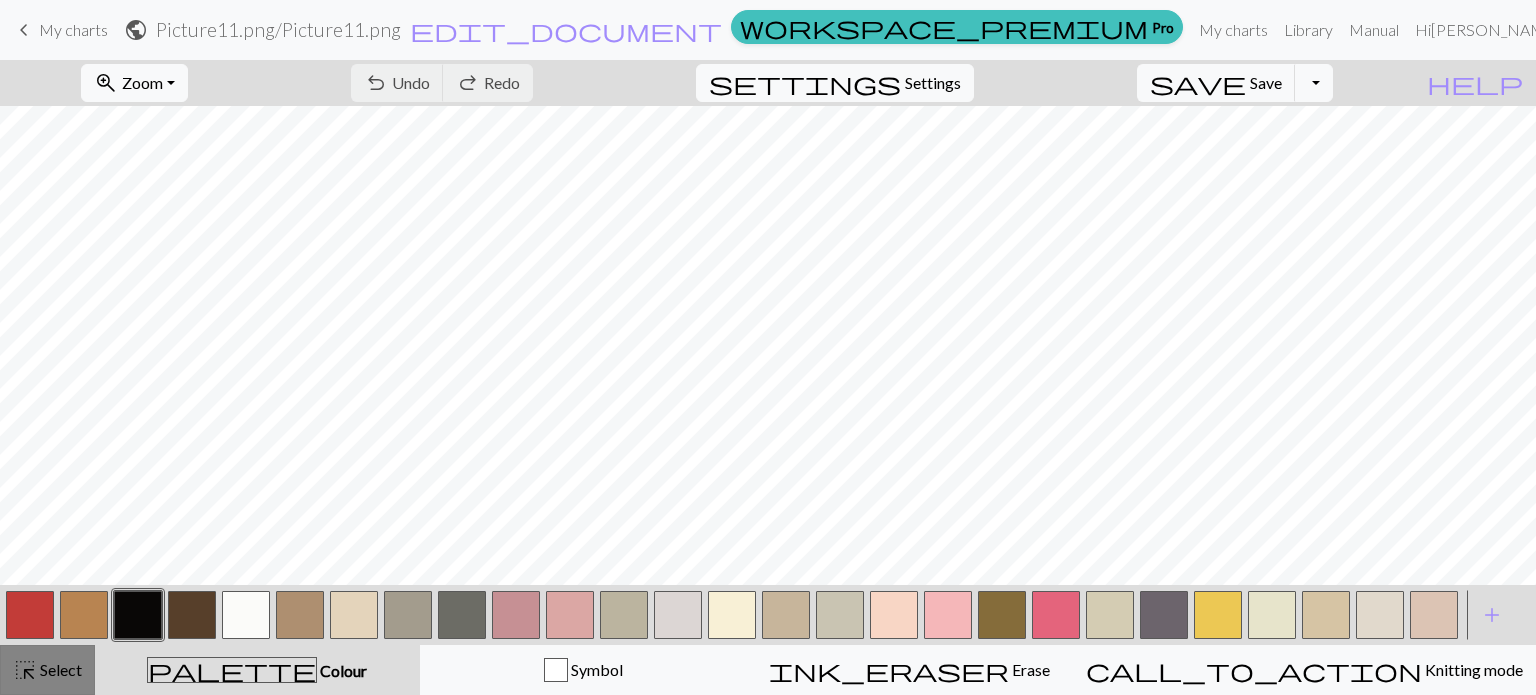 click on "Select" at bounding box center (59, 669) 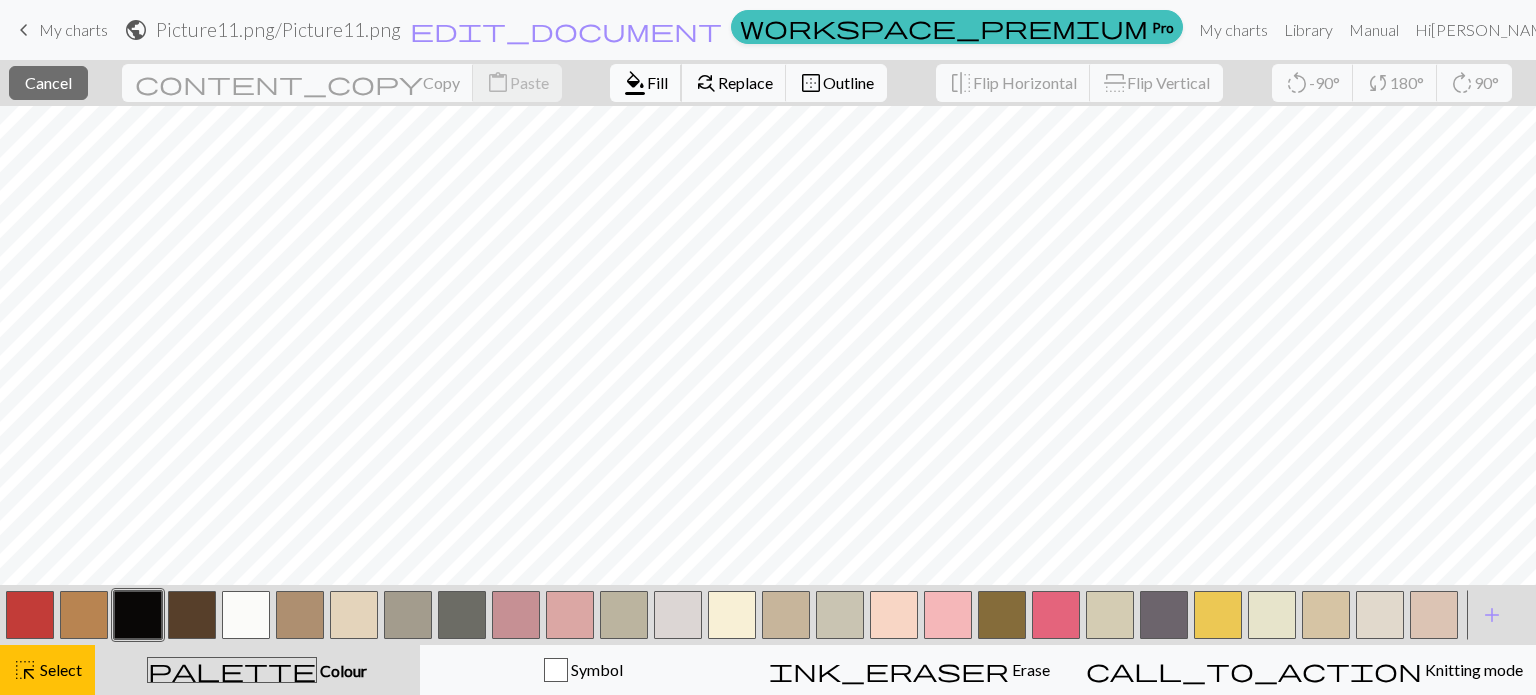 click on "Fill" at bounding box center [657, 82] 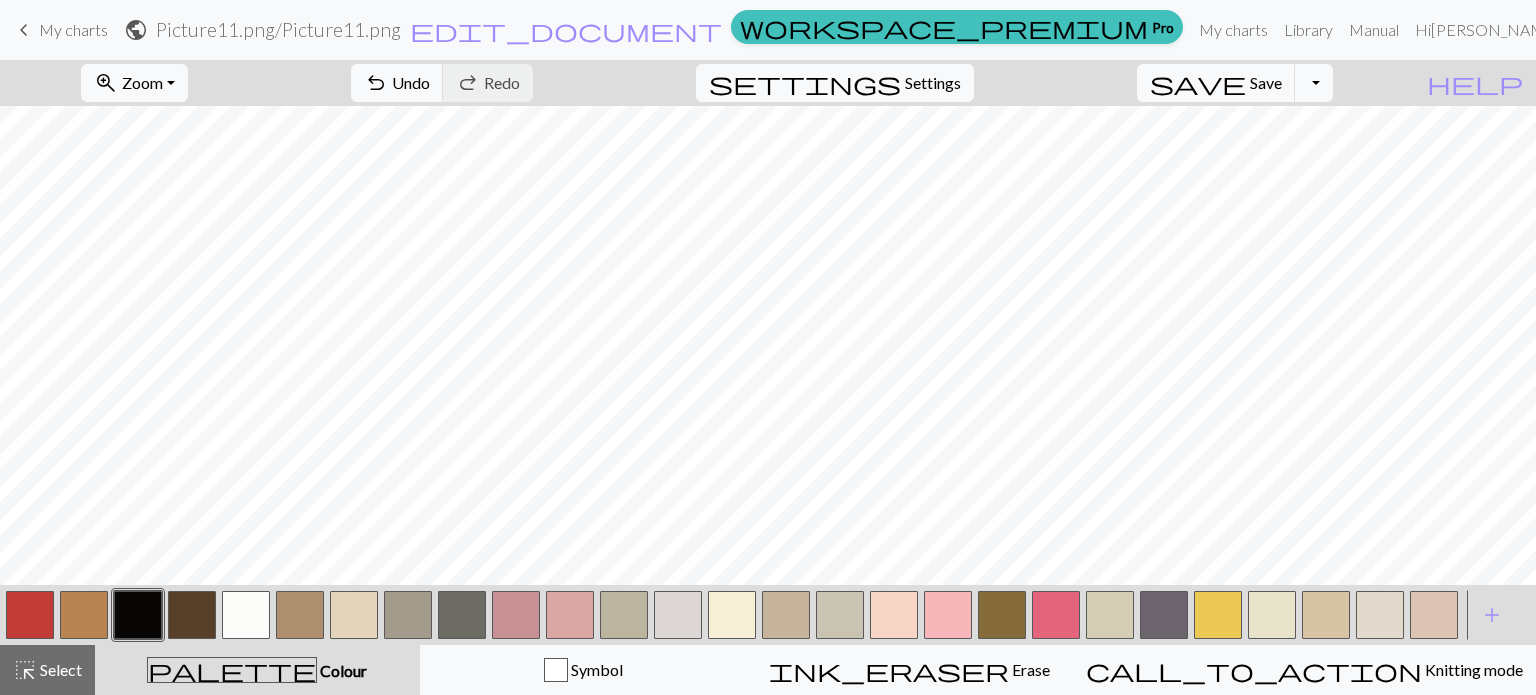 click at bounding box center (138, 615) 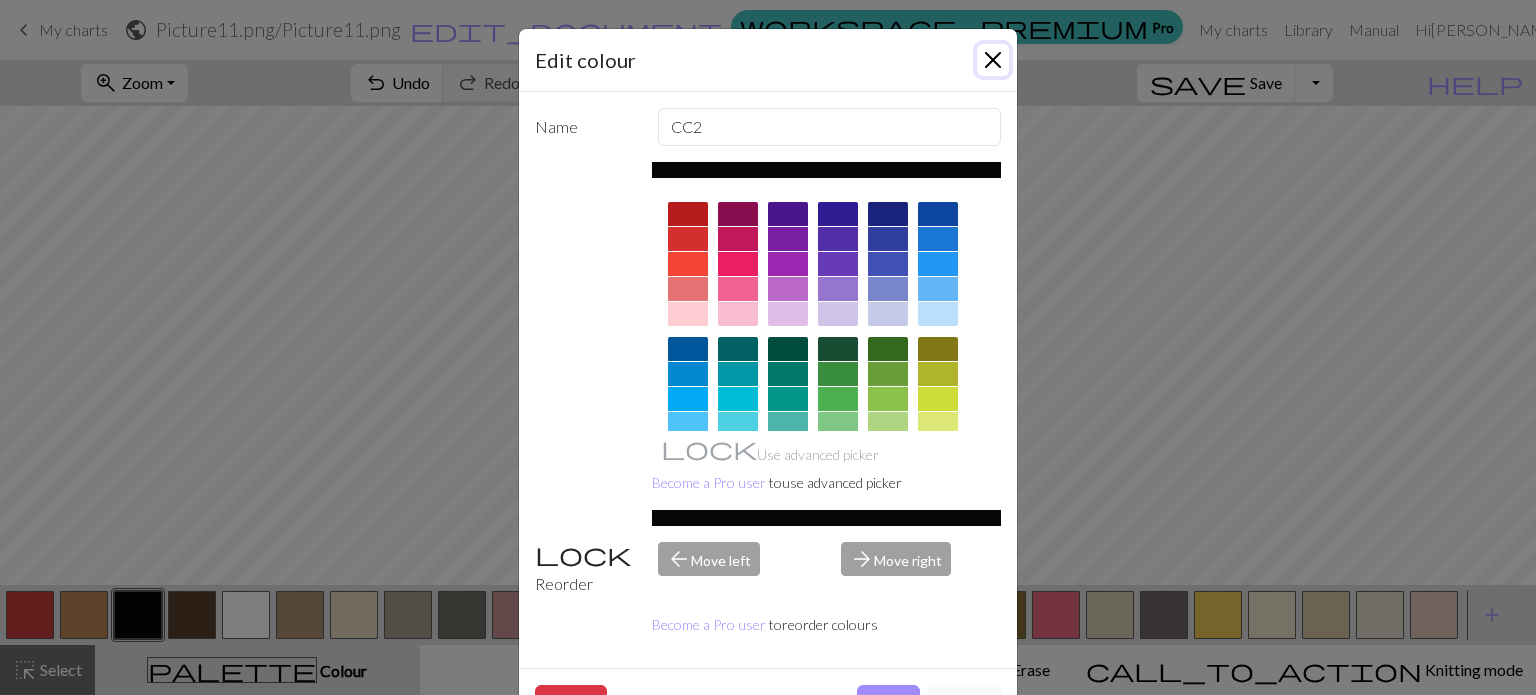 click at bounding box center [993, 60] 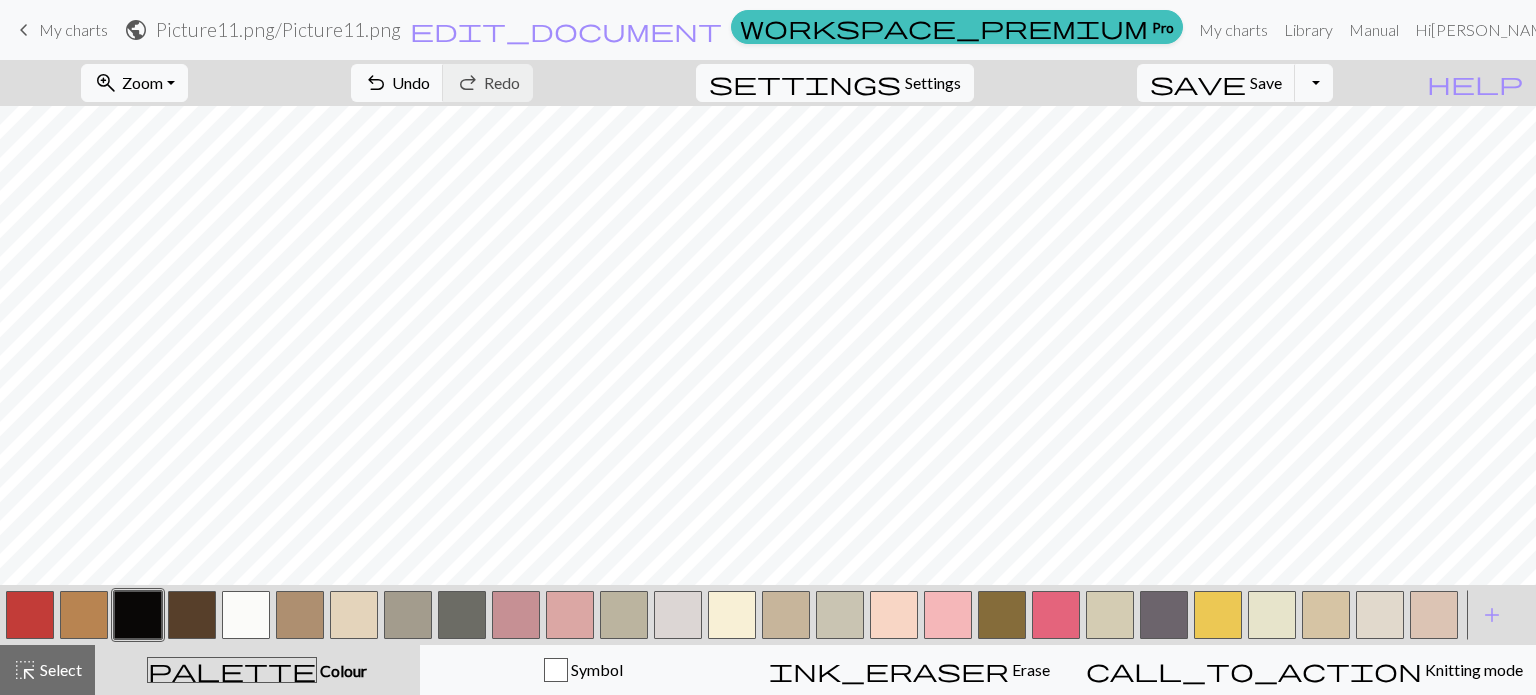click at bounding box center (354, 615) 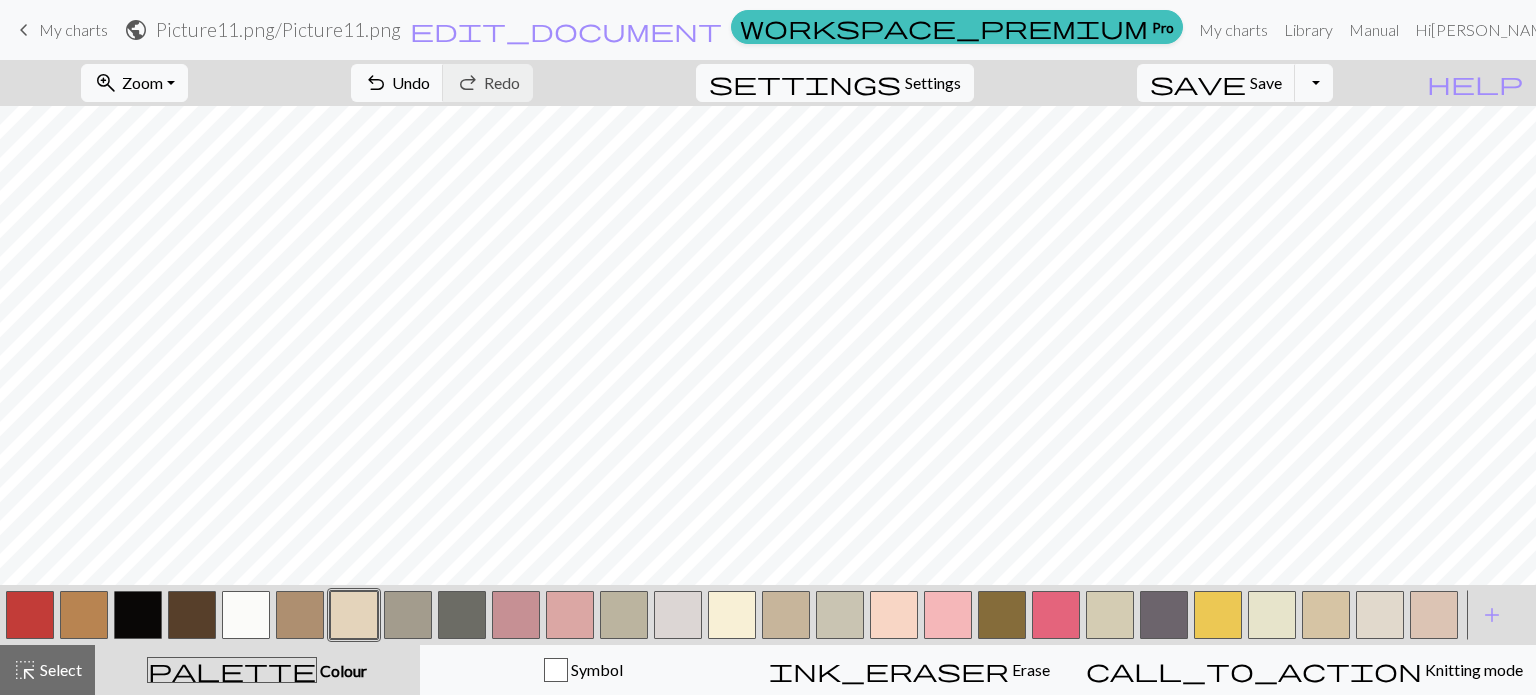click at bounding box center [354, 615] 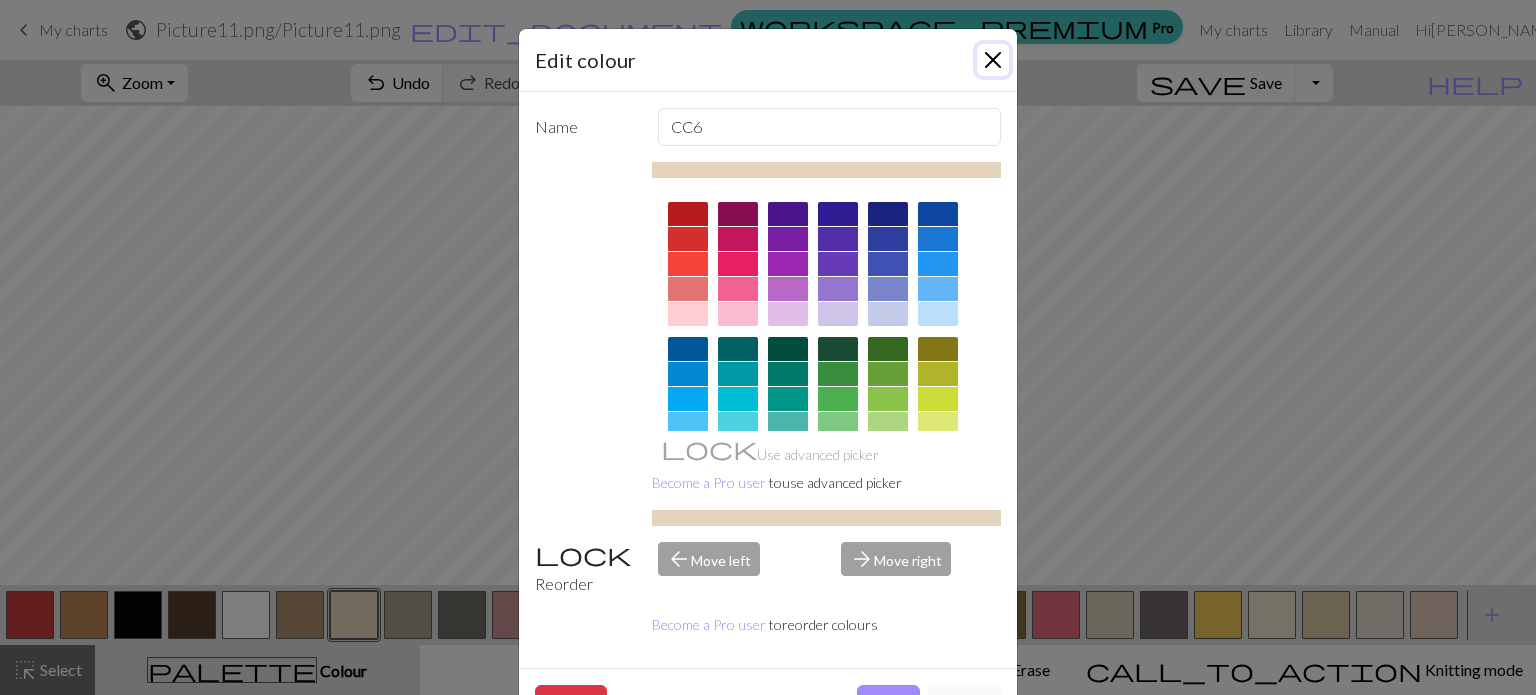 click at bounding box center (993, 60) 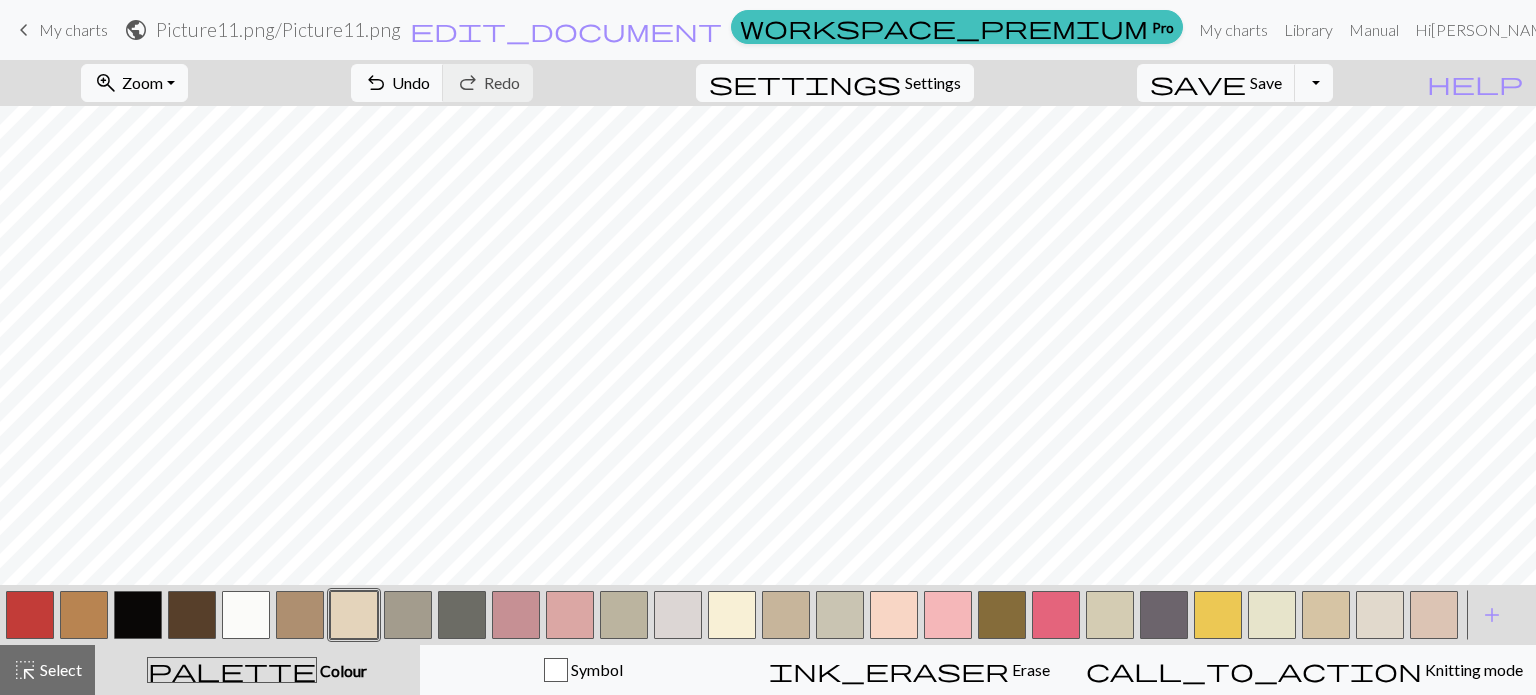 click at bounding box center [138, 615] 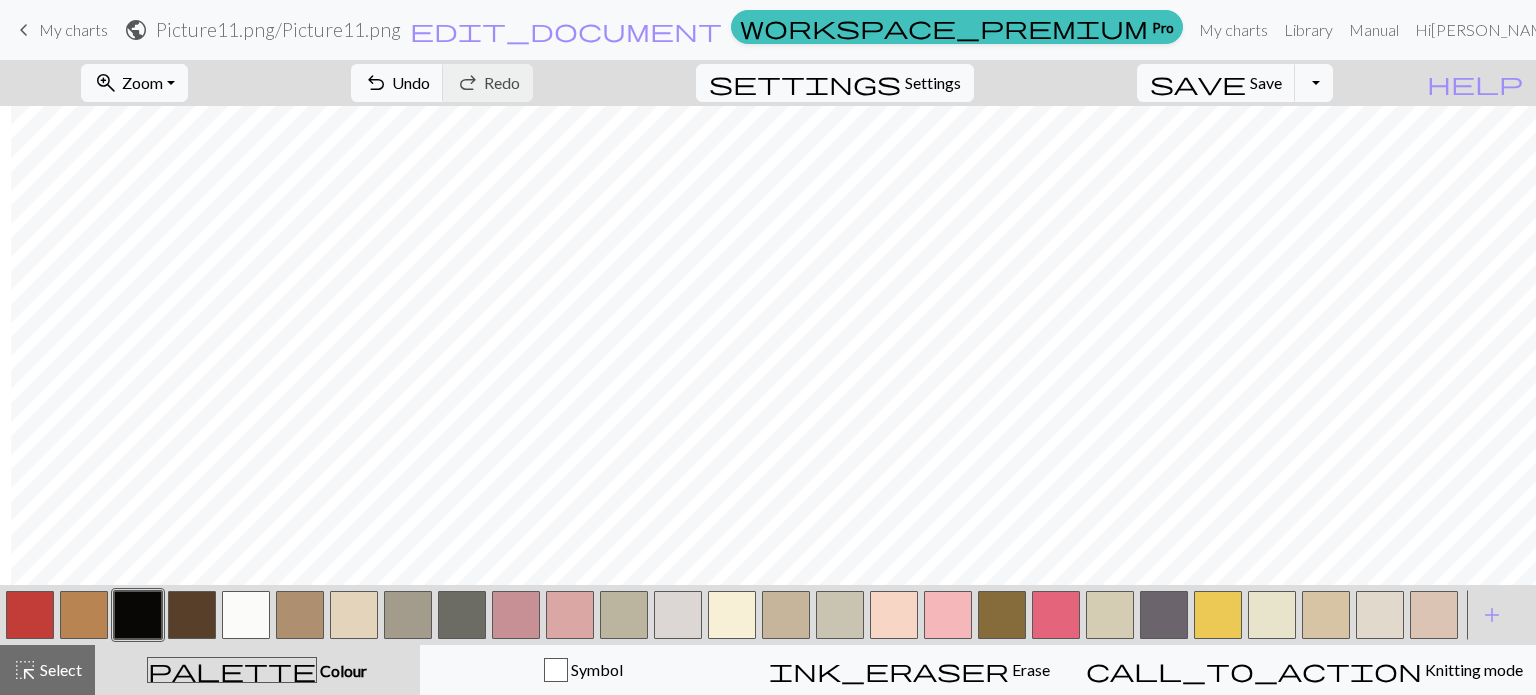 scroll, scrollTop: 0, scrollLeft: 215, axis: horizontal 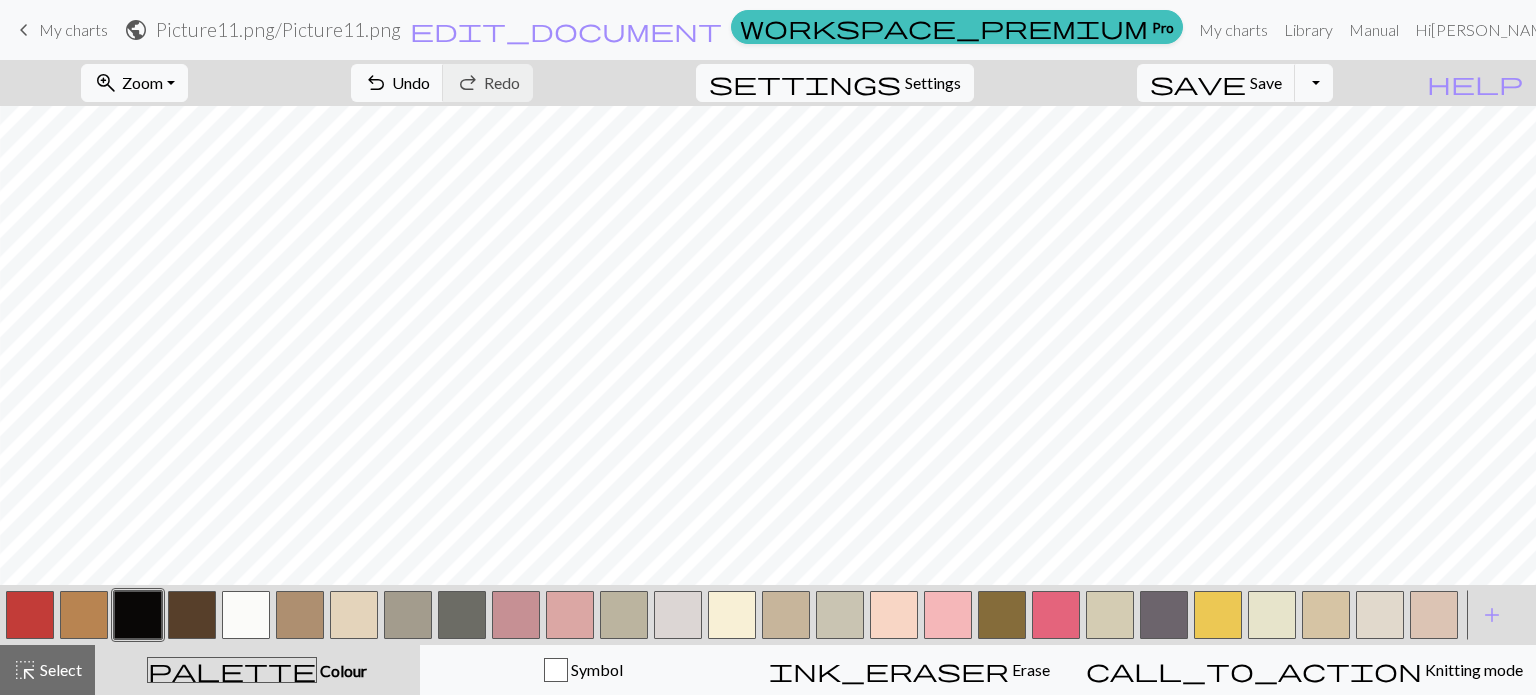 click at bounding box center (354, 615) 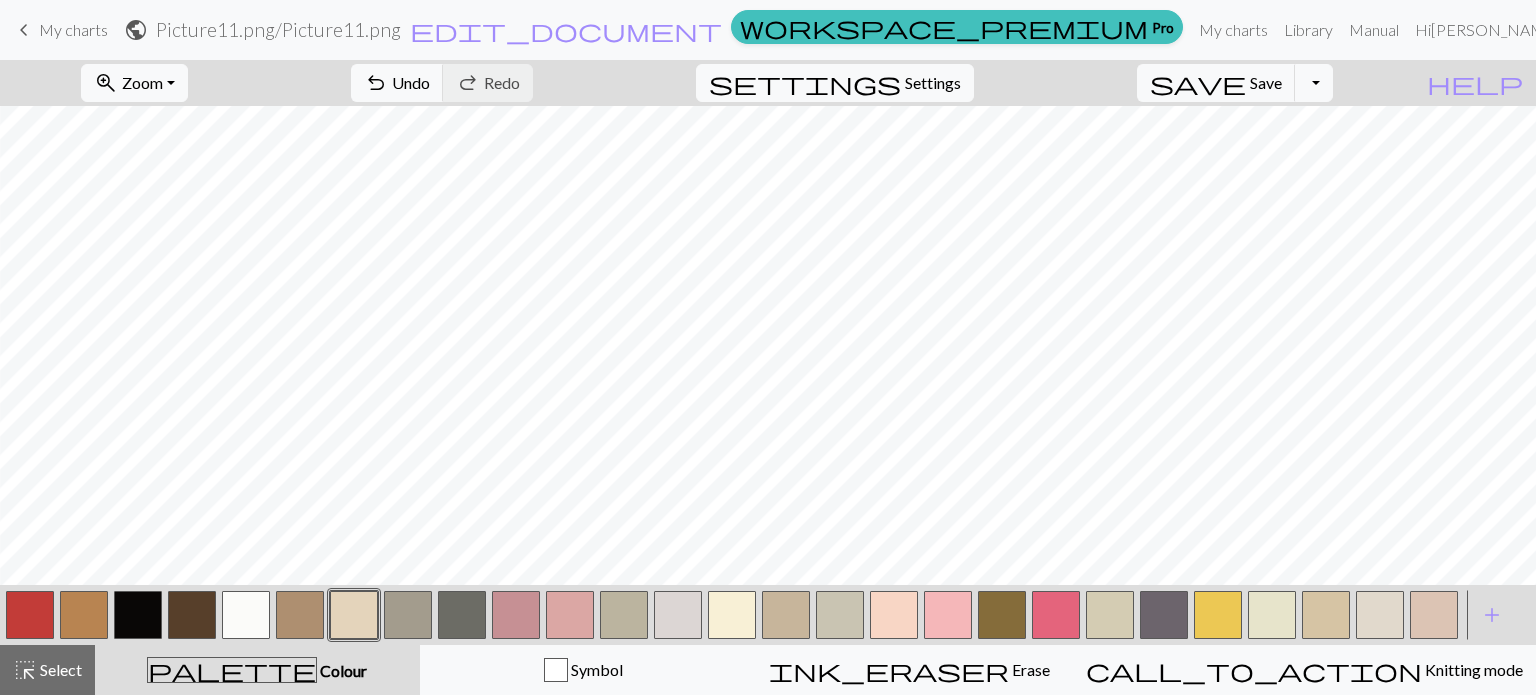 click at bounding box center [138, 615] 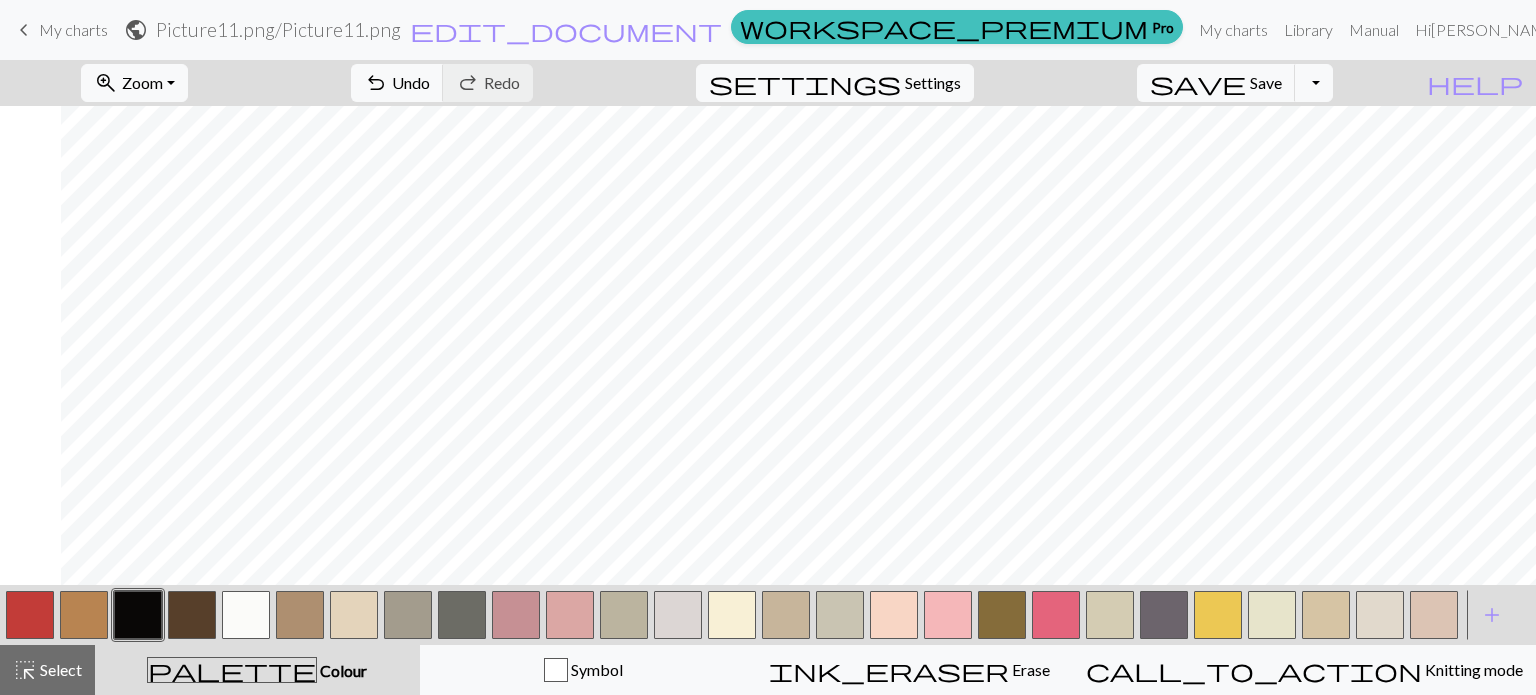 scroll, scrollTop: 0, scrollLeft: 472, axis: horizontal 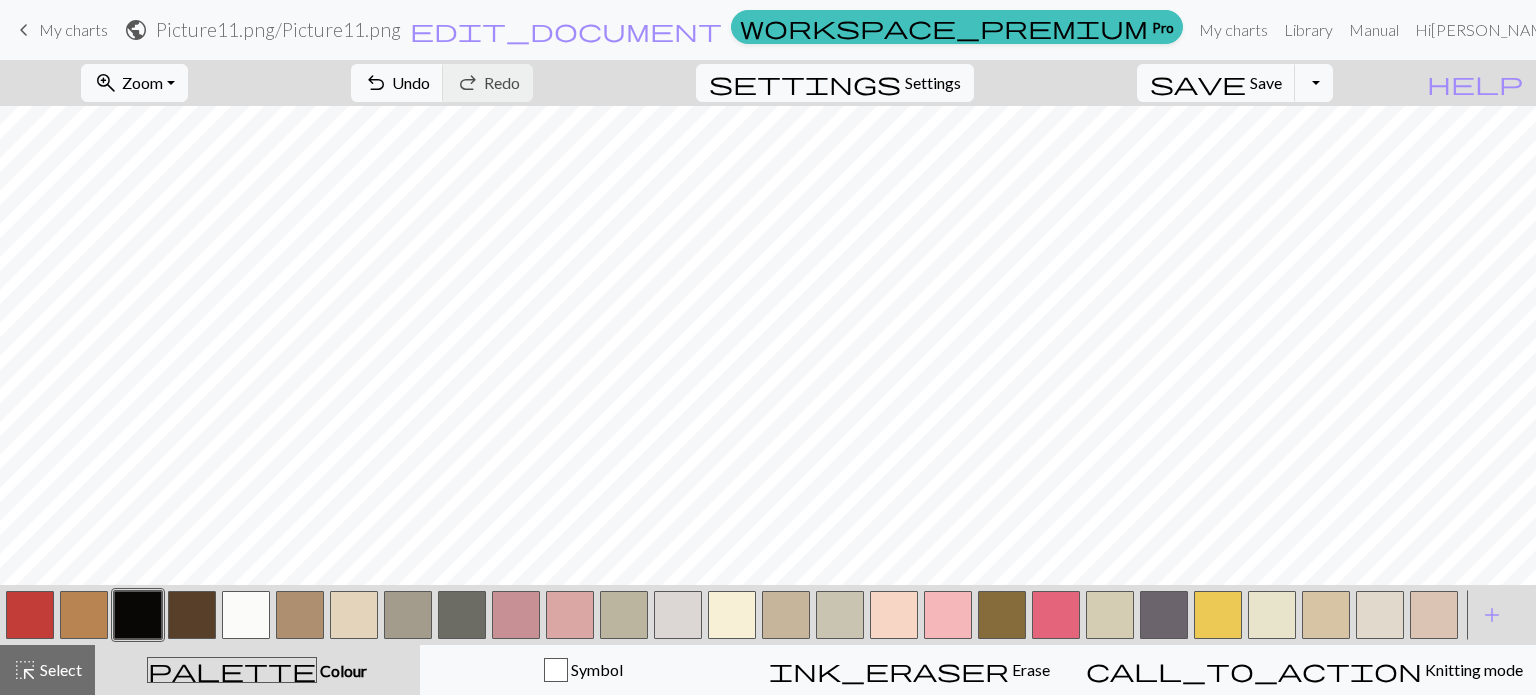 click at bounding box center (246, 615) 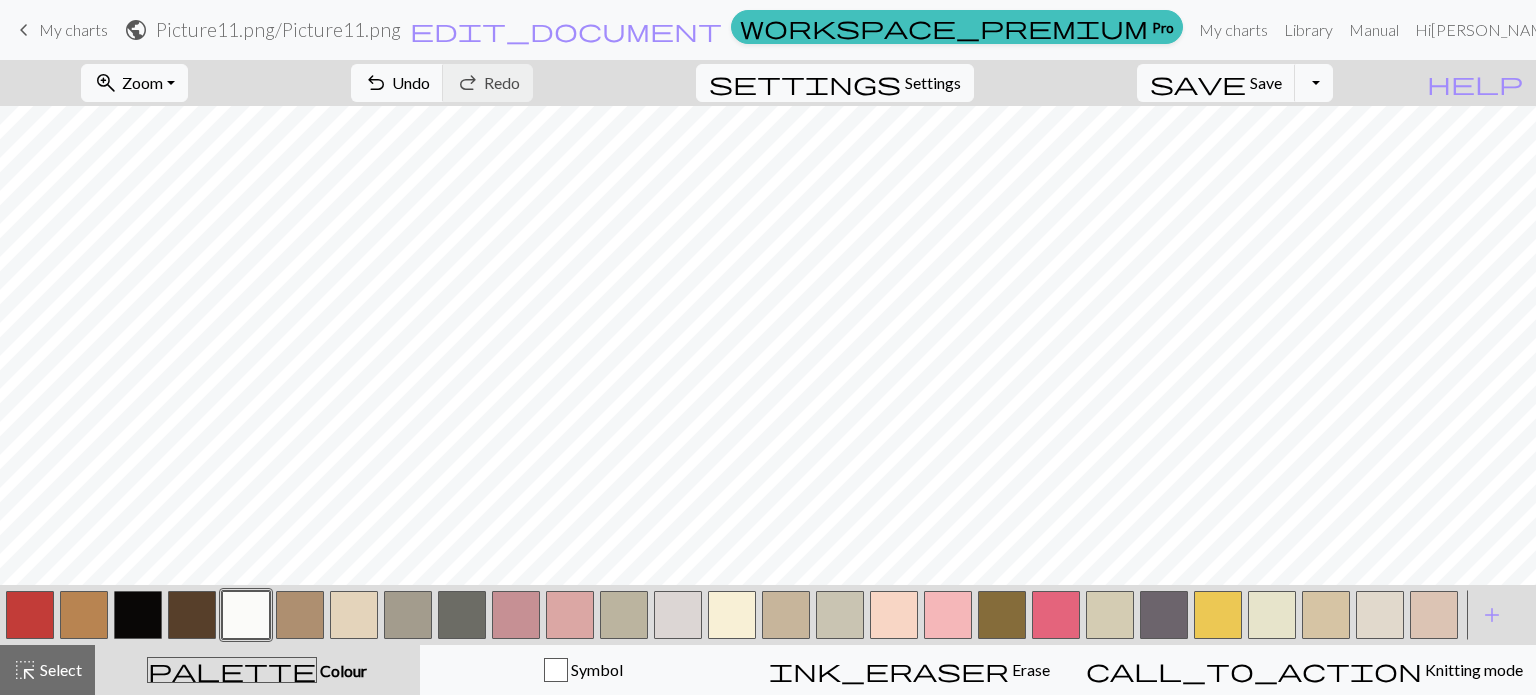 click at bounding box center [354, 615] 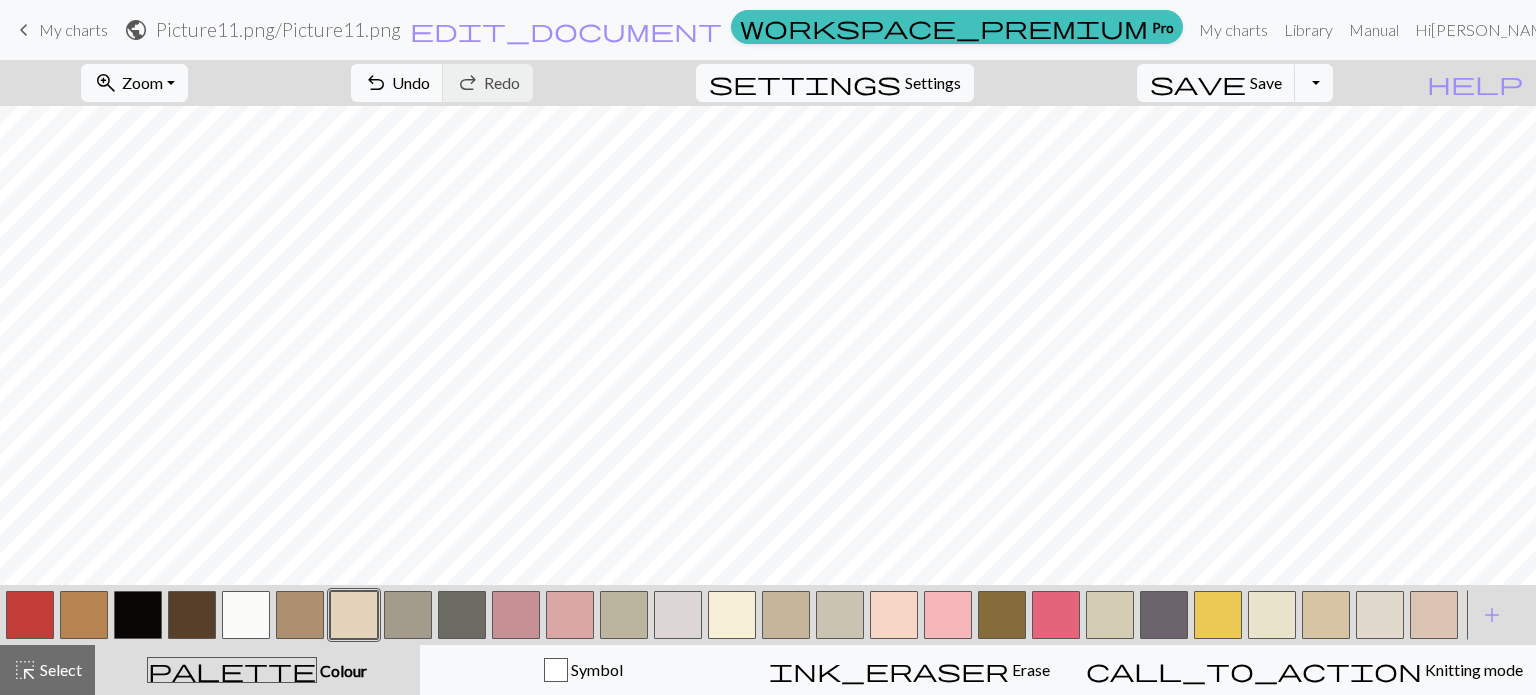 click at bounding box center (138, 615) 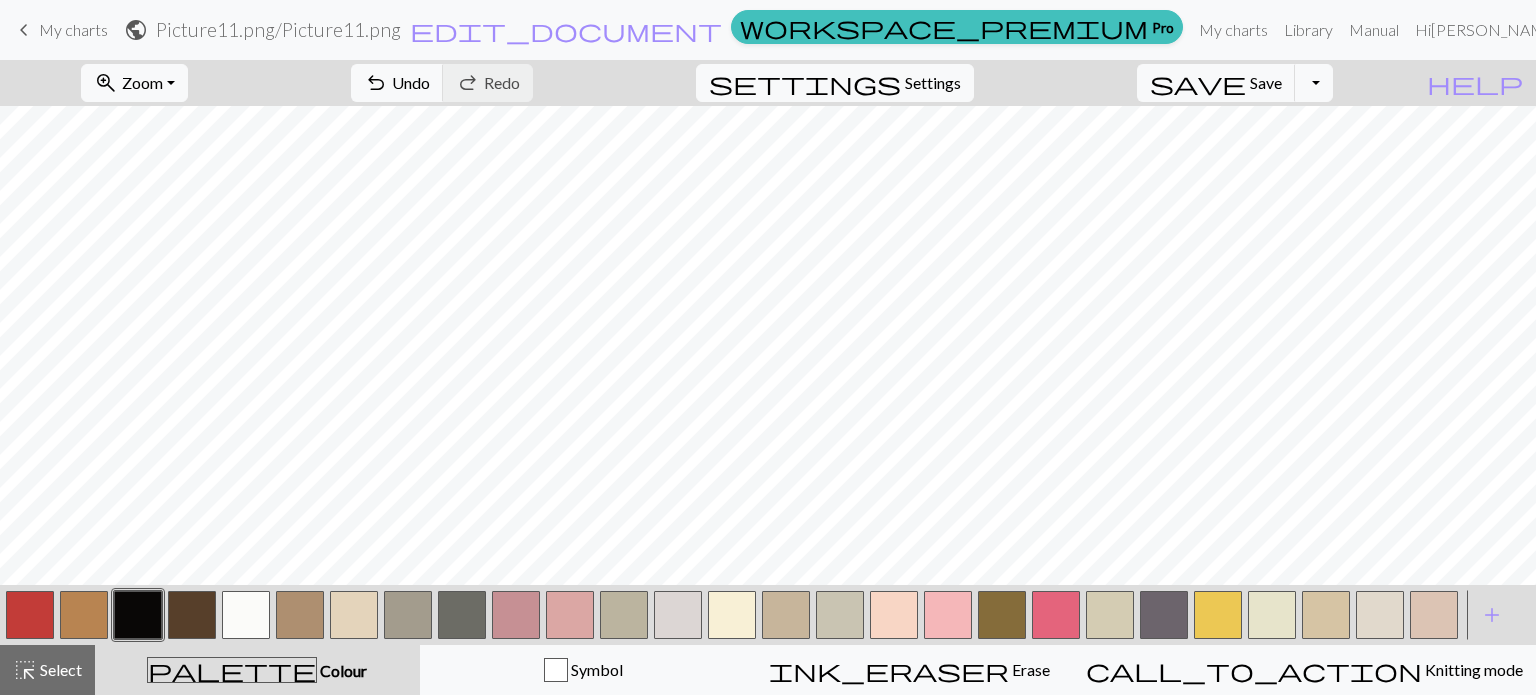 click at bounding box center [246, 615] 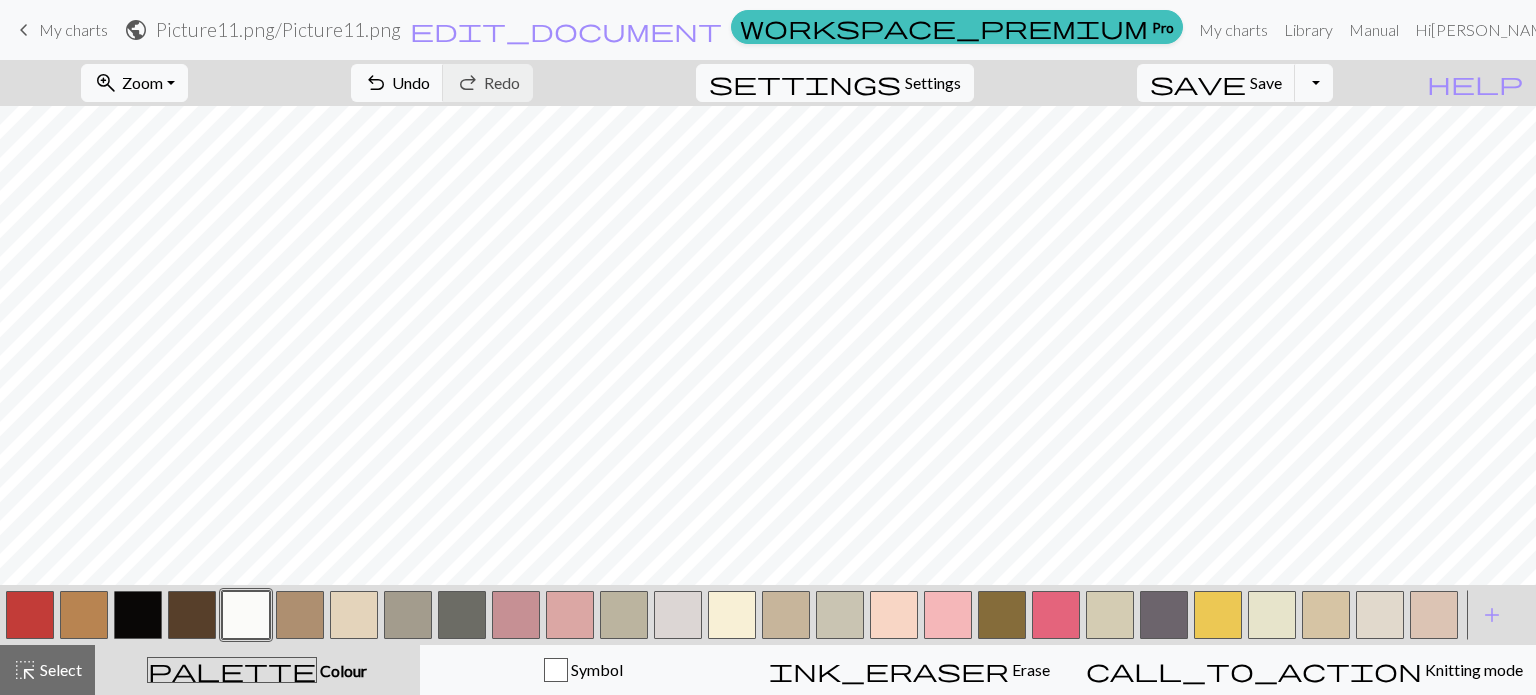 click at bounding box center [138, 615] 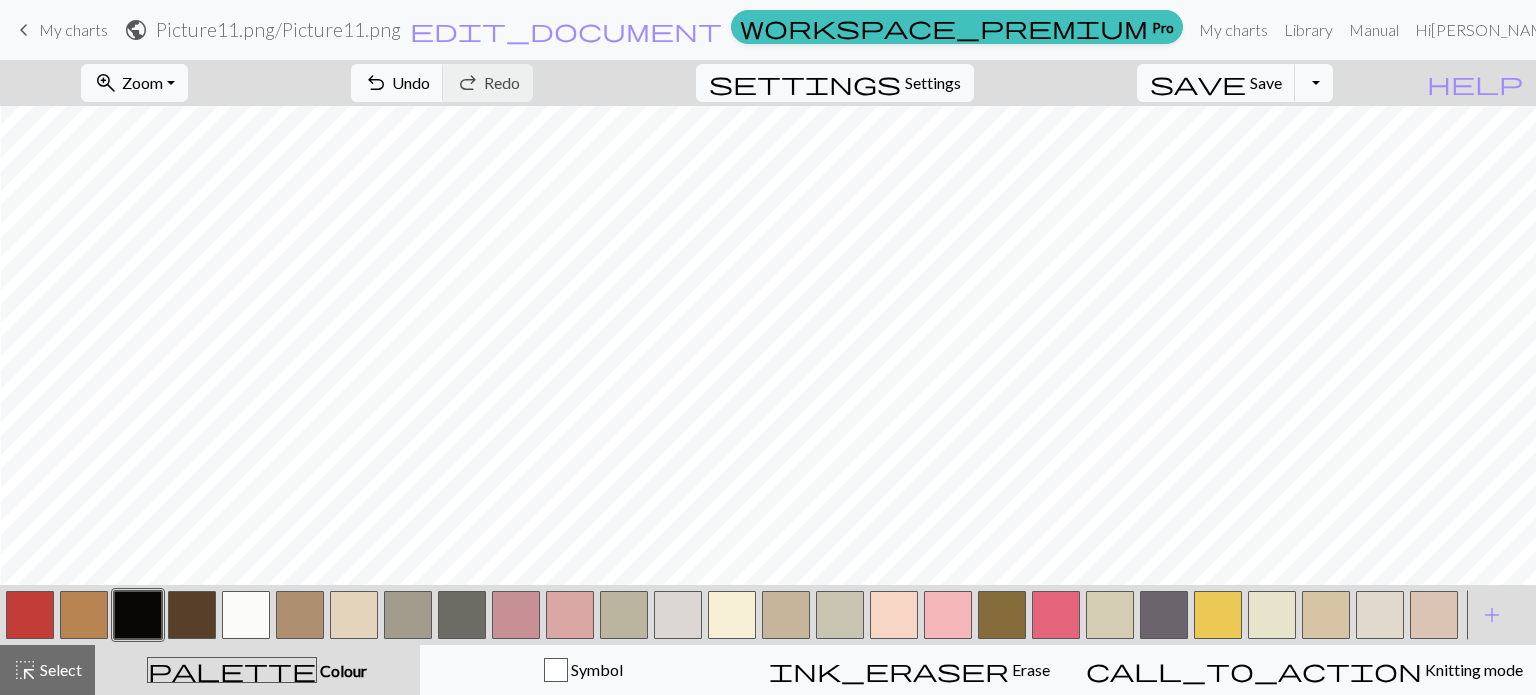 scroll, scrollTop: 0, scrollLeft: 536, axis: horizontal 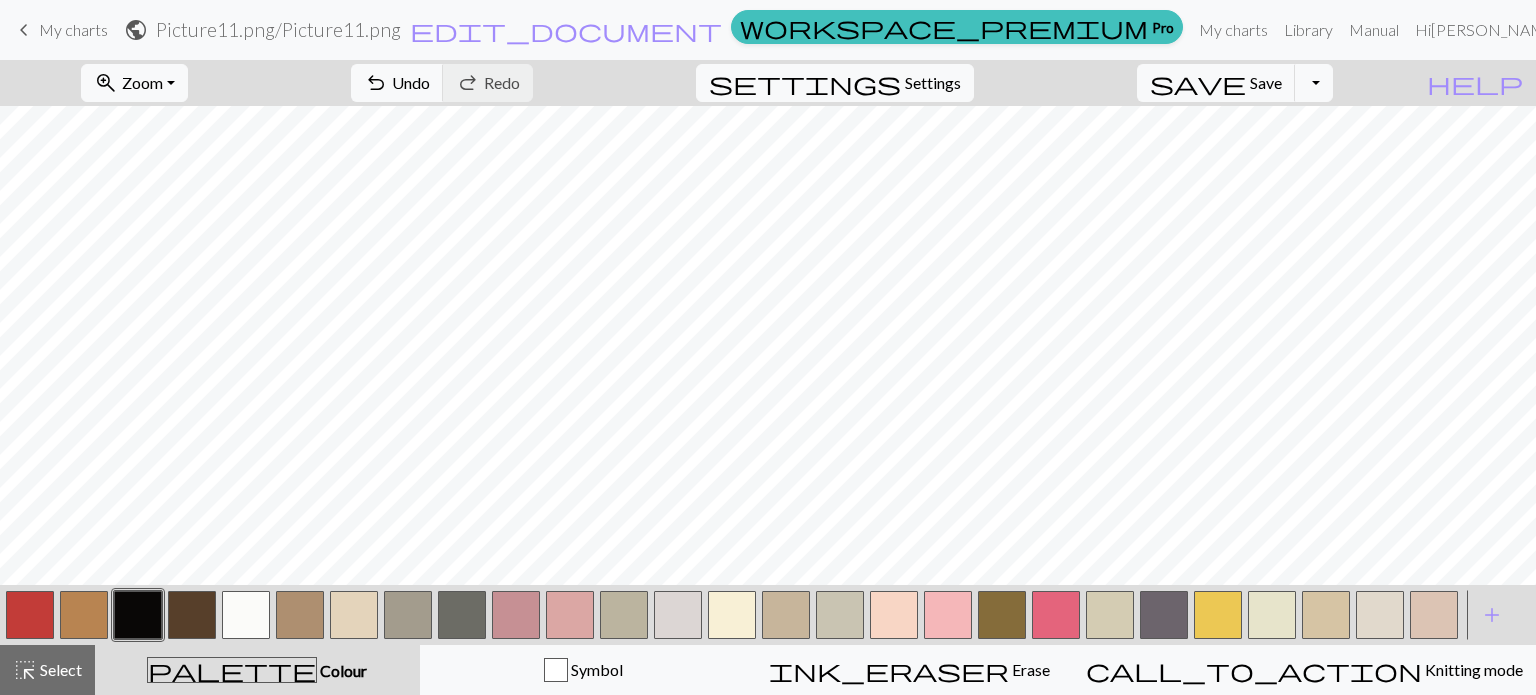 click at bounding box center (246, 615) 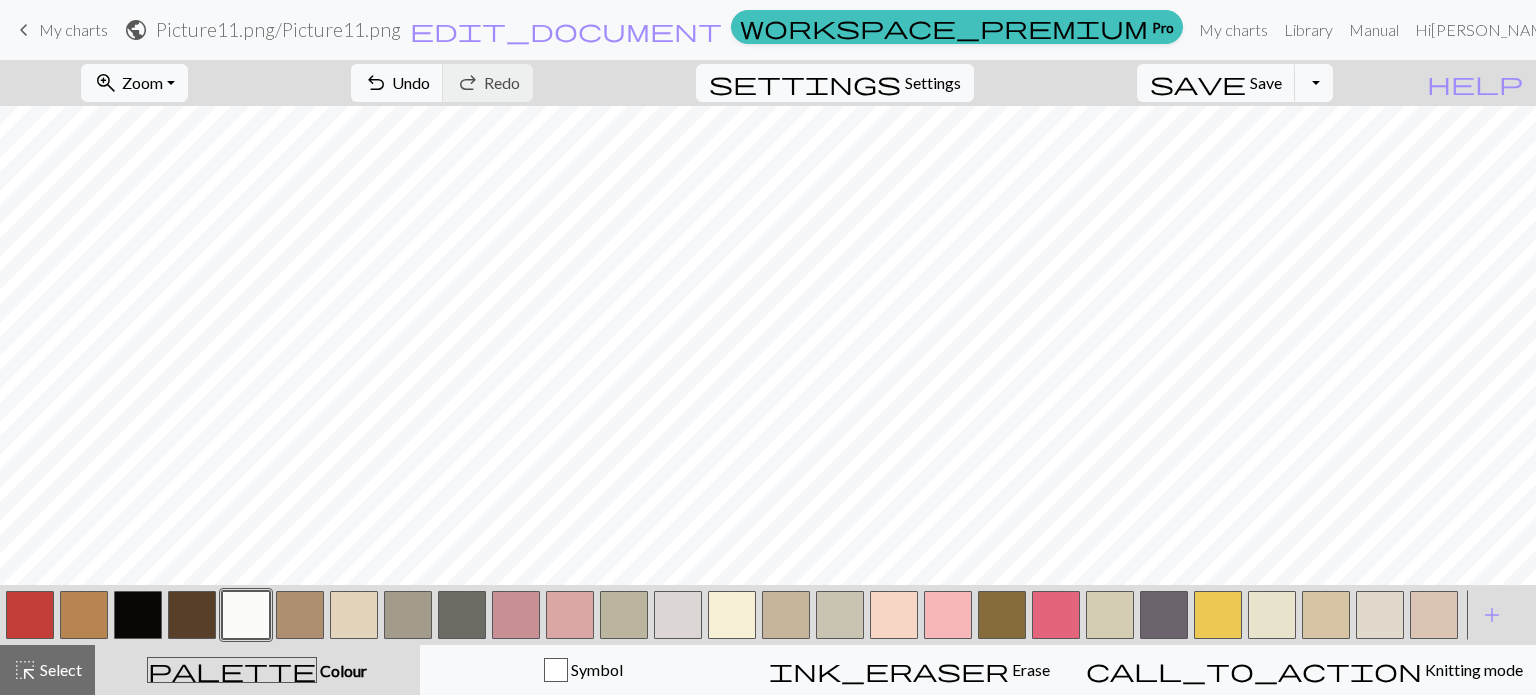 click at bounding box center (138, 615) 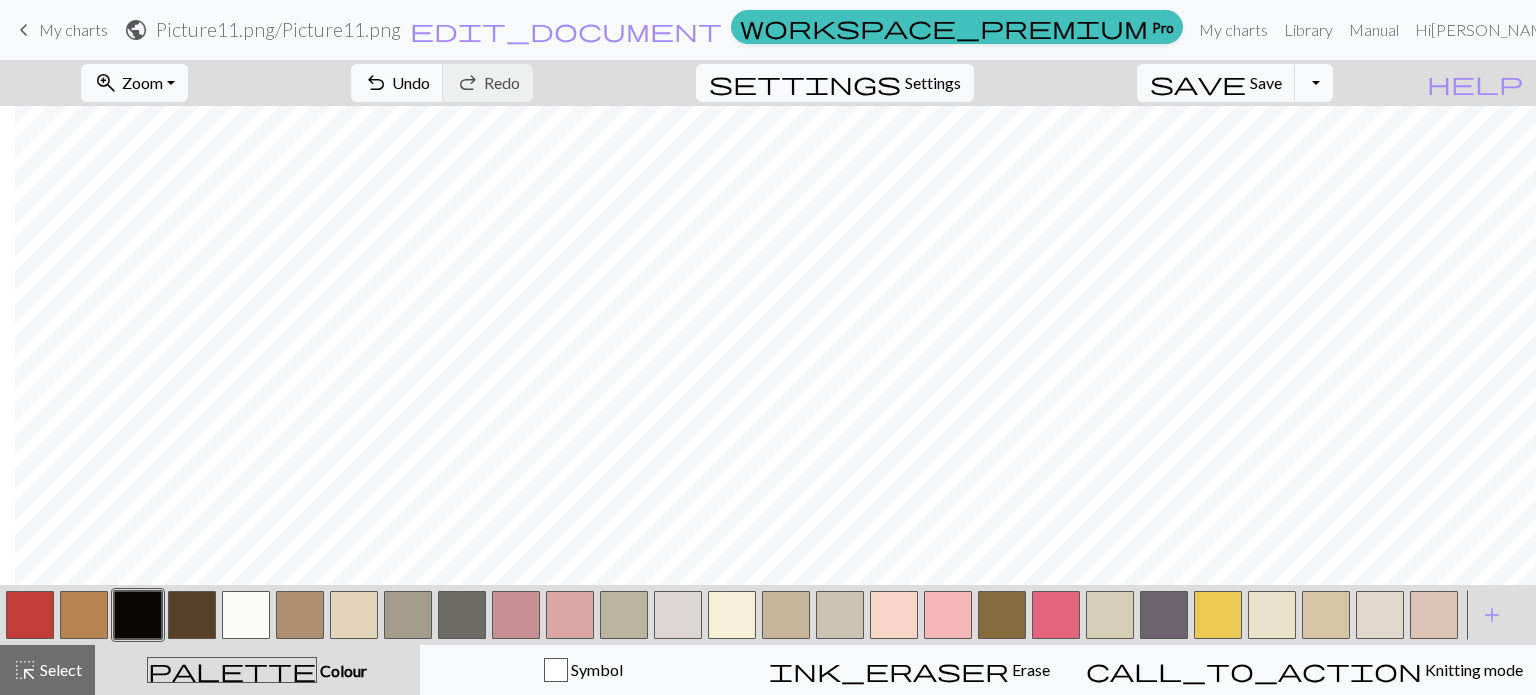 scroll, scrollTop: 0, scrollLeft: 672, axis: horizontal 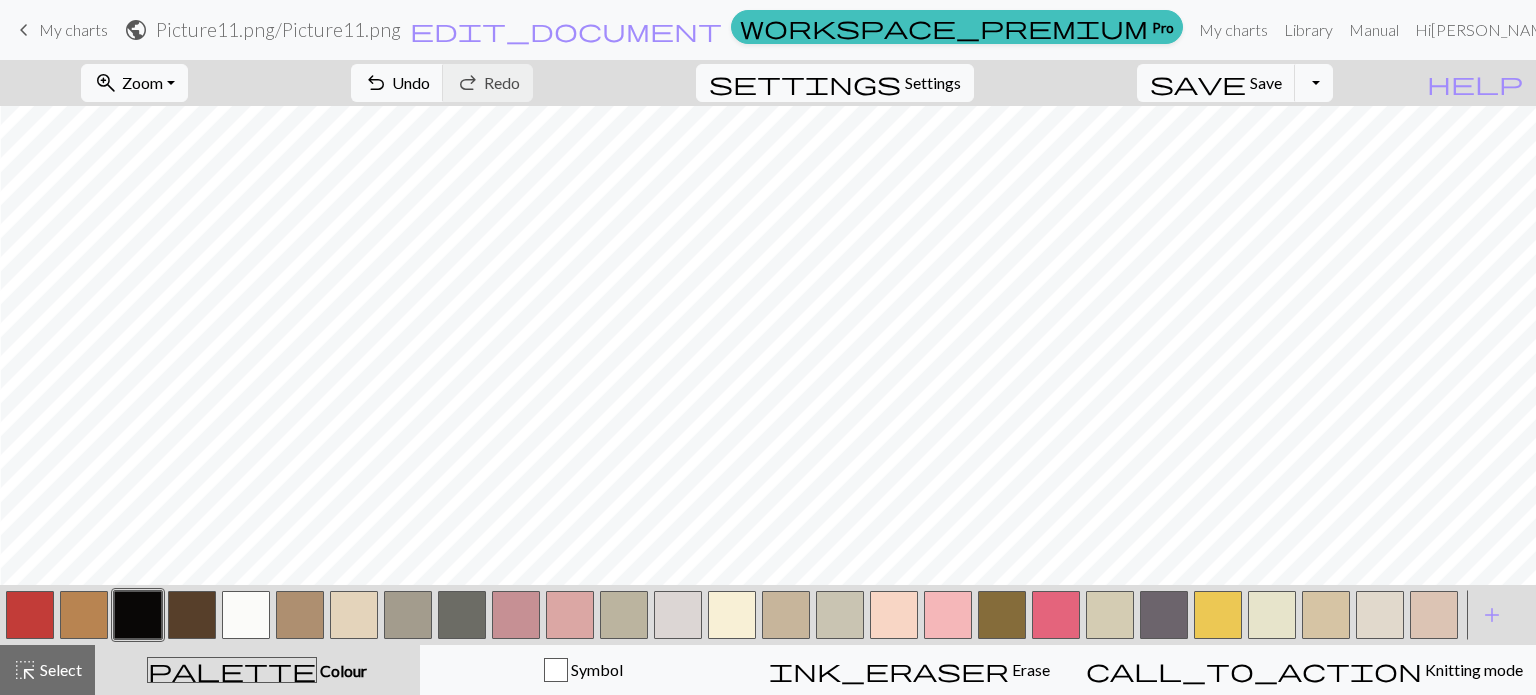 click at bounding box center [354, 615] 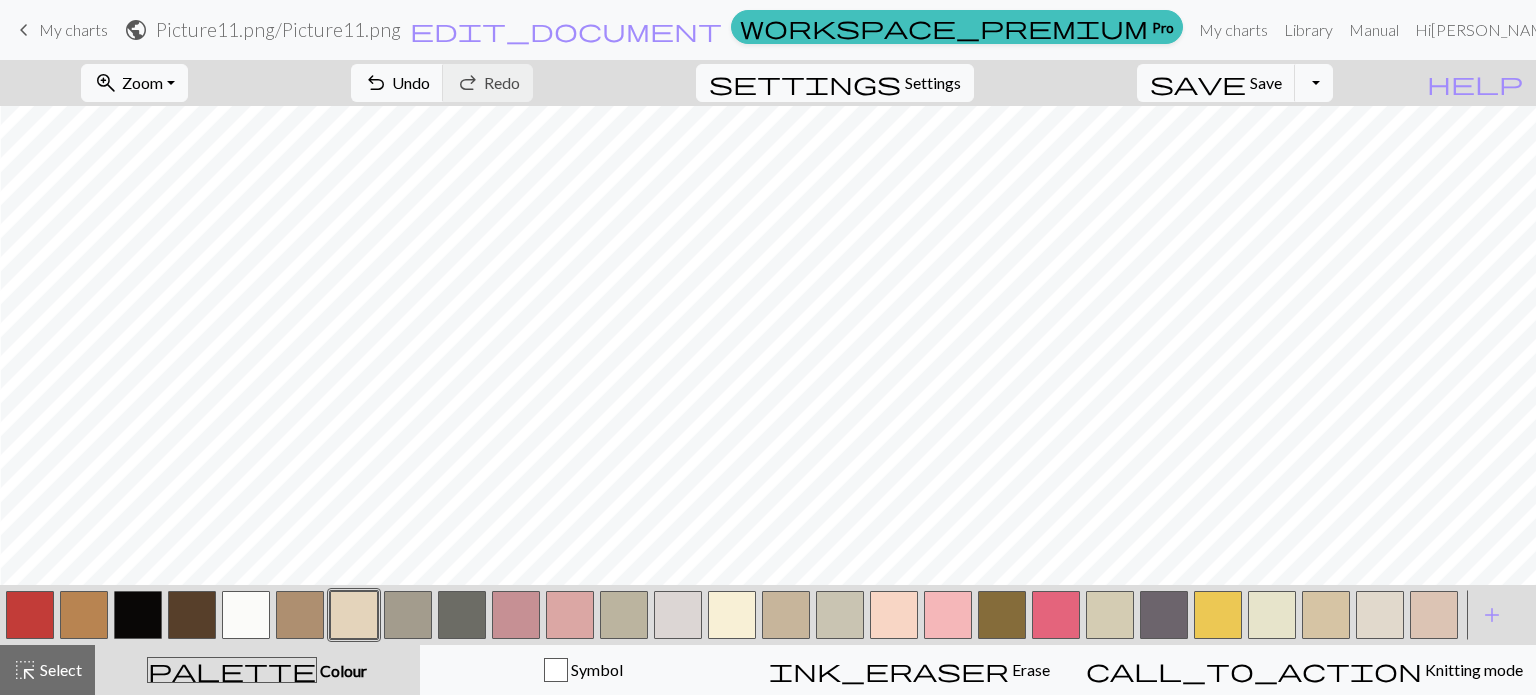 click at bounding box center [138, 615] 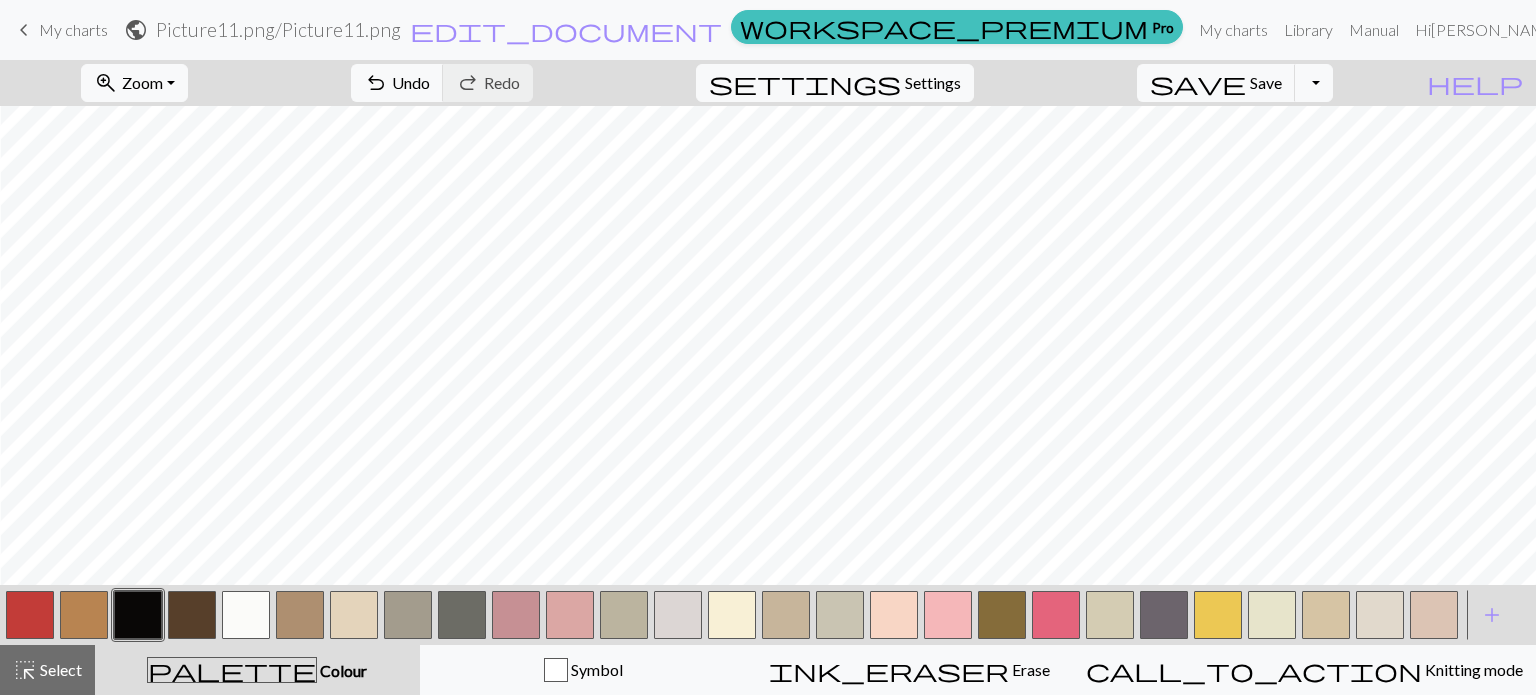 click at bounding box center [354, 615] 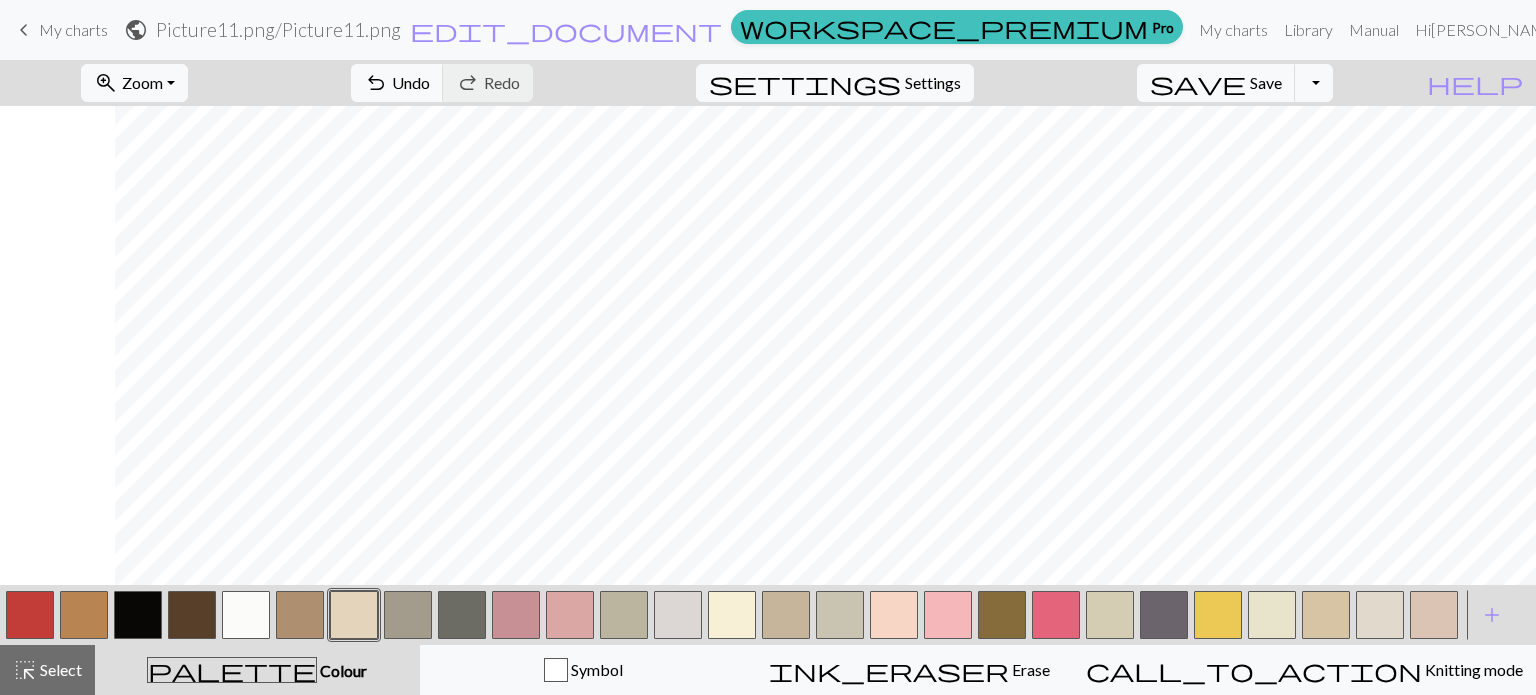 scroll, scrollTop: 0, scrollLeft: 738, axis: horizontal 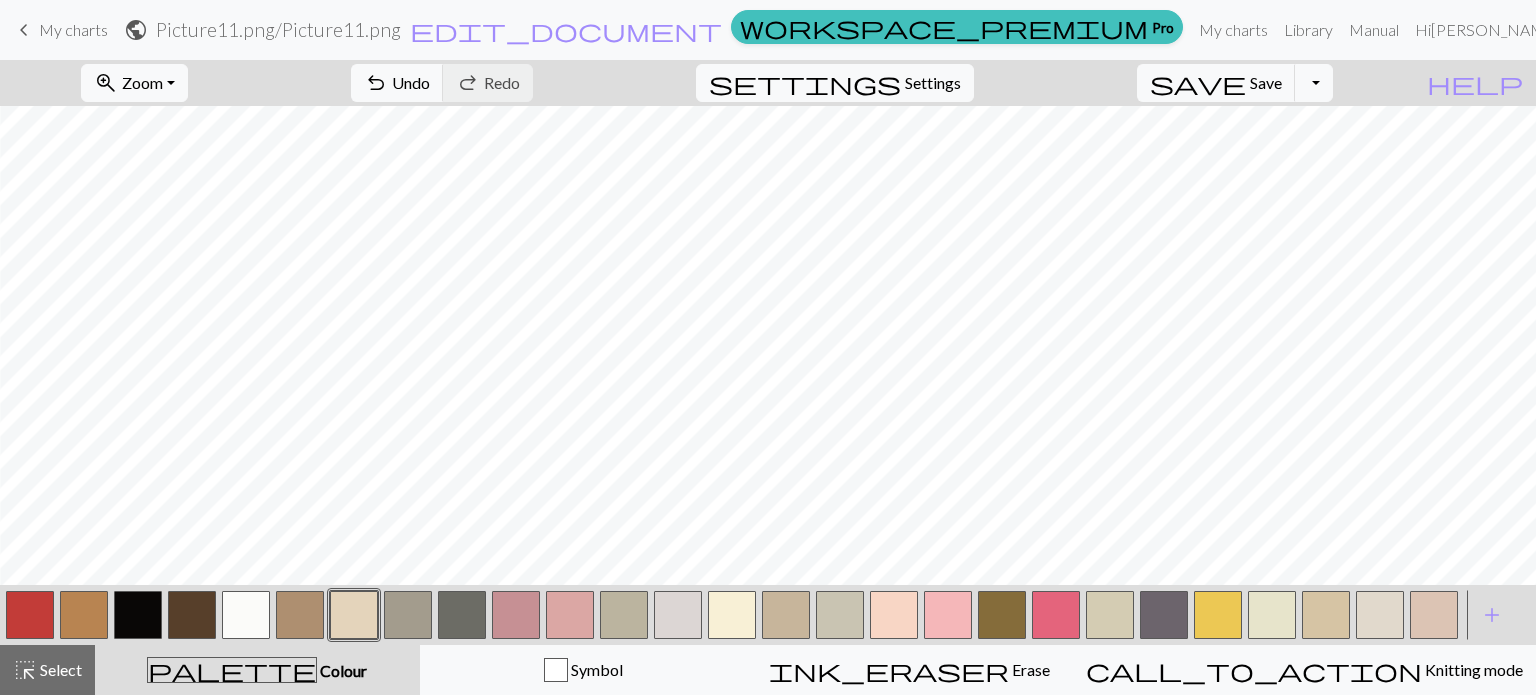 click at bounding box center (138, 615) 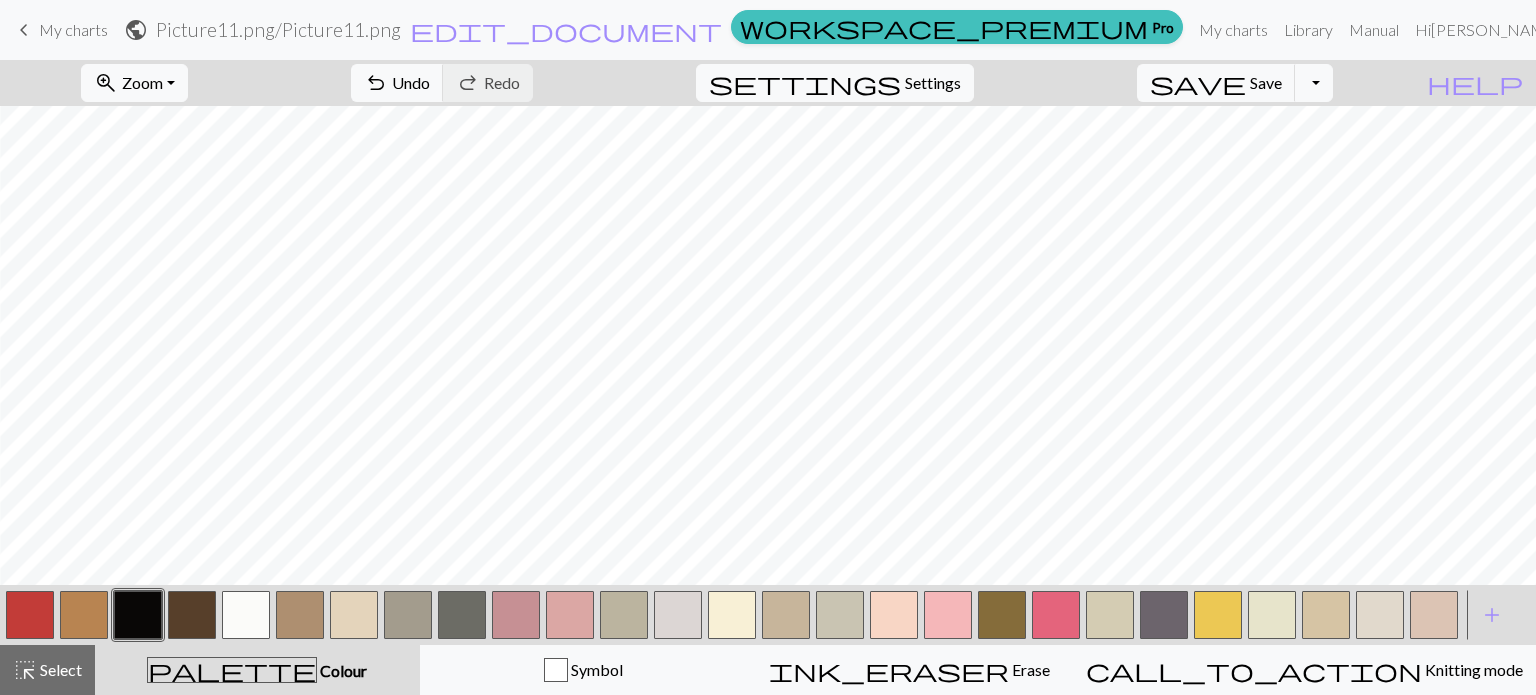 click at bounding box center (246, 615) 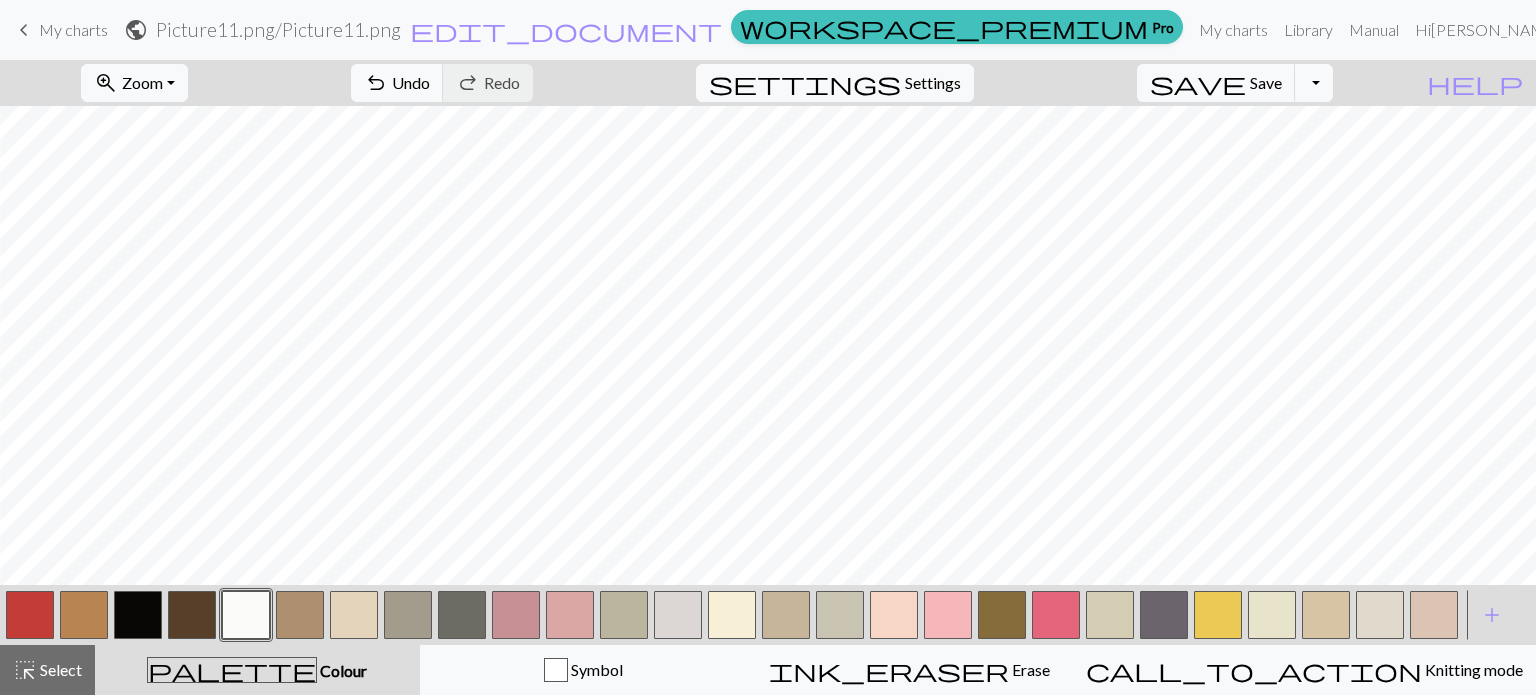 click at bounding box center (138, 615) 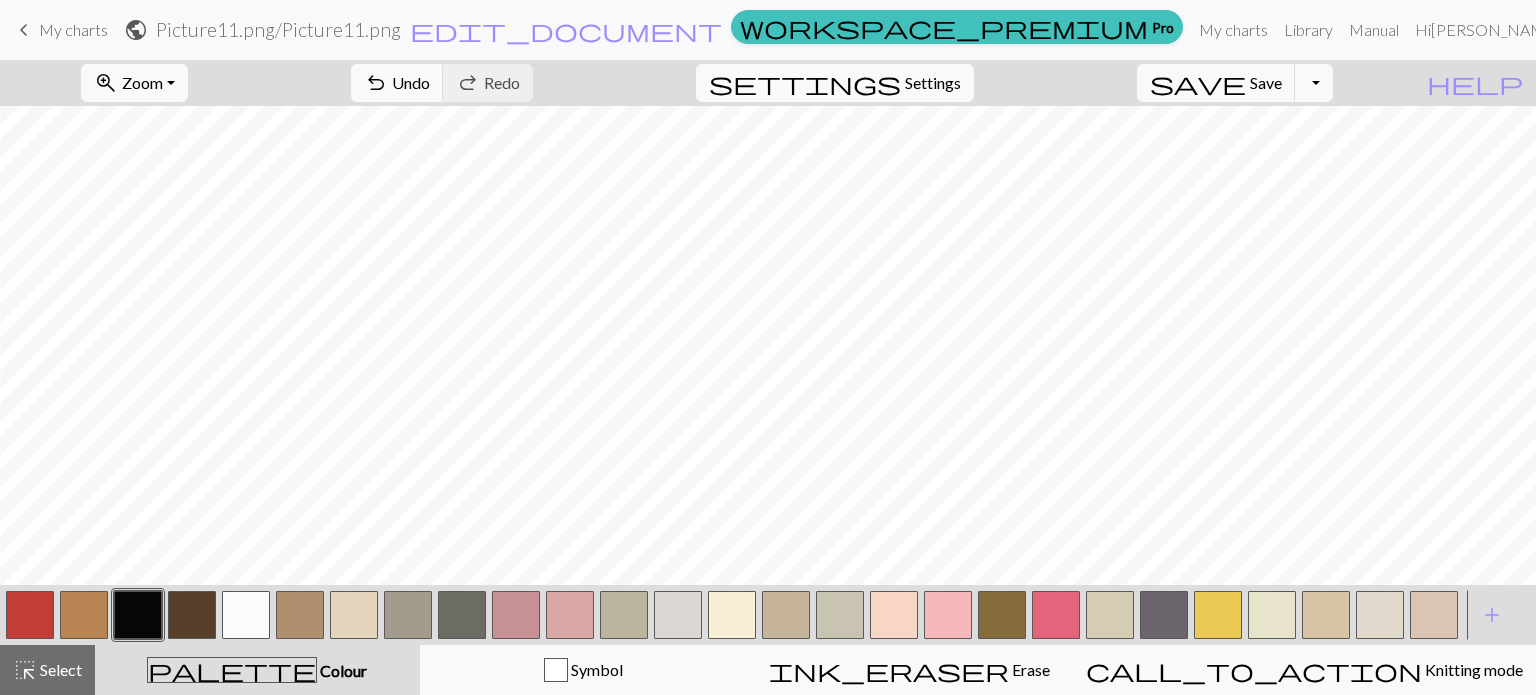 click at bounding box center (246, 615) 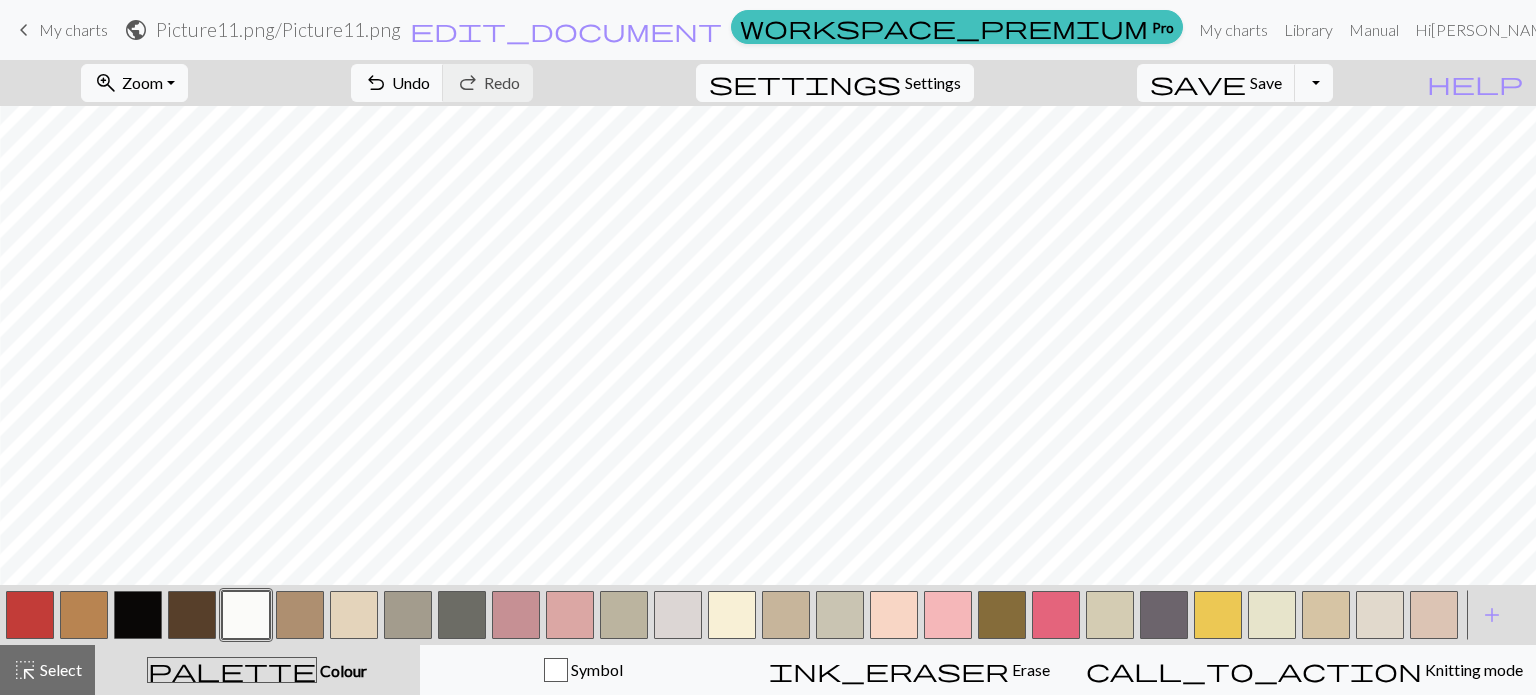 click at bounding box center (138, 615) 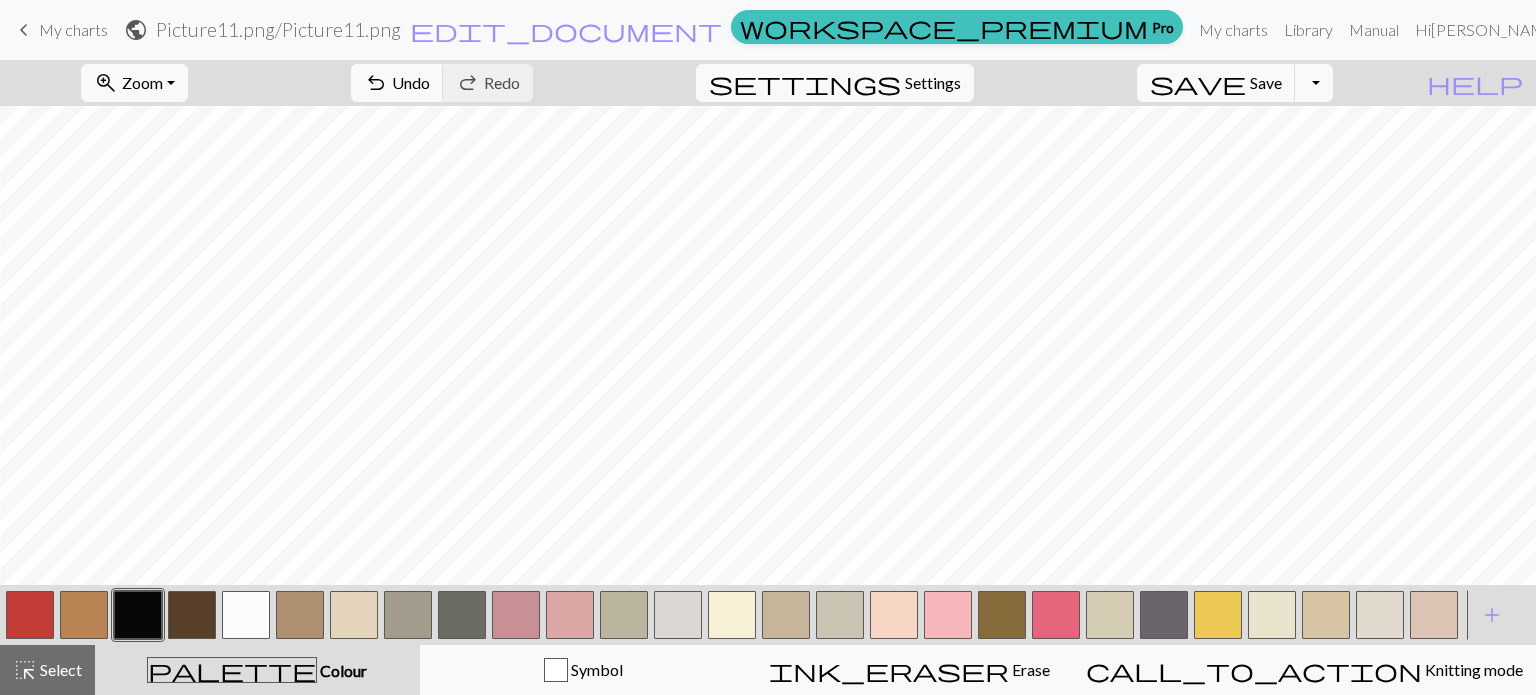 click at bounding box center [354, 615] 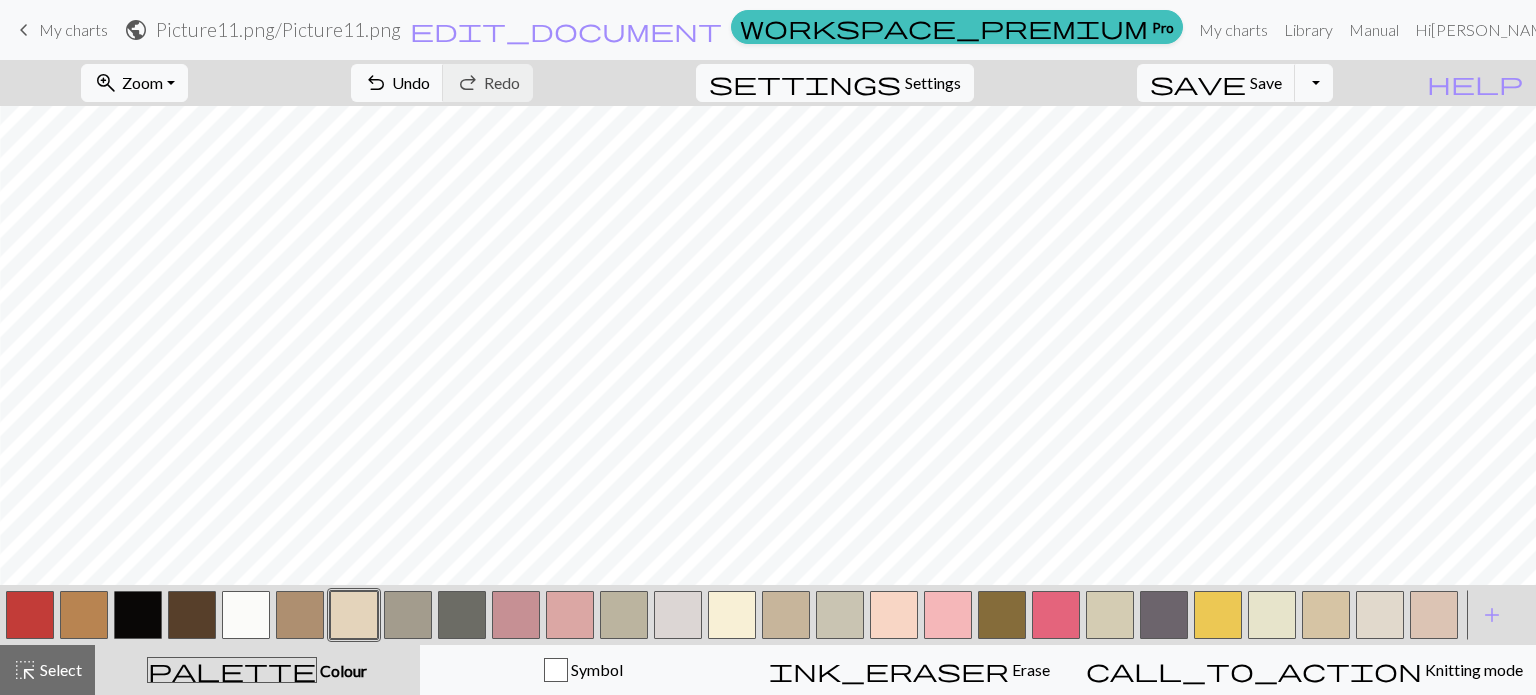 click at bounding box center (246, 615) 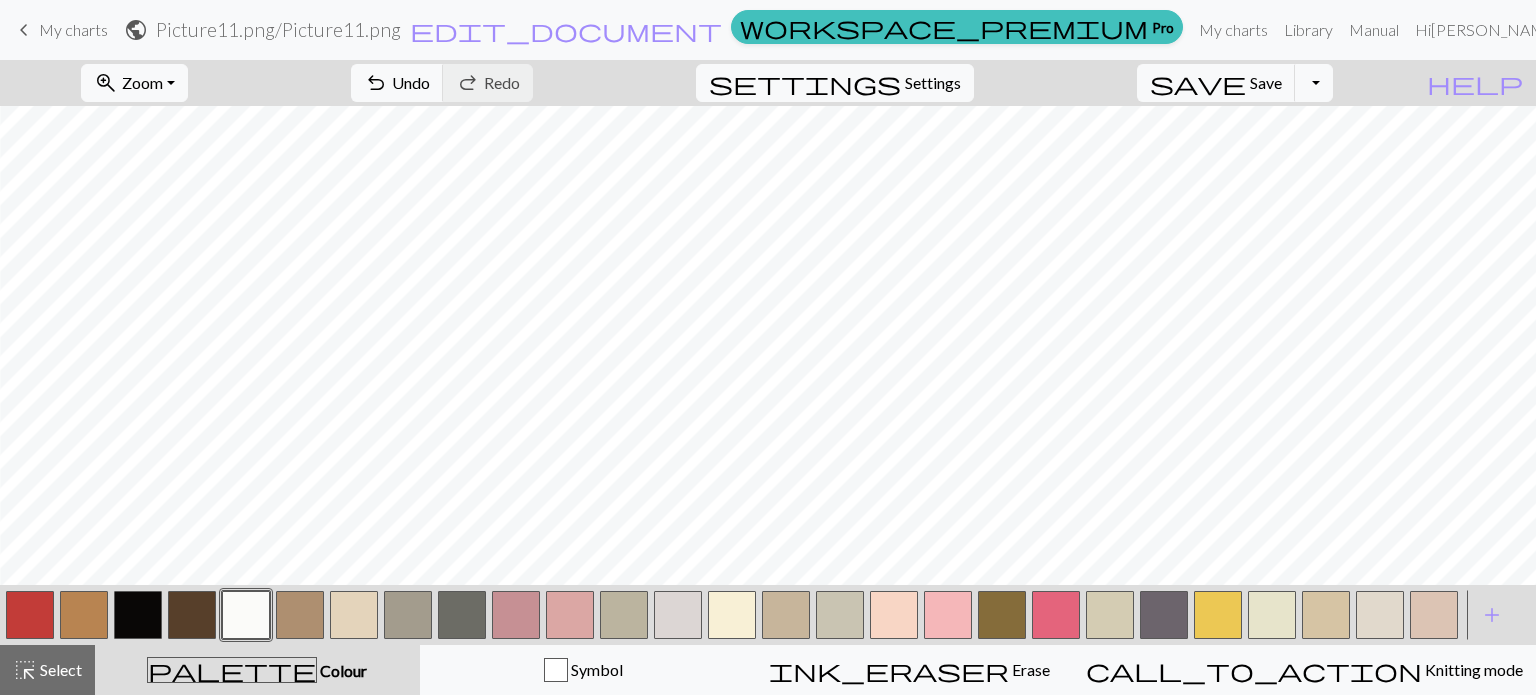 click at bounding box center (138, 615) 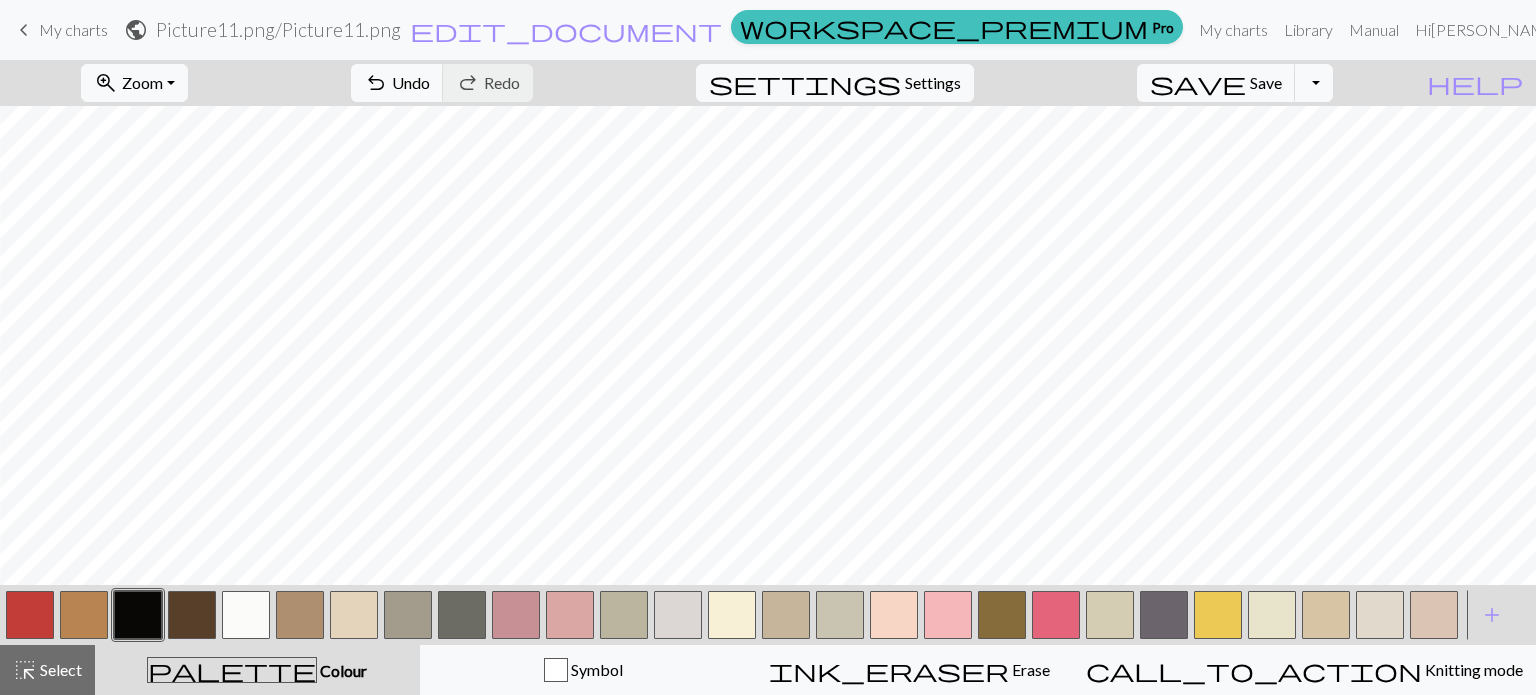 click at bounding box center (354, 615) 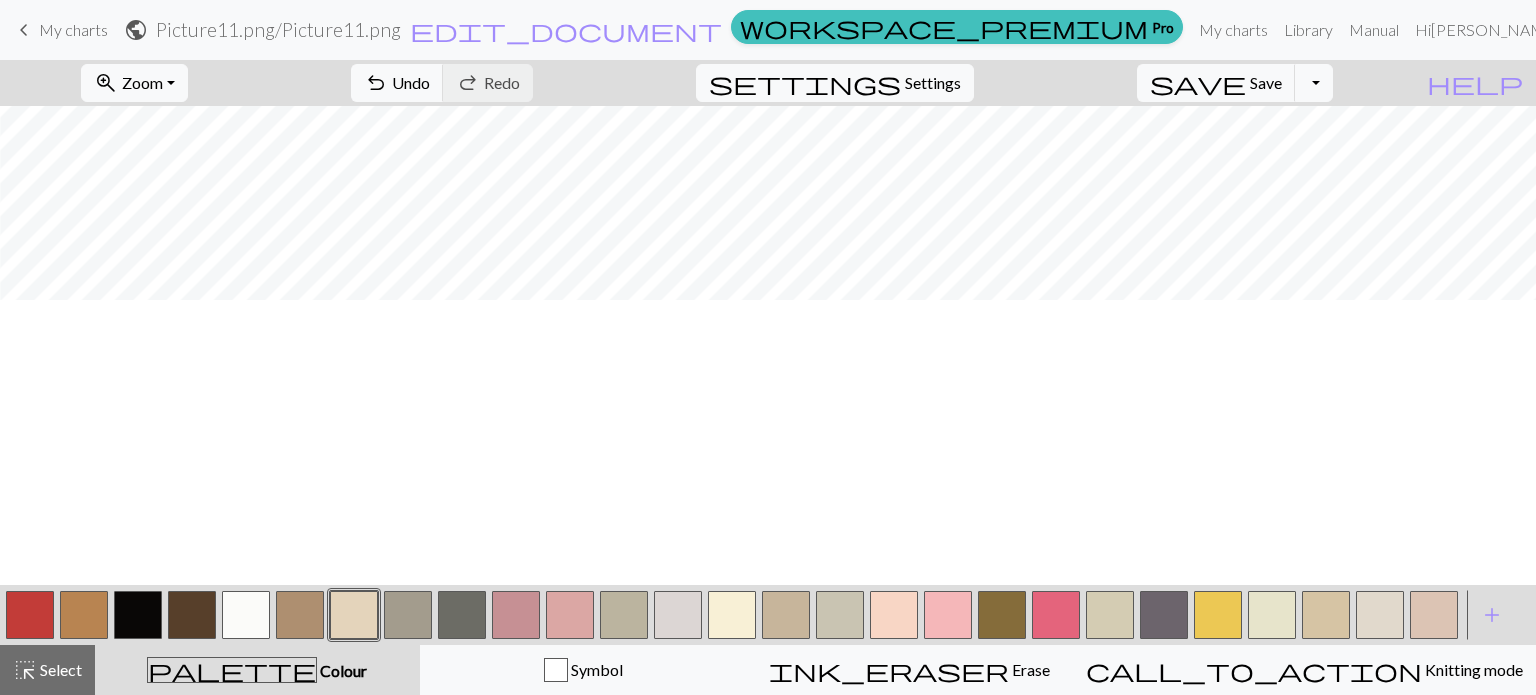 scroll, scrollTop: 0, scrollLeft: 274, axis: horizontal 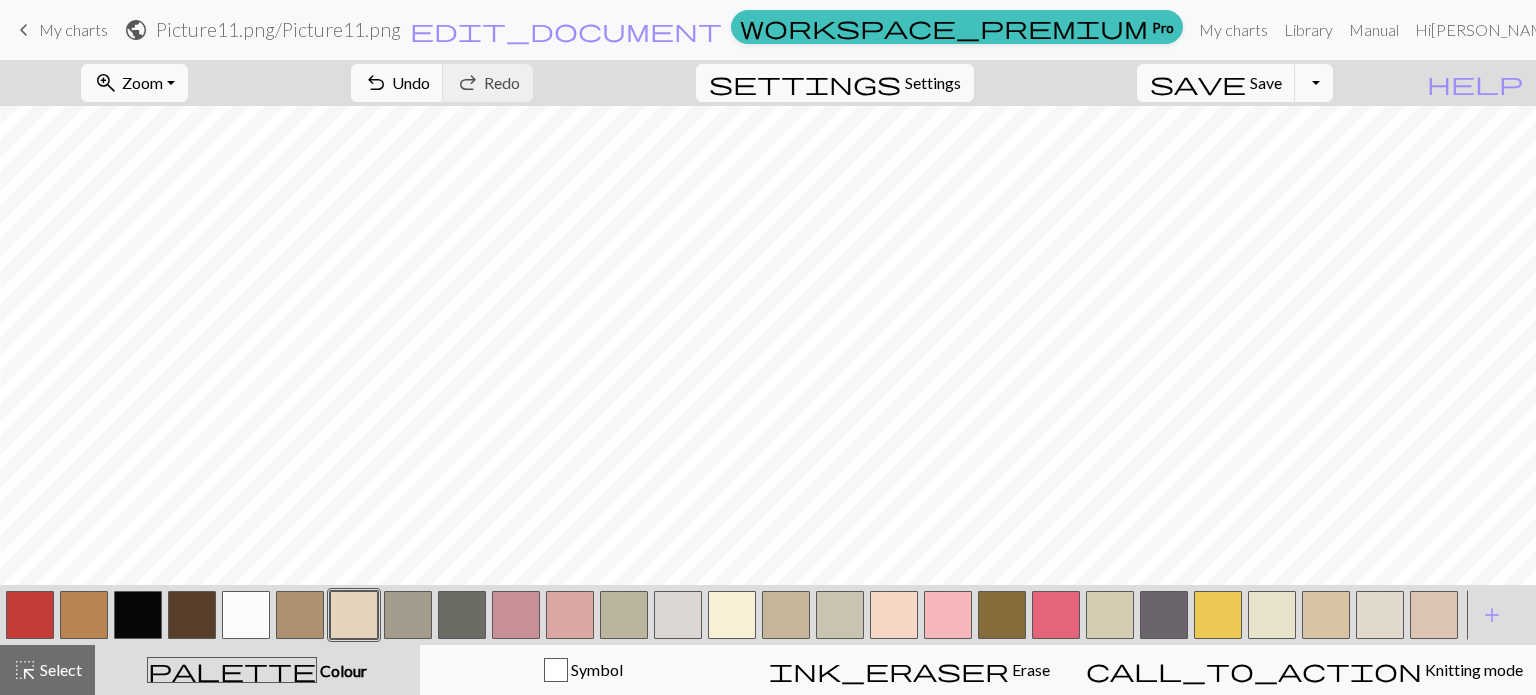 click at bounding box center (138, 615) 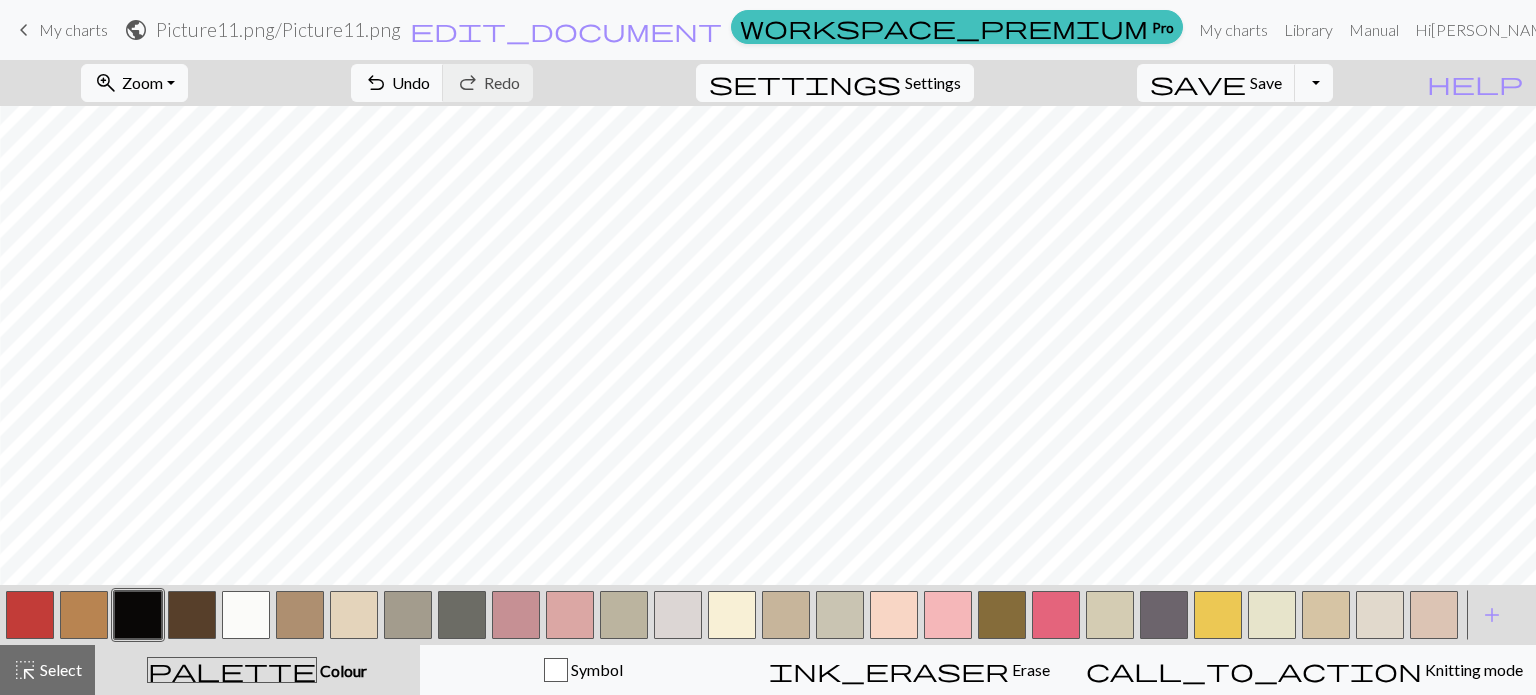 click at bounding box center [354, 615] 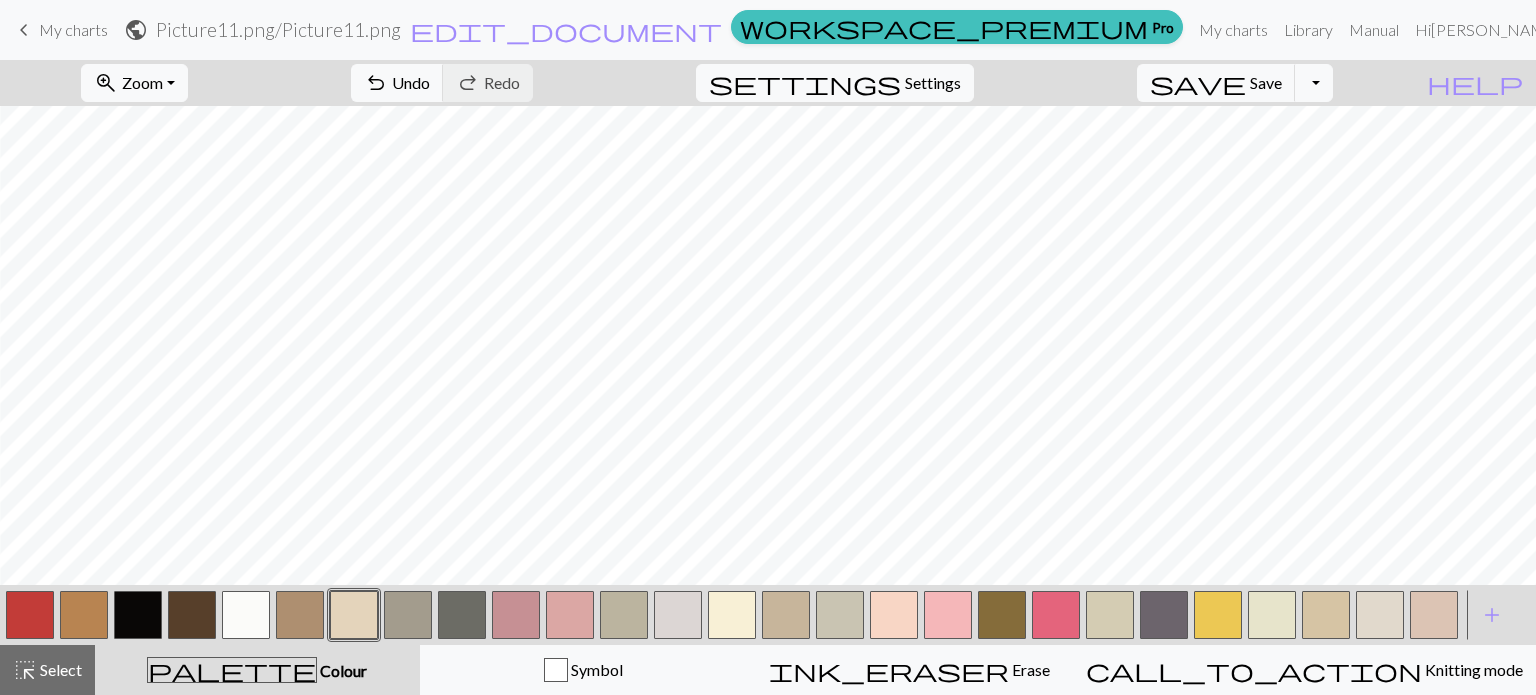 click at bounding box center [138, 615] 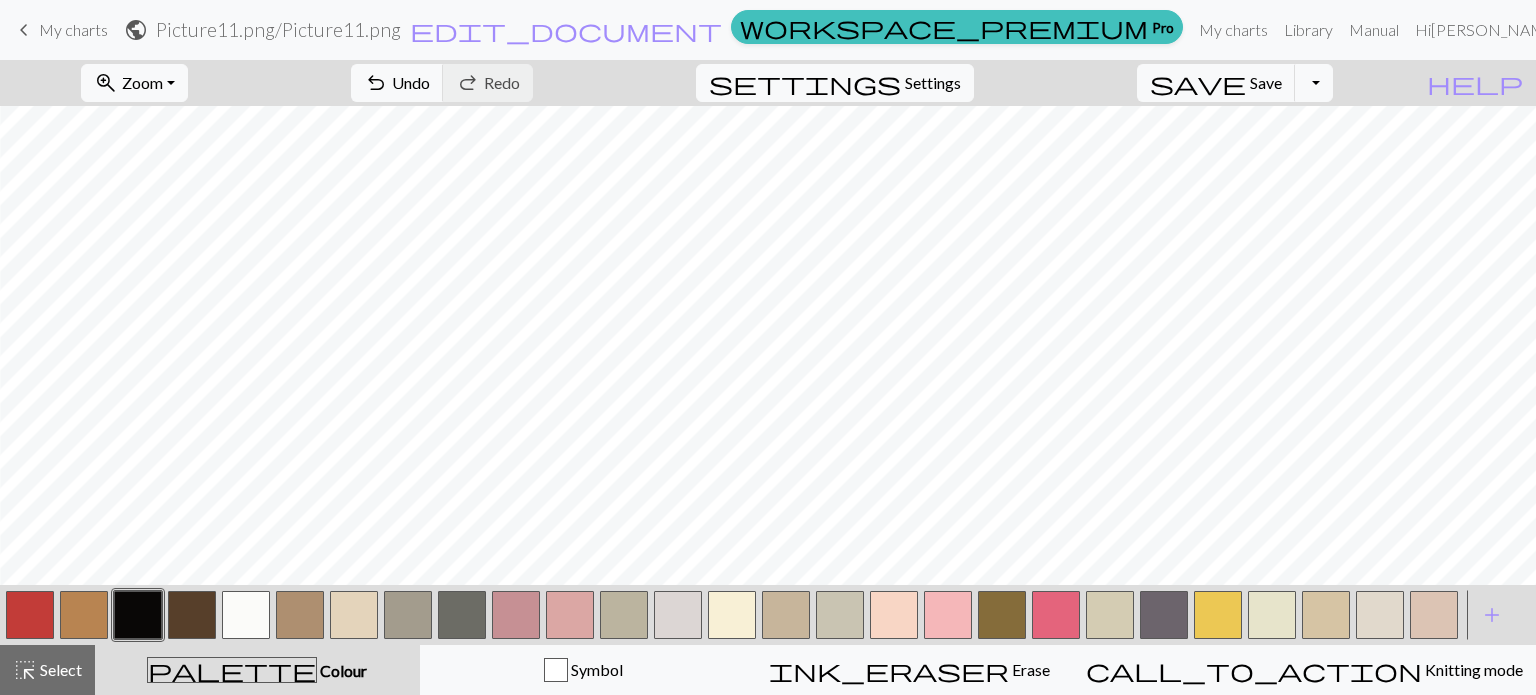click at bounding box center [354, 615] 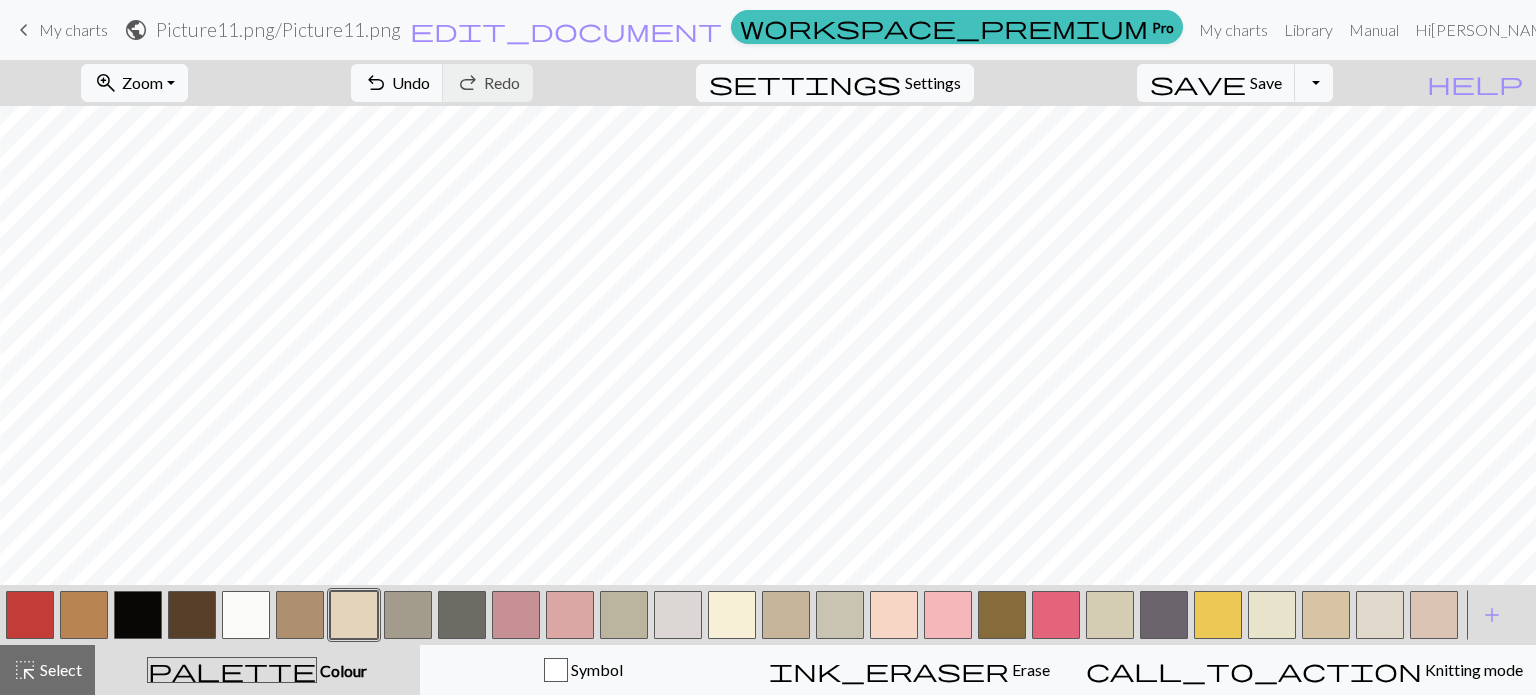 click at bounding box center (138, 615) 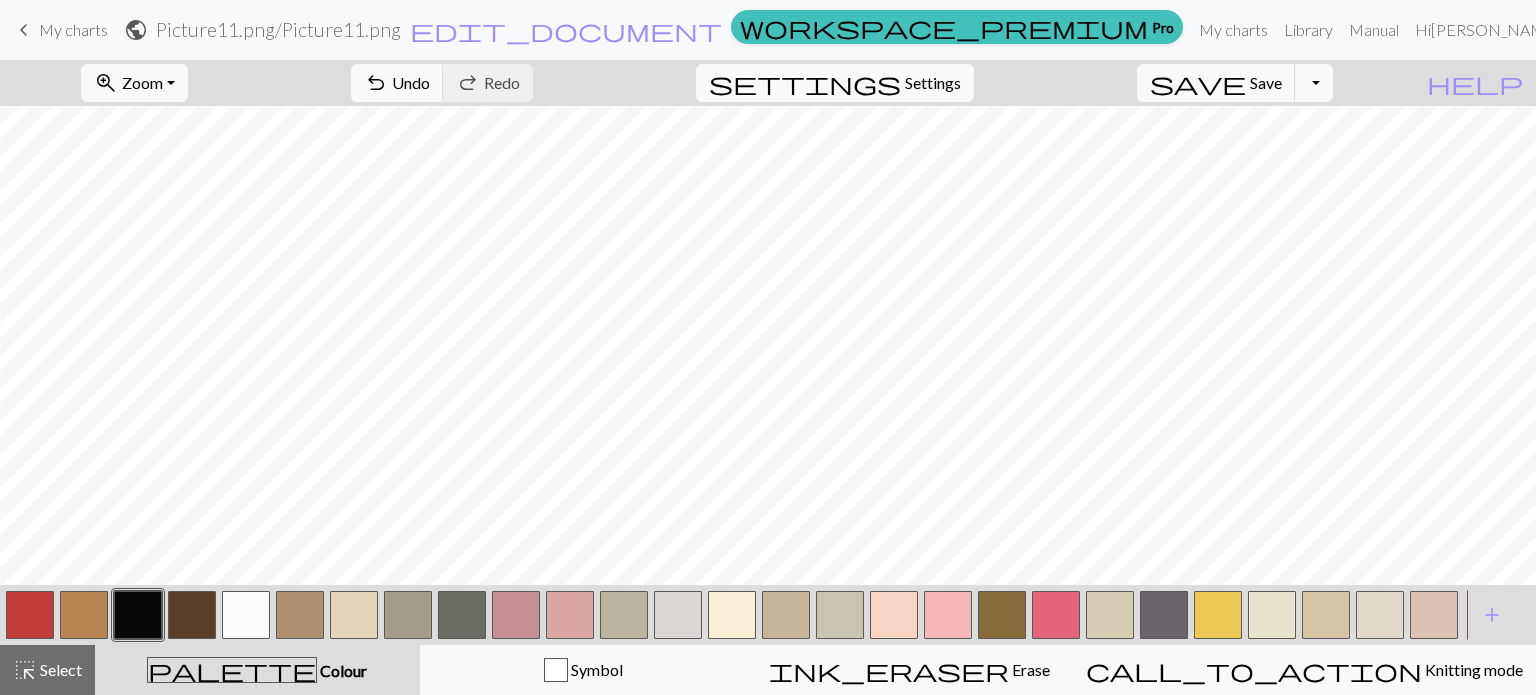 click at bounding box center [354, 615] 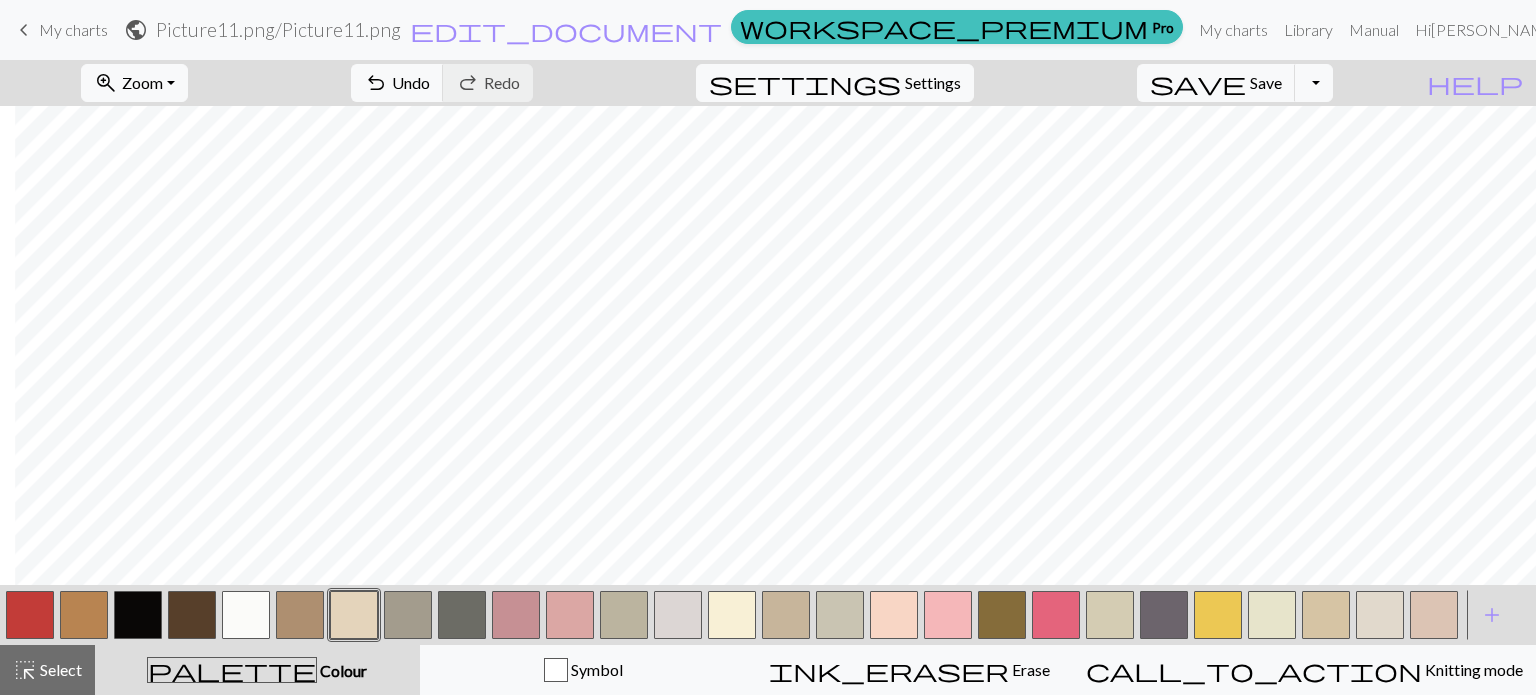 scroll, scrollTop: 0, scrollLeft: 15, axis: horizontal 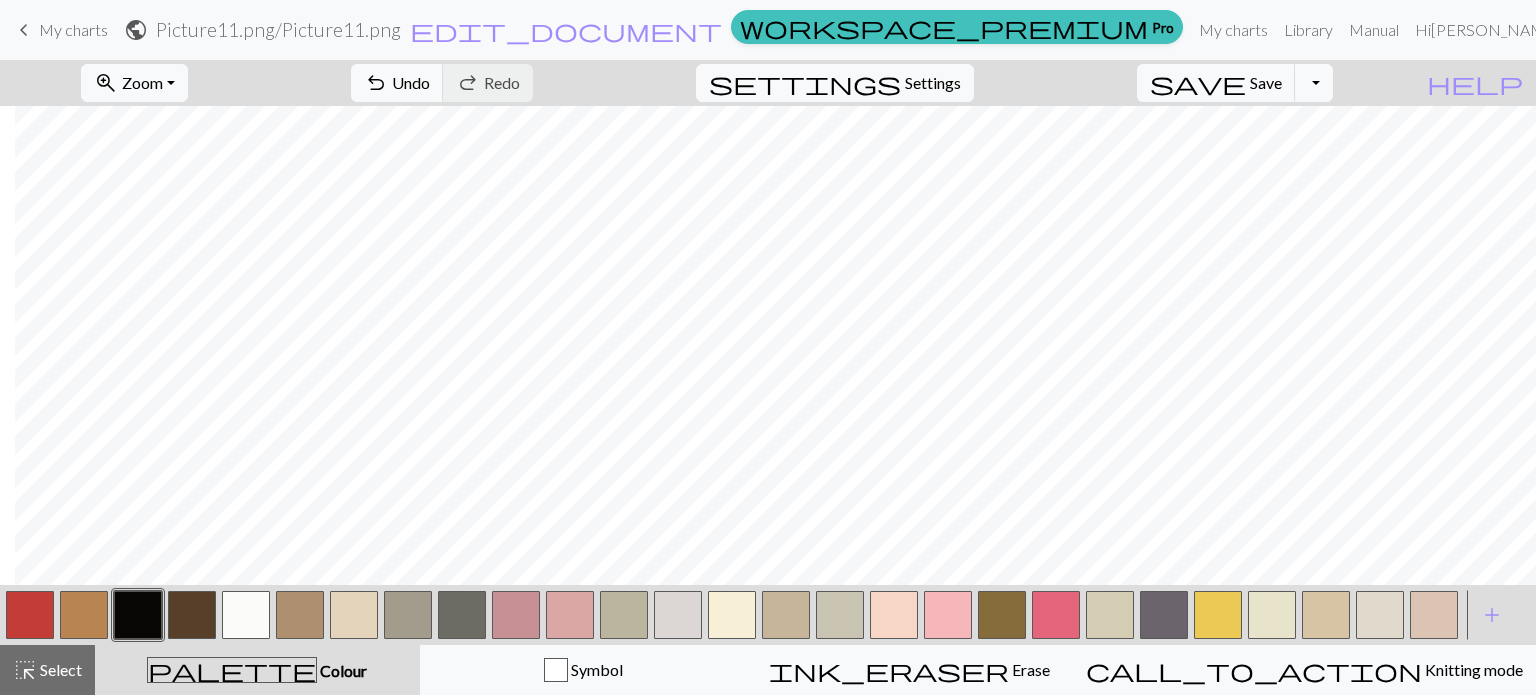 click at bounding box center (354, 615) 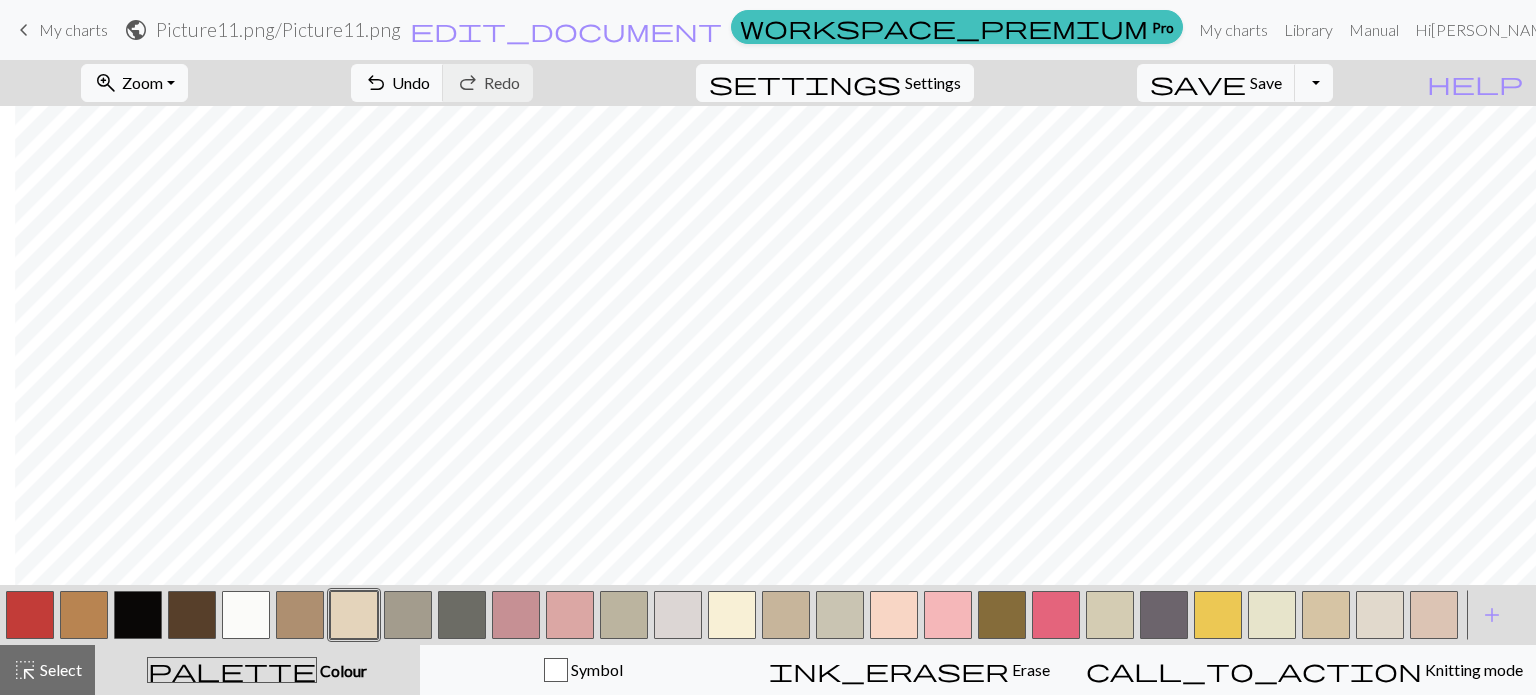 click at bounding box center (138, 615) 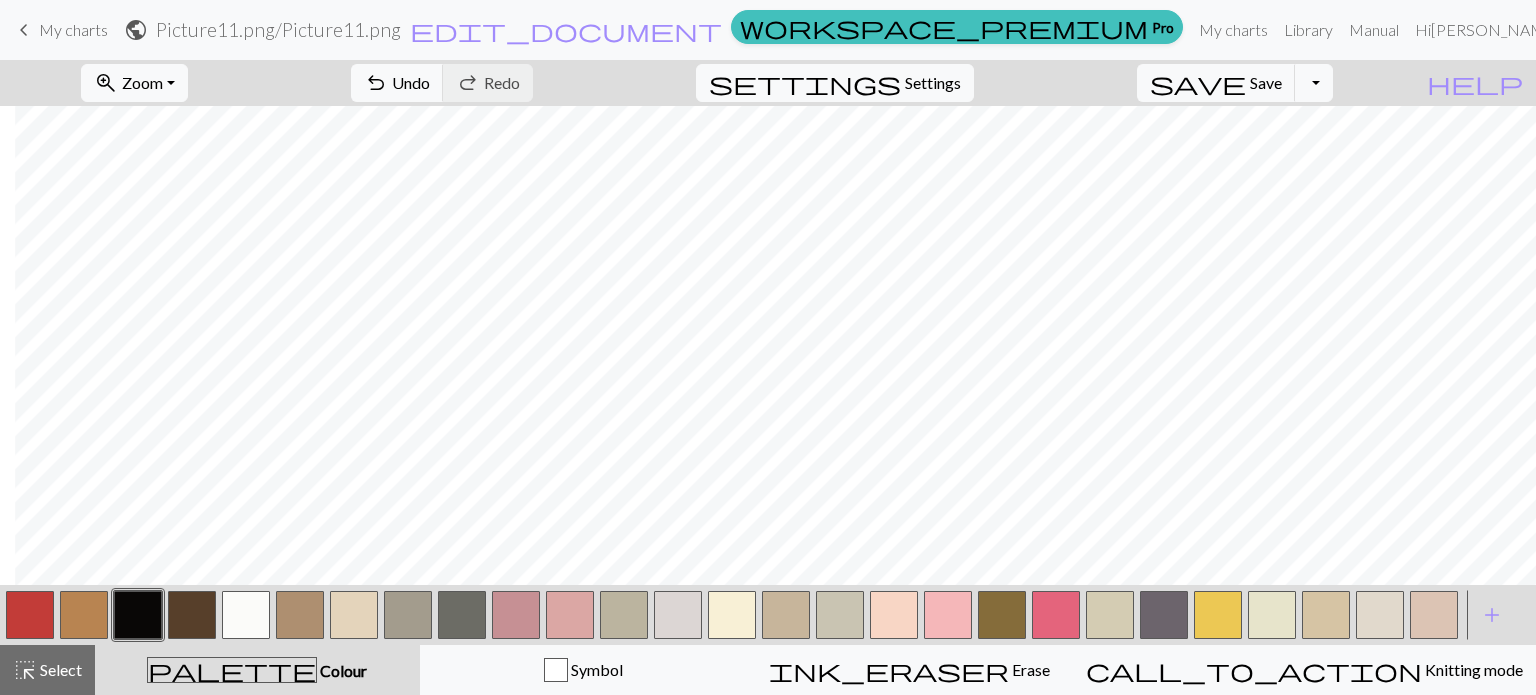 click at bounding box center (354, 615) 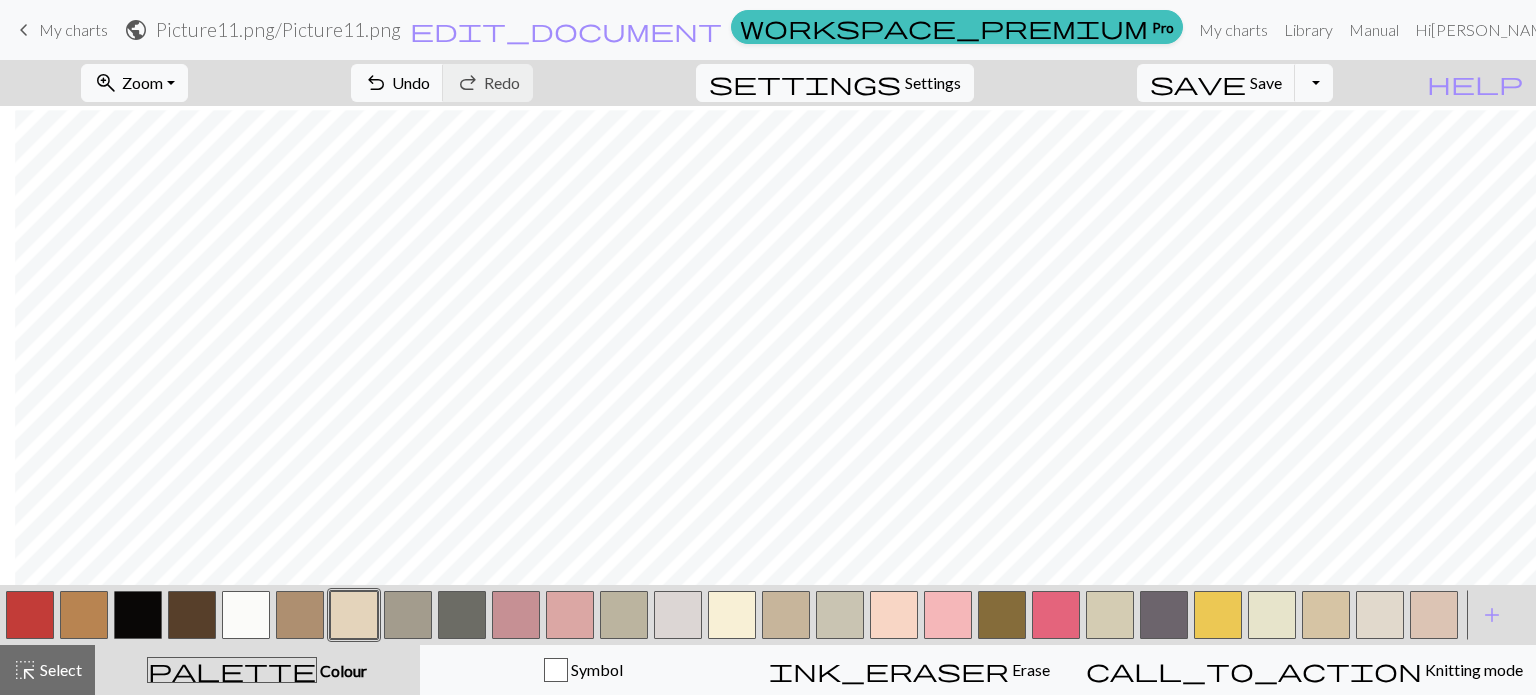 scroll, scrollTop: 106, scrollLeft: 15, axis: both 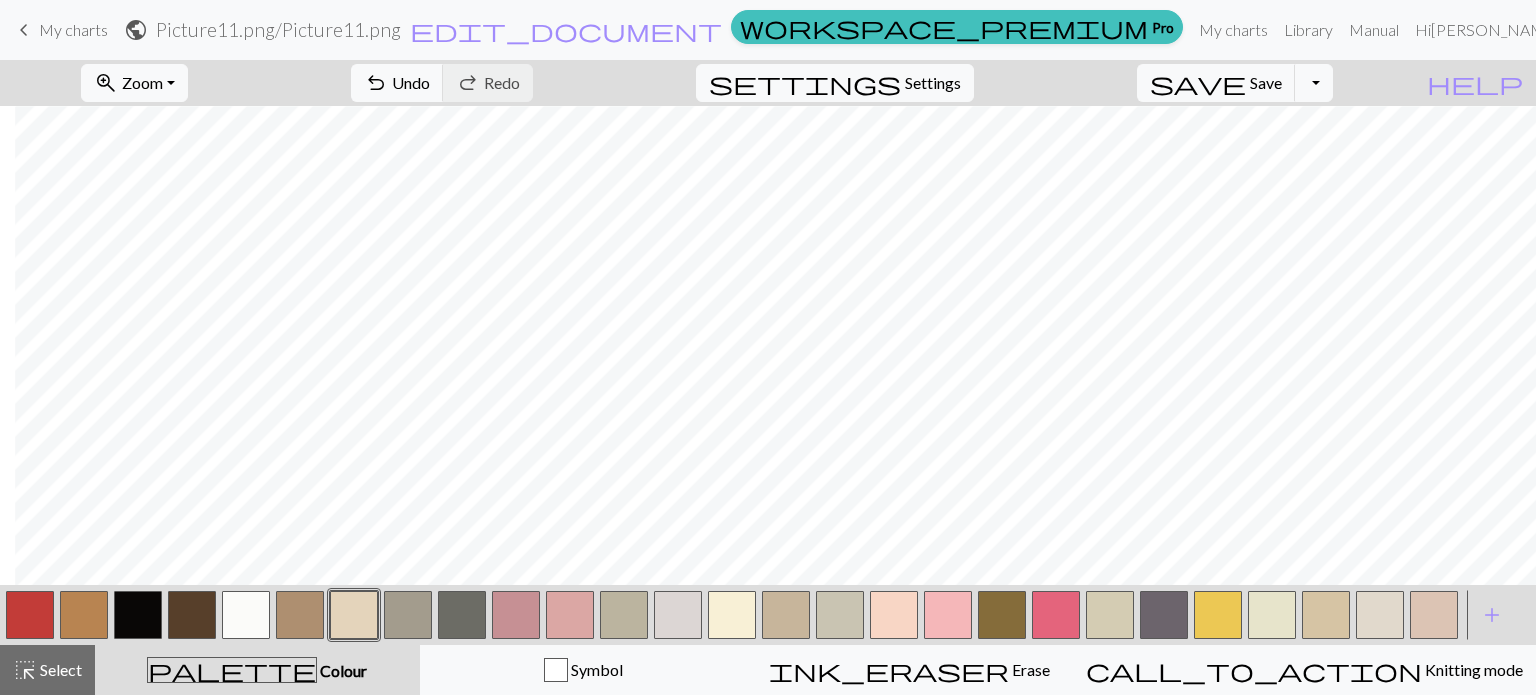 click at bounding box center [138, 615] 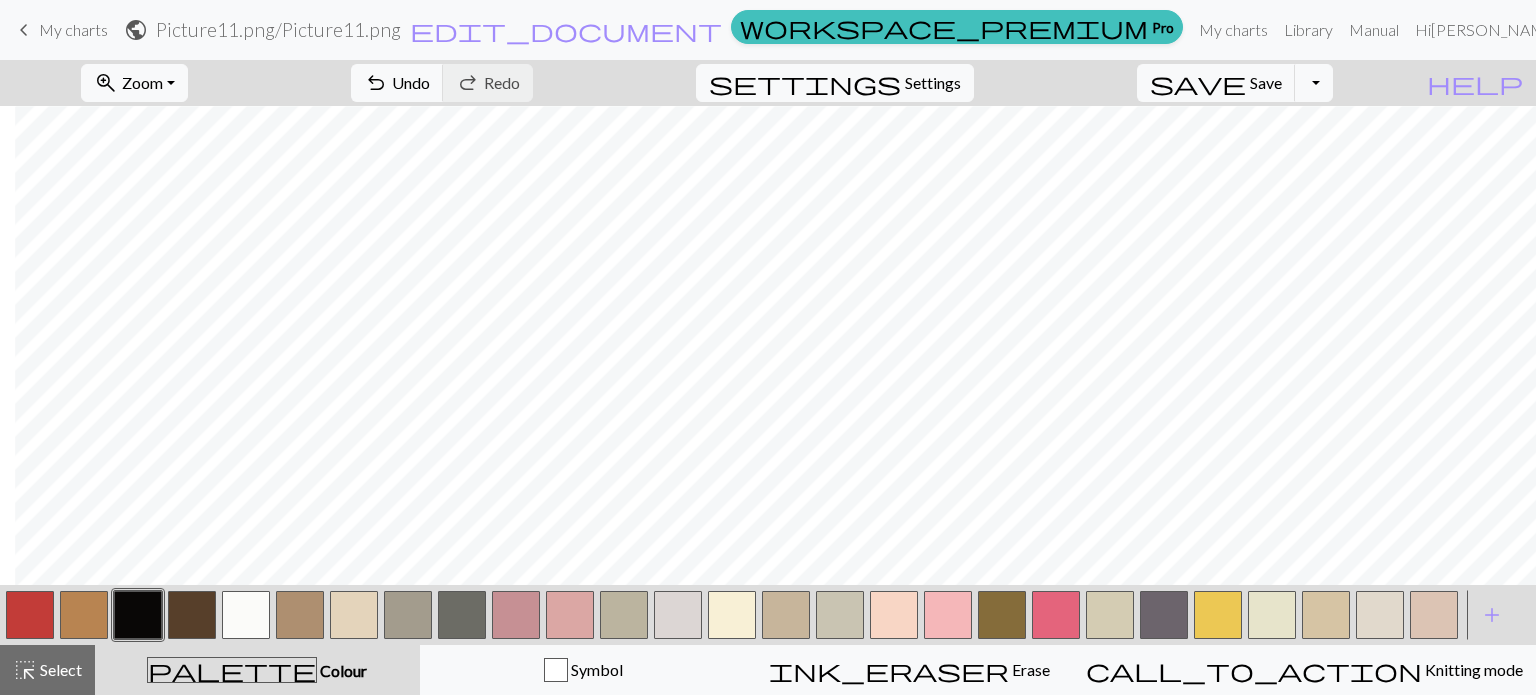 click at bounding box center (354, 615) 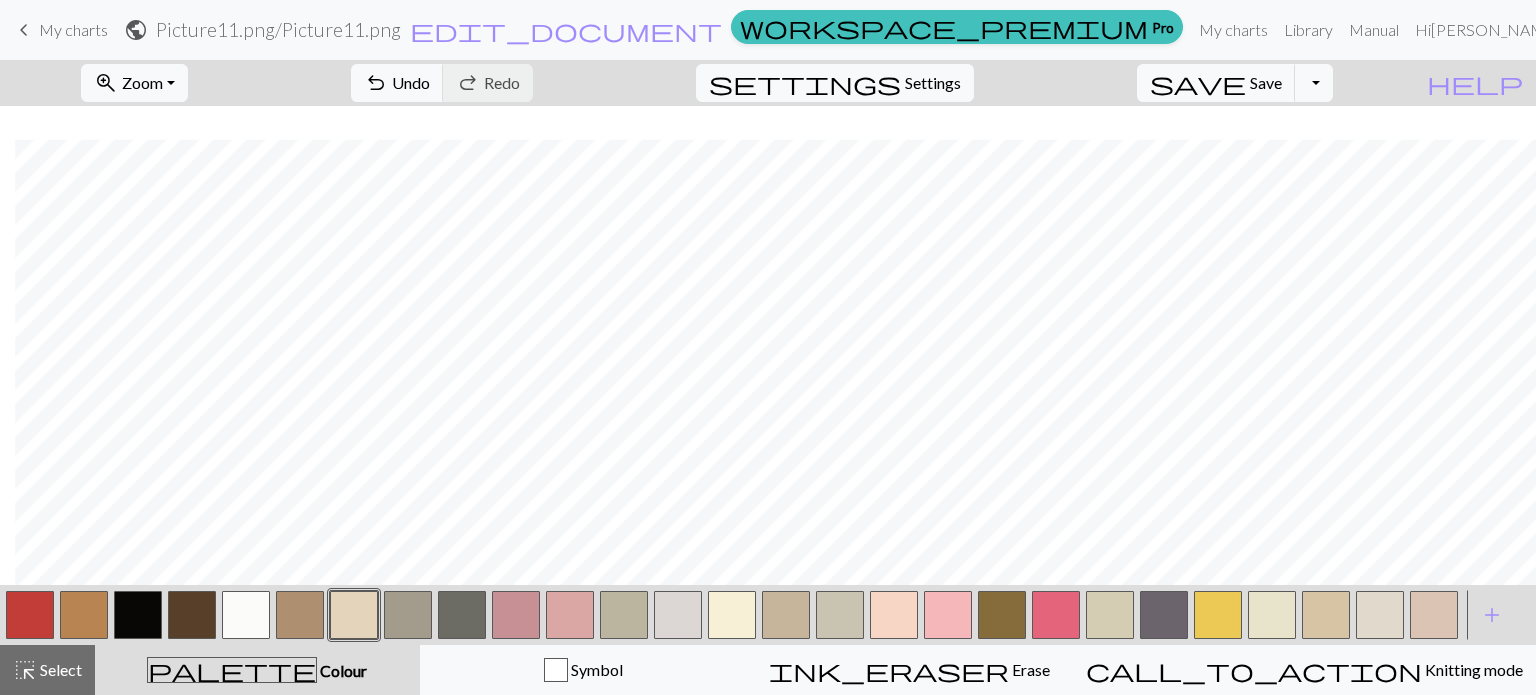 scroll, scrollTop: 288, scrollLeft: 15, axis: both 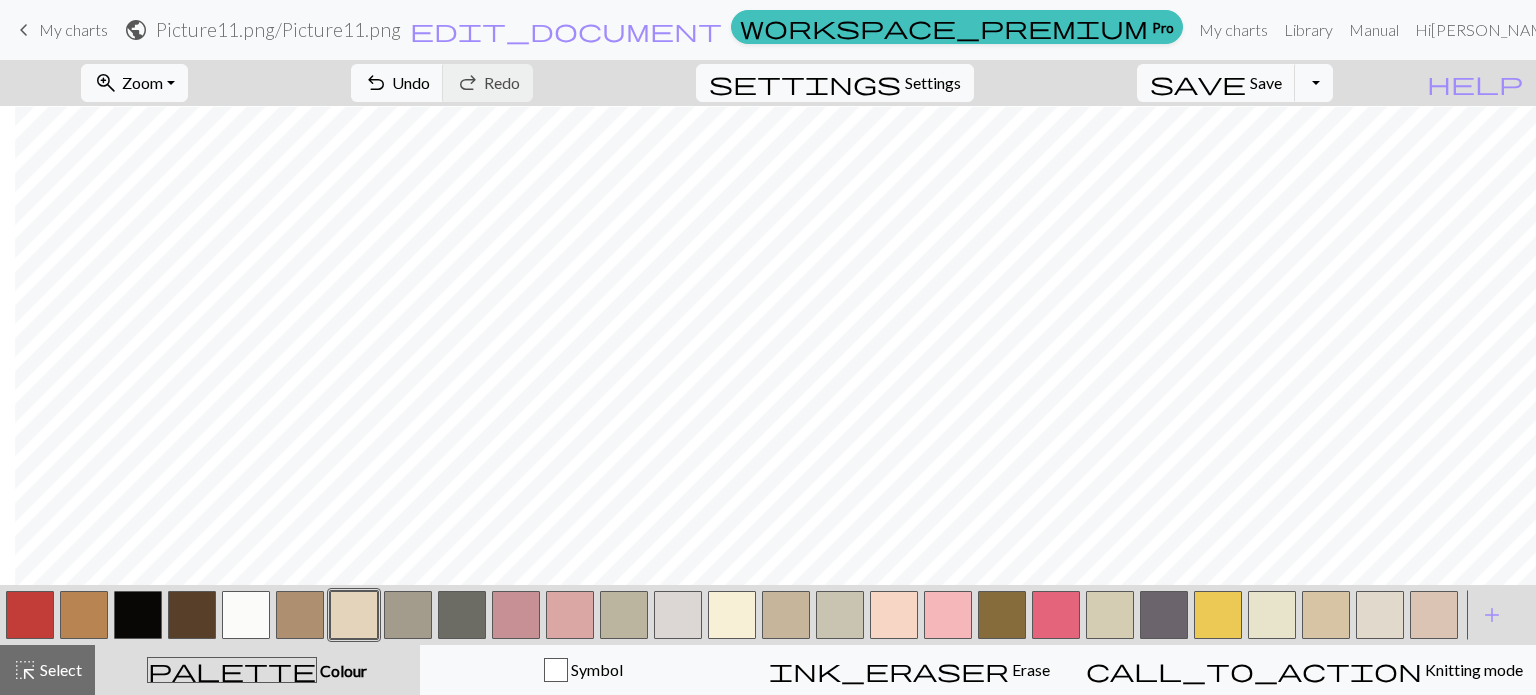 click at bounding box center (138, 615) 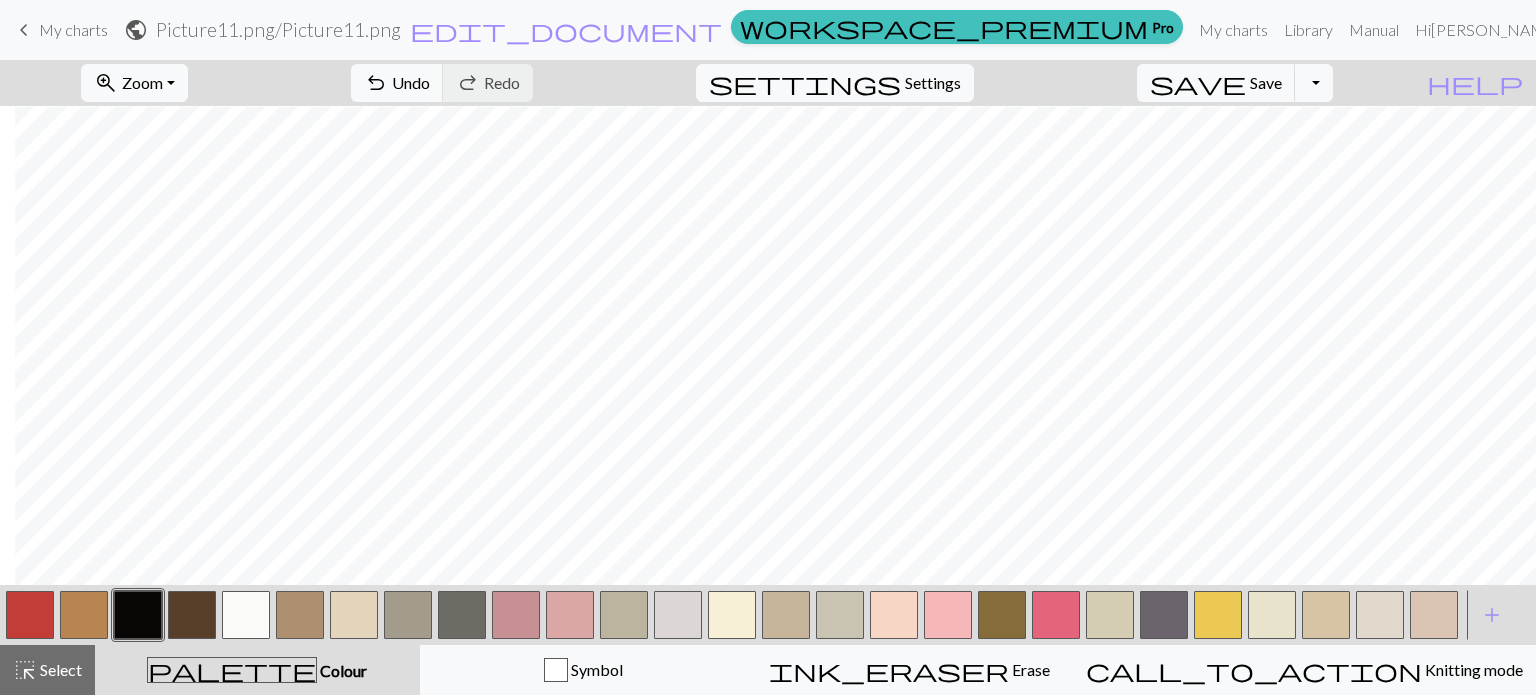 click at bounding box center [354, 615] 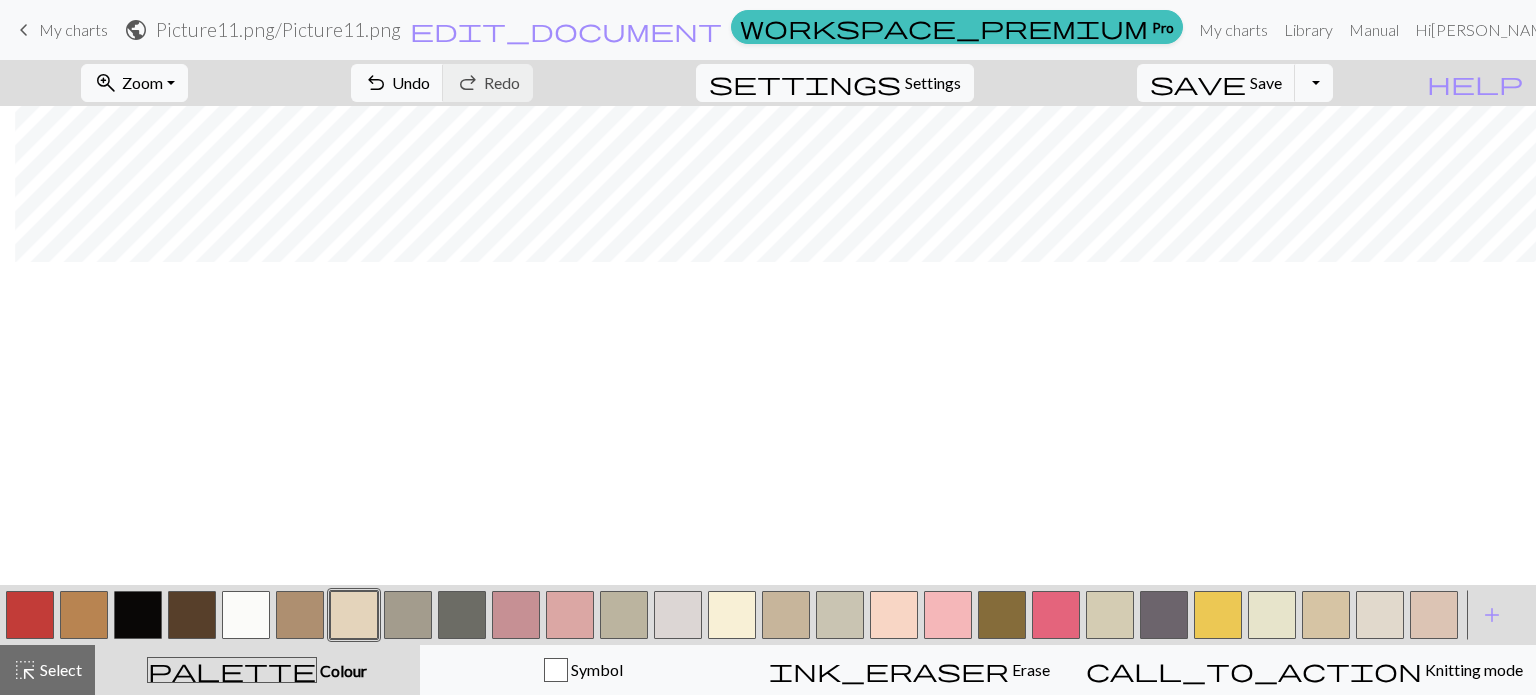 scroll, scrollTop: 0, scrollLeft: 15, axis: horizontal 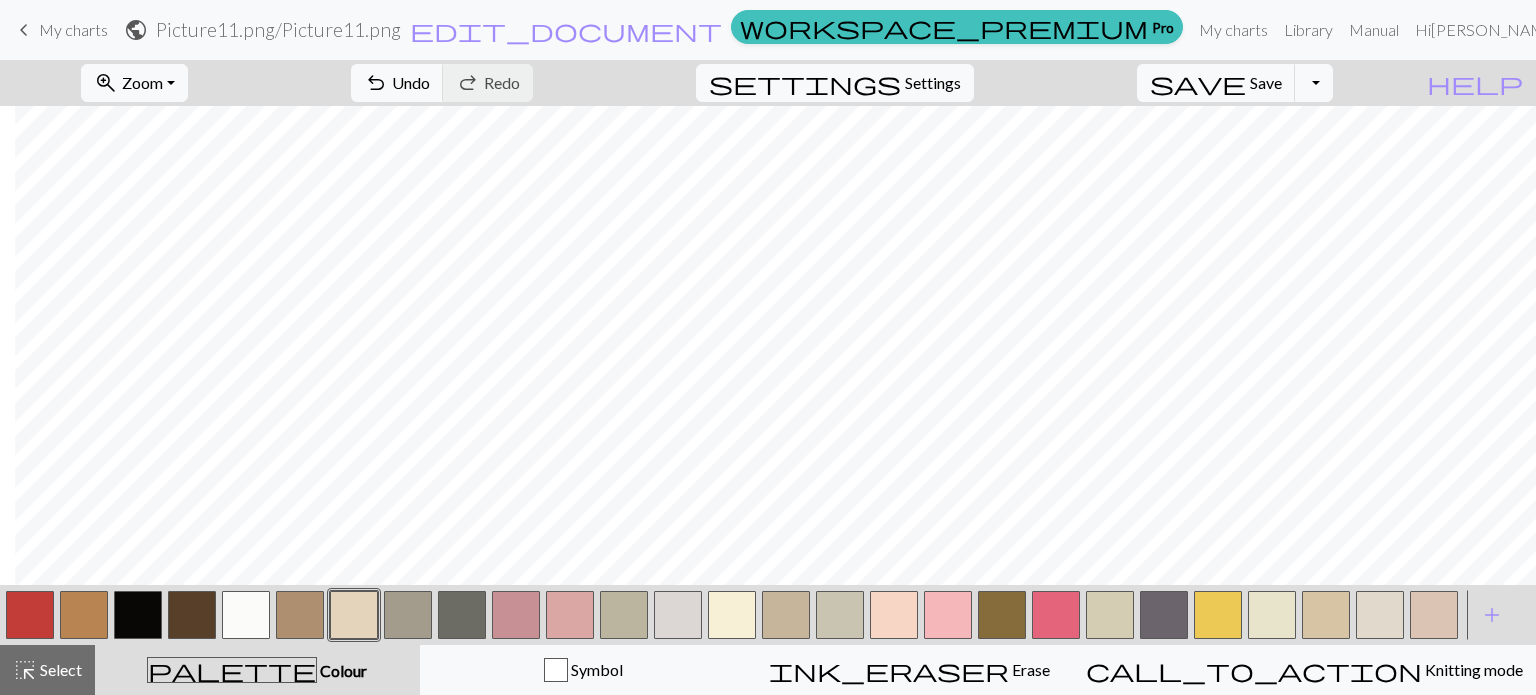 click at bounding box center (138, 615) 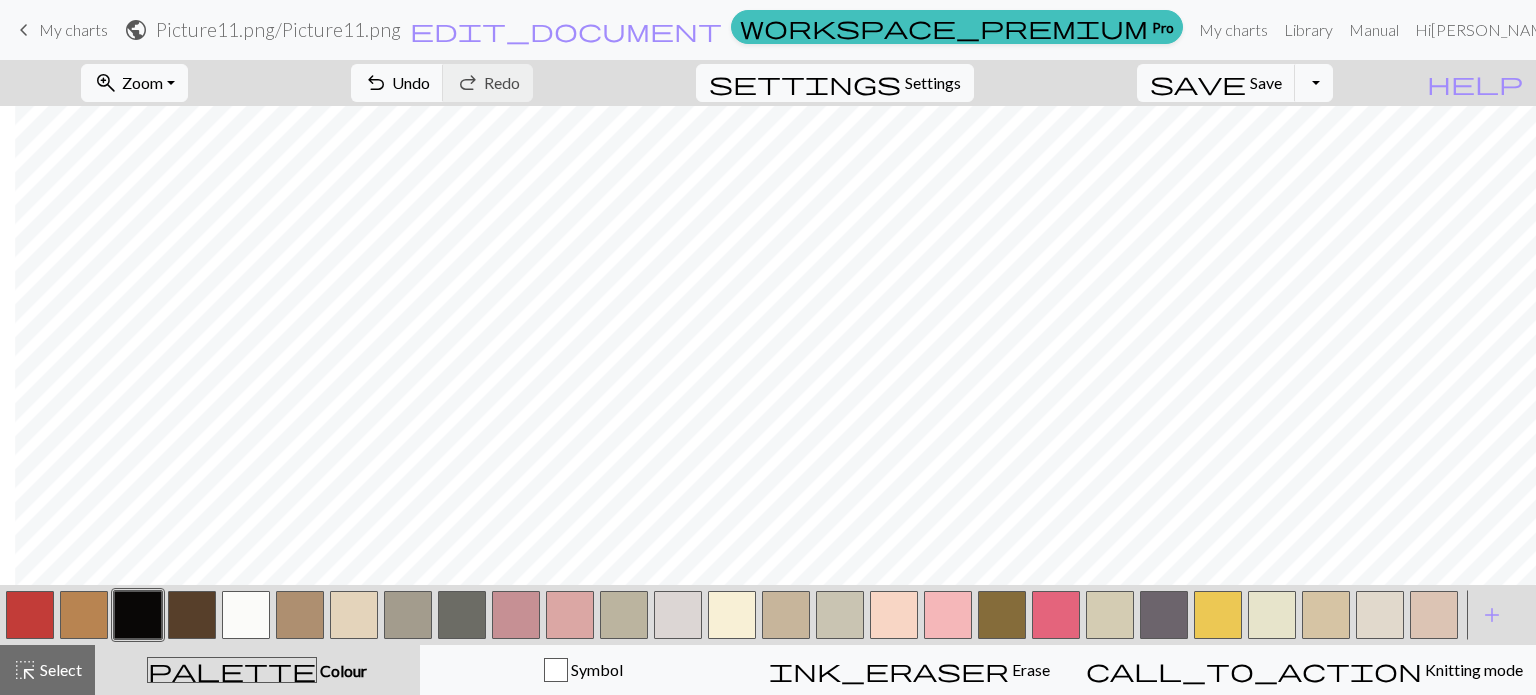 click at bounding box center (354, 615) 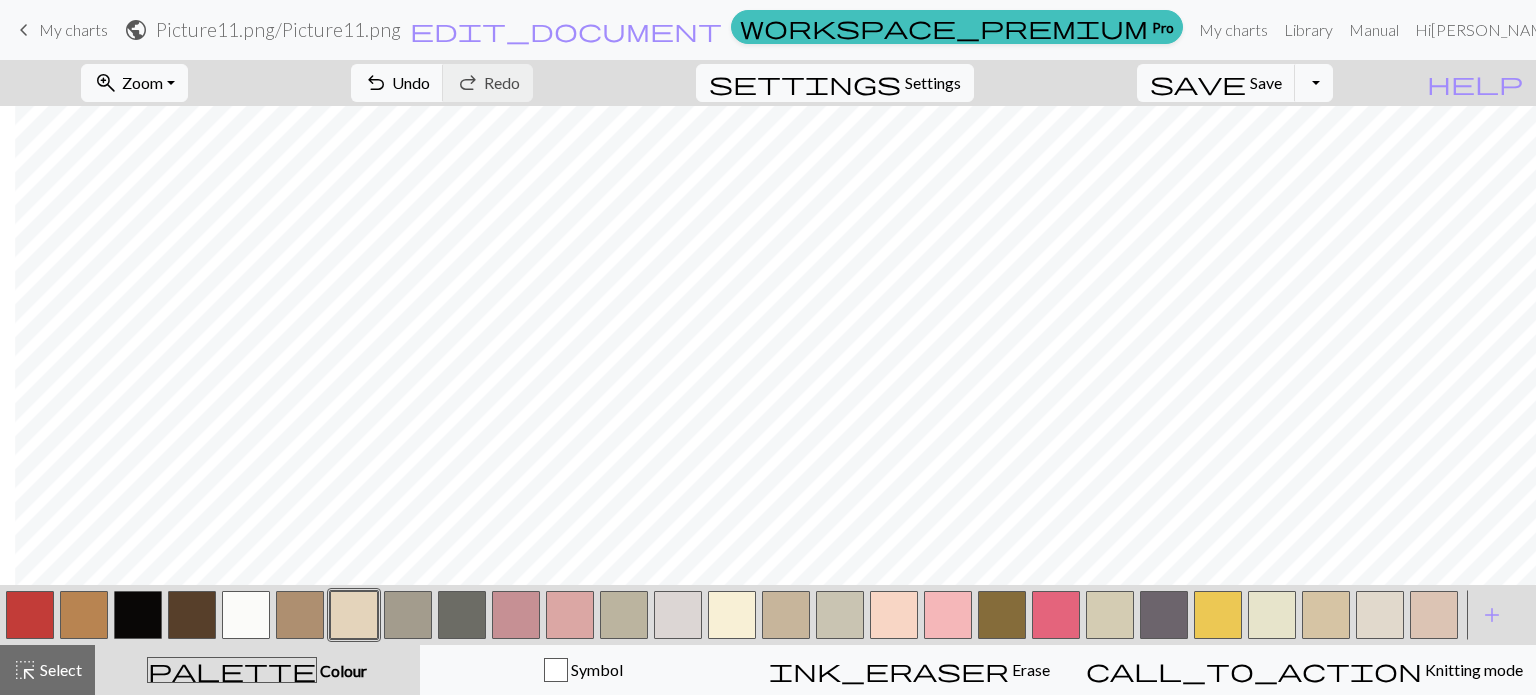click at bounding box center (138, 615) 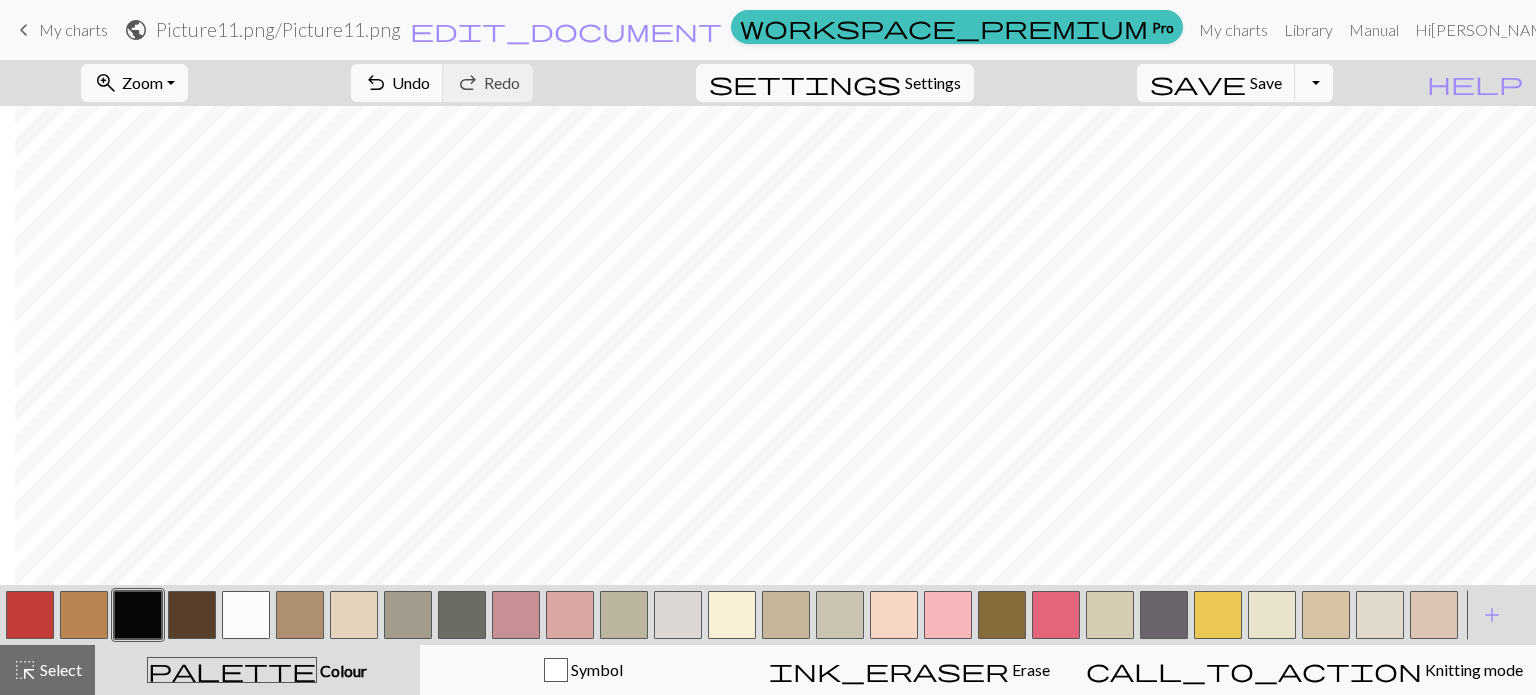 click at bounding box center (354, 615) 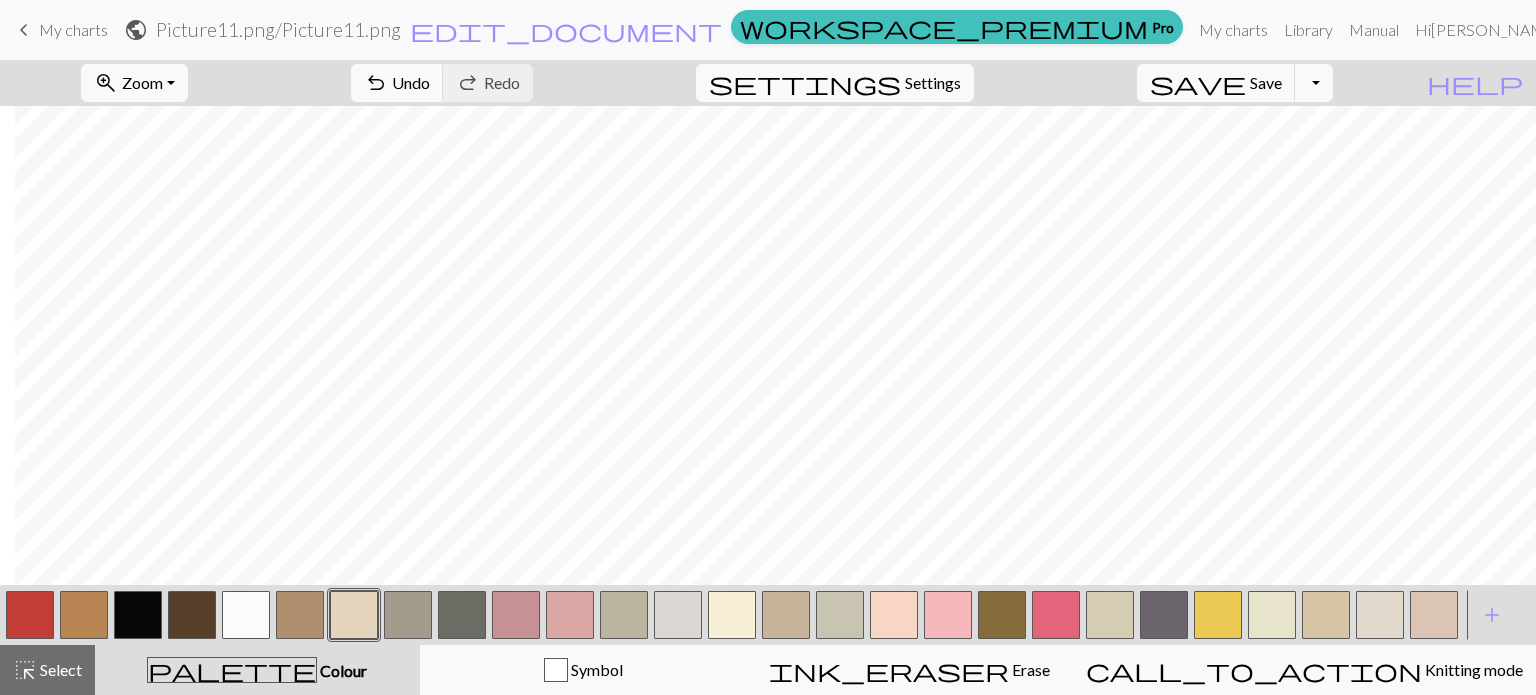 click at bounding box center [138, 615] 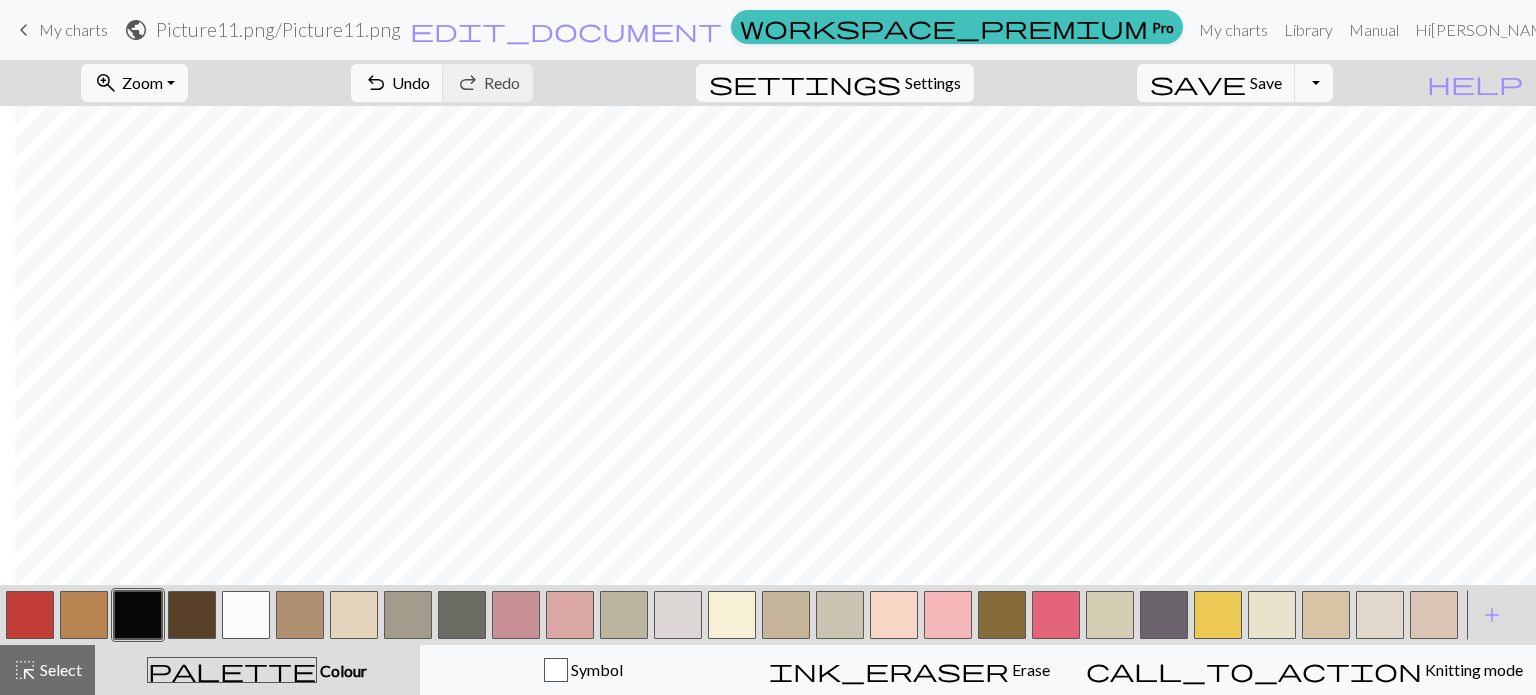 type 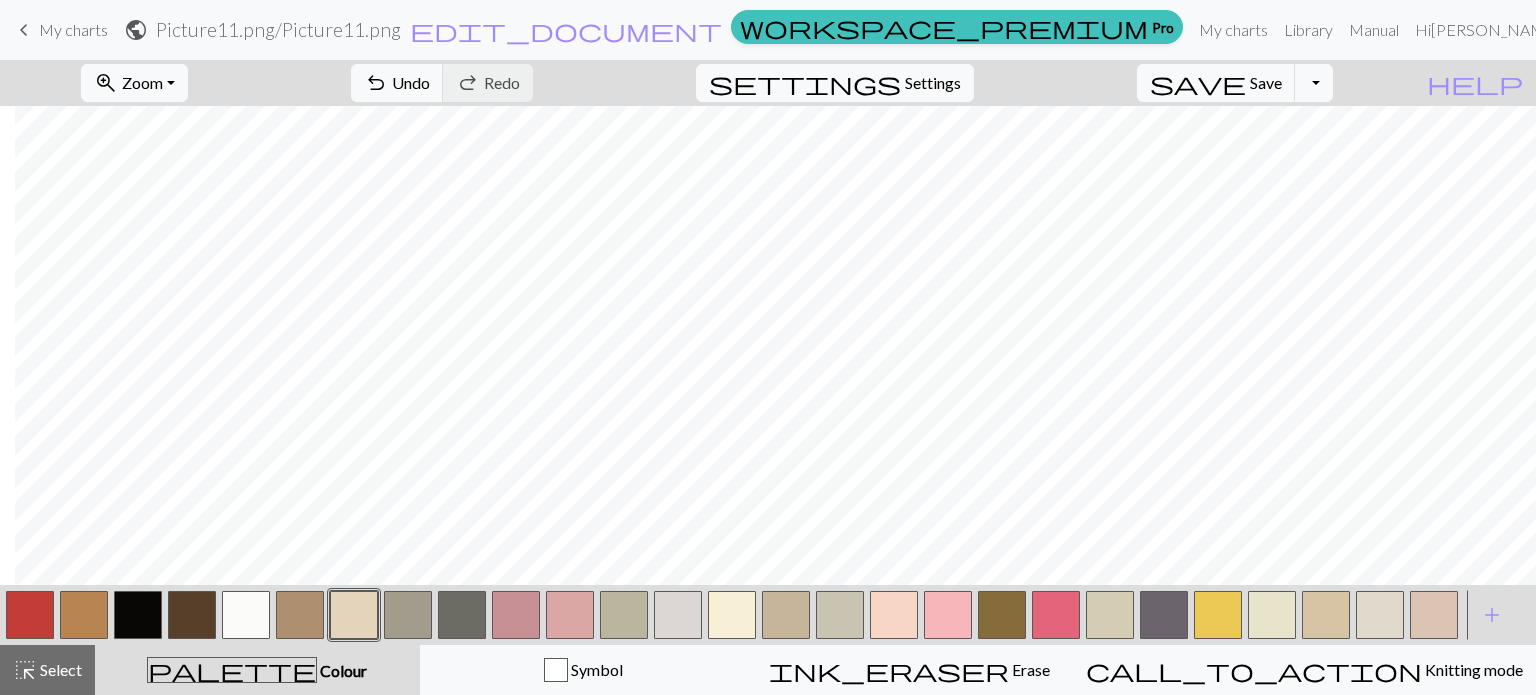 click at bounding box center [138, 615] 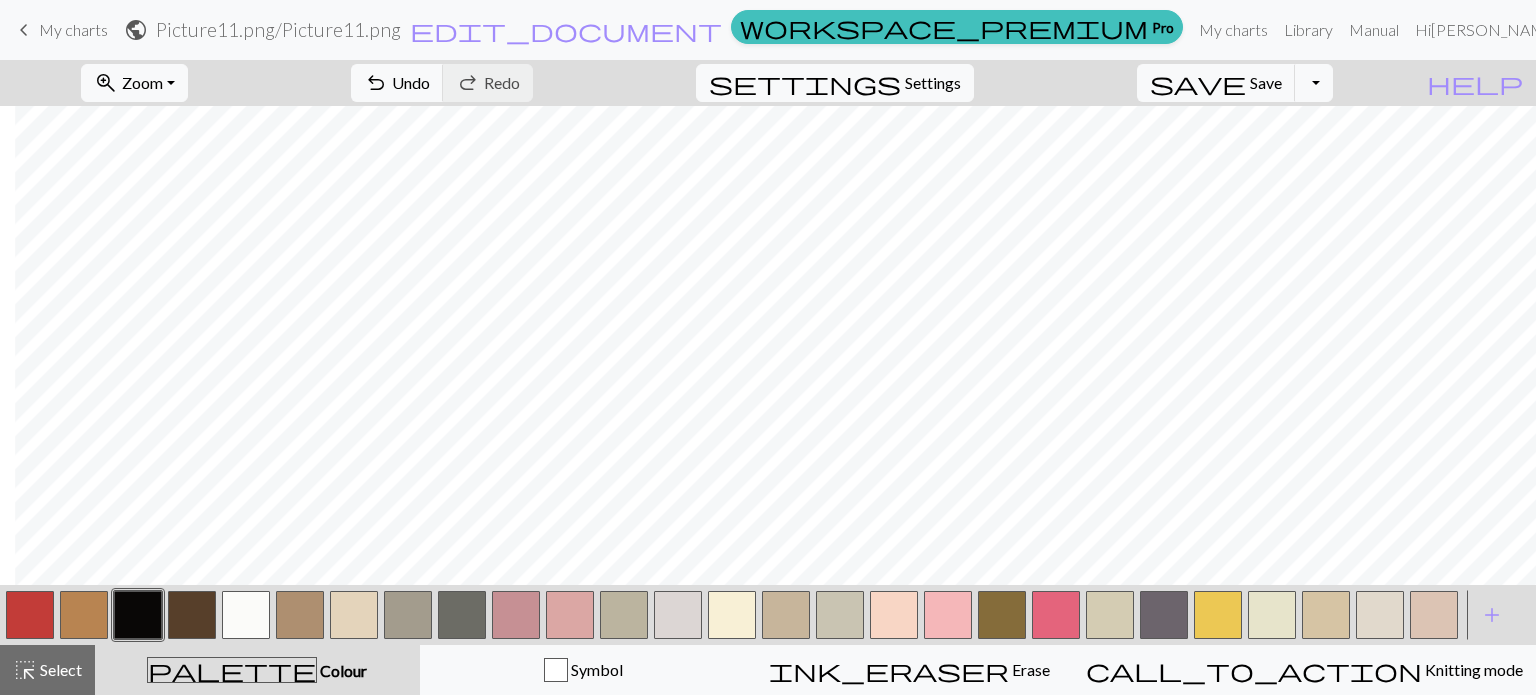 click at bounding box center (354, 615) 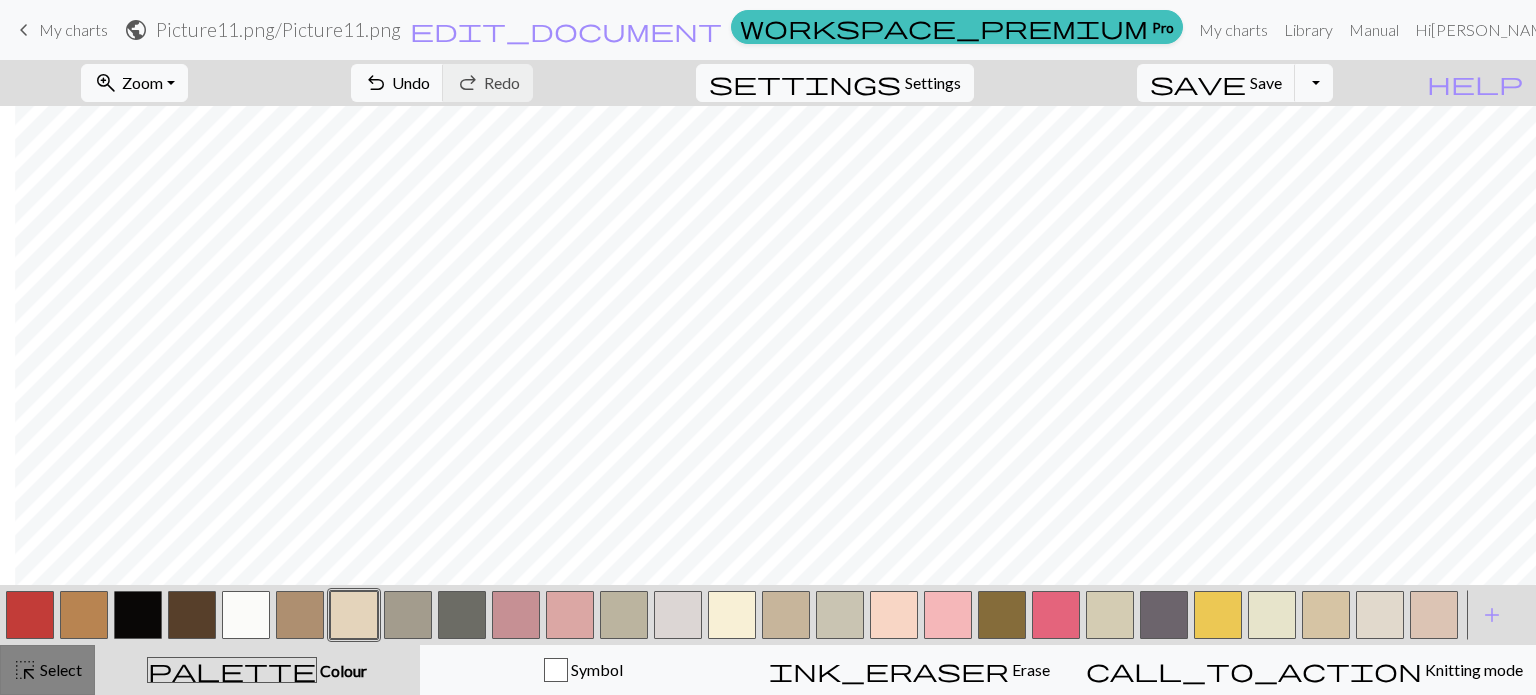 click on "Select" at bounding box center (59, 669) 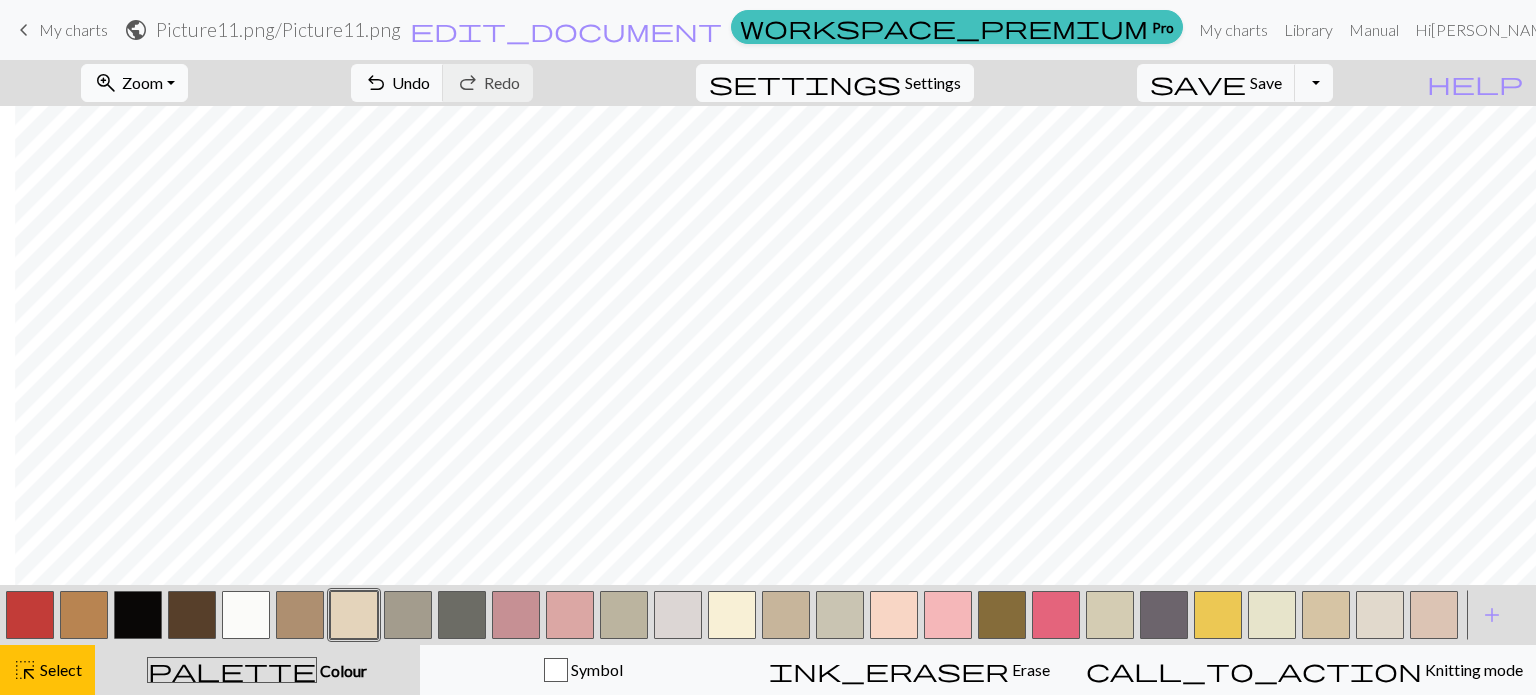click on "zoom_in Zoom Zoom" at bounding box center (134, 83) 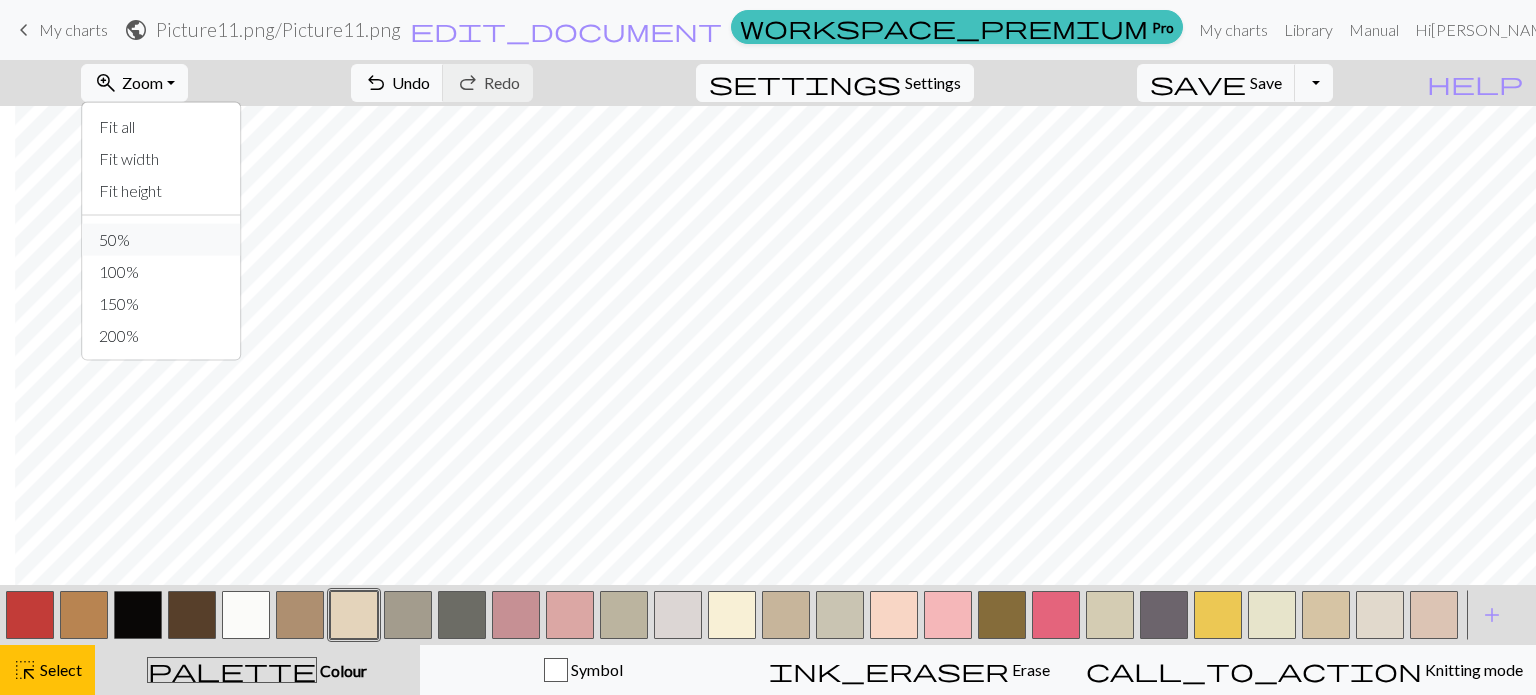 click on "50%" at bounding box center (162, 240) 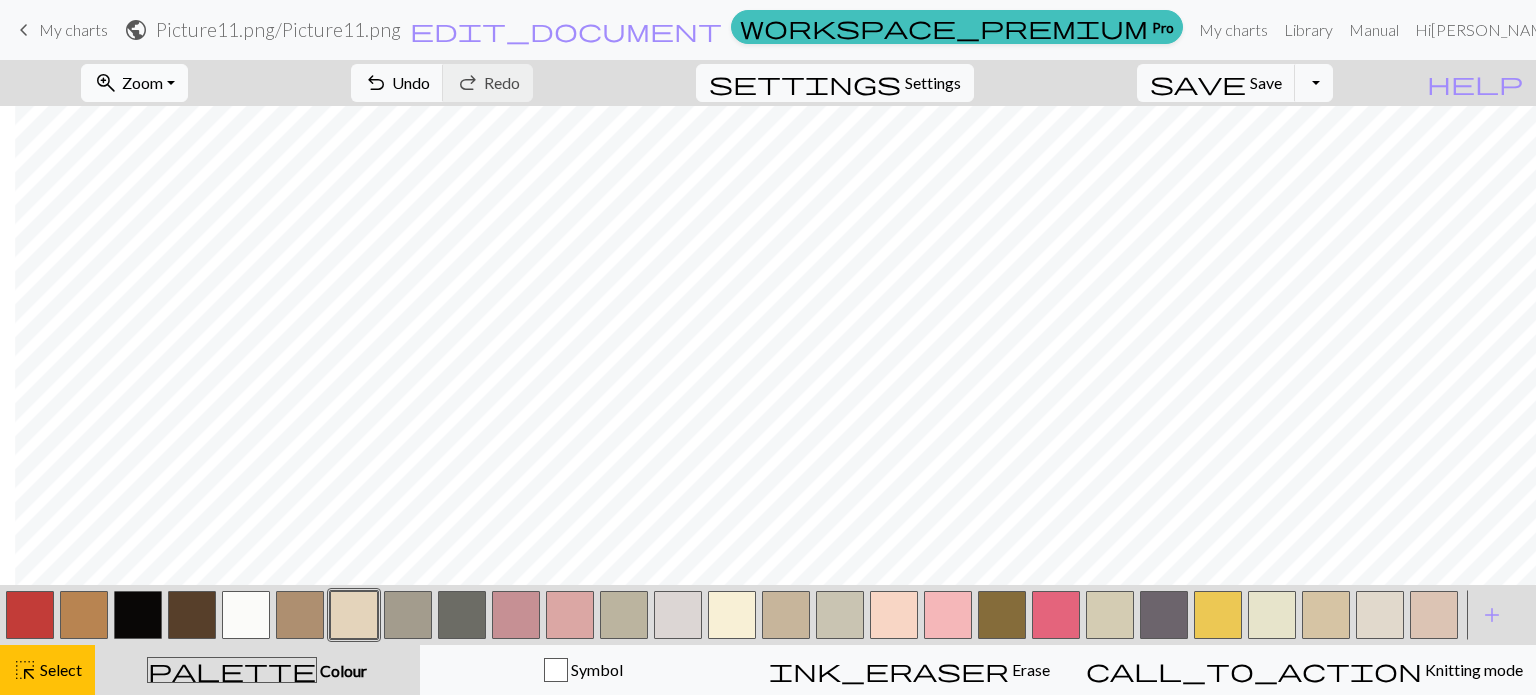 click on "zoom_in Zoom Zoom" at bounding box center [134, 83] 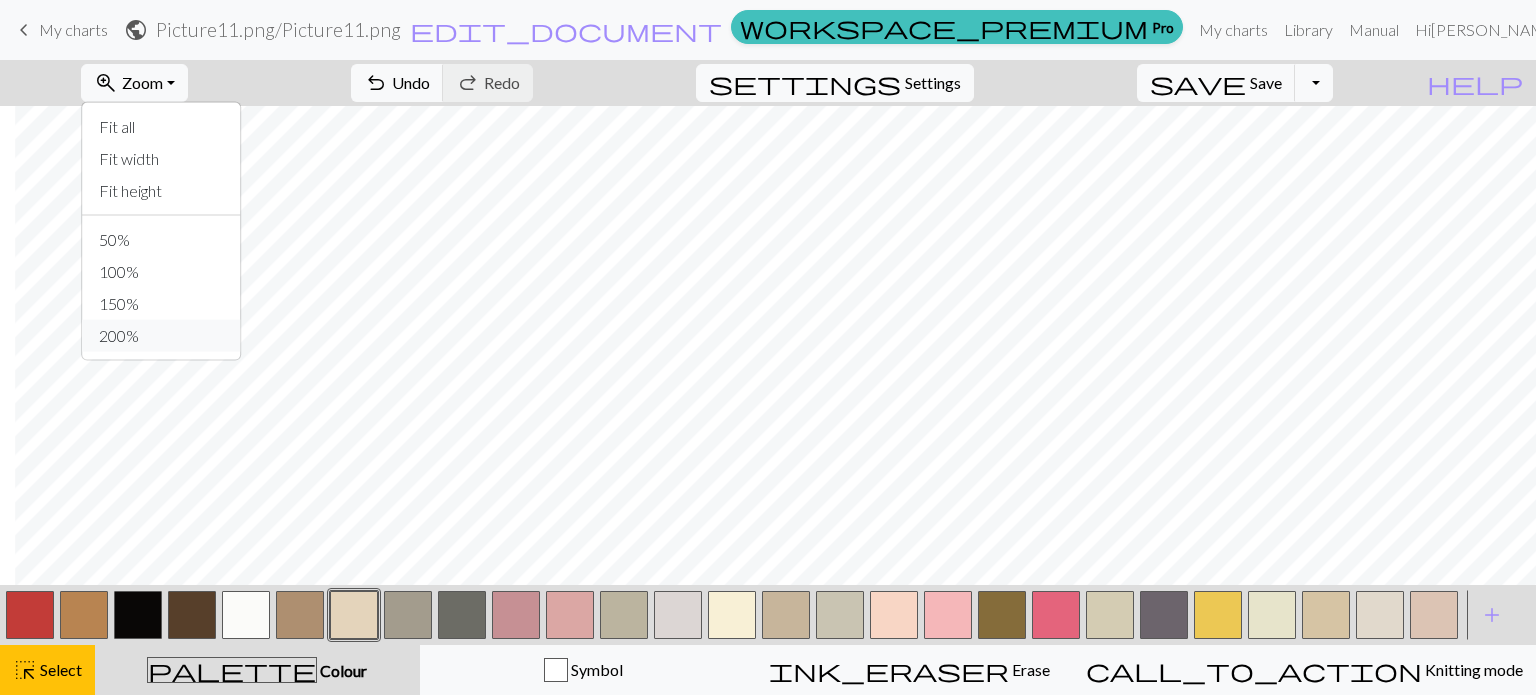 click on "200%" at bounding box center (162, 336) 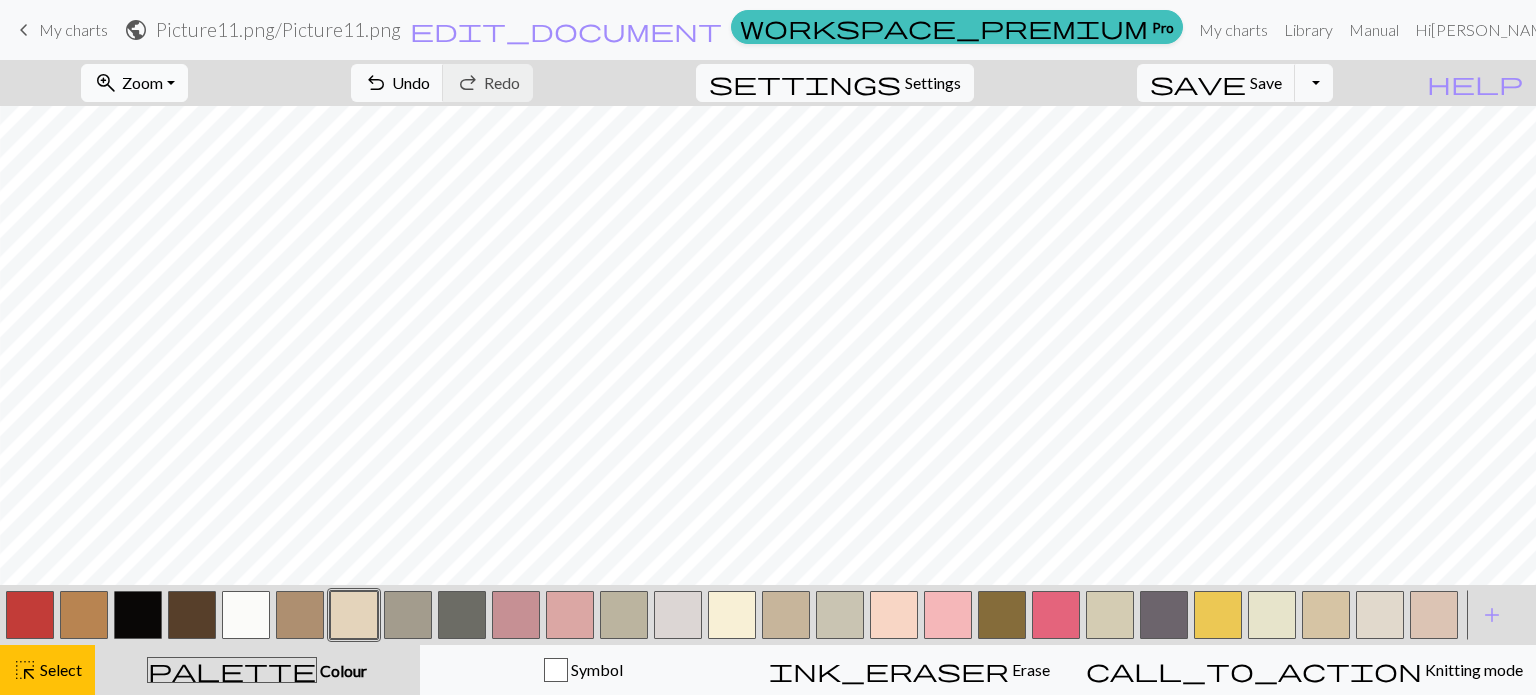 click on "Zoom" at bounding box center (142, 82) 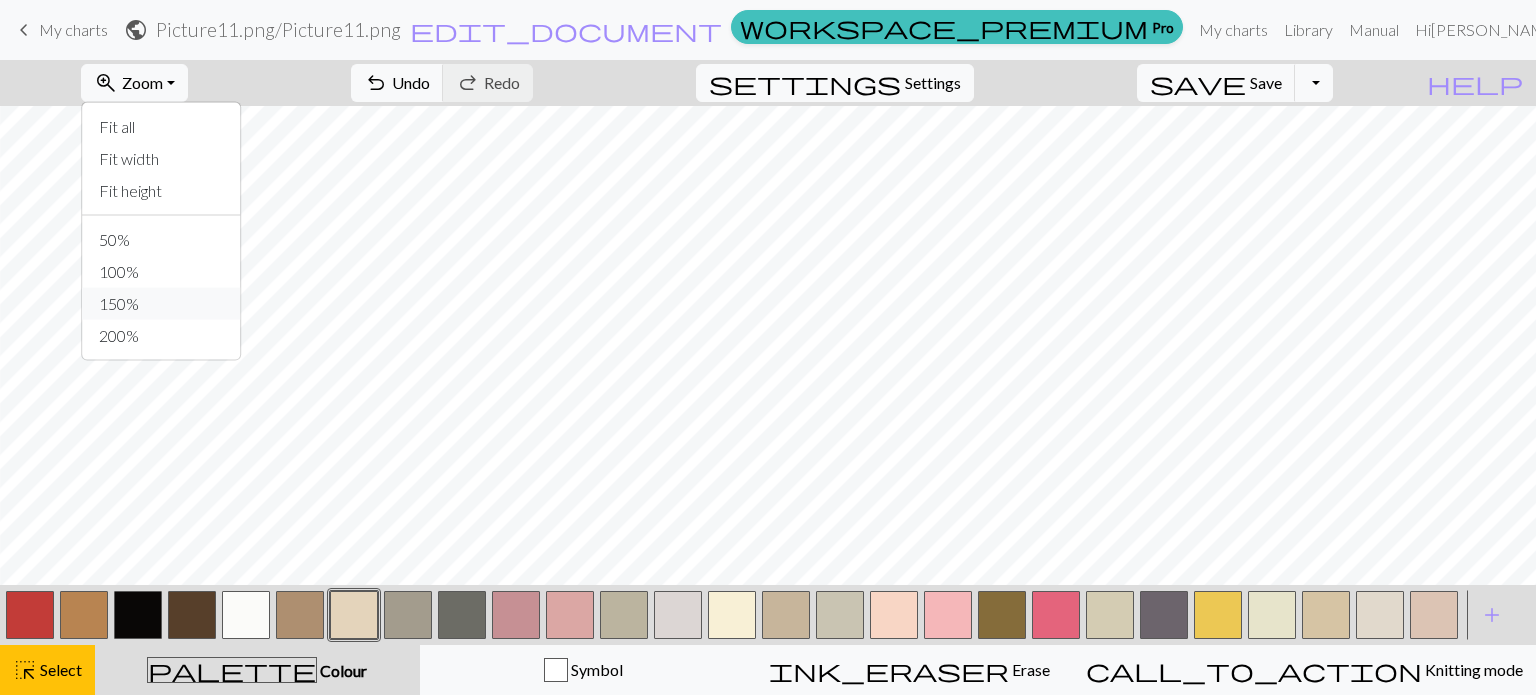 click on "150%" at bounding box center (162, 304) 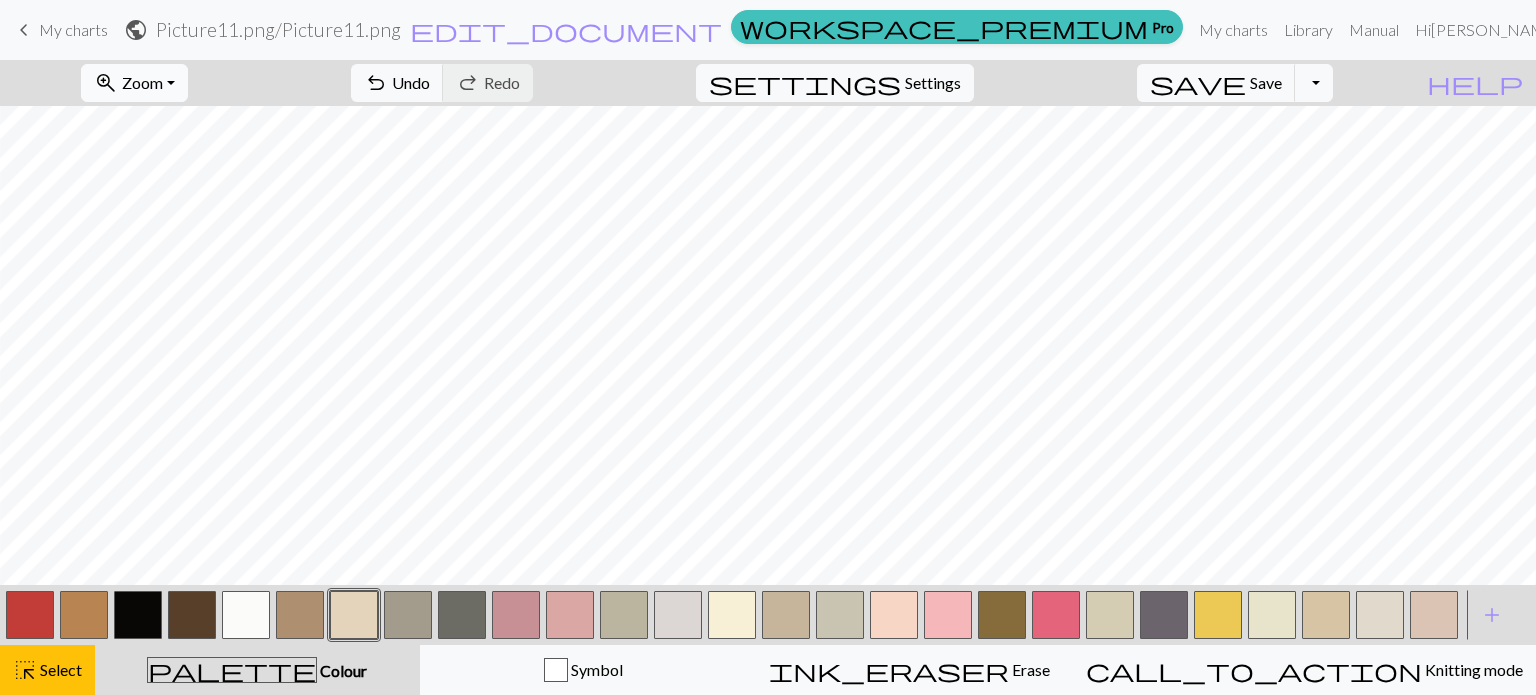click on "Zoom" at bounding box center [142, 82] 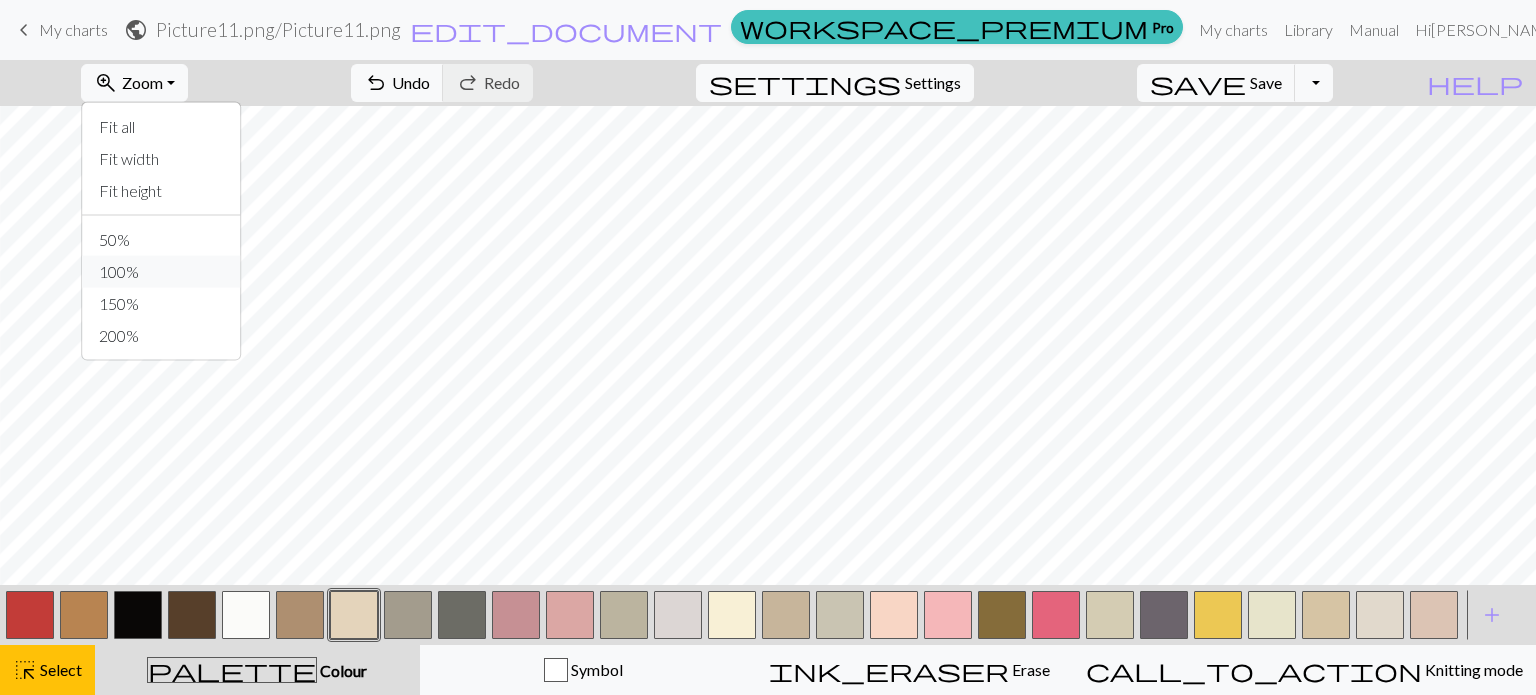 click on "100%" at bounding box center (162, 272) 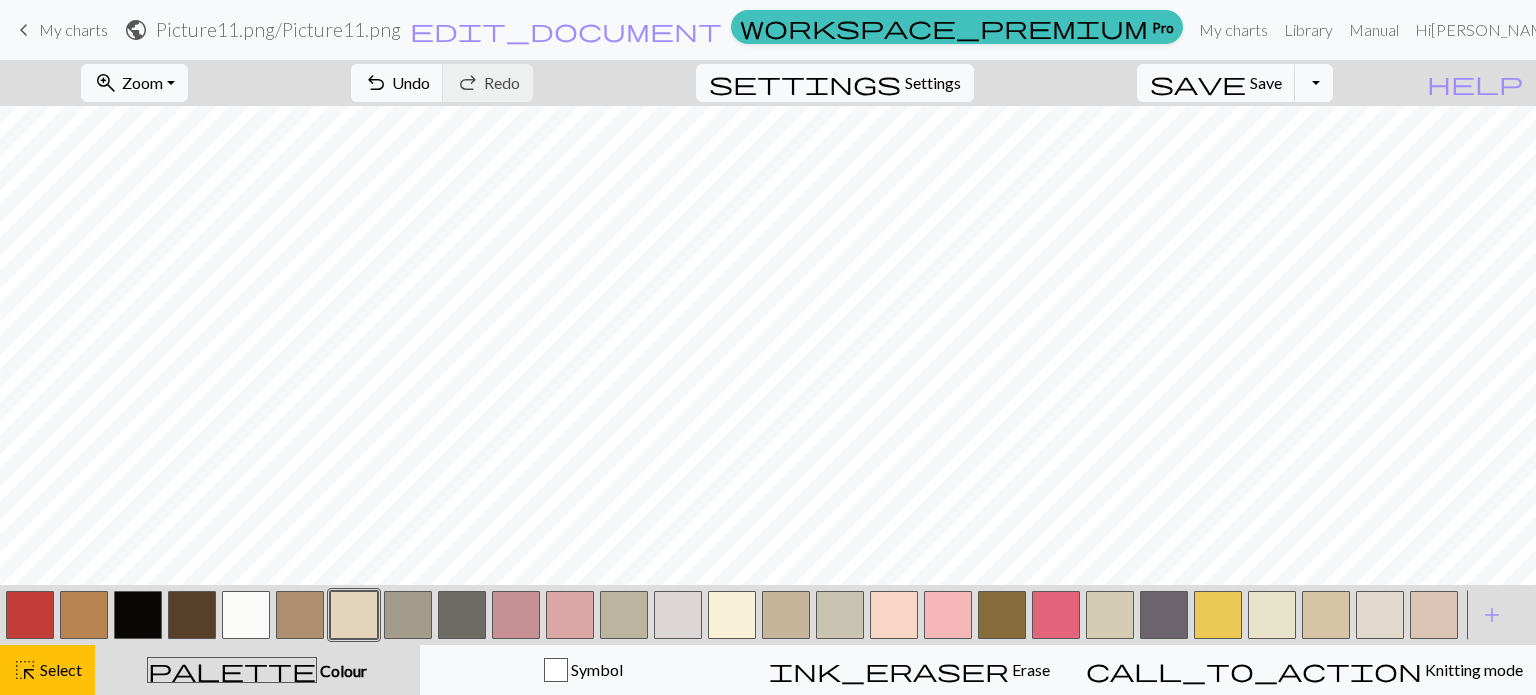 scroll, scrollTop: 32, scrollLeft: 483, axis: both 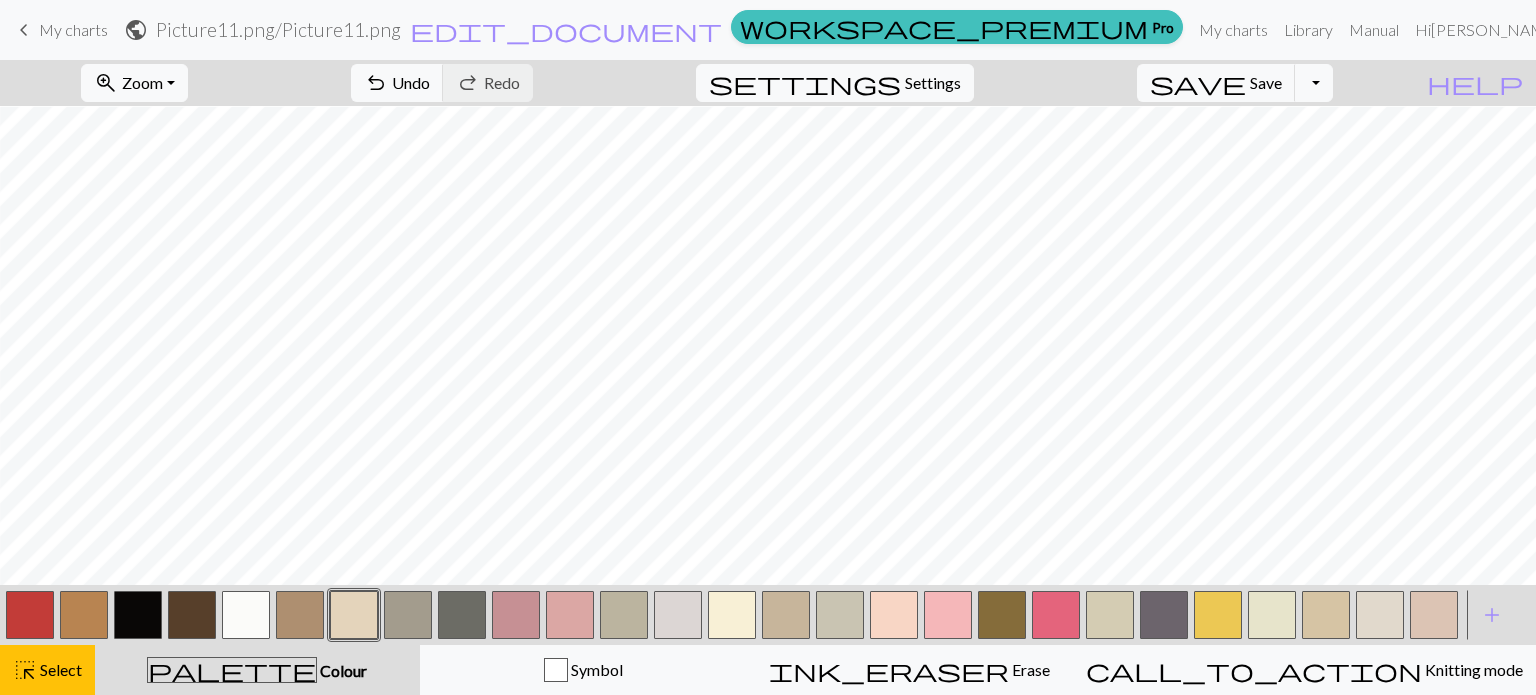 click at bounding box center [138, 615] 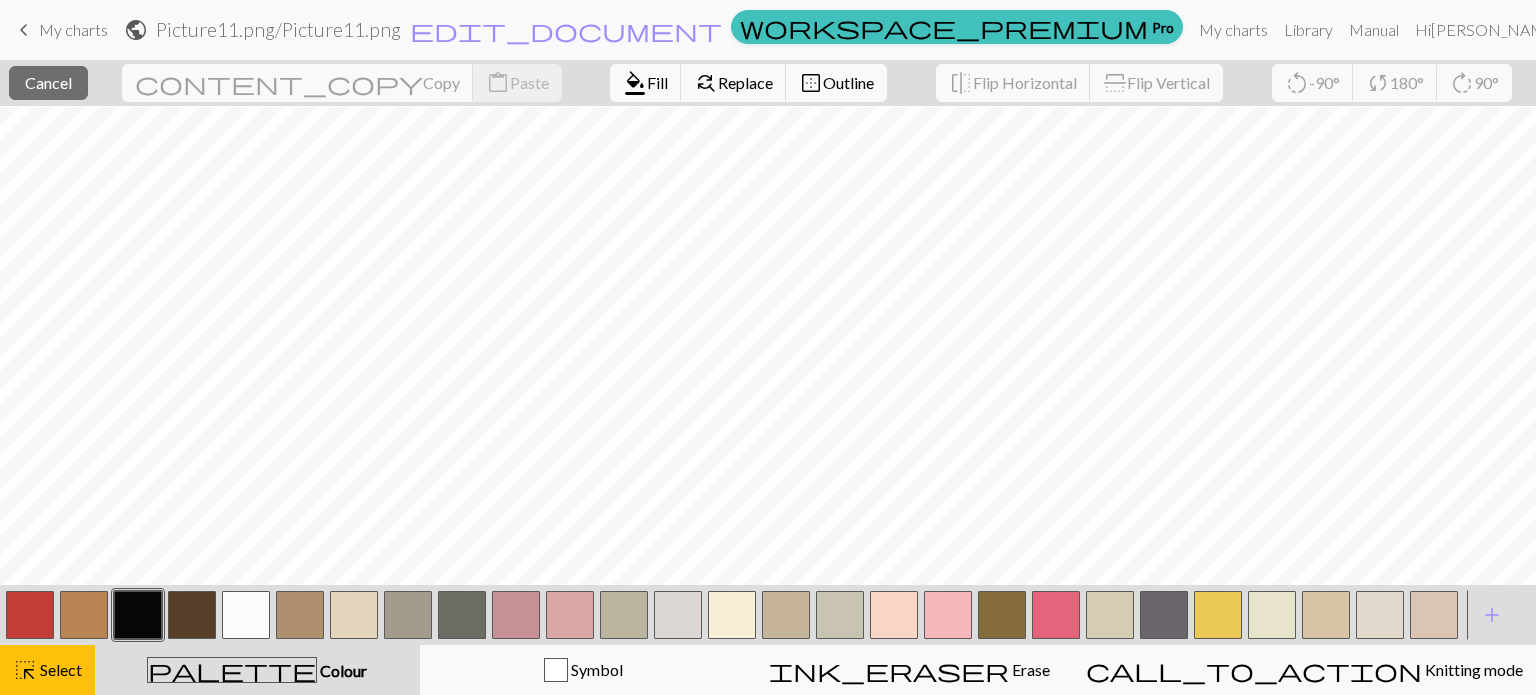 click on "format_color_fill  Fill find_replace  Replace border_outer  Outline" at bounding box center (748, 83) 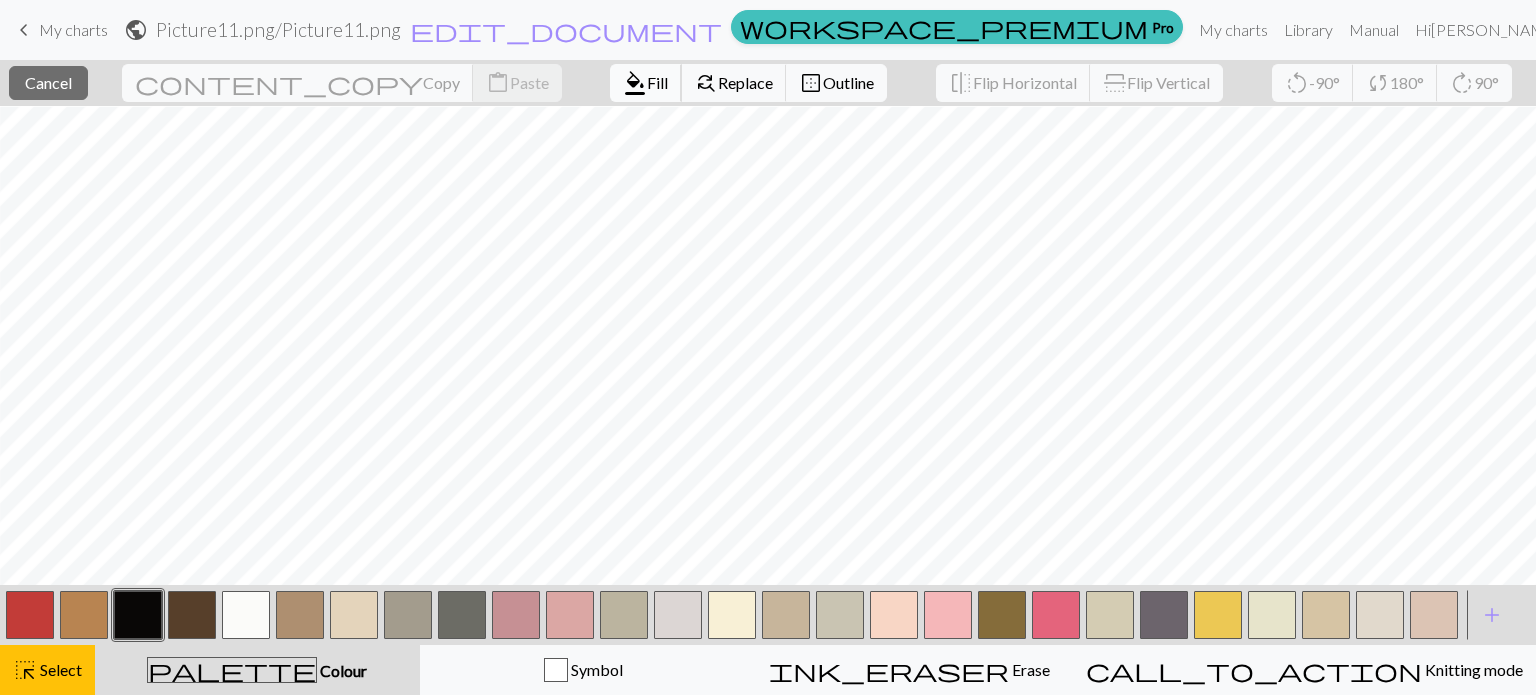click on "format_color_fill" at bounding box center [635, 83] 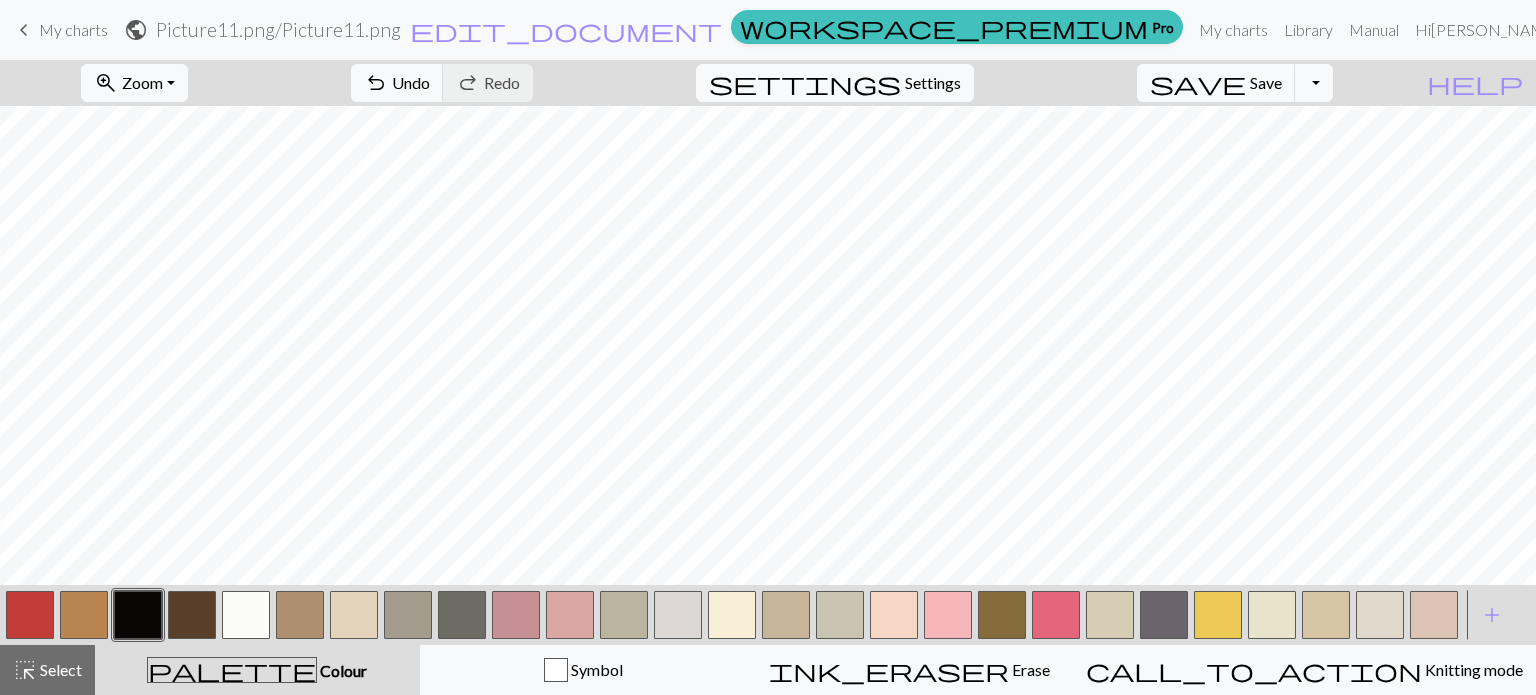 click at bounding box center [354, 615] 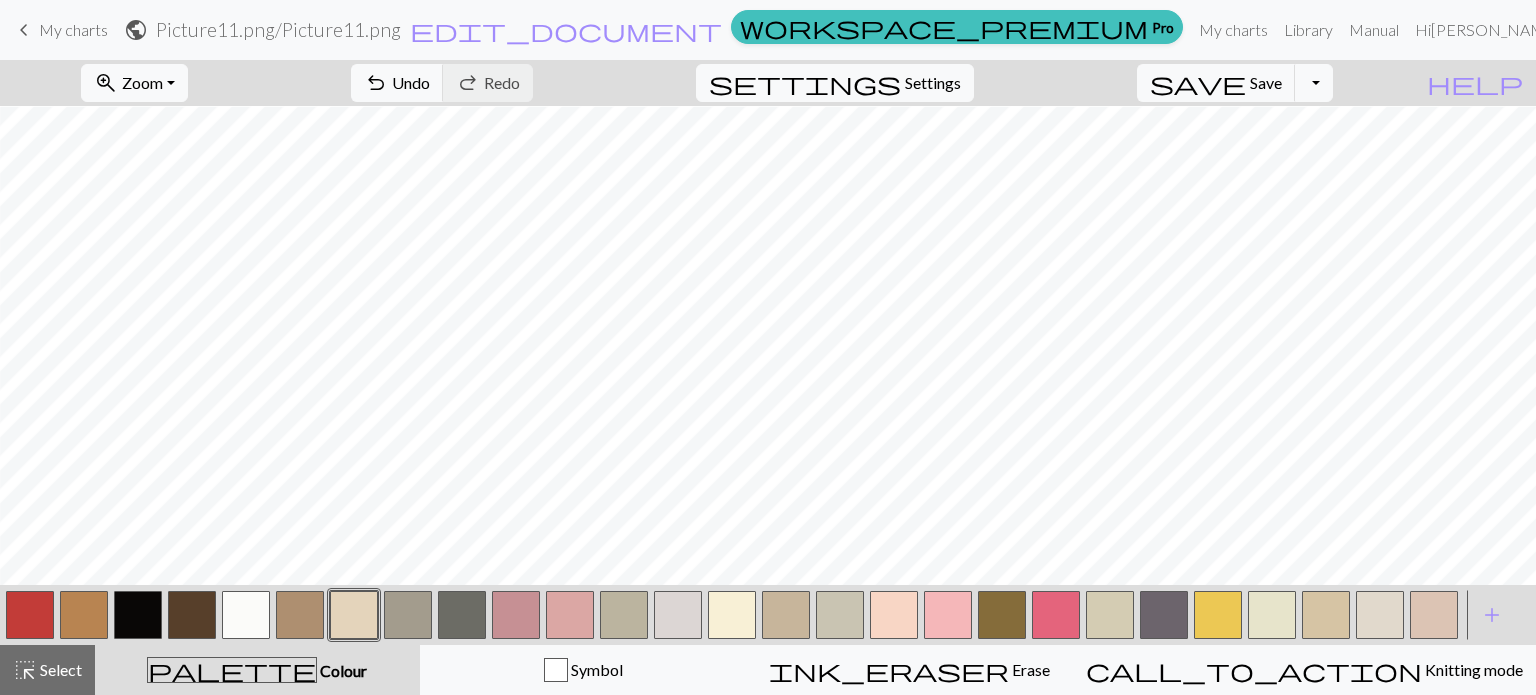click at bounding box center (138, 615) 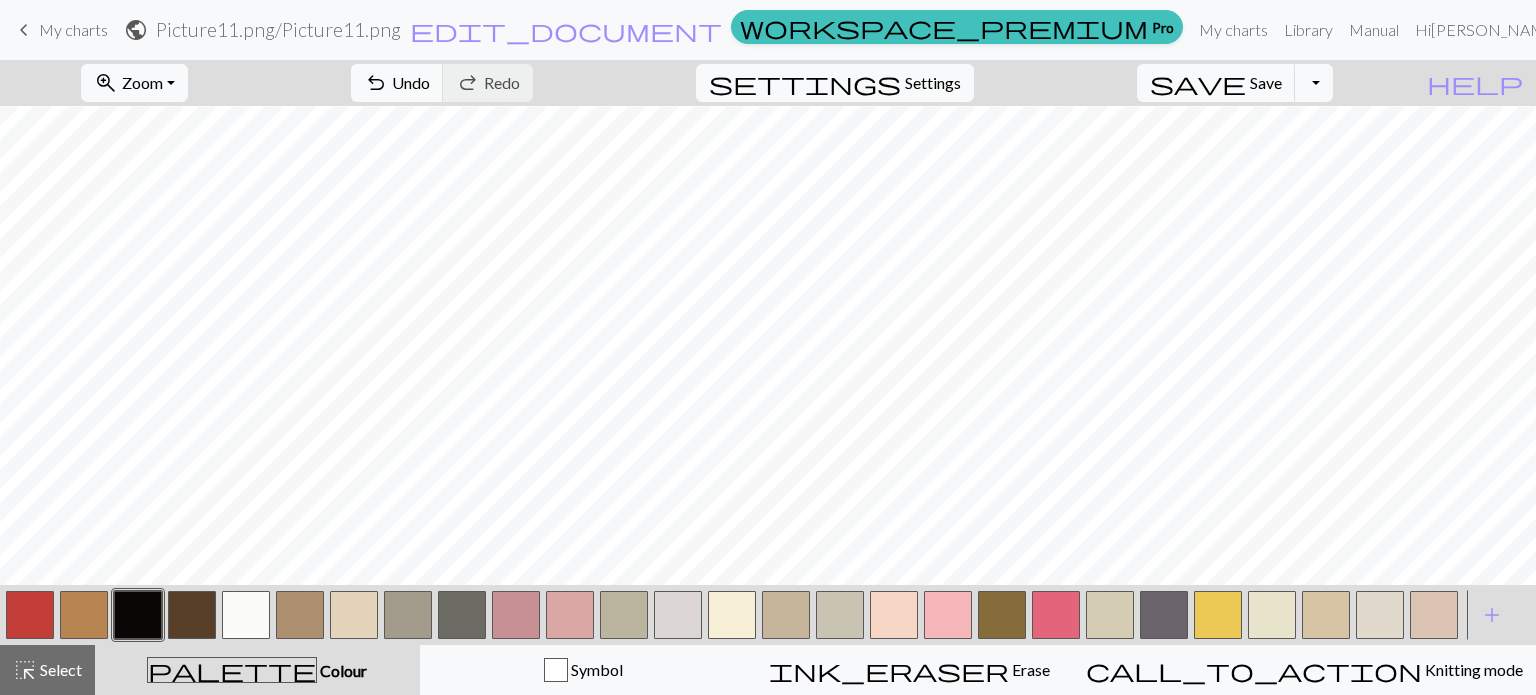 click at bounding box center [354, 615] 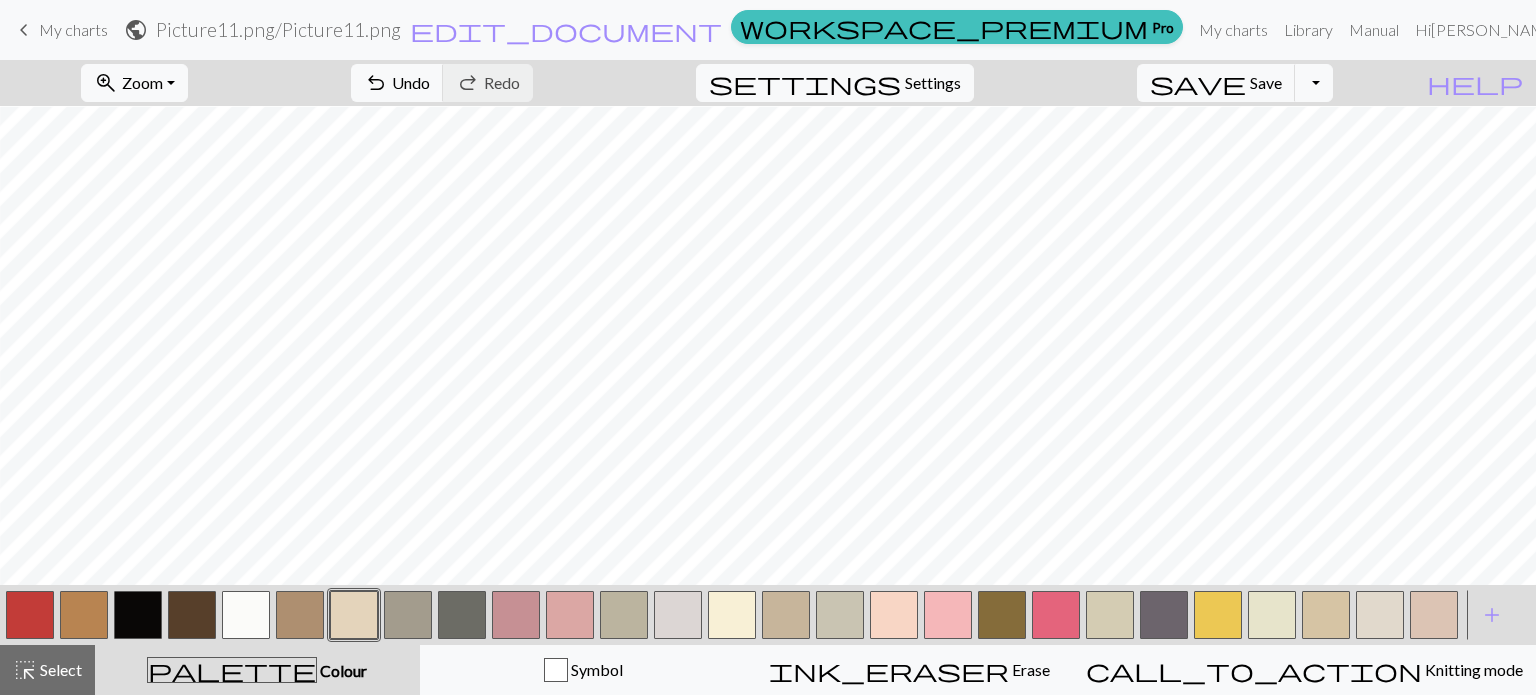 click at bounding box center [138, 615] 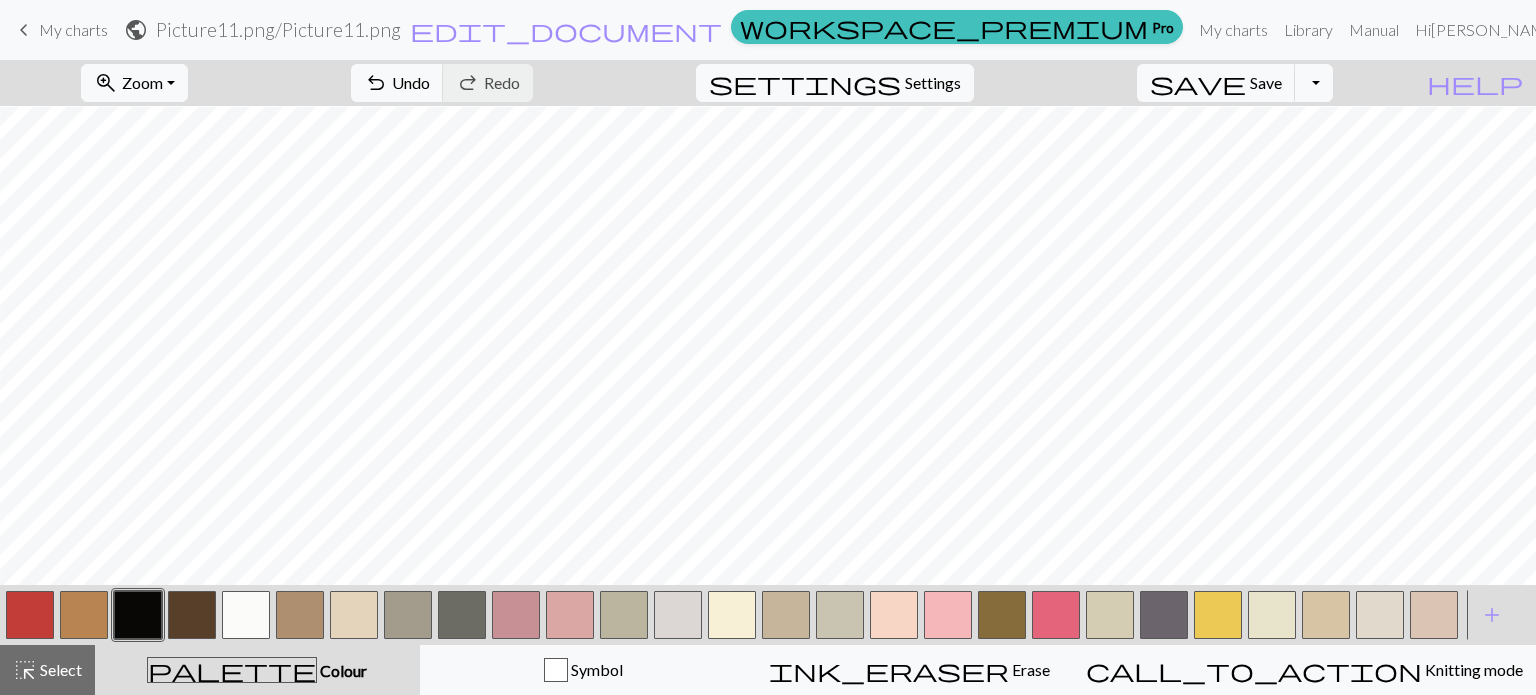 click at bounding box center (354, 615) 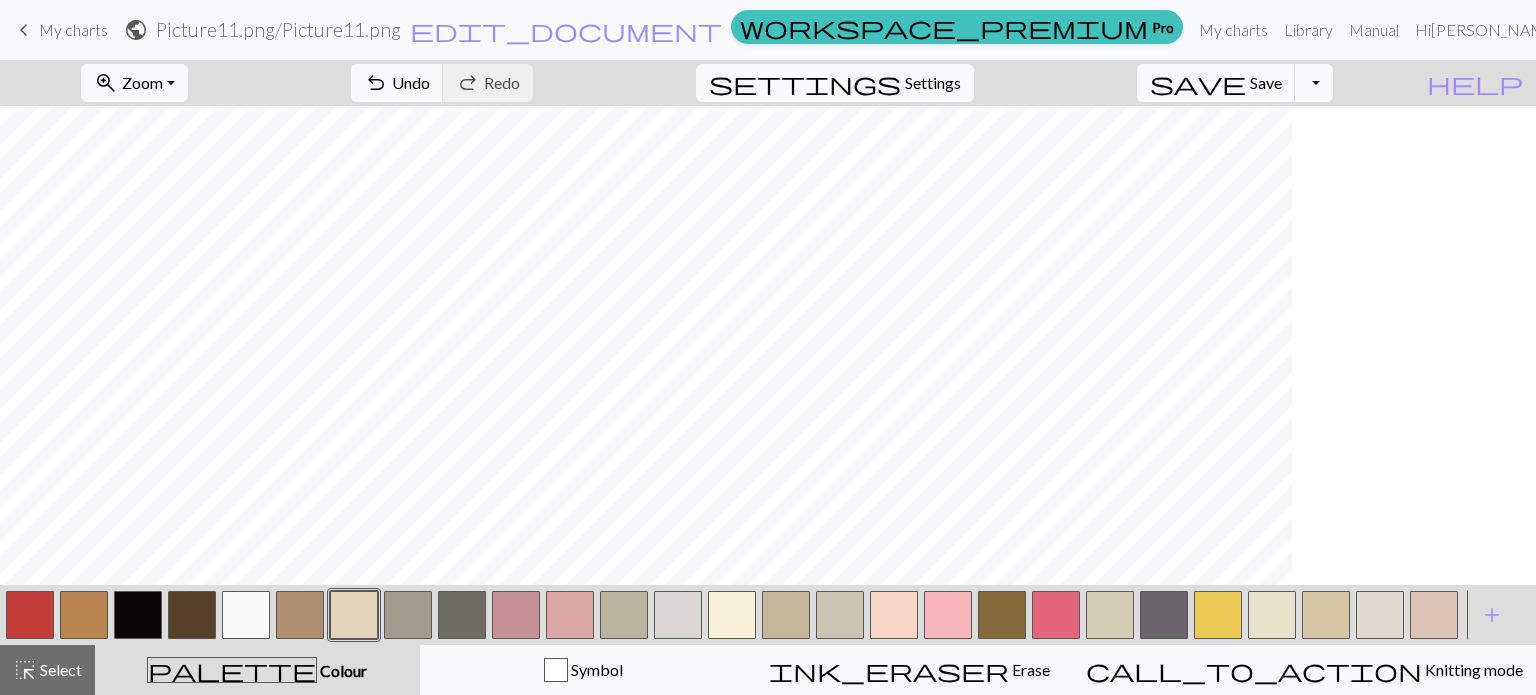 scroll, scrollTop: 32, scrollLeft: 0, axis: vertical 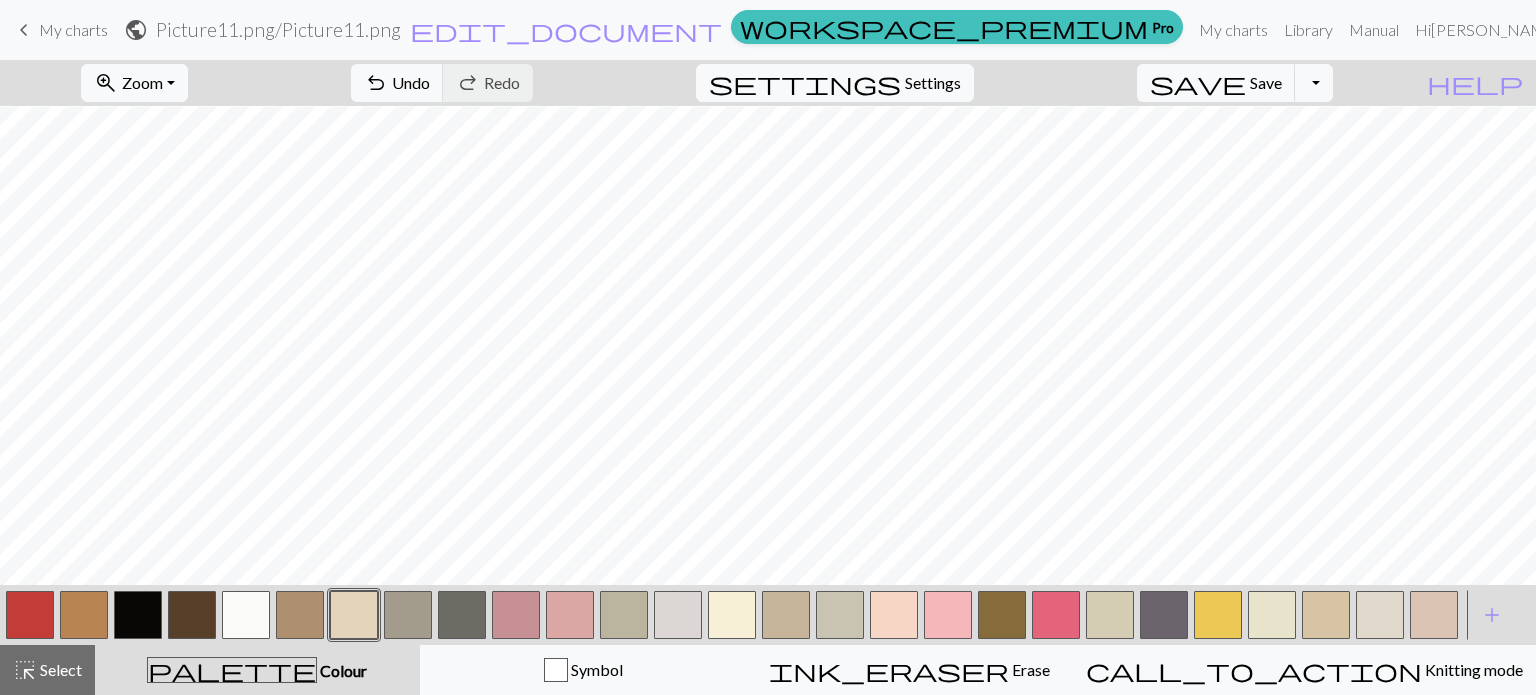 click at bounding box center [138, 615] 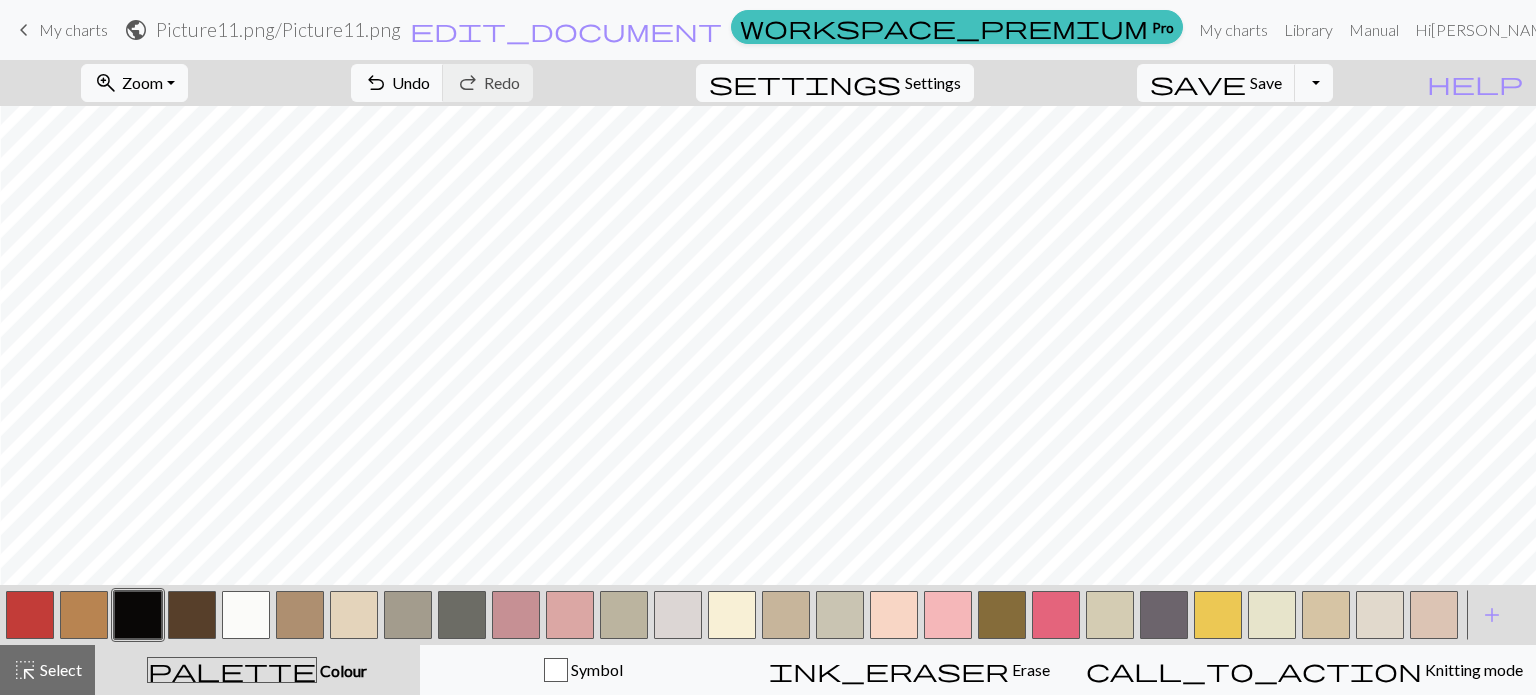 scroll, scrollTop: 40, scrollLeft: 688, axis: both 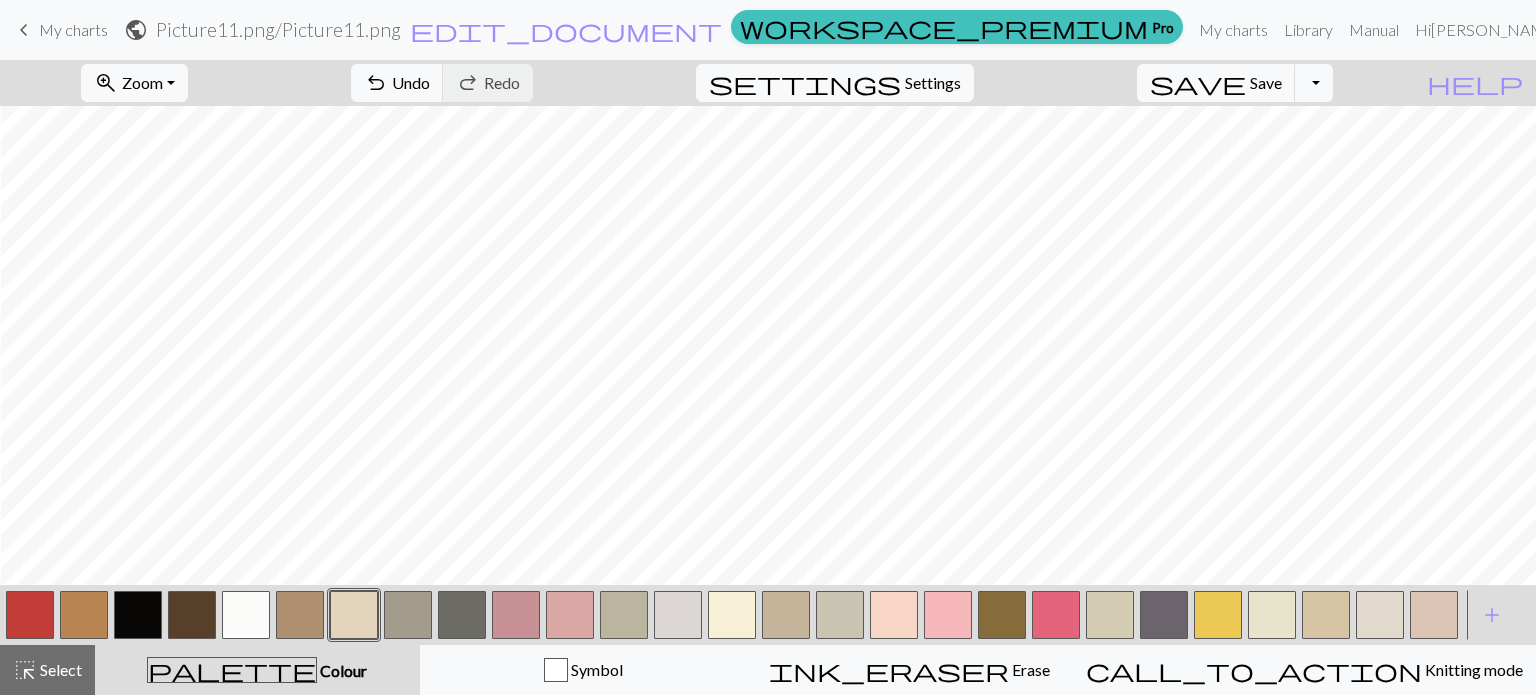 click at bounding box center (138, 615) 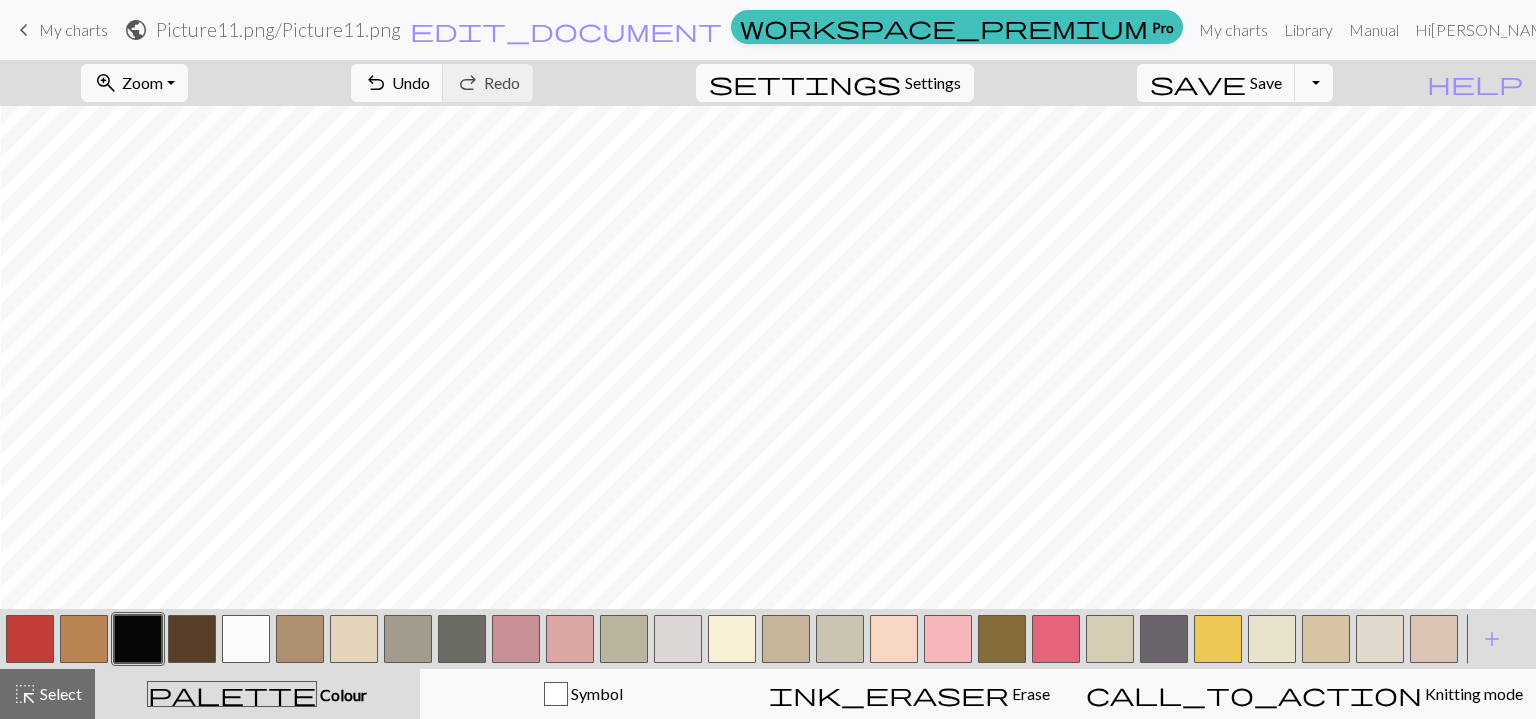 click at bounding box center (138, 639) 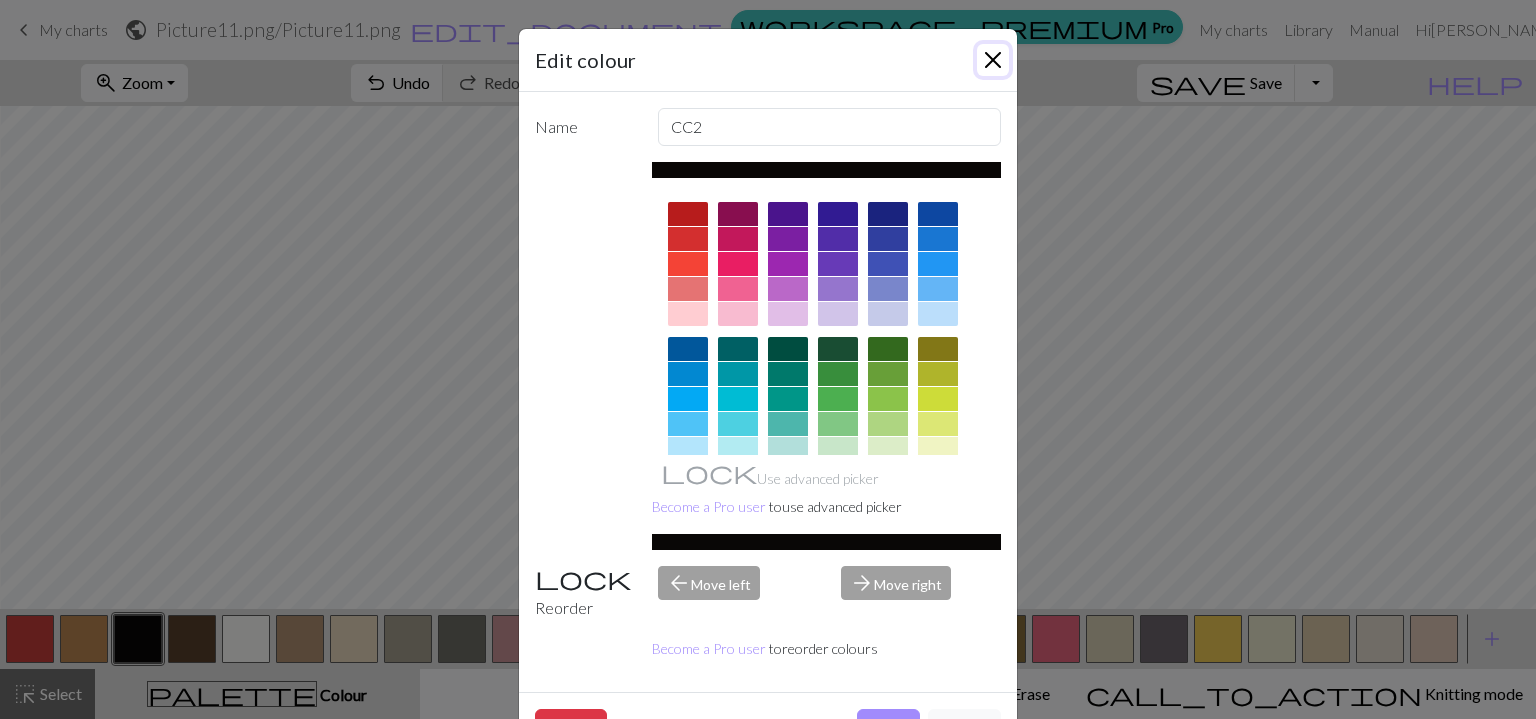 click at bounding box center [993, 60] 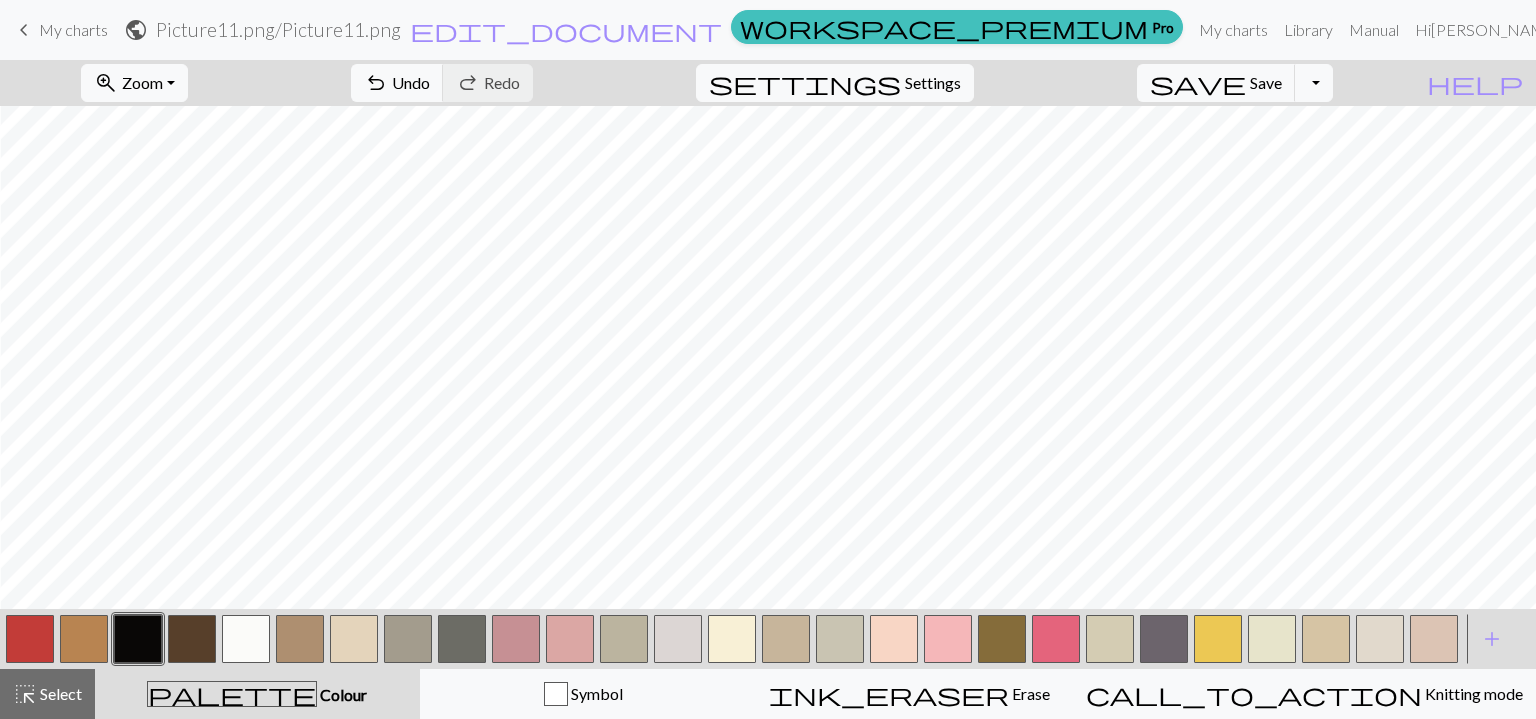 click at bounding box center [354, 639] 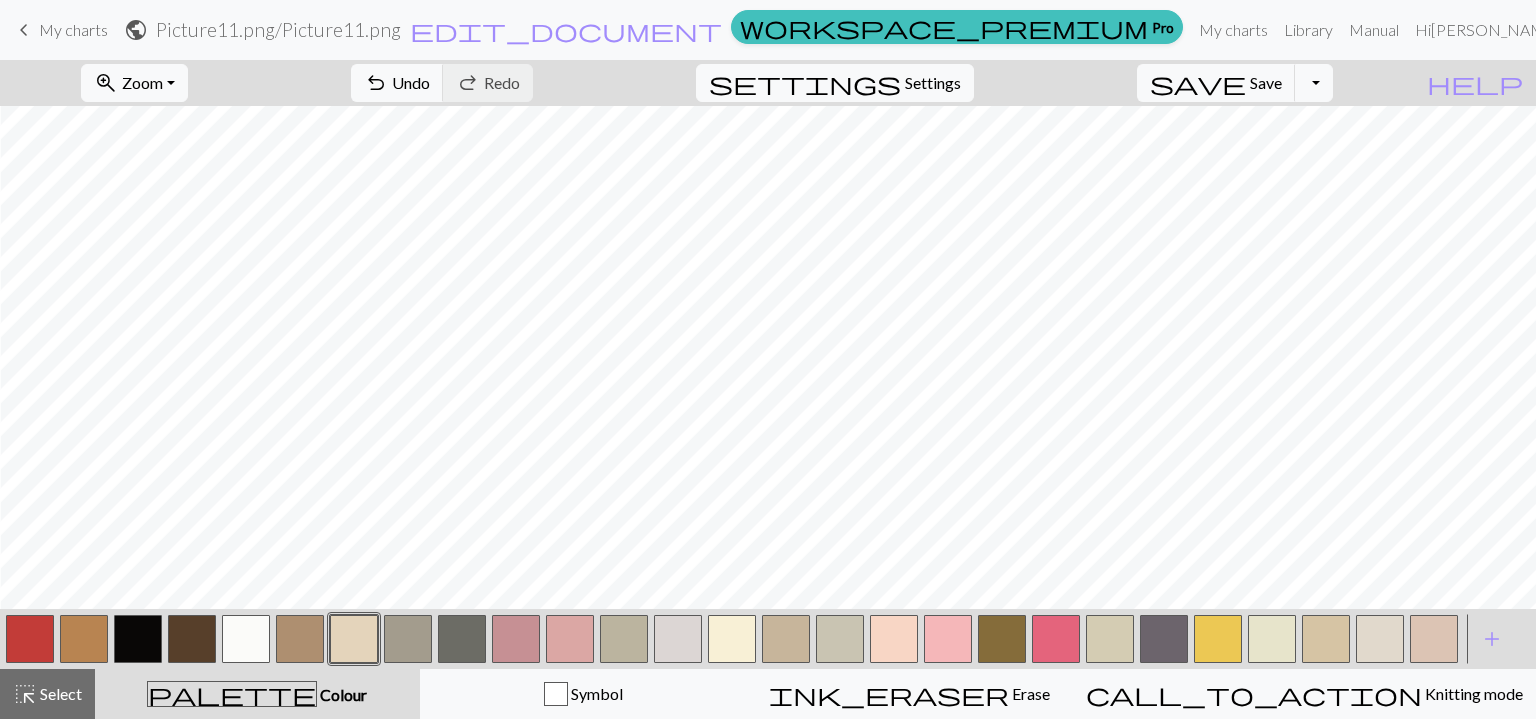 click at bounding box center (138, 639) 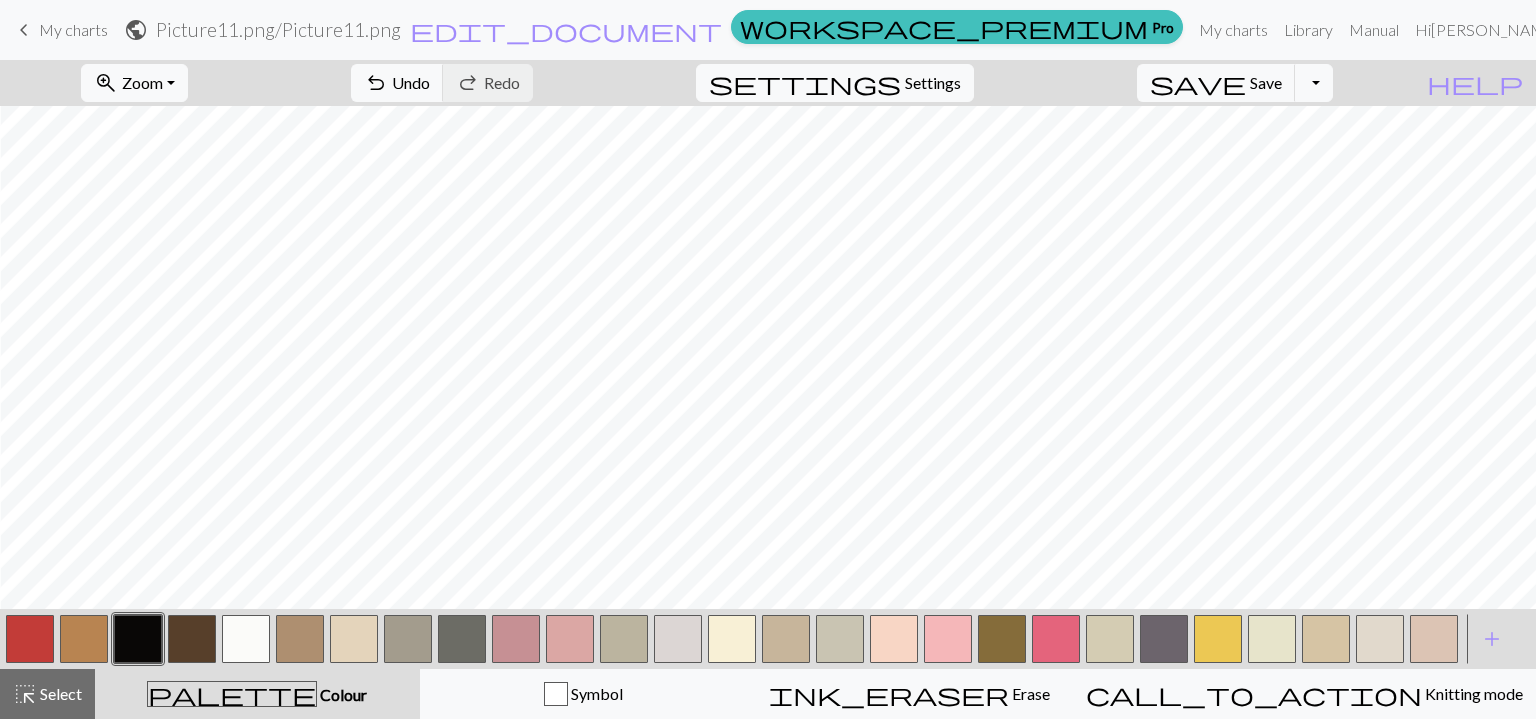click at bounding box center [354, 639] 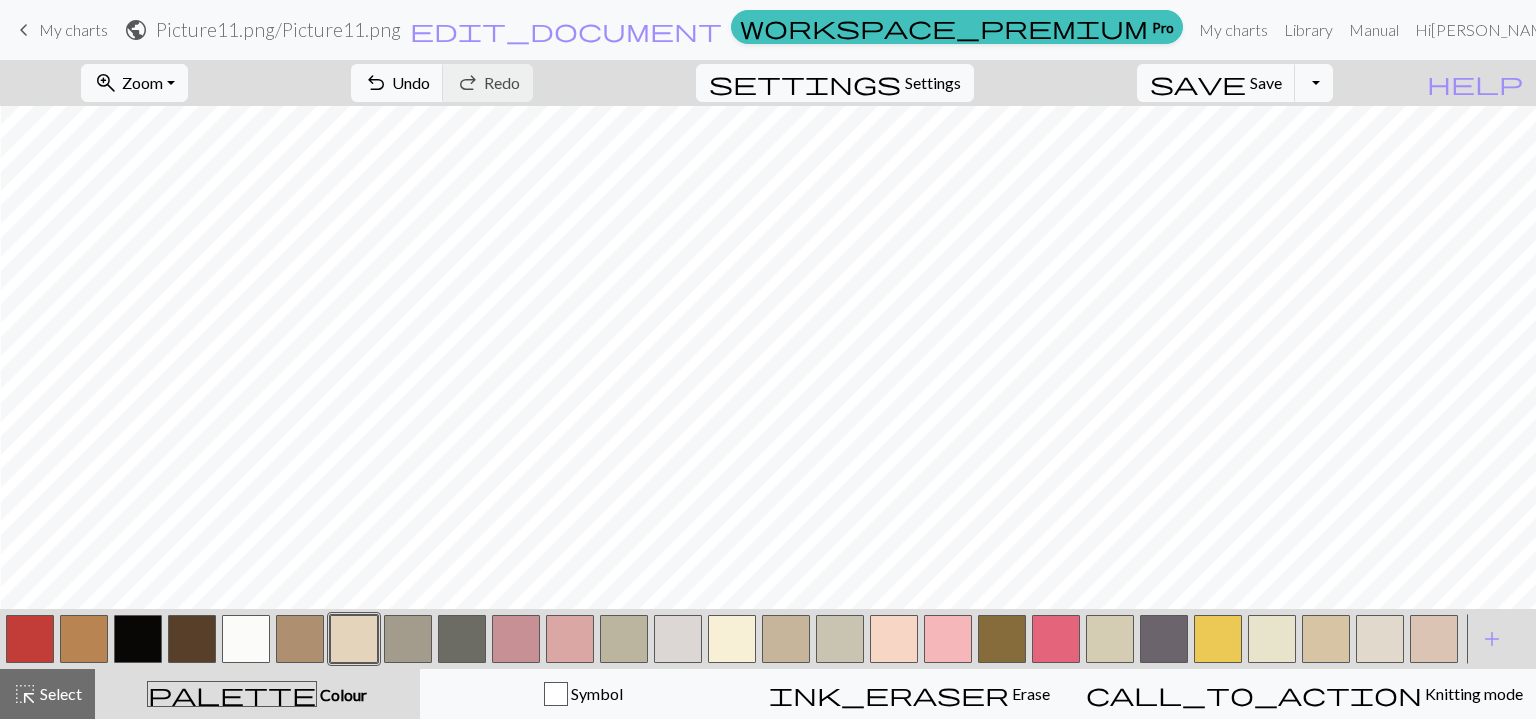 click at bounding box center [246, 639] 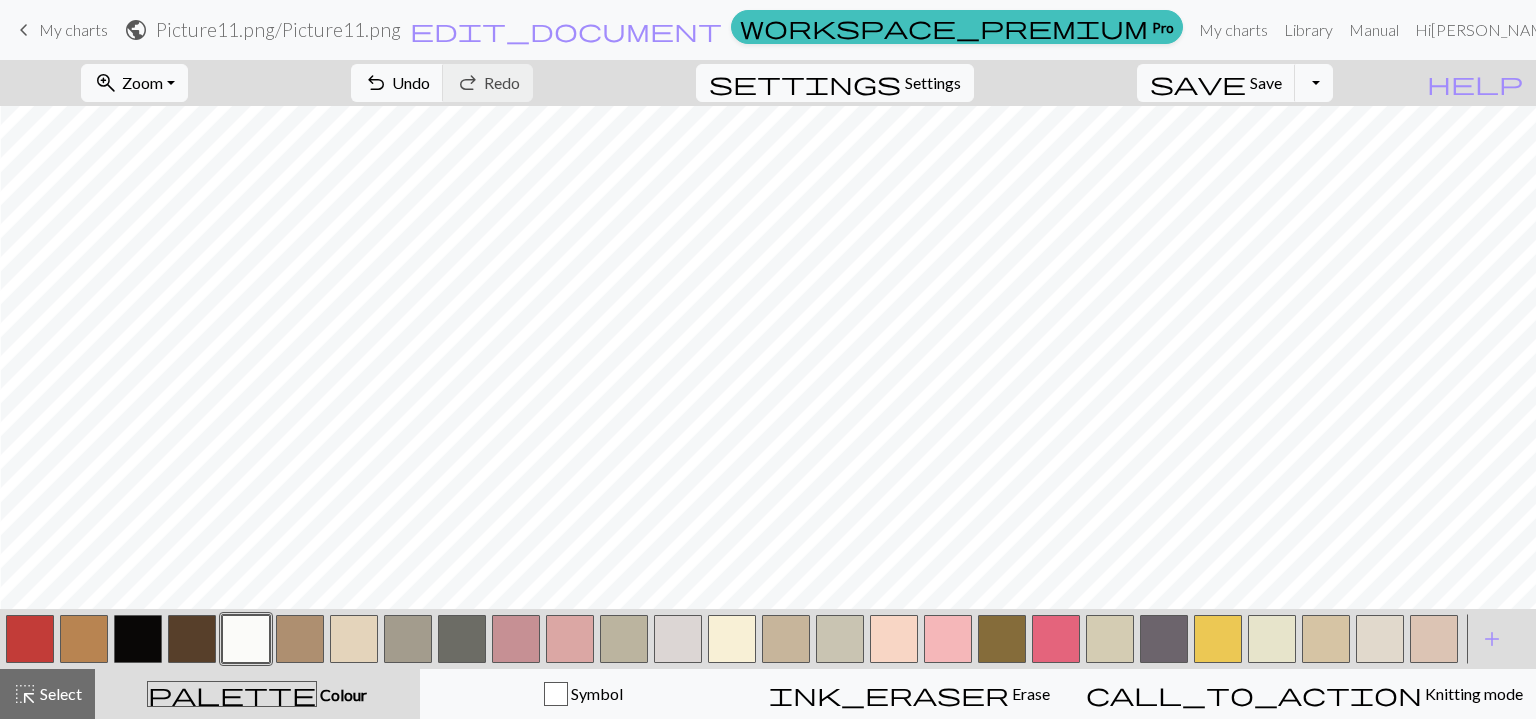 click at bounding box center [138, 639] 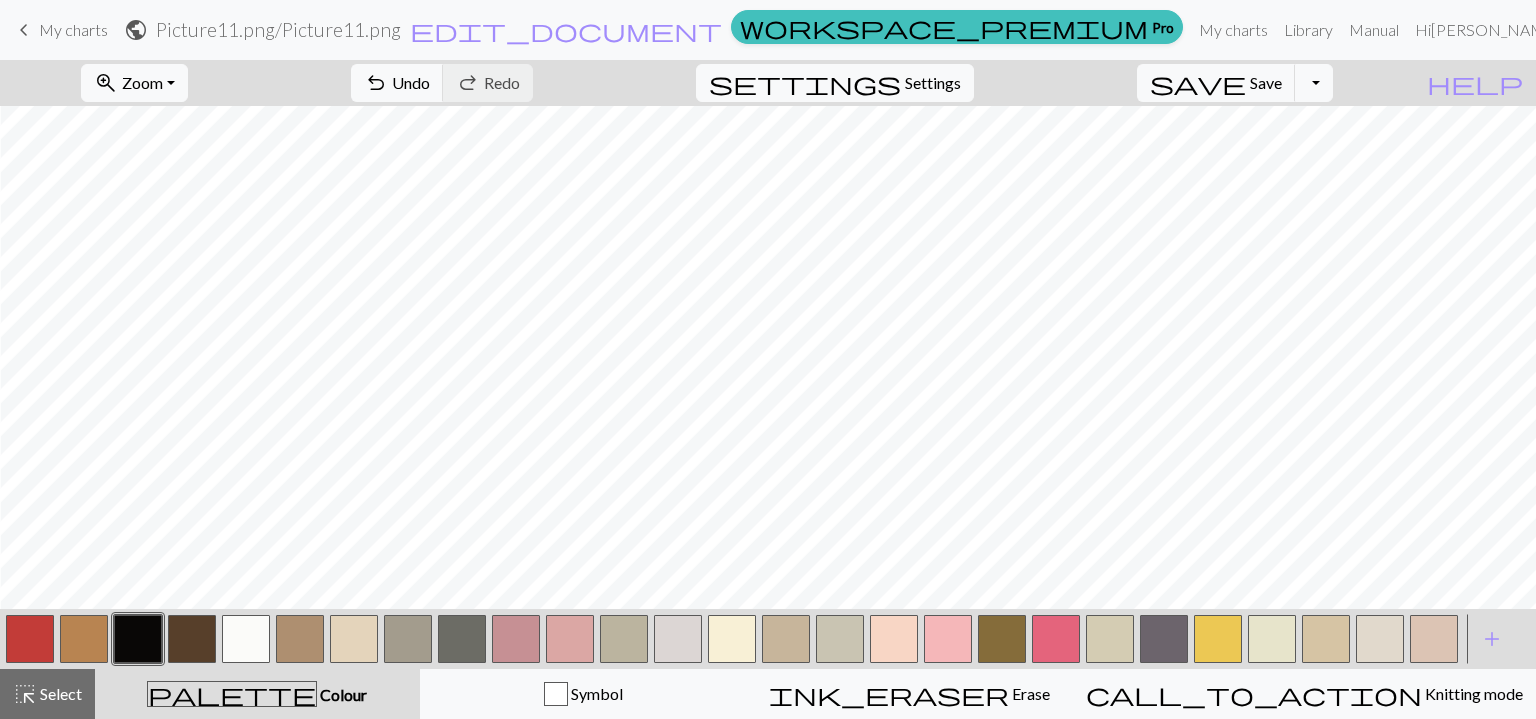 click at bounding box center [354, 639] 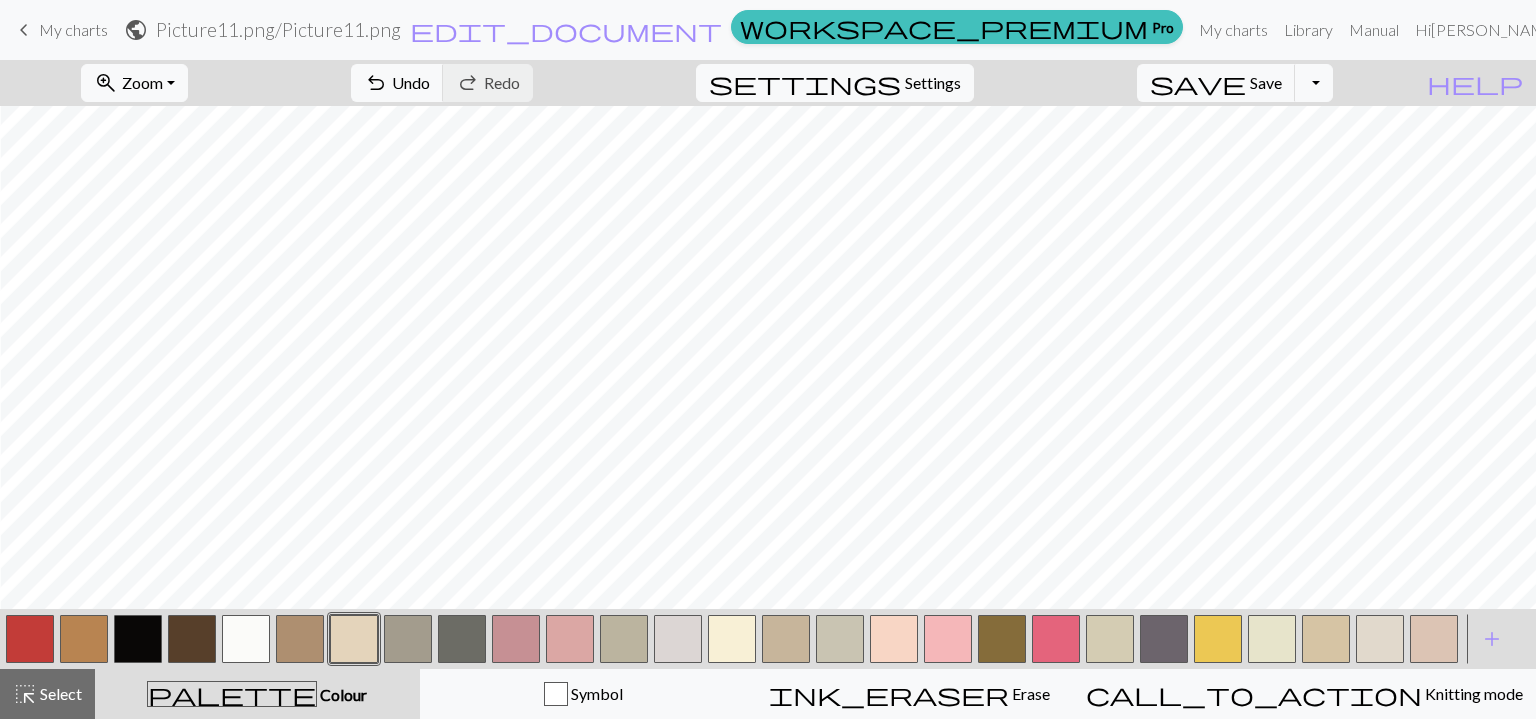 click at bounding box center [138, 639] 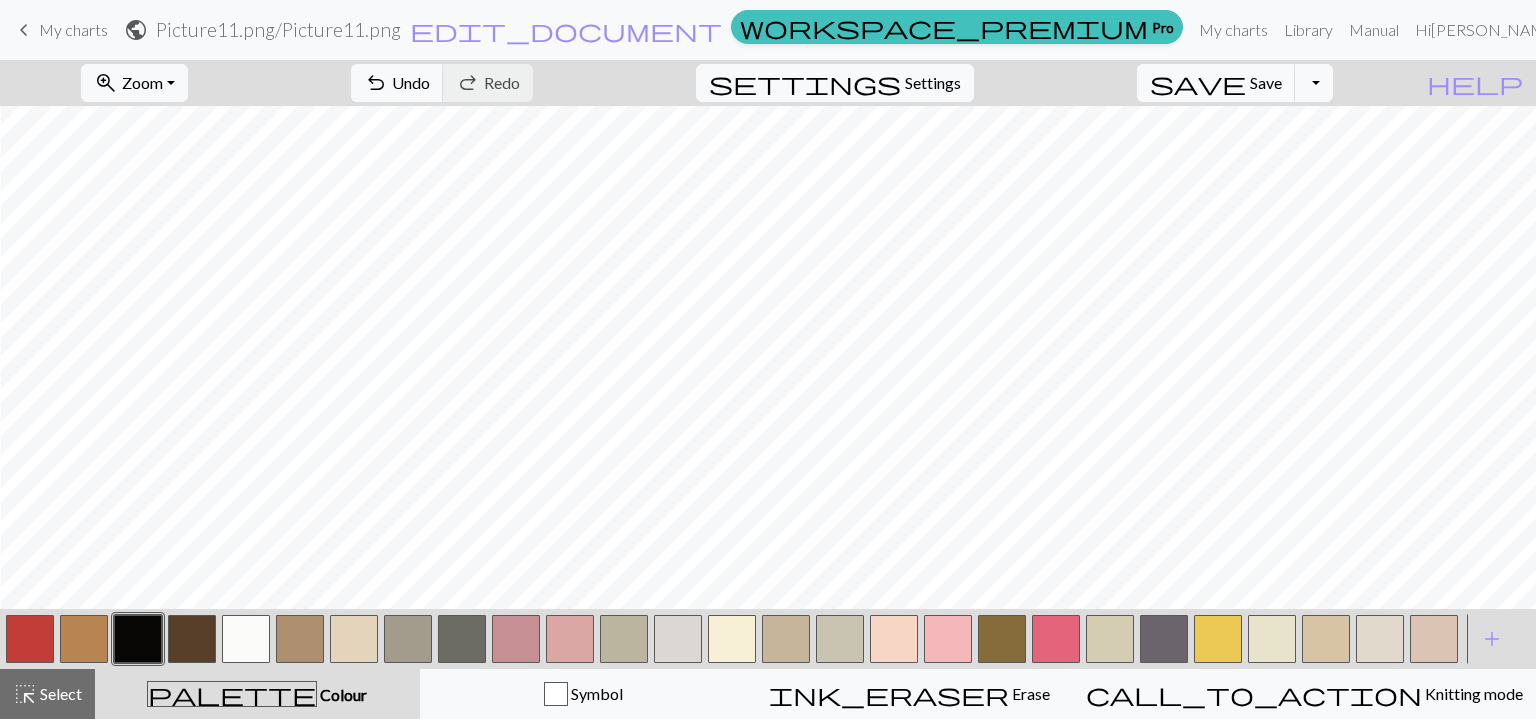 click at bounding box center [354, 639] 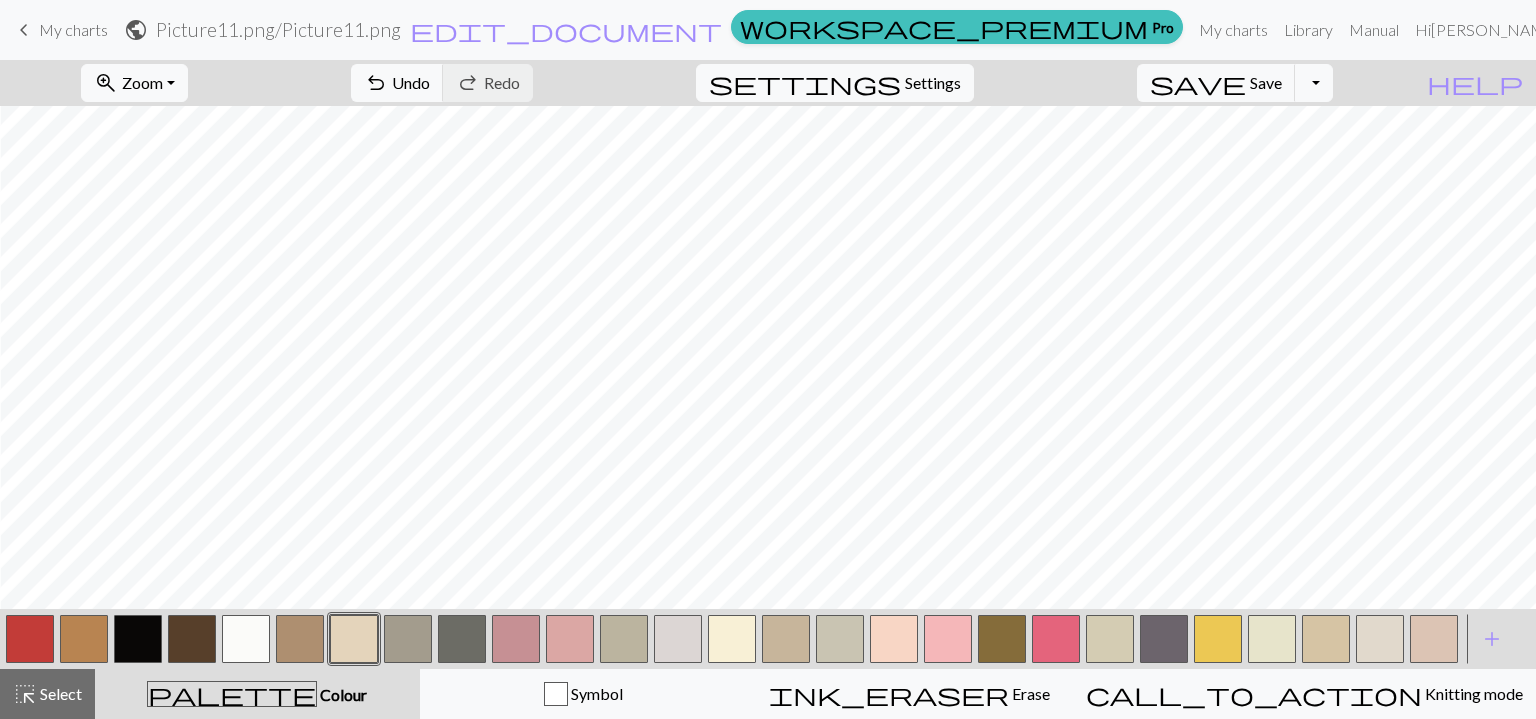 click at bounding box center [138, 639] 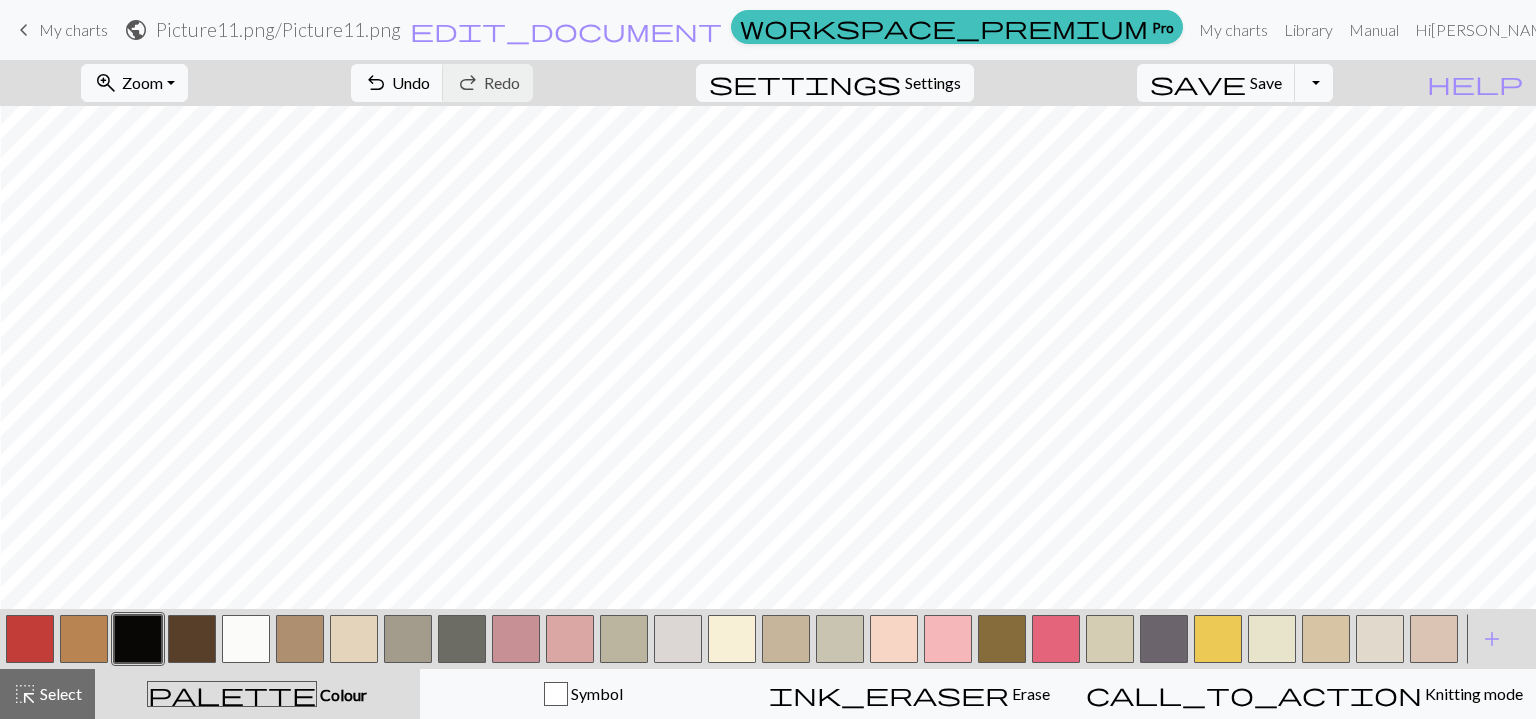 click at bounding box center (354, 639) 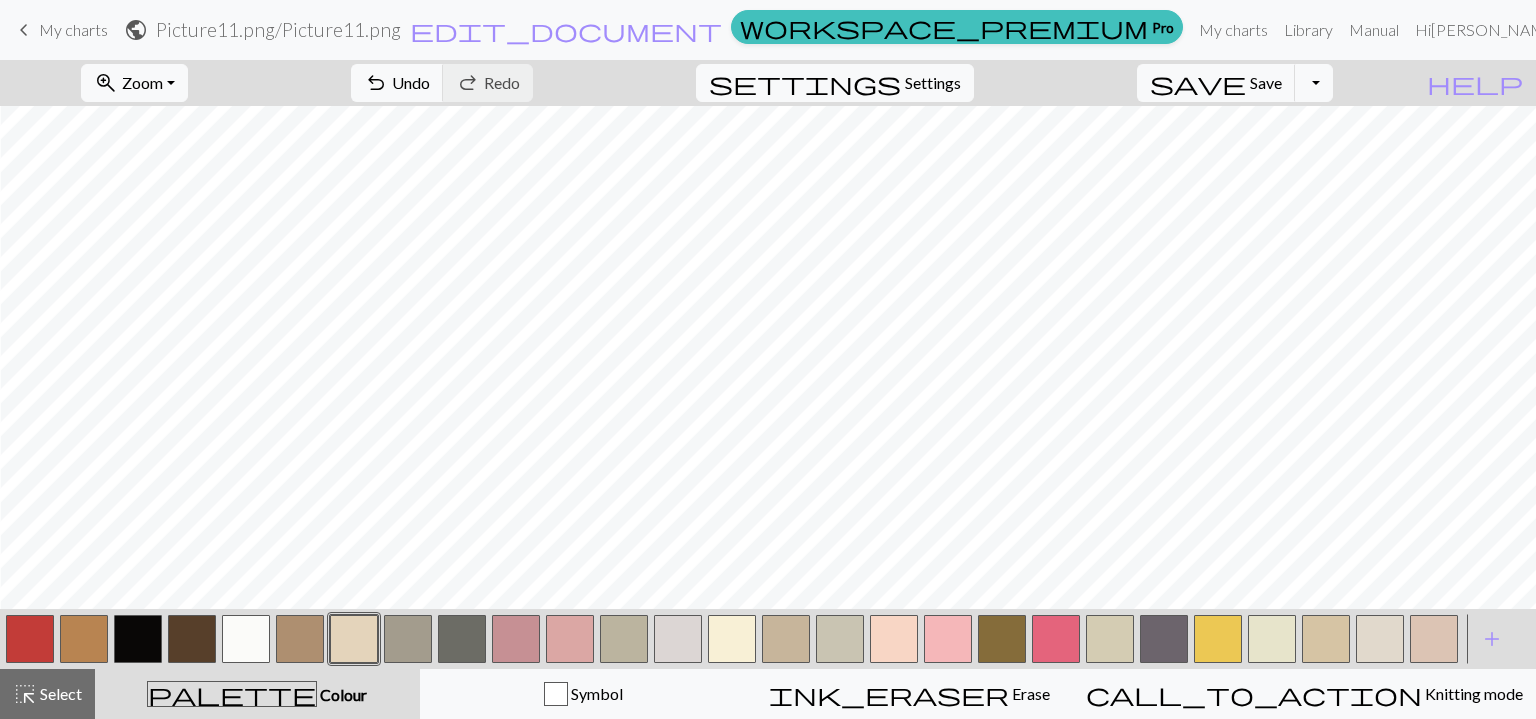 click at bounding box center [138, 639] 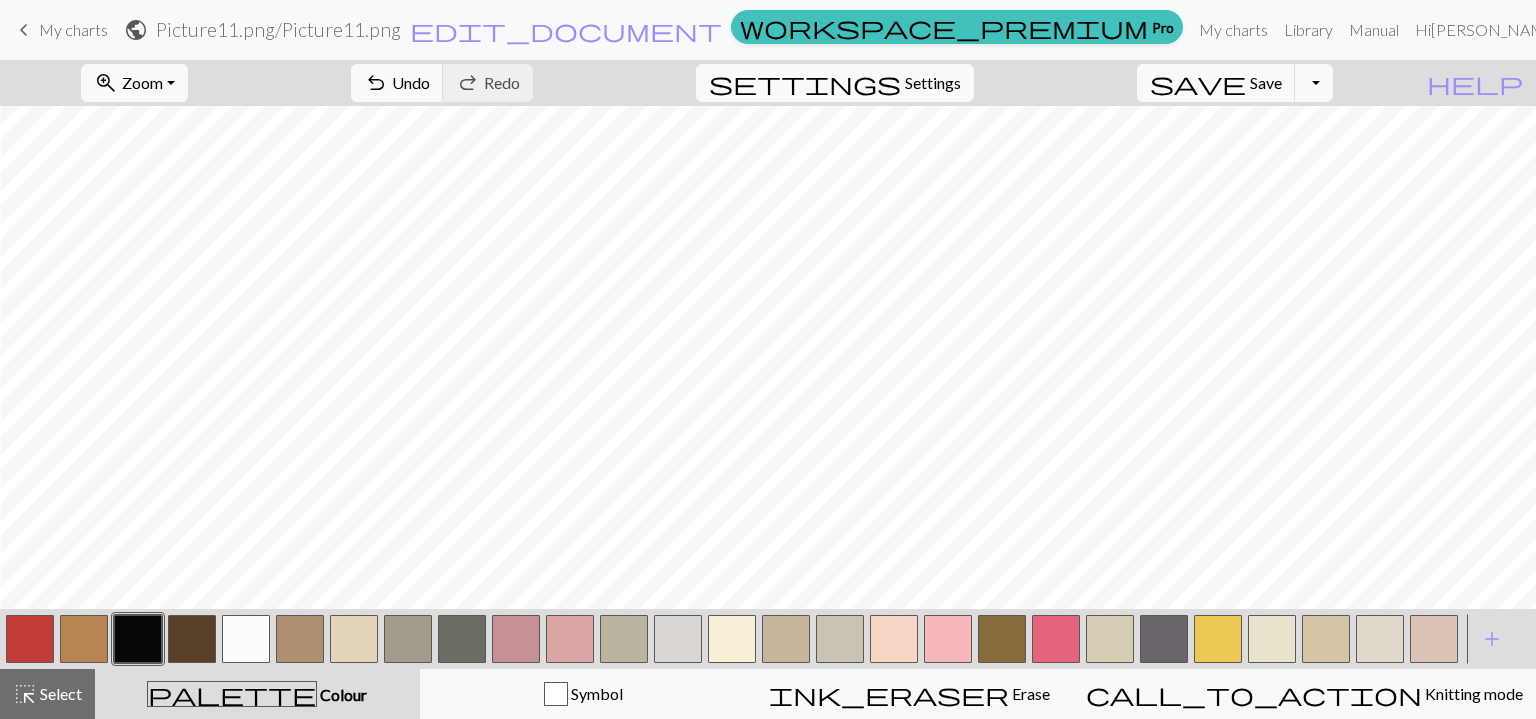 click at bounding box center (354, 639) 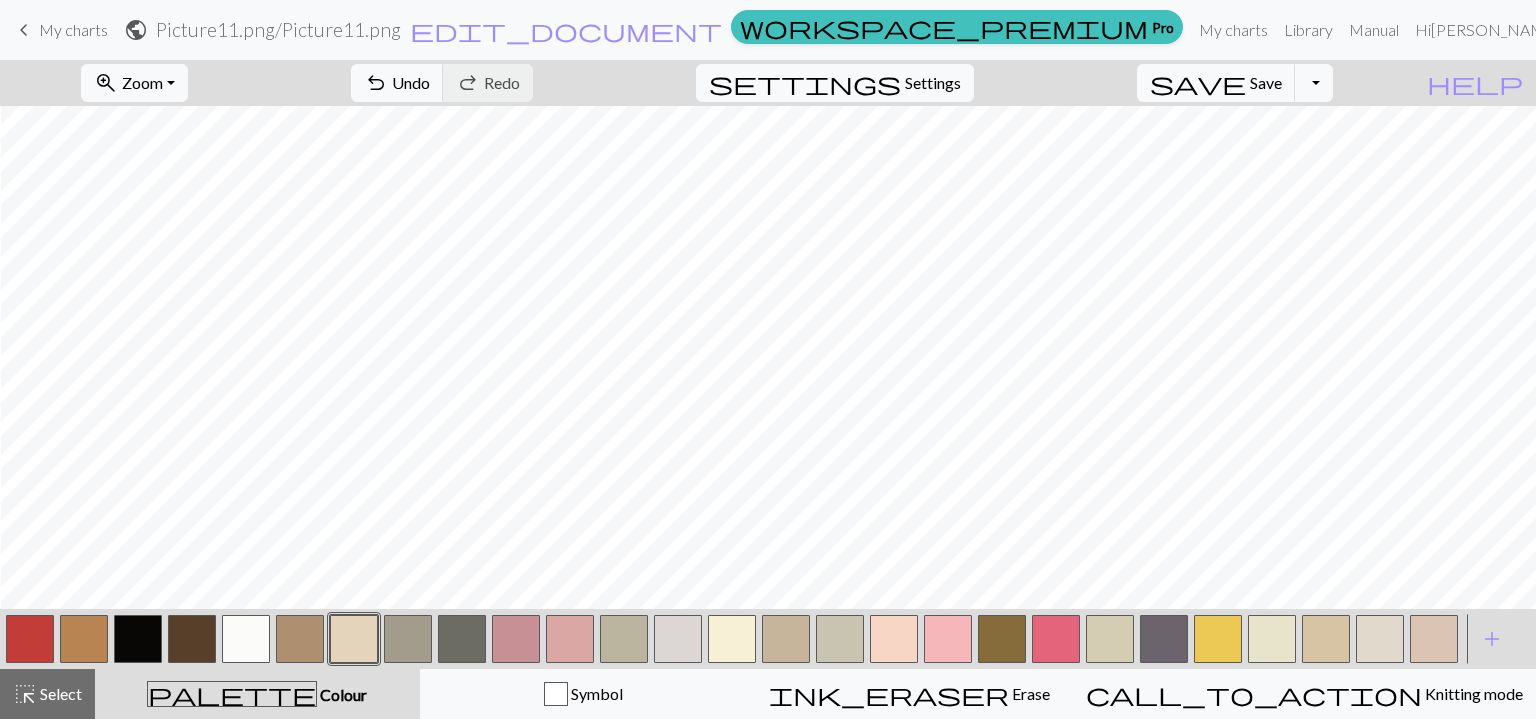 click at bounding box center (138, 639) 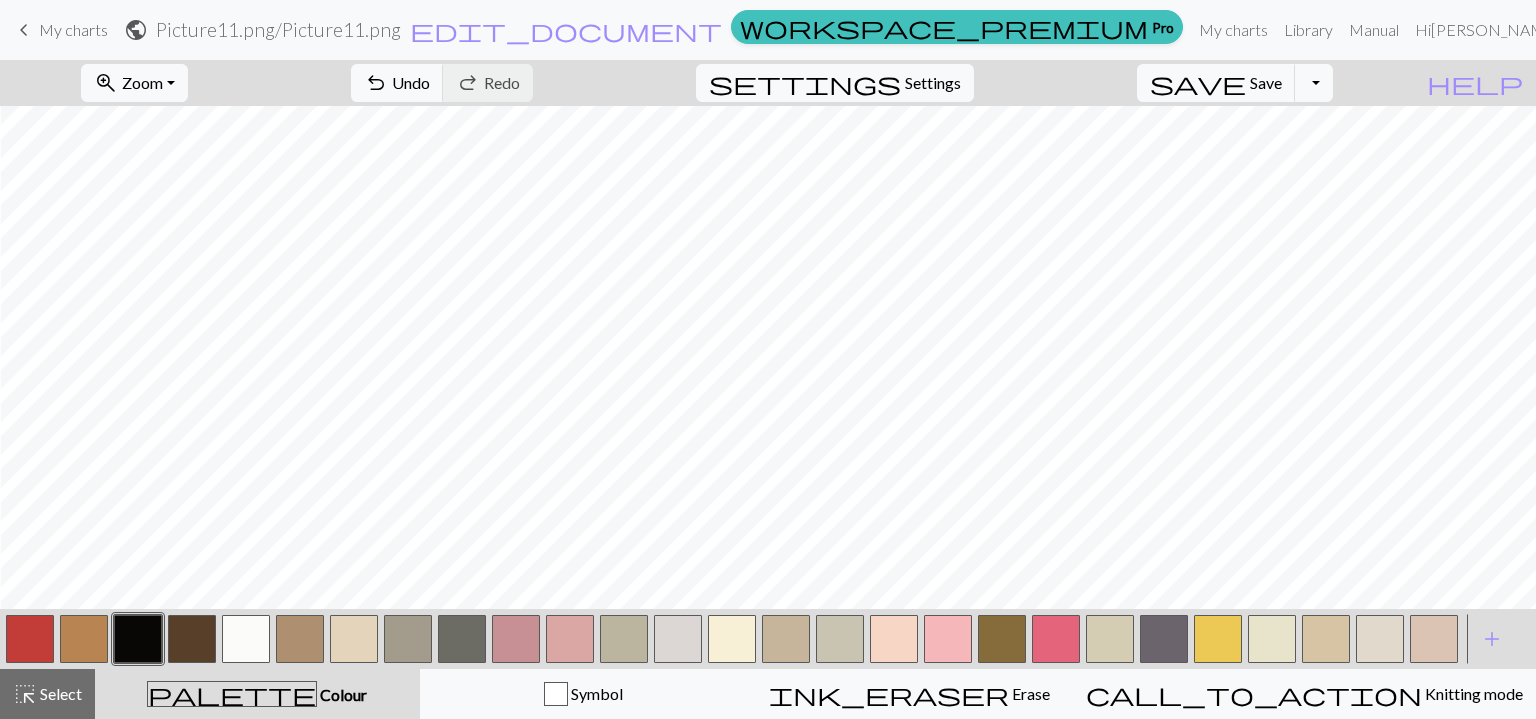 click at bounding box center [354, 639] 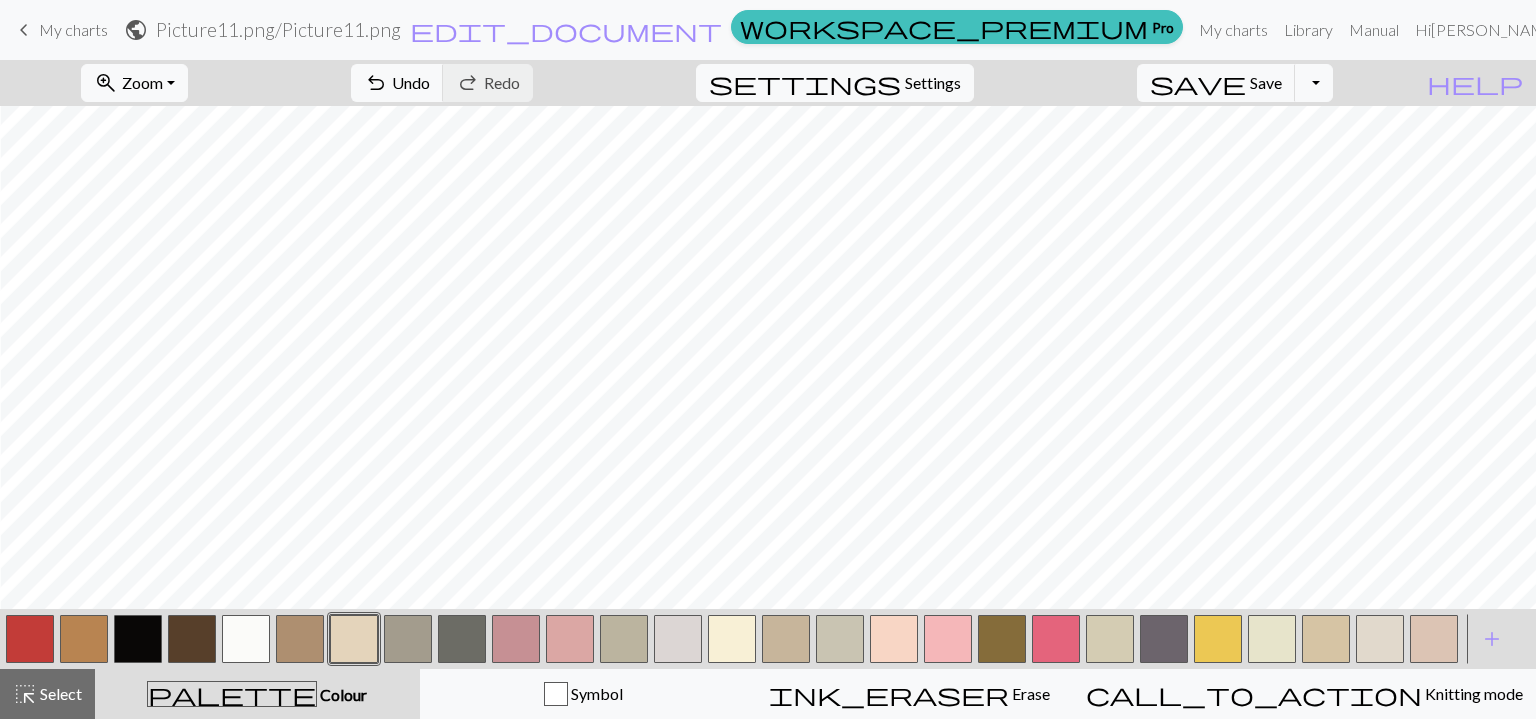 click at bounding box center (138, 639) 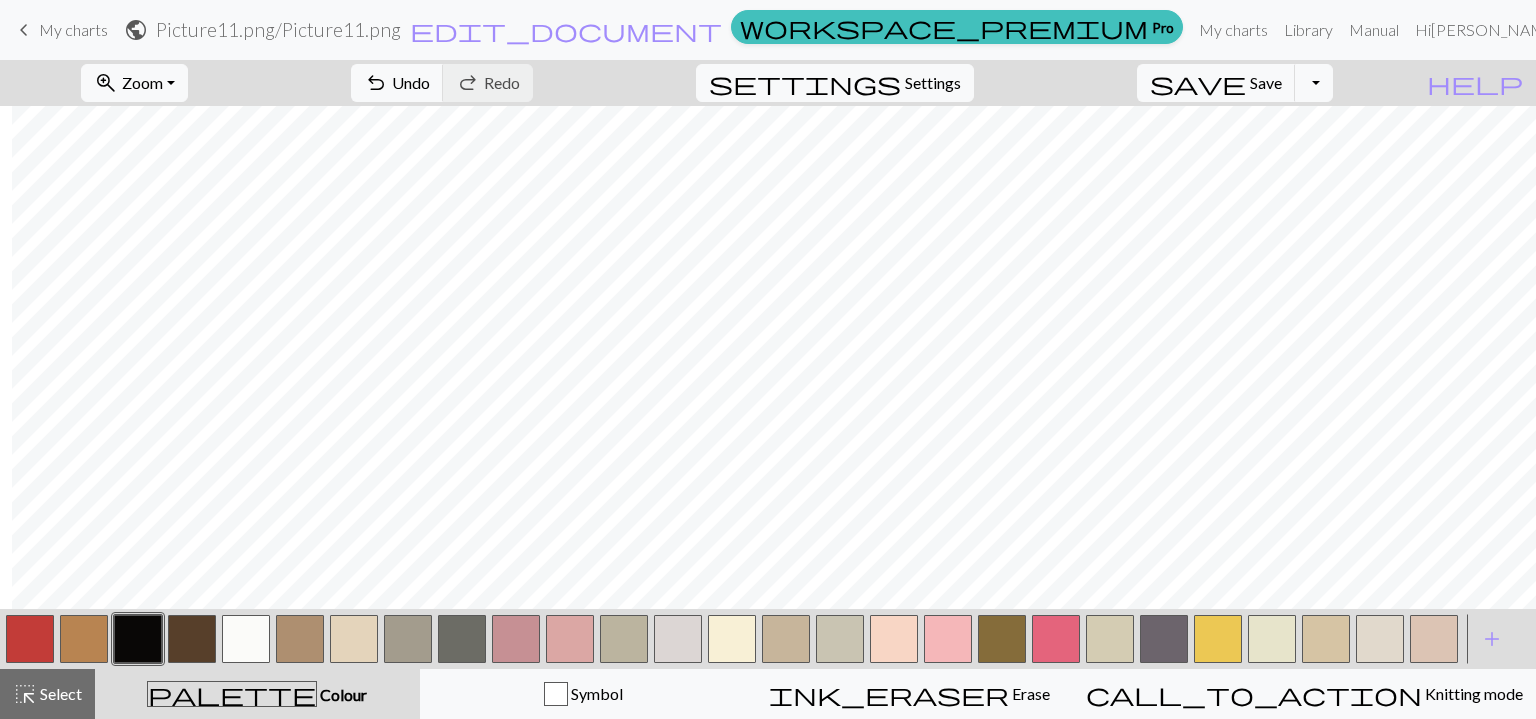 scroll, scrollTop: 0, scrollLeft: 940, axis: horizontal 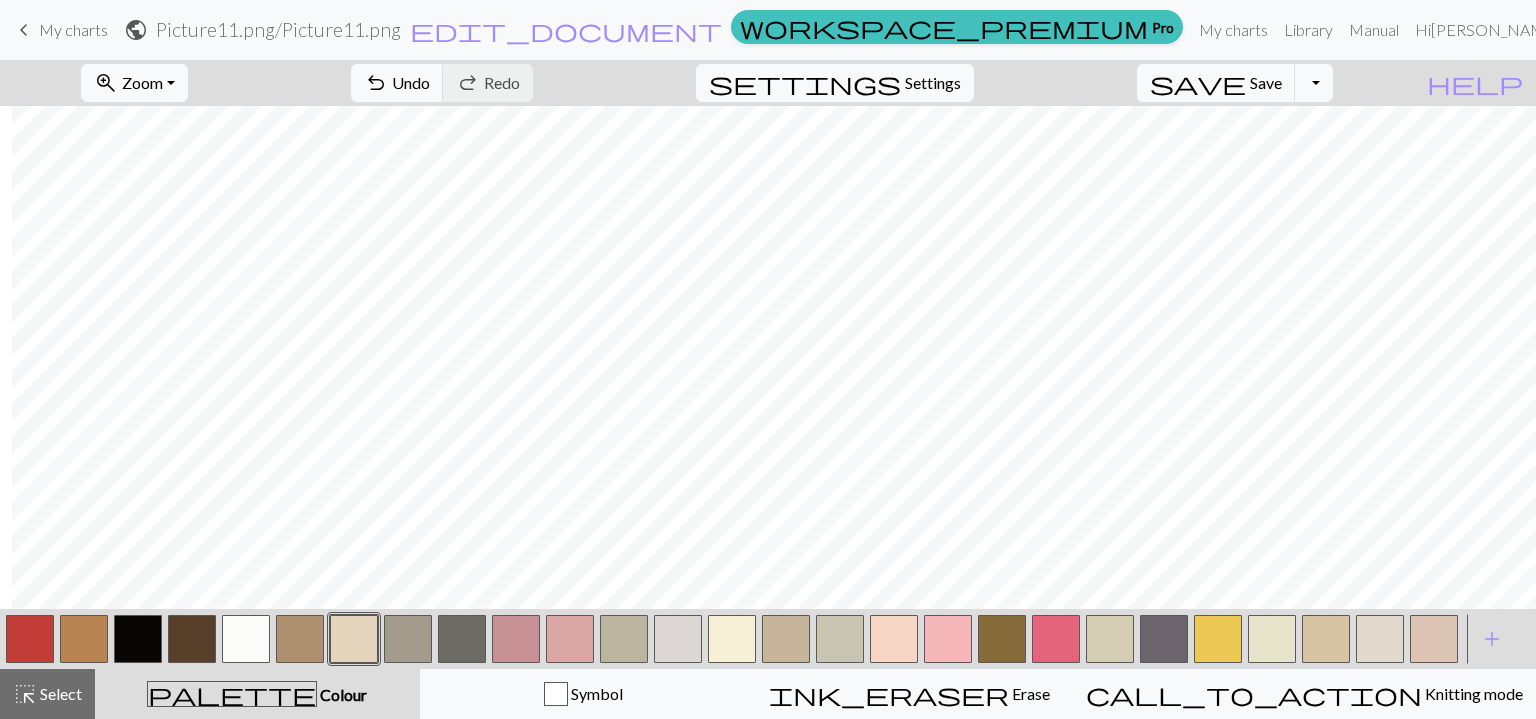 click at bounding box center [138, 639] 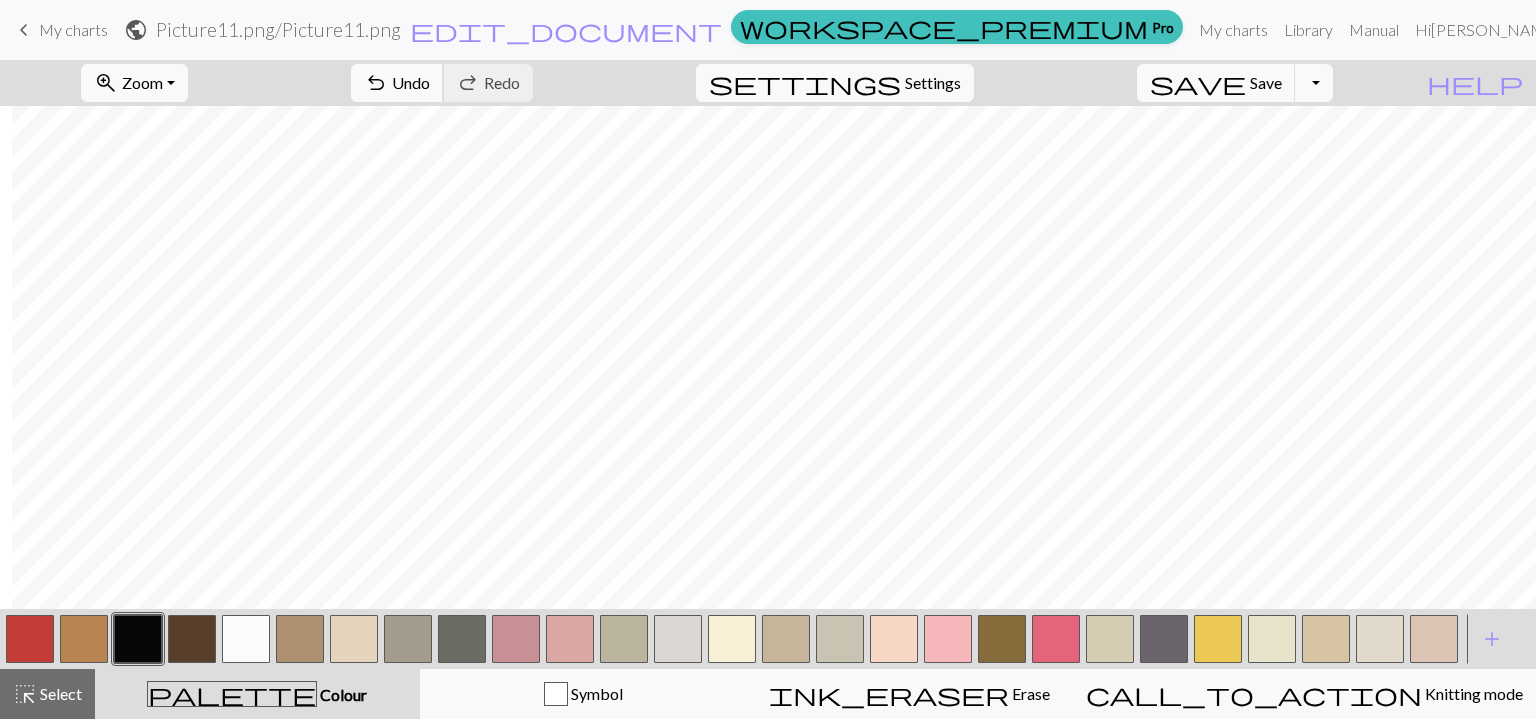 click on "undo" at bounding box center (376, 83) 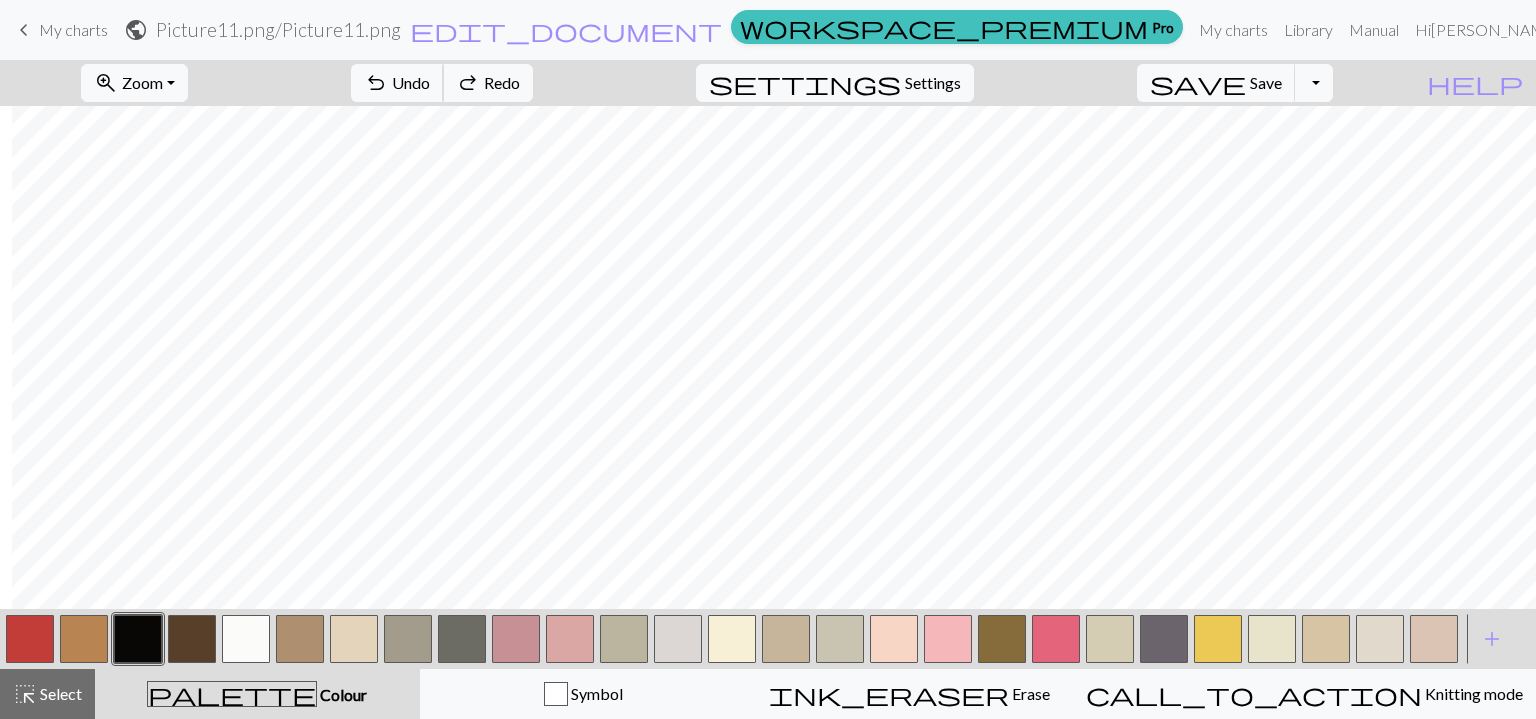 click on "Undo" at bounding box center [411, 82] 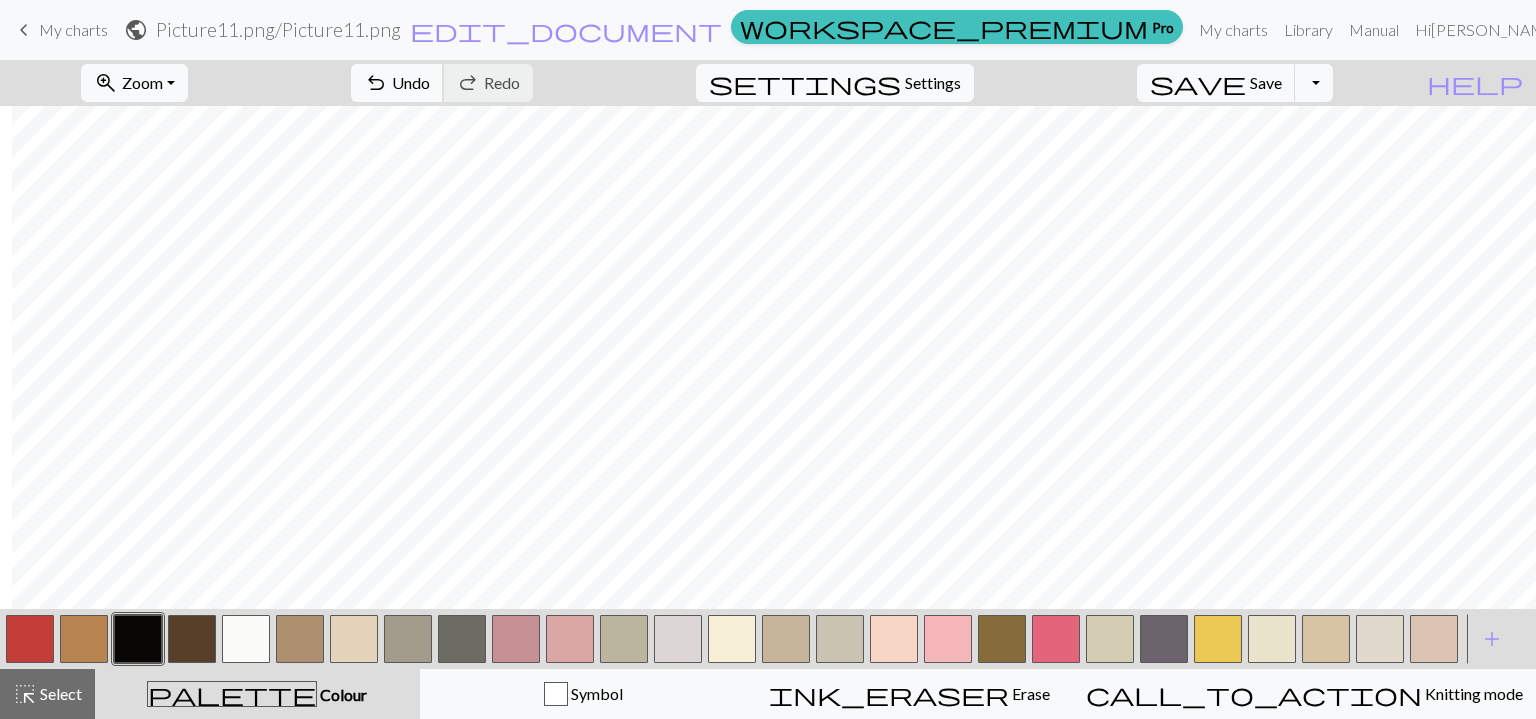 click on "undo" at bounding box center [376, 83] 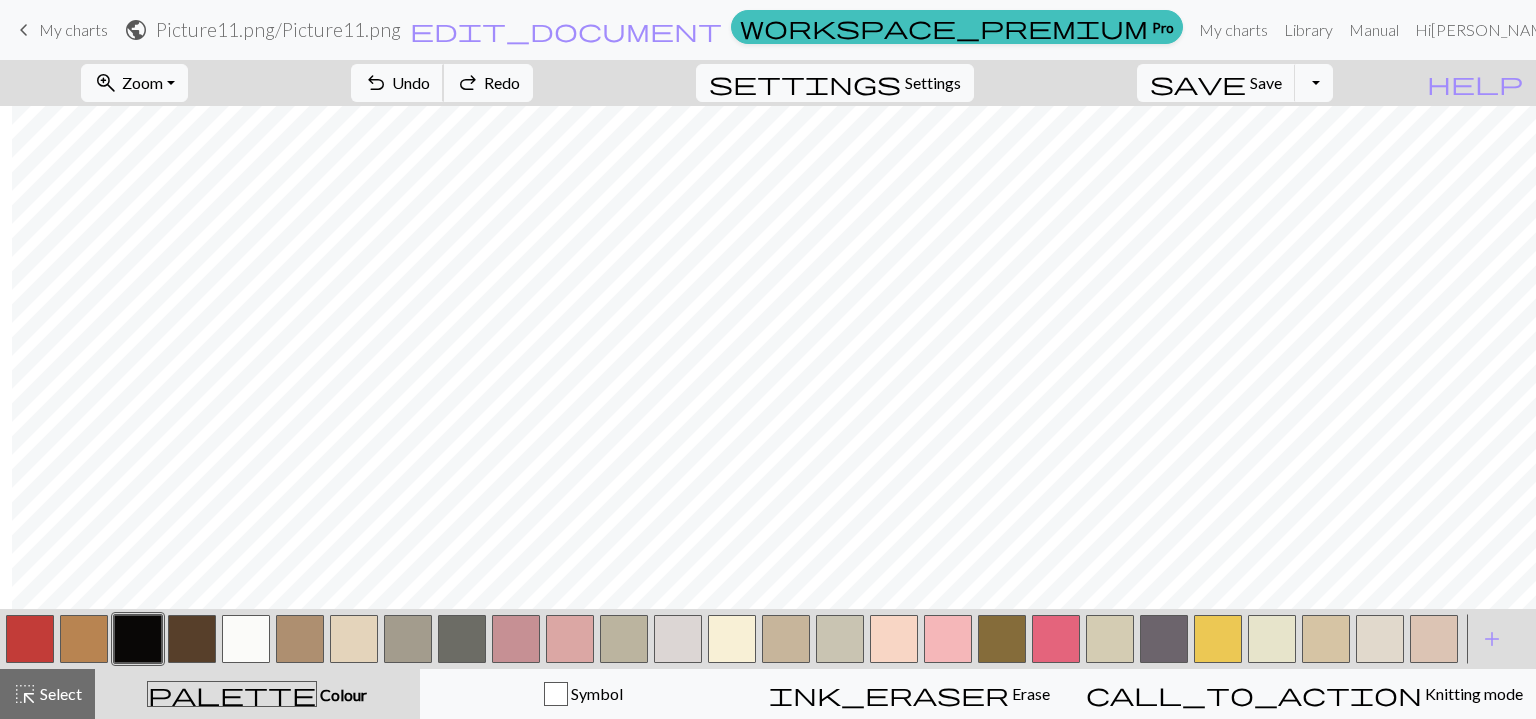 click on "undo" at bounding box center [376, 83] 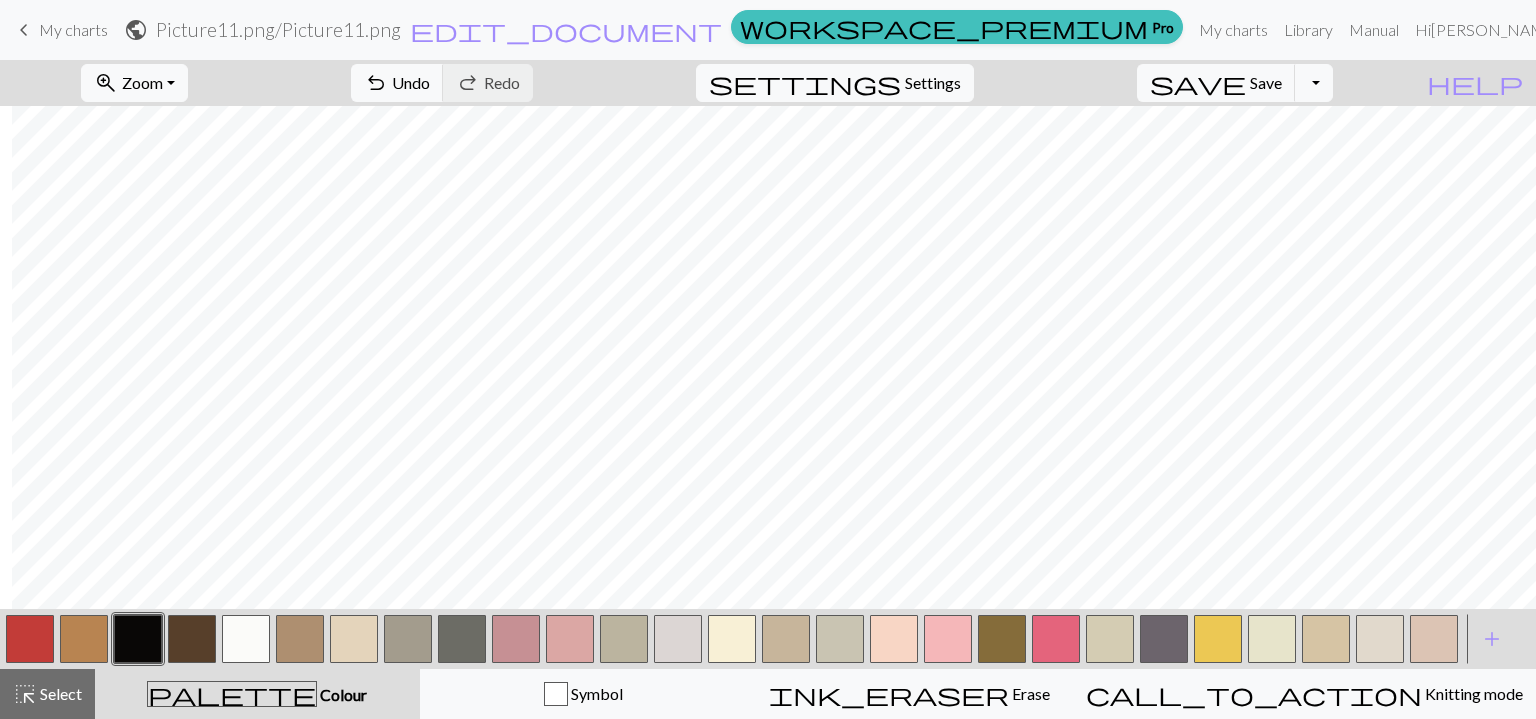 click at bounding box center (354, 639) 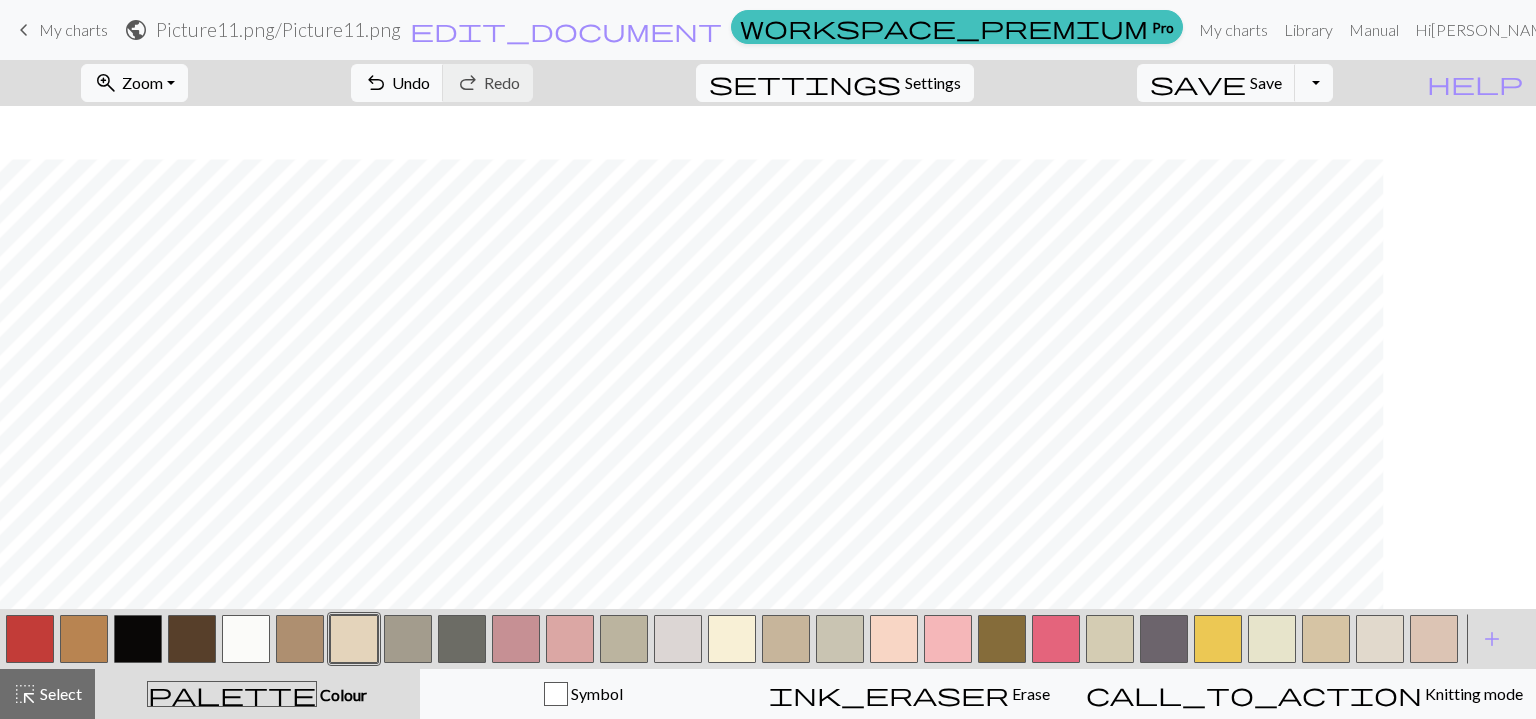 scroll, scrollTop: 175, scrollLeft: 633, axis: both 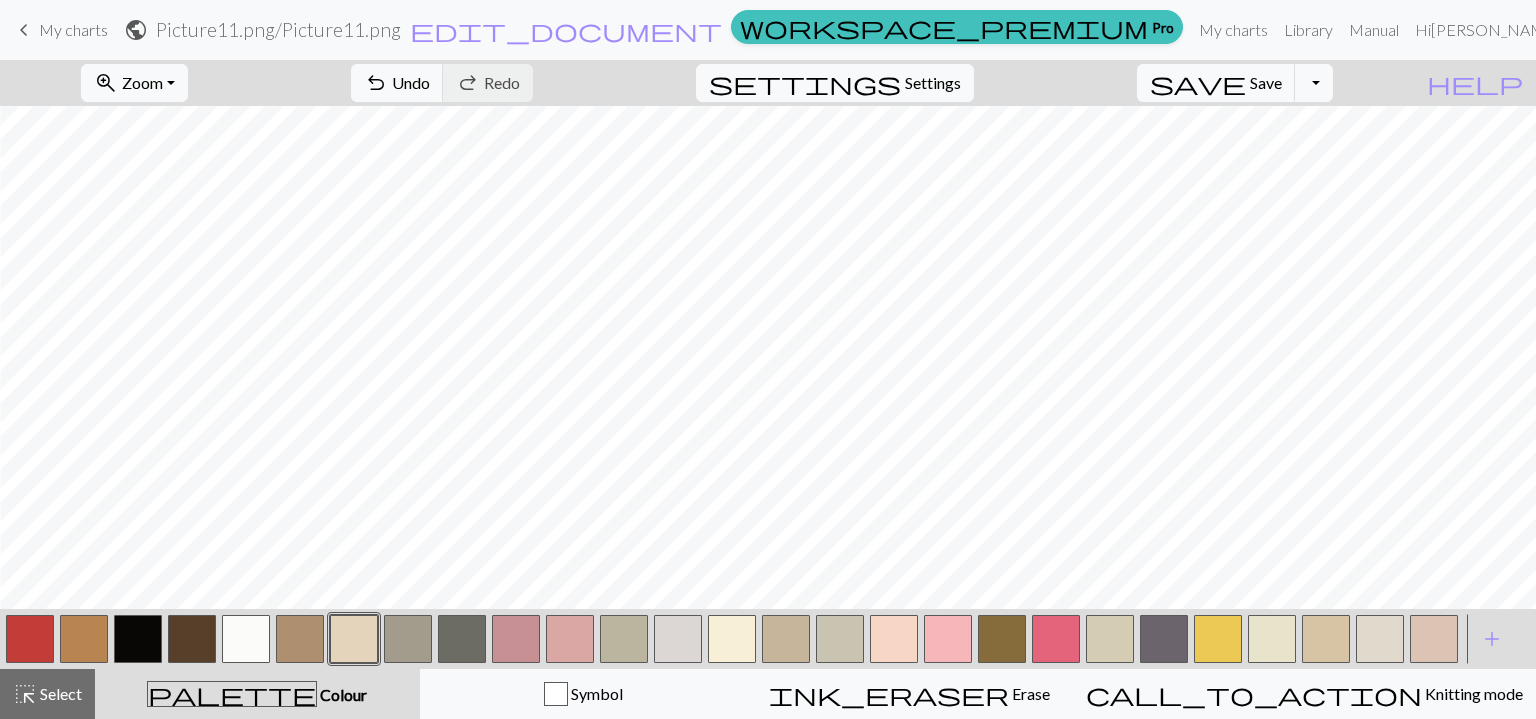 click on "zoom_in Zoom Zoom" at bounding box center (134, 83) 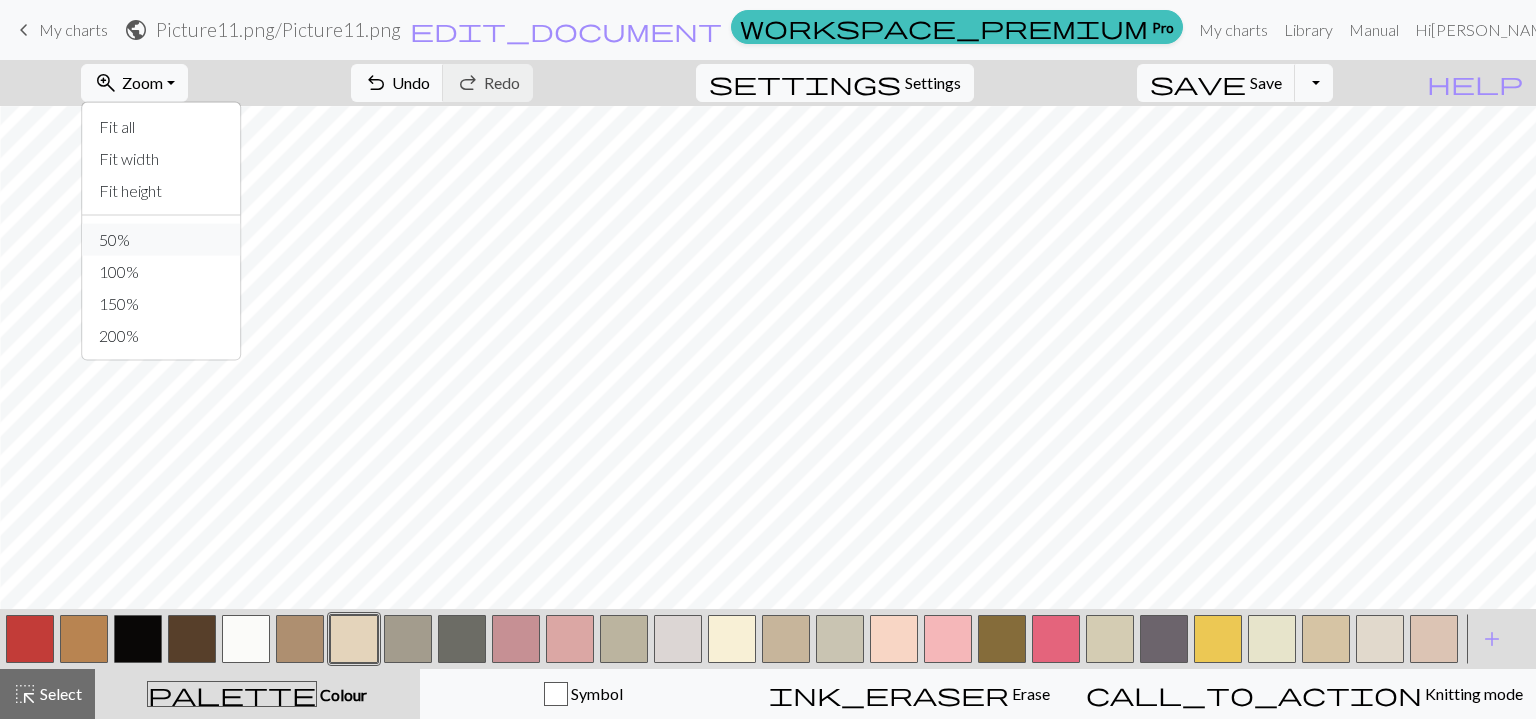 click on "50%" at bounding box center [162, 240] 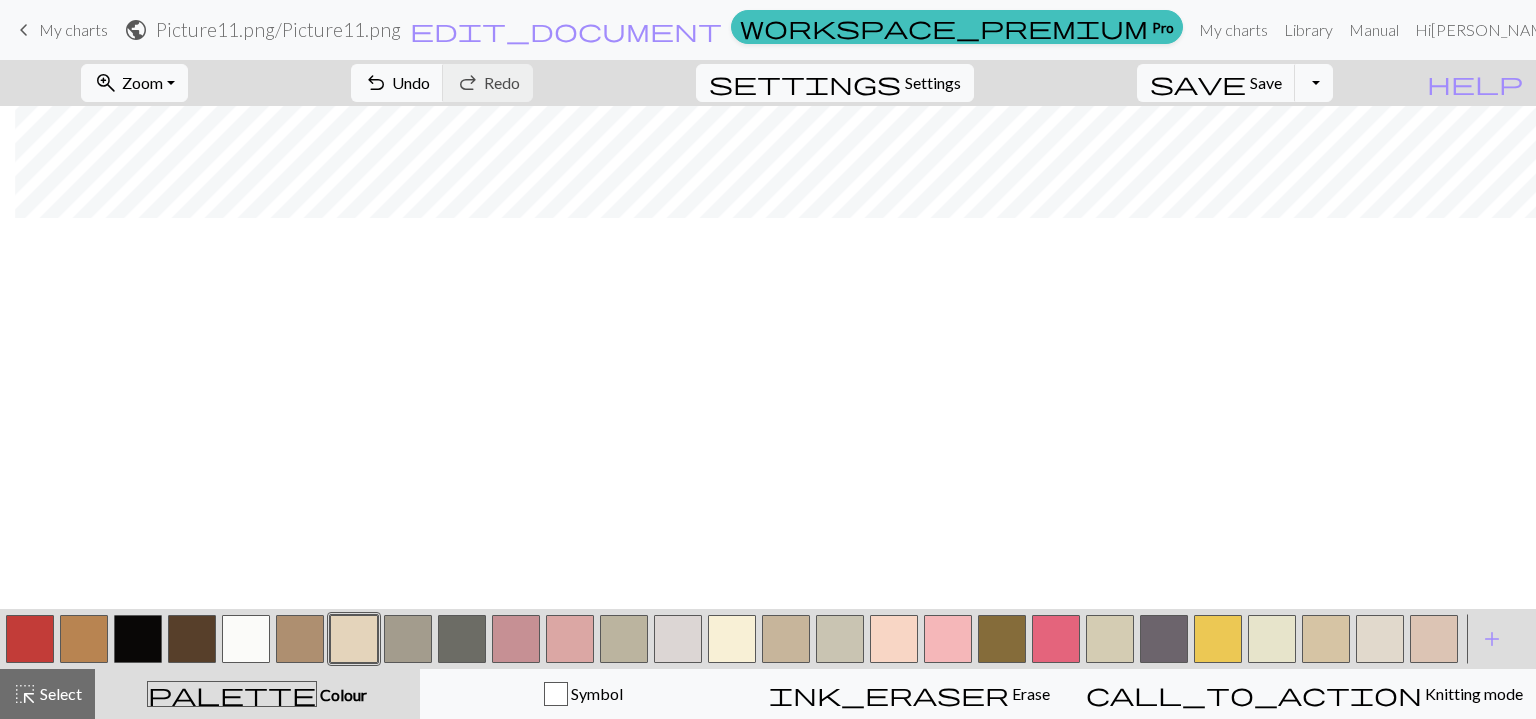 scroll, scrollTop: 0, scrollLeft: 15, axis: horizontal 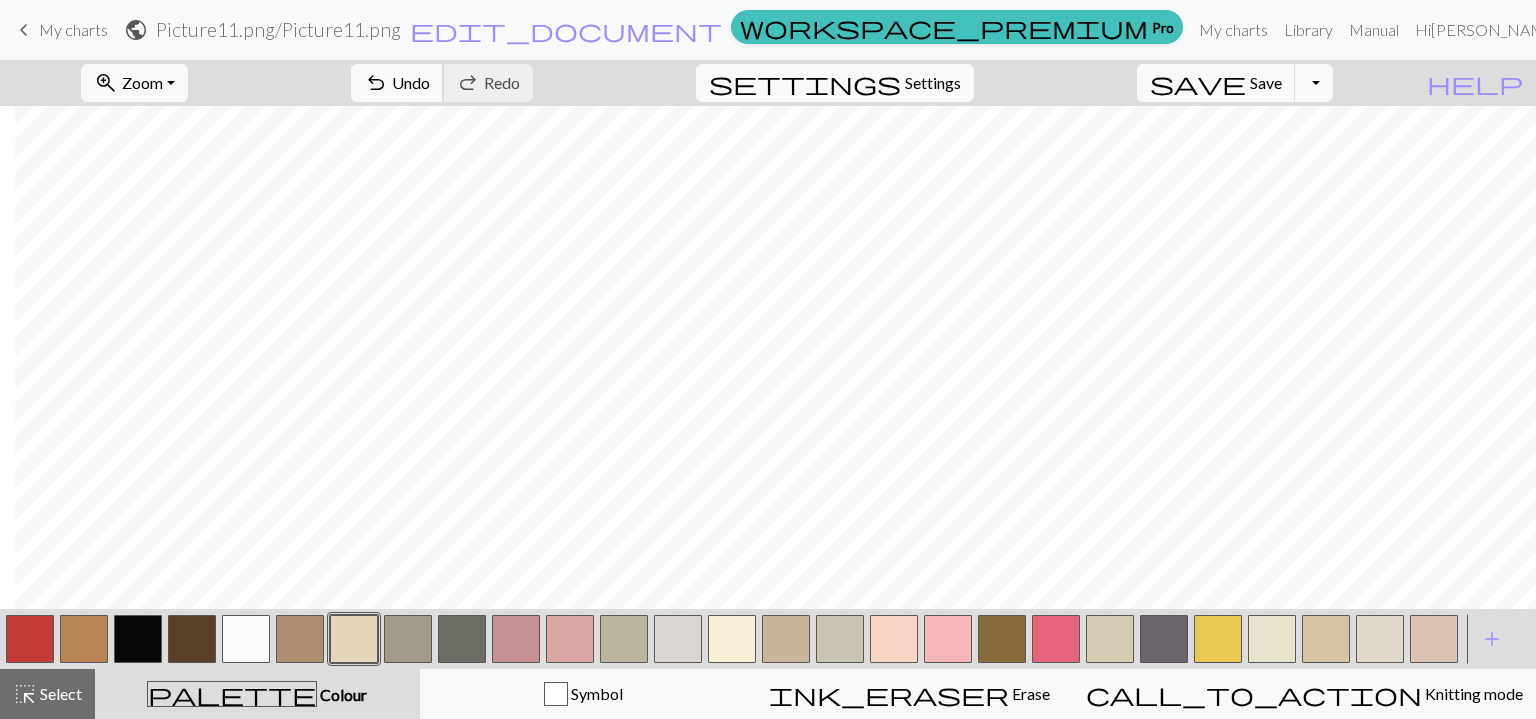 click on "Undo" at bounding box center (411, 82) 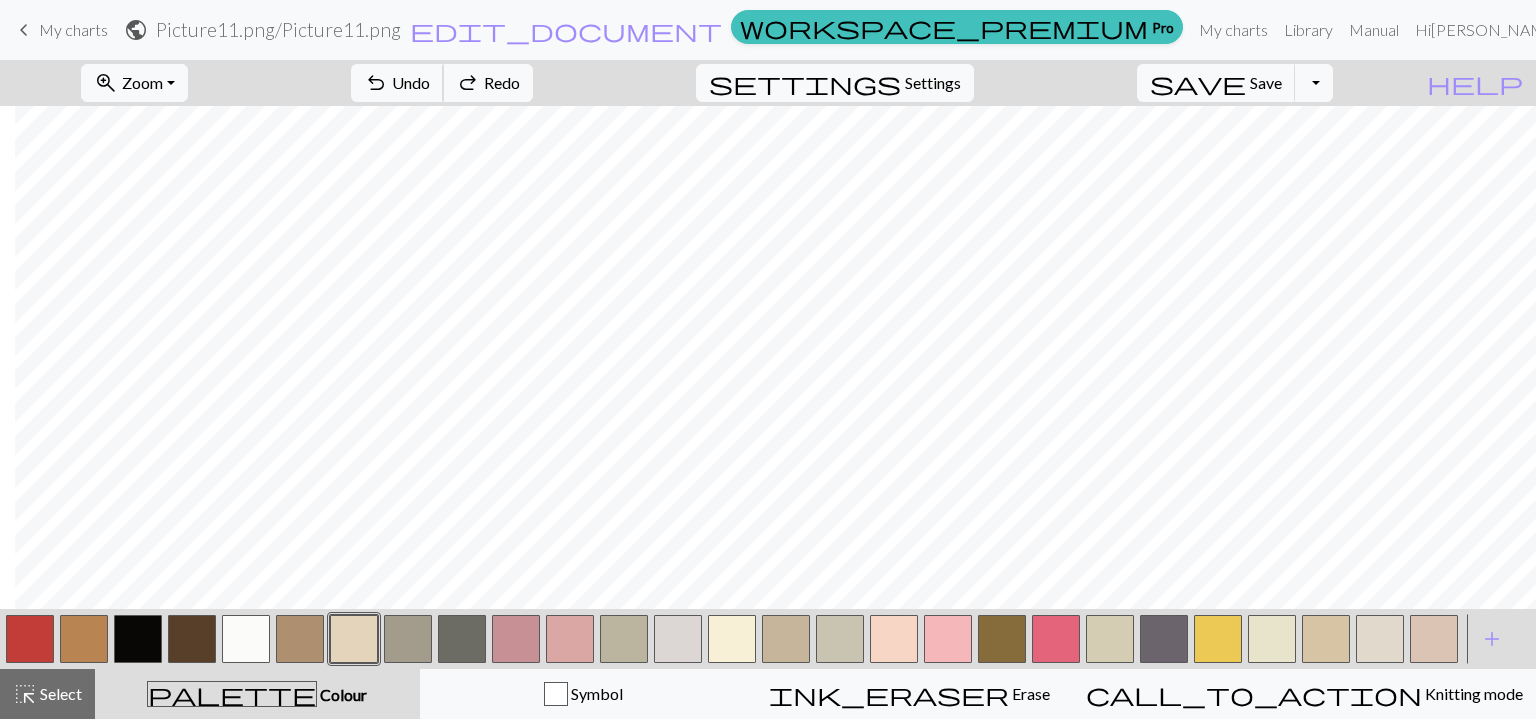 click on "Undo" at bounding box center [411, 82] 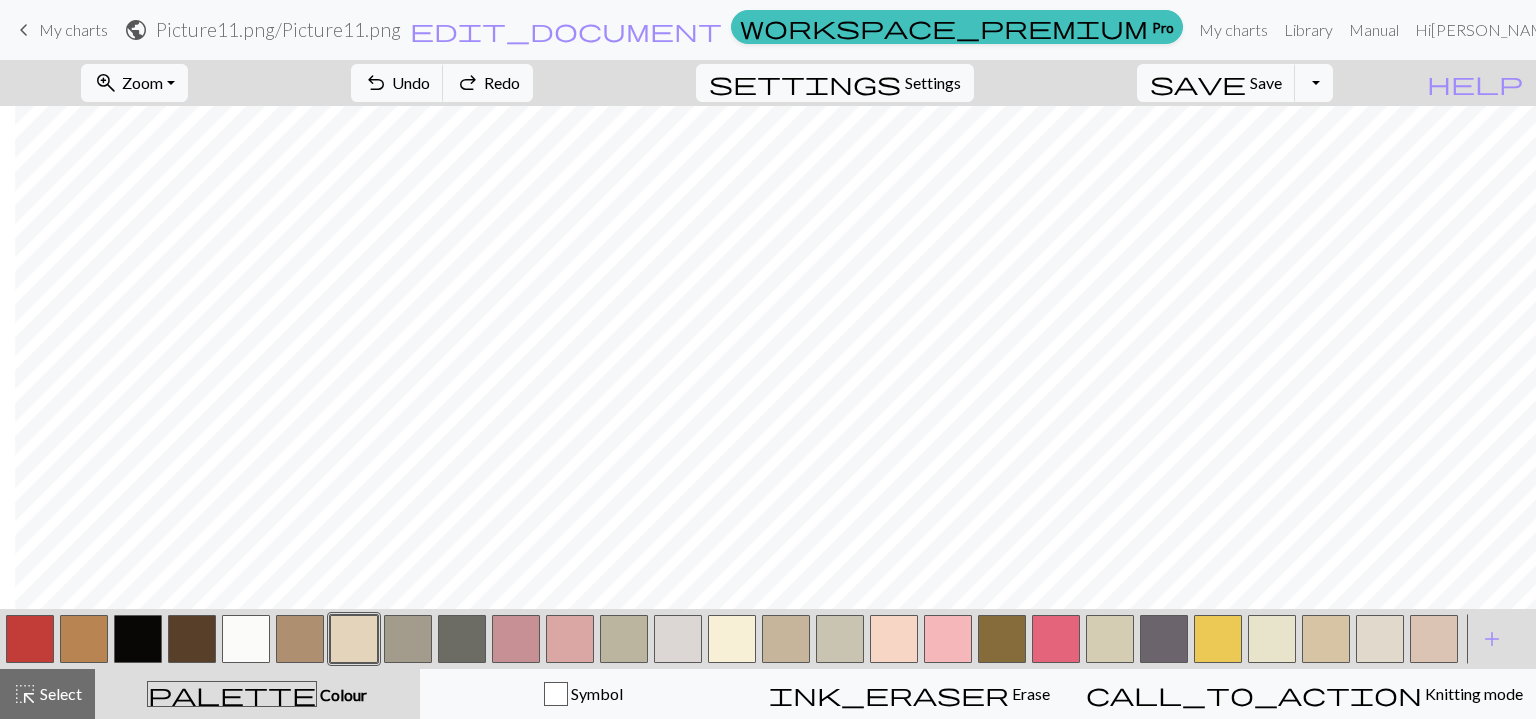 click on "undo Undo Undo redo Redo Redo" at bounding box center (442, 83) 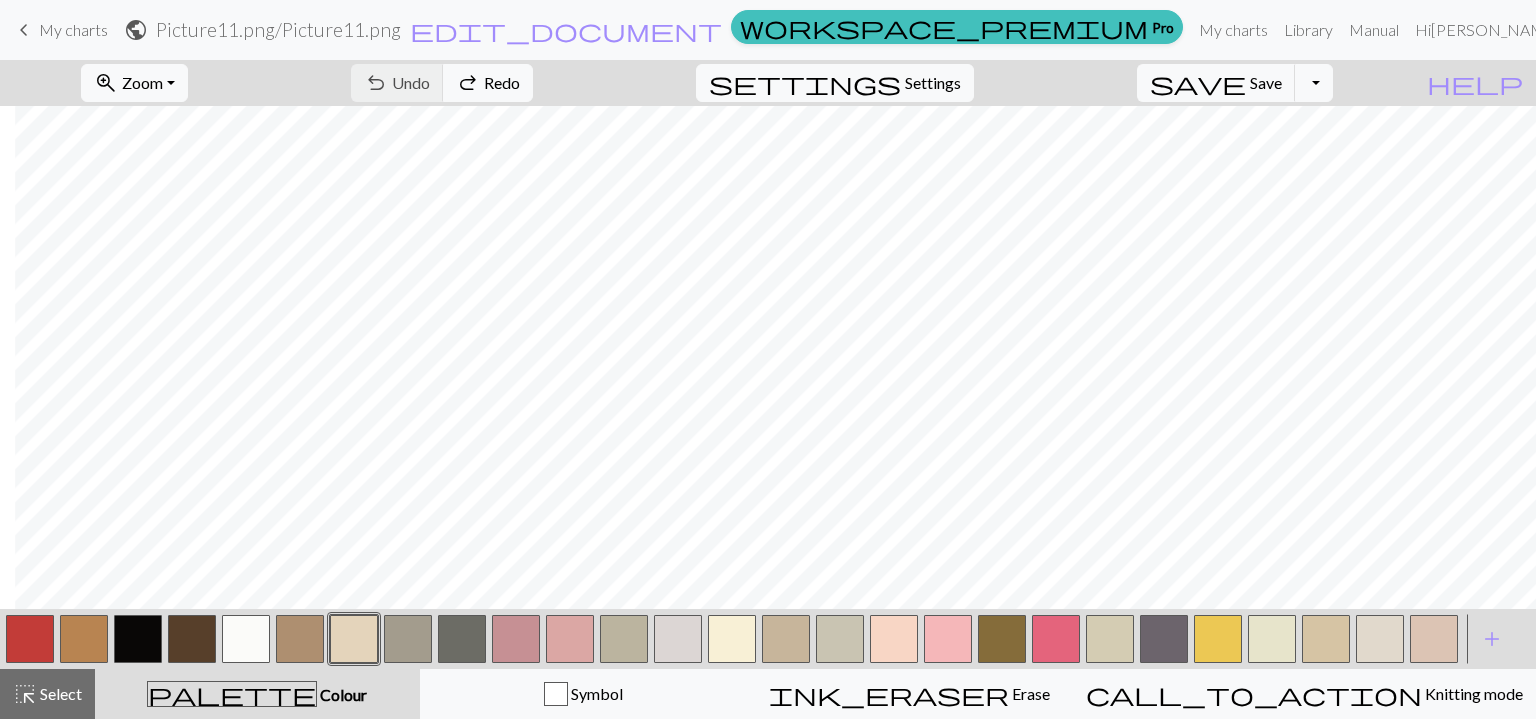 click on "undo Undo Undo redo Redo Redo" at bounding box center (442, 83) 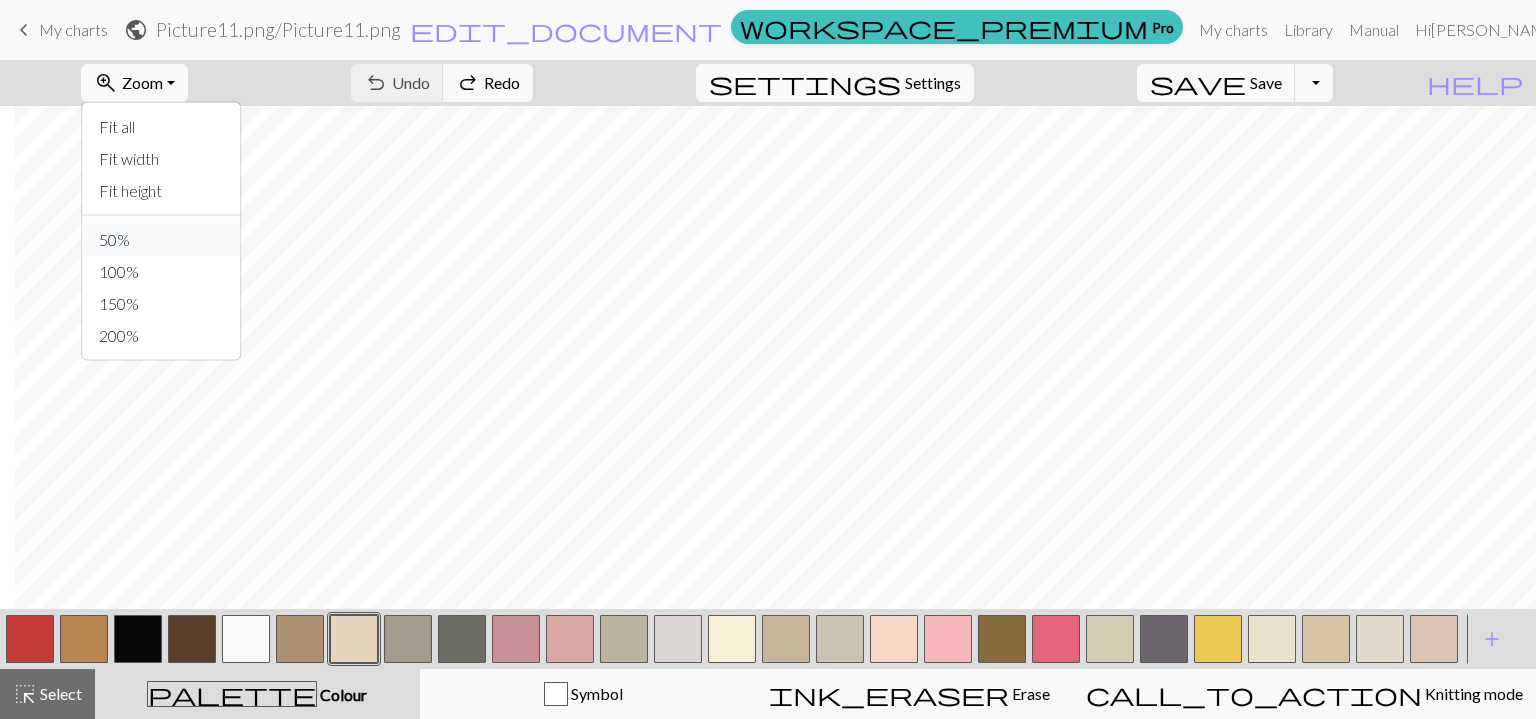 click on "50%" at bounding box center (162, 240) 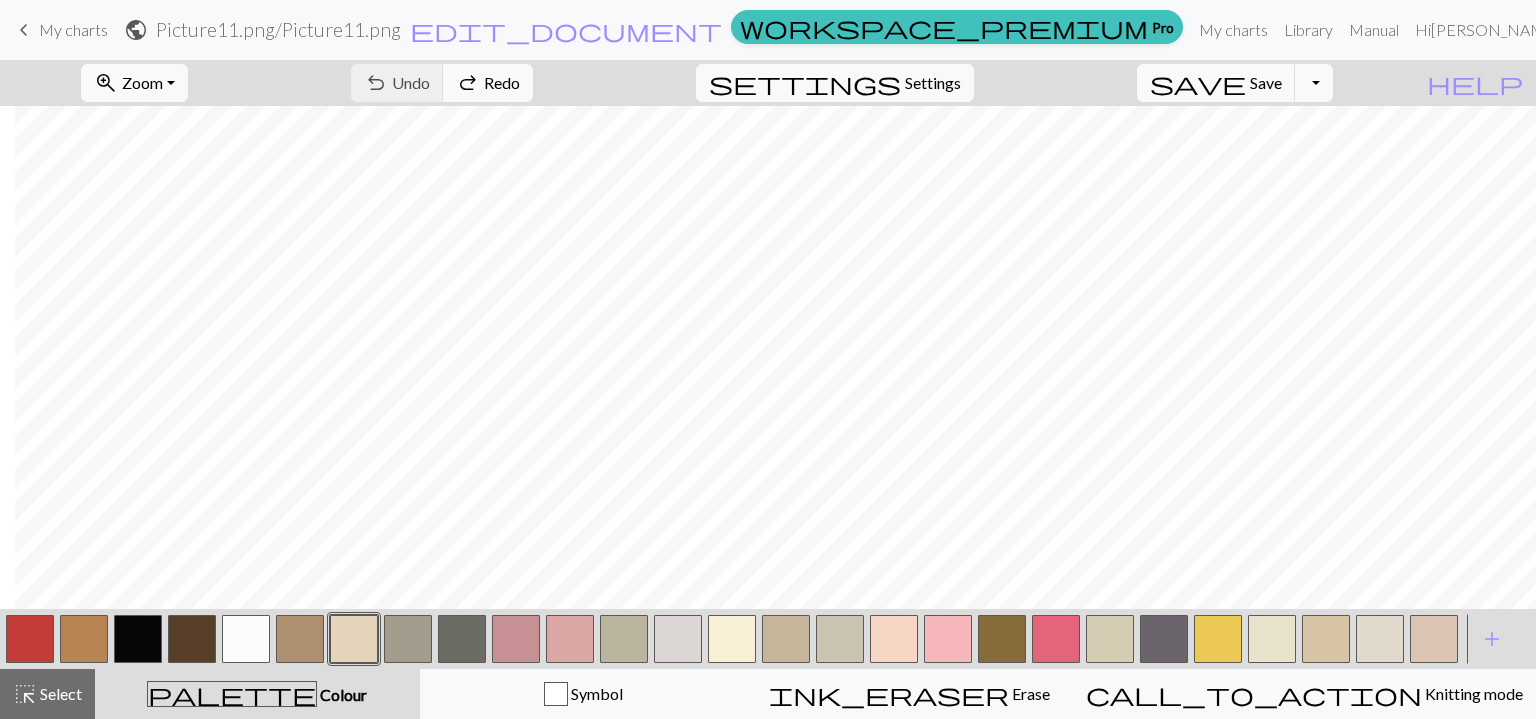 click on "zoom_in Zoom Zoom" at bounding box center (134, 83) 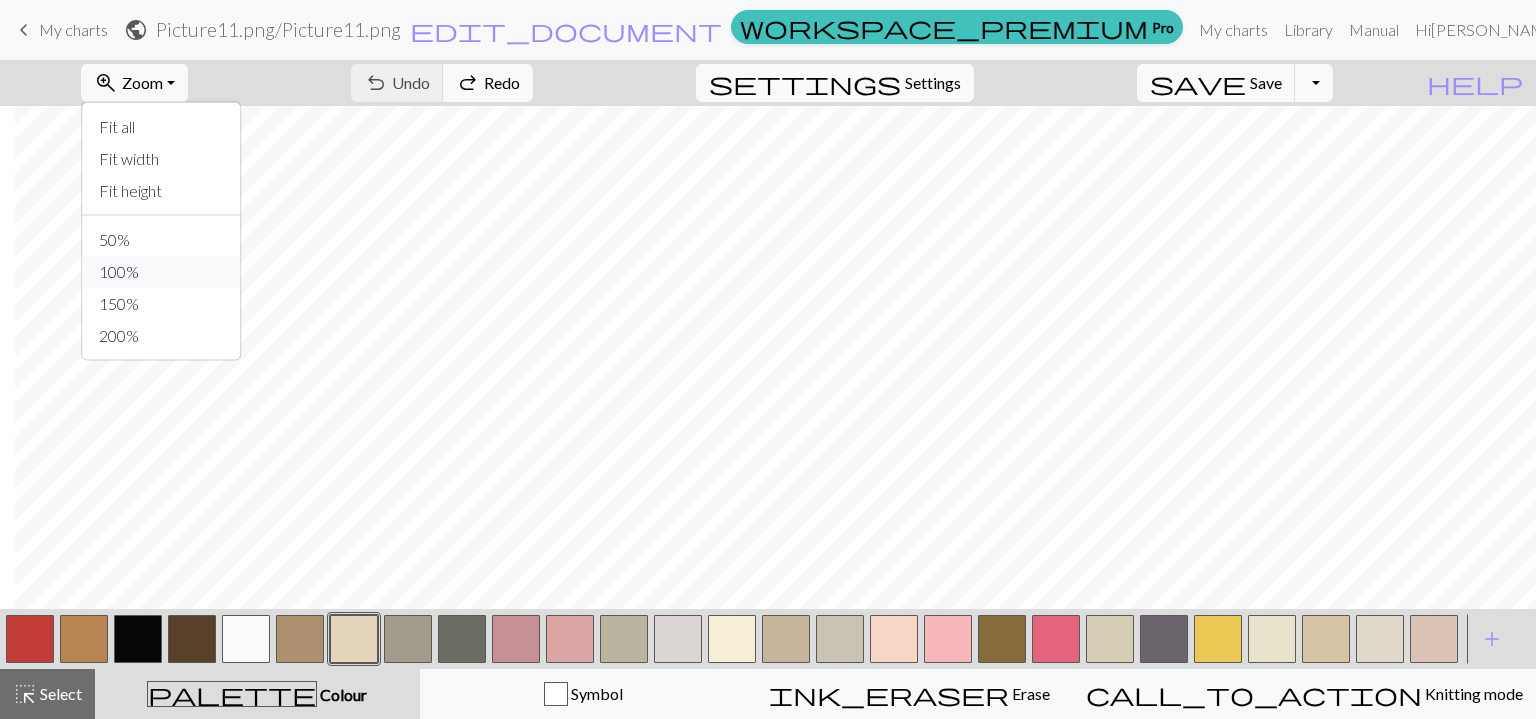 click on "100%" at bounding box center [162, 272] 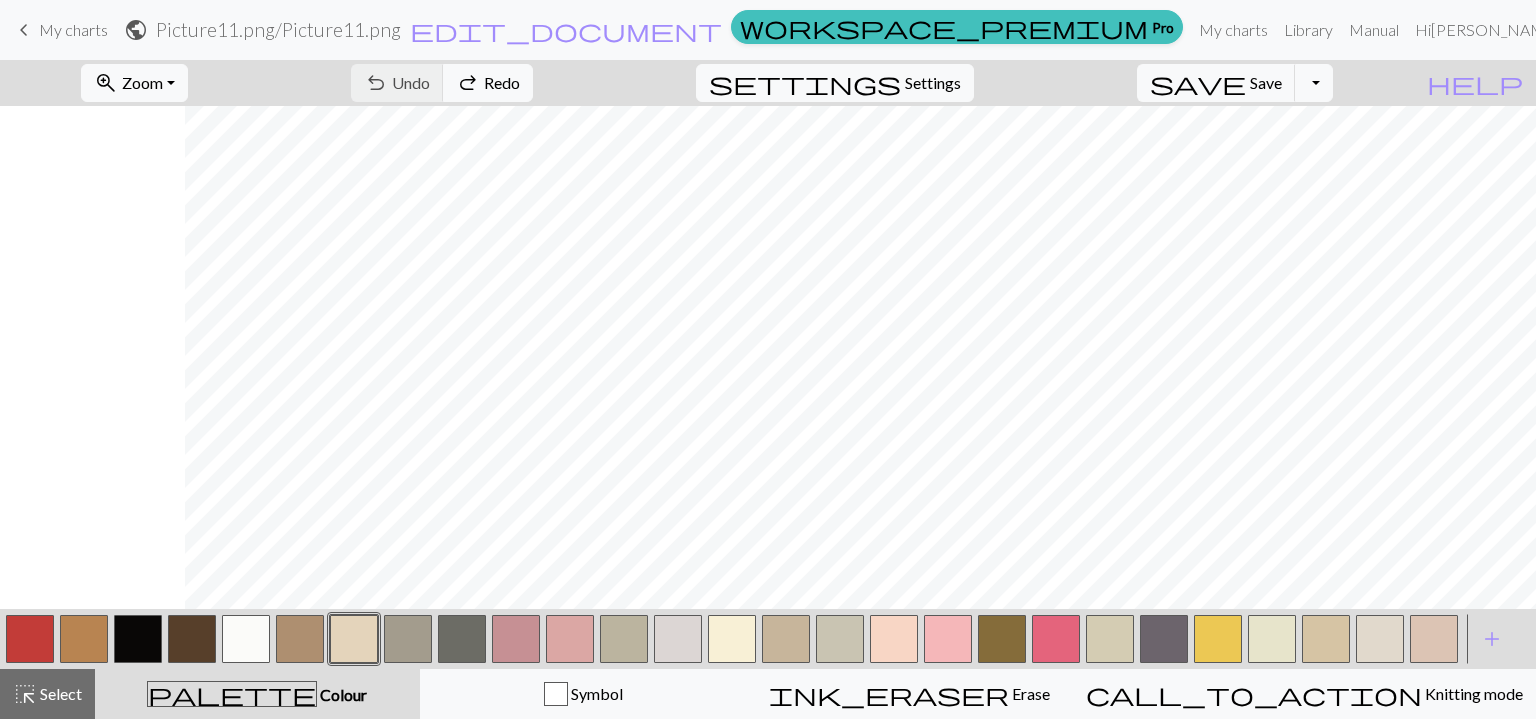 scroll, scrollTop: 0, scrollLeft: 716, axis: horizontal 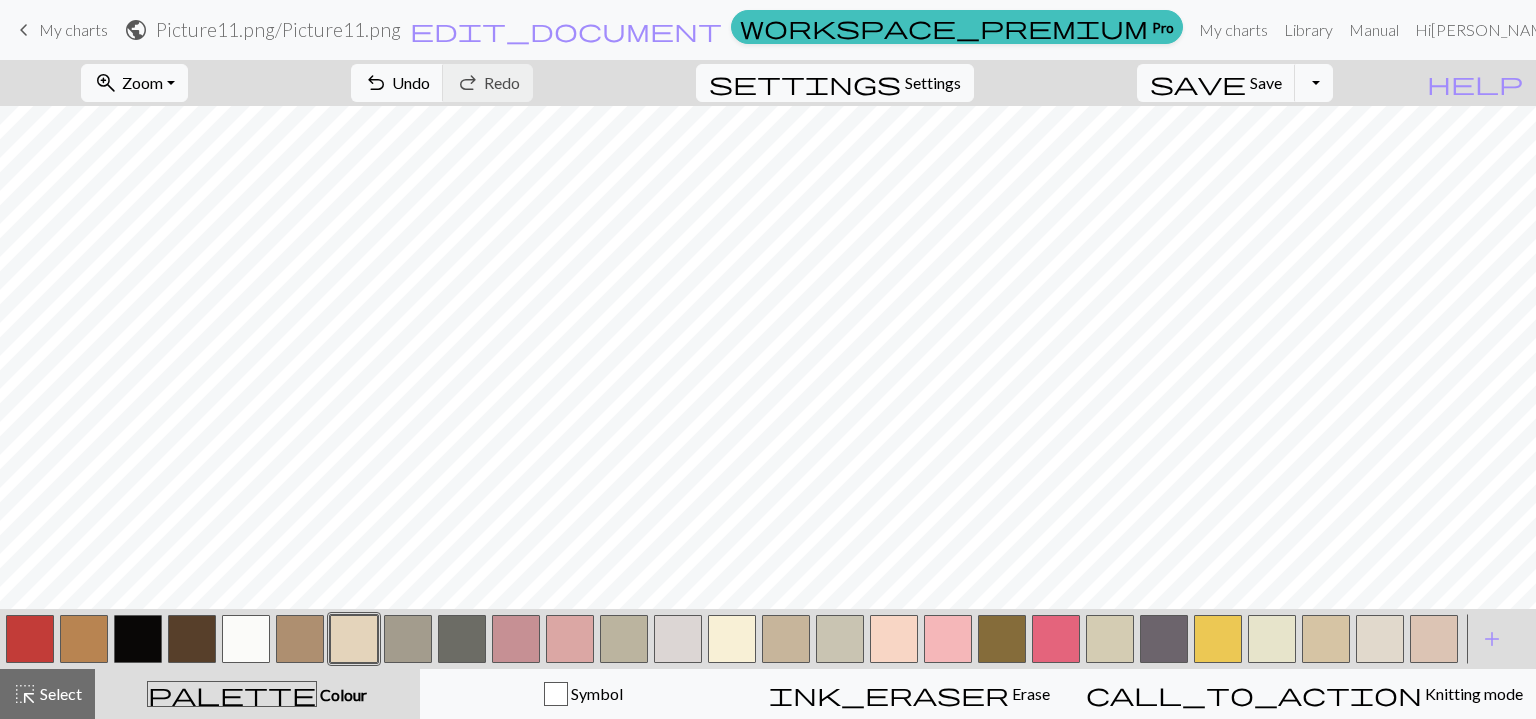 click at bounding box center [138, 639] 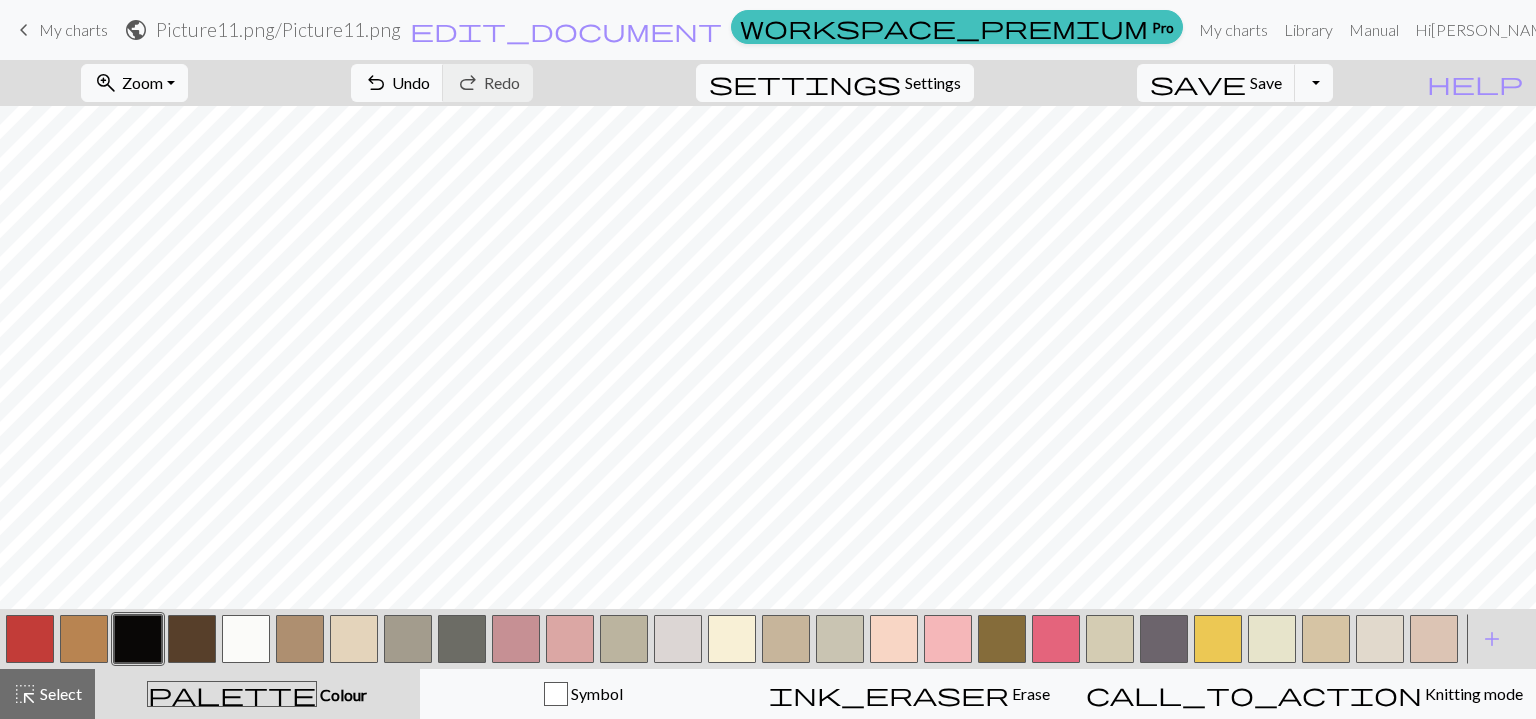 click at bounding box center (354, 639) 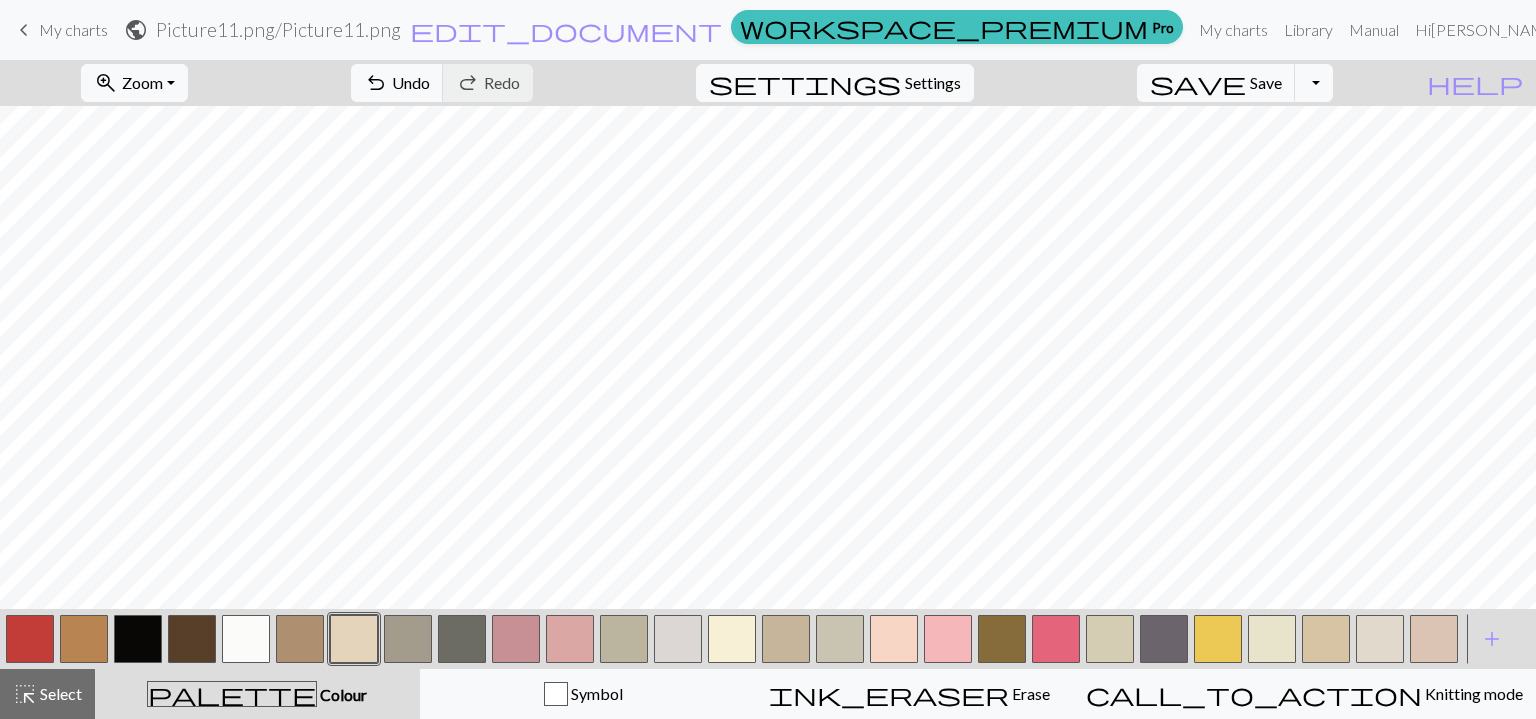 click at bounding box center [138, 639] 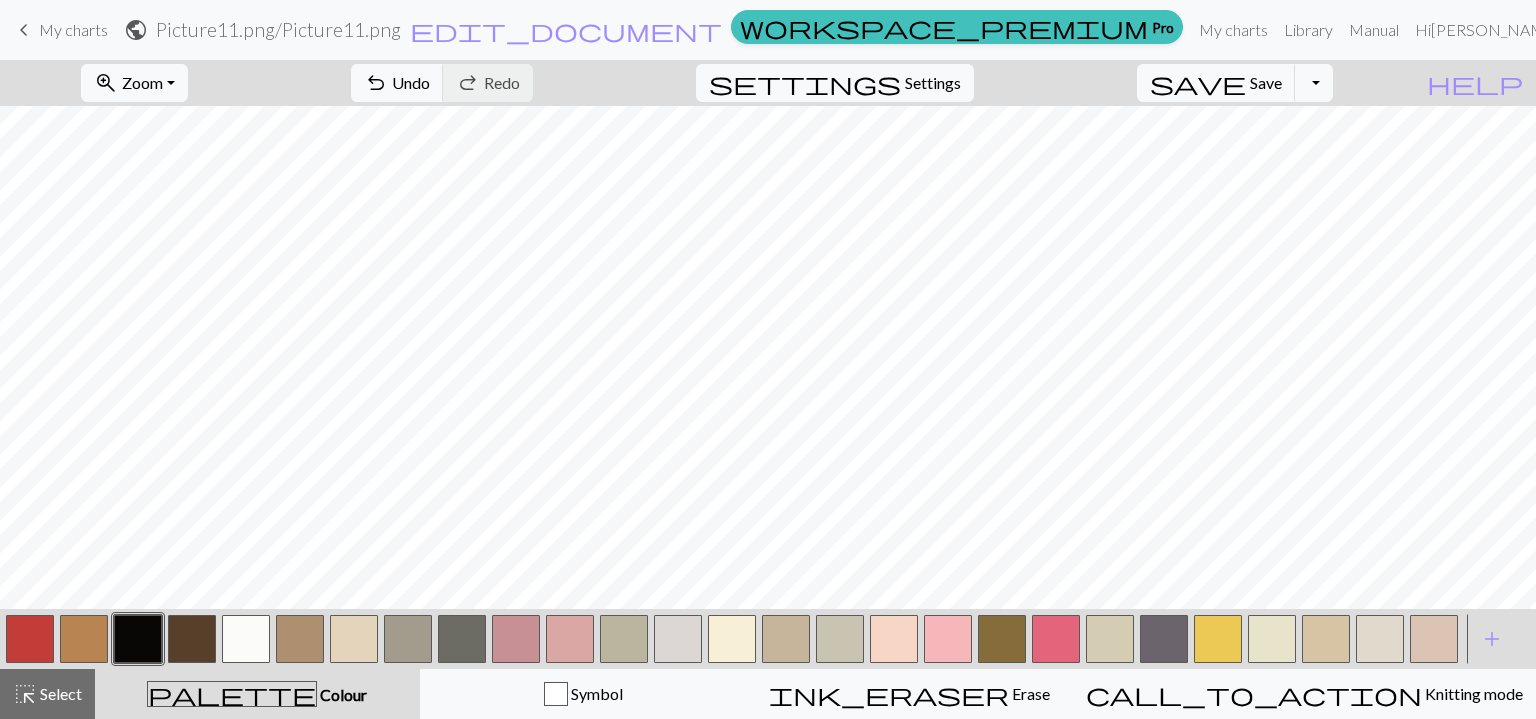 click at bounding box center [354, 639] 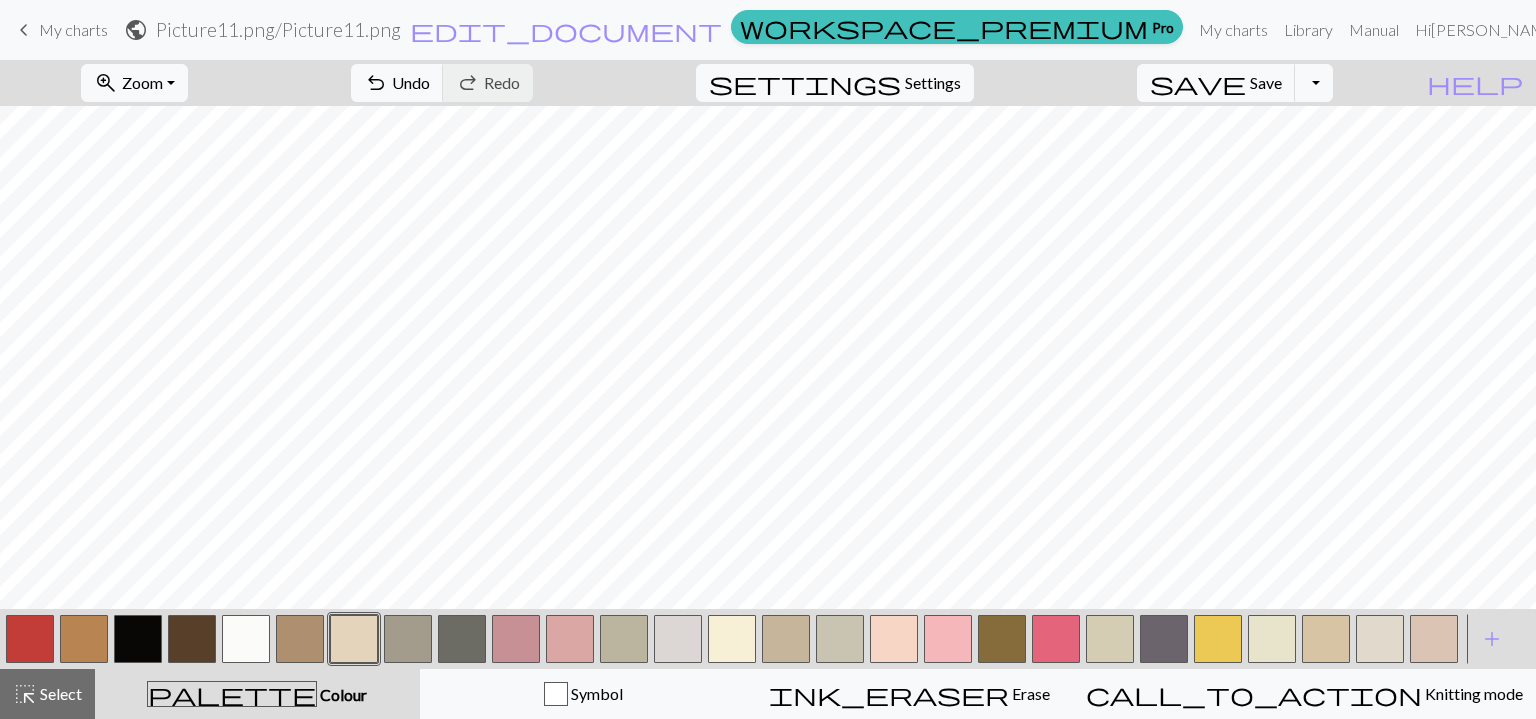 click at bounding box center [138, 639] 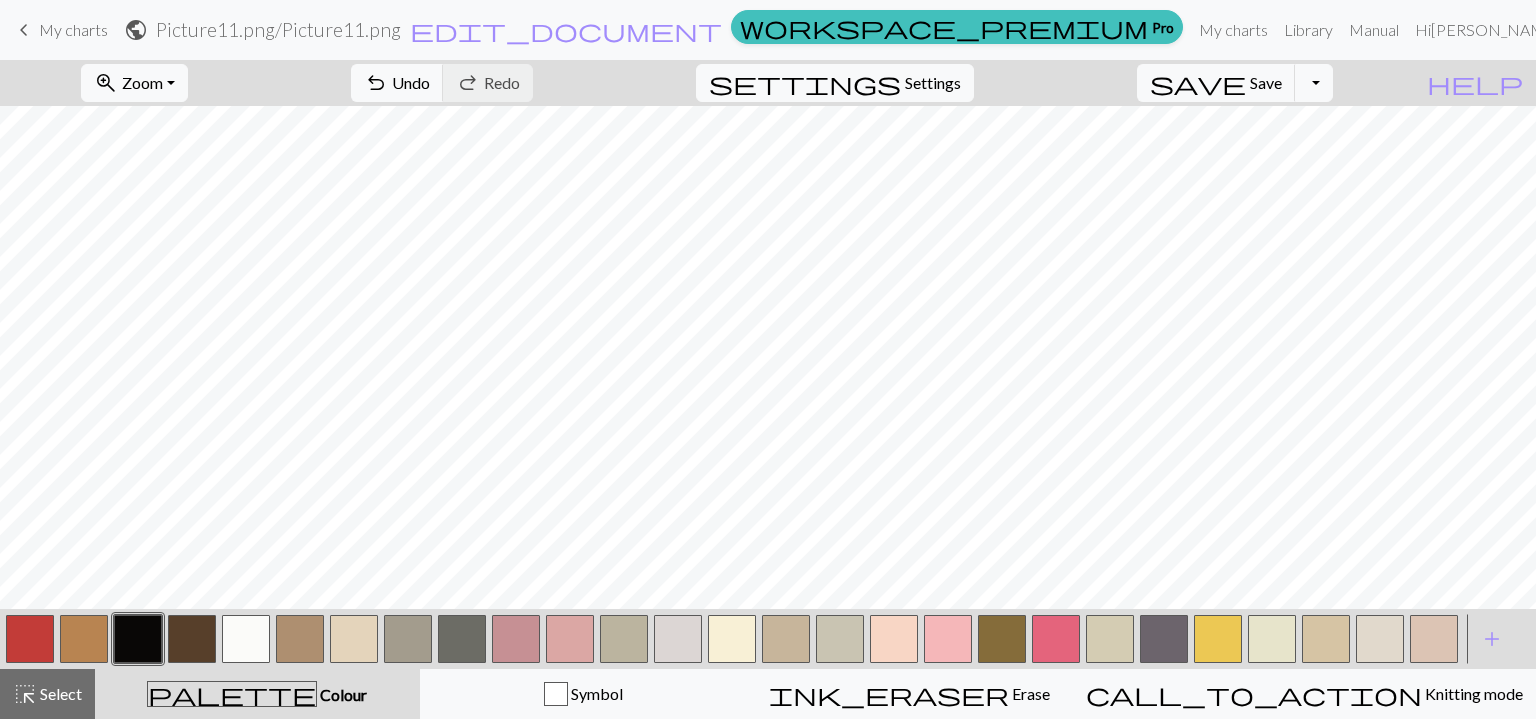 click at bounding box center [354, 639] 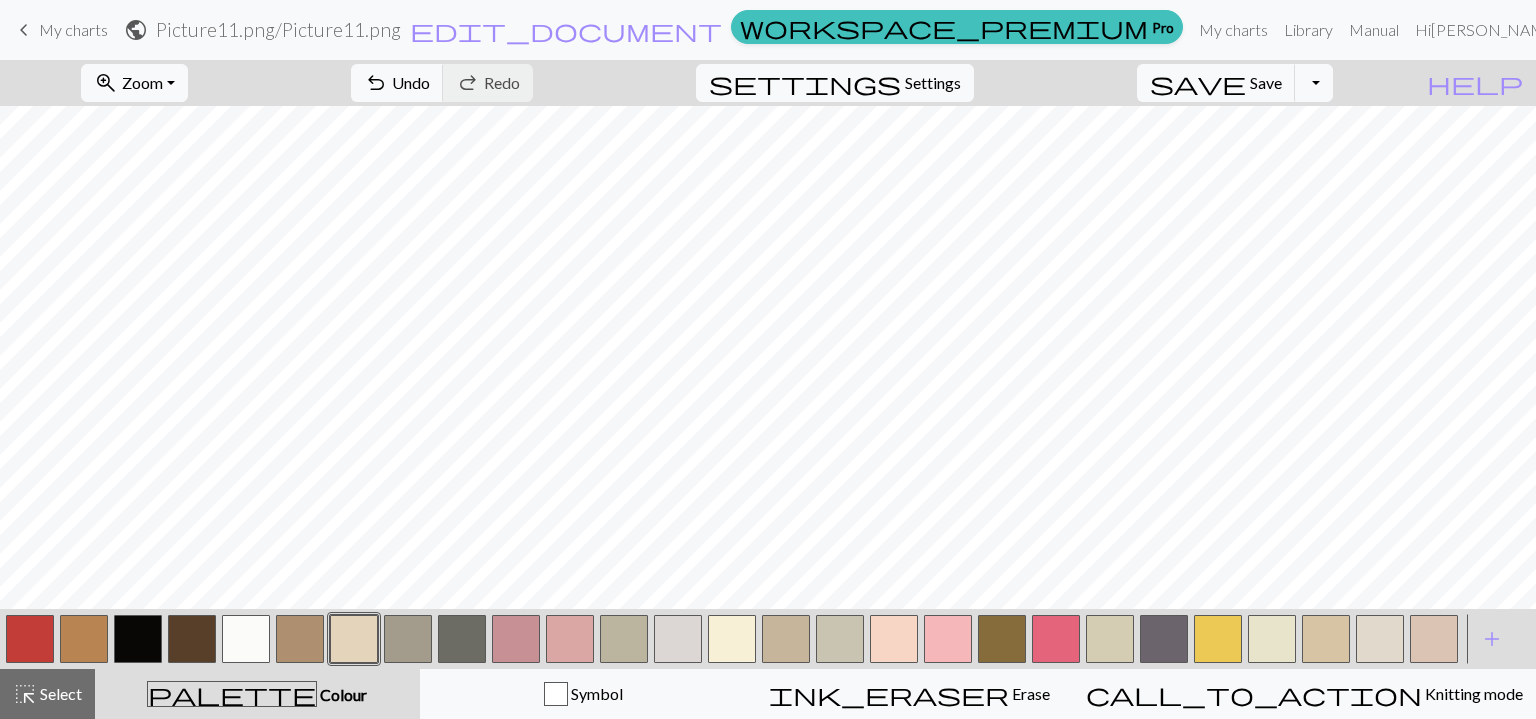 click at bounding box center [138, 639] 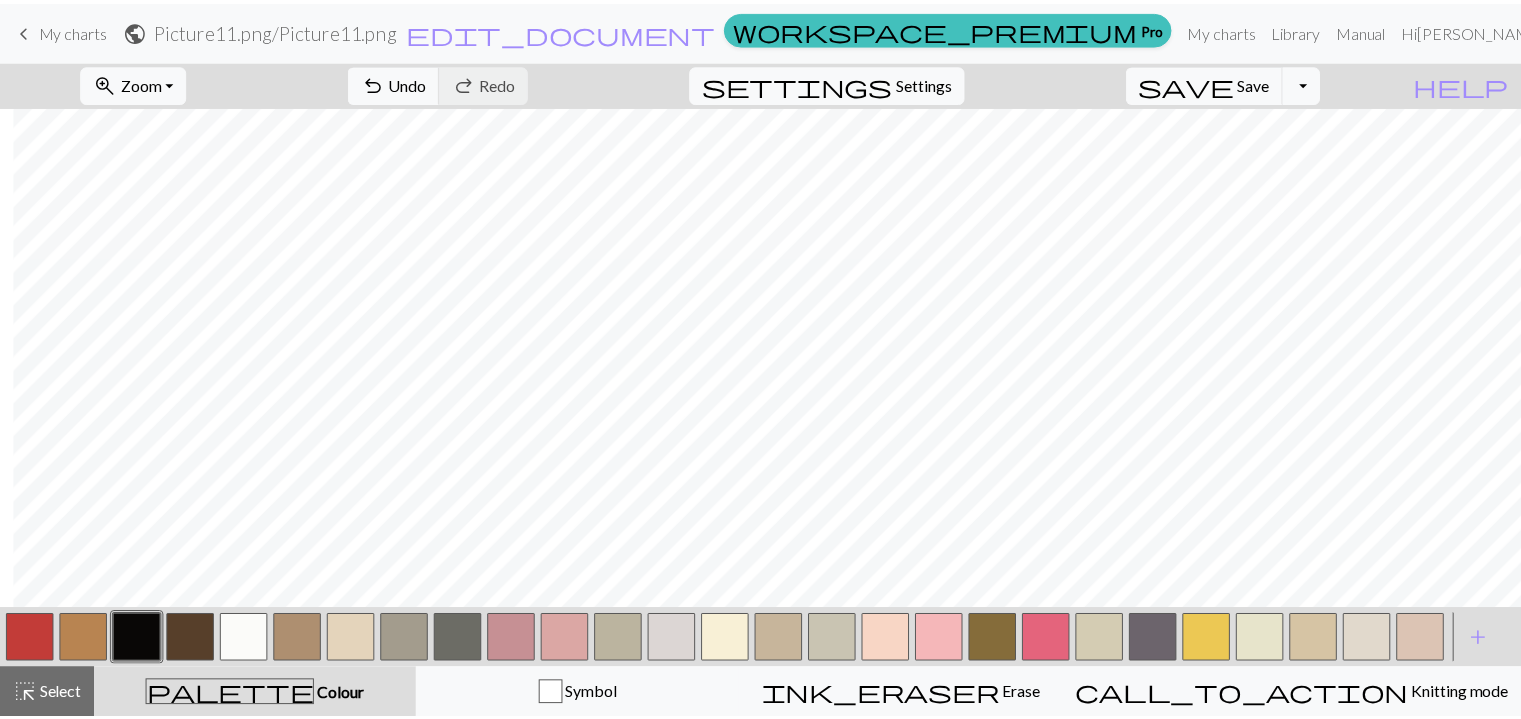 scroll, scrollTop: 0, scrollLeft: 943, axis: horizontal 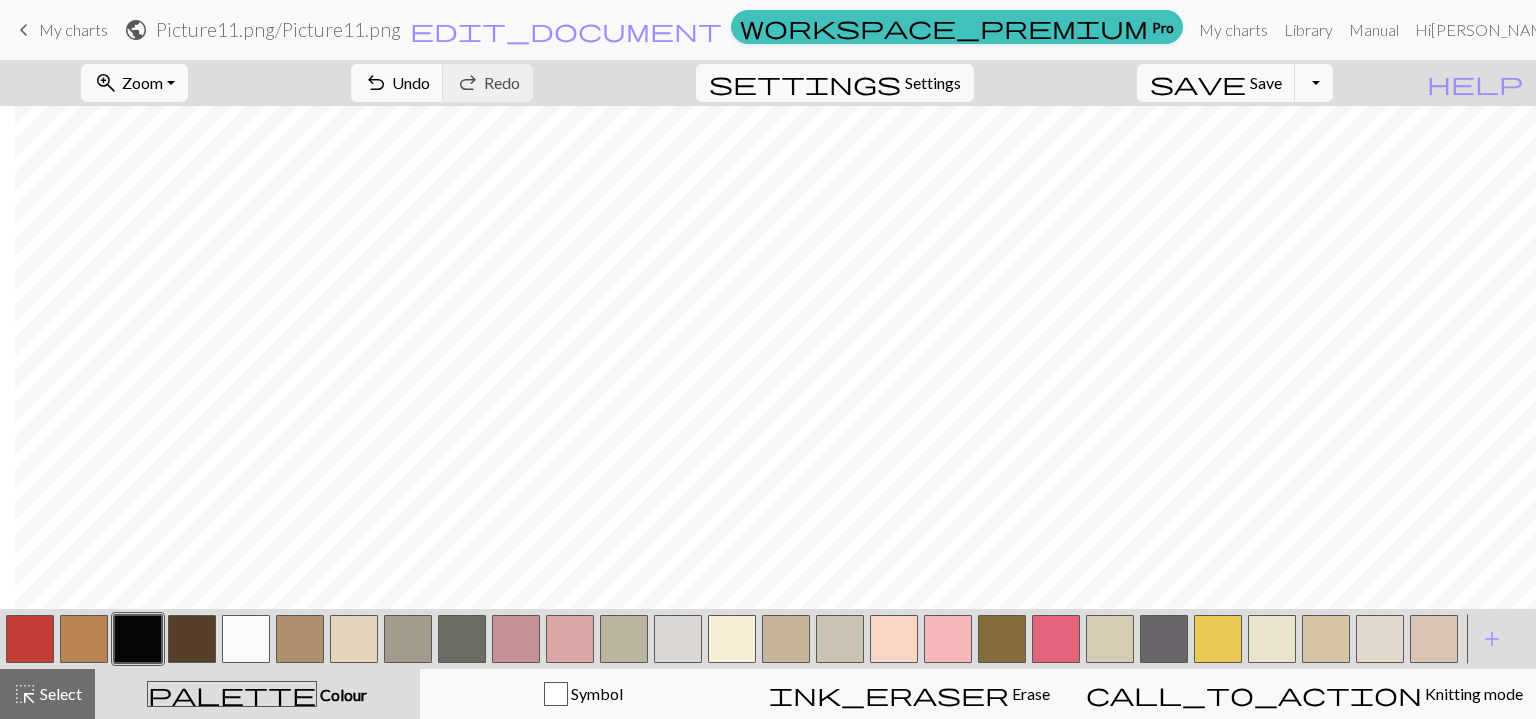 click at bounding box center [354, 639] 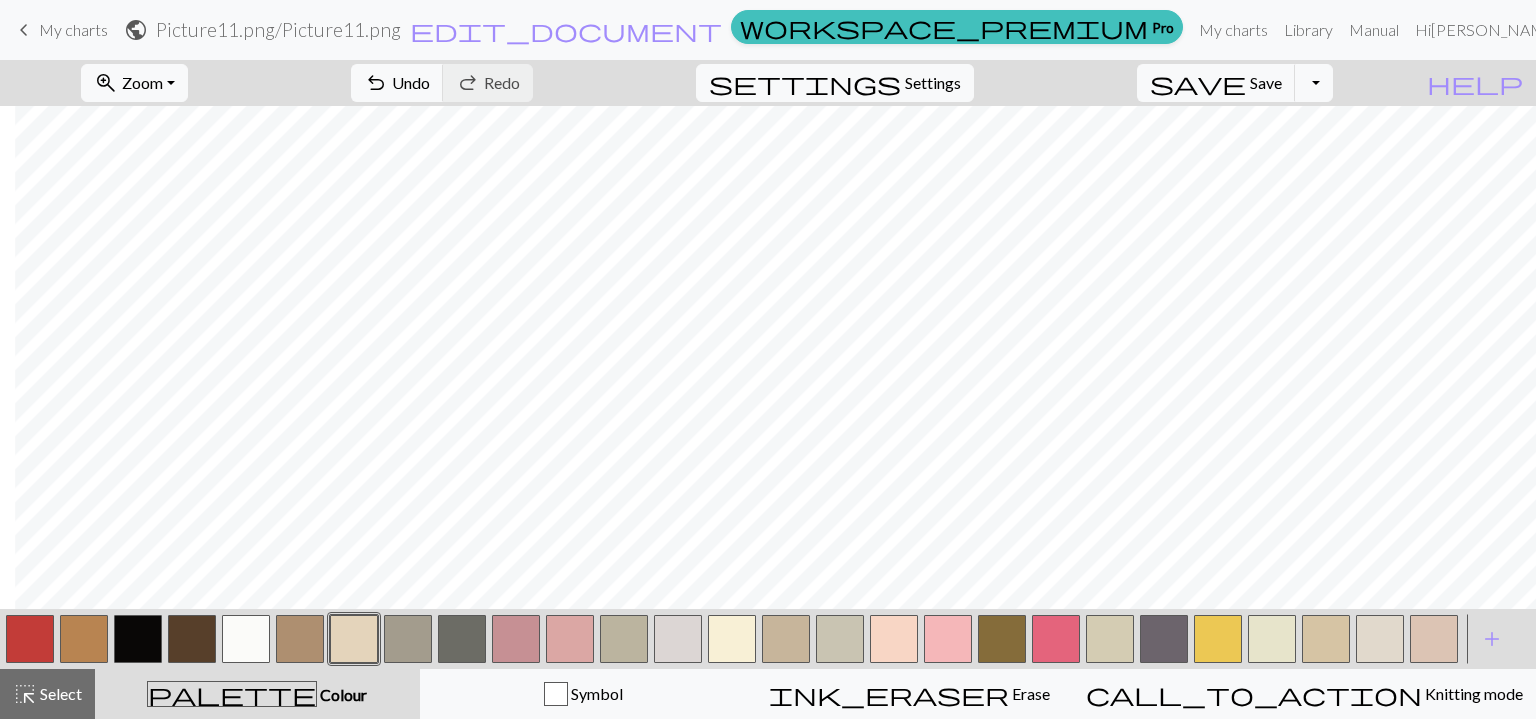 click at bounding box center [138, 639] 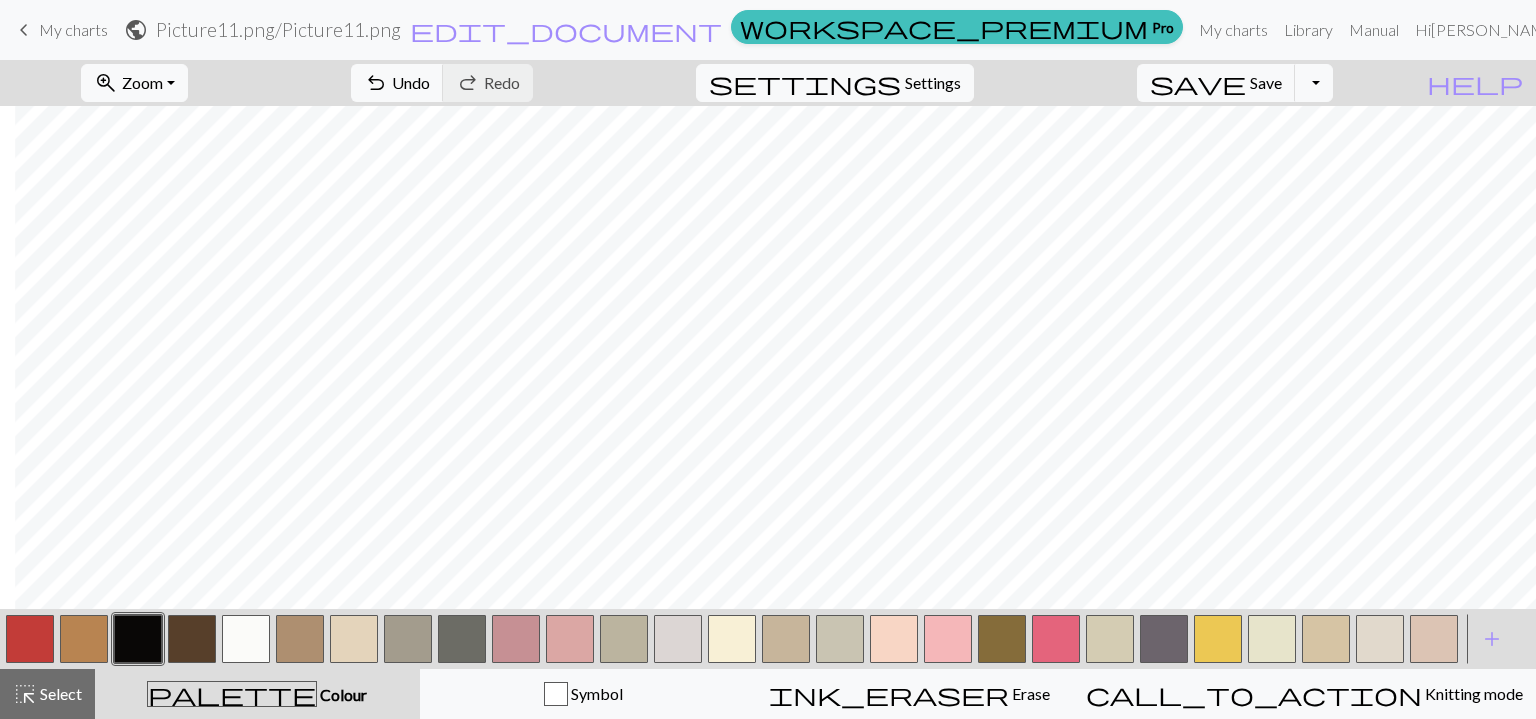 click at bounding box center (354, 639) 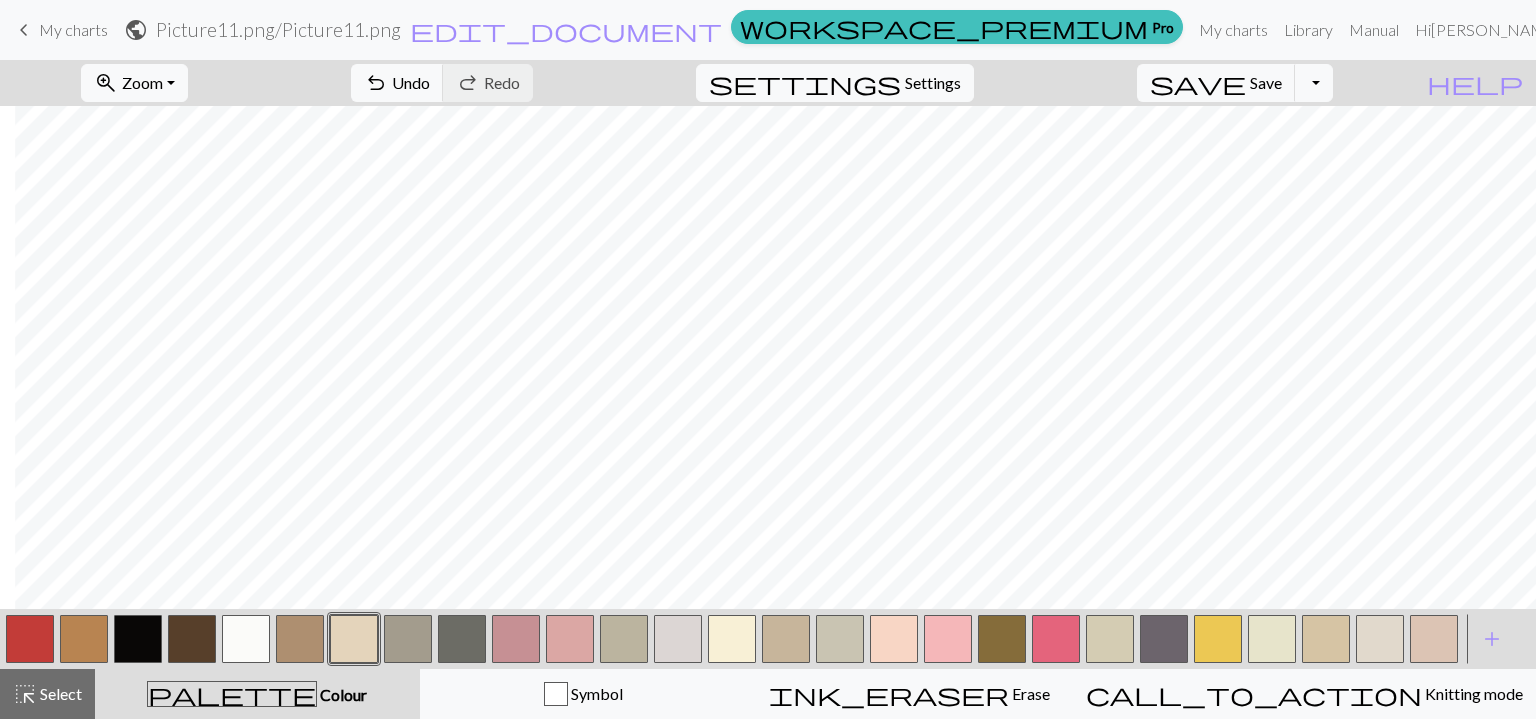 click at bounding box center [246, 639] 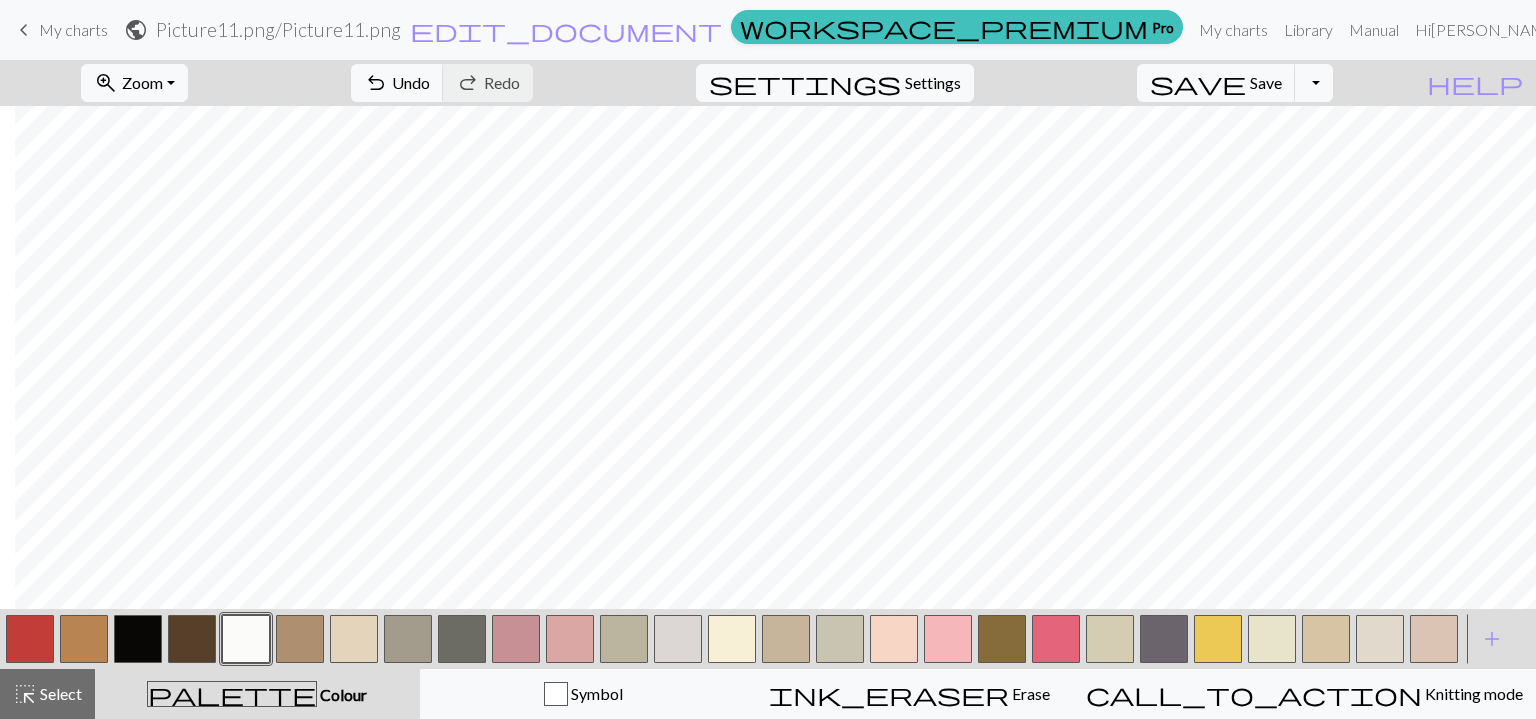 click at bounding box center [138, 639] 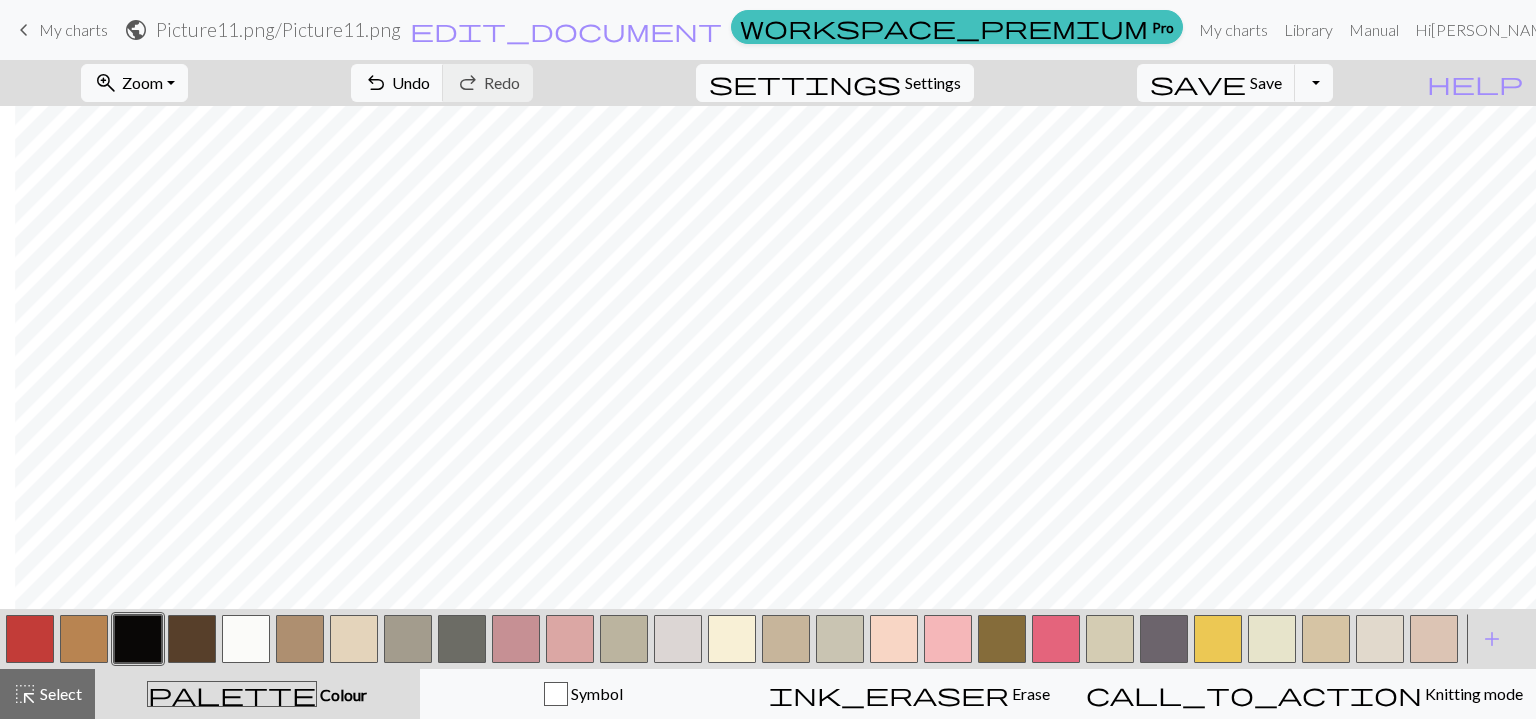 click at bounding box center (246, 639) 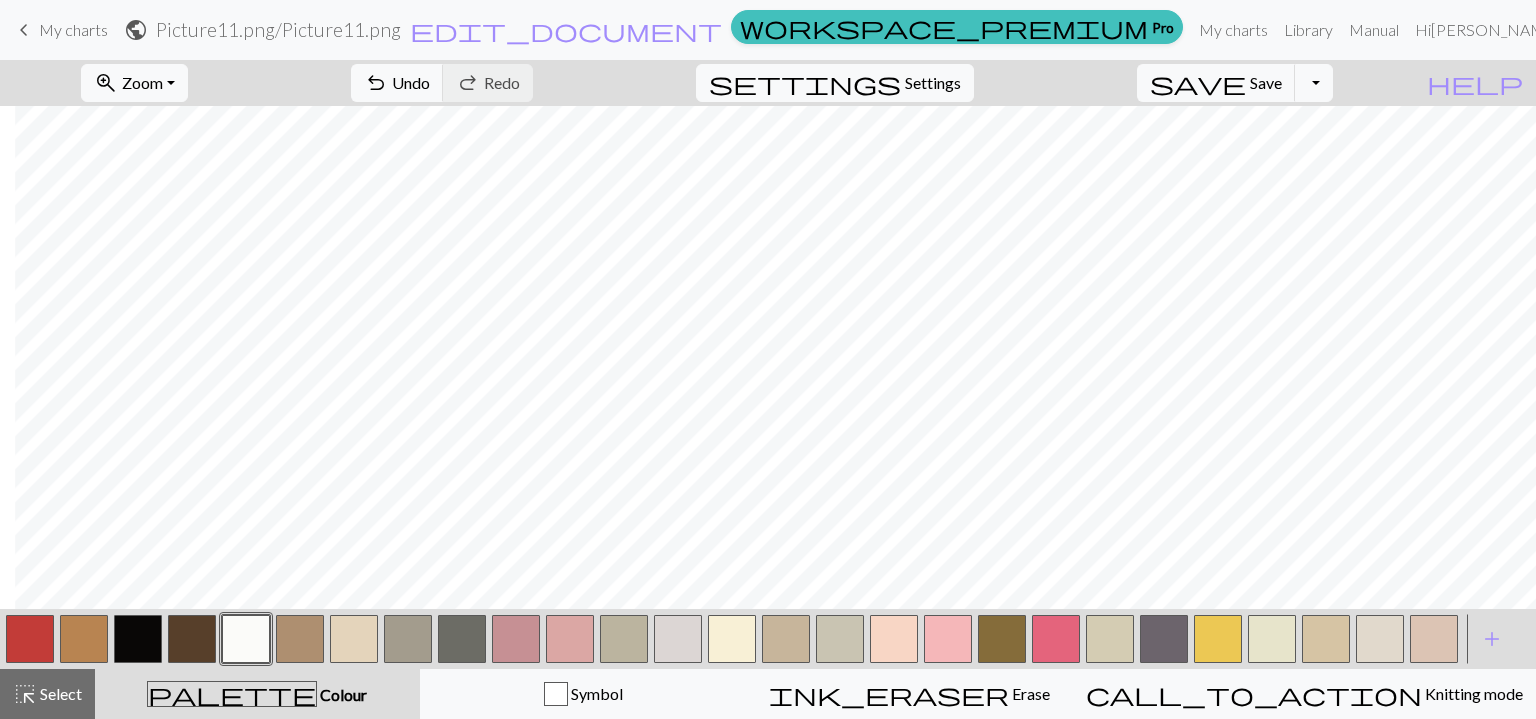 click at bounding box center (138, 639) 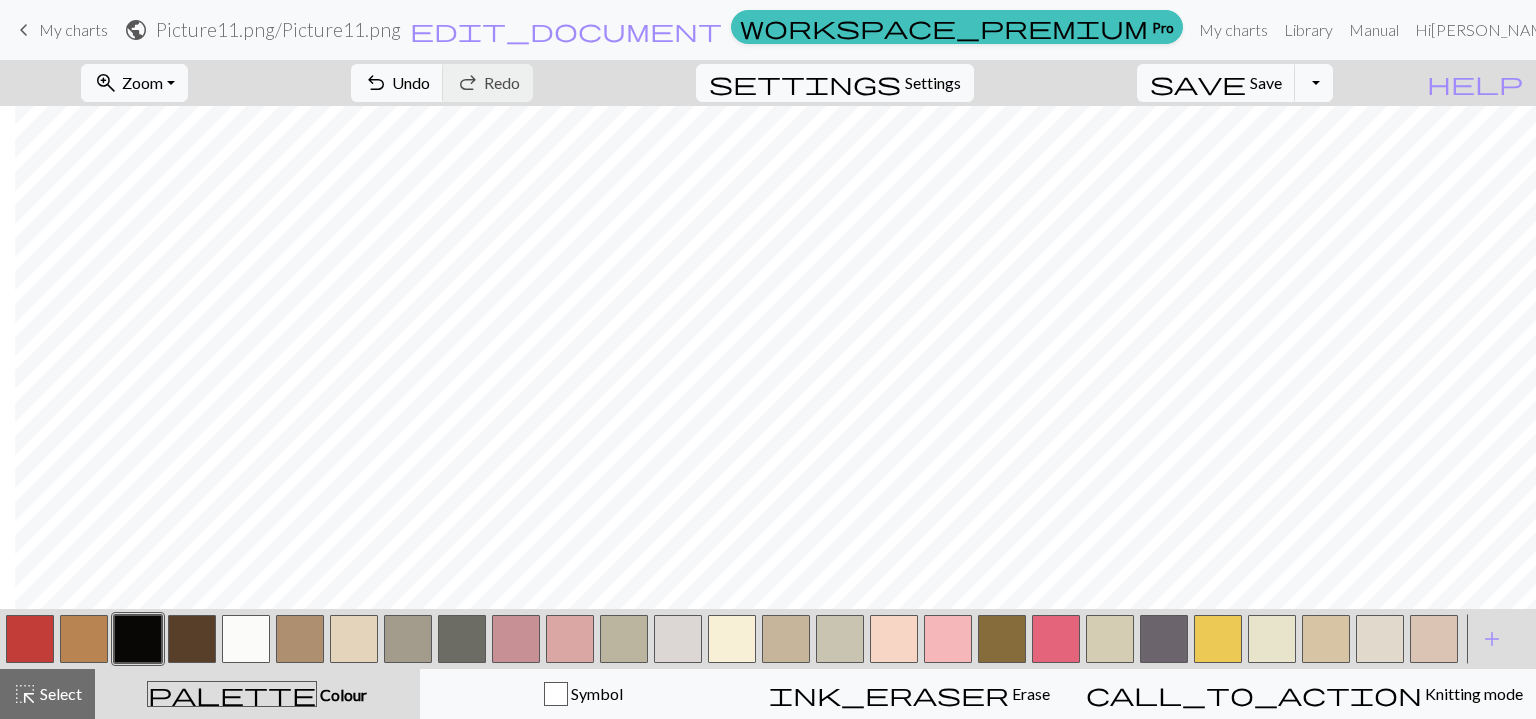 click at bounding box center (354, 639) 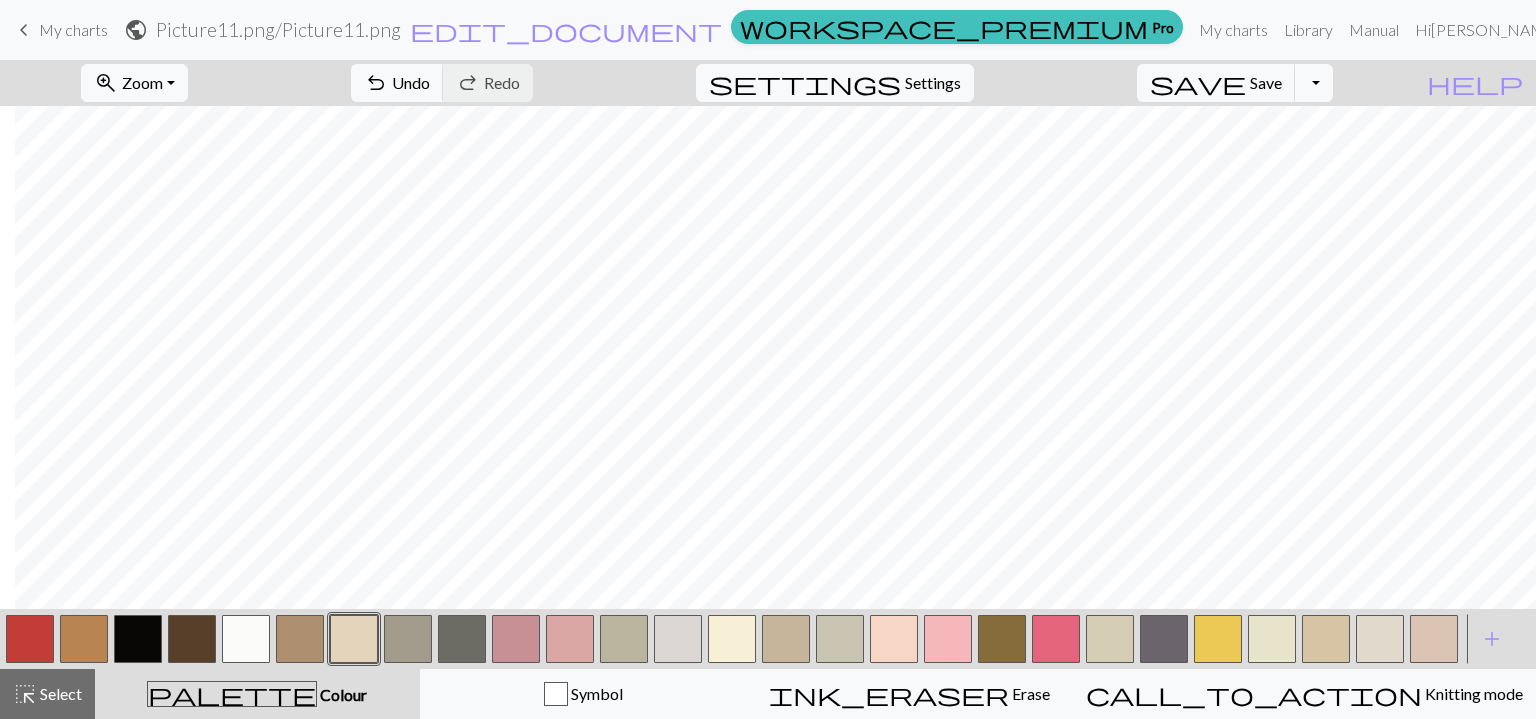 click at bounding box center [138, 639] 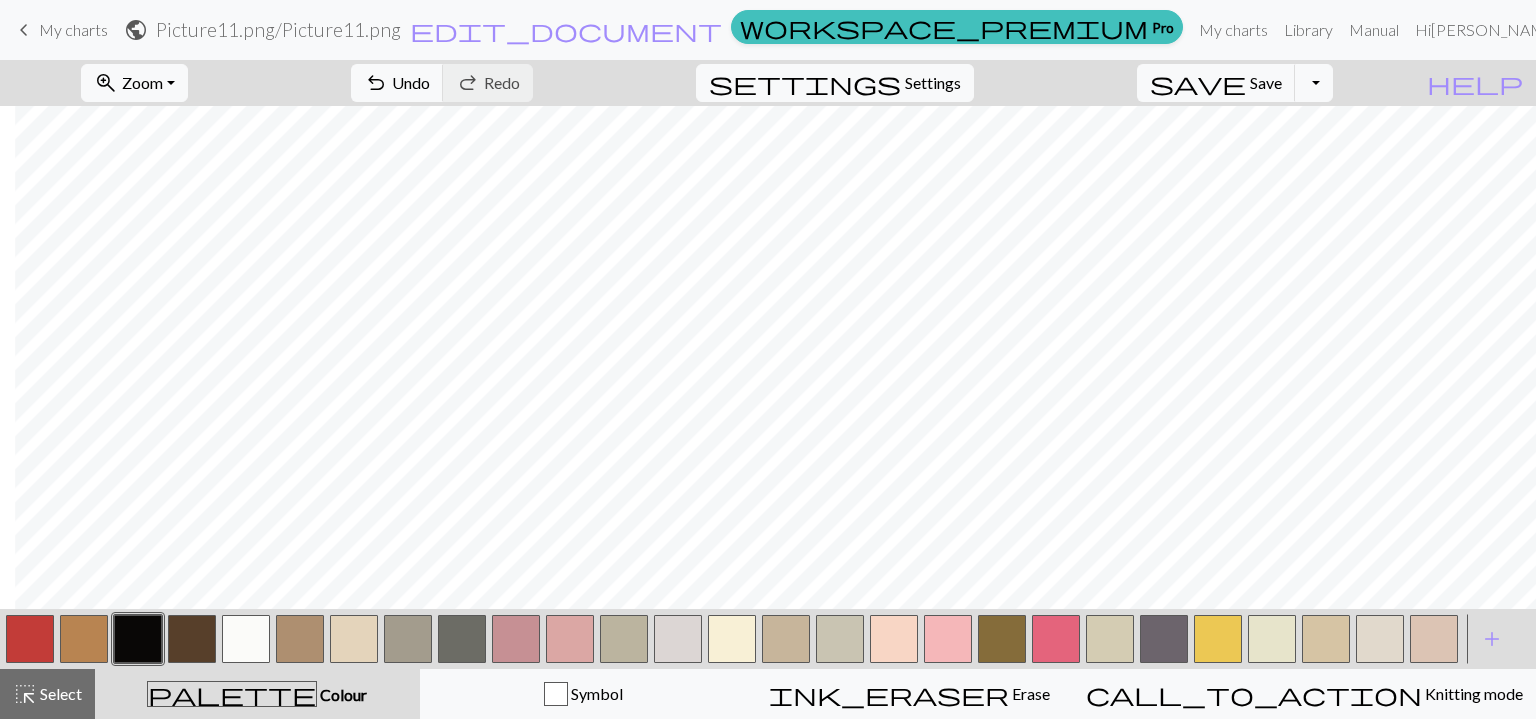 click at bounding box center (246, 639) 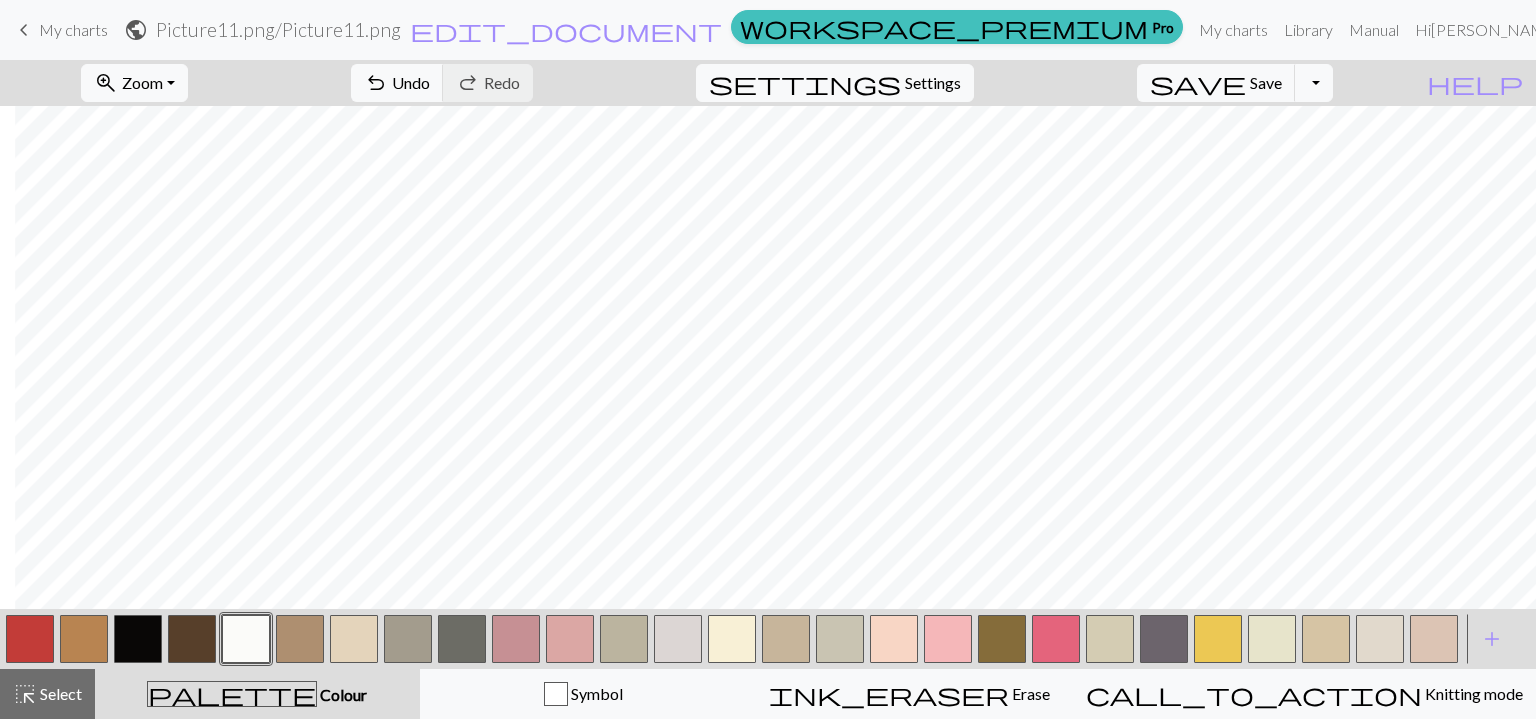 click at bounding box center (138, 639) 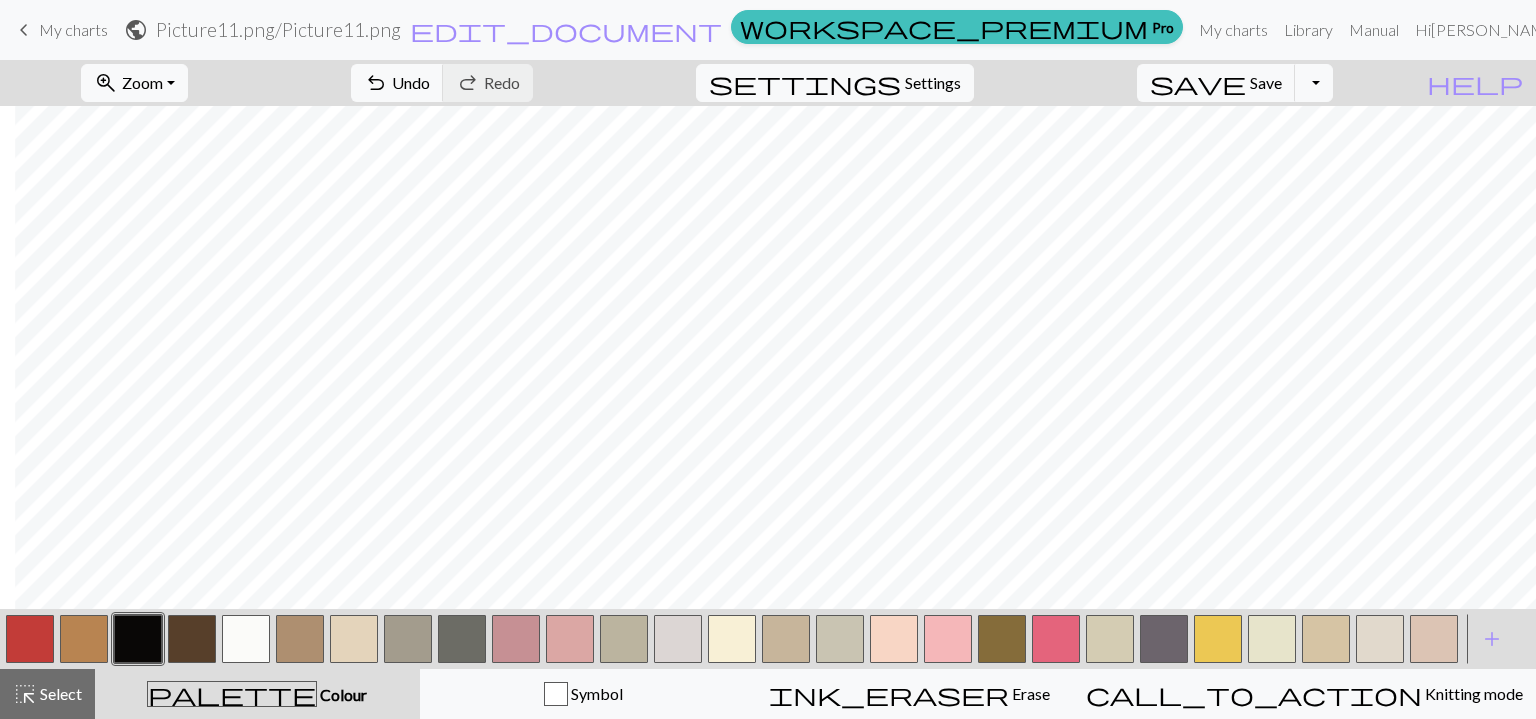 click at bounding box center [354, 639] 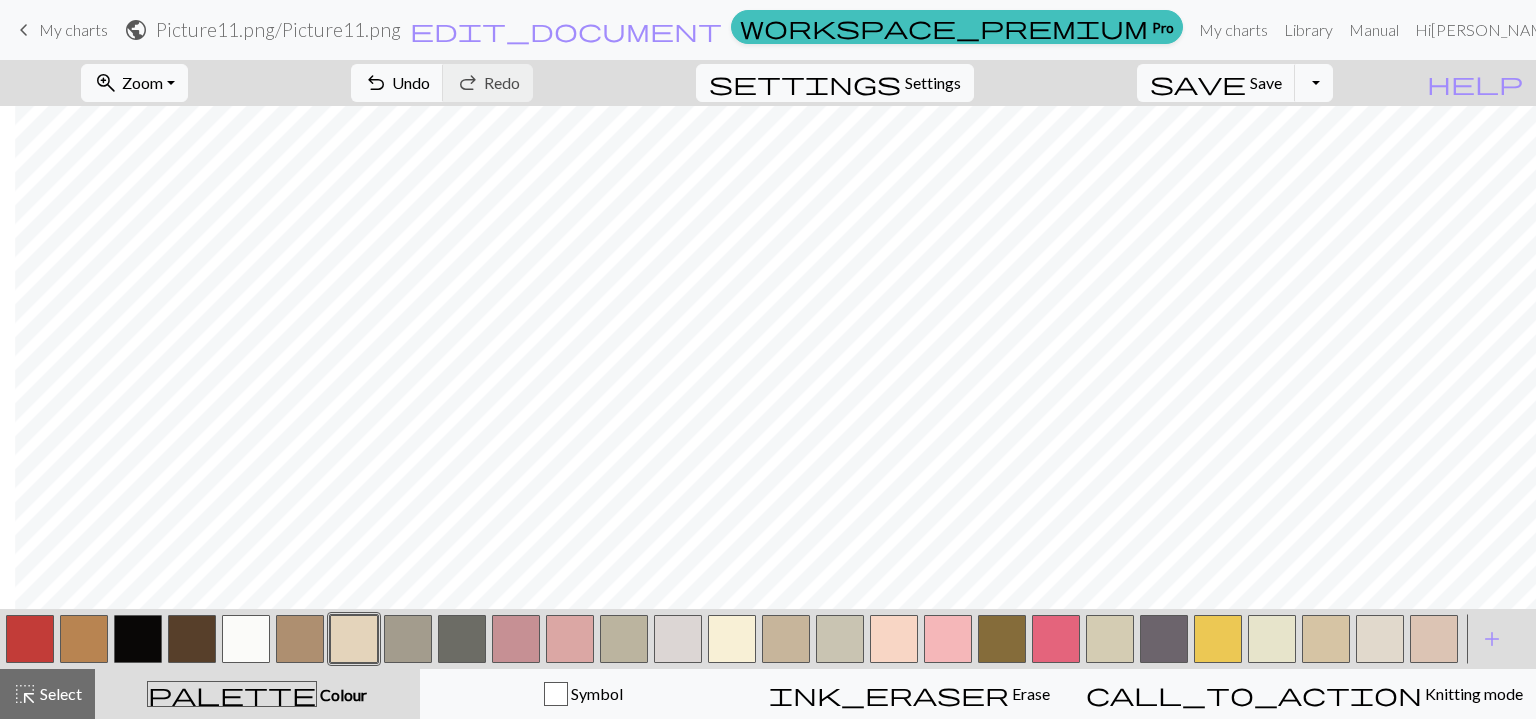 click at bounding box center [138, 639] 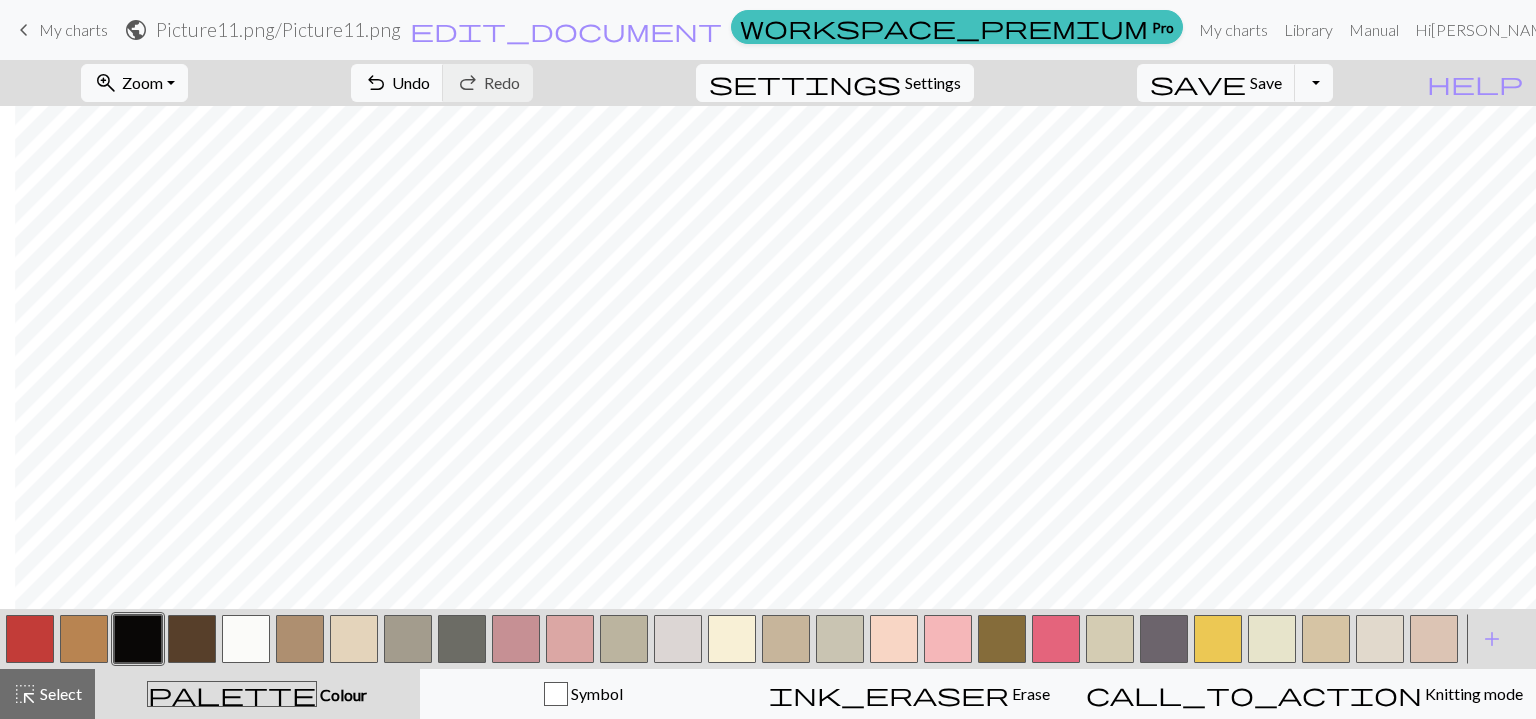 click on "keyboard_arrow_left" at bounding box center (24, 30) 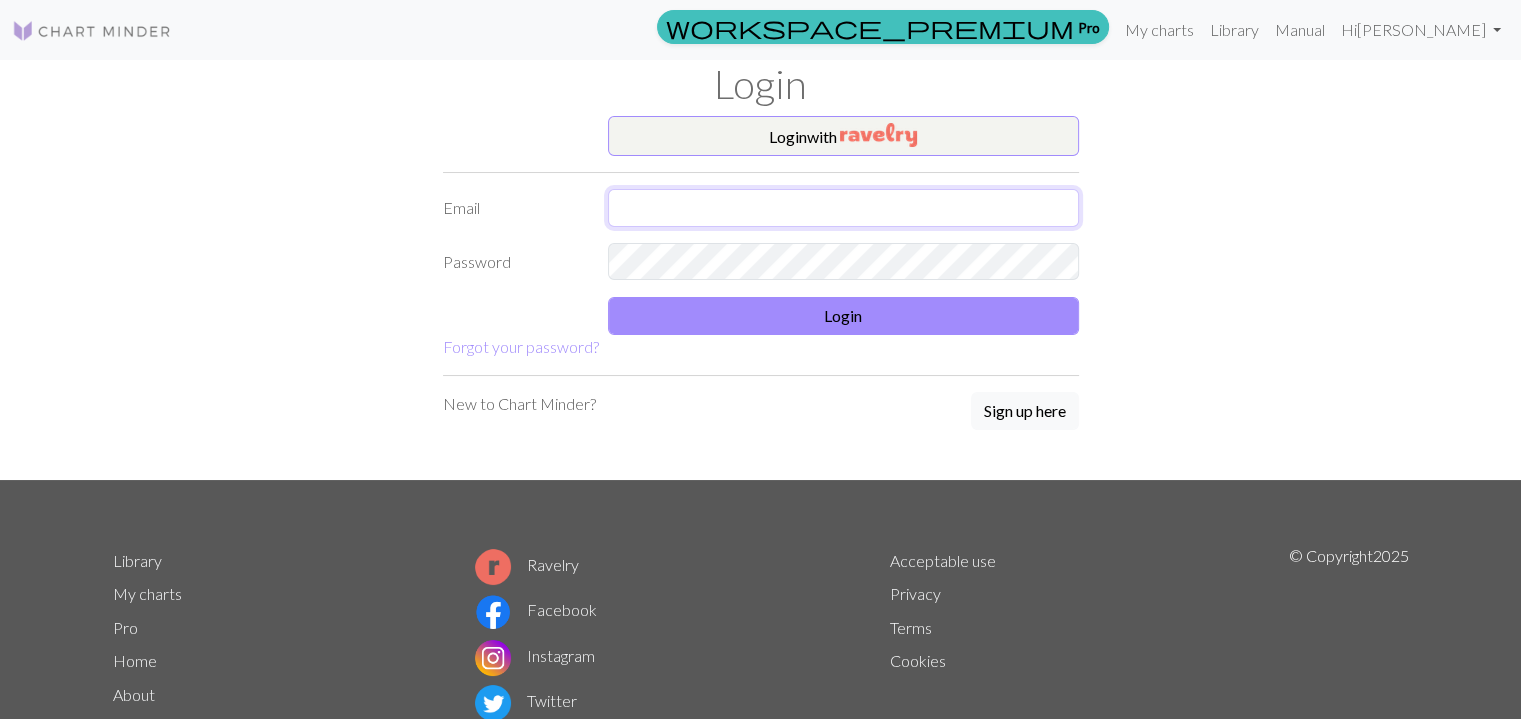 type on "harley23567@gmail.com" 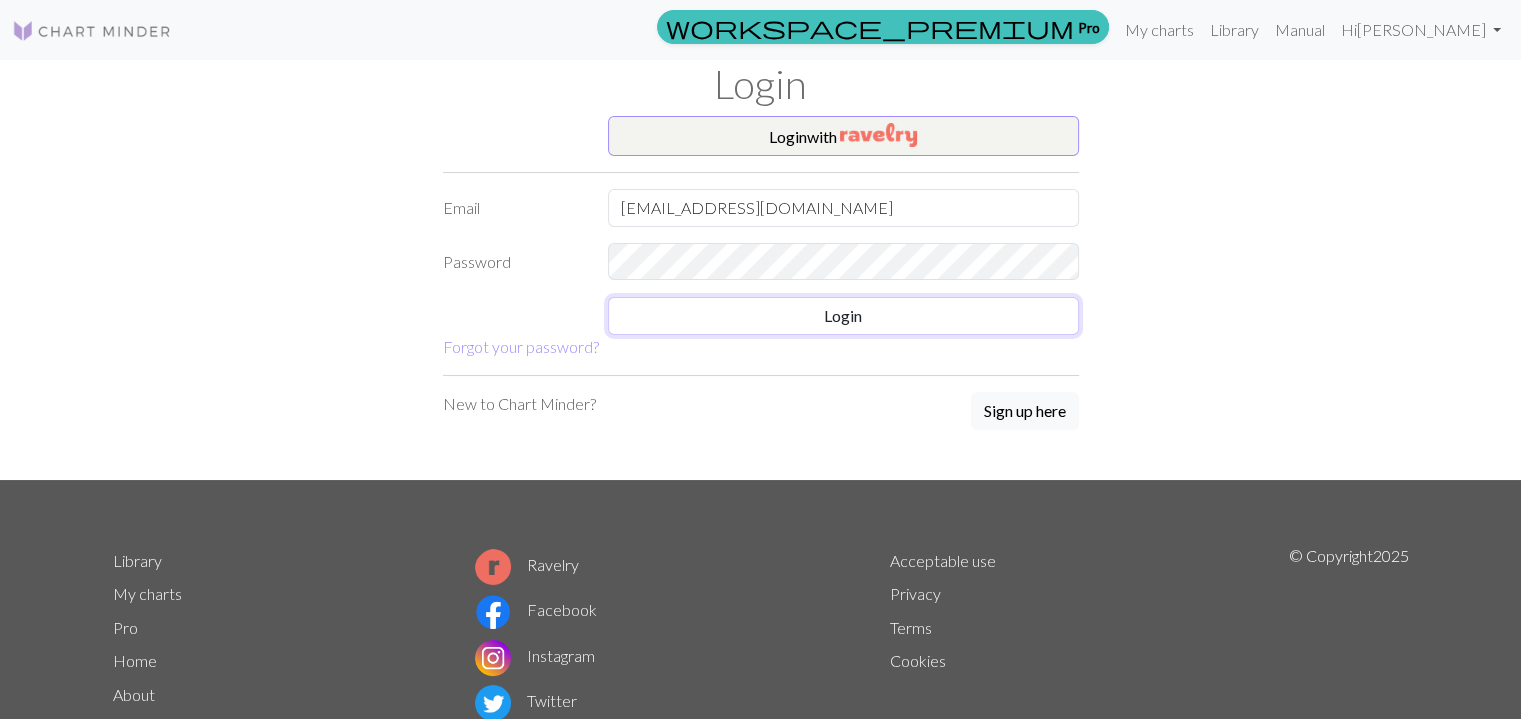 click on "Login" at bounding box center [843, 316] 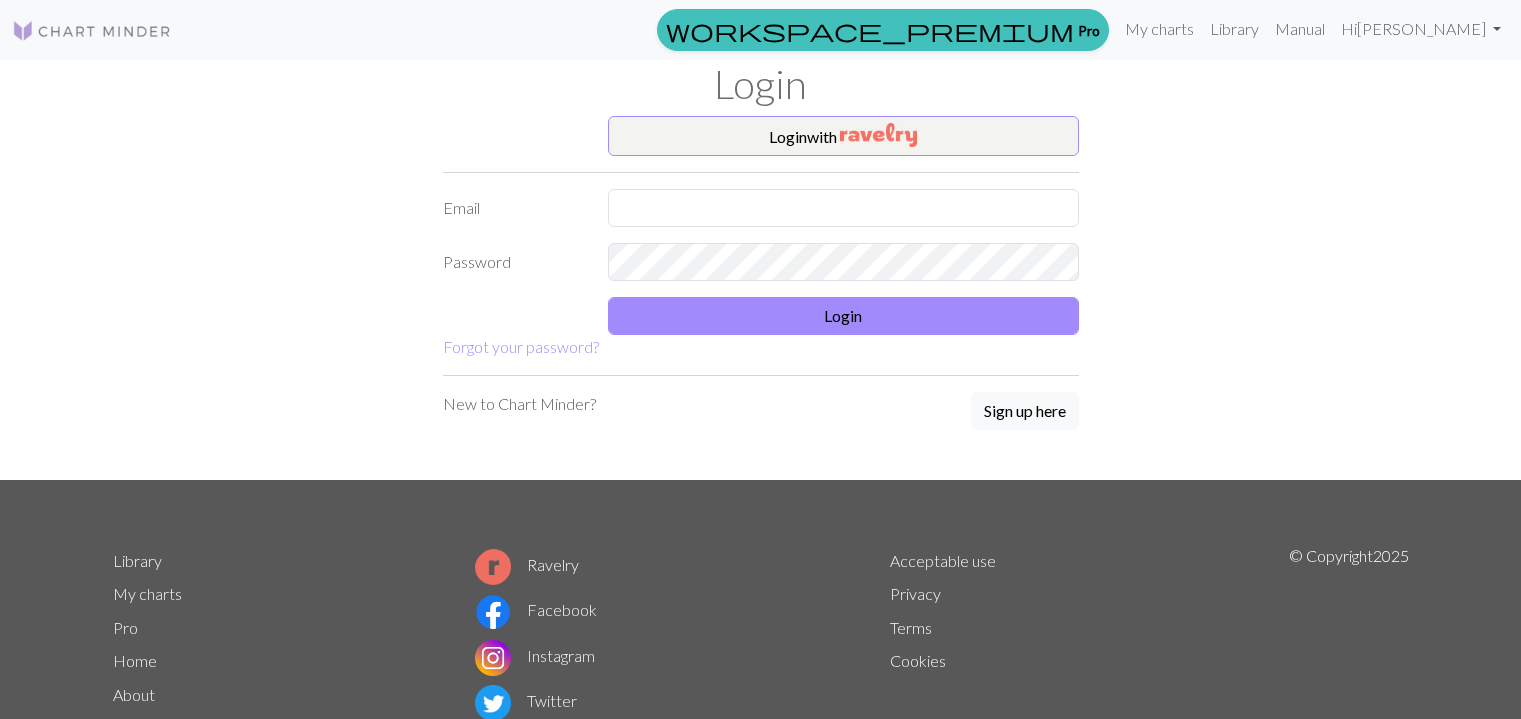 scroll, scrollTop: 0, scrollLeft: 0, axis: both 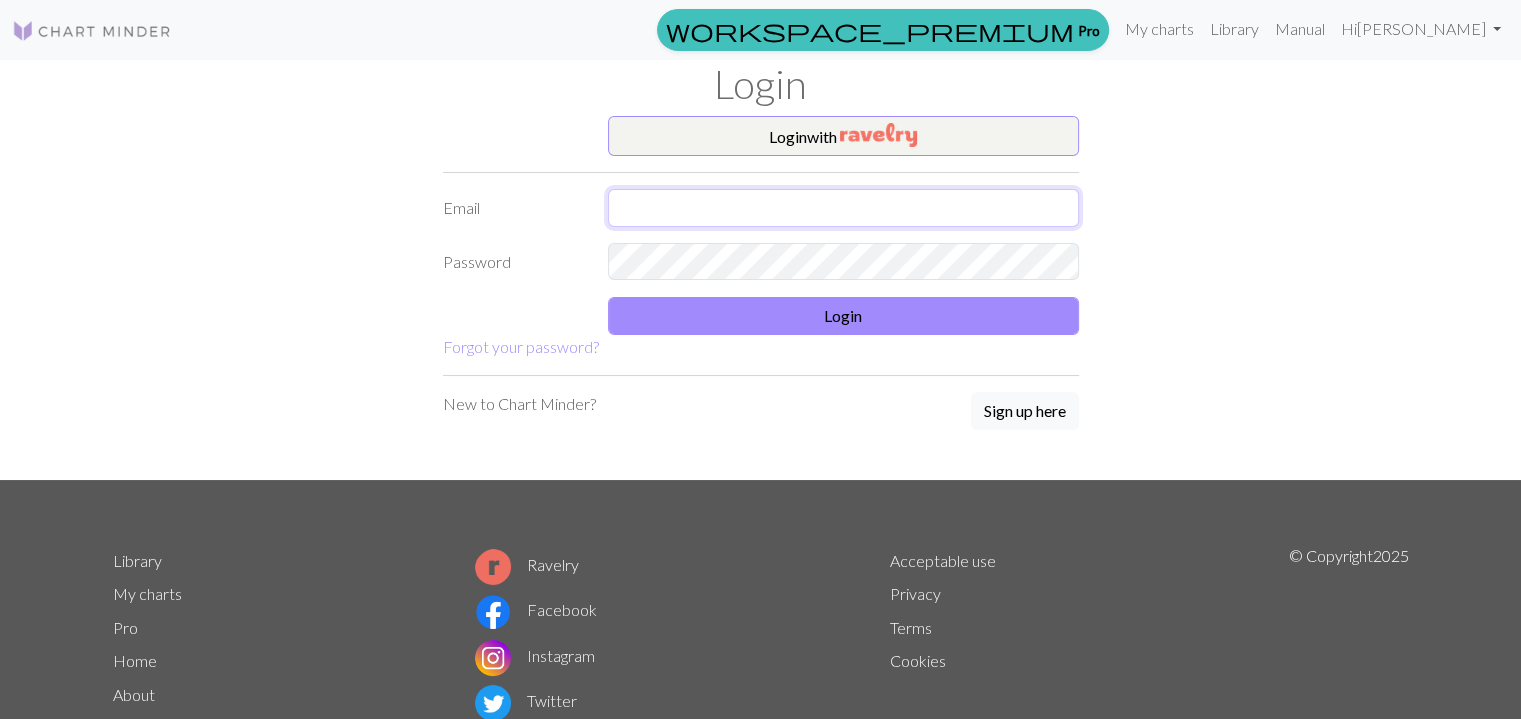 type on "[EMAIL_ADDRESS][DOMAIN_NAME]" 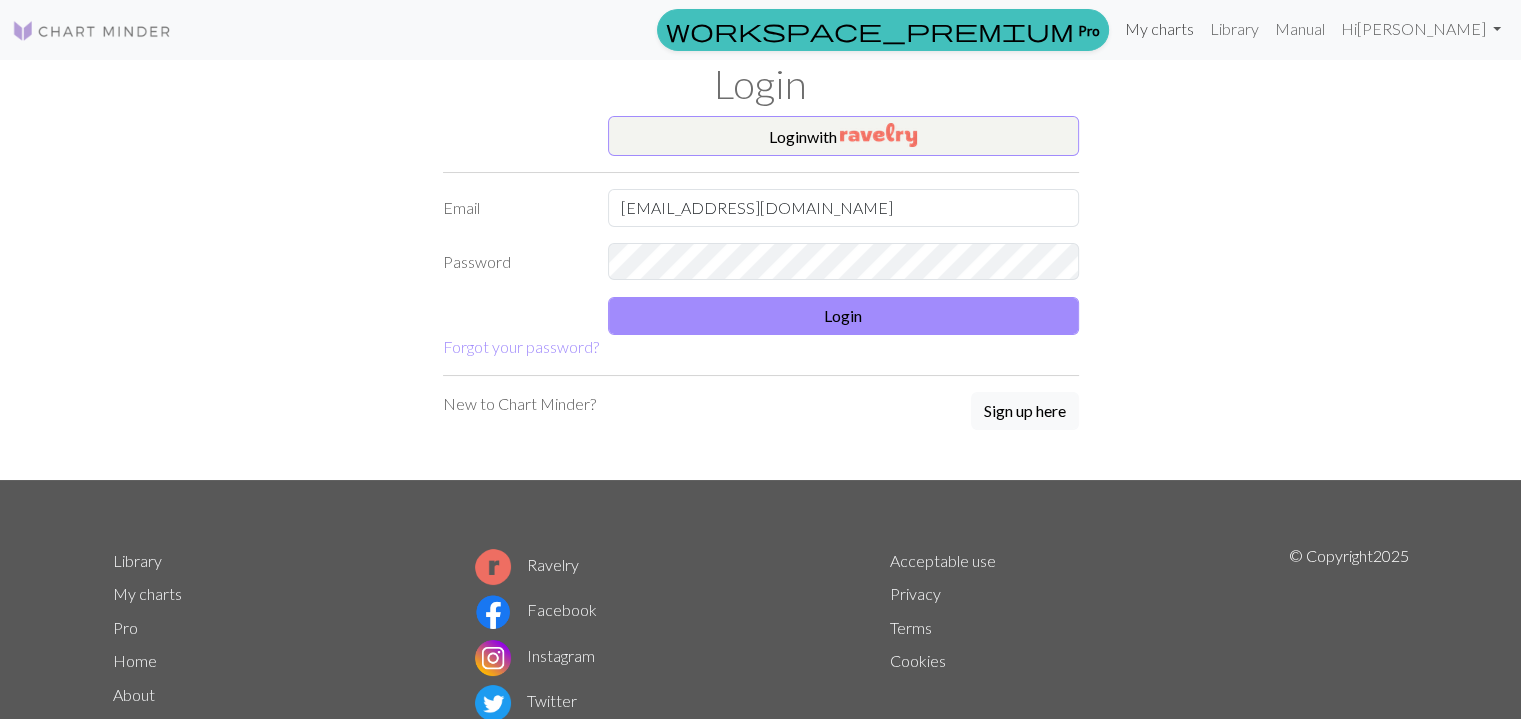 click on "My charts" at bounding box center [1159, 29] 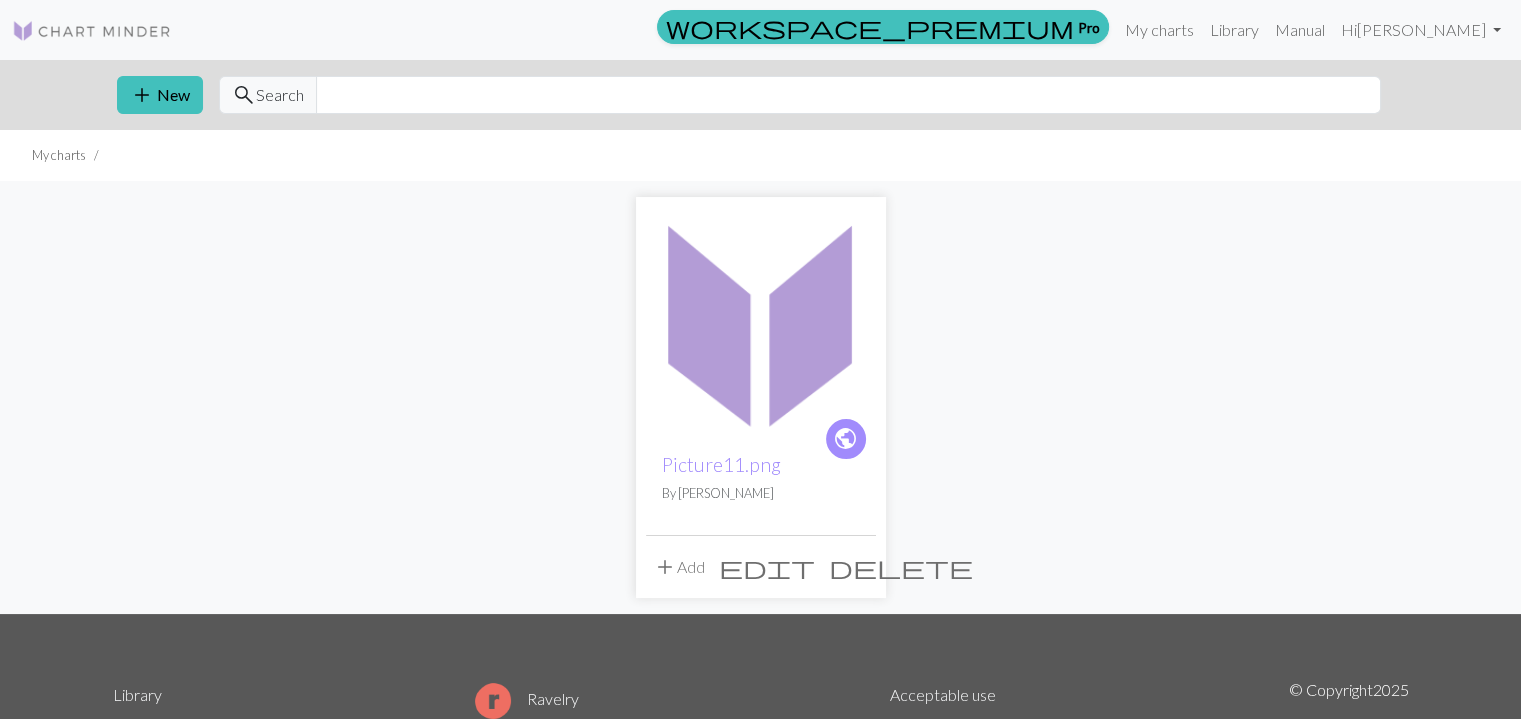 click on "delete" at bounding box center (901, 567) 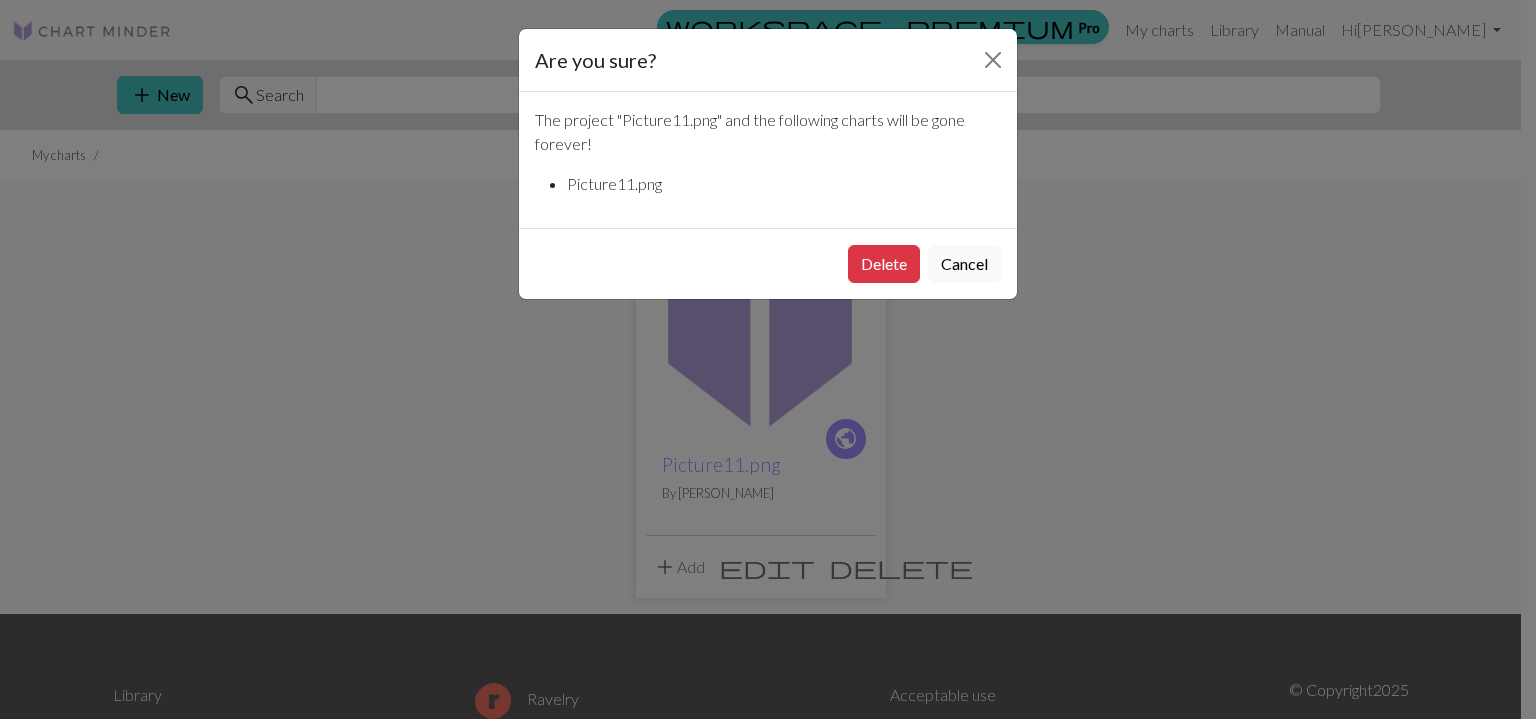 click on "Delete" at bounding box center [884, 264] 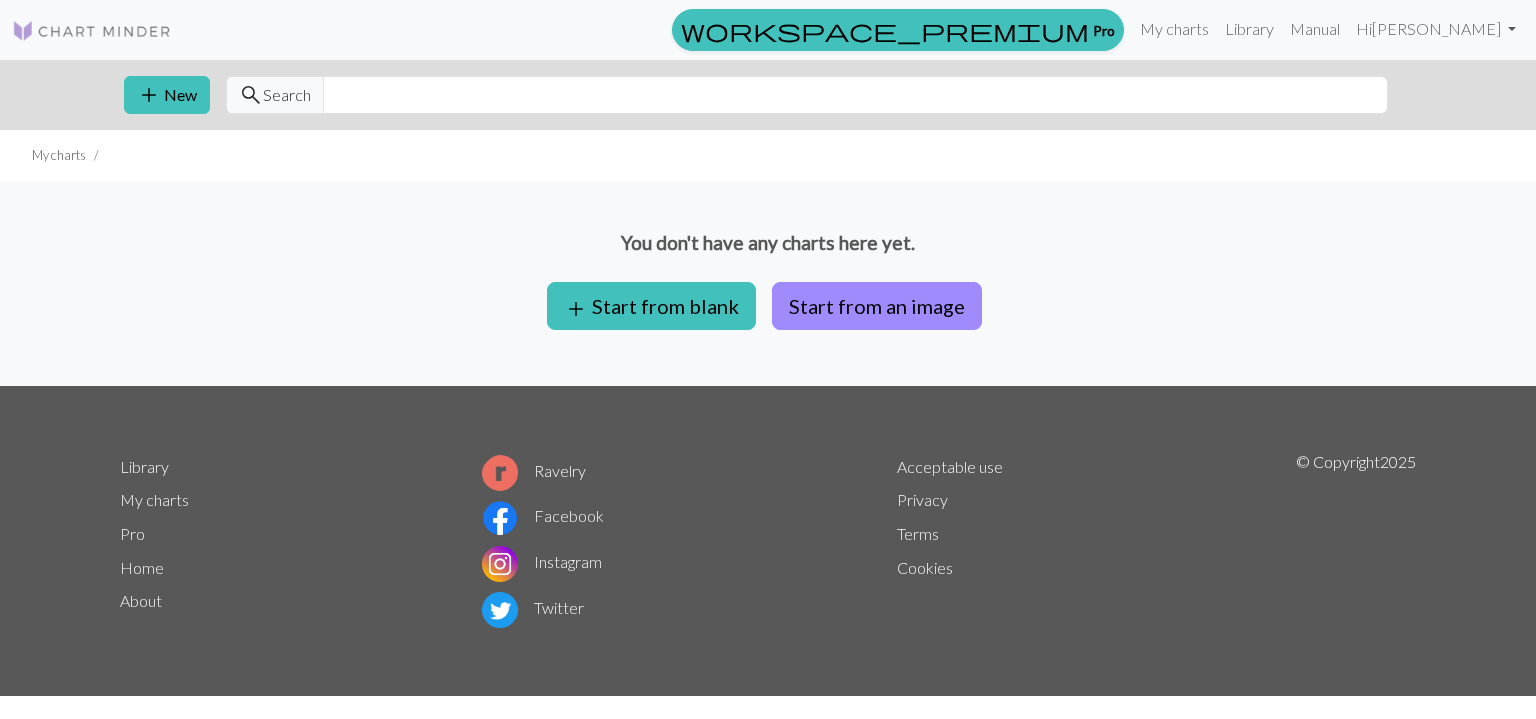 scroll, scrollTop: 0, scrollLeft: 0, axis: both 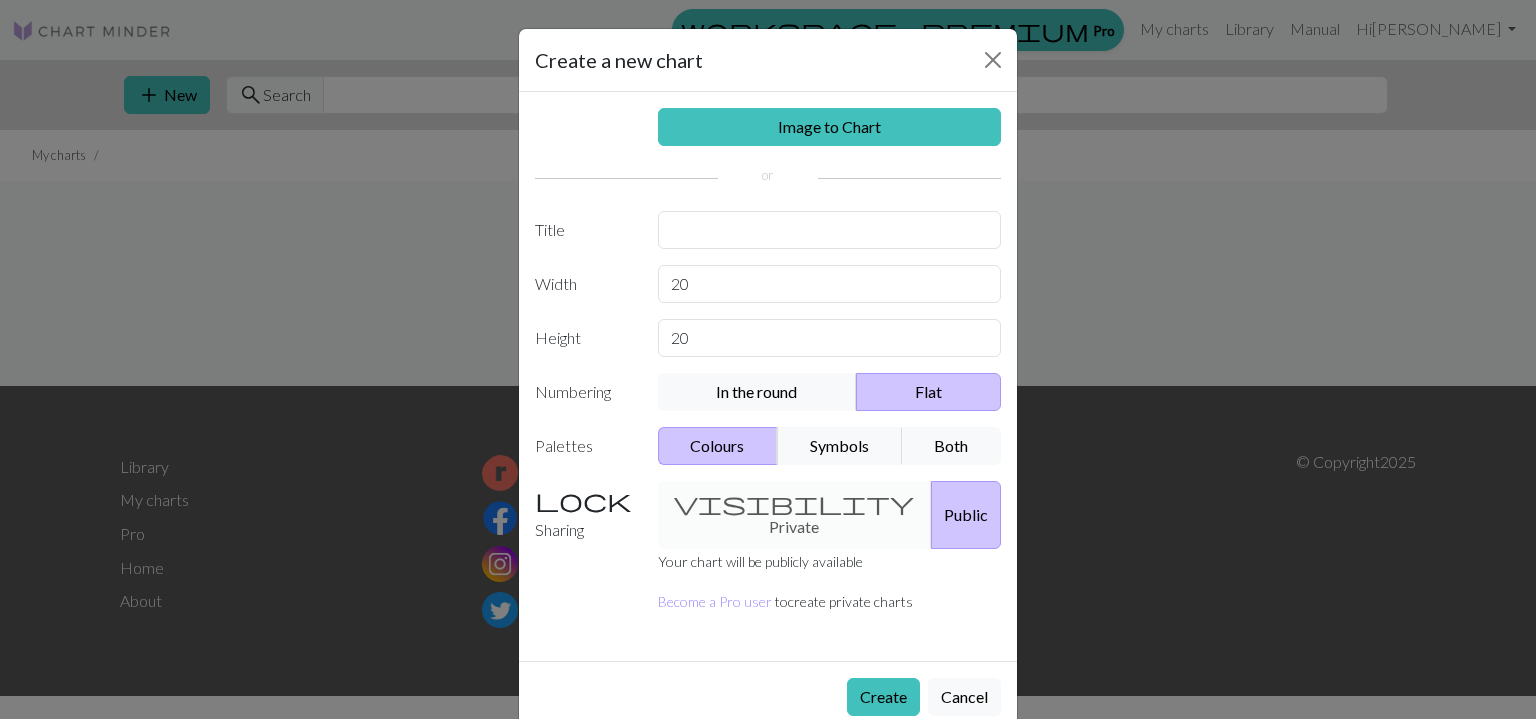click on "Image to Chart" at bounding box center (830, 127) 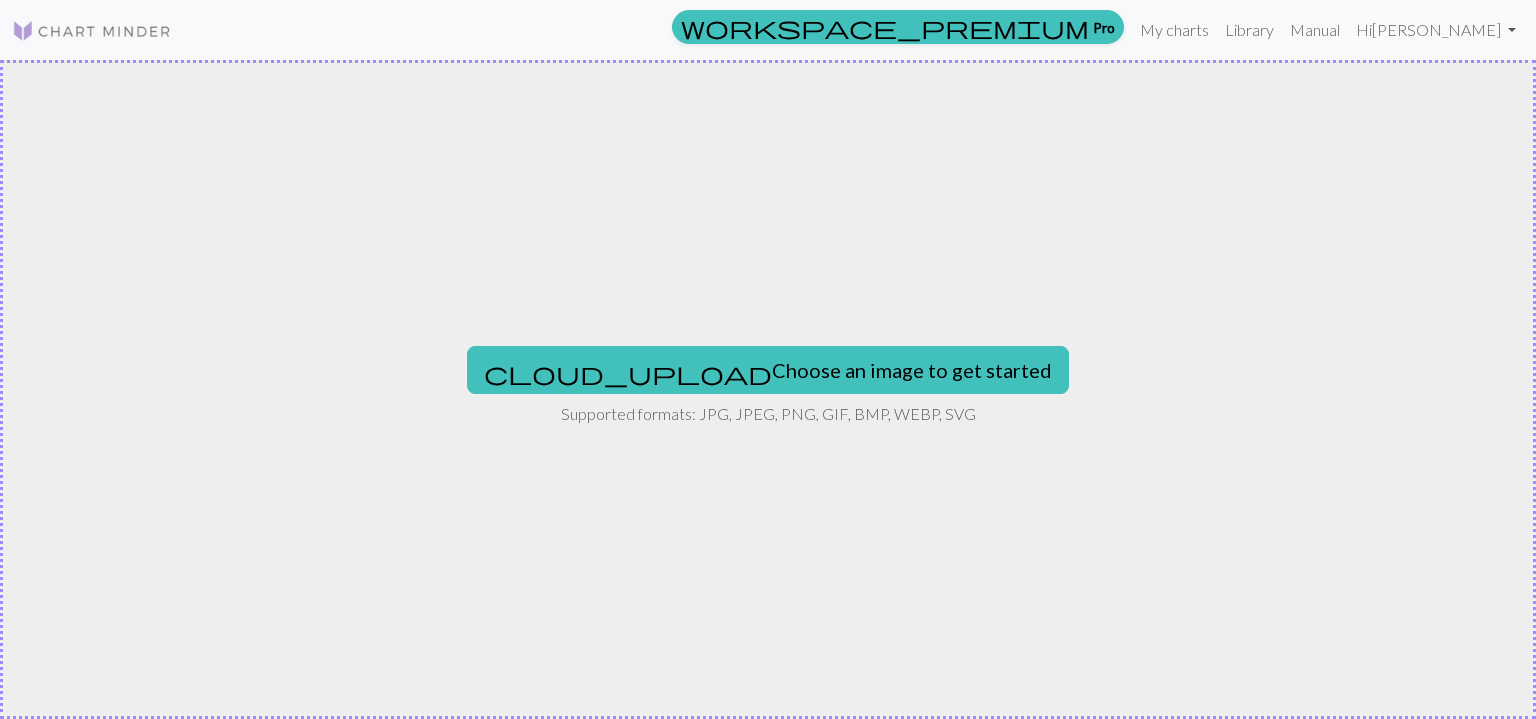 click on "cloud_upload  Choose an image to get started Supported formats: JPG, JPEG, PNG, GIF, BMP, WEBP, SVG" at bounding box center [768, 389] 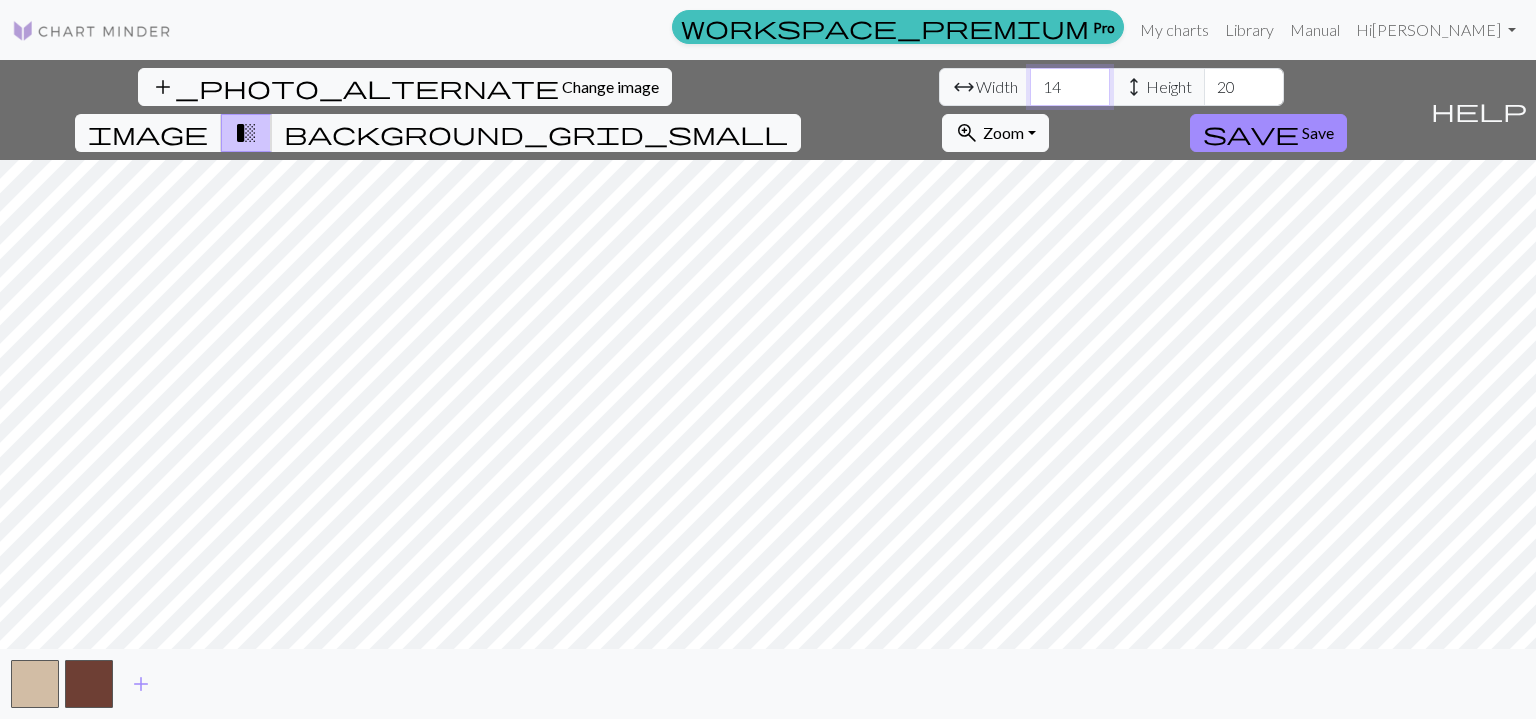 click on "14" at bounding box center (1070, 87) 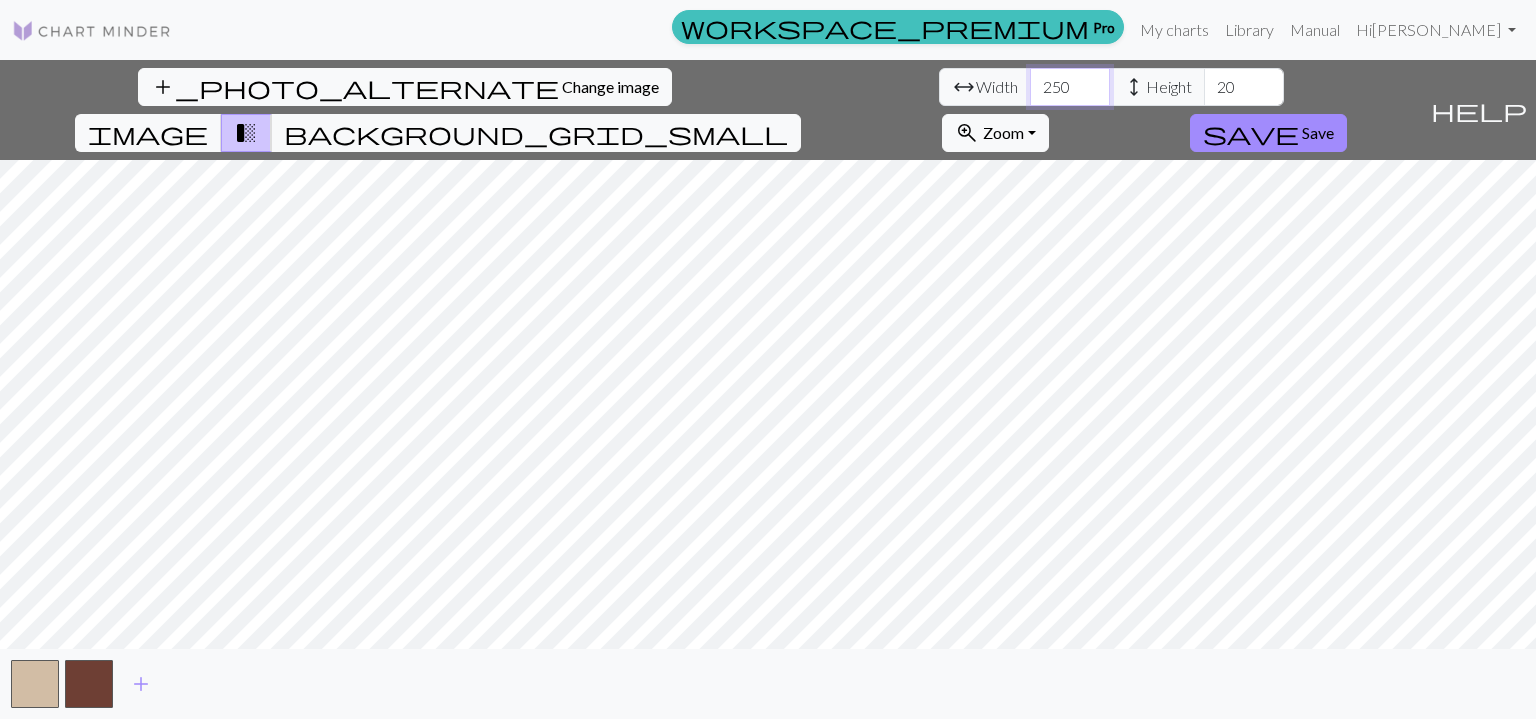 type on "250" 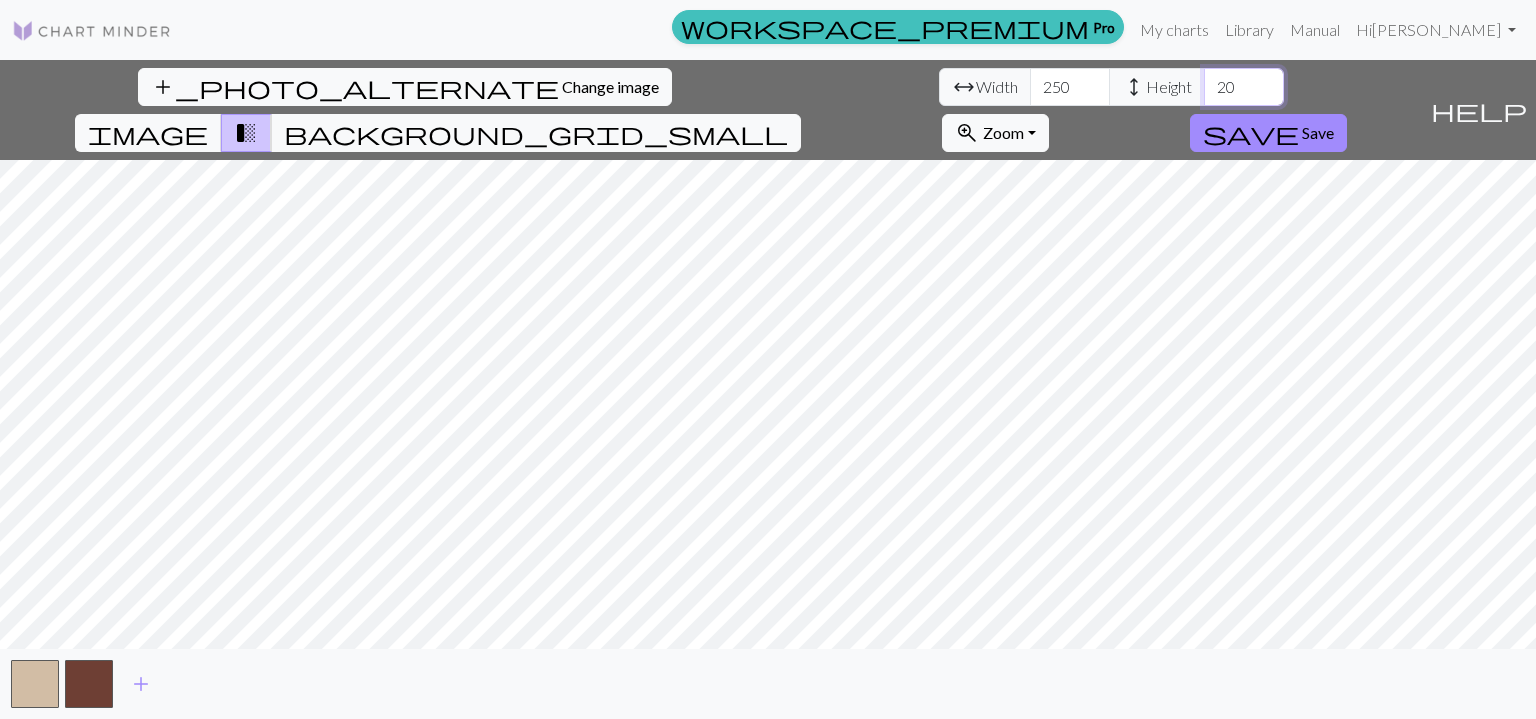 click on "20" at bounding box center [1244, 87] 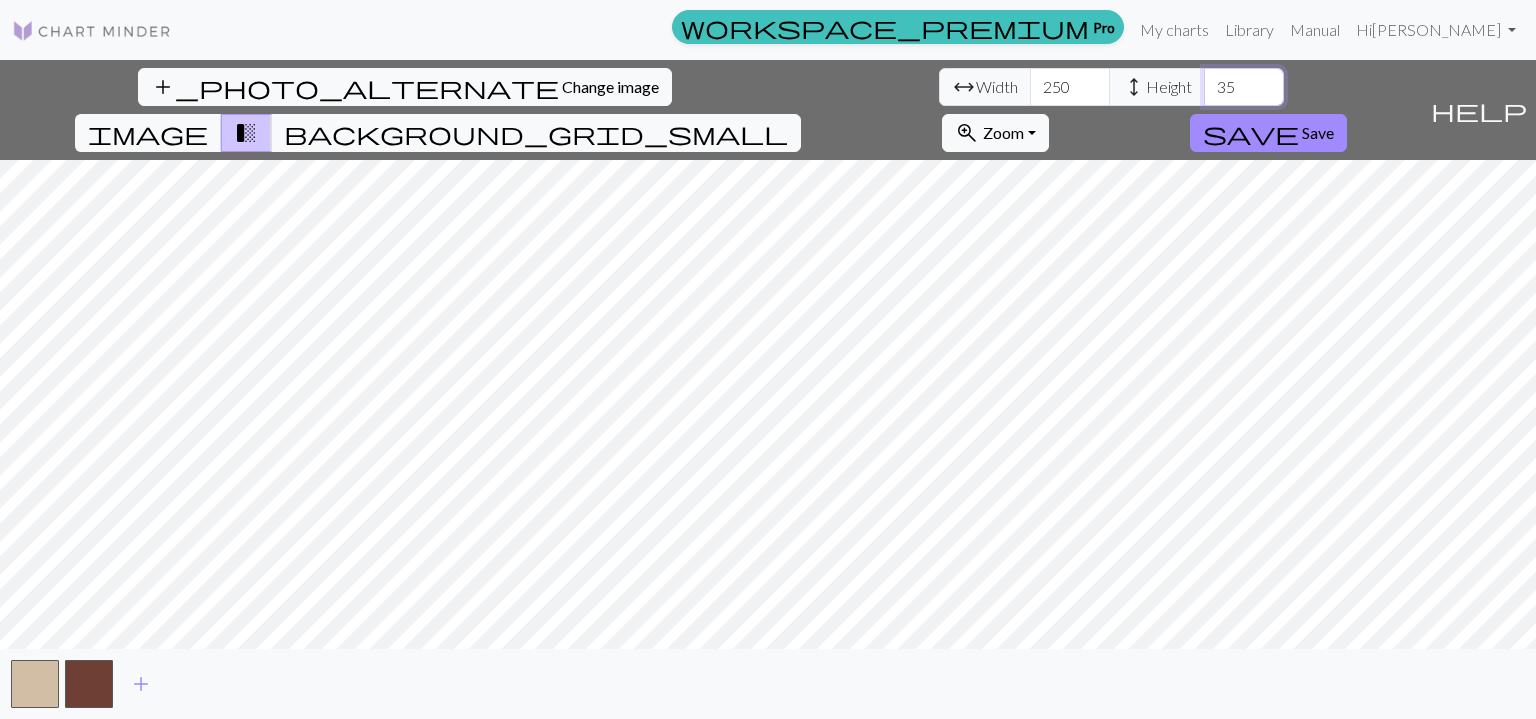 type on "3" 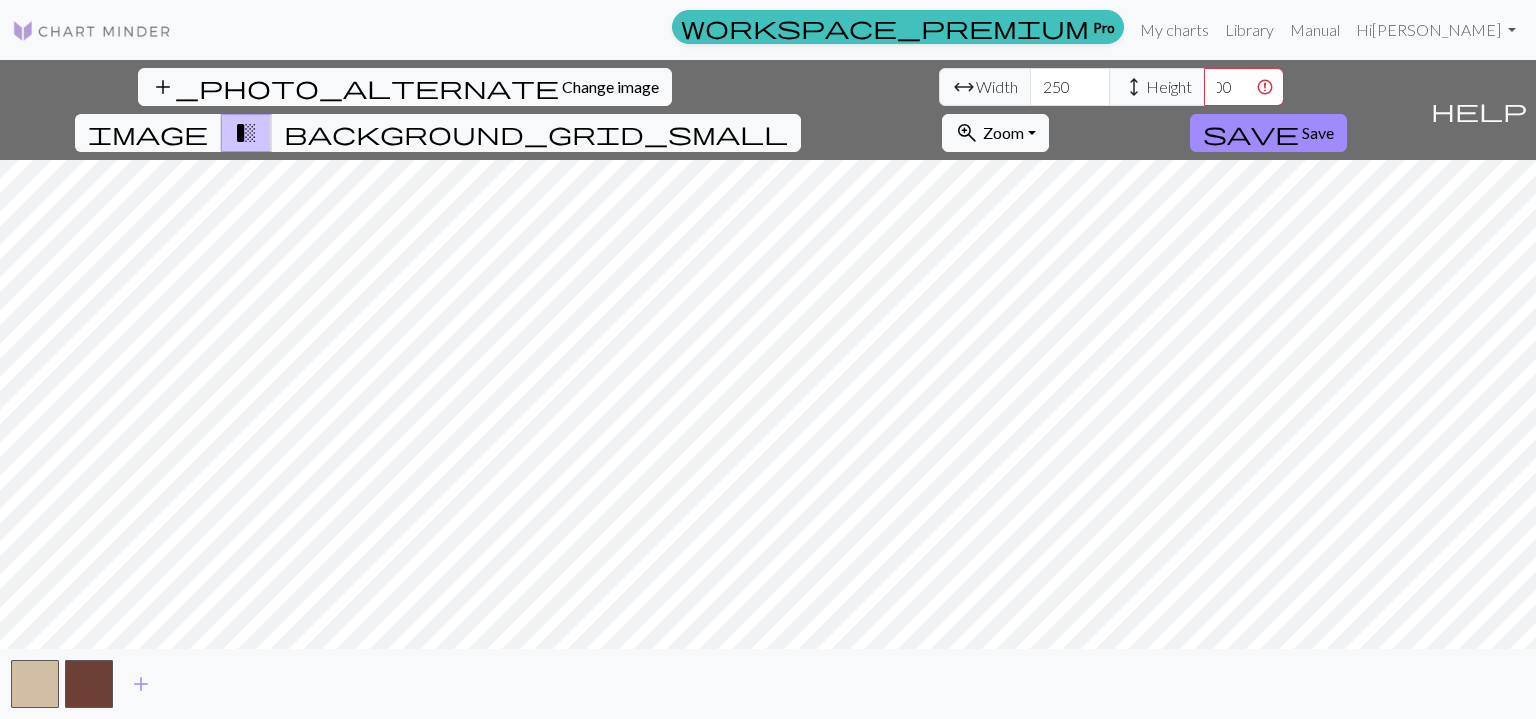 scroll, scrollTop: 0, scrollLeft: 0, axis: both 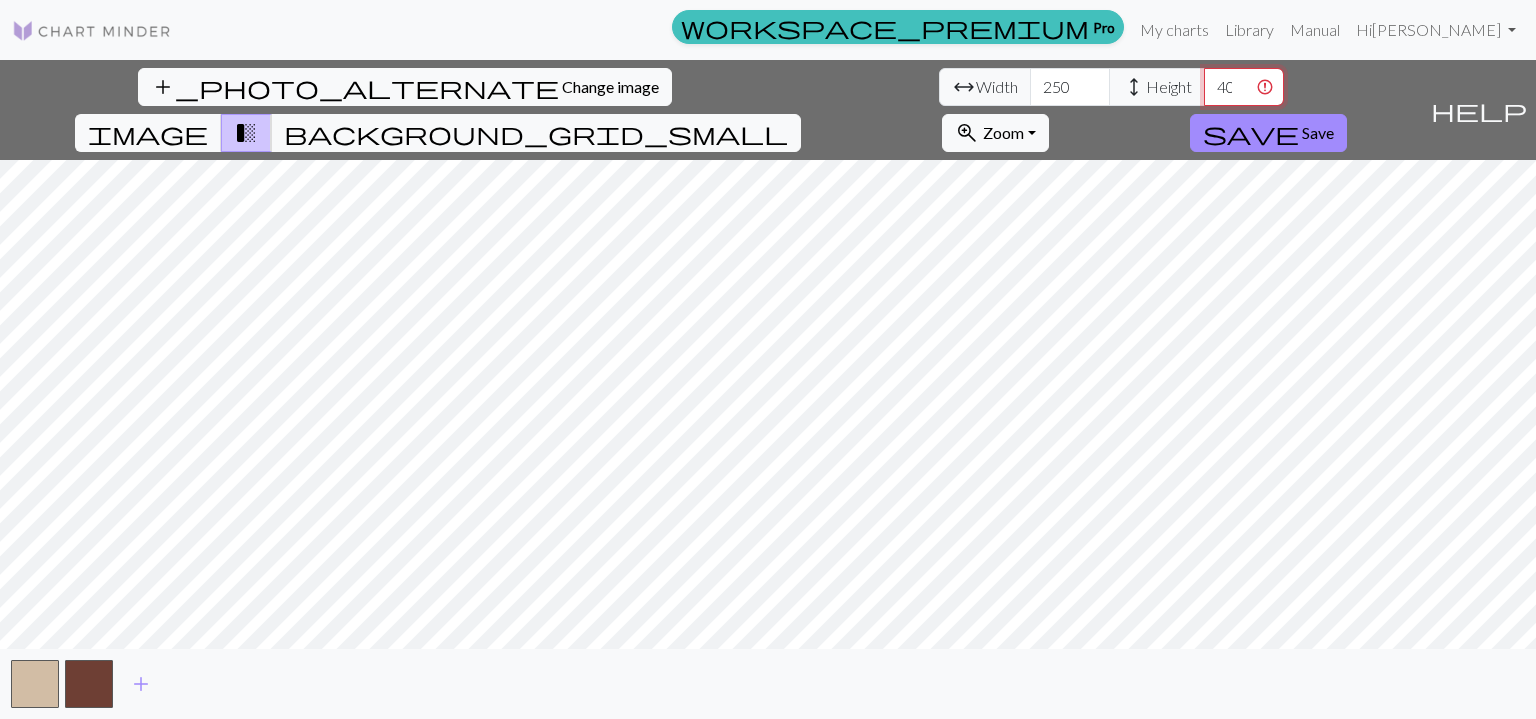 click on "400" at bounding box center (1244, 87) 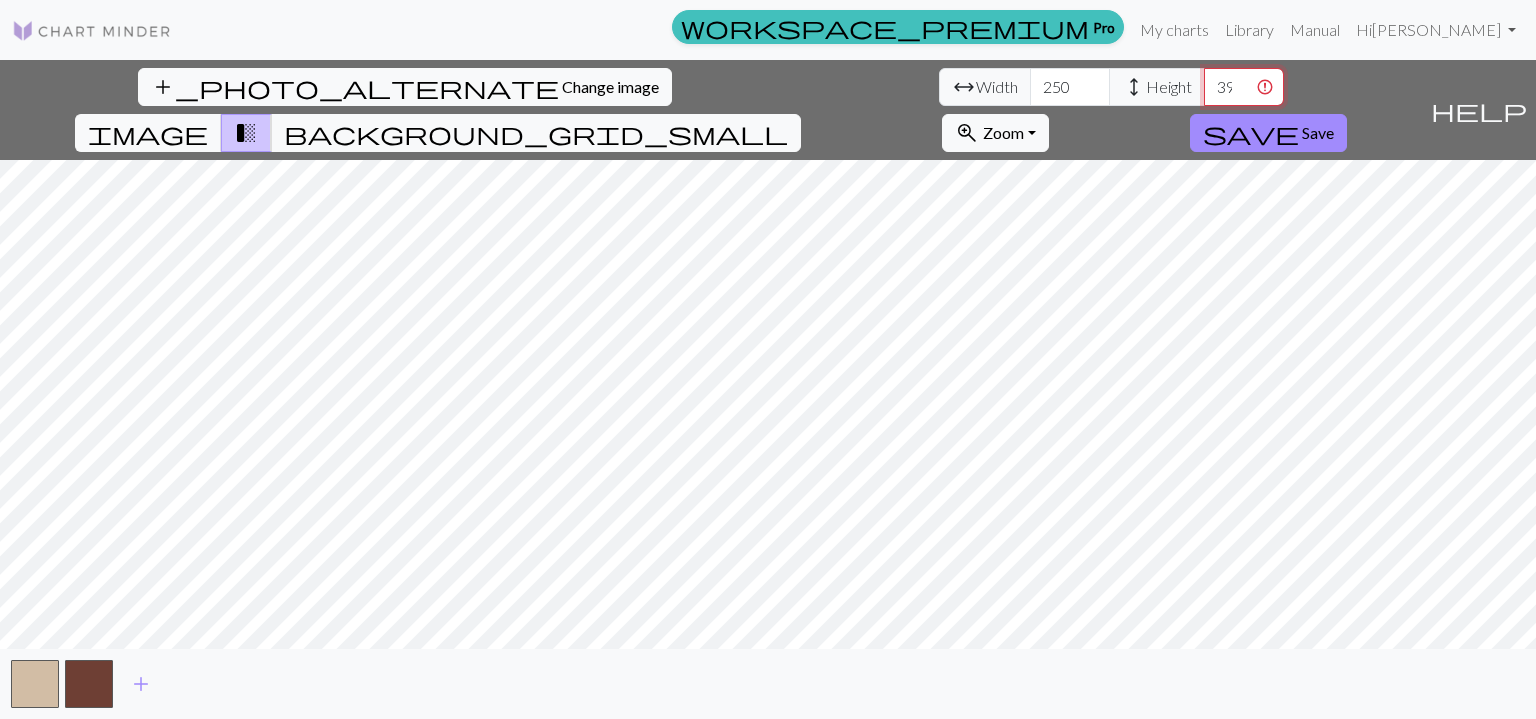 click on "399" at bounding box center (1244, 87) 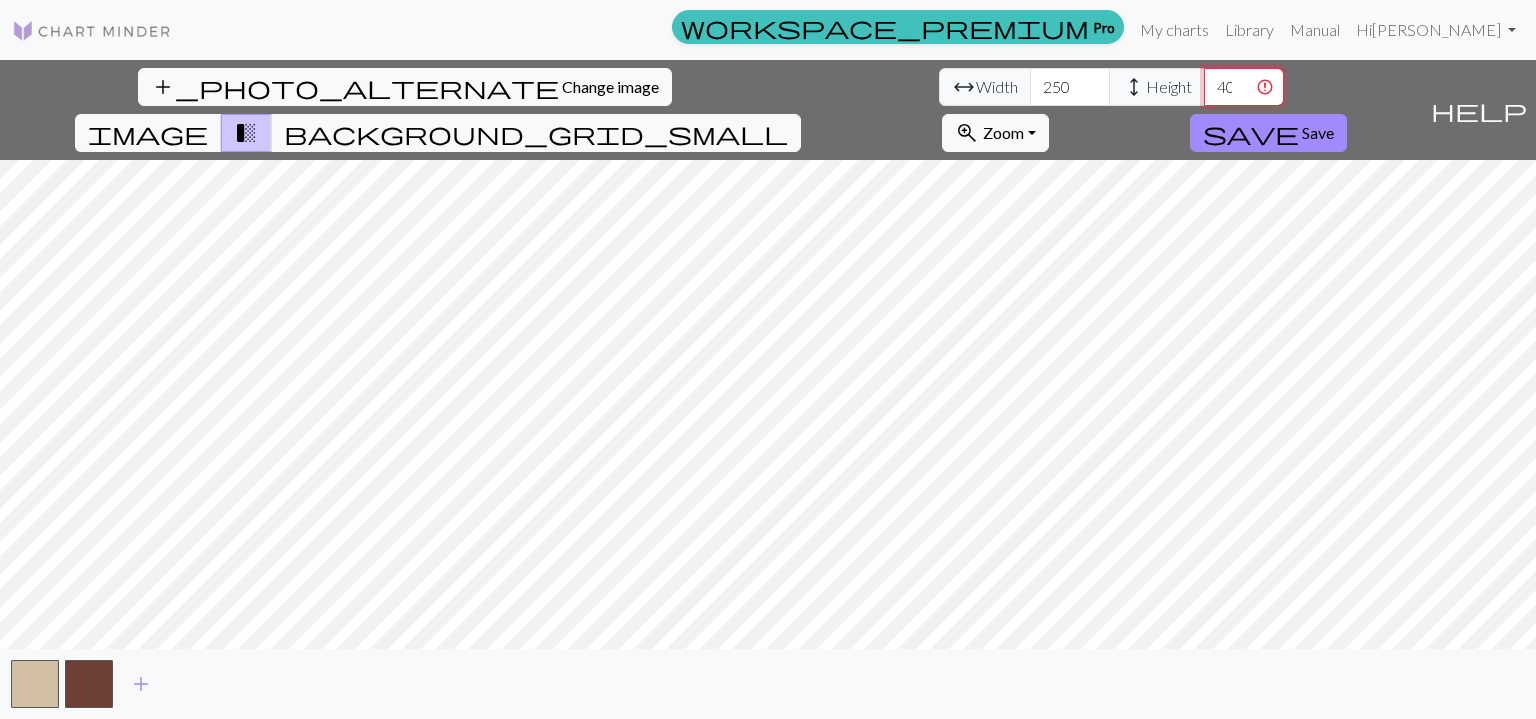 click on "400" at bounding box center (1244, 87) 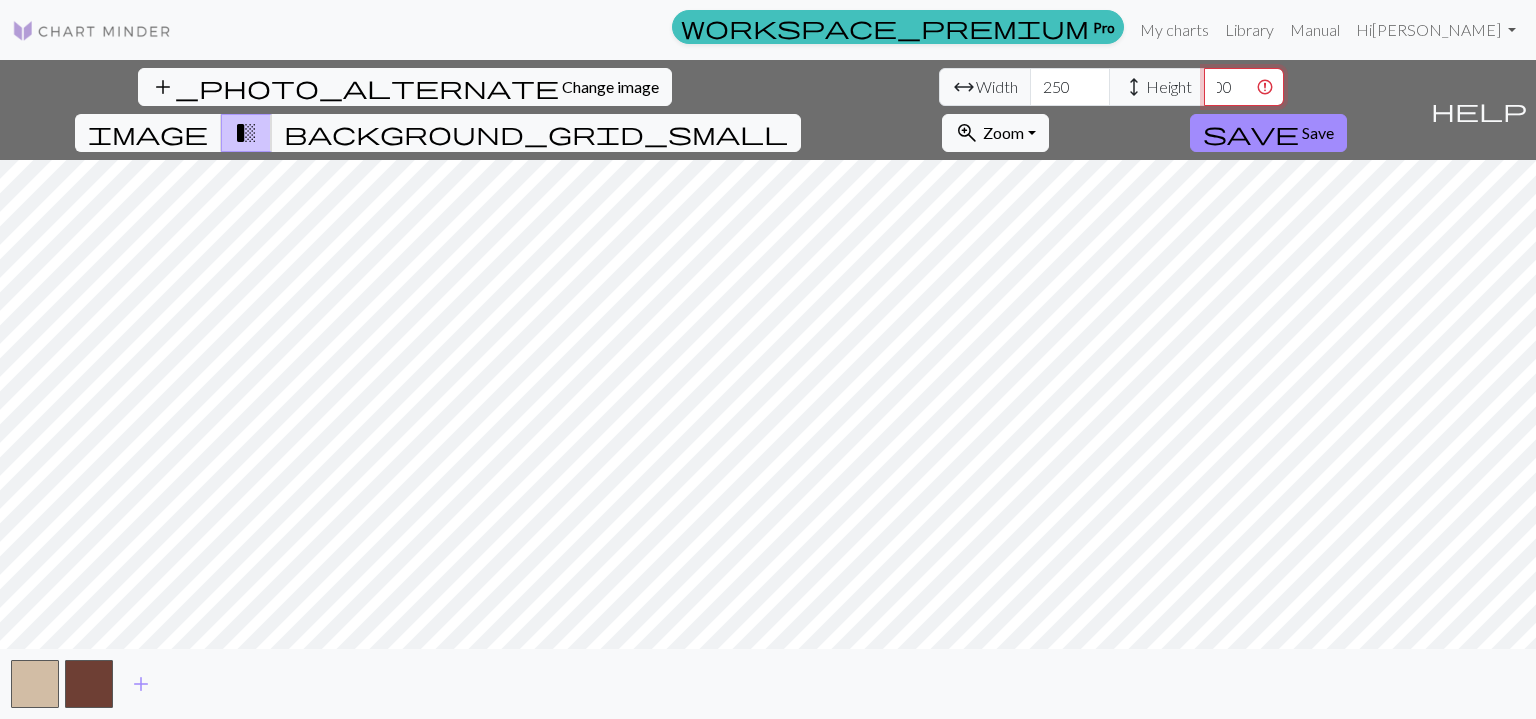 drag, startPoint x: 629, startPoint y: 90, endPoint x: 659, endPoint y: 91, distance: 30.016663 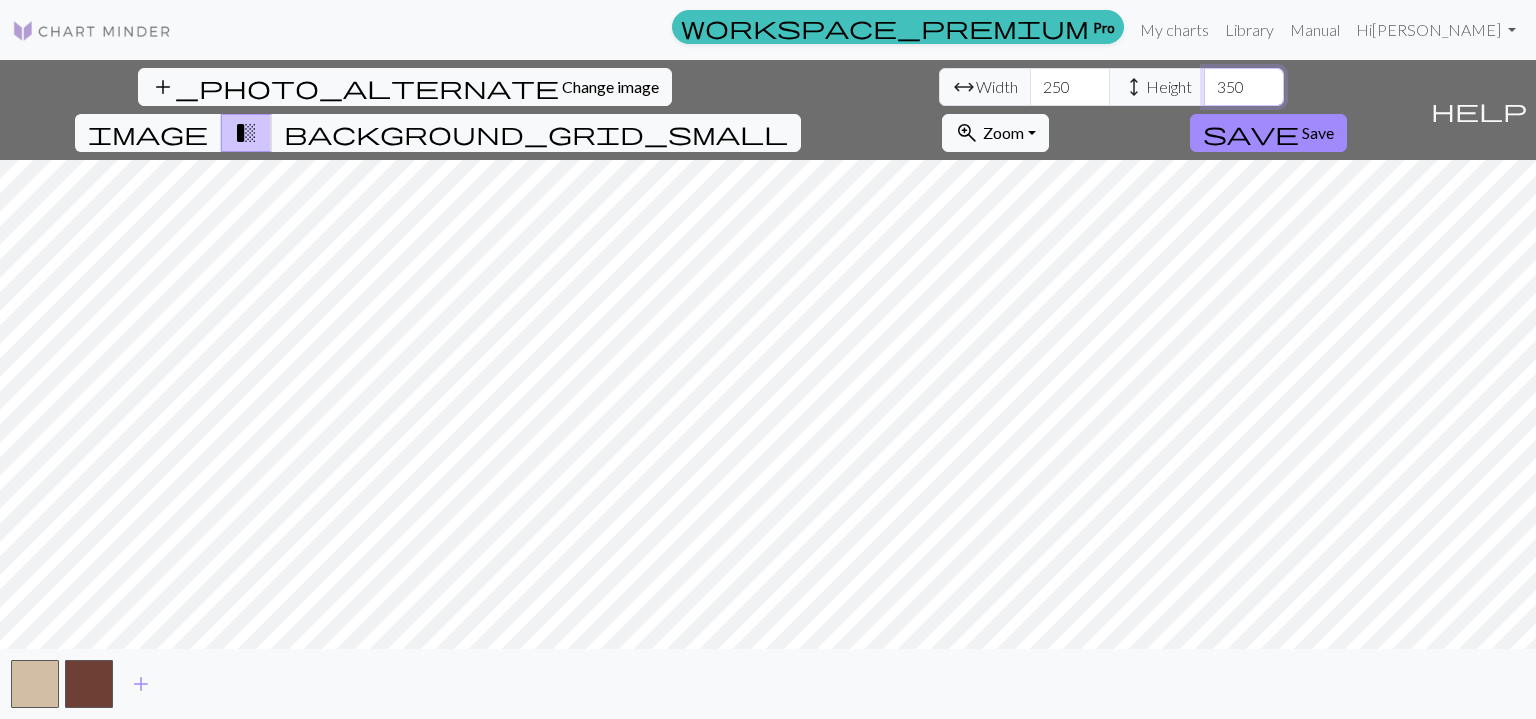 scroll, scrollTop: 0, scrollLeft: 12, axis: horizontal 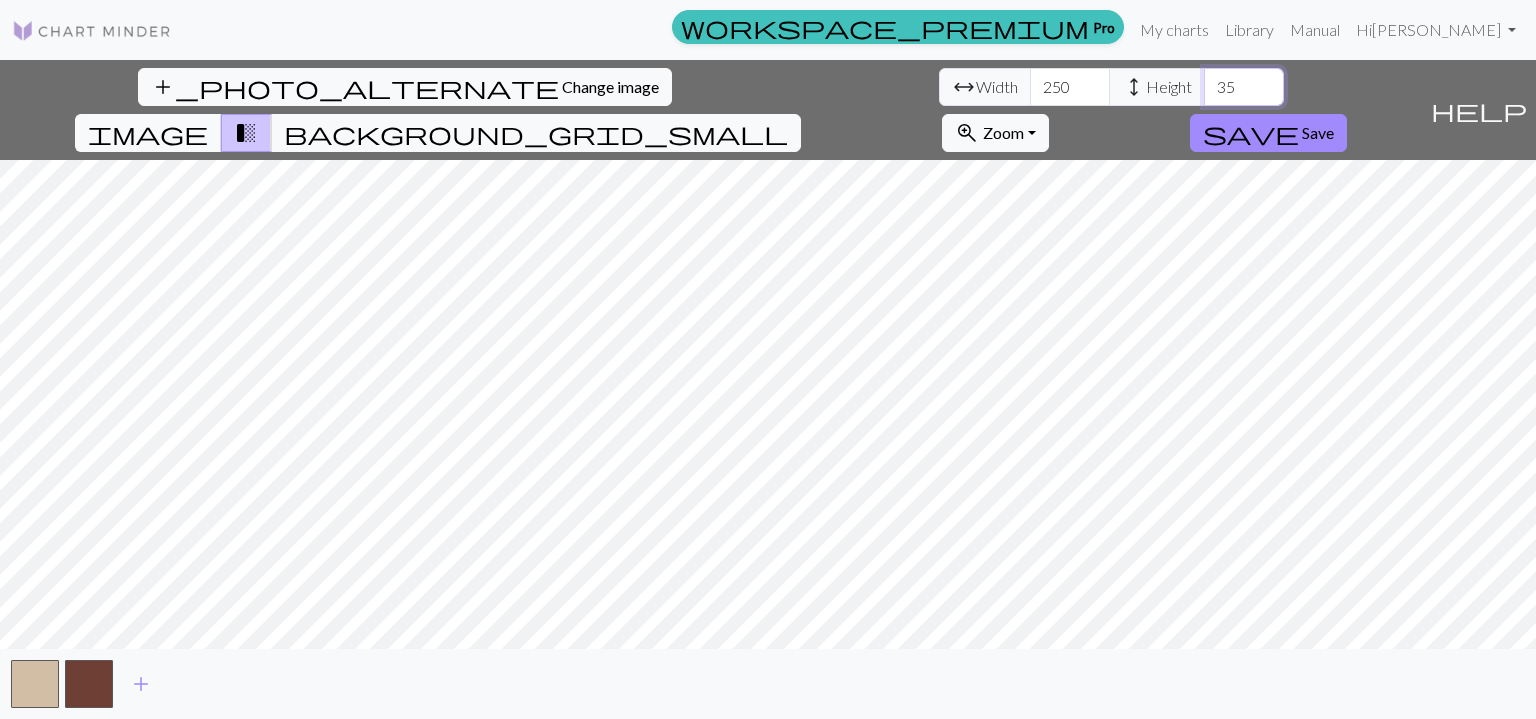type on "3" 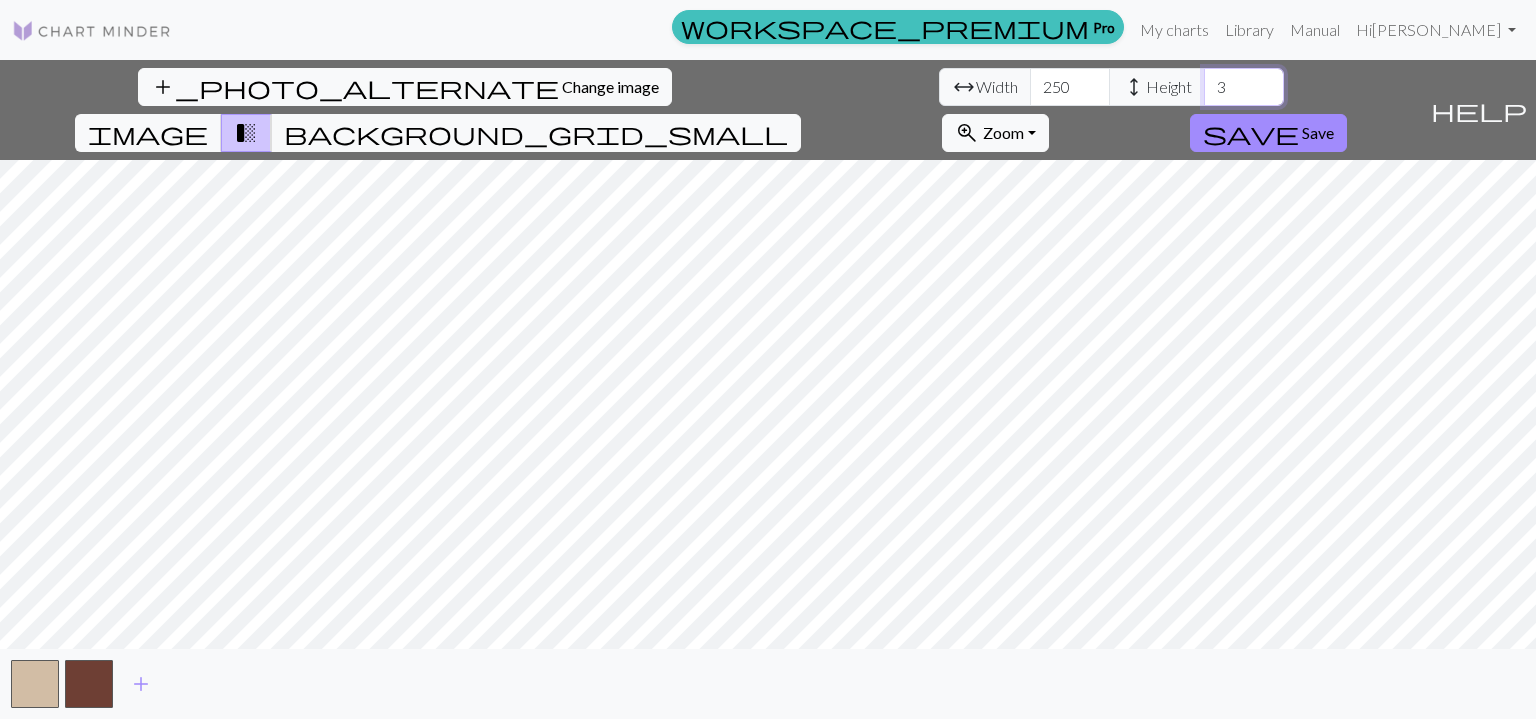 scroll, scrollTop: 0, scrollLeft: 0, axis: both 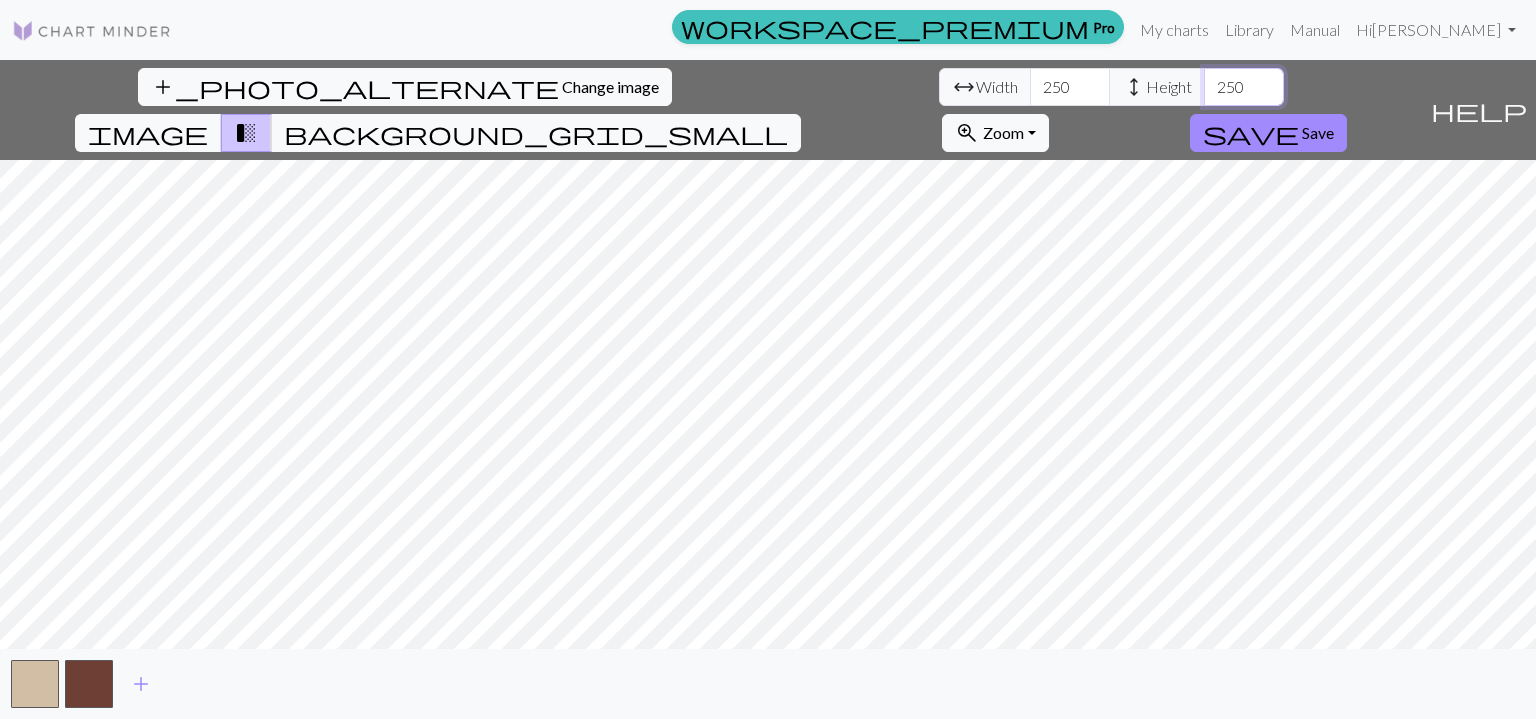 type on "250" 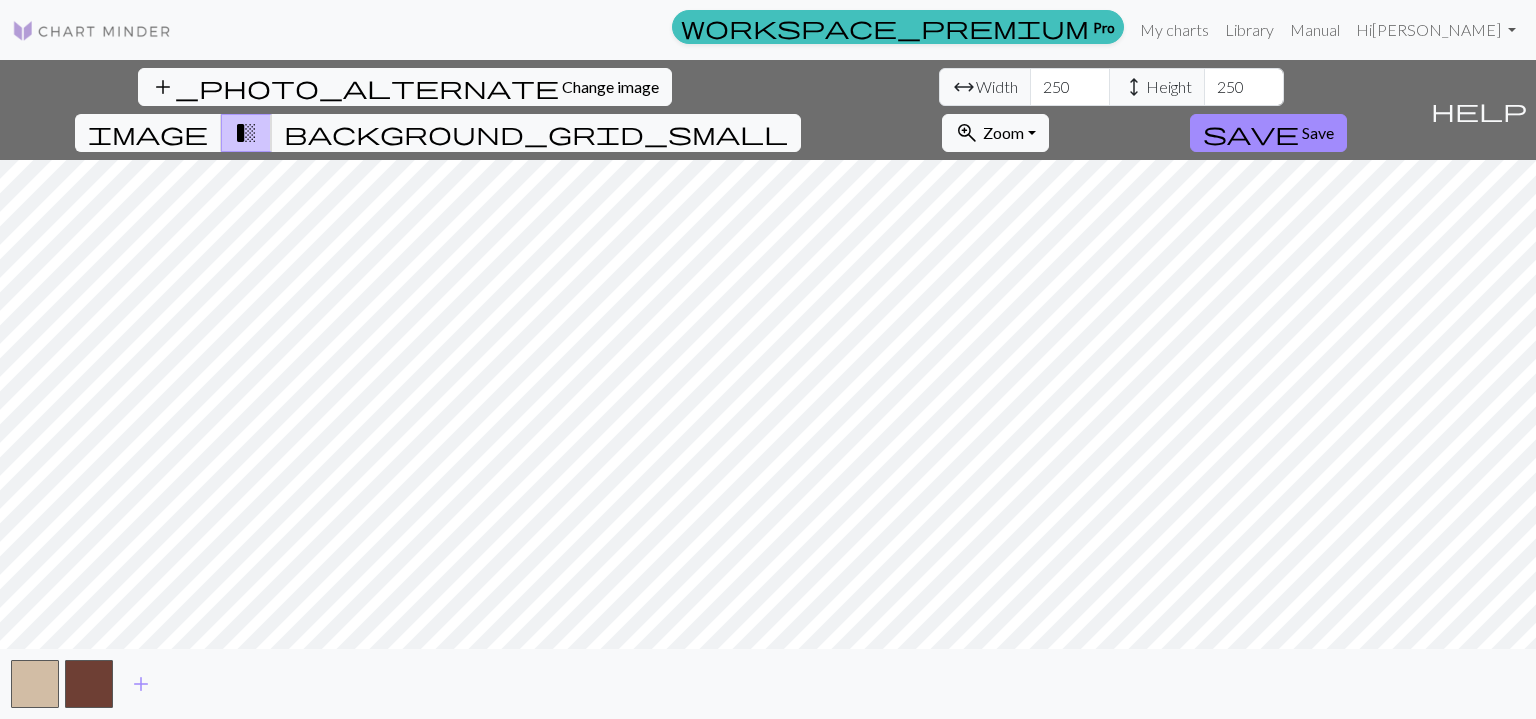 click on "add" at bounding box center (141, 684) 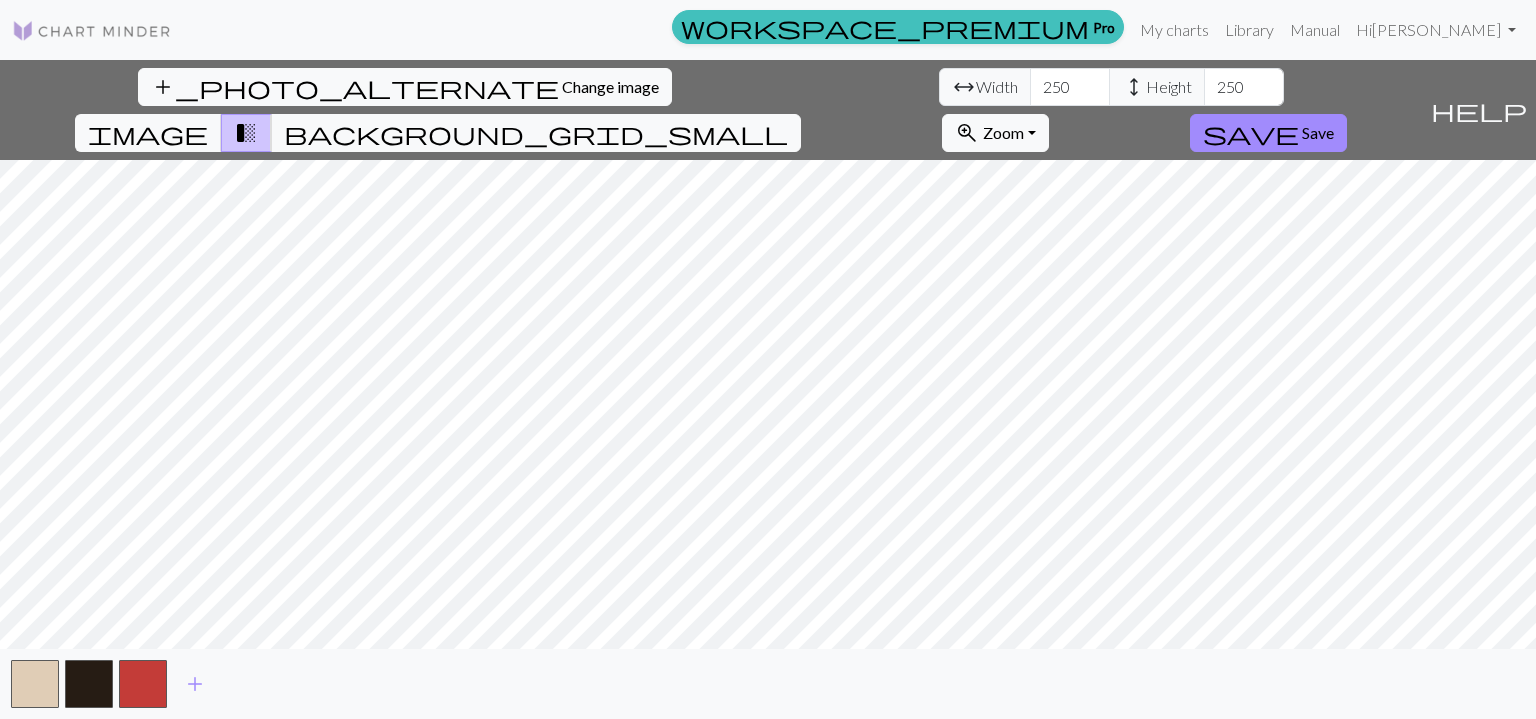 click on "add" at bounding box center (195, 684) 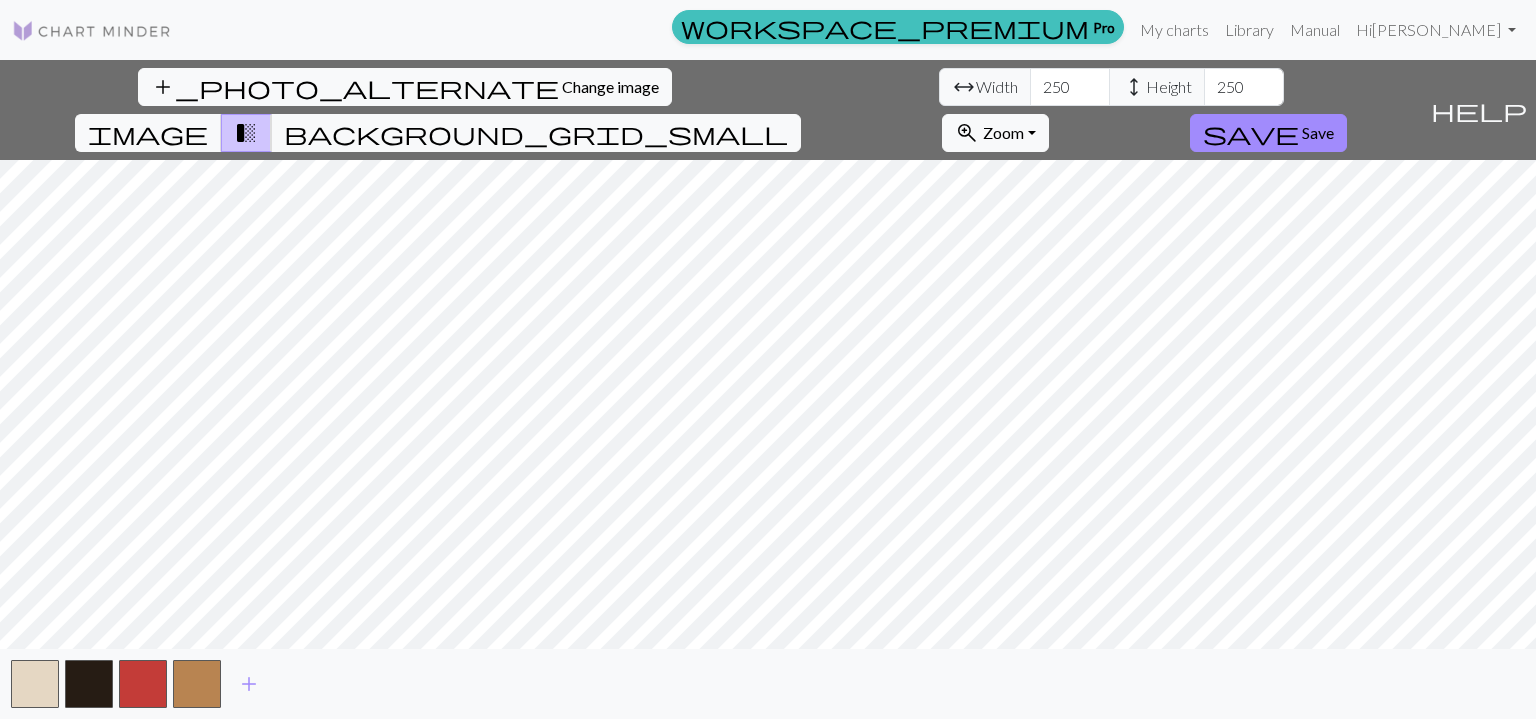 click on "add_photo_alternate   Change image arrow_range   Width 250 height   Height 250 image transition_fade background_grid_small zoom_in Zoom Zoom Fit all Fit width Fit height 50% 100% 150% 200% save   Save" at bounding box center [711, 110] 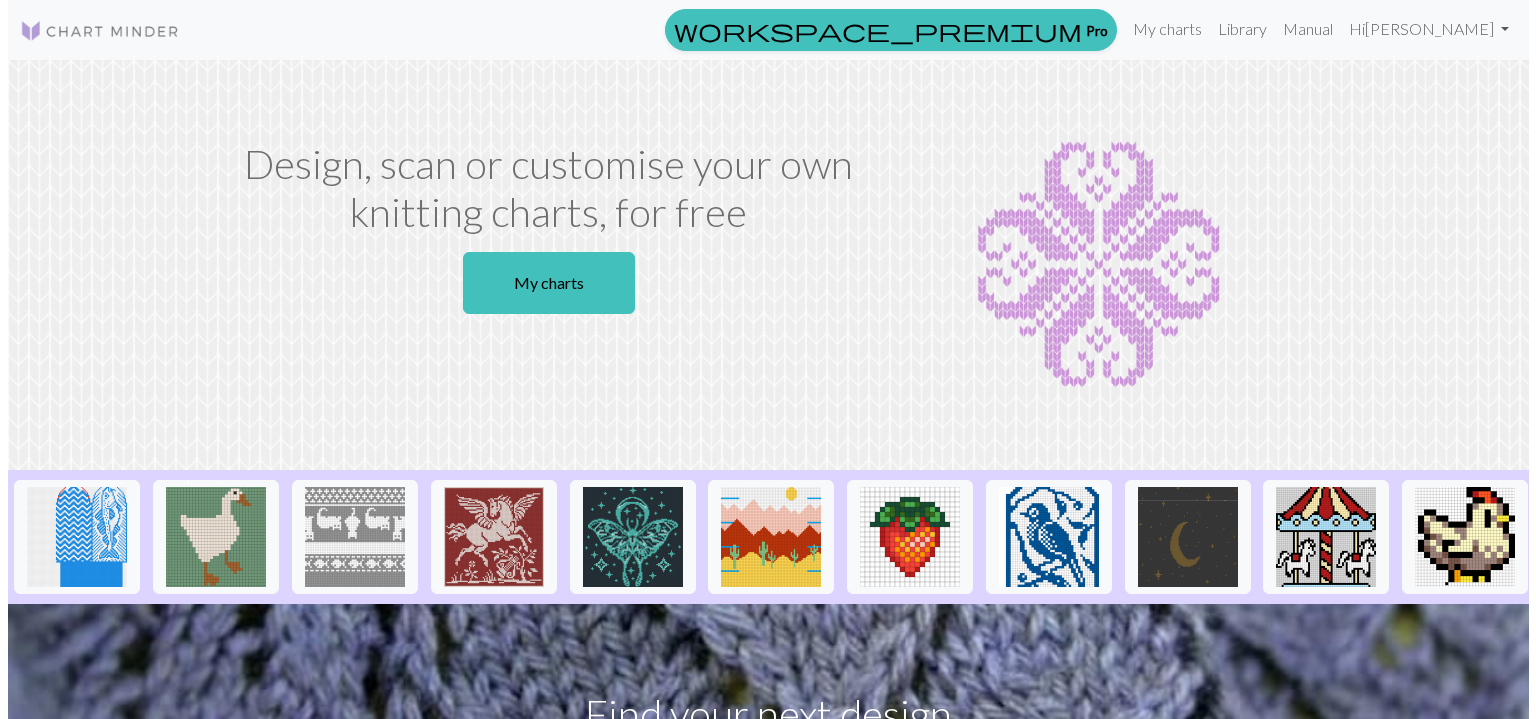 scroll, scrollTop: 0, scrollLeft: 0, axis: both 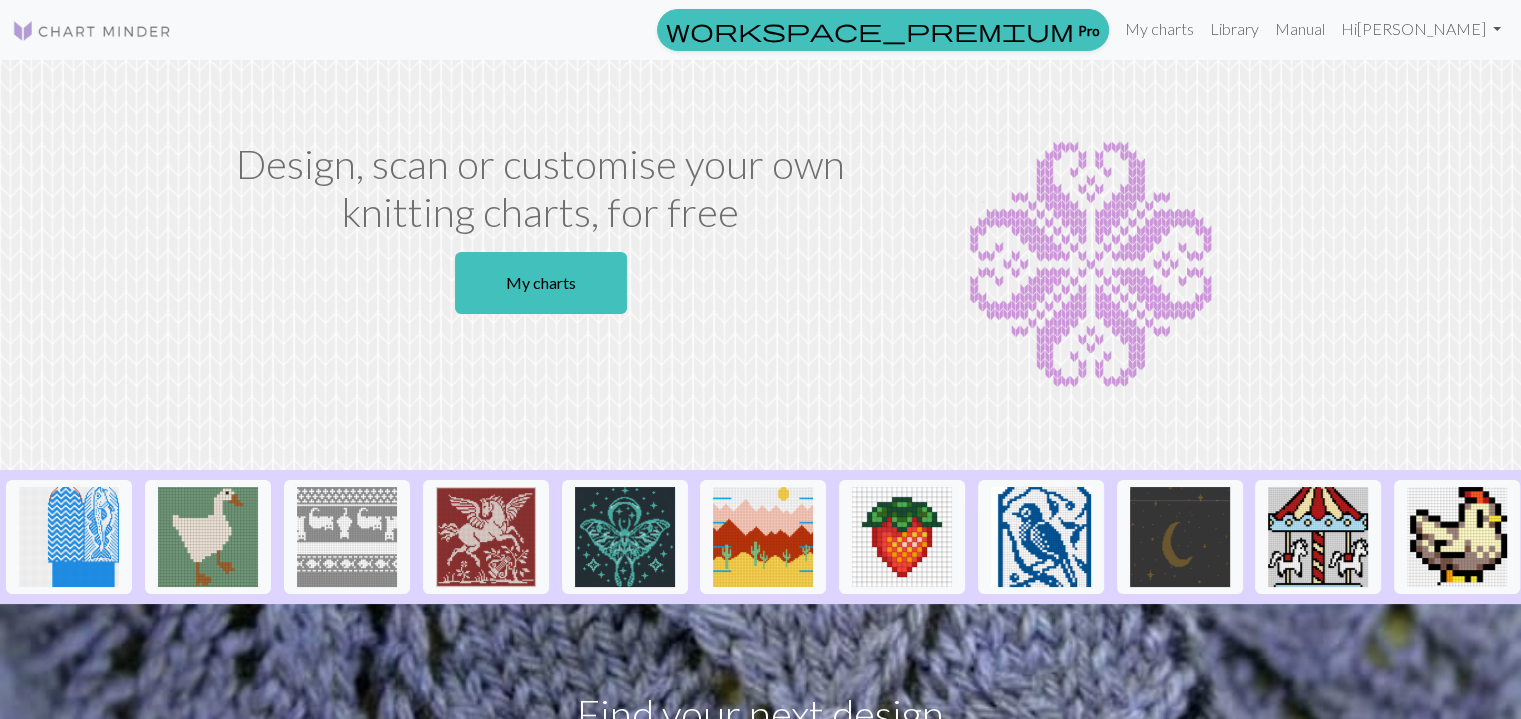 click on "My charts" at bounding box center [541, 283] 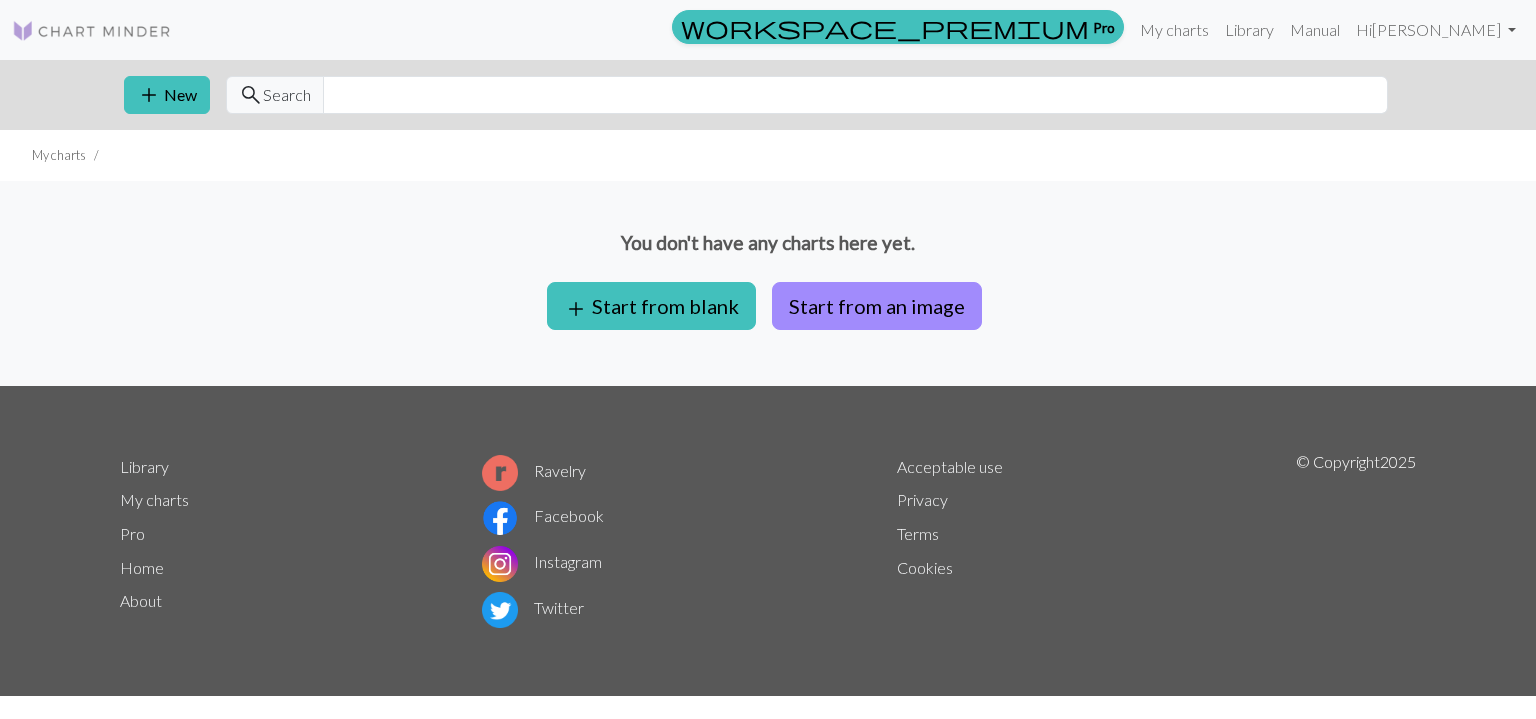 click on "Start from an image" at bounding box center [877, 306] 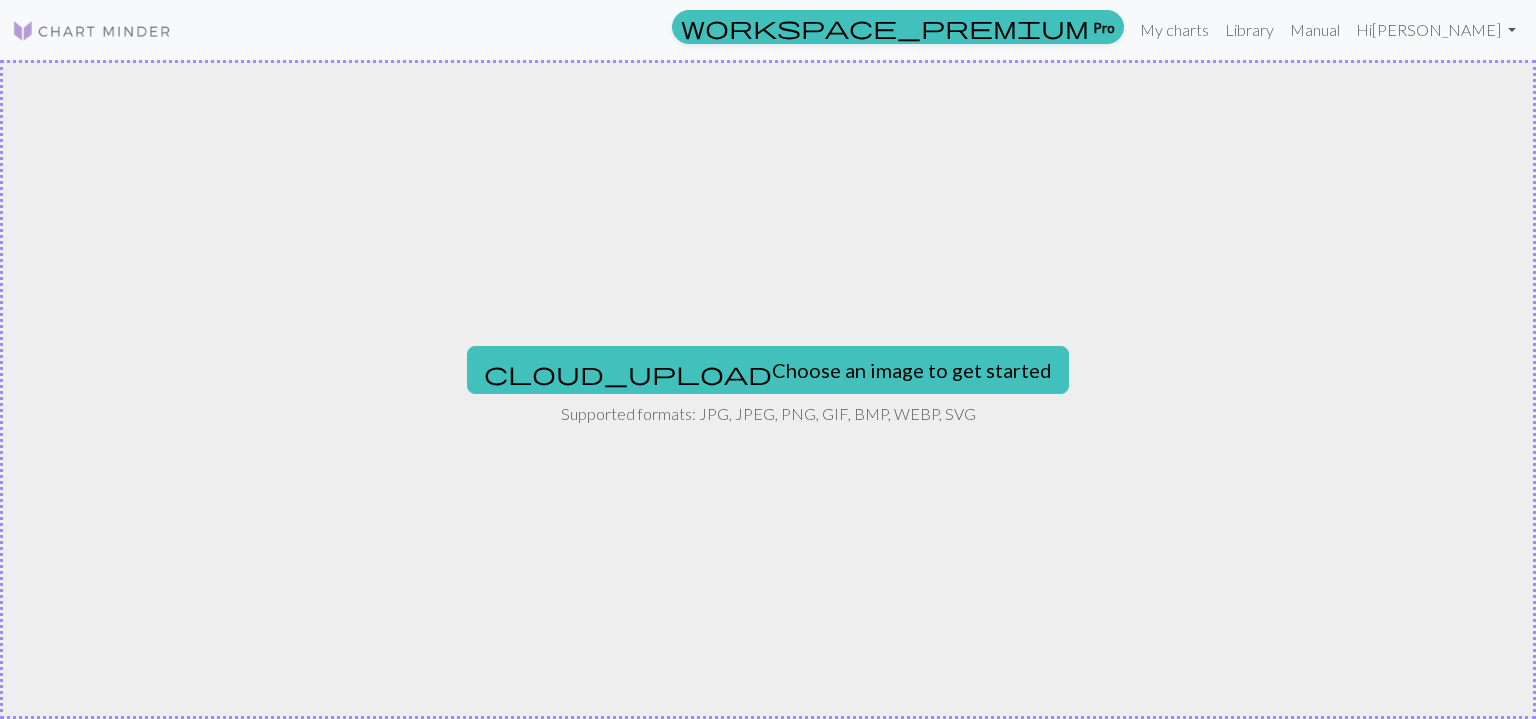 click on "cloud_upload  Choose an image to get started" at bounding box center (768, 370) 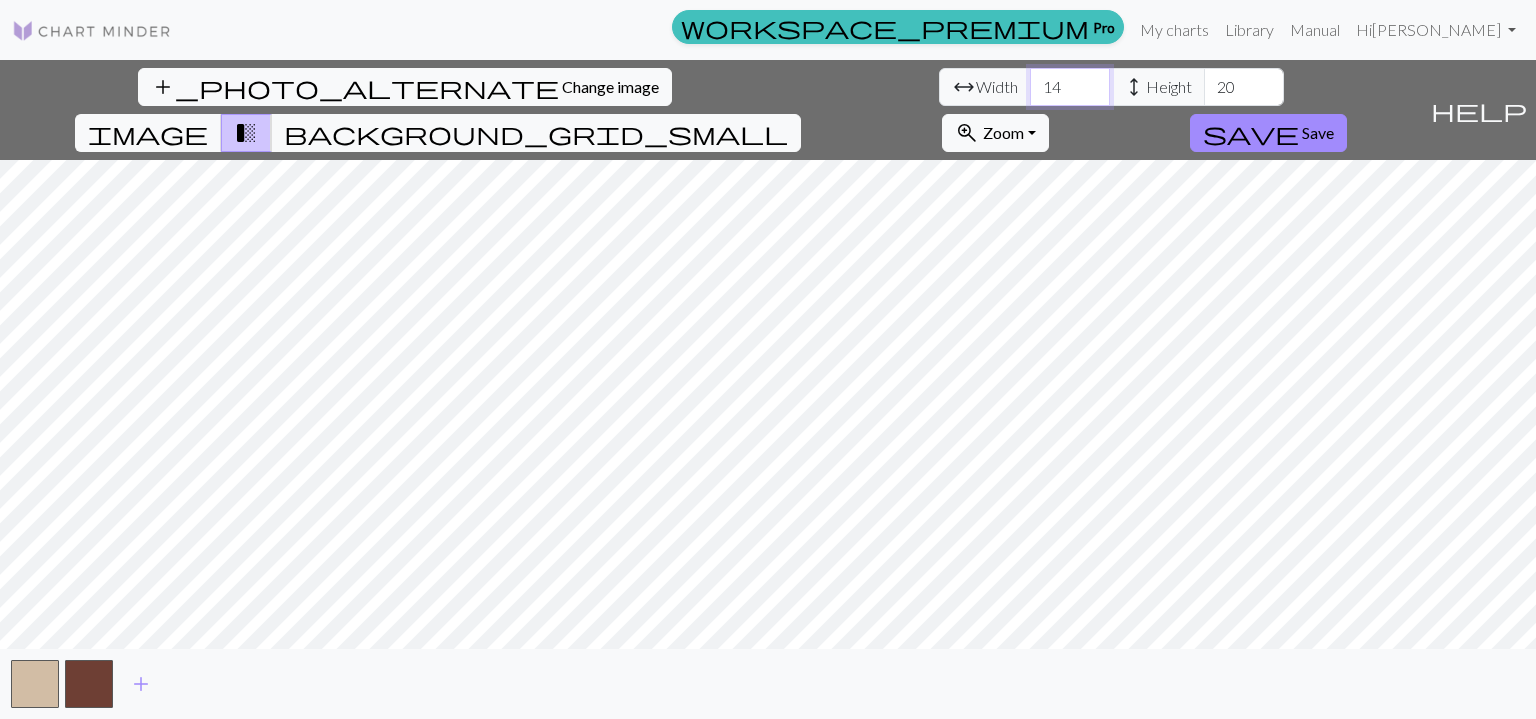 click on "14" at bounding box center [1070, 87] 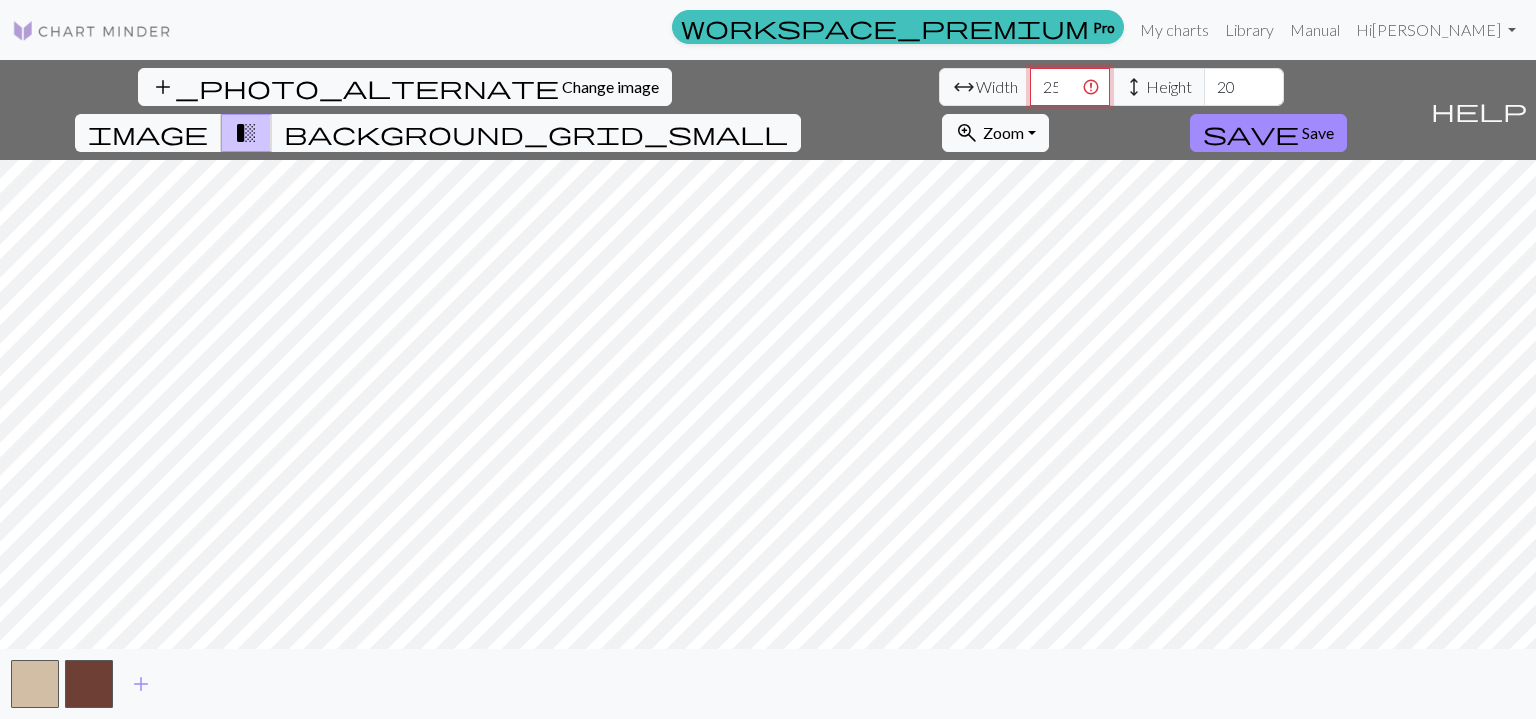 click on "2500" at bounding box center [1070, 87] 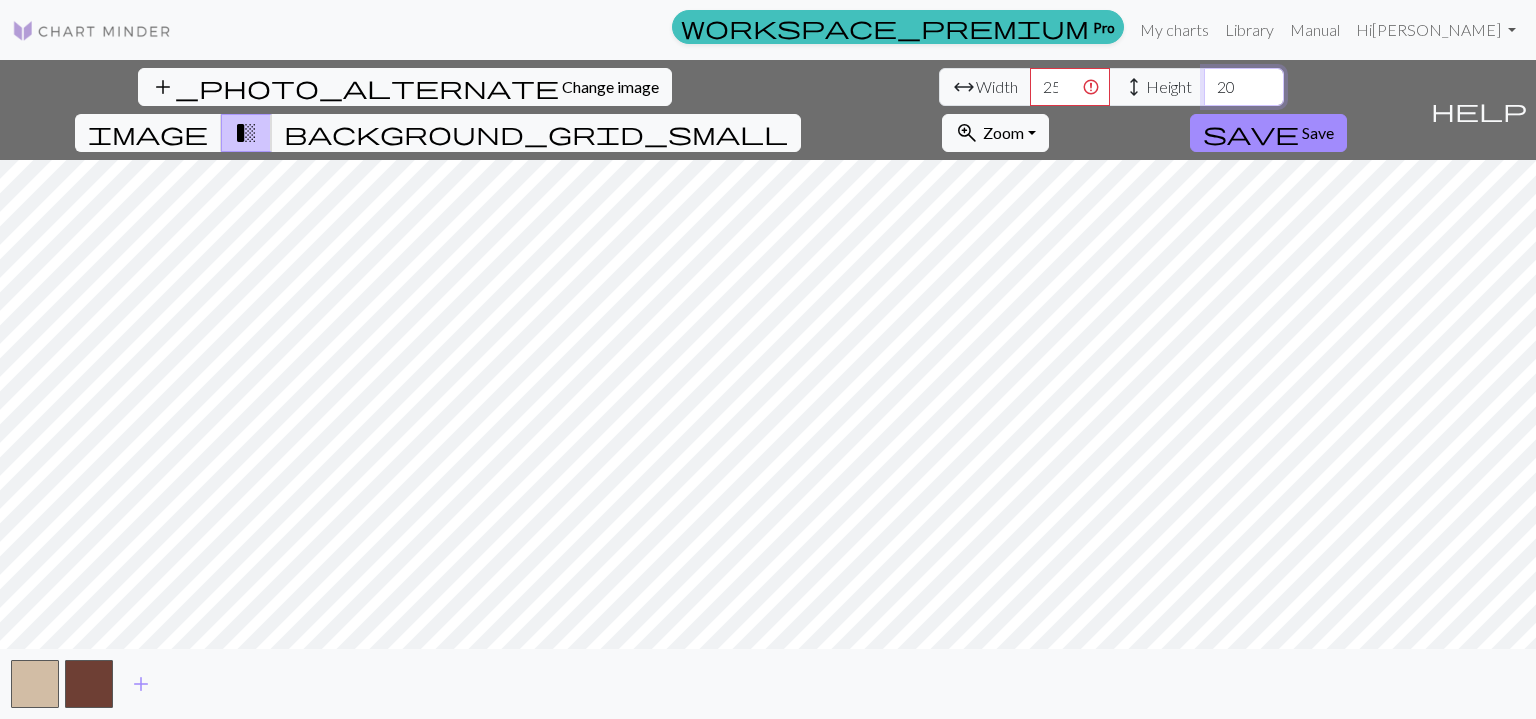 click on "20" at bounding box center [1244, 87] 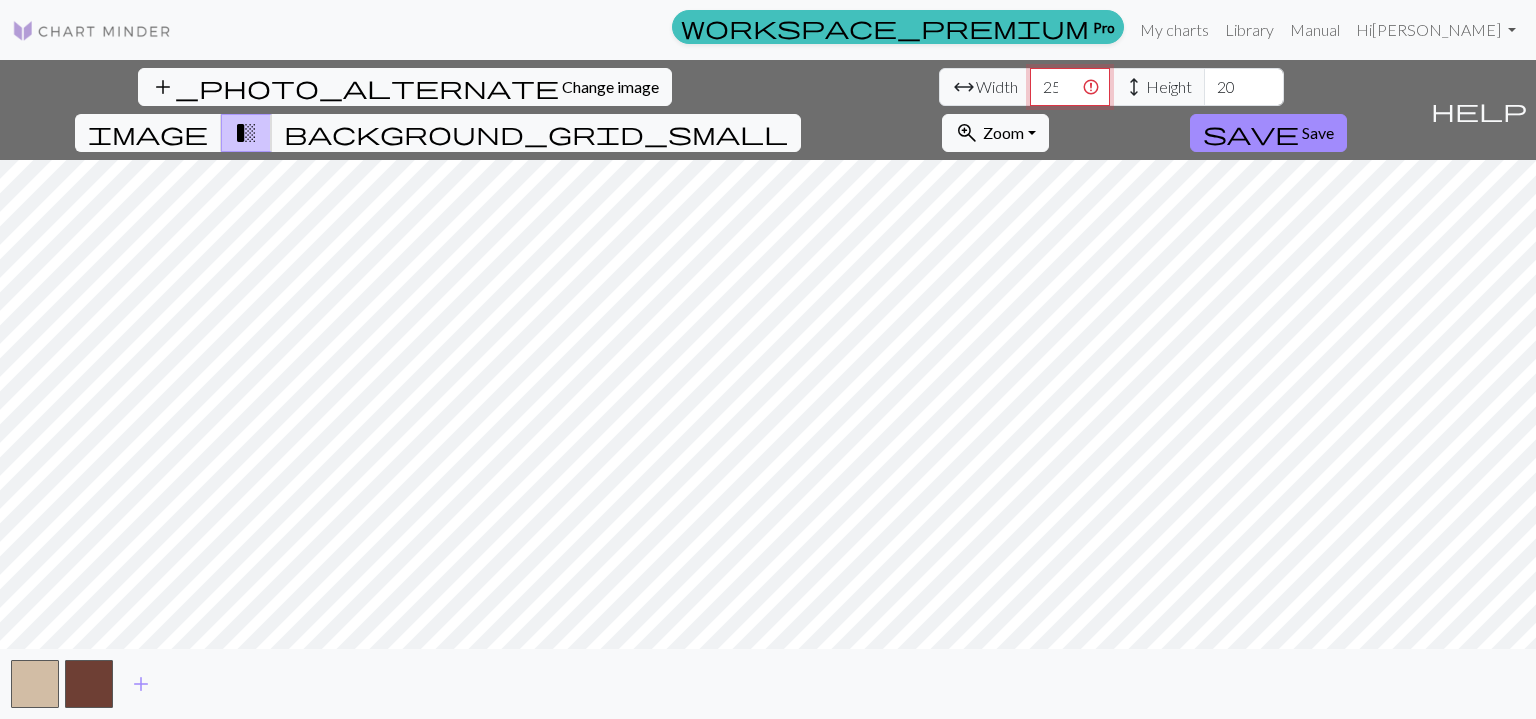 click on "2500" at bounding box center (1070, 87) 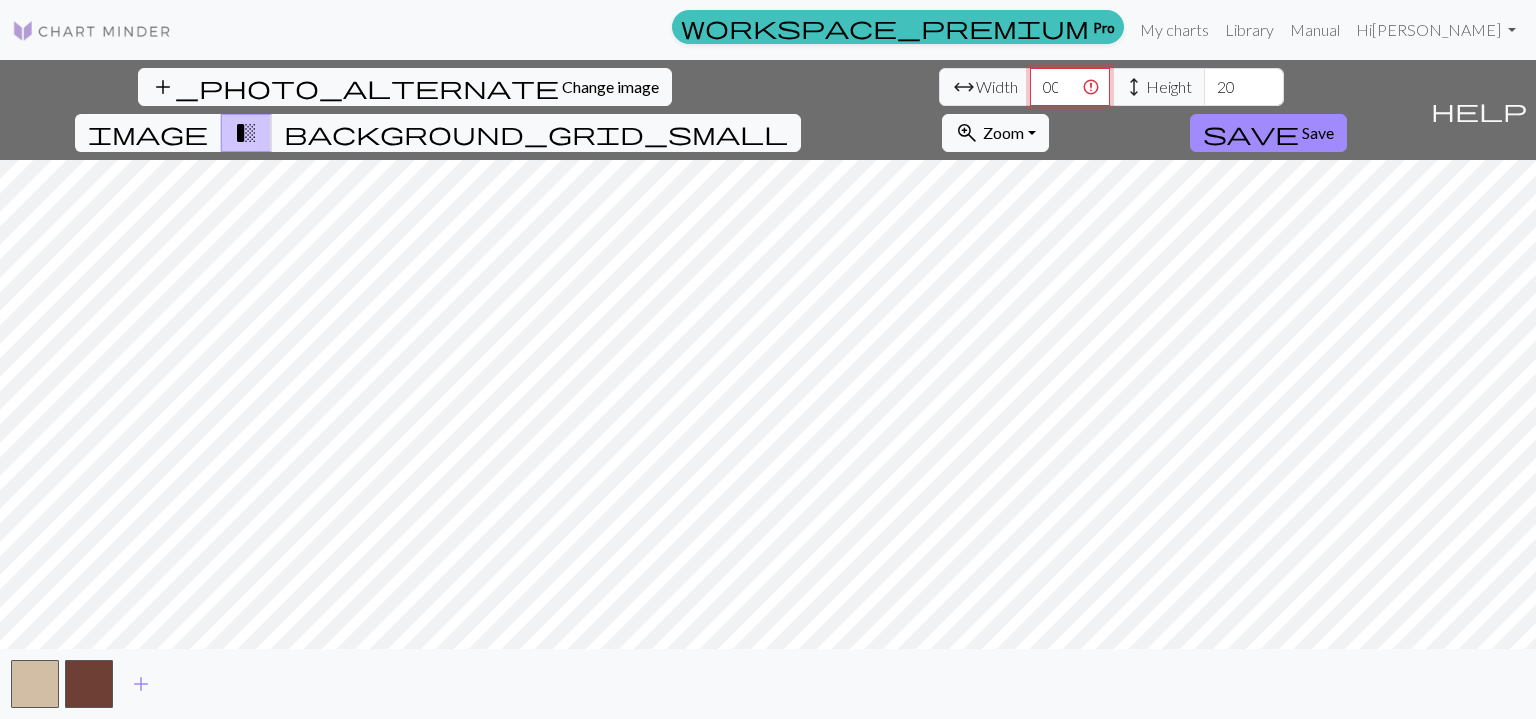 type on "0" 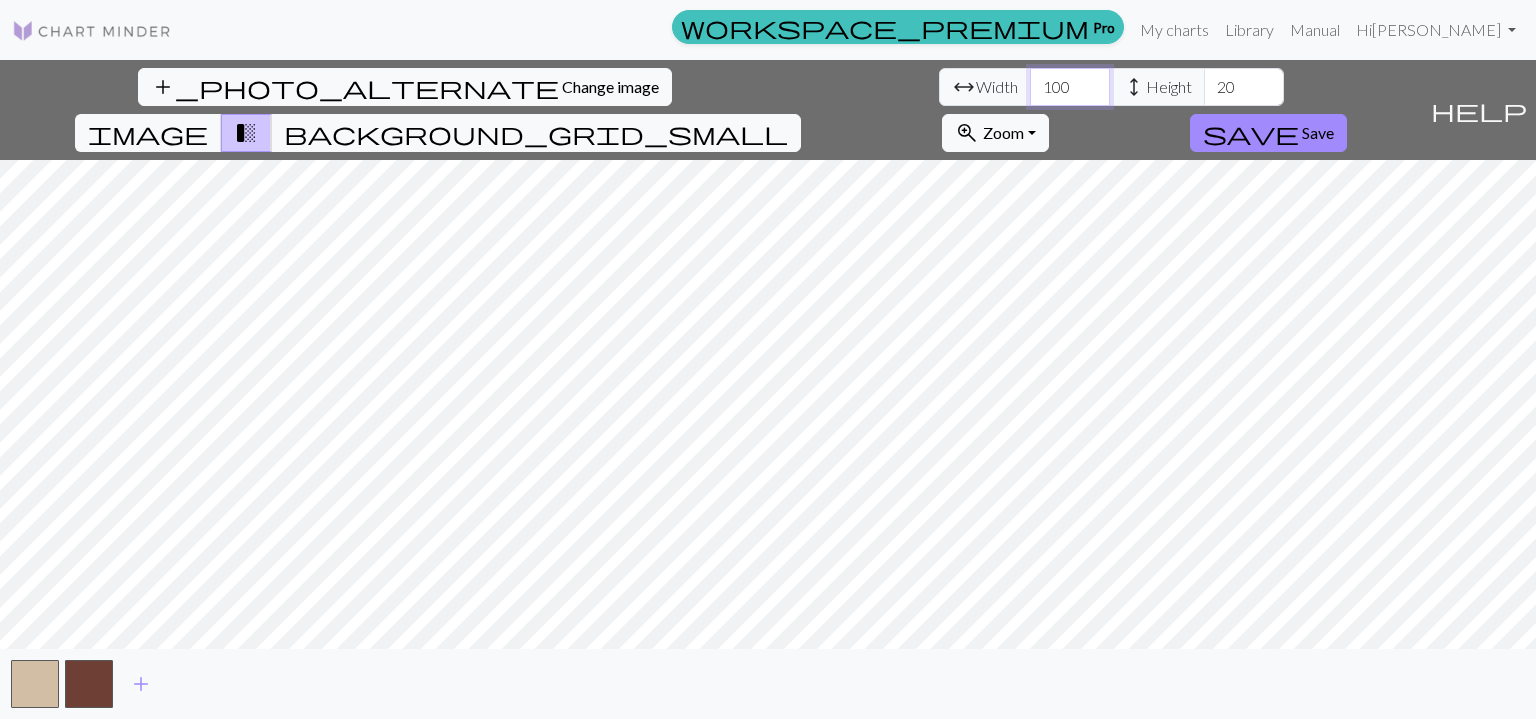 type on "100" 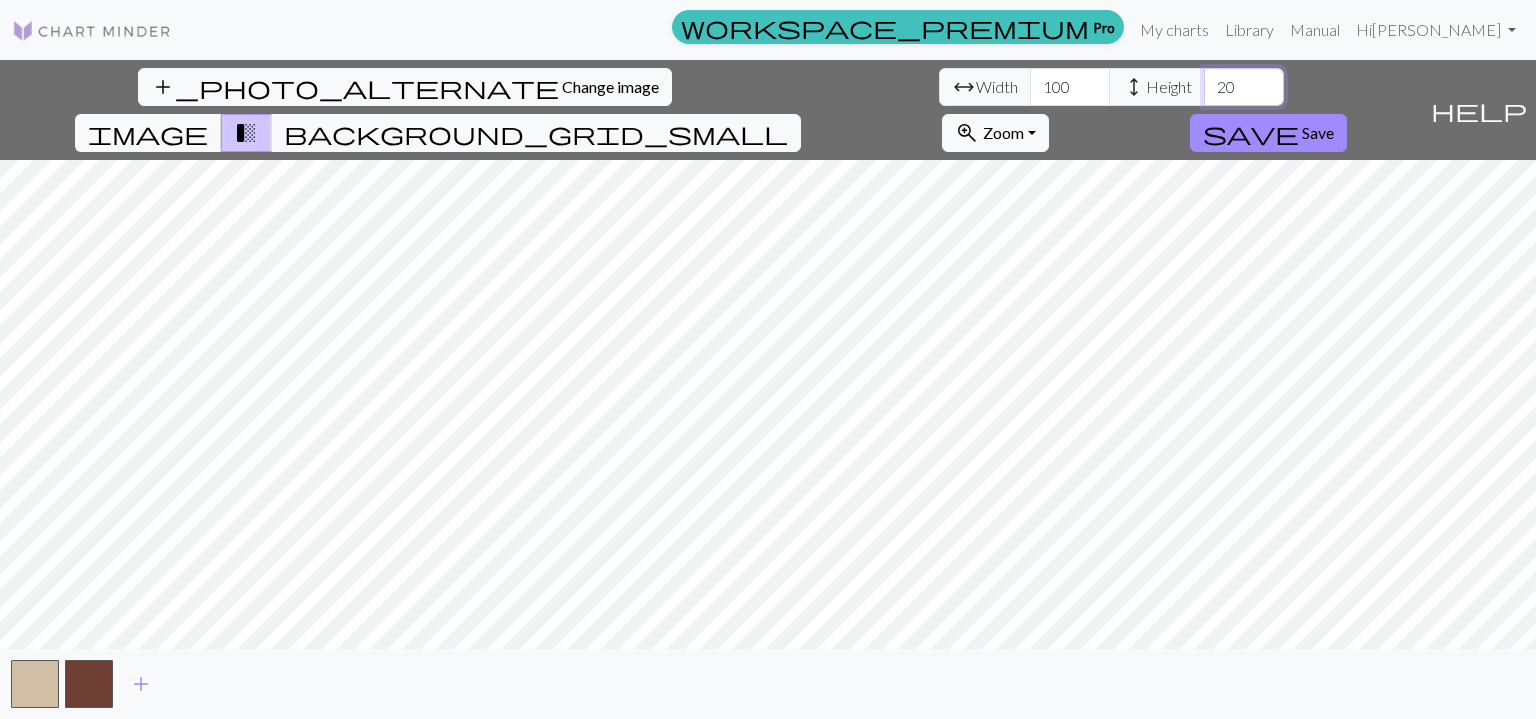 click on "20" at bounding box center [1244, 87] 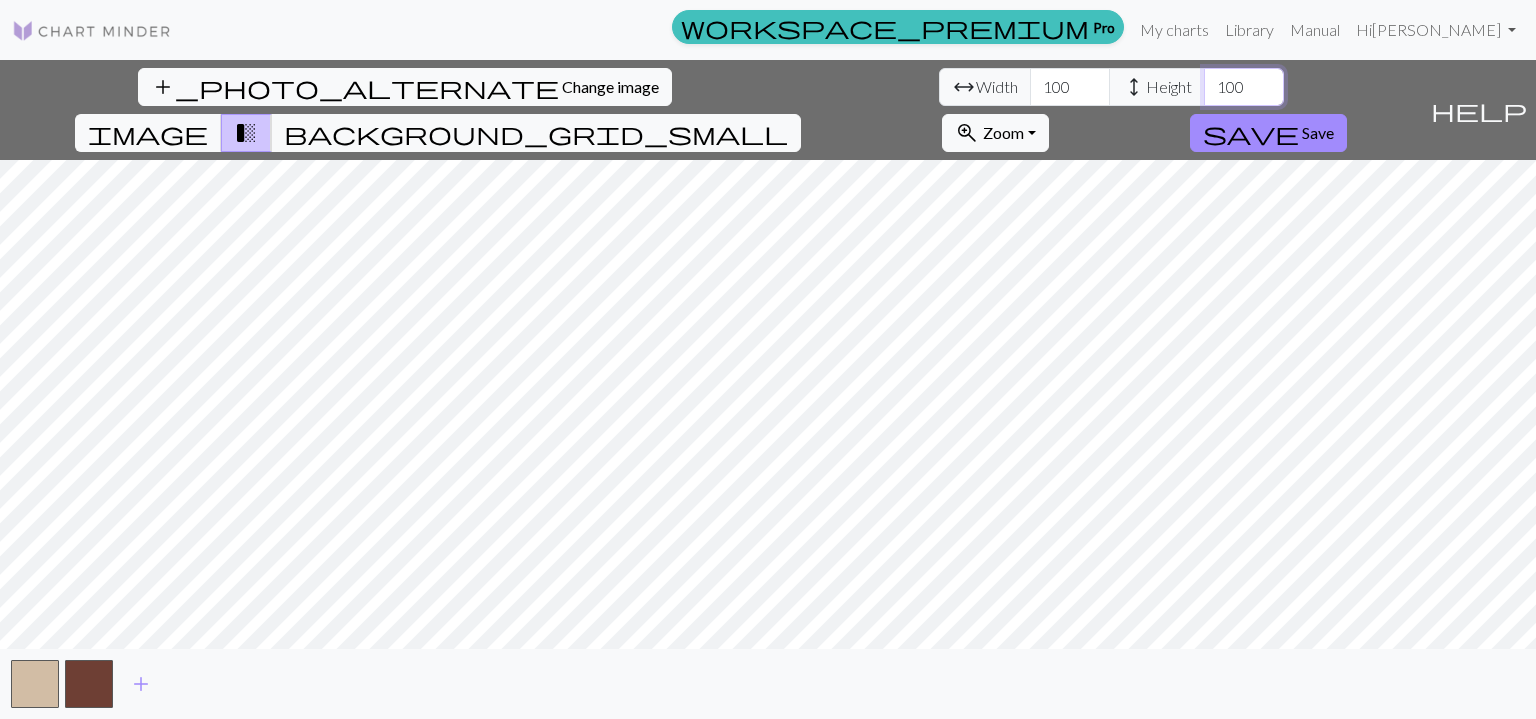 type on "100" 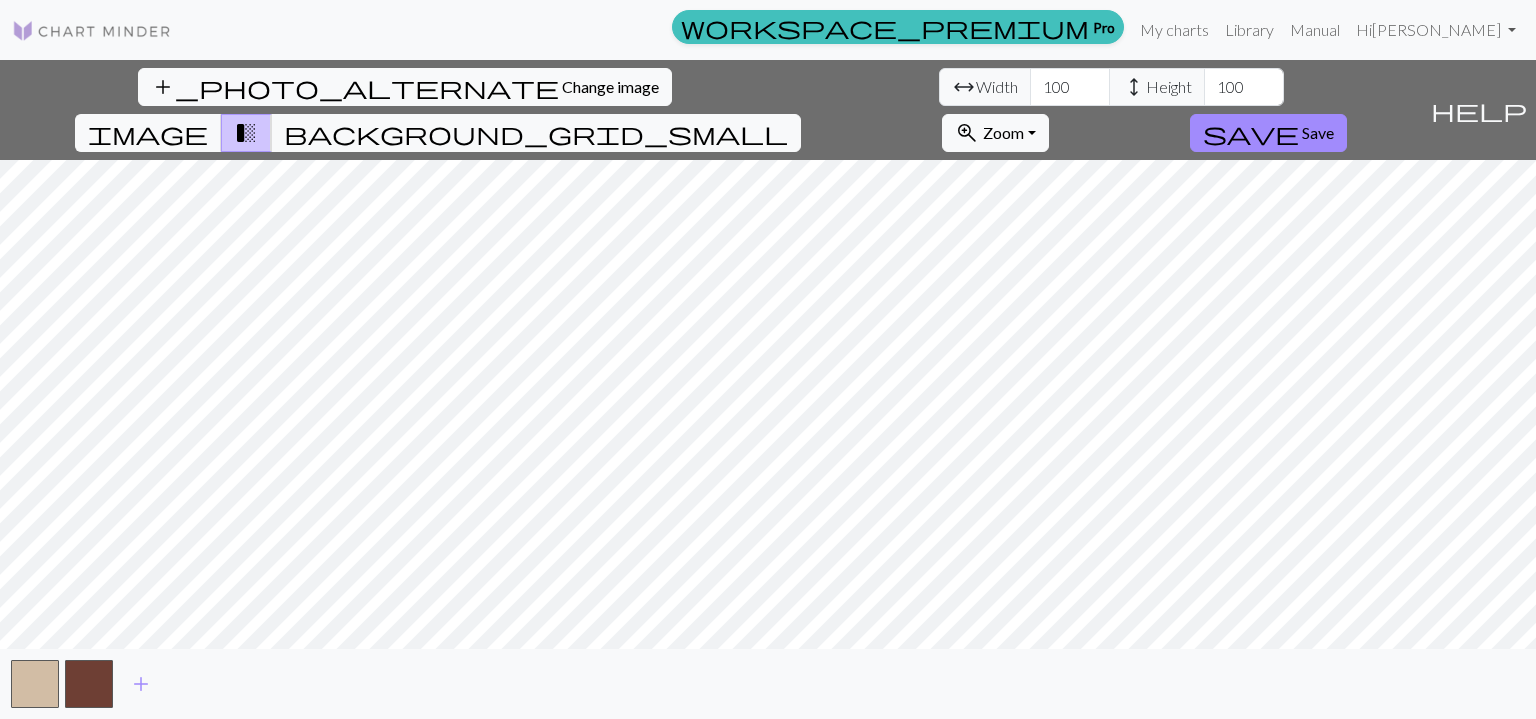 click on "add" at bounding box center (141, 684) 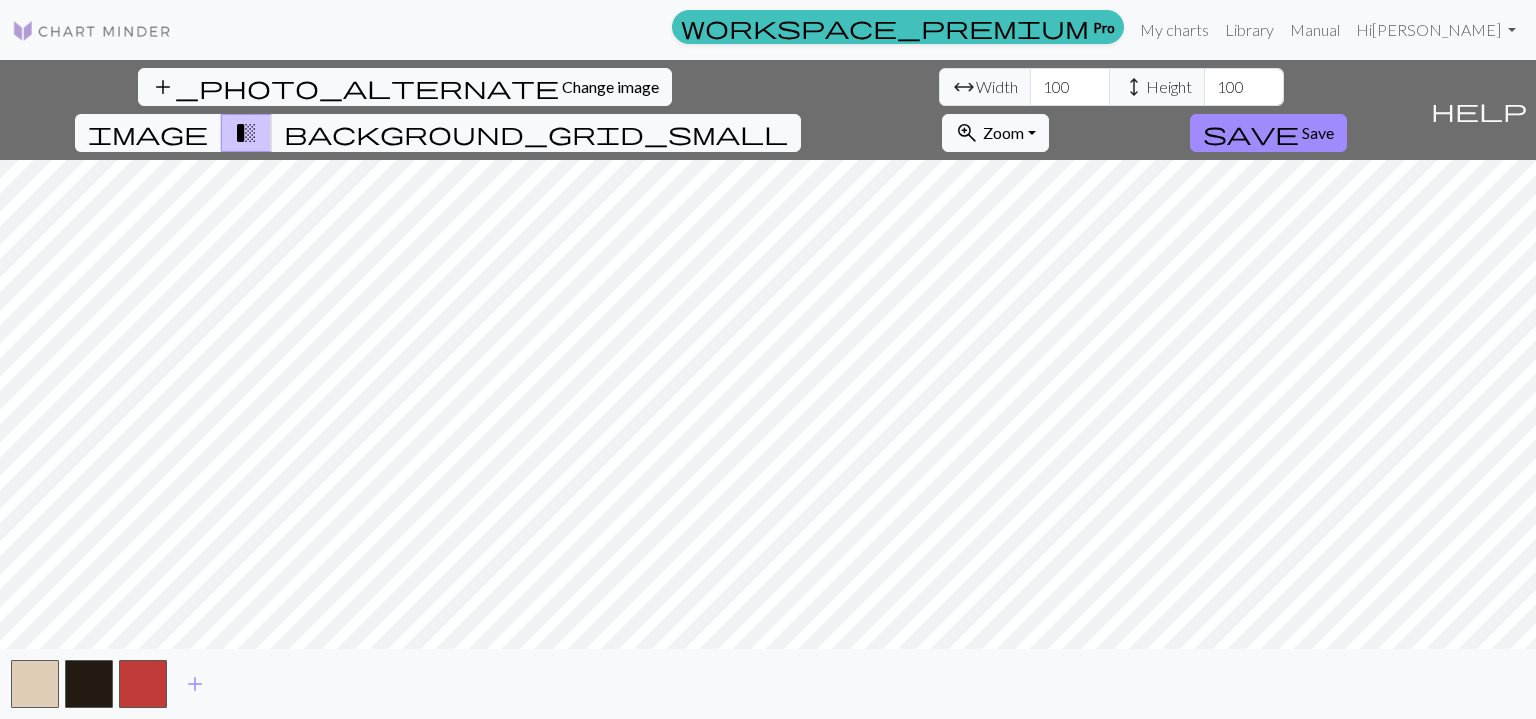 click on "add" at bounding box center (195, 684) 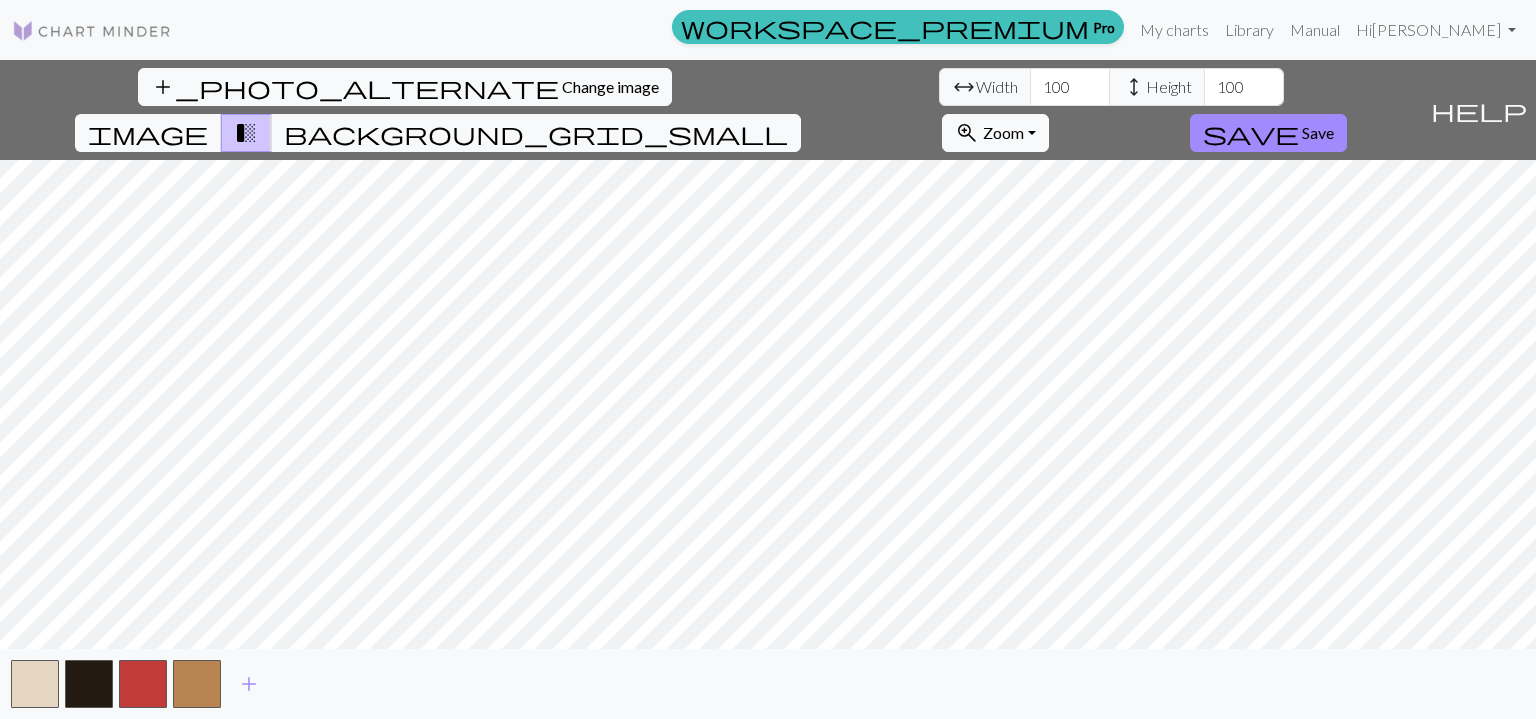 click on "add" at bounding box center (249, 684) 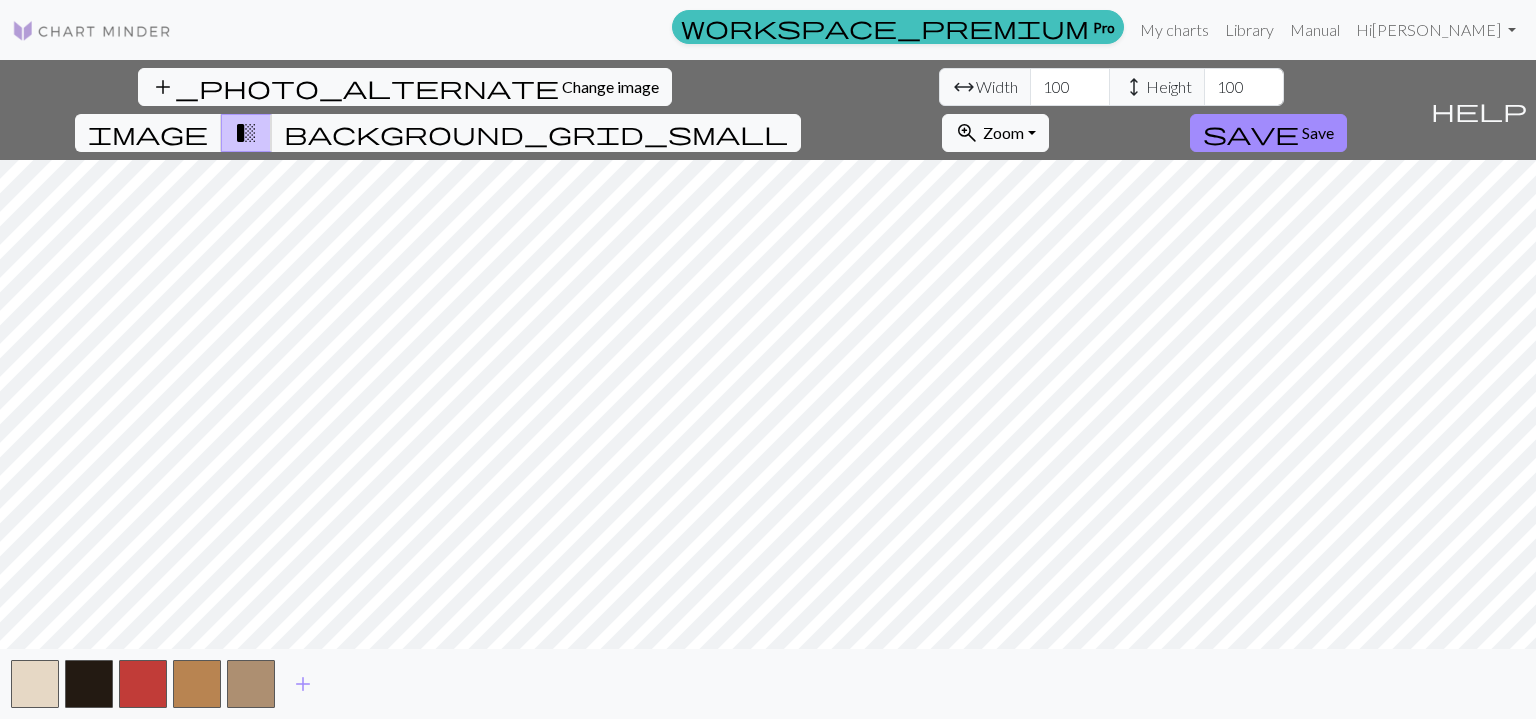 click on "add" at bounding box center [303, 684] 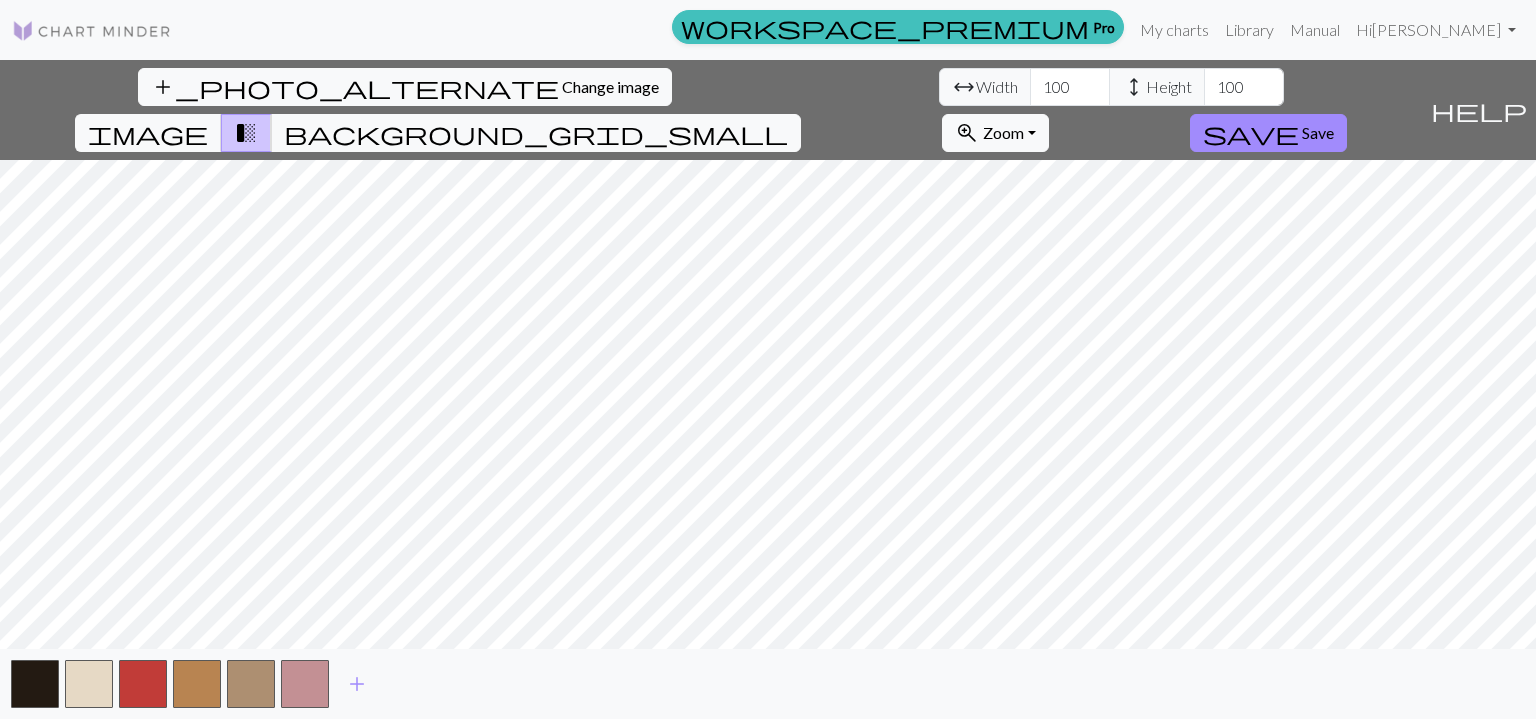click on "add" at bounding box center [357, 684] 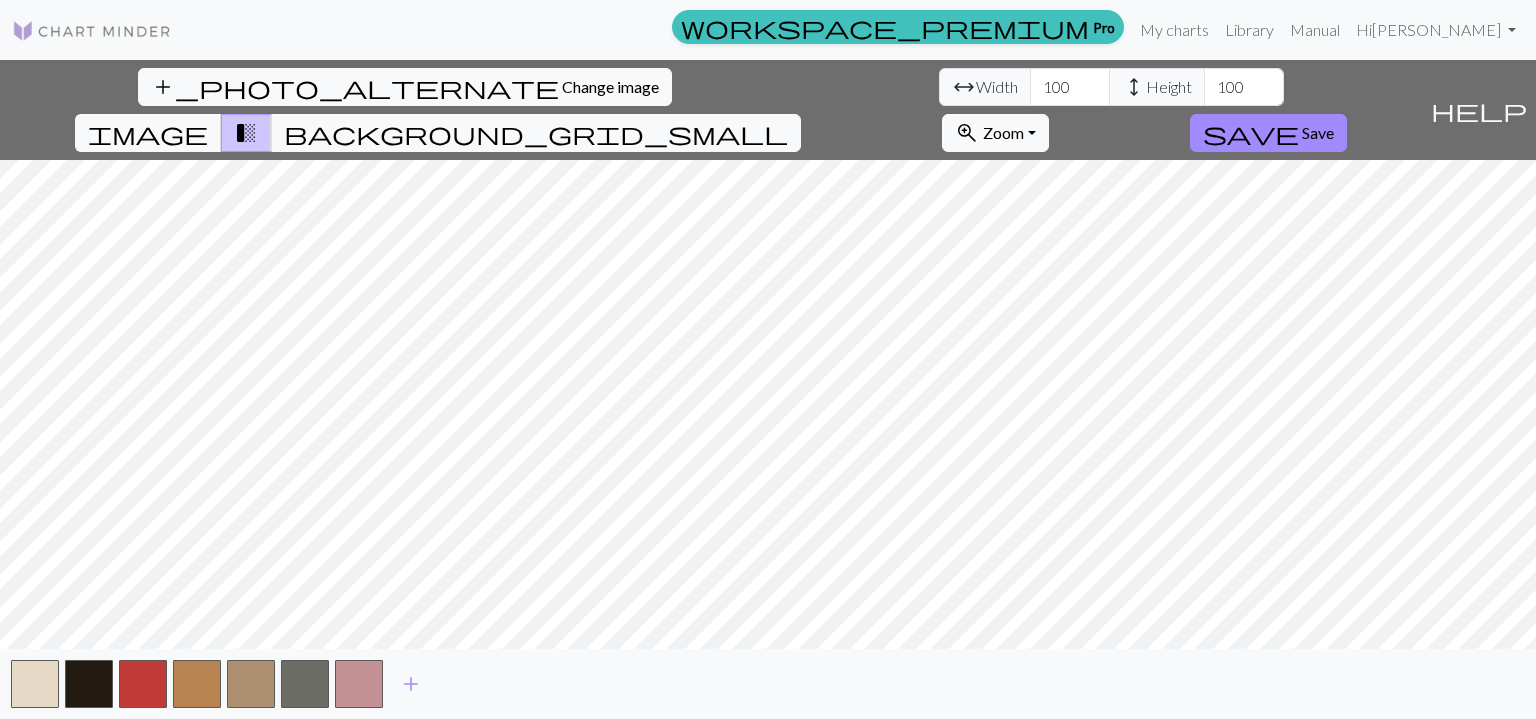 click on "add" at bounding box center [411, 684] 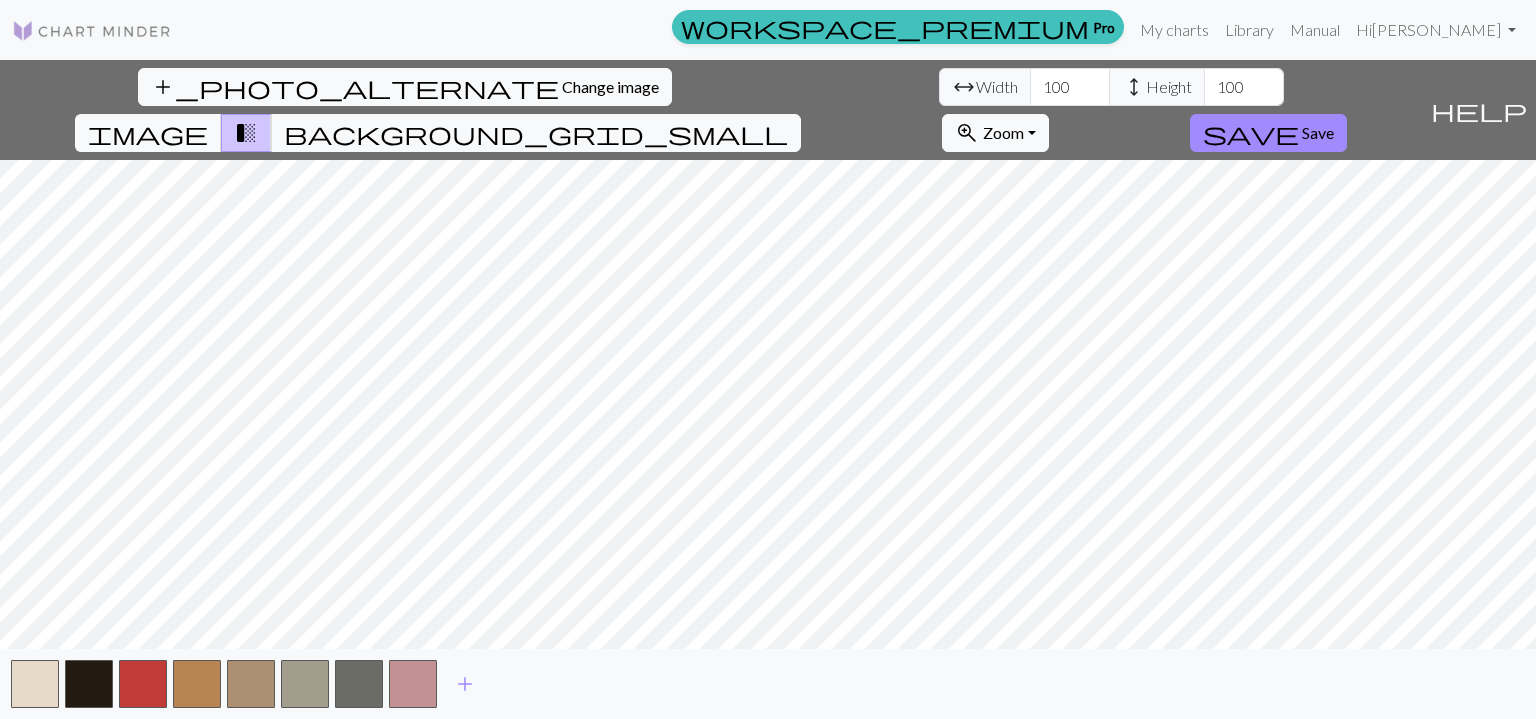 click on "add" at bounding box center (465, 684) 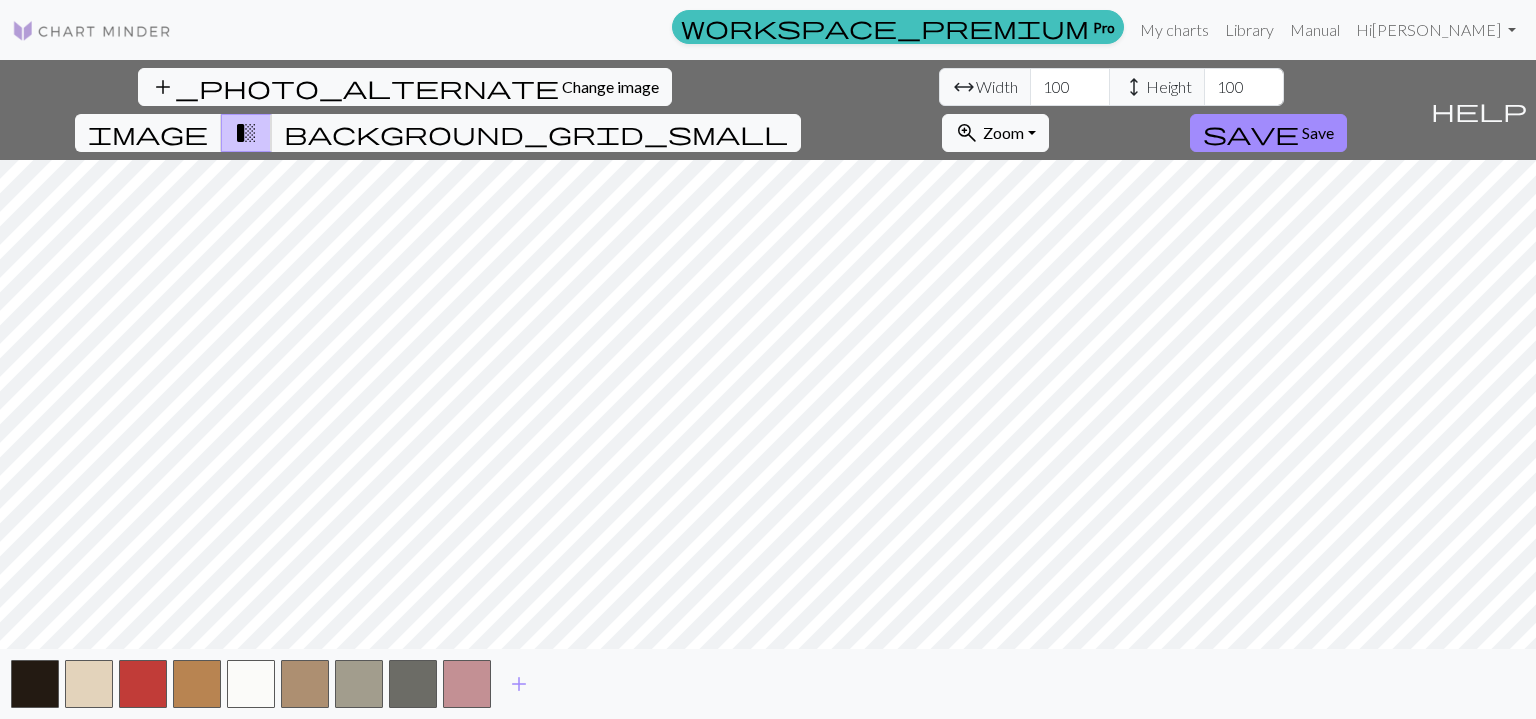 click on "add" at bounding box center [519, 684] 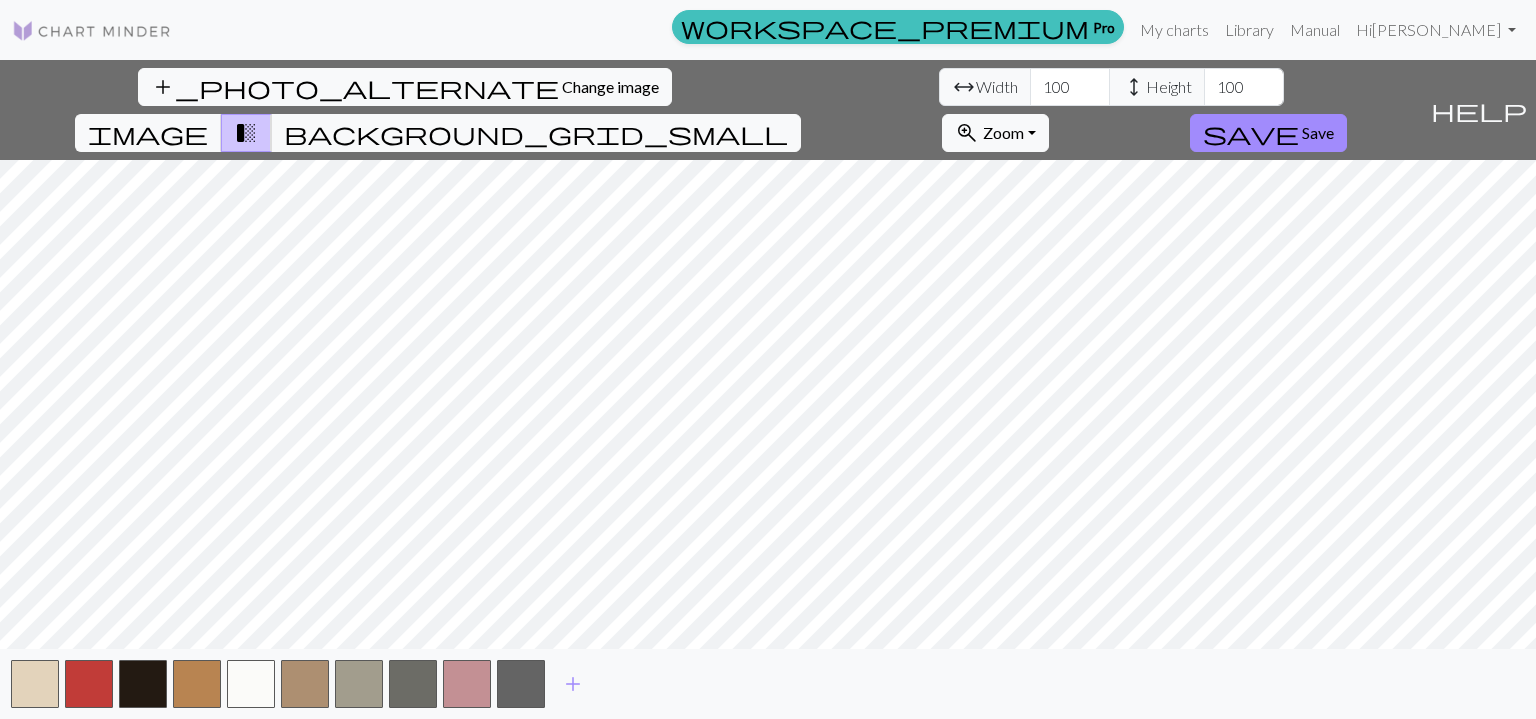 click at bounding box center (413, 684) 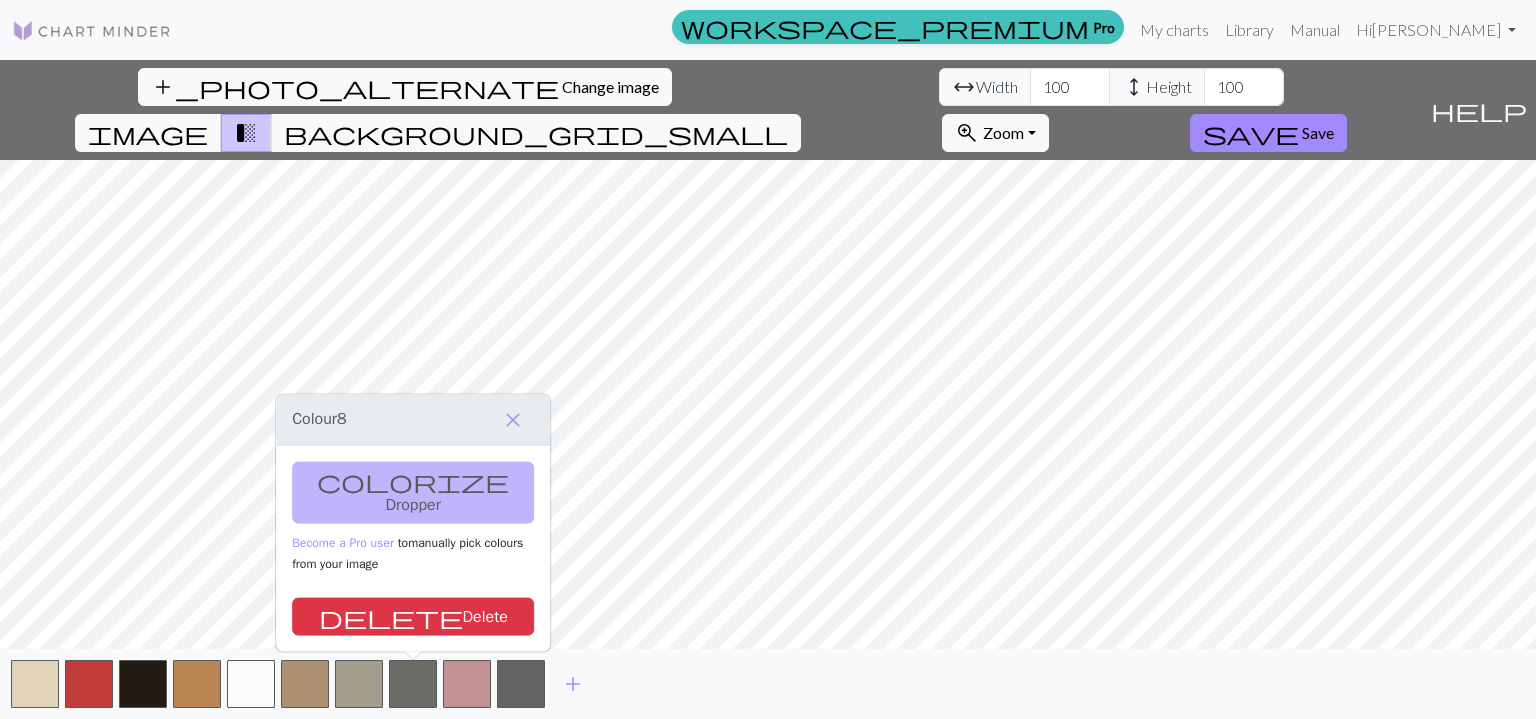 click on "add" at bounding box center [573, 684] 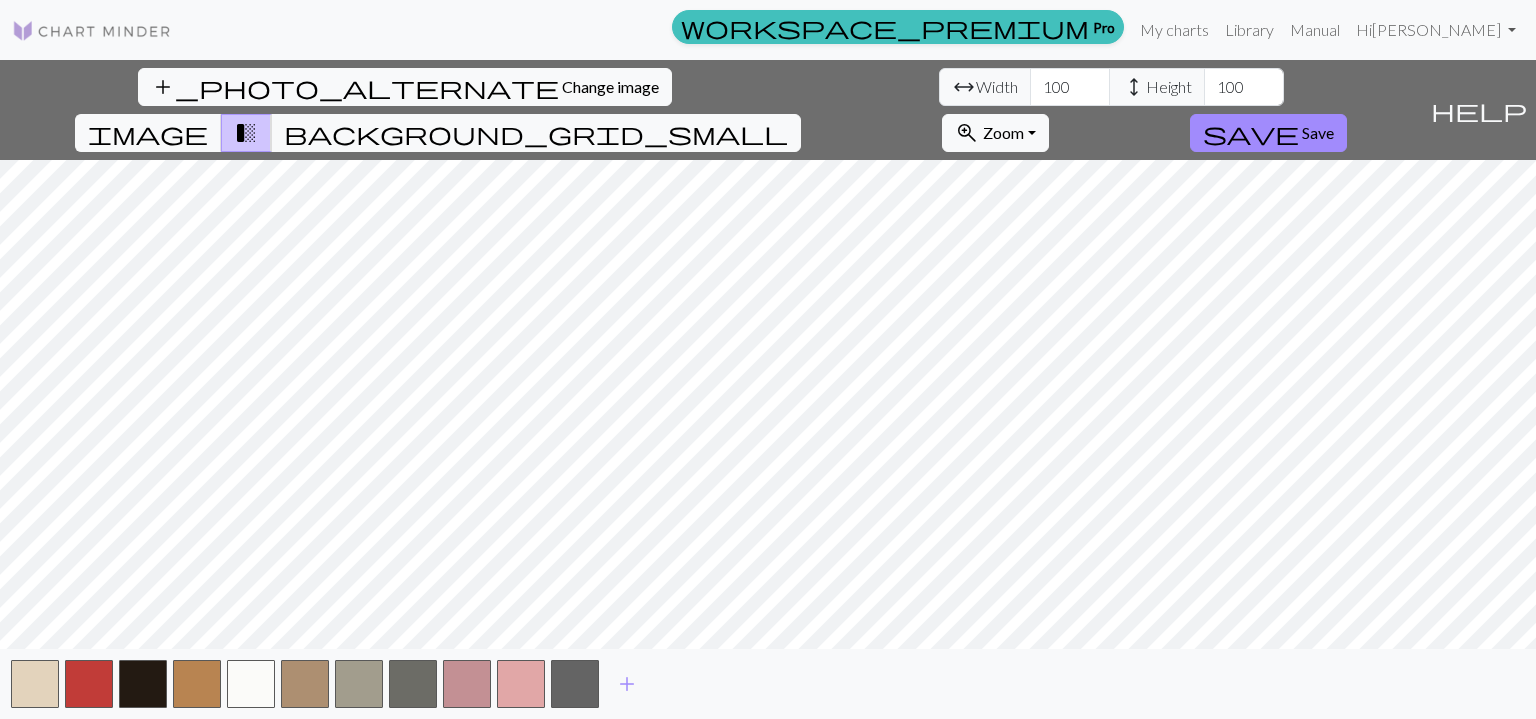 click on "add" at bounding box center (627, 684) 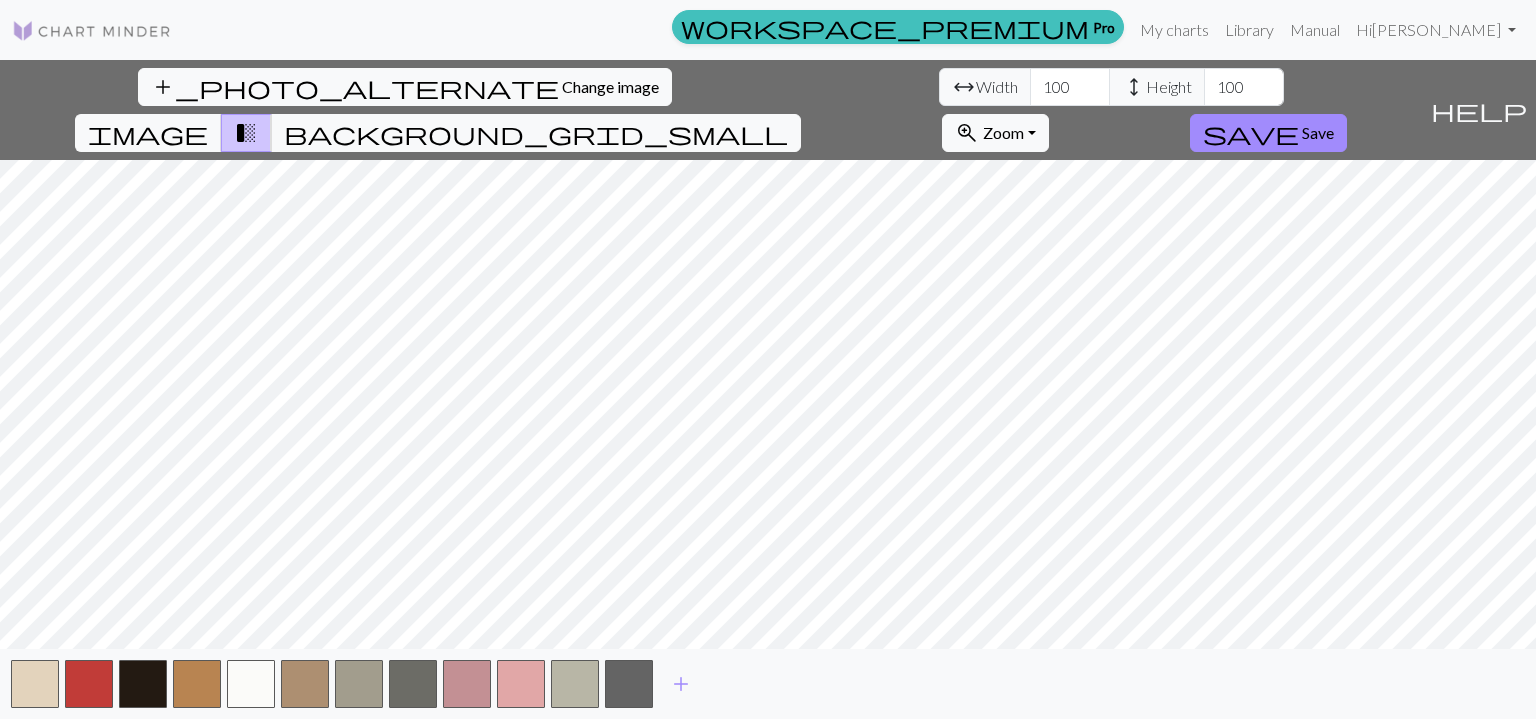 click on "add" at bounding box center (681, 684) 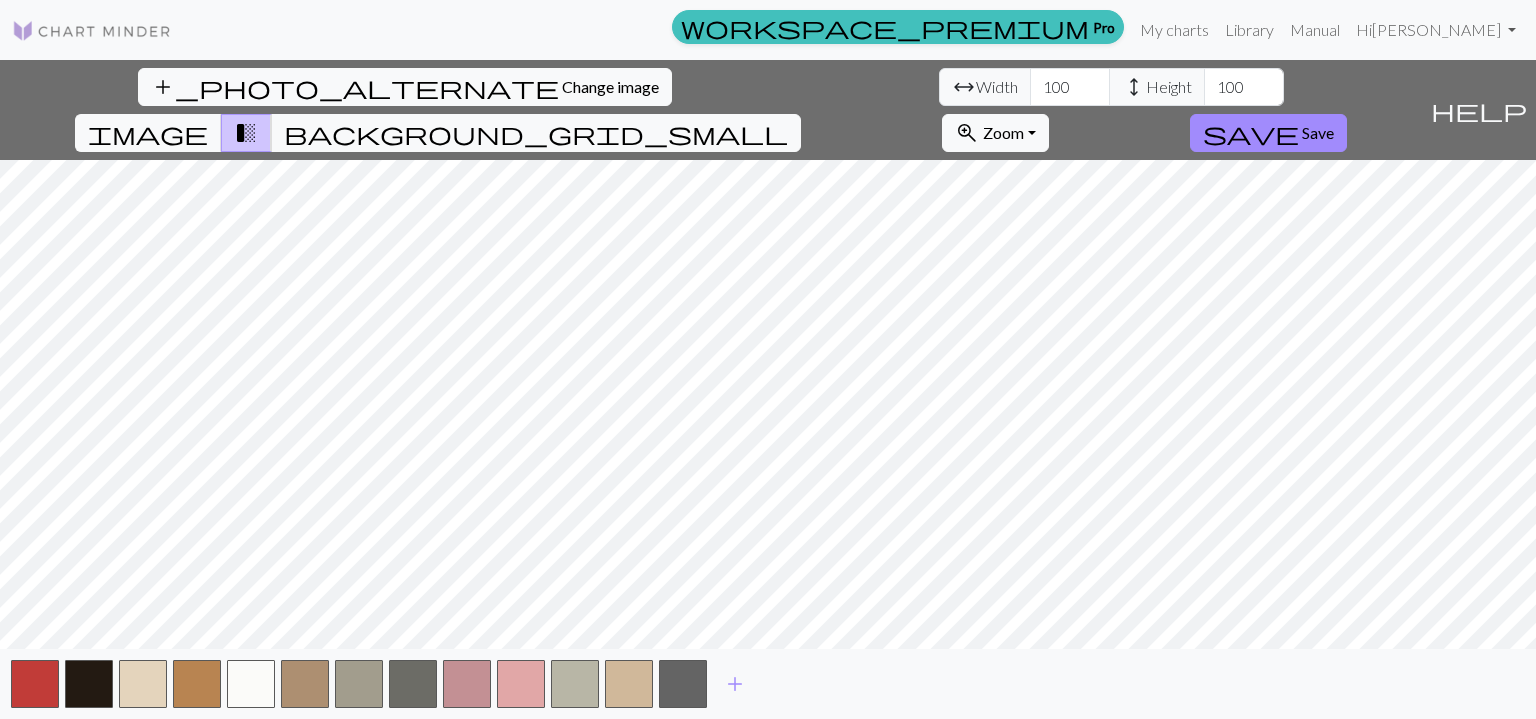 click on "add" at bounding box center [735, 684] 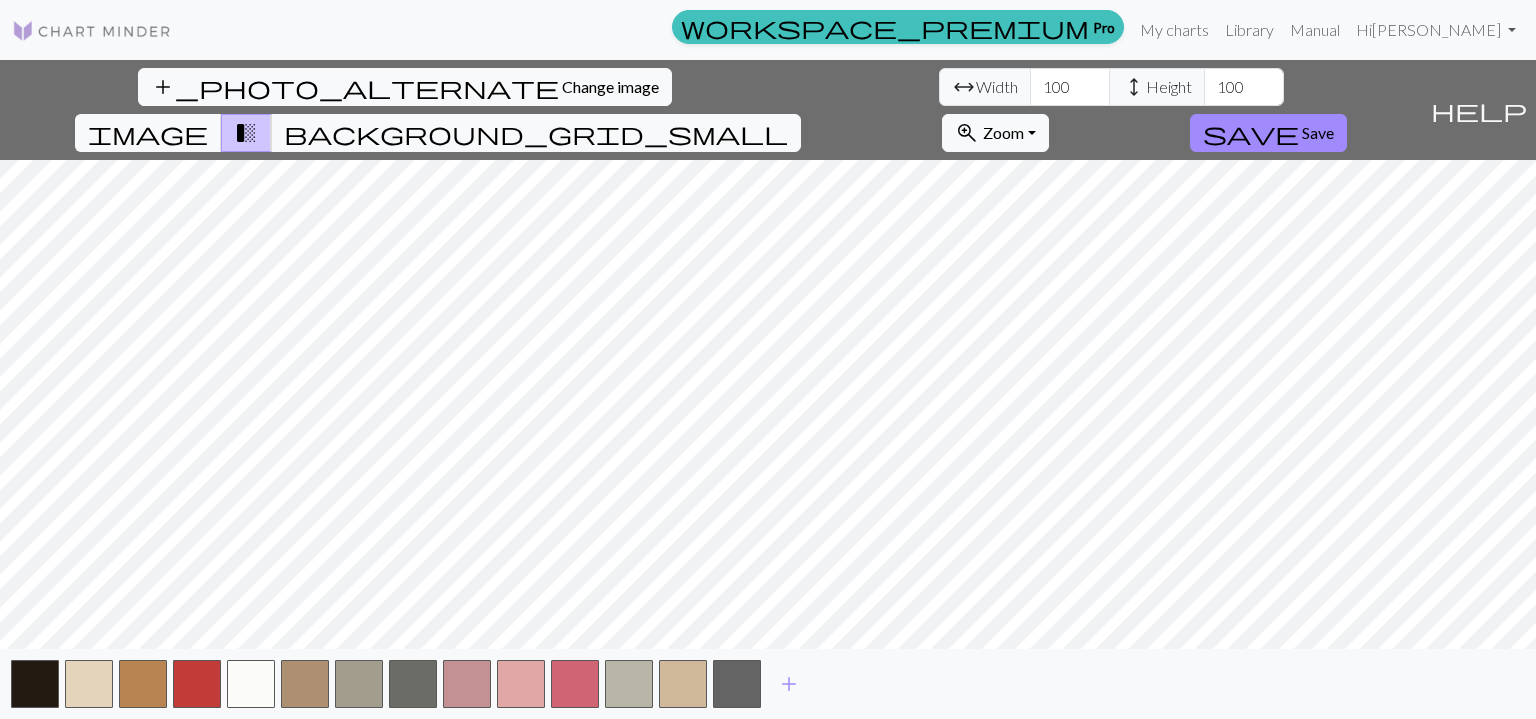 click on "add" at bounding box center [789, 684] 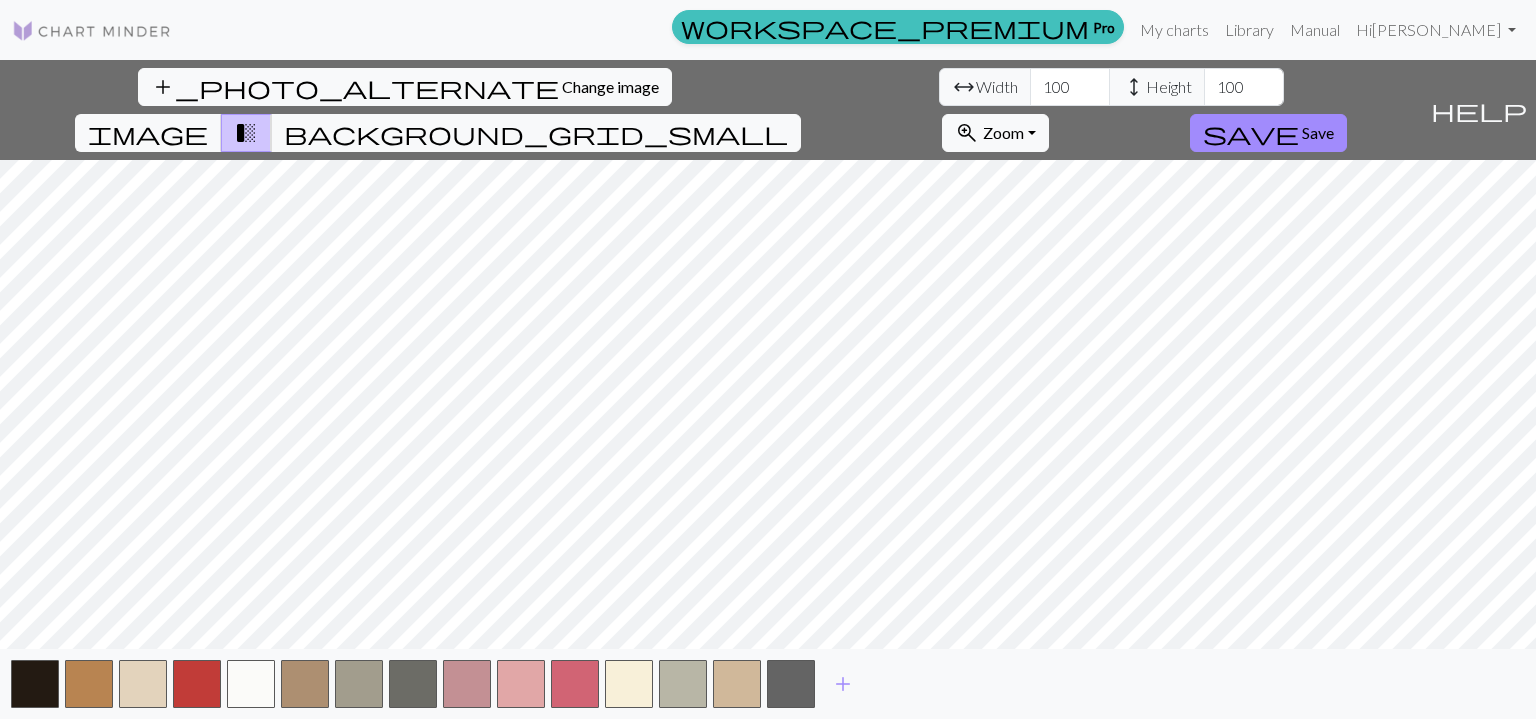 click on "add" at bounding box center [843, 684] 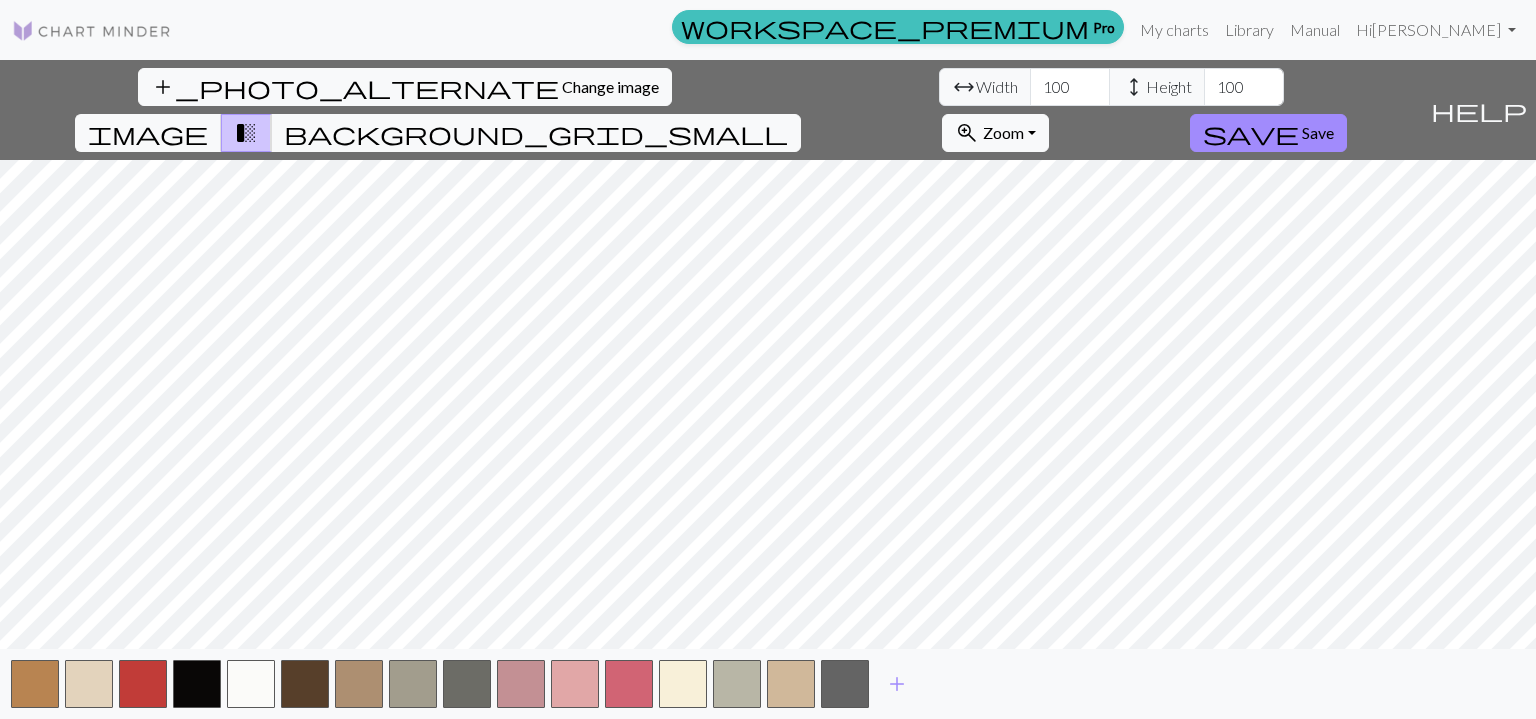 click on "add" at bounding box center (897, 684) 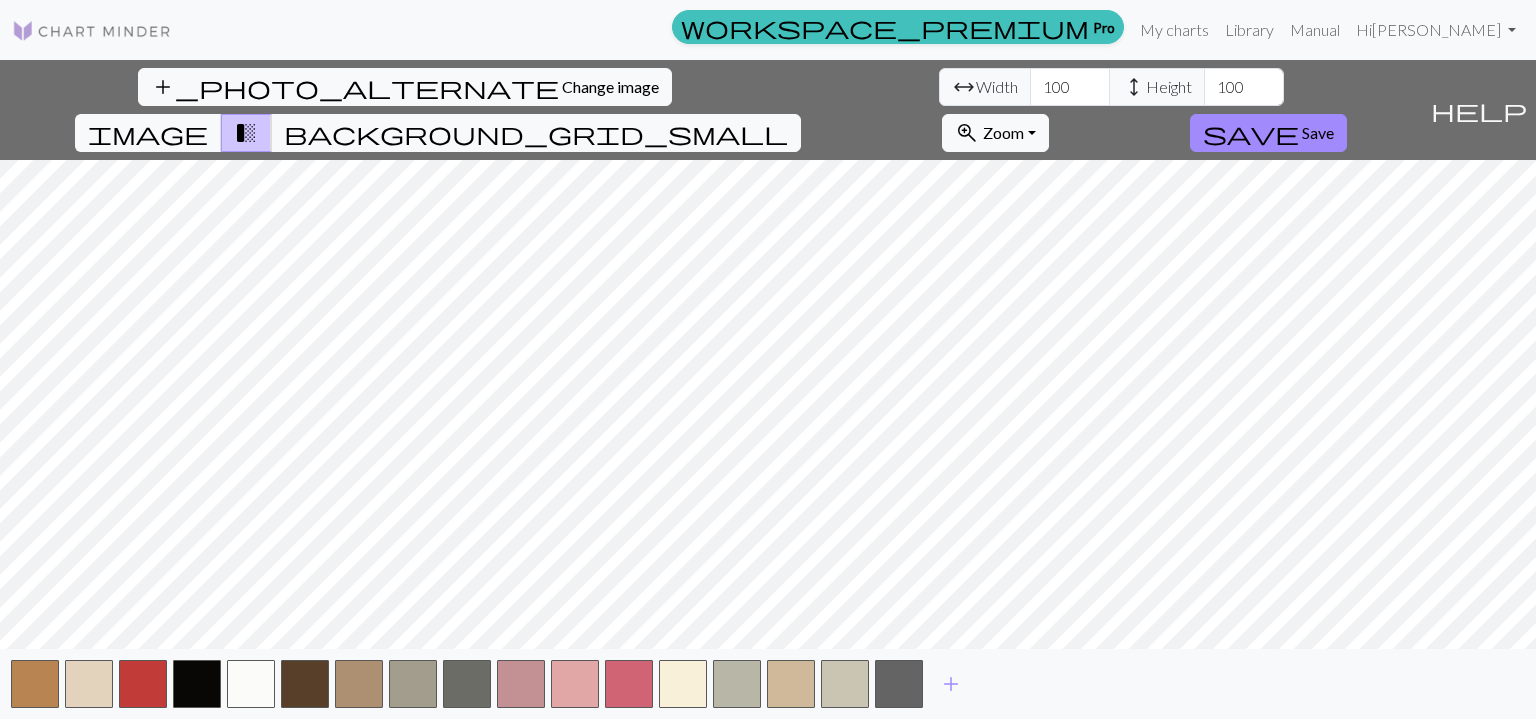 click on "add" at bounding box center (951, 684) 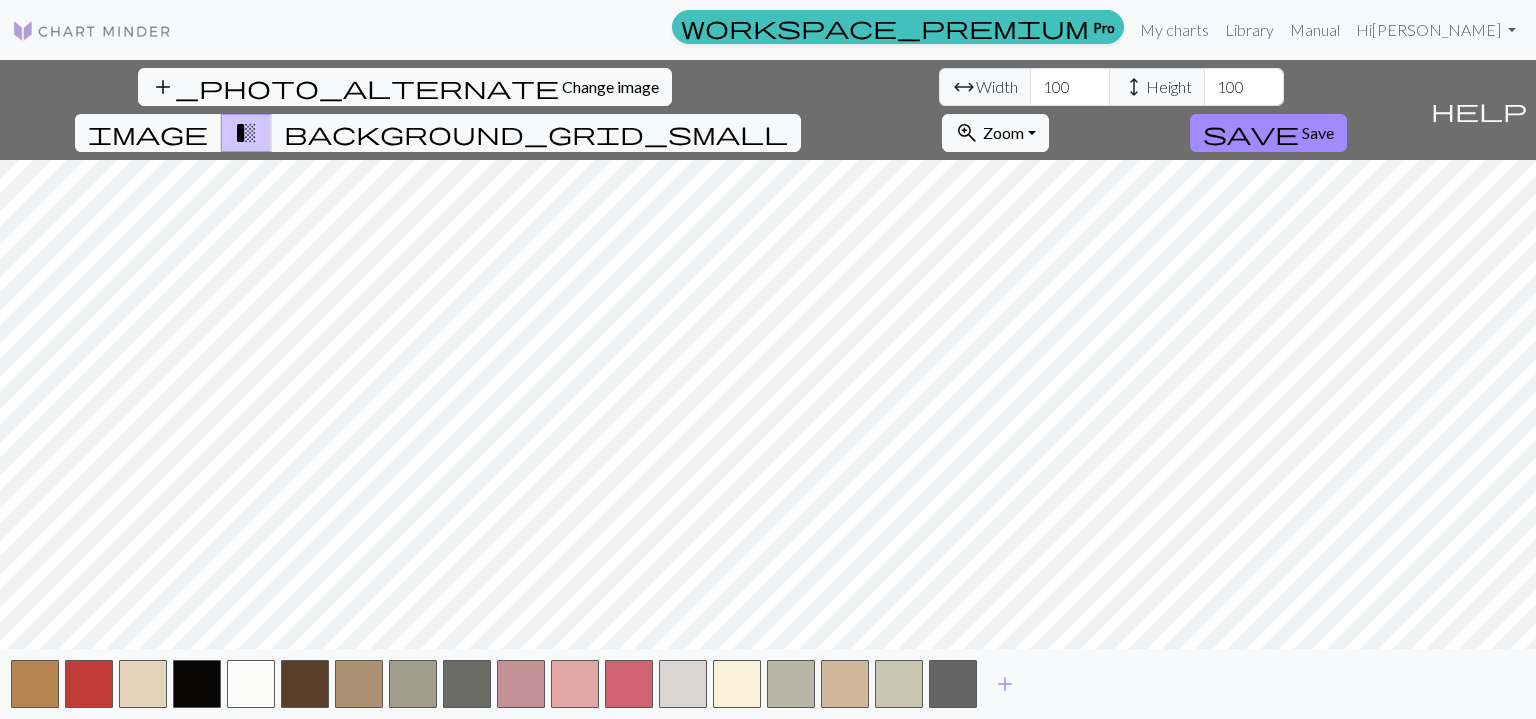 click on "save" at bounding box center (1251, 133) 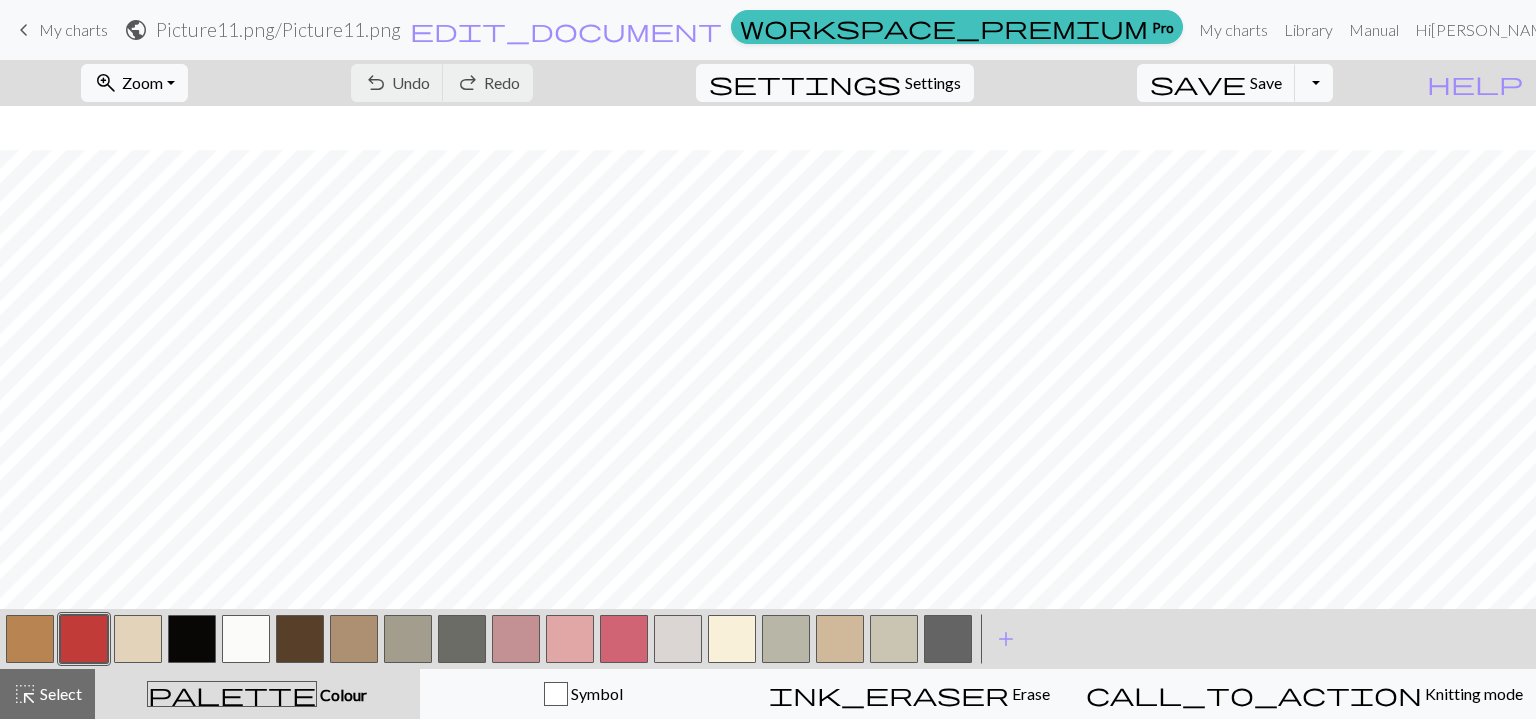 scroll, scrollTop: 1714, scrollLeft: 0, axis: vertical 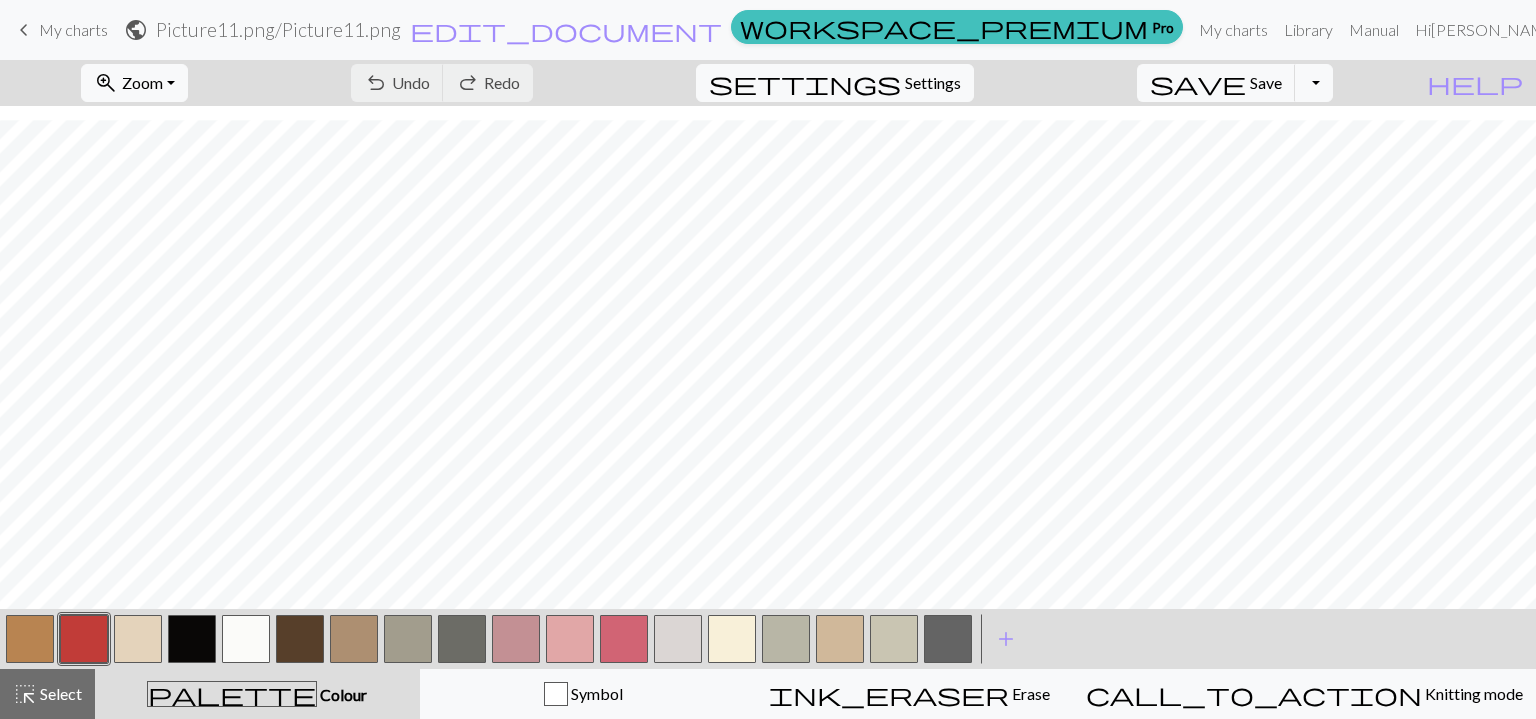 click at bounding box center (84, 639) 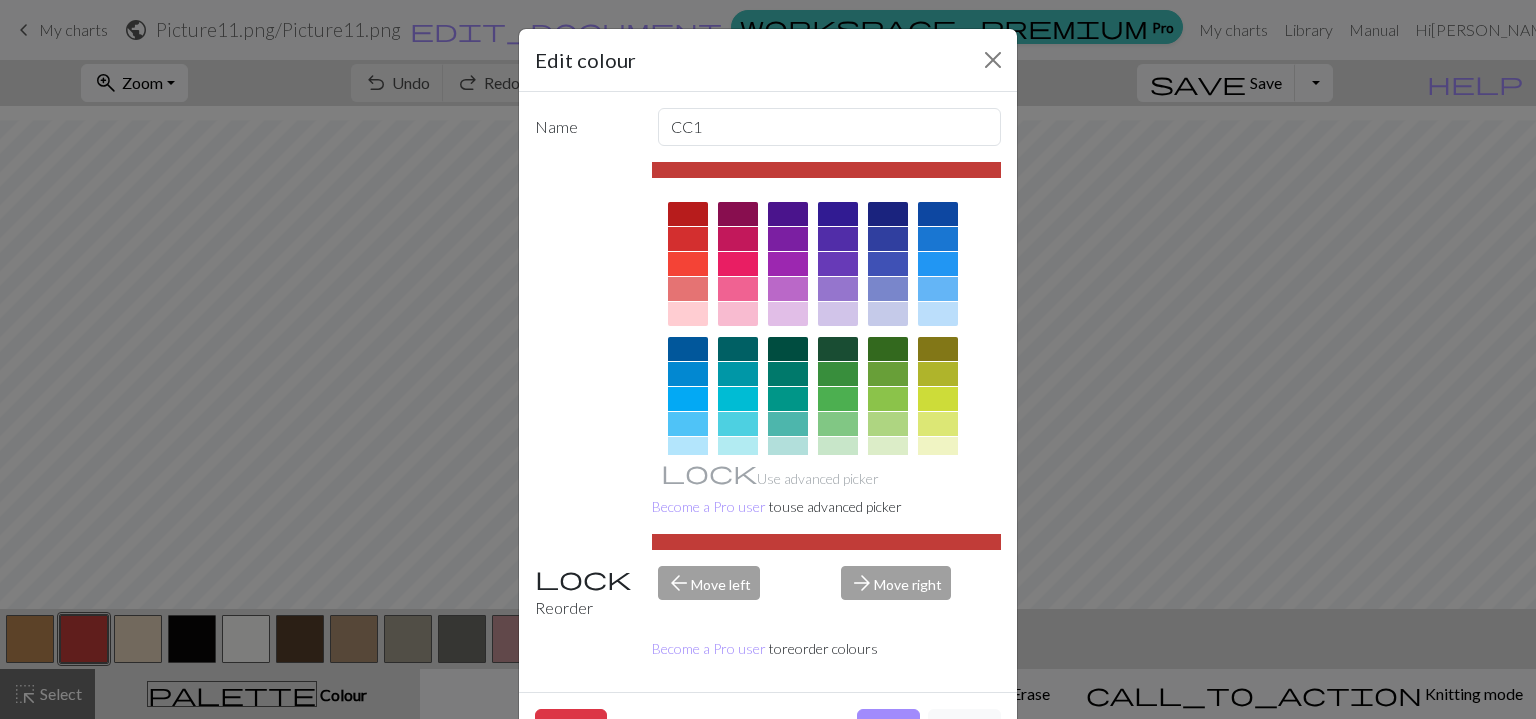 scroll, scrollTop: 52, scrollLeft: 0, axis: vertical 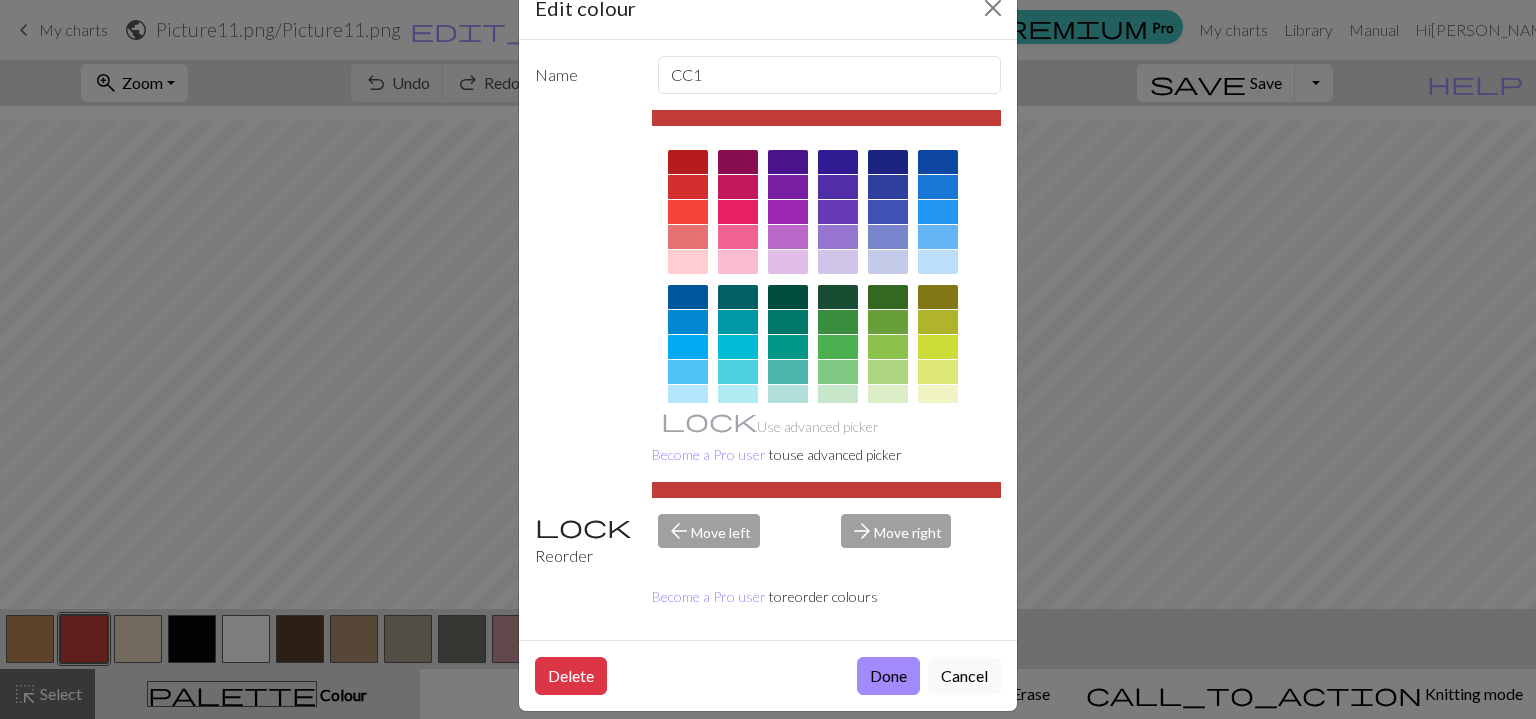 click on "Cancel" at bounding box center (964, 676) 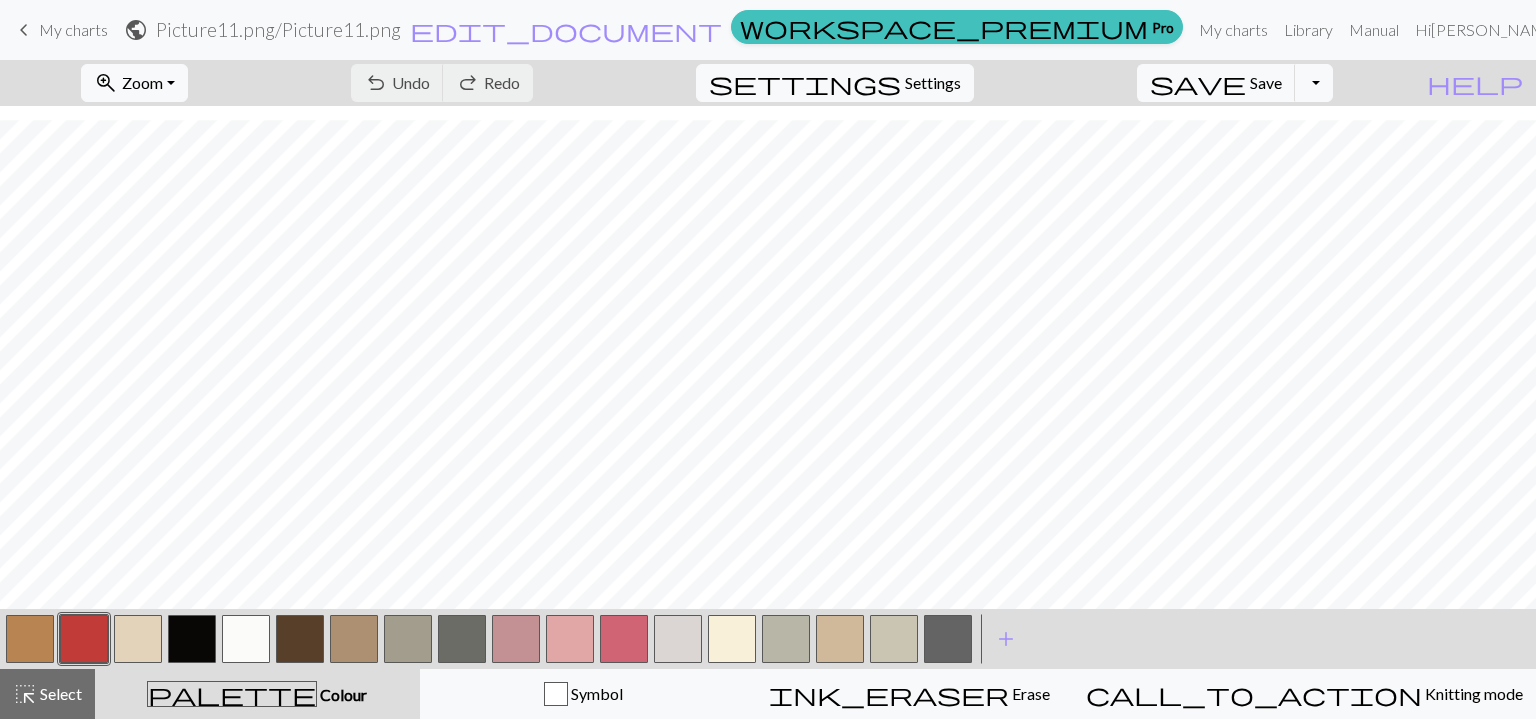 click on "My charts" at bounding box center [73, 29] 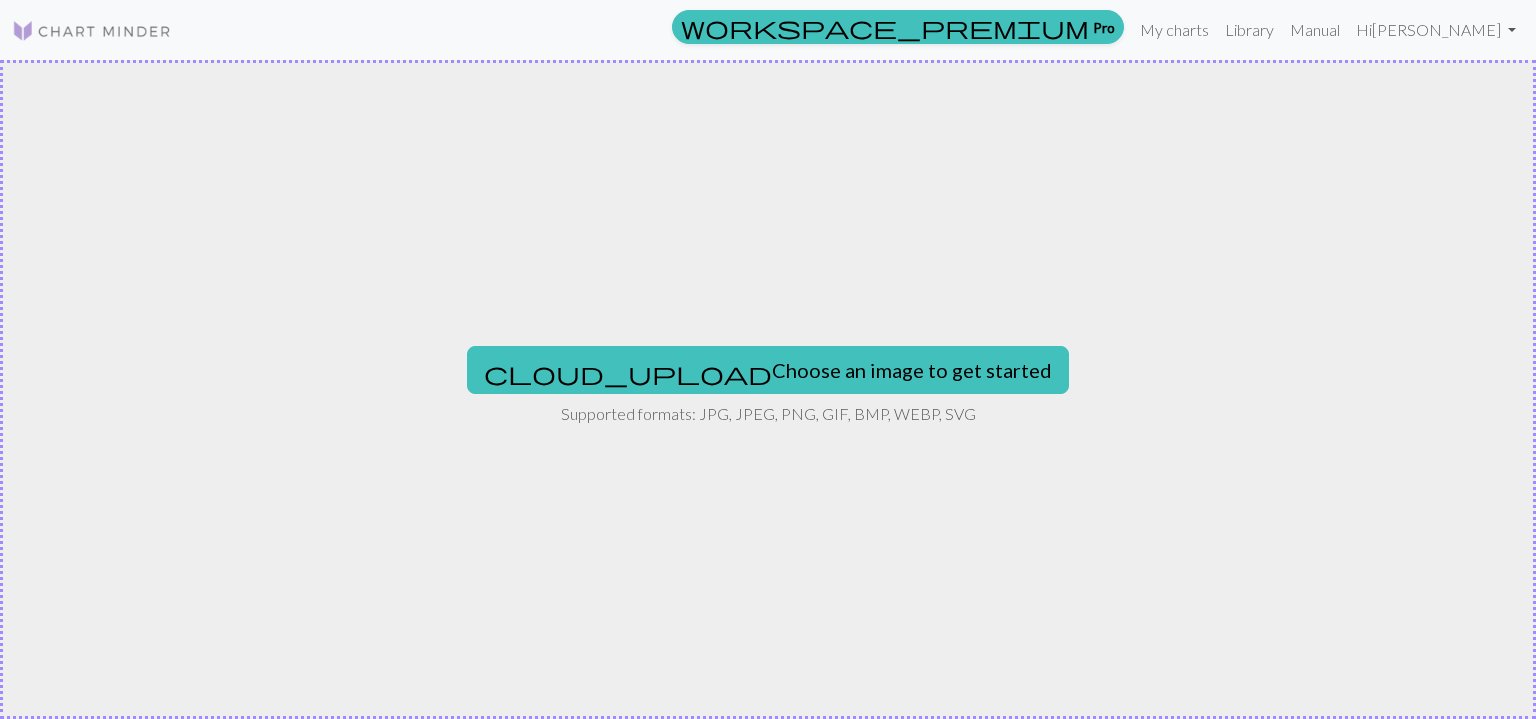 click on "cloud_upload  Choose an image to get started" at bounding box center [768, 370] 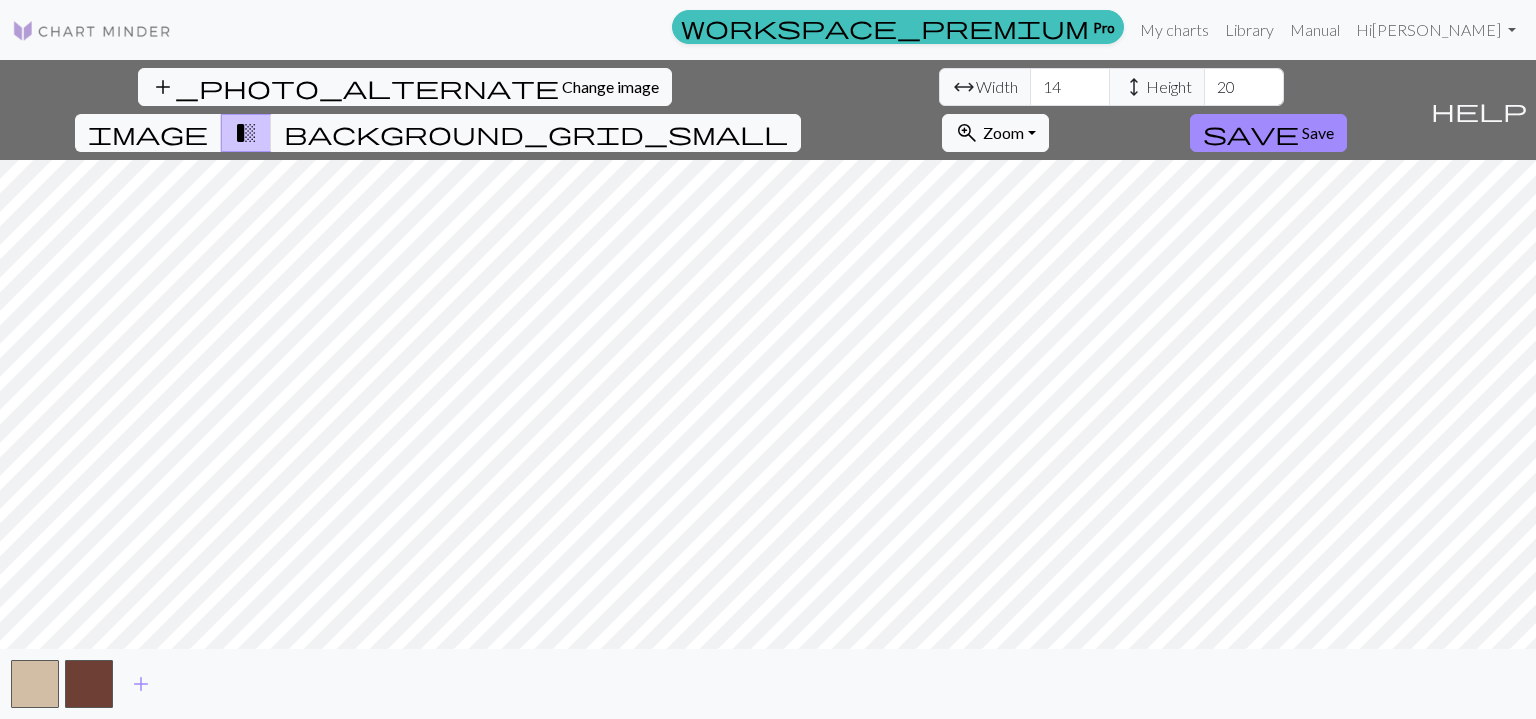 click on "background_grid_small" at bounding box center (536, 133) 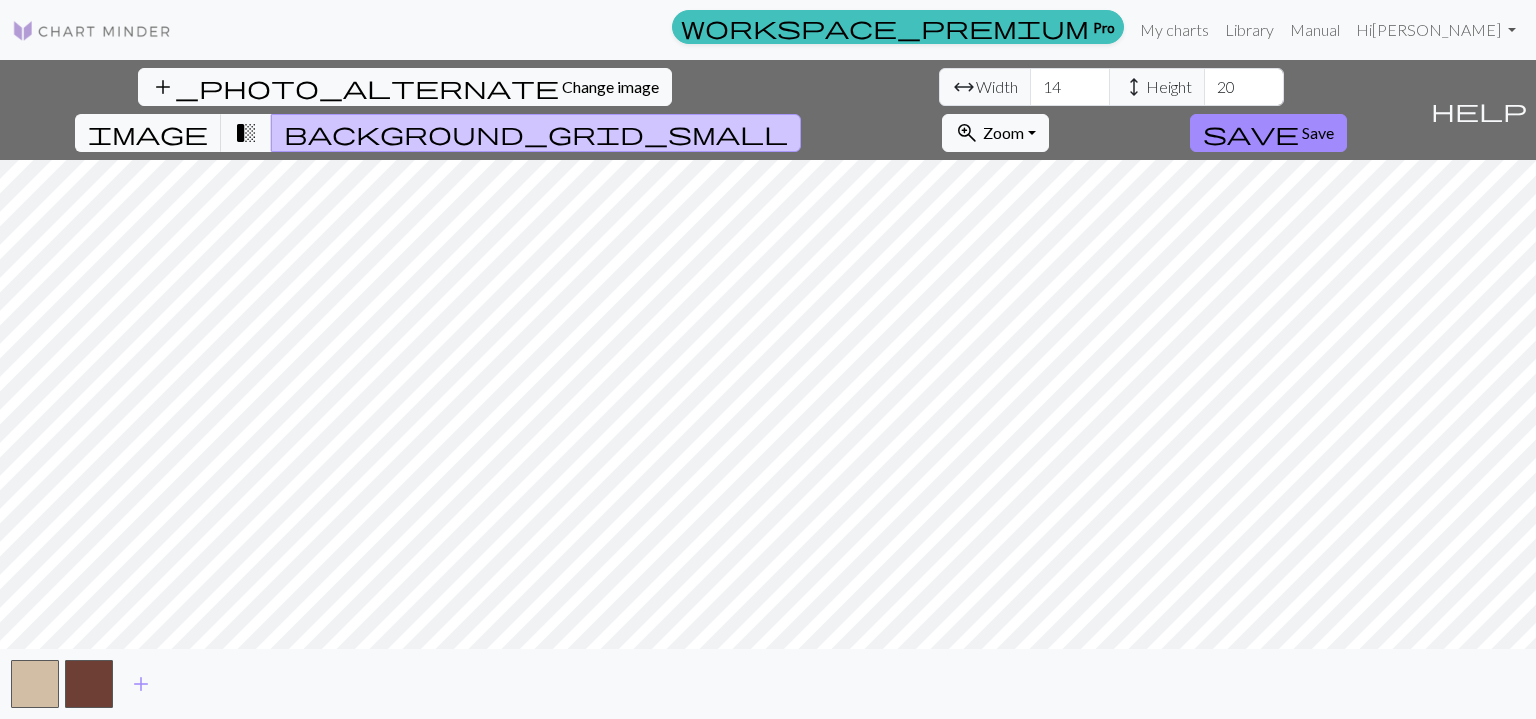 click on "add" at bounding box center [141, 684] 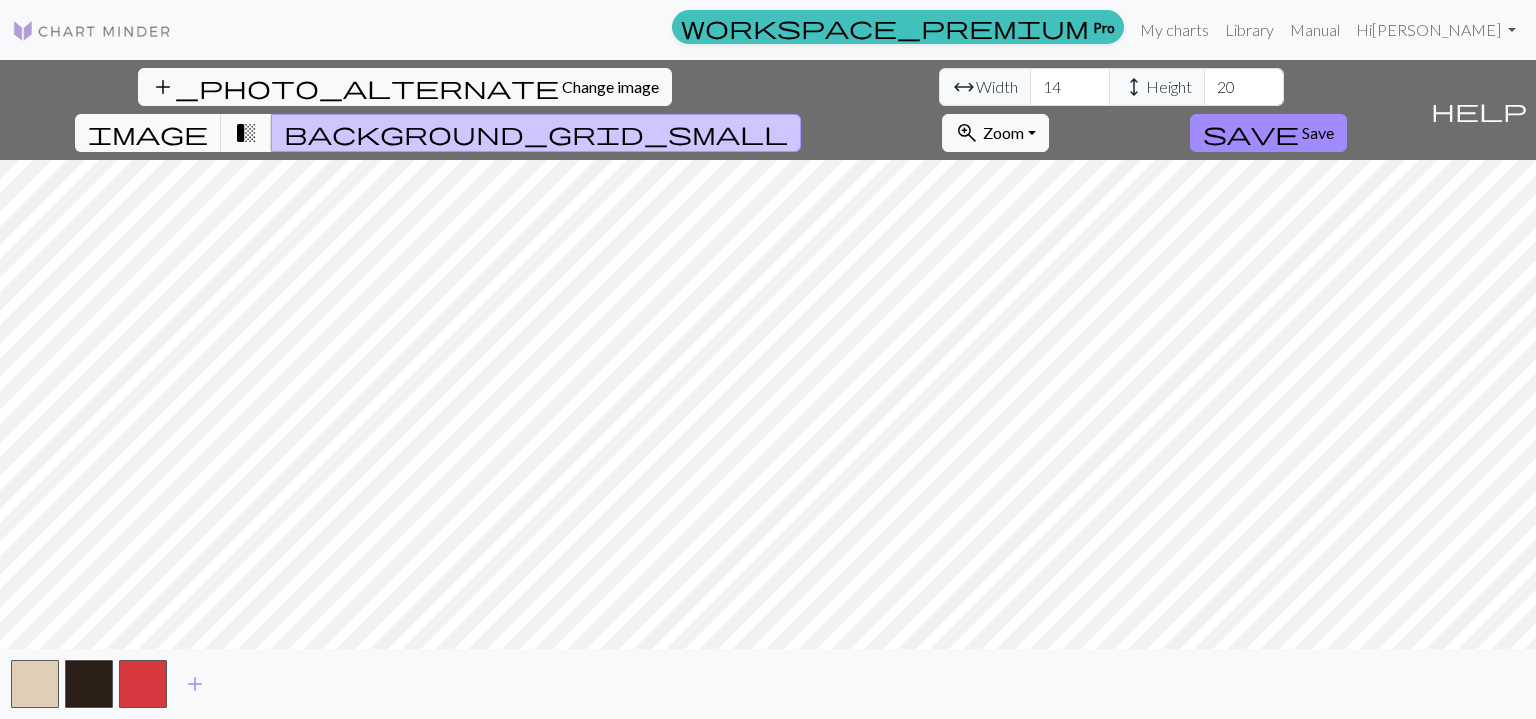 click on "add" at bounding box center [195, 684] 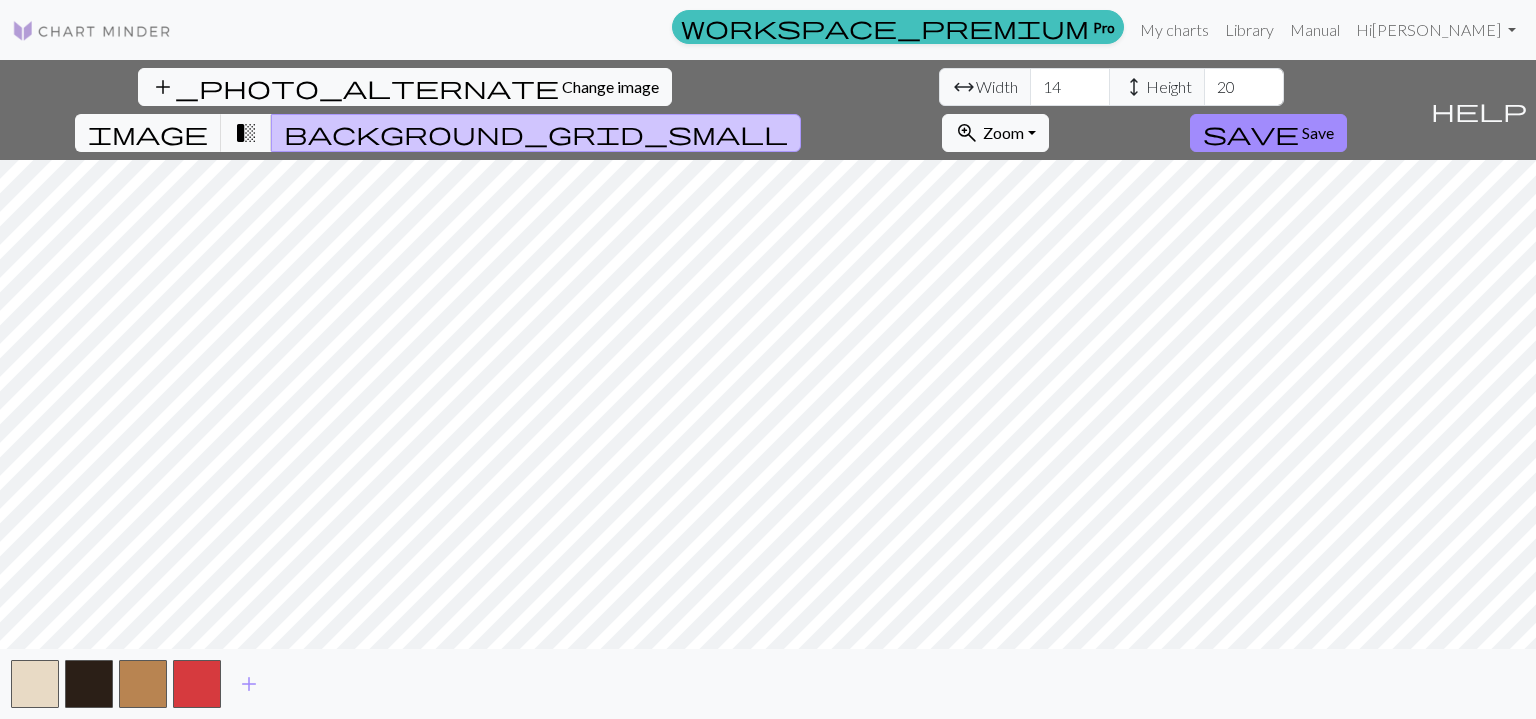 click on "add" at bounding box center [249, 684] 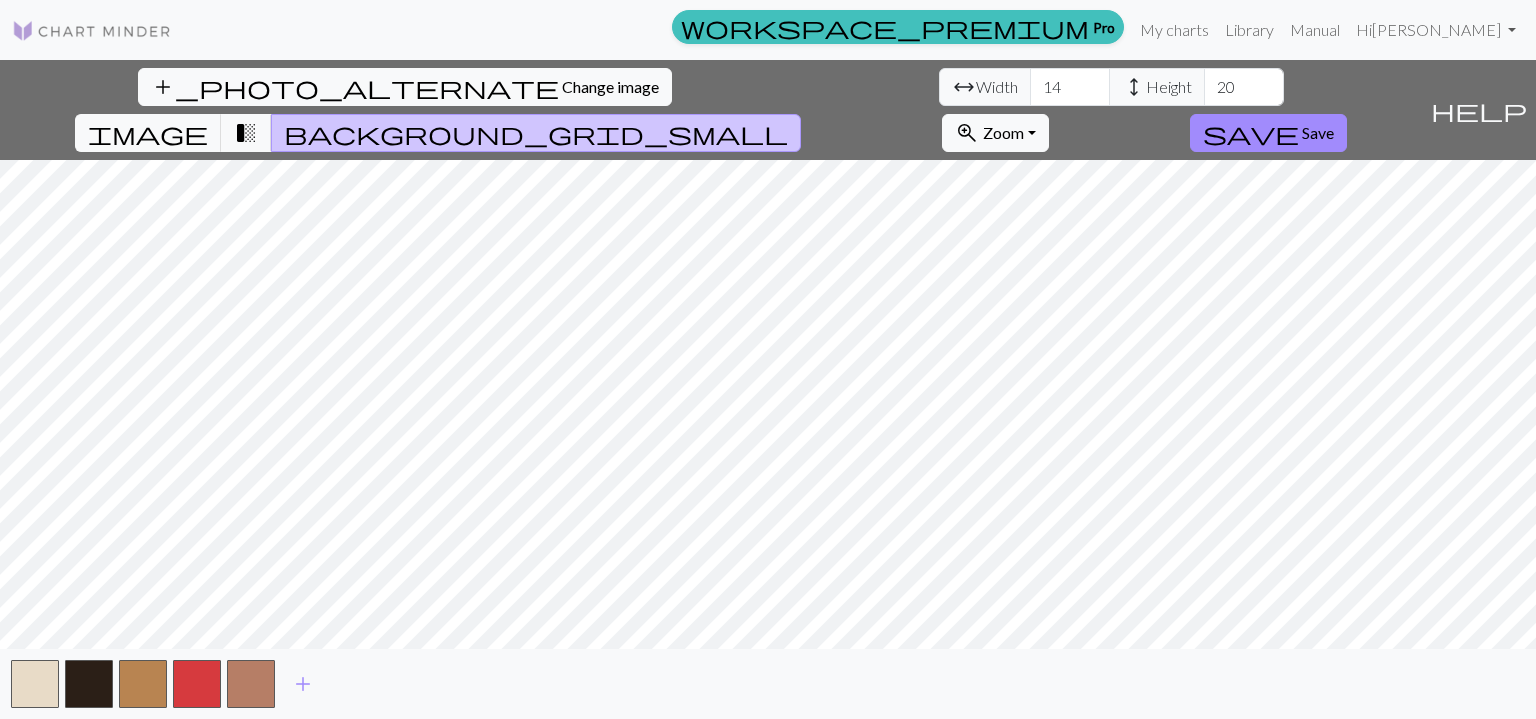 click on "add" at bounding box center (303, 684) 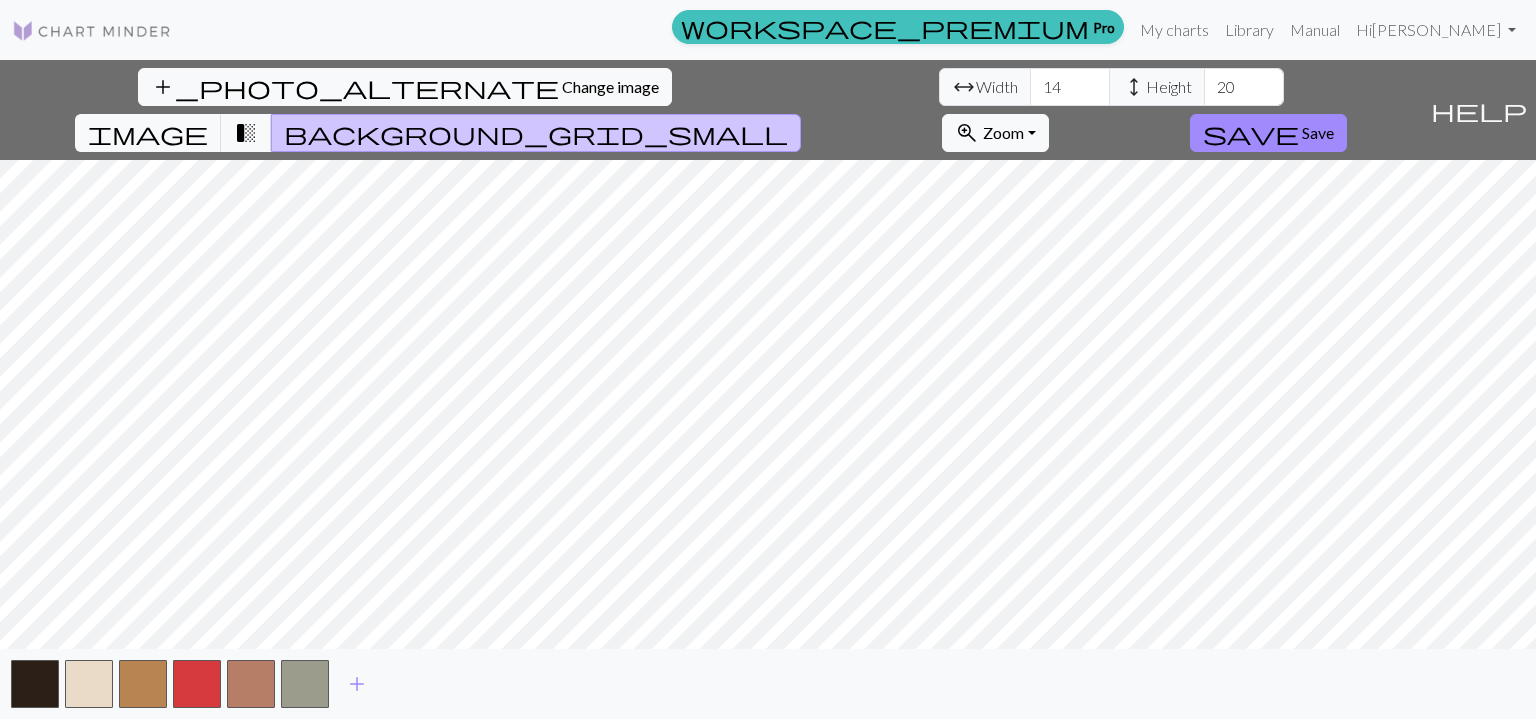 click on "add" at bounding box center (357, 684) 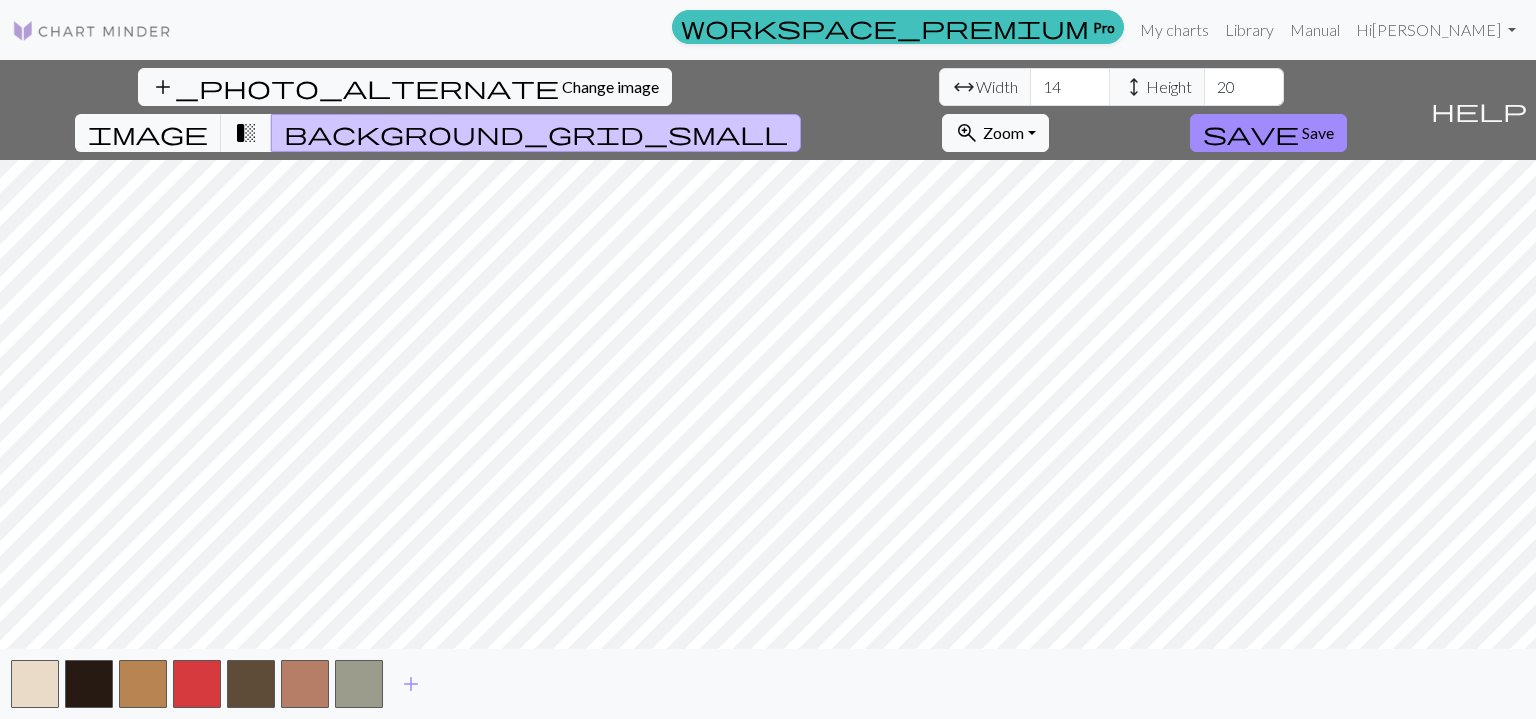 click on "add" at bounding box center [411, 684] 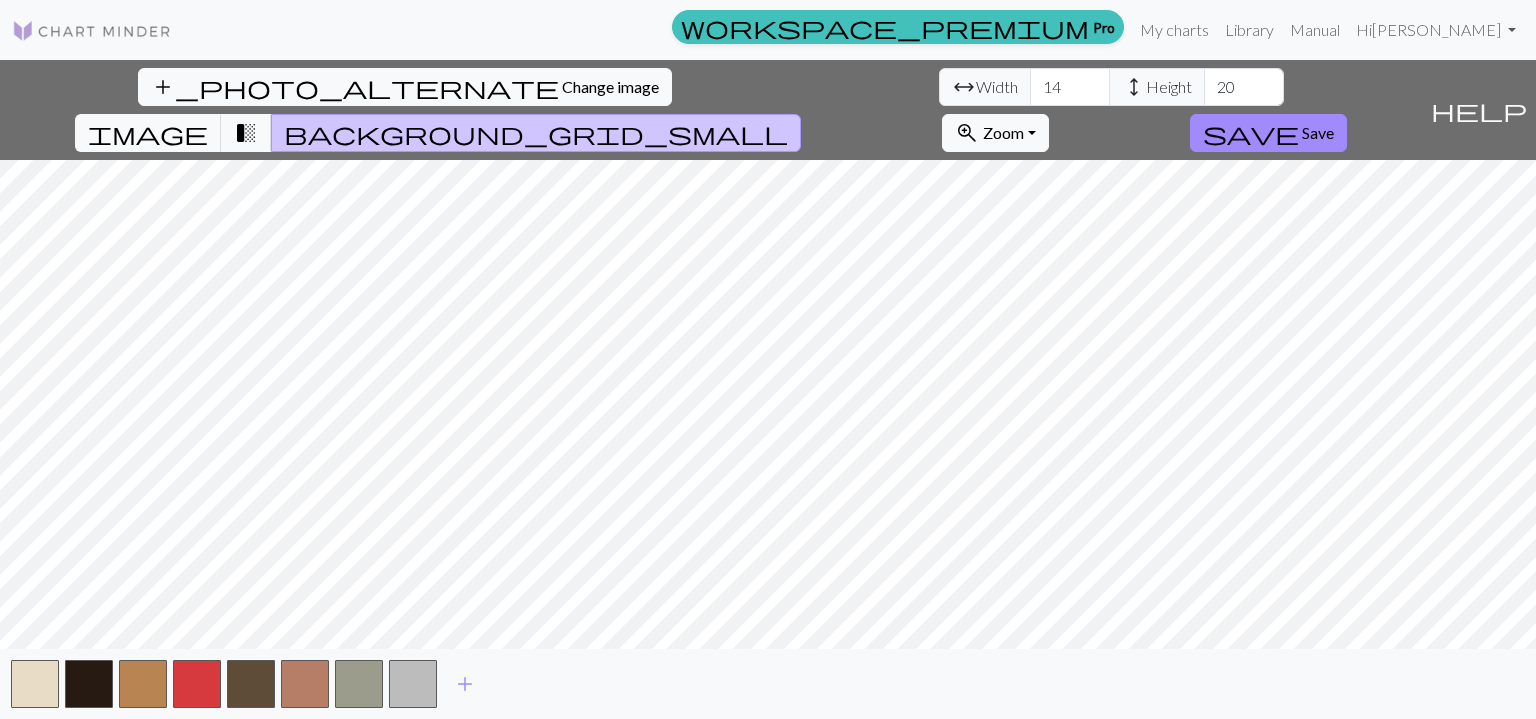 click on "add" at bounding box center (465, 684) 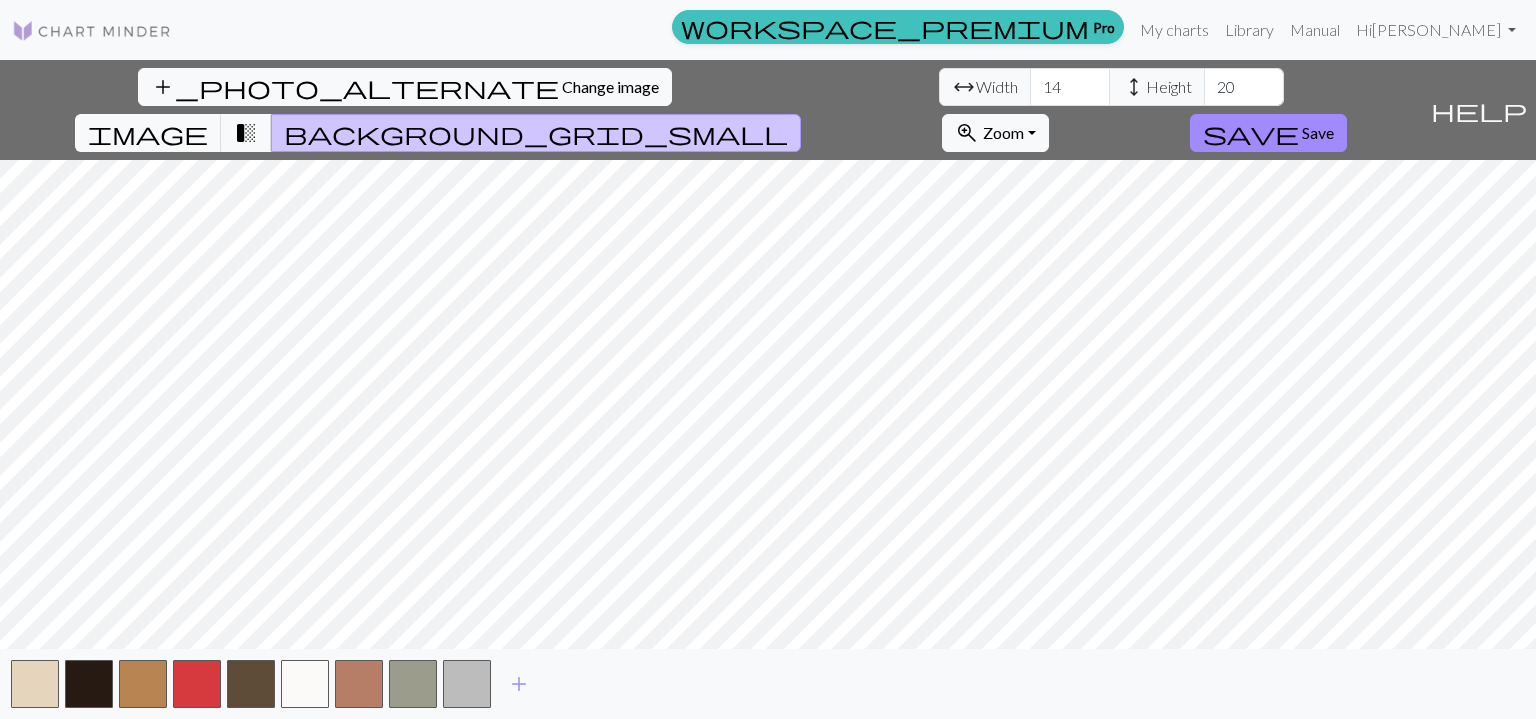 click on "add" at bounding box center (519, 684) 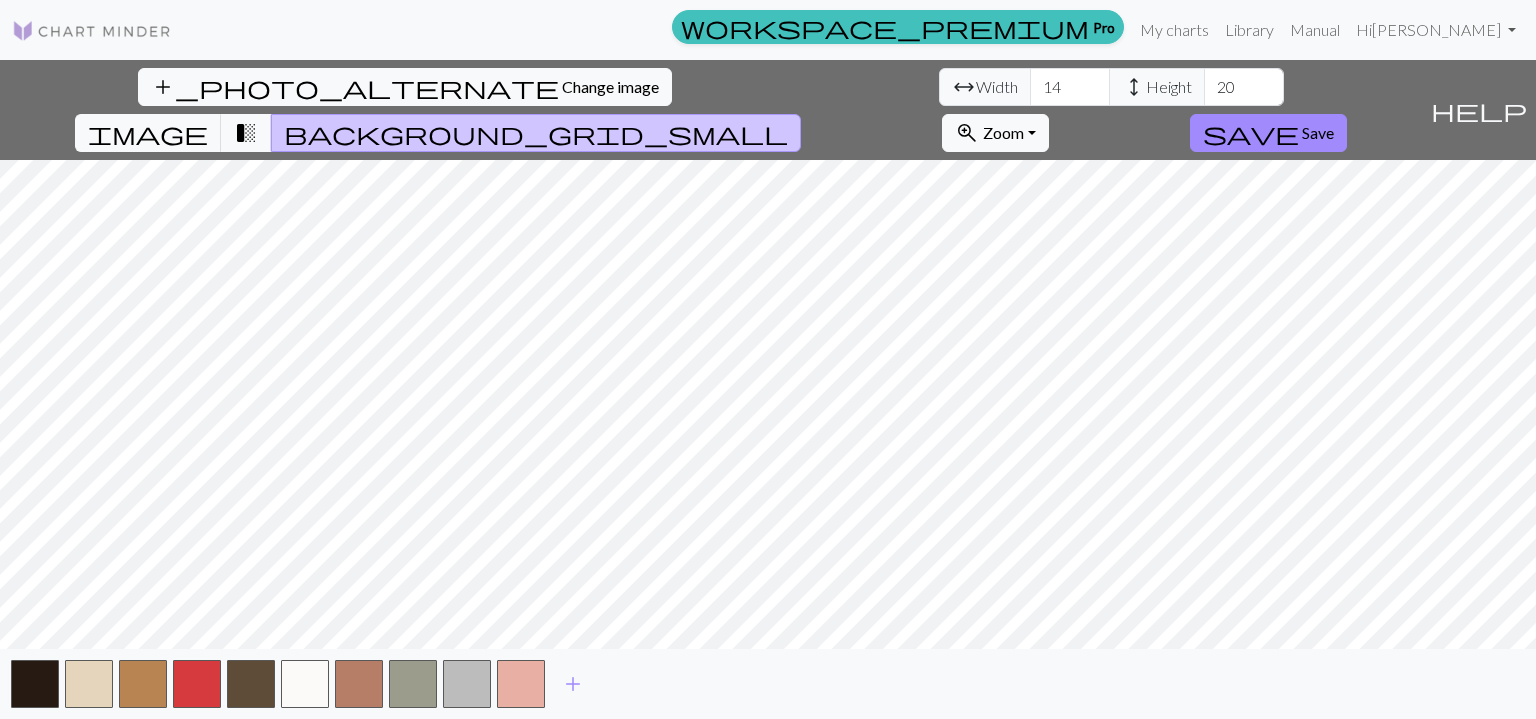 click on "add" at bounding box center (573, 684) 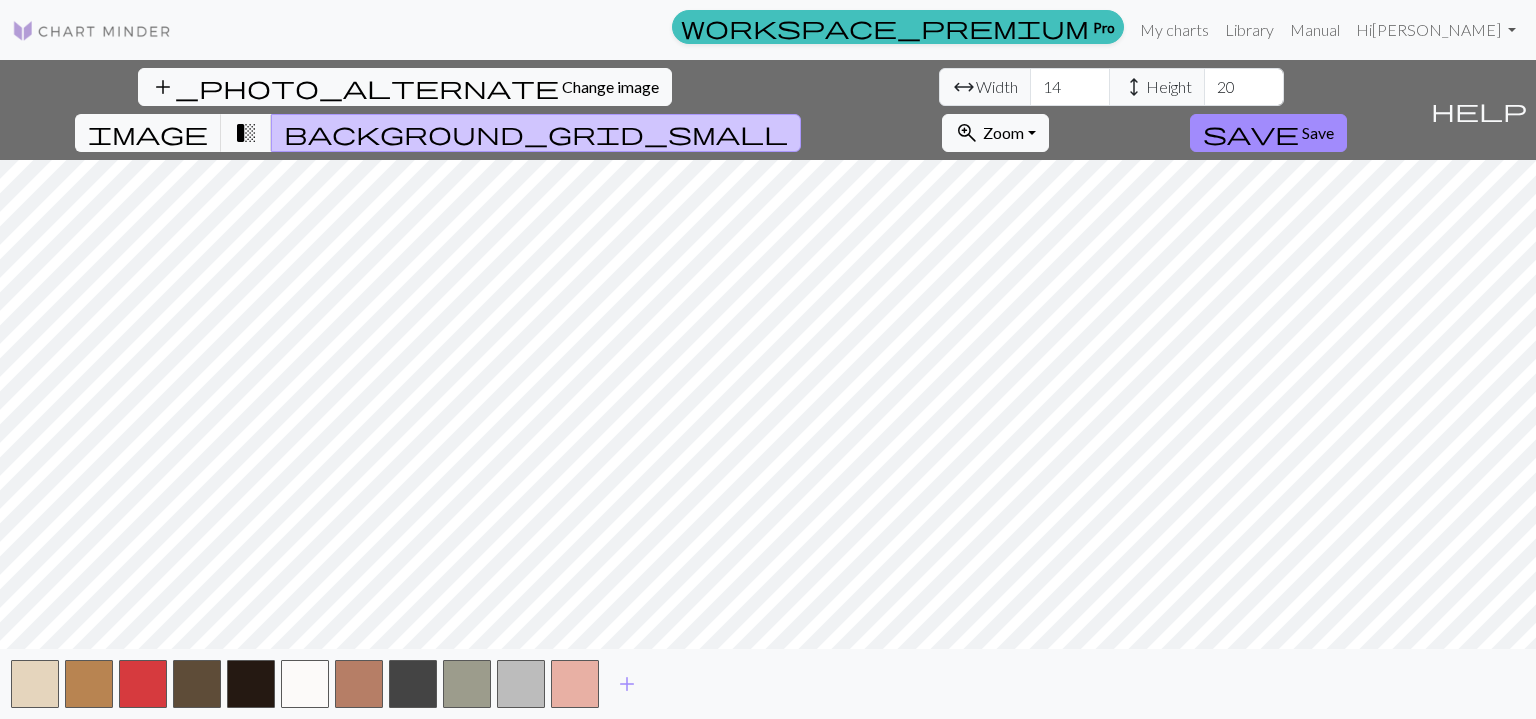 click on "add" at bounding box center (627, 684) 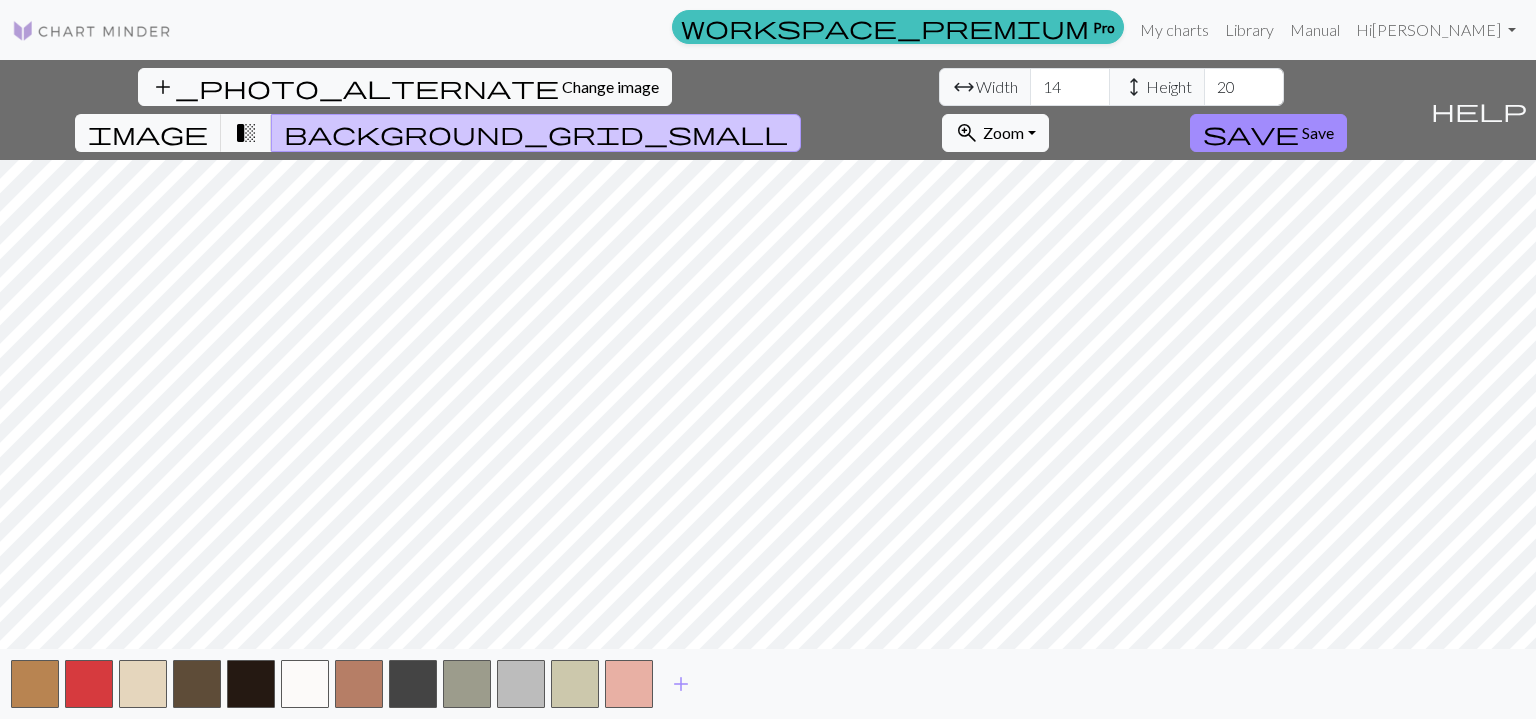 click on "add" at bounding box center [681, 684] 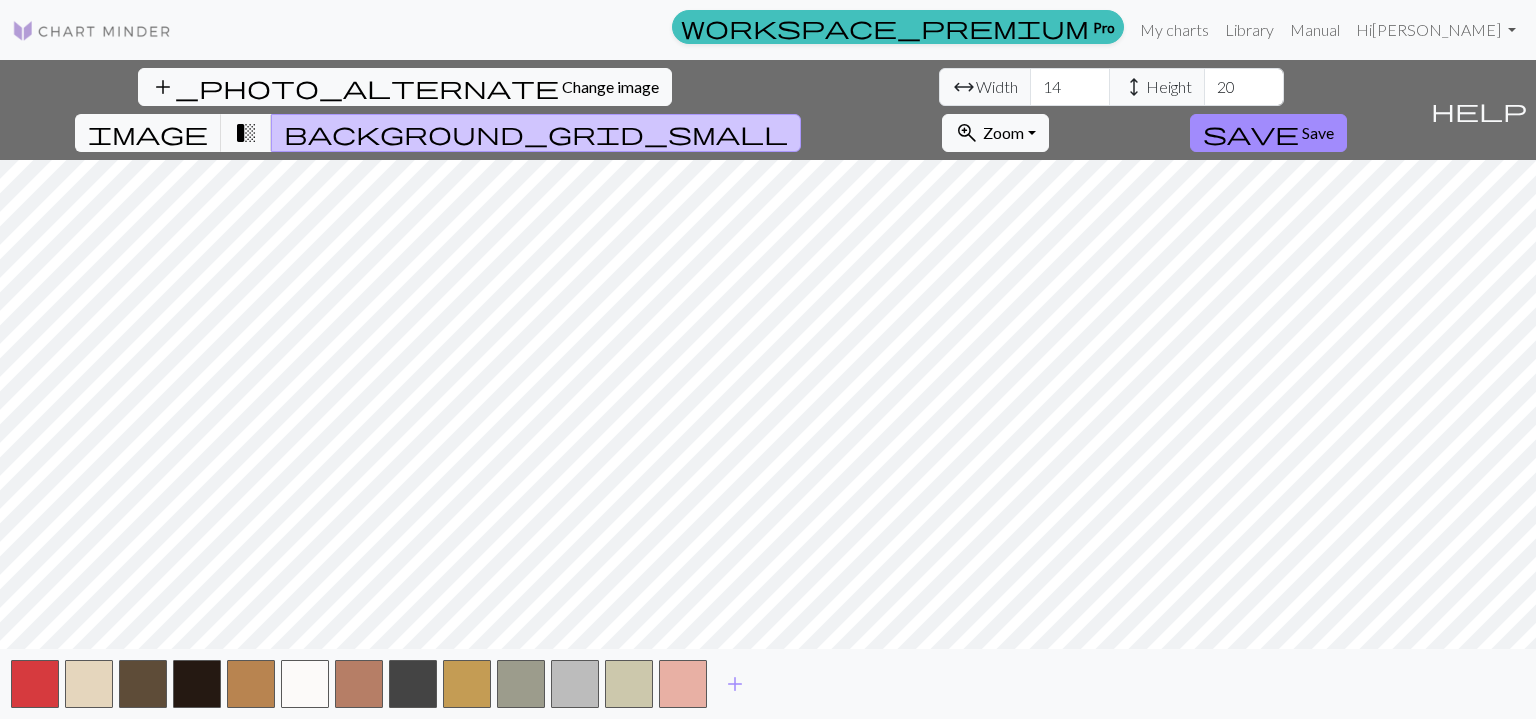 click on "add" at bounding box center [735, 684] 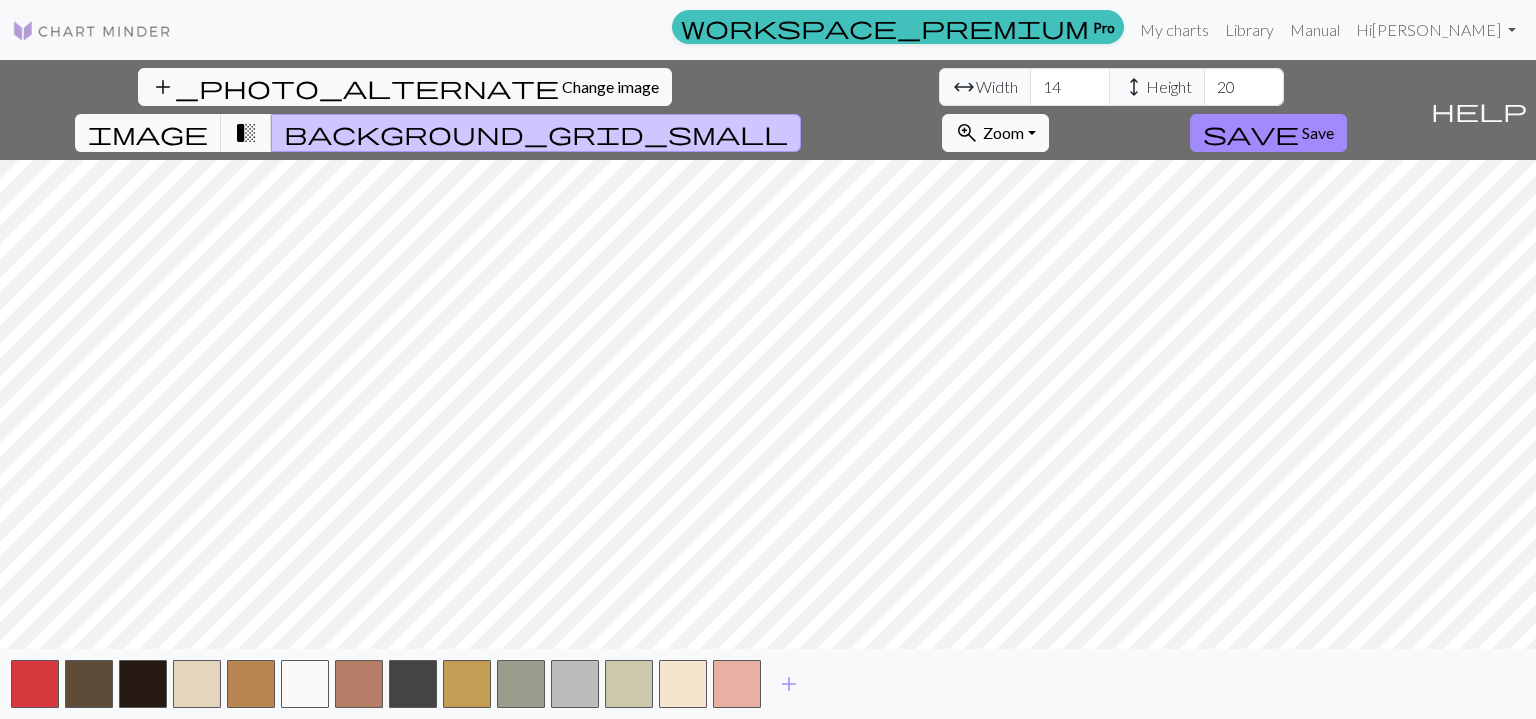 click on "add" at bounding box center [789, 684] 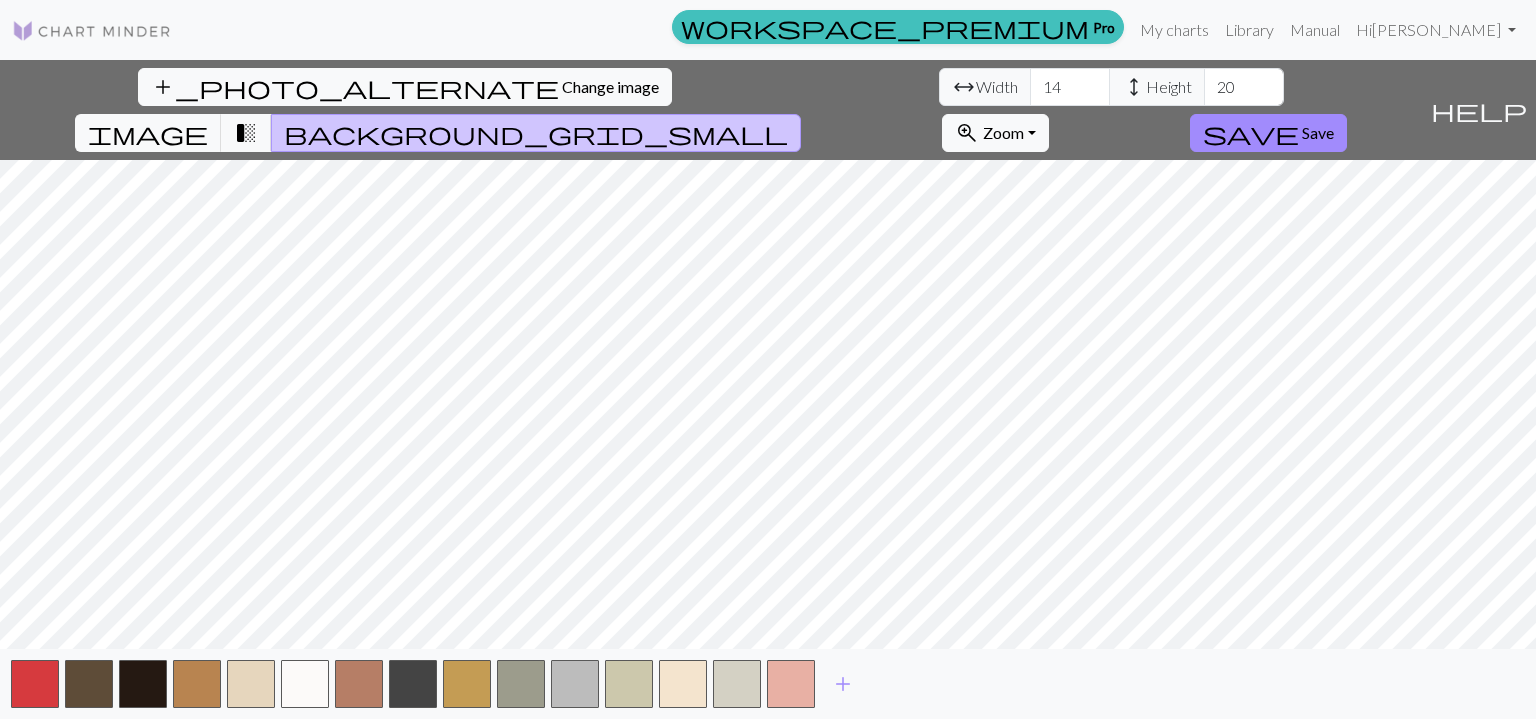 click on "add" at bounding box center [843, 684] 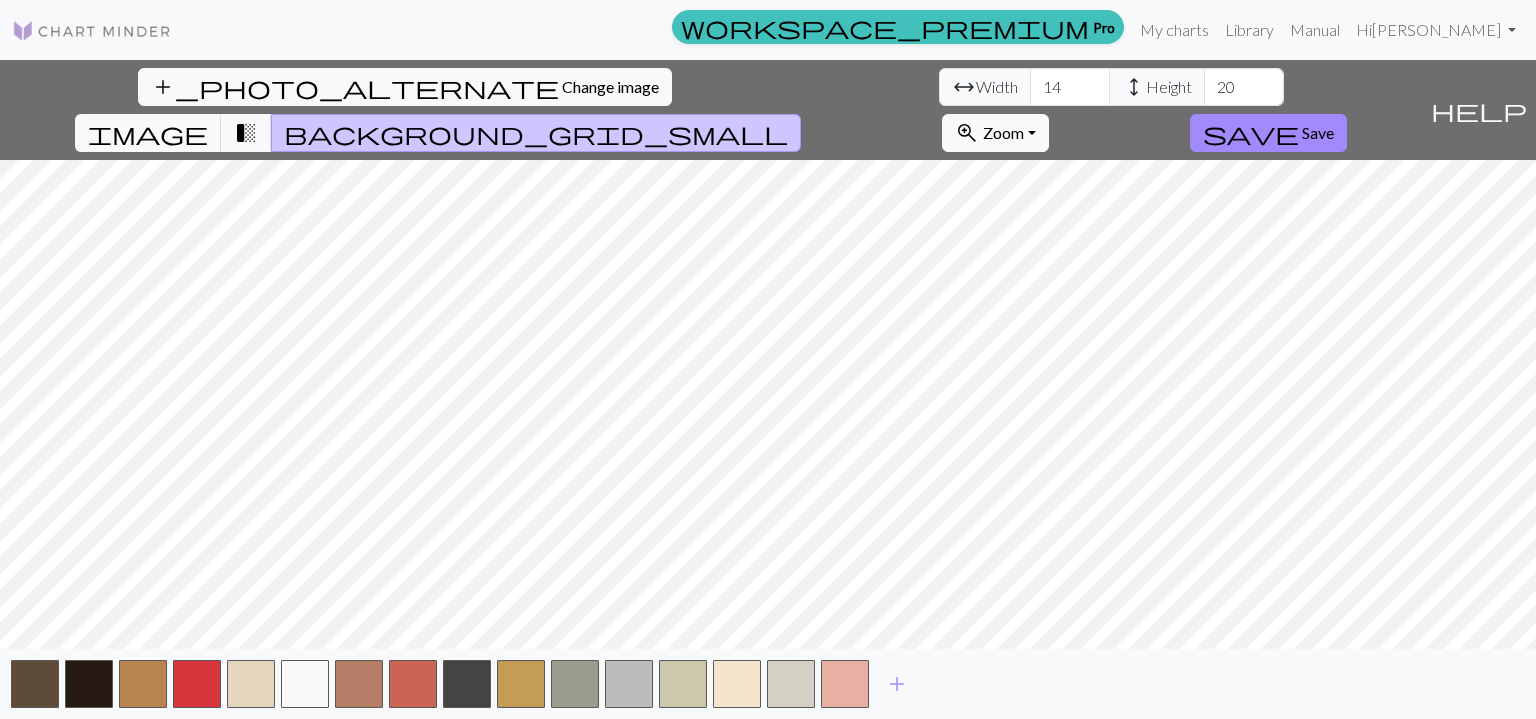 click on "add" at bounding box center (897, 684) 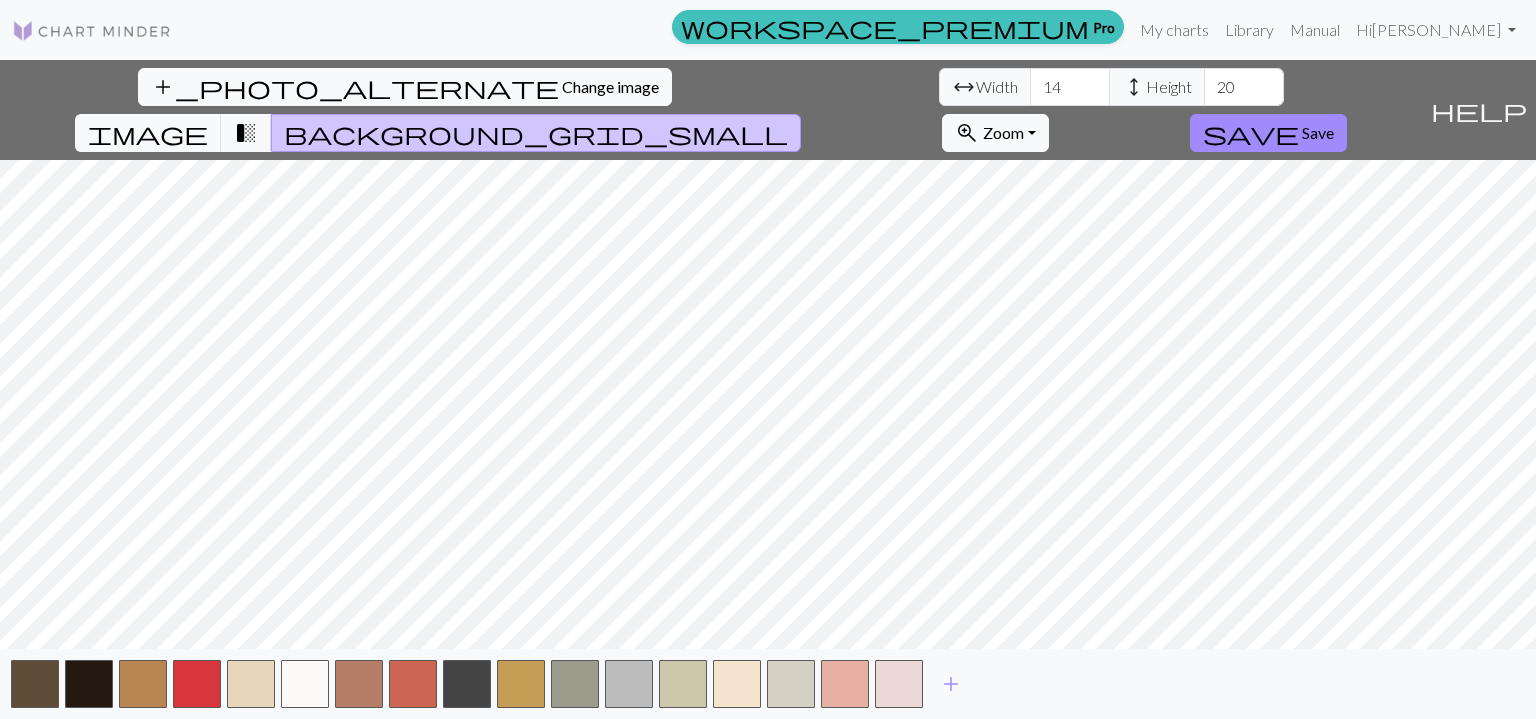 click on "add" at bounding box center (951, 684) 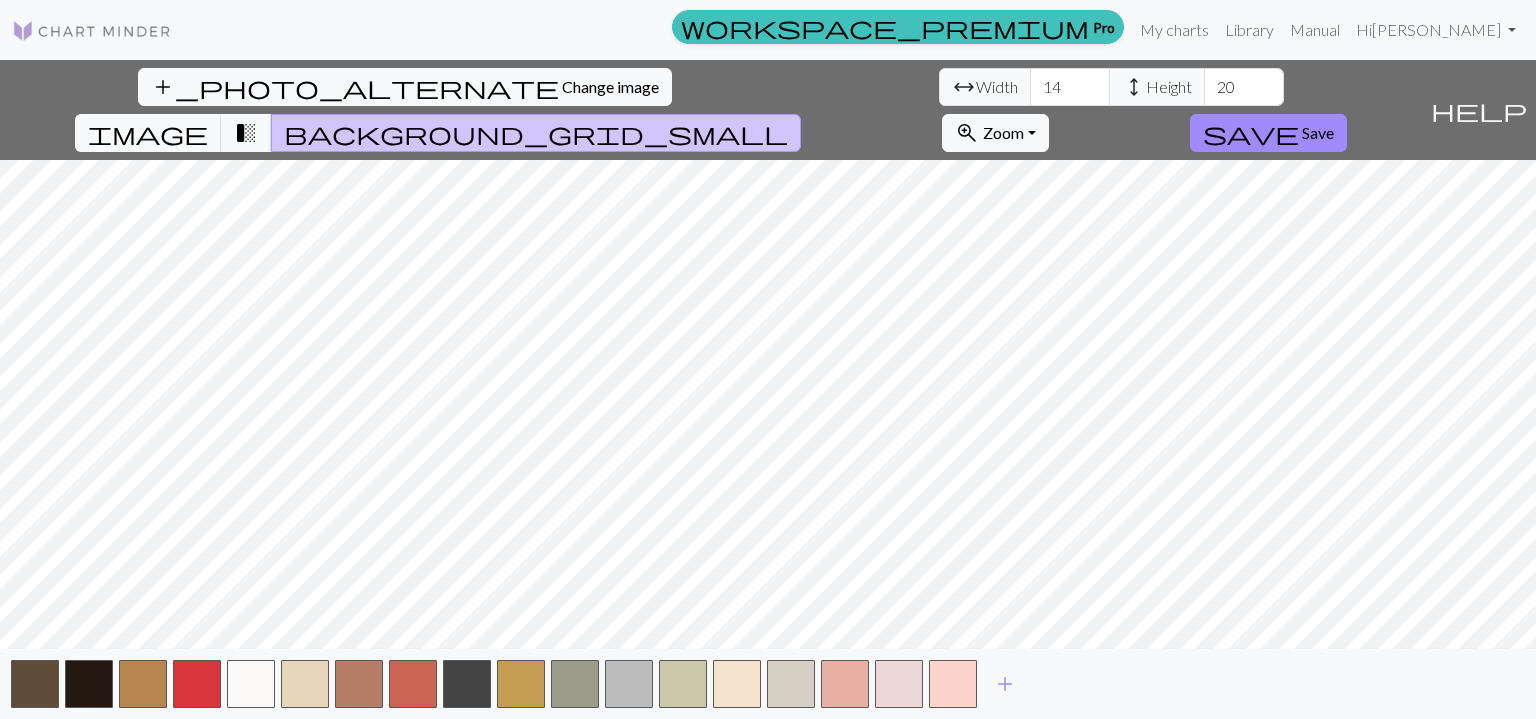 click on "add" at bounding box center (1005, 684) 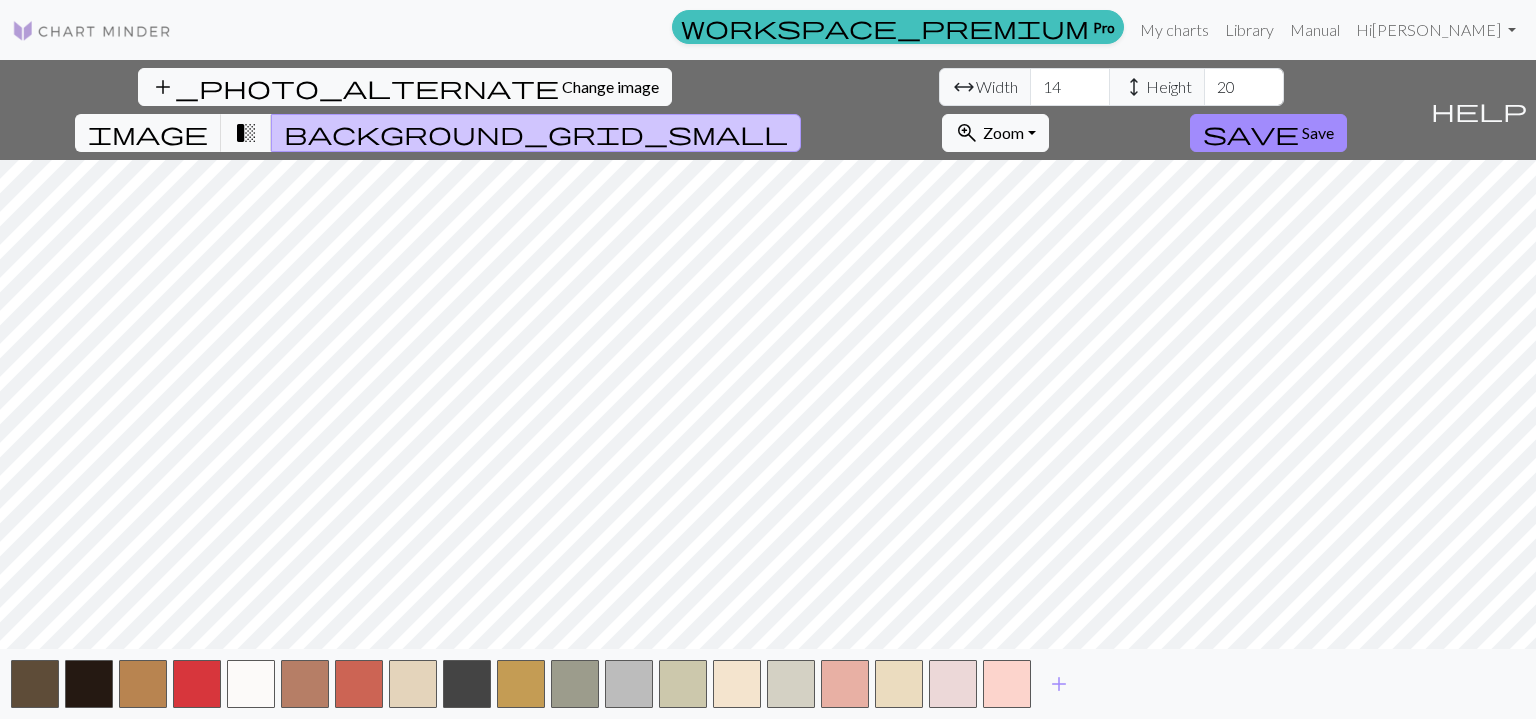 click on "add" at bounding box center (1059, 684) 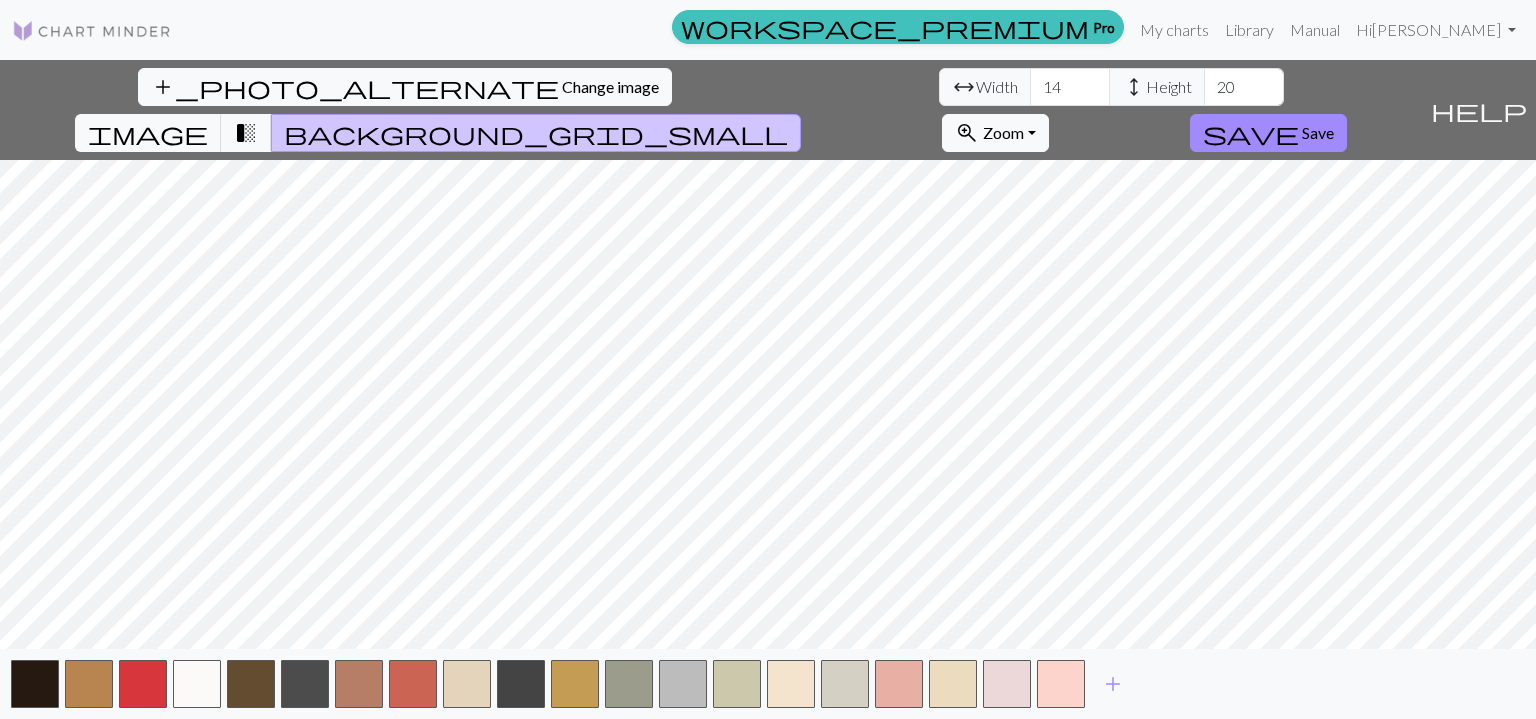 click on "add" at bounding box center (1113, 684) 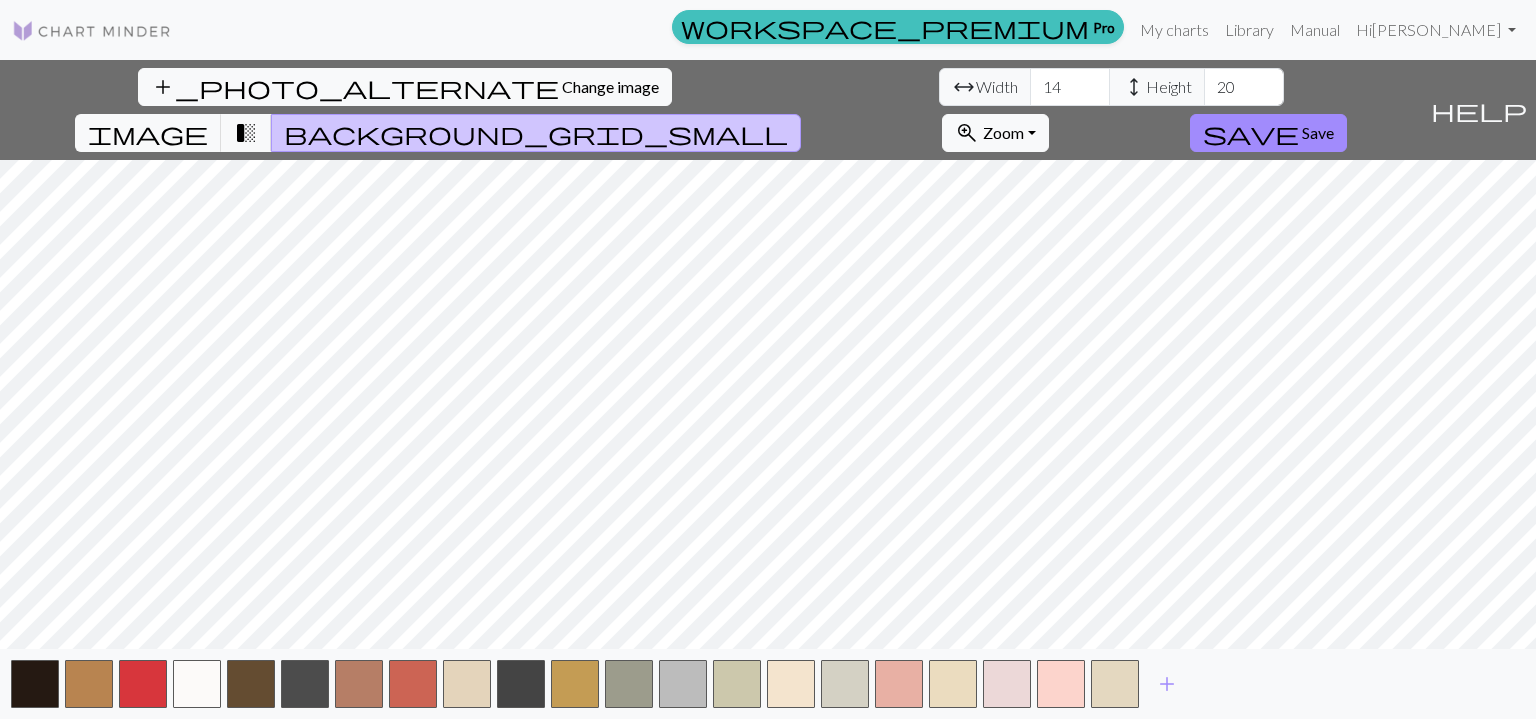 click on "add" at bounding box center [1167, 684] 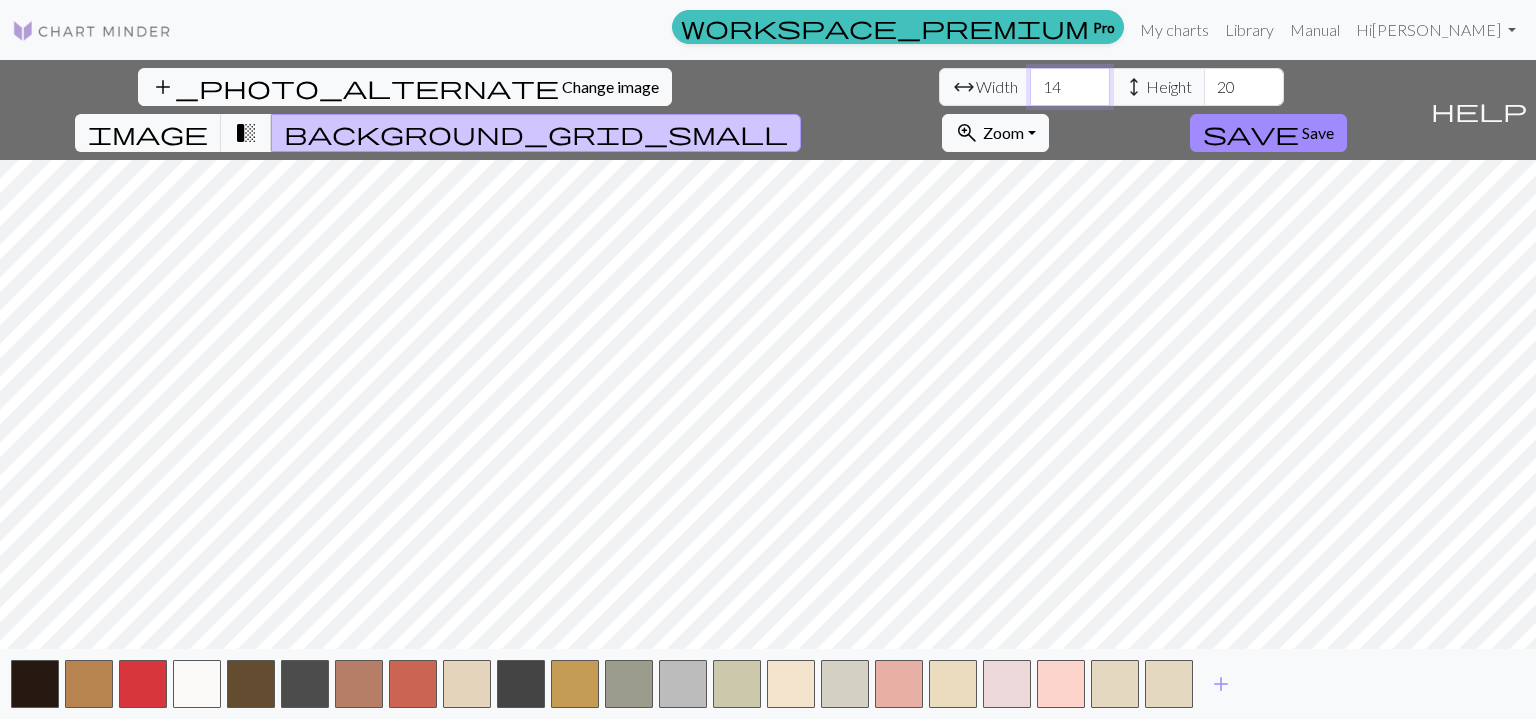click on "14" at bounding box center [1070, 87] 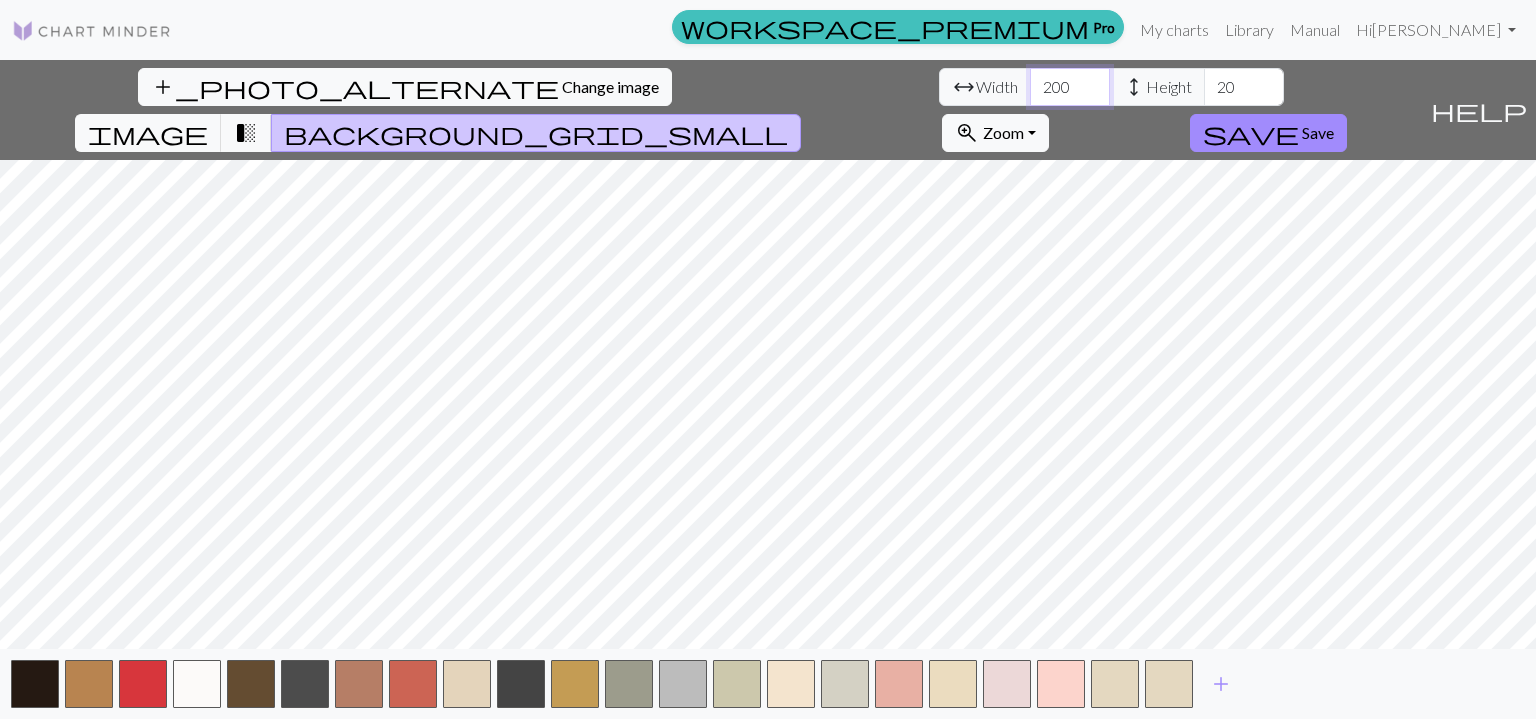 type on "200" 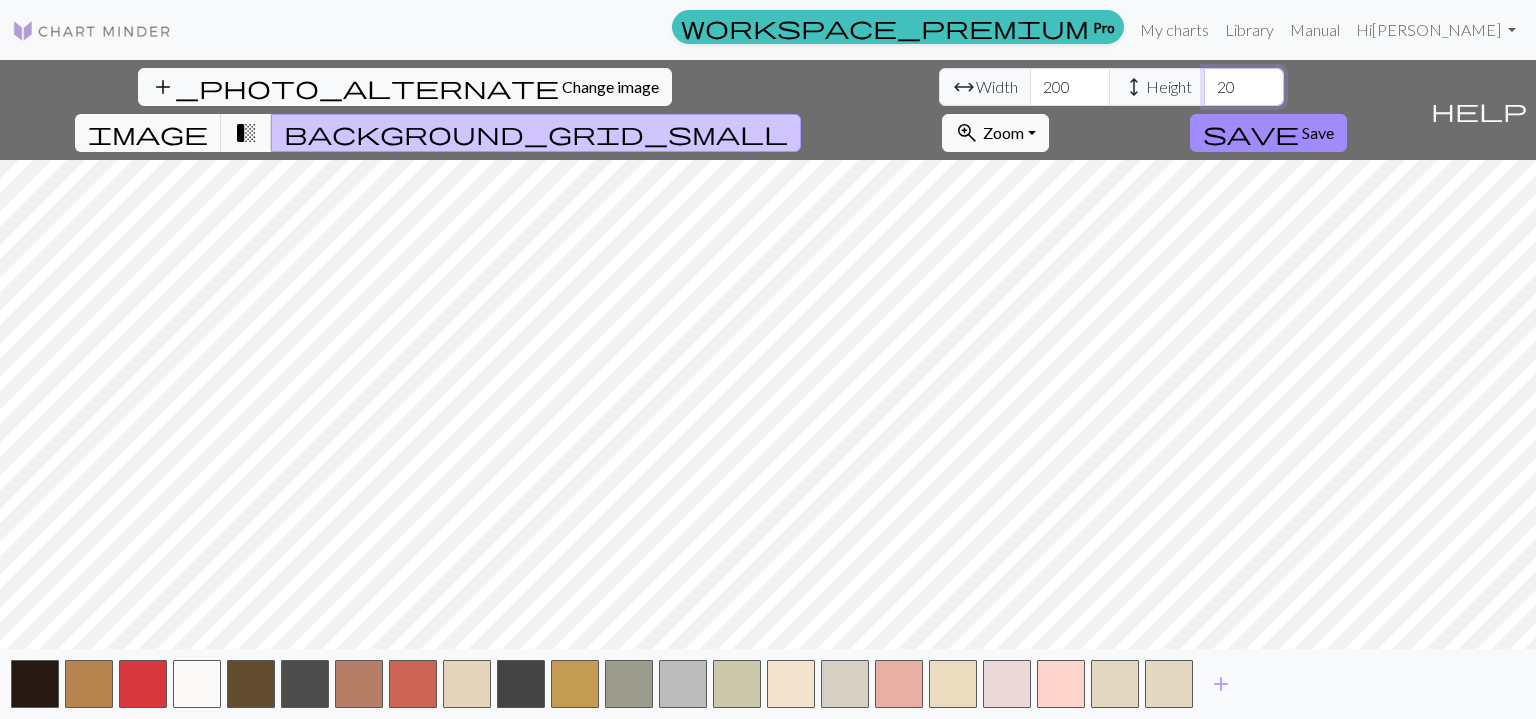 click on "20" at bounding box center [1244, 87] 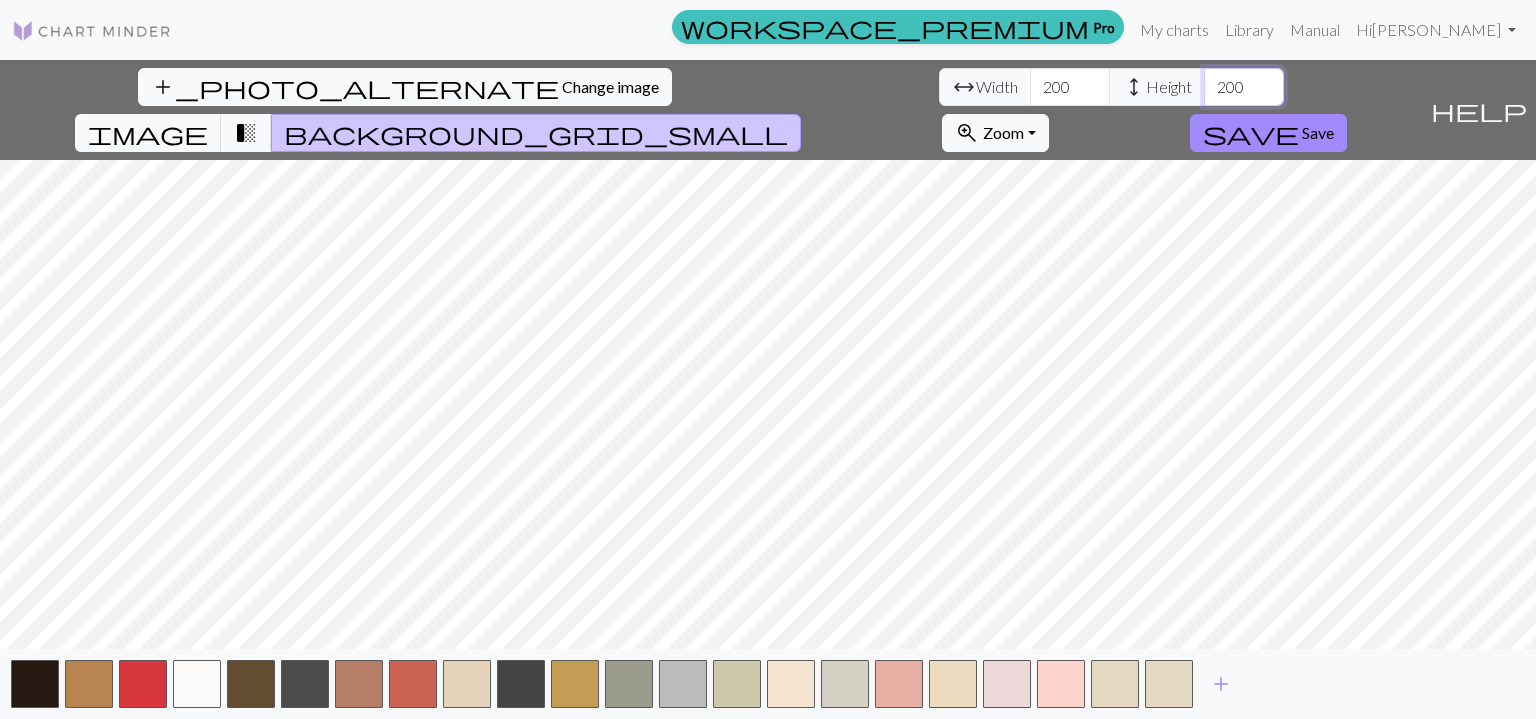 type on "200" 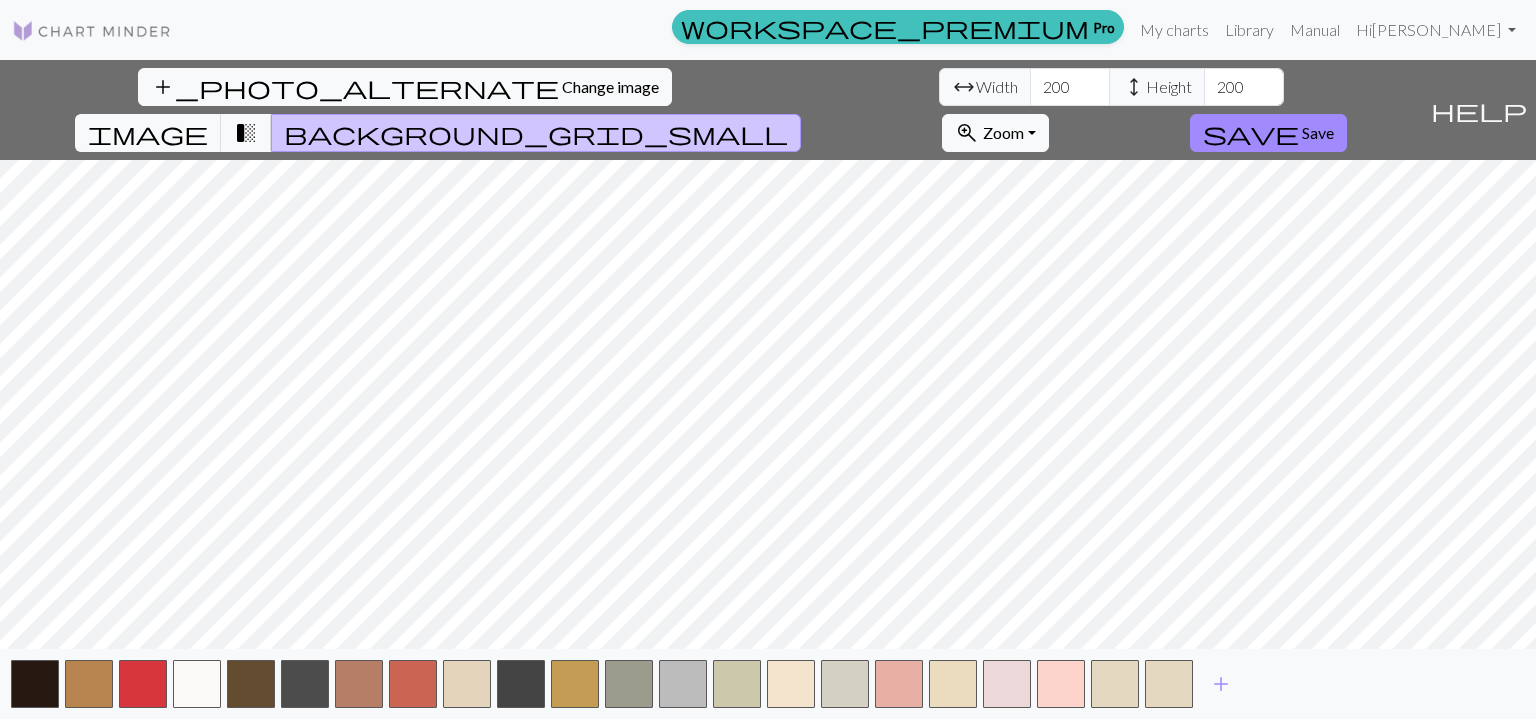 click on "add" at bounding box center (1221, 684) 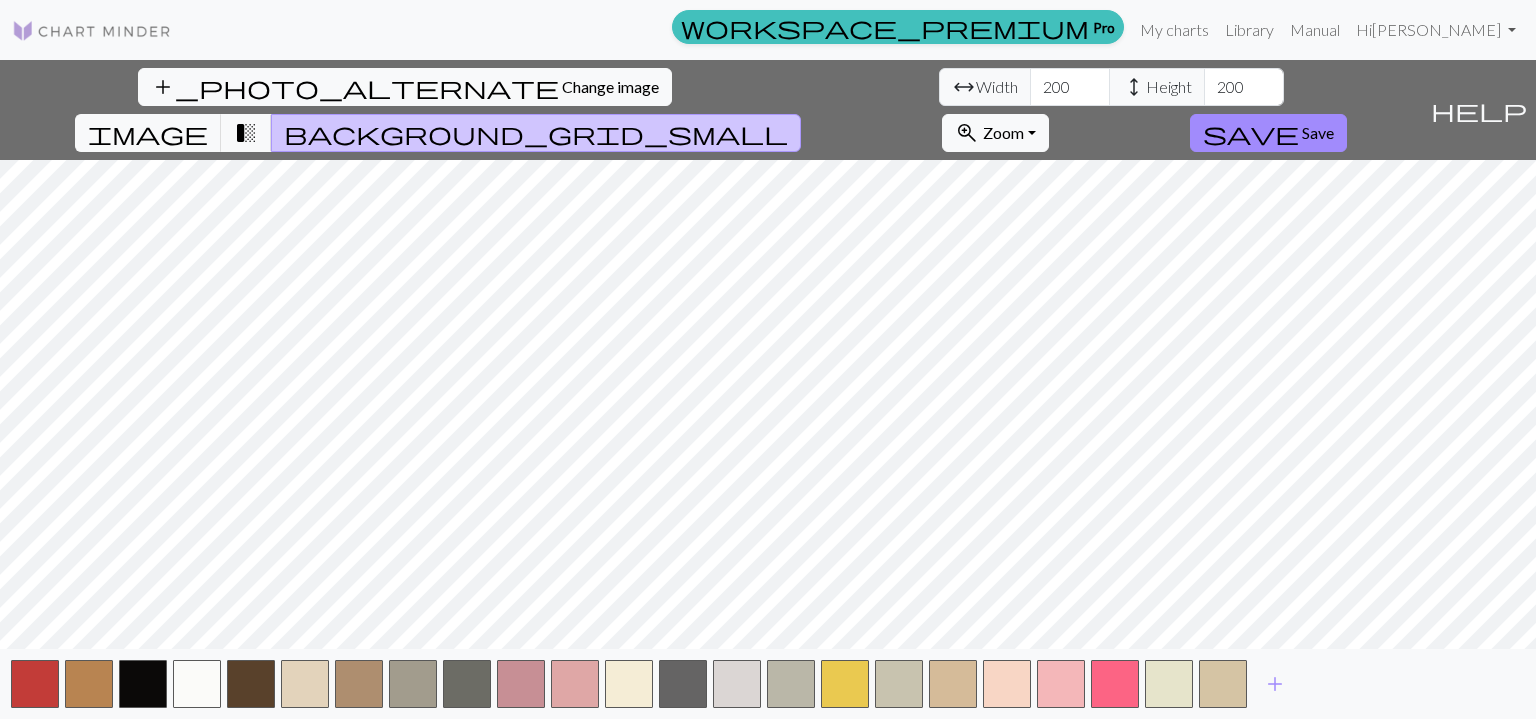 click on "add" at bounding box center (1275, 684) 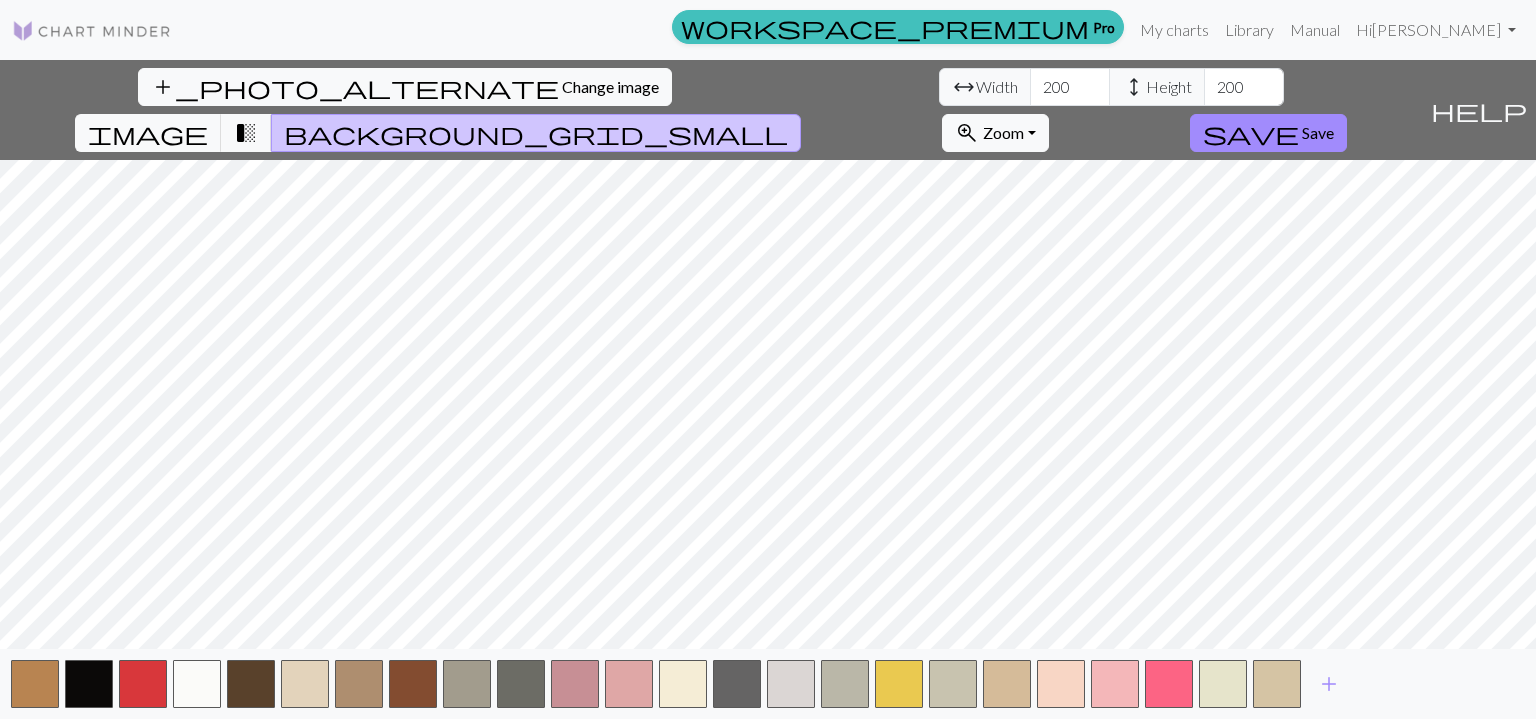 click on "add" at bounding box center (1329, 684) 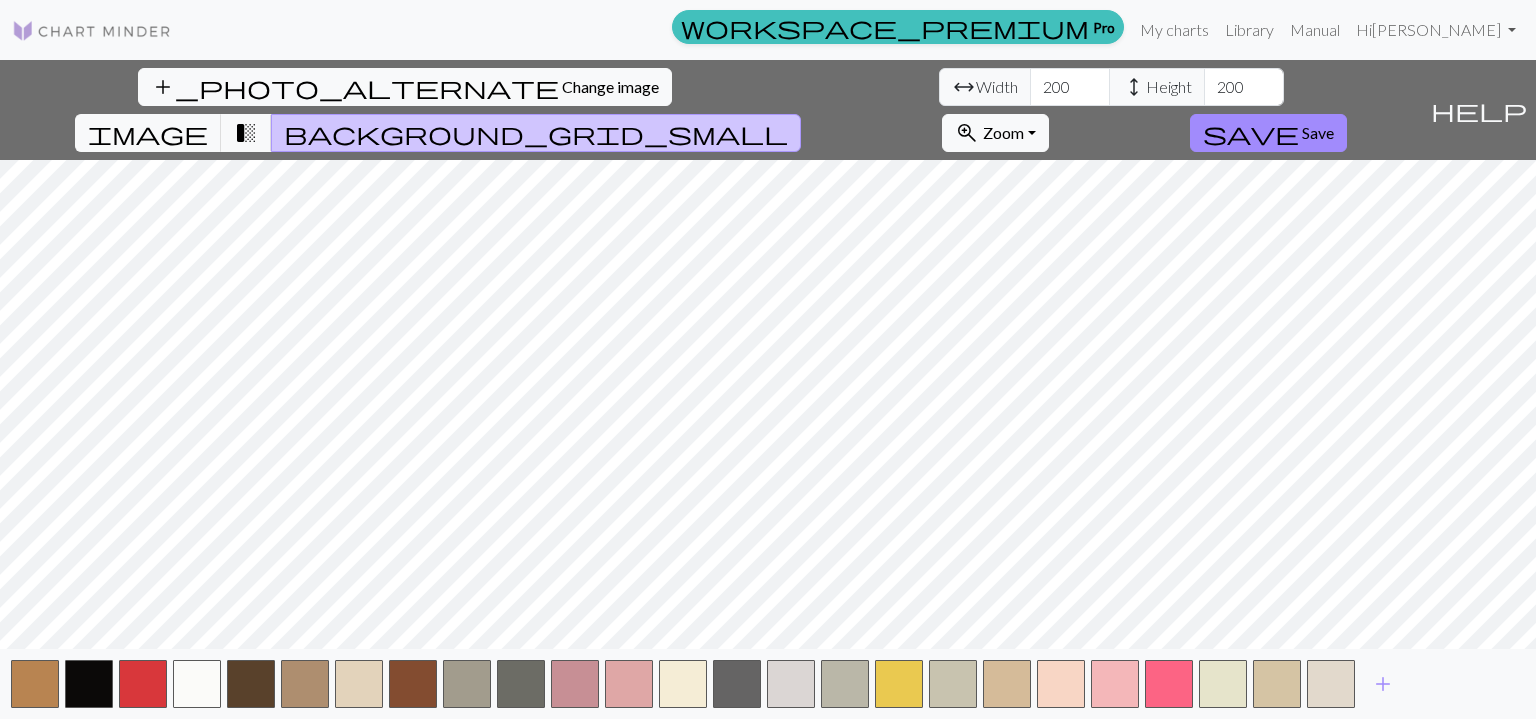 click on "save" at bounding box center [1251, 133] 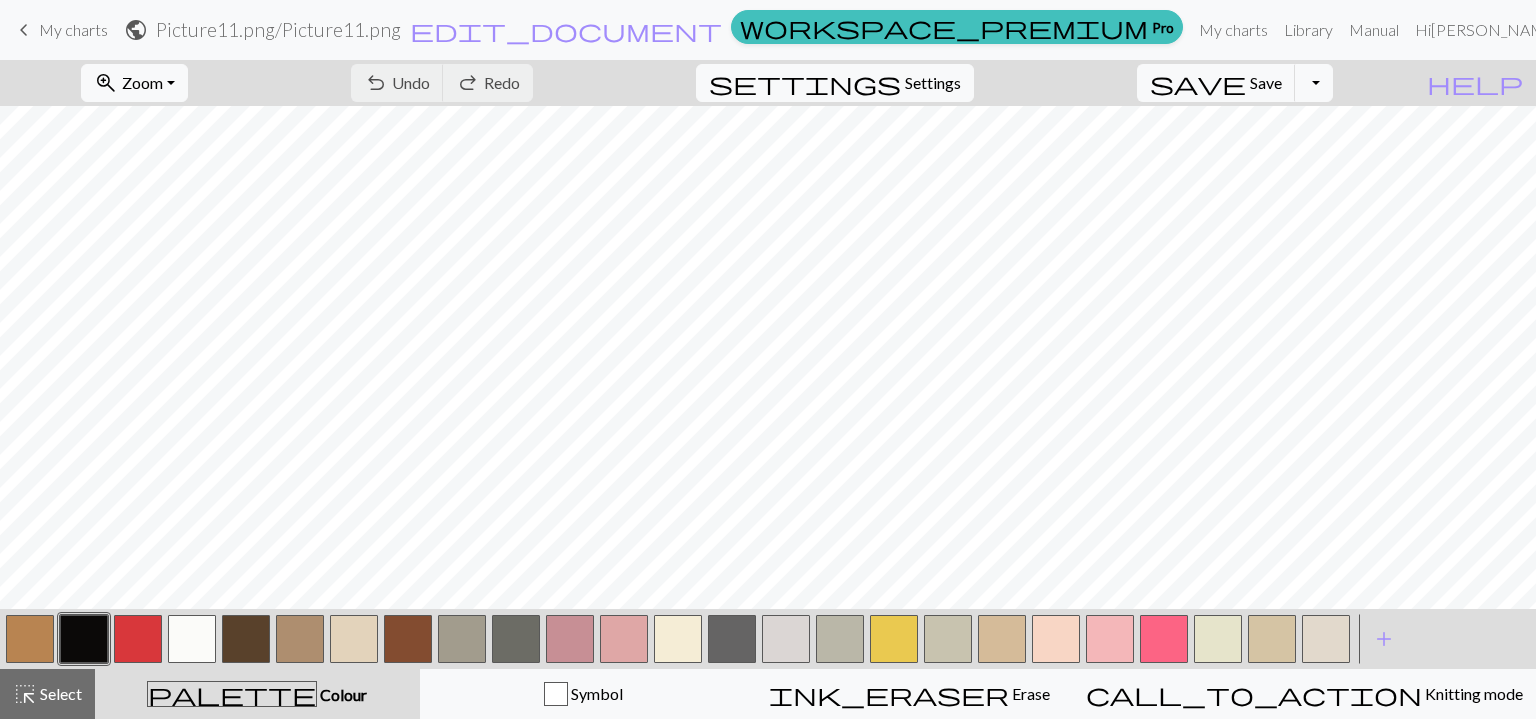 click on "zoom_in Zoom Zoom" at bounding box center (134, 83) 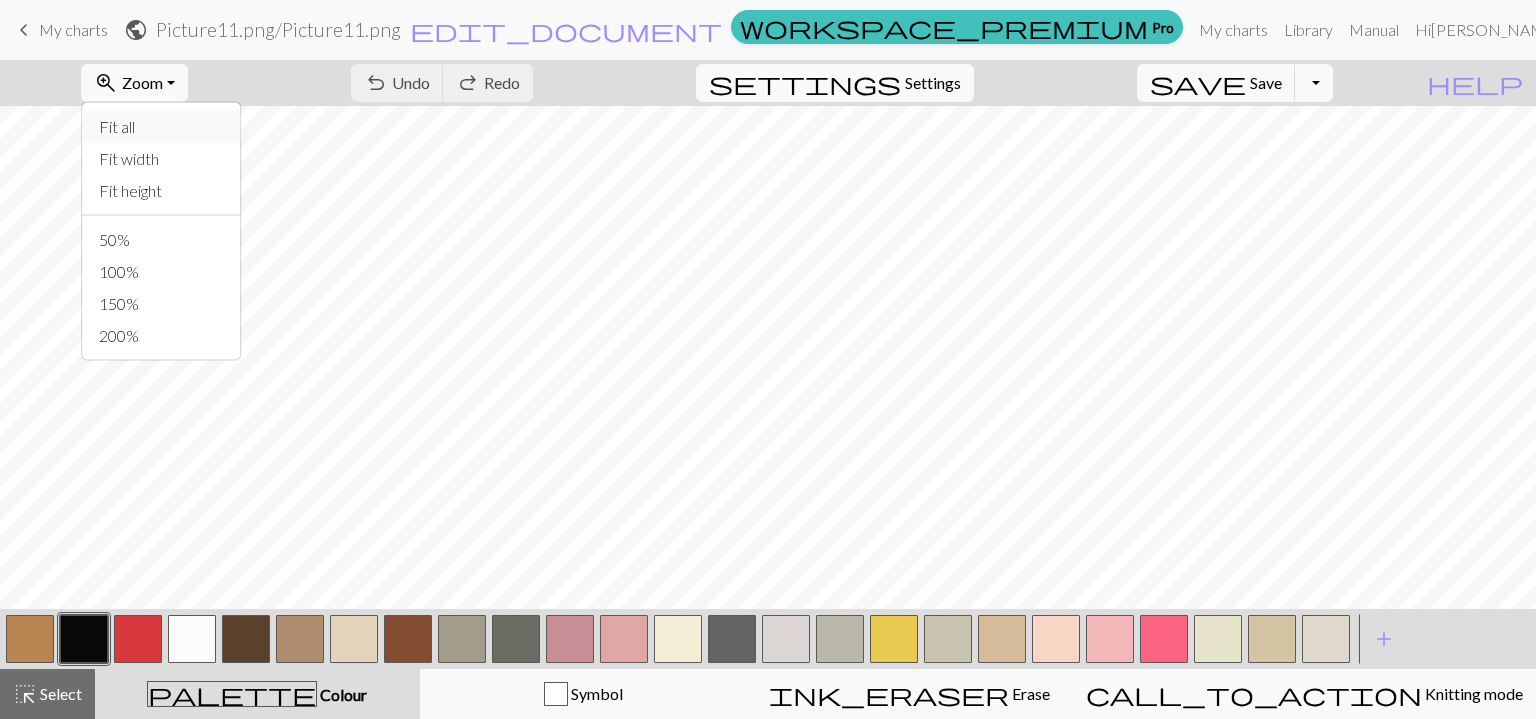 click on "Fit all" at bounding box center (162, 127) 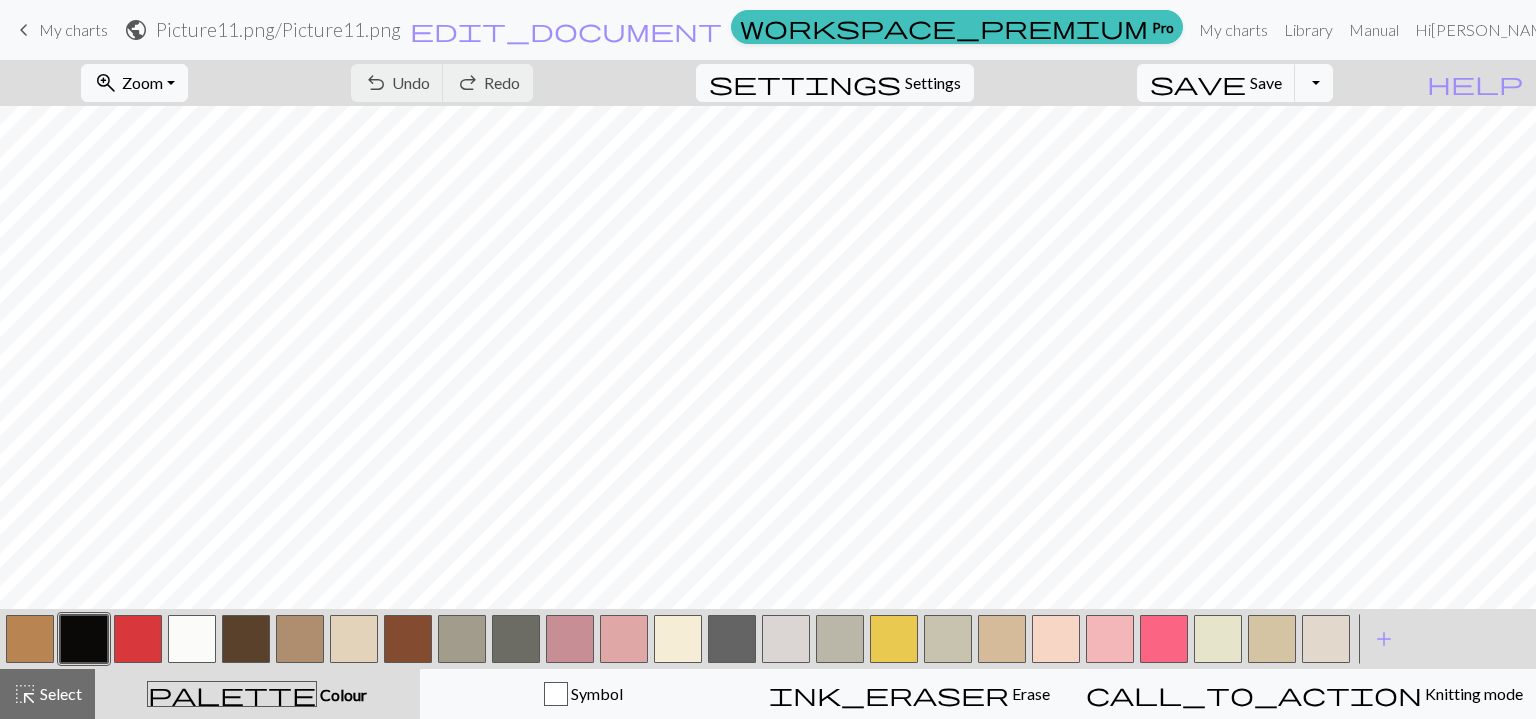 click on "zoom_in Zoom Zoom" at bounding box center (134, 83) 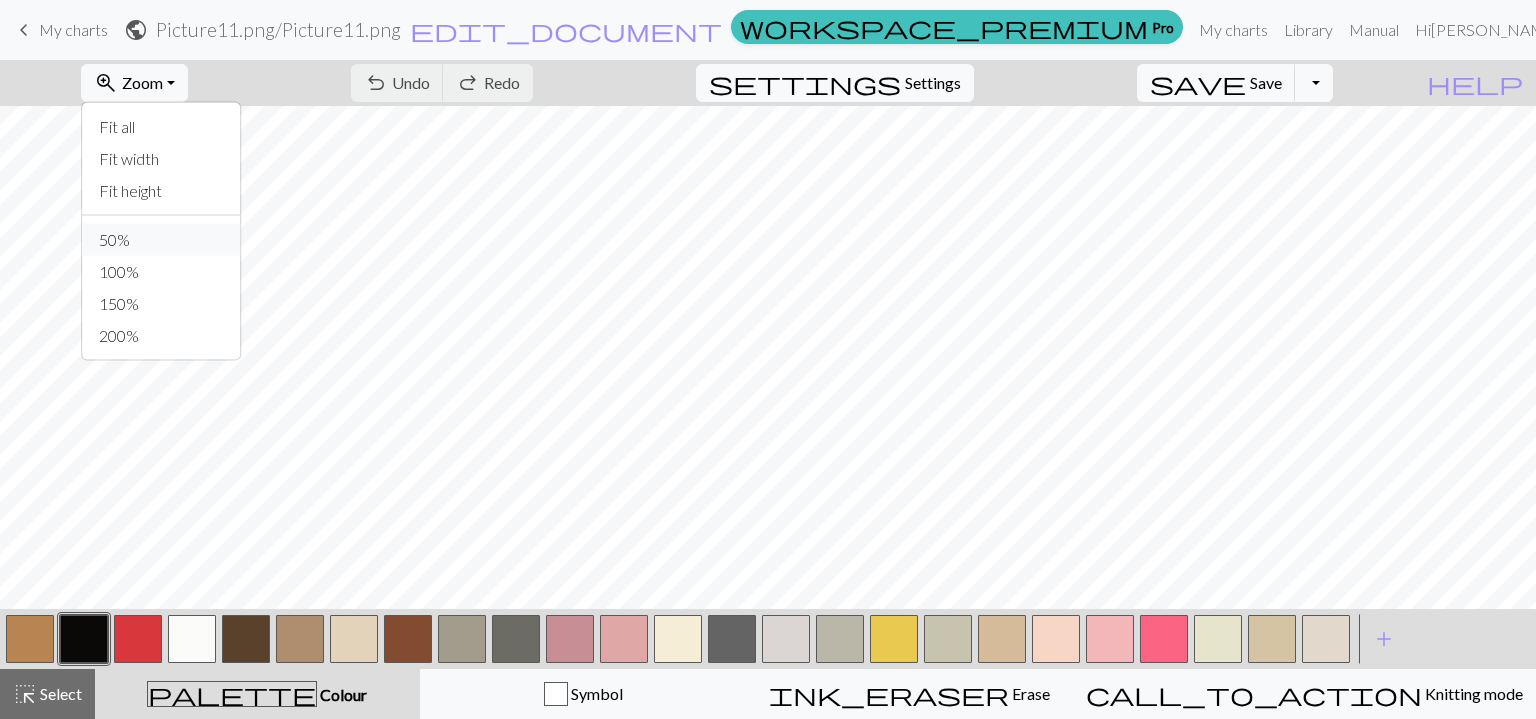 click on "50%" at bounding box center (162, 240) 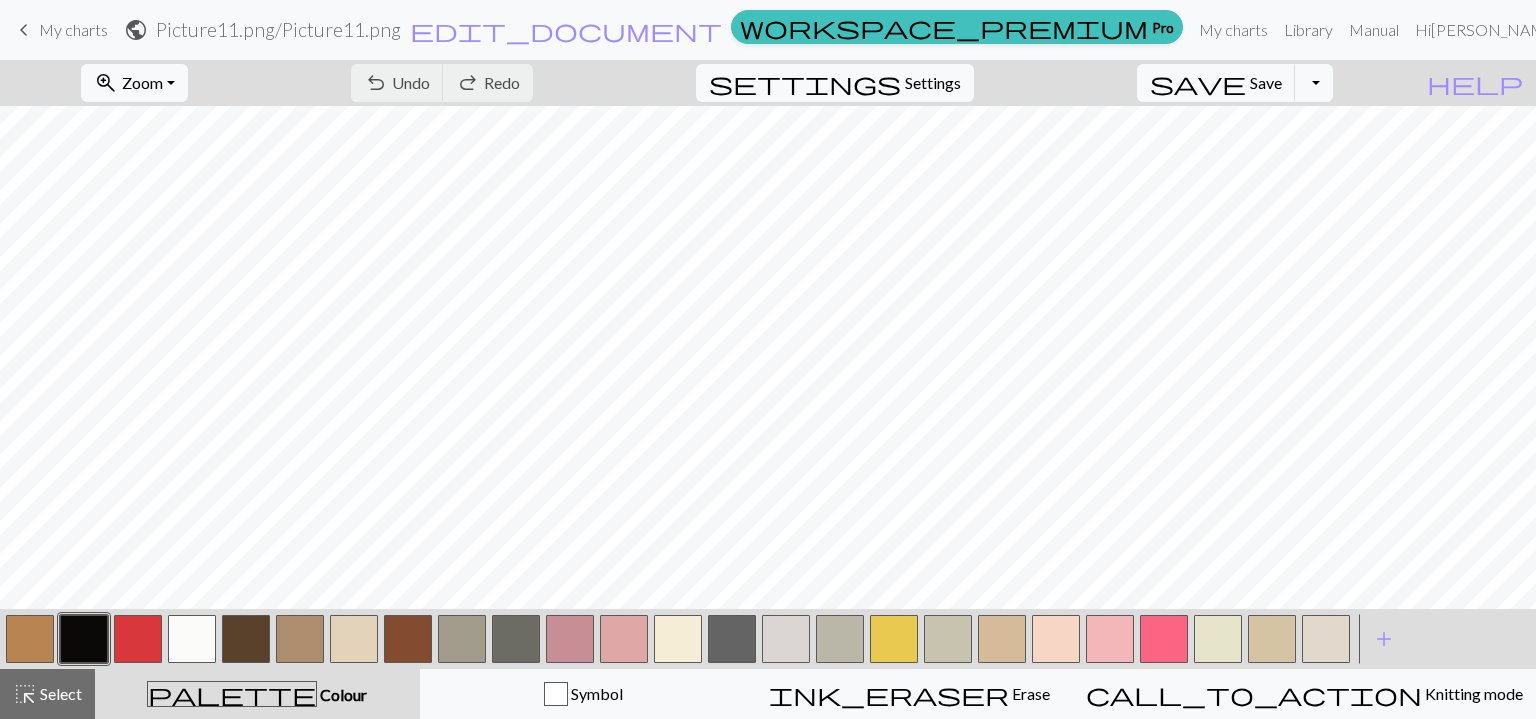 click on "zoom_in Zoom Zoom" at bounding box center (134, 83) 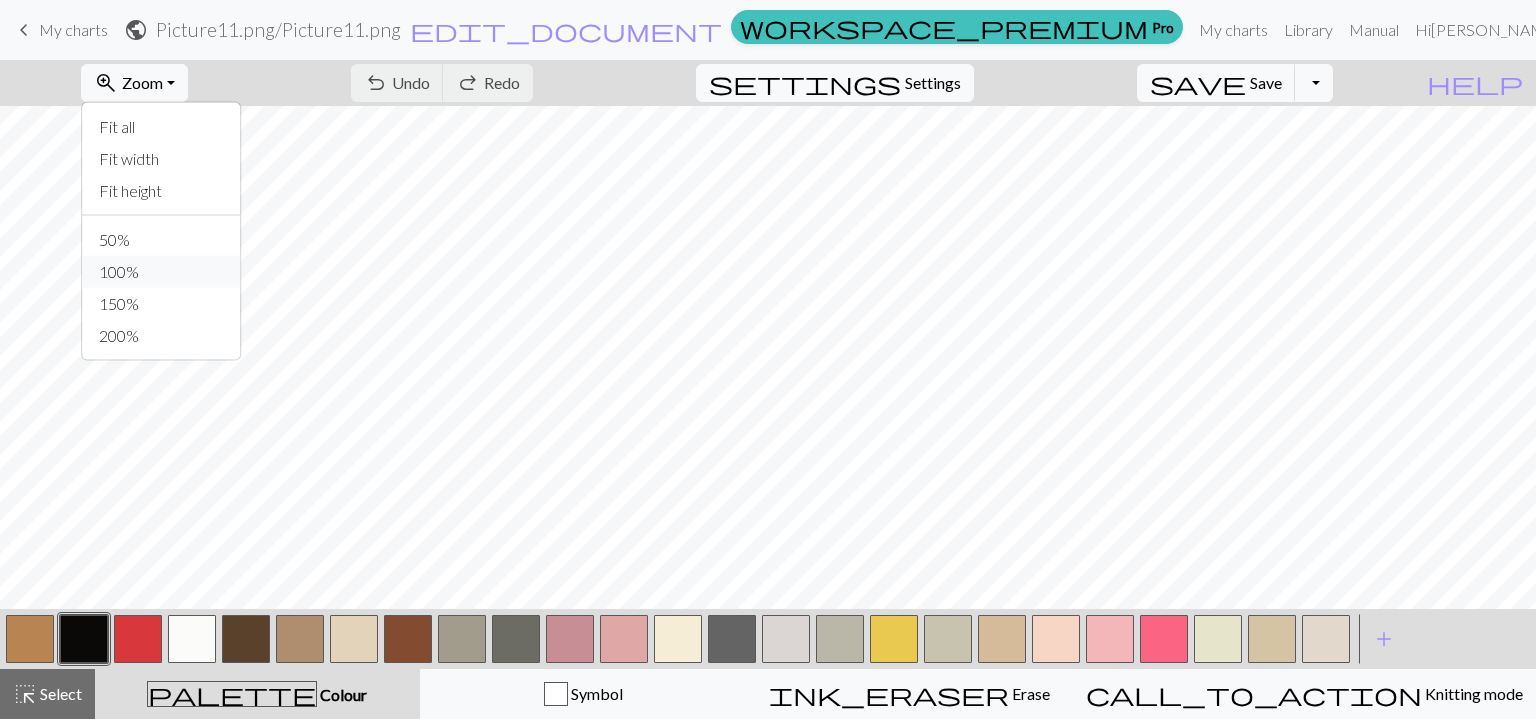 click on "100%" at bounding box center (162, 272) 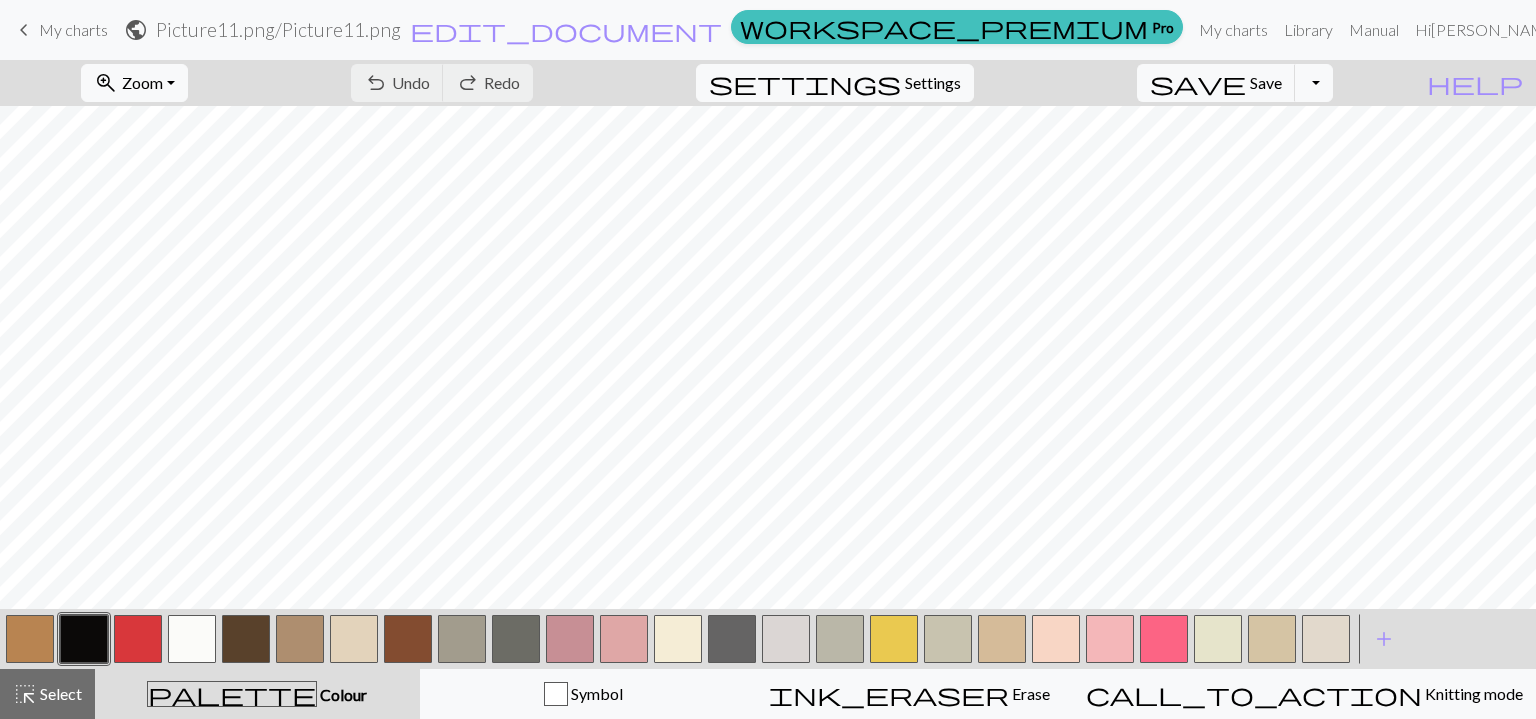 click on "zoom_in Zoom Zoom" at bounding box center (134, 83) 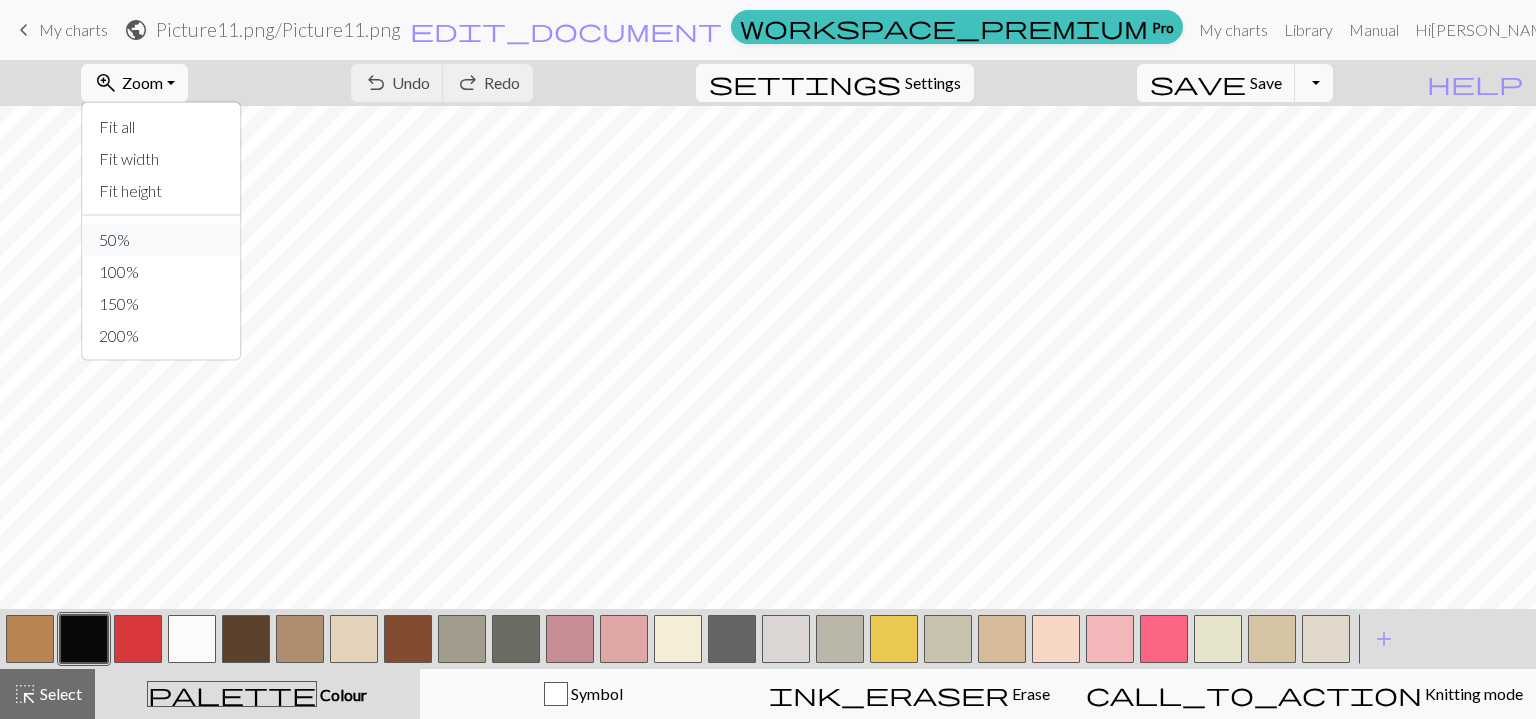 click on "50%" at bounding box center [162, 240] 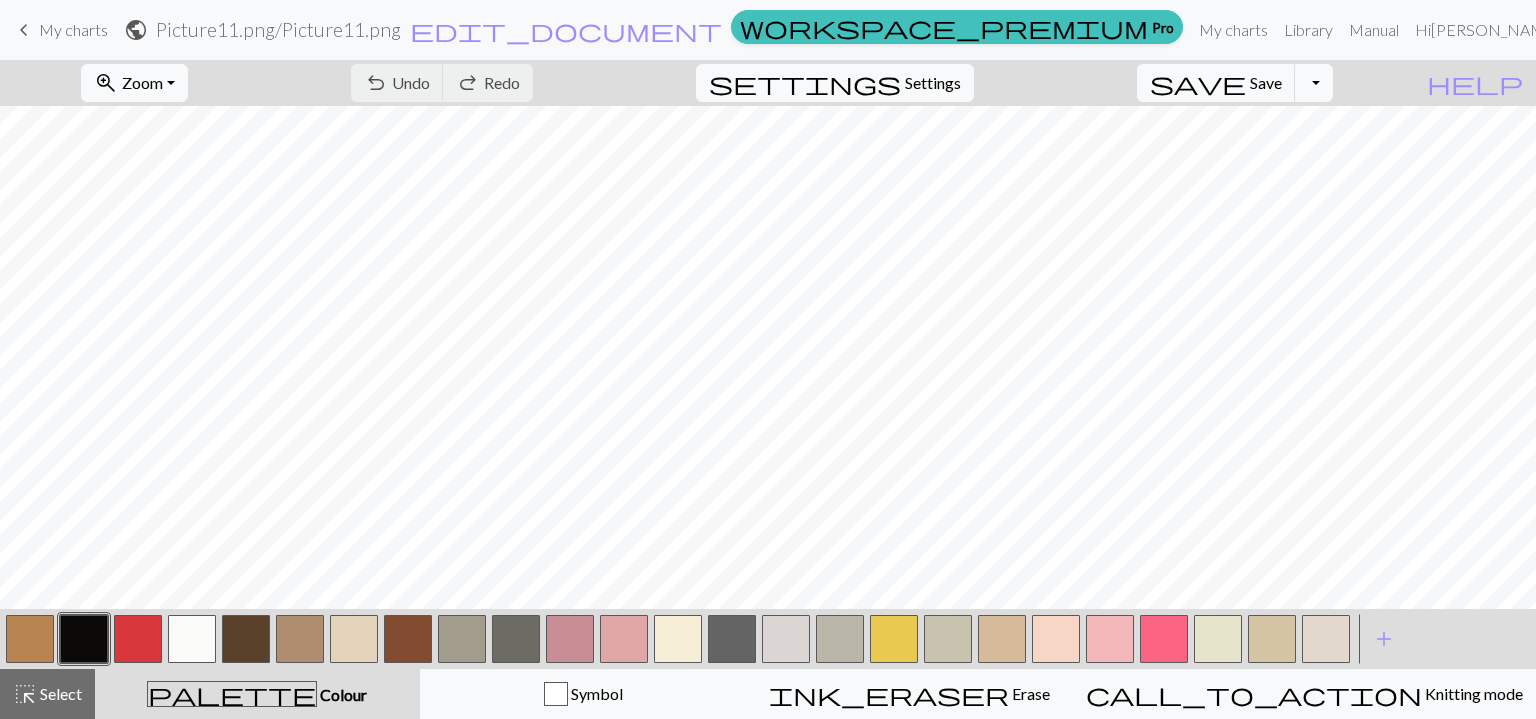 click on "Zoom" at bounding box center [142, 82] 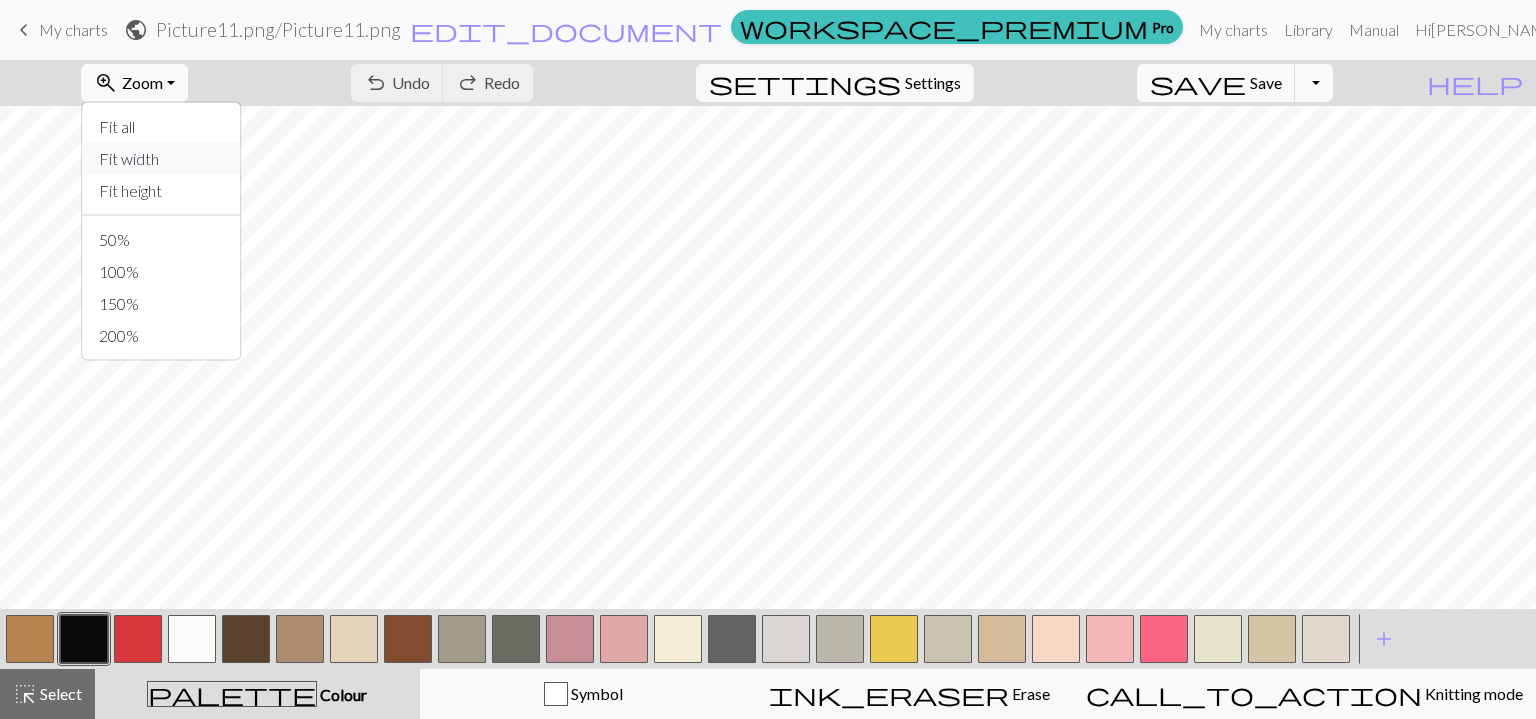 click on "Fit width" at bounding box center (162, 159) 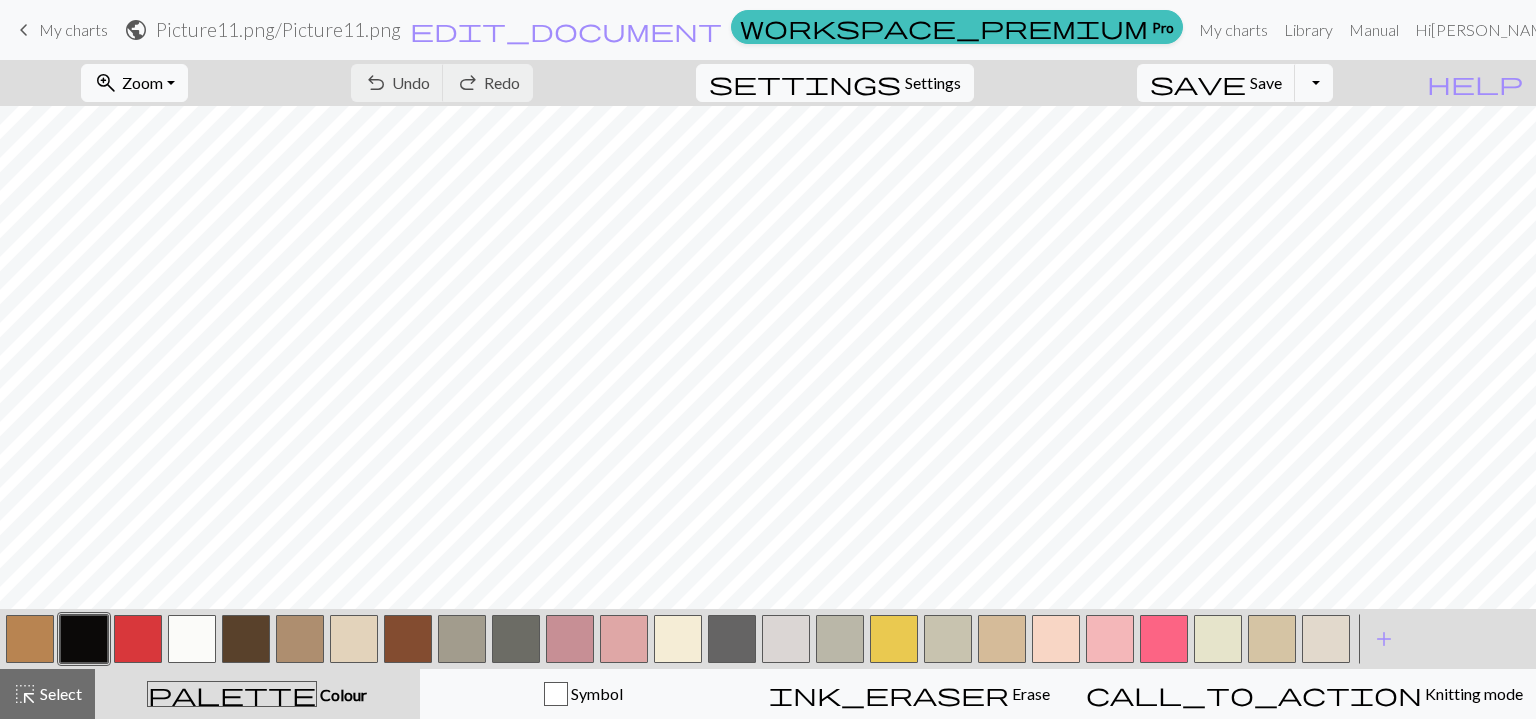 click on "Zoom" at bounding box center (142, 82) 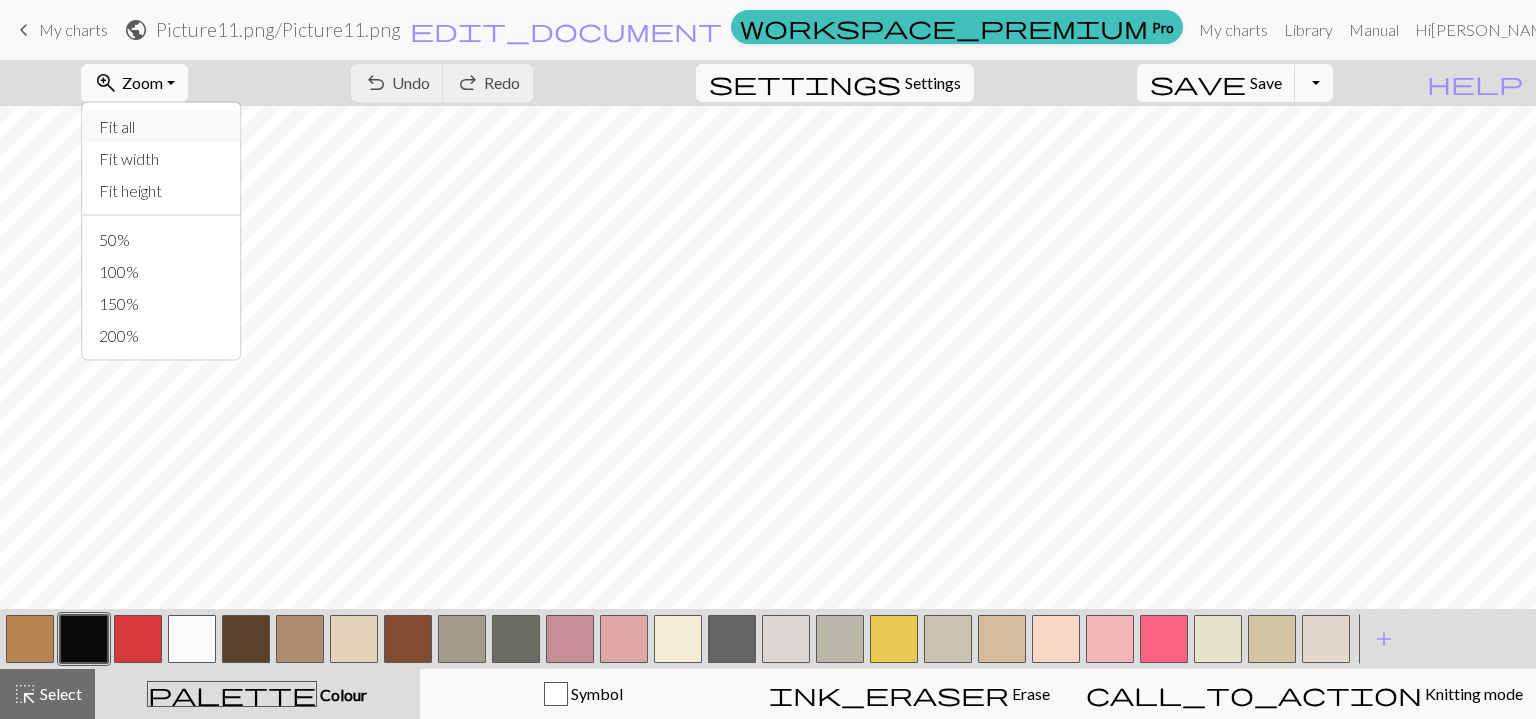 click on "Fit all" at bounding box center [162, 127] 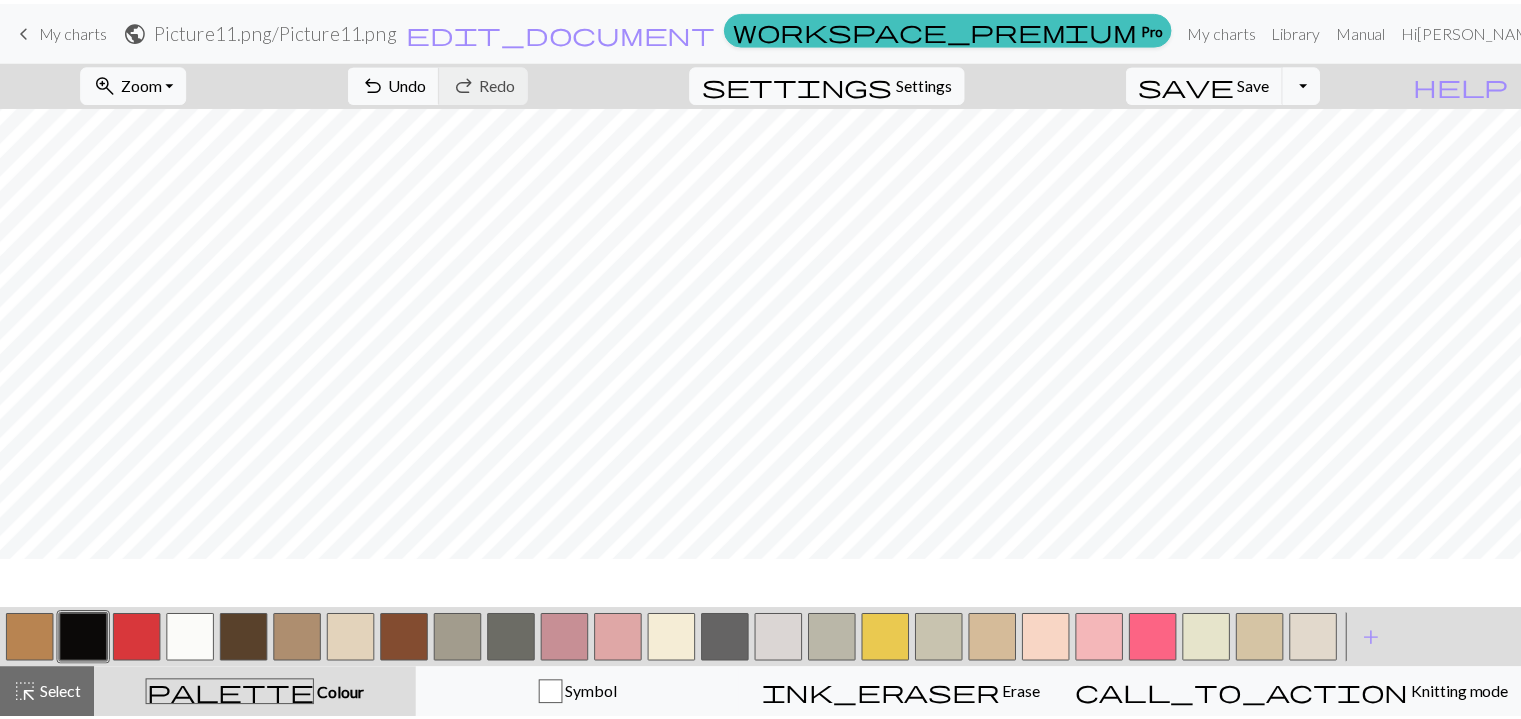 scroll, scrollTop: 738, scrollLeft: 252, axis: both 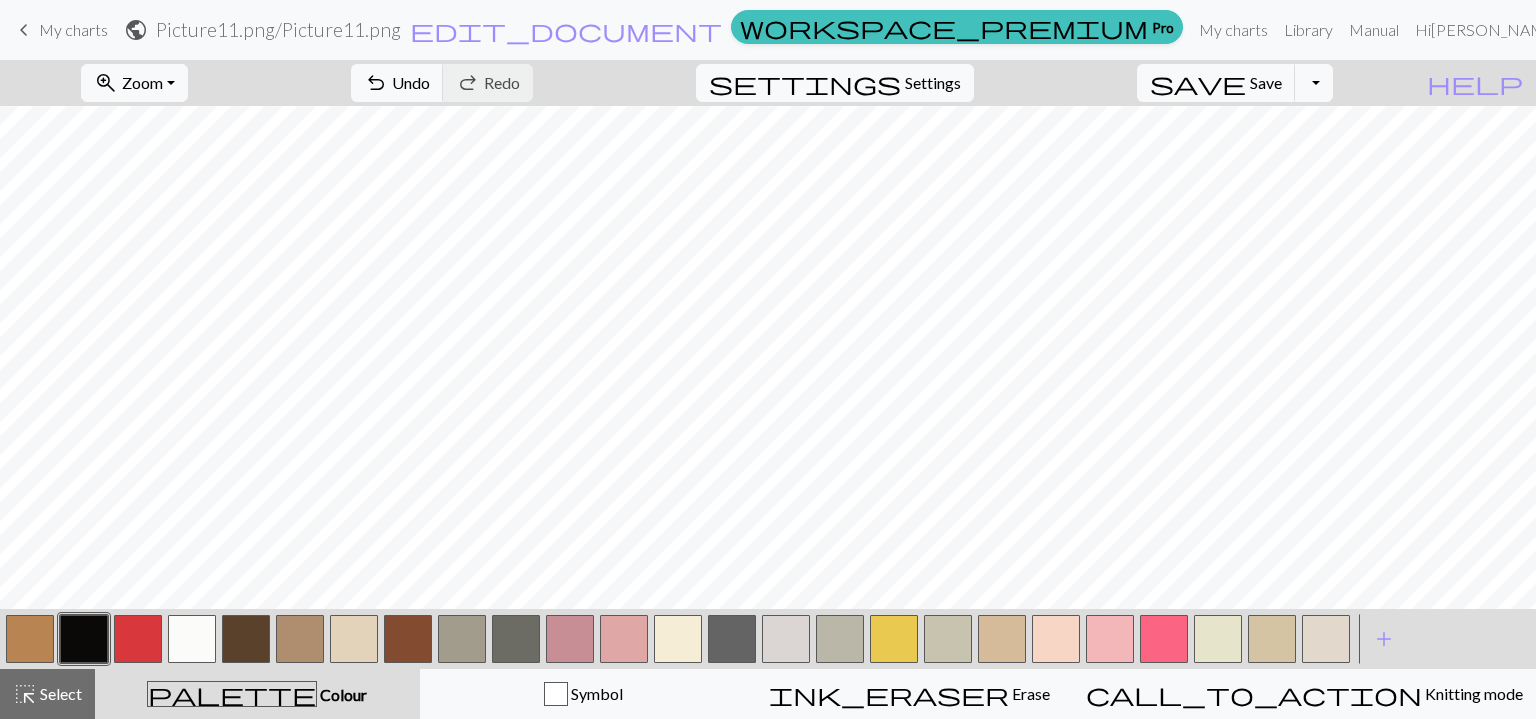 click on "Toggle Dropdown" at bounding box center (1314, 83) 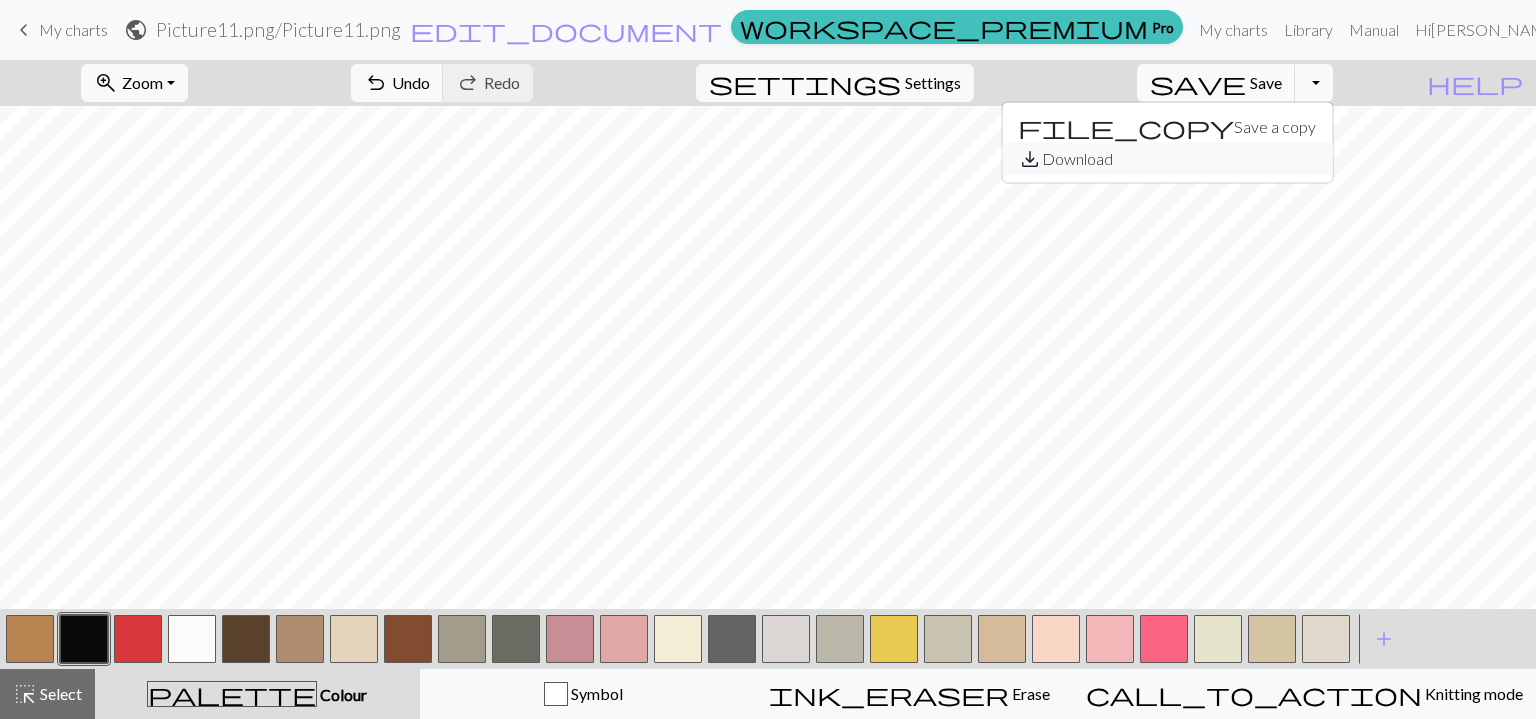 click on "save_alt  Download" at bounding box center (1167, 159) 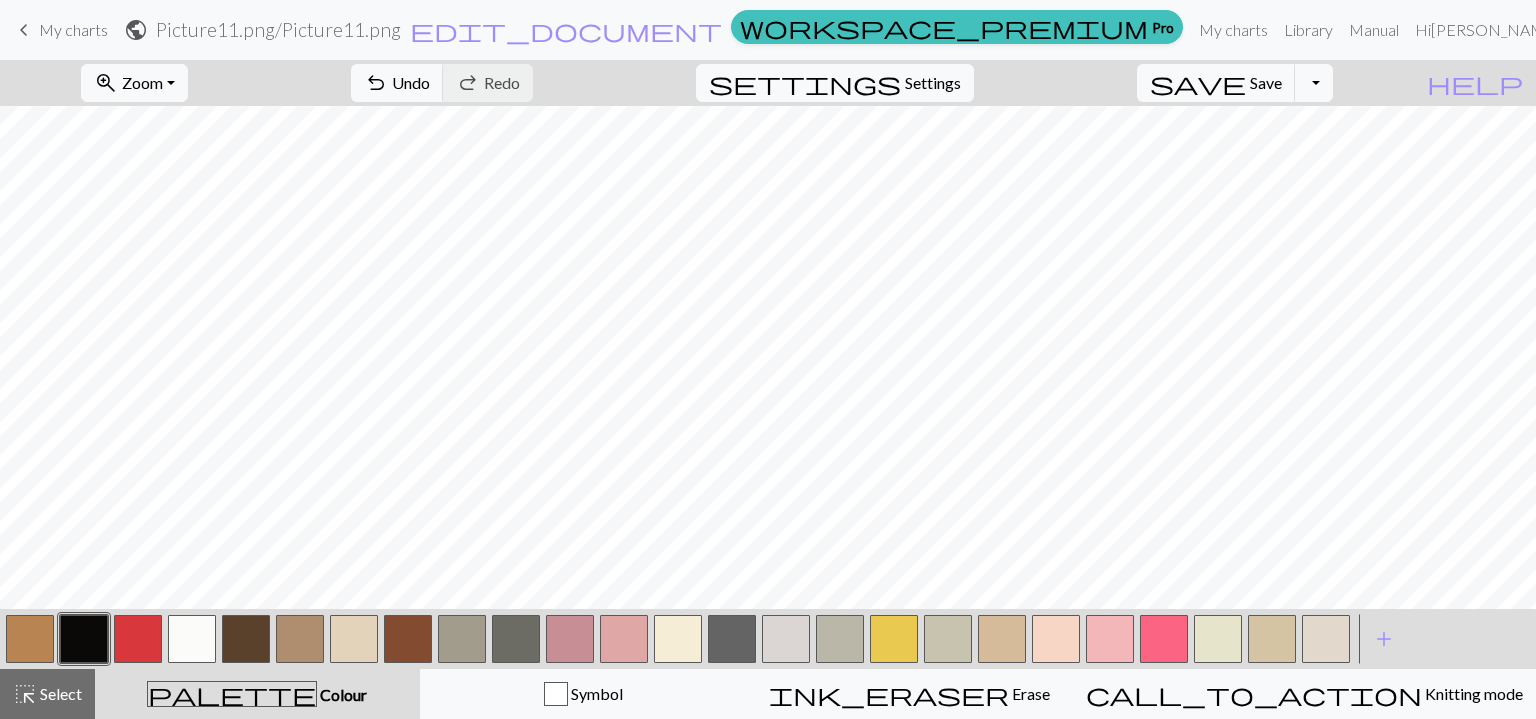 click on "Toggle Dropdown" at bounding box center [1314, 83] 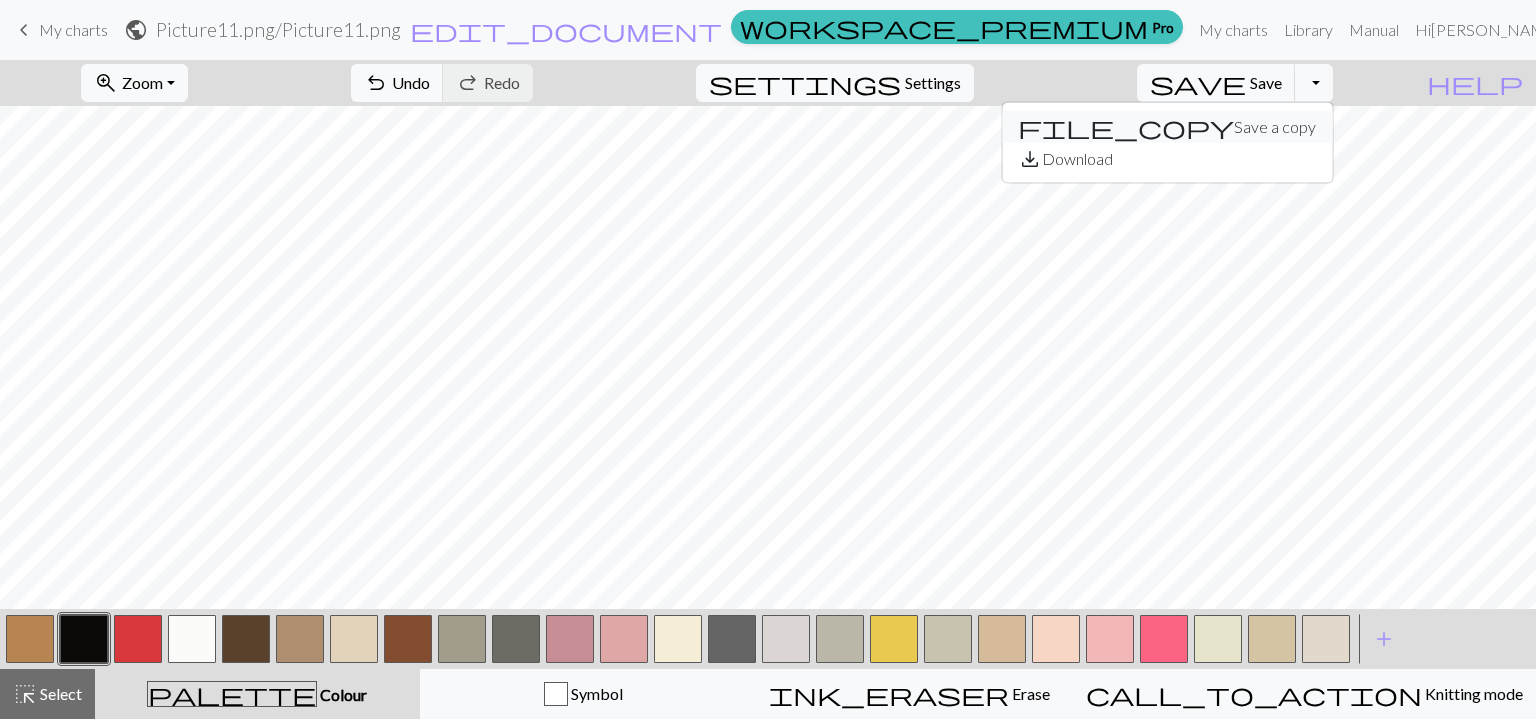 click on "file_copy  Save a copy" at bounding box center (1167, 127) 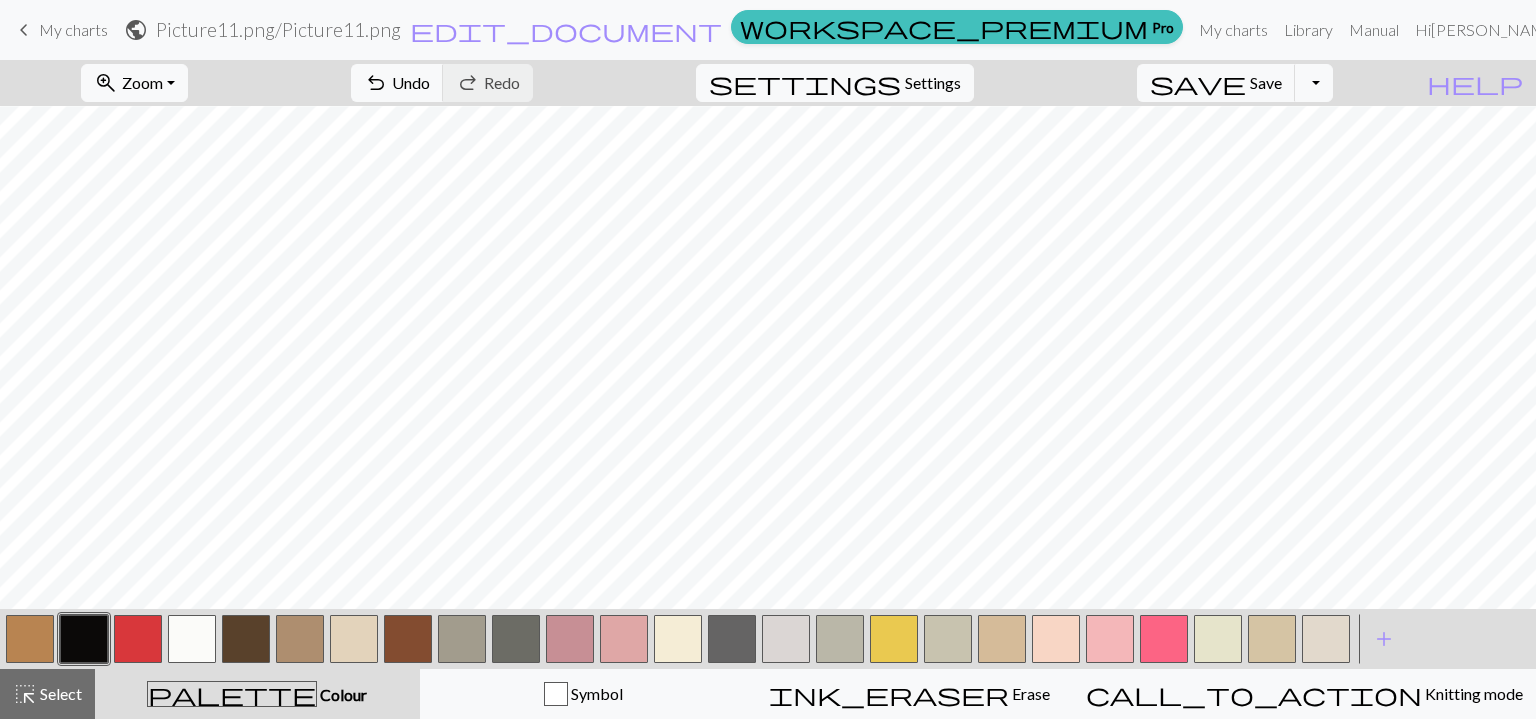 click on "Toggle Dropdown" at bounding box center (1314, 83) 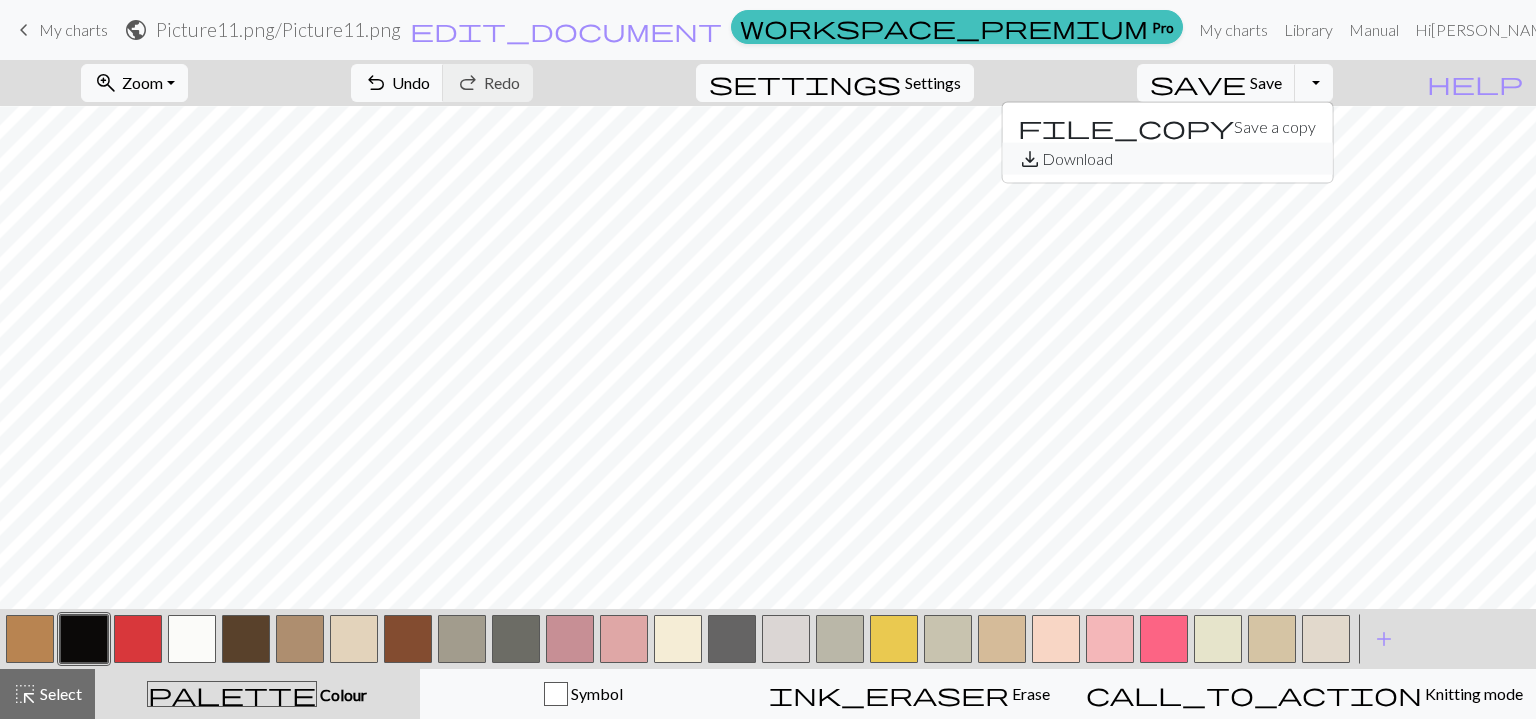 click on "save_alt  Download" at bounding box center (1167, 159) 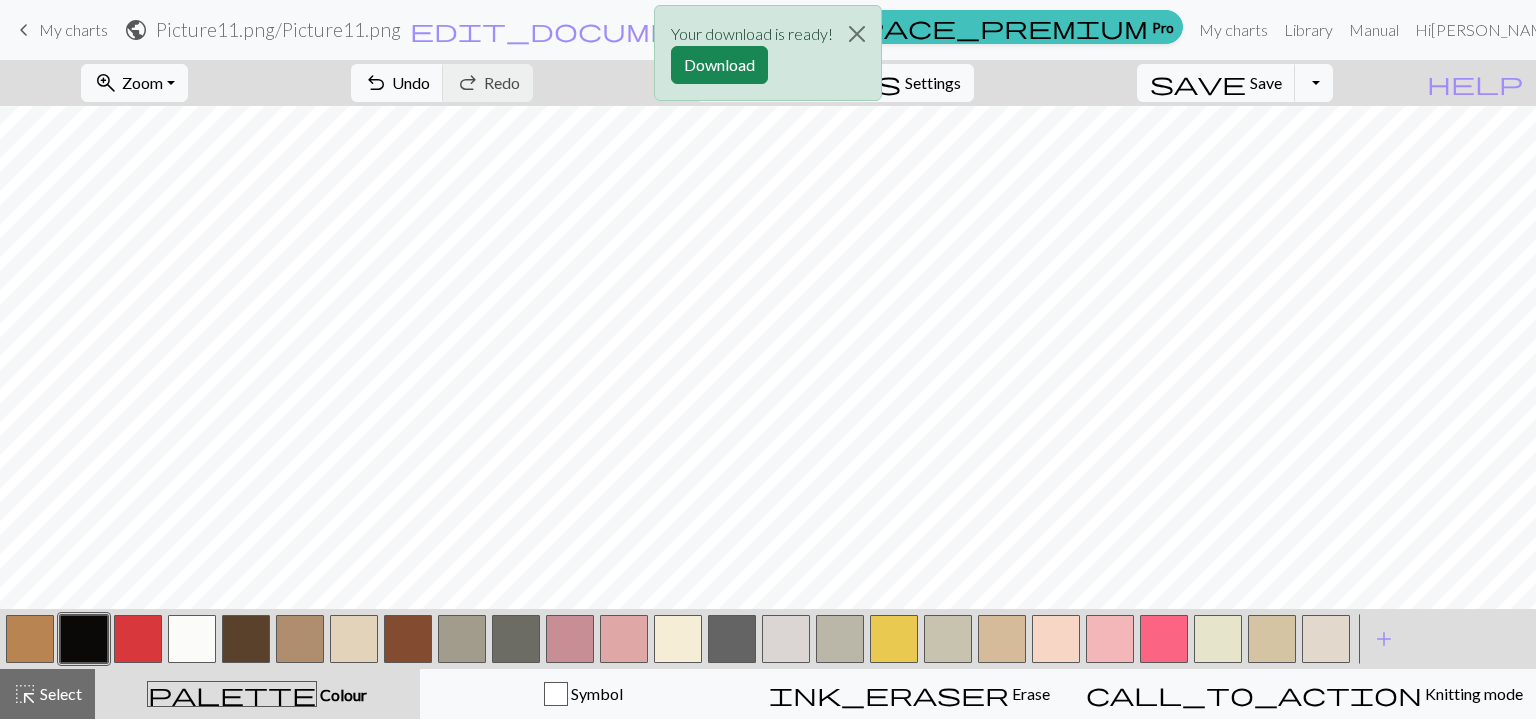 click on "Download" at bounding box center [719, 65] 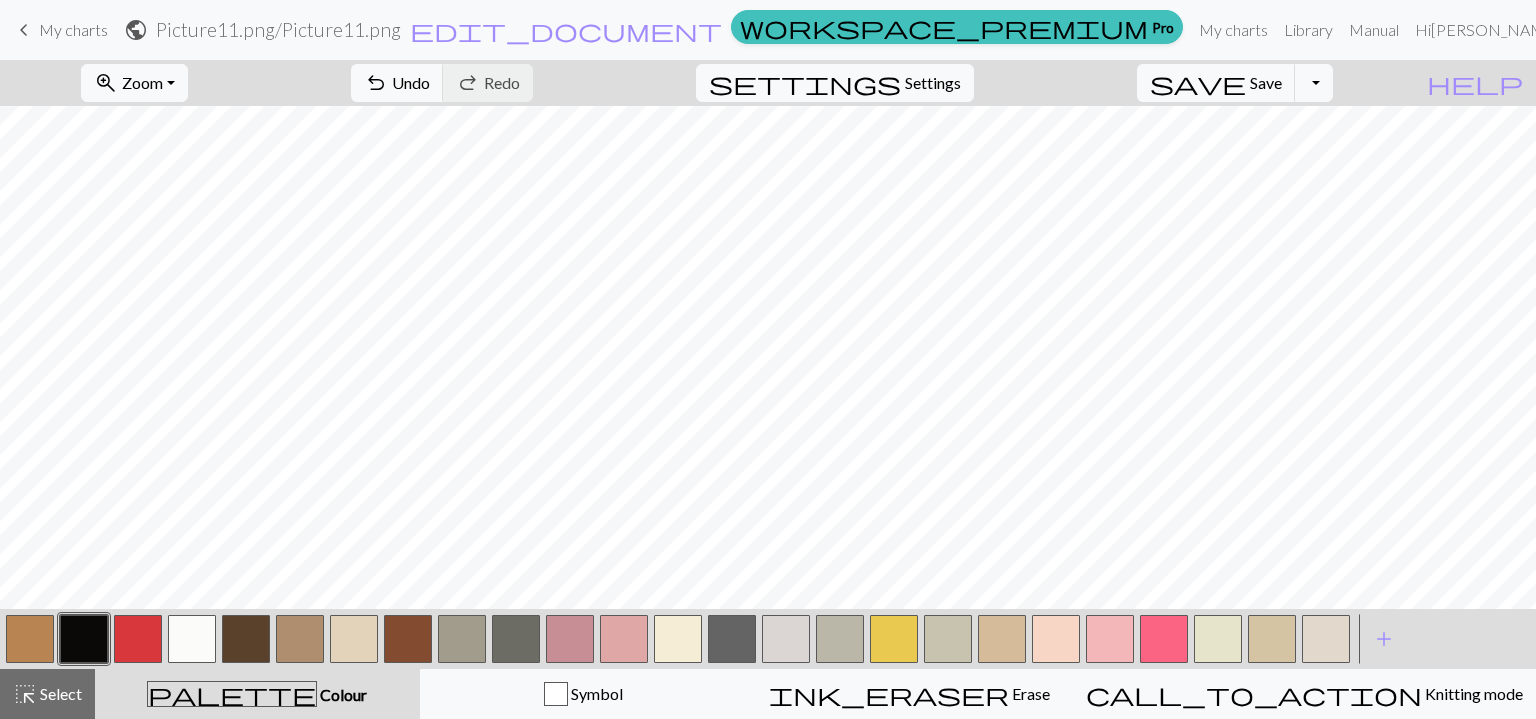 click on "My charts" at bounding box center (73, 29) 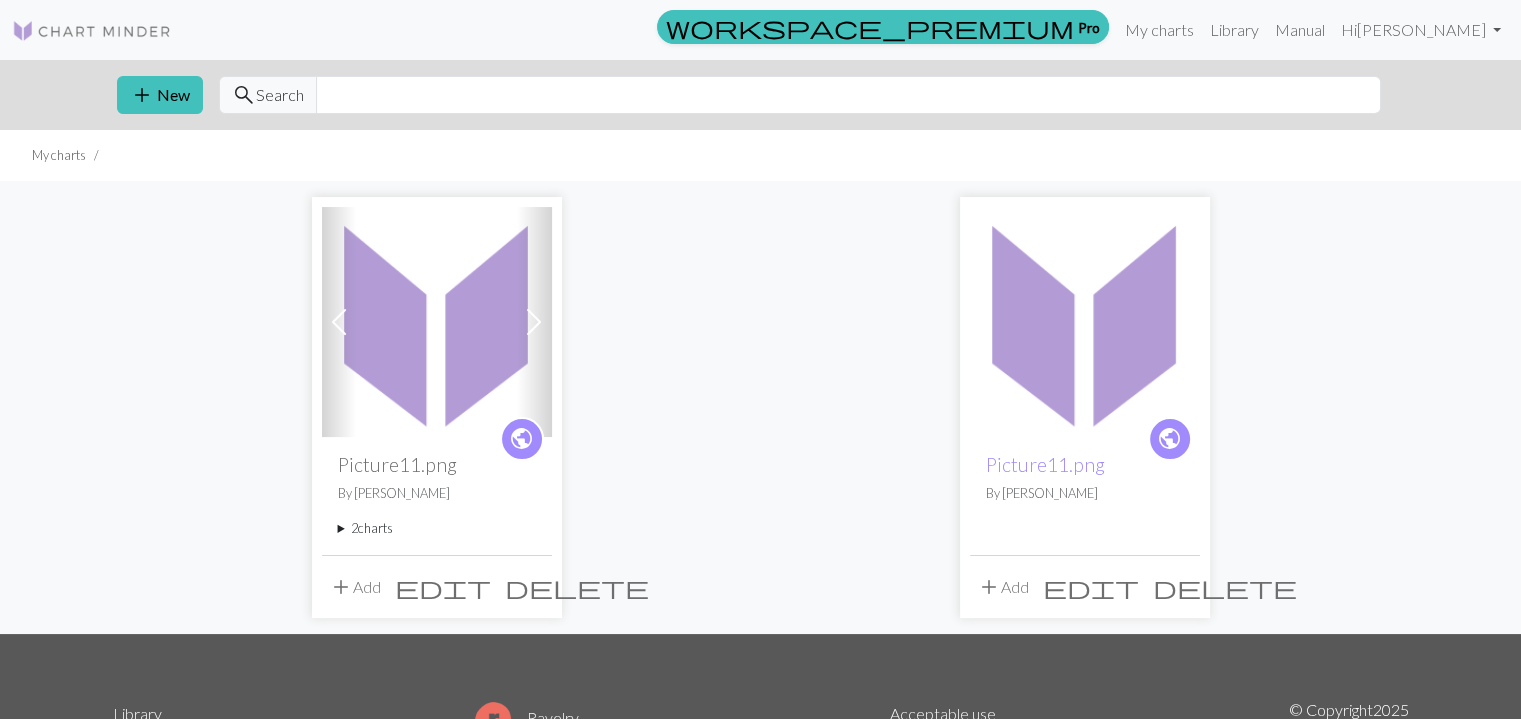 click on "delete" at bounding box center [577, 587] 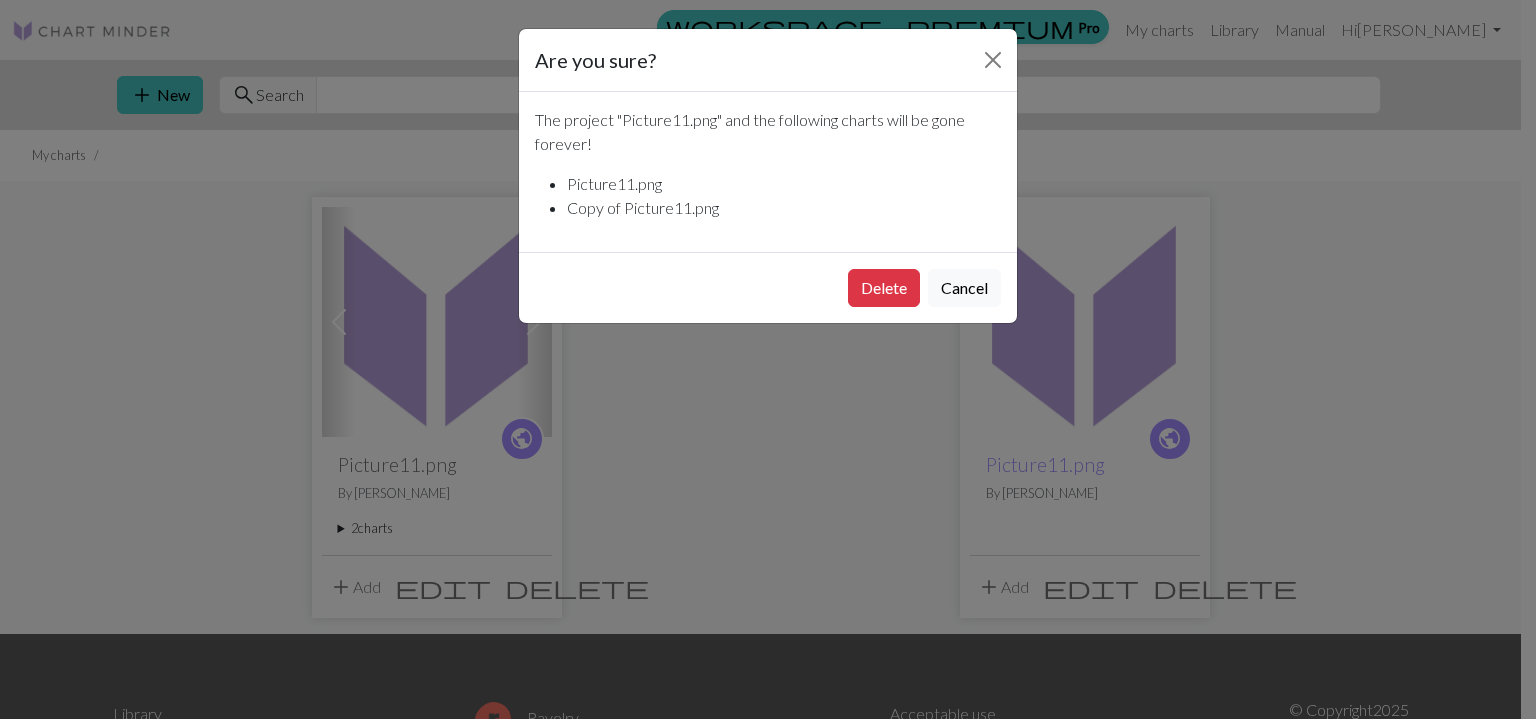 click on "Delete" at bounding box center (884, 288) 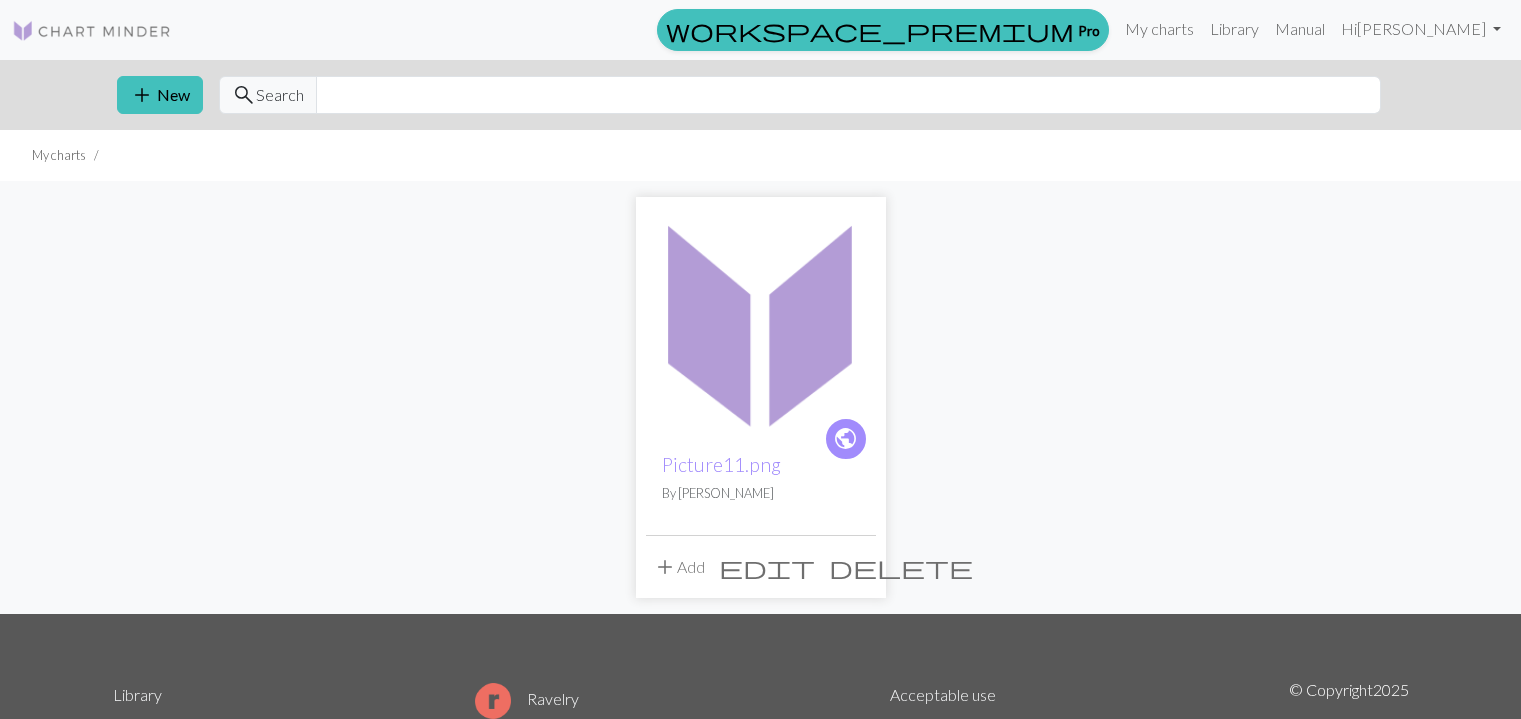 scroll, scrollTop: 0, scrollLeft: 0, axis: both 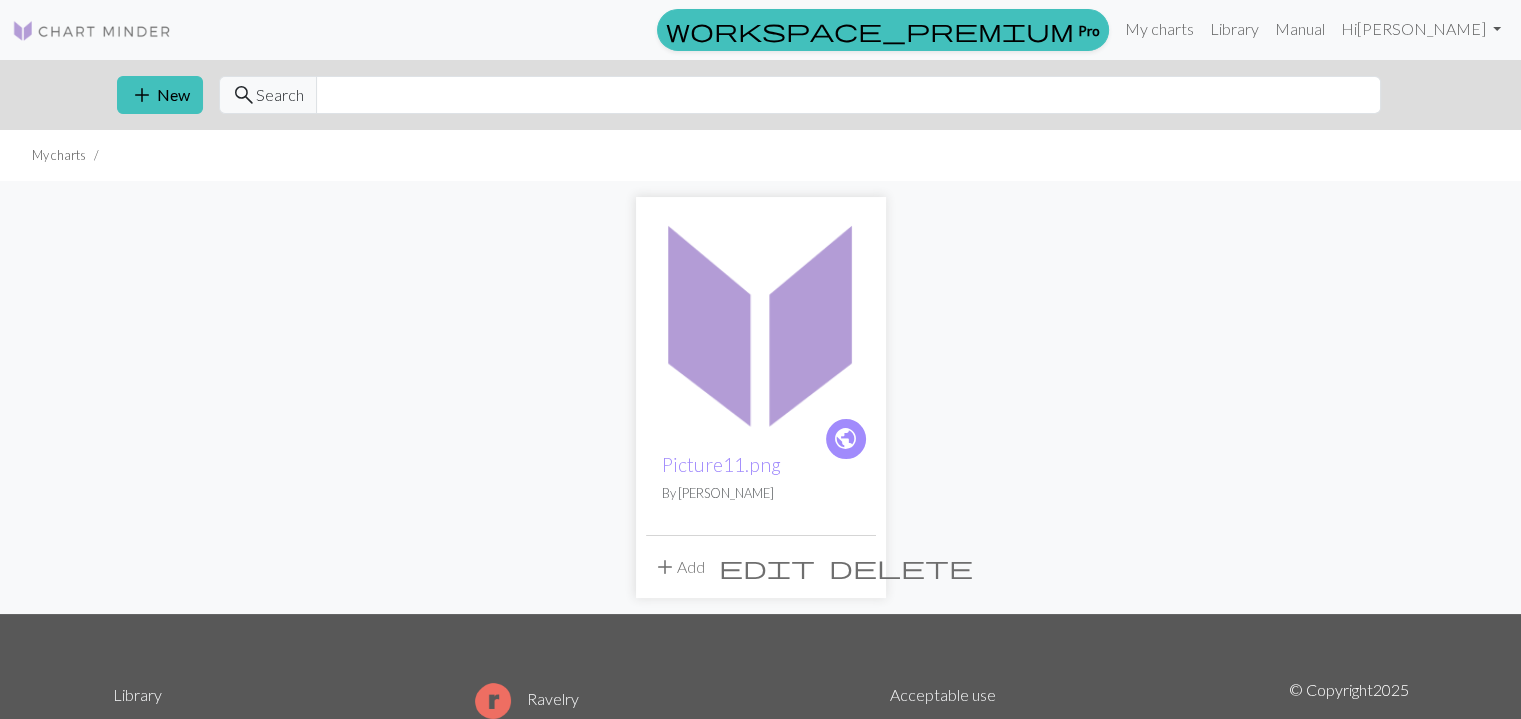 click on "delete" at bounding box center (901, 567) 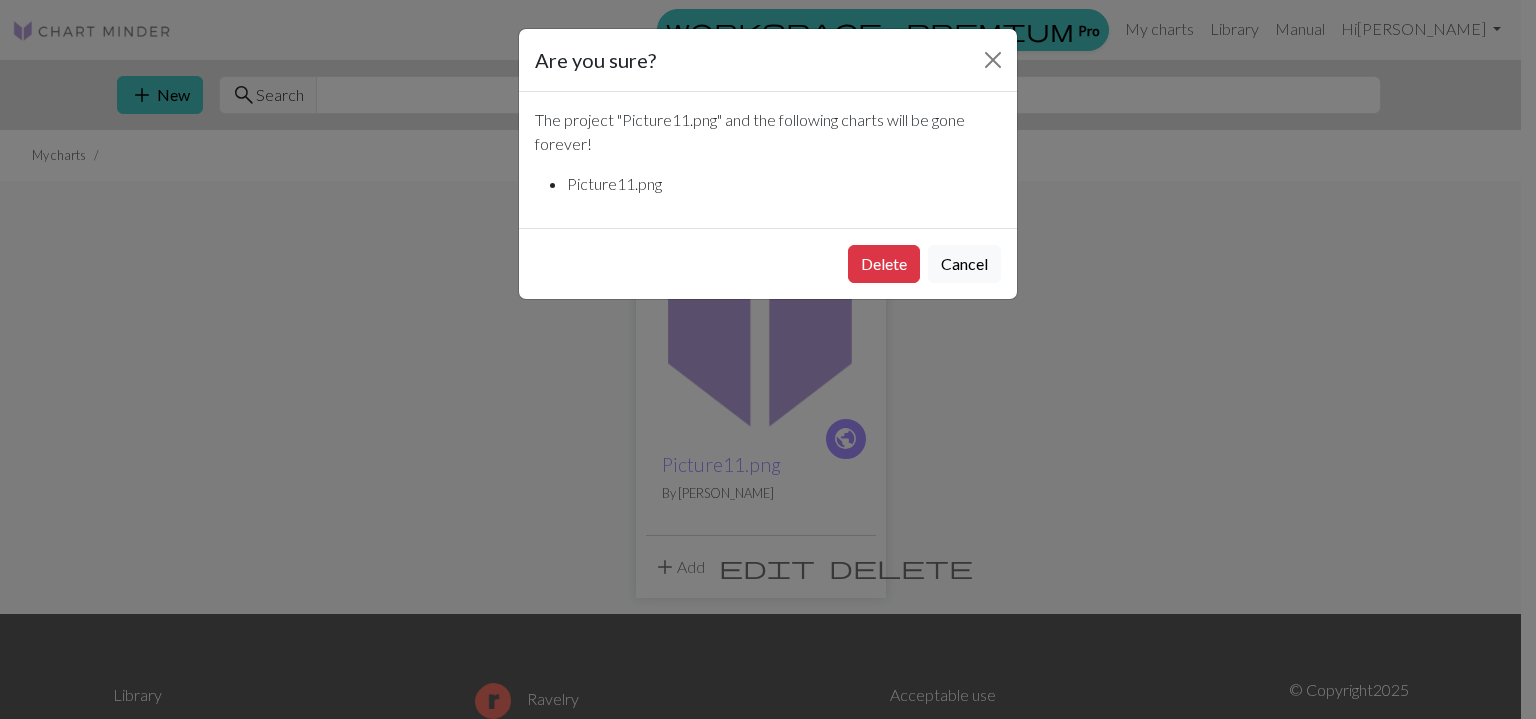 click on "Delete" at bounding box center [884, 264] 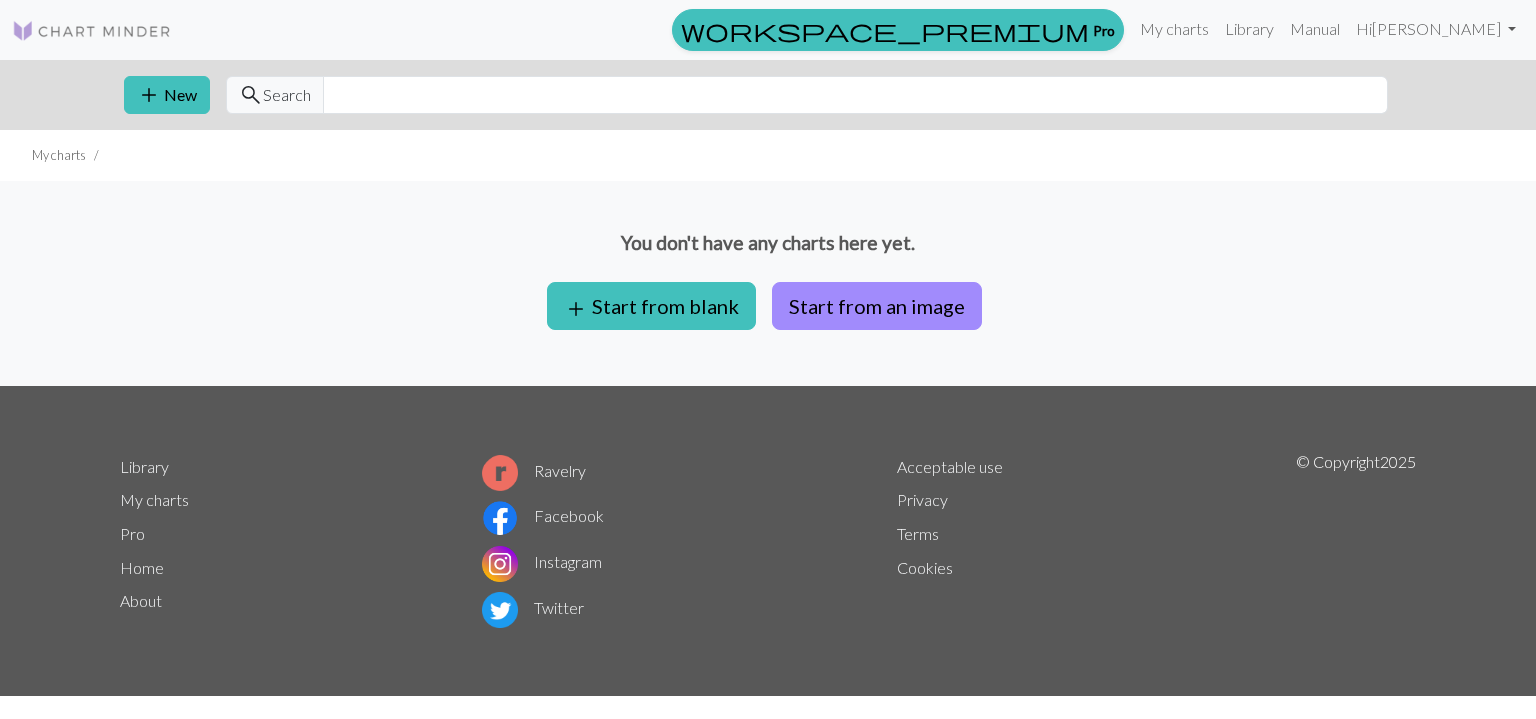 scroll, scrollTop: 0, scrollLeft: 0, axis: both 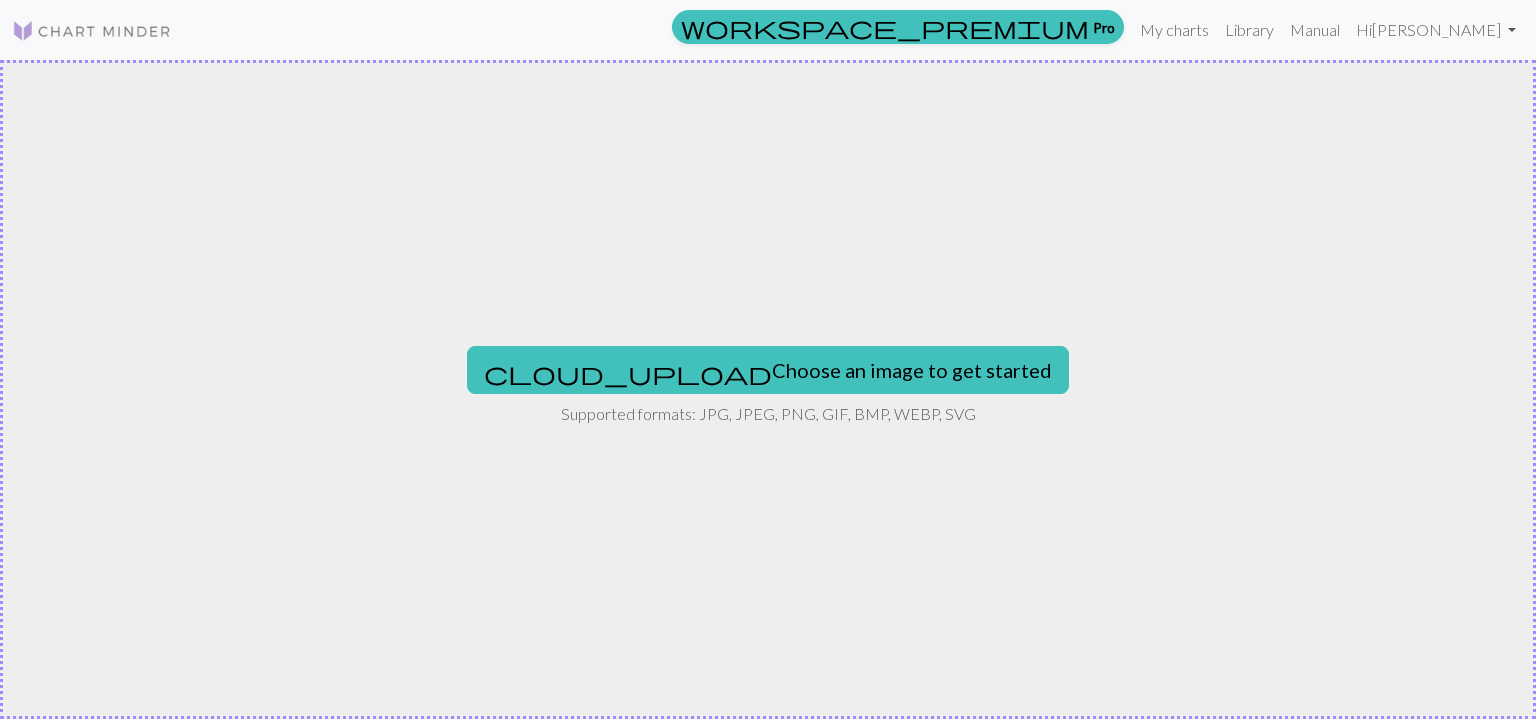 click on "cloud_upload  Choose an image to get started" at bounding box center [768, 370] 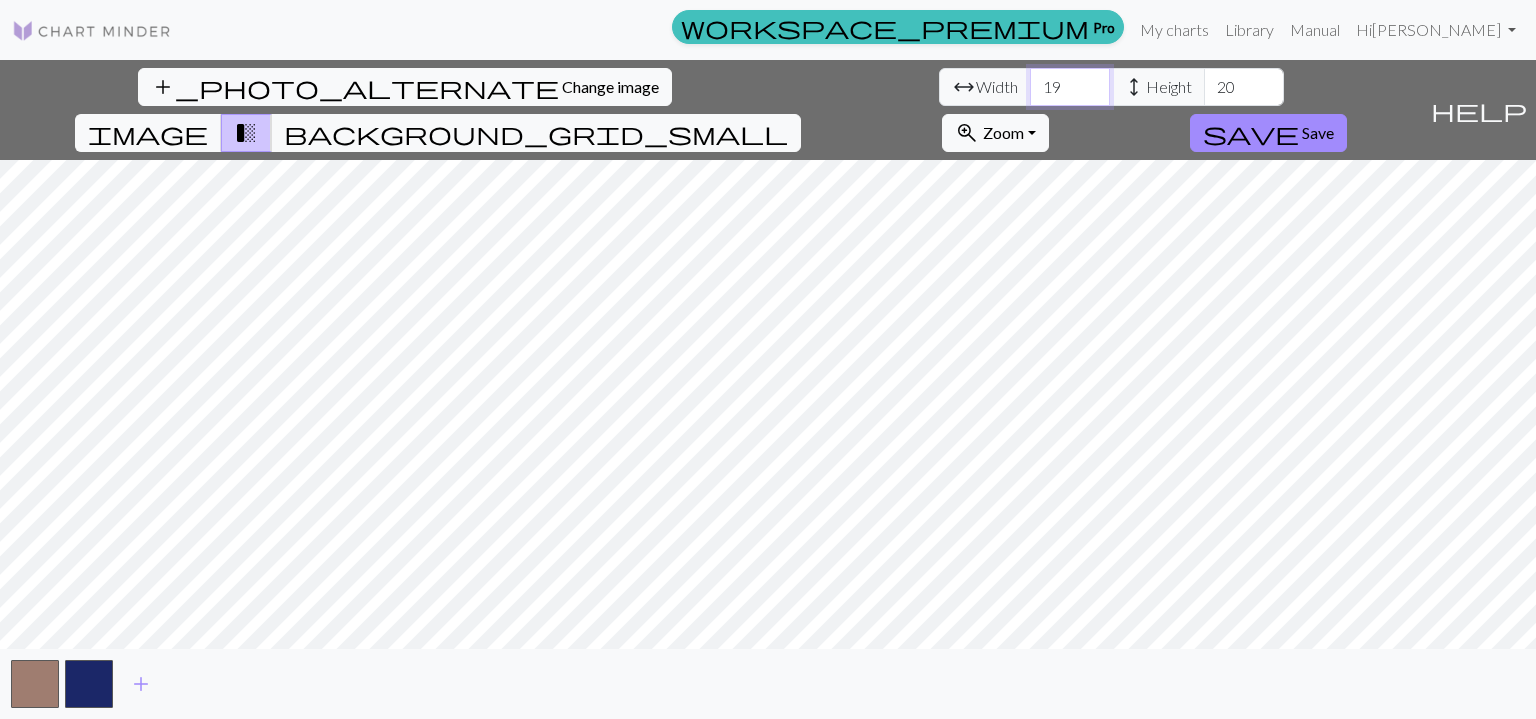 click on "19" at bounding box center (1070, 87) 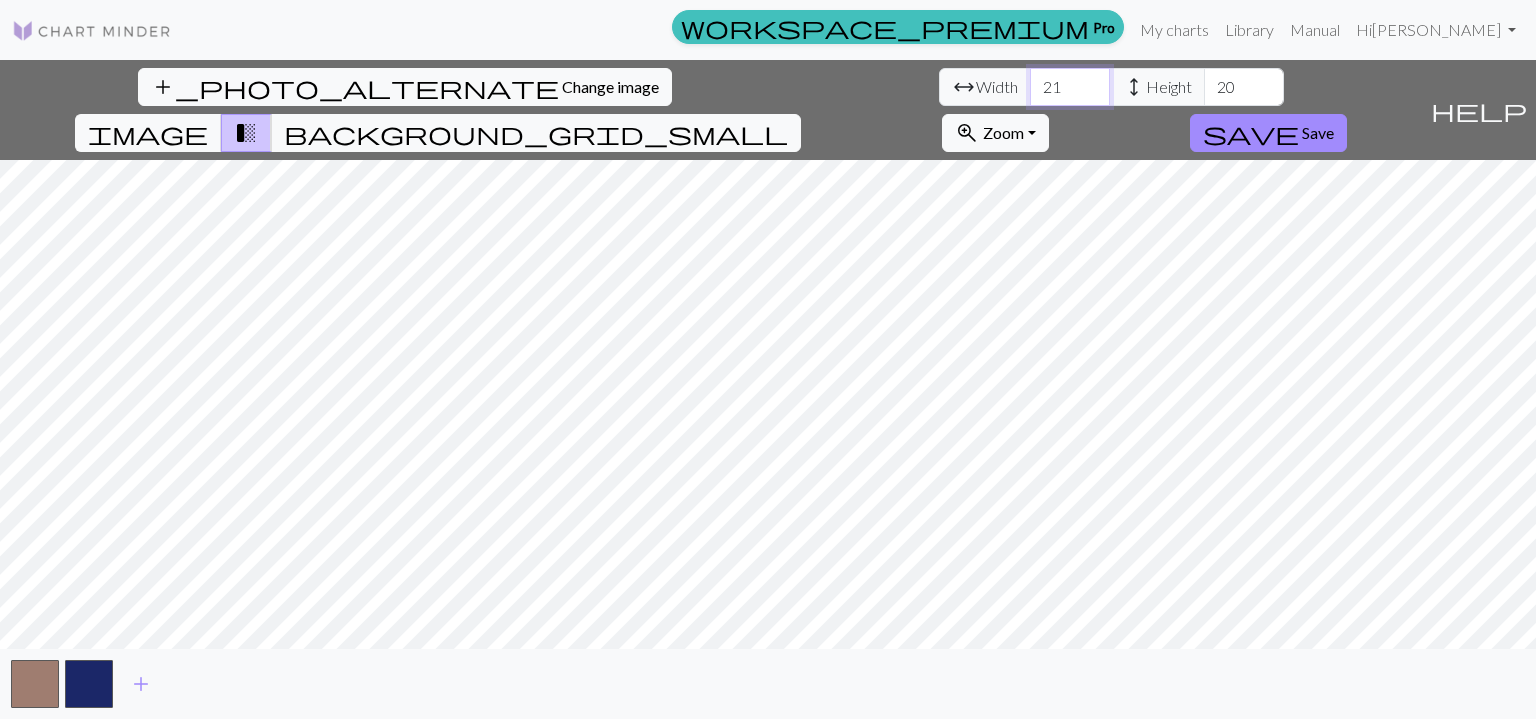 type on "21" 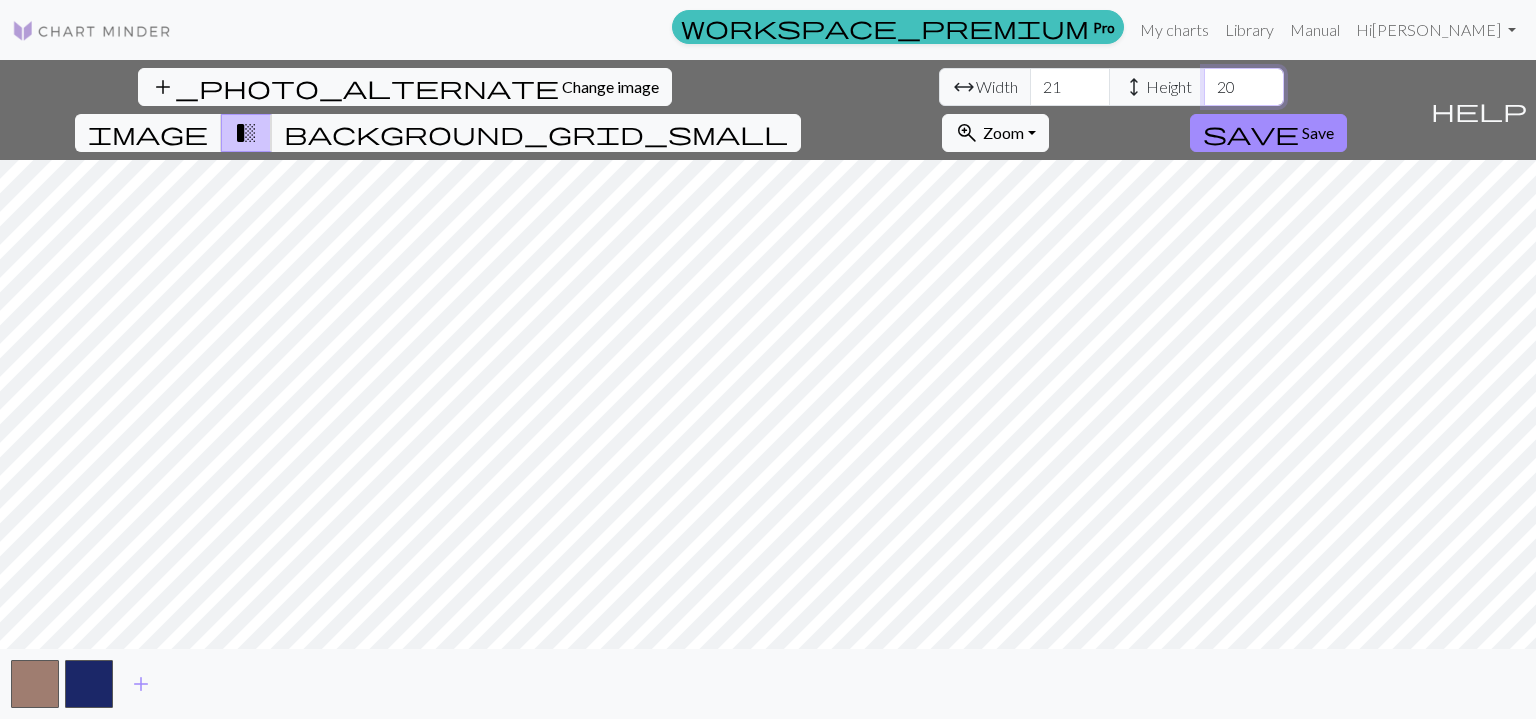 click on "20" at bounding box center [1244, 87] 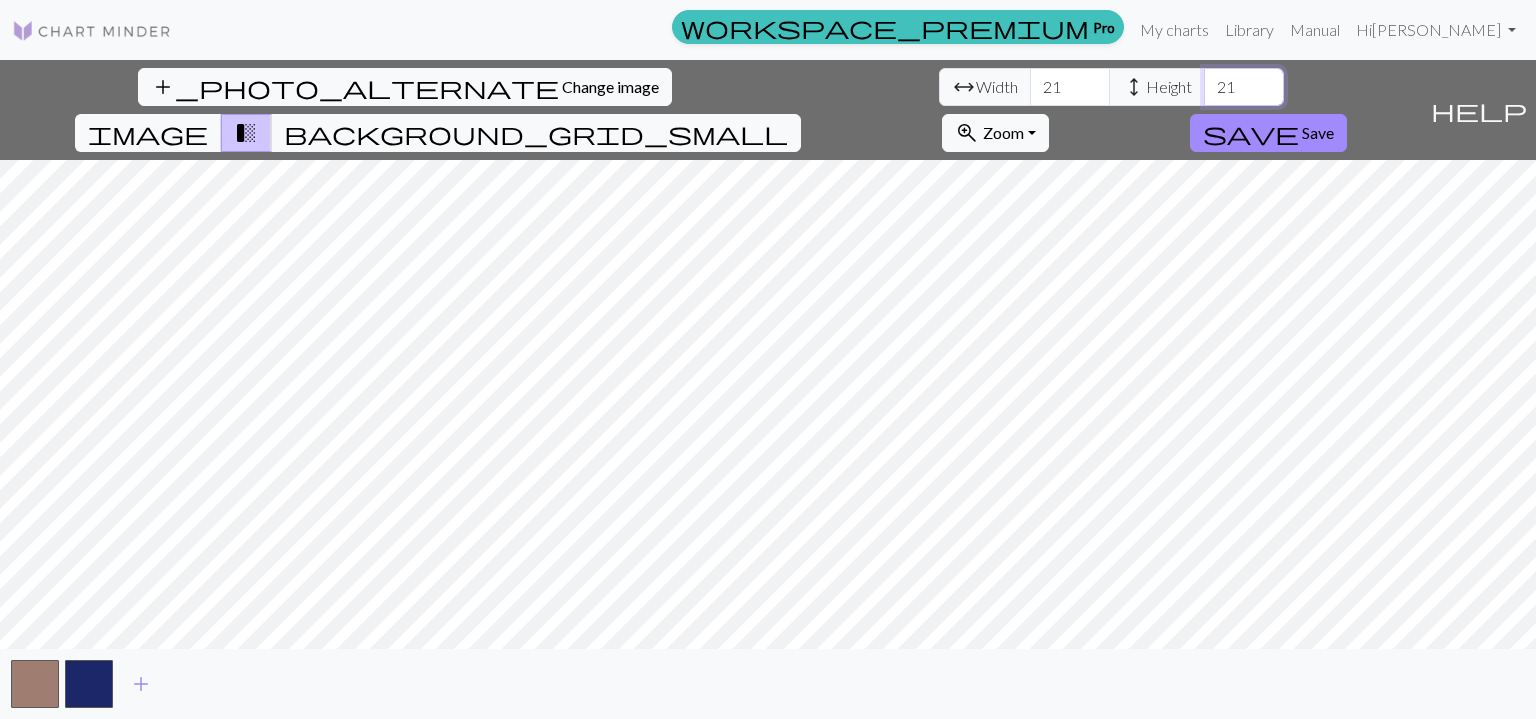 type on "21" 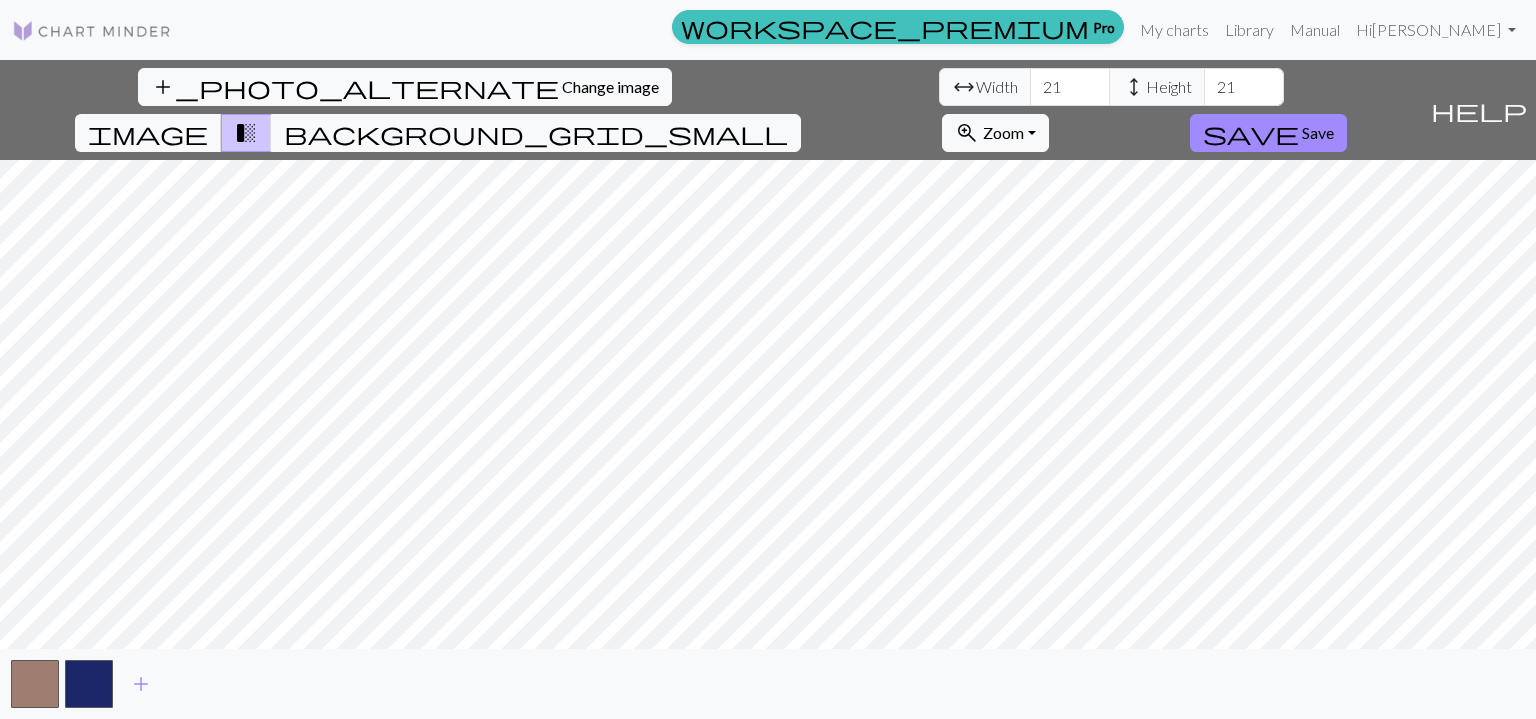 click on "background_grid_small" at bounding box center (536, 133) 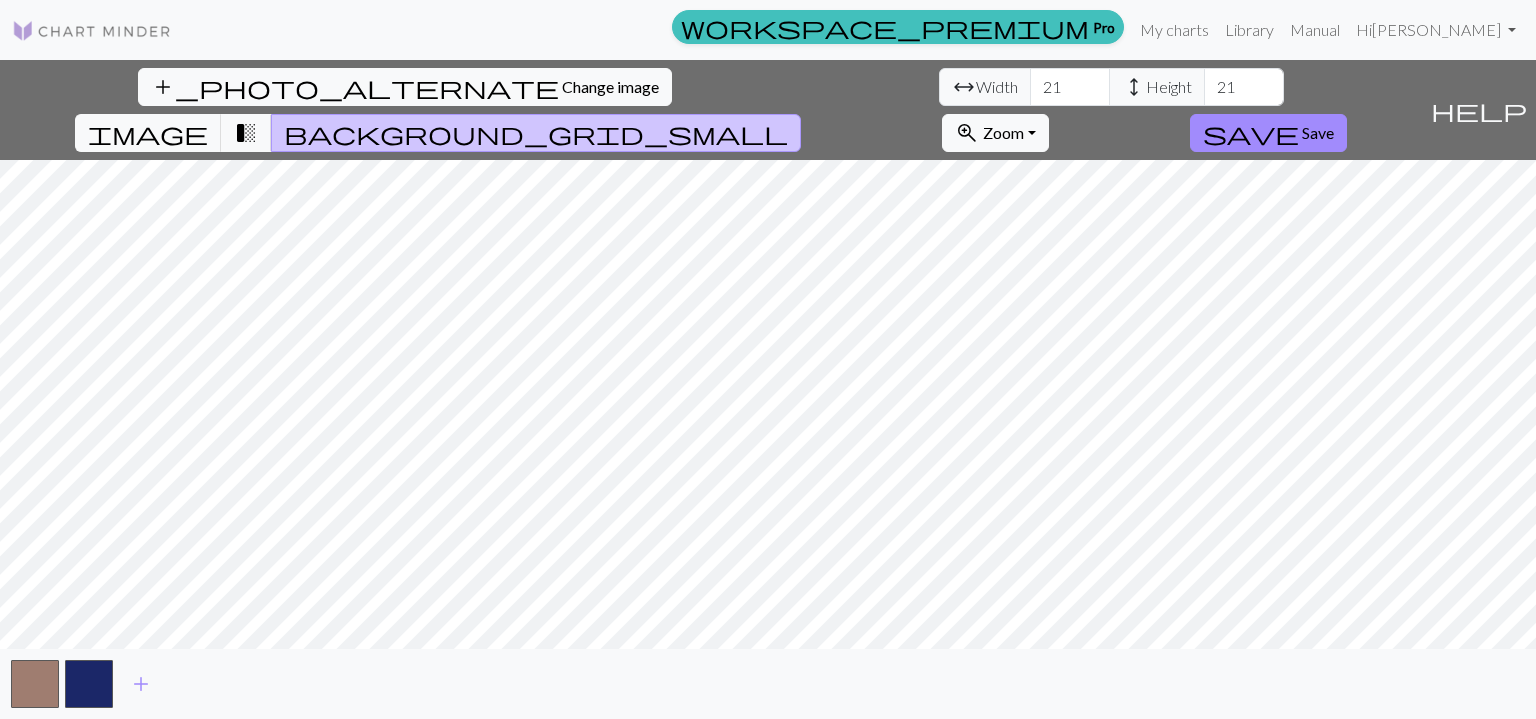 click on "transition_fade" at bounding box center [246, 133] 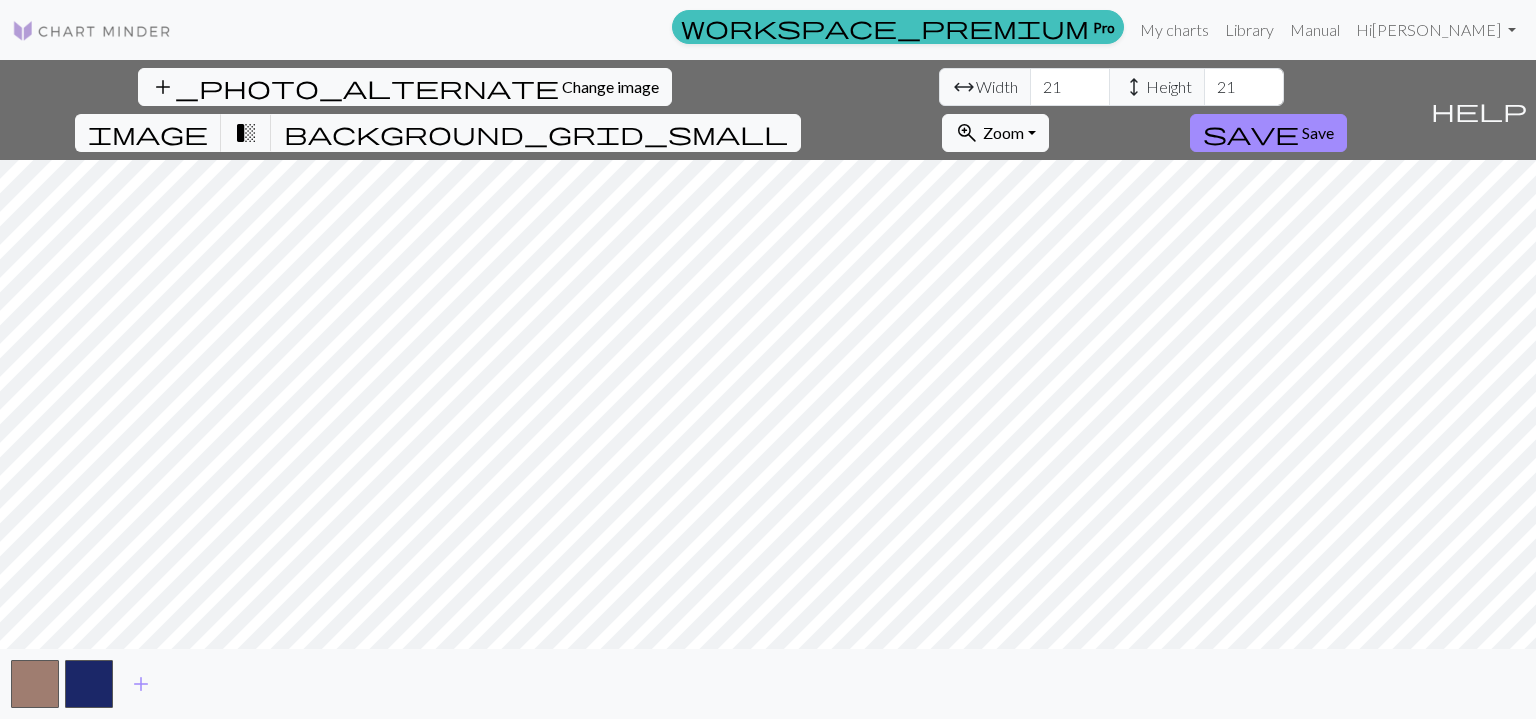 click on "add" at bounding box center [141, 684] 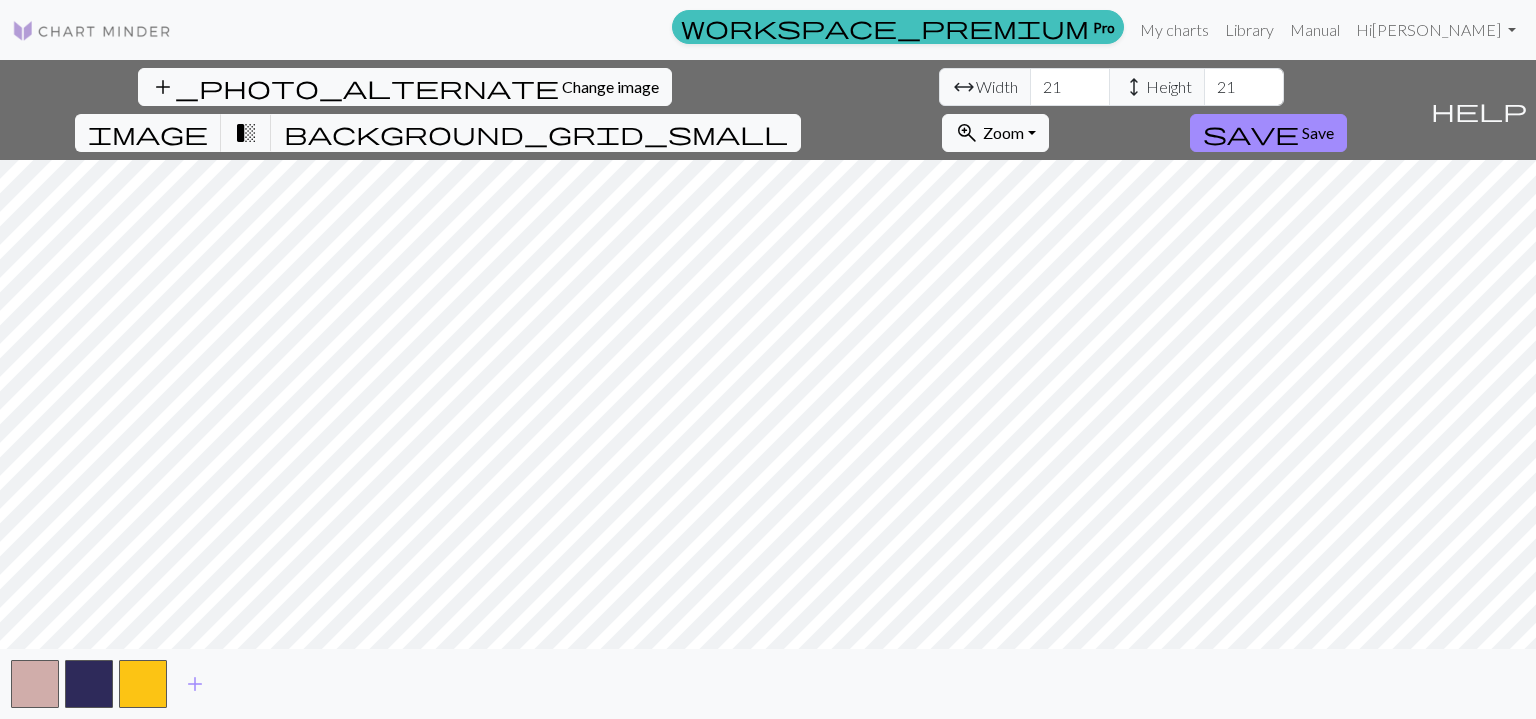 click on "add" at bounding box center (195, 684) 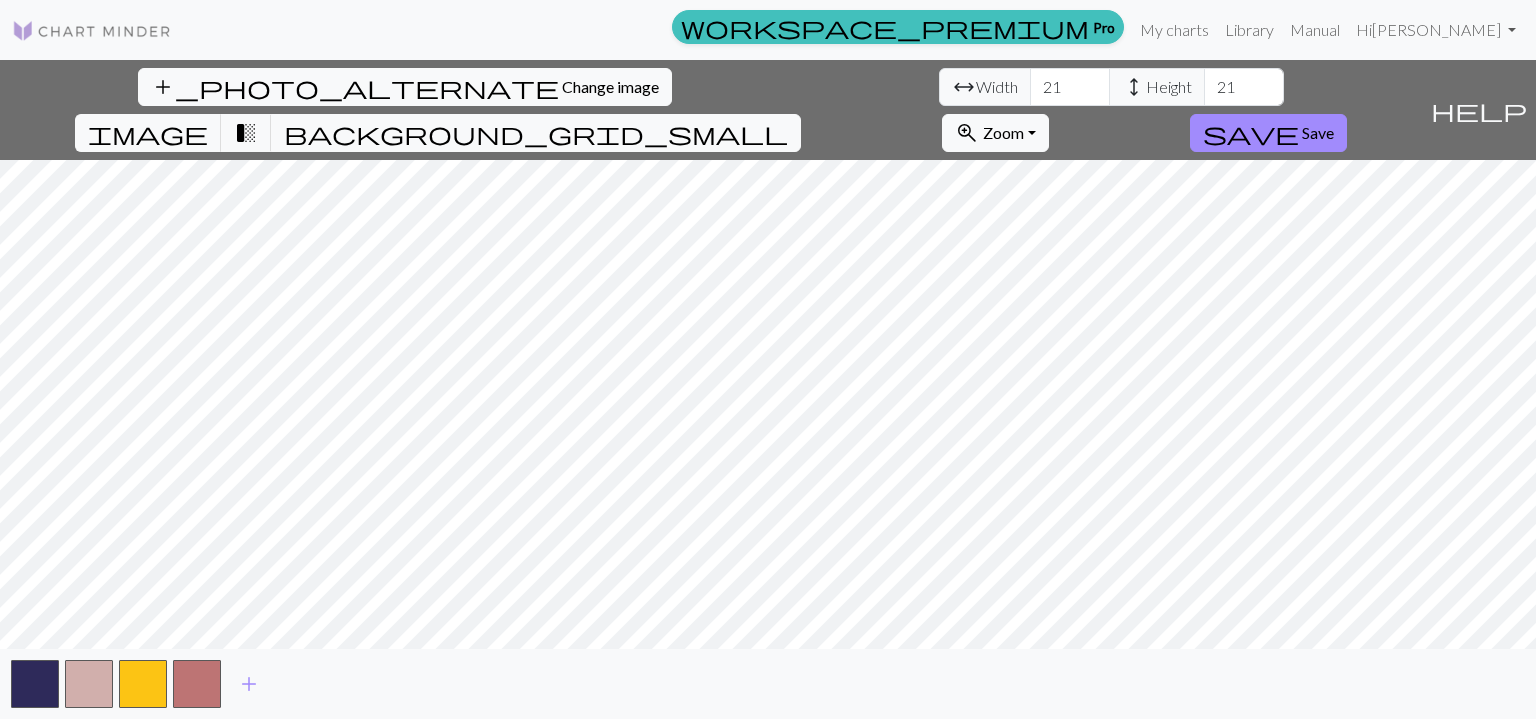 click on "add" at bounding box center (249, 684) 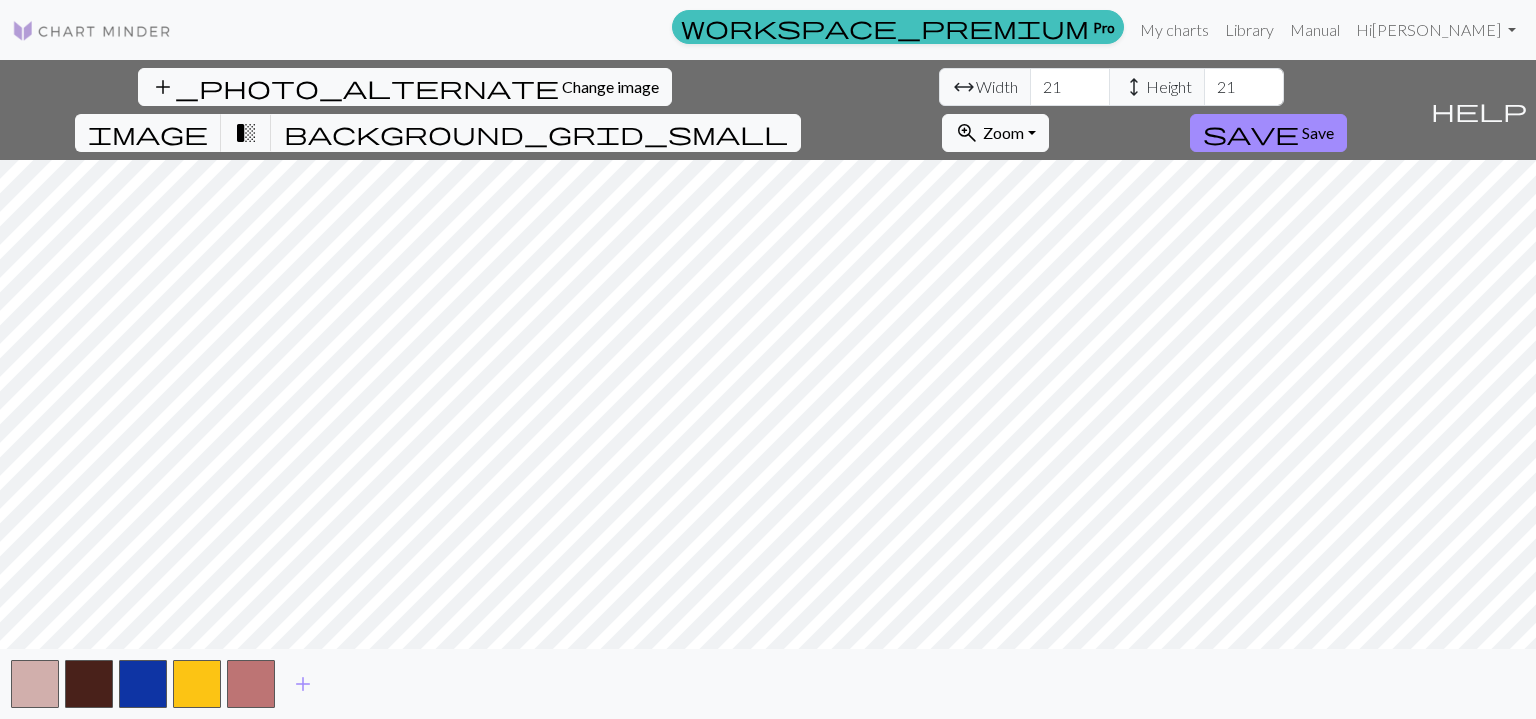 click on "add" at bounding box center (303, 684) 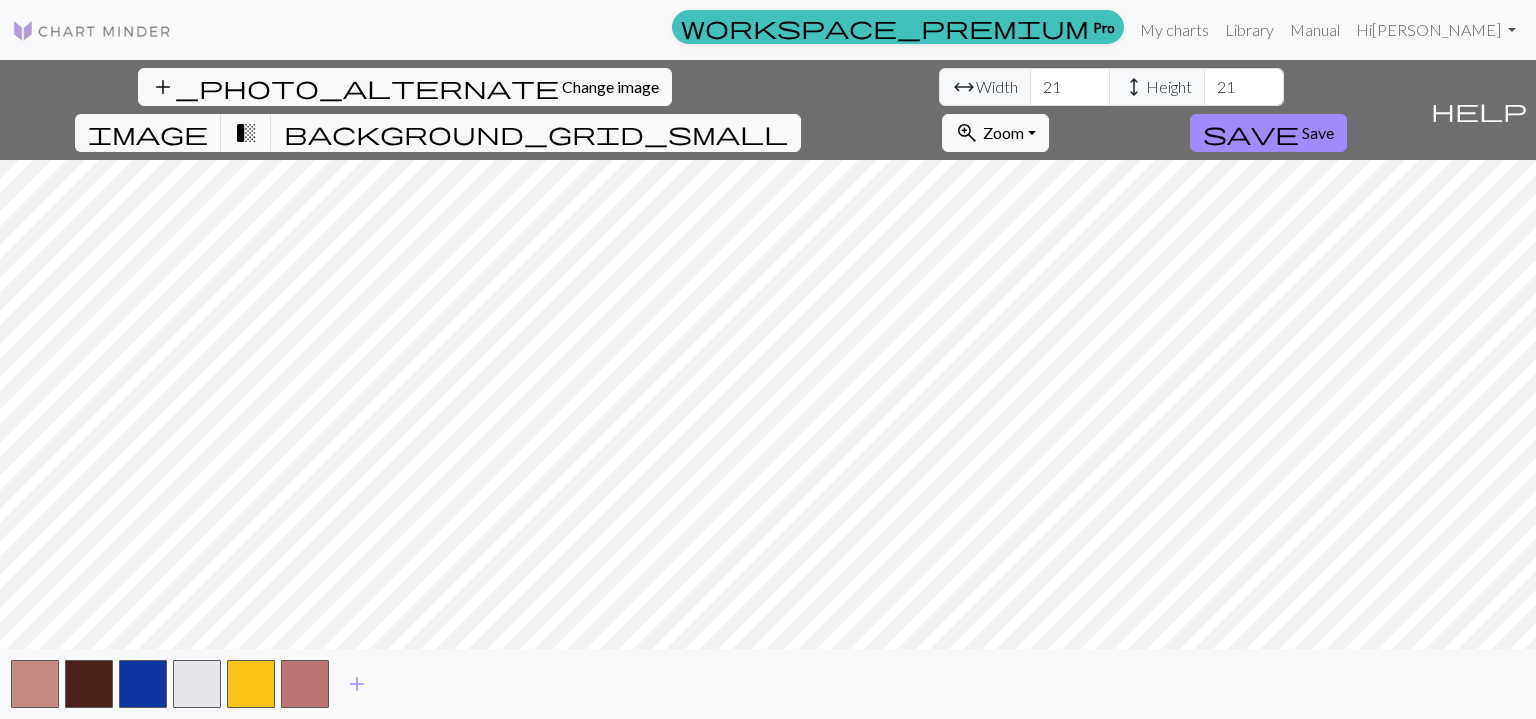 click on "add" at bounding box center (357, 684) 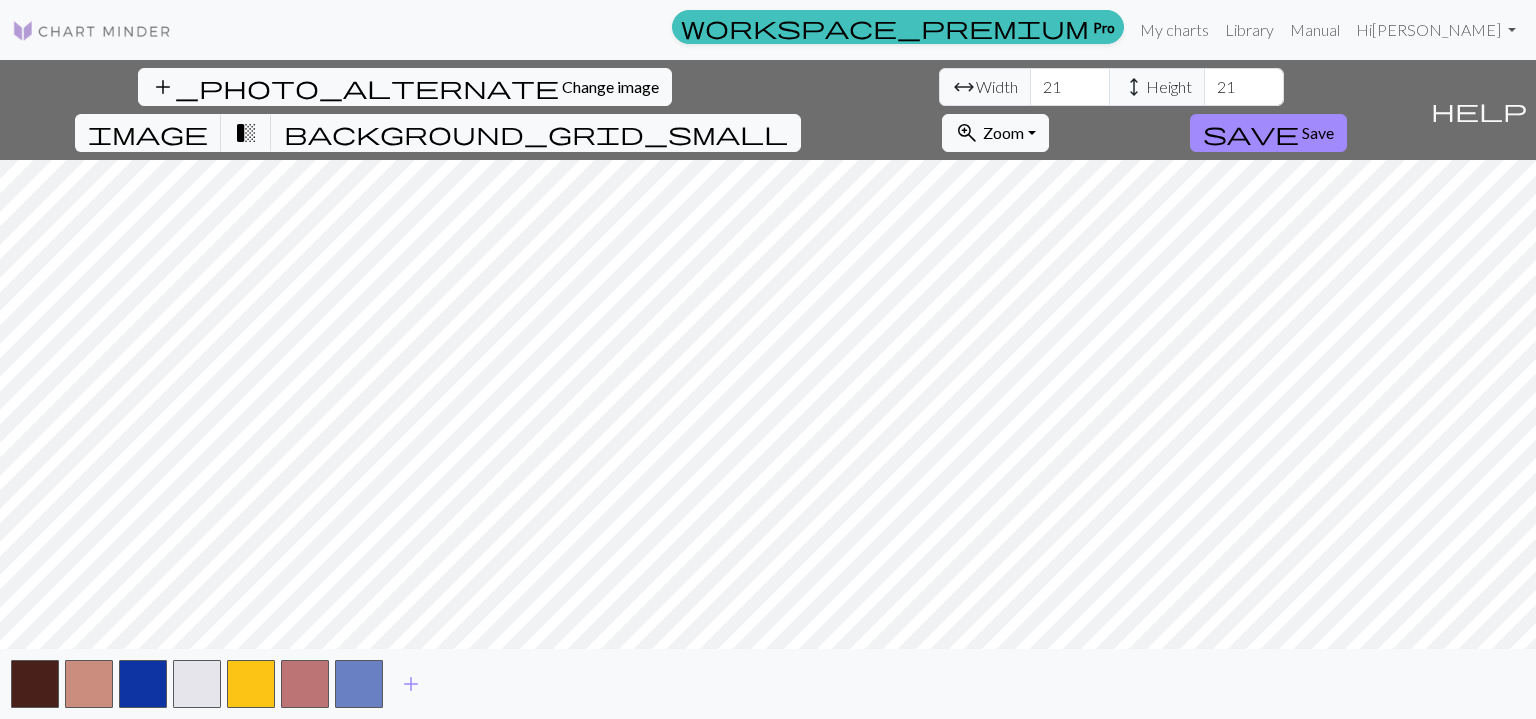 click on "add" at bounding box center (411, 684) 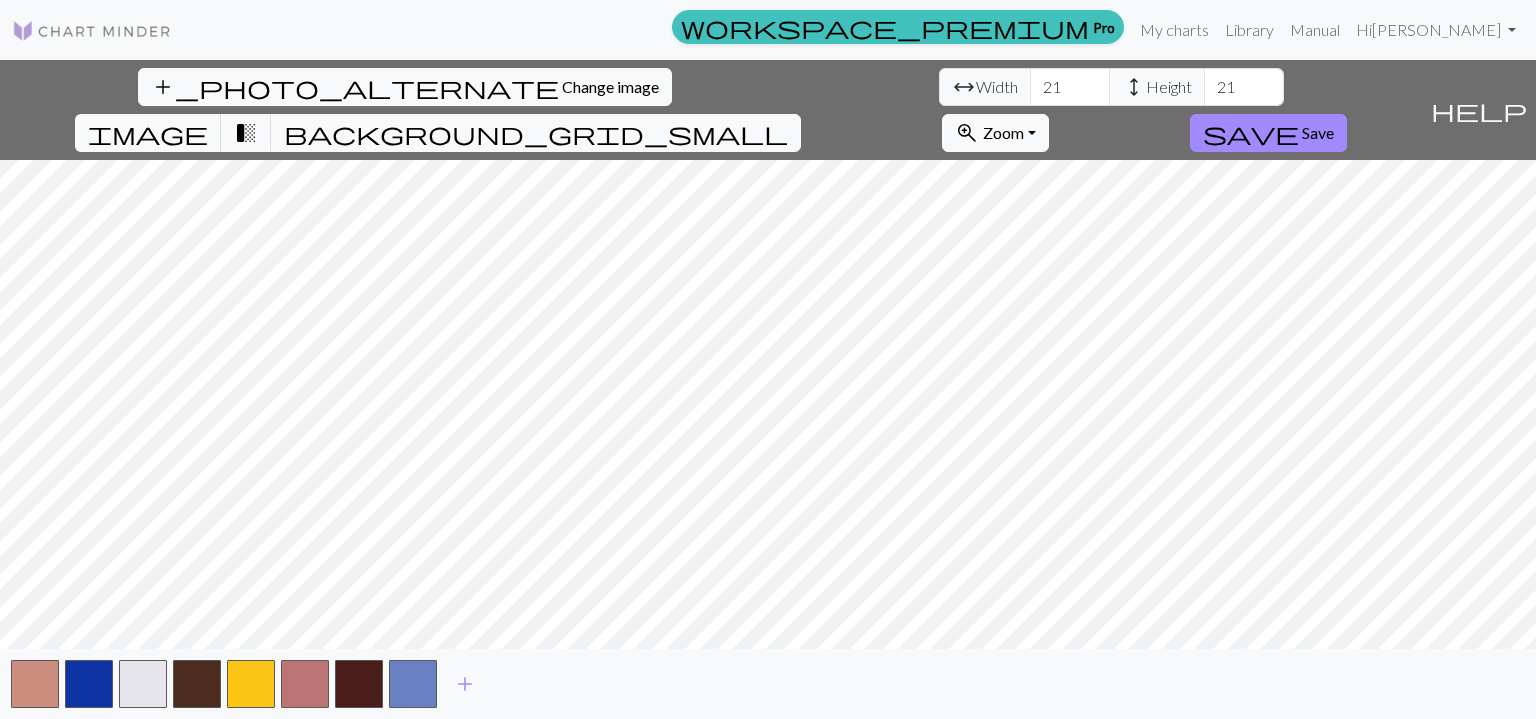 click on "add" at bounding box center (465, 684) 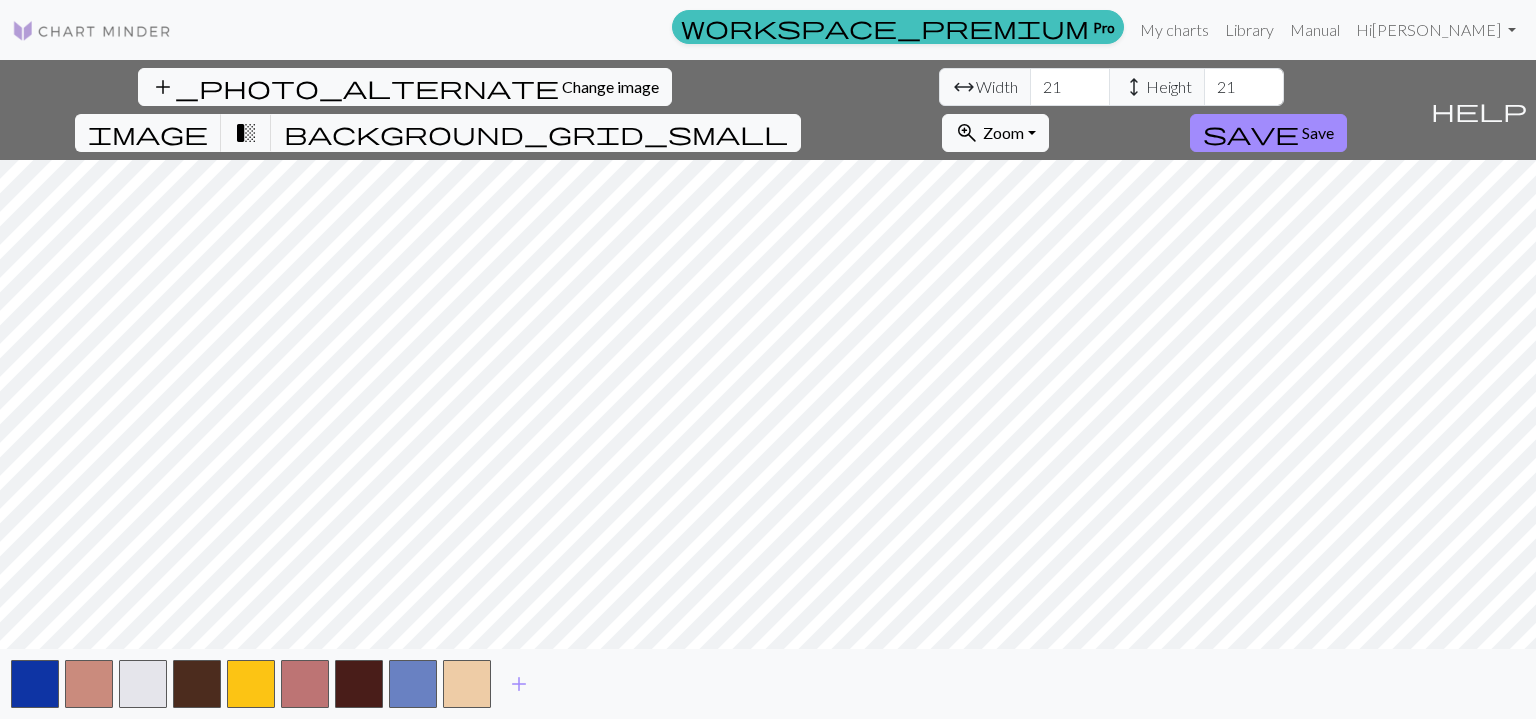 click on "add" at bounding box center [519, 684] 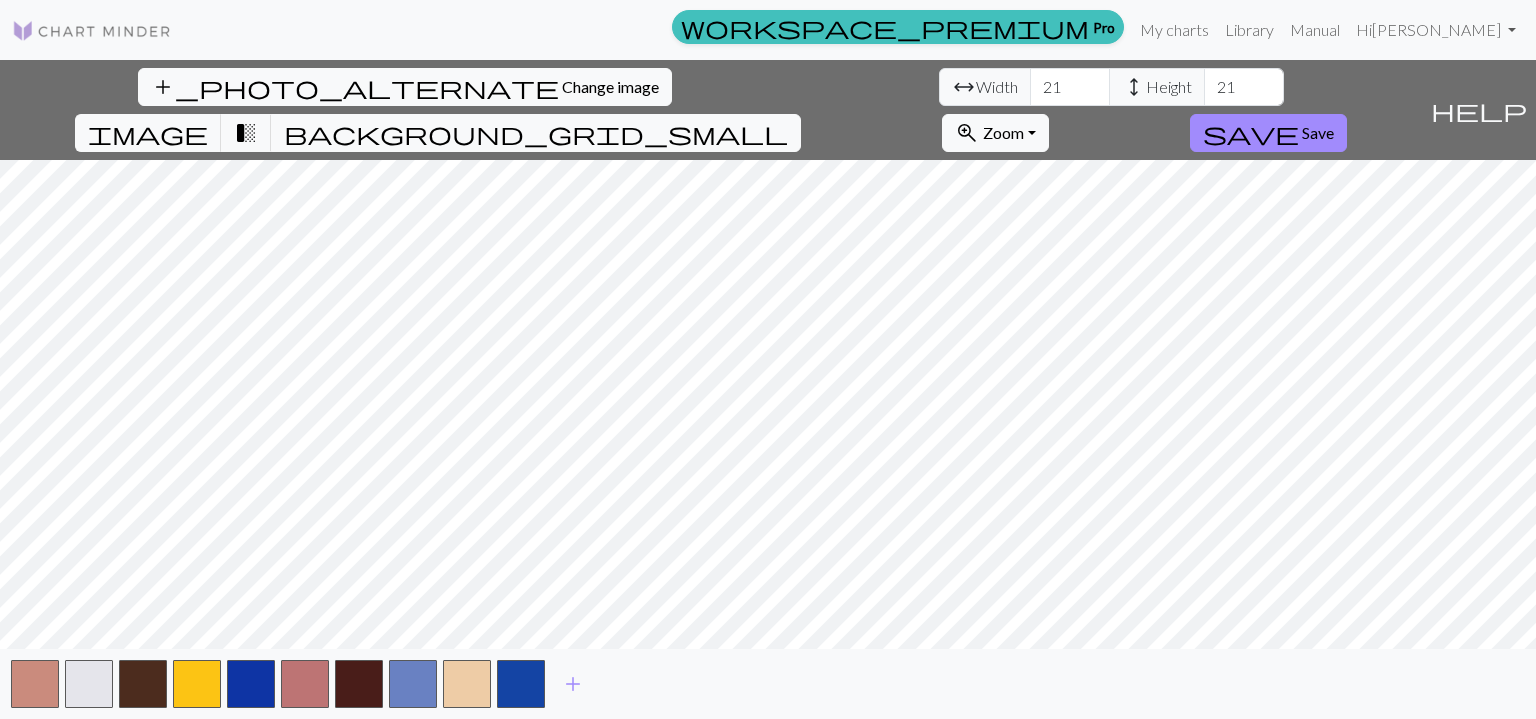 click on "add" at bounding box center (573, 684) 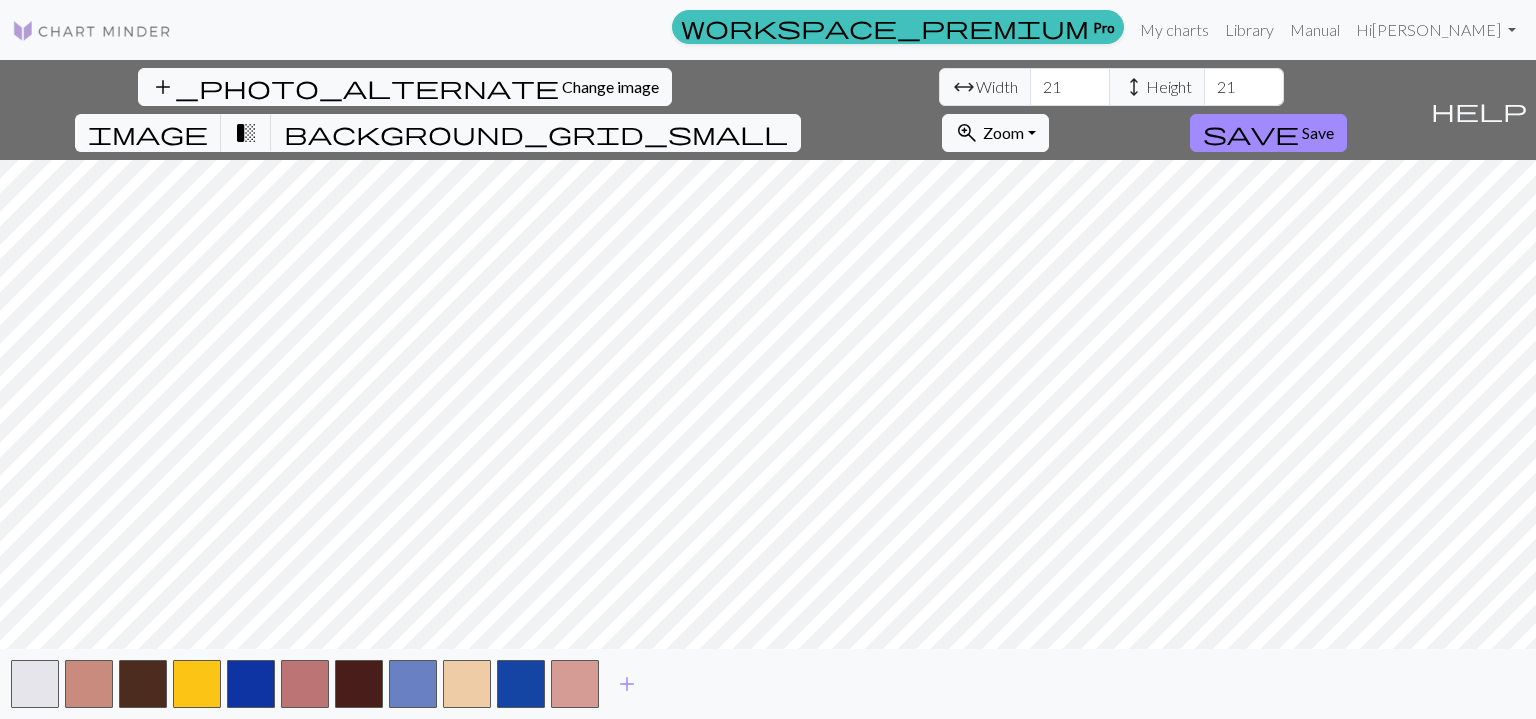 click on "add" at bounding box center (627, 684) 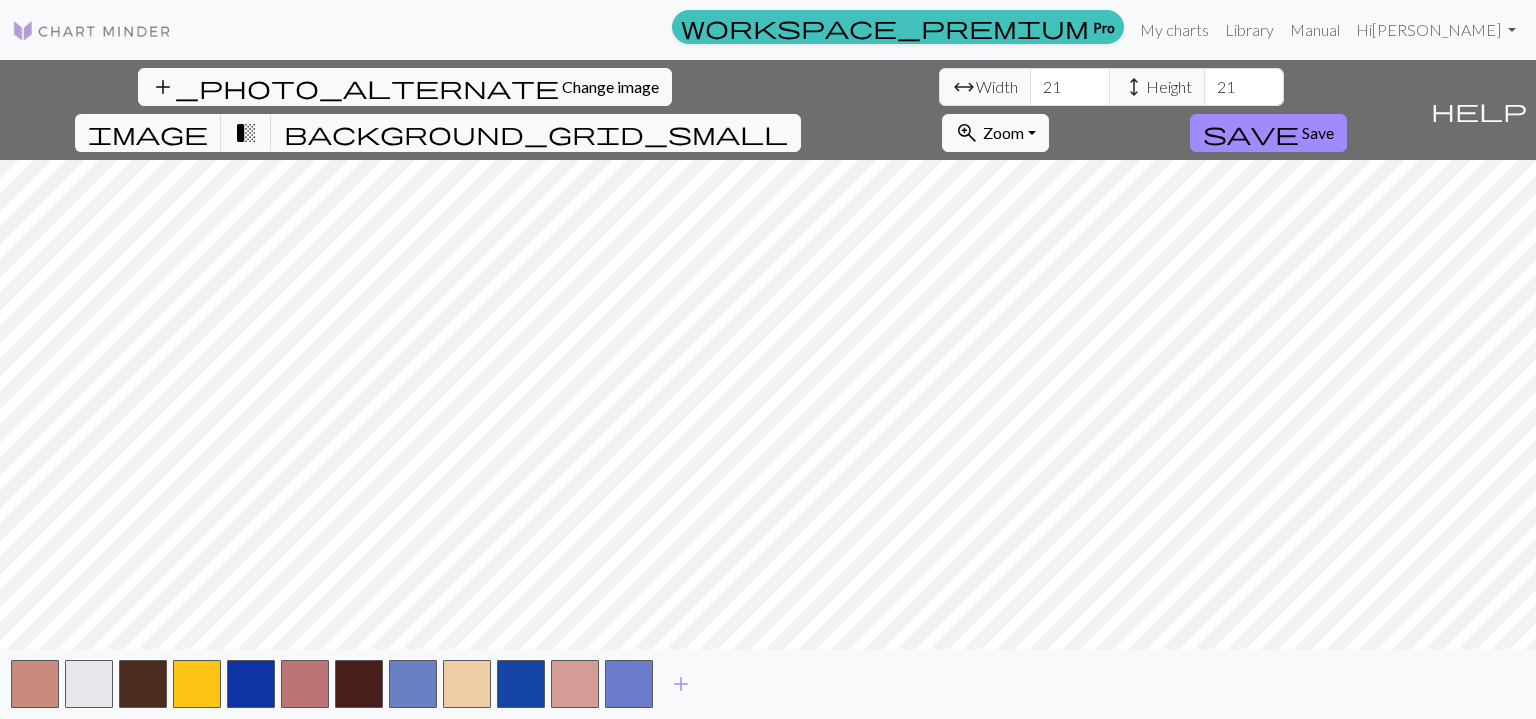 click on "add" at bounding box center (681, 684) 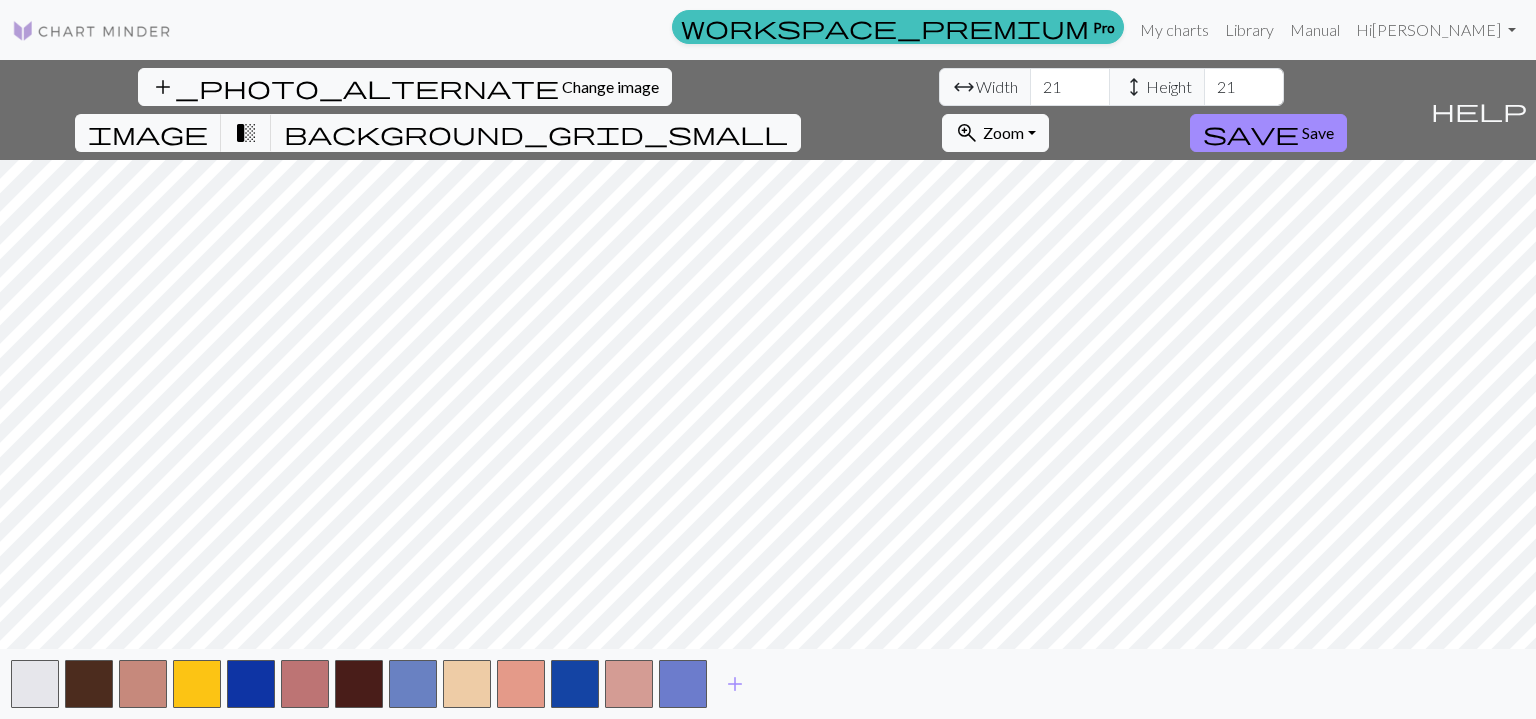 click on "add" at bounding box center [735, 684] 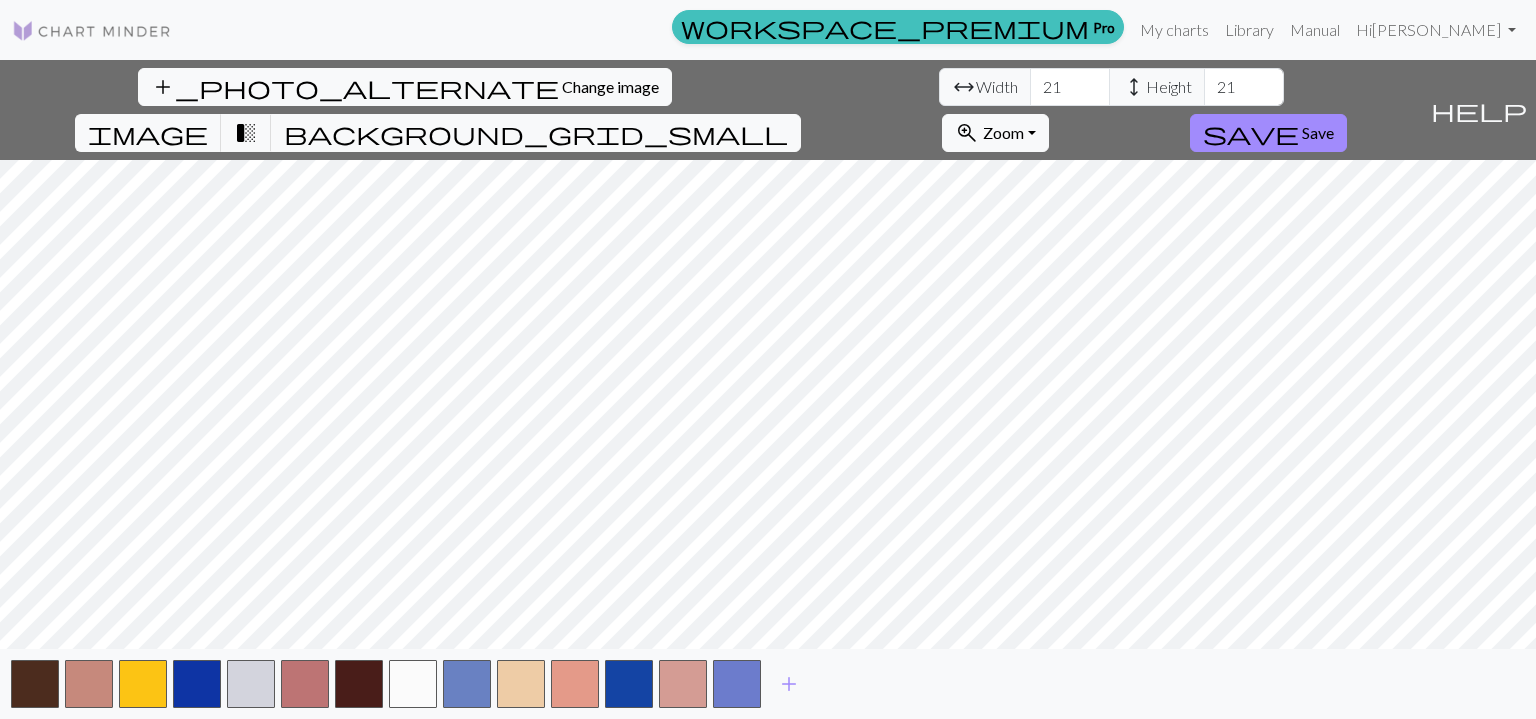 click on "add" at bounding box center [789, 684] 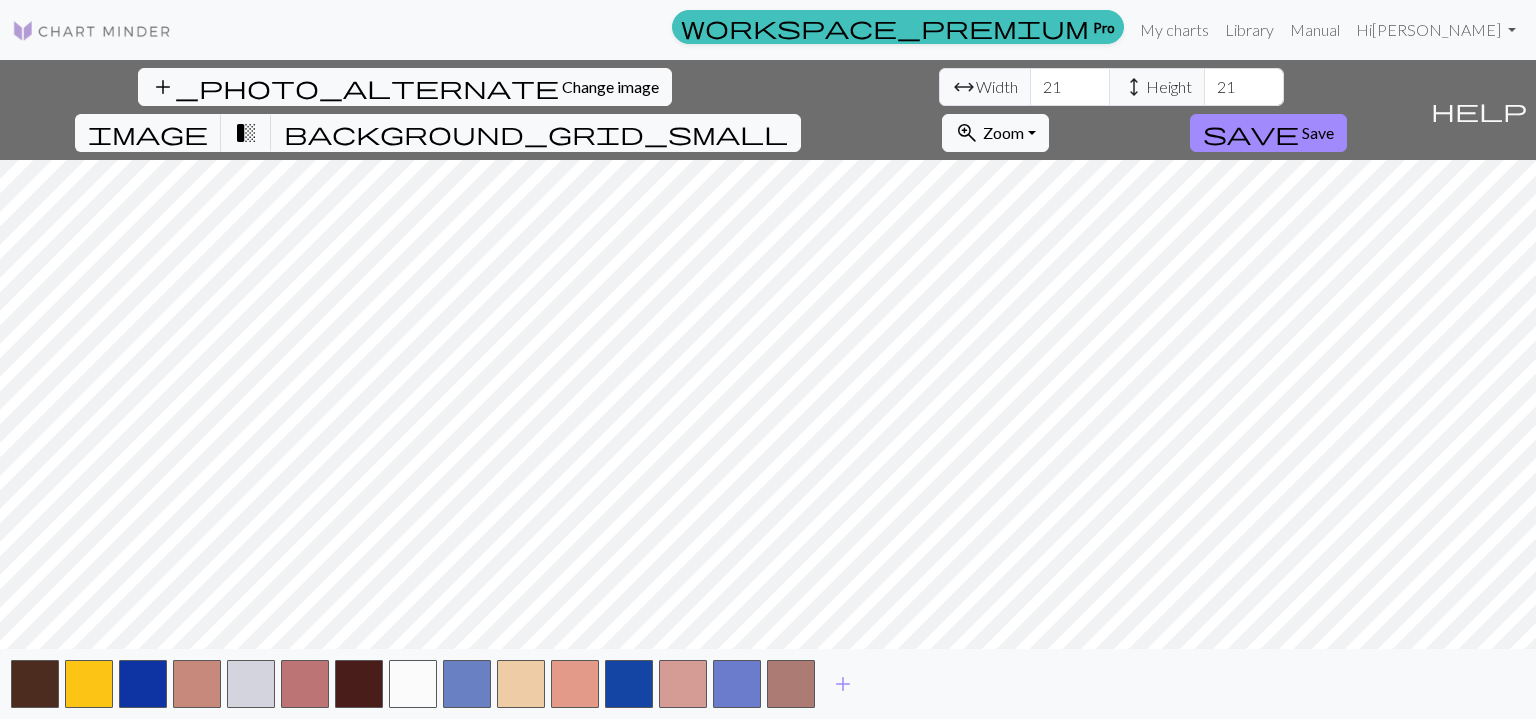 click on "add" at bounding box center (843, 684) 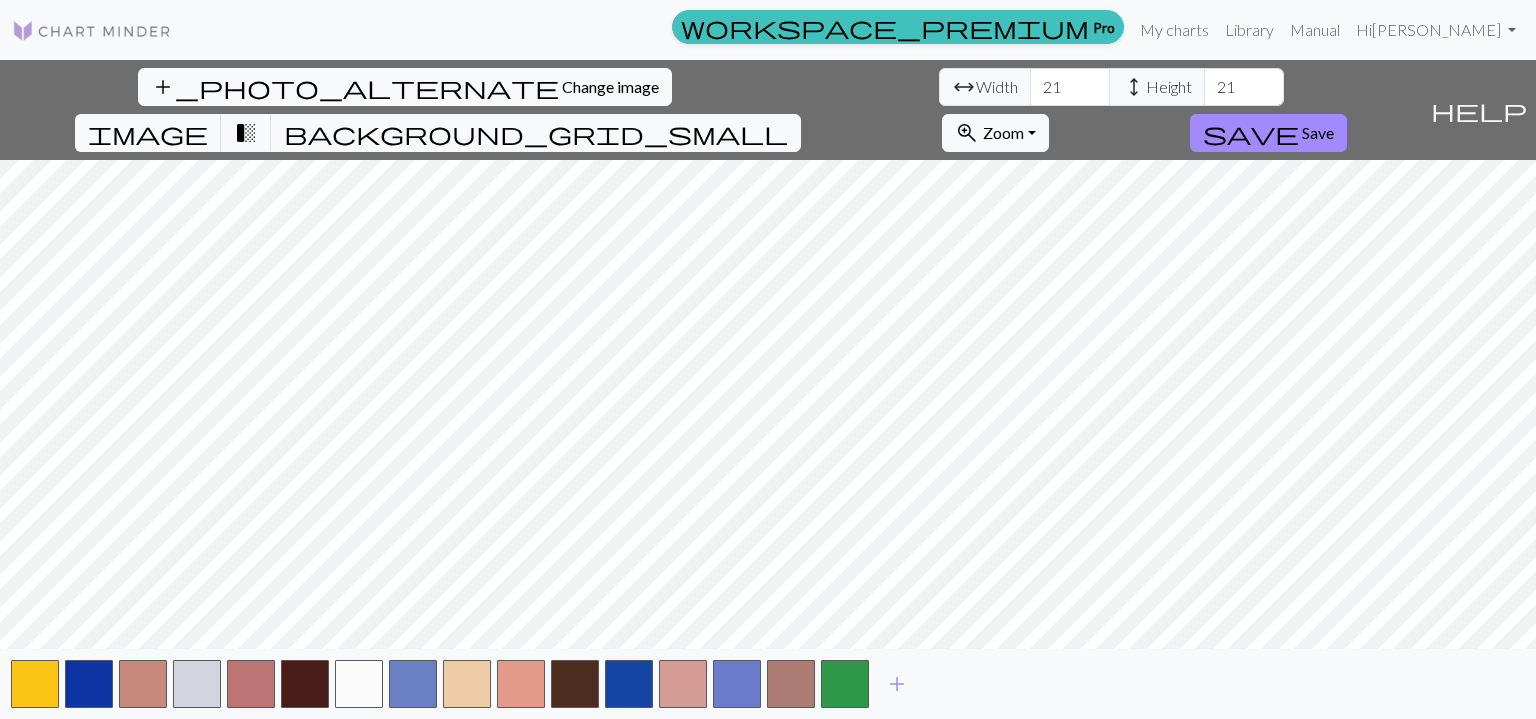 click on "add" at bounding box center [897, 684] 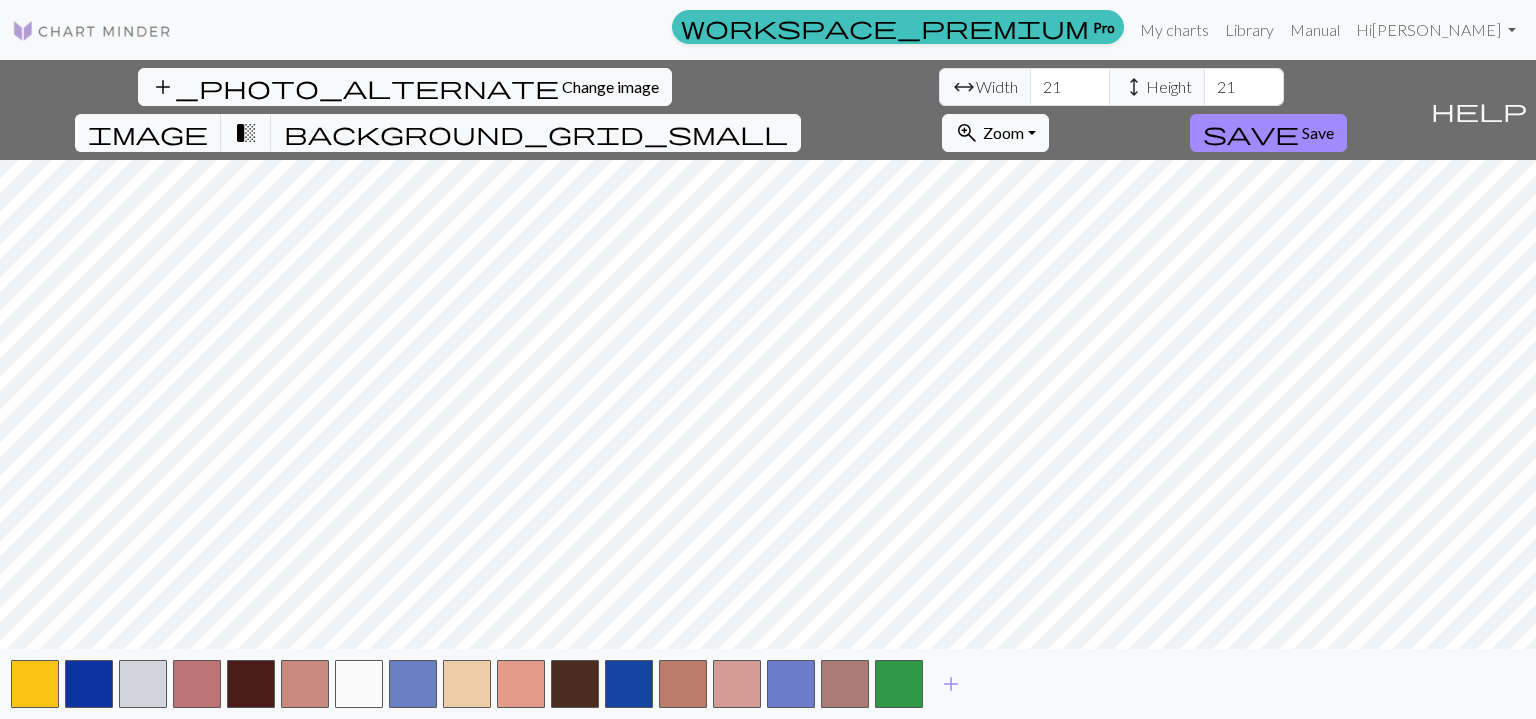 click on "add" at bounding box center [951, 684] 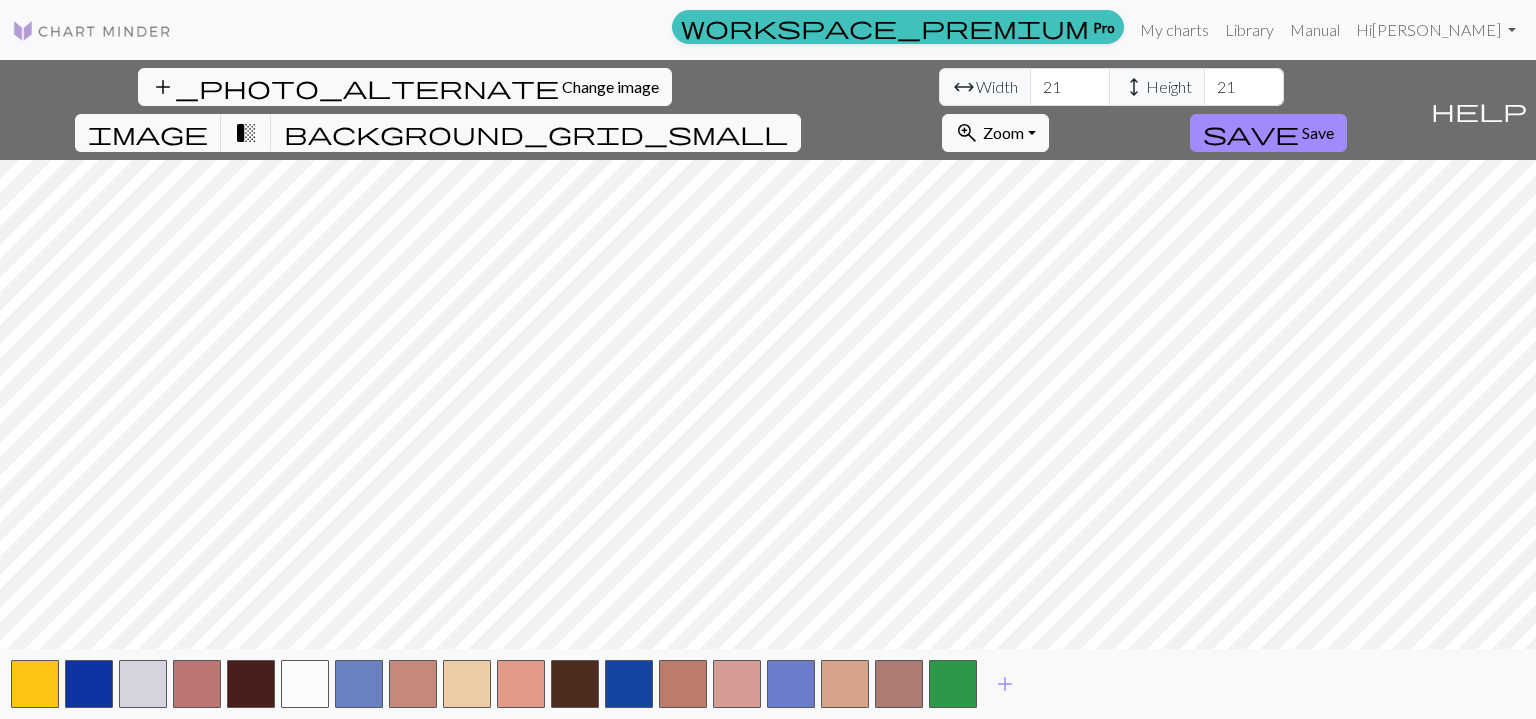 click at bounding box center [953, 684] 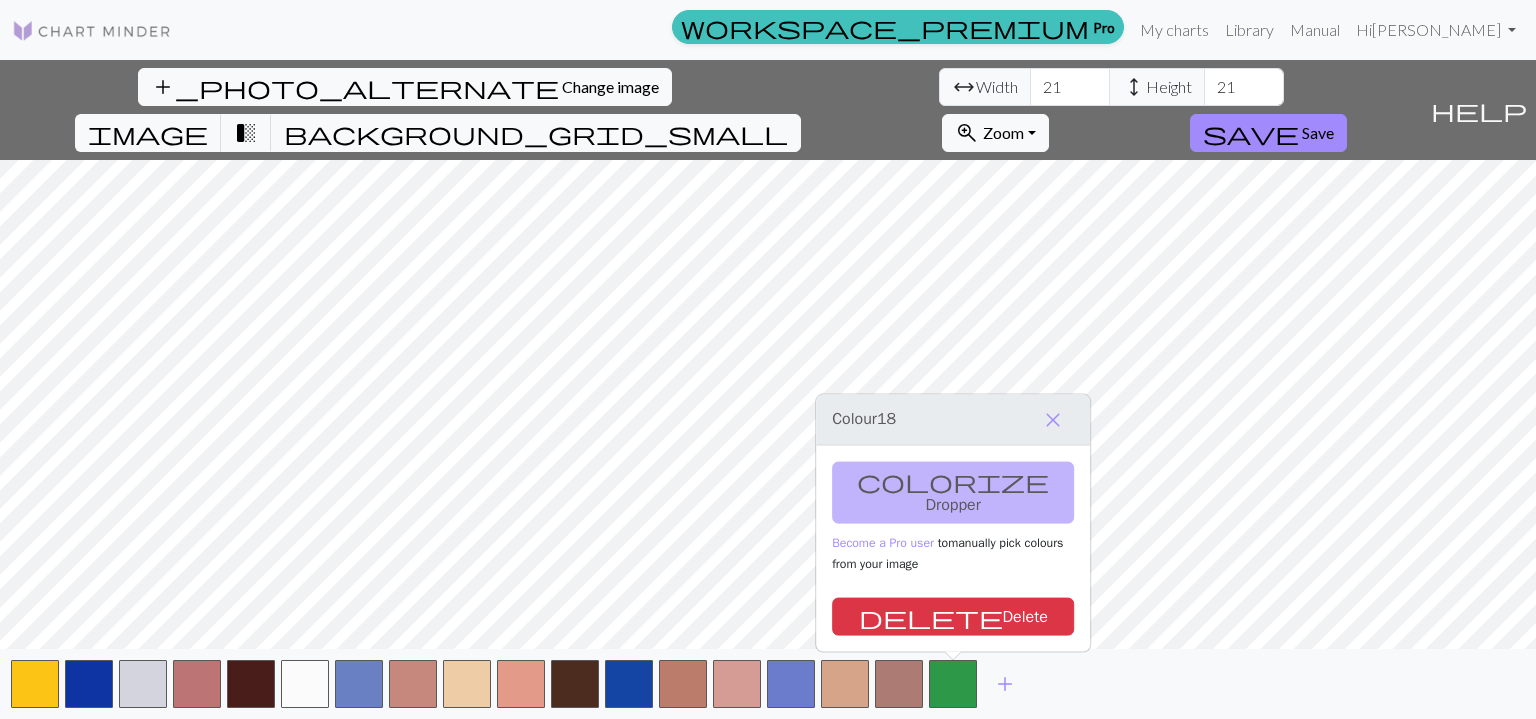 click on "add" at bounding box center [1005, 684] 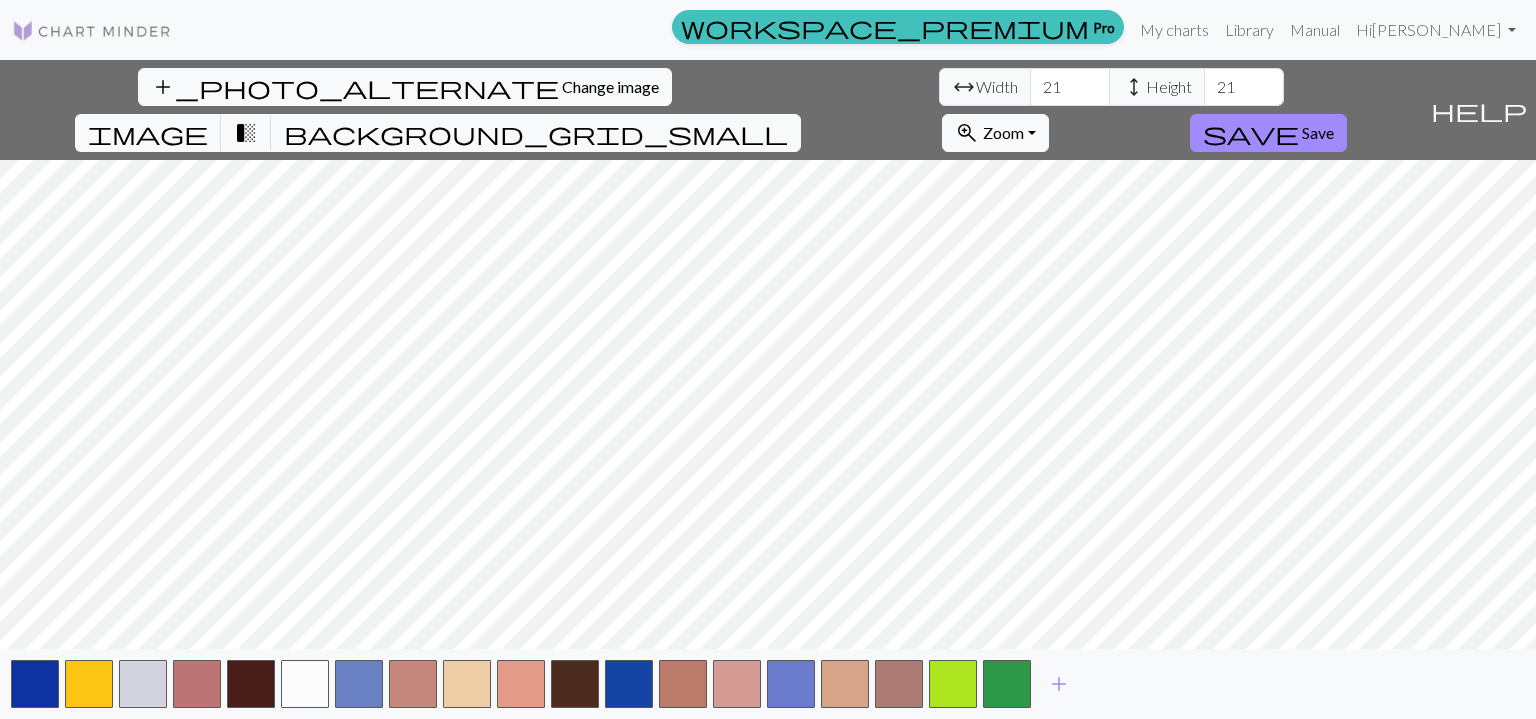 click at bounding box center [1007, 684] 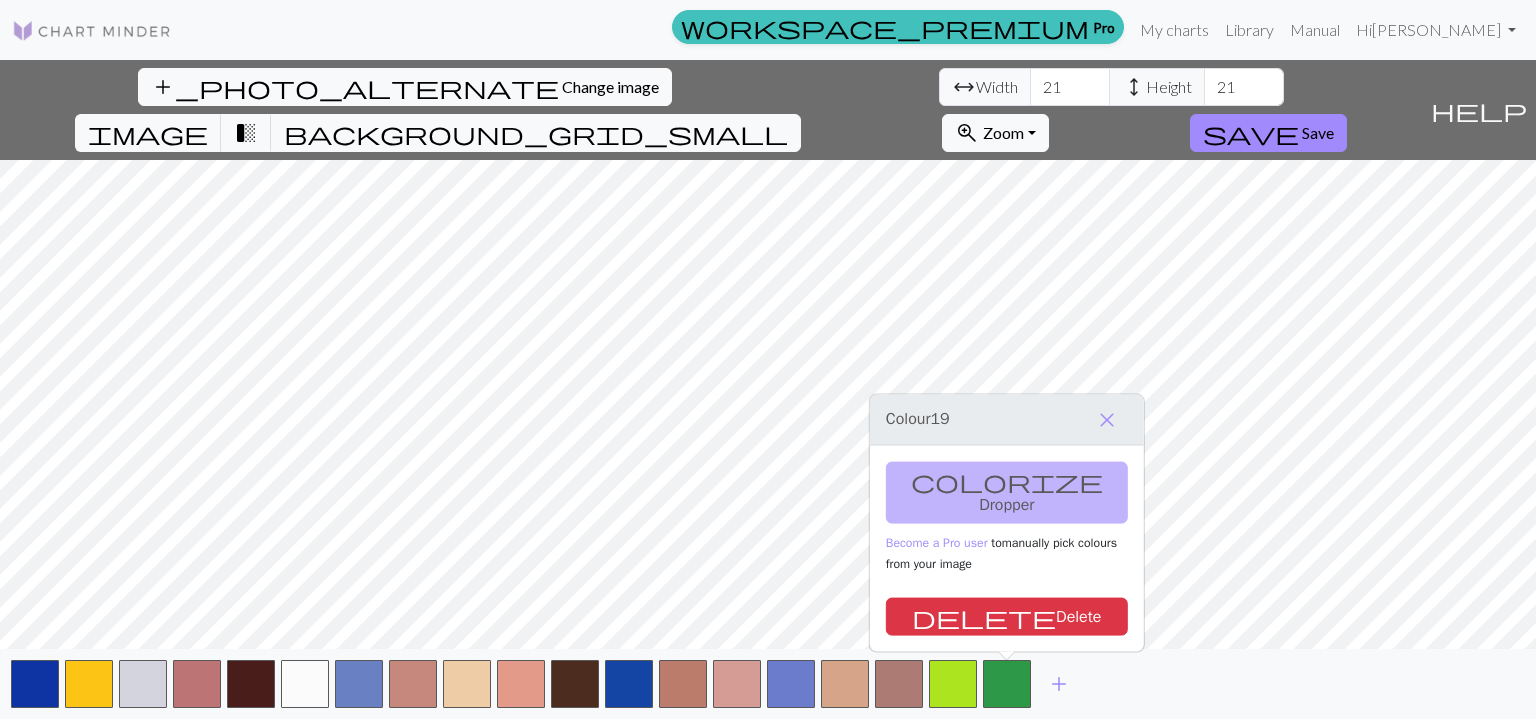 click on "delete Delete" at bounding box center (1007, 617) 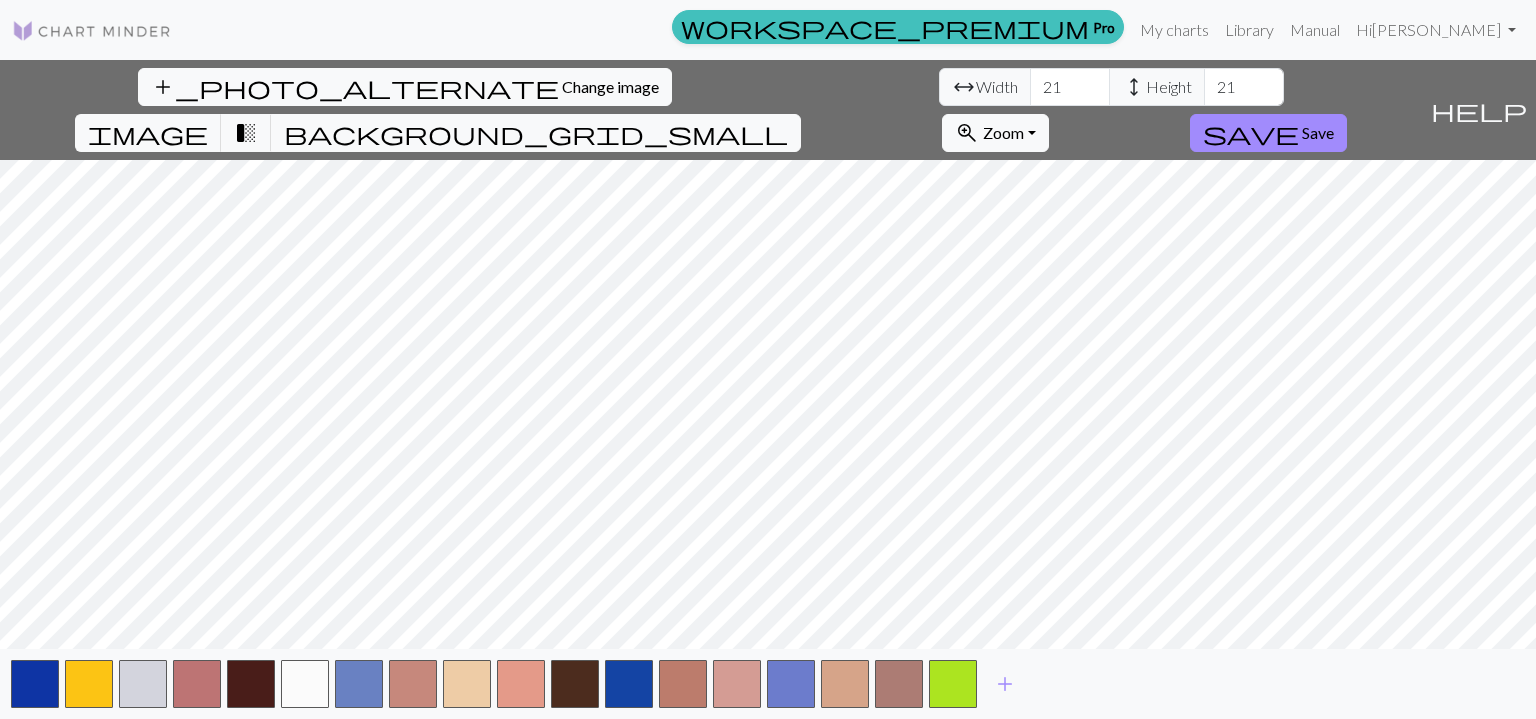 click at bounding box center [953, 684] 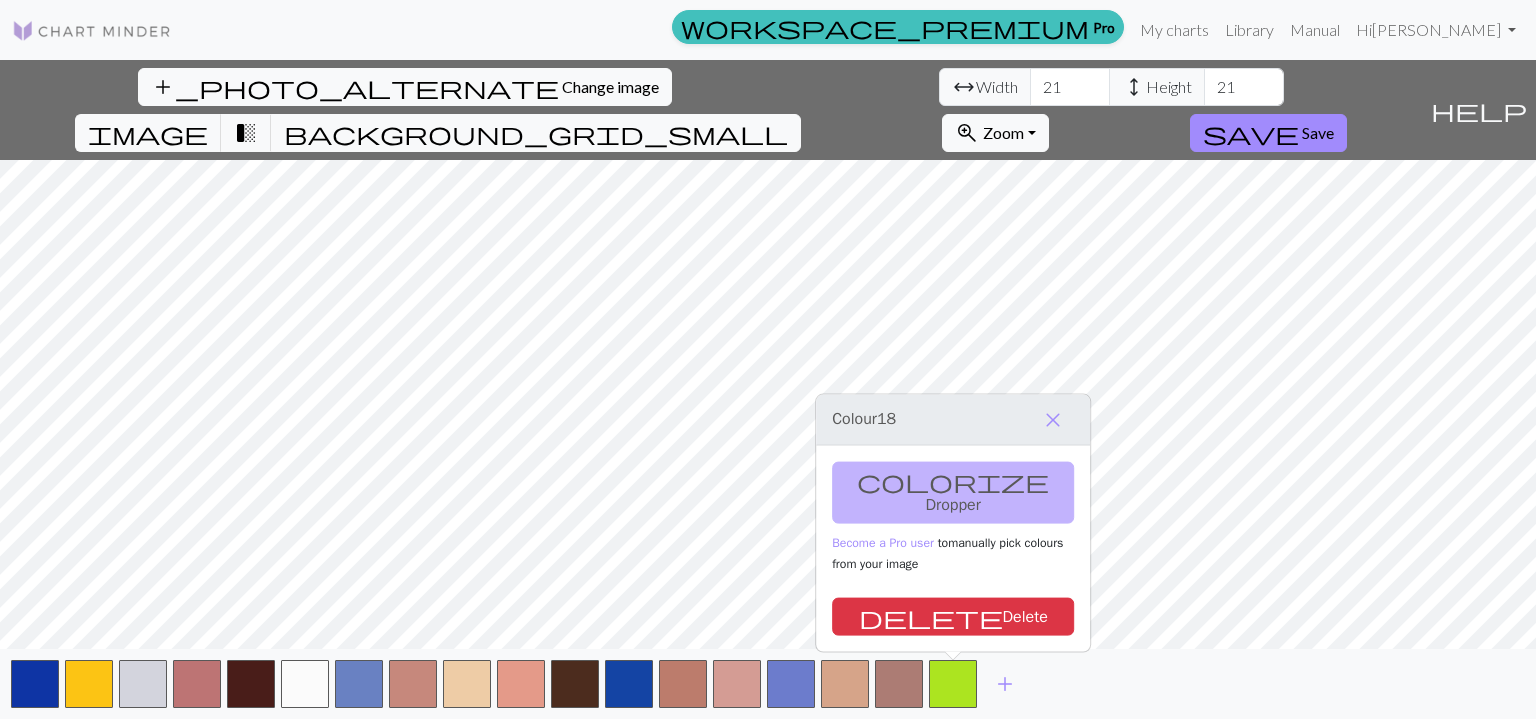 click on "delete Delete" at bounding box center (953, 617) 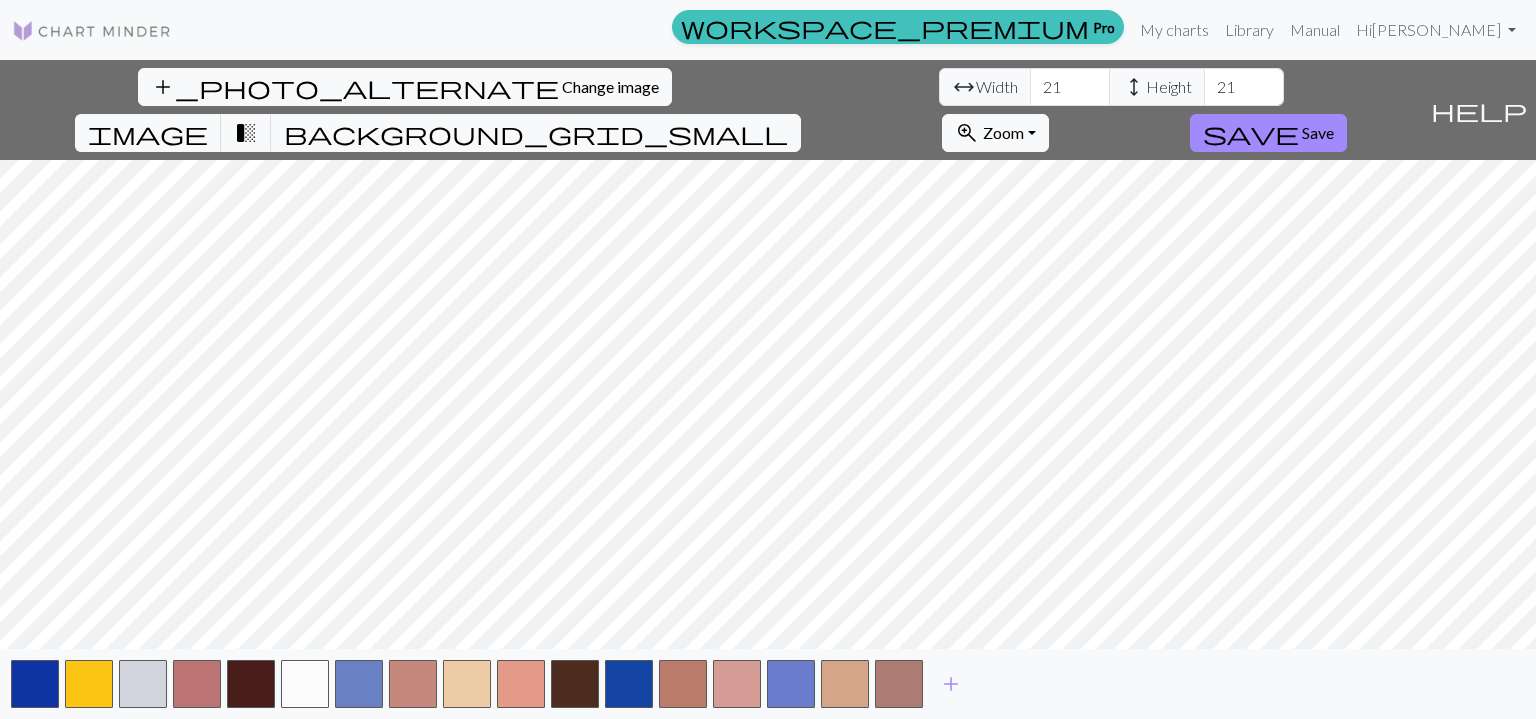 click at bounding box center (899, 684) 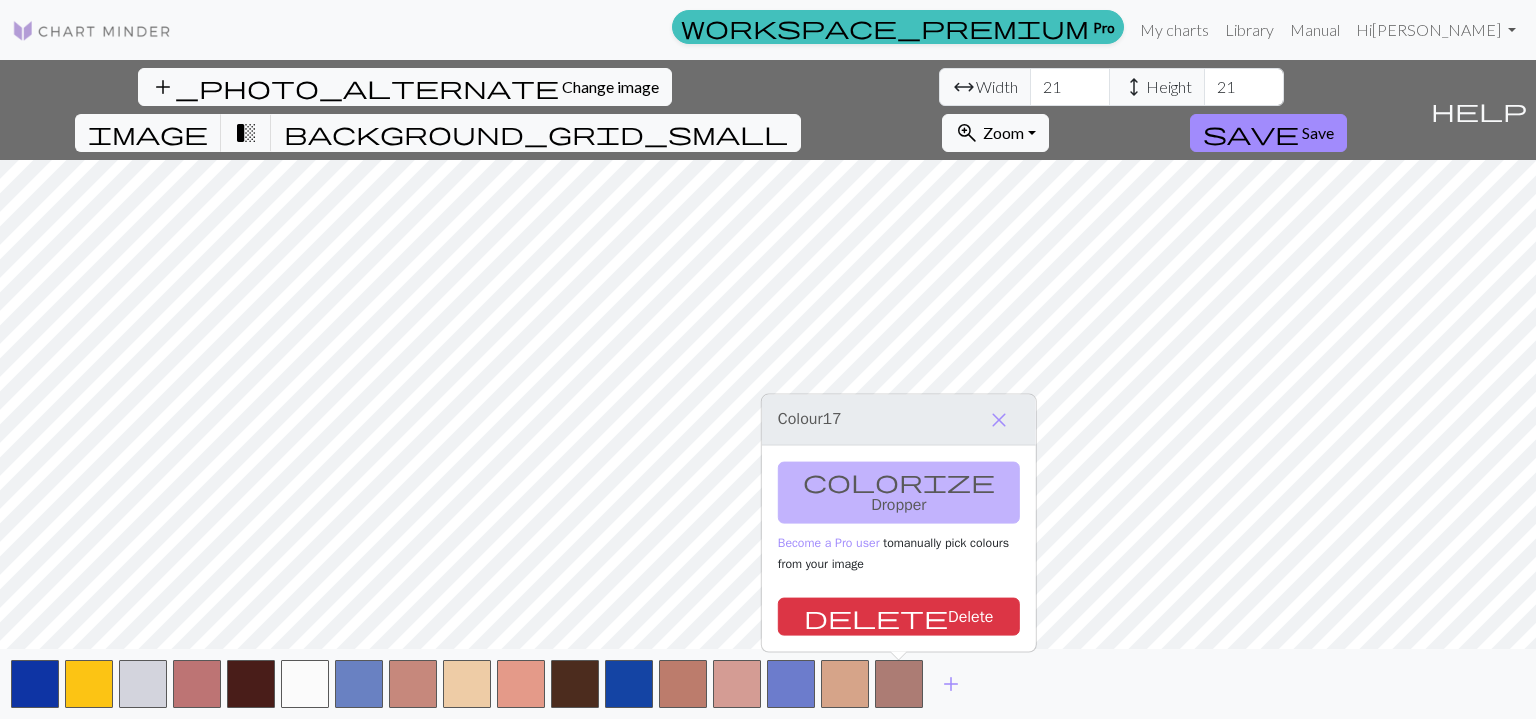 click on "delete" at bounding box center [876, 617] 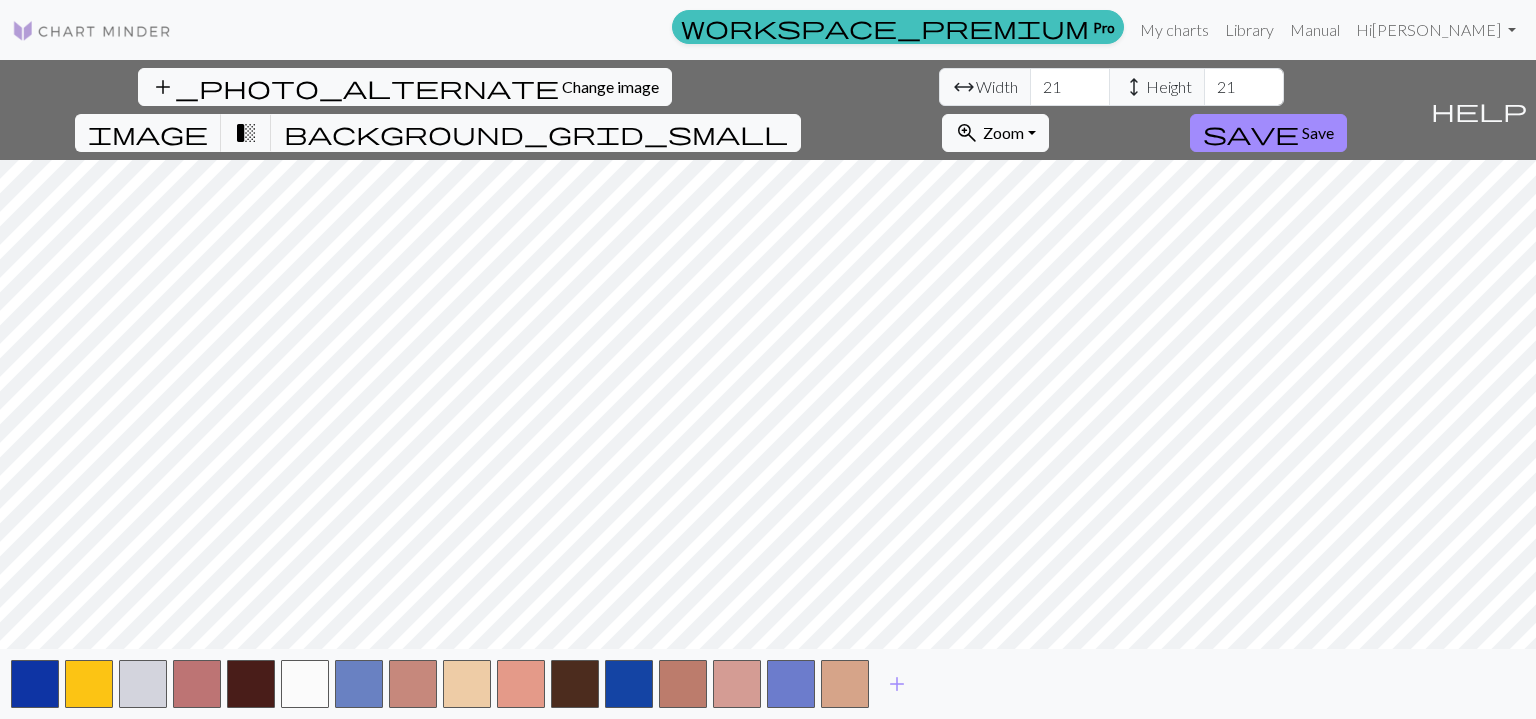 click at bounding box center (845, 684) 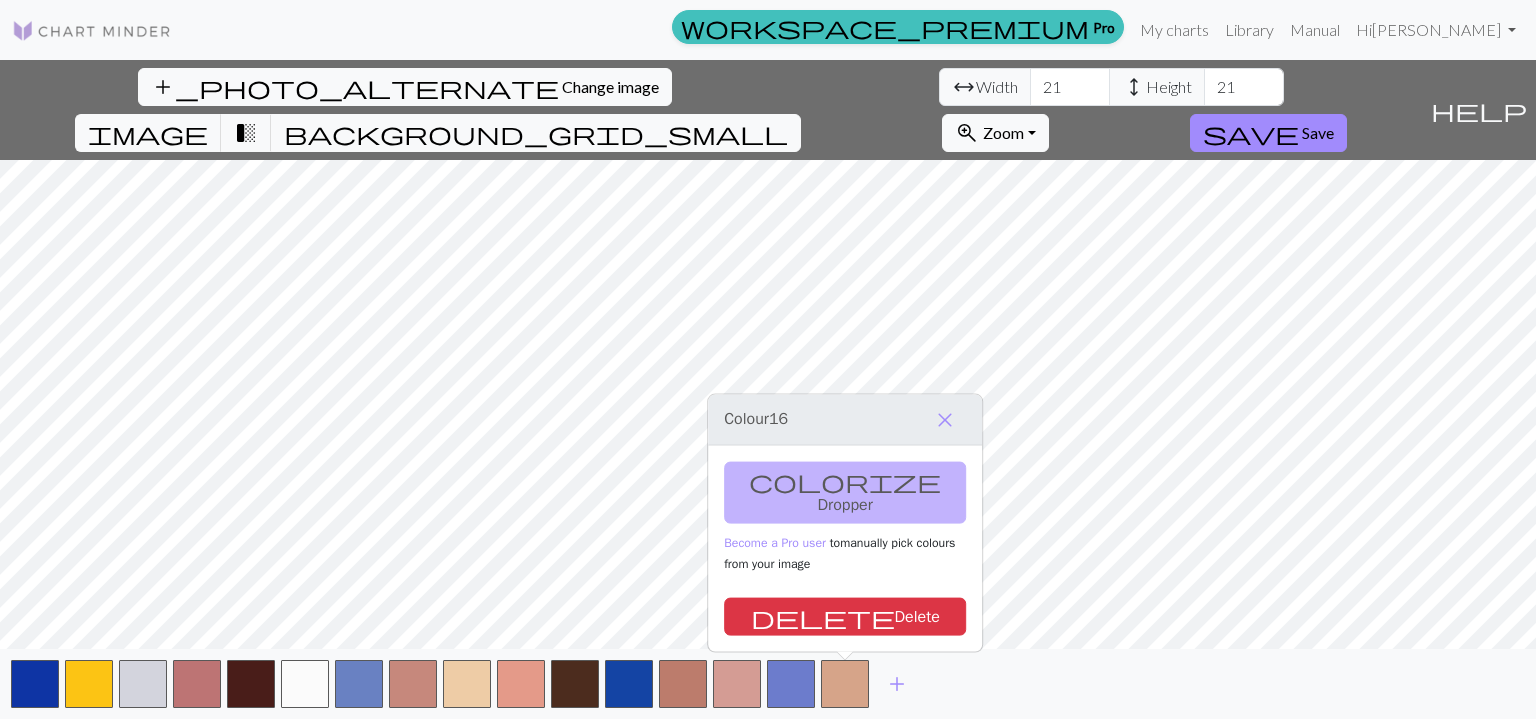 click on "delete" at bounding box center [823, 617] 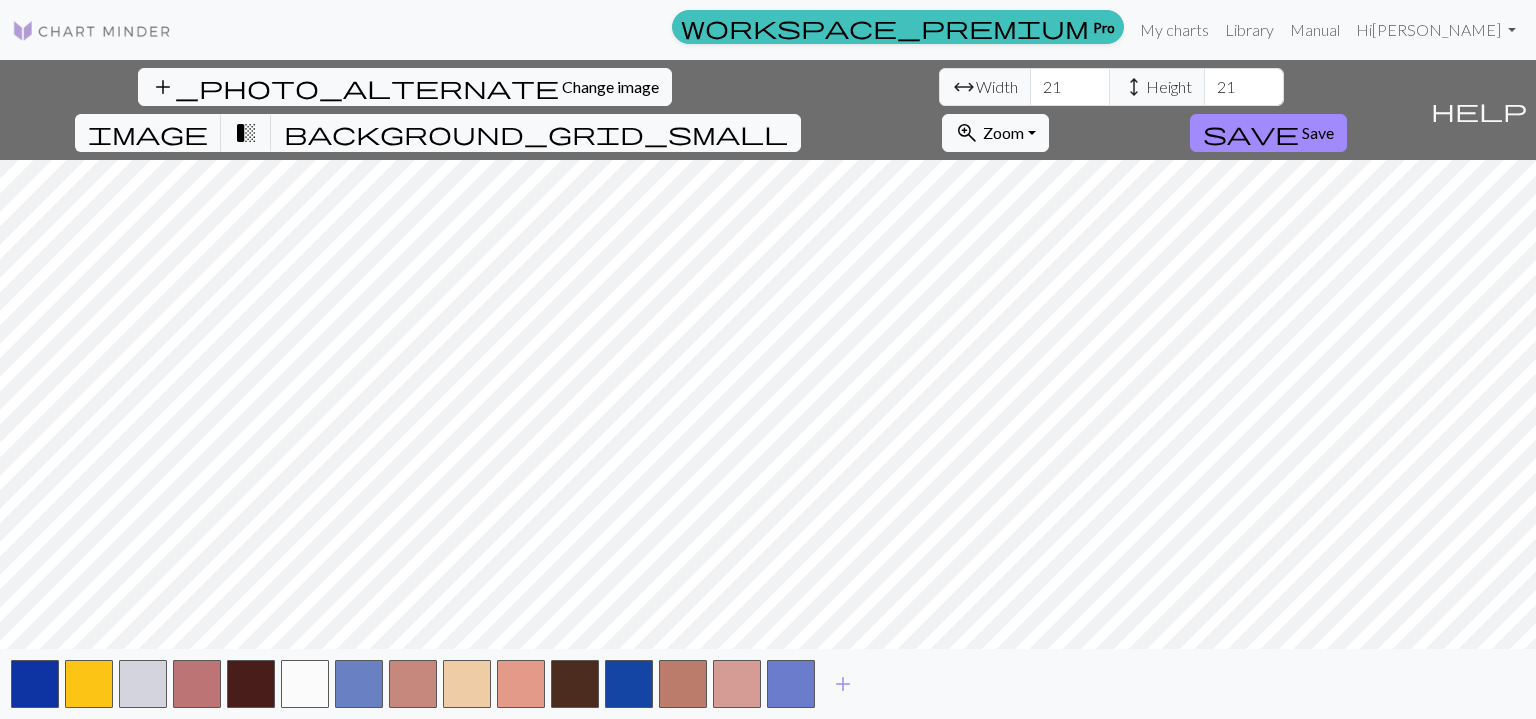 click at bounding box center [791, 684] 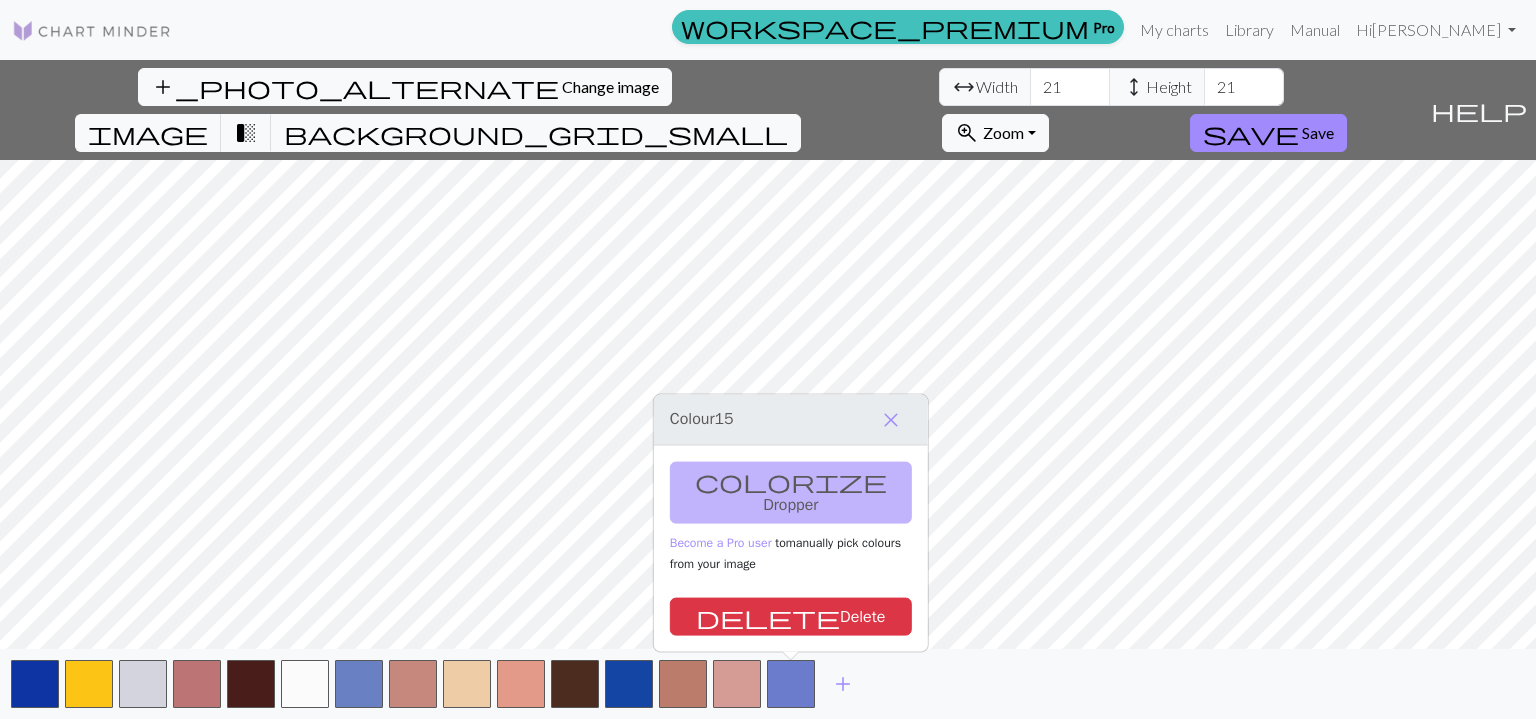 click on "delete" at bounding box center [768, 617] 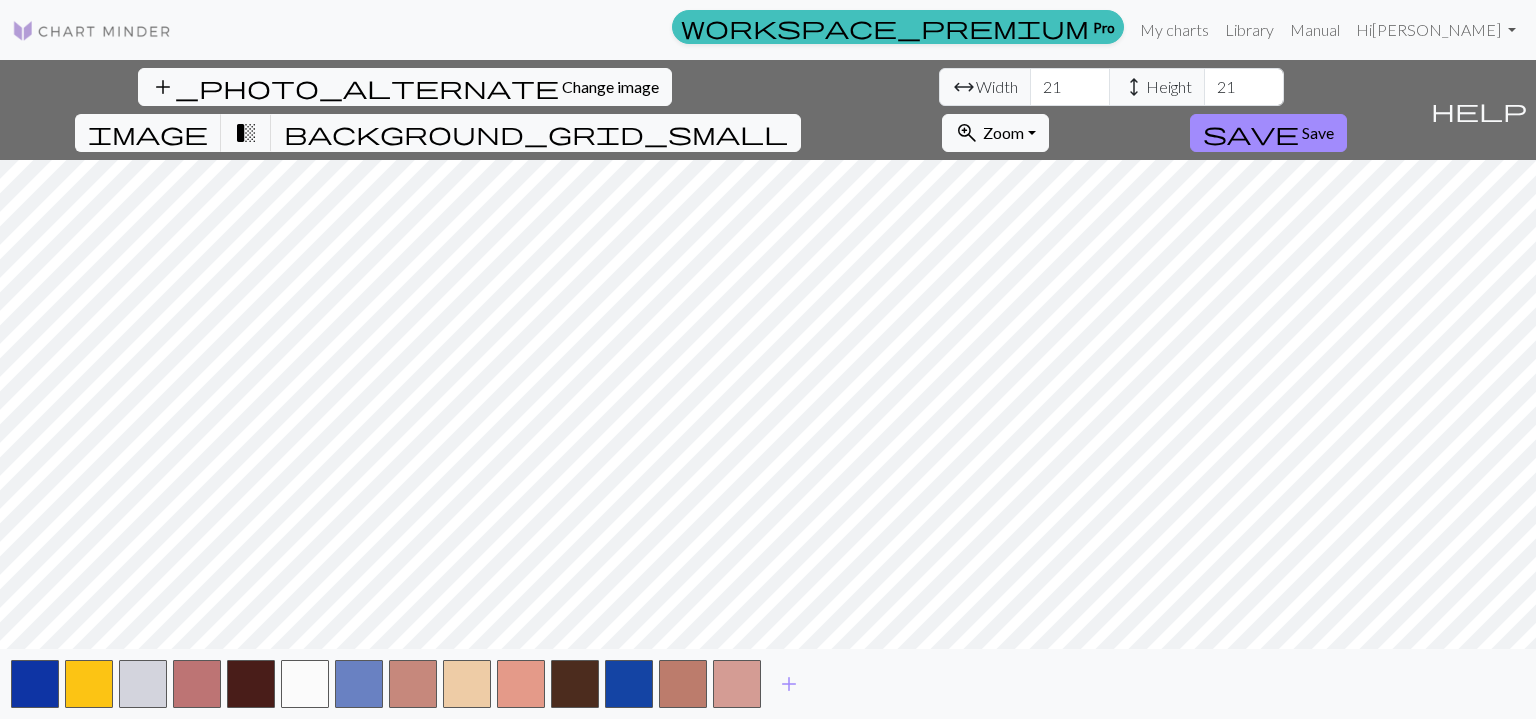 click at bounding box center (737, 684) 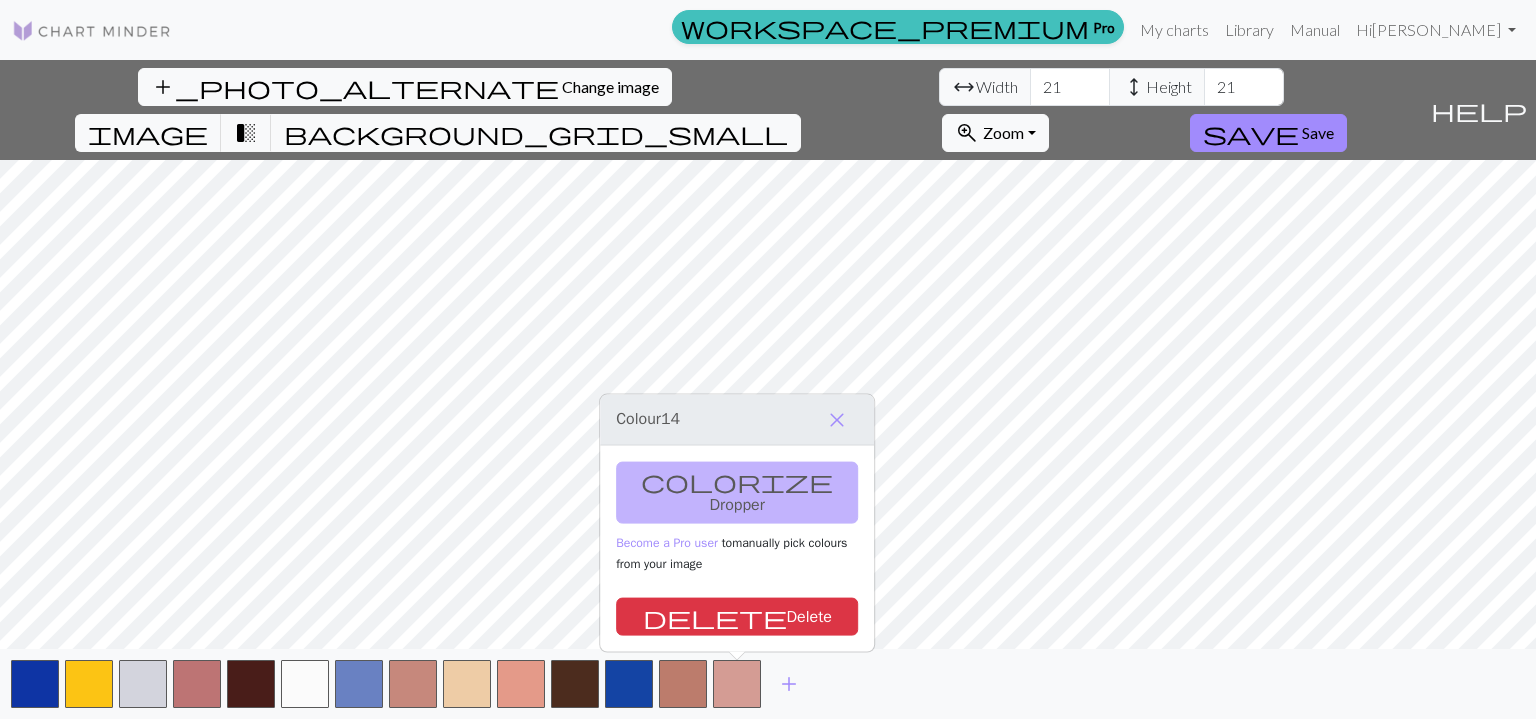 click on "delete Delete" at bounding box center [737, 617] 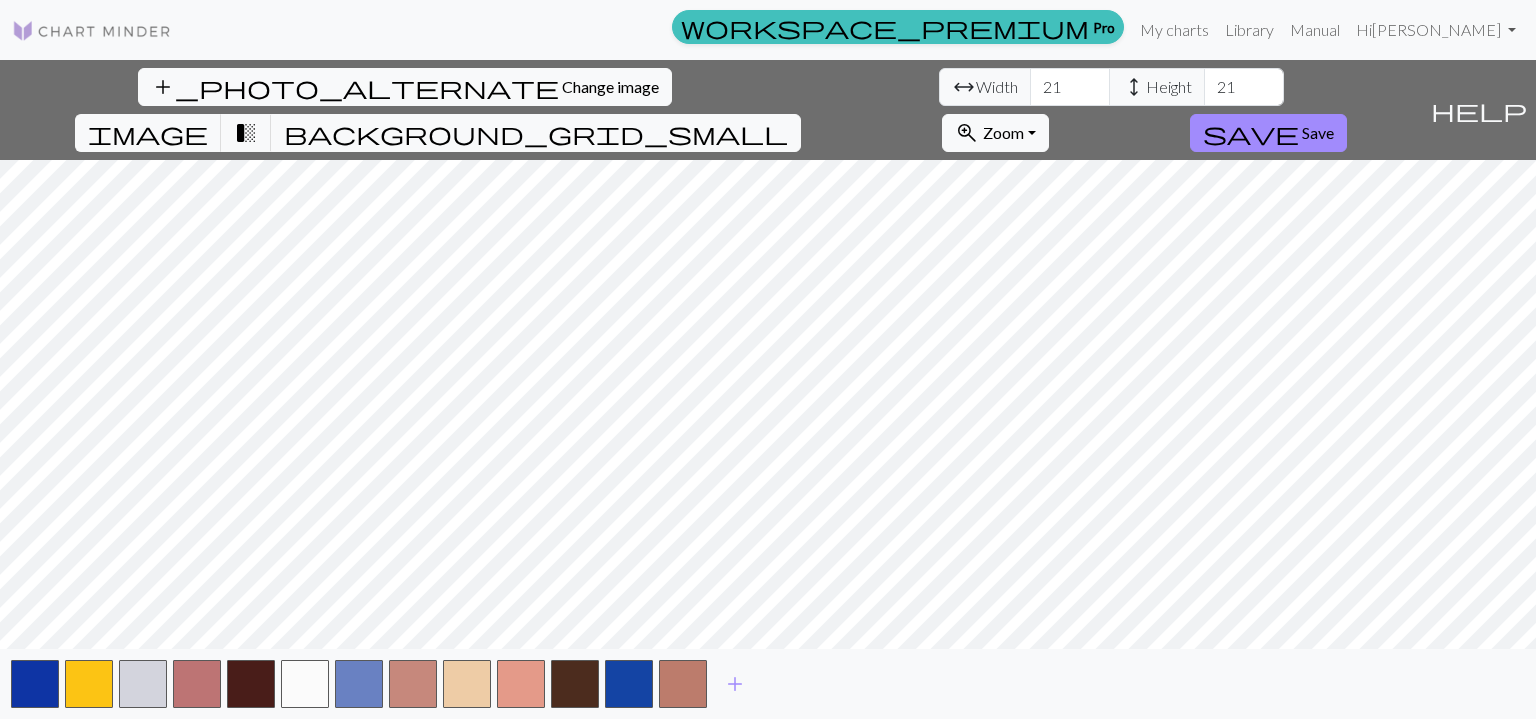 click at bounding box center (683, 684) 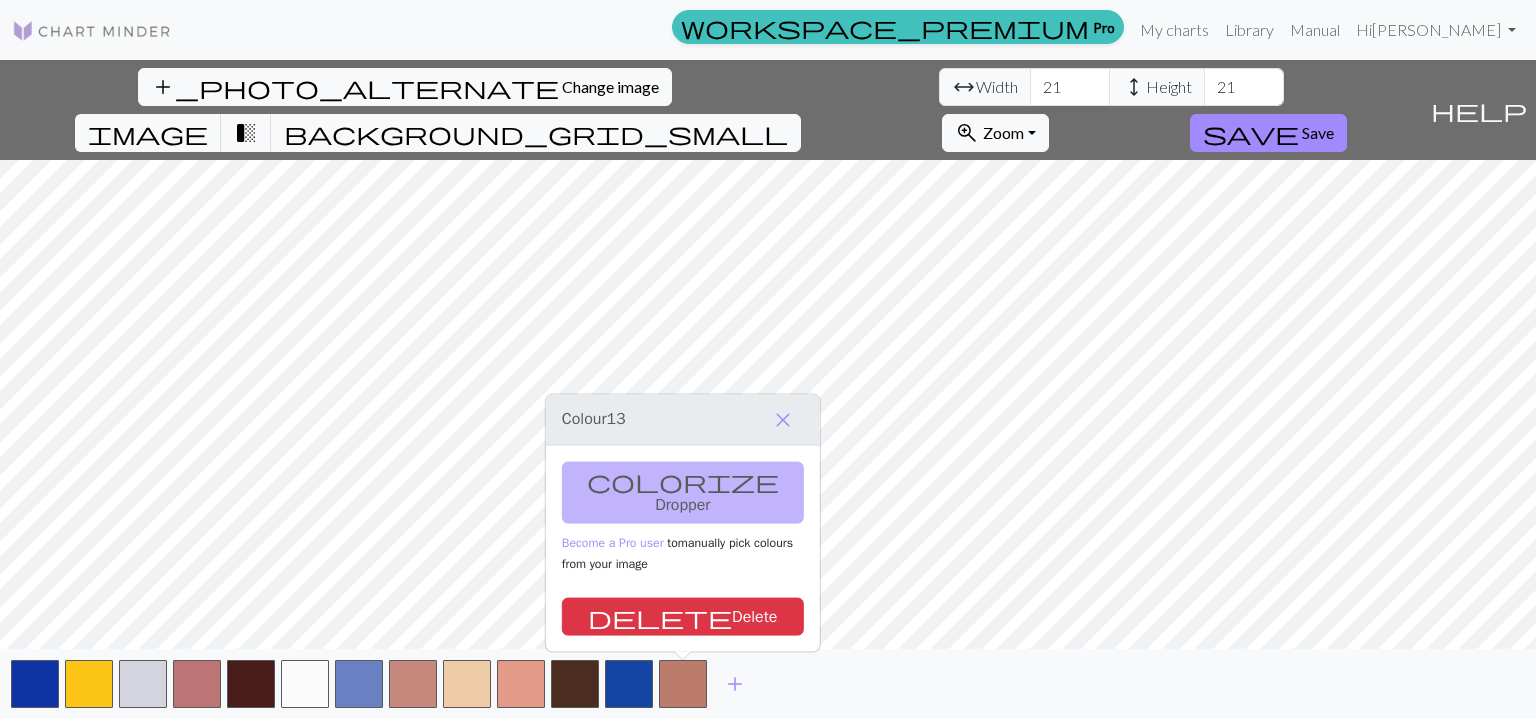 click on "delete Delete" at bounding box center (683, 617) 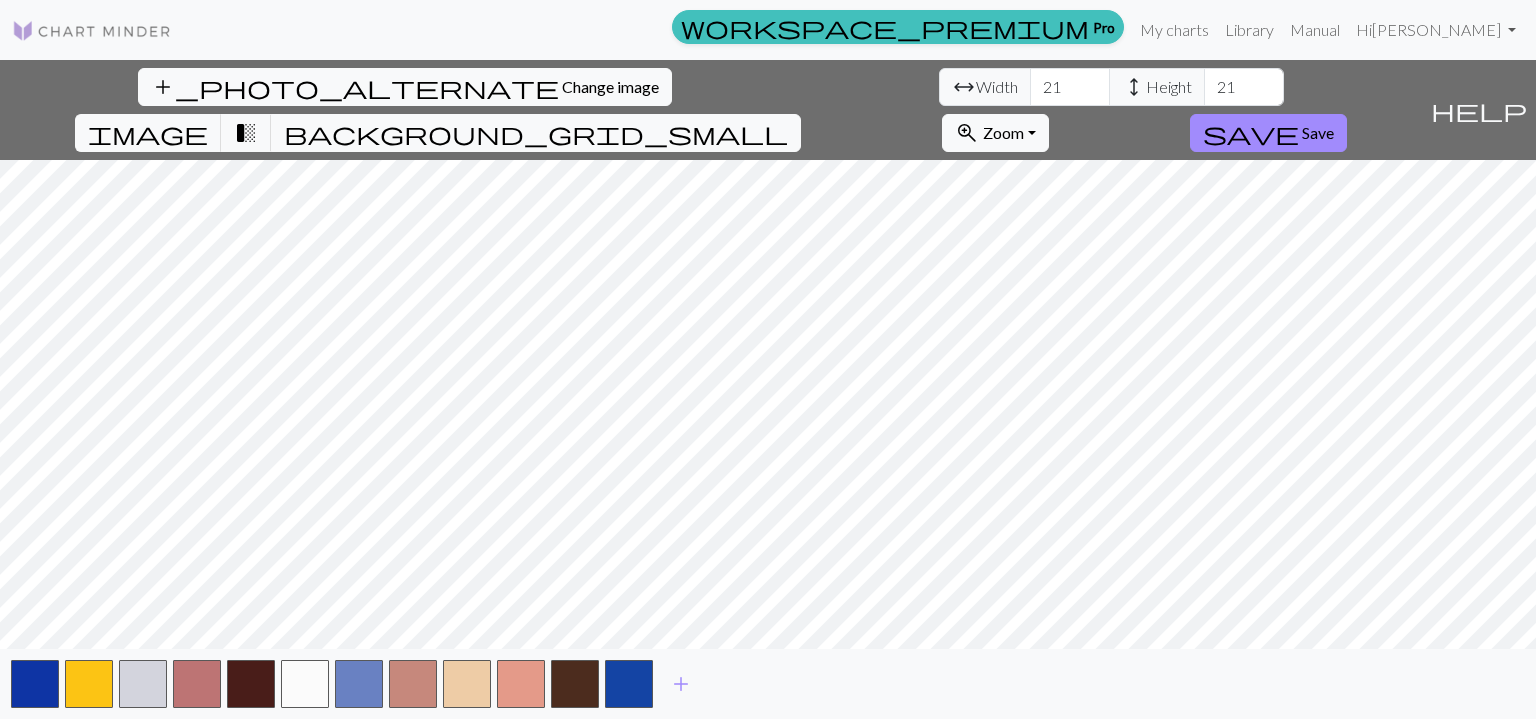 click at bounding box center [629, 684] 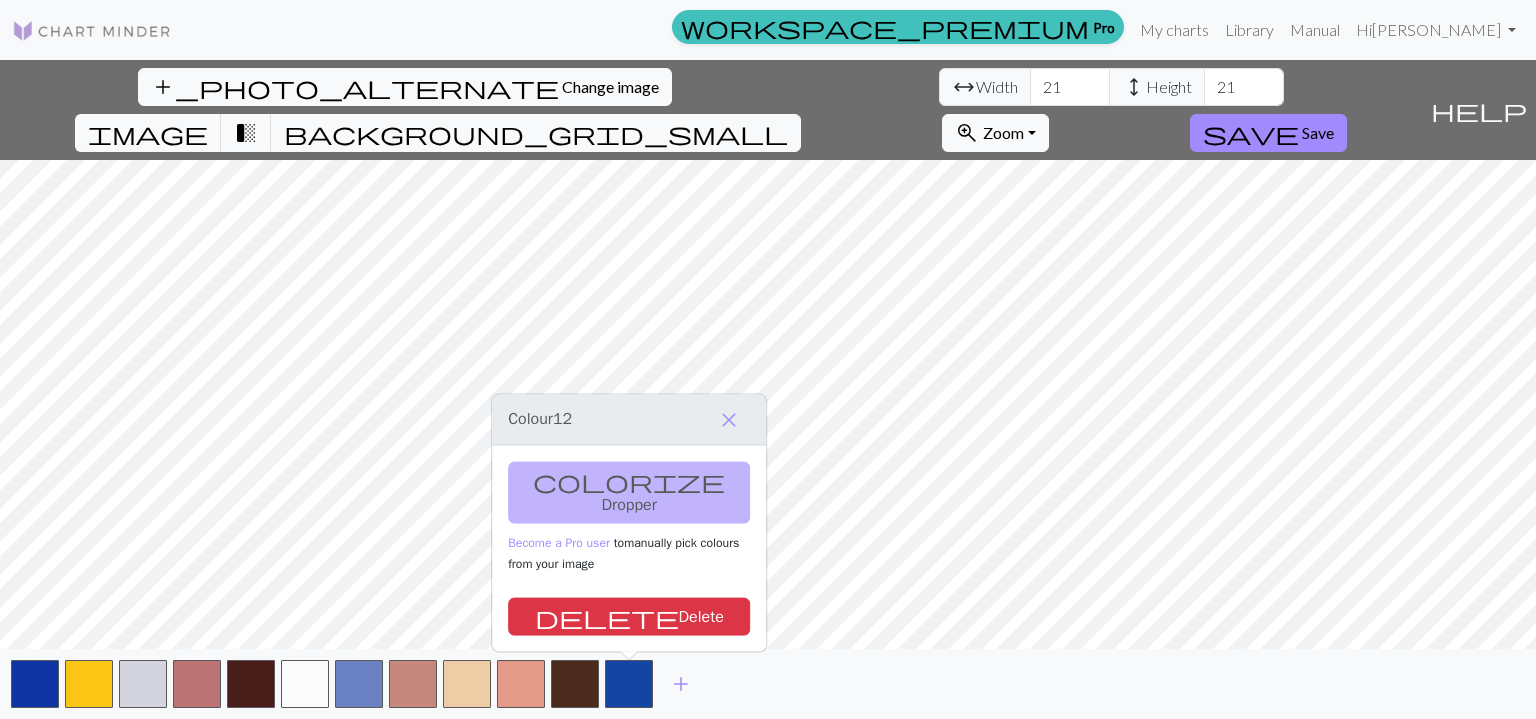 click on "delete" at bounding box center [607, 617] 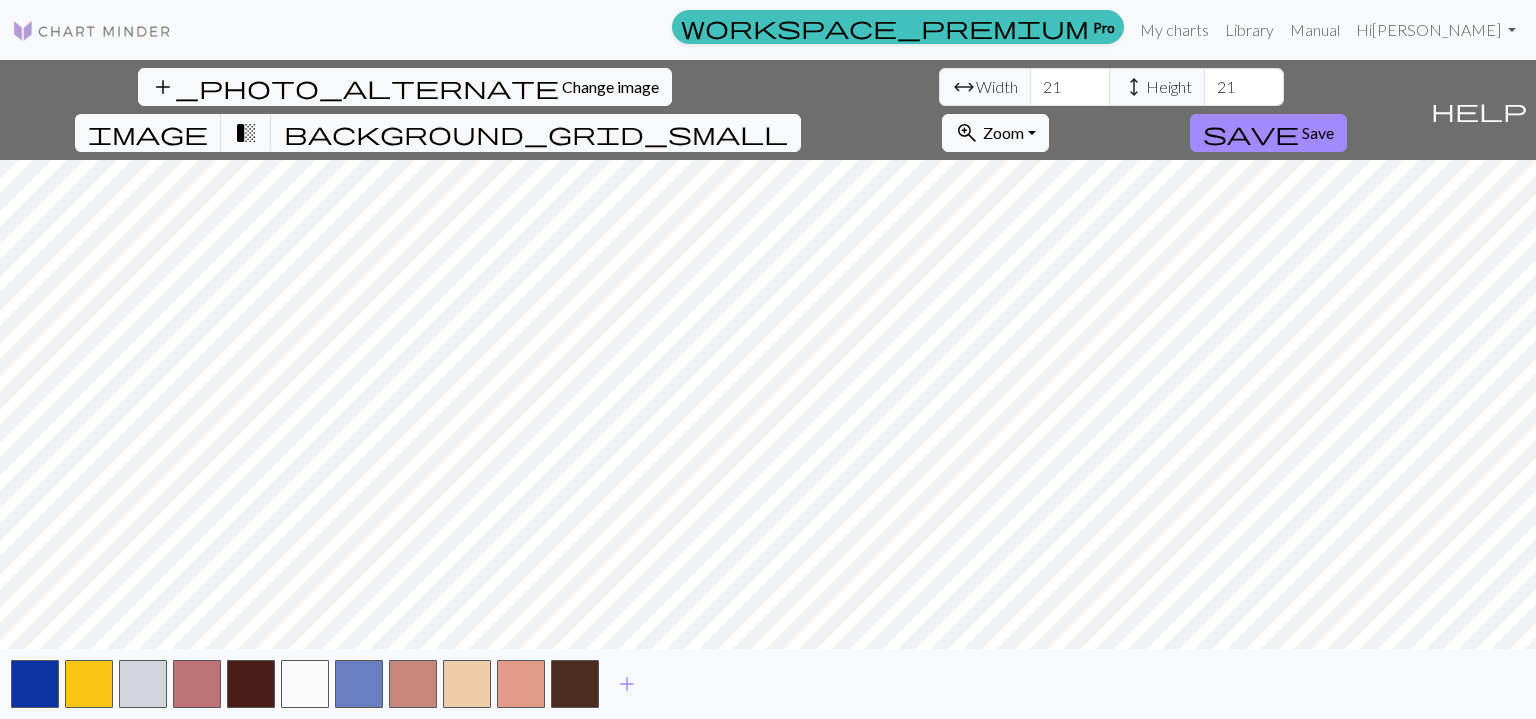 click at bounding box center (575, 684) 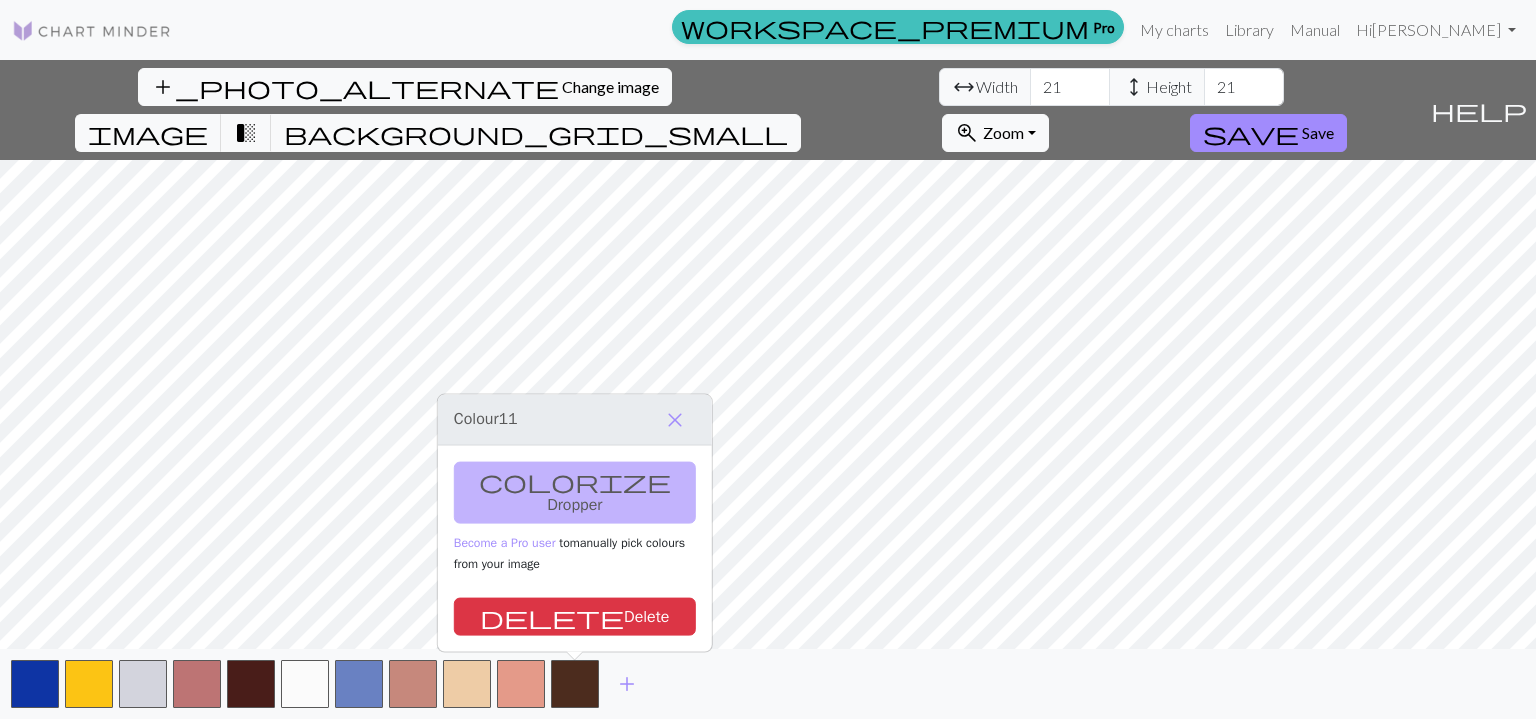 click on "delete" at bounding box center (552, 617) 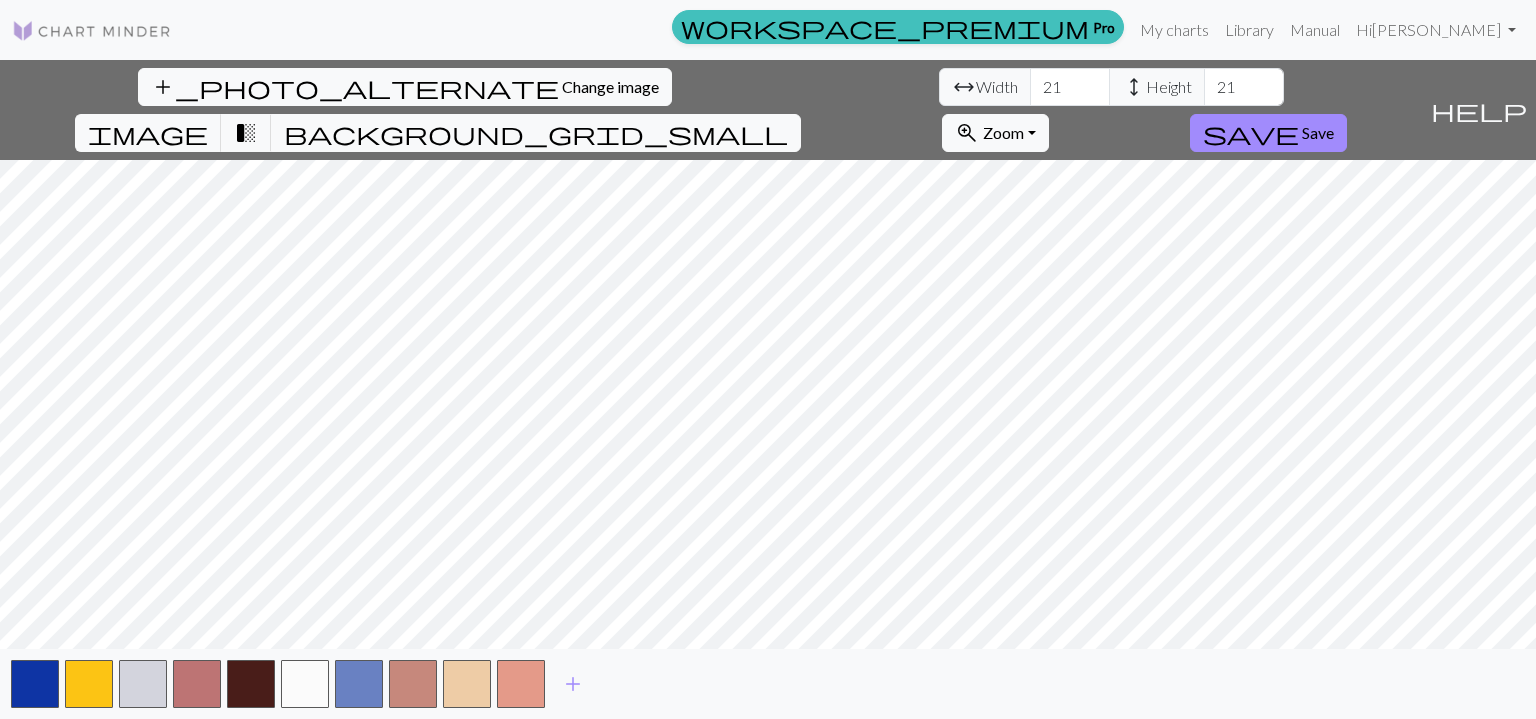 click at bounding box center [521, 684] 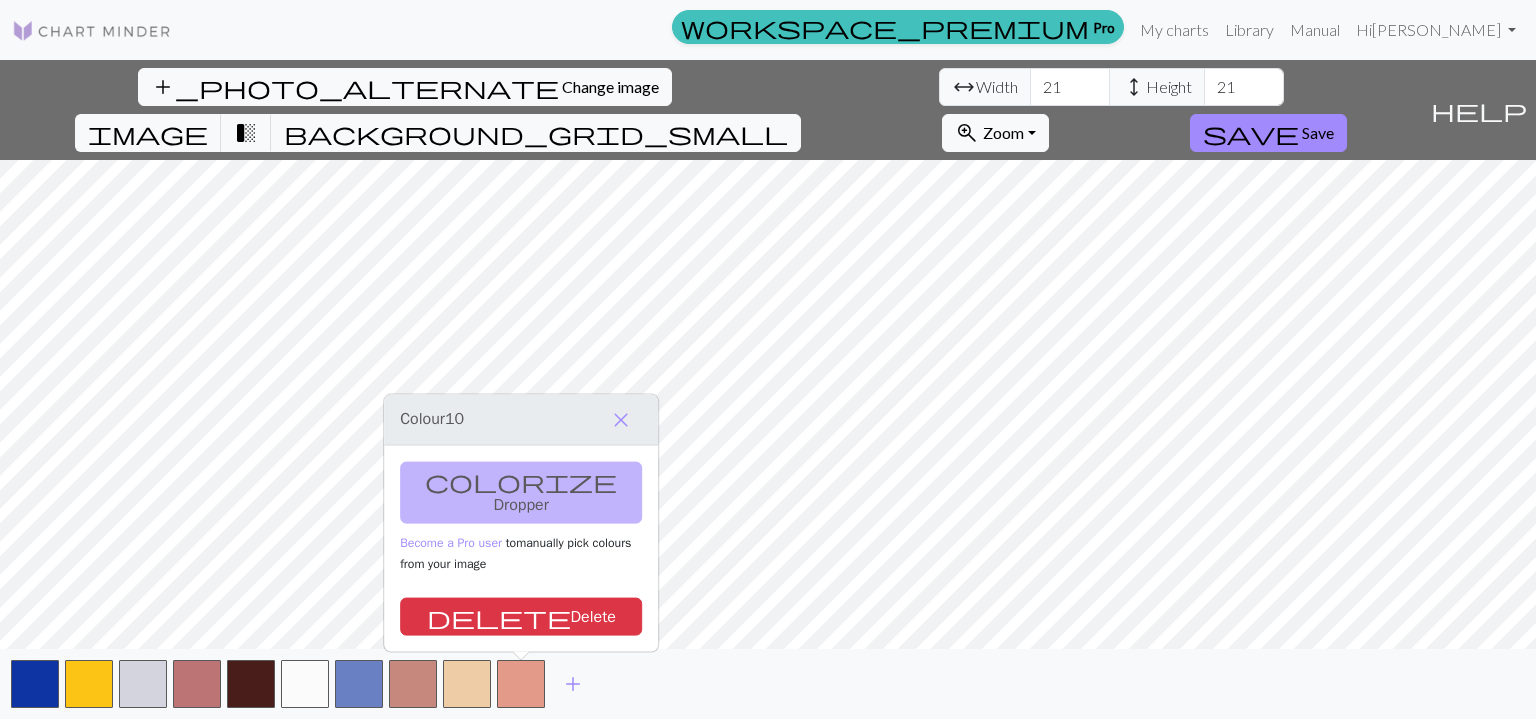 click on "delete Delete" at bounding box center (521, 617) 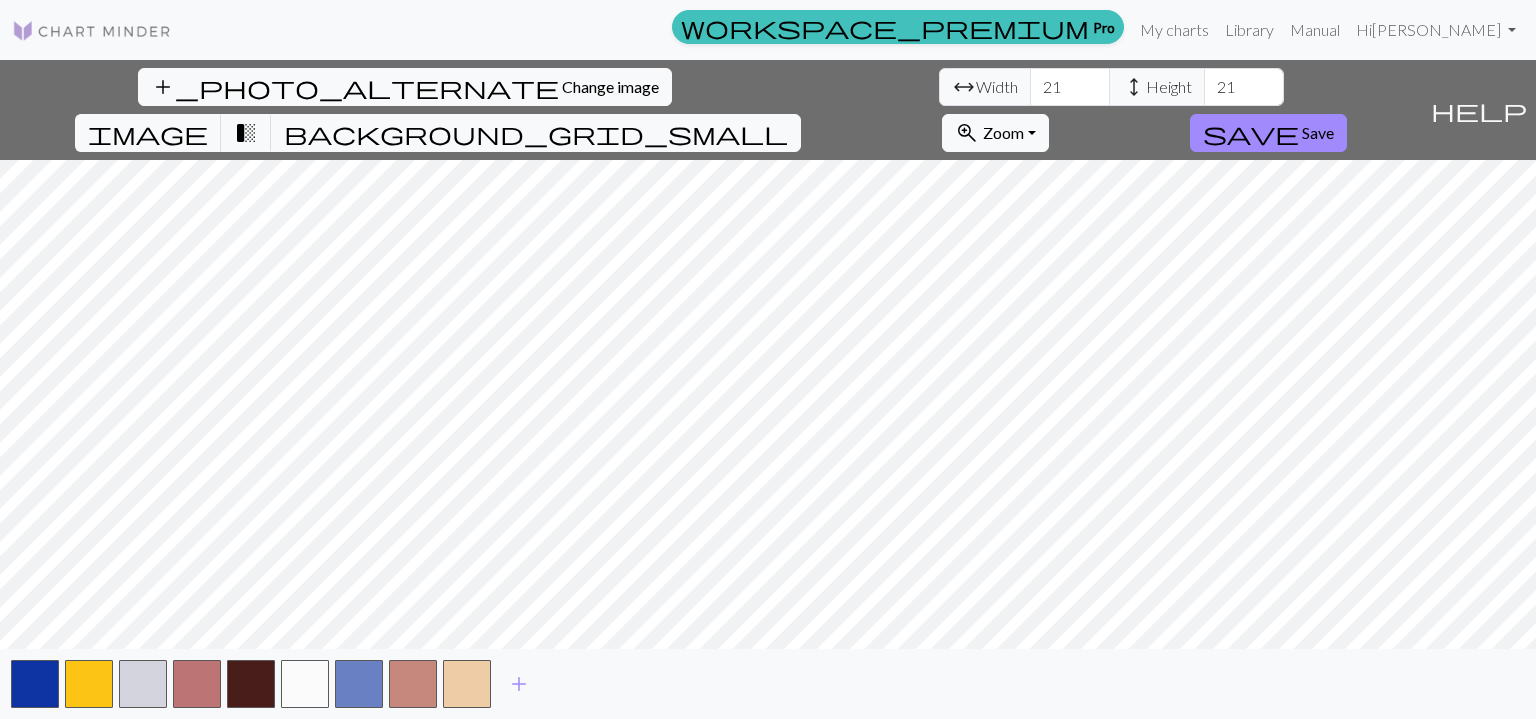 click at bounding box center (467, 684) 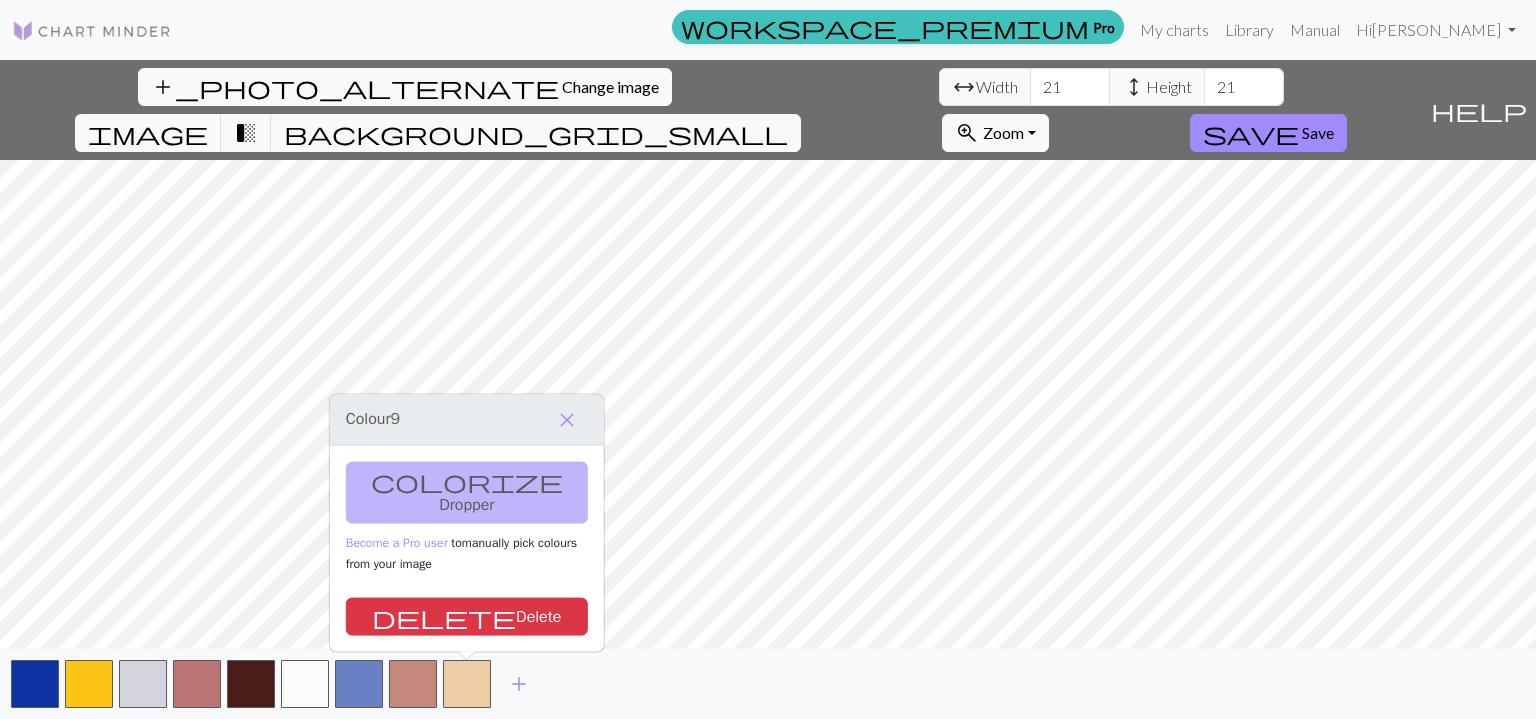 click on "delete Delete" at bounding box center (467, 617) 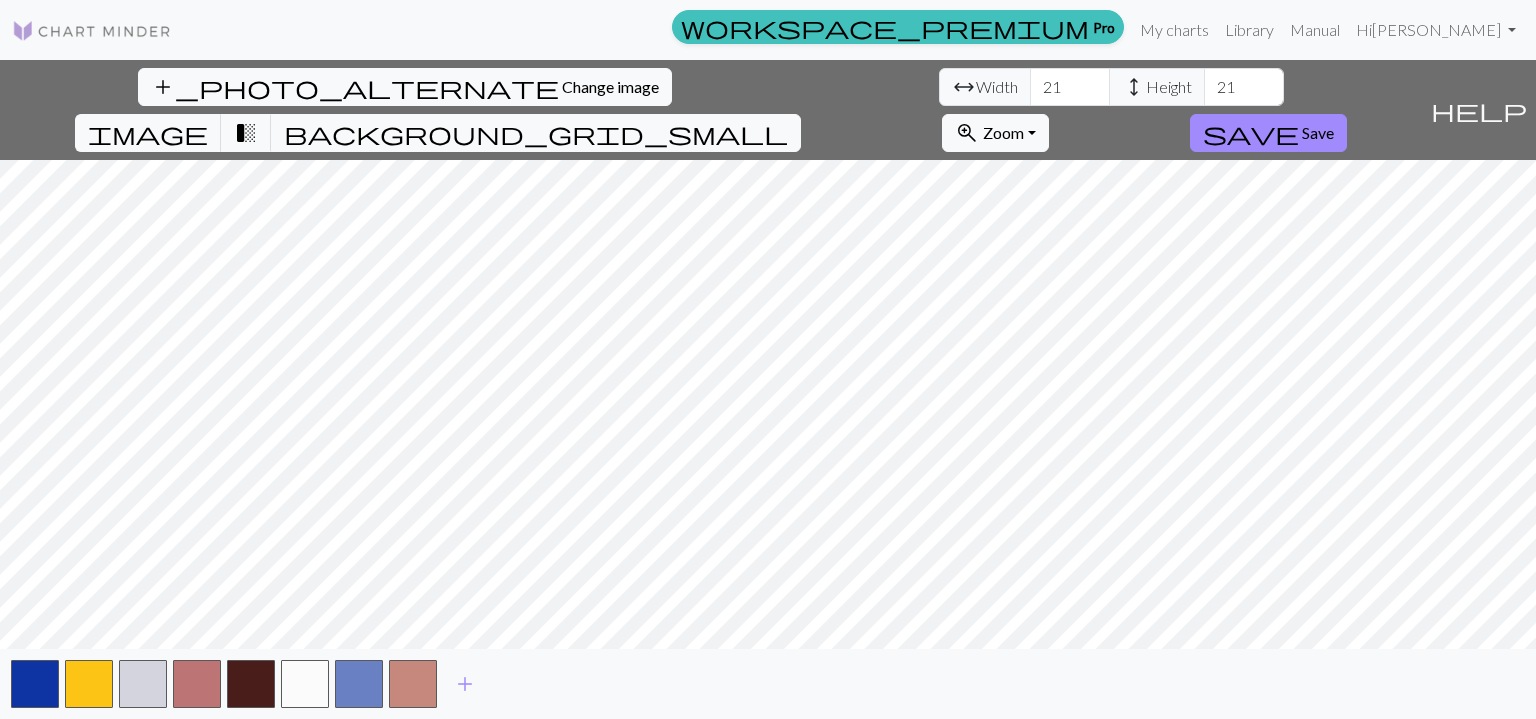 click at bounding box center [413, 684] 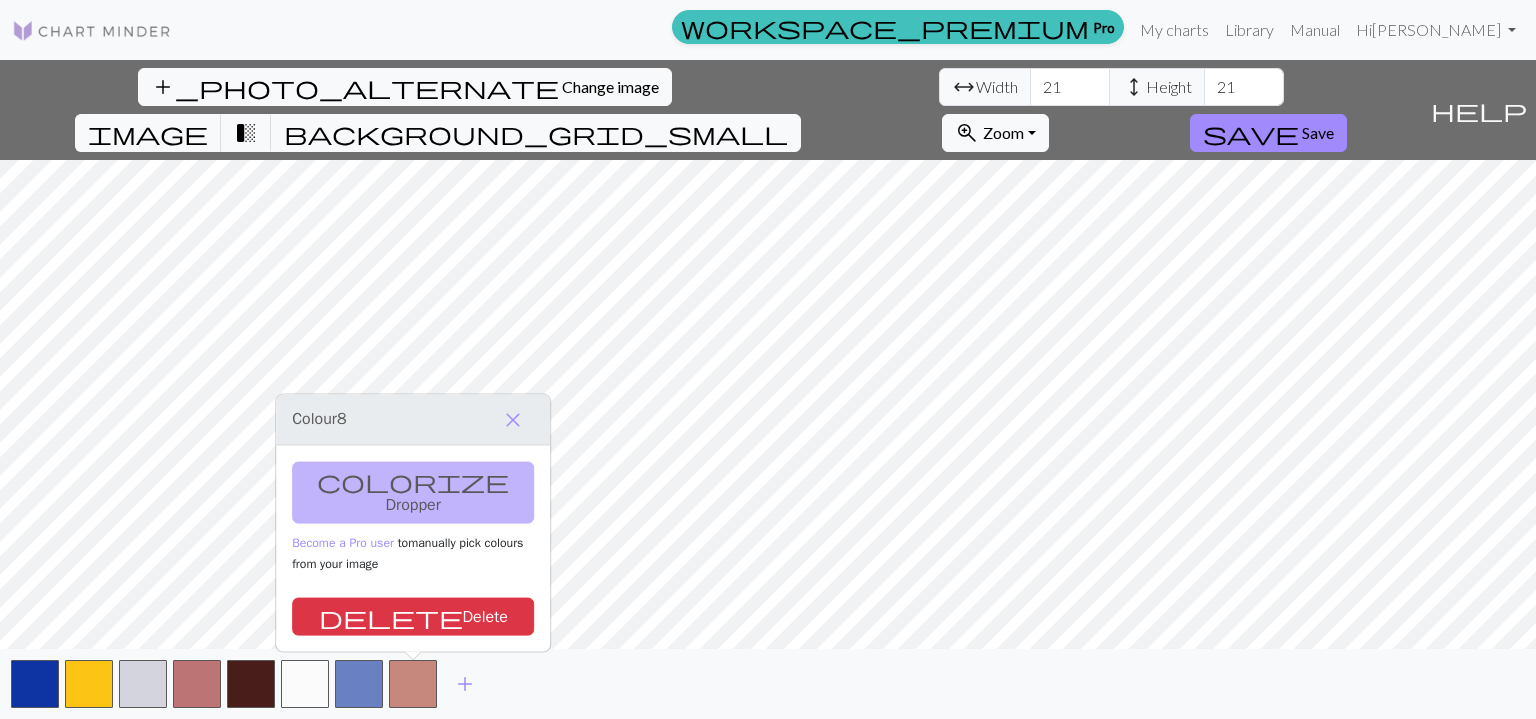 click on "delete Delete" at bounding box center (413, 617) 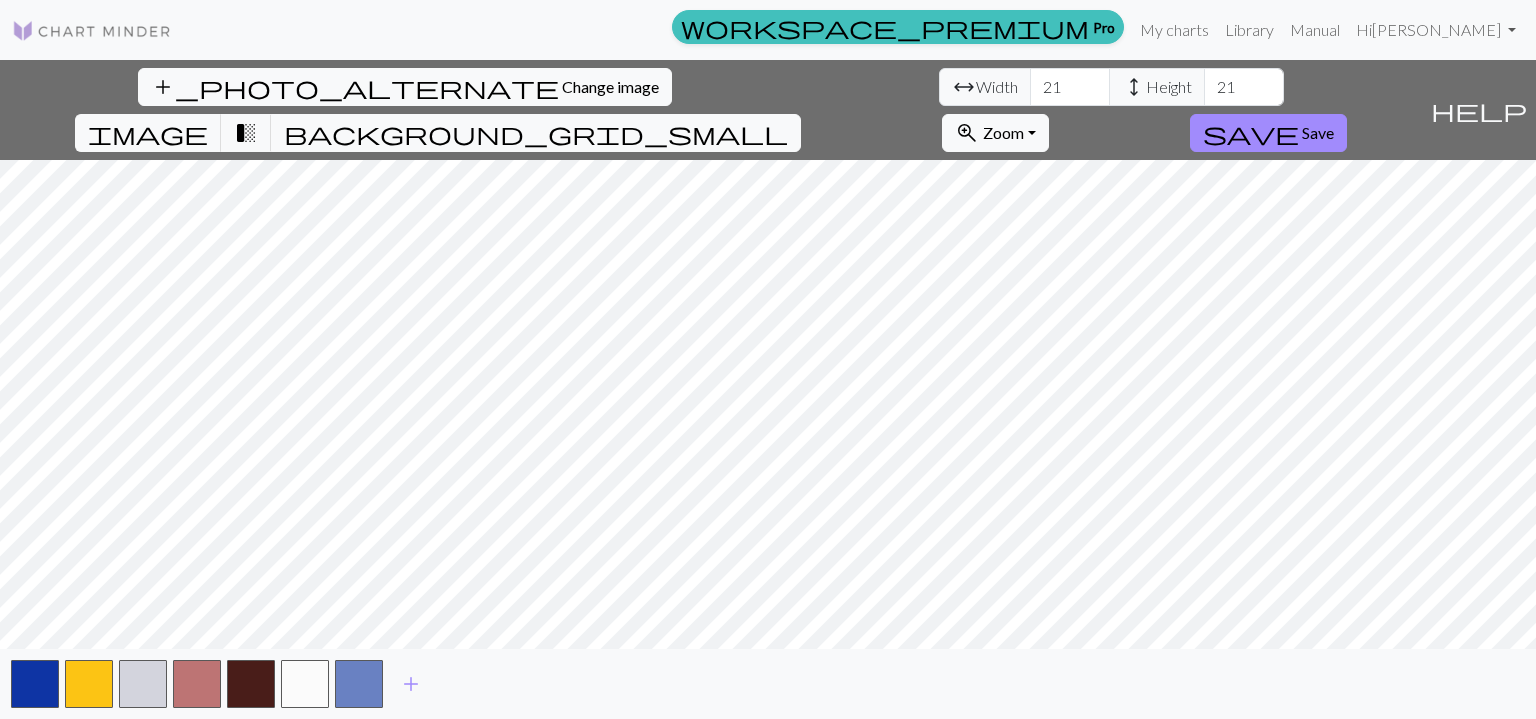 click at bounding box center [359, 684] 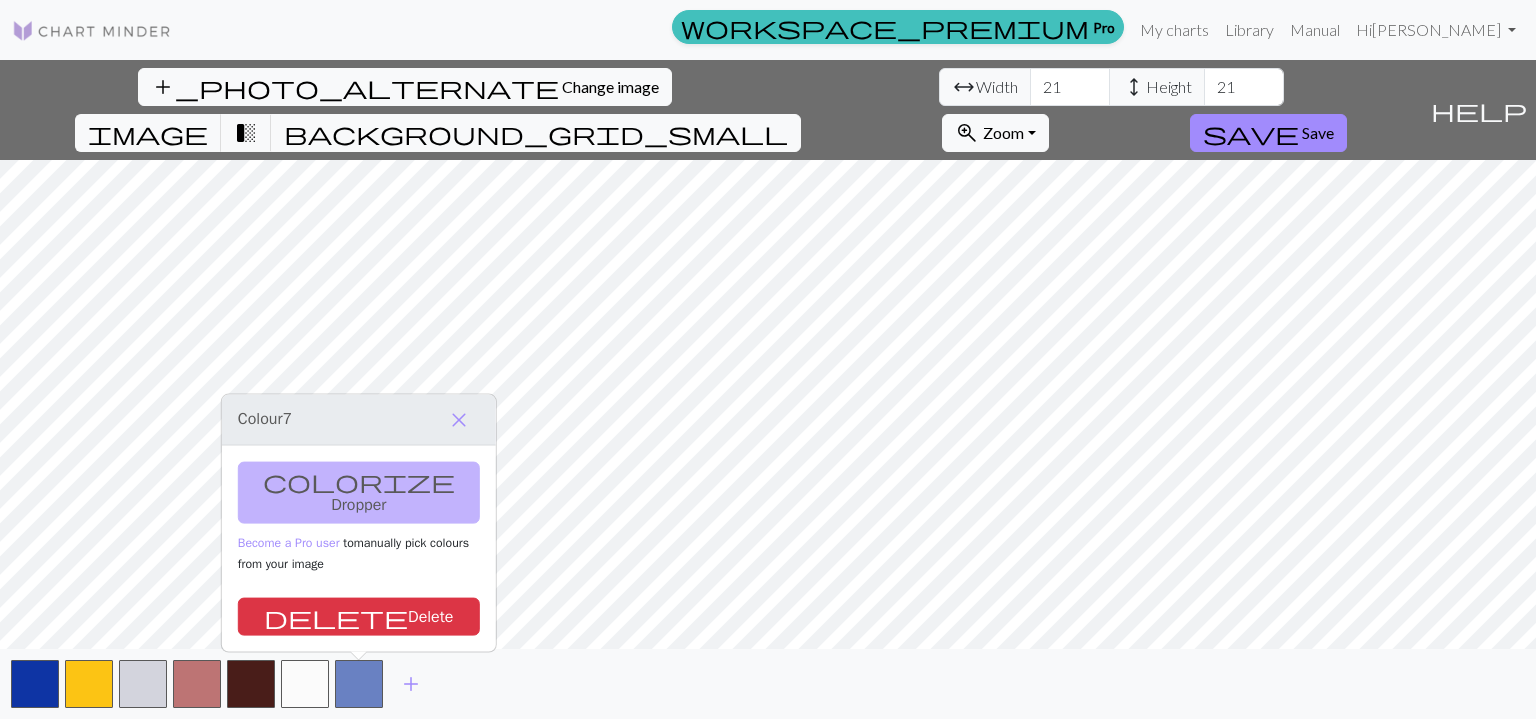 click on "delete Delete" at bounding box center [359, 617] 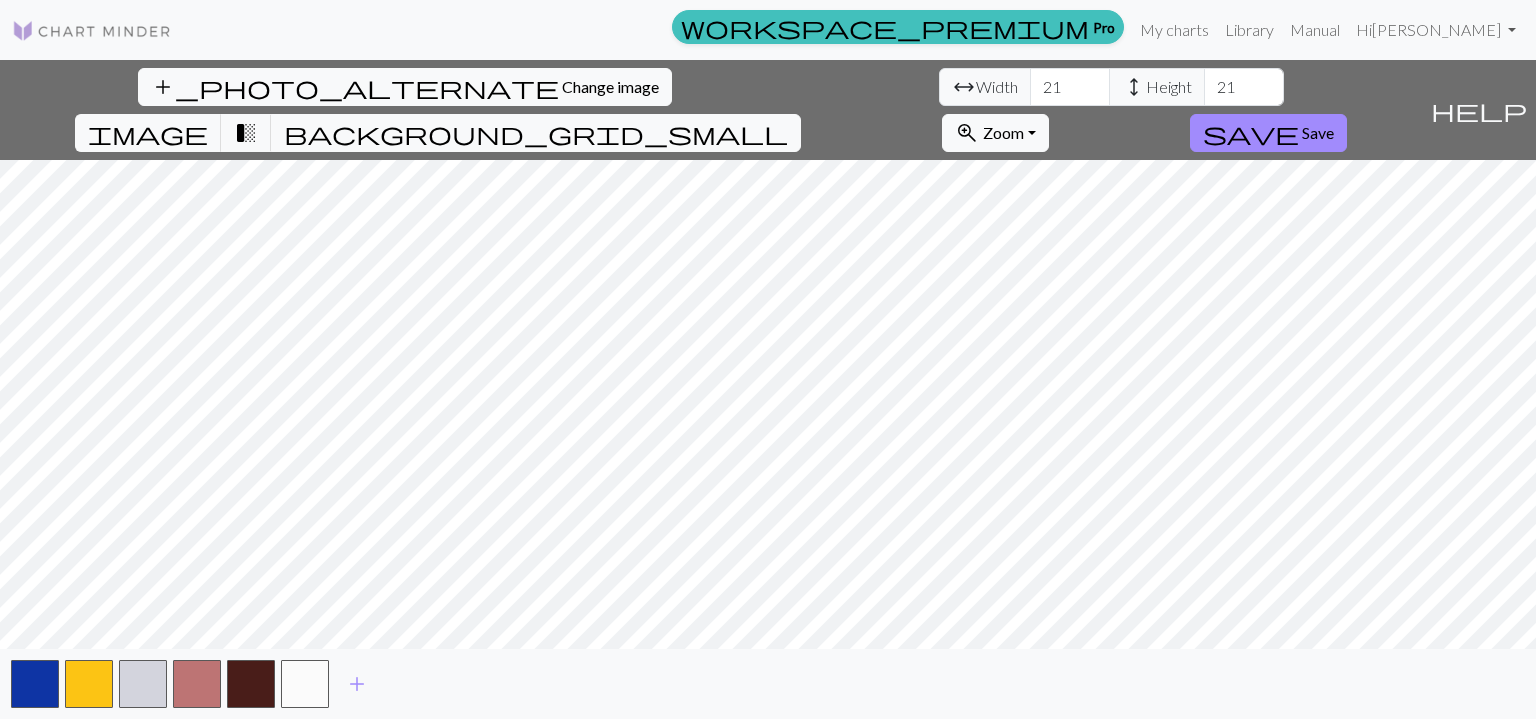 click at bounding box center (305, 684) 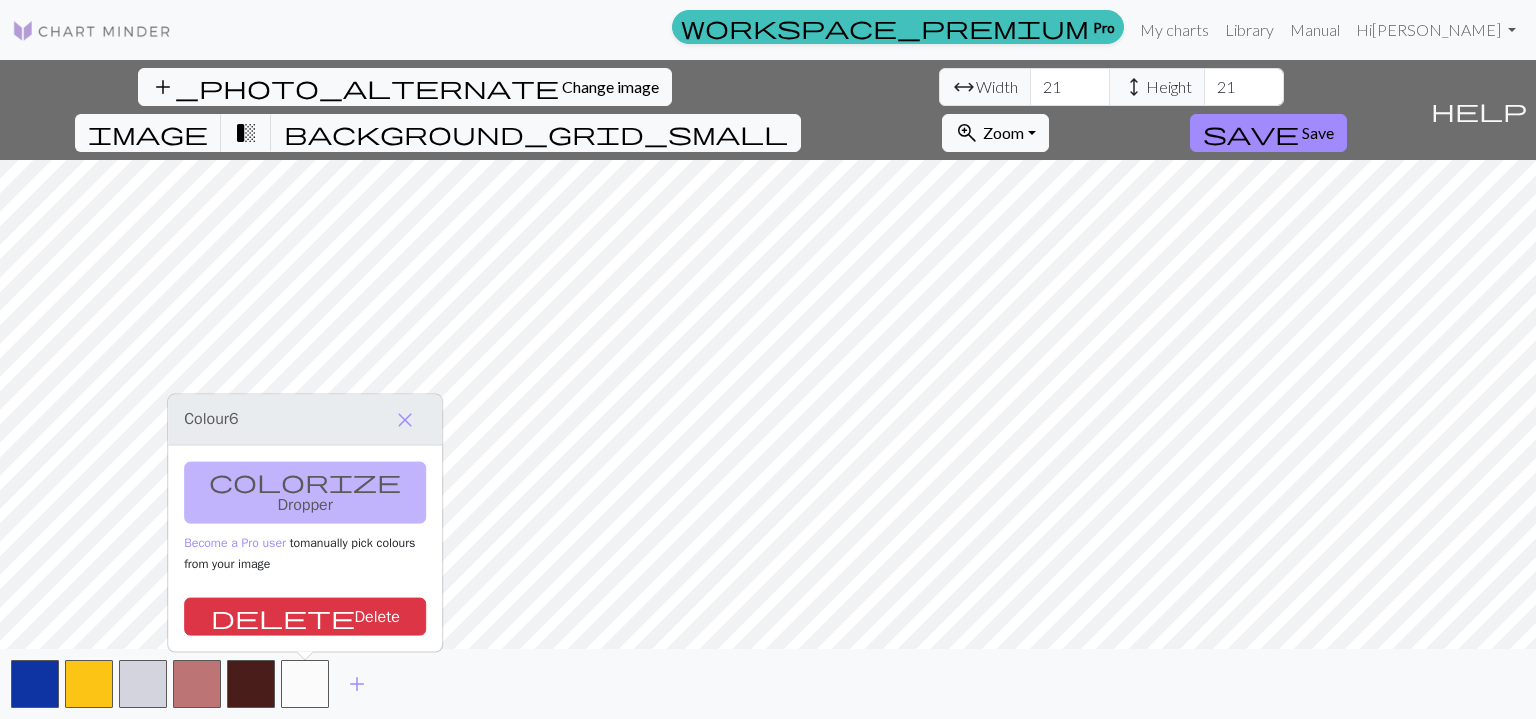 click on "delete Delete" at bounding box center [305, 617] 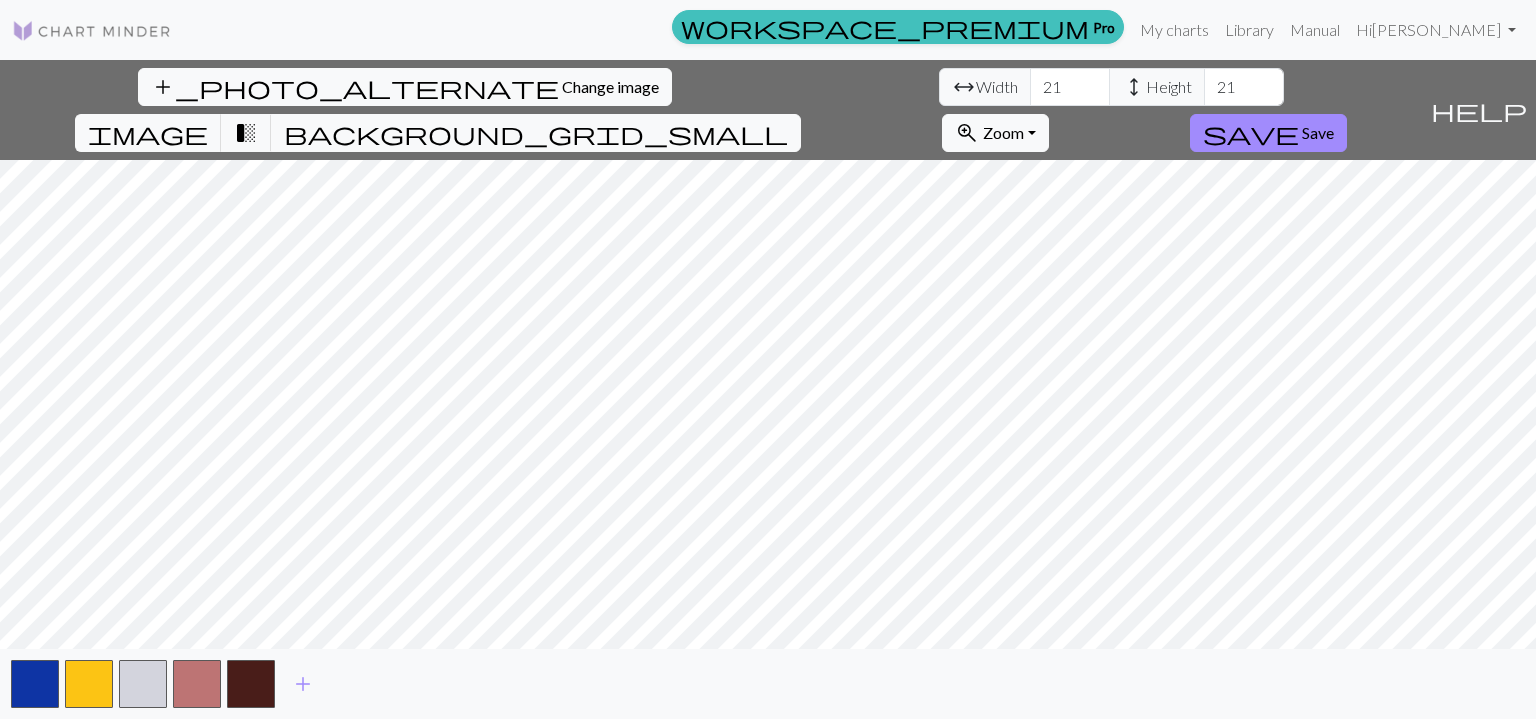 click at bounding box center [251, 684] 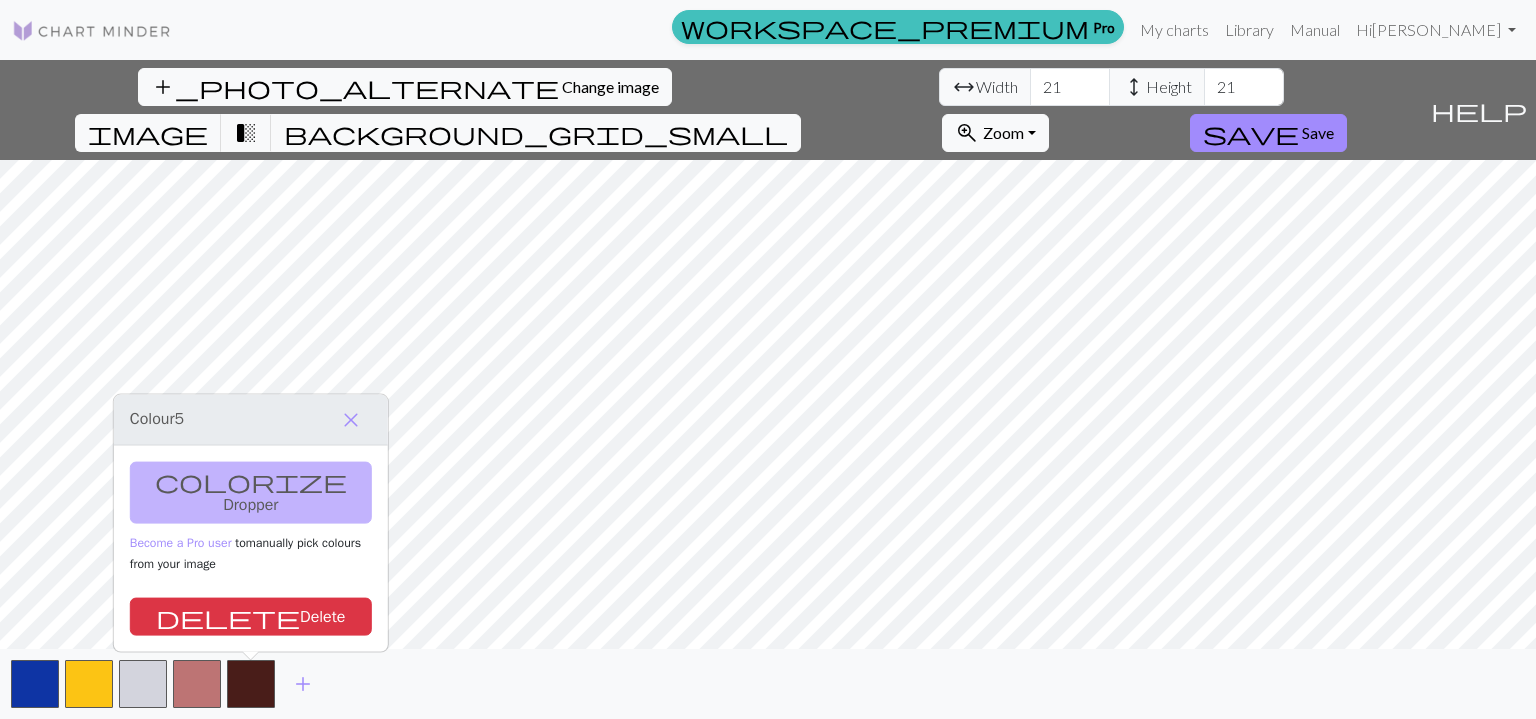 click on "delete Delete" at bounding box center (251, 617) 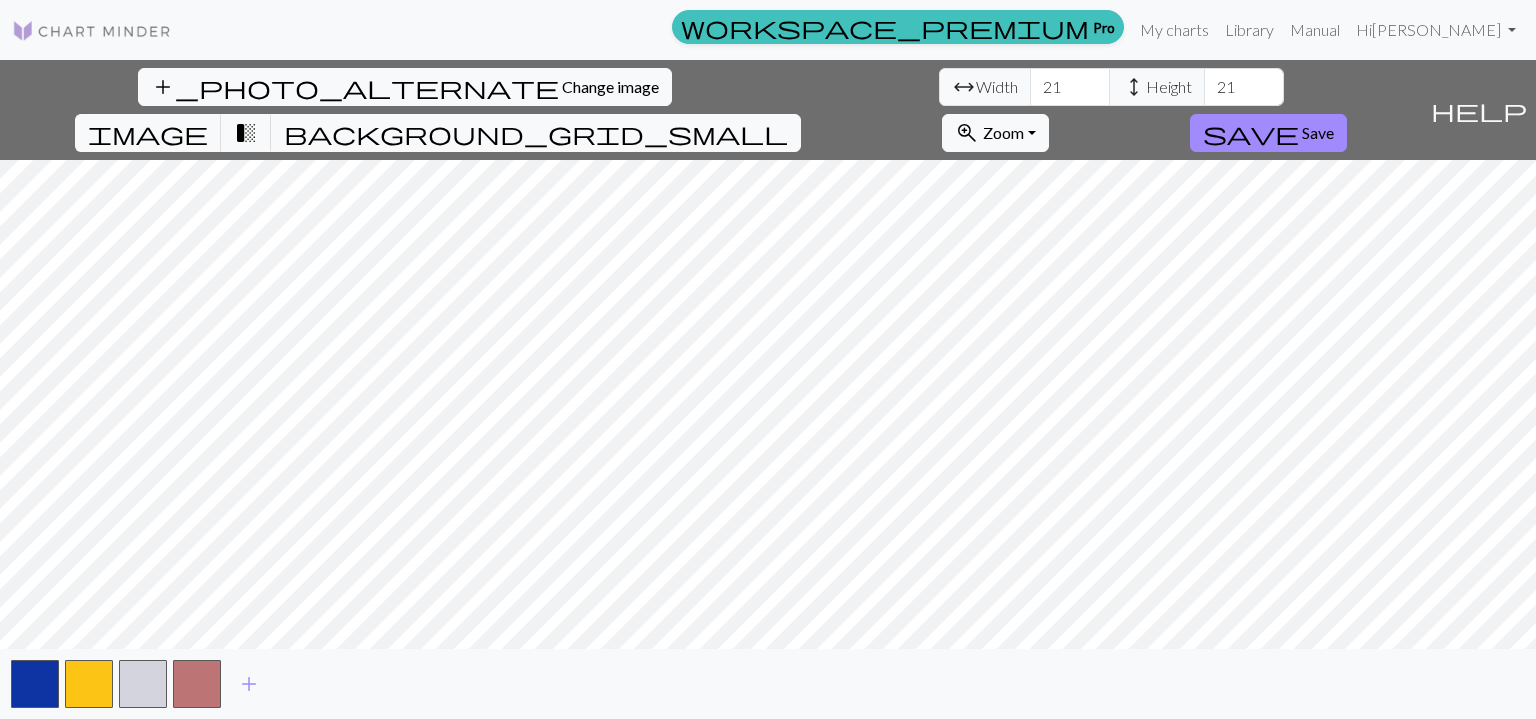 click at bounding box center [197, 684] 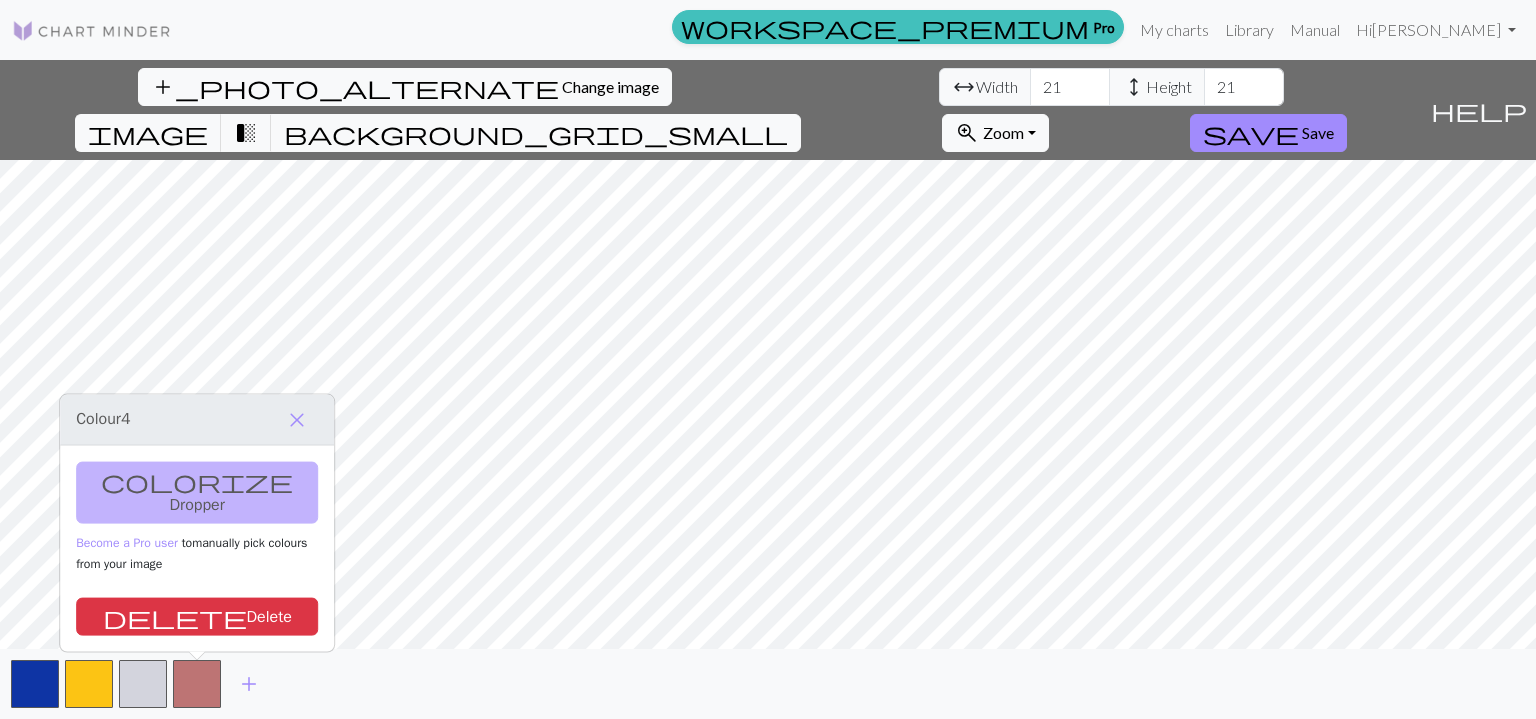 click on "delete Delete" at bounding box center (197, 617) 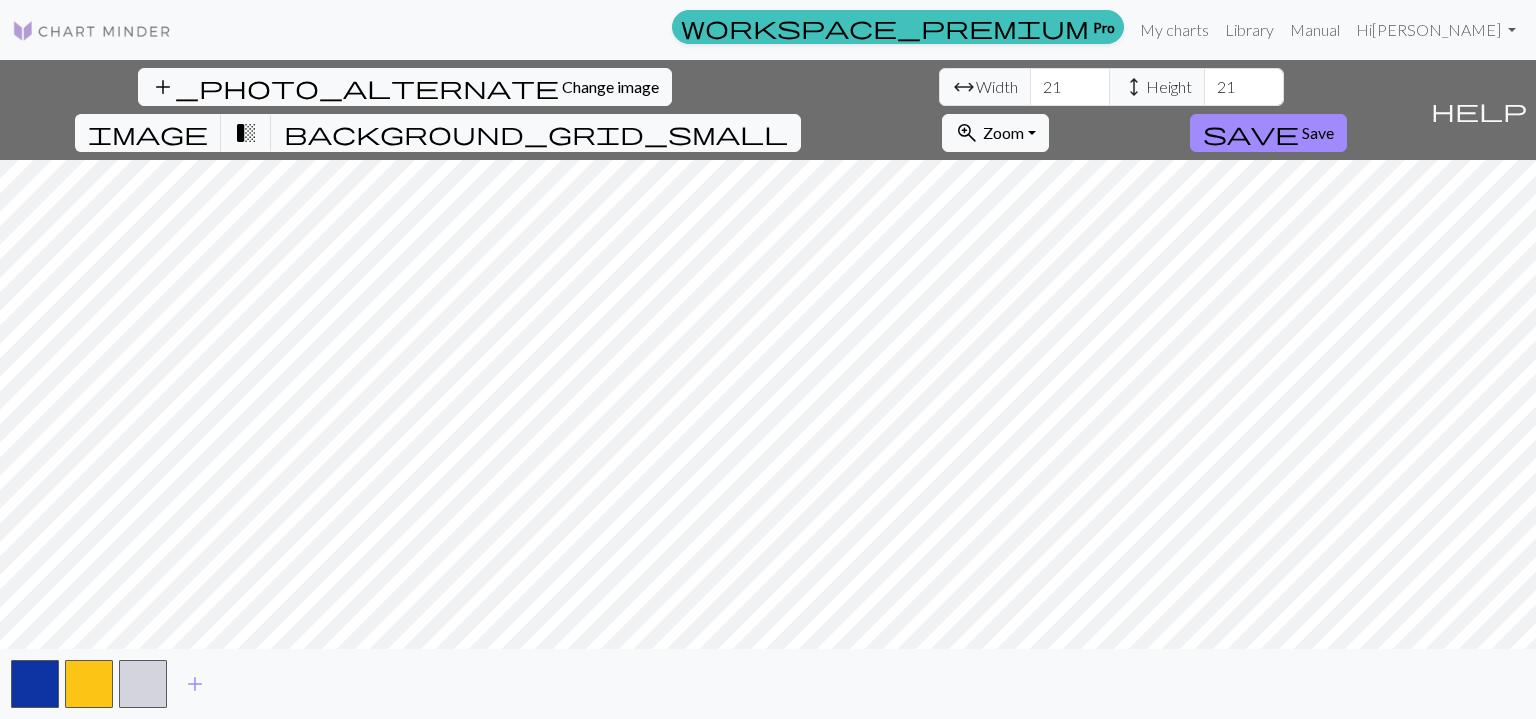 click at bounding box center (143, 684) 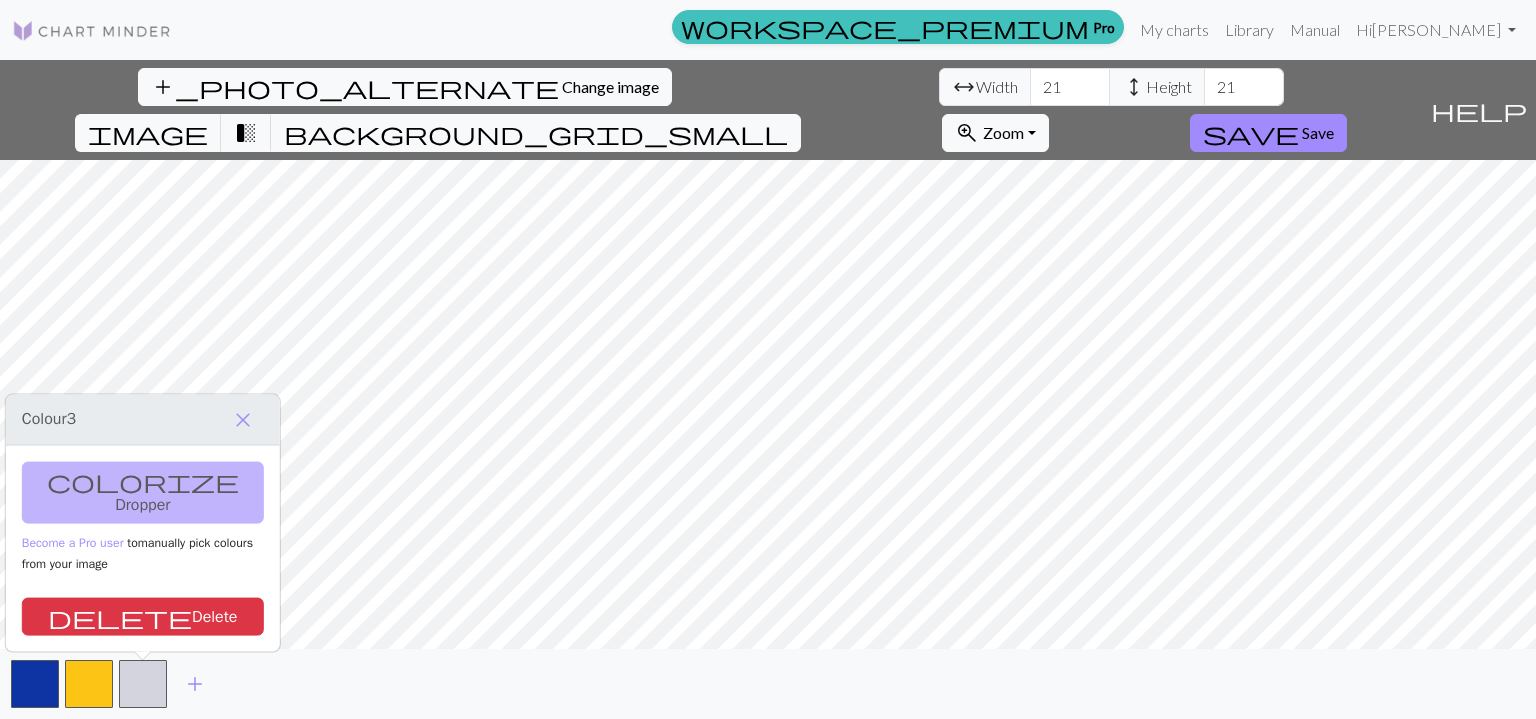click on "delete Delete" at bounding box center (143, 617) 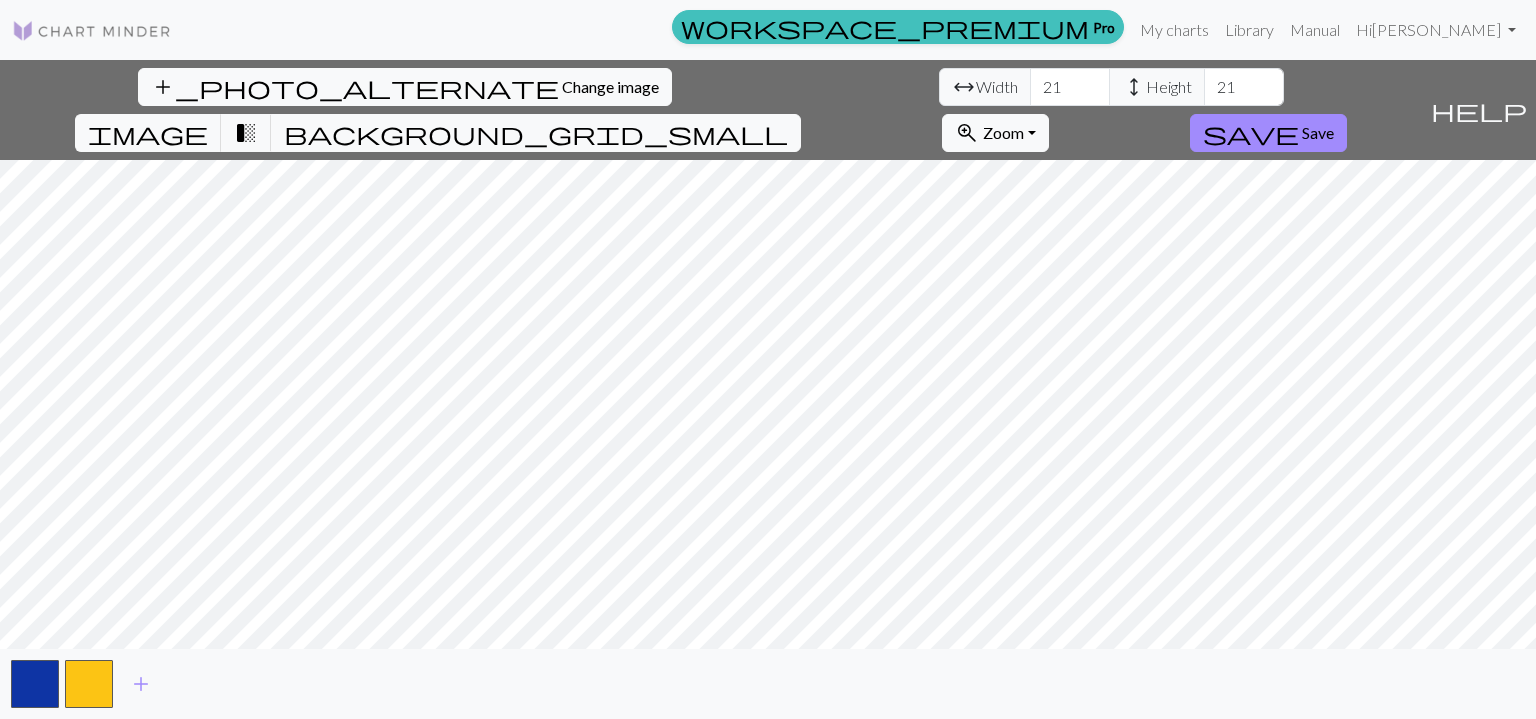click at bounding box center [89, 684] 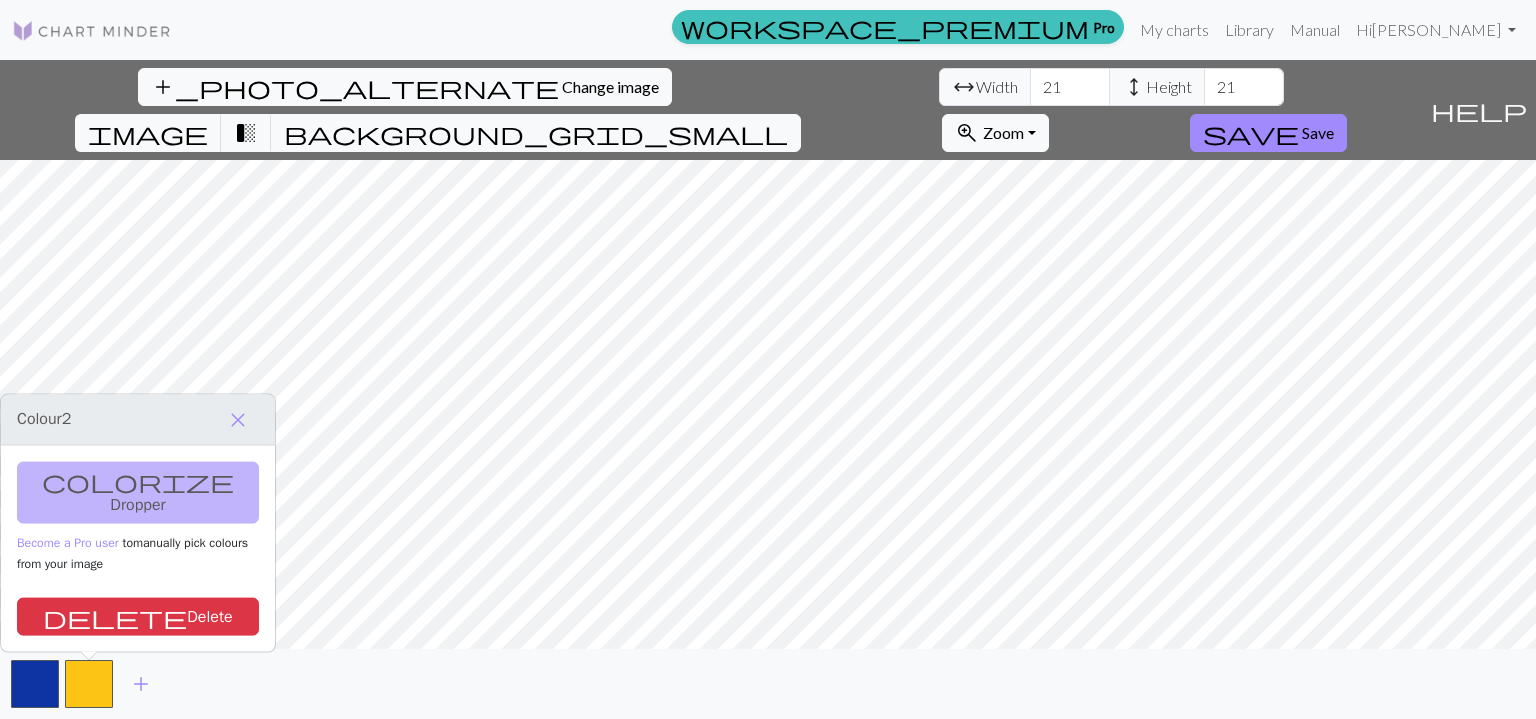 click on "delete Delete" at bounding box center (138, 617) 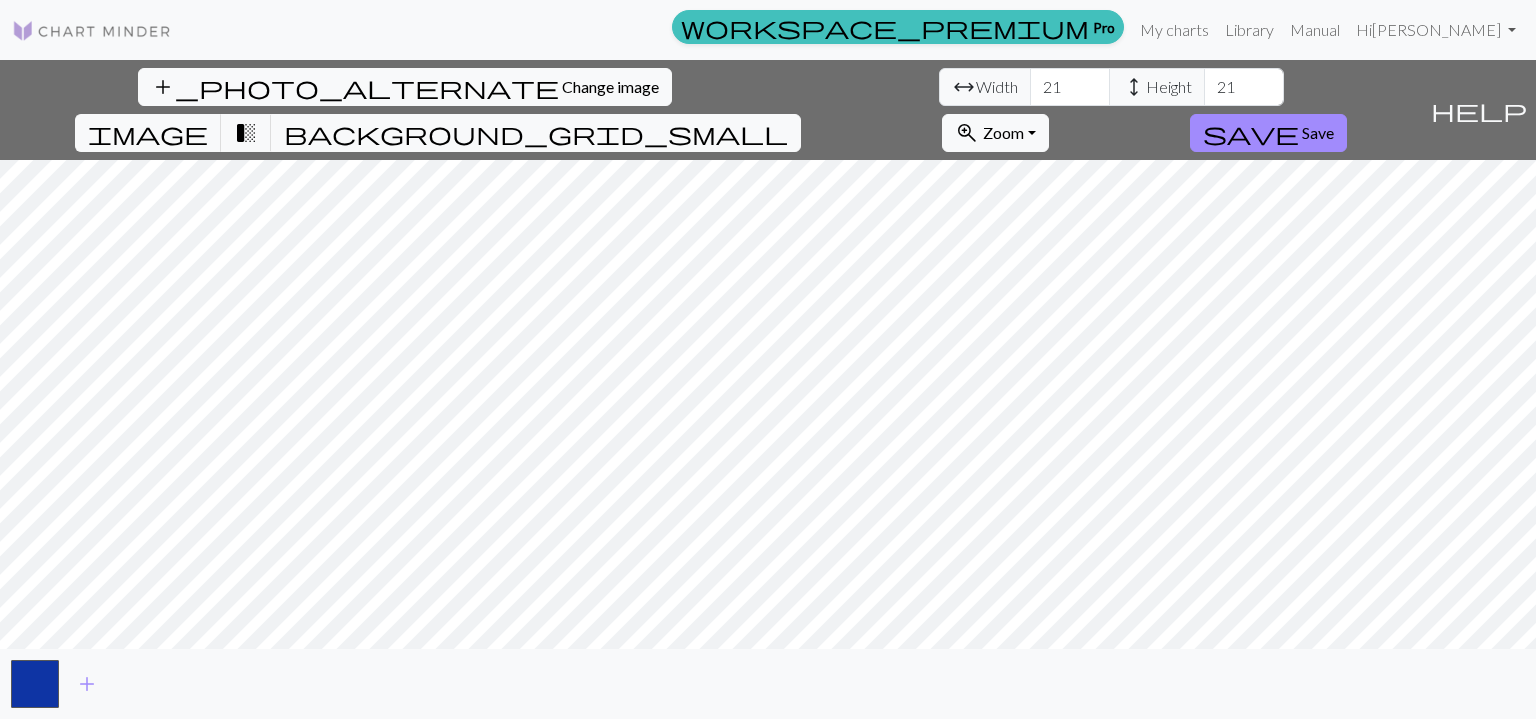 click at bounding box center [35, 684] 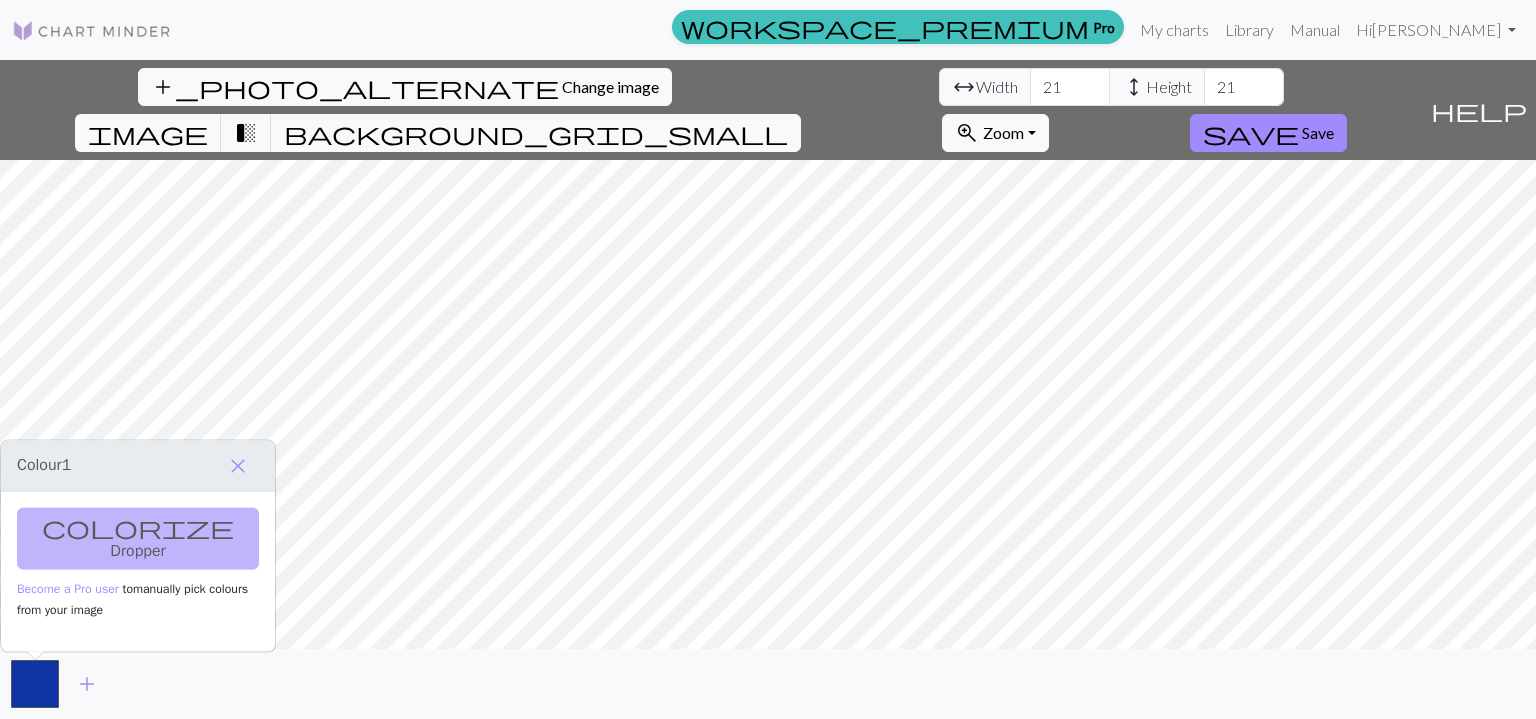 click on "close" at bounding box center [238, 466] 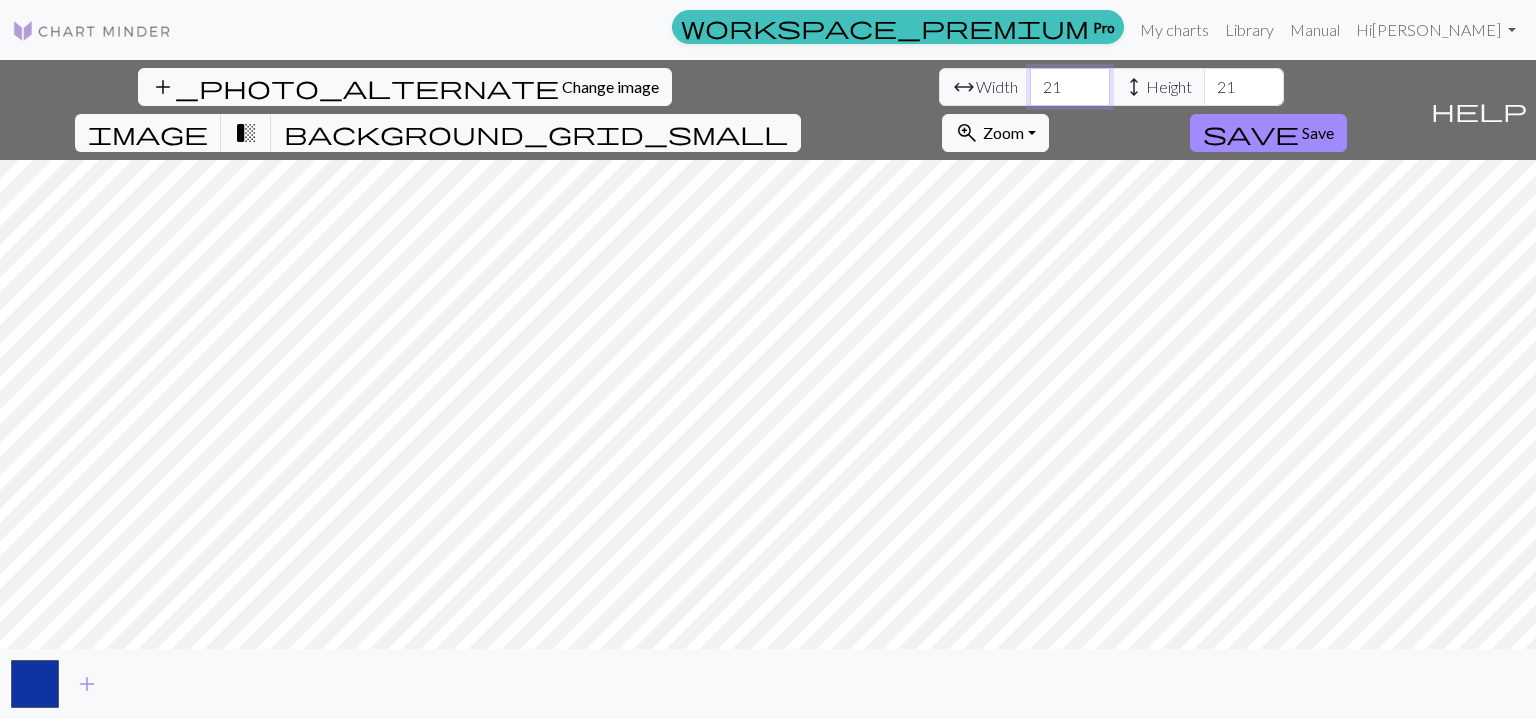 click on "21" at bounding box center (1070, 87) 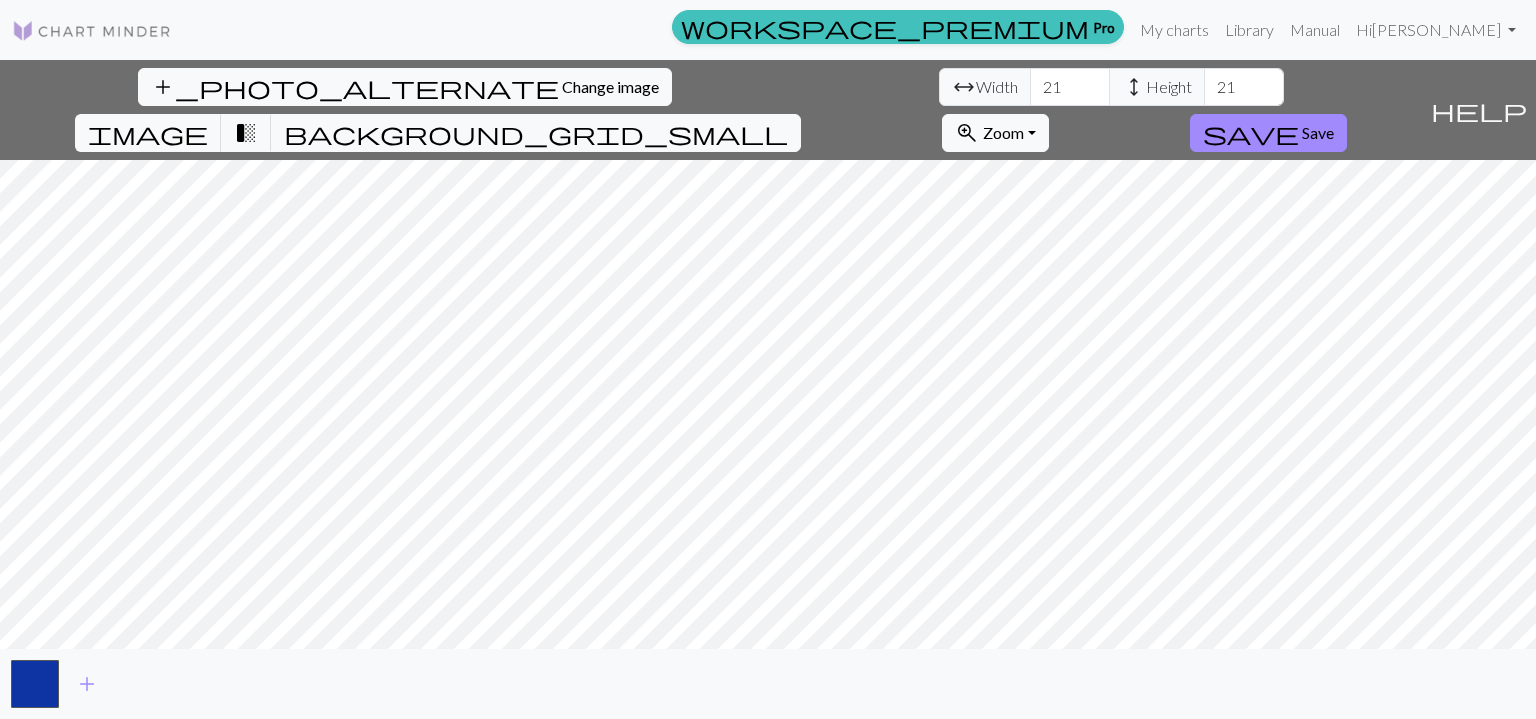 click on "add_photo_alternate   Change image" at bounding box center (405, 87) 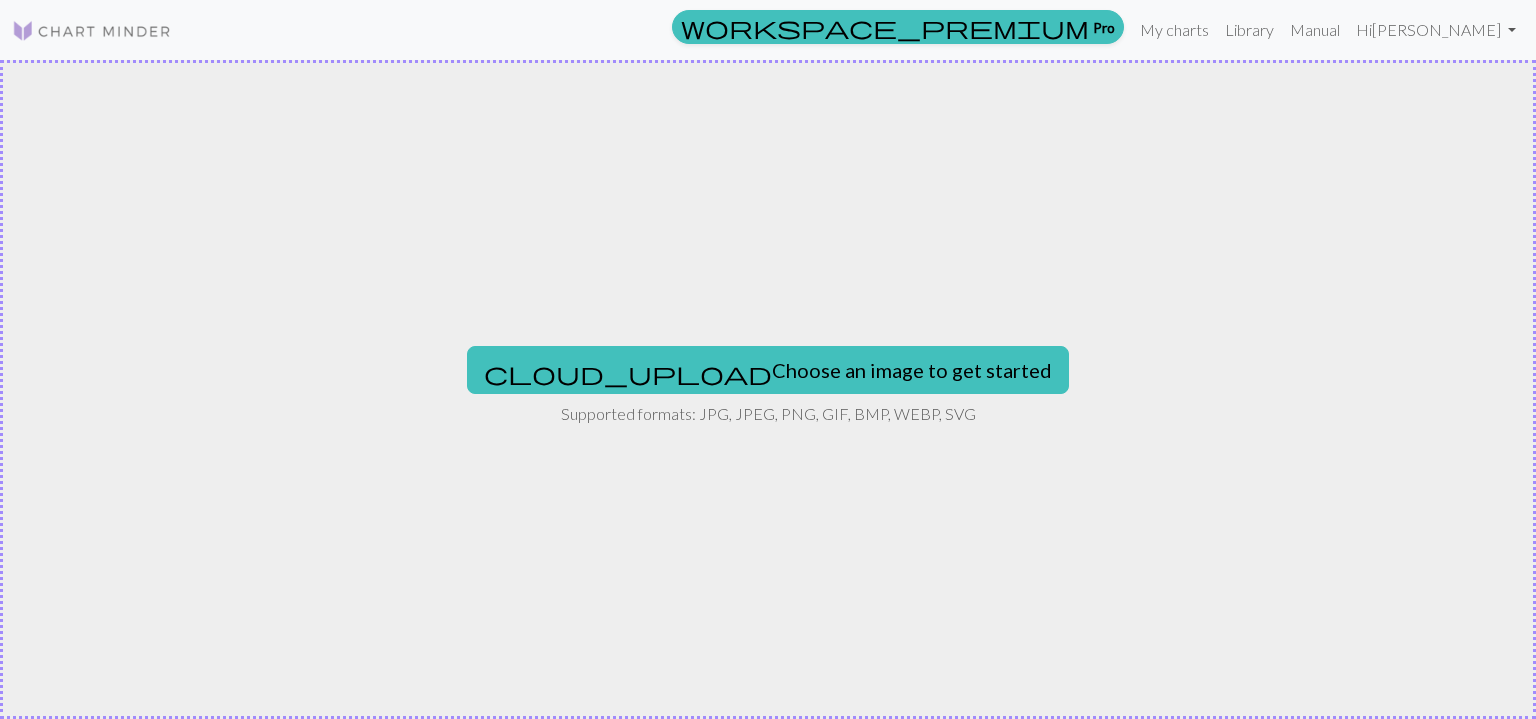 click on "cloud_upload  Choose an image to get started" at bounding box center [768, 370] 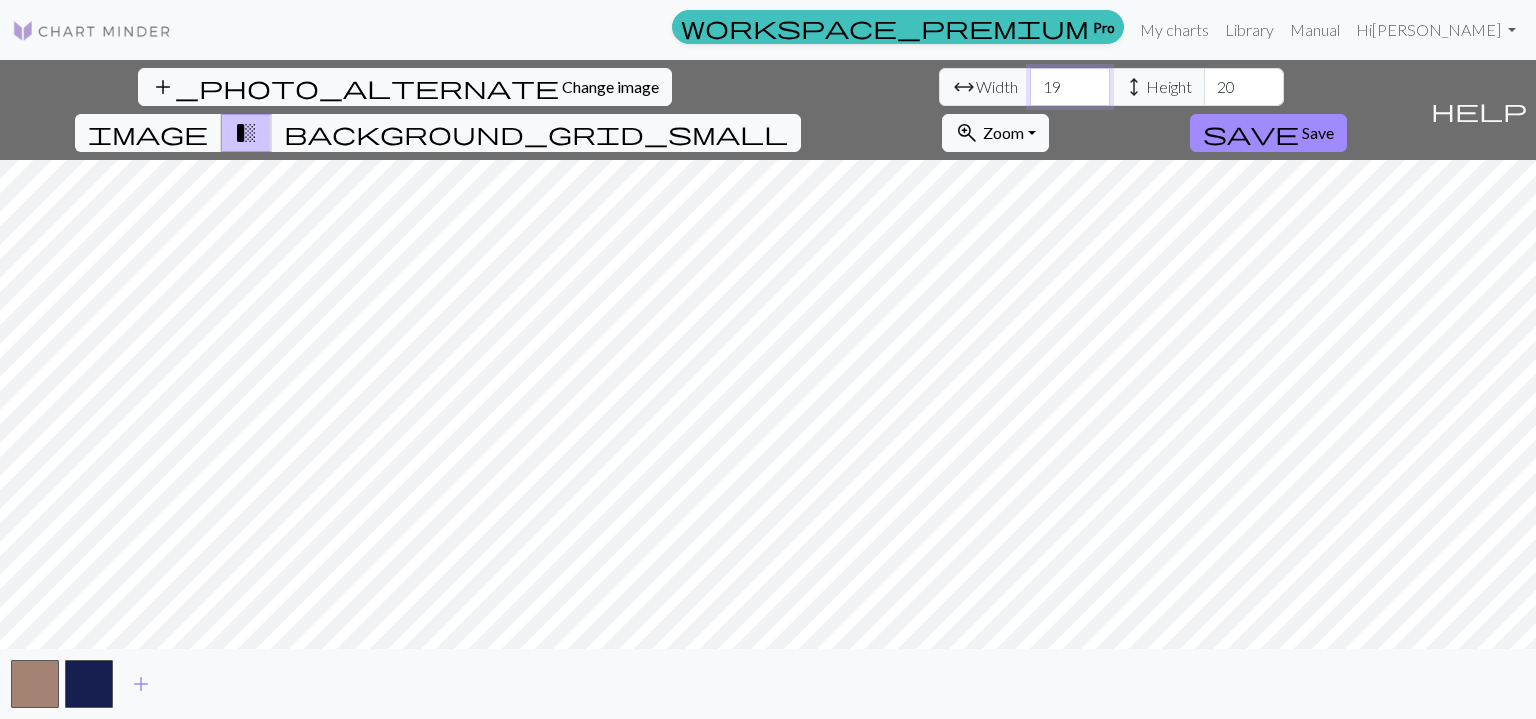click on "19" at bounding box center (1070, 87) 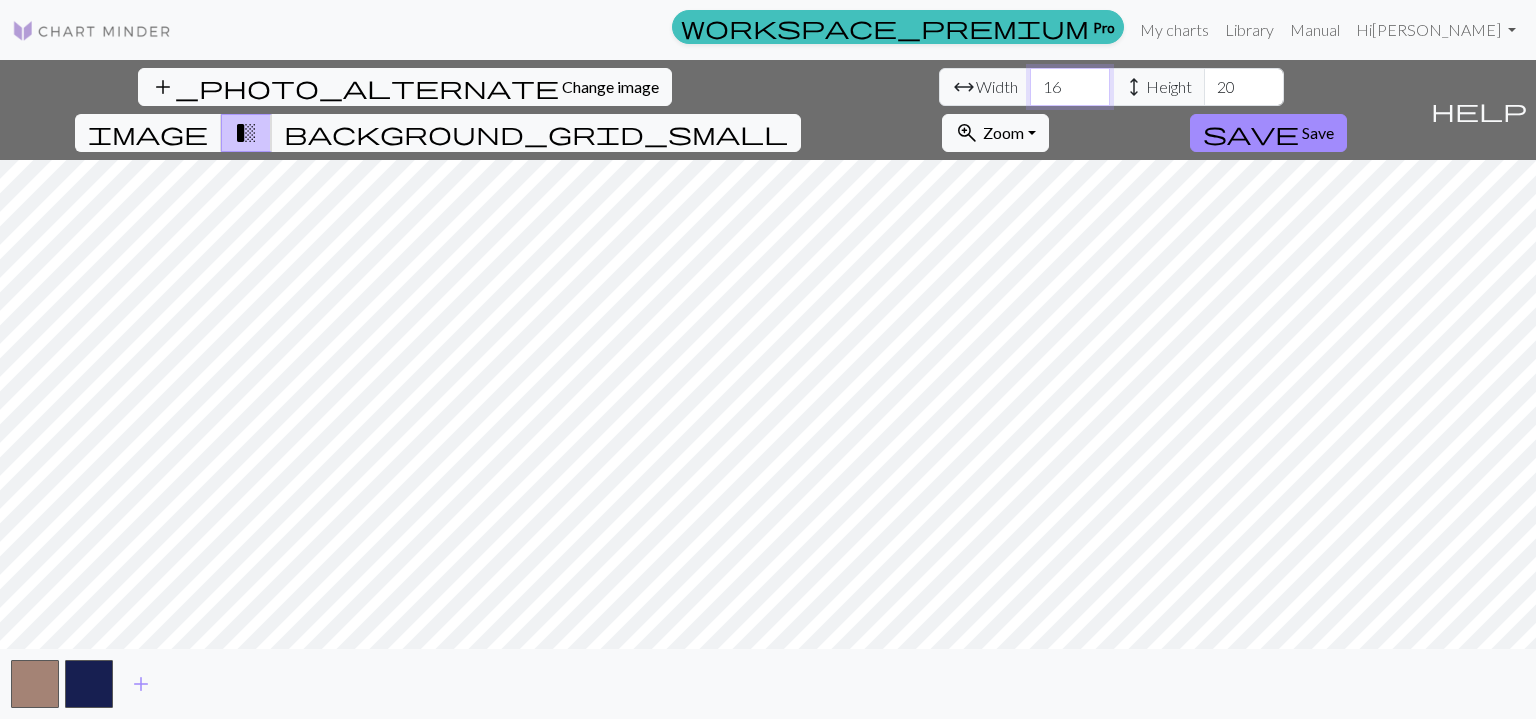 type on "16" 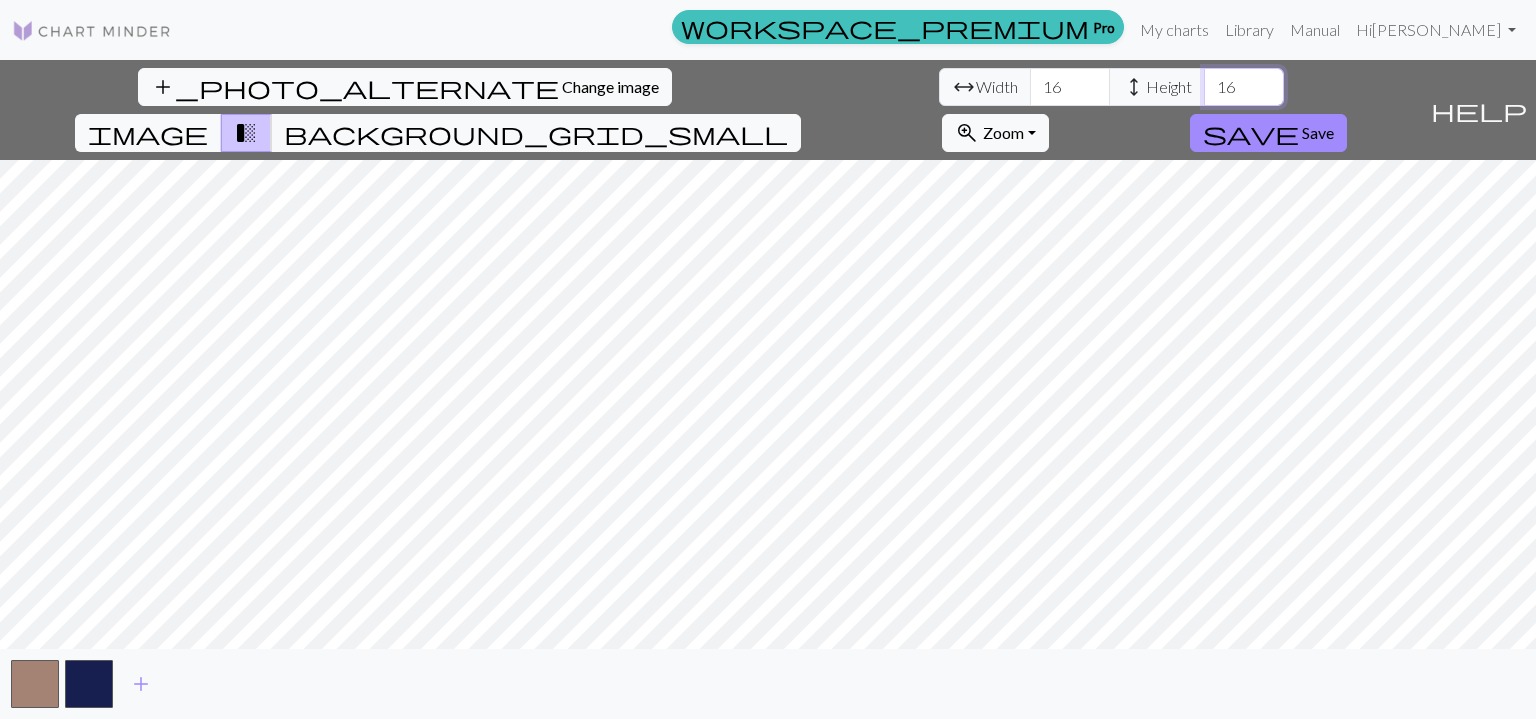 type on "16" 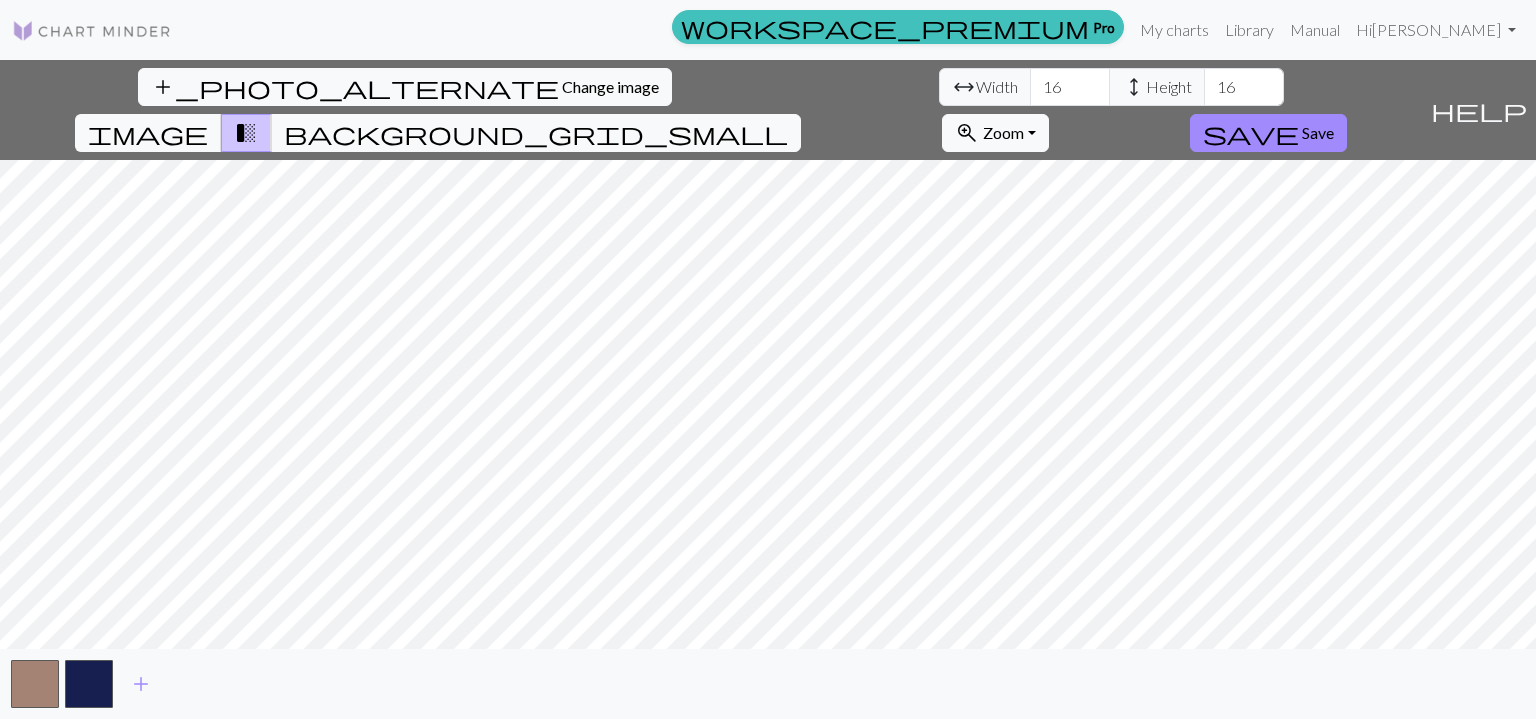 click on "add" at bounding box center [141, 684] 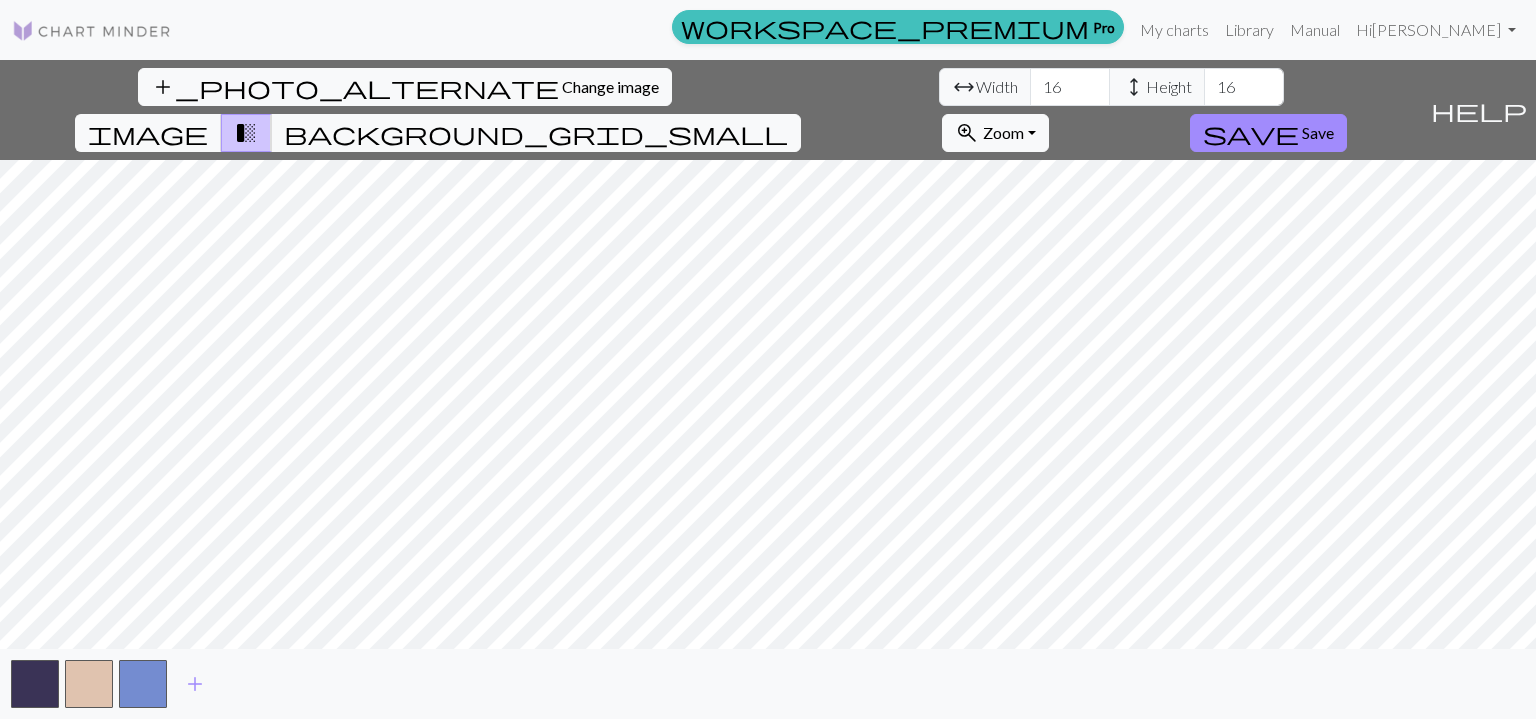 click at bounding box center (143, 684) 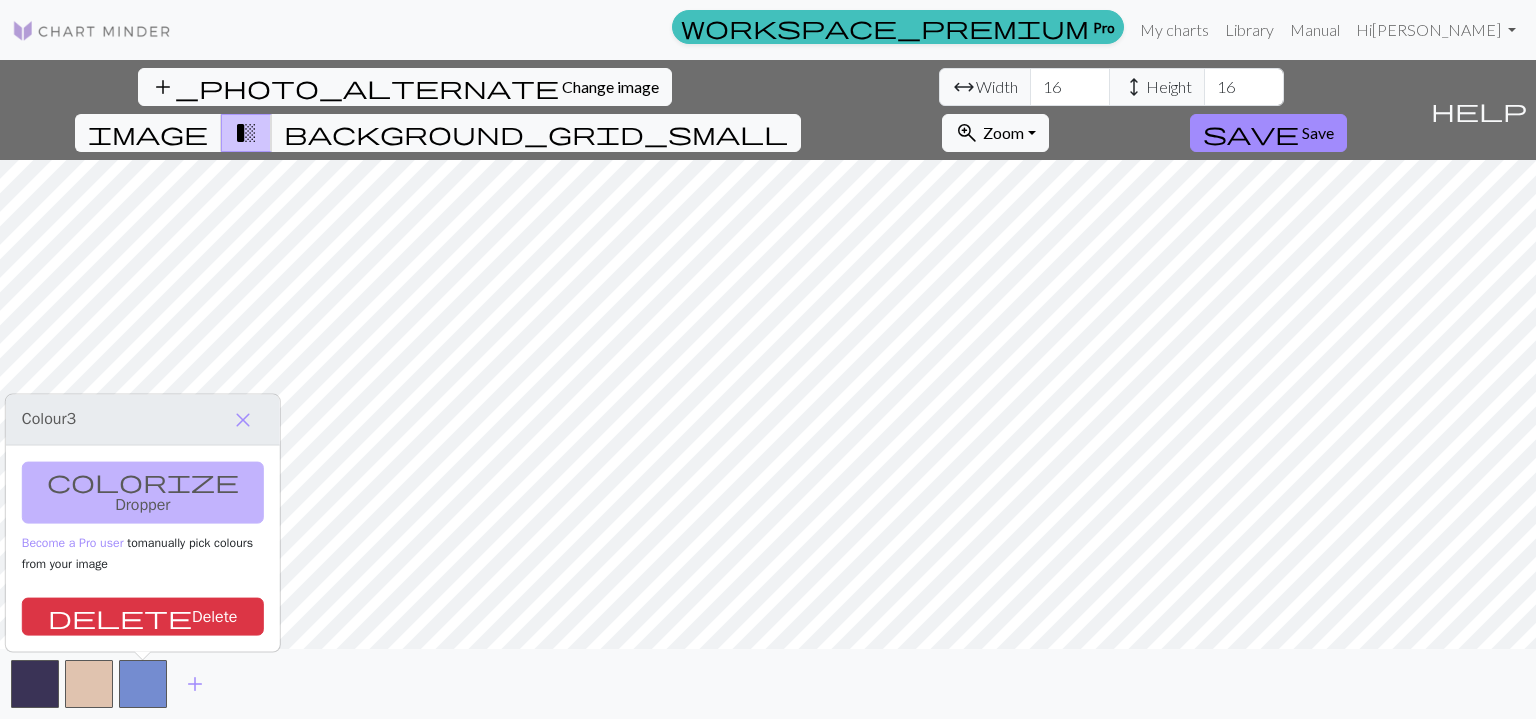 click on "add" at bounding box center [195, 684] 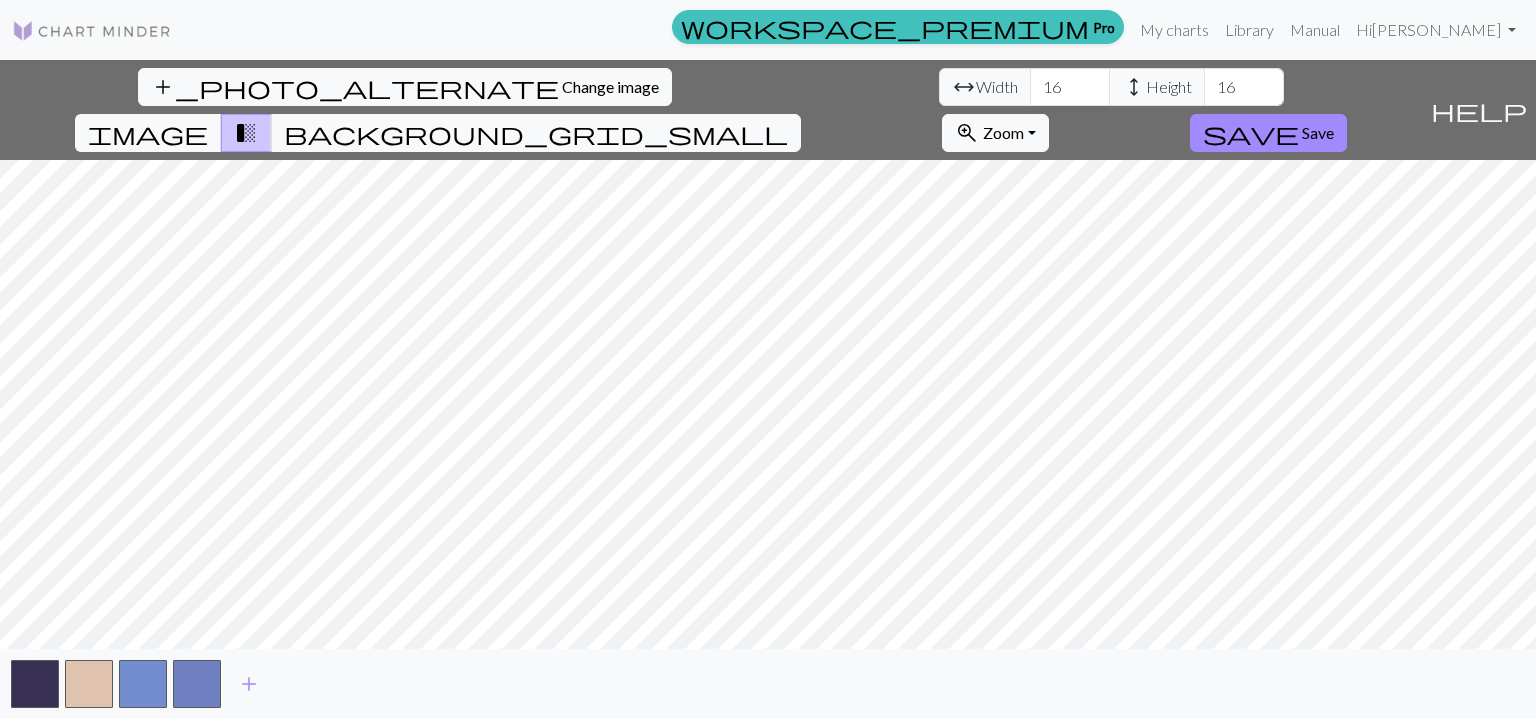 click on "add" at bounding box center [249, 684] 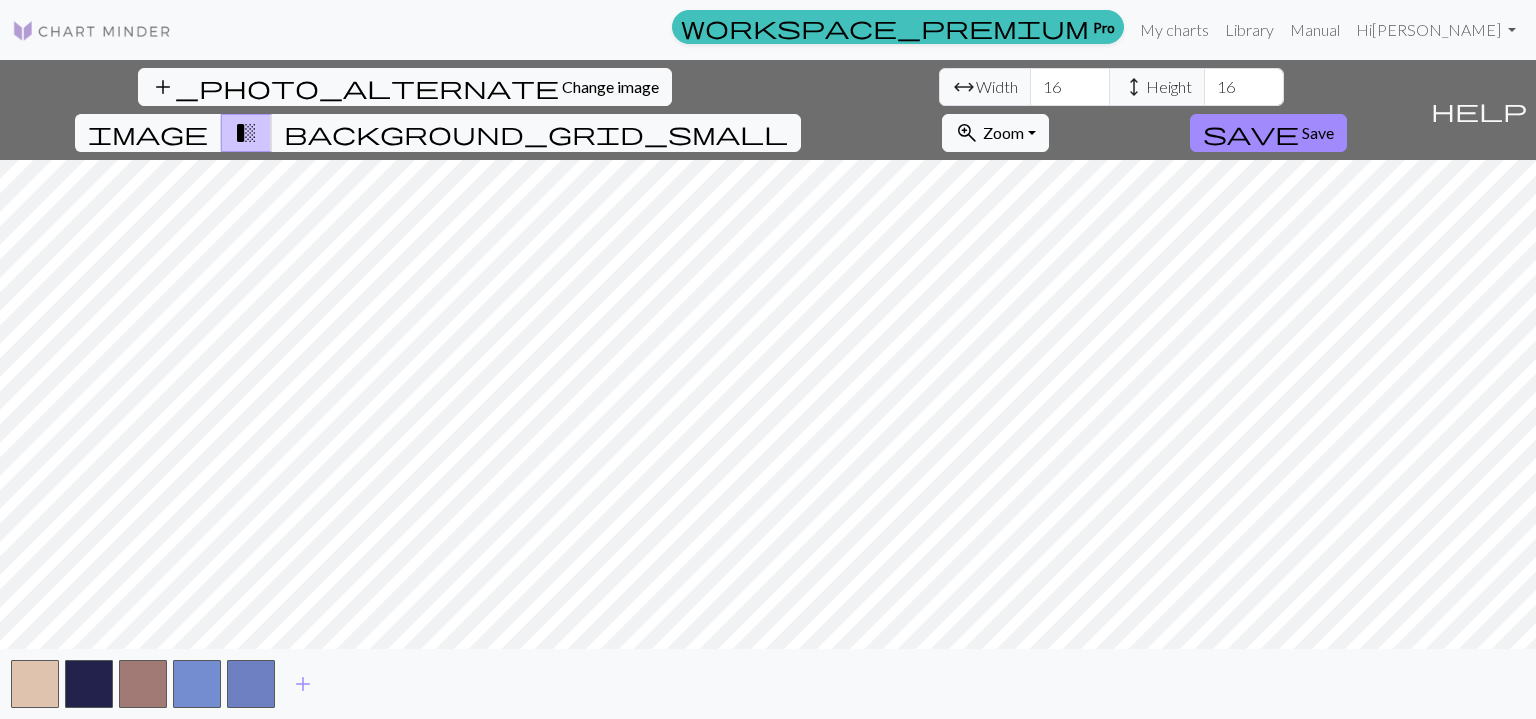 click on "add" at bounding box center (303, 684) 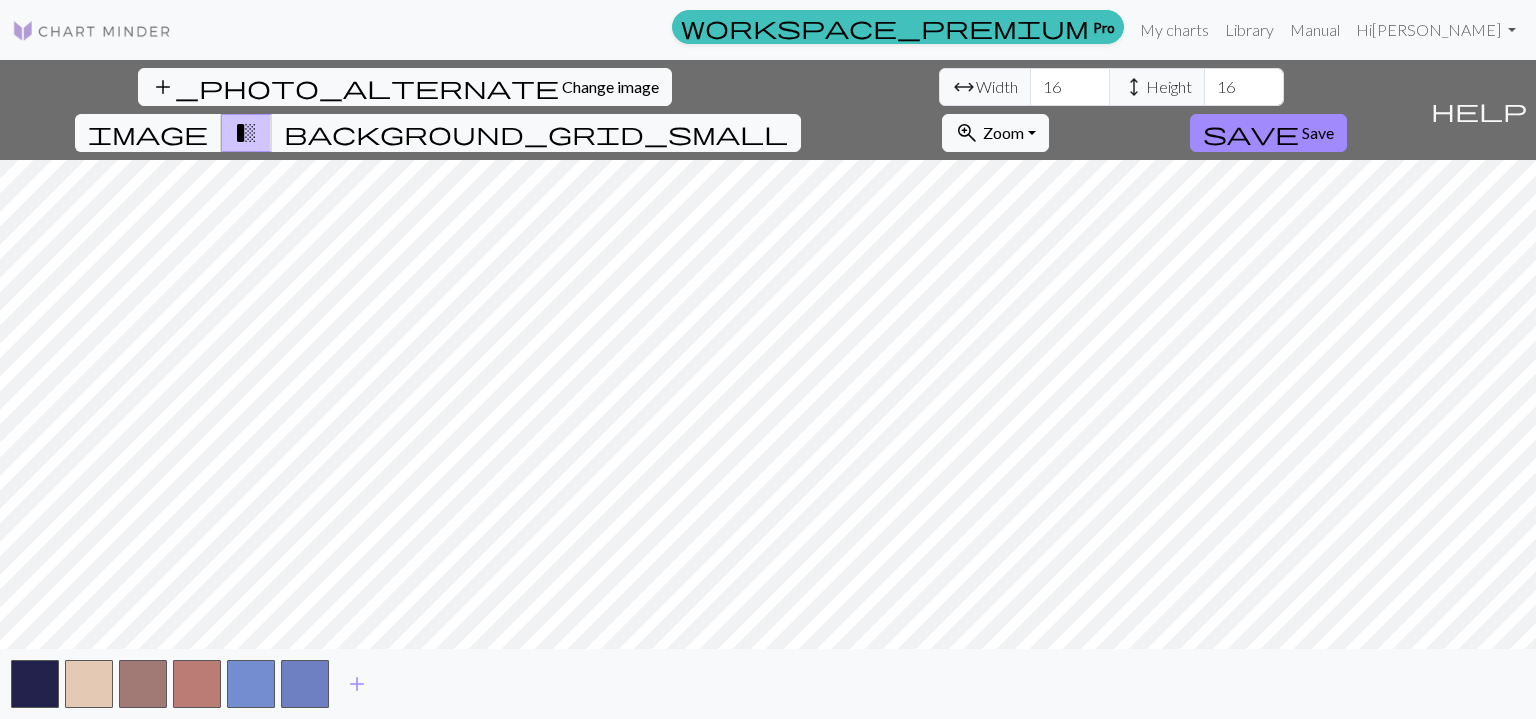 click on "add" at bounding box center (357, 684) 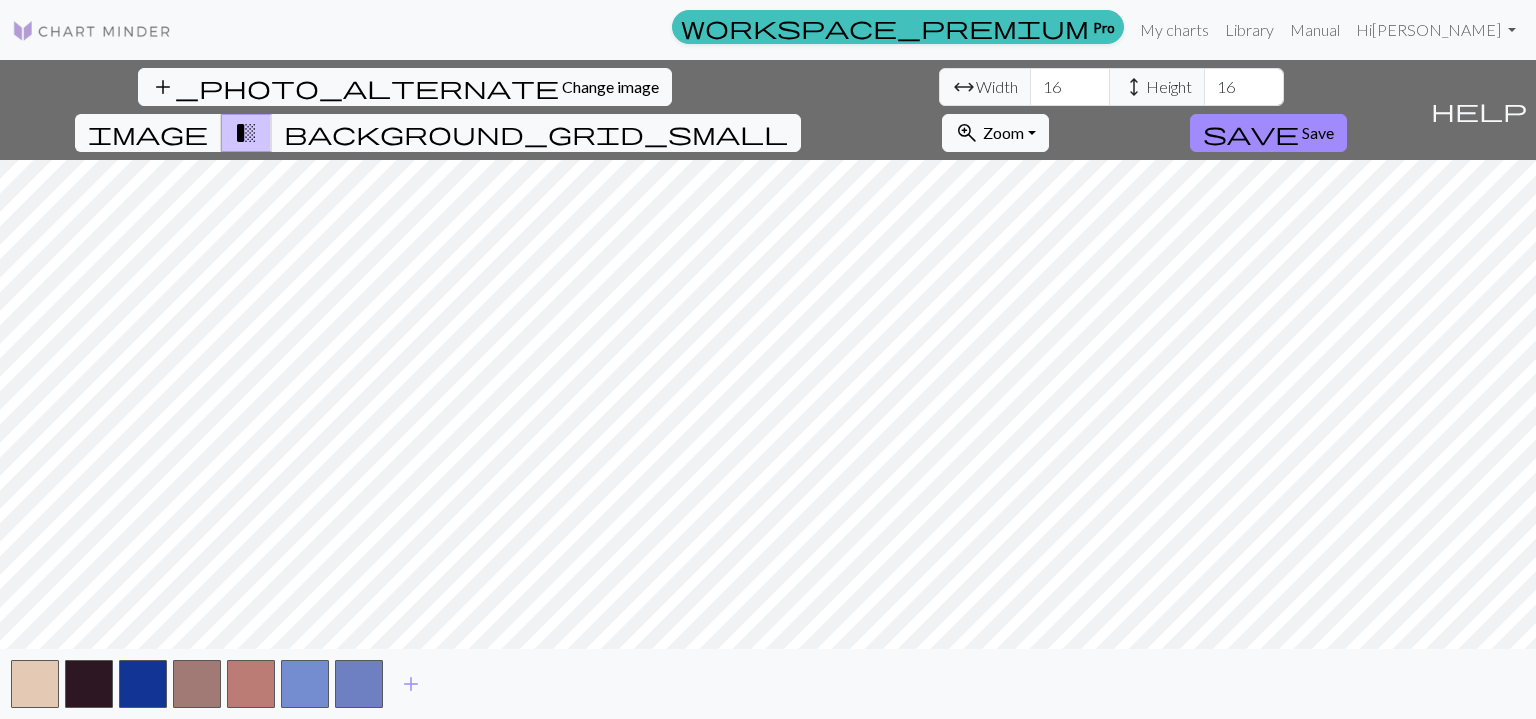click on "add" at bounding box center (411, 684) 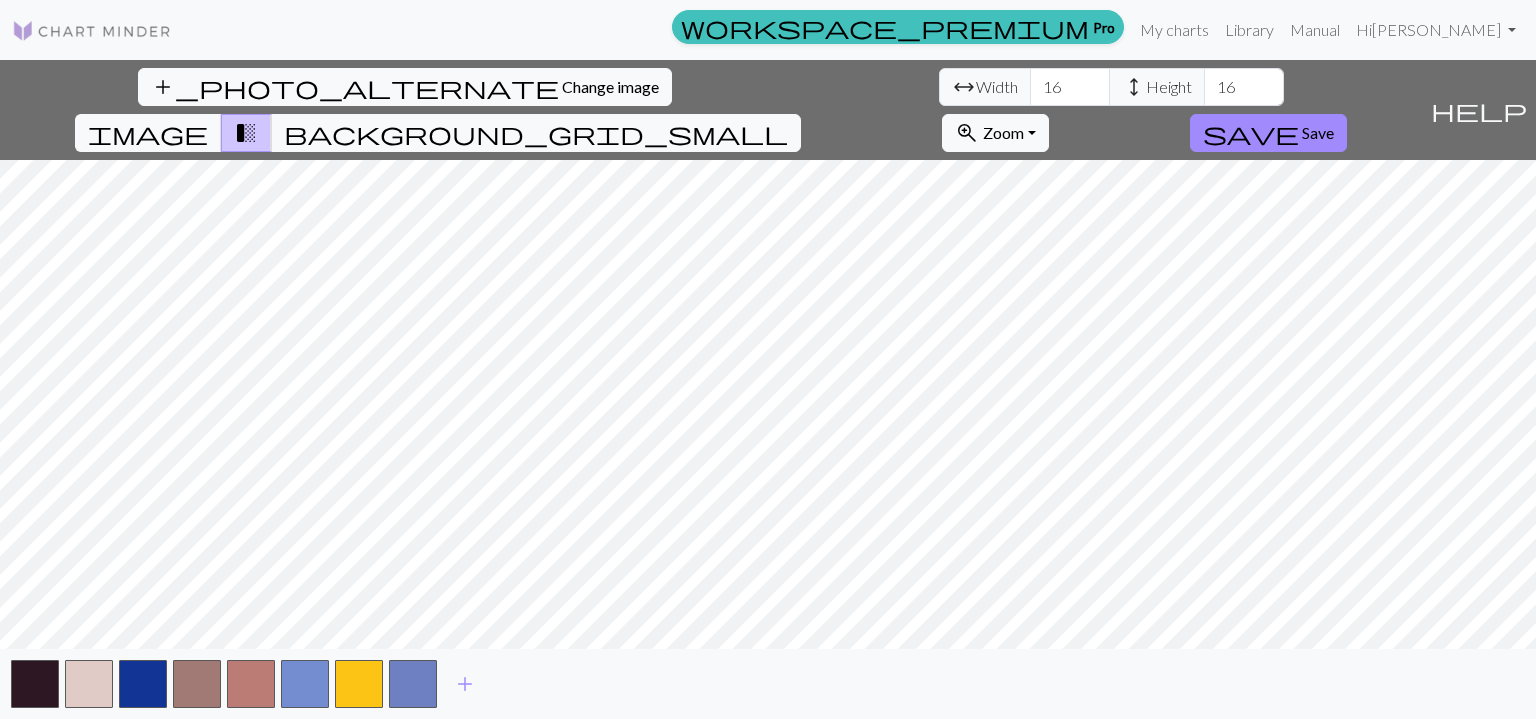 click on "add" at bounding box center [465, 684] 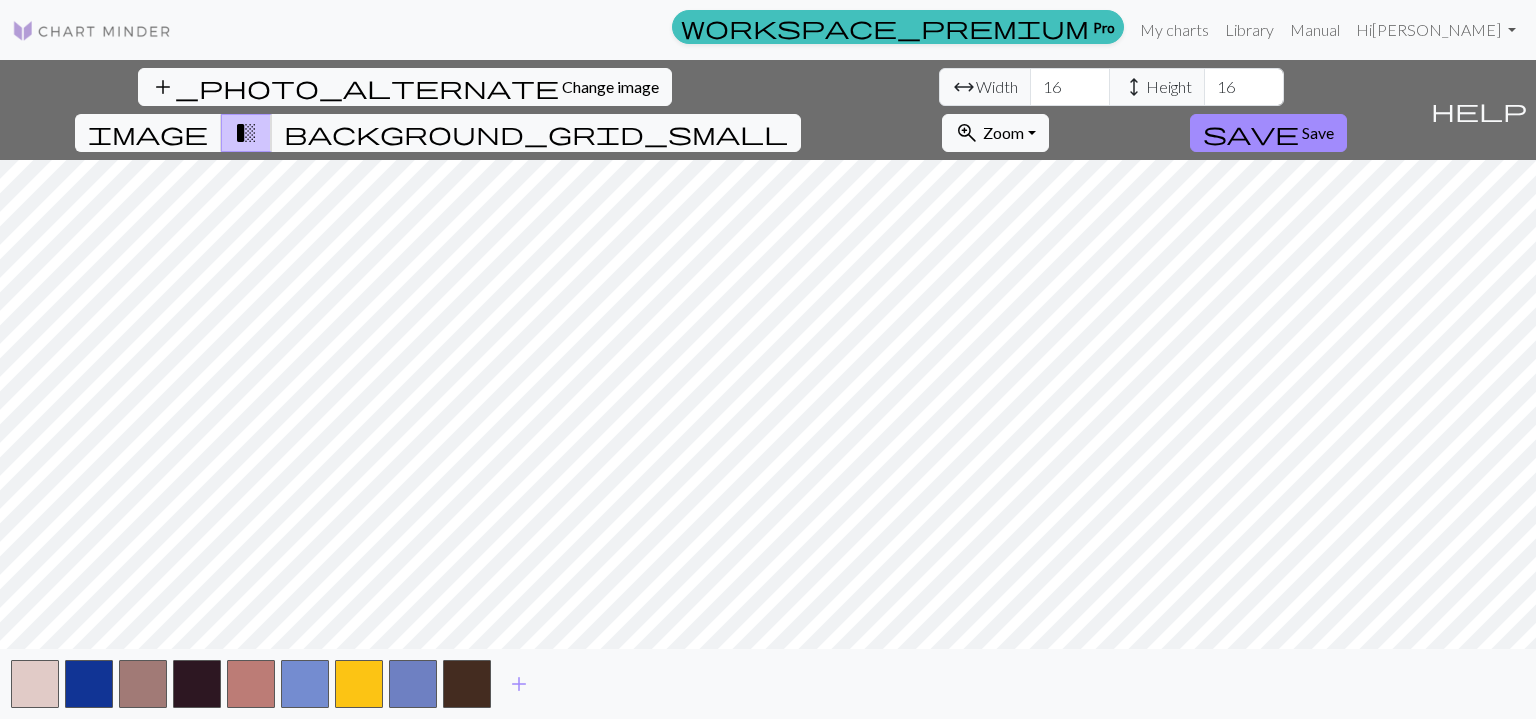 click on "add" at bounding box center [519, 684] 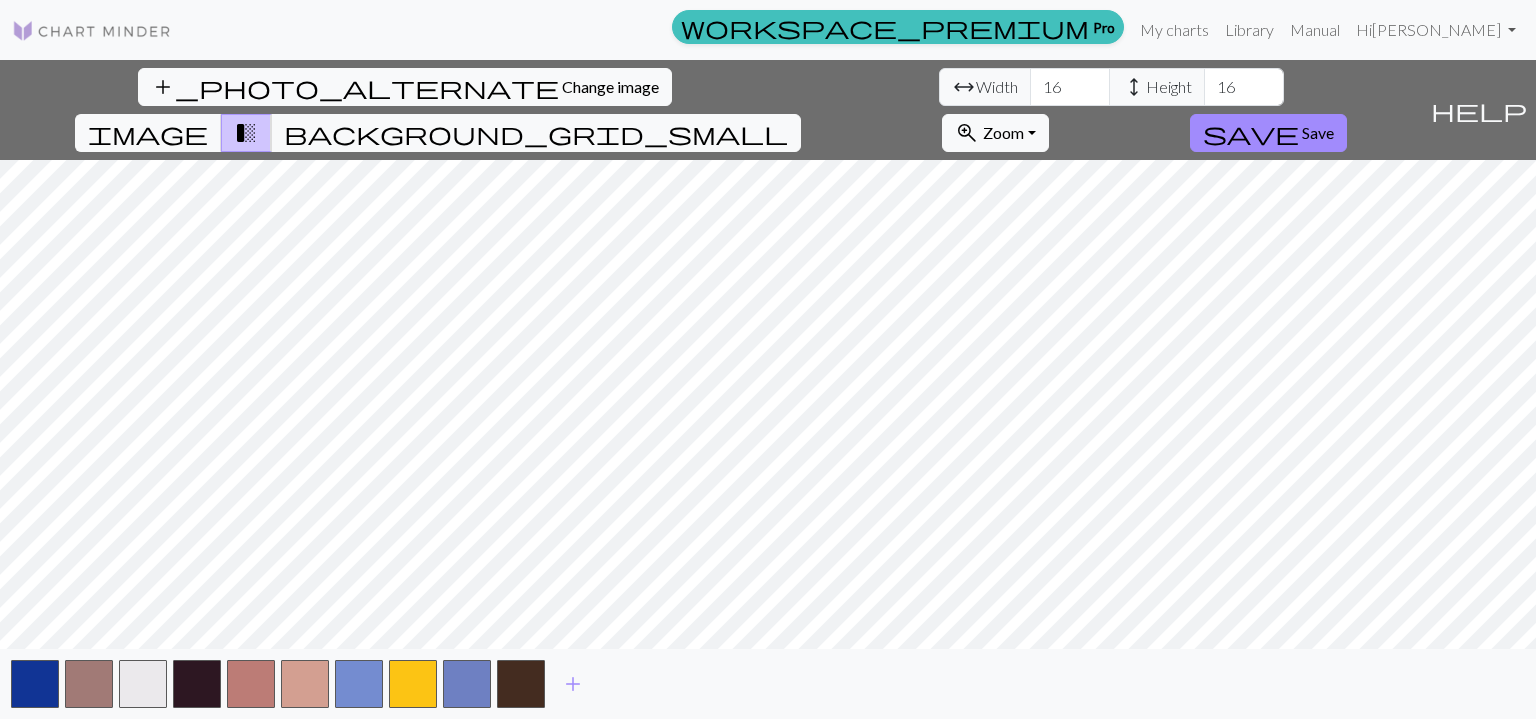 click on "add" at bounding box center [573, 684] 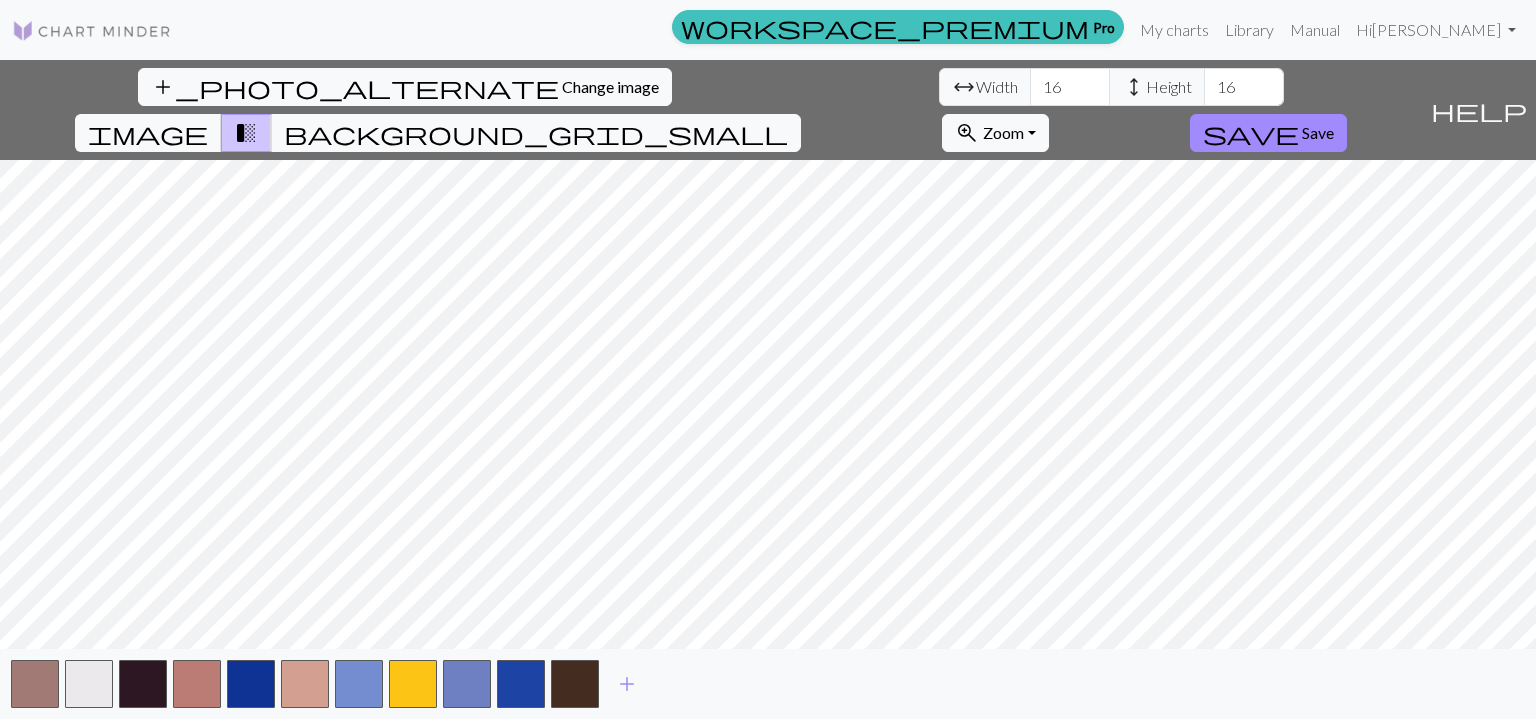 click on "add" at bounding box center [627, 684] 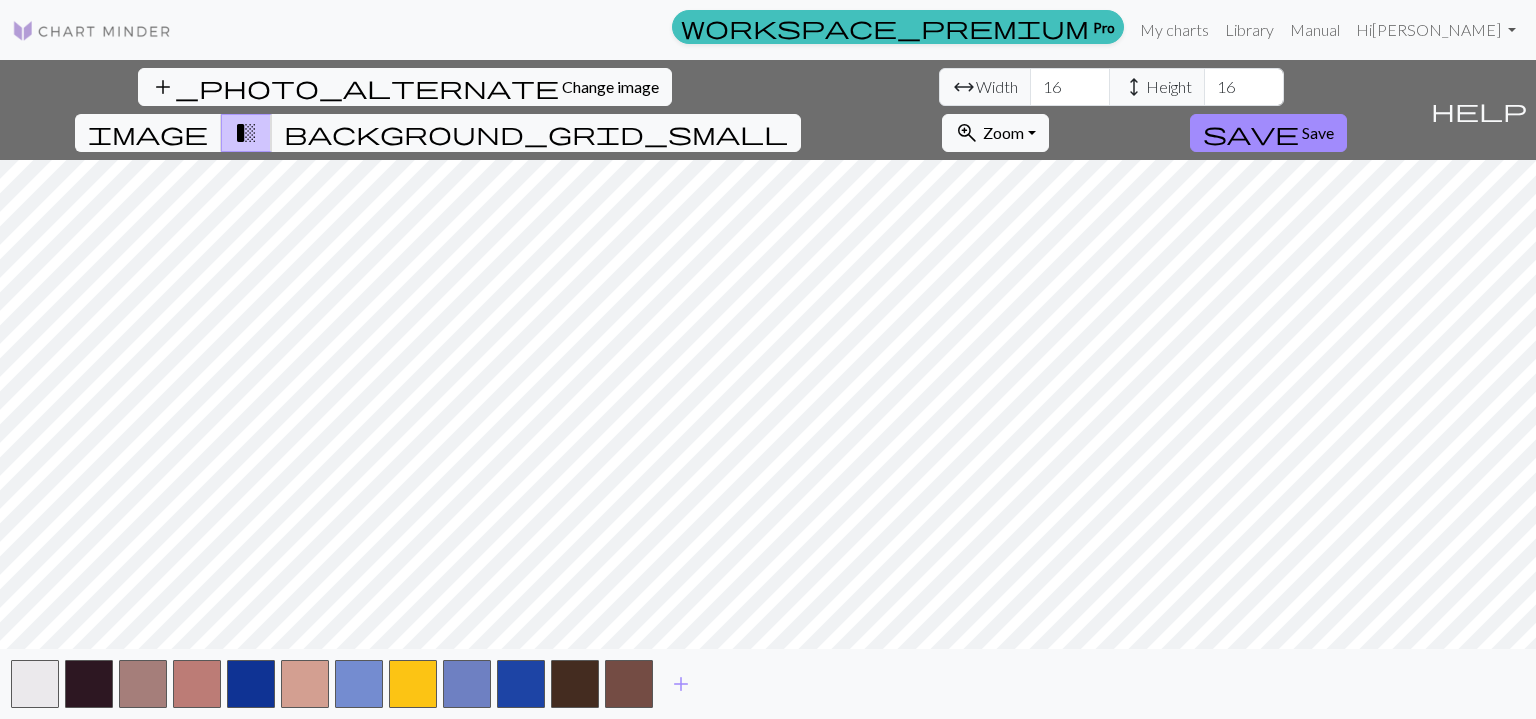 click on "add" at bounding box center (681, 684) 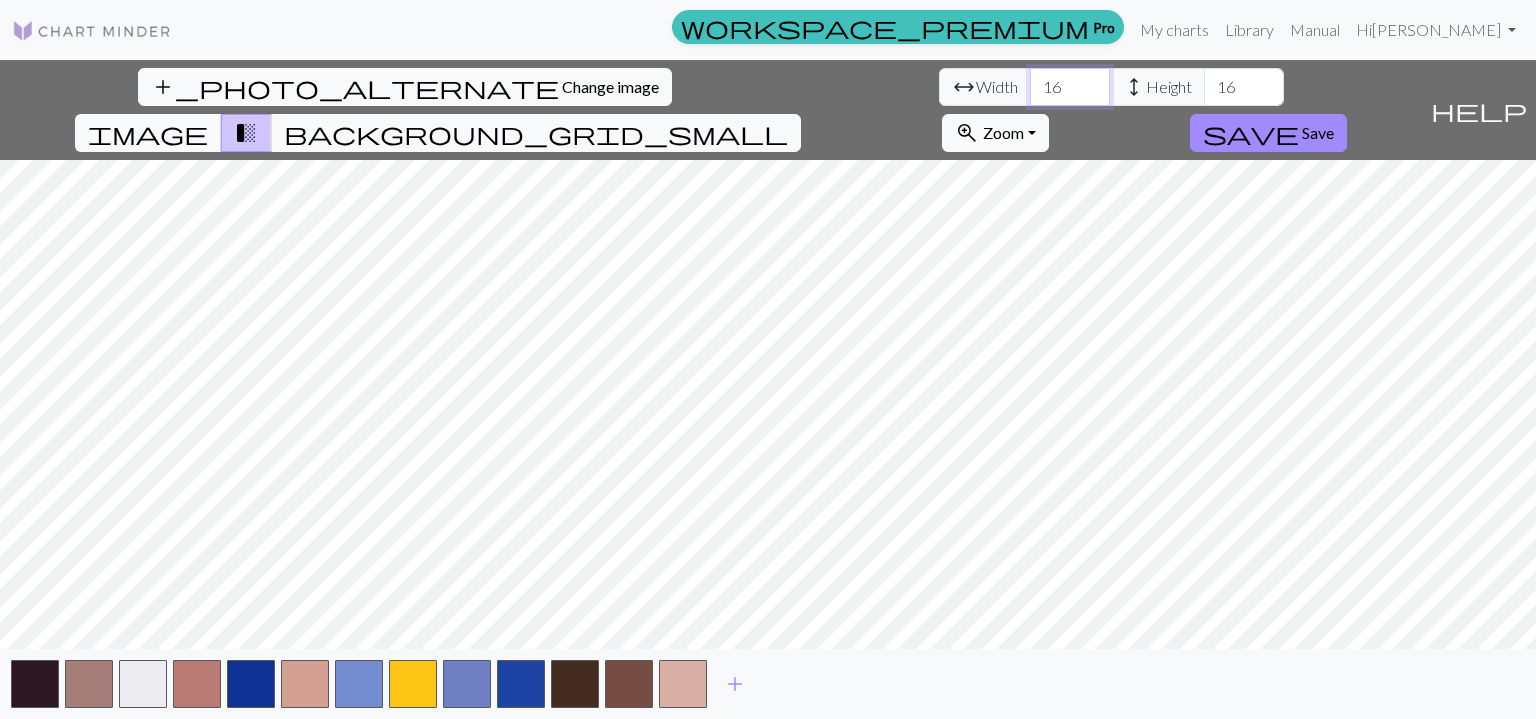 click on "16" at bounding box center (1070, 87) 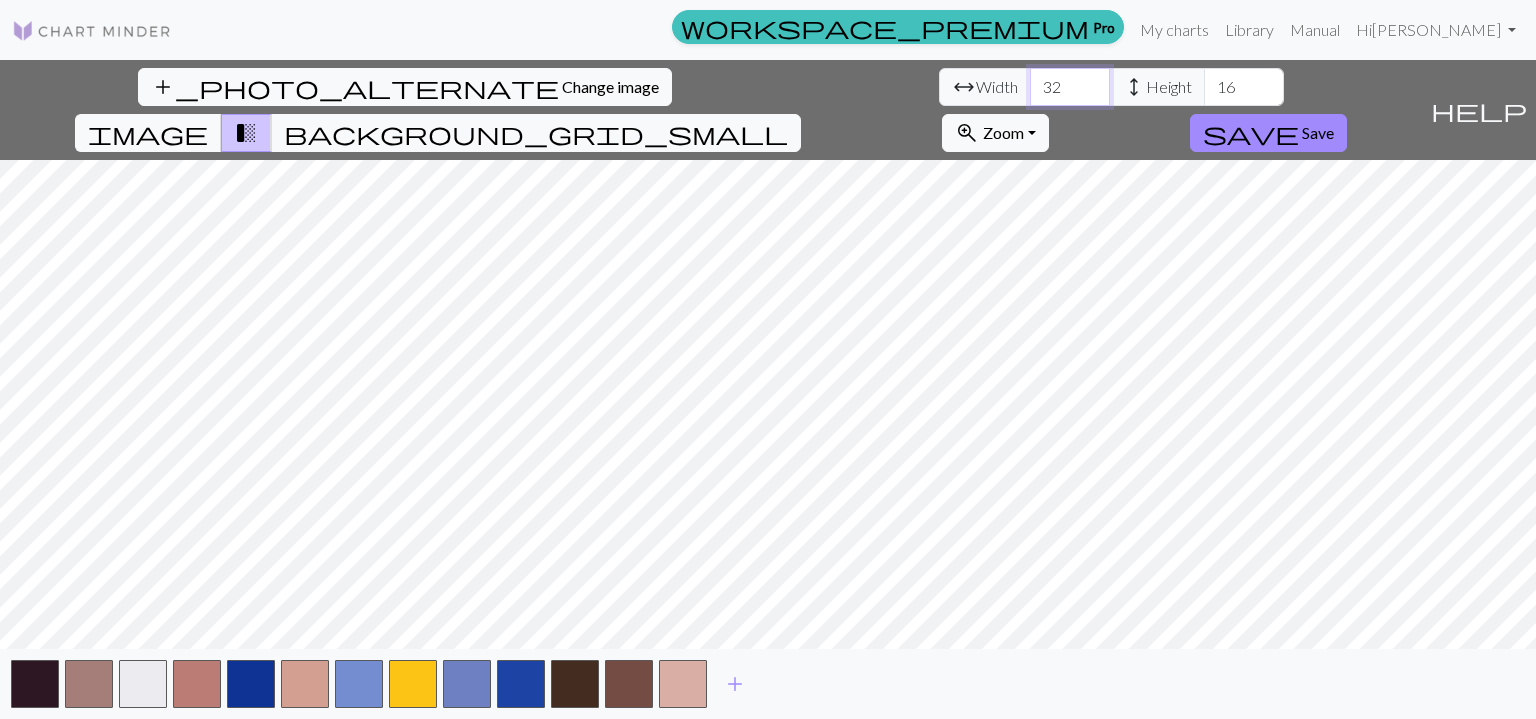 type on "32" 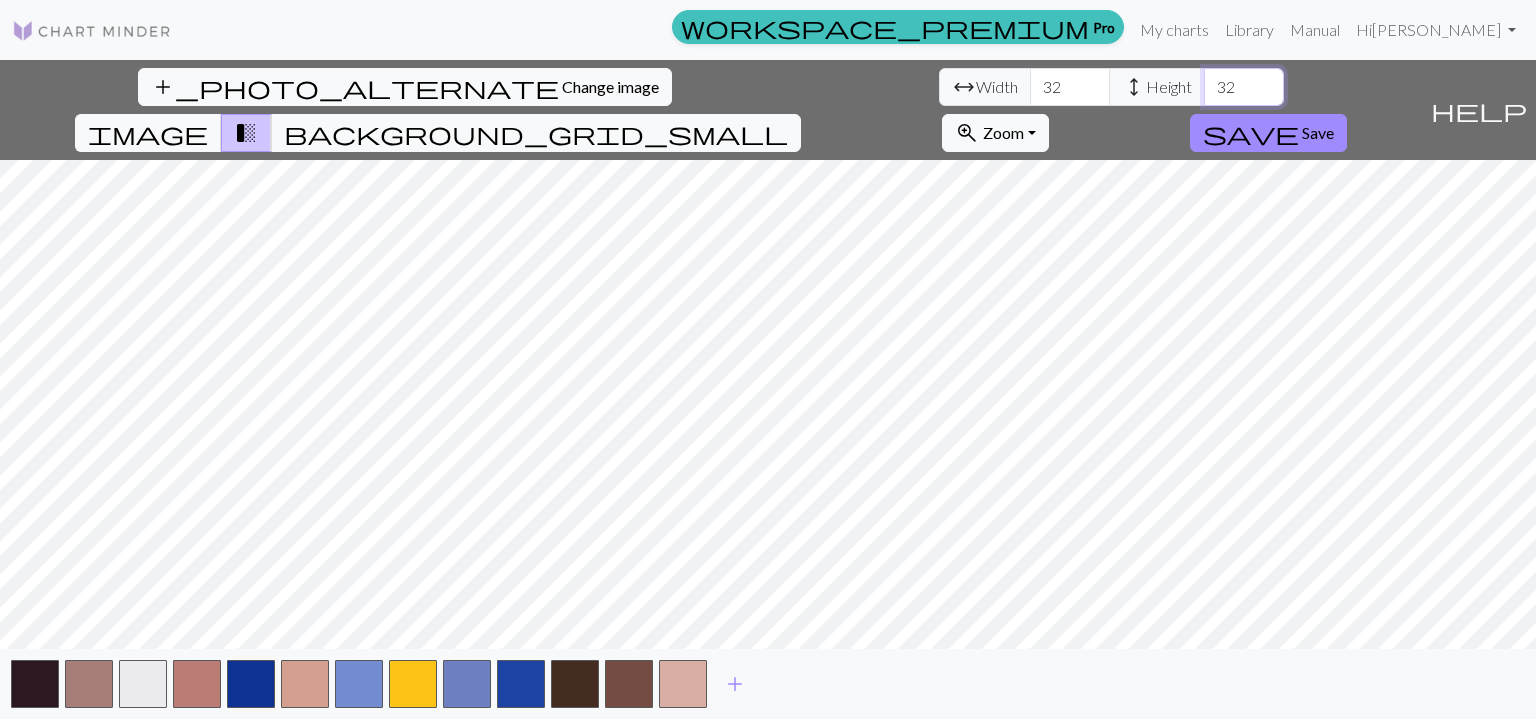 type on "32" 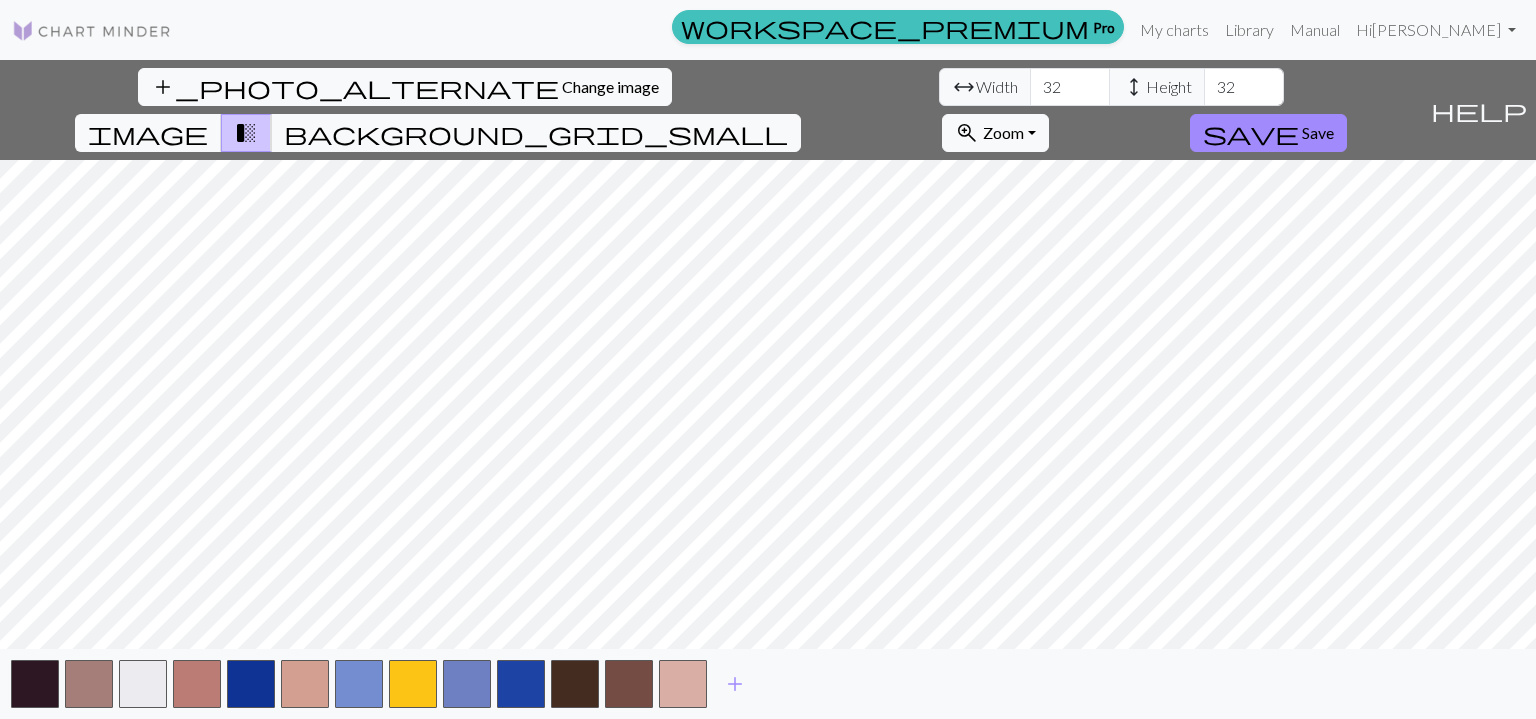 click on "add" at bounding box center [735, 684] 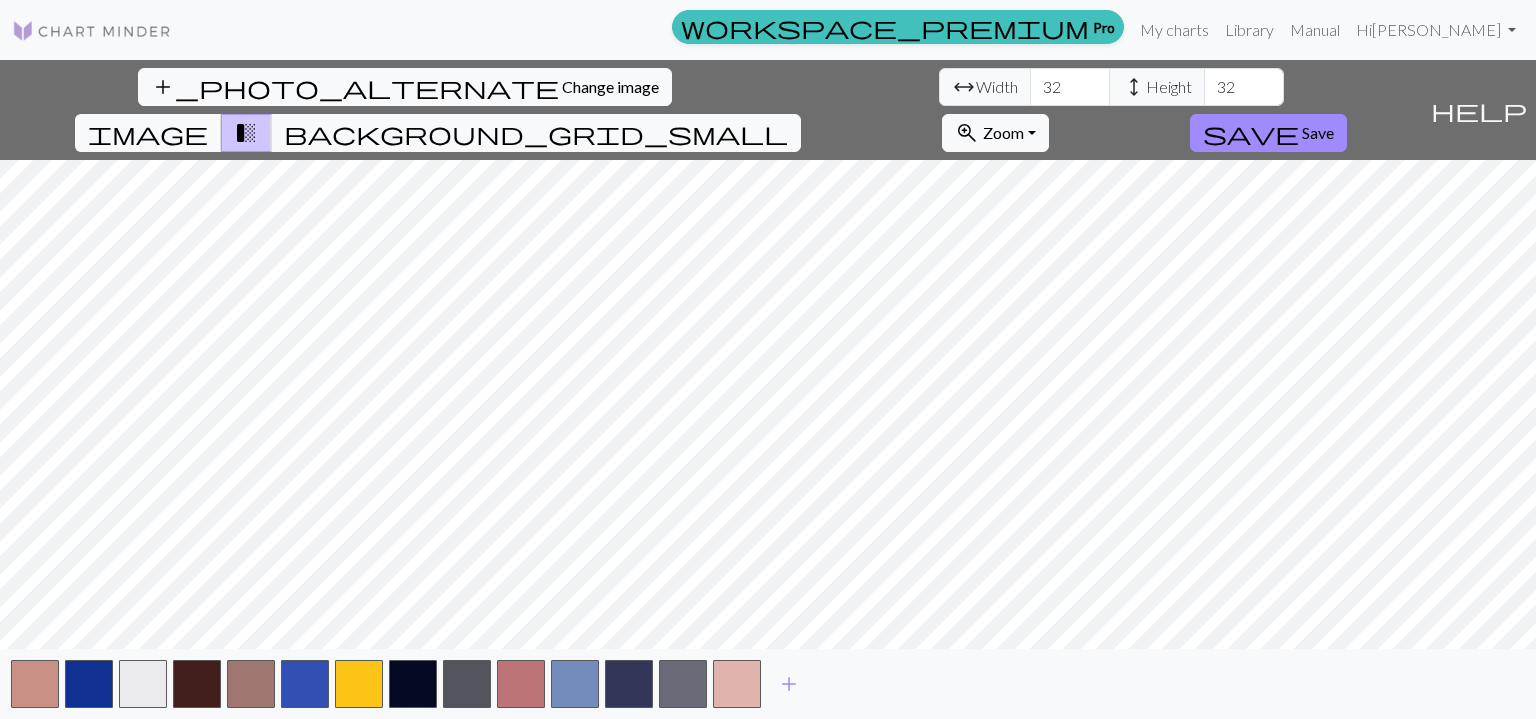 click on "add" at bounding box center (789, 684) 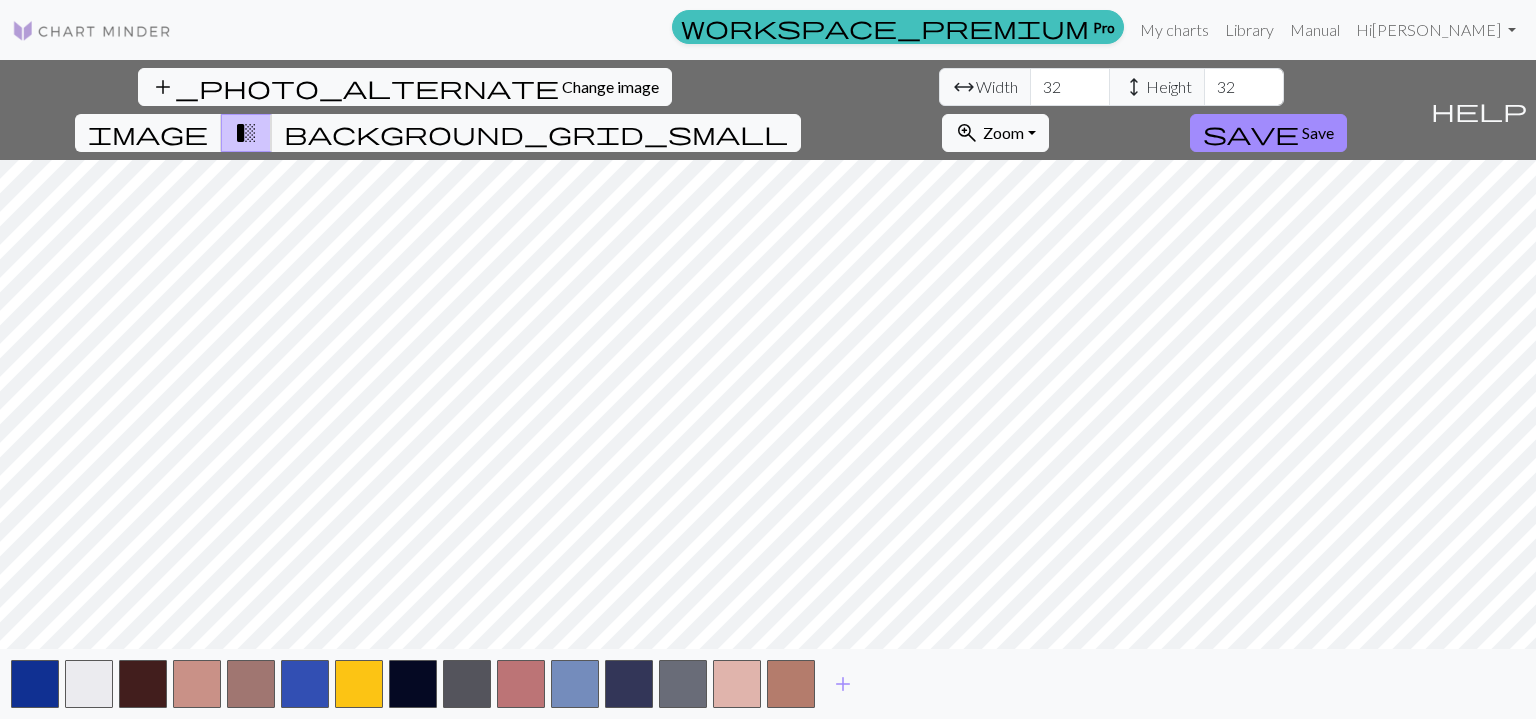 click on "add" at bounding box center [843, 684] 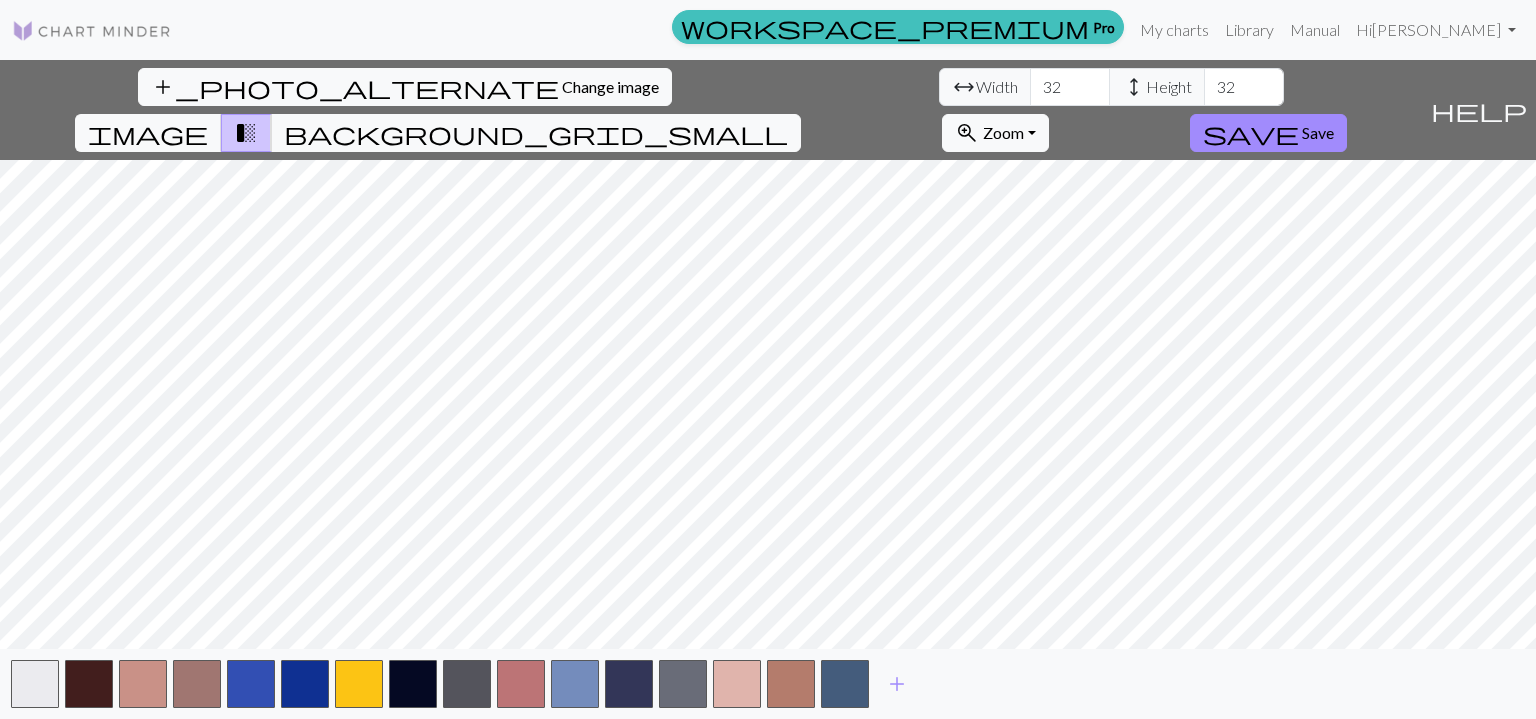 click on "add" at bounding box center [897, 684] 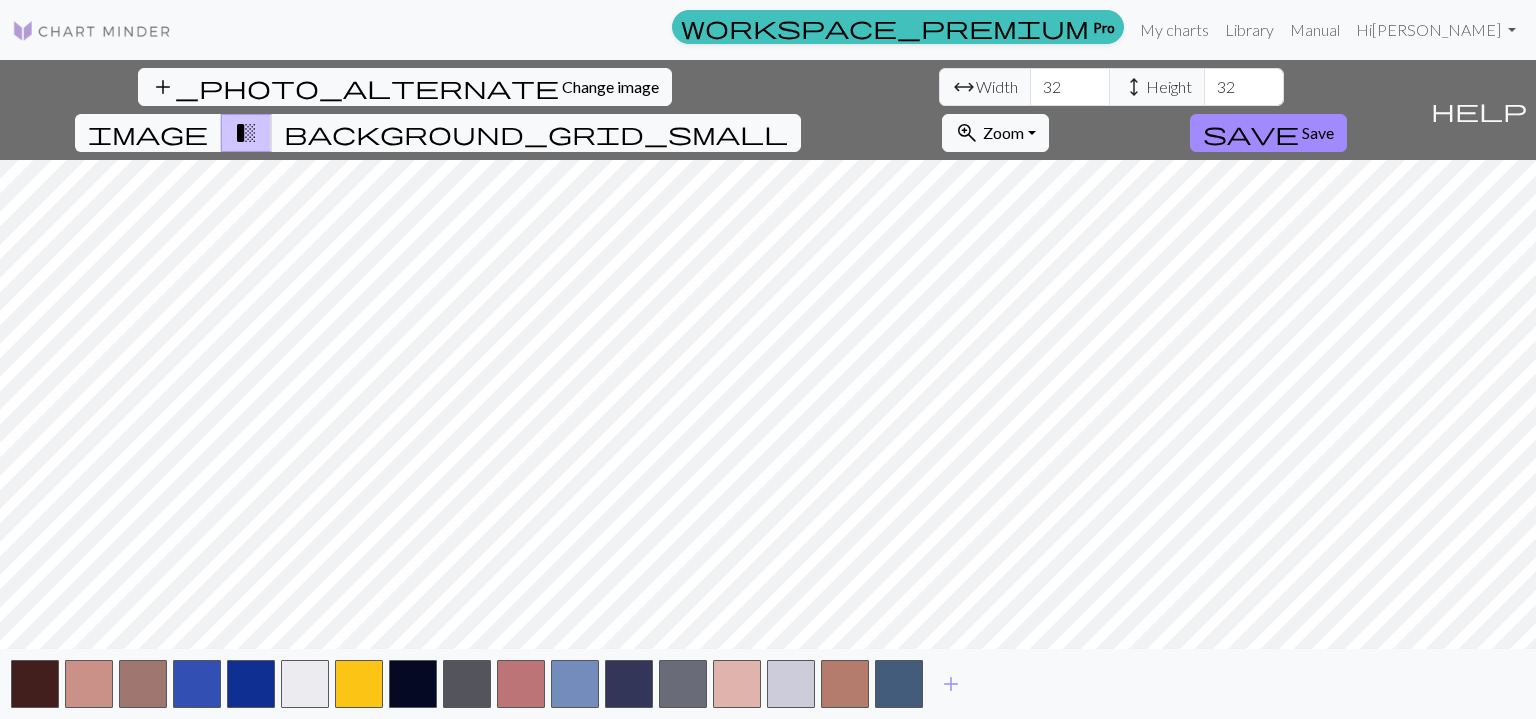click on "add" at bounding box center [951, 684] 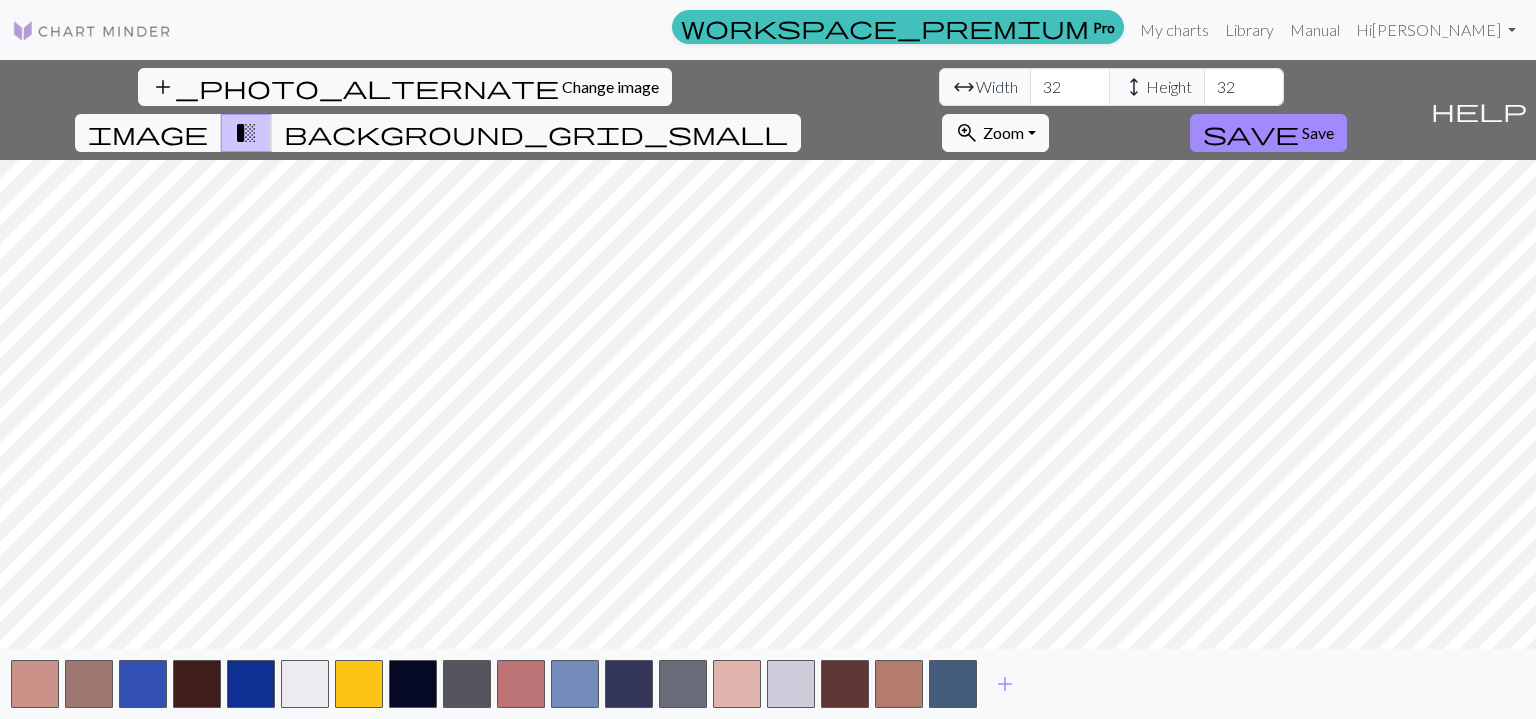 click on "add" at bounding box center (1005, 684) 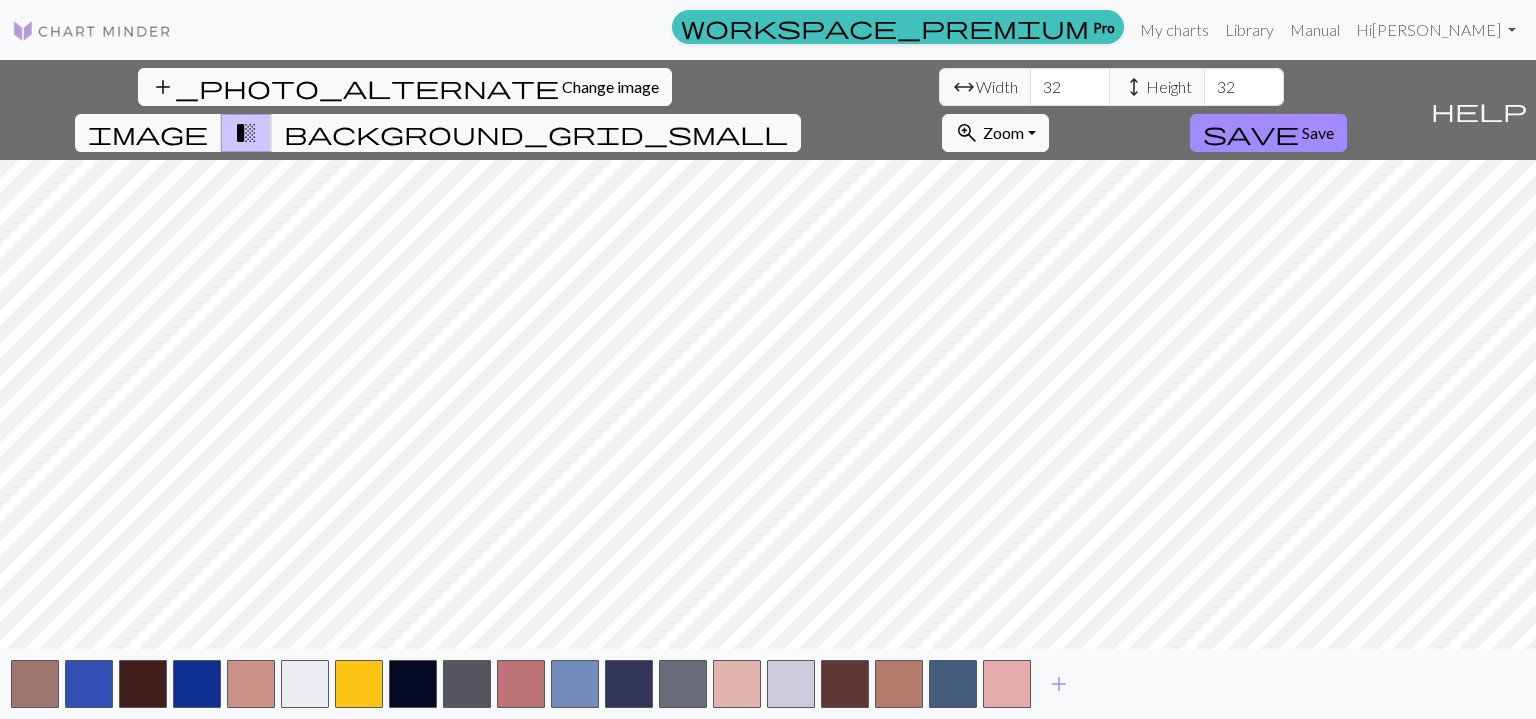 click on "add" at bounding box center (1059, 684) 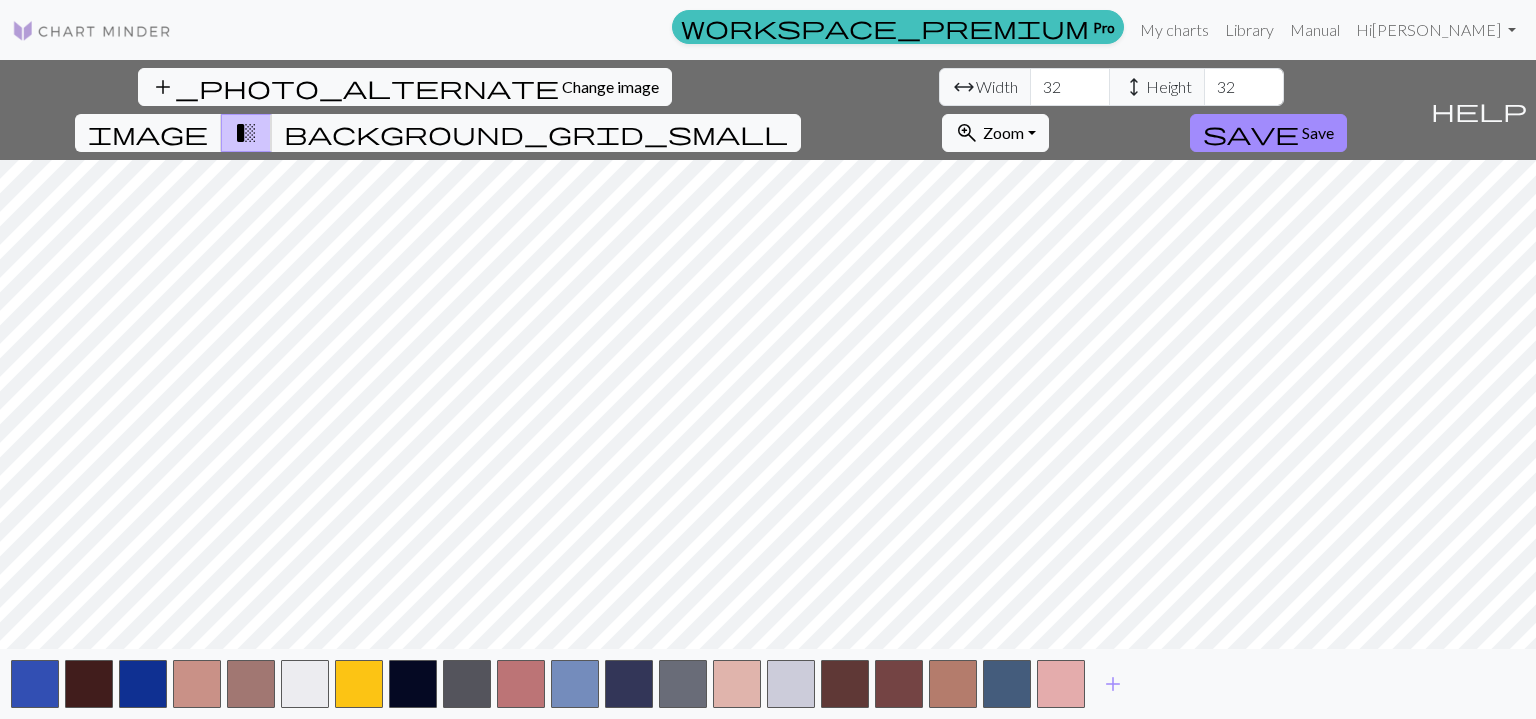 click on "add" at bounding box center (1113, 684) 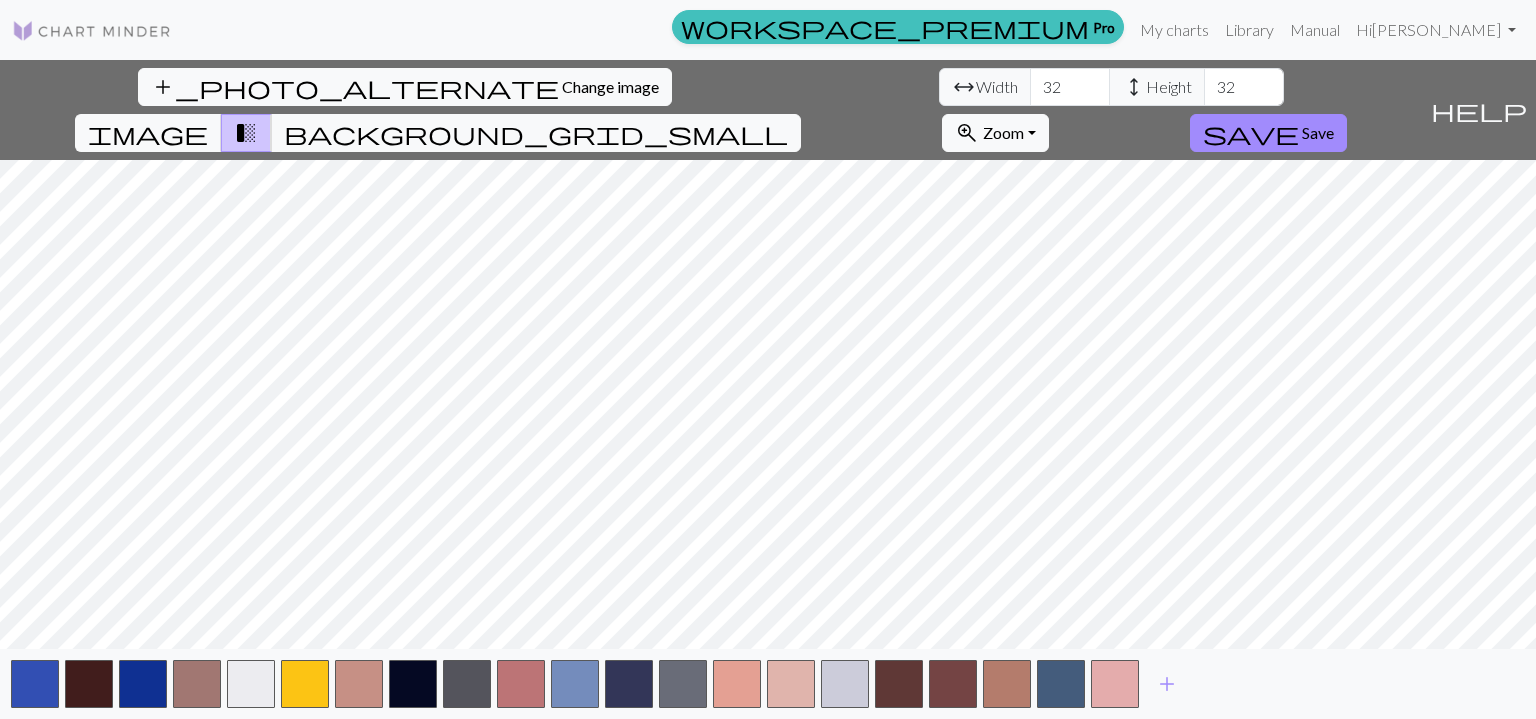 click on "add" at bounding box center (1167, 684) 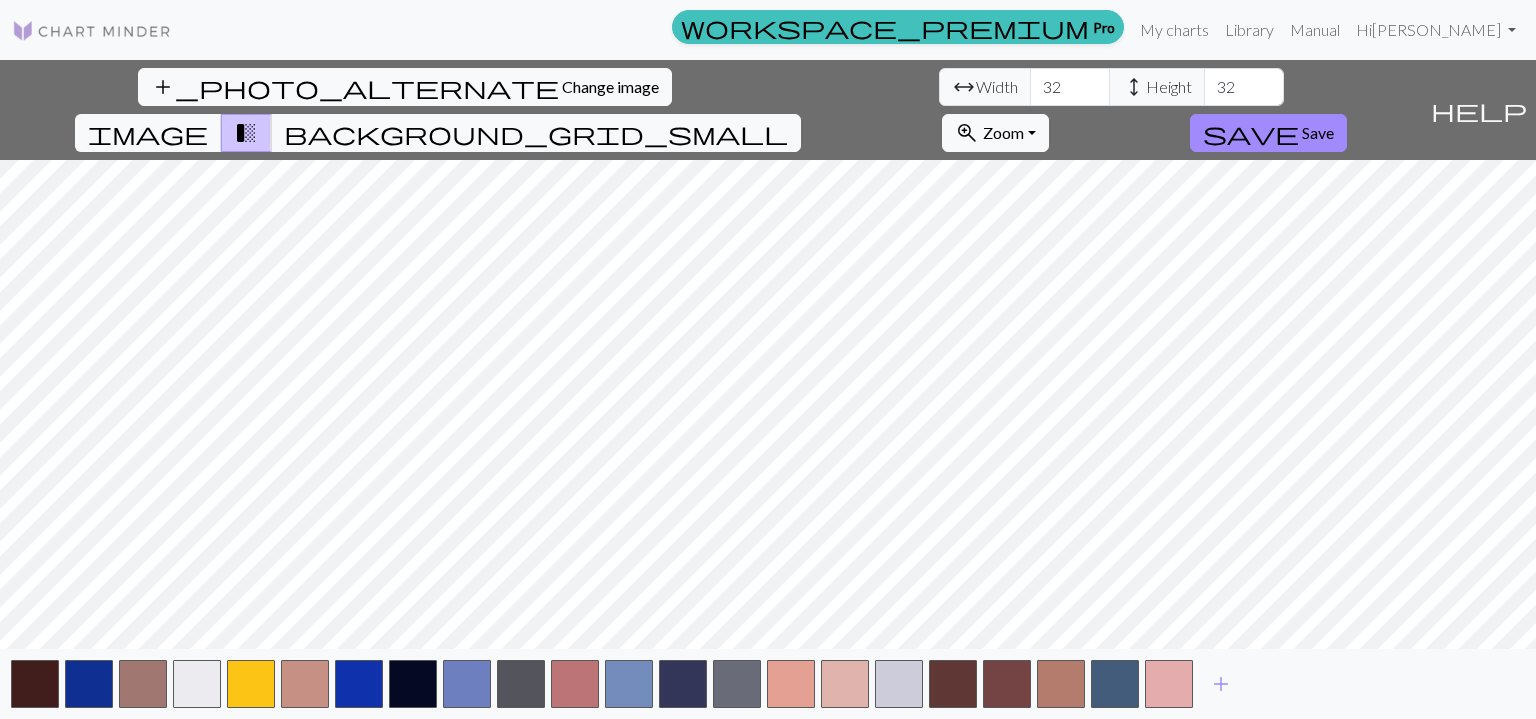 click on "add" at bounding box center [1221, 684] 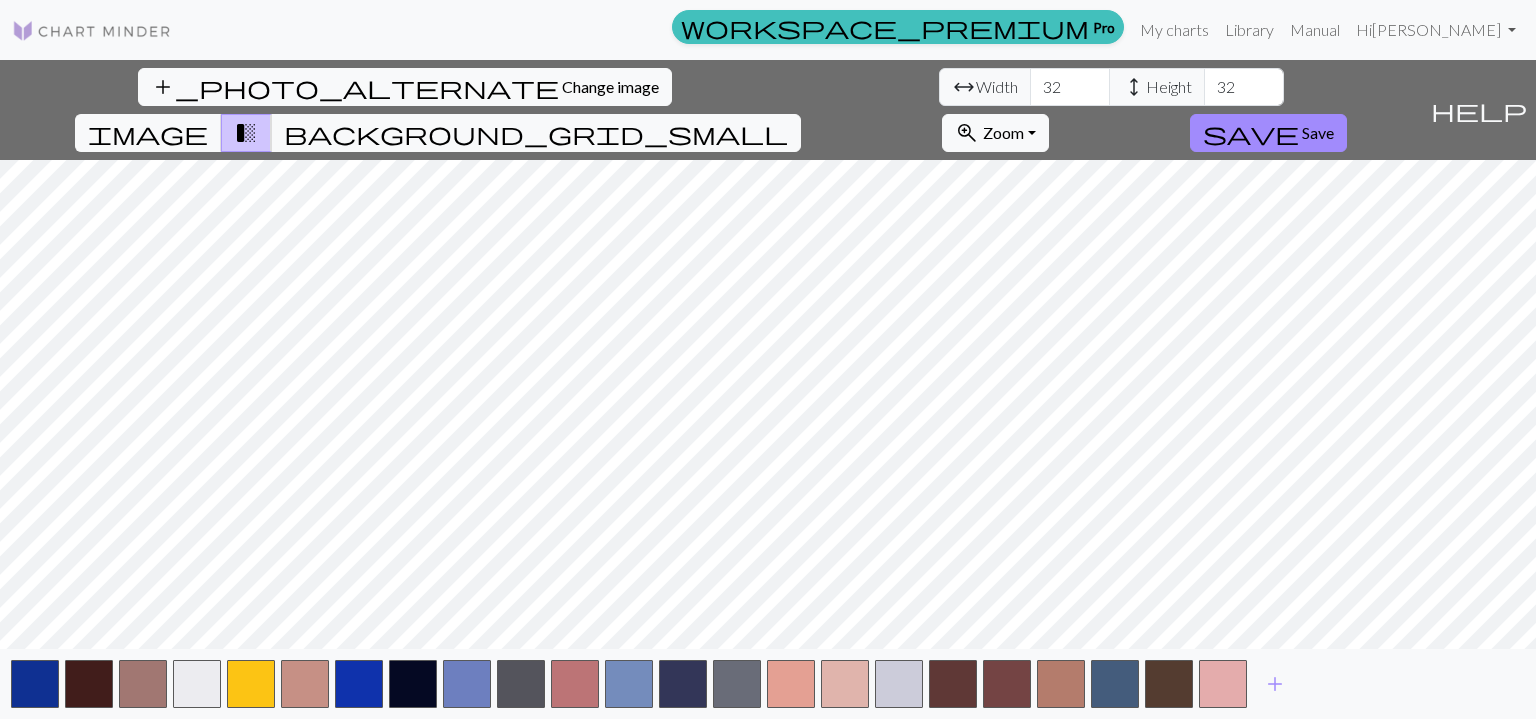 click on "add" at bounding box center [1275, 684] 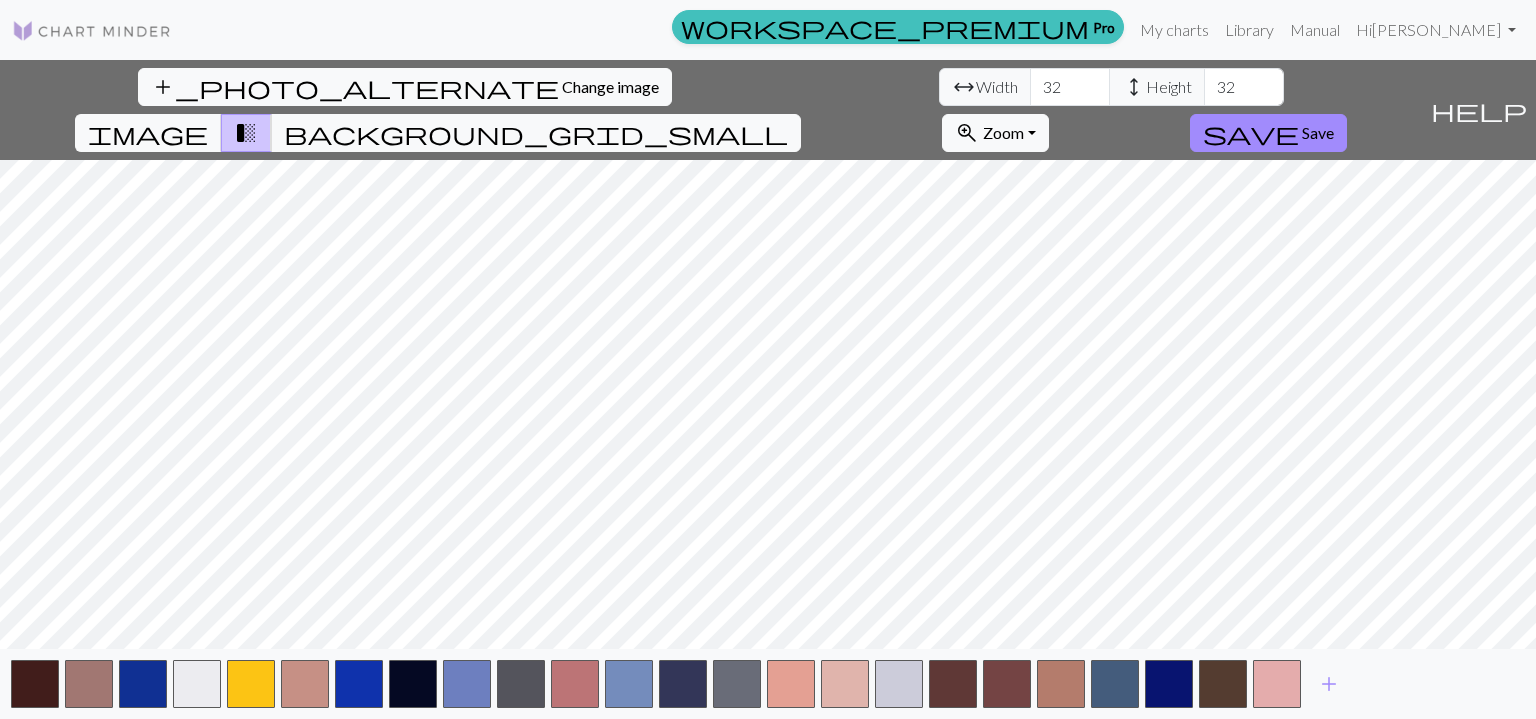 click on "add" at bounding box center (1329, 684) 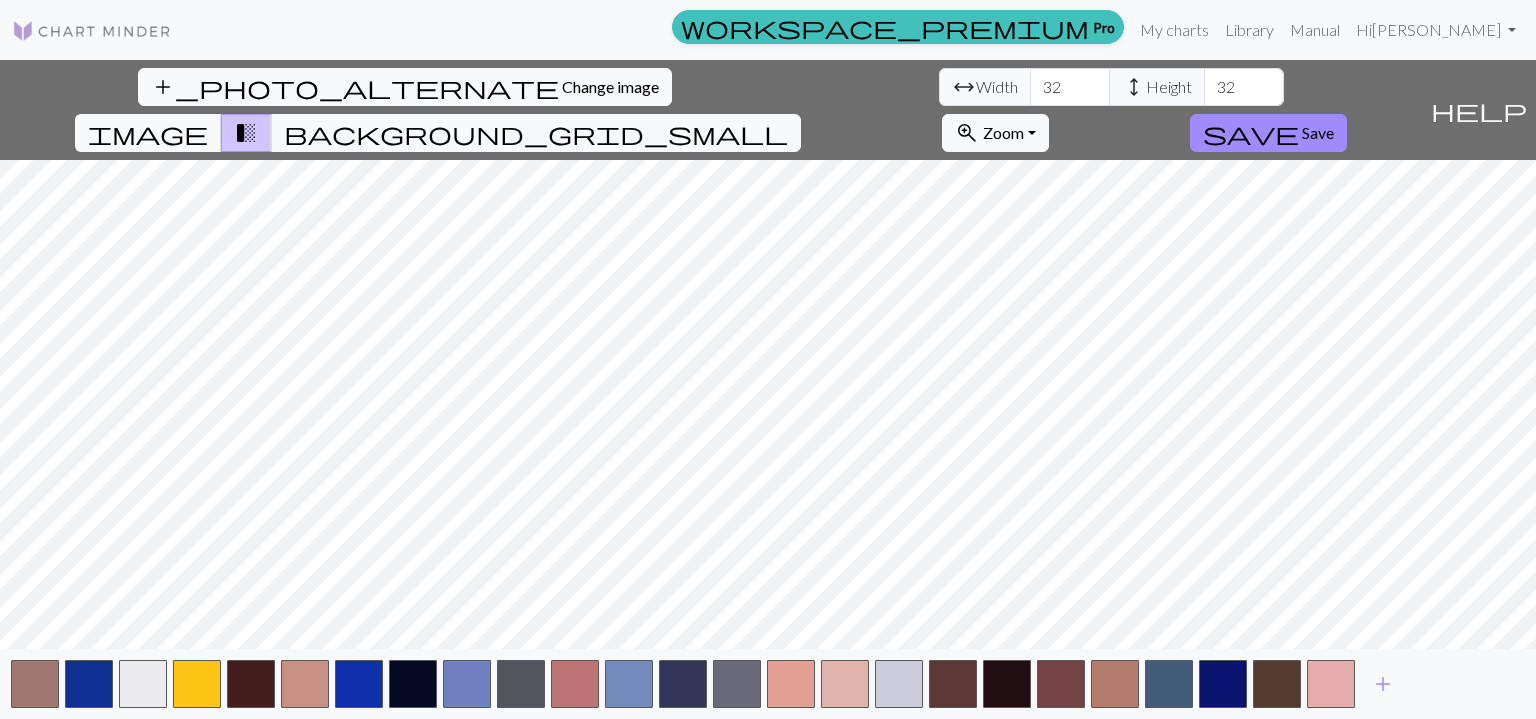 click on "add" at bounding box center (1383, 684) 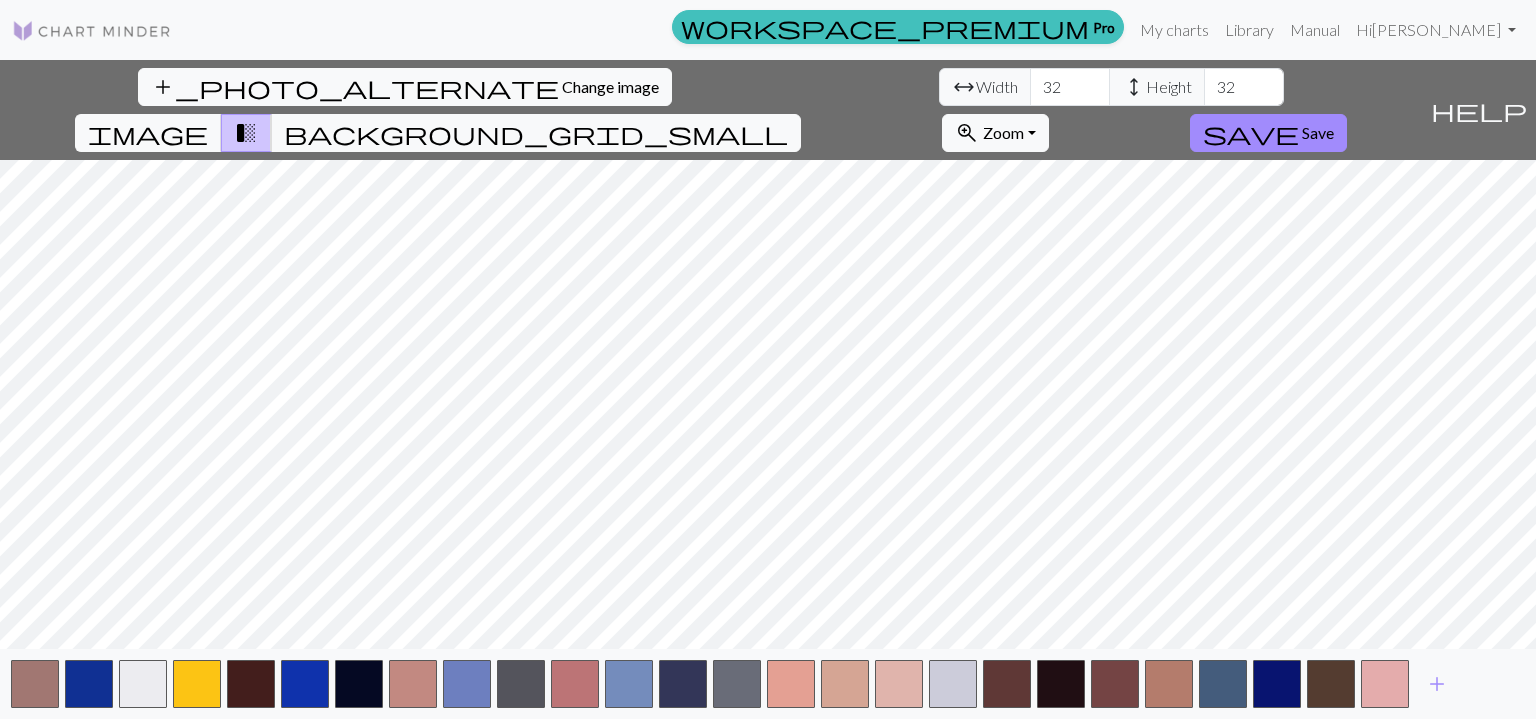 click on "save" at bounding box center [1251, 133] 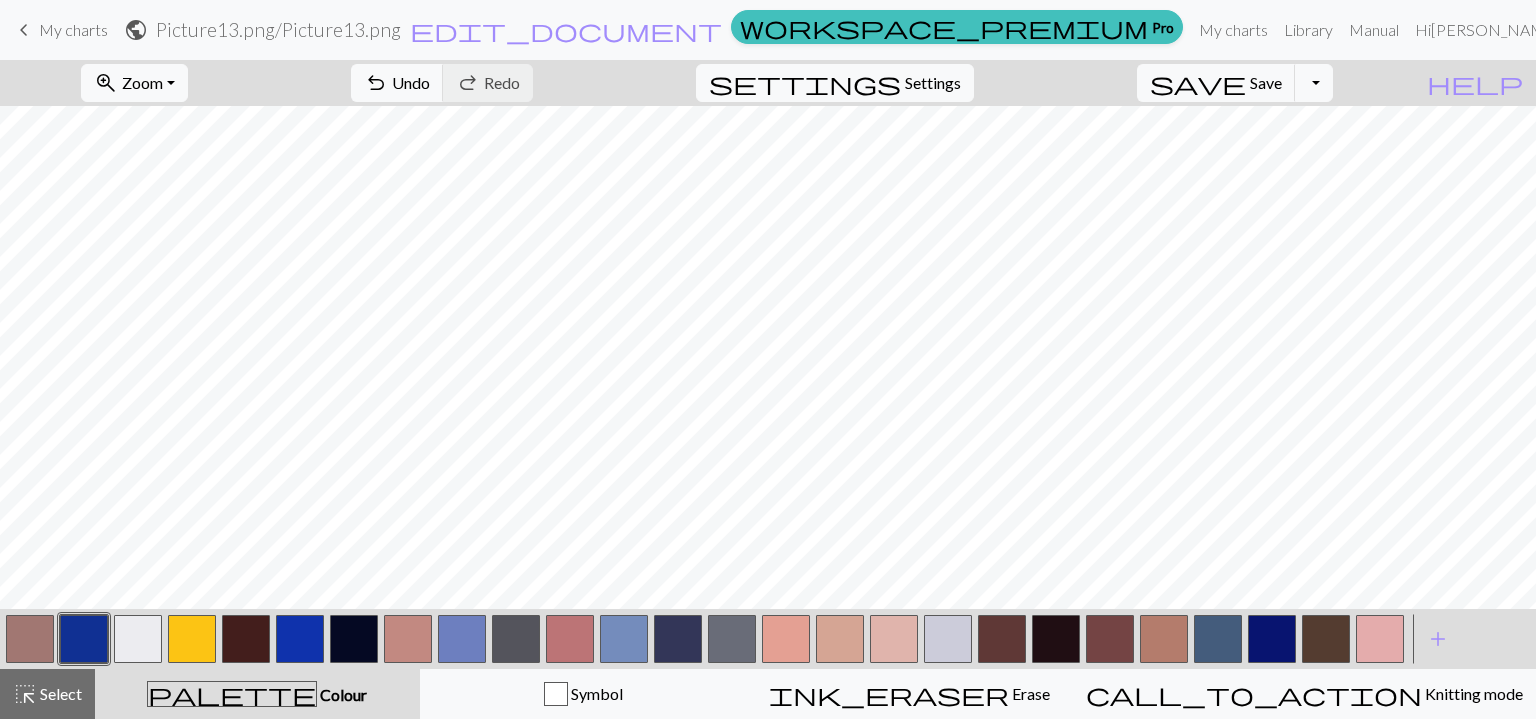 click on "palette   Colour   Colour" at bounding box center [257, 694] 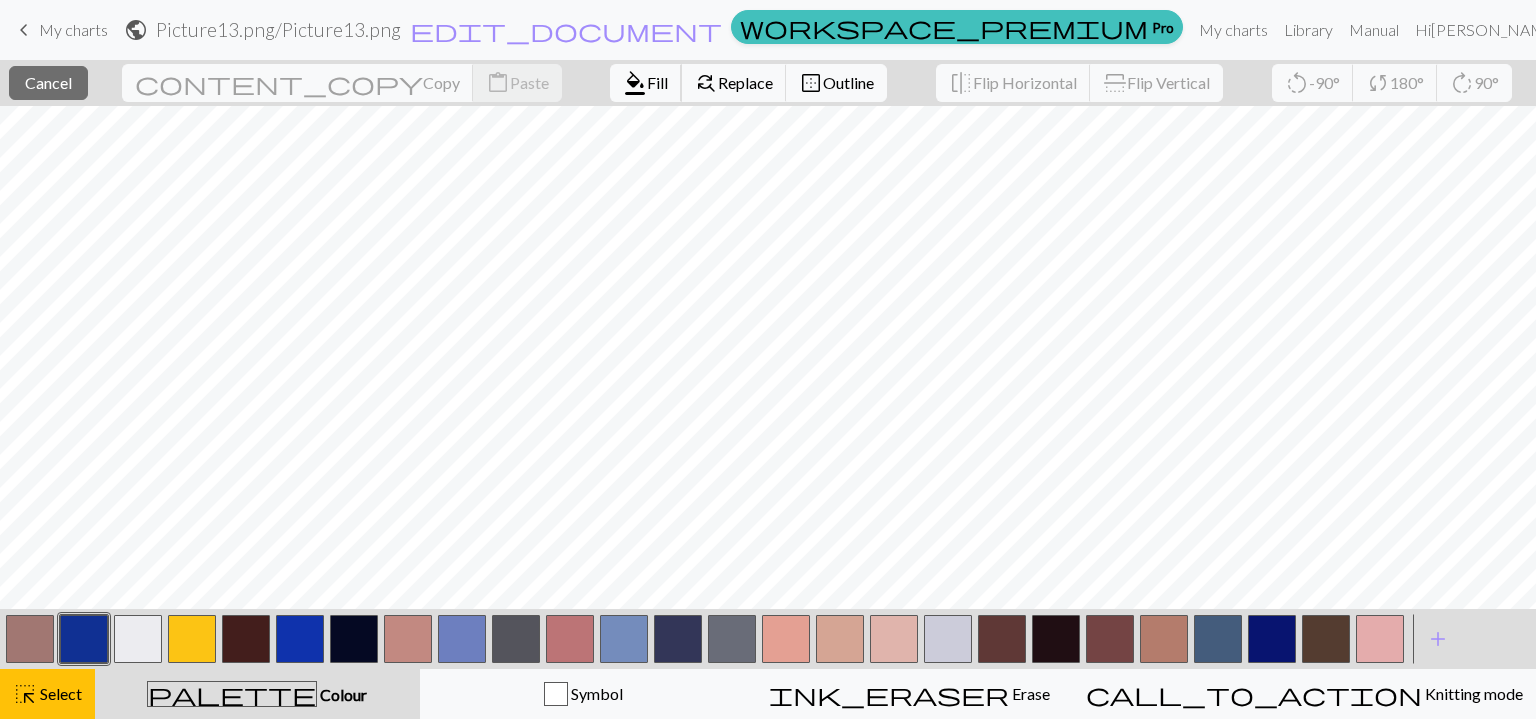 click on "Fill" at bounding box center [657, 82] 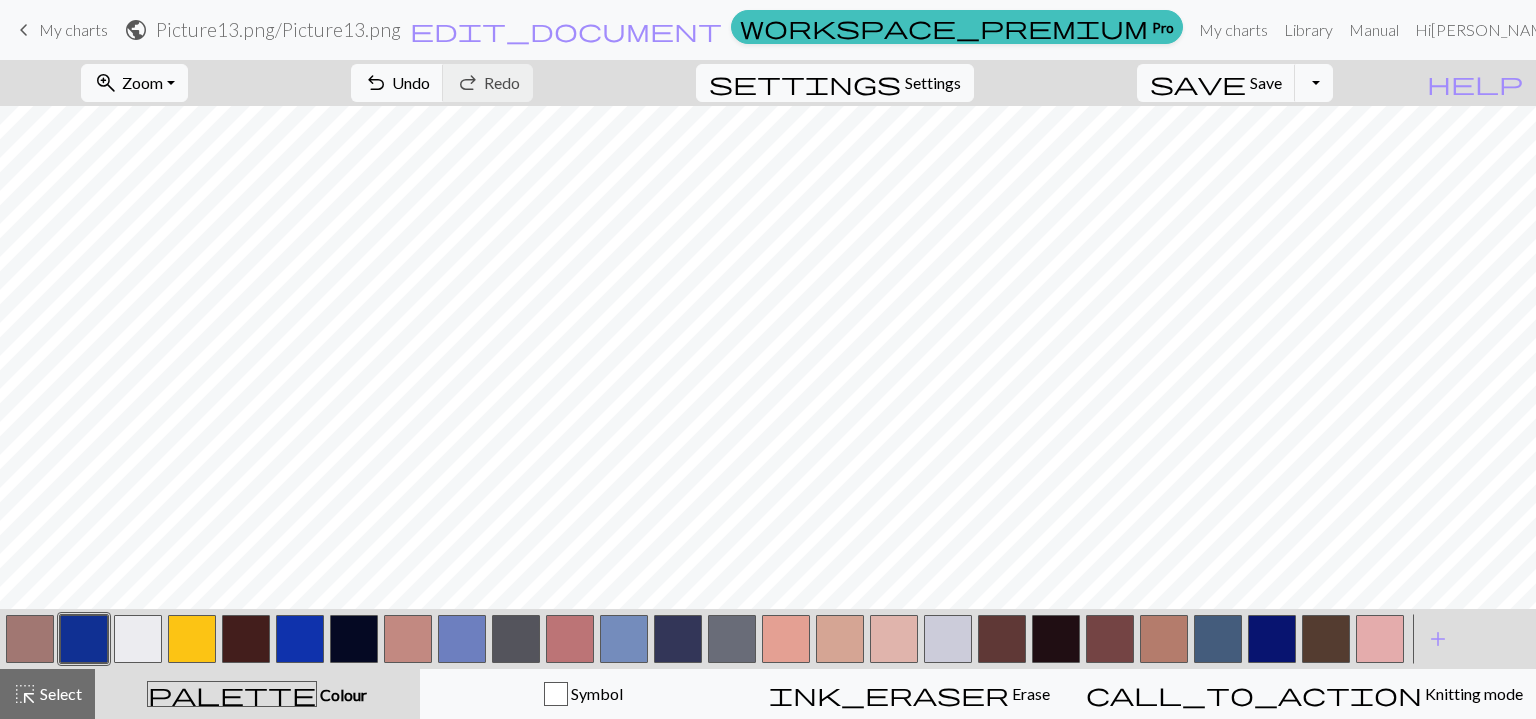 click on "palette   Colour   Colour" at bounding box center (257, 694) 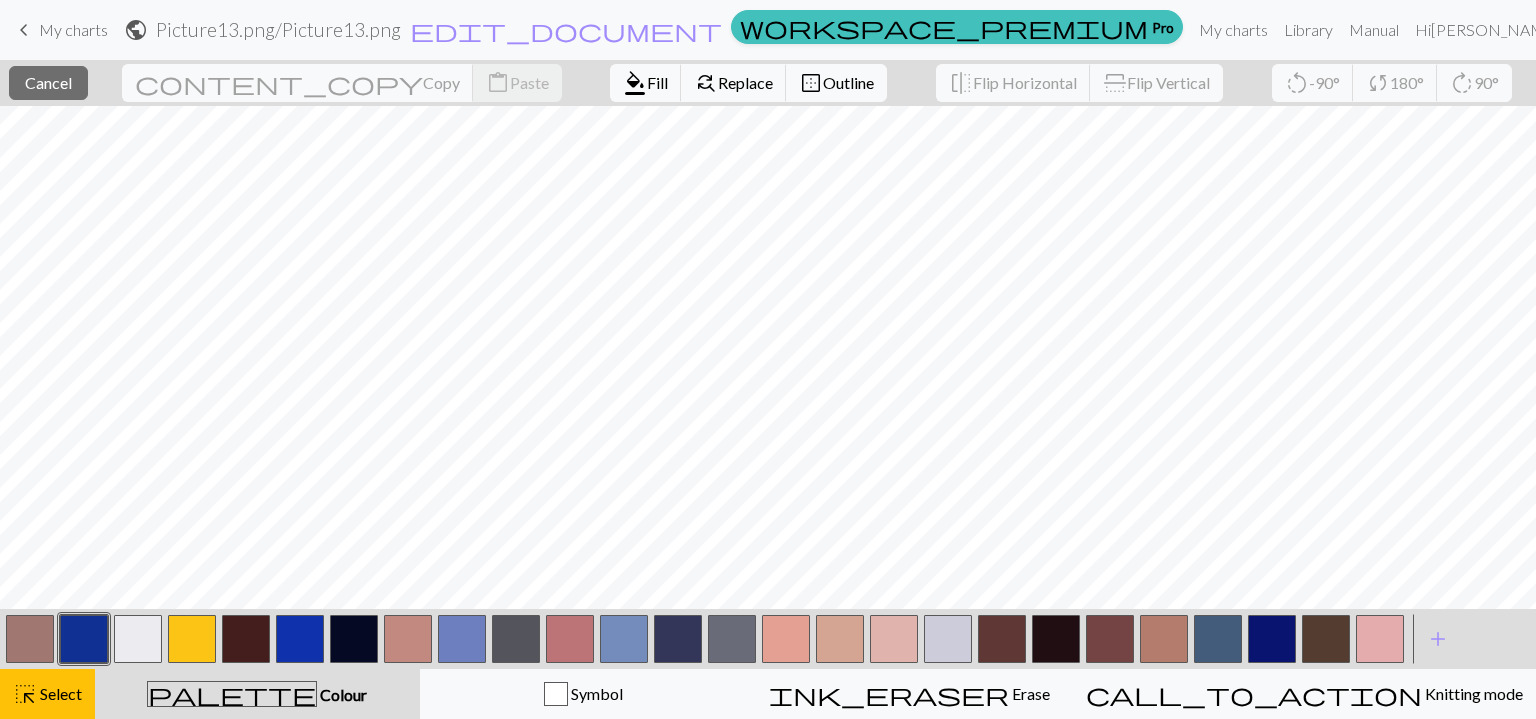 click at bounding box center (138, 639) 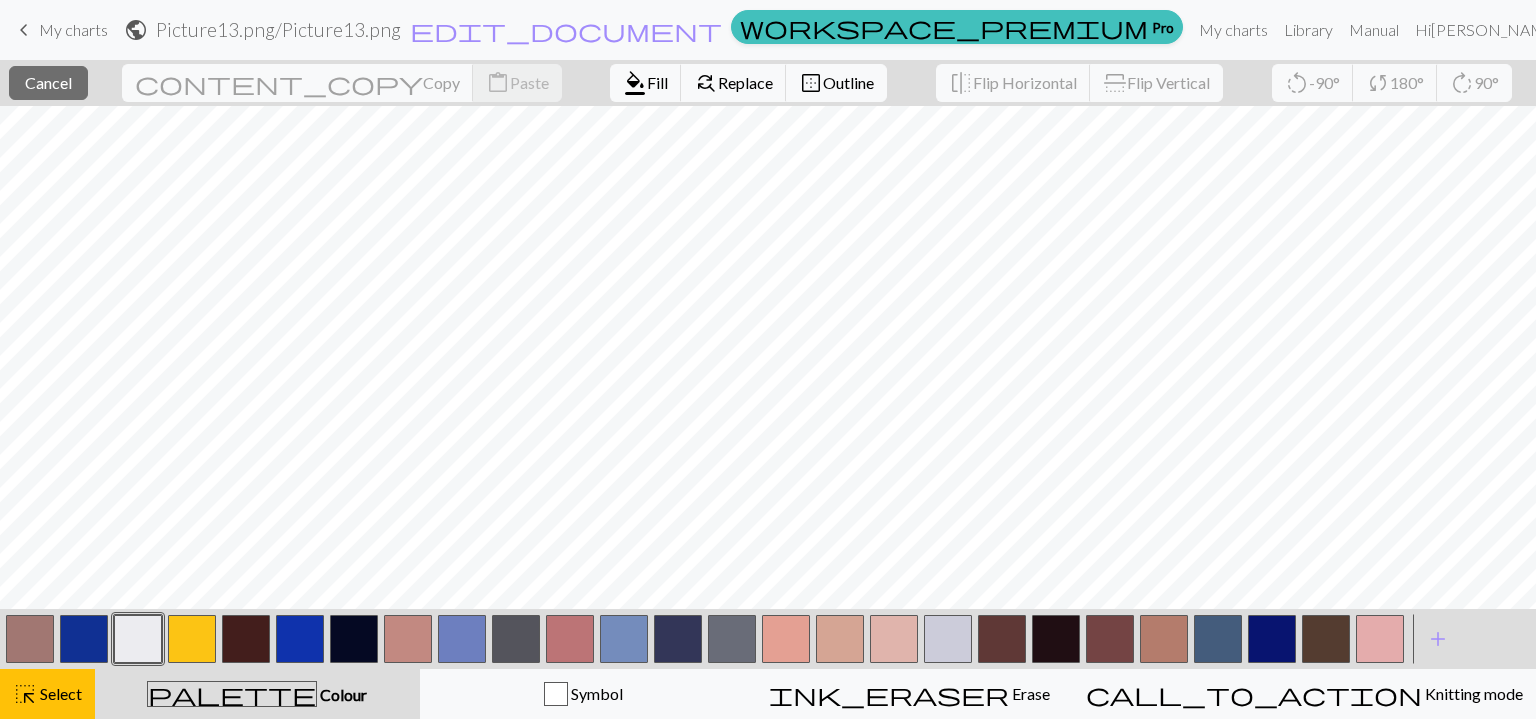 click at bounding box center [138, 639] 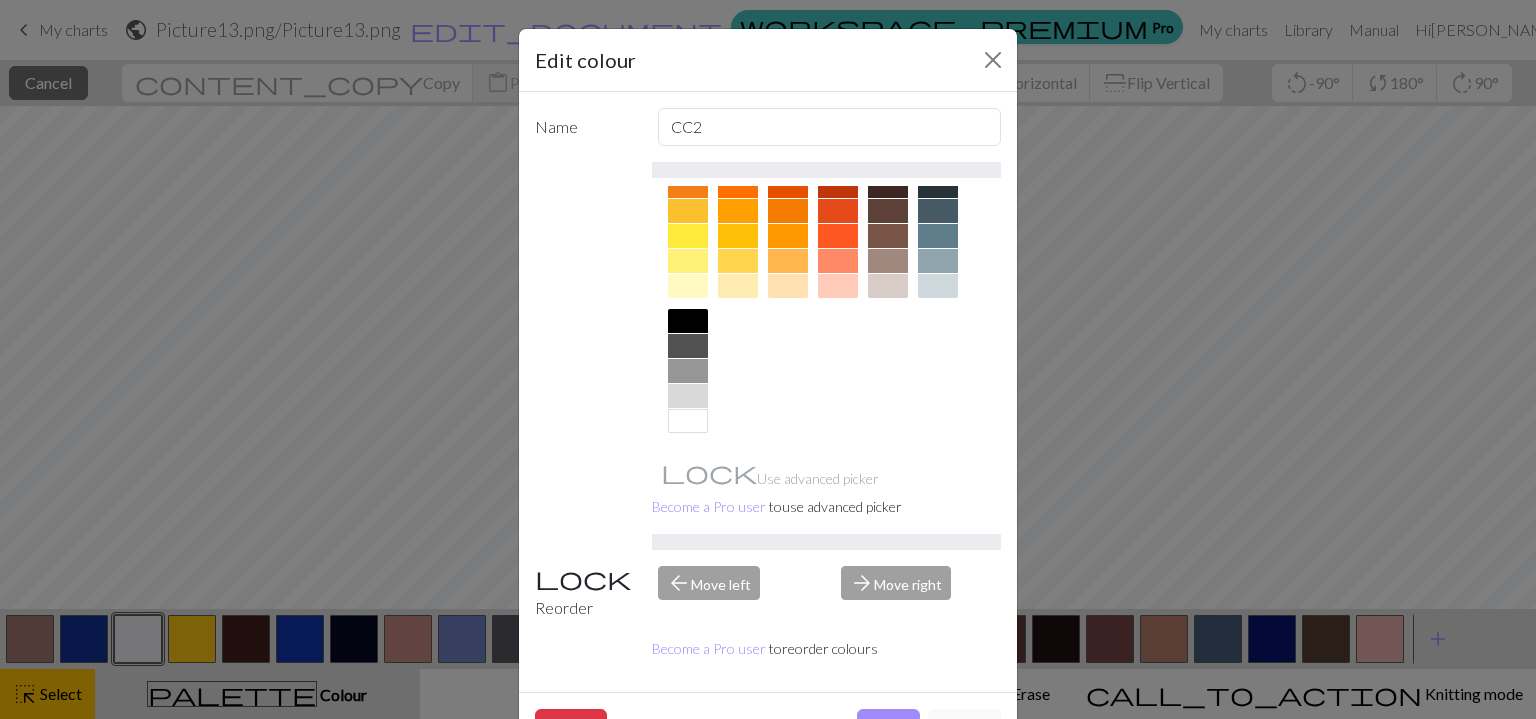 scroll, scrollTop: 296, scrollLeft: 0, axis: vertical 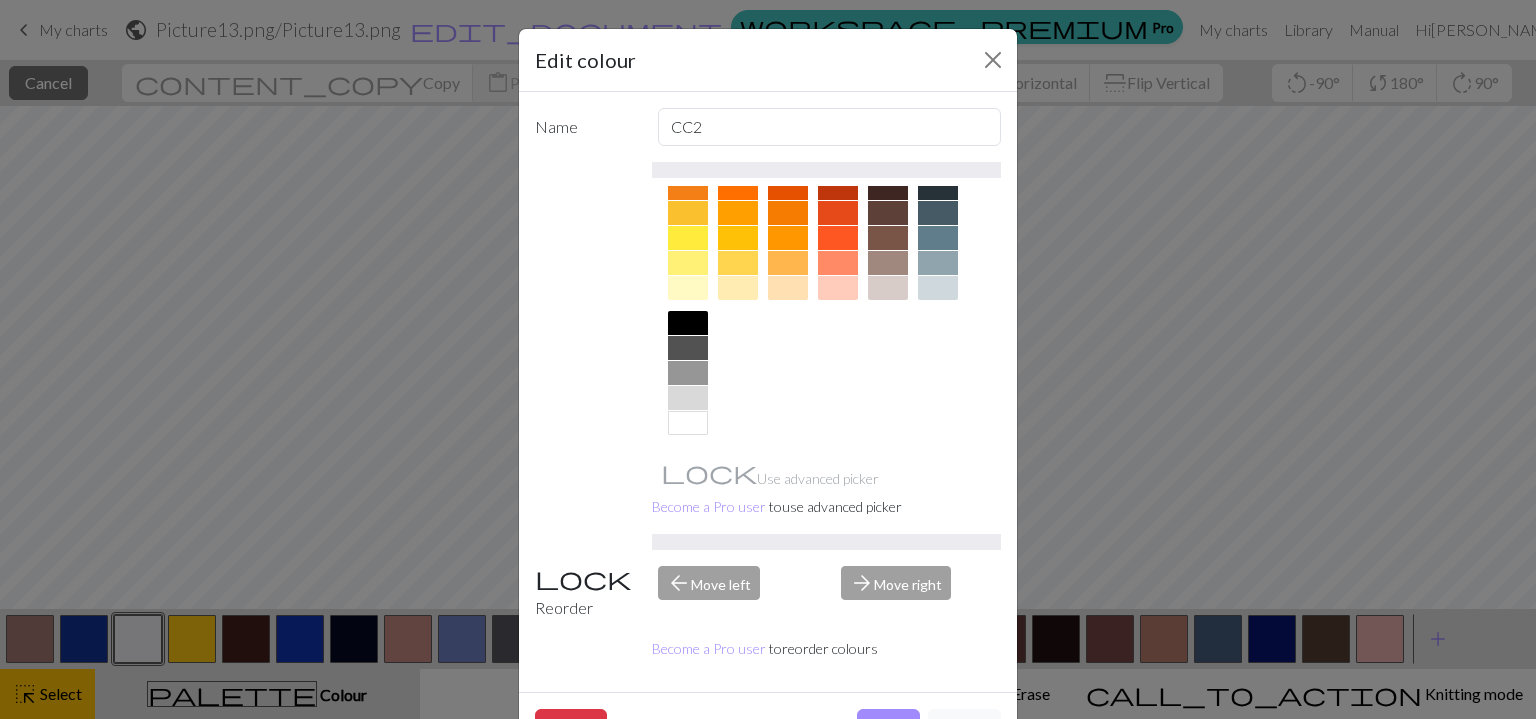 click at bounding box center (688, 423) 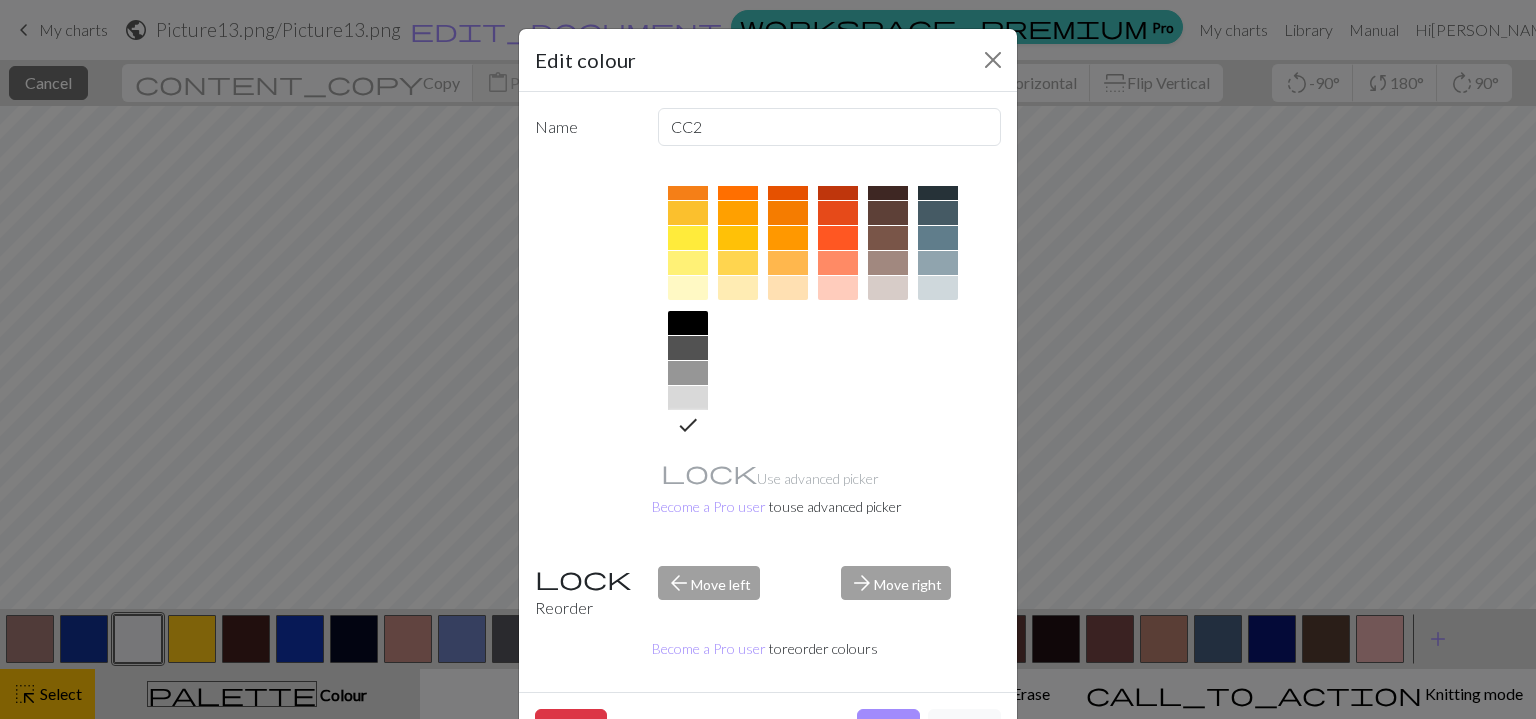 scroll, scrollTop: 52, scrollLeft: 0, axis: vertical 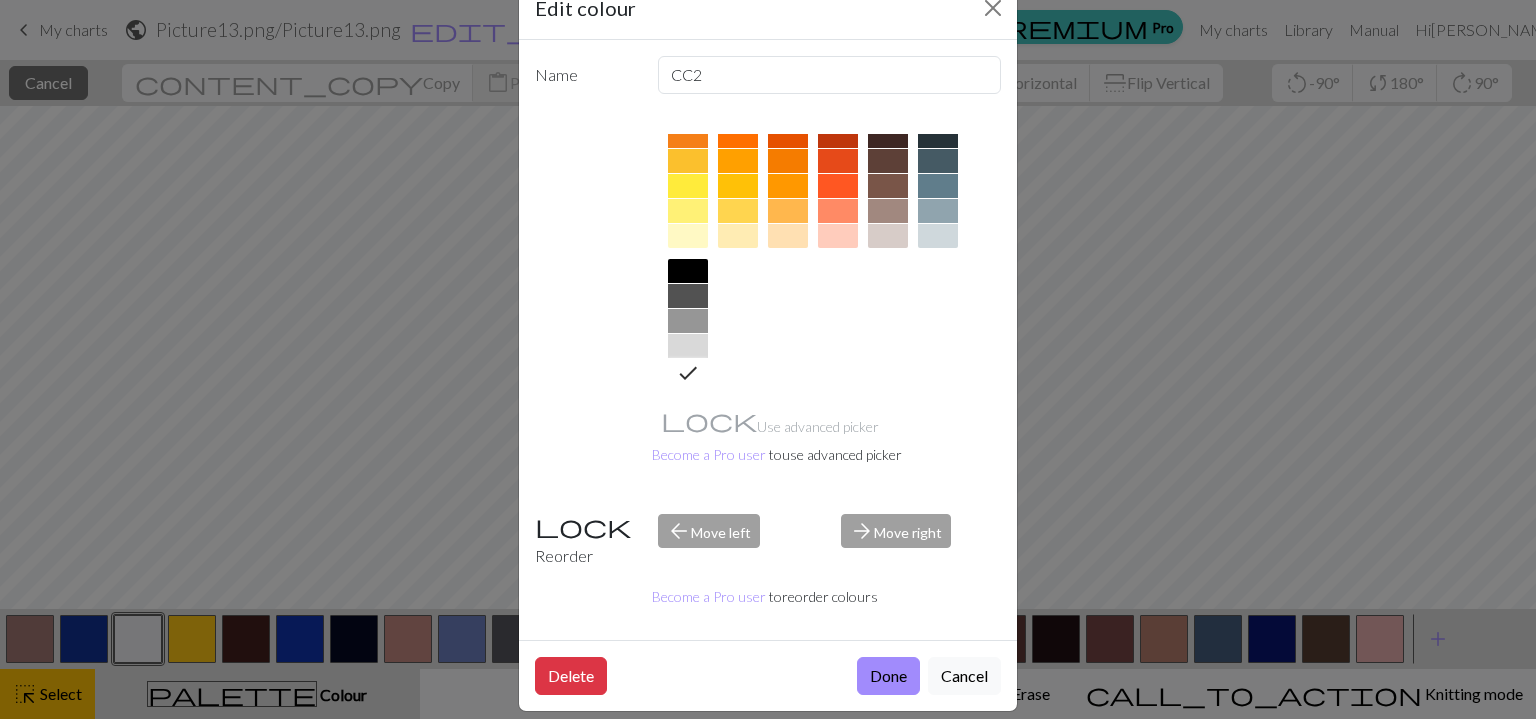 click on "Done" at bounding box center [888, 676] 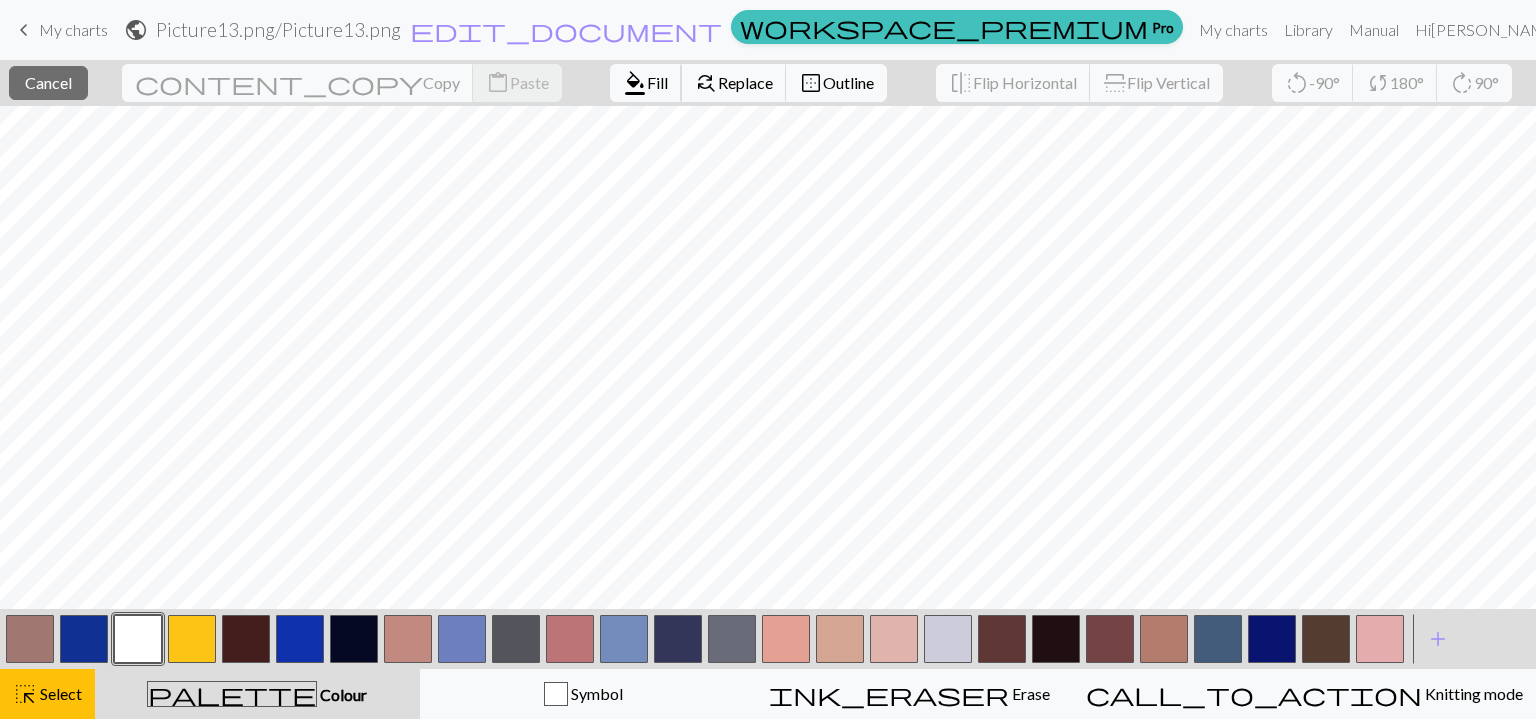 click on "Fill" at bounding box center [657, 82] 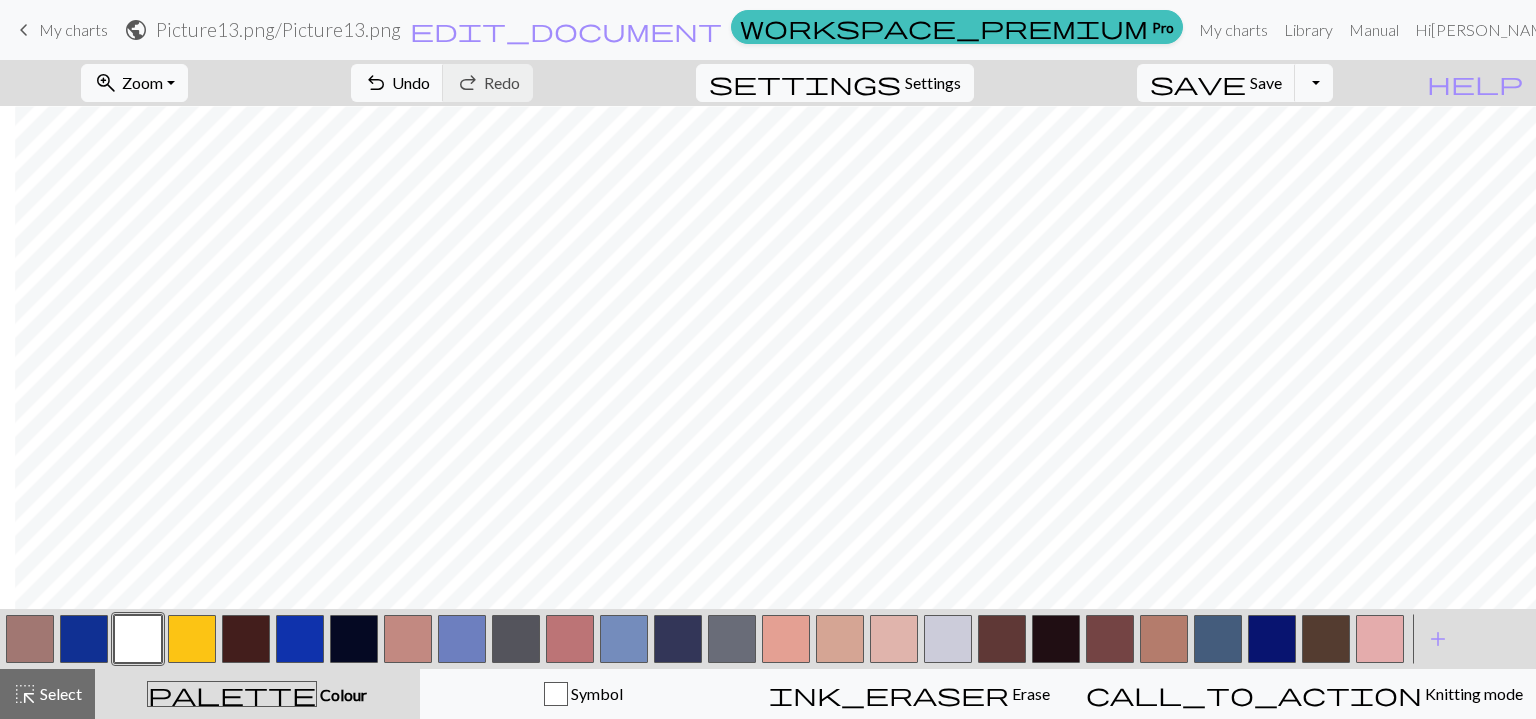 scroll, scrollTop: 799, scrollLeft: 15, axis: both 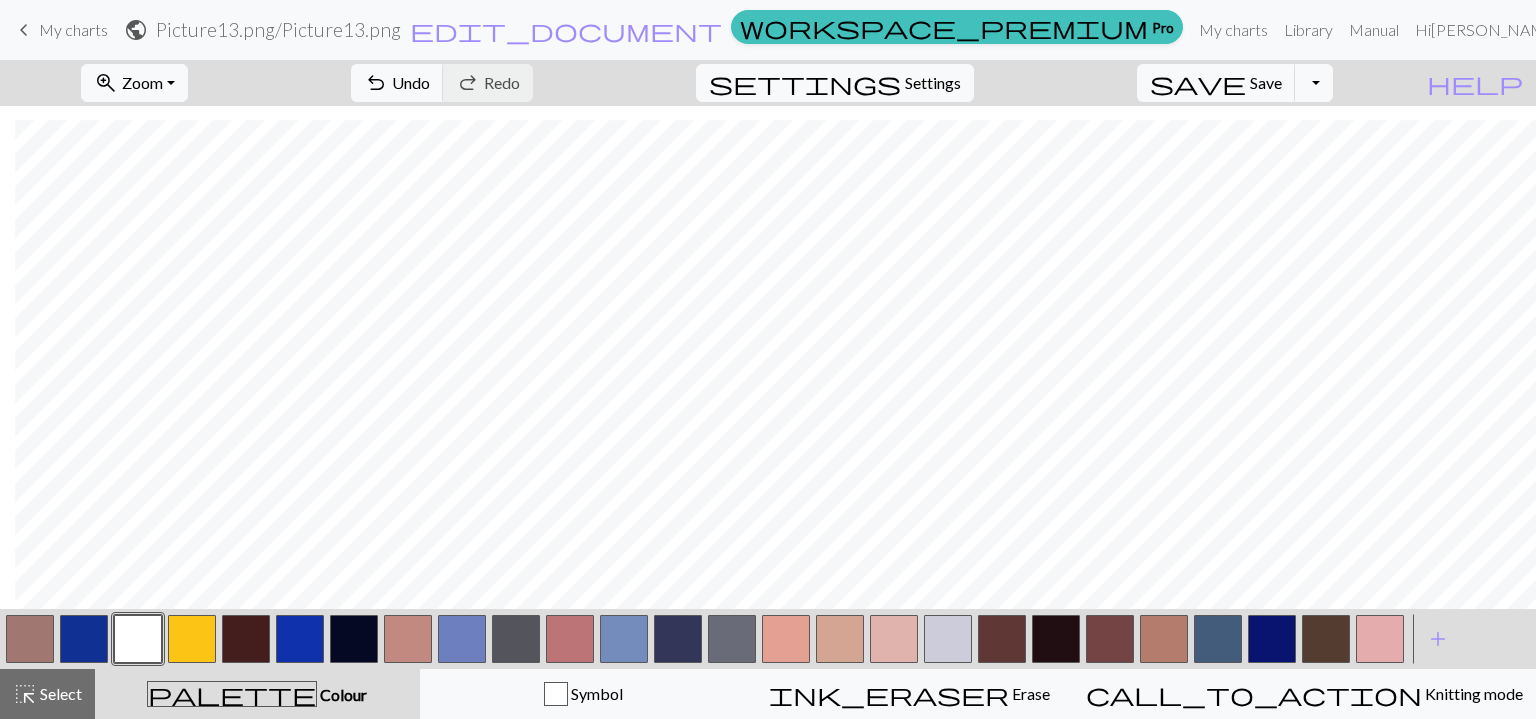 click at bounding box center [246, 639] 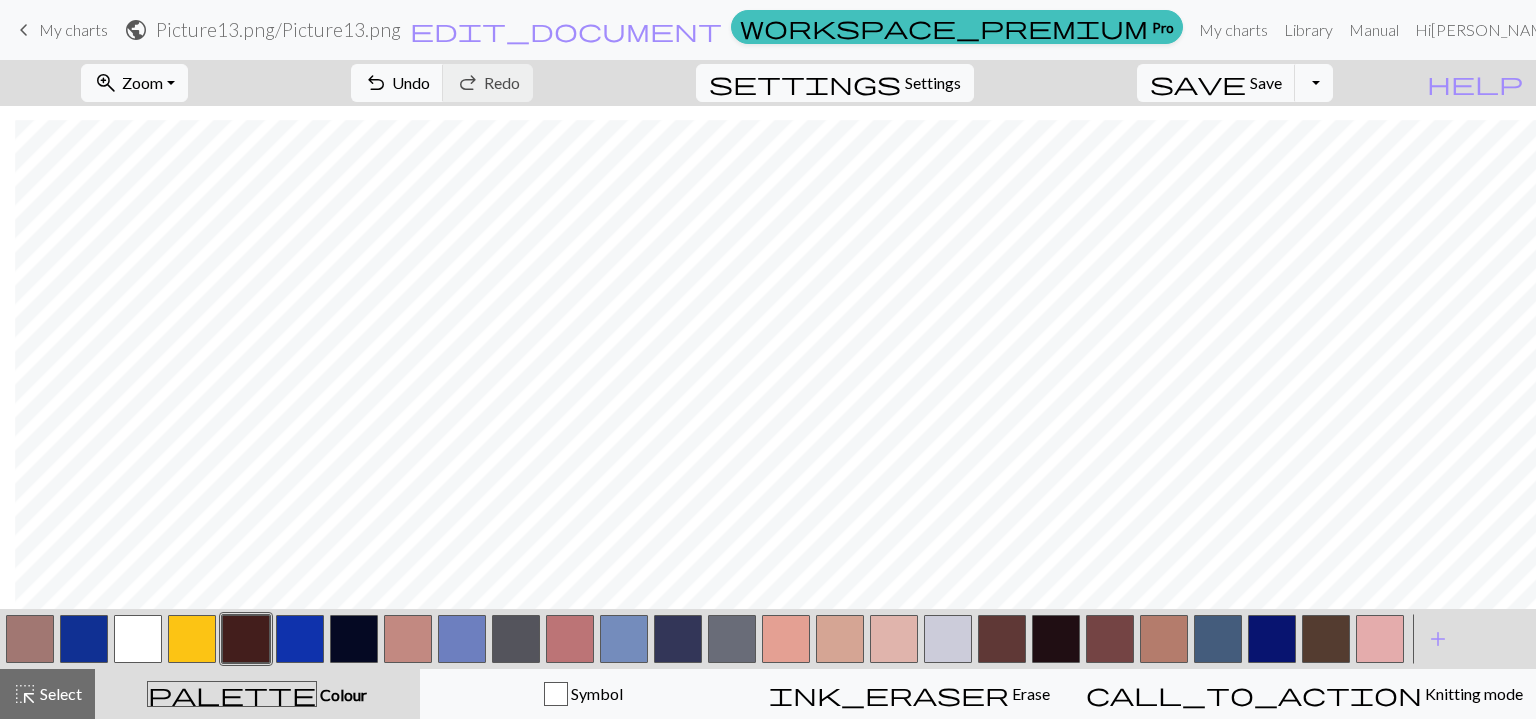 click at bounding box center [246, 639] 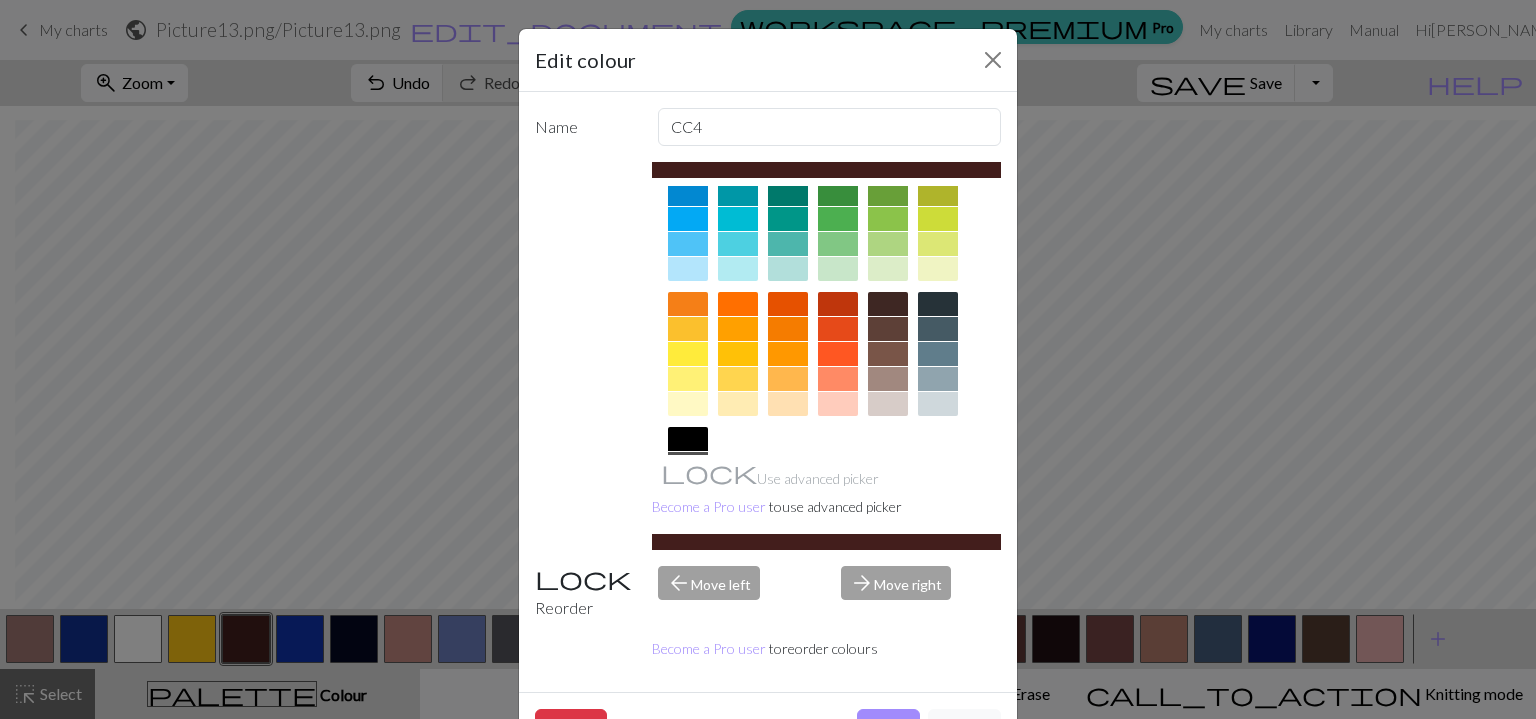 scroll, scrollTop: 184, scrollLeft: 0, axis: vertical 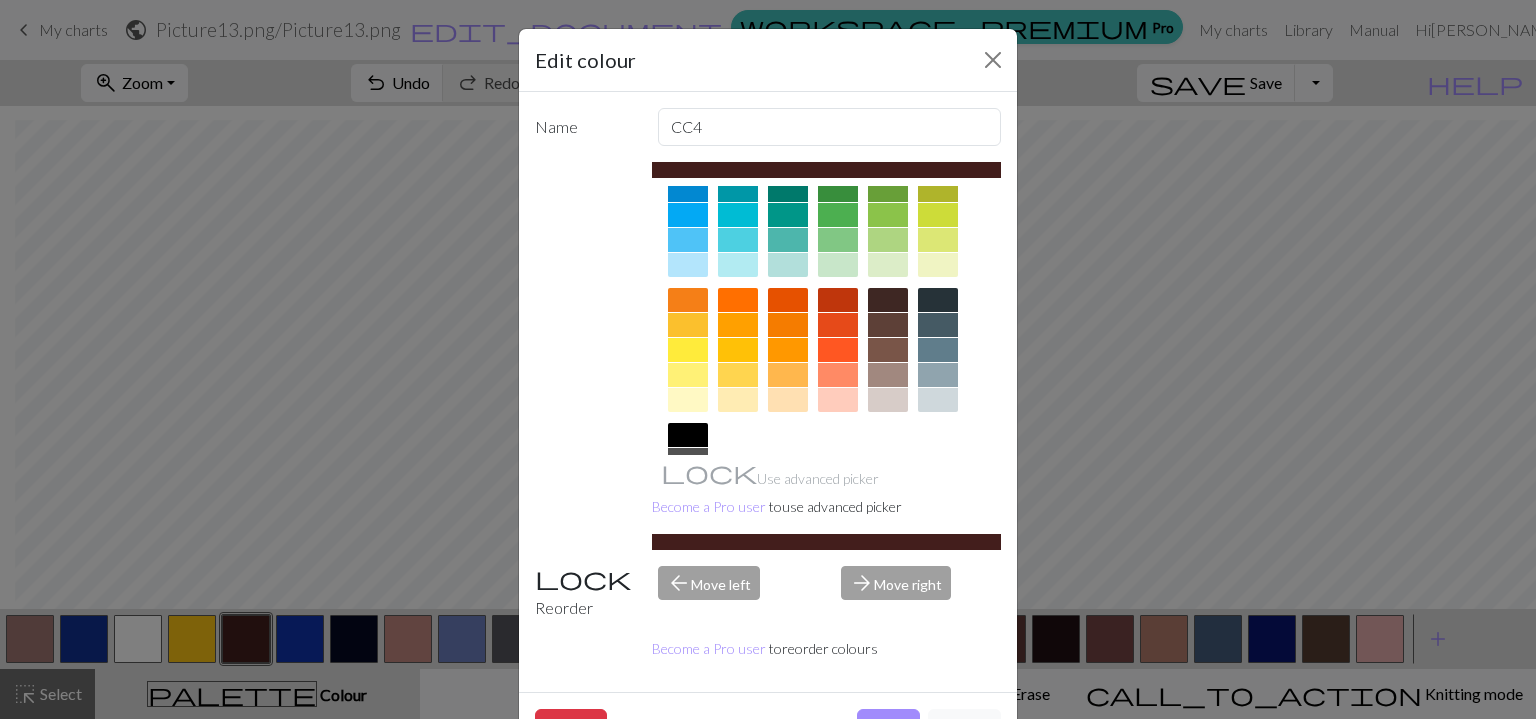 click at bounding box center [888, 300] 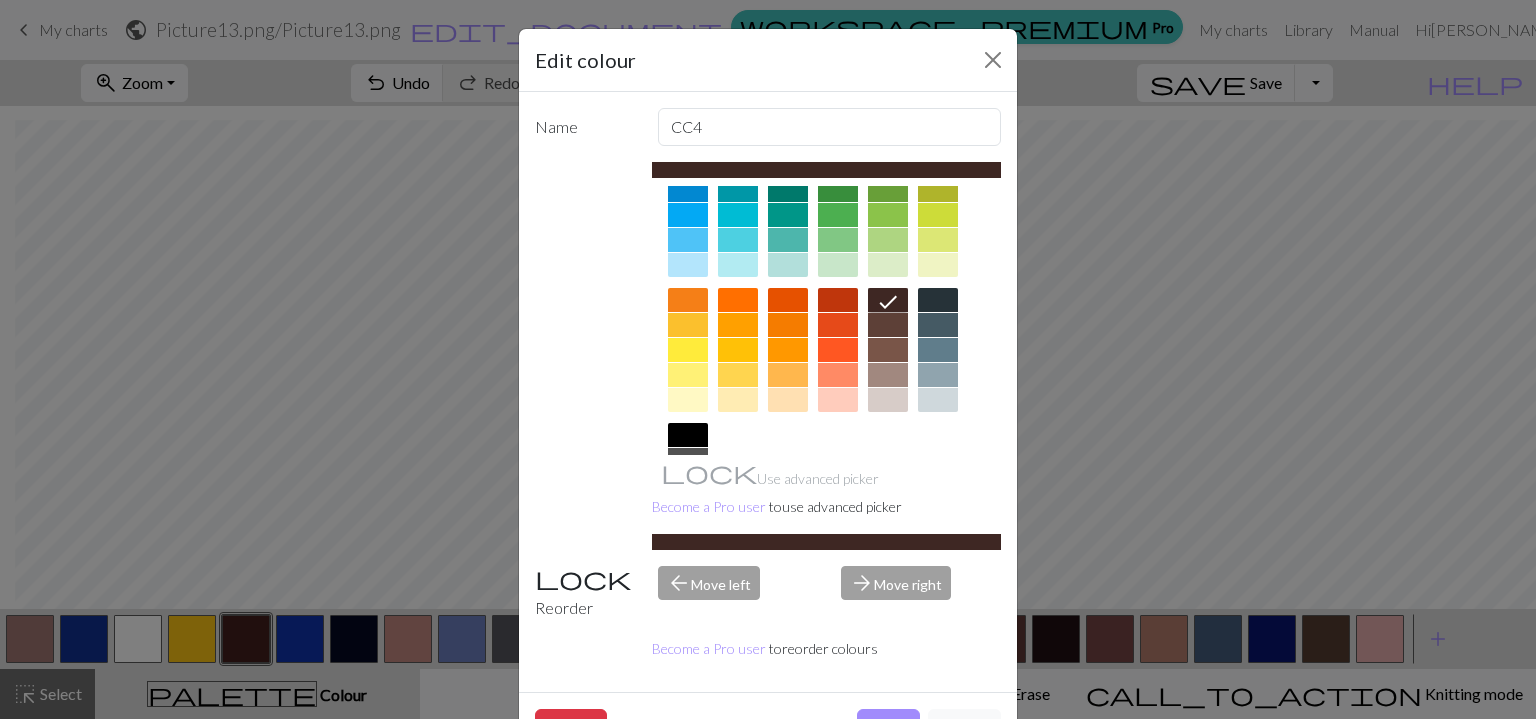 scroll, scrollTop: 52, scrollLeft: 0, axis: vertical 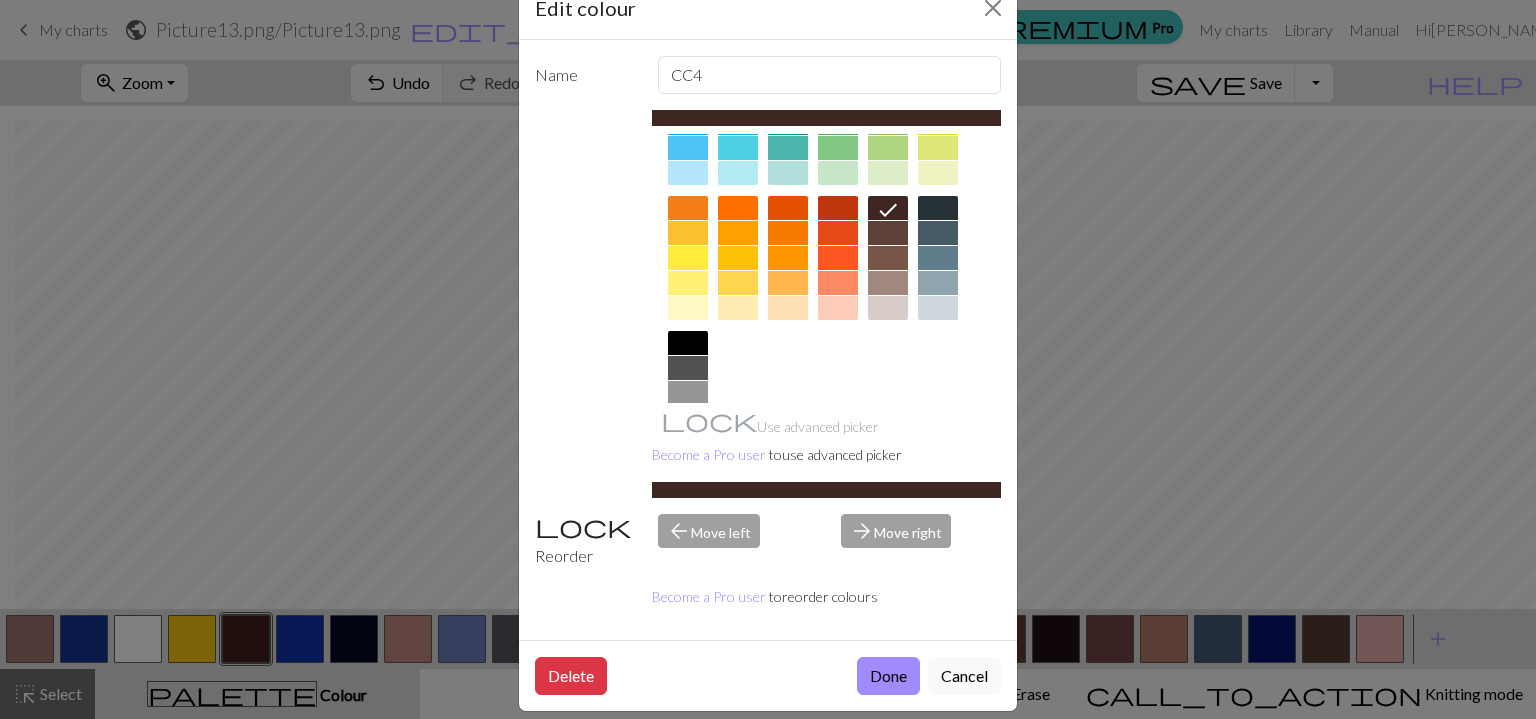click on "Done" at bounding box center (888, 676) 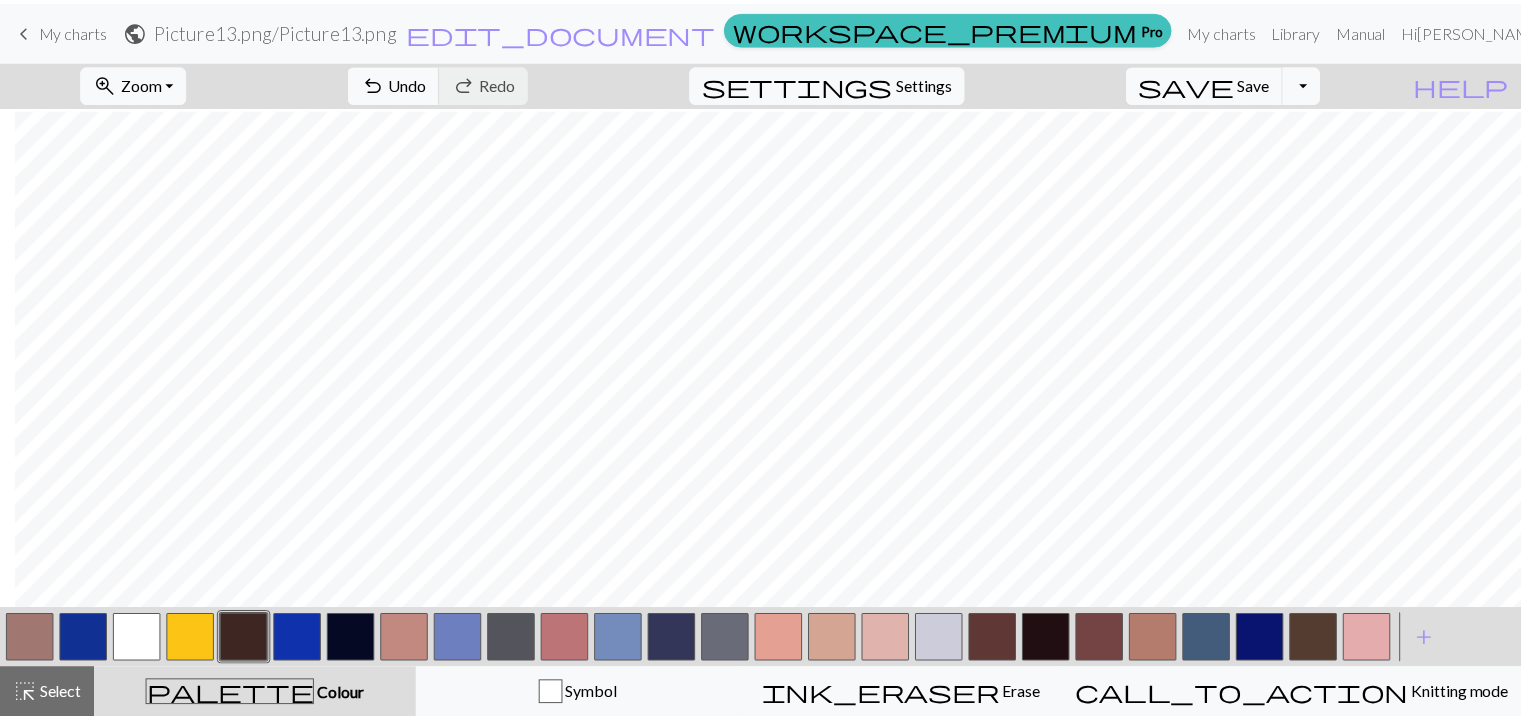 scroll, scrollTop: 60, scrollLeft: 15, axis: both 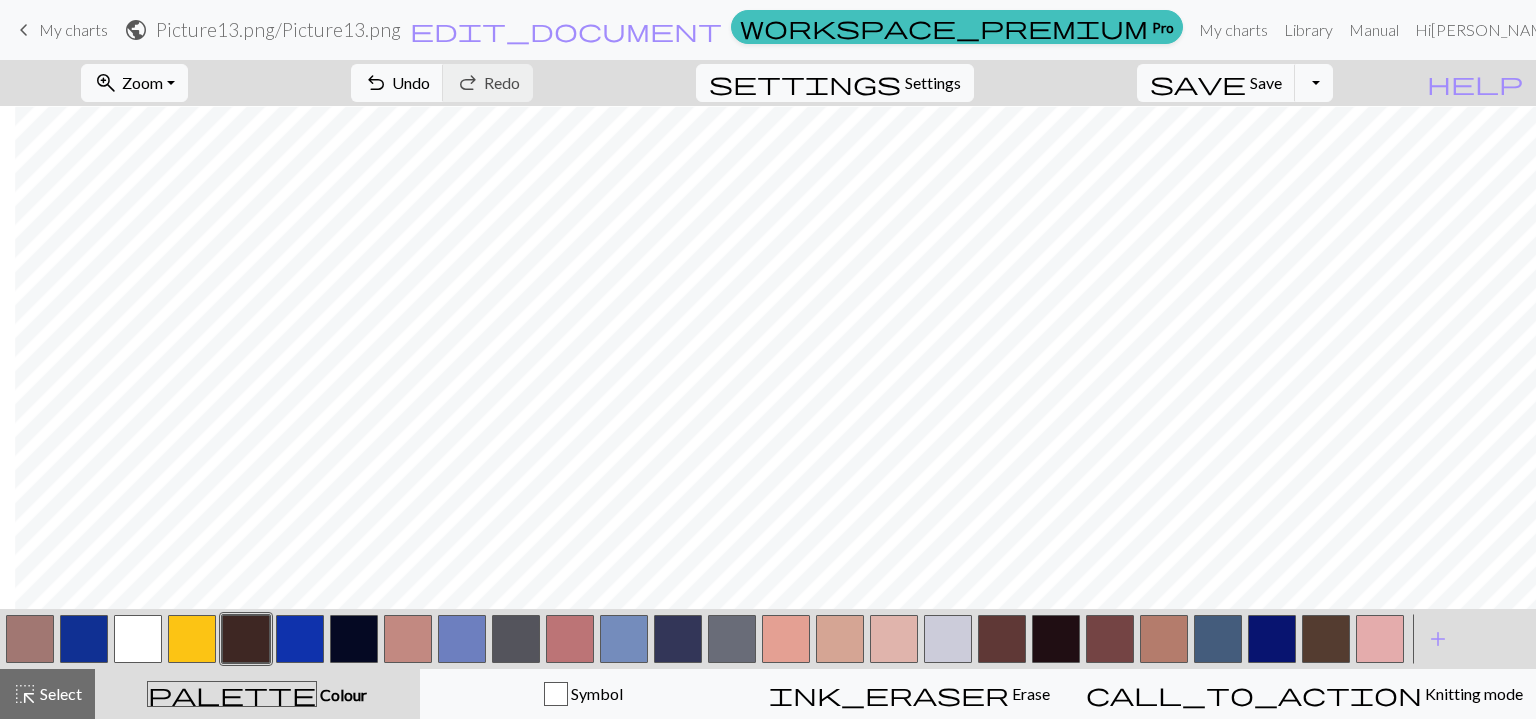 click on "My charts" at bounding box center (73, 29) 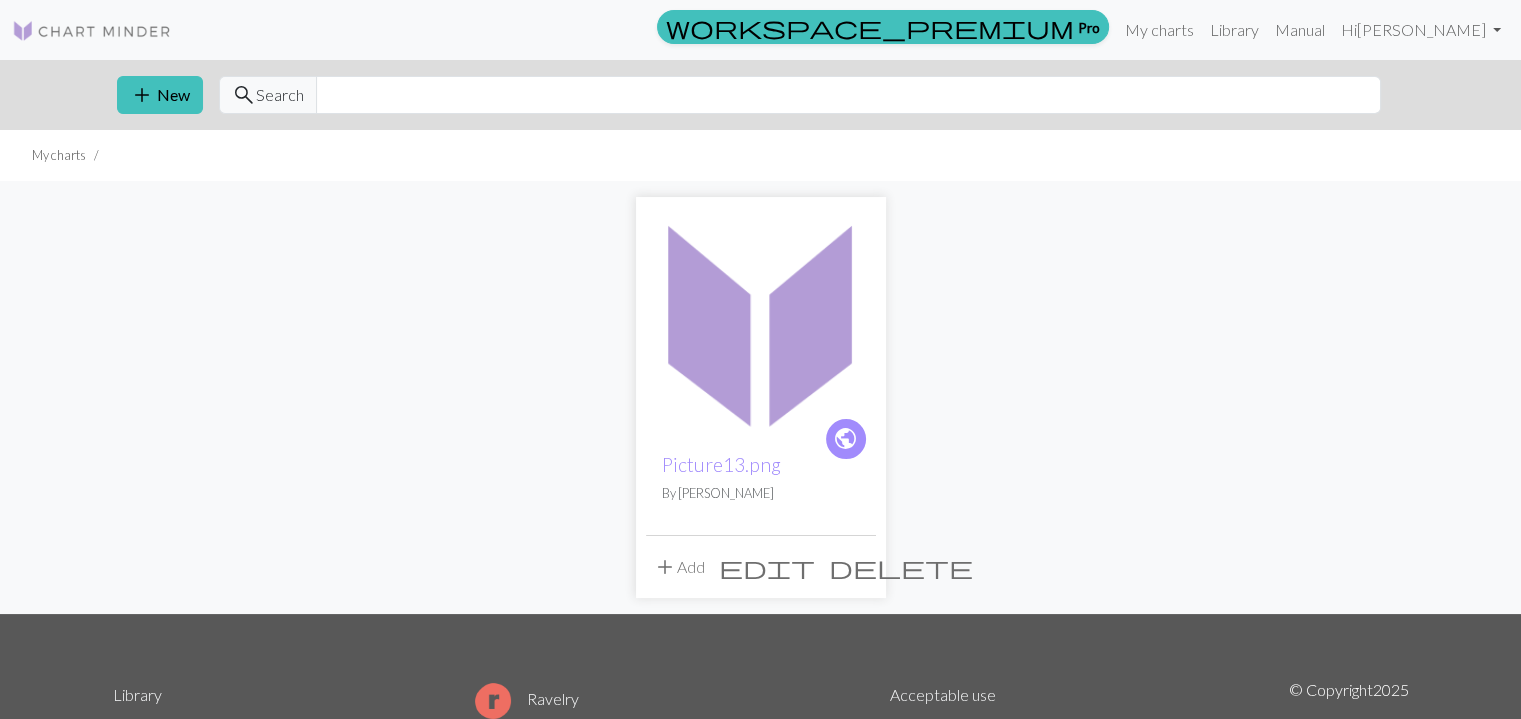 click on "delete" at bounding box center [901, 567] 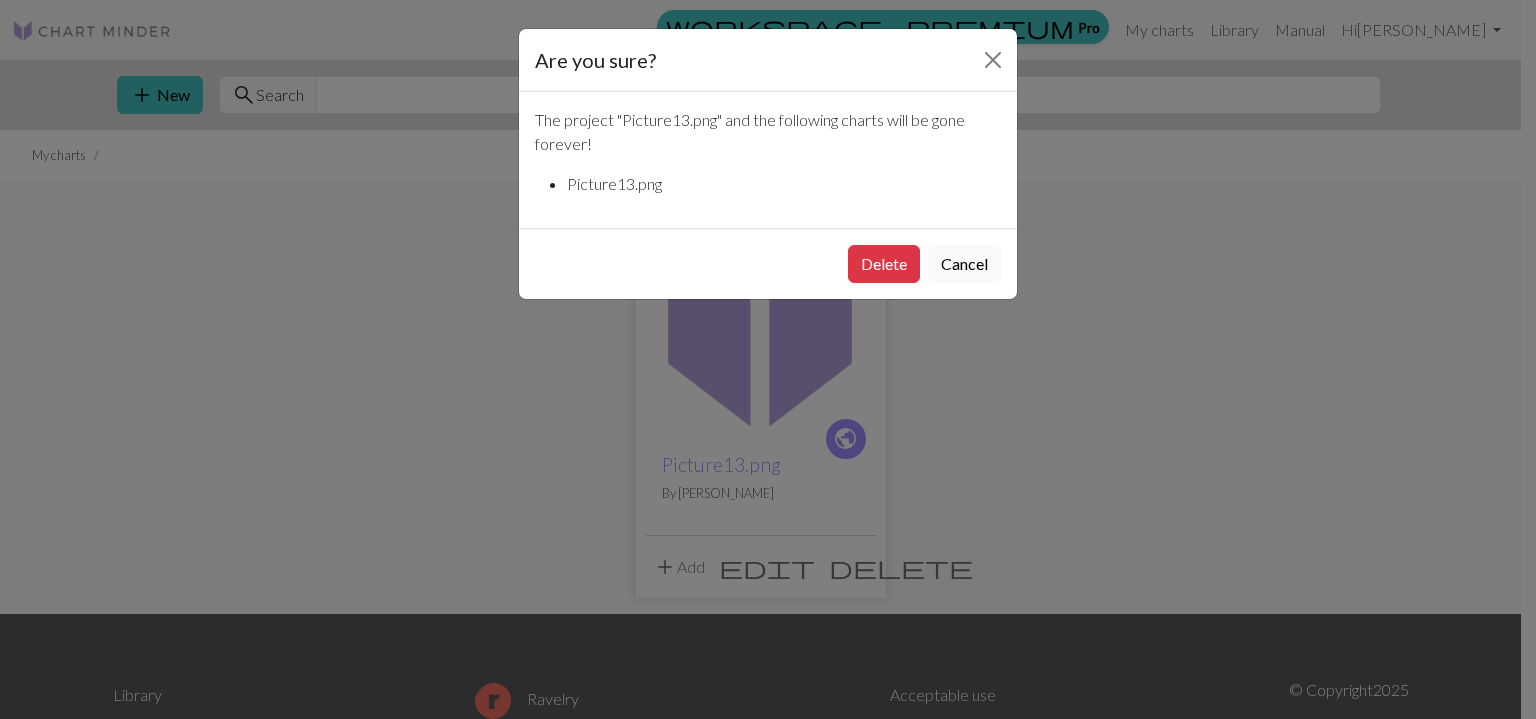 click on "Delete" at bounding box center (884, 264) 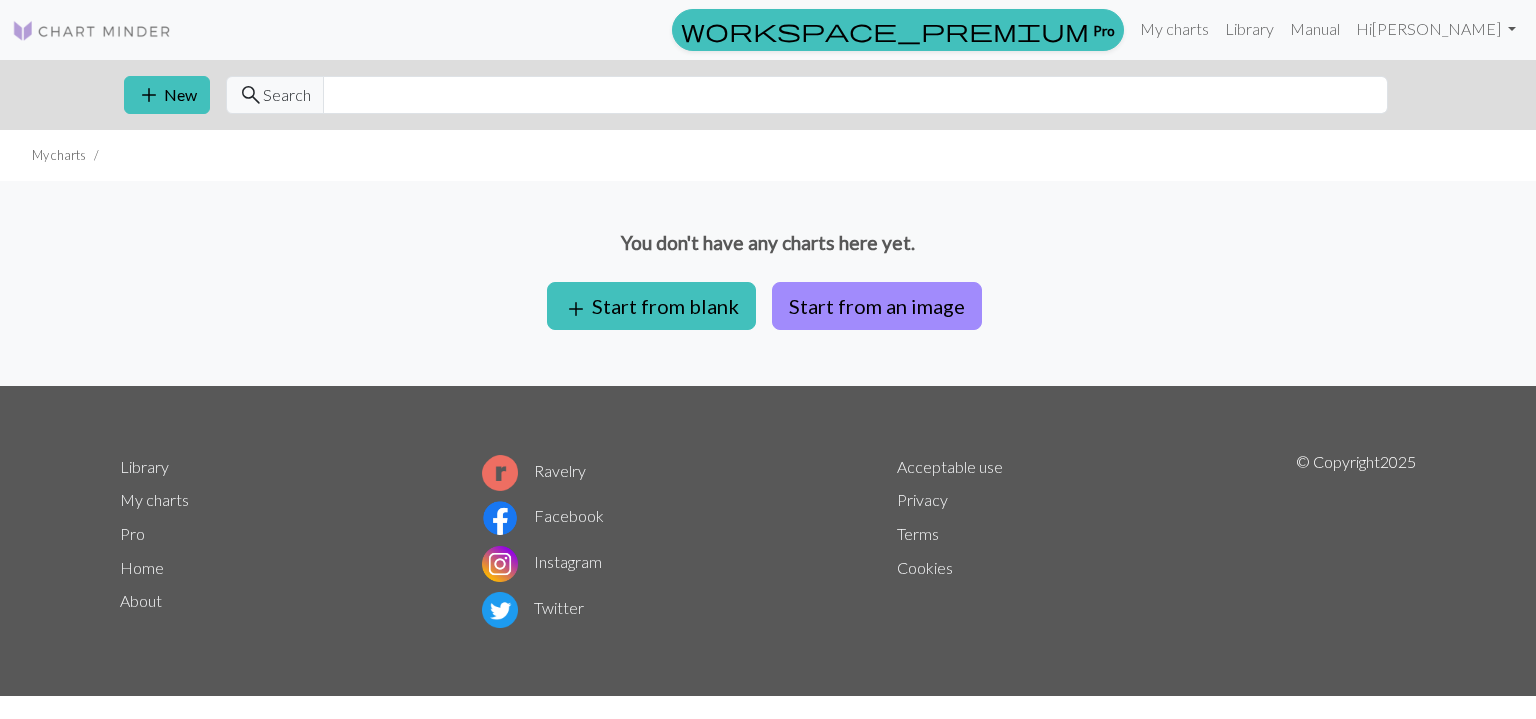 scroll, scrollTop: 0, scrollLeft: 0, axis: both 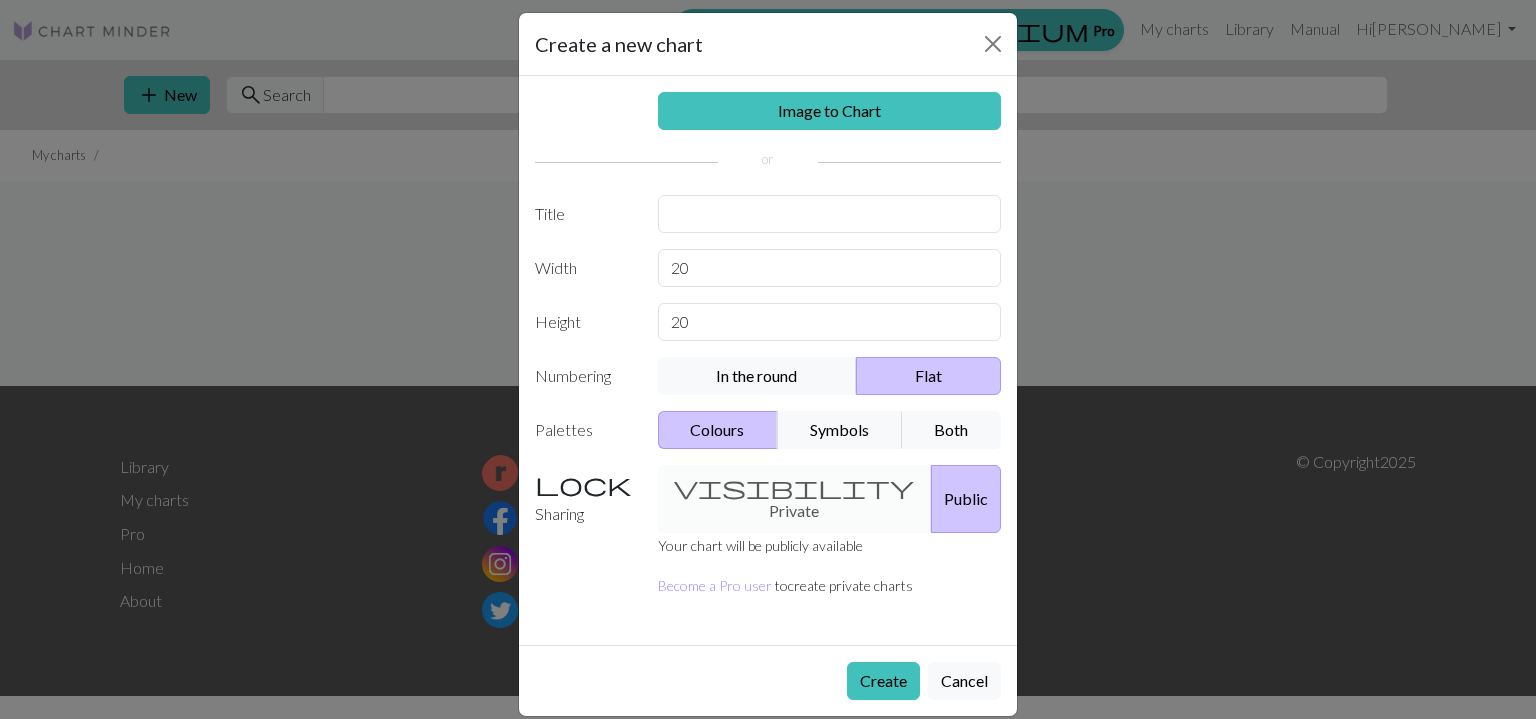 click on "Create" at bounding box center (883, 681) 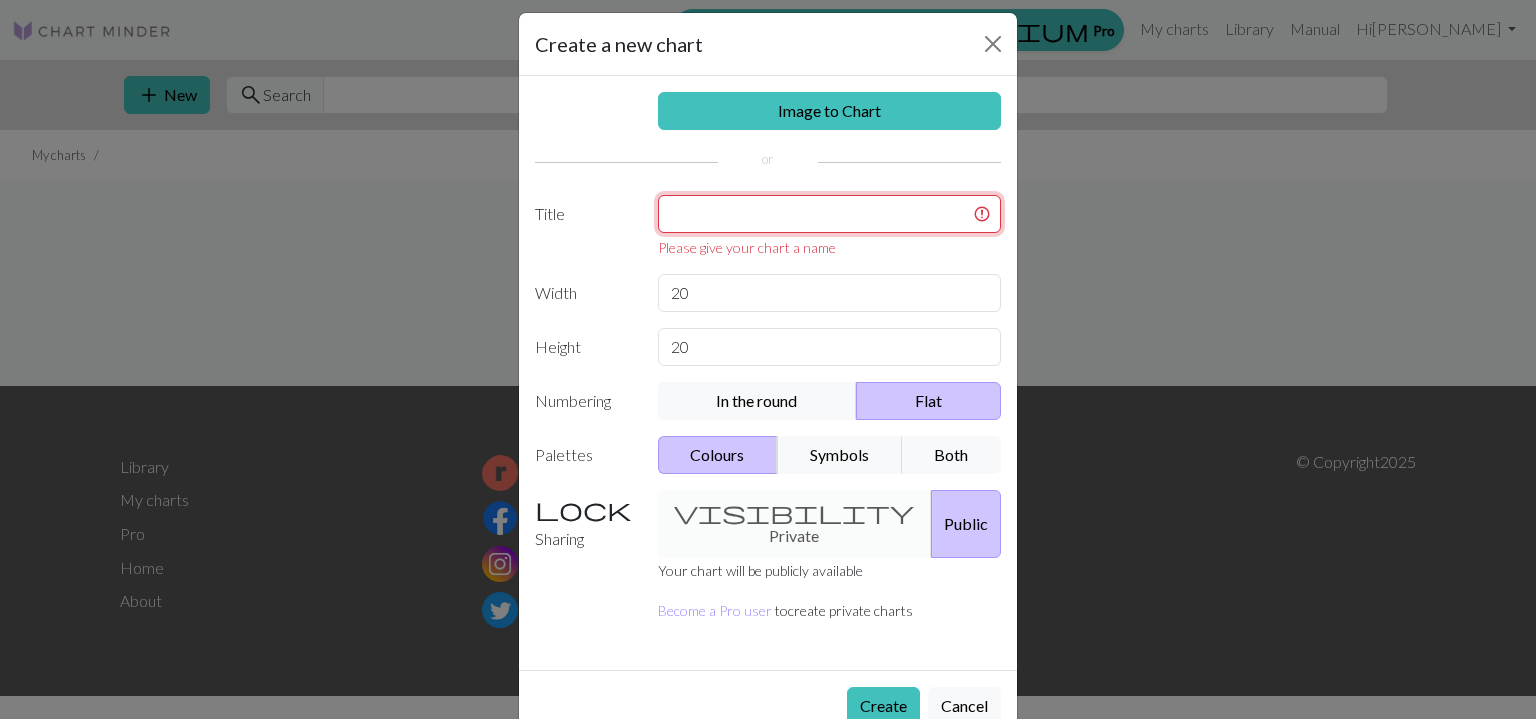 click at bounding box center [830, 214] 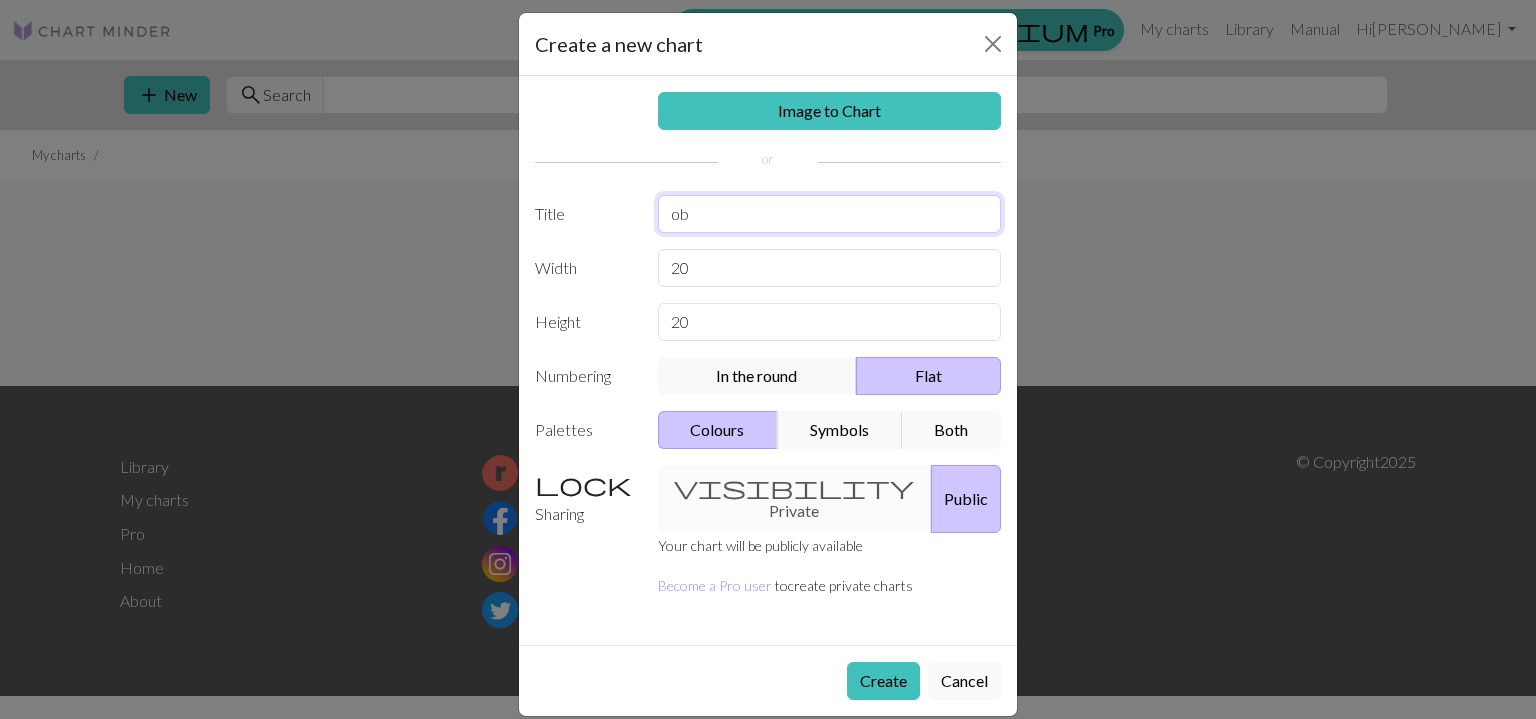 type on "ob" 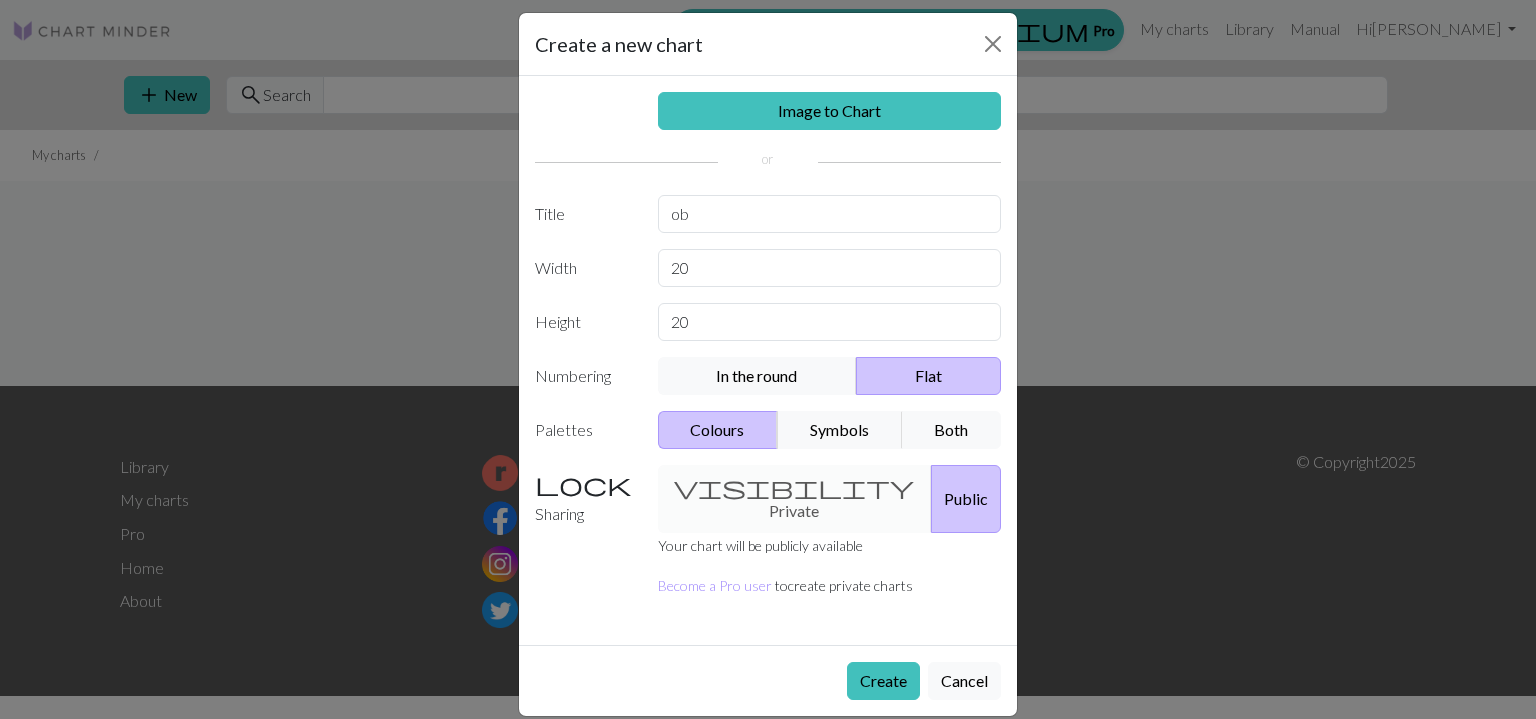 click on "Create" at bounding box center [883, 681] 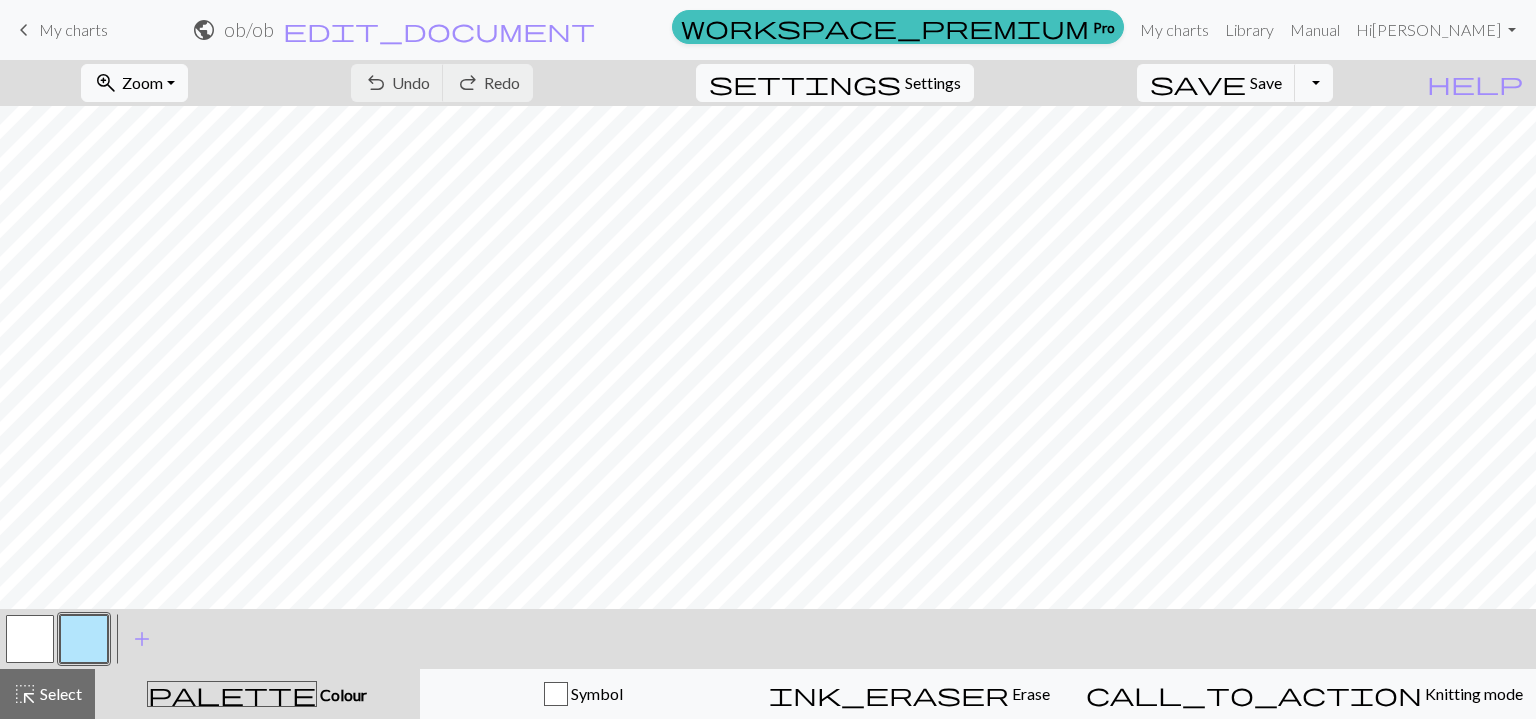 click on "add" at bounding box center [142, 639] 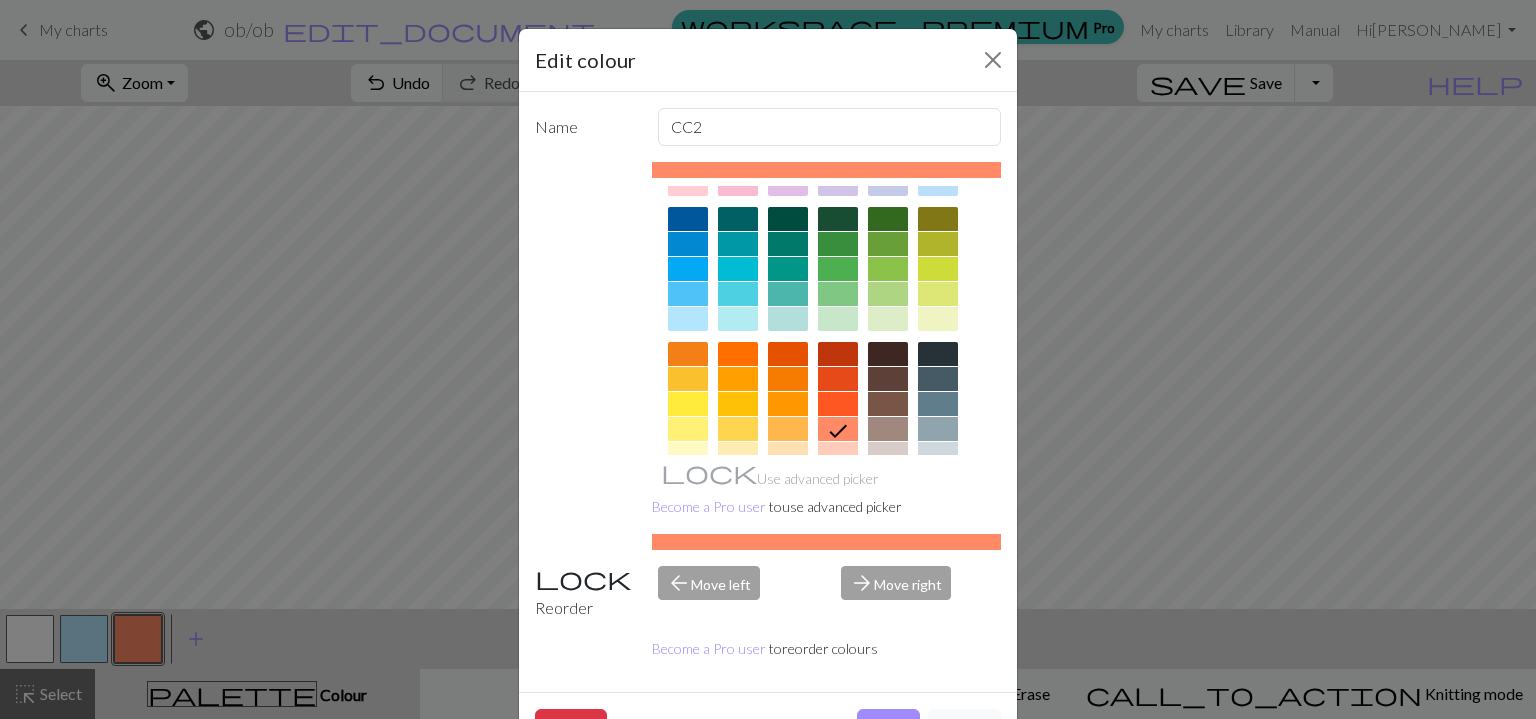scroll, scrollTop: 136, scrollLeft: 0, axis: vertical 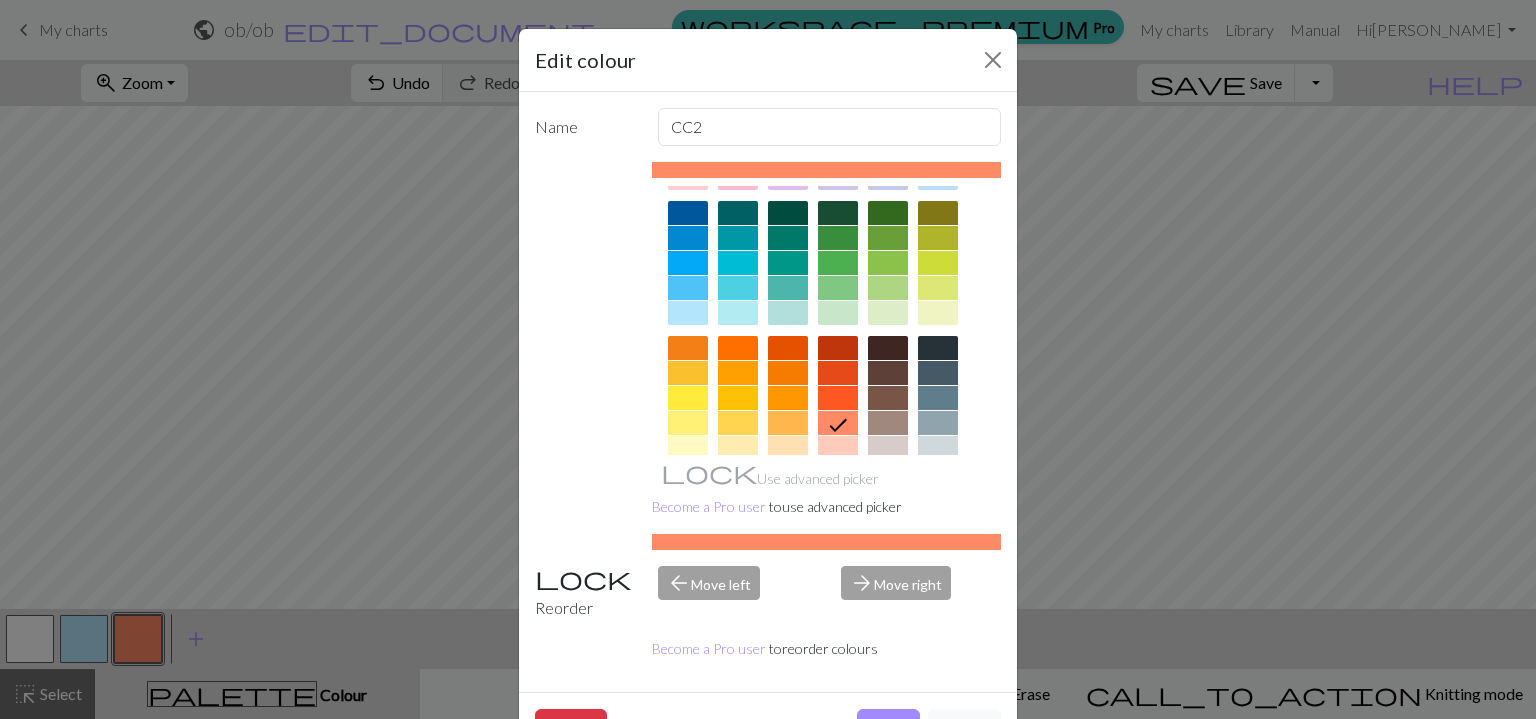 click at bounding box center (888, 348) 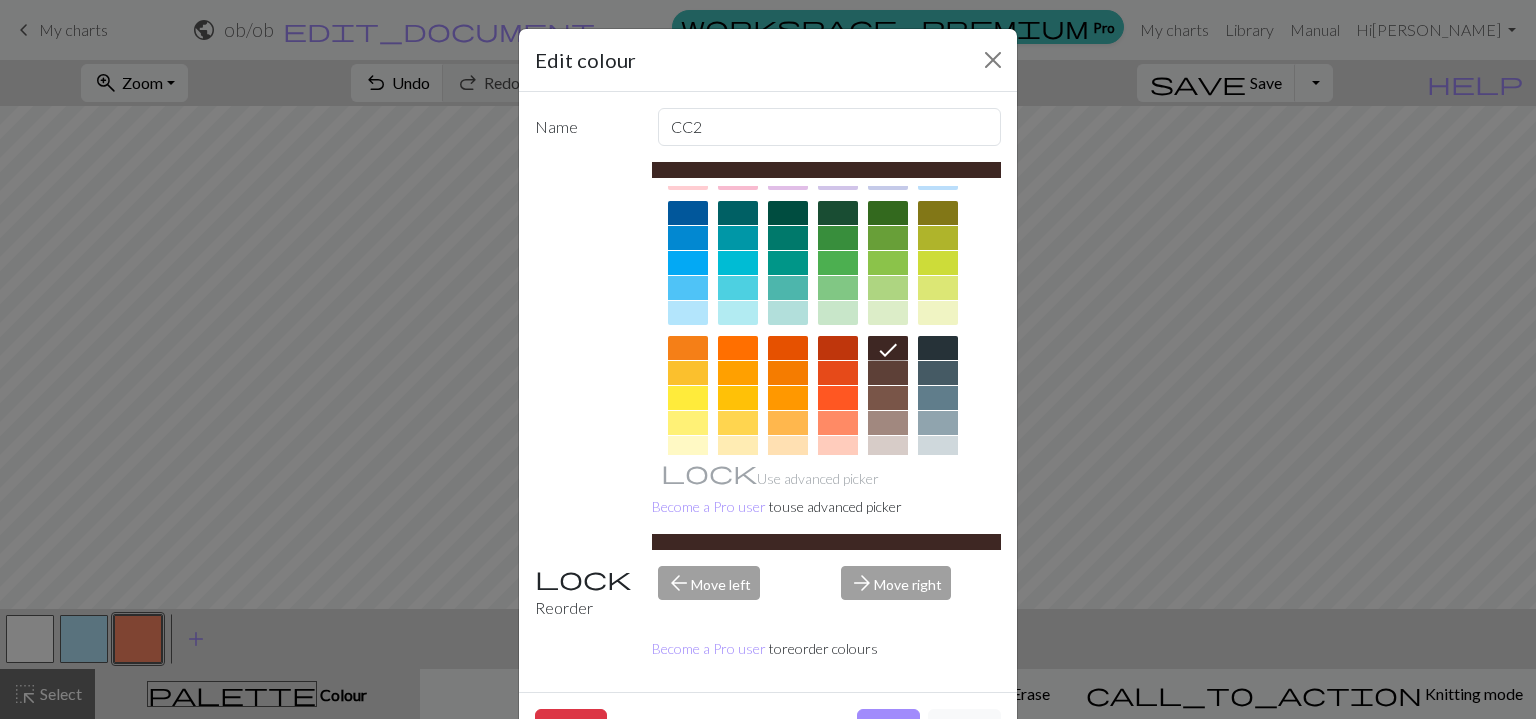 scroll, scrollTop: 52, scrollLeft: 0, axis: vertical 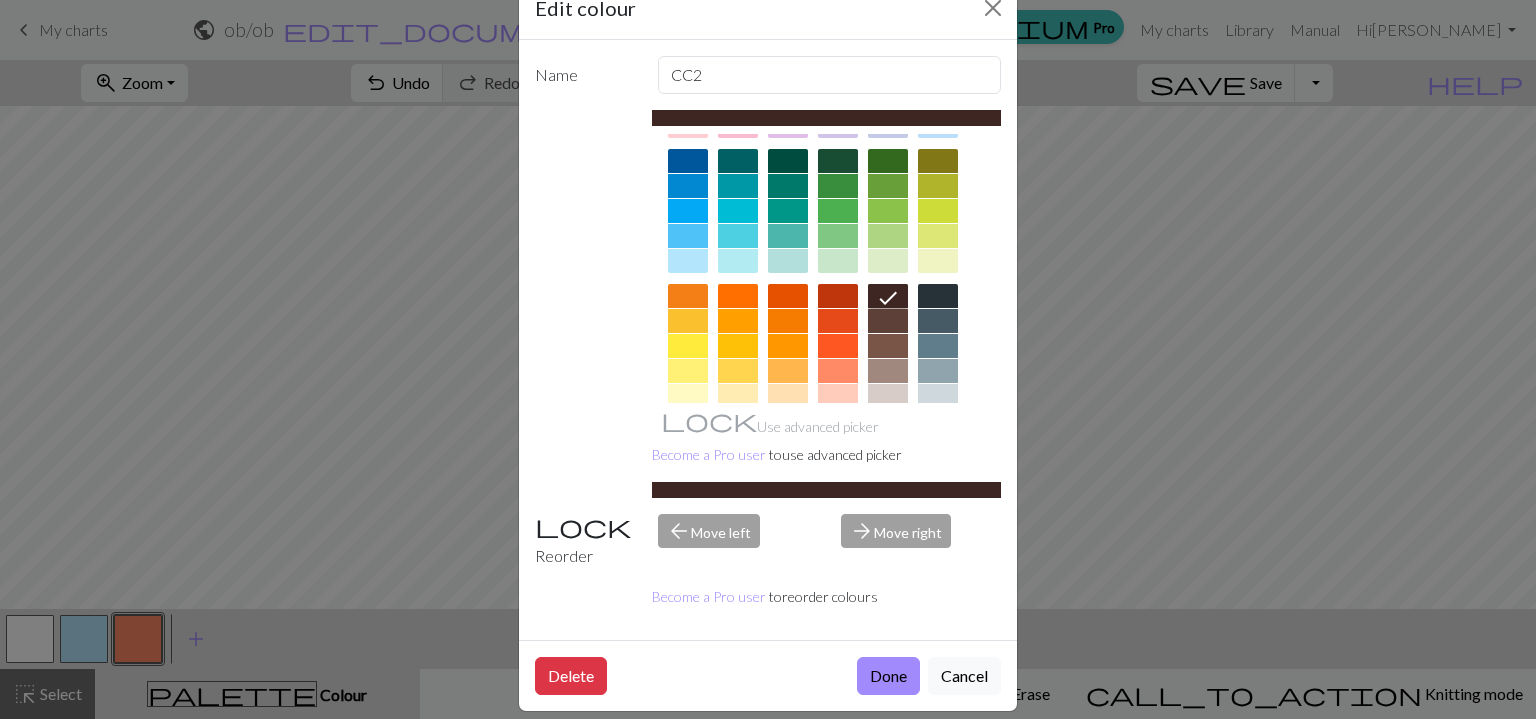 click on "Done" at bounding box center (888, 676) 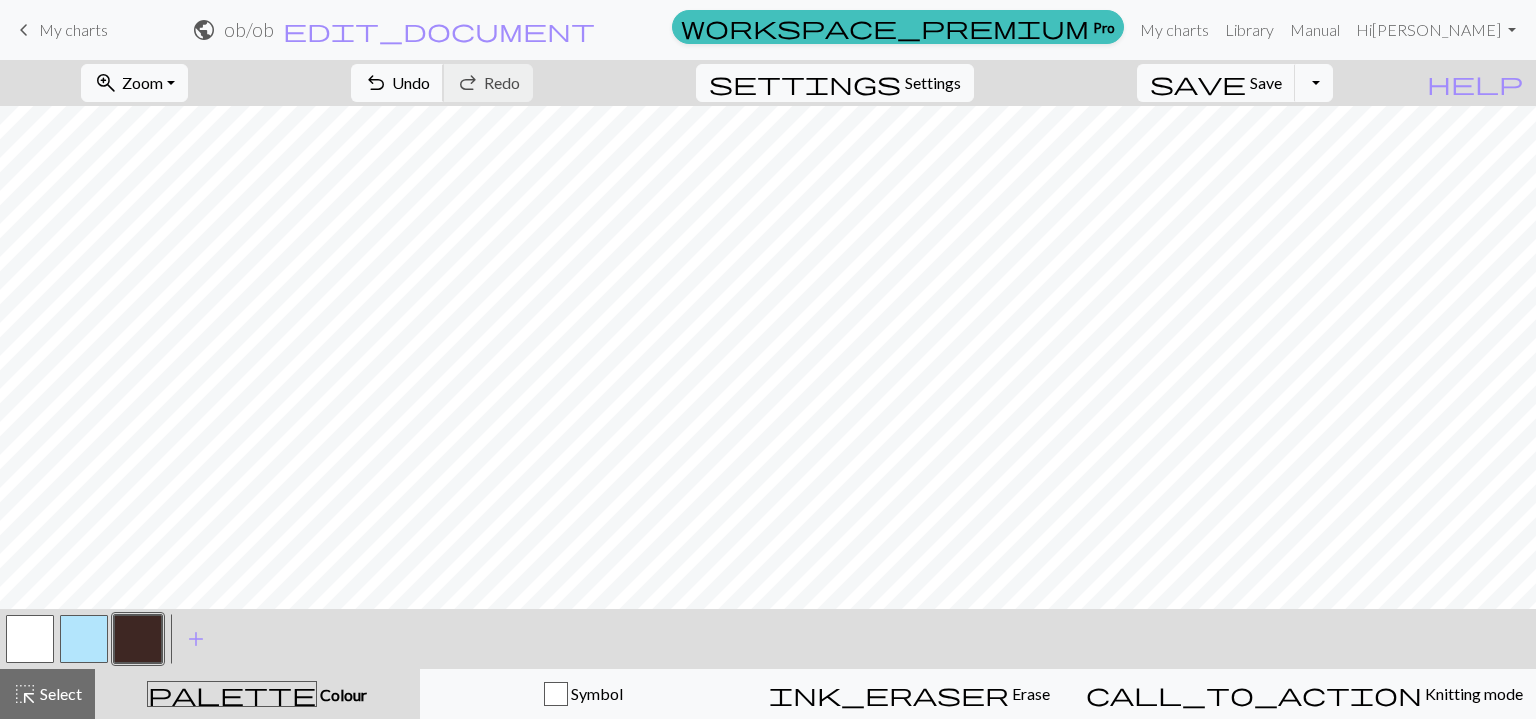 click on "undo" at bounding box center [376, 83] 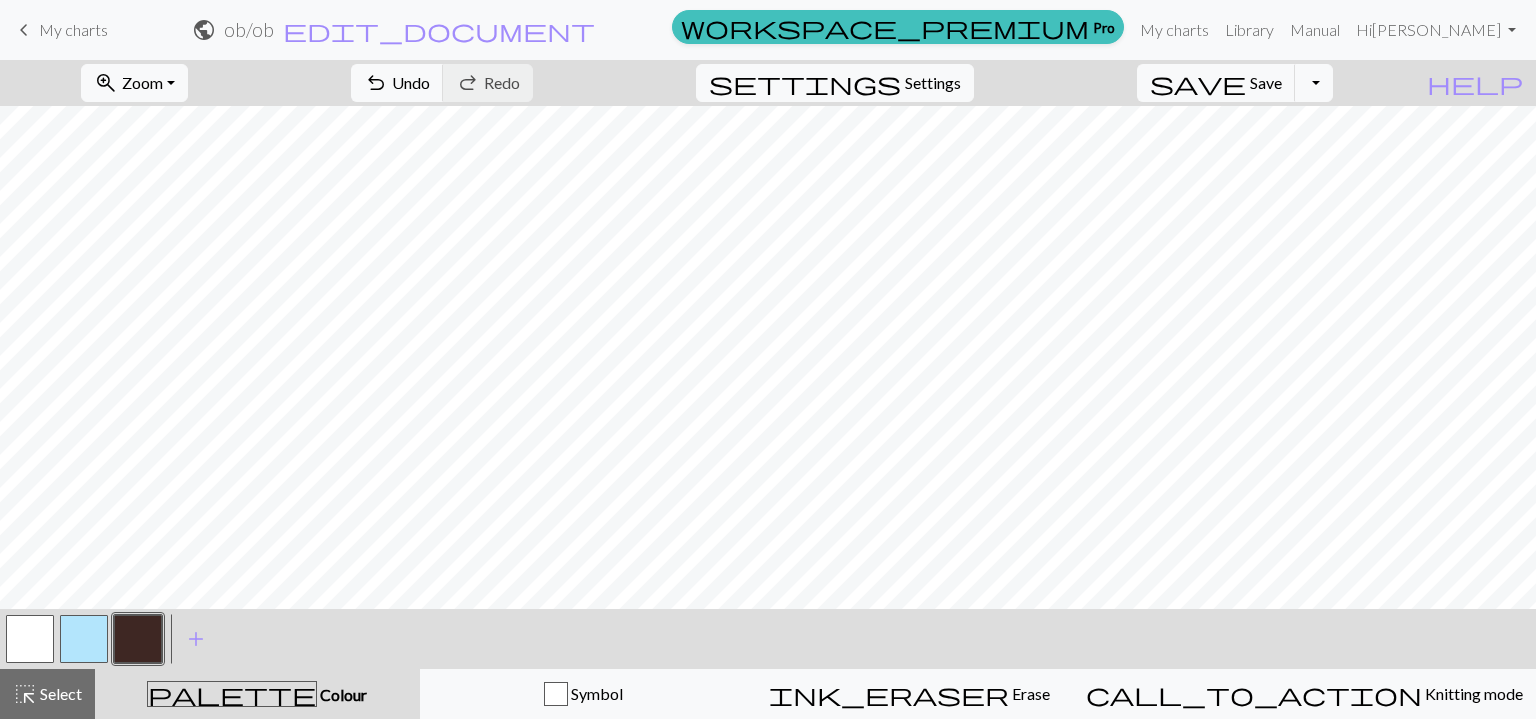click at bounding box center (30, 639) 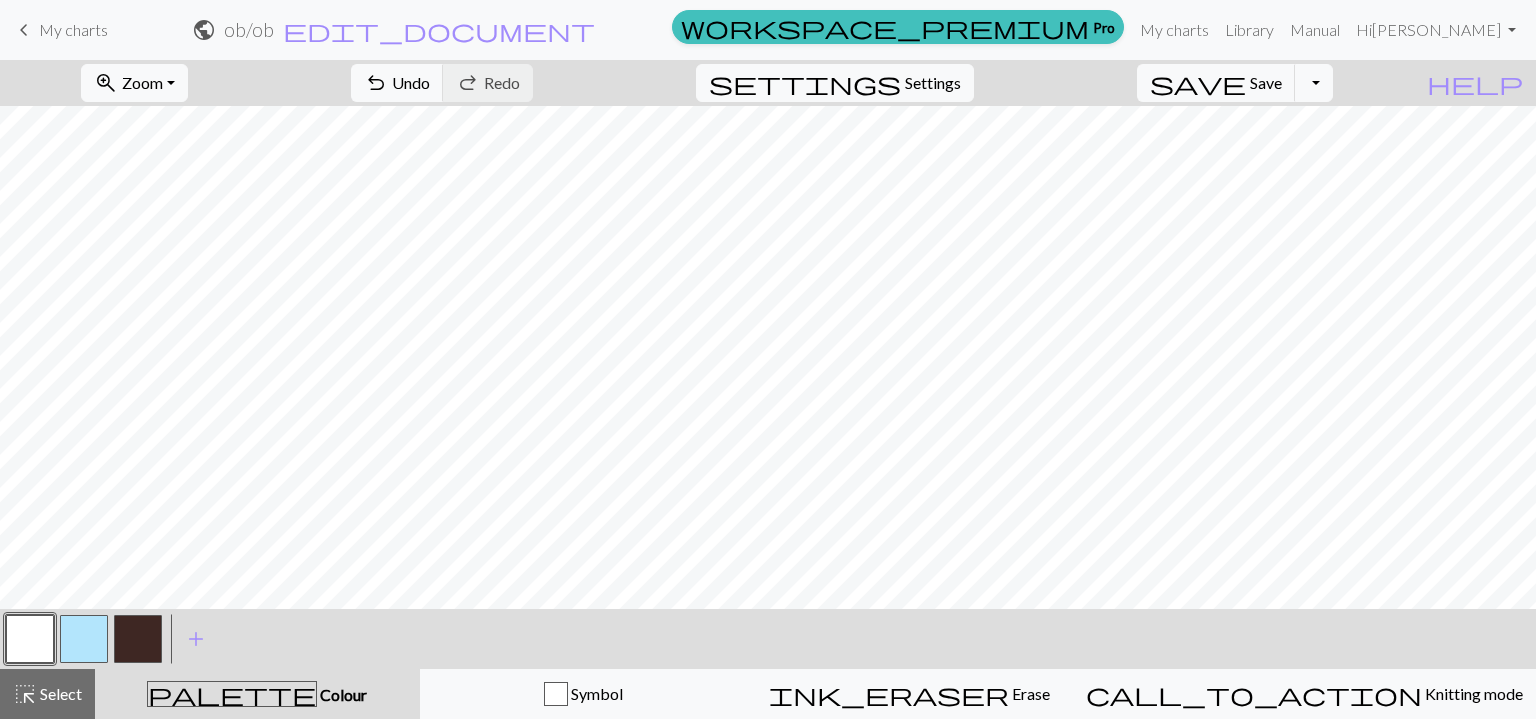 click at bounding box center (84, 639) 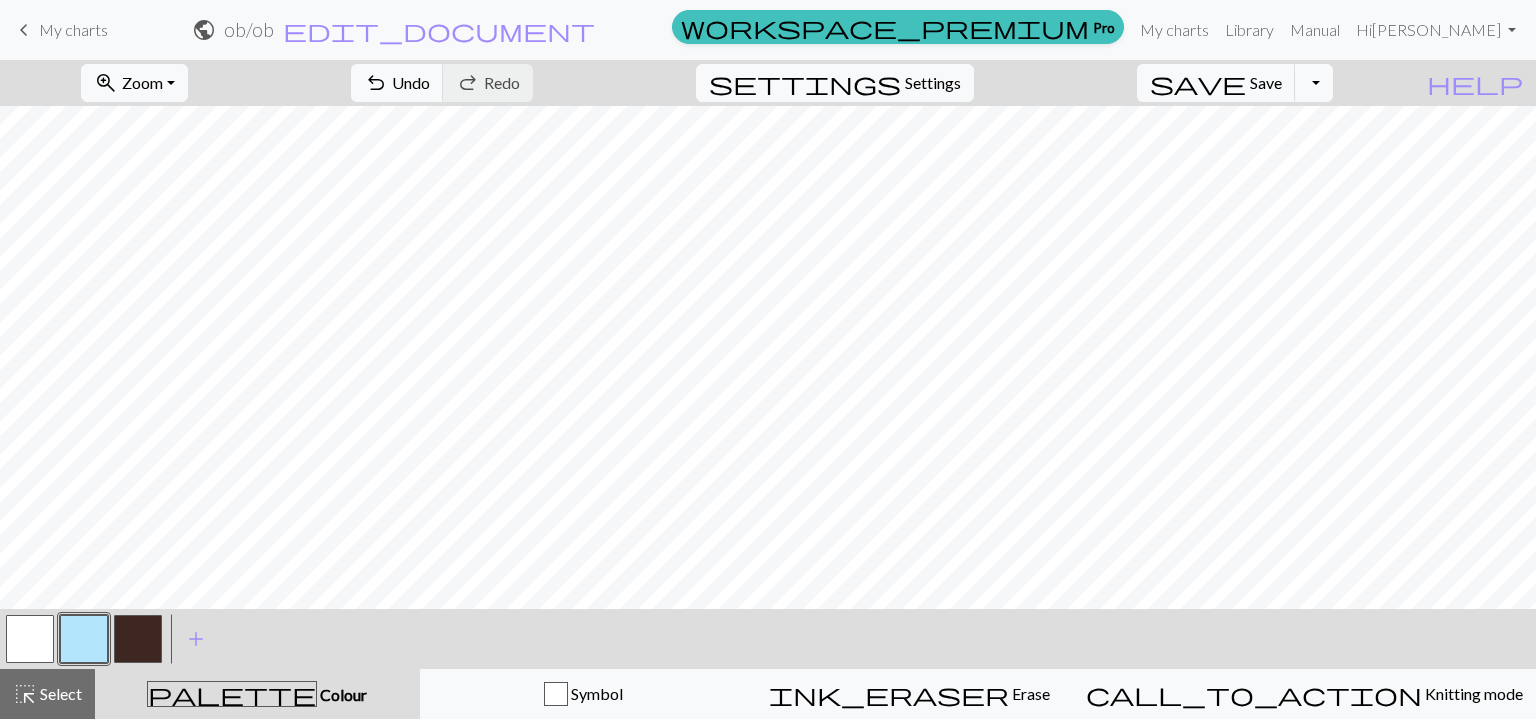 drag, startPoint x: 80, startPoint y: 635, endPoint x: 72, endPoint y: 627, distance: 11.313708 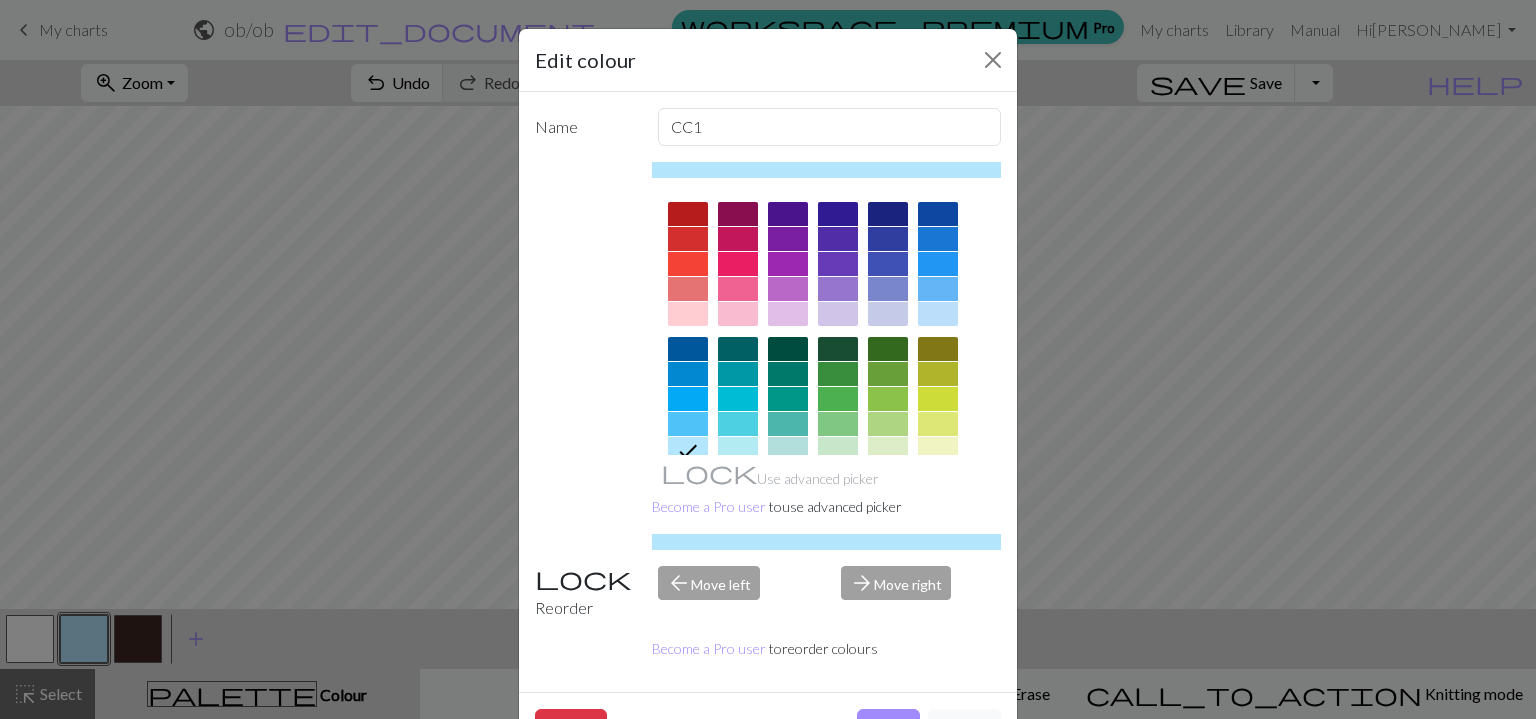 scroll, scrollTop: 52, scrollLeft: 0, axis: vertical 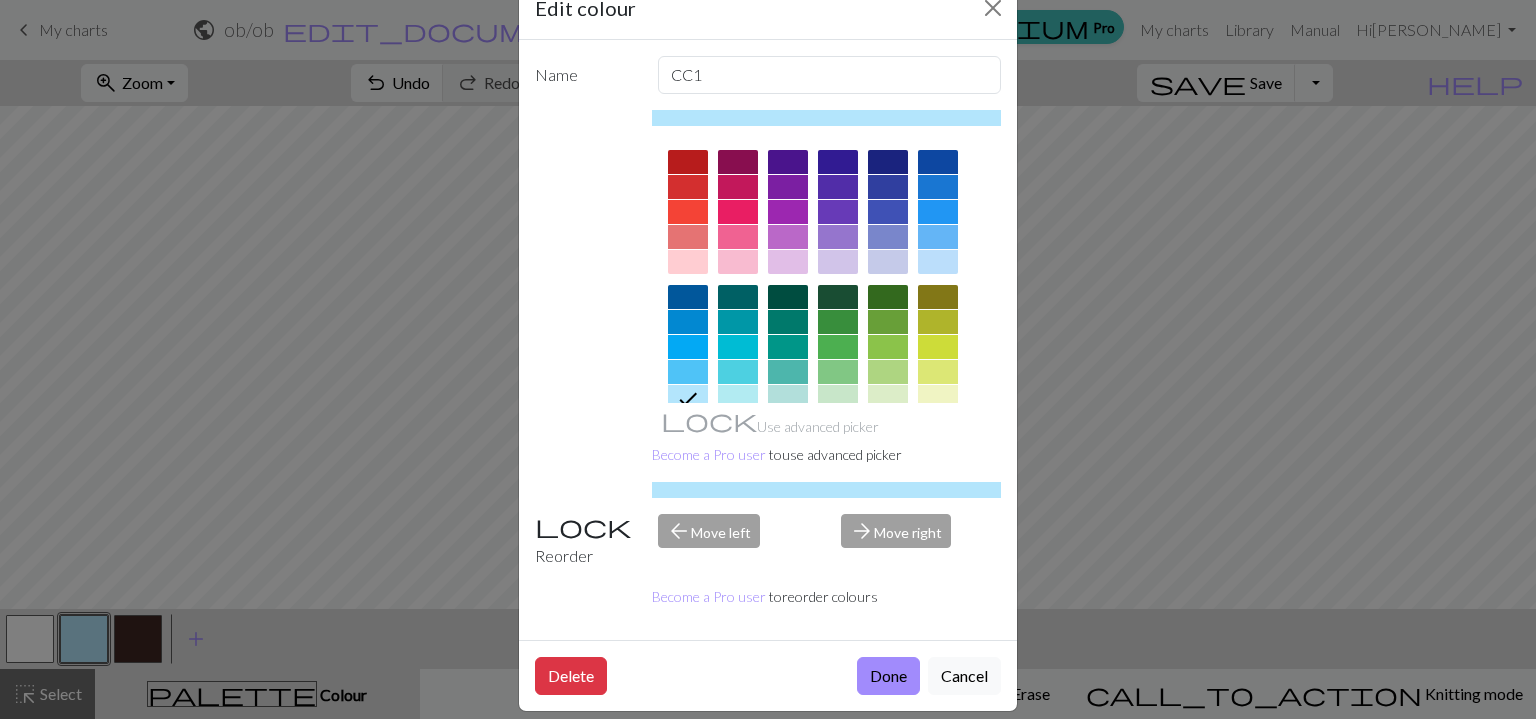 click on "Delete" at bounding box center (571, 676) 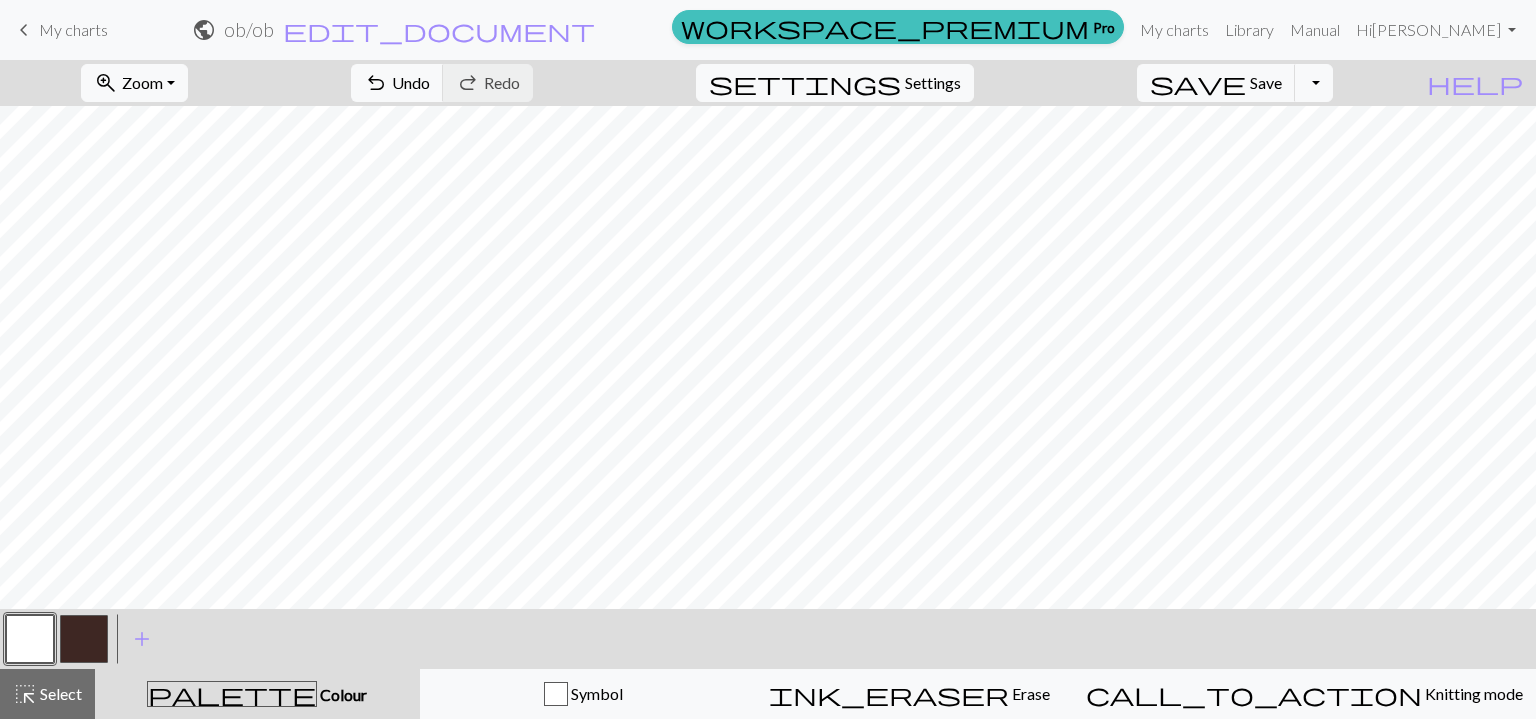 click at bounding box center [84, 639] 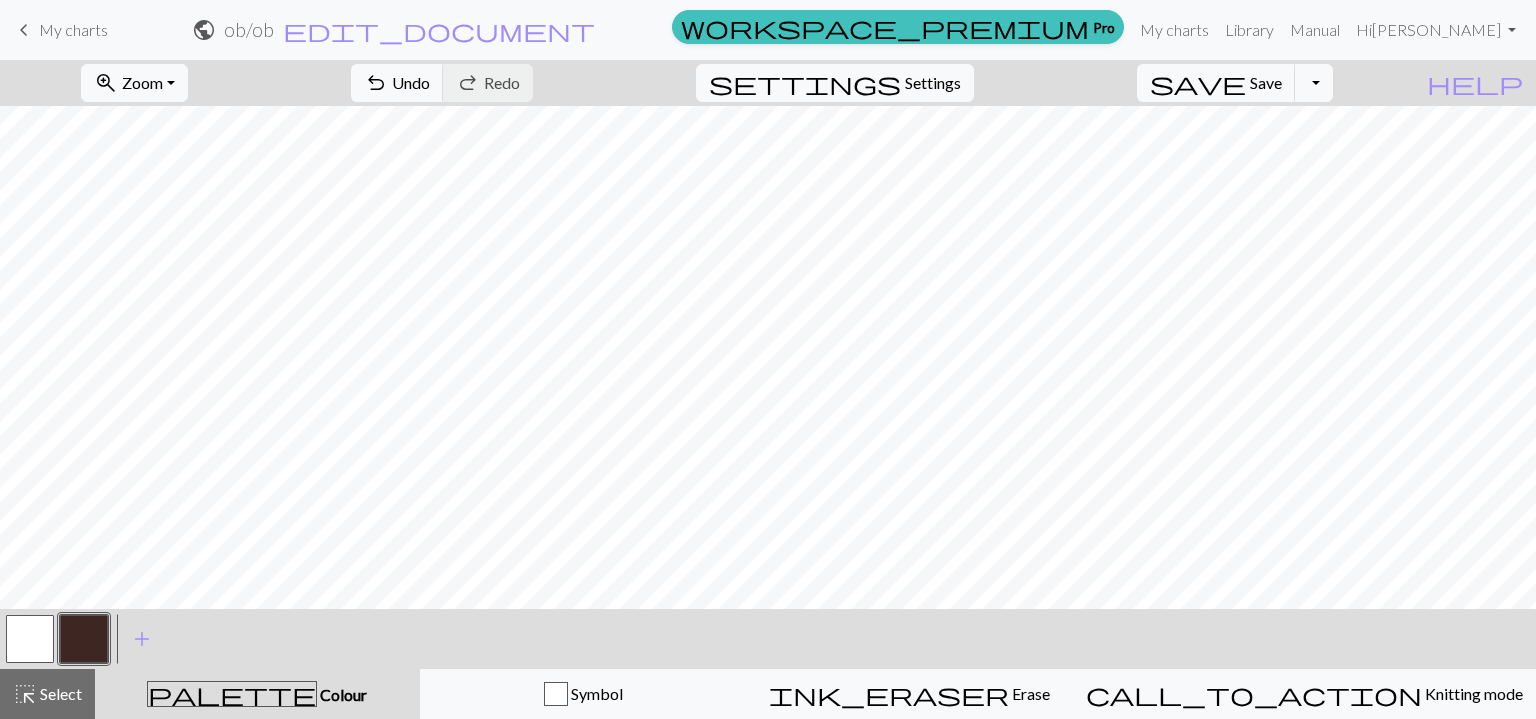 click on "add Add a  colour" at bounding box center [142, 639] 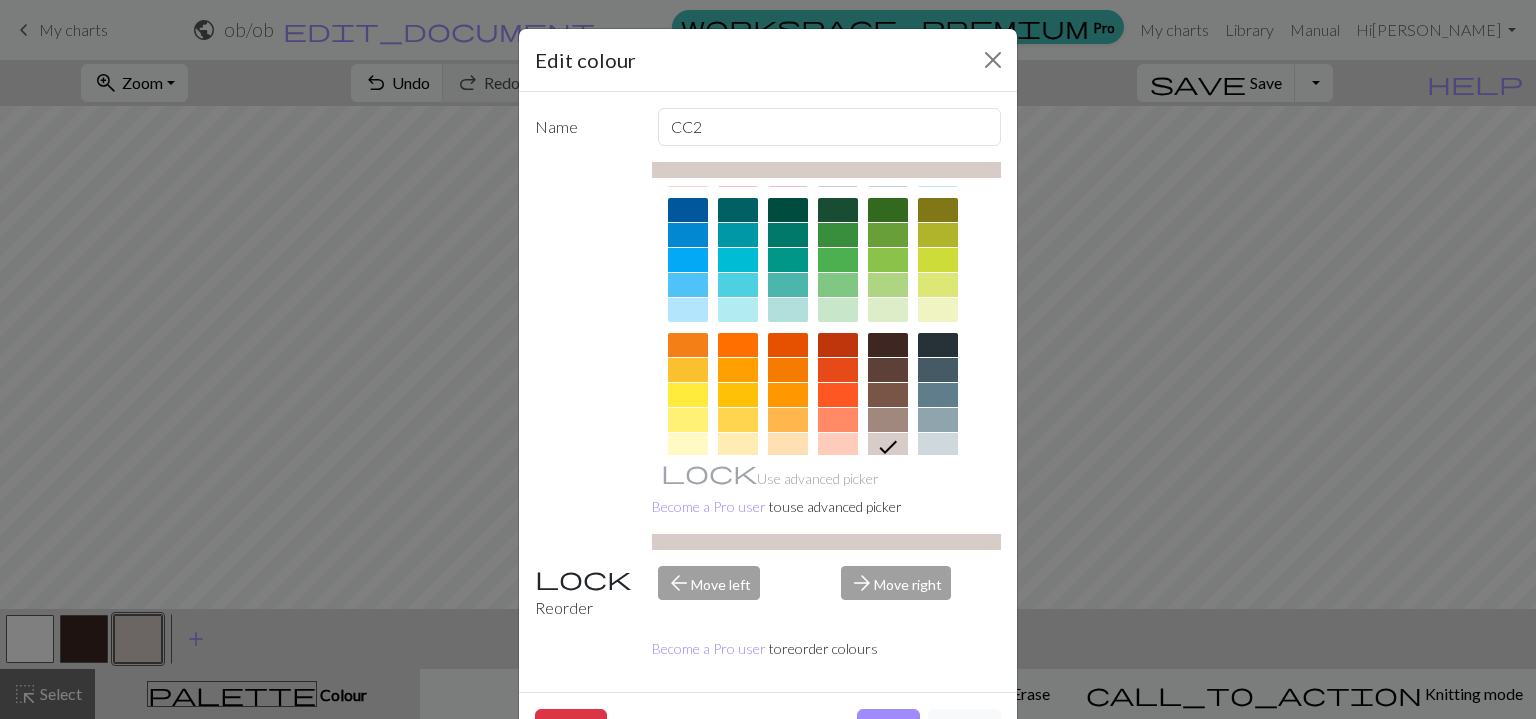 scroll, scrollTop: 0, scrollLeft: 0, axis: both 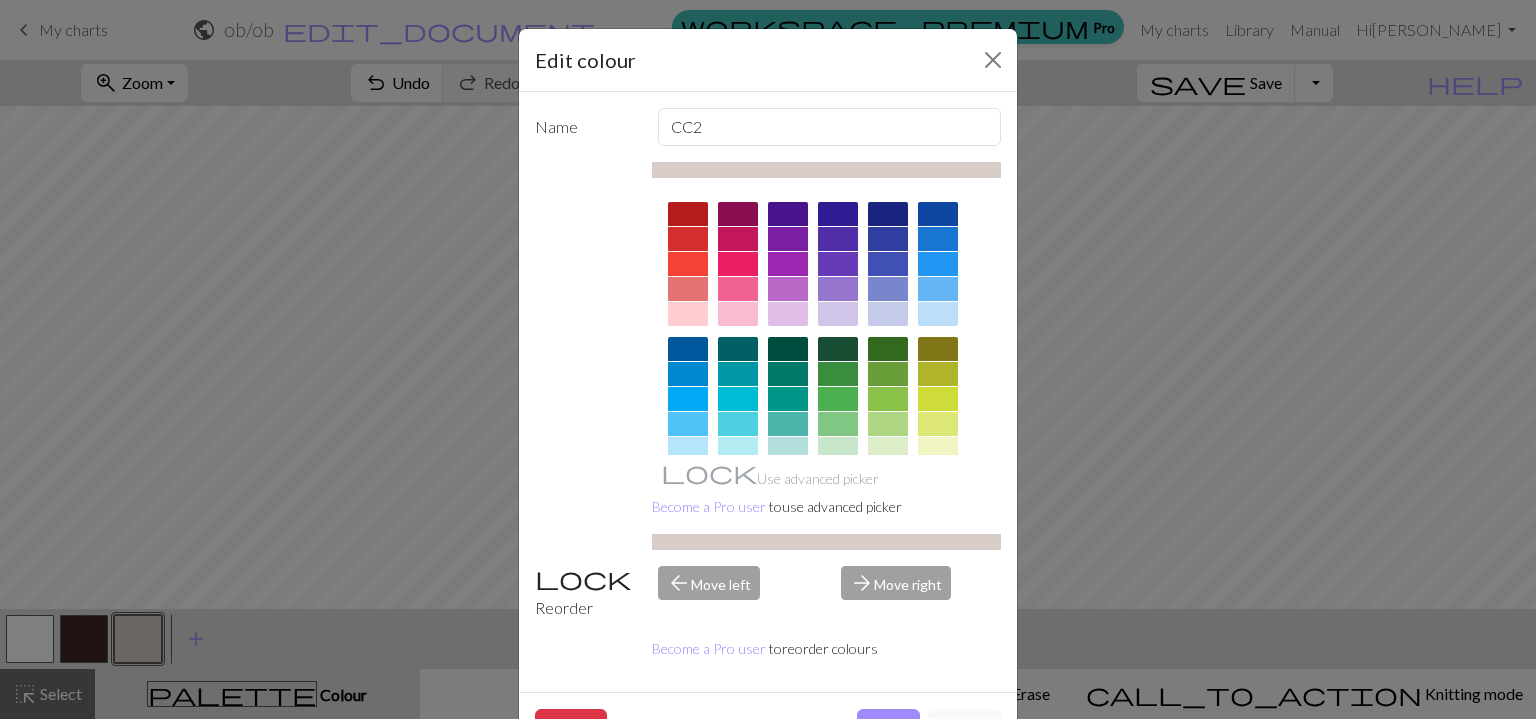 click on "arrow_forward Move right" at bounding box center [921, 593] 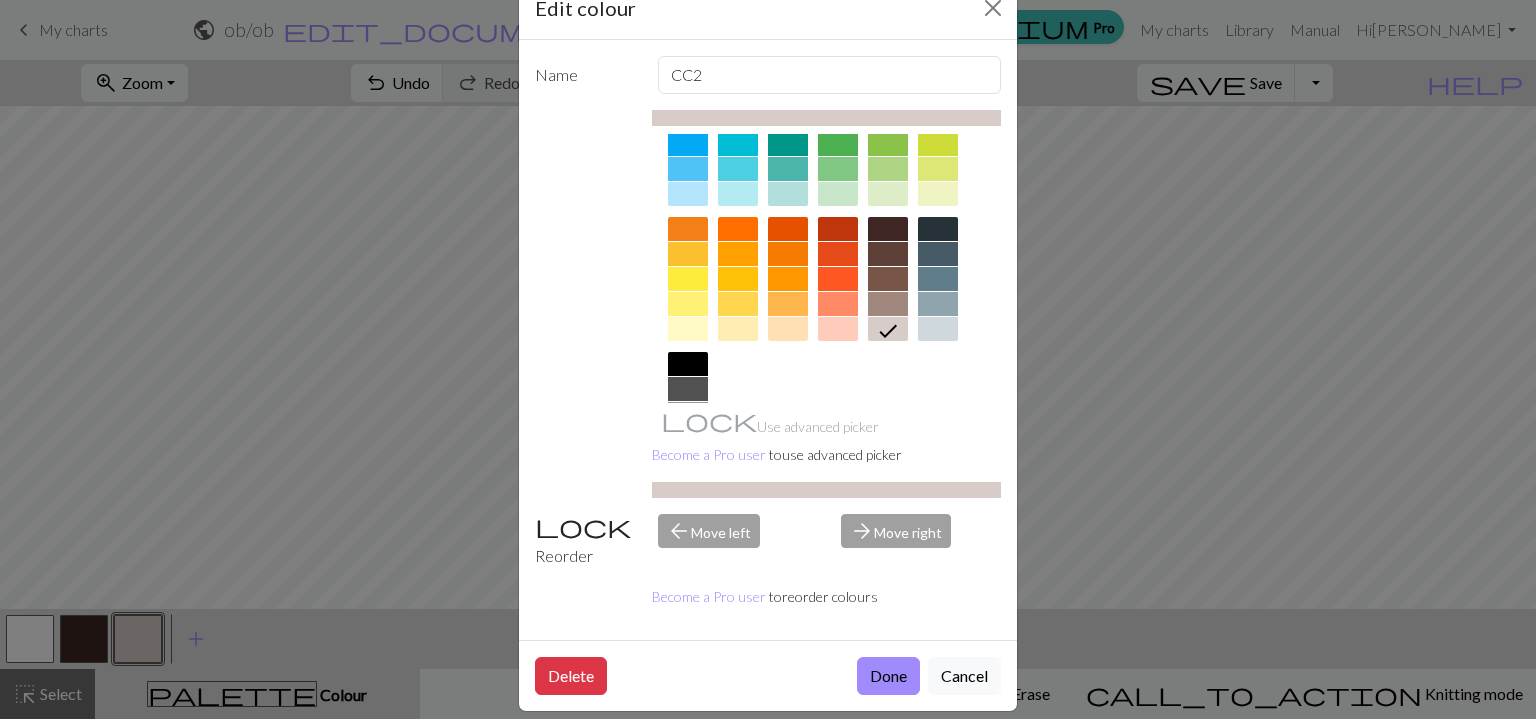 scroll, scrollTop: 204, scrollLeft: 0, axis: vertical 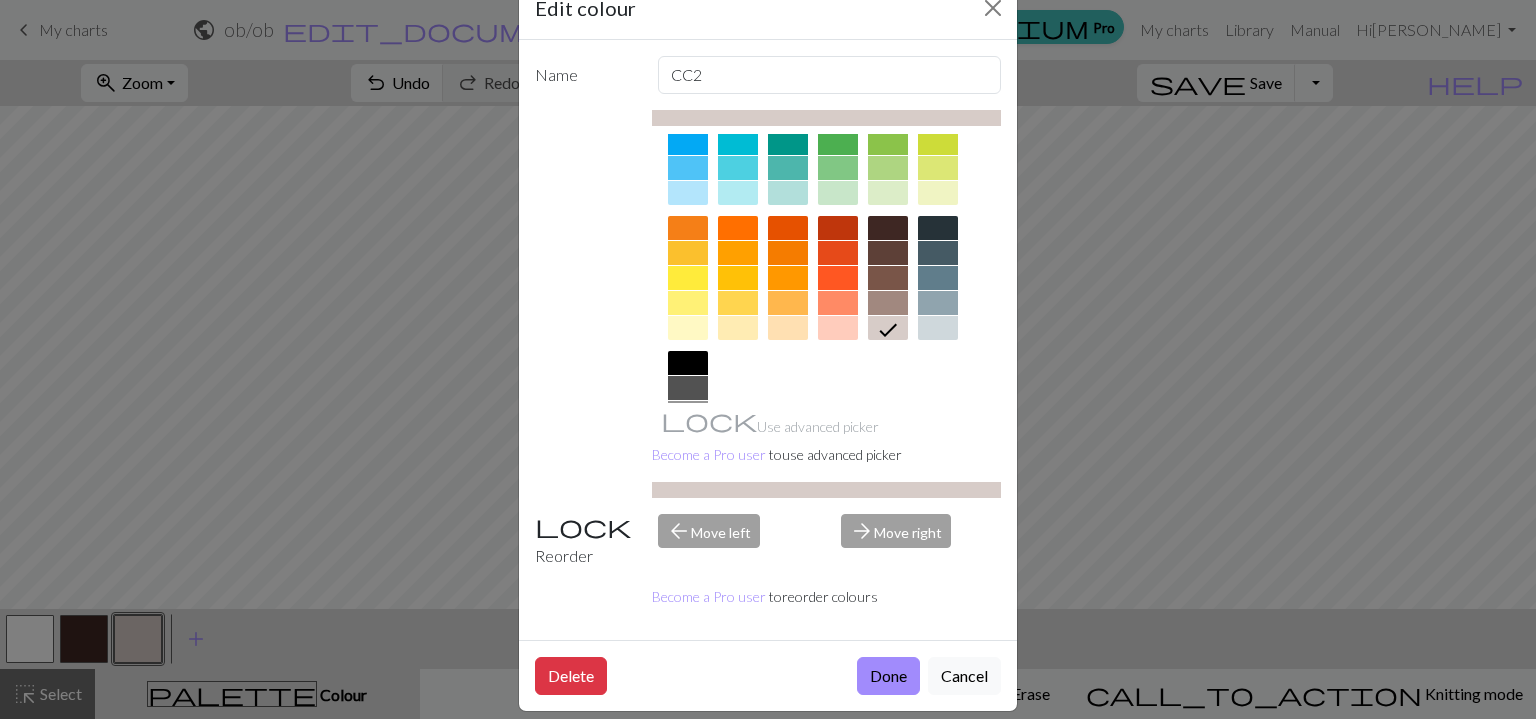 click at bounding box center [788, 328] 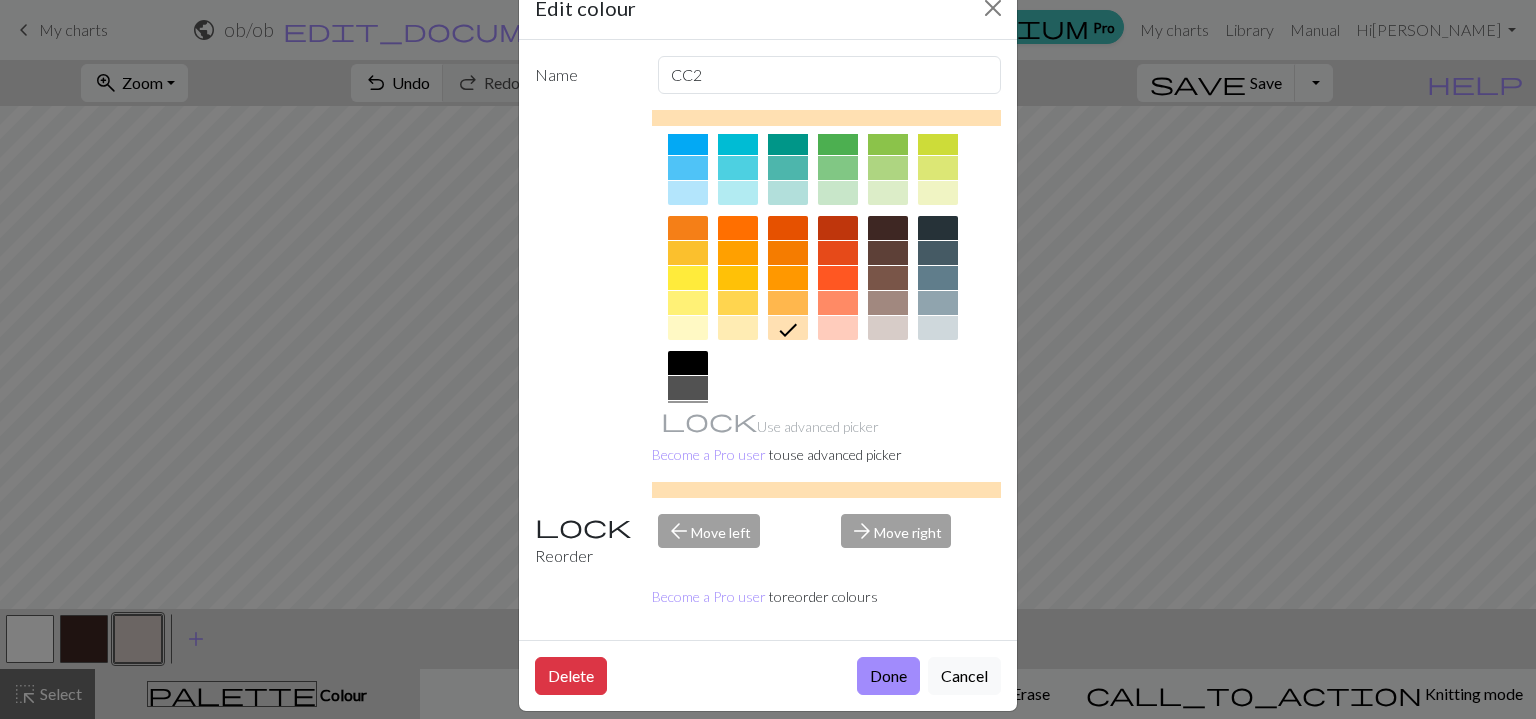 click on "Done" at bounding box center [888, 676] 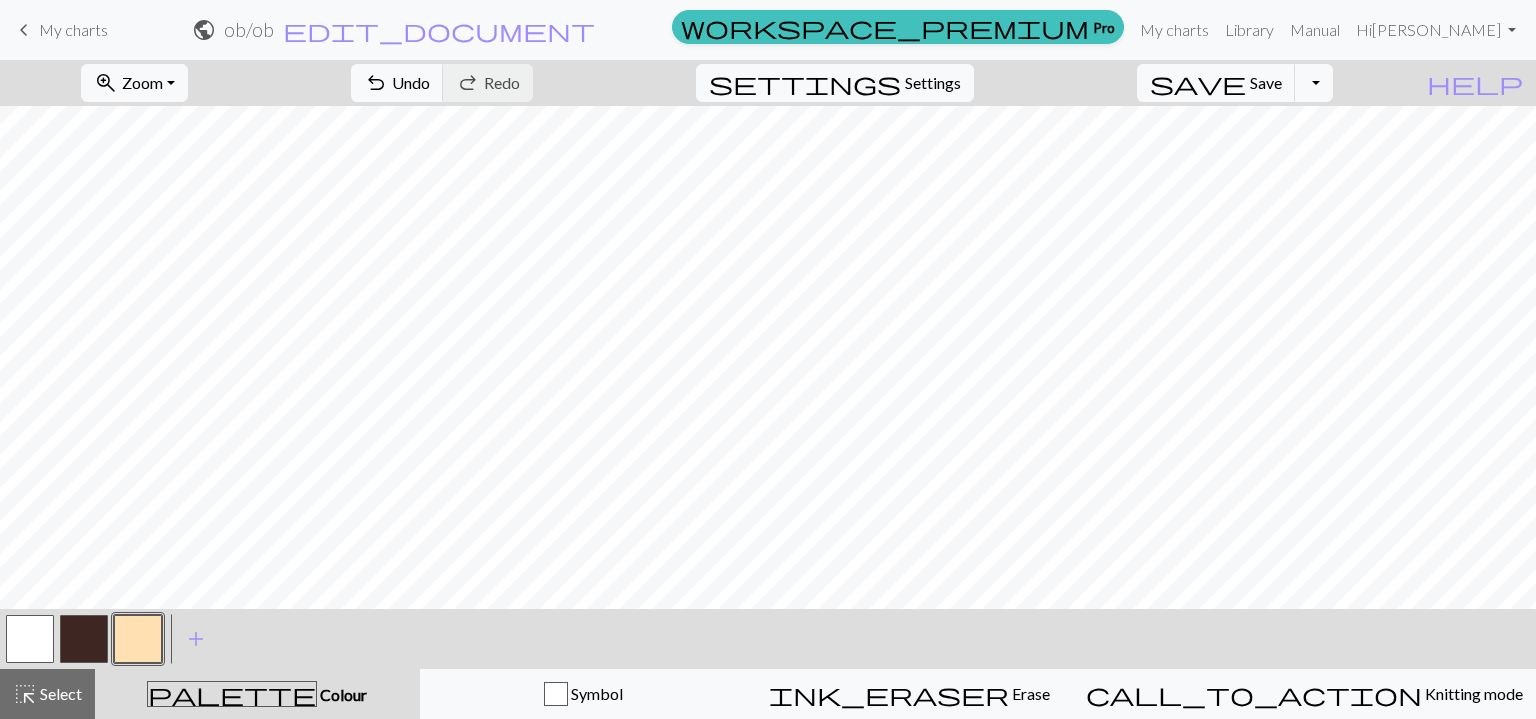 click at bounding box center [84, 639] 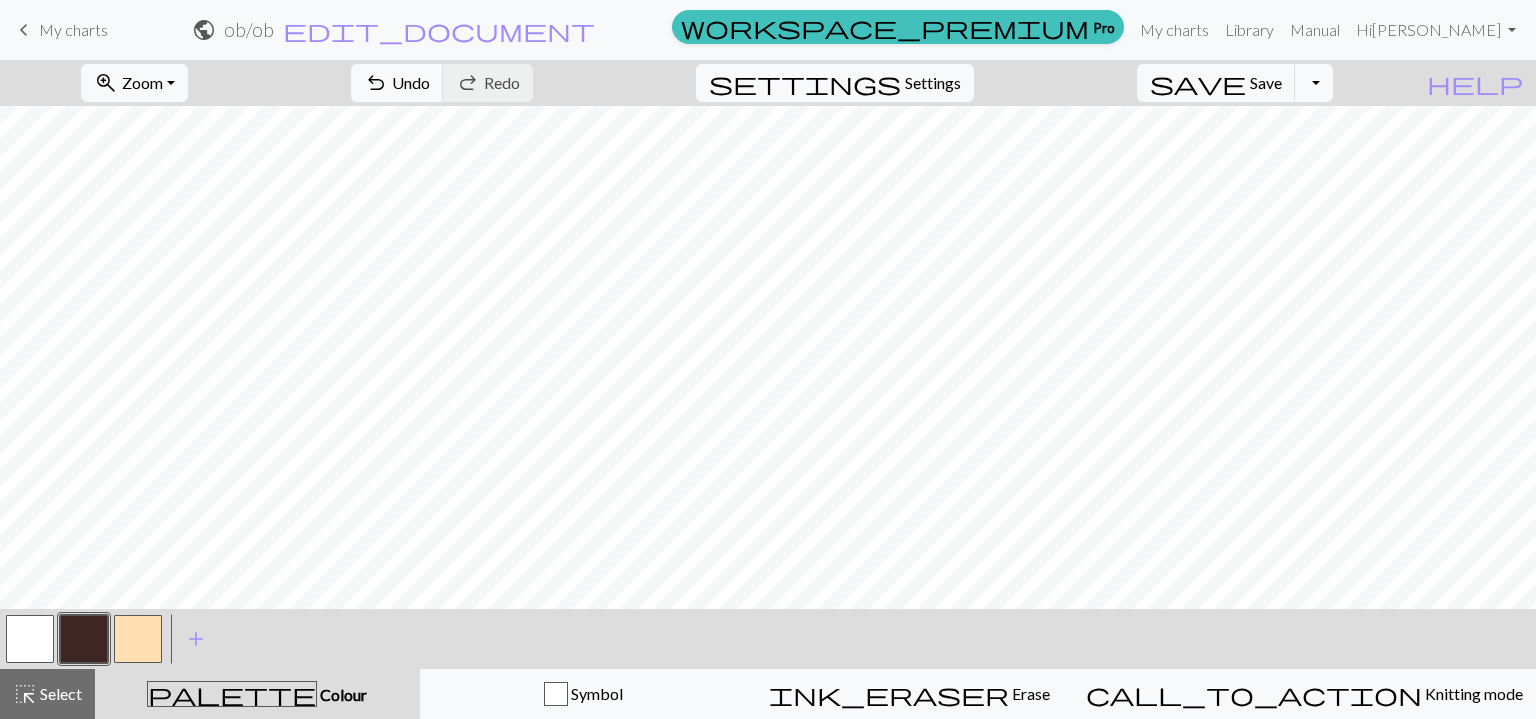 click at bounding box center (138, 639) 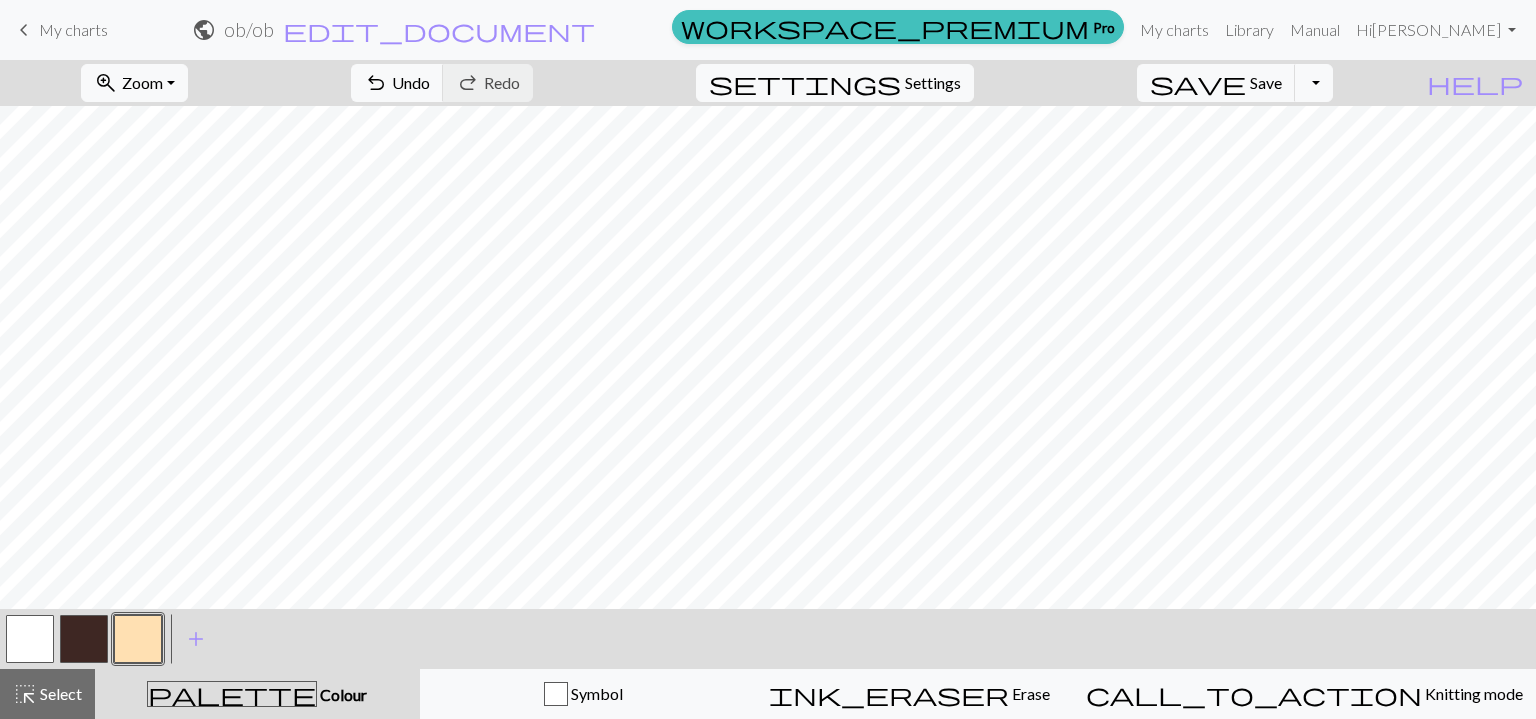 click at bounding box center (84, 639) 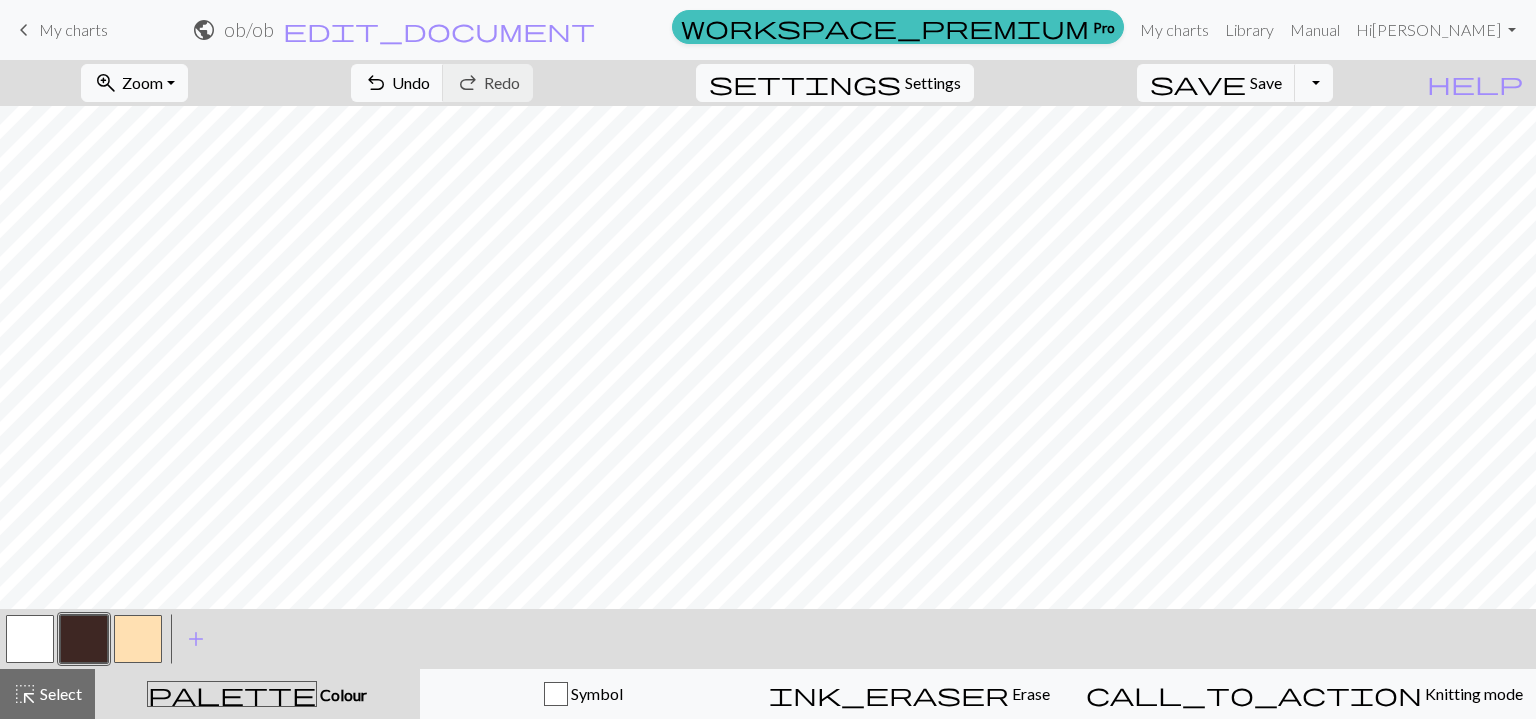 click at bounding box center (138, 639) 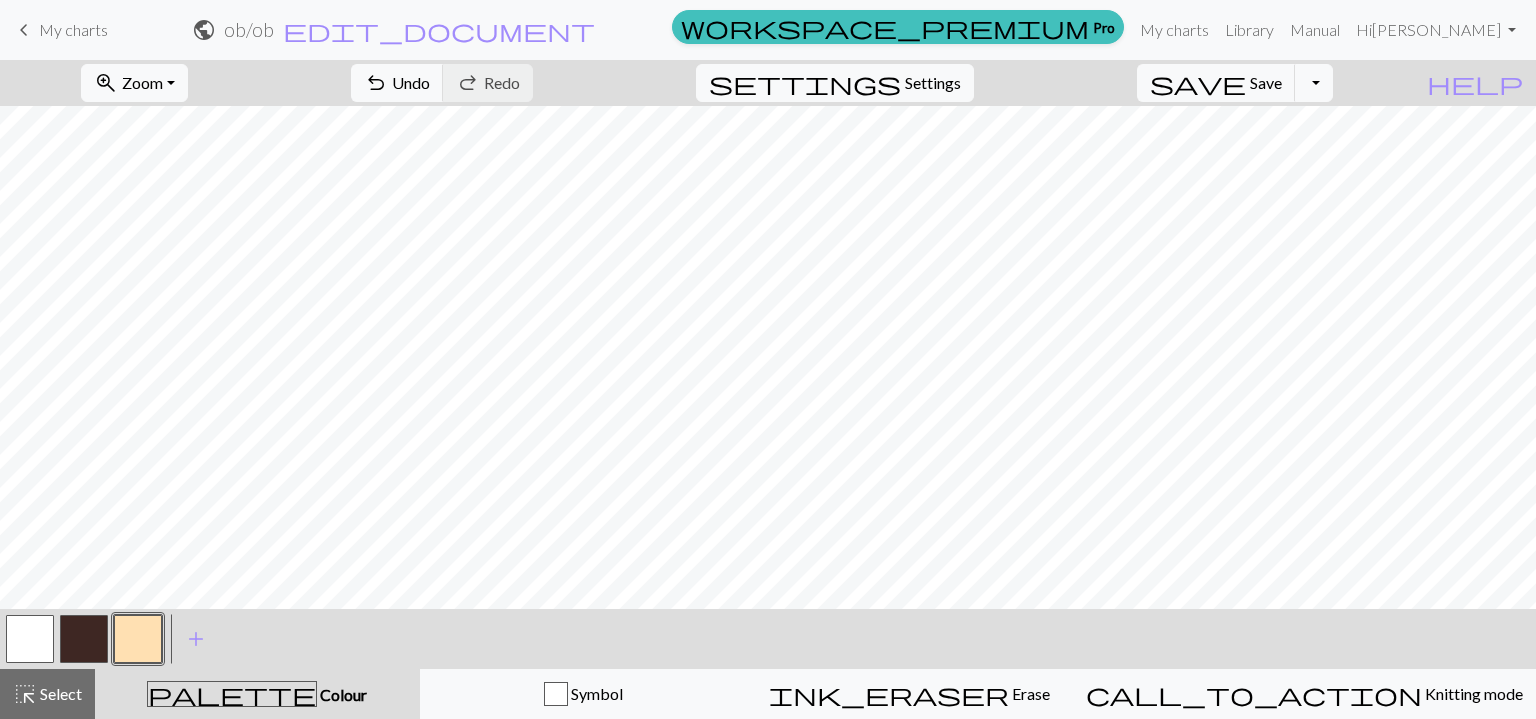 click at bounding box center [84, 639] 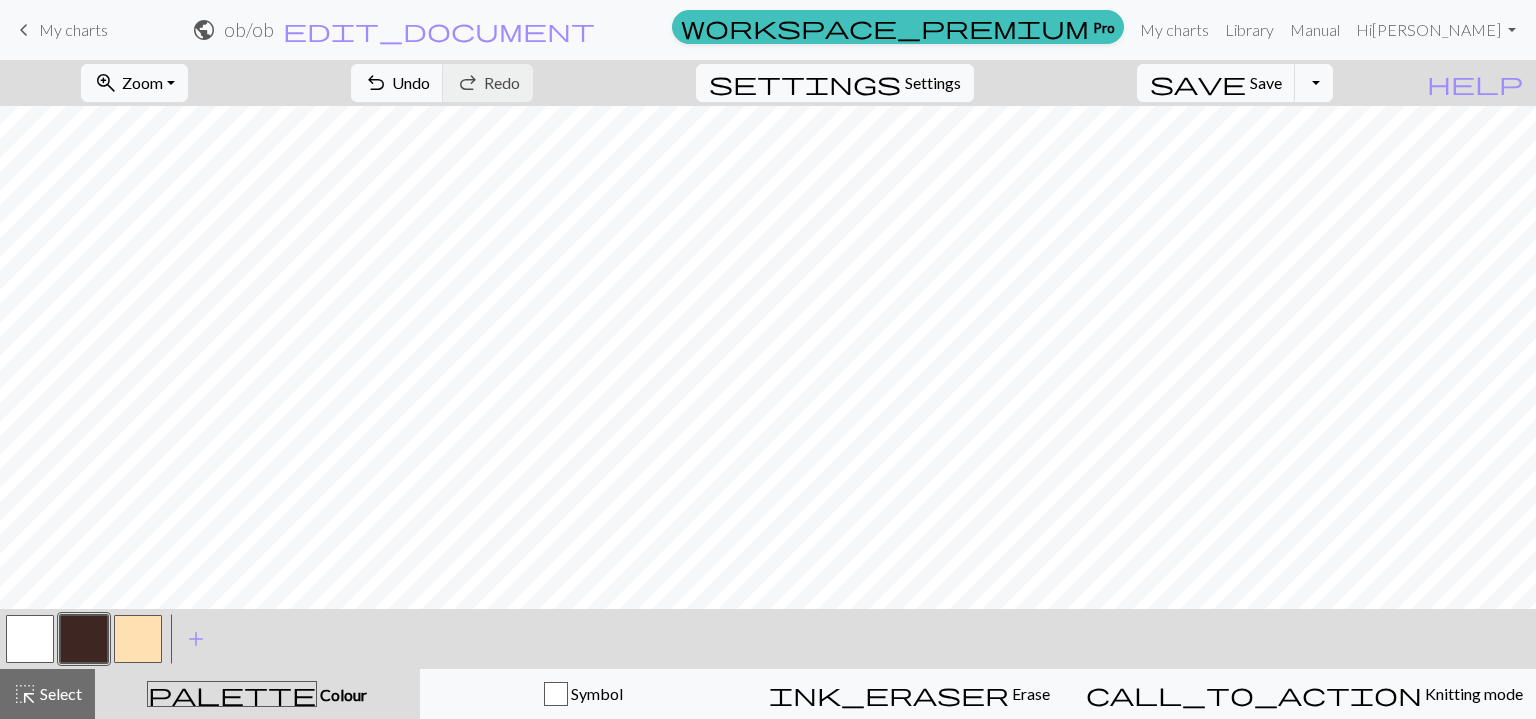 click at bounding box center [138, 639] 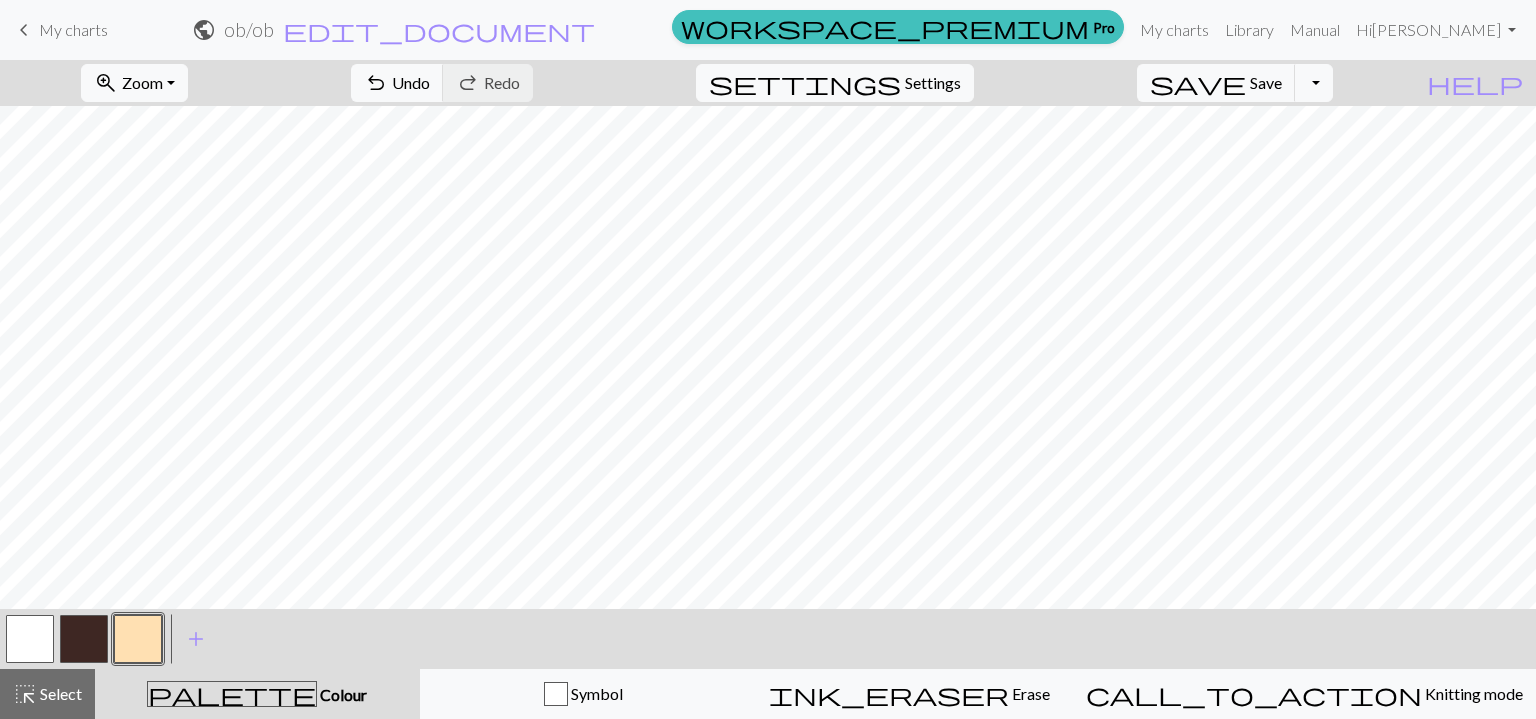click at bounding box center [84, 639] 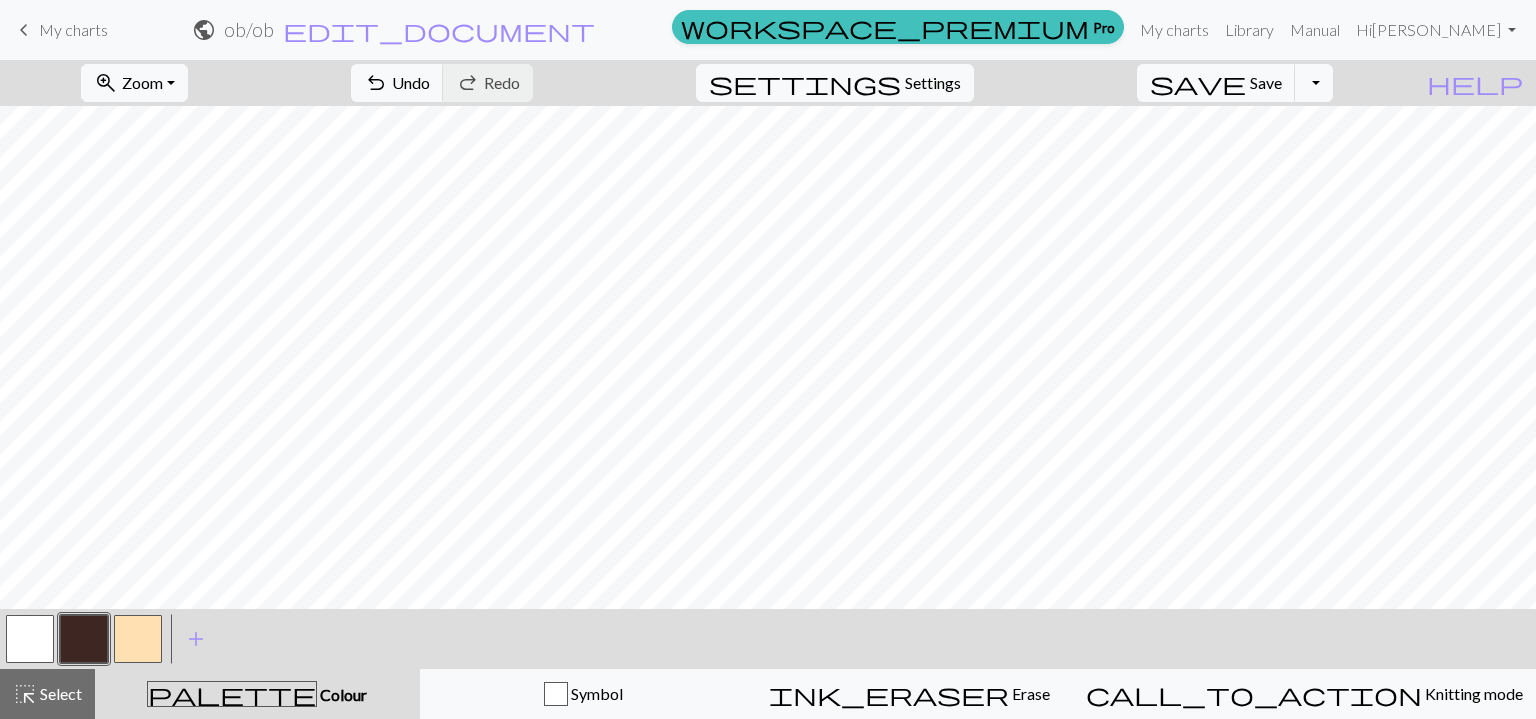 click at bounding box center [138, 639] 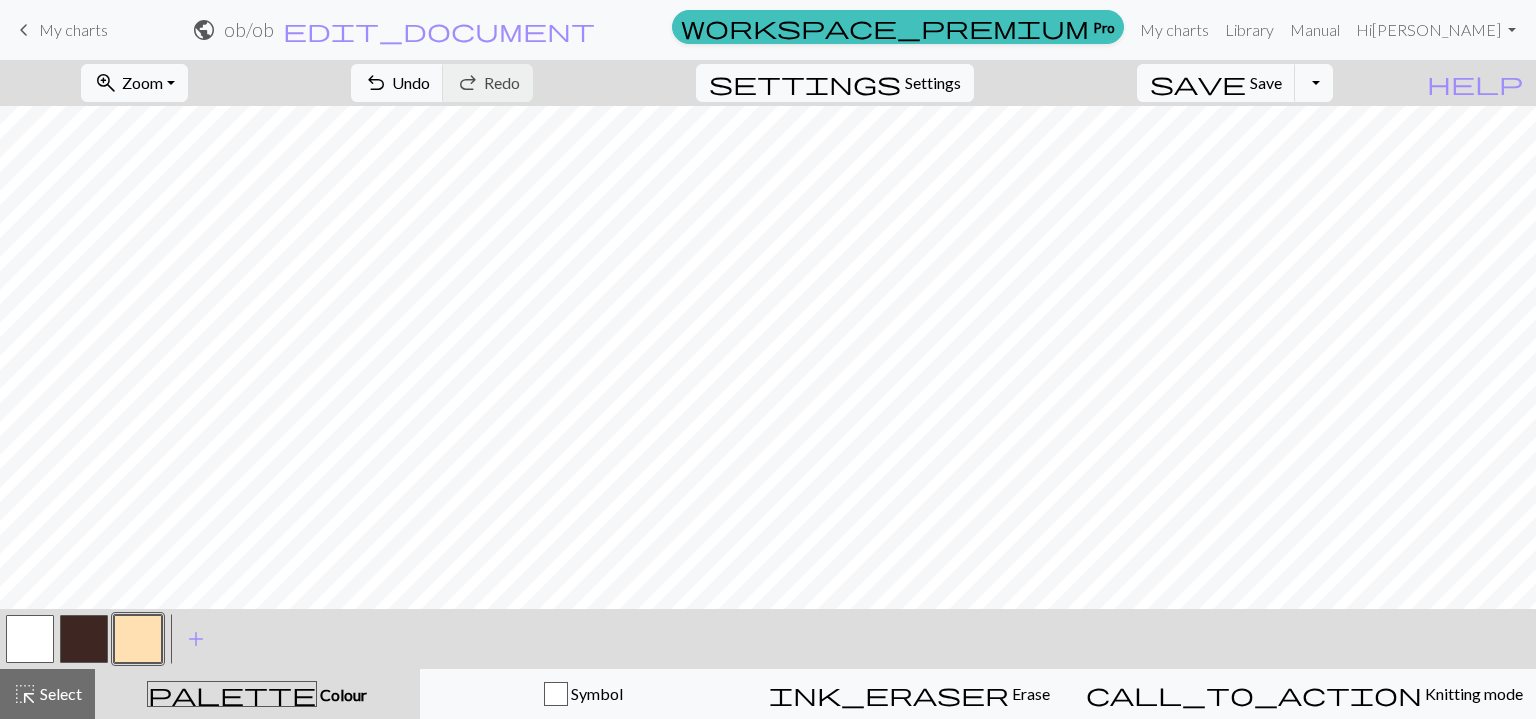 click at bounding box center [84, 639] 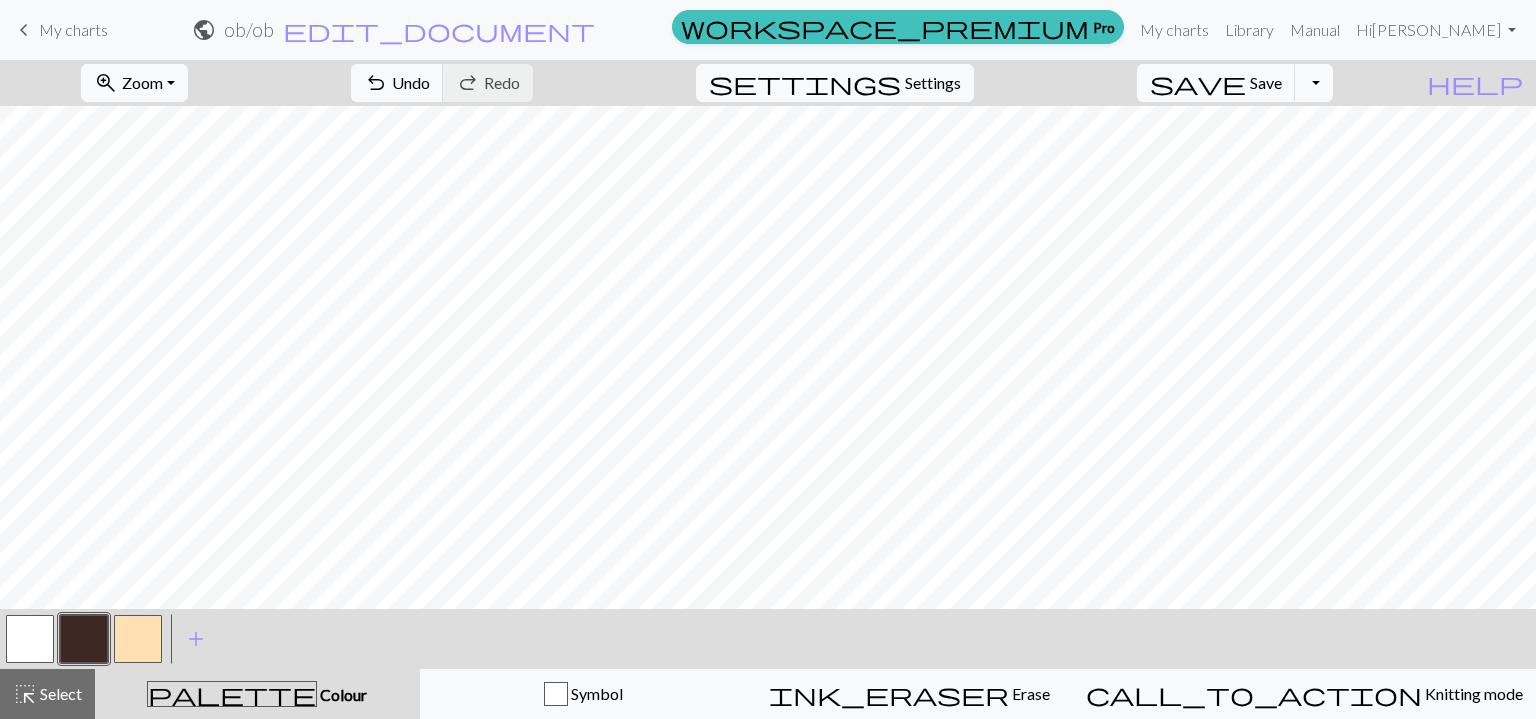 click at bounding box center [138, 639] 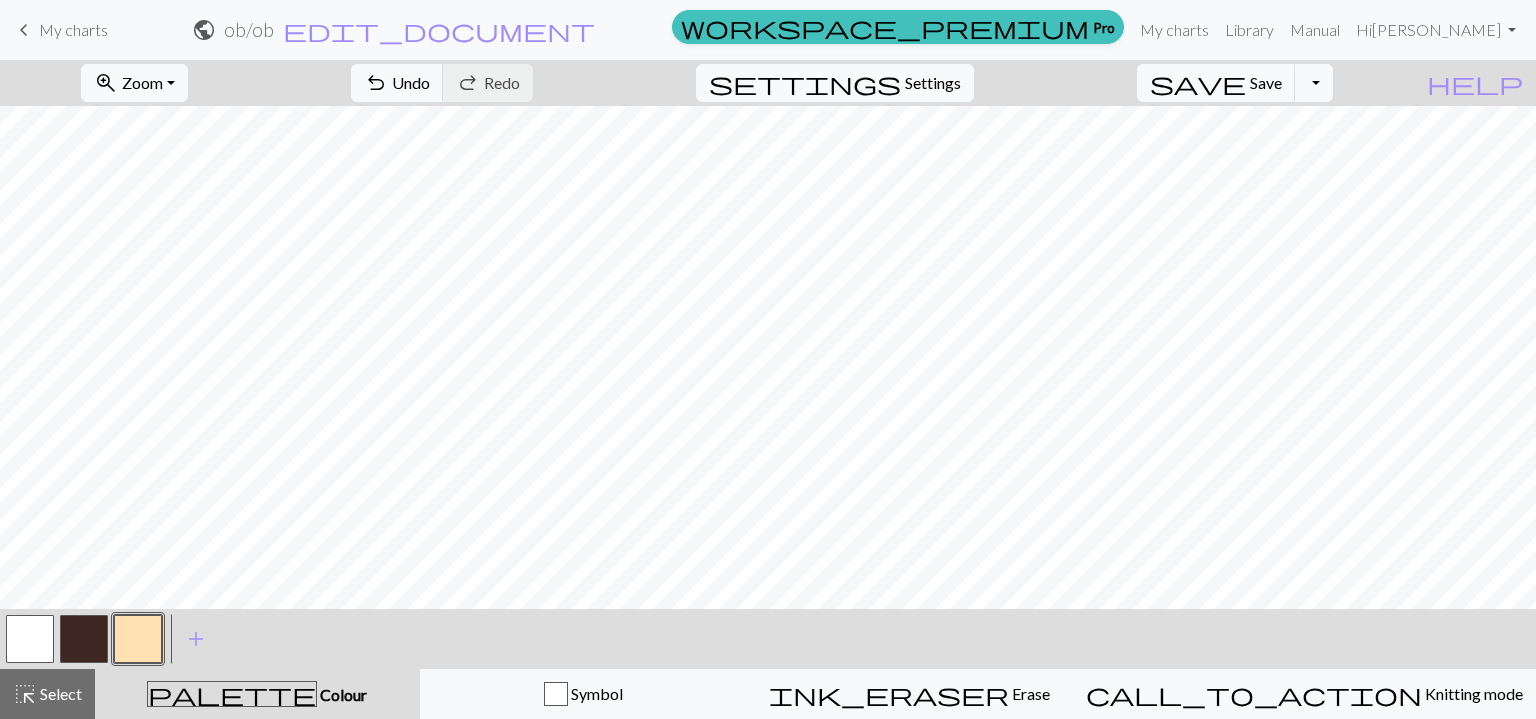 click at bounding box center [84, 639] 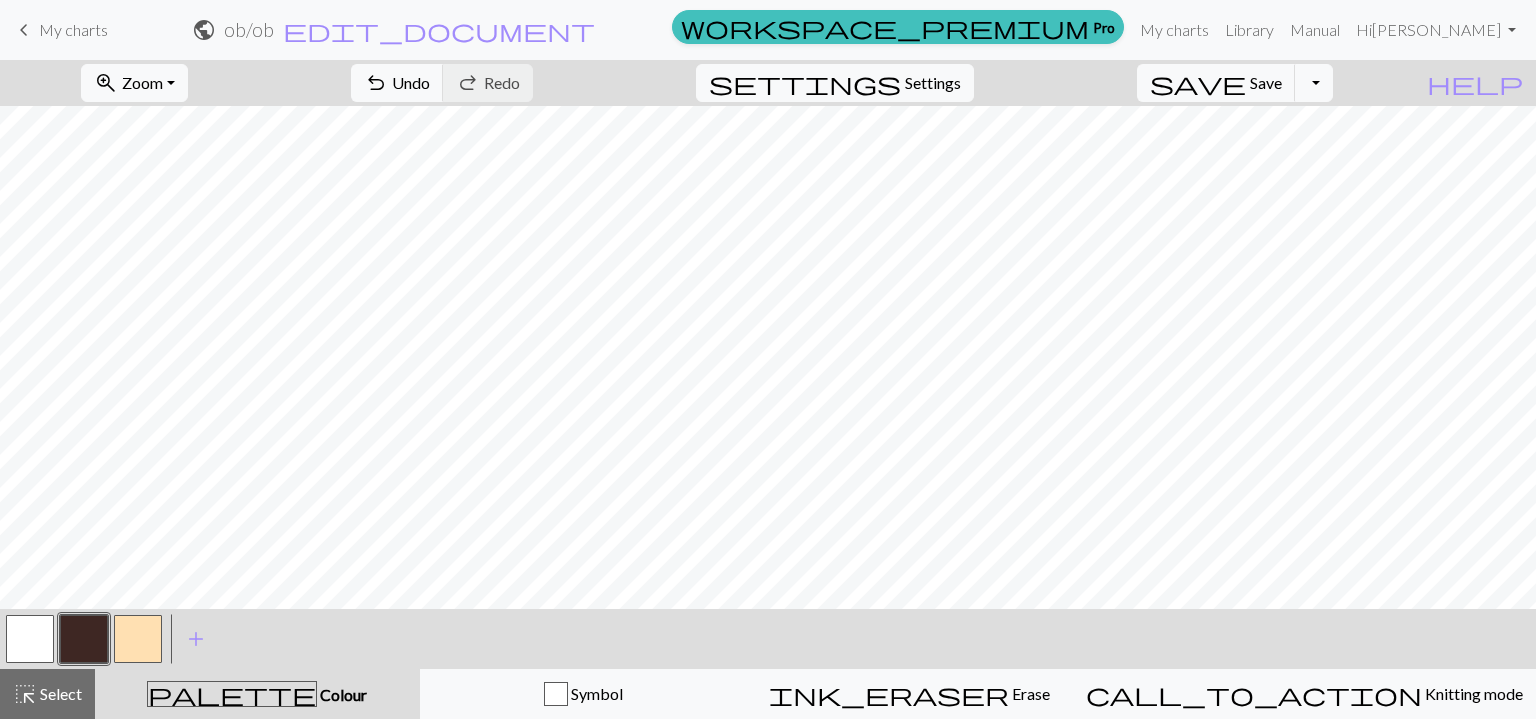 click at bounding box center (138, 639) 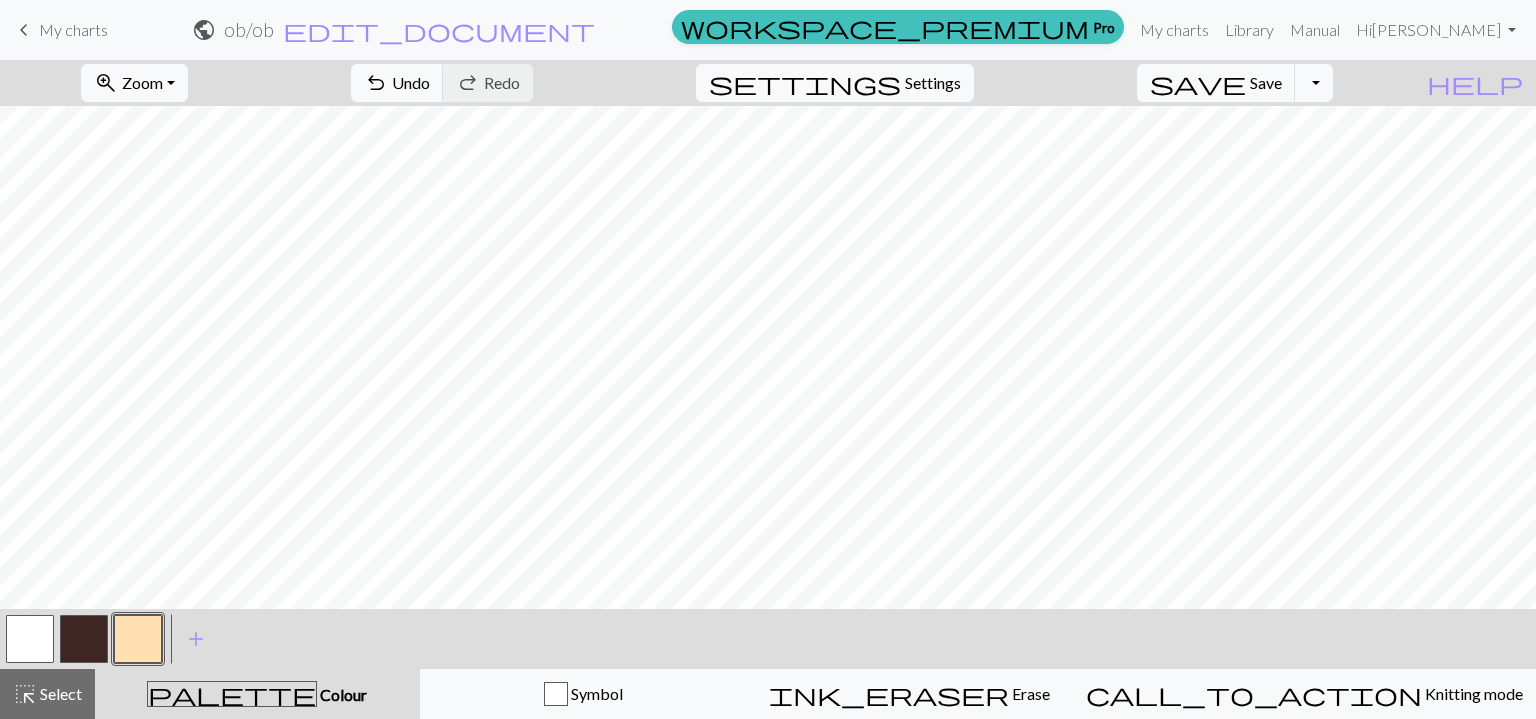 click at bounding box center (84, 639) 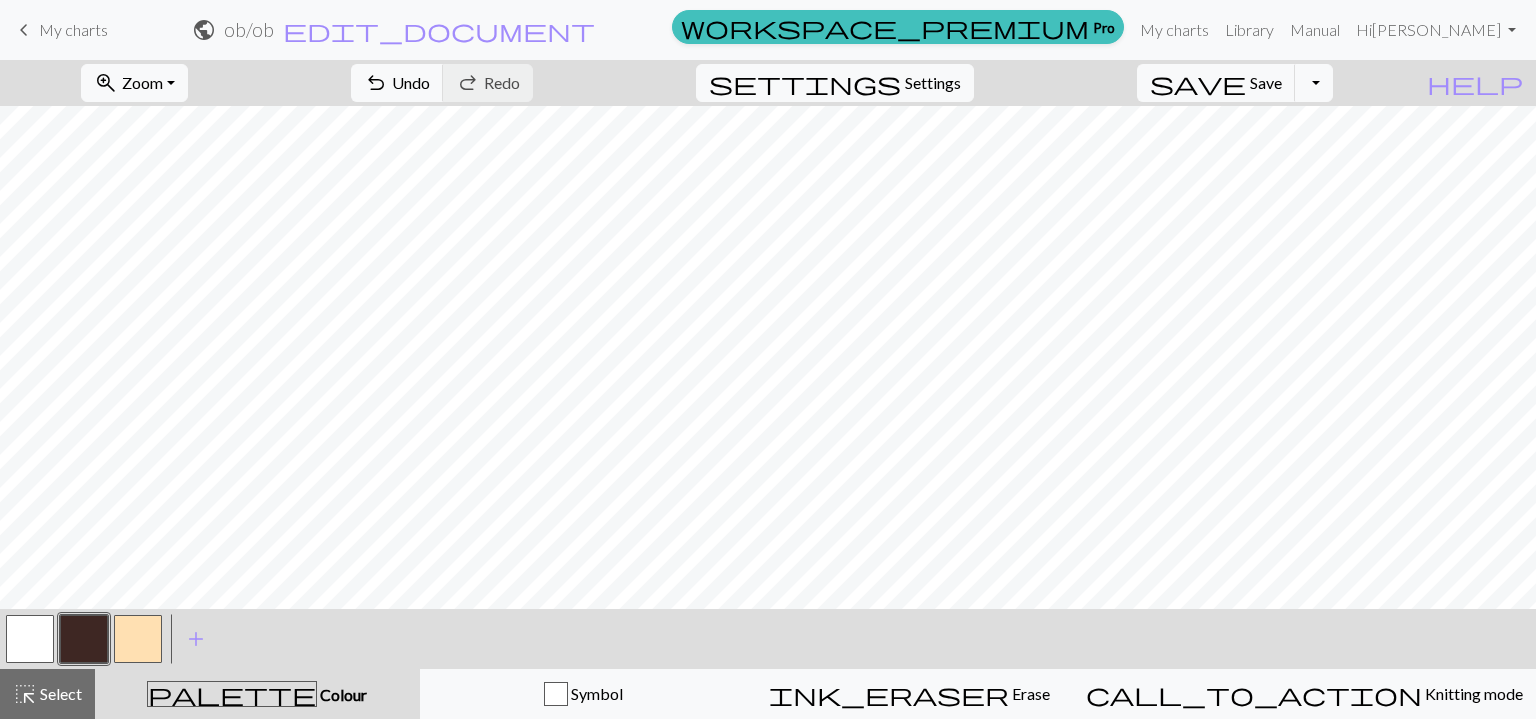 click at bounding box center (138, 639) 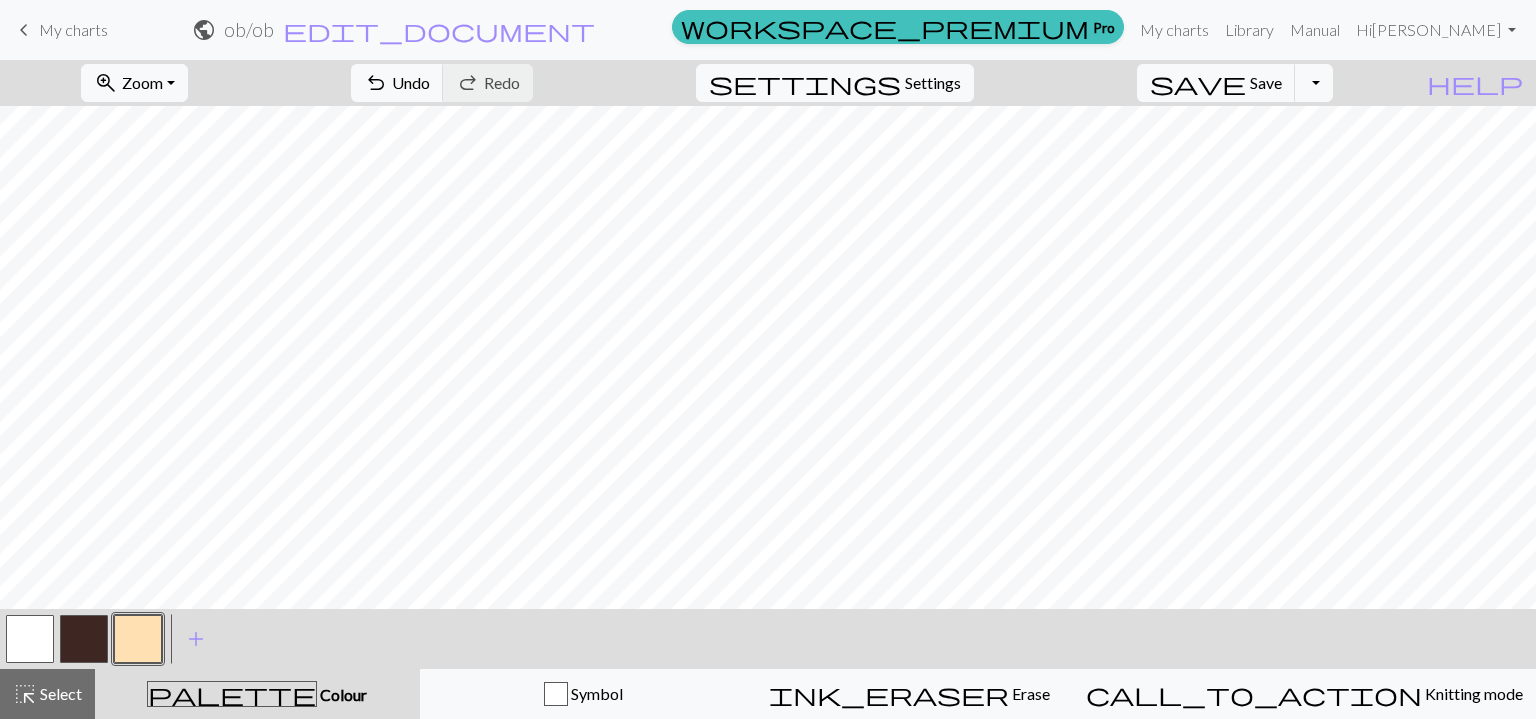 click at bounding box center (84, 639) 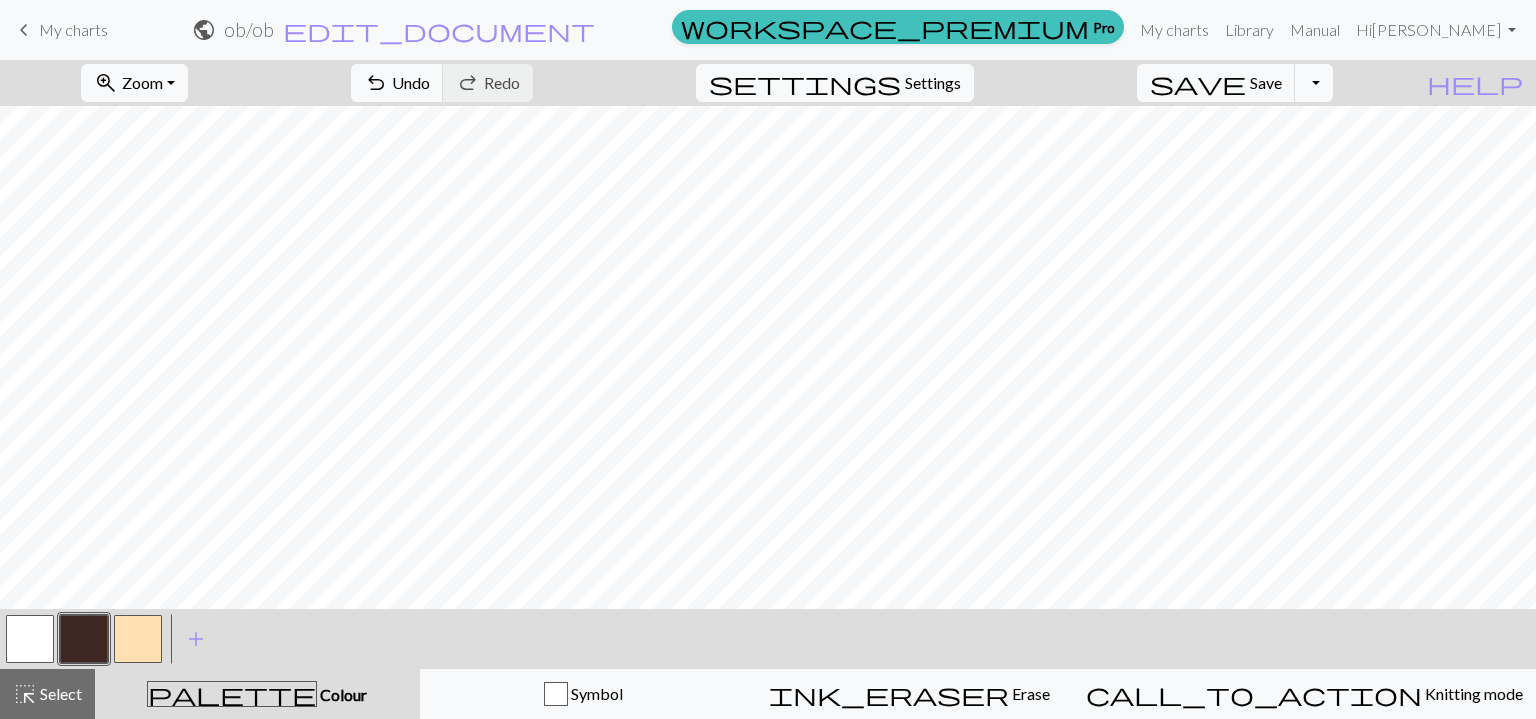 click at bounding box center [138, 639] 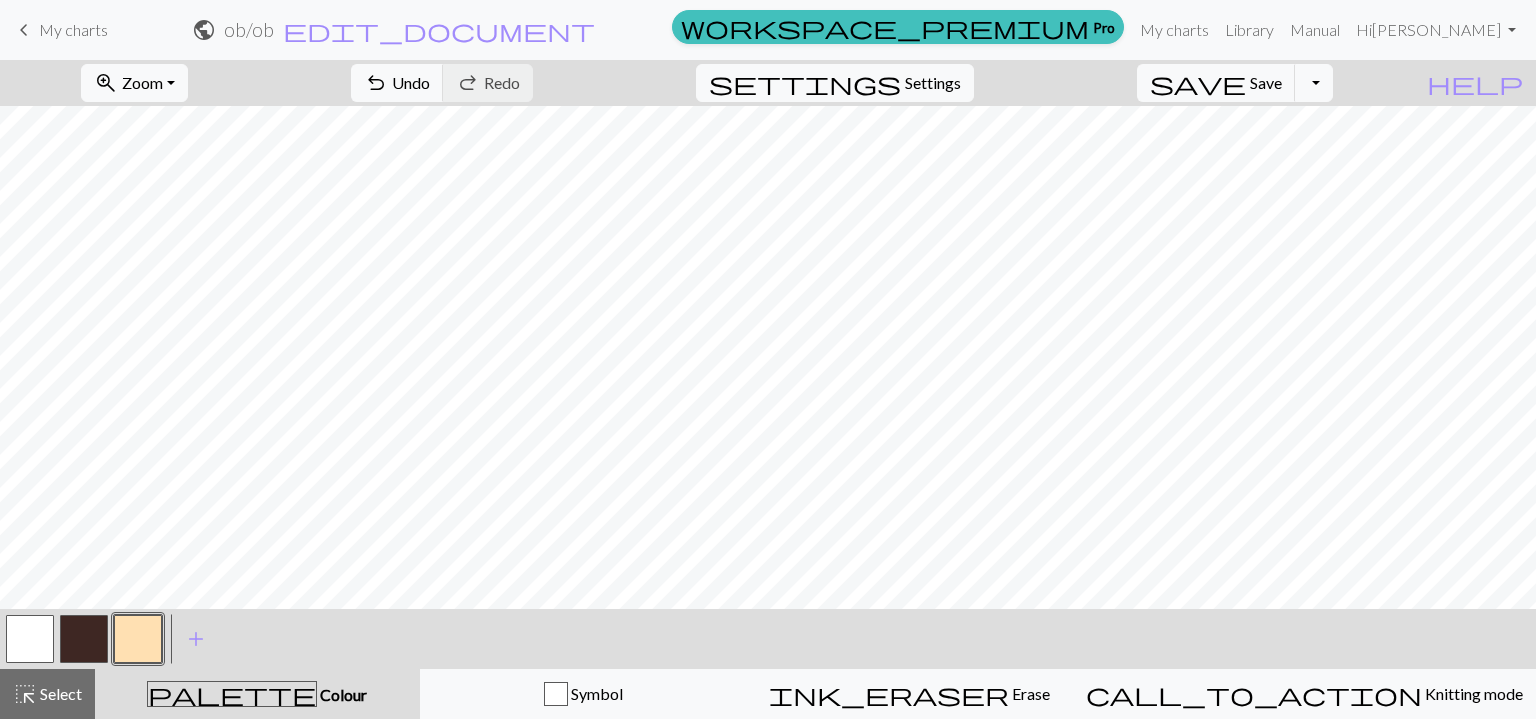 click on "add" at bounding box center [196, 639] 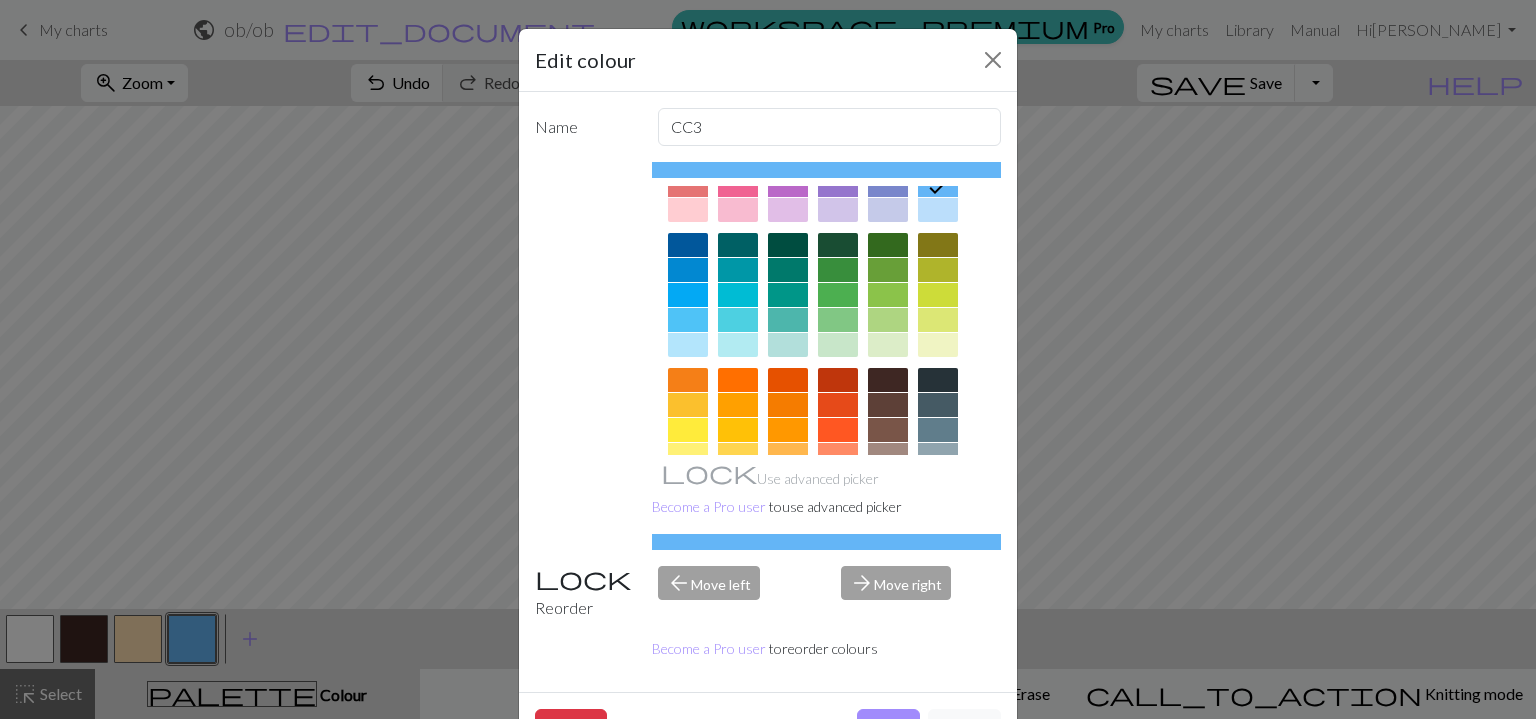 scroll, scrollTop: 120, scrollLeft: 0, axis: vertical 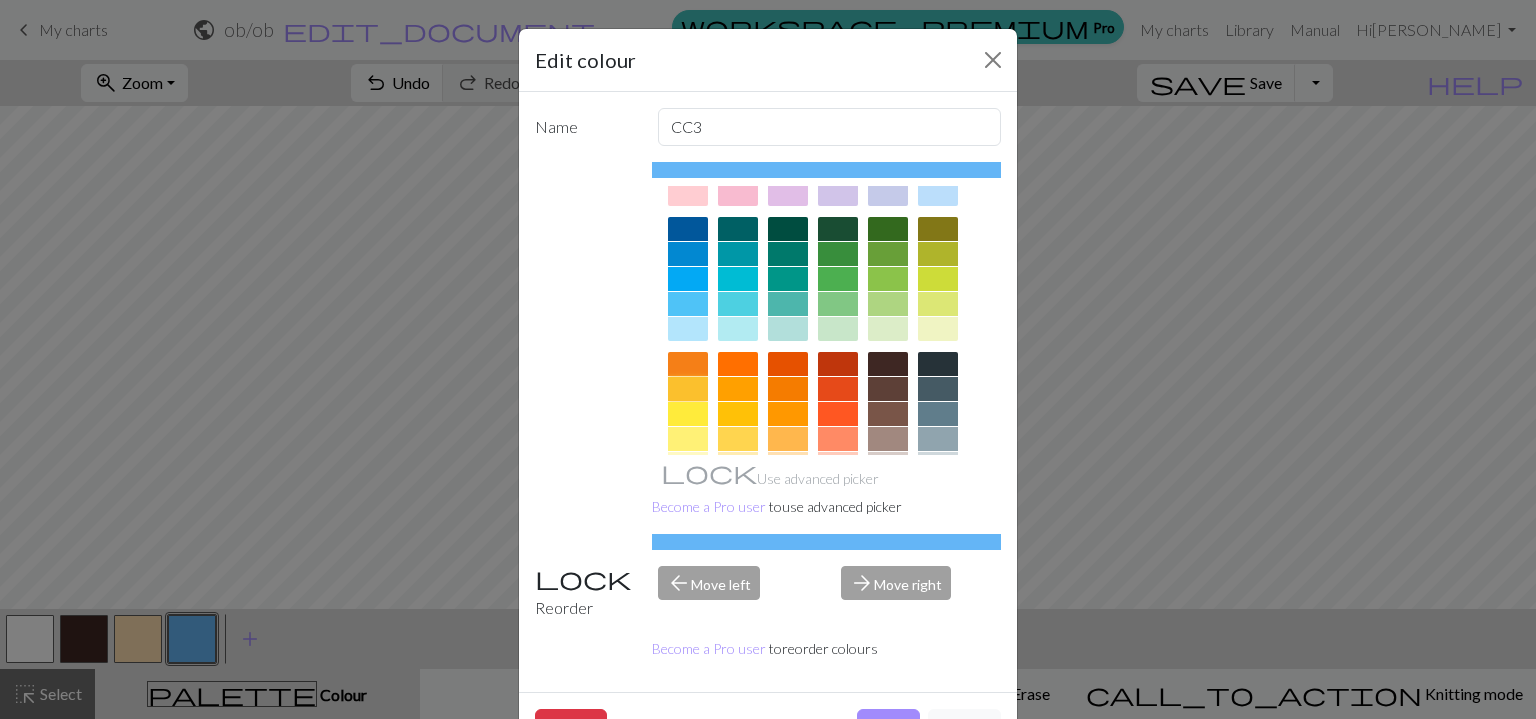 click at bounding box center (688, 389) 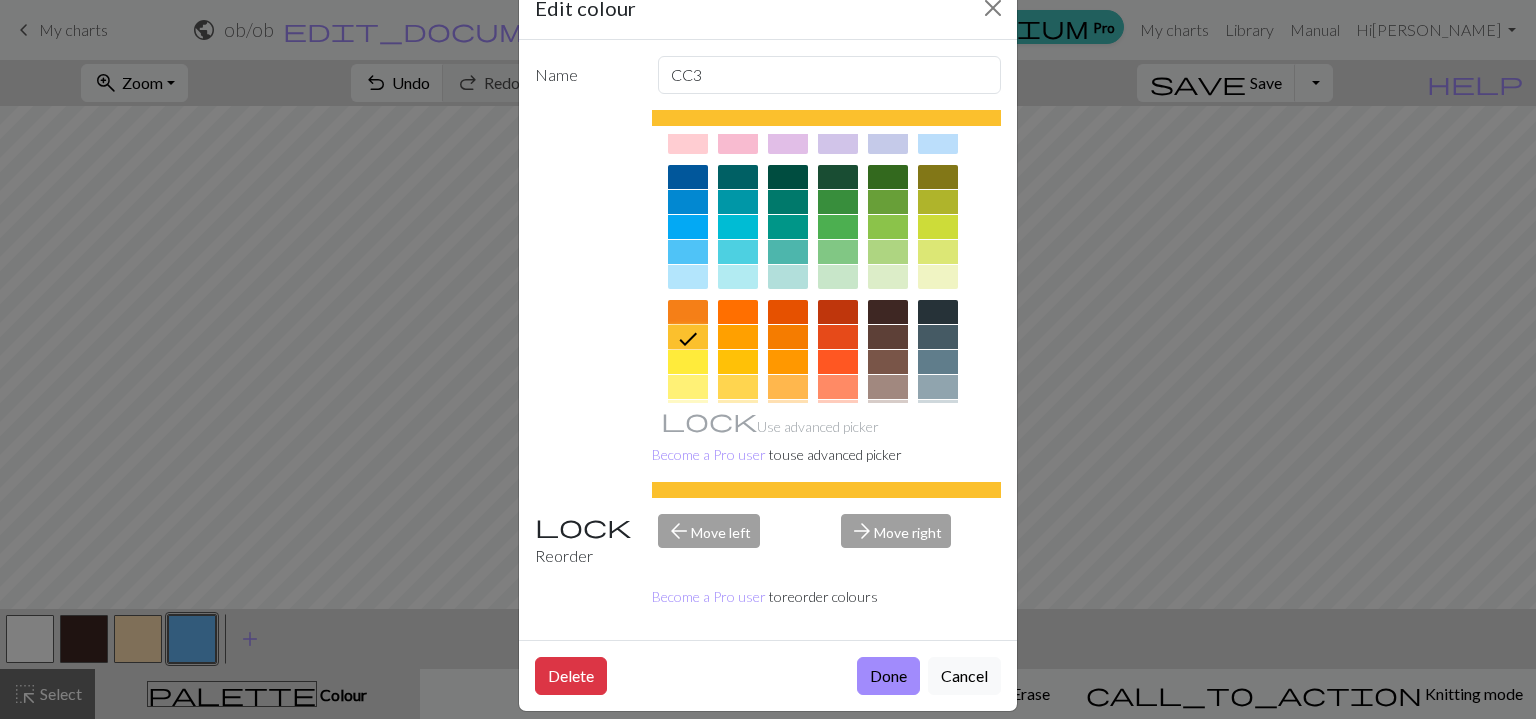 scroll, scrollTop: 50, scrollLeft: 0, axis: vertical 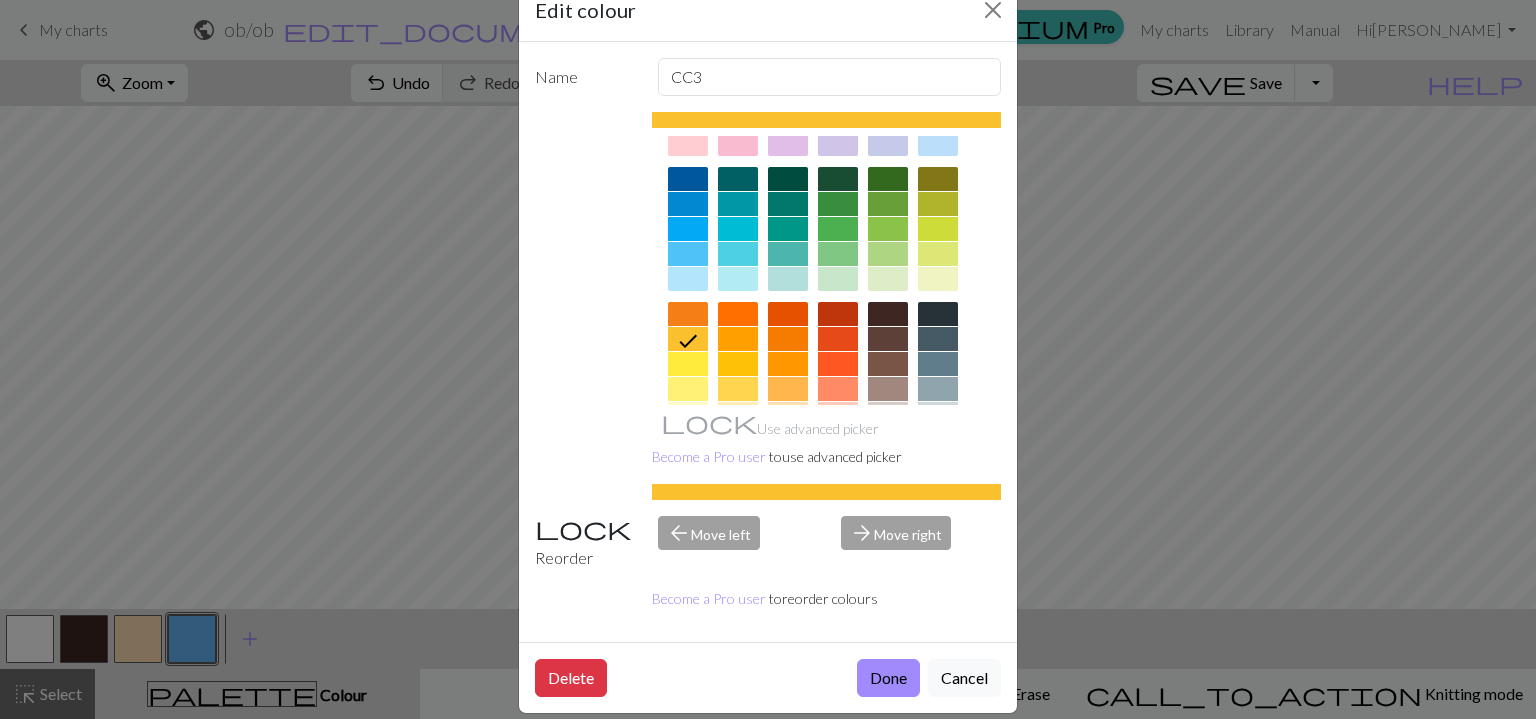 click on "Done" at bounding box center (888, 678) 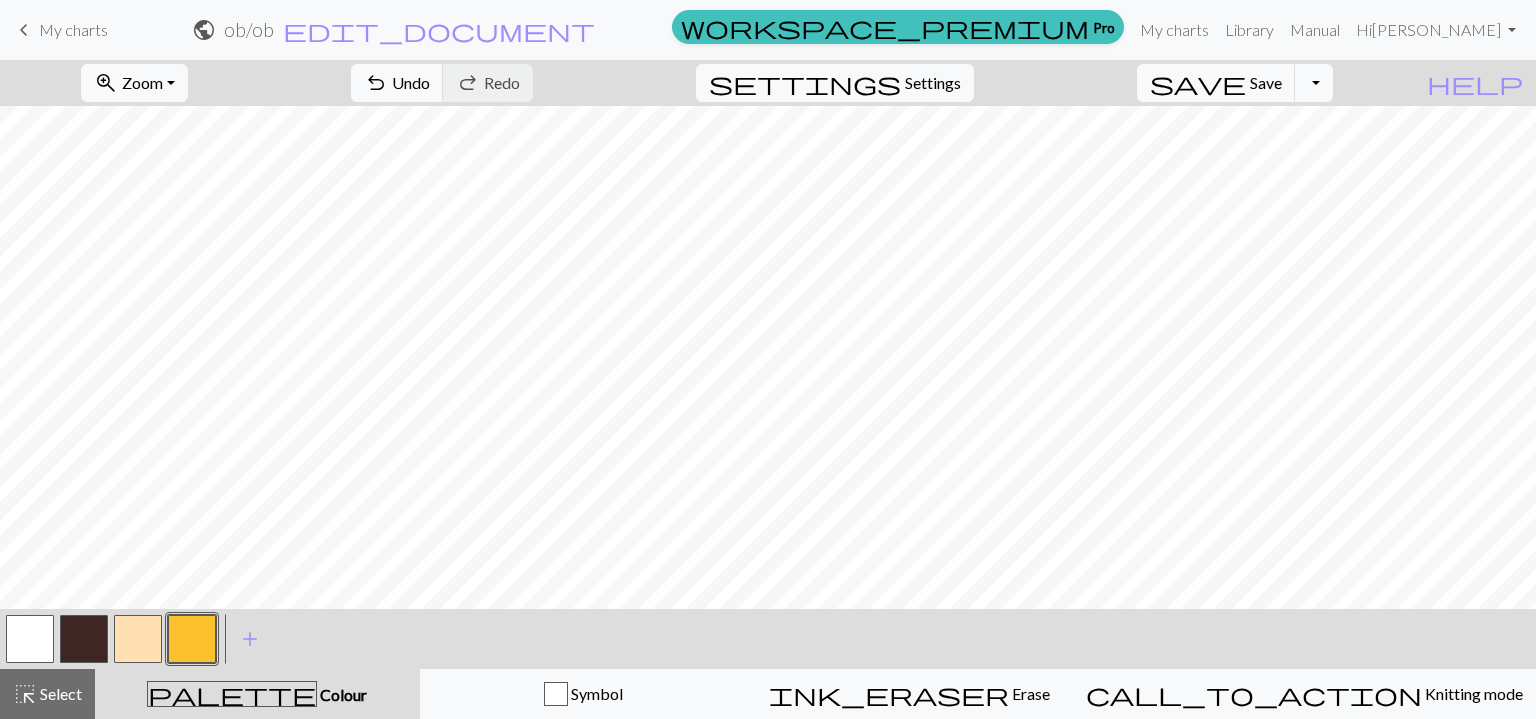 click on "add" at bounding box center [250, 639] 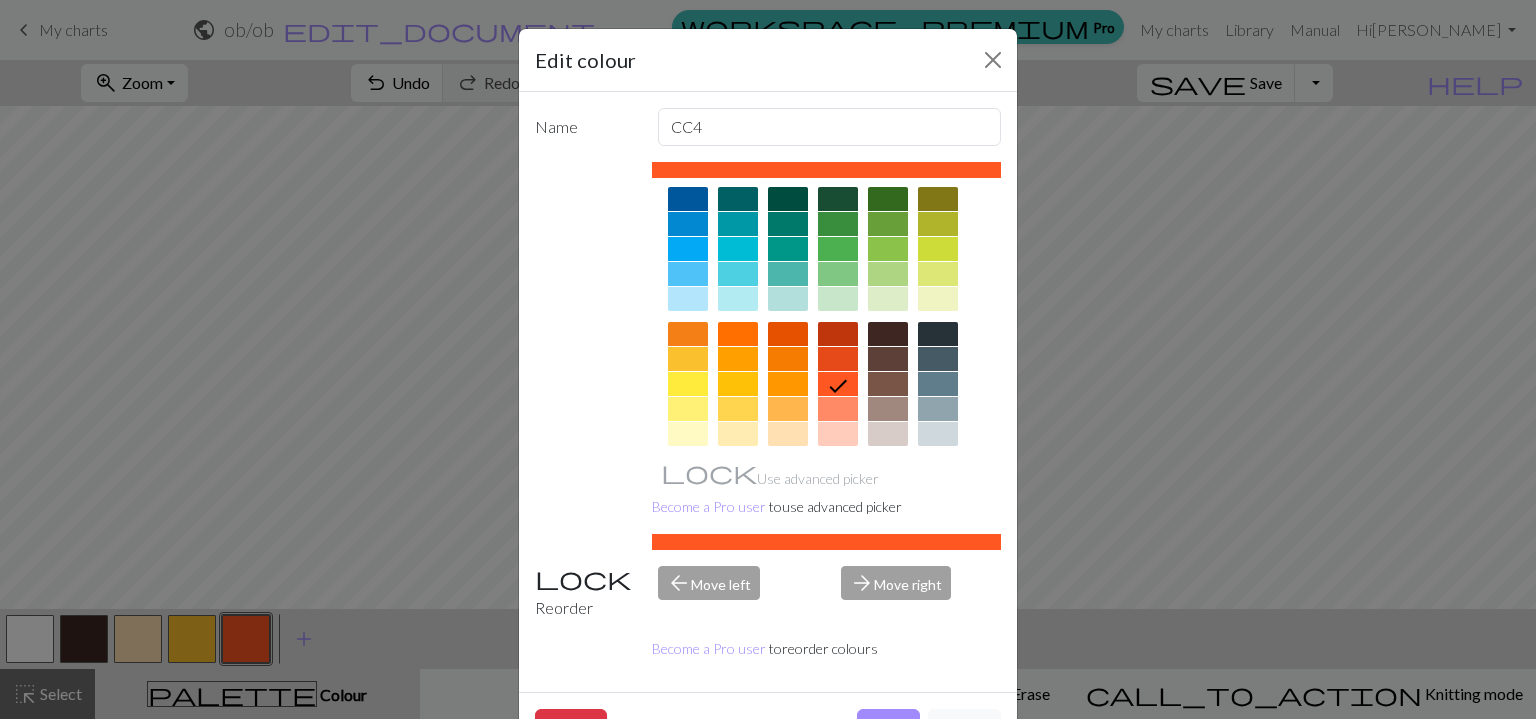 scroll, scrollTop: 151, scrollLeft: 0, axis: vertical 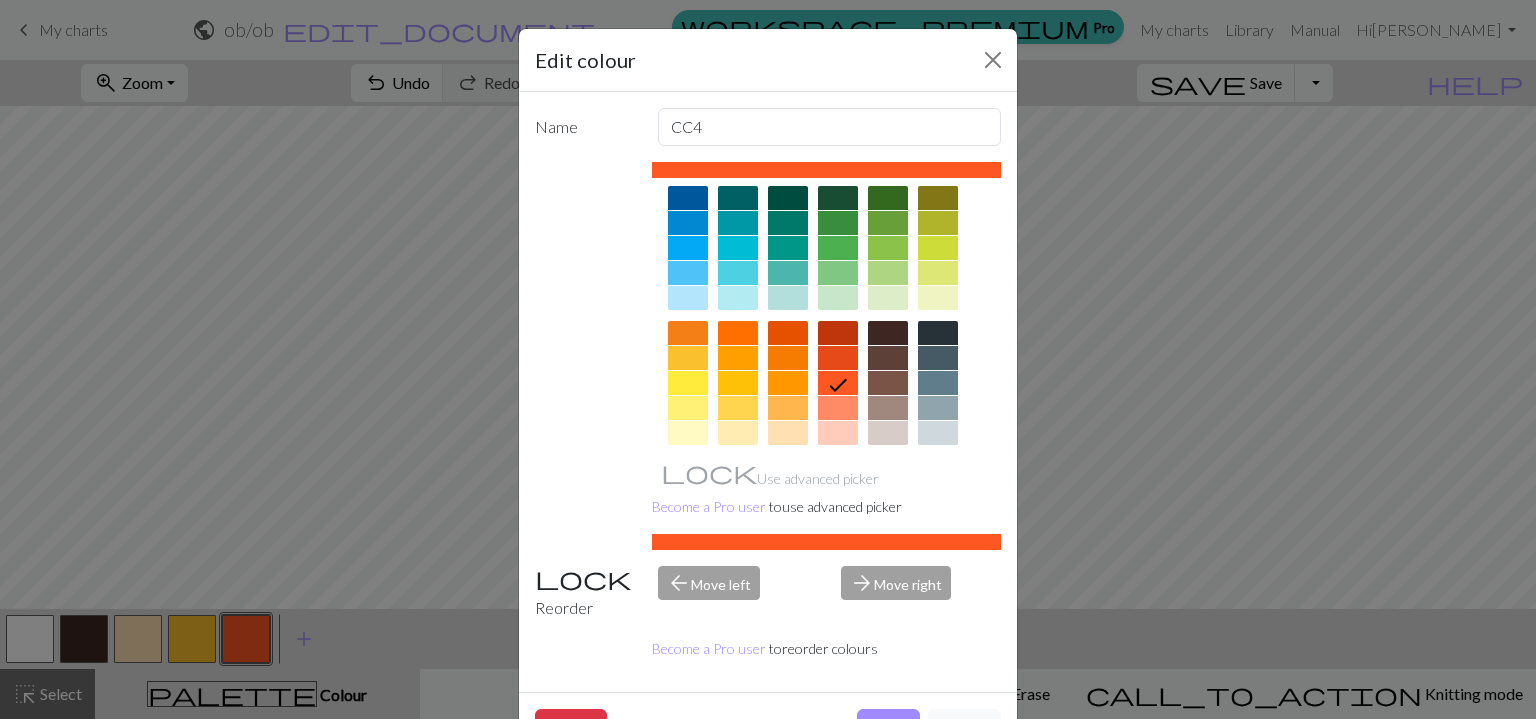 click at bounding box center [838, 333] 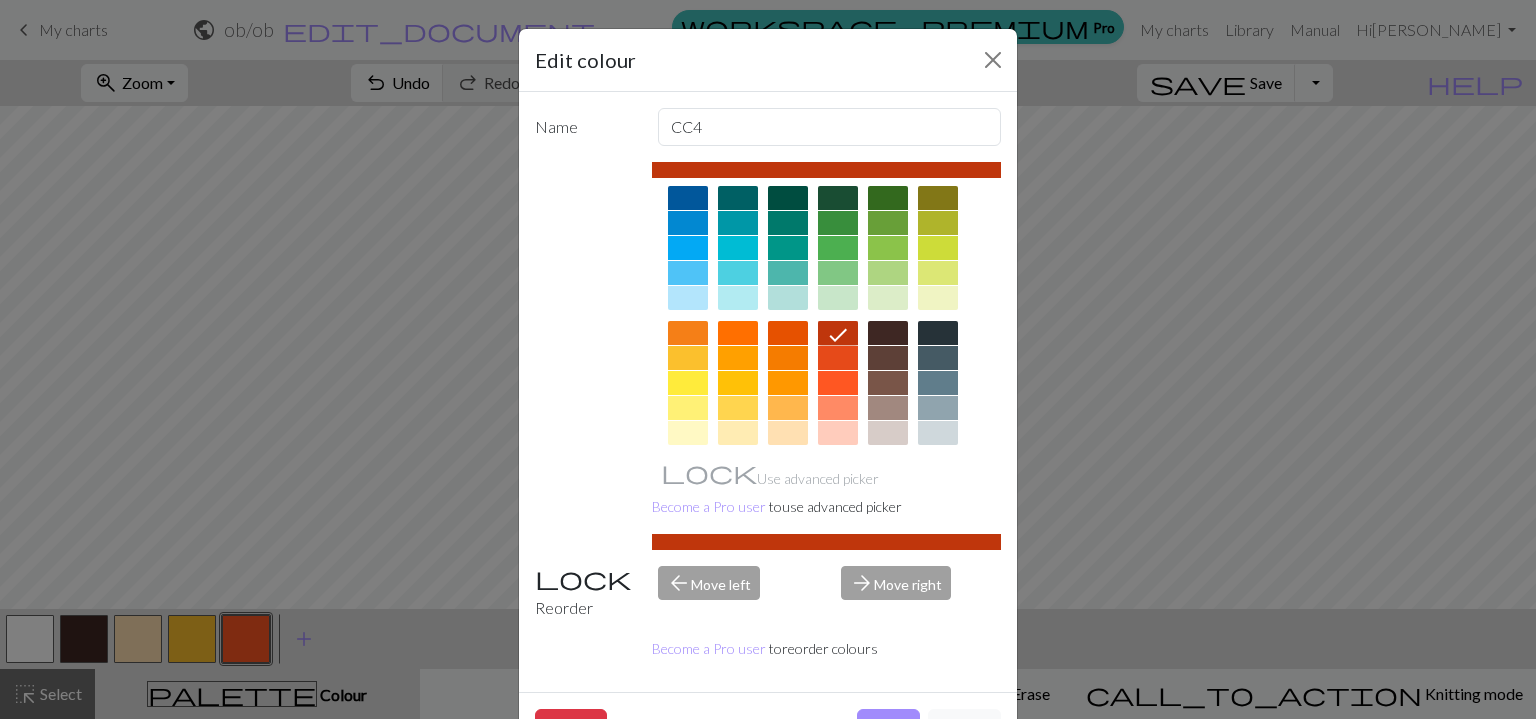 scroll, scrollTop: 52, scrollLeft: 0, axis: vertical 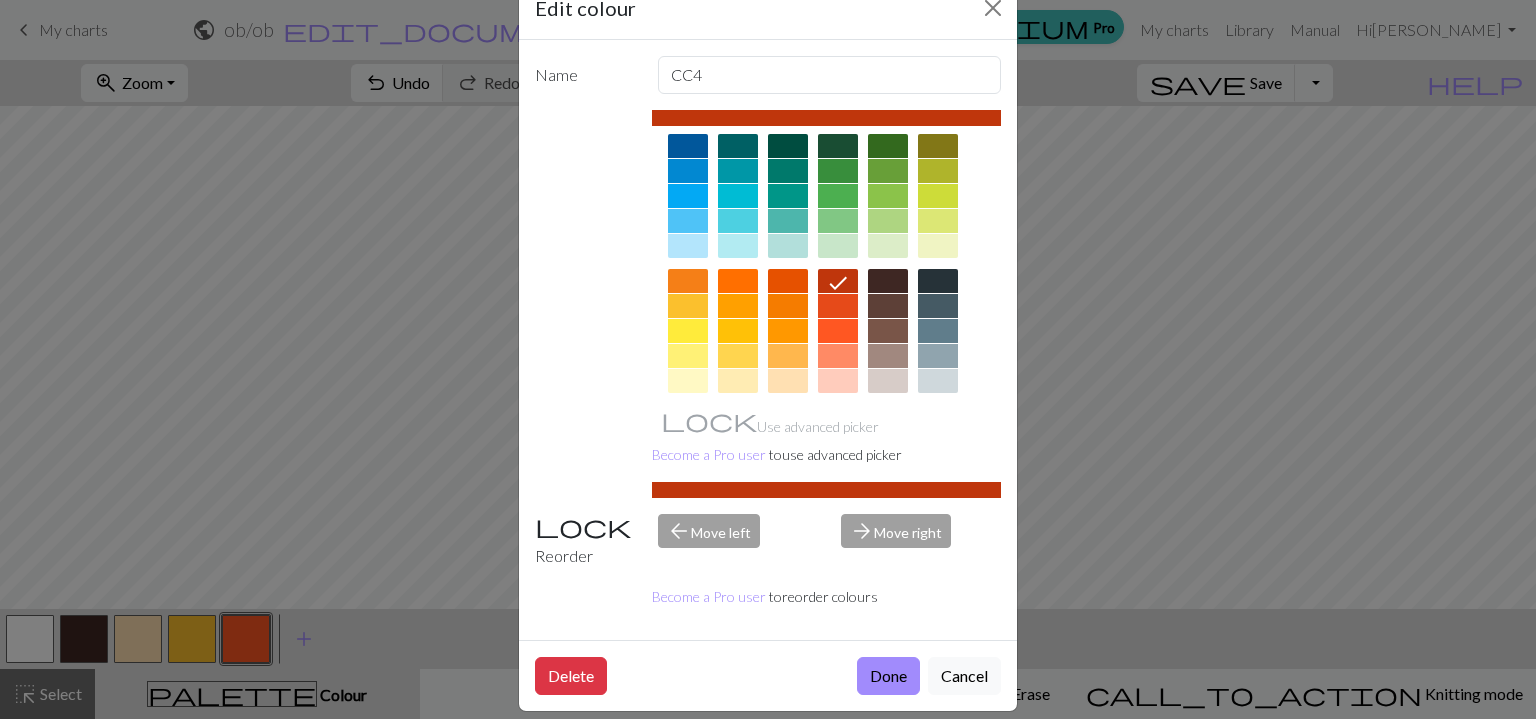 click on "Done" at bounding box center [888, 676] 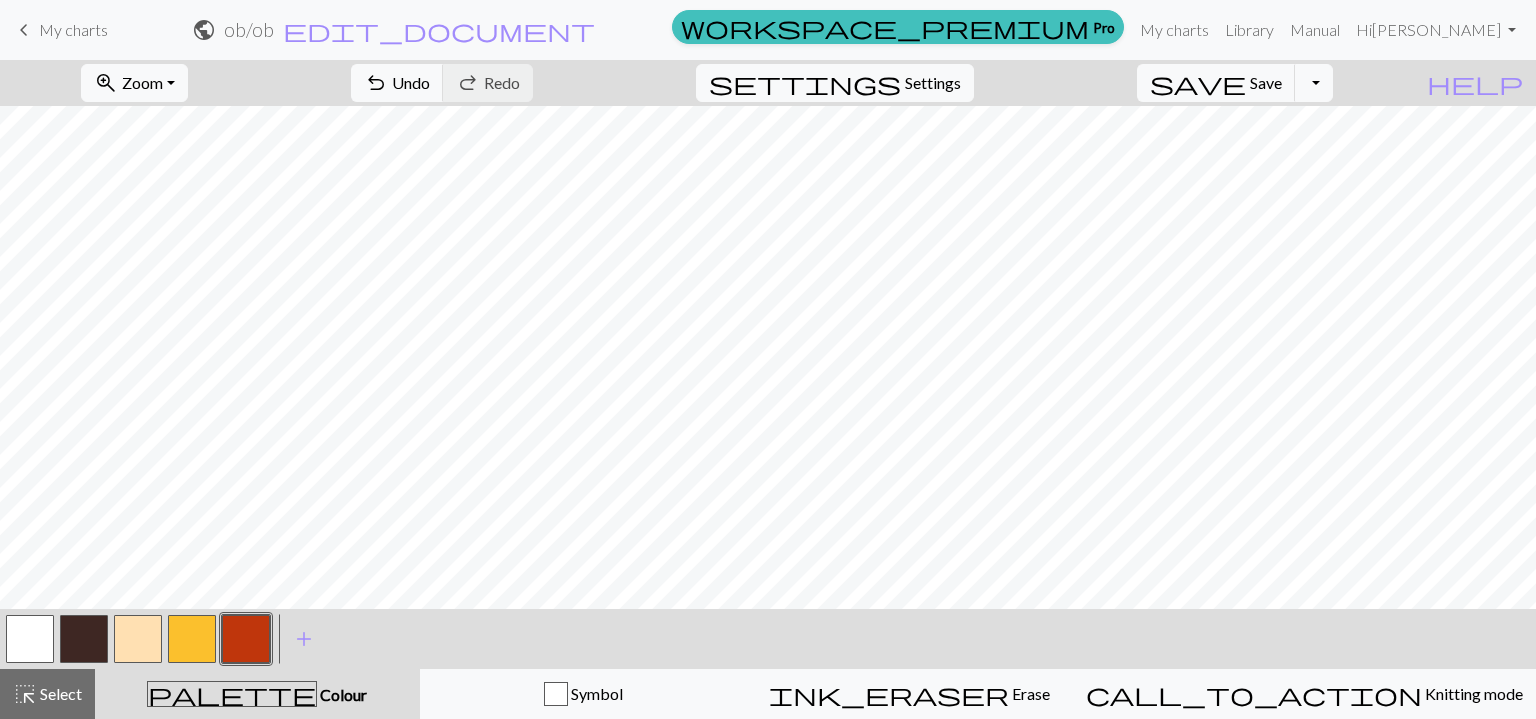 click at bounding box center (192, 639) 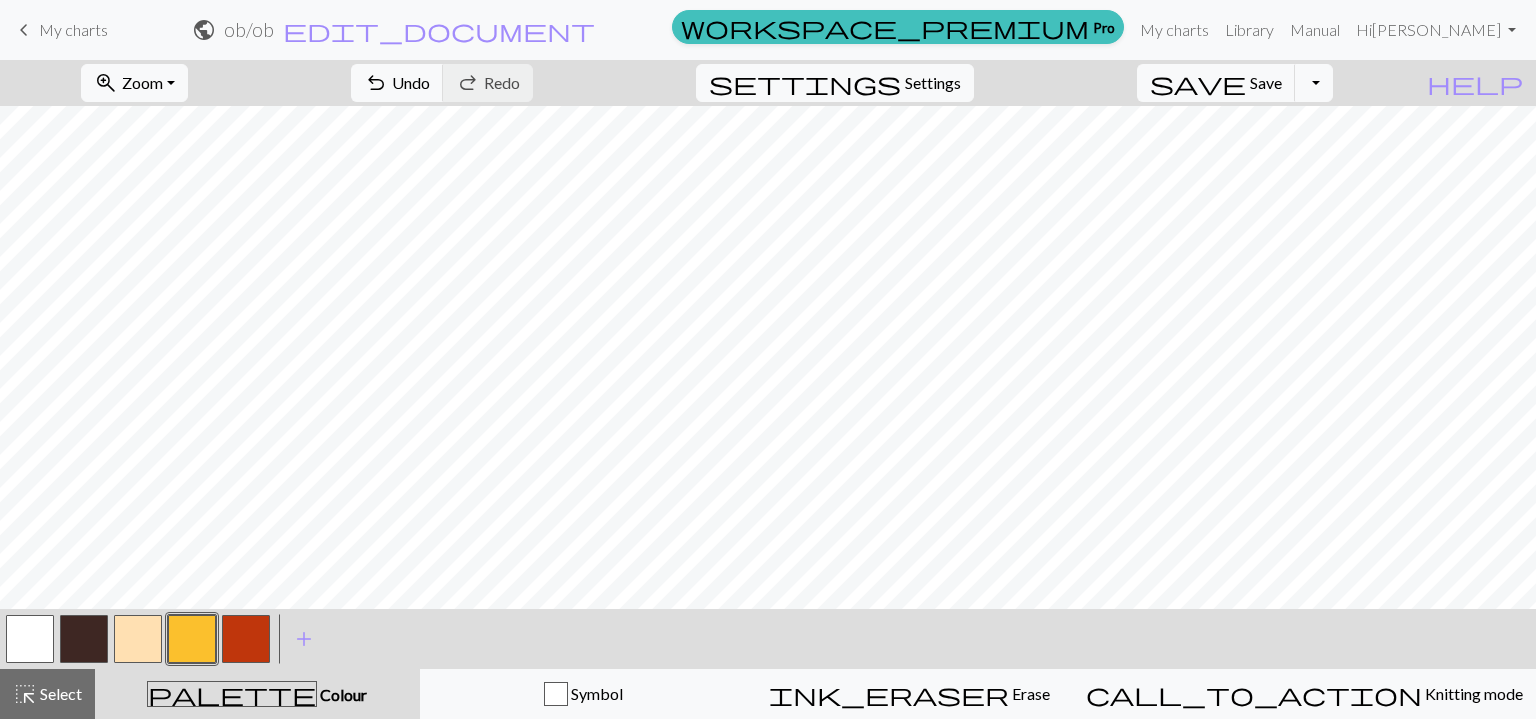 click at bounding box center [138, 639] 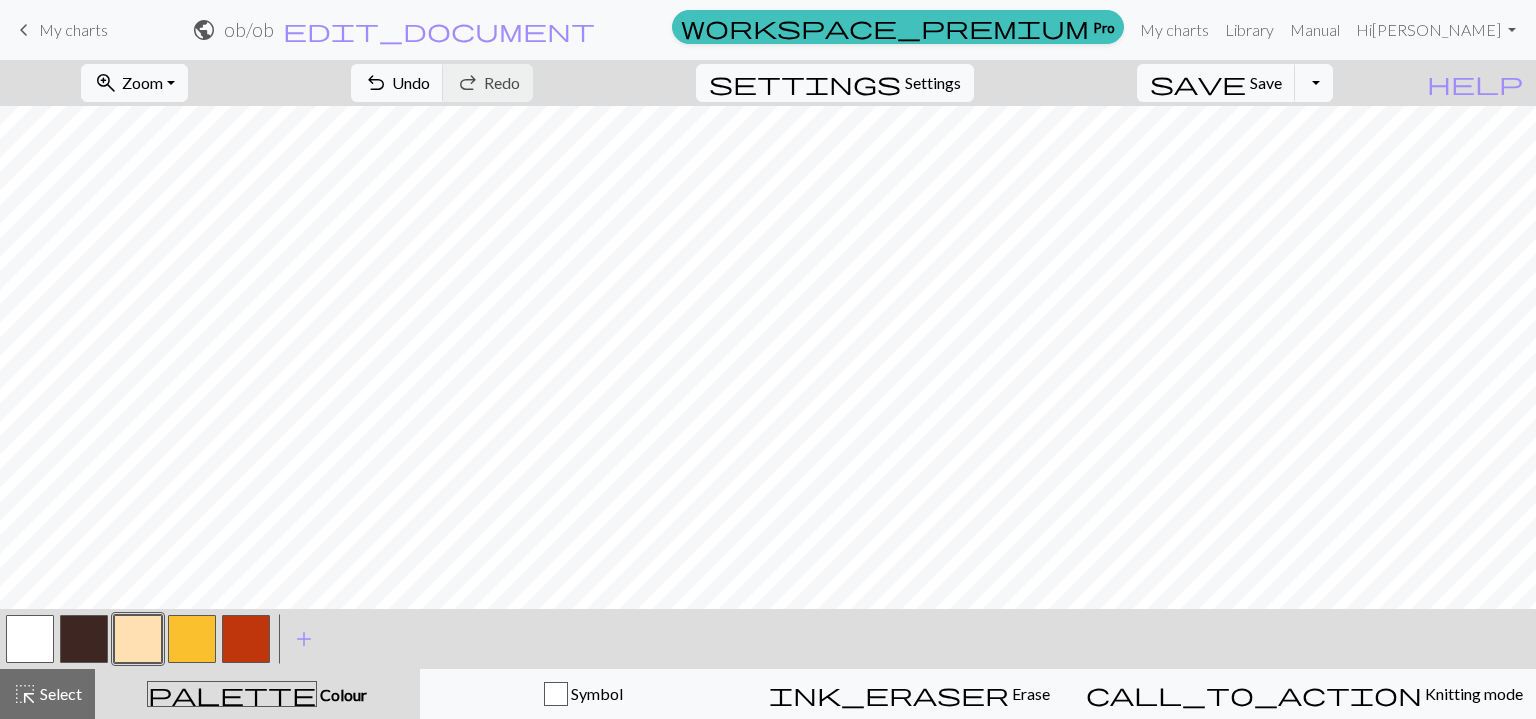 click at bounding box center (84, 639) 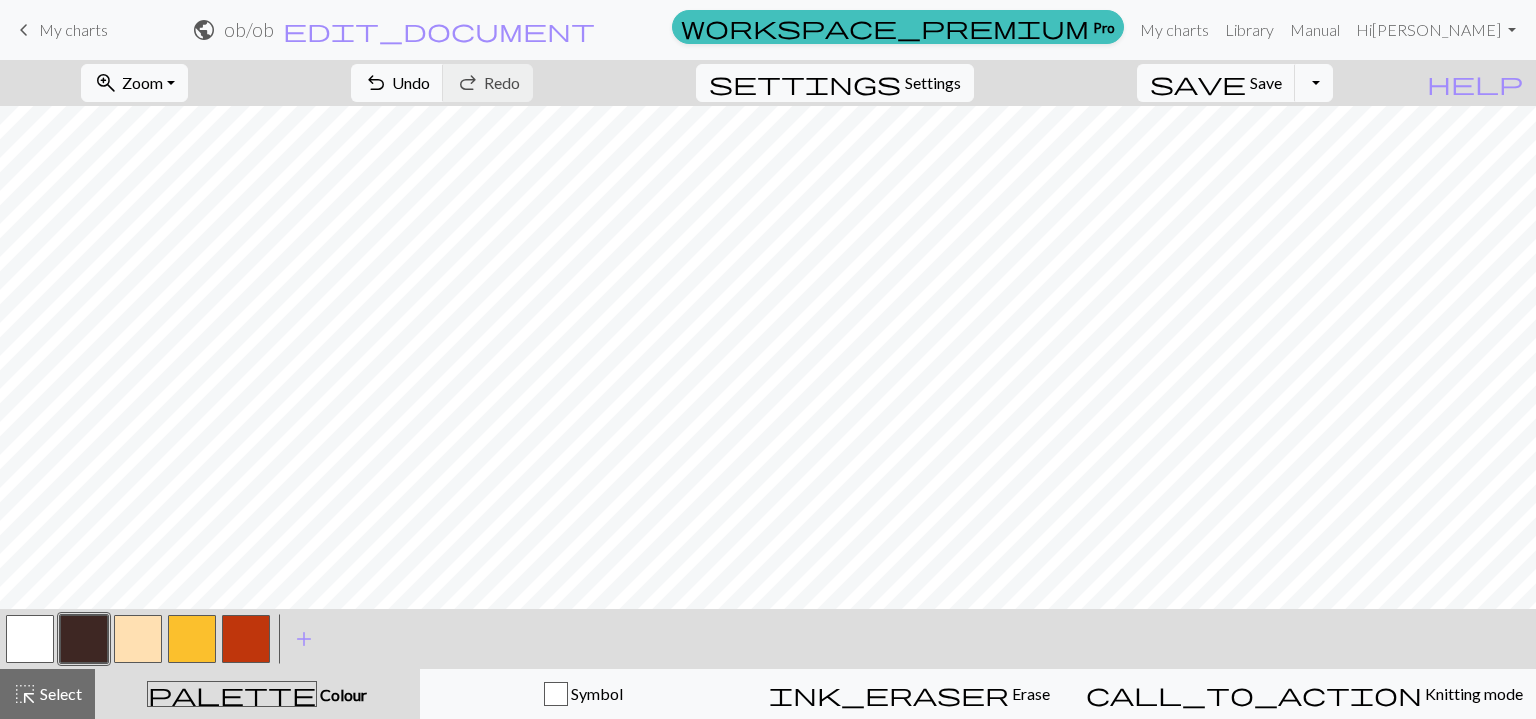 click at bounding box center [138, 639] 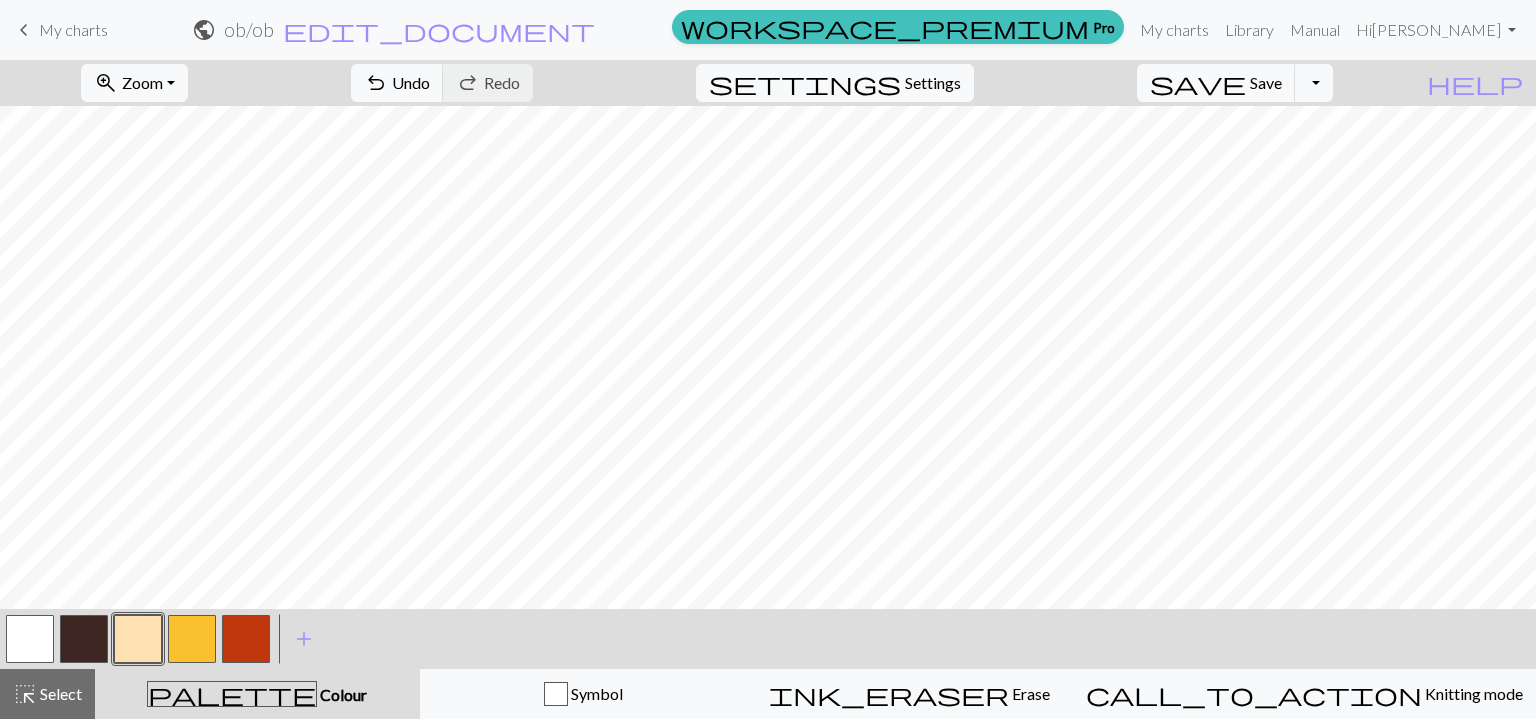 click at bounding box center [192, 639] 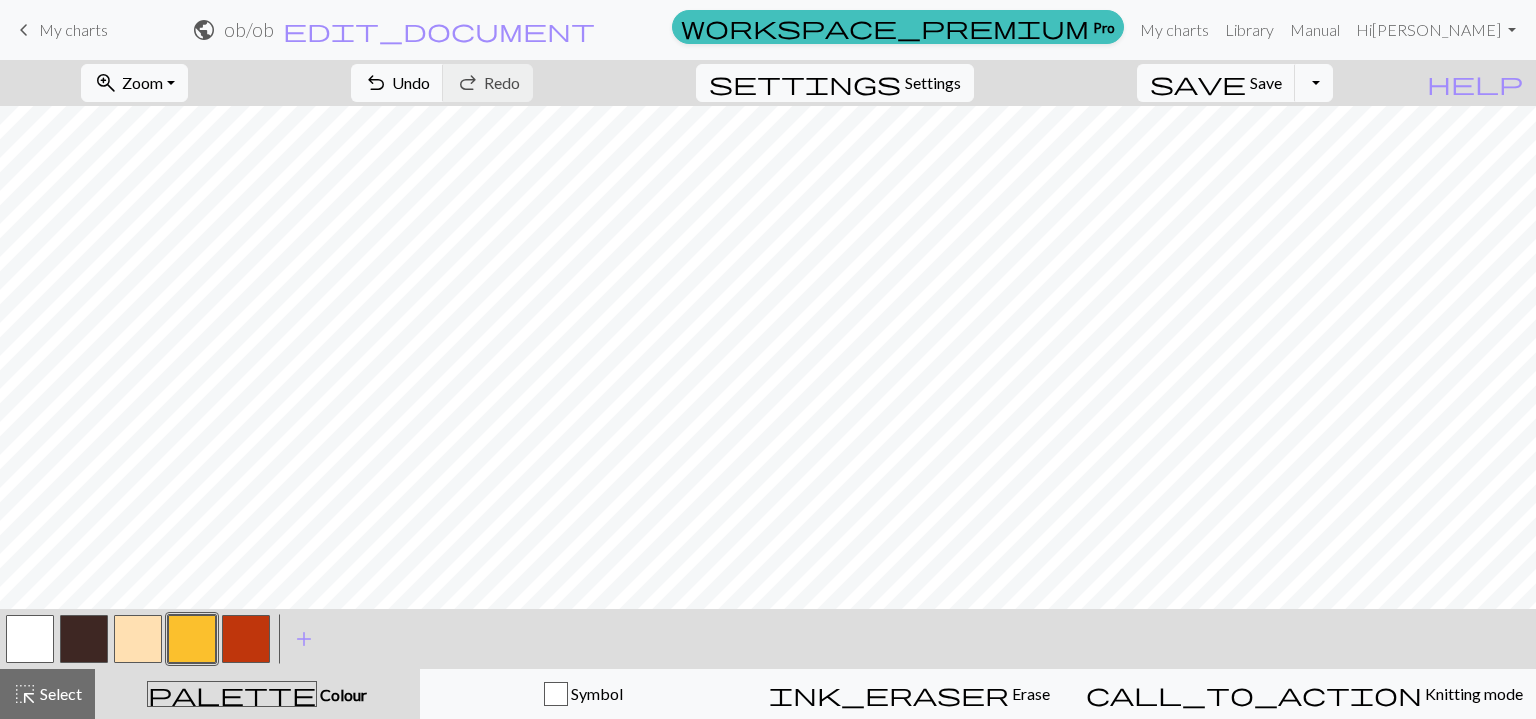 click at bounding box center [138, 639] 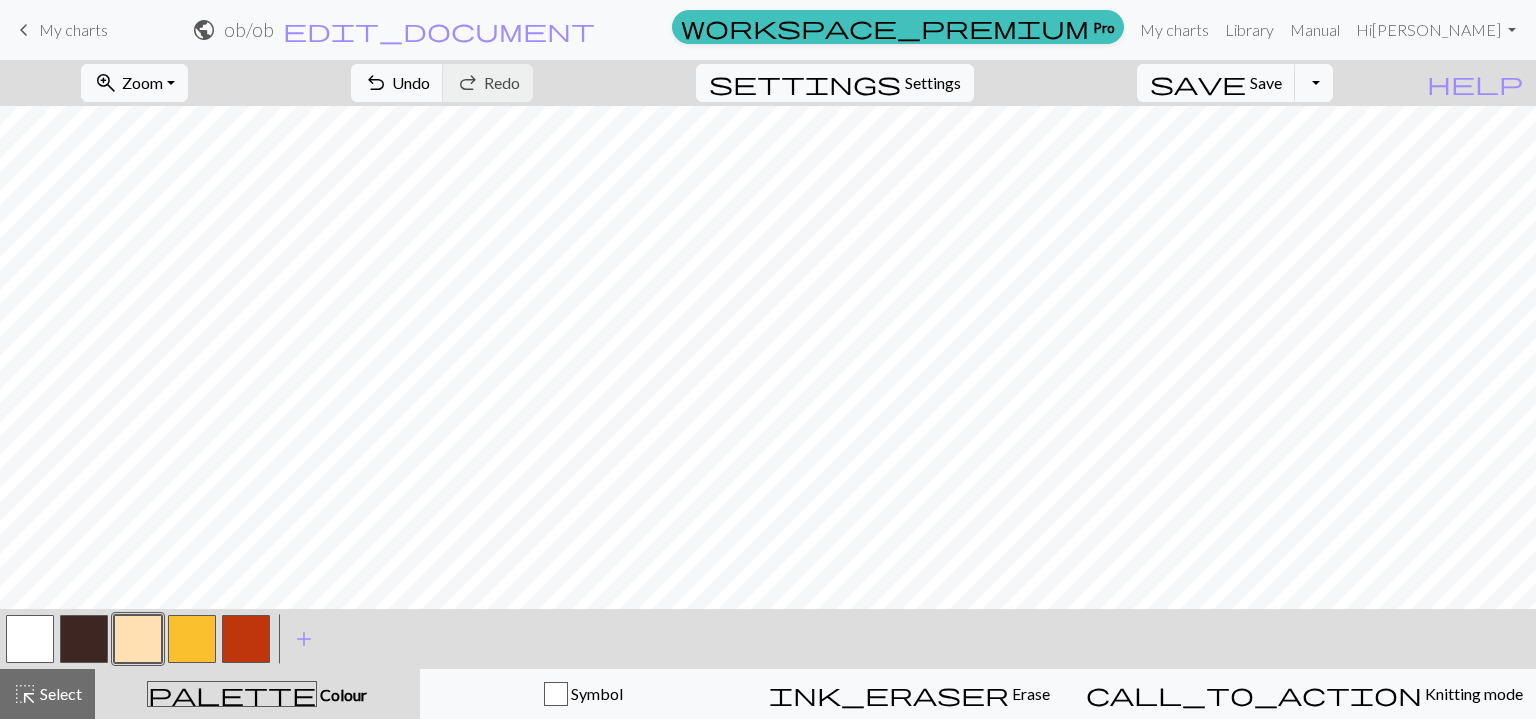 click at bounding box center [84, 639] 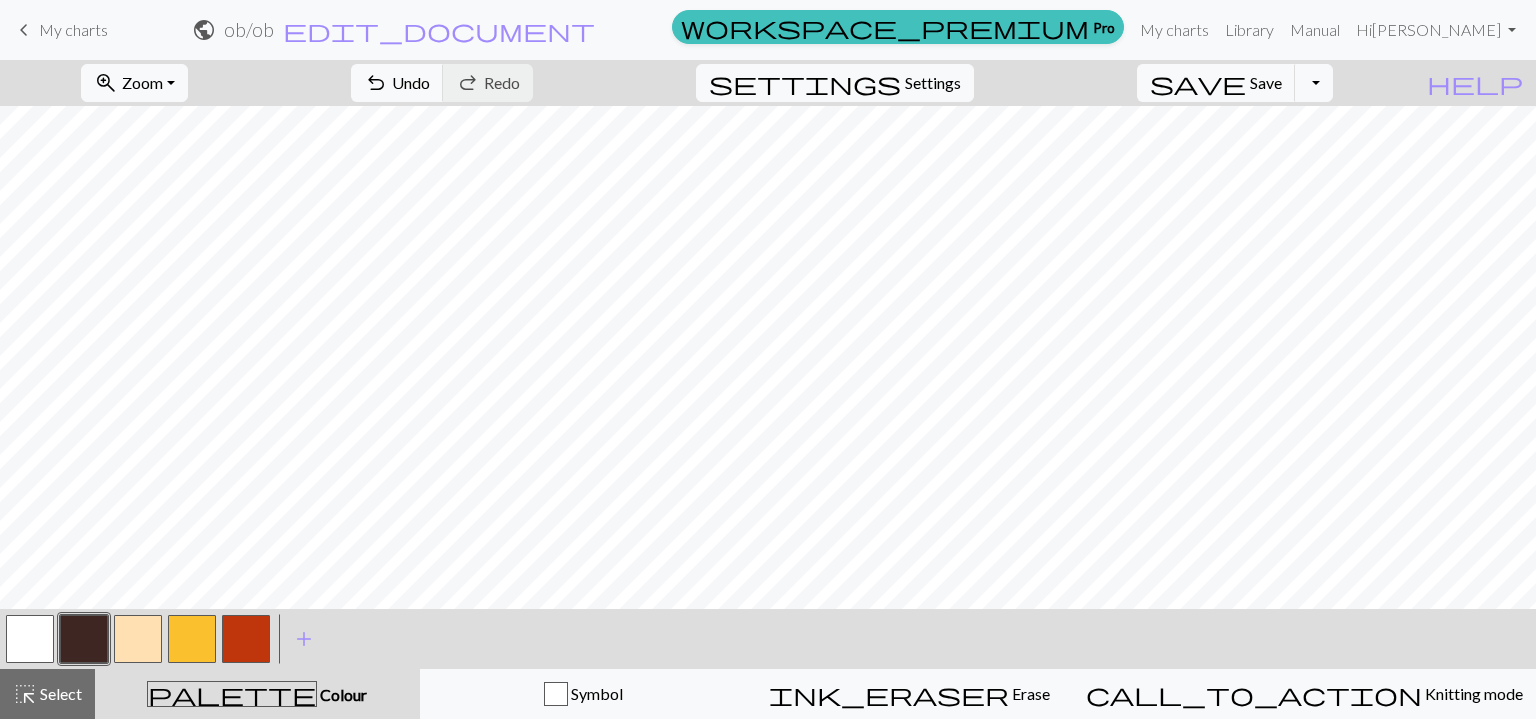 click at bounding box center (138, 639) 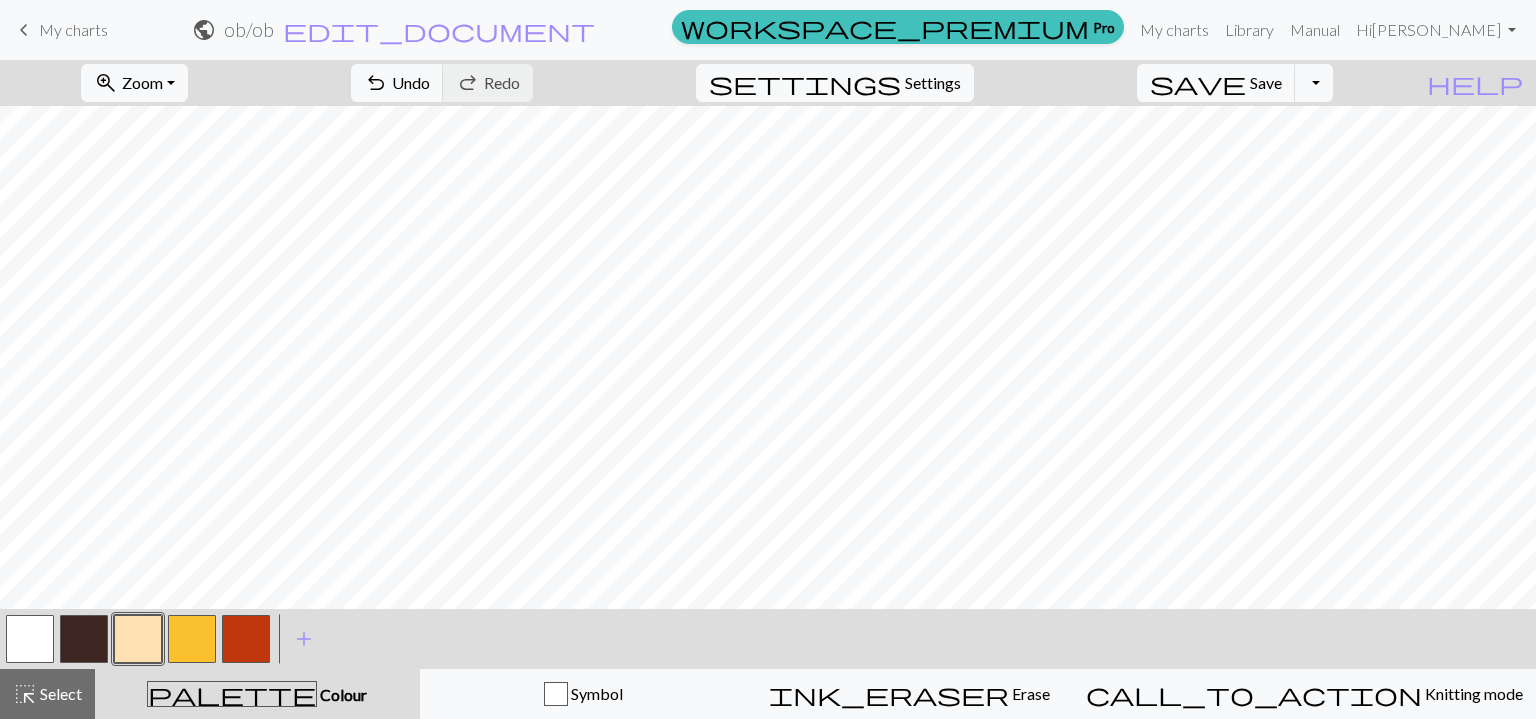 click at bounding box center (192, 639) 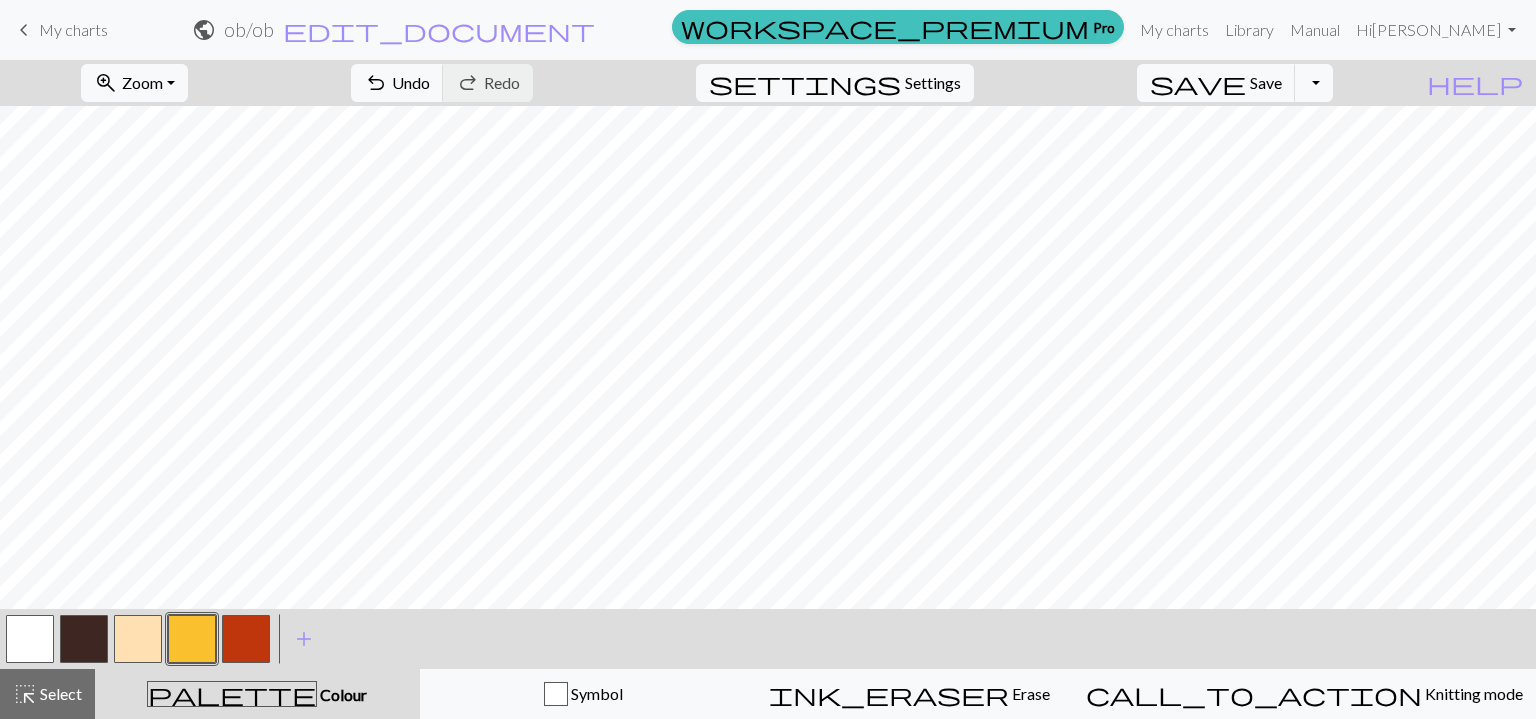 click at bounding box center (138, 639) 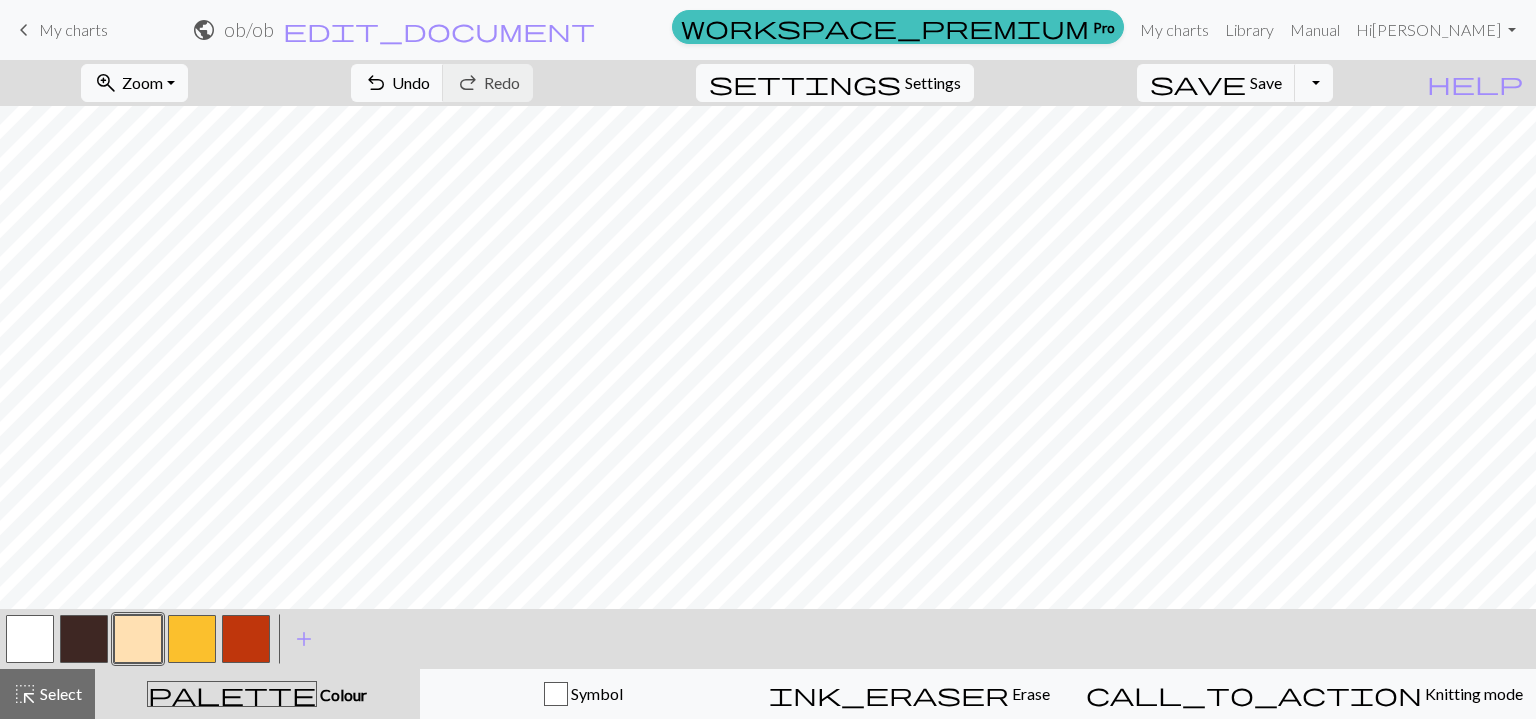 click at bounding box center [84, 639] 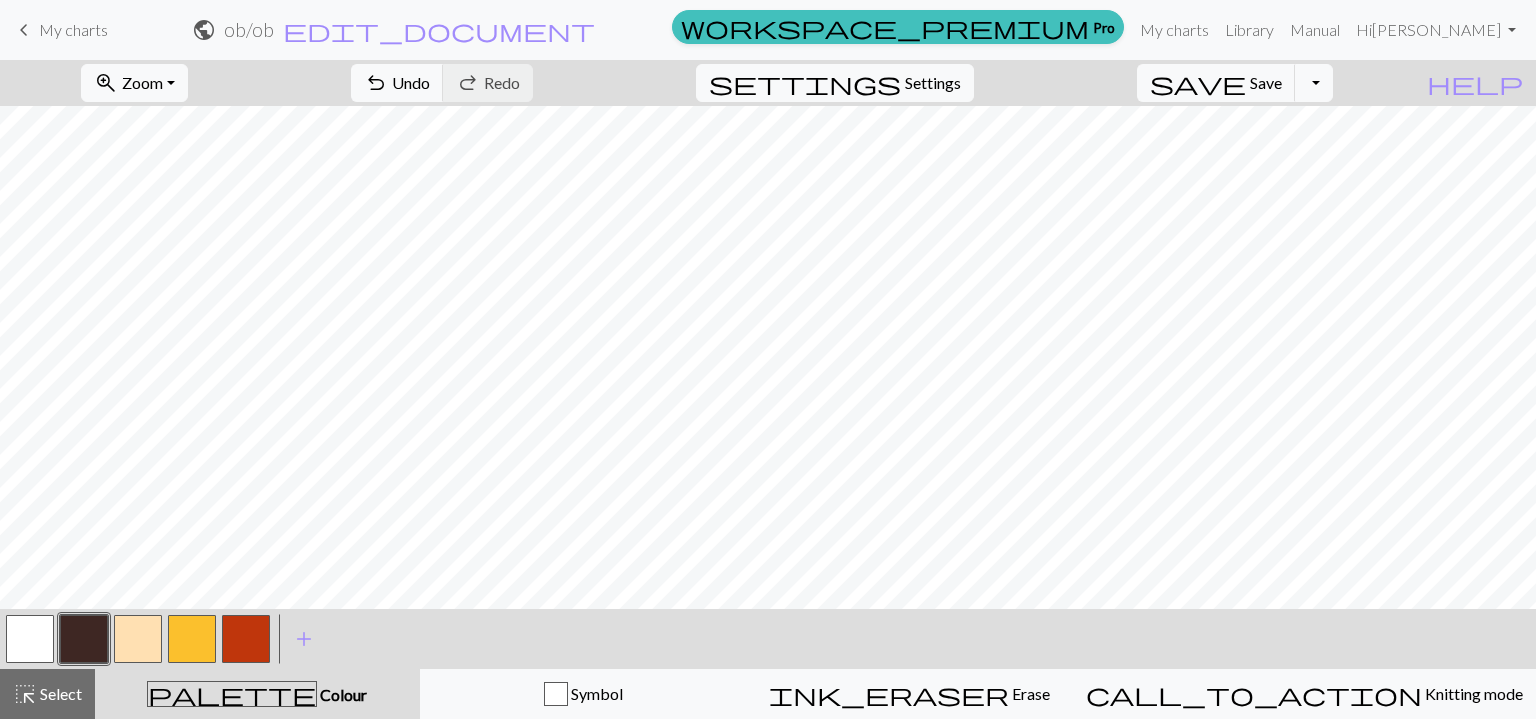 click at bounding box center (138, 639) 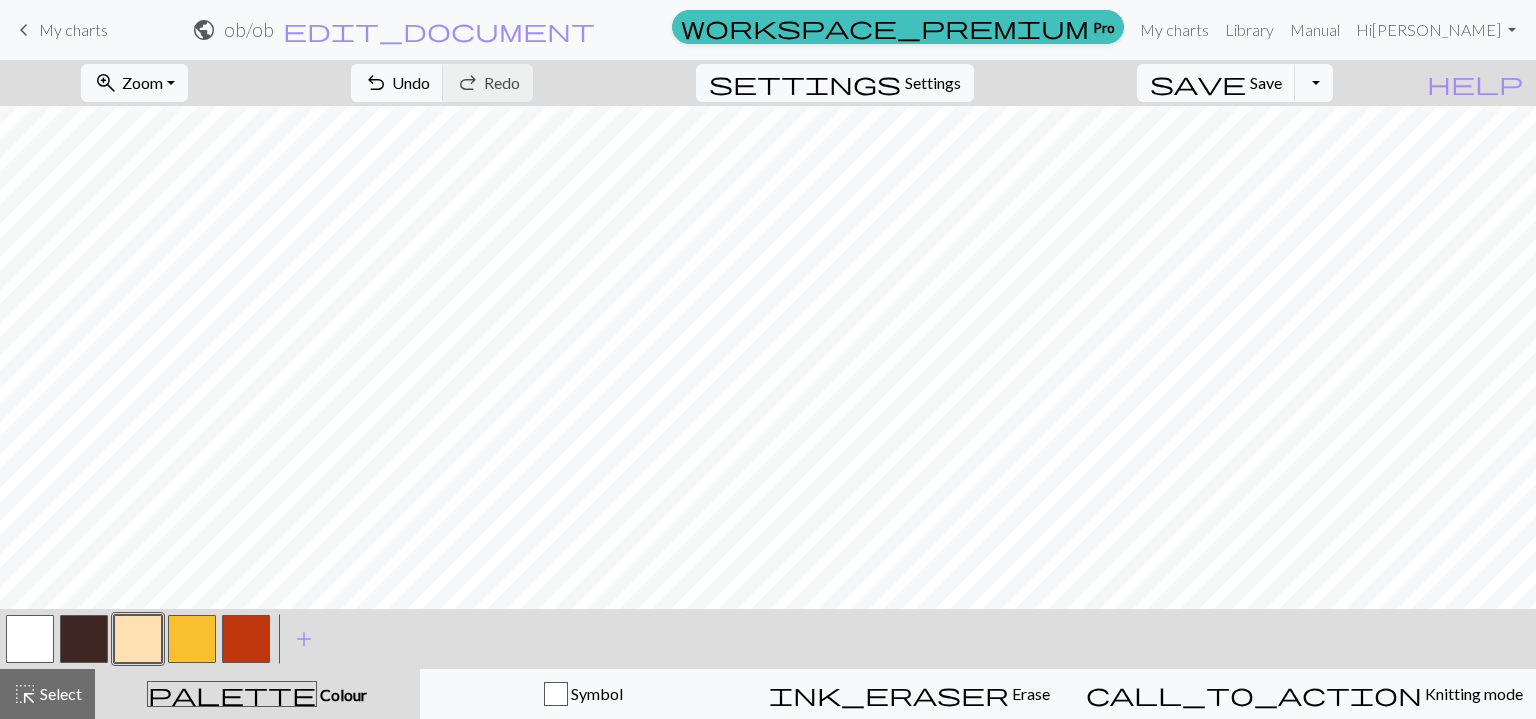 click at bounding box center [192, 639] 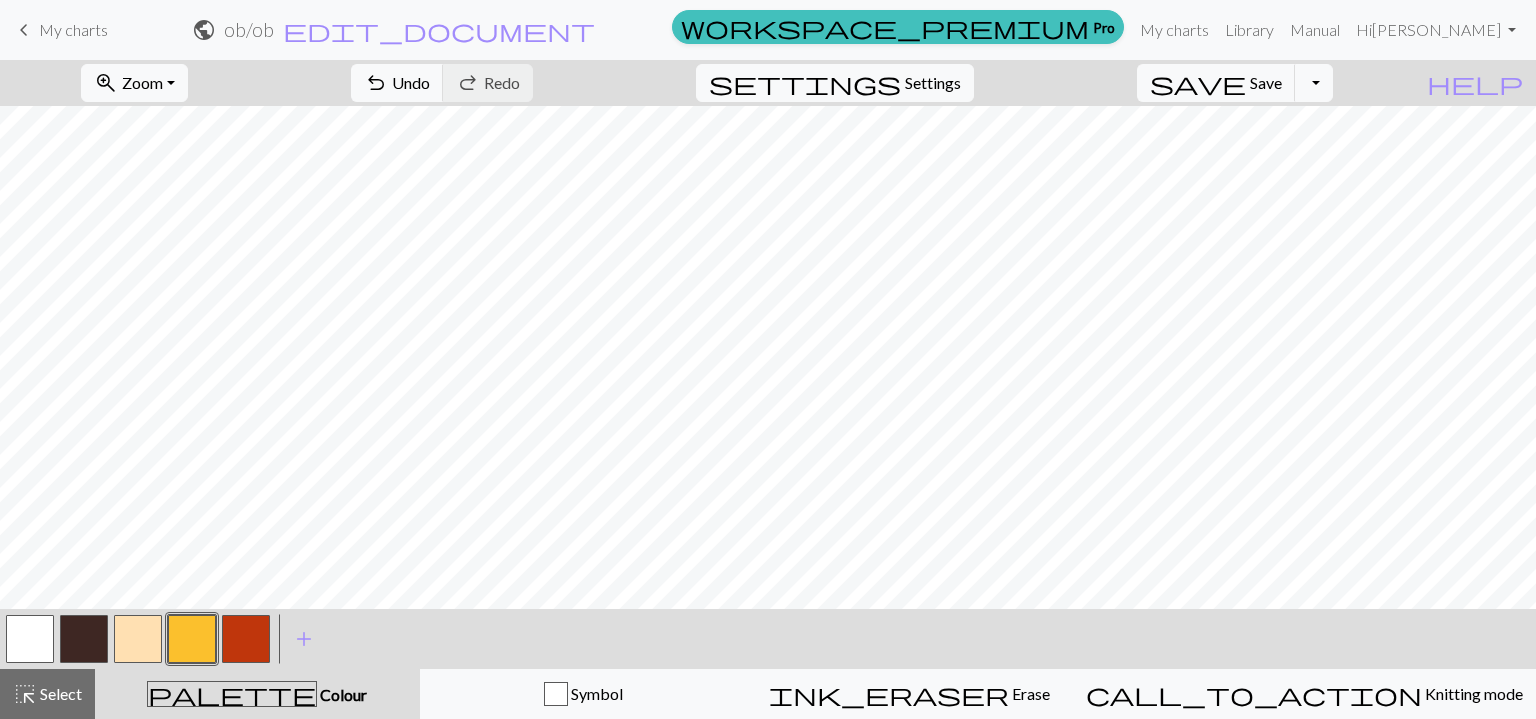 click at bounding box center [84, 639] 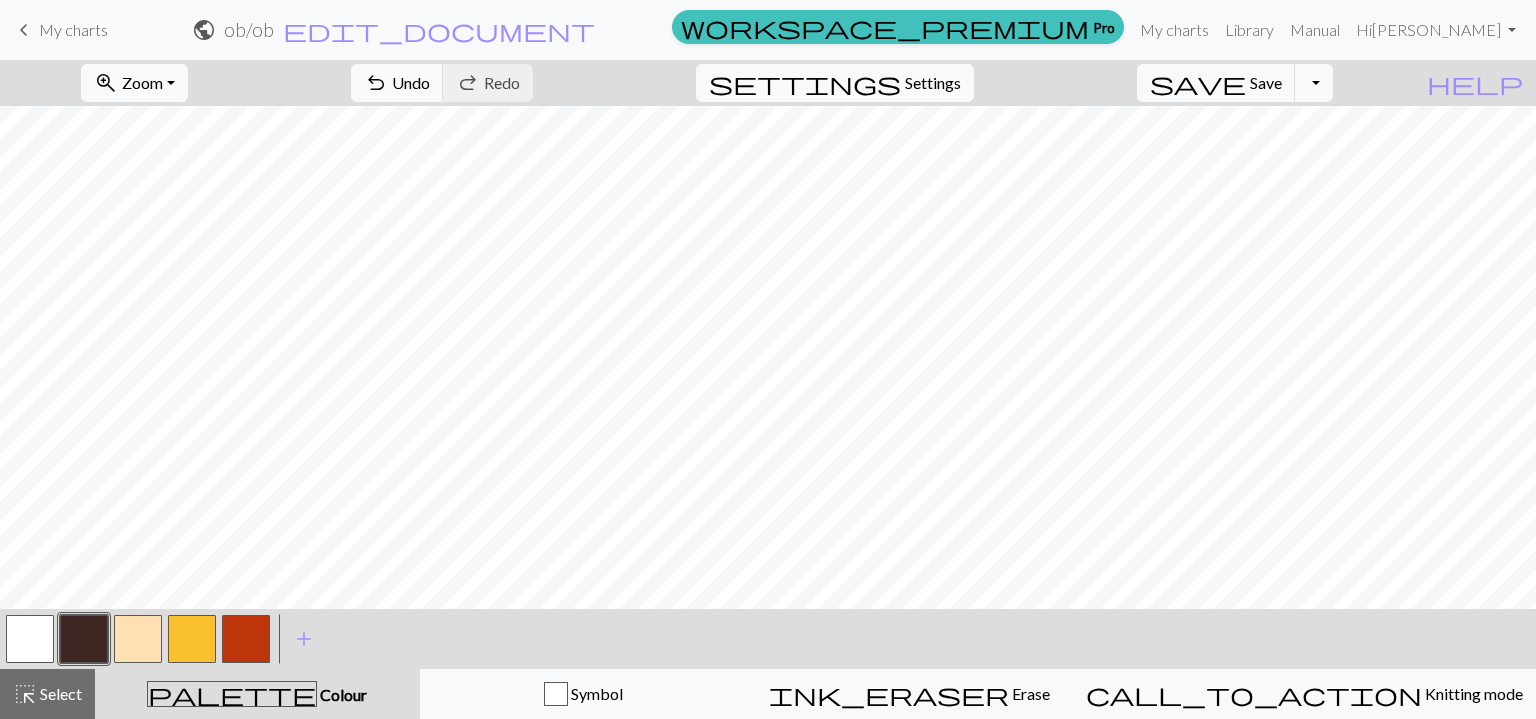 click at bounding box center [138, 639] 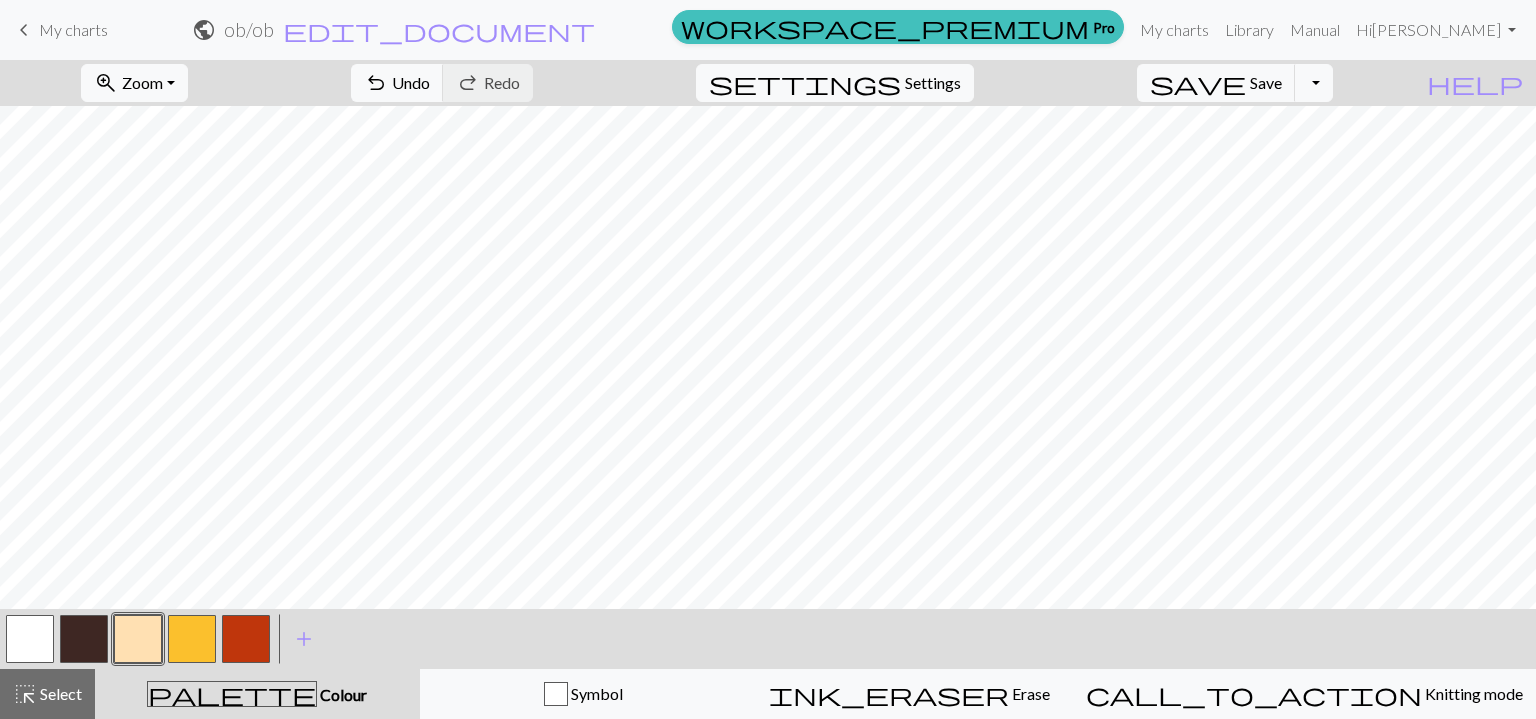 click at bounding box center [84, 639] 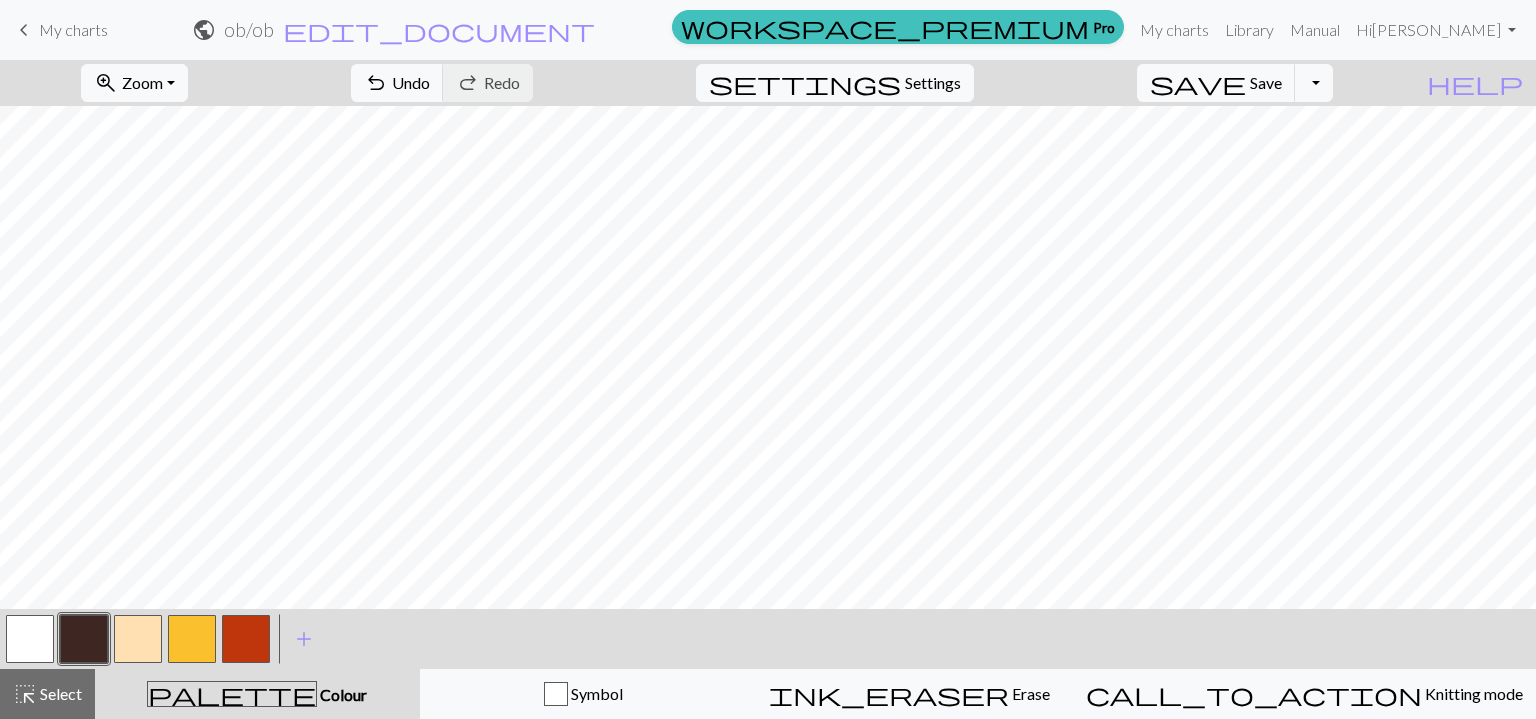 click at bounding box center [138, 639] 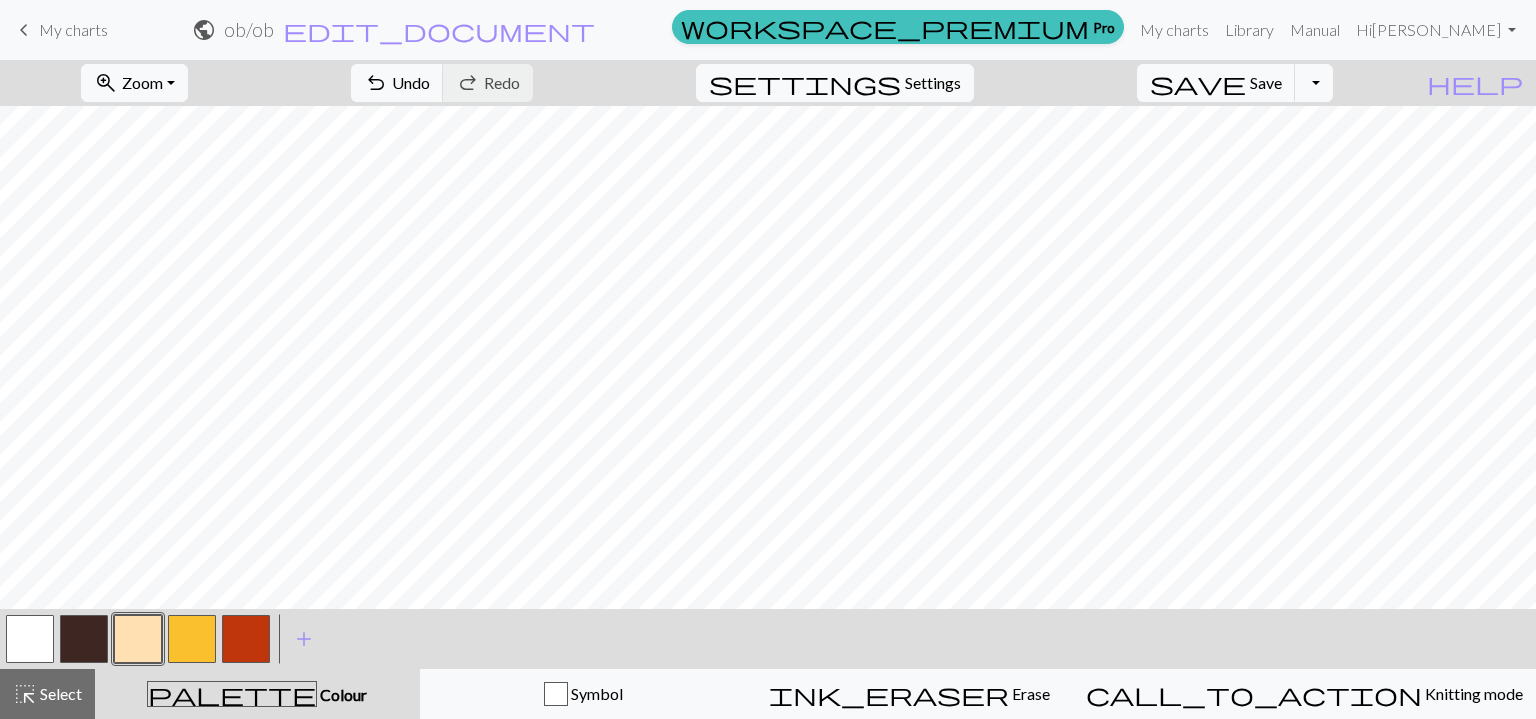click at bounding box center (246, 639) 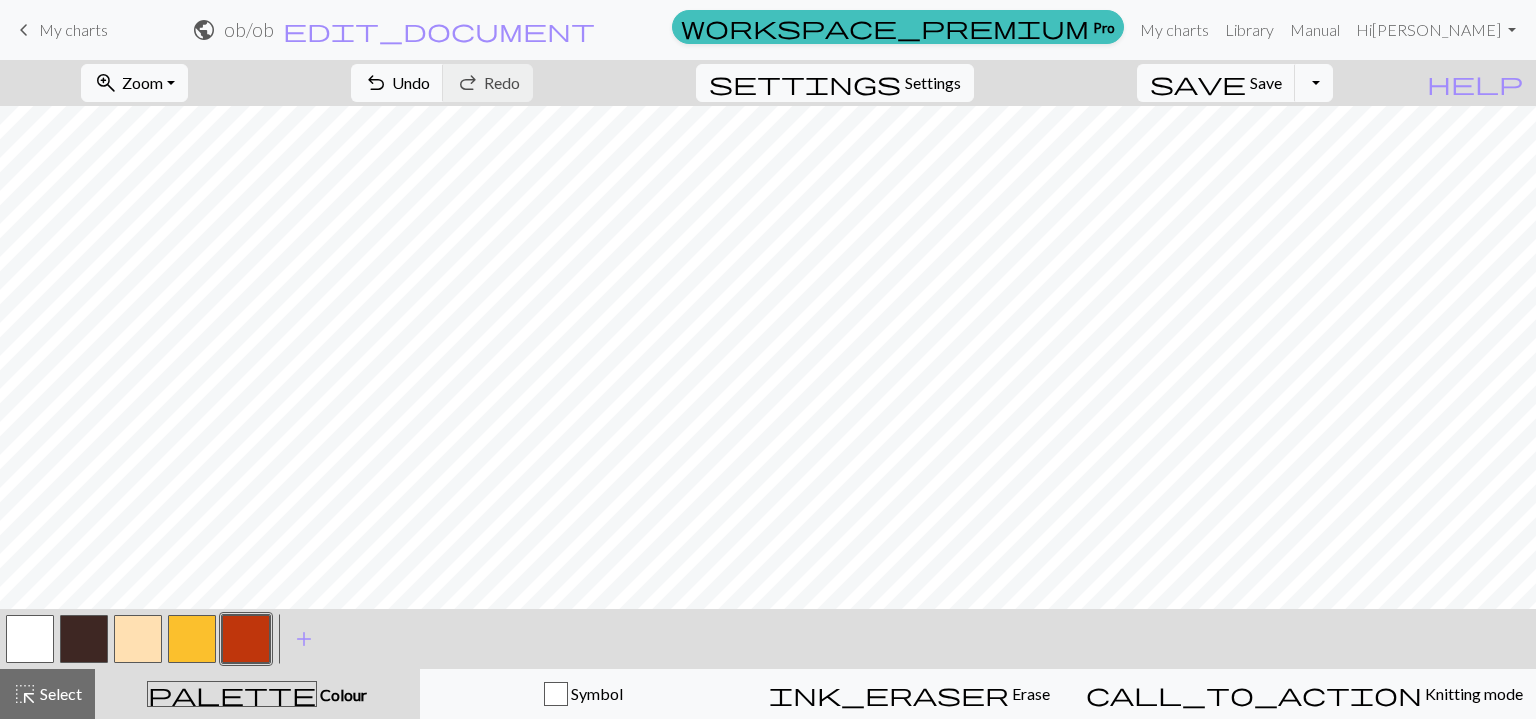 click at bounding box center [192, 639] 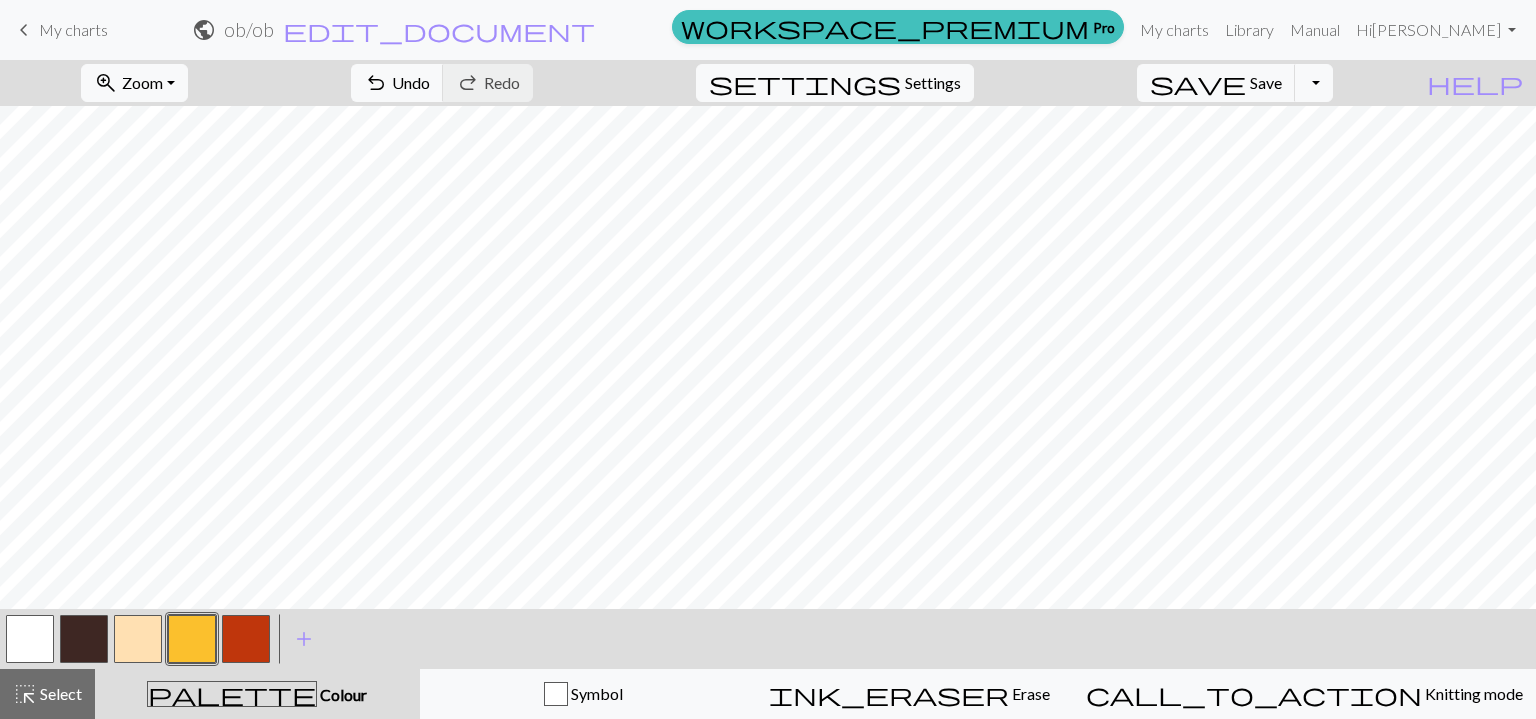 click at bounding box center [84, 639] 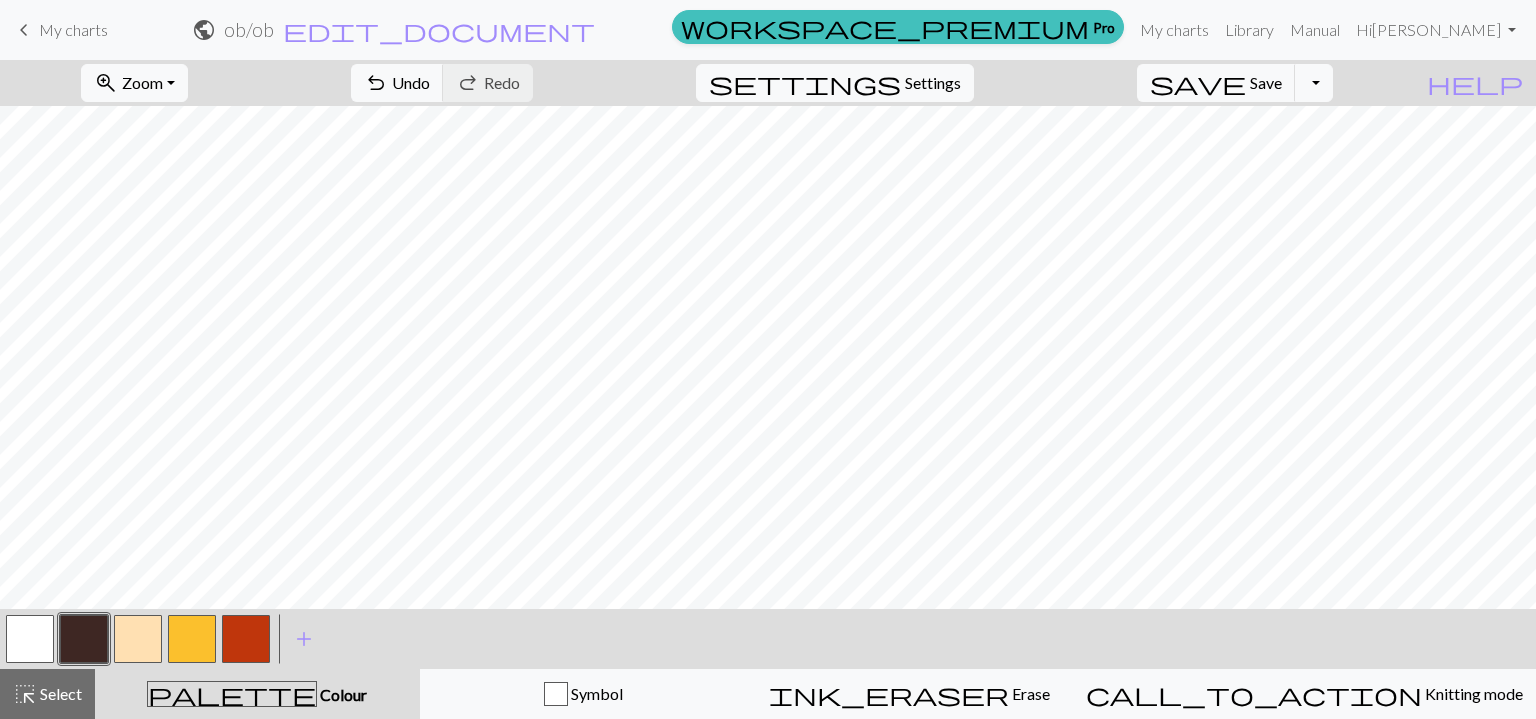 click at bounding box center (192, 639) 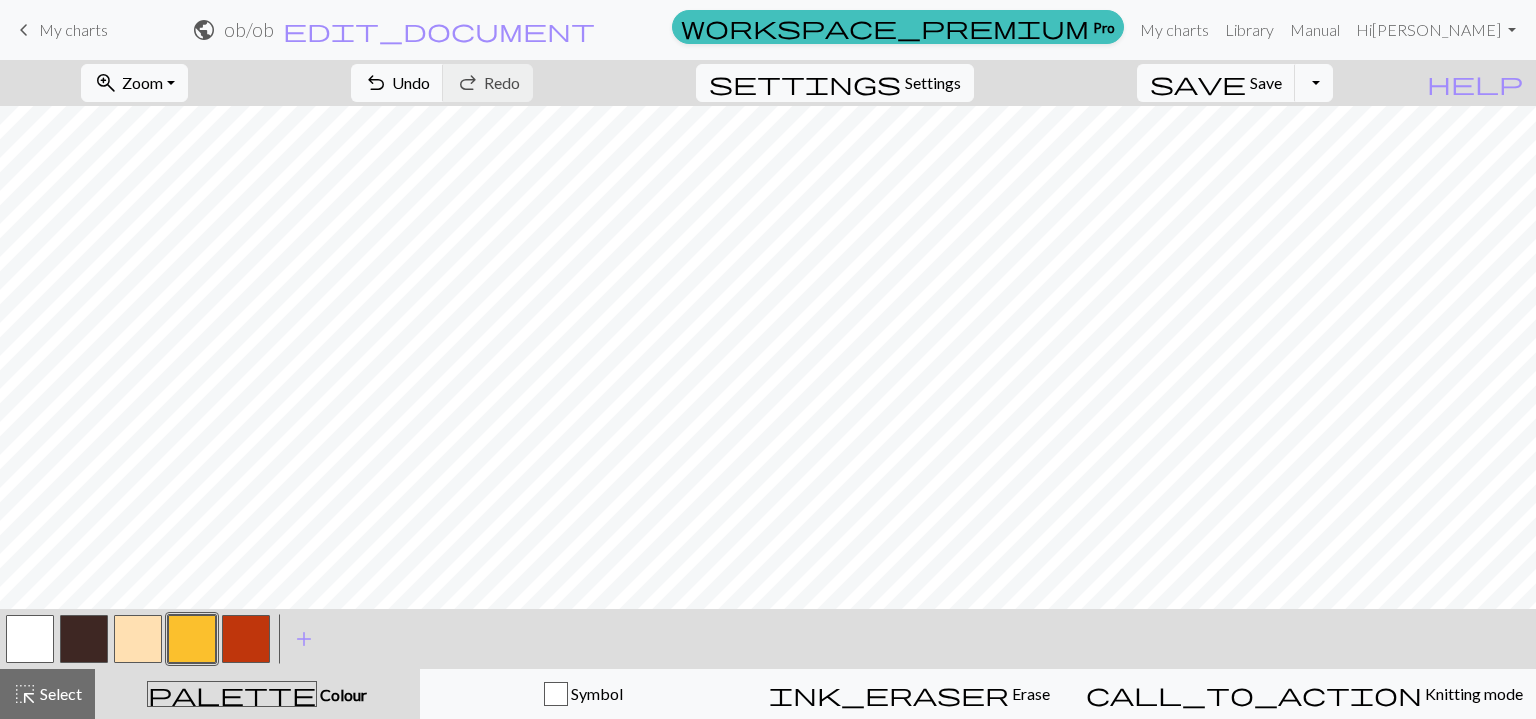 click at bounding box center [84, 639] 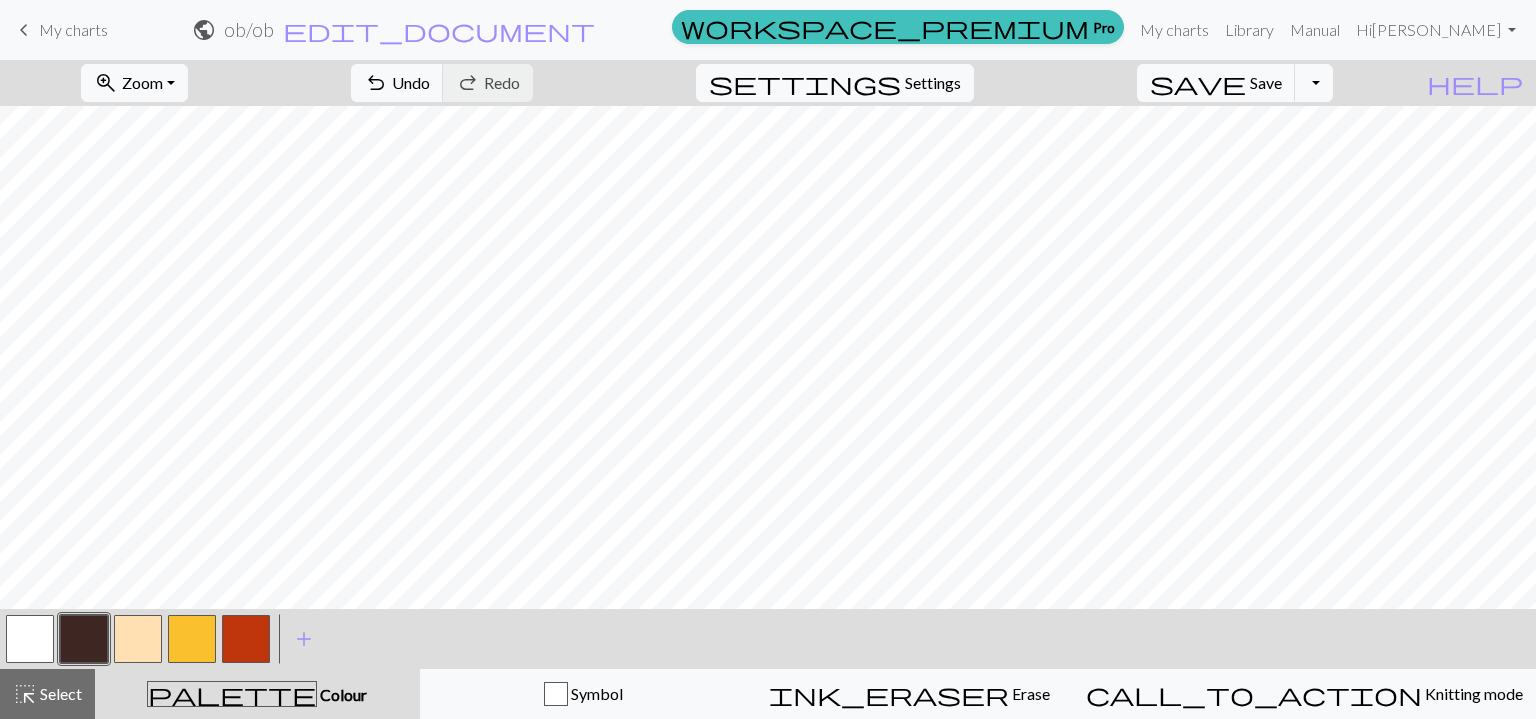 click at bounding box center (138, 639) 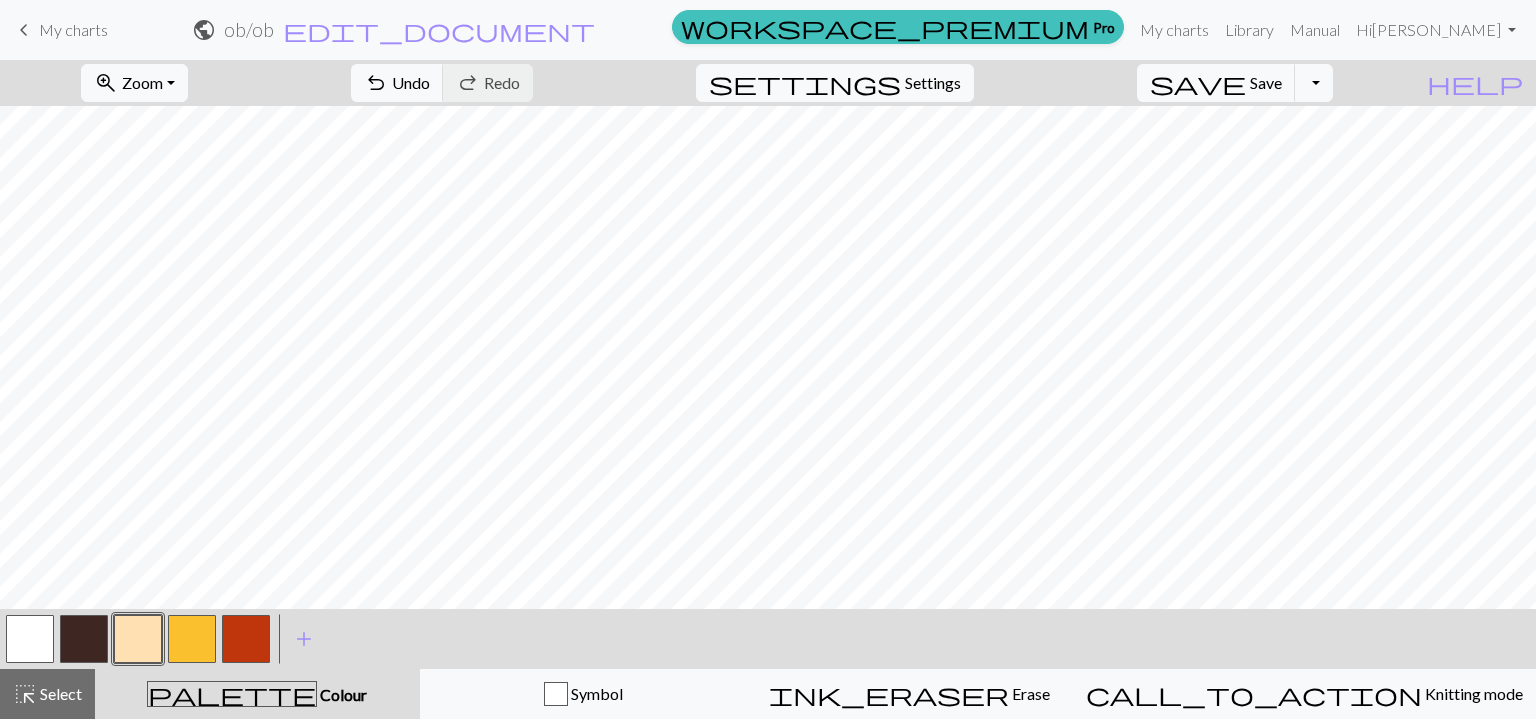 click at bounding box center [84, 639] 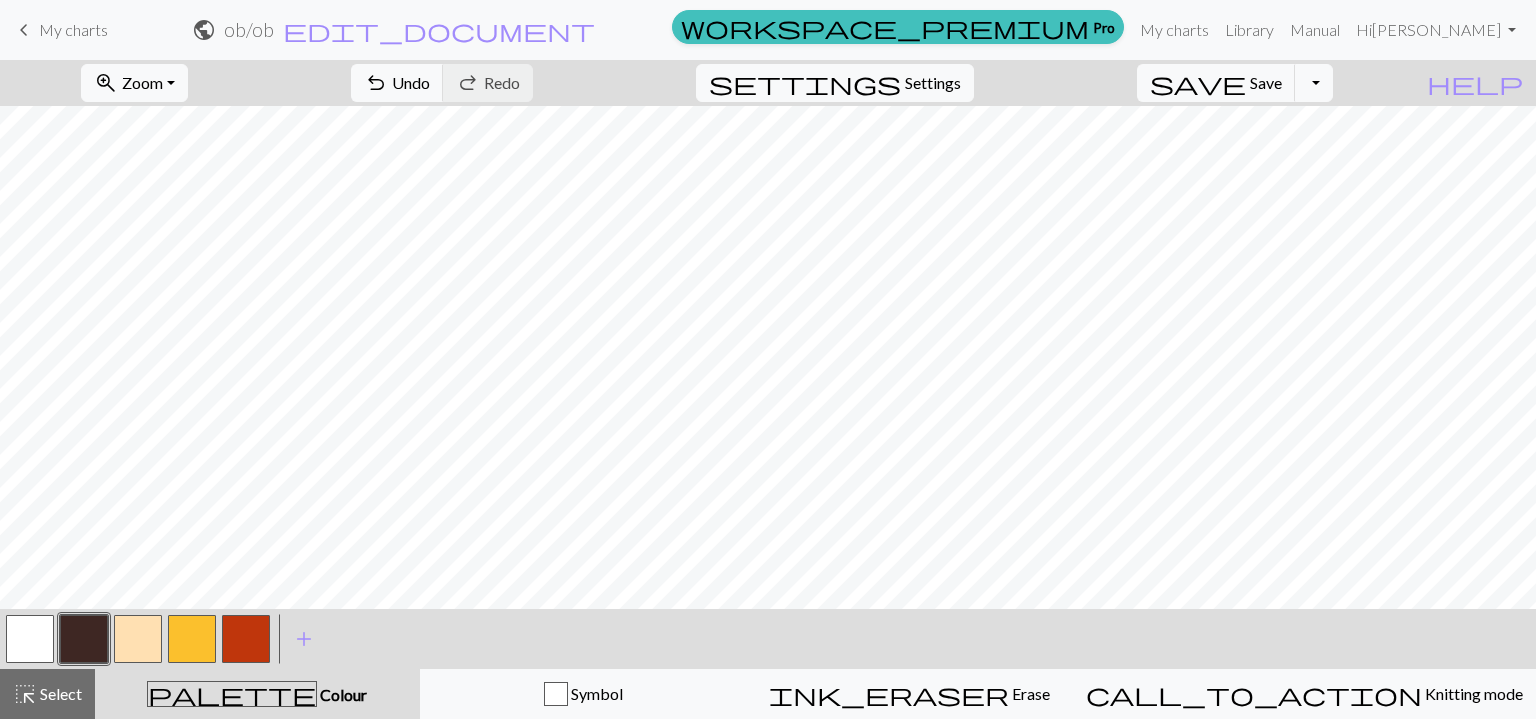 click at bounding box center (138, 639) 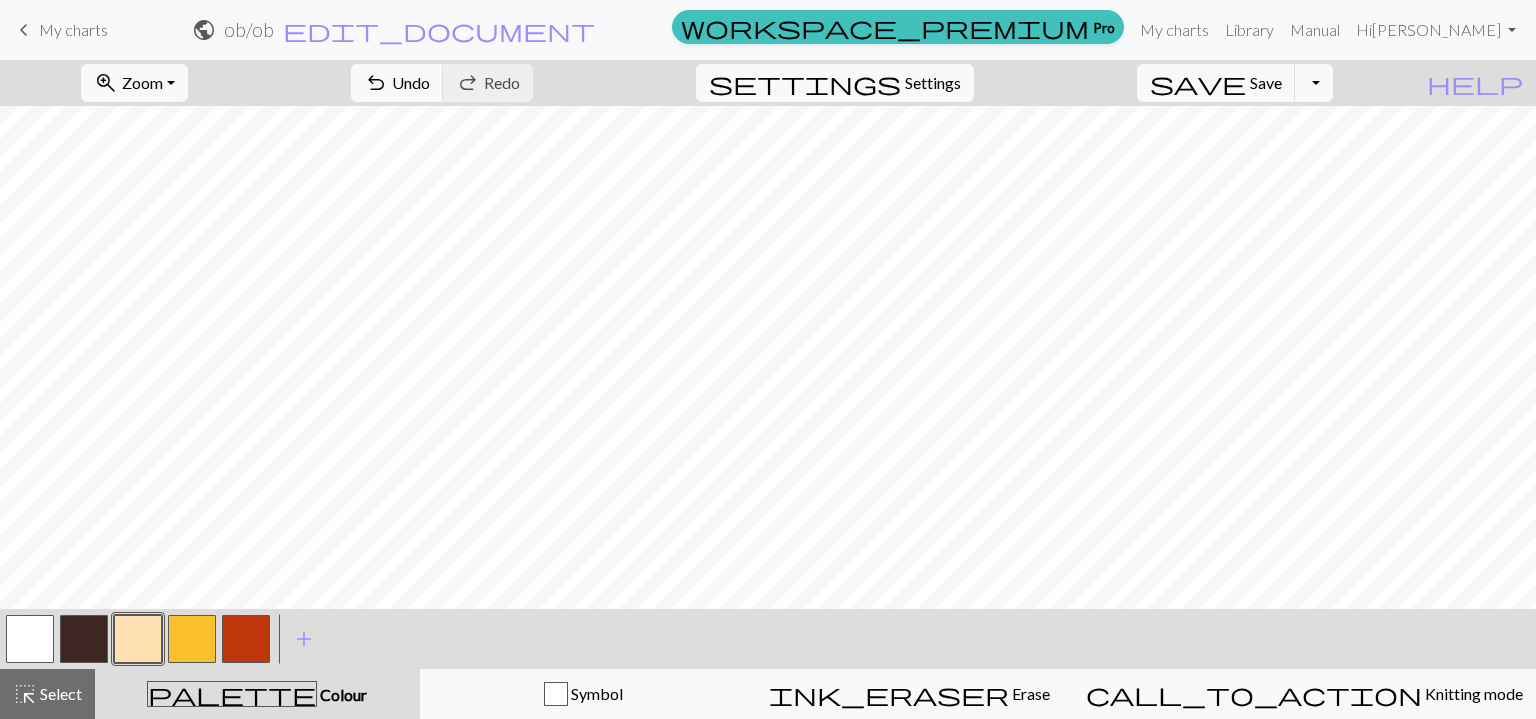 click at bounding box center (84, 639) 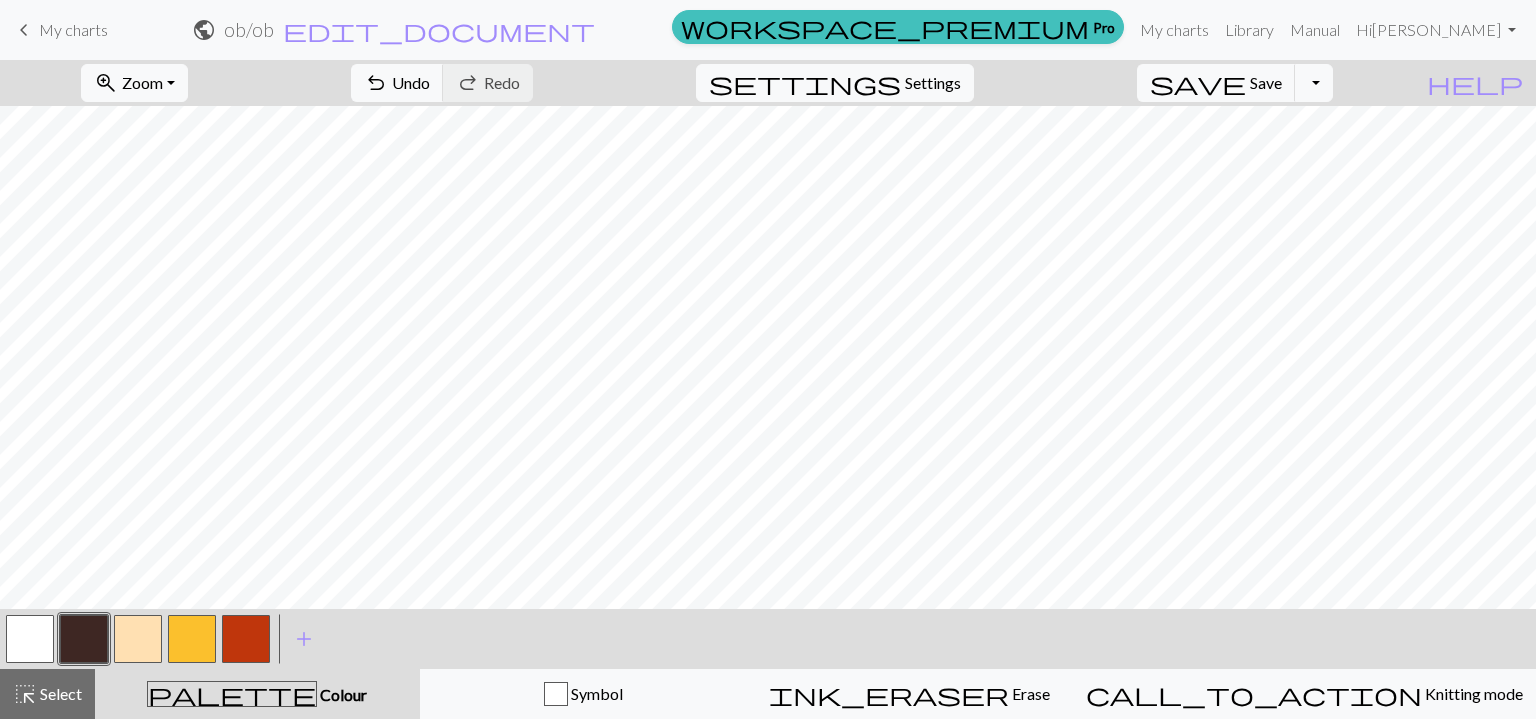 click at bounding box center [138, 639] 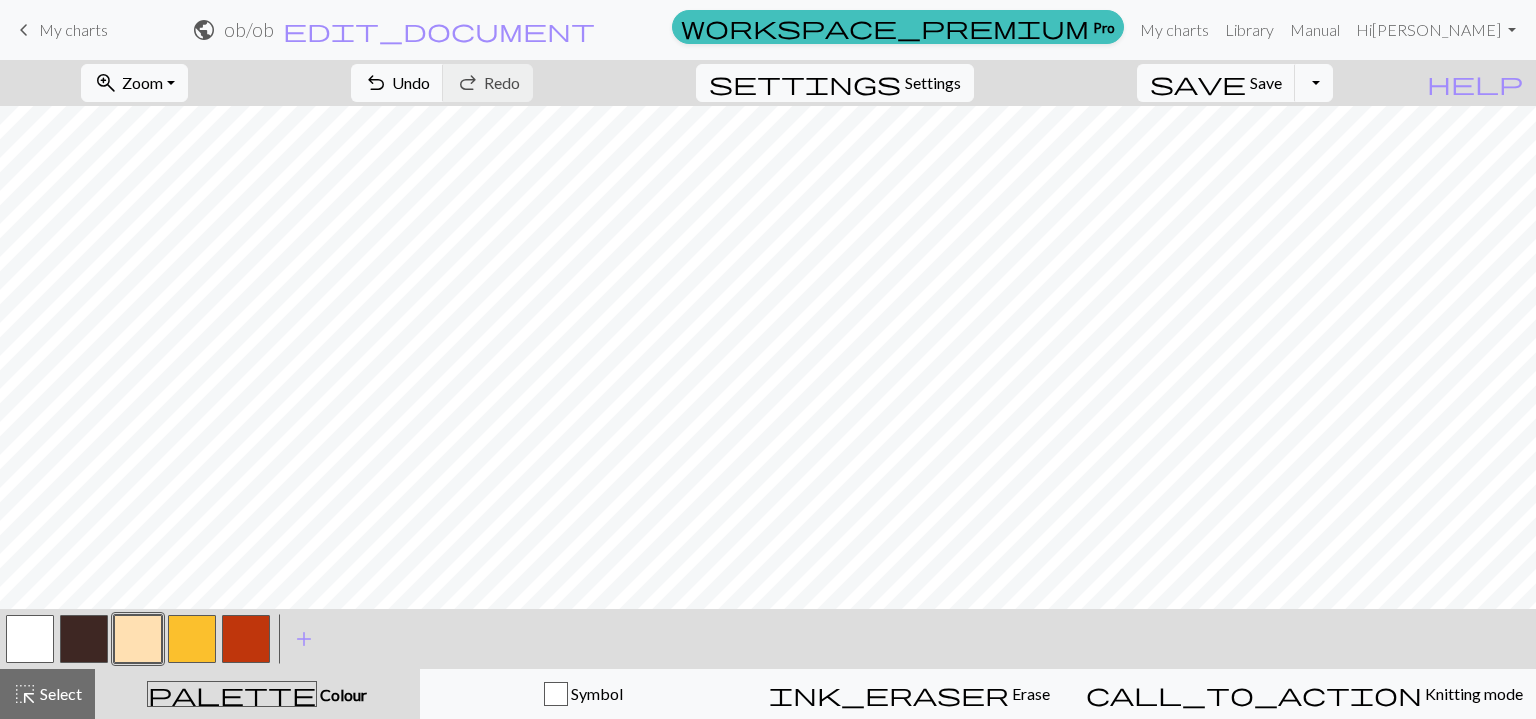 click at bounding box center [84, 639] 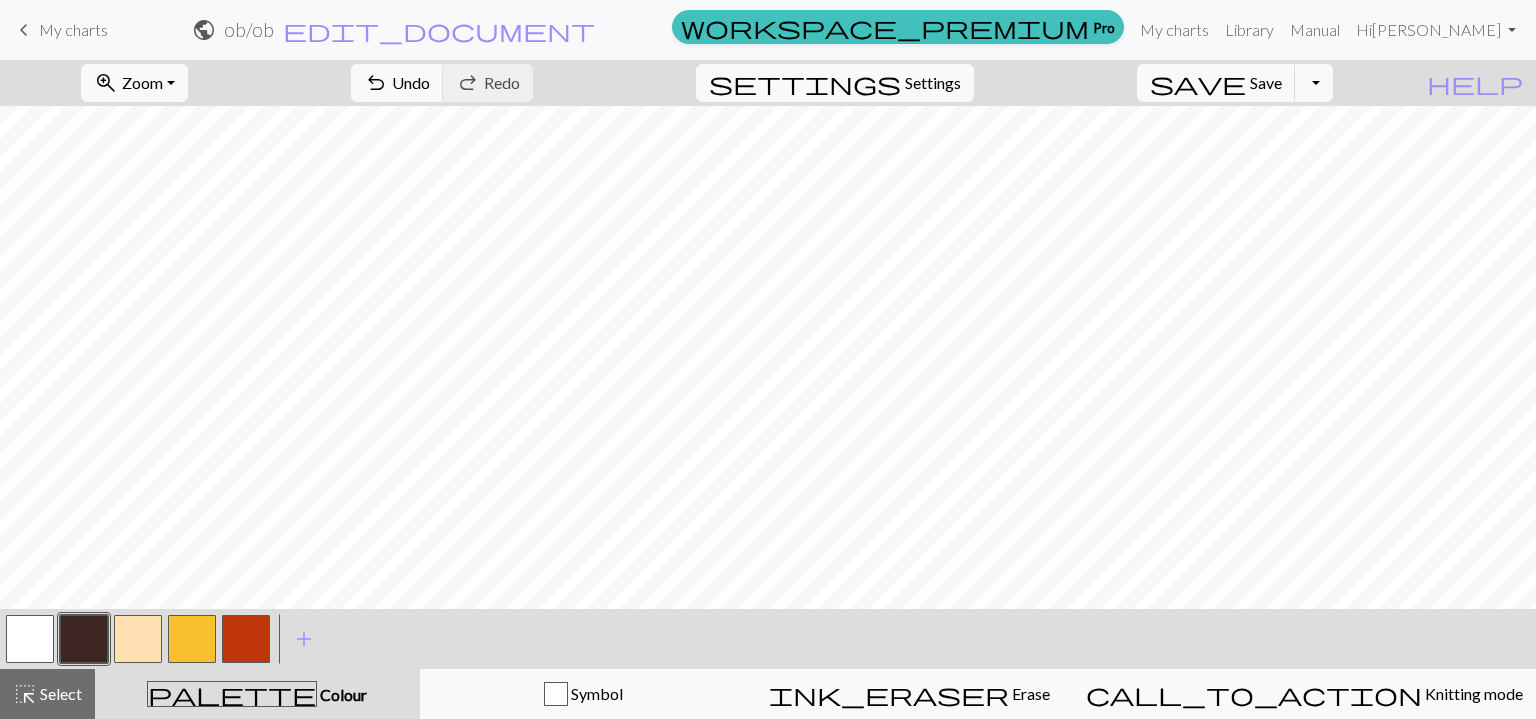 click at bounding box center [138, 639] 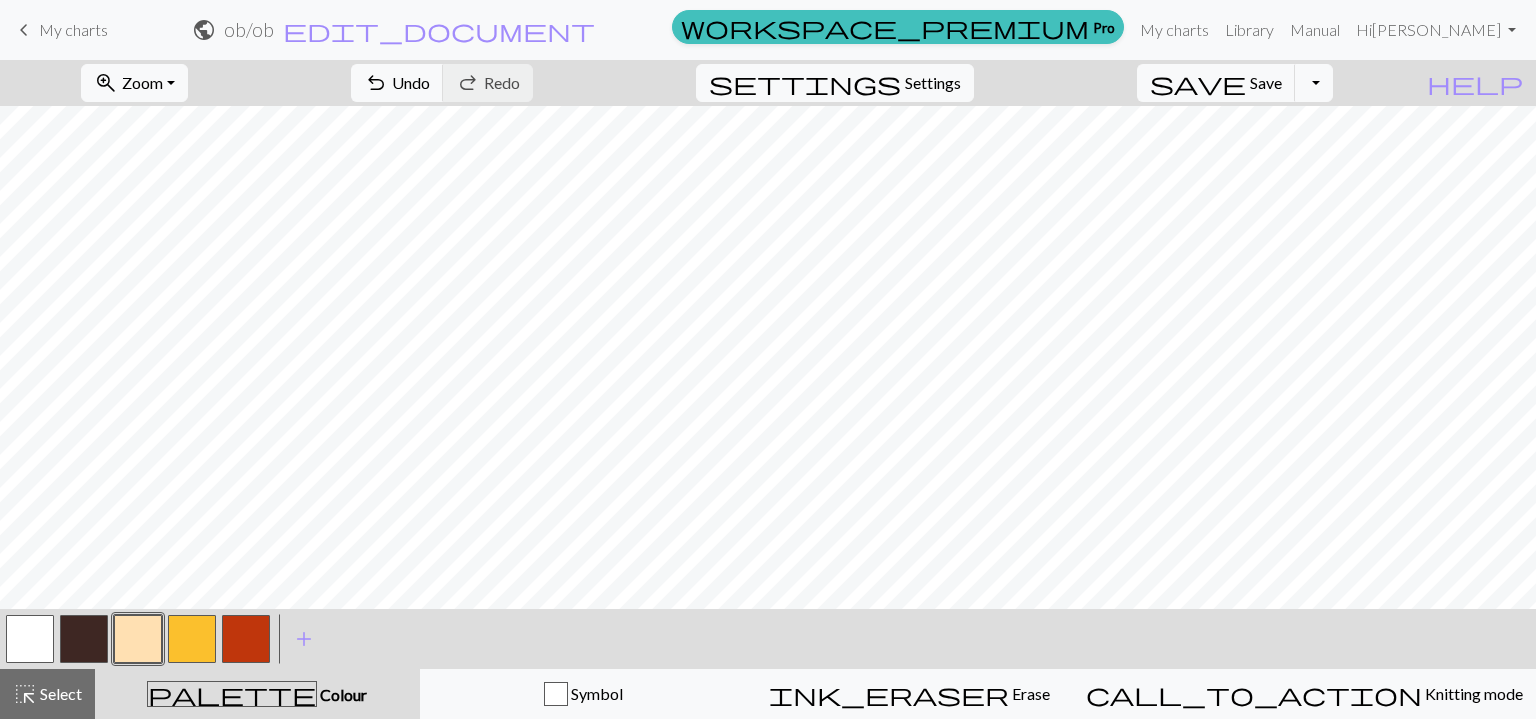 click at bounding box center [84, 639] 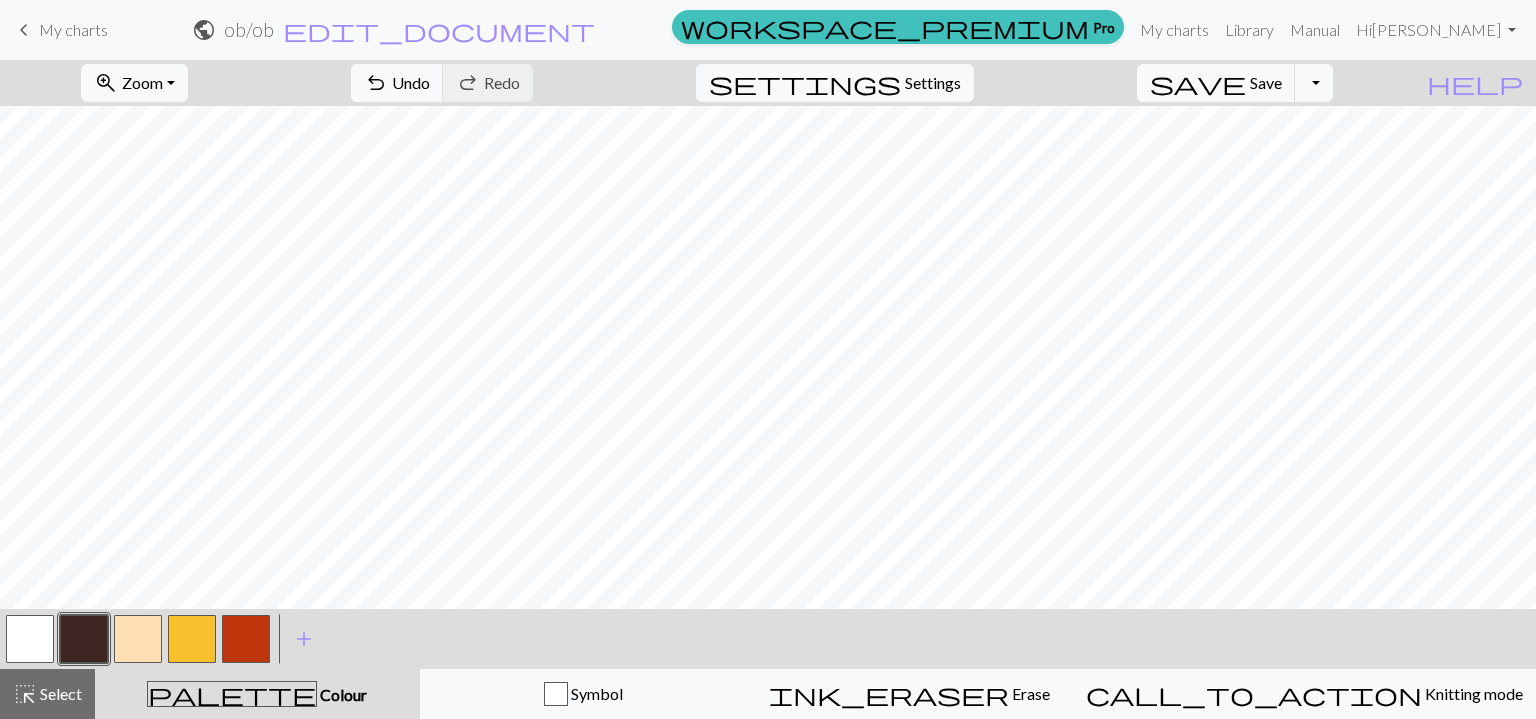 click on "zoom_in Zoom Zoom Fit all Fit width Fit height 50% 100% 150% 200% undo Undo Undo redo Redo Redo settings  Settings save Save Save Toggle Dropdown file_copy  Save a copy save_alt  Download help Show me around < > add Add a  colour highlight_alt   Select   Select palette   Colour   Colour   Symbol ink_eraser   Erase   Erase call_to_action   Knitting mode   Knitting mode" at bounding box center [768, 389] 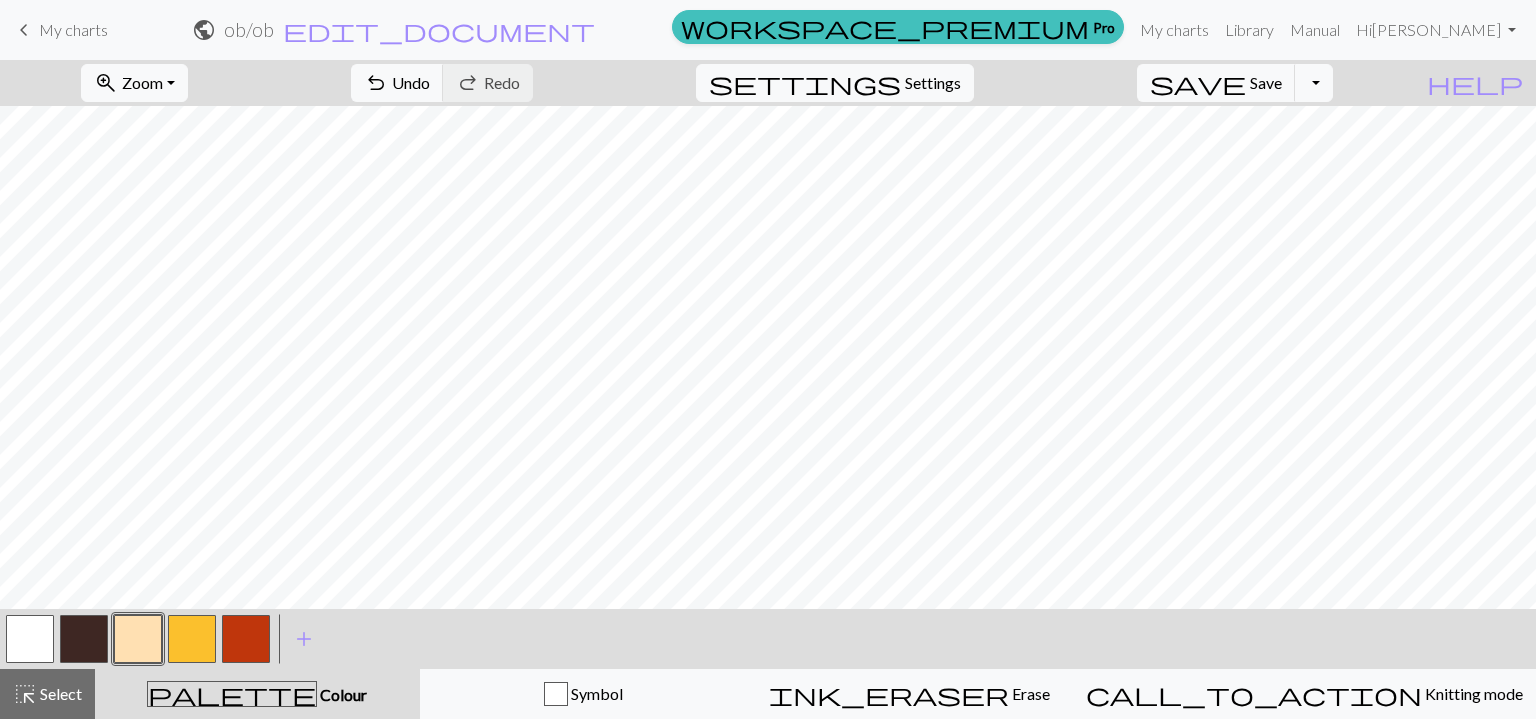 click at bounding box center (84, 639) 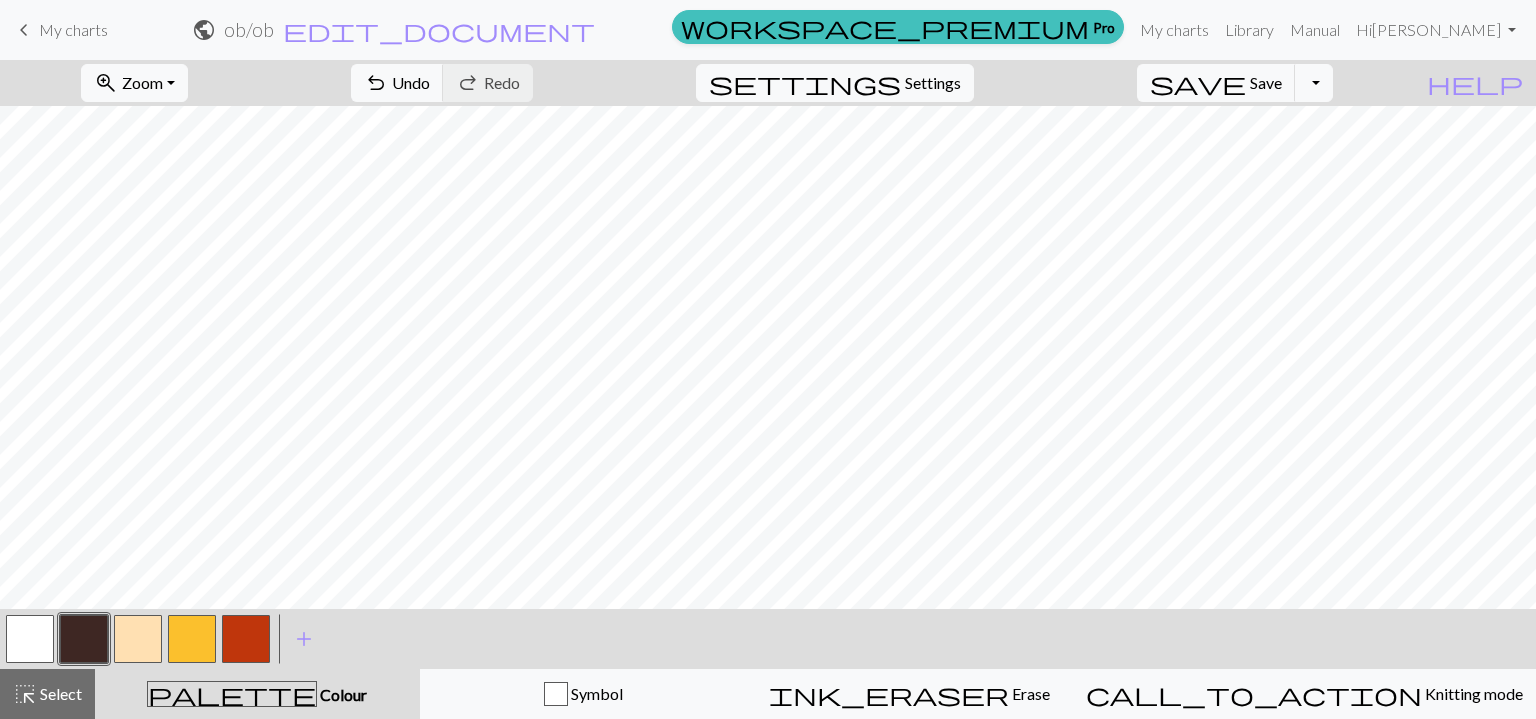 click at bounding box center [138, 639] 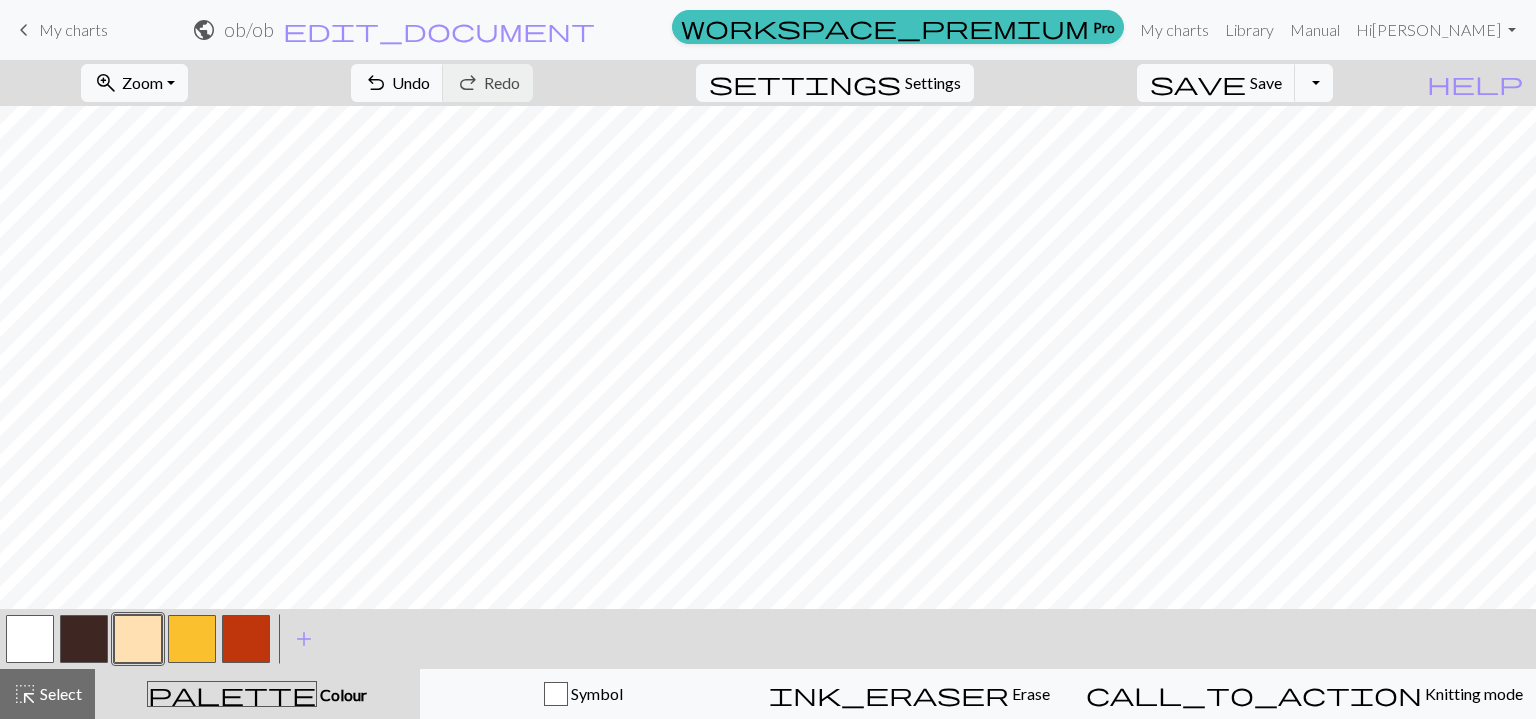 click at bounding box center (84, 639) 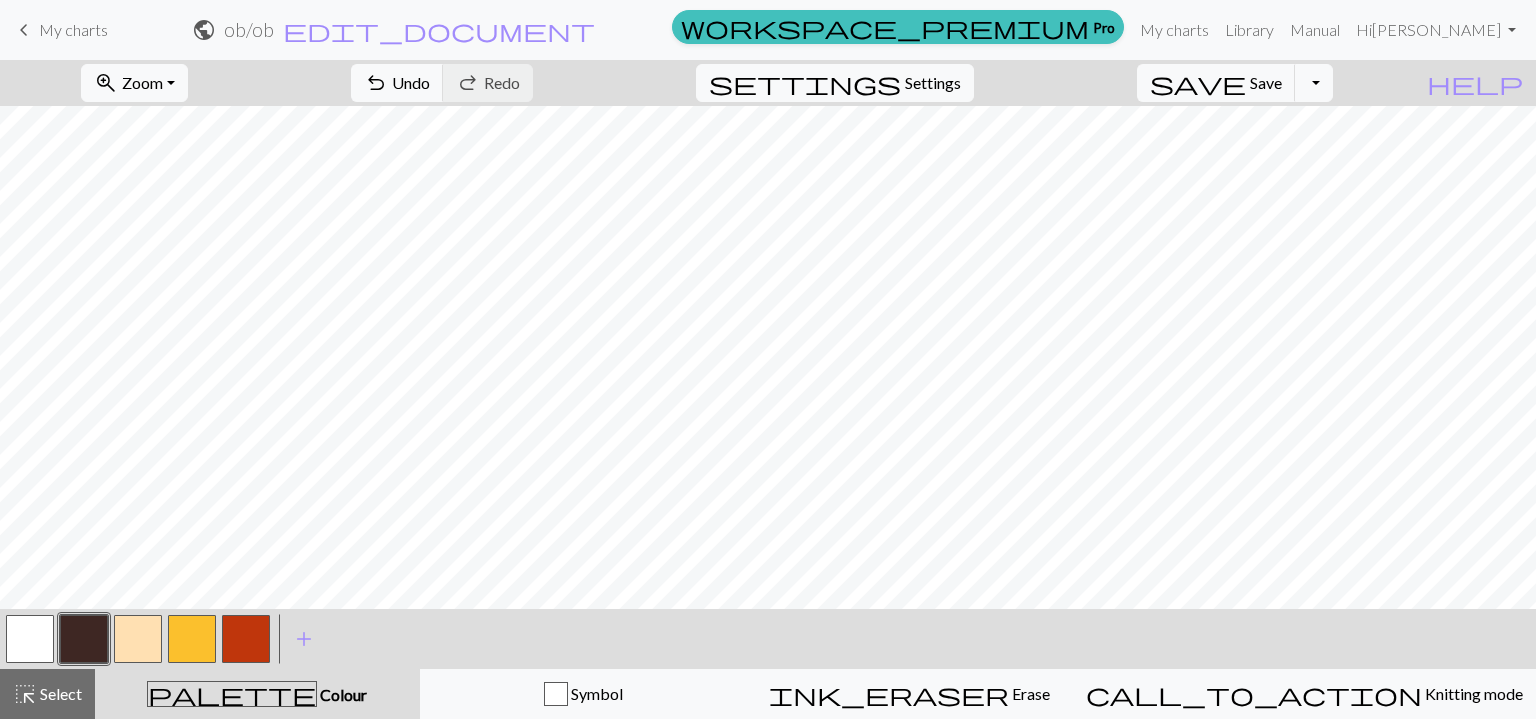 click at bounding box center (138, 639) 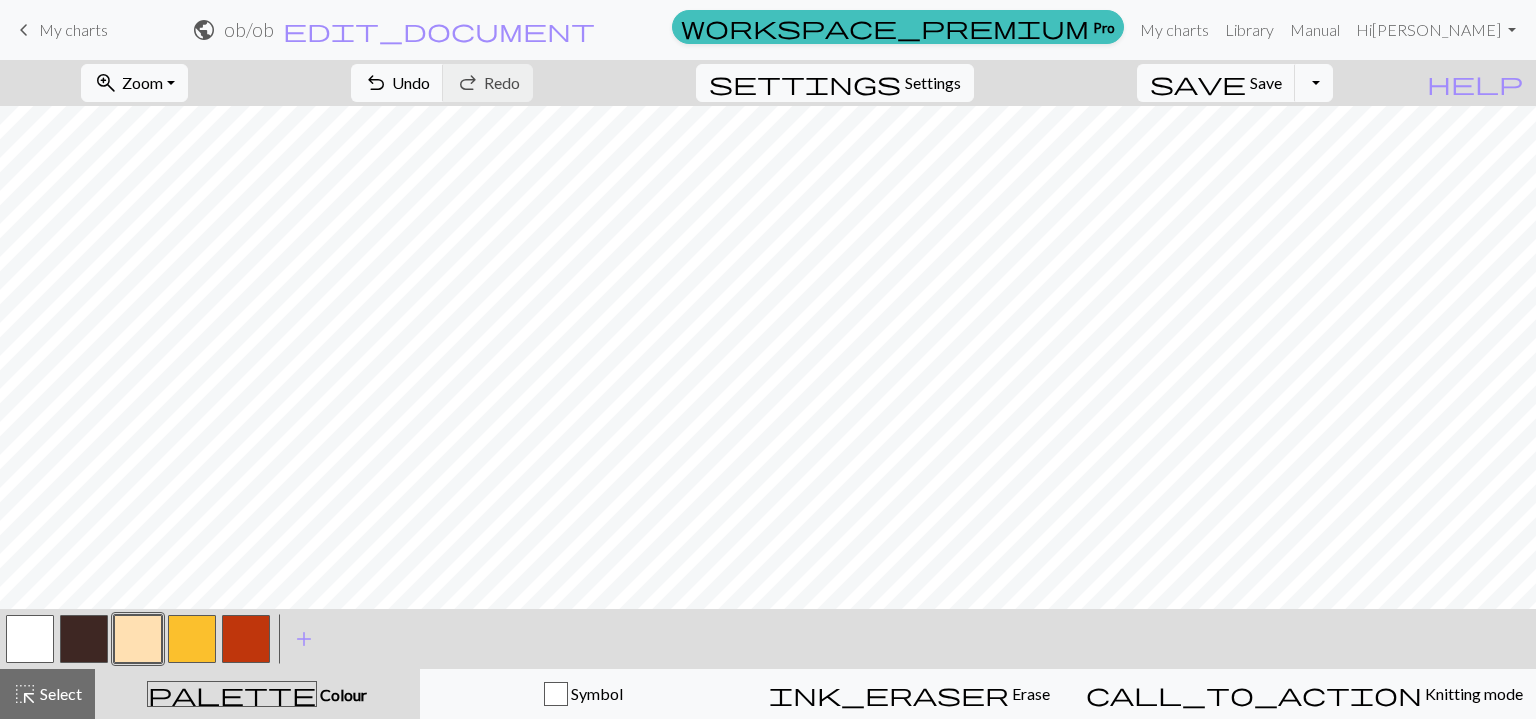 click at bounding box center (84, 639) 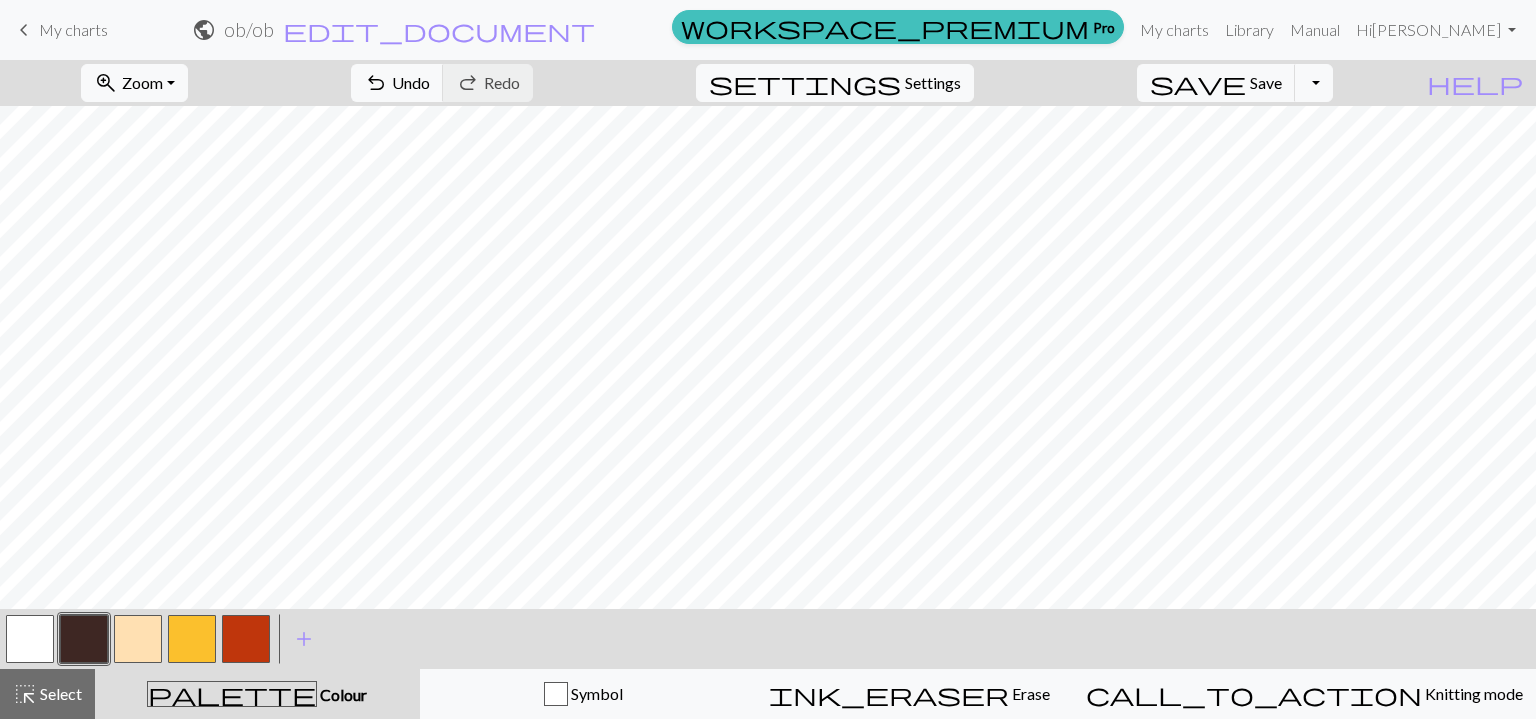 click on "add" at bounding box center (304, 639) 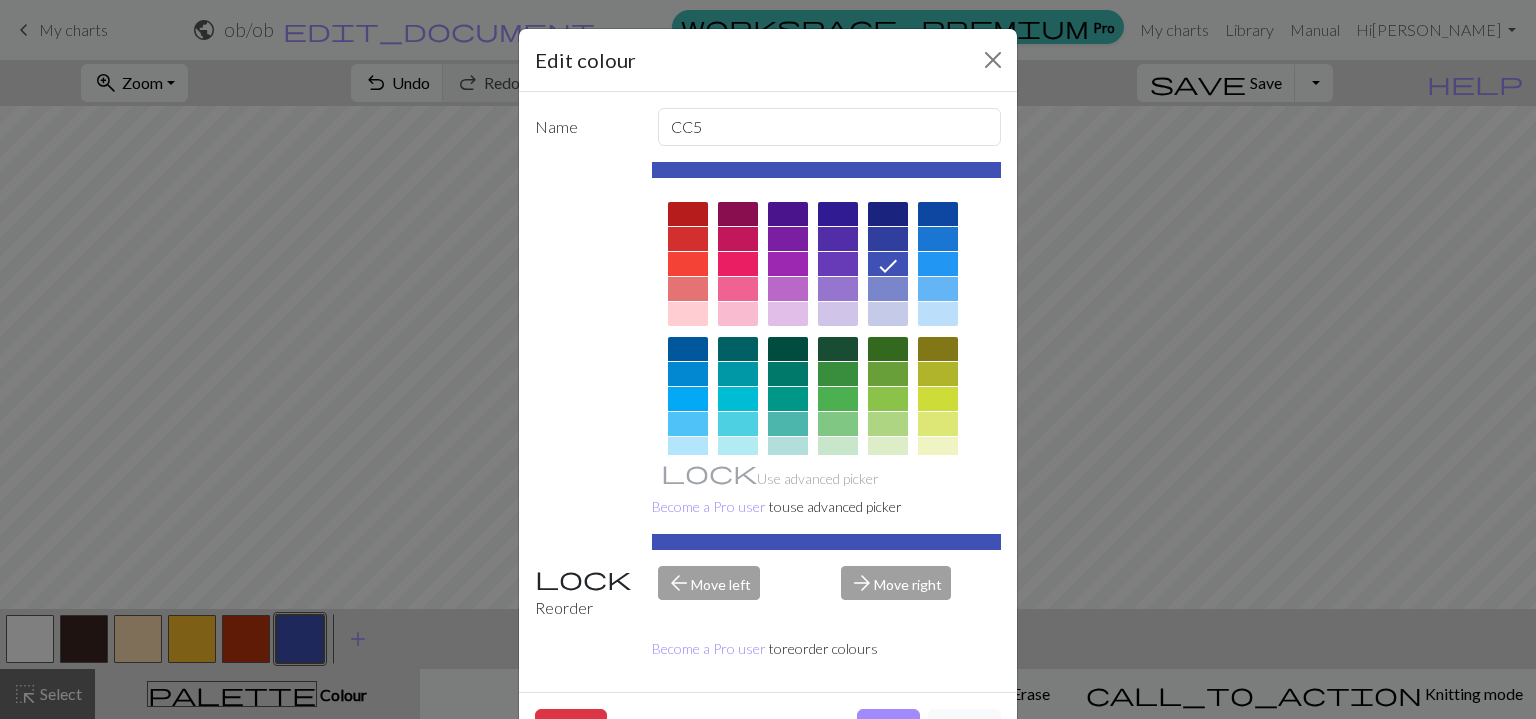 scroll, scrollTop: 52, scrollLeft: 0, axis: vertical 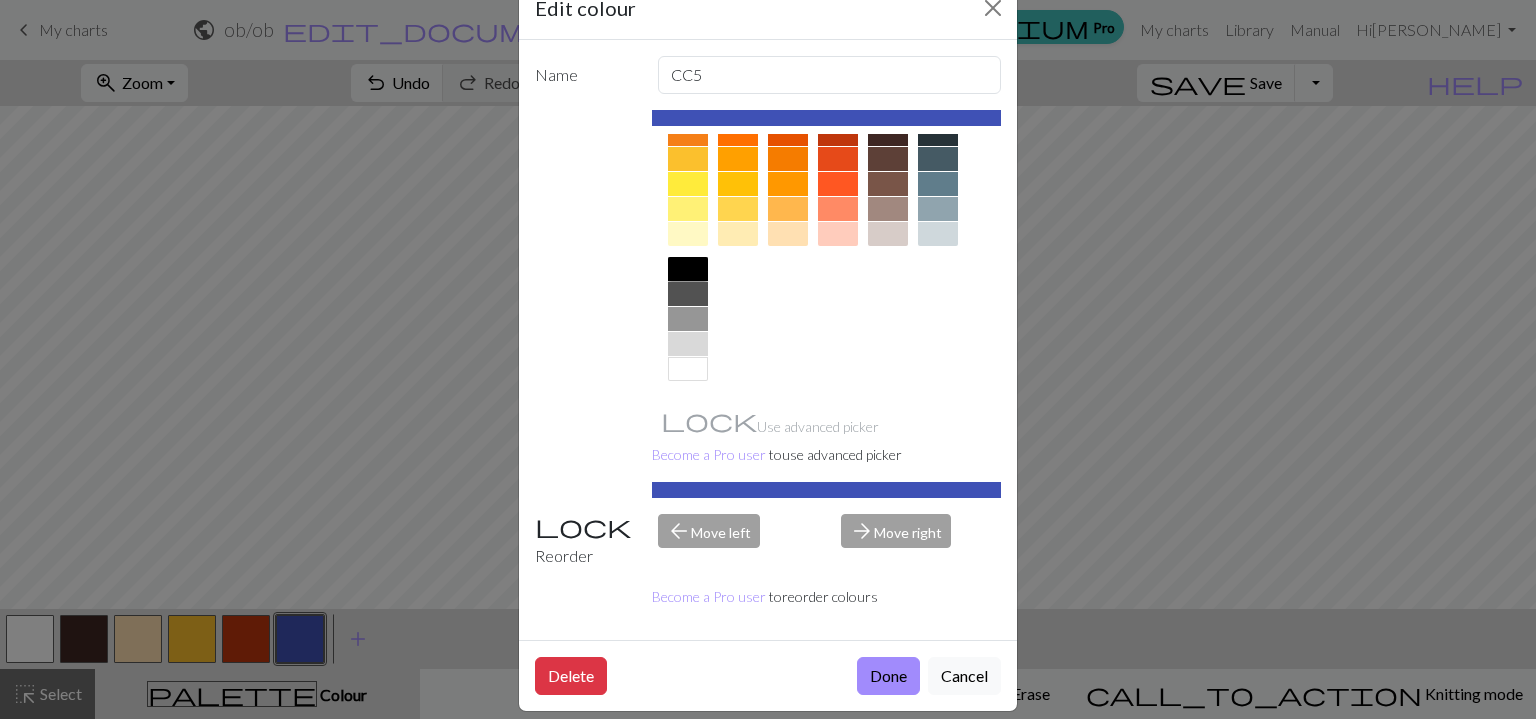 click at bounding box center [688, 269] 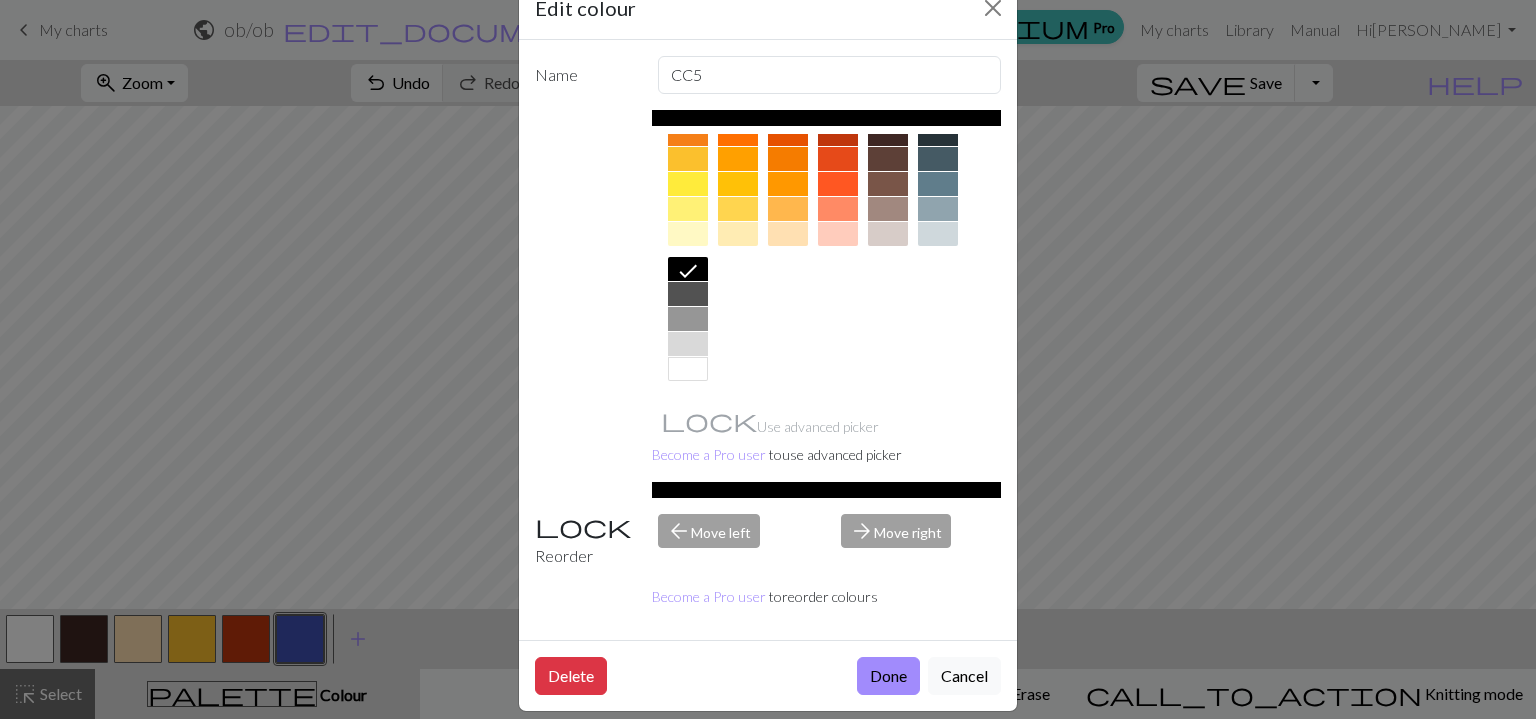 click on "Done" at bounding box center [888, 676] 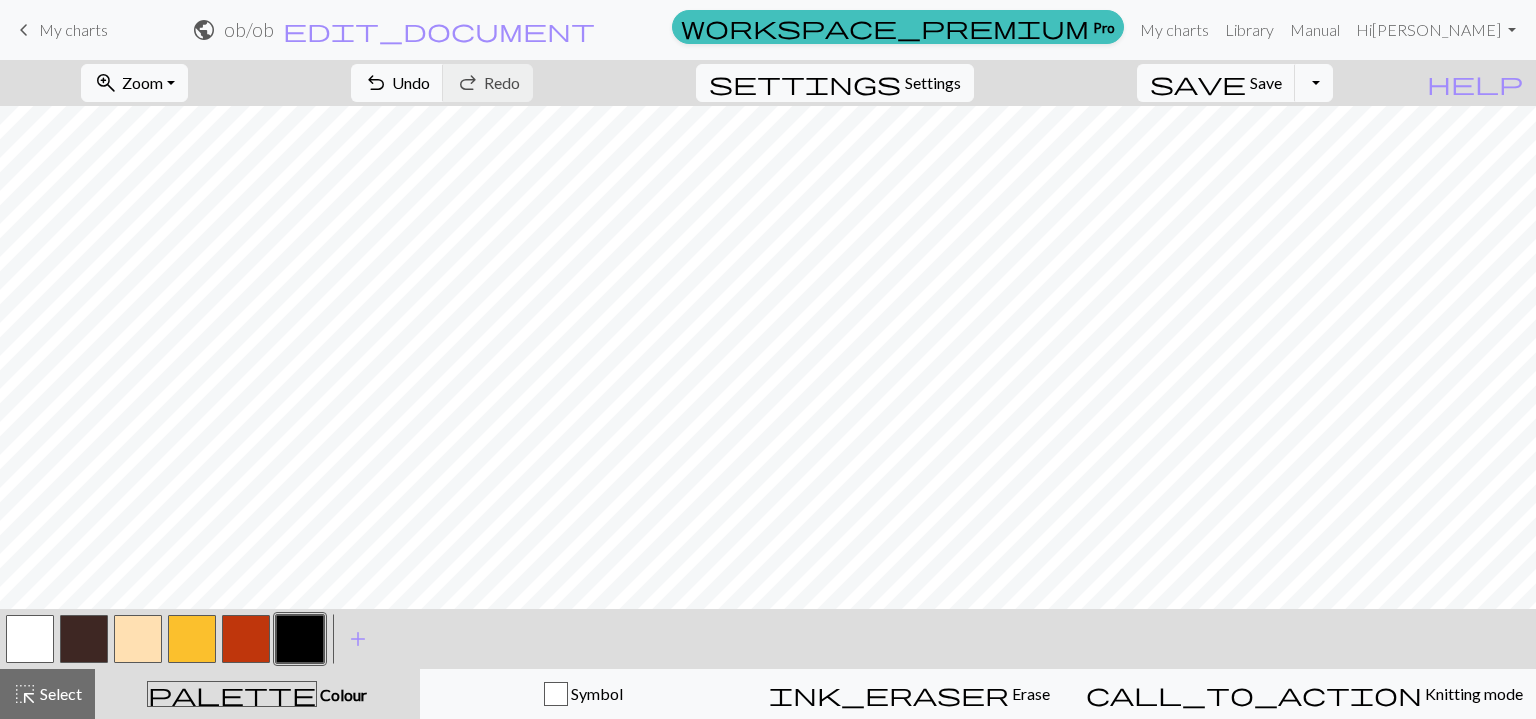click on "Select" at bounding box center [59, 693] 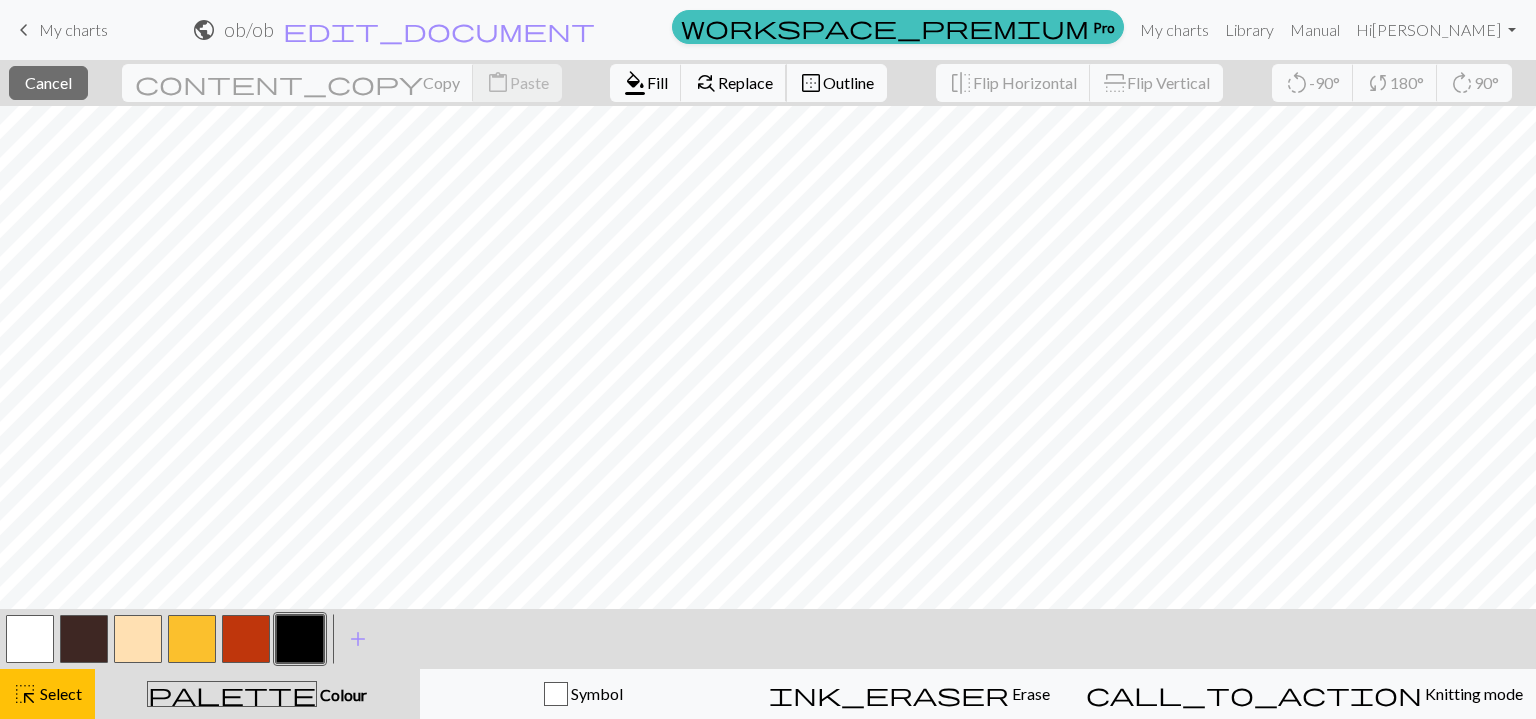 click on "Replace" at bounding box center (745, 82) 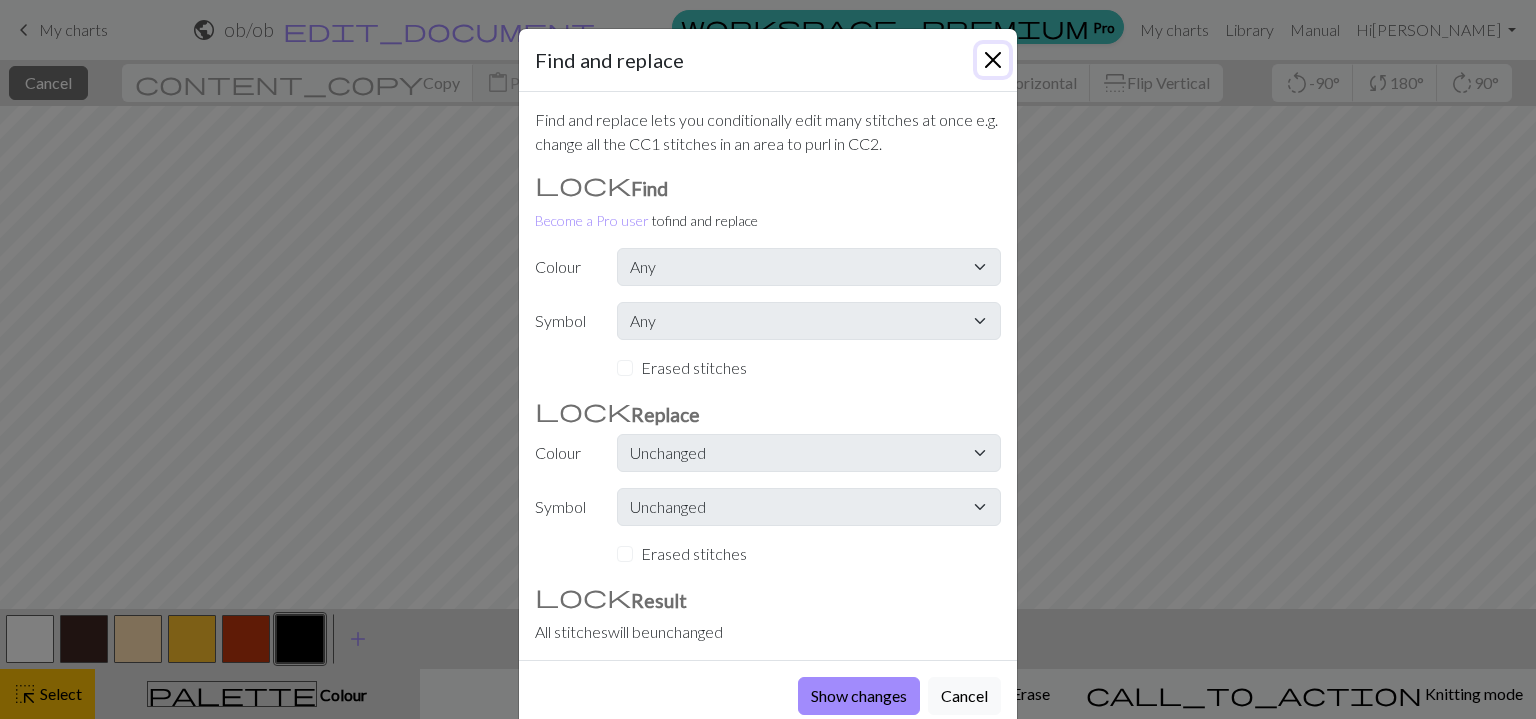 click at bounding box center (993, 60) 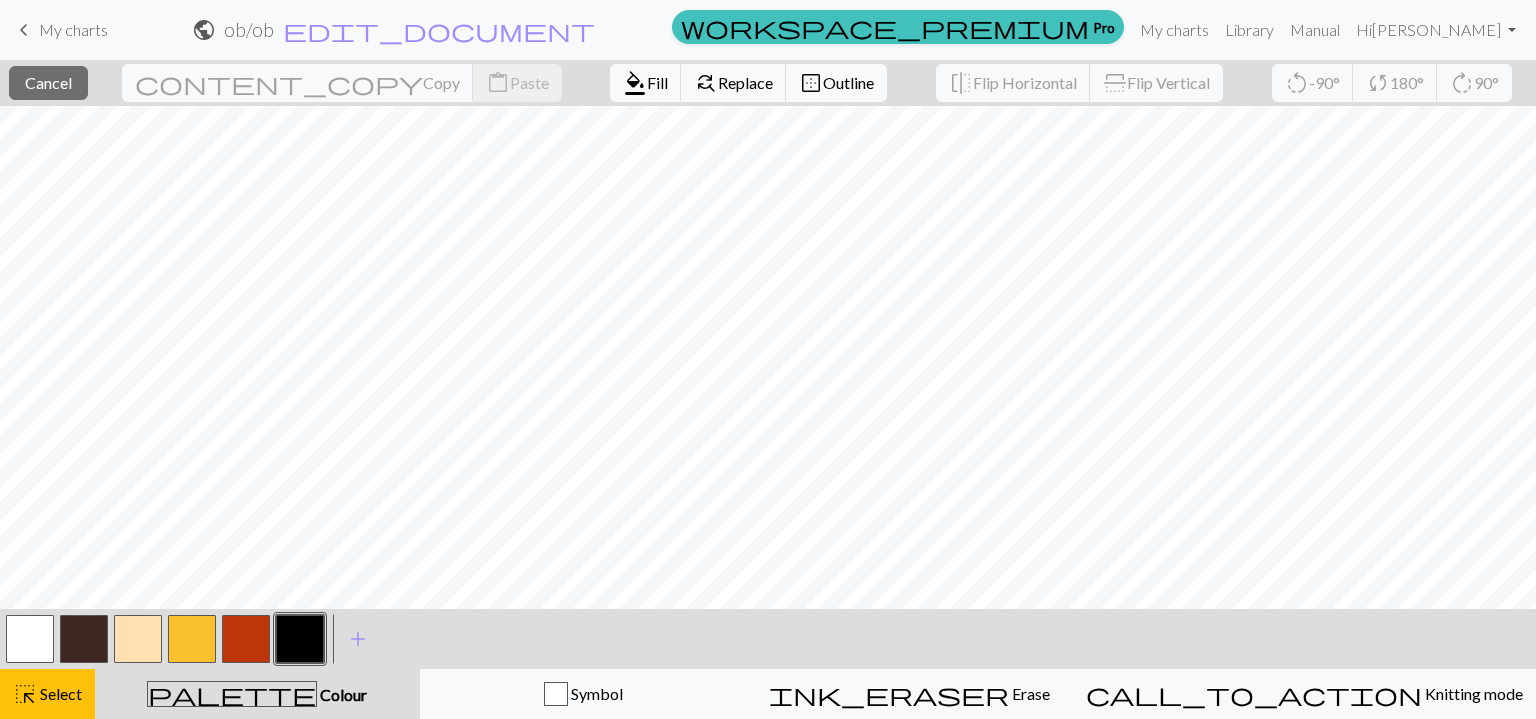 click on "highlight_alt   Select   Select" at bounding box center (47, 694) 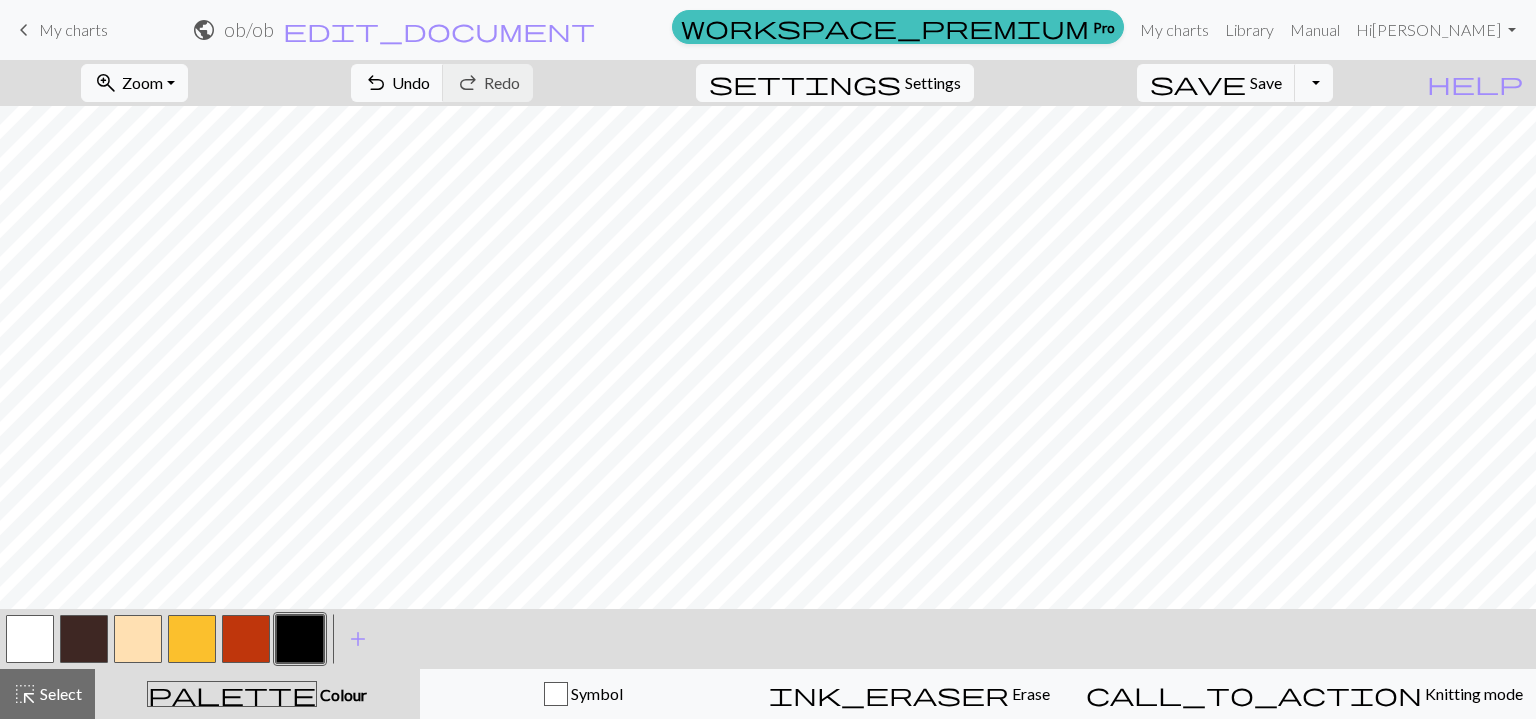 type 